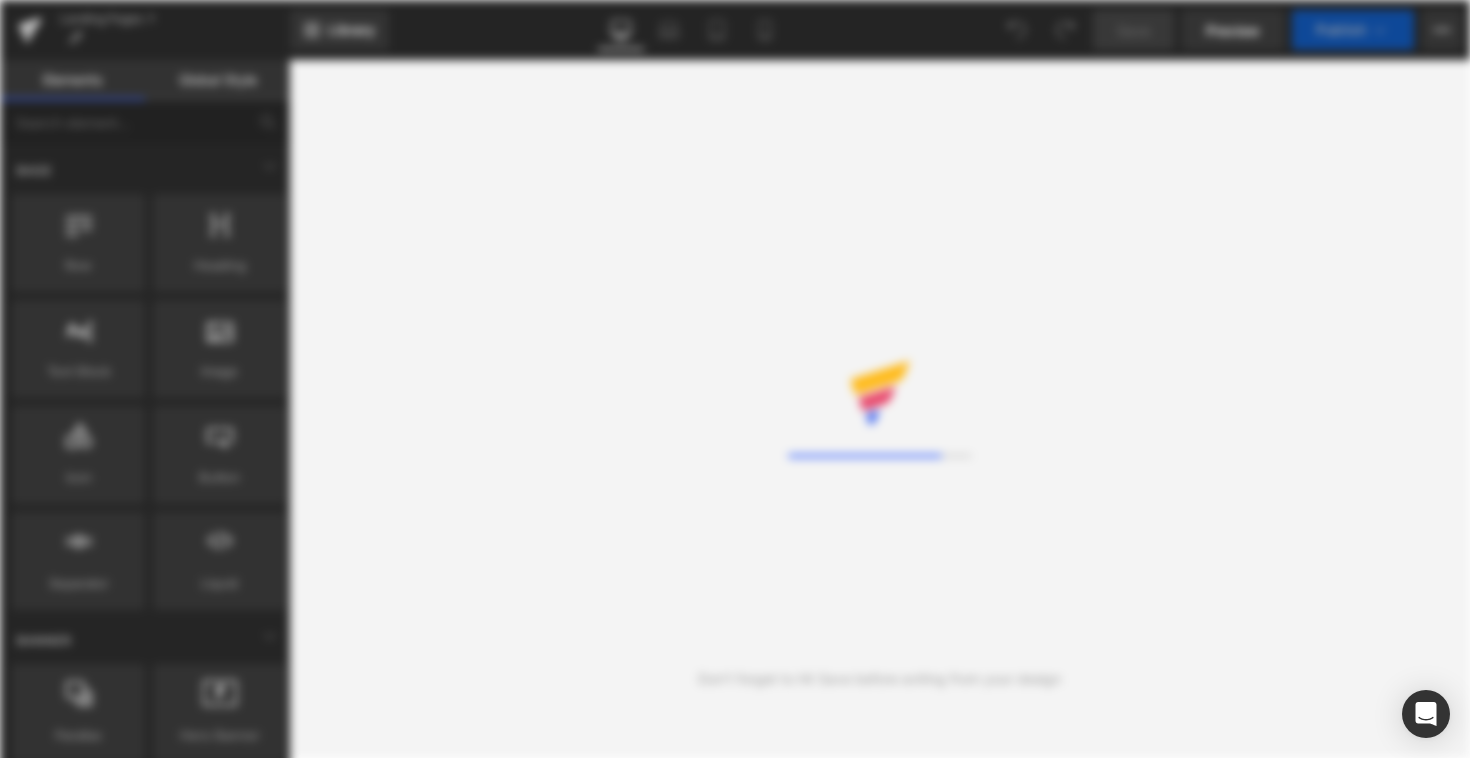 scroll, scrollTop: 0, scrollLeft: 0, axis: both 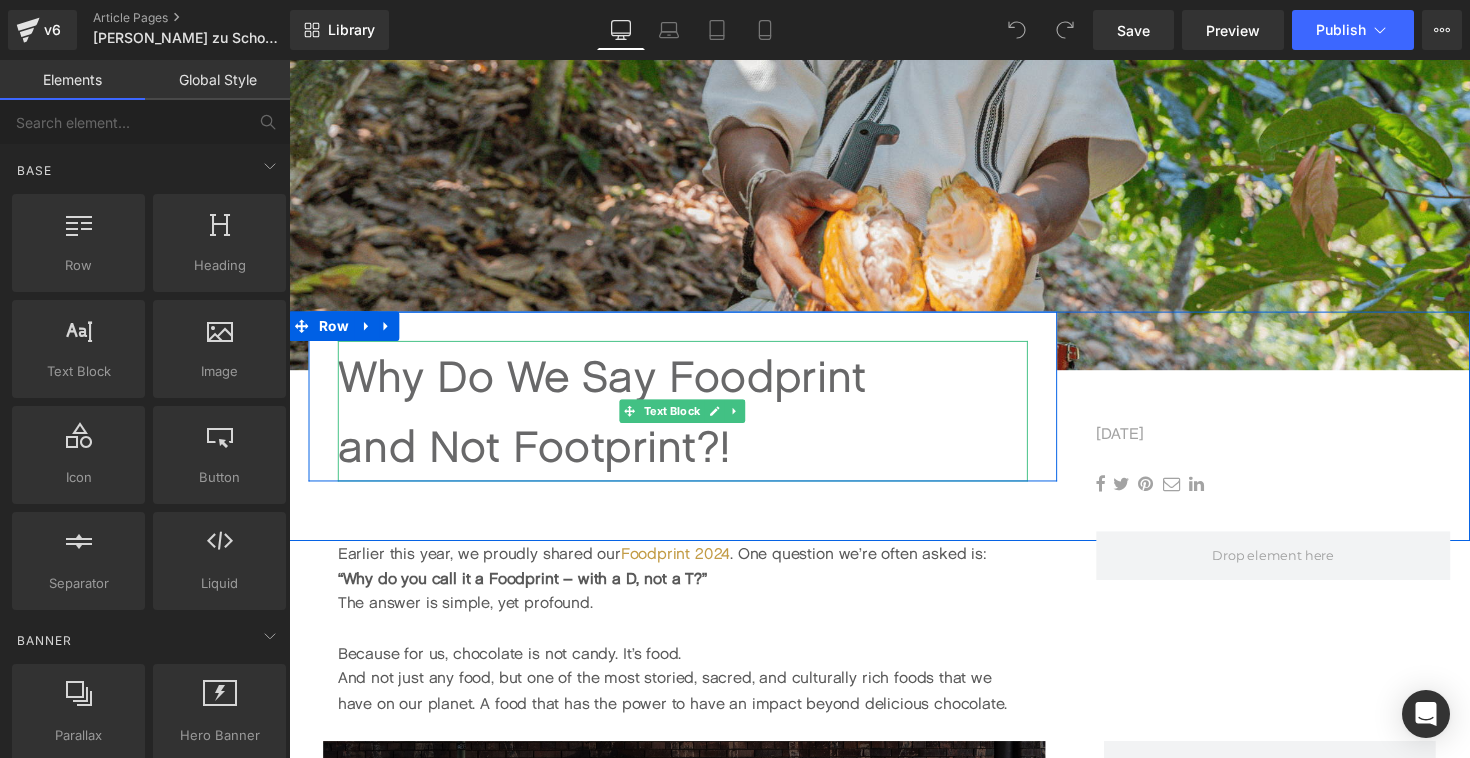 click on "and Not Footprint?!" at bounding box center [692, 456] 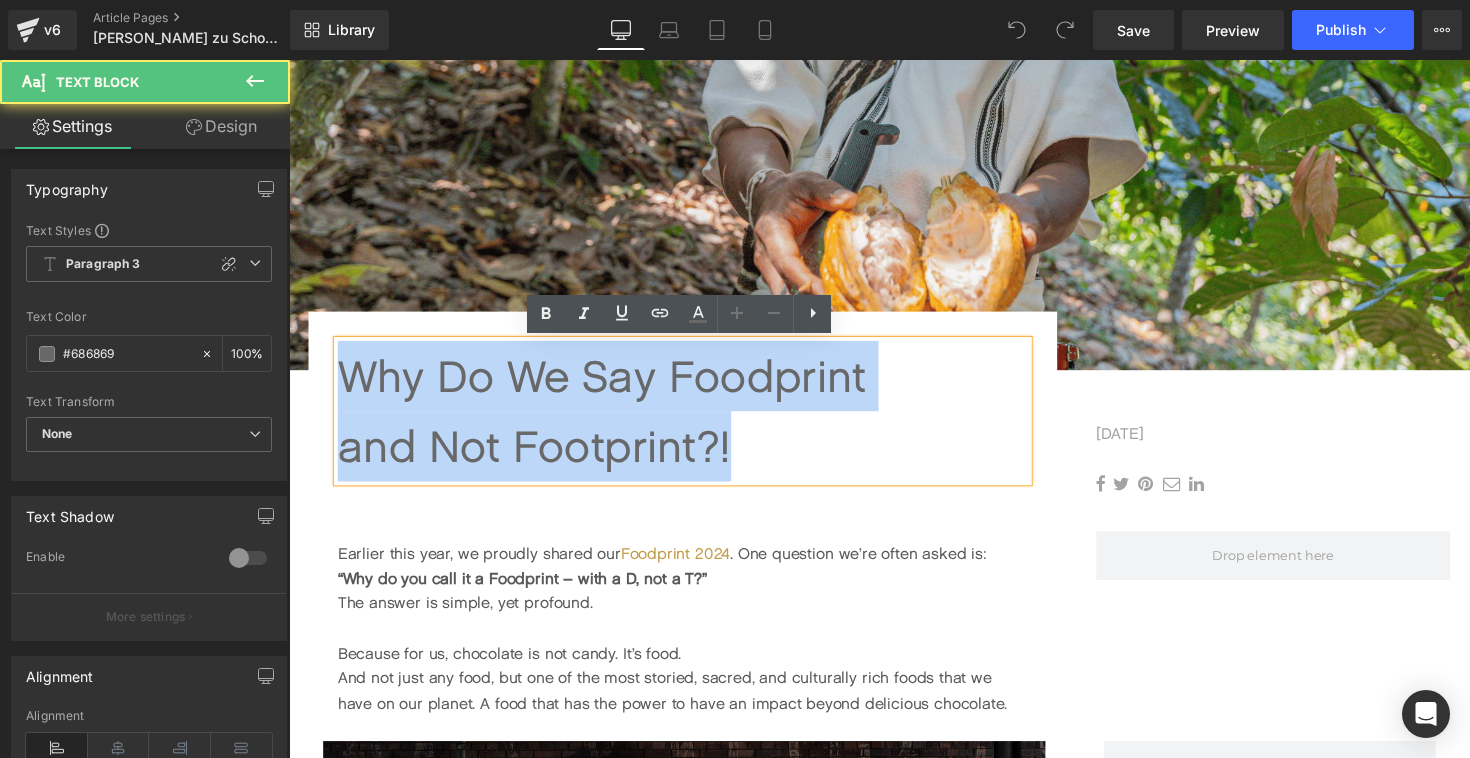 drag, startPoint x: 345, startPoint y: 376, endPoint x: 783, endPoint y: 479, distance: 449.94778 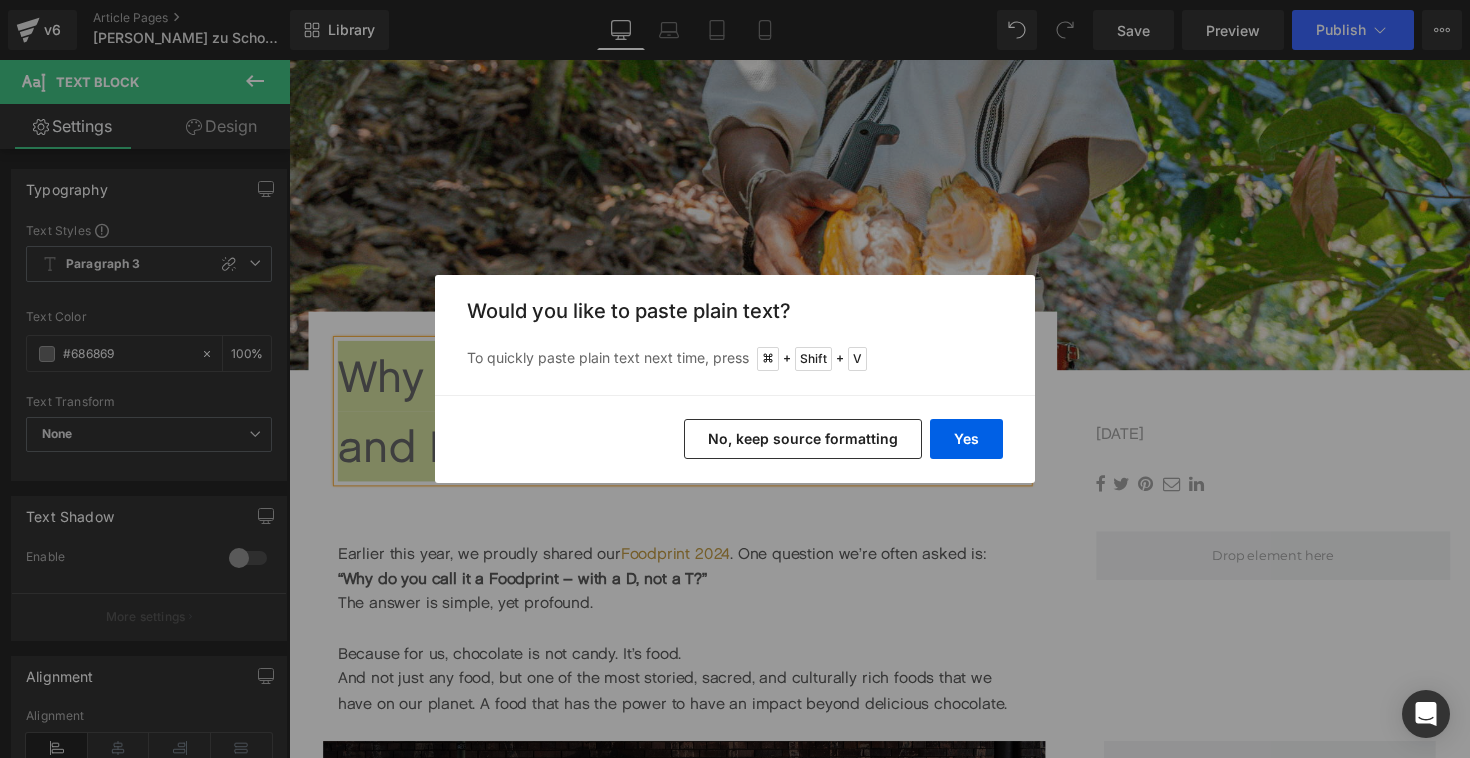 click on "No, keep source formatting" at bounding box center (803, 439) 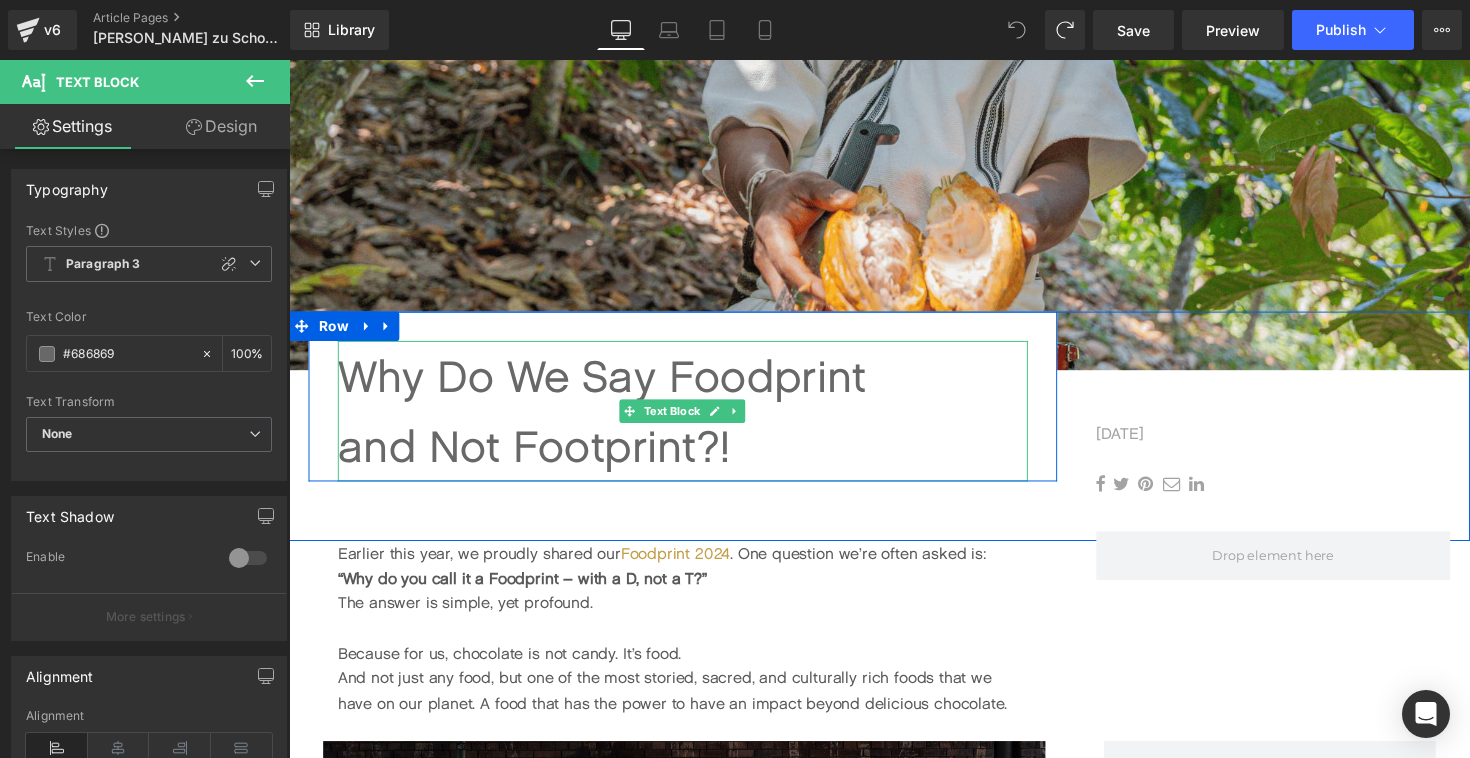 click on "and Not Footprint?!" at bounding box center (692, 456) 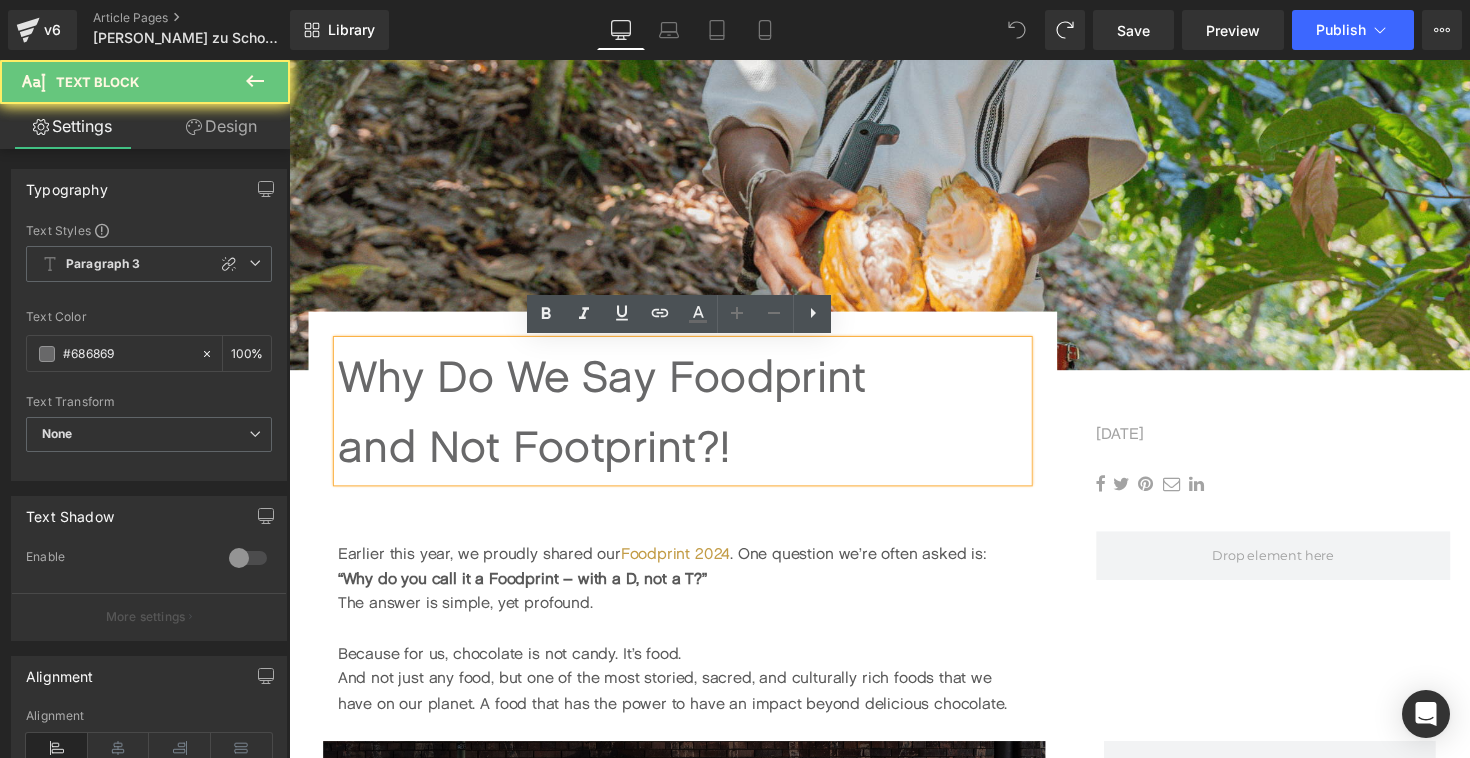 click on "and Not Footprint?!" at bounding box center [692, 456] 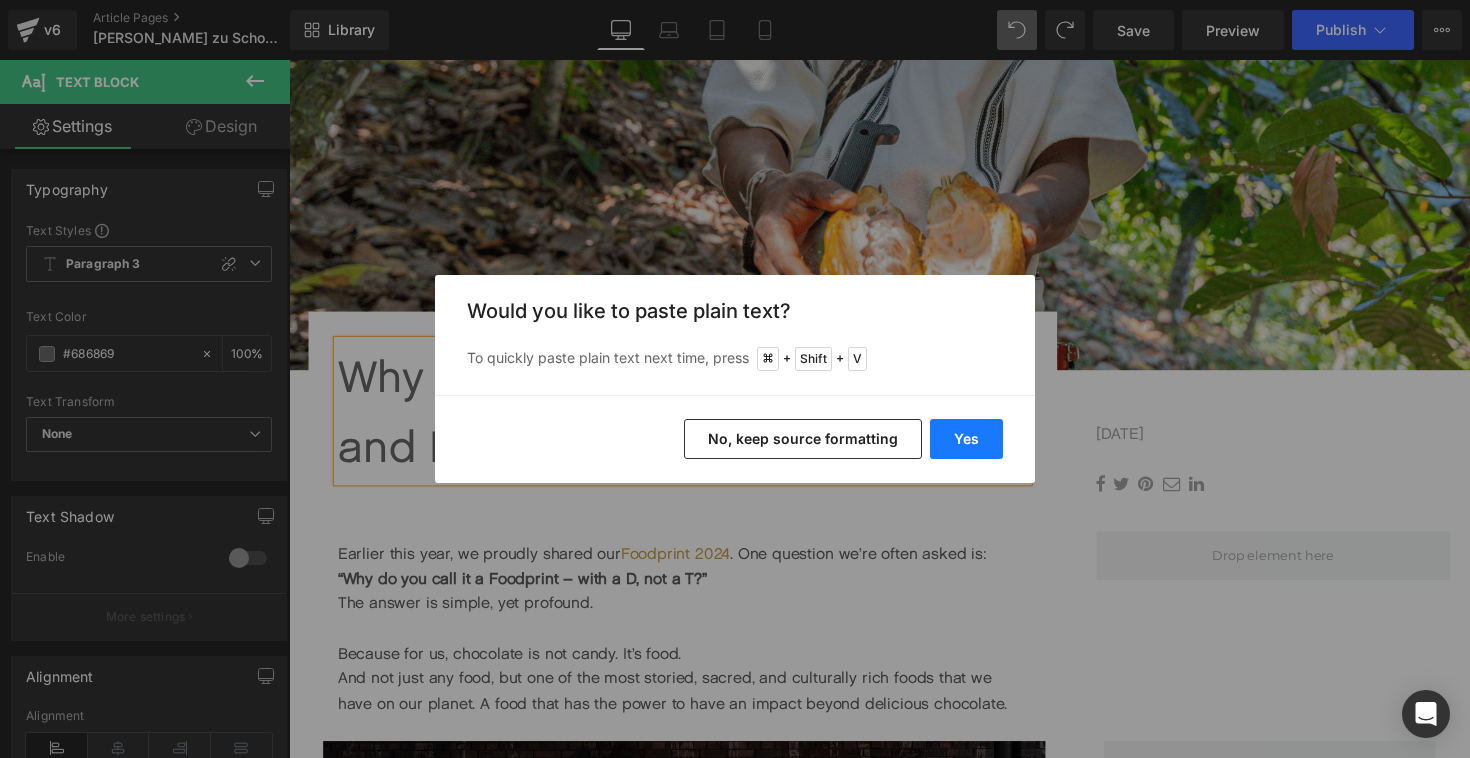 click on "Yes" at bounding box center (966, 439) 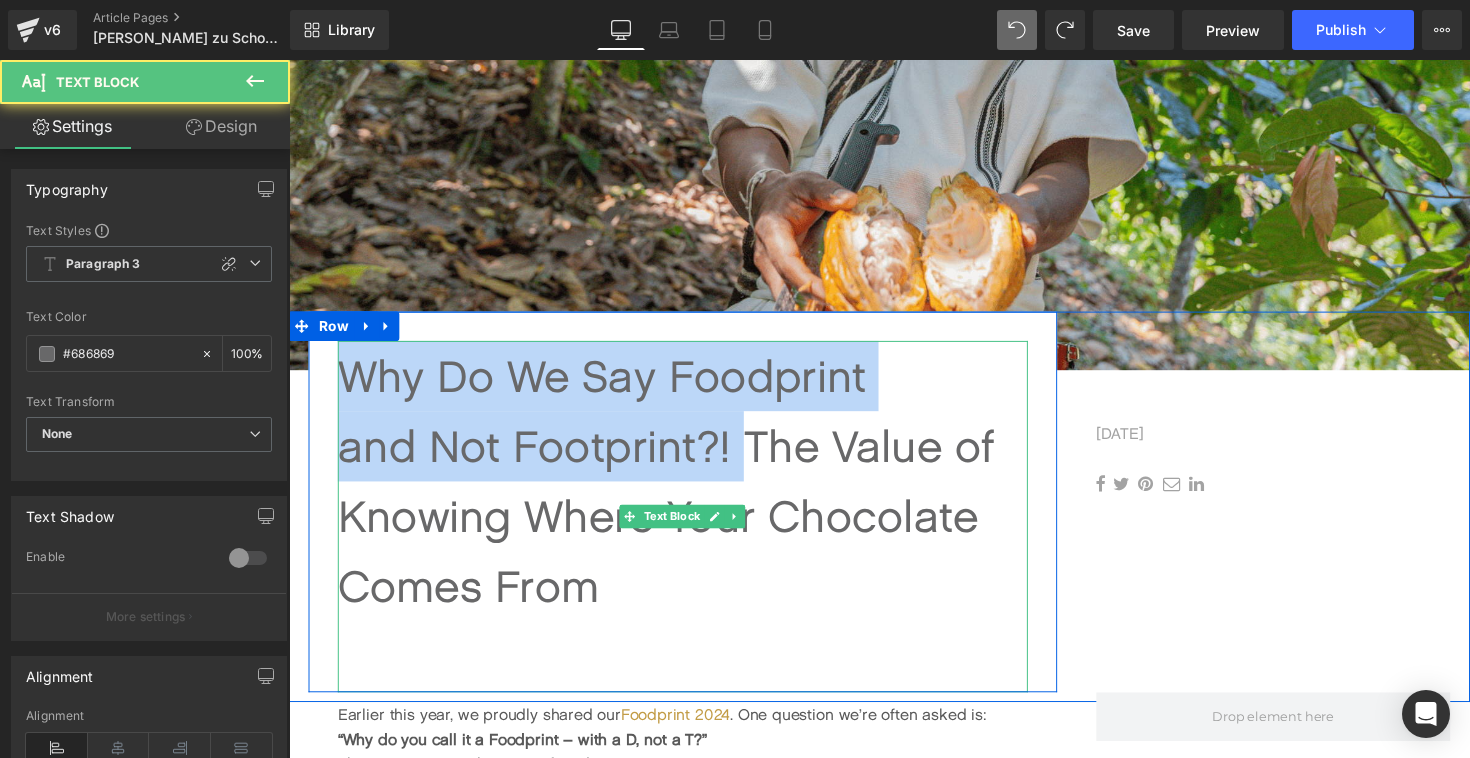 drag, startPoint x: 760, startPoint y: 460, endPoint x: 343, endPoint y: 354, distance: 430.26154 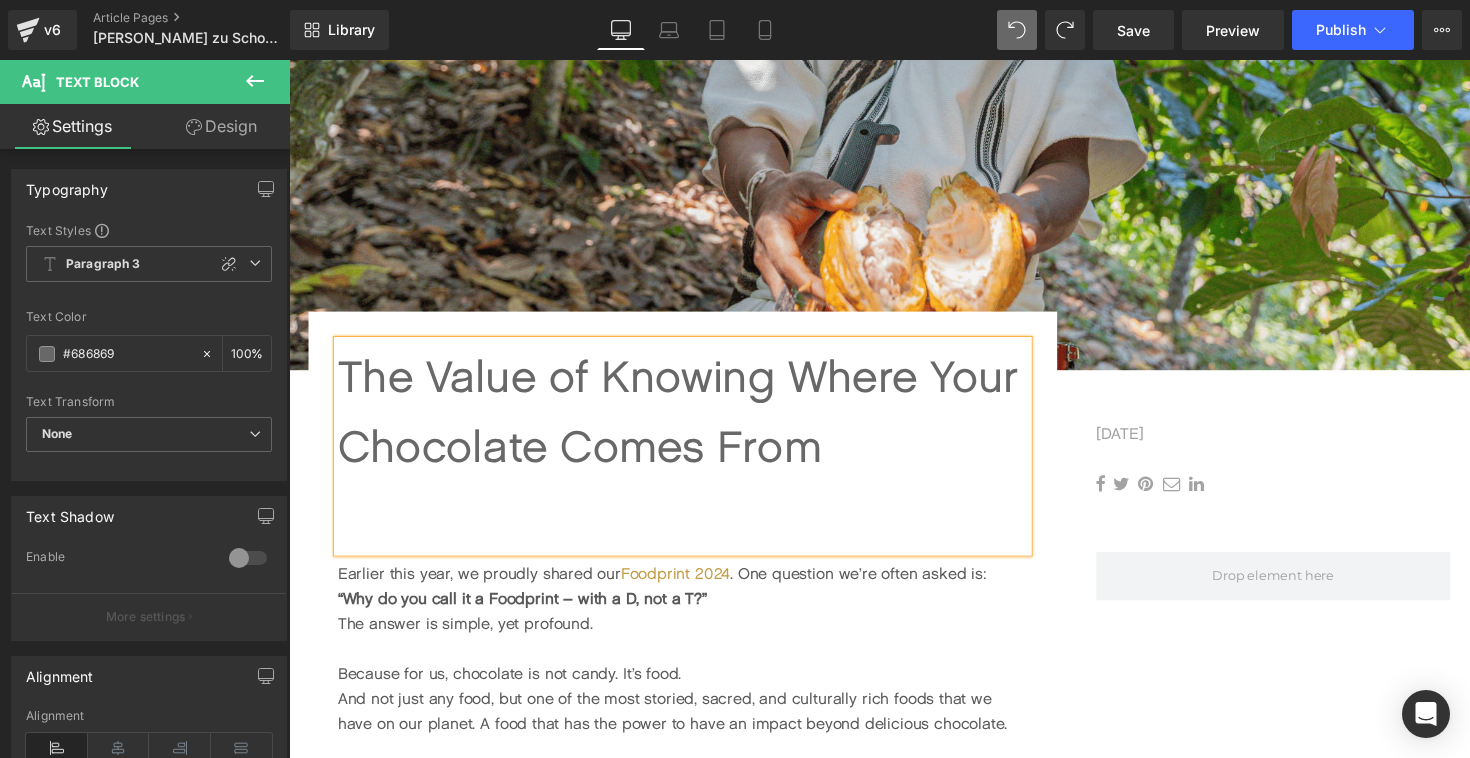 click on "The Value of Knowing Where Your Chocolate Comes From Text Block         Row" at bounding box center (692, 461) 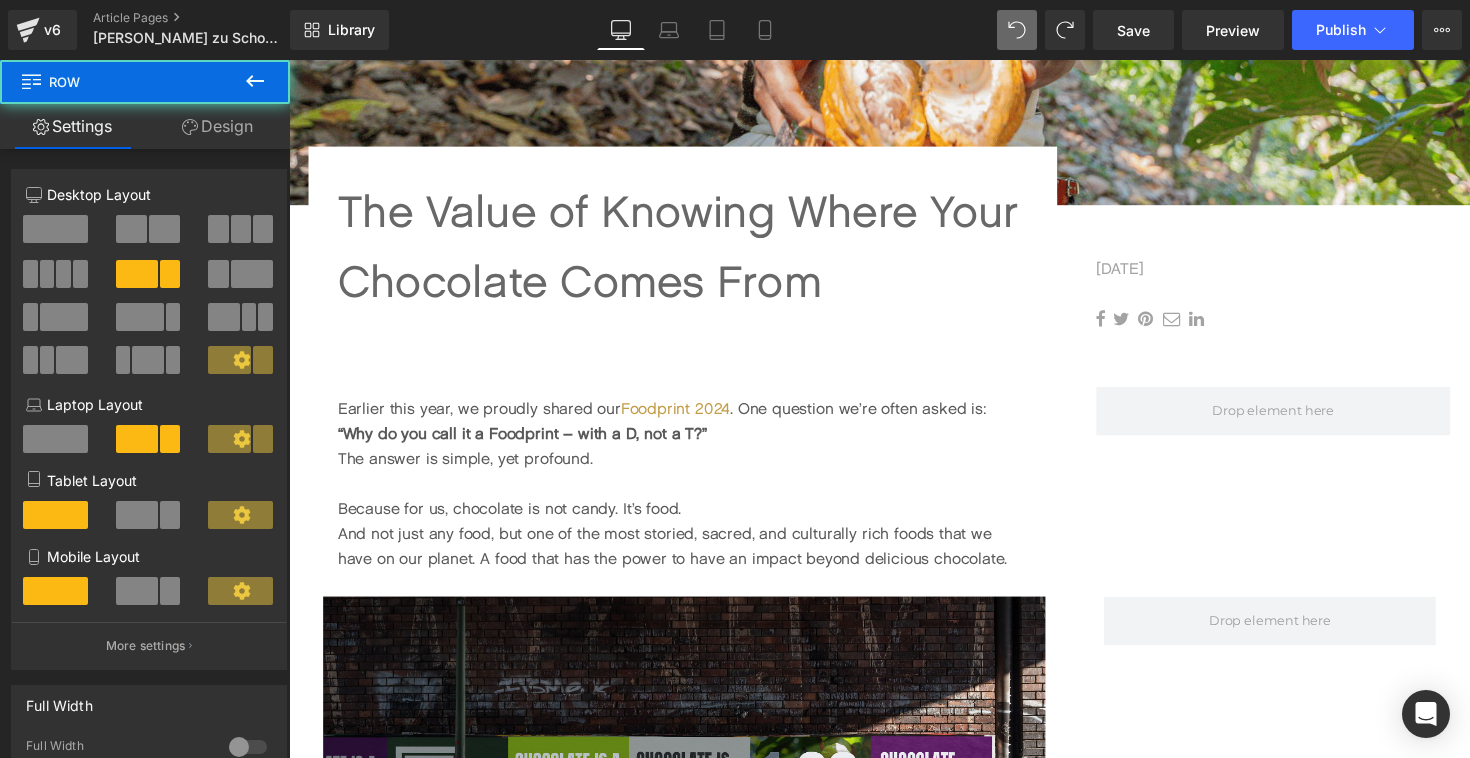 scroll, scrollTop: 681, scrollLeft: 0, axis: vertical 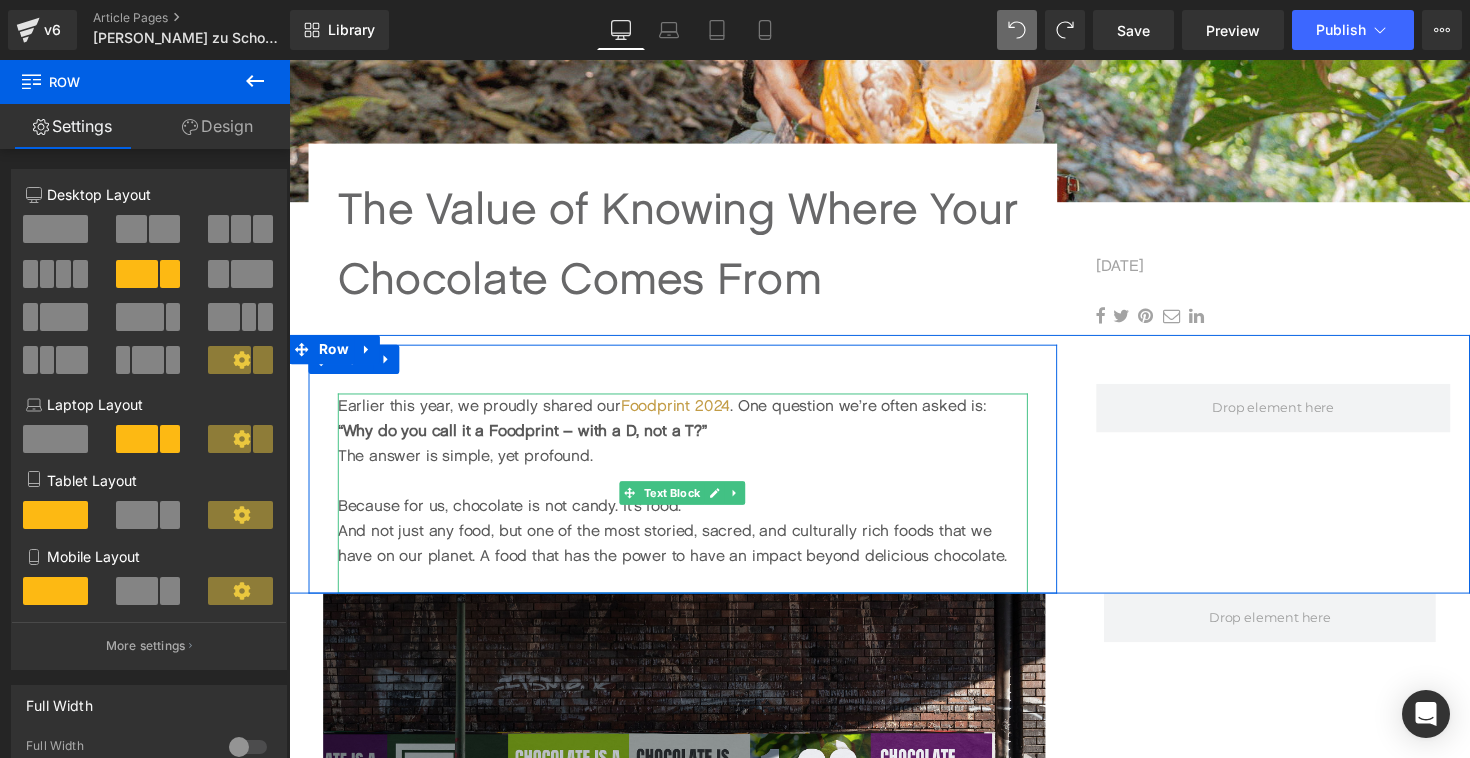 click on "“Why do you call it a Foodprint – with a D, not a T?”" at bounding box center [692, 441] 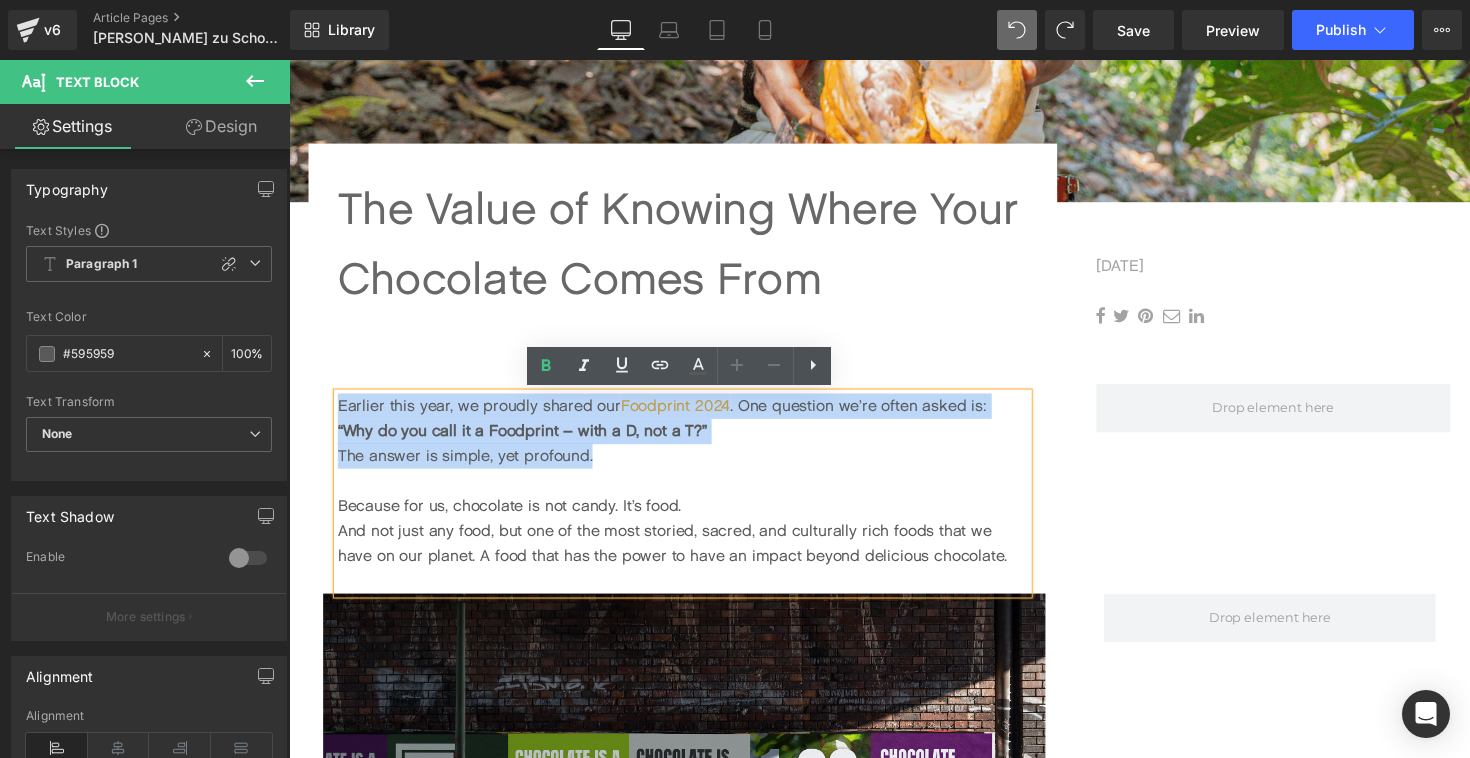 drag, startPoint x: 605, startPoint y: 467, endPoint x: 344, endPoint y: 414, distance: 266.32687 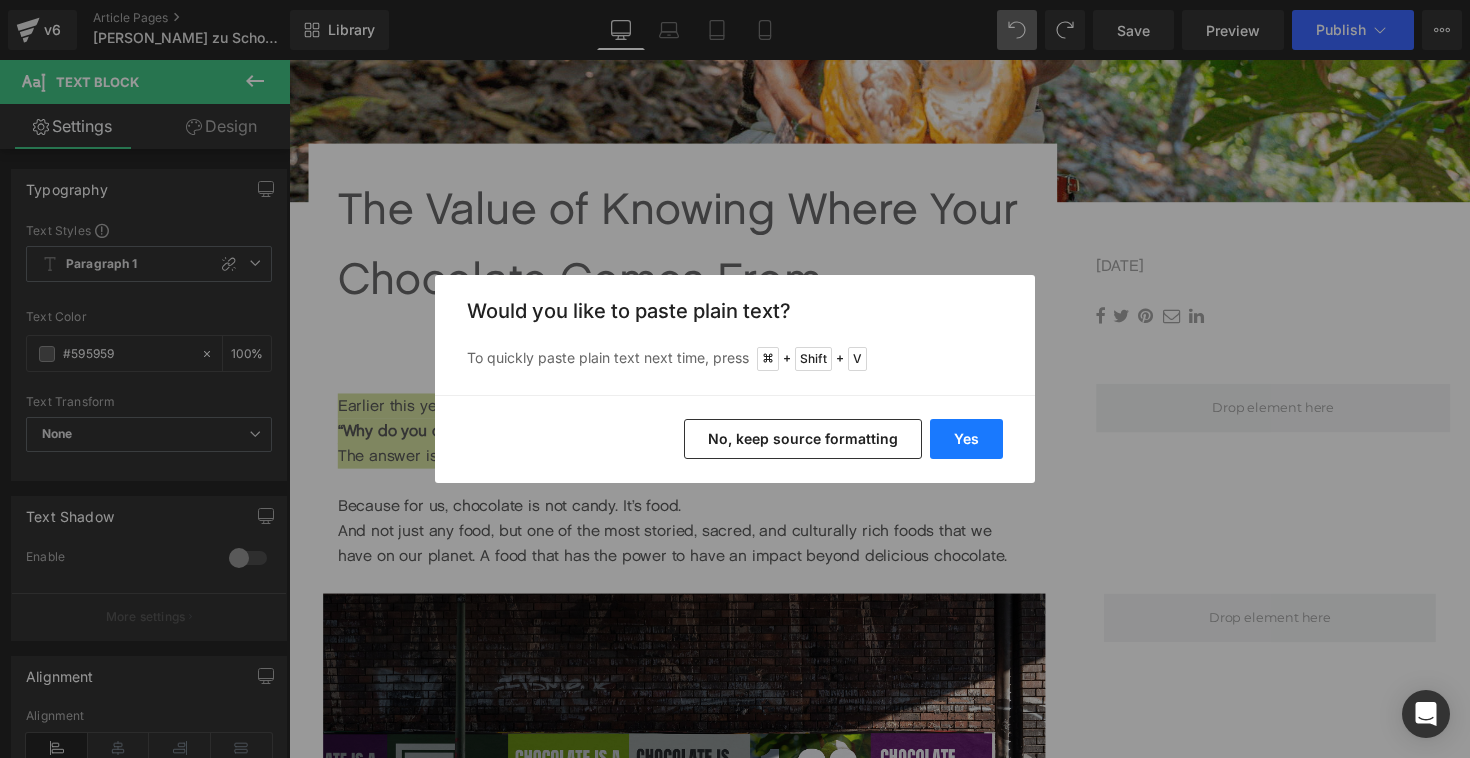 click on "Yes" at bounding box center (966, 439) 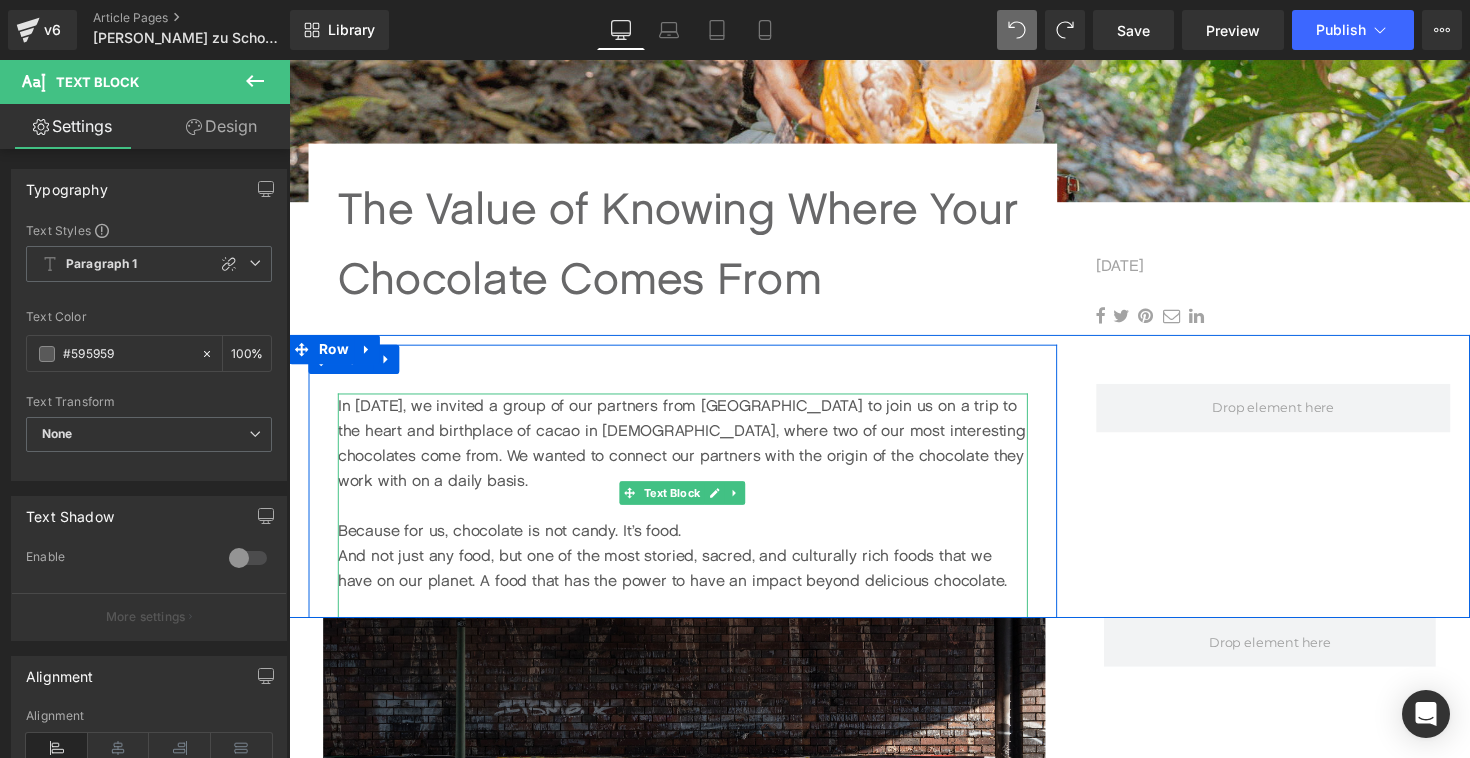 click on "In [DATE], we invited a group of our partners from [GEOGRAPHIC_DATA] to join us on a trip to the heart and birthplace of cacao in [DEMOGRAPHIC_DATA], where two of our most interesting chocolates come from. We wanted to connect our partners with the origin of the chocolate they work with on a daily basis." at bounding box center (692, 453) 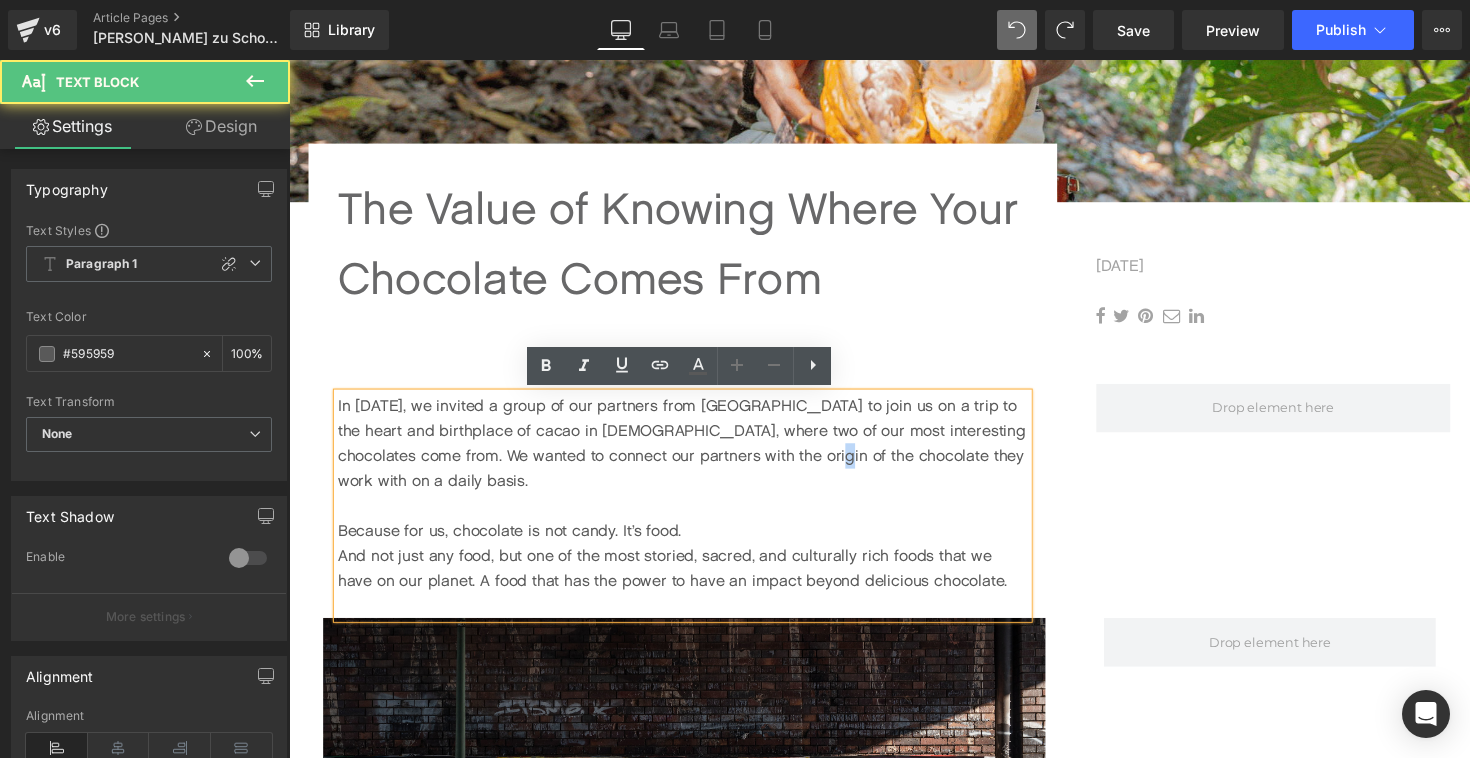 click on "In [DATE], we invited a group of our partners from [GEOGRAPHIC_DATA] to join us on a trip to the heart and birthplace of cacao in [DEMOGRAPHIC_DATA], where two of our most interesting chocolates come from. We wanted to connect our partners with the origin of the chocolate they work with on a daily basis." at bounding box center [692, 453] 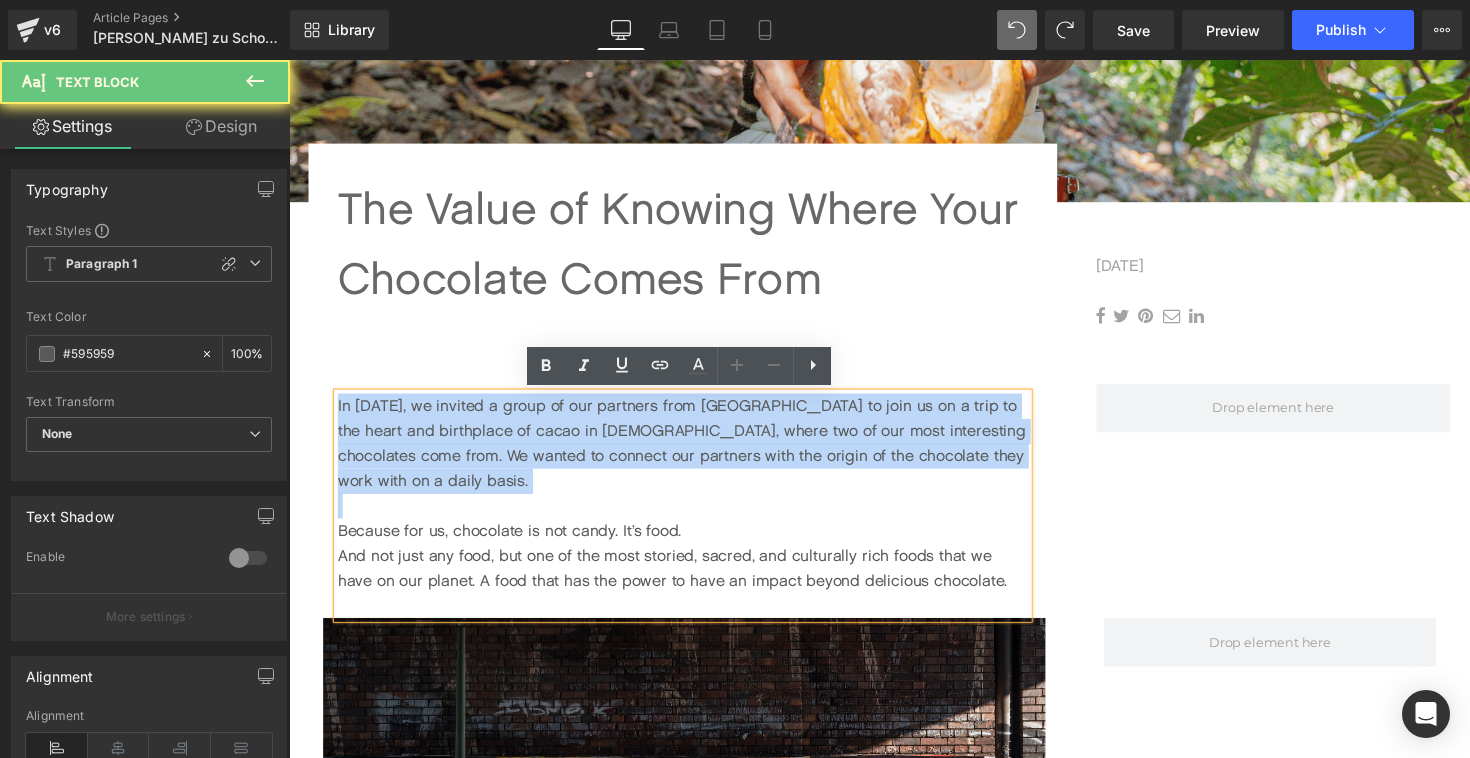 click on "In [DATE], we invited a group of our partners from [GEOGRAPHIC_DATA] to join us on a trip to the heart and birthplace of cacao in [DEMOGRAPHIC_DATA], where two of our most interesting chocolates come from. We wanted to connect our partners with the origin of the chocolate they work with on a daily basis." at bounding box center (692, 453) 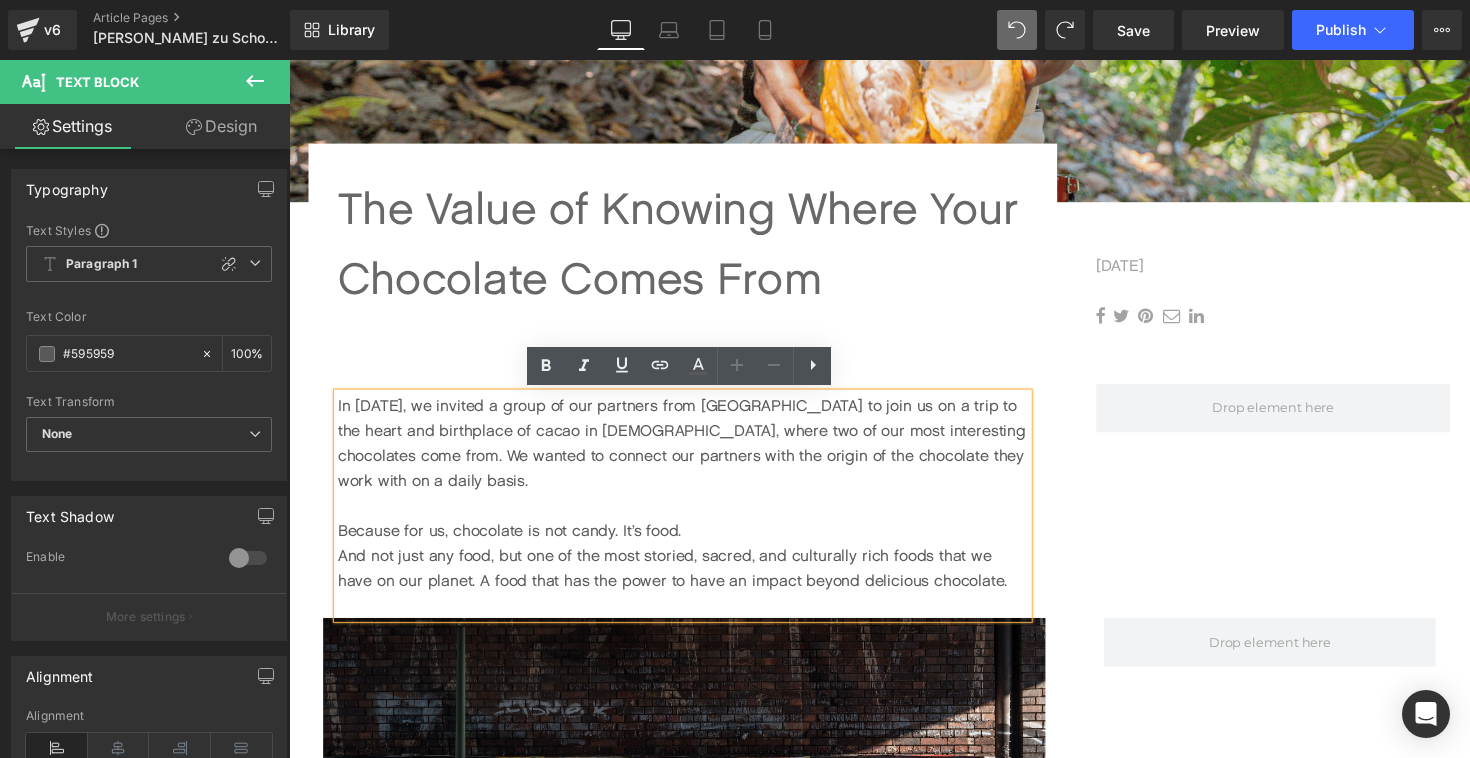 click on "In [DATE], we invited a group of our partners from [GEOGRAPHIC_DATA] to join us on a trip to the heart and birthplace of cacao in [DEMOGRAPHIC_DATA], where two of our most interesting chocolates come from. We wanted to connect our partners with the origin of the chocolate they work with on a daily basis." at bounding box center (692, 453) 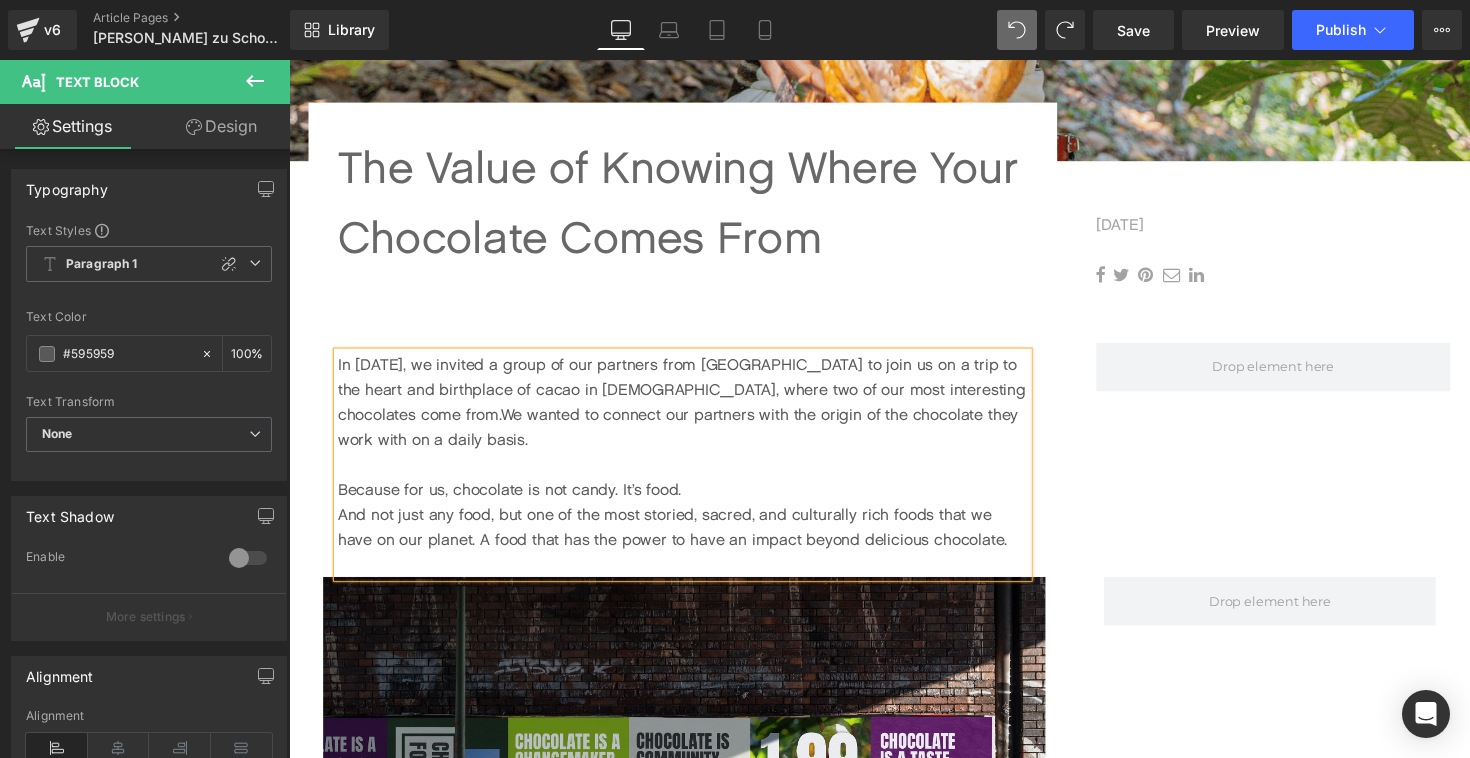 scroll, scrollTop: 729, scrollLeft: 0, axis: vertical 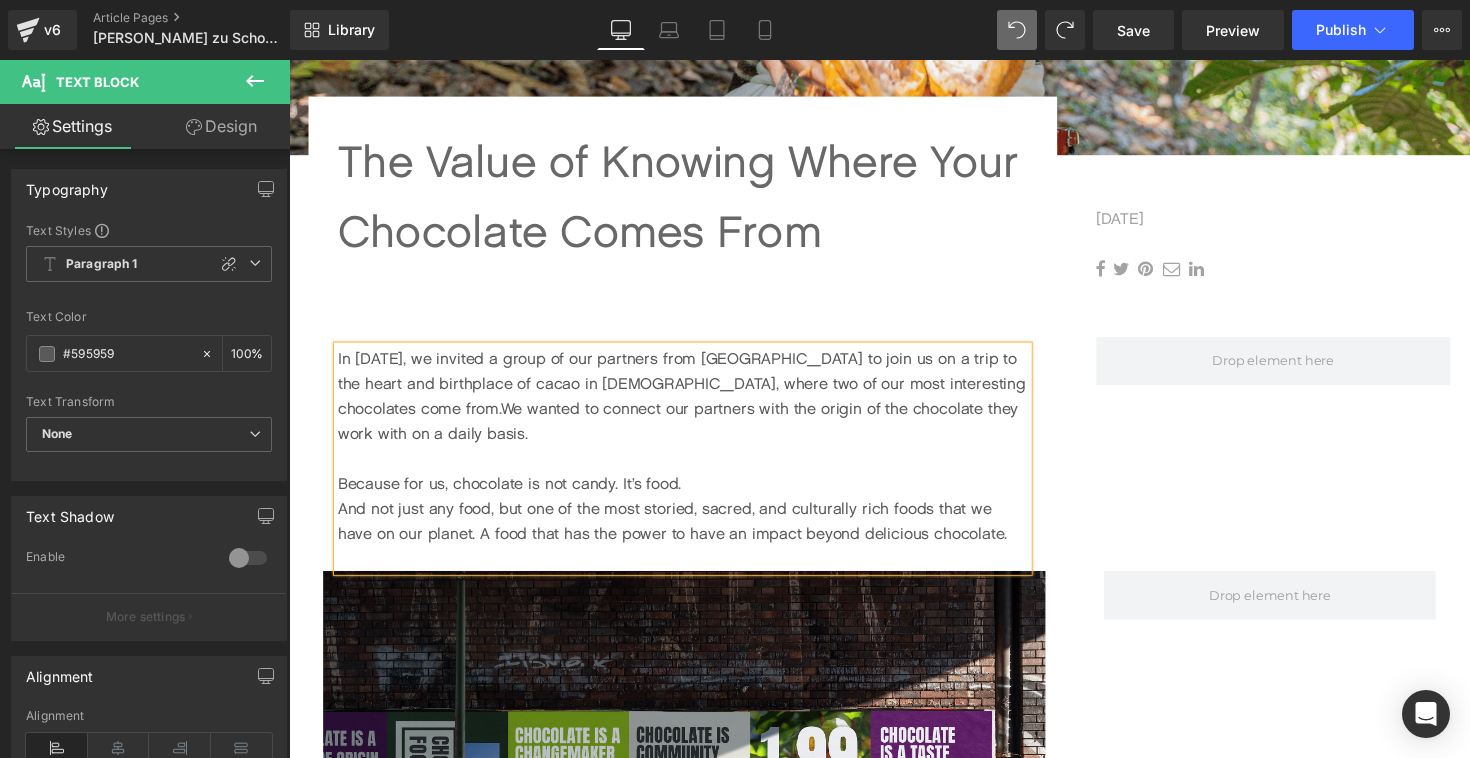 click on "And not just any food, but one of the most storied, sacred, and culturally rich foods that we have on our planet. A food that has the power to have an impact beyond delicious chocolate." at bounding box center [692, 533] 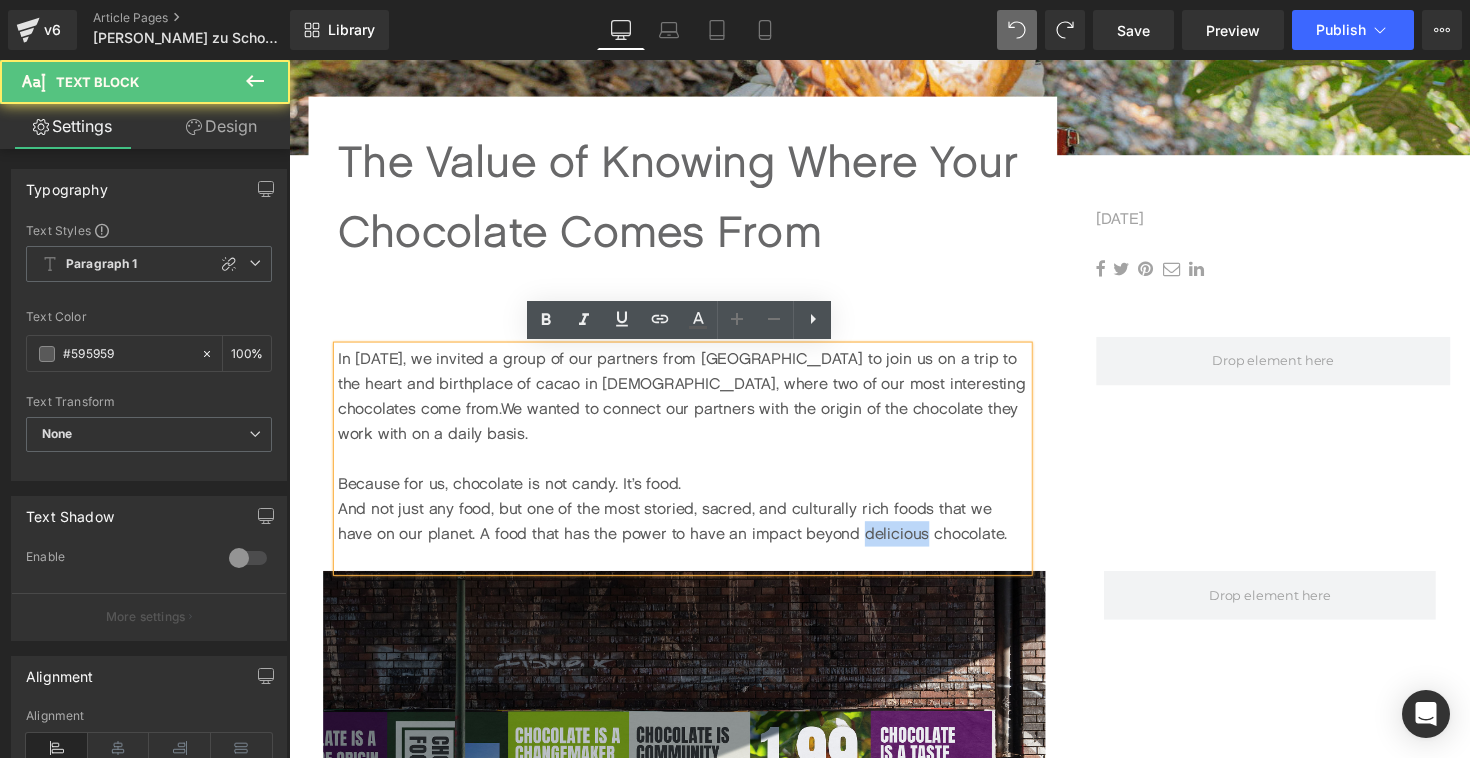 click on "And not just any food, but one of the most storied, sacred, and culturally rich foods that we have on our planet. A food that has the power to have an impact beyond delicious chocolate." at bounding box center [692, 533] 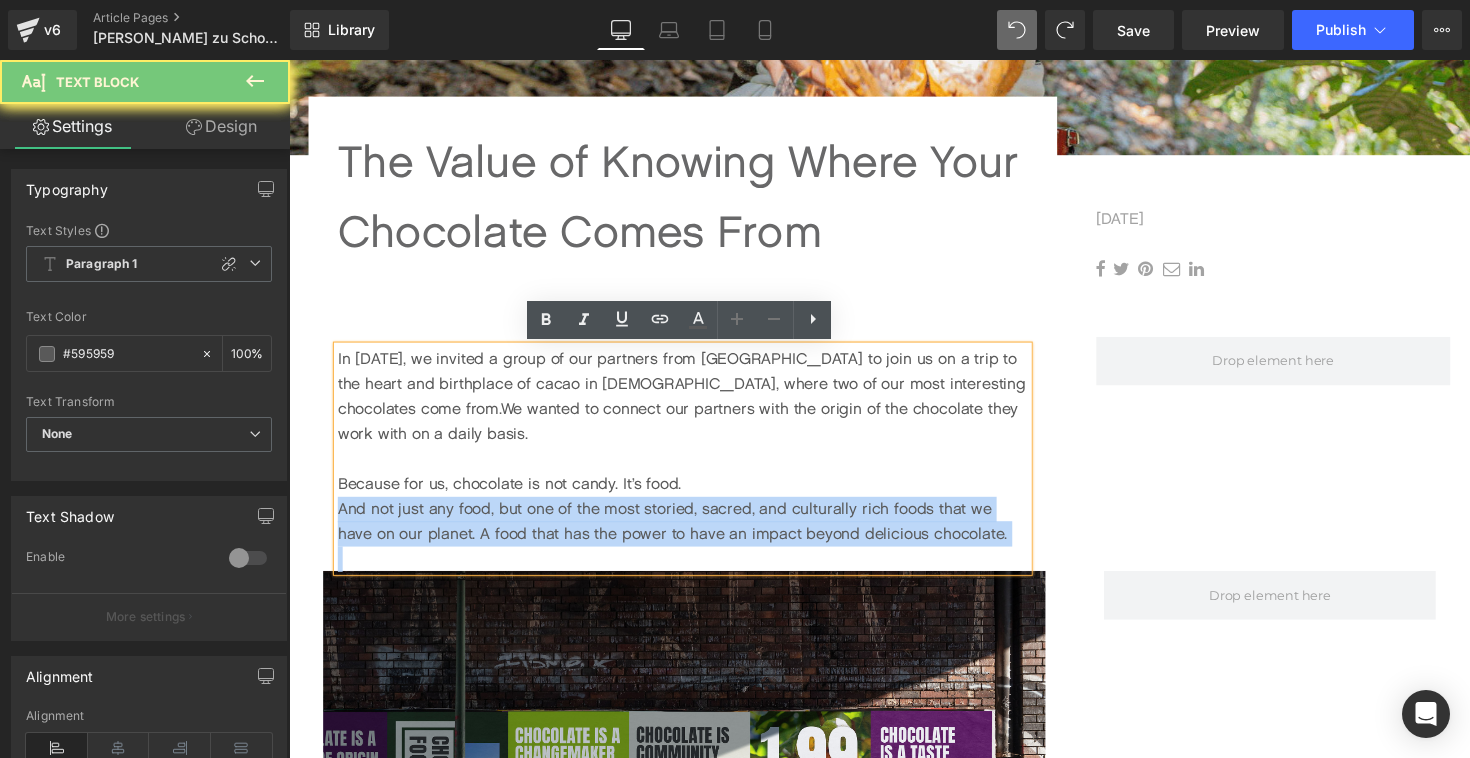 click on "And not just any food, but one of the most storied, sacred, and culturally rich foods that we have on our planet. A food that has the power to have an impact beyond delicious chocolate." at bounding box center [692, 533] 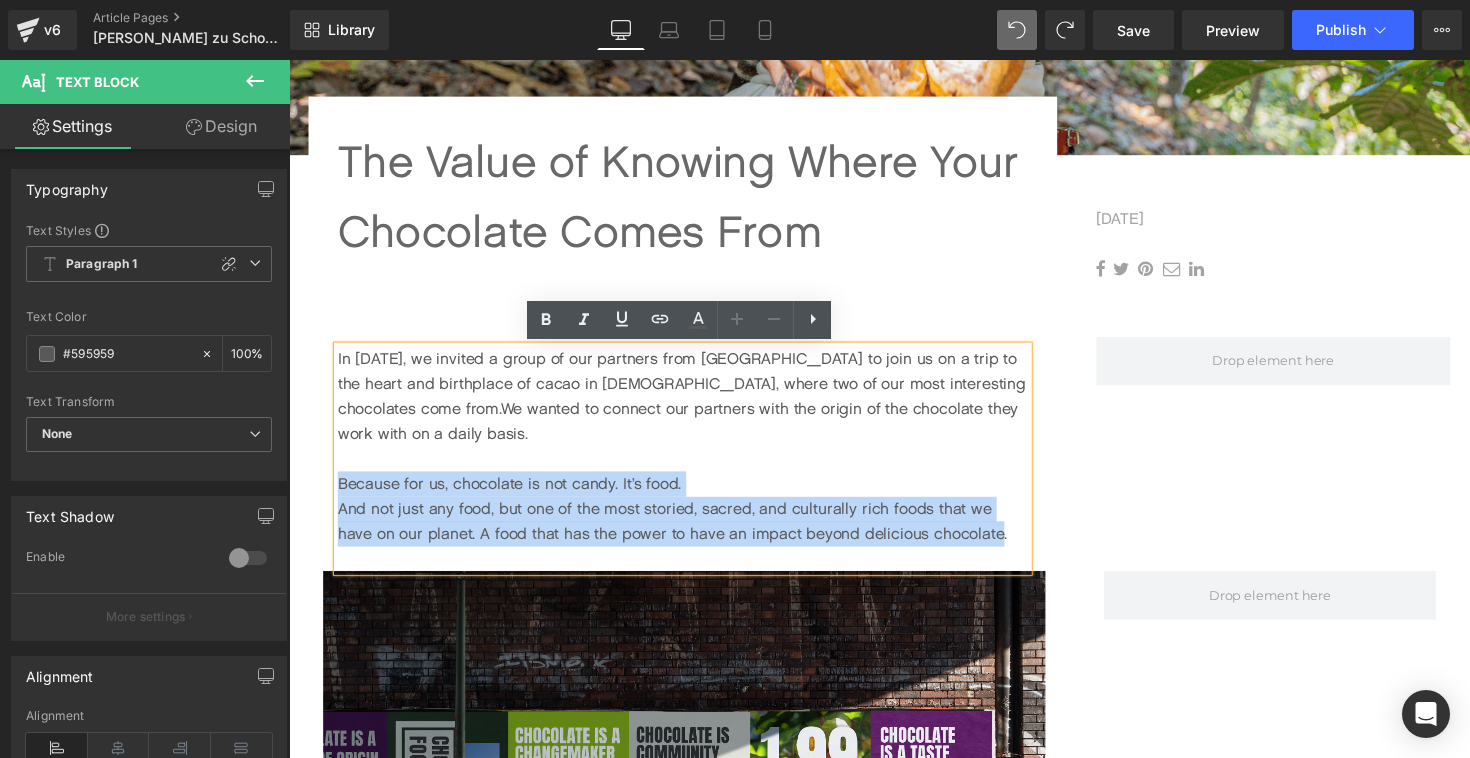 drag, startPoint x: 1025, startPoint y: 519, endPoint x: 330, endPoint y: 472, distance: 696.5874 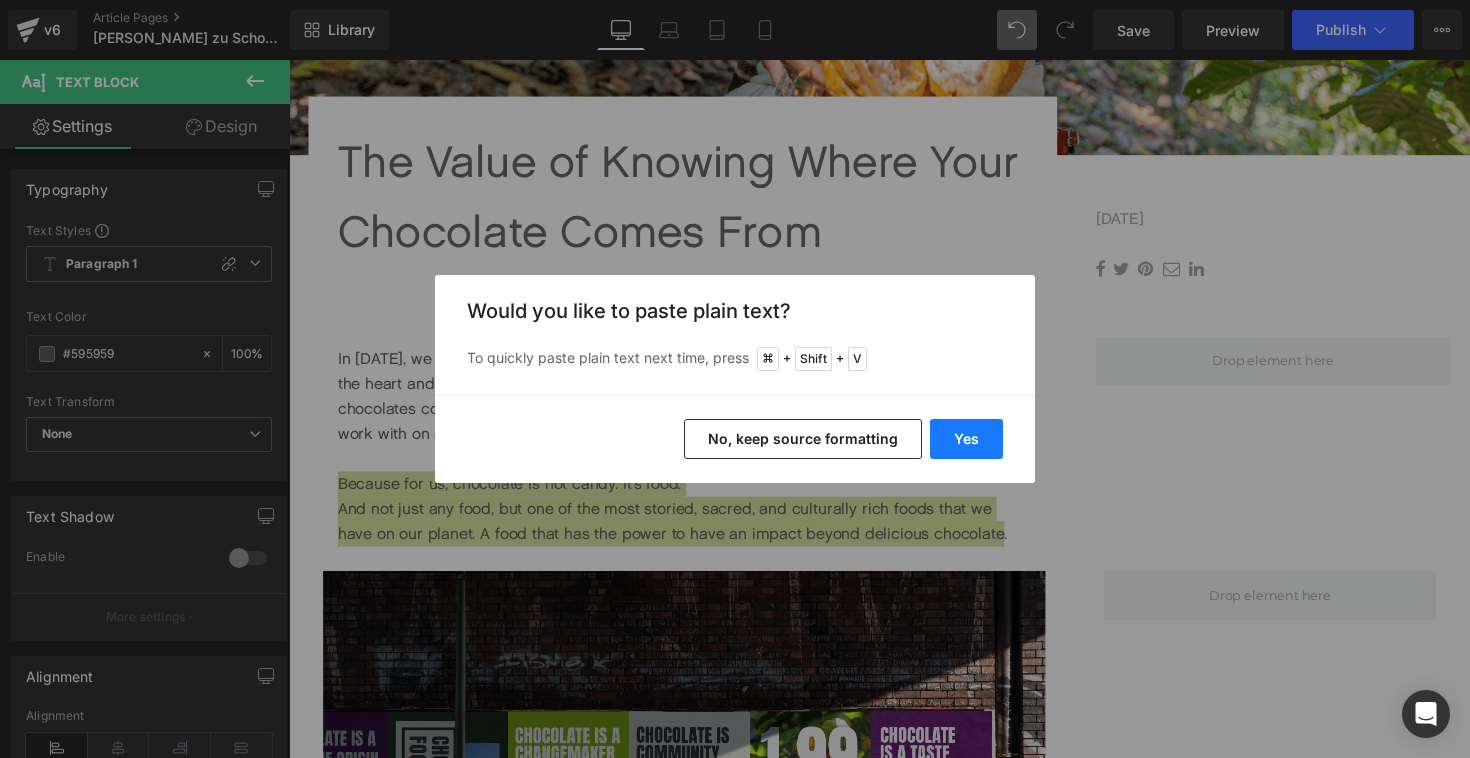 click on "Yes" at bounding box center (966, 439) 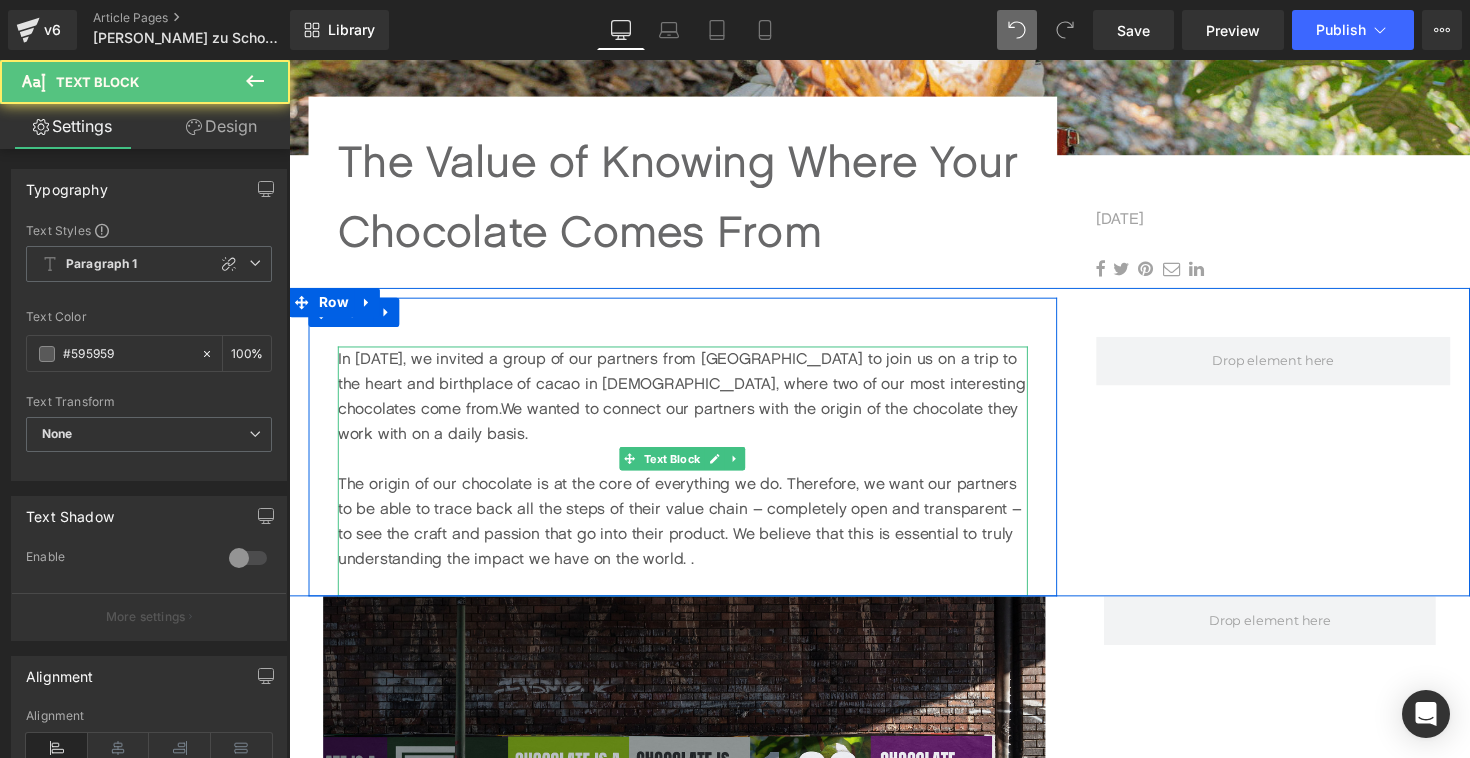 click on "The origin of our chocolate is at the core of everything we do. Therefore, we want our partners to be able to trace back all the steps of their value chain – completely open and transparent – to see the craft and passion that go into their product. We believe that this is essential to truly understanding the impact we have on the world. ." at bounding box center [692, 533] 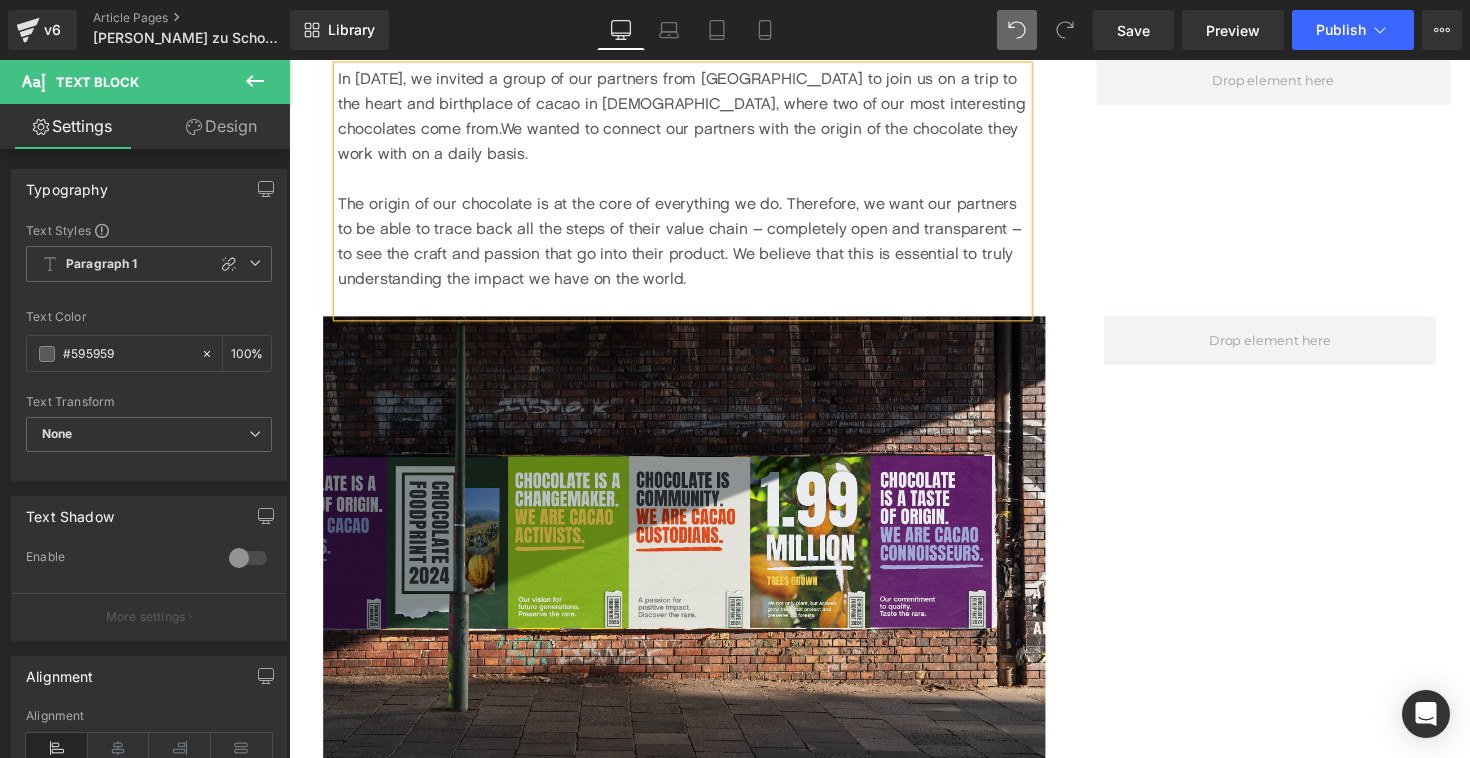 scroll, scrollTop: 1149, scrollLeft: 0, axis: vertical 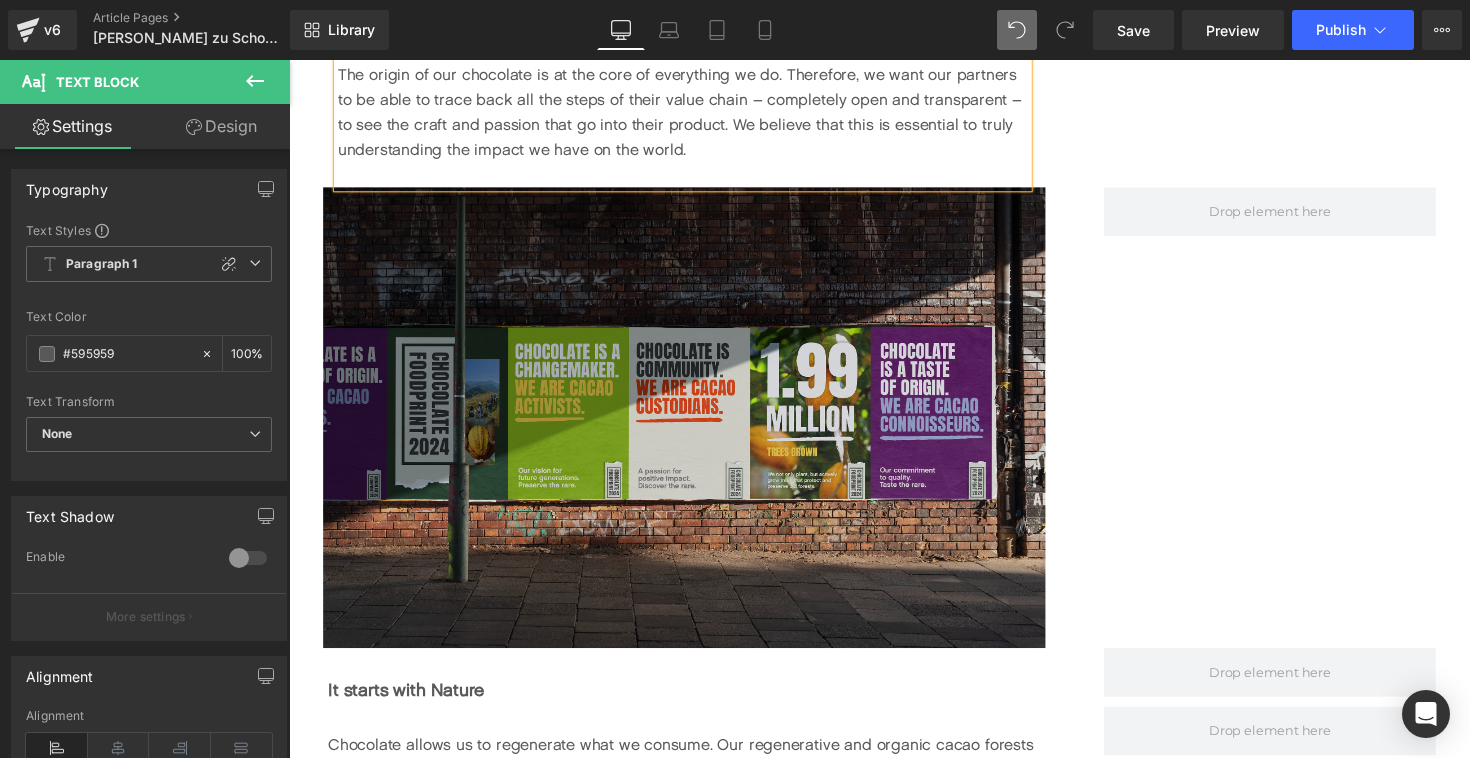 click at bounding box center (694, 426) 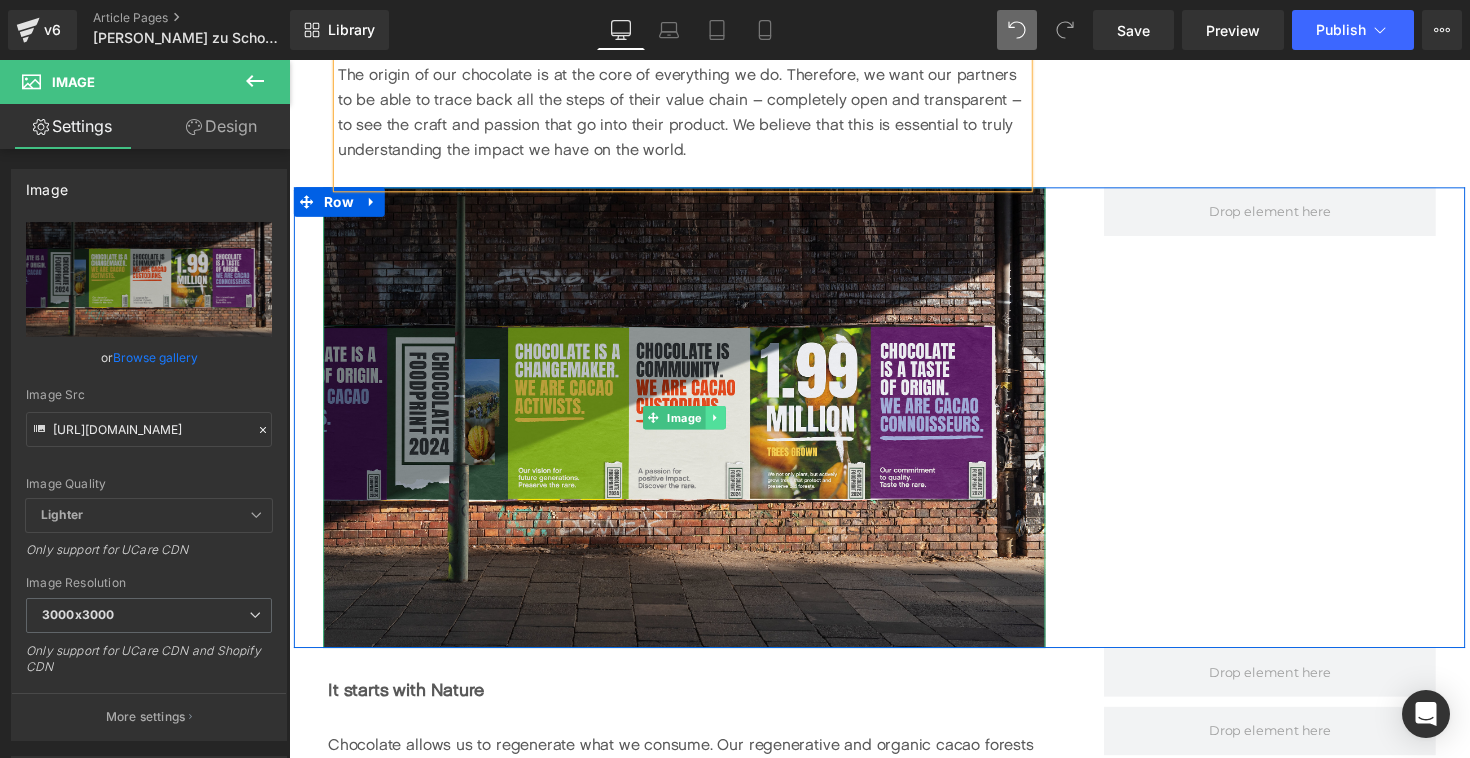 click 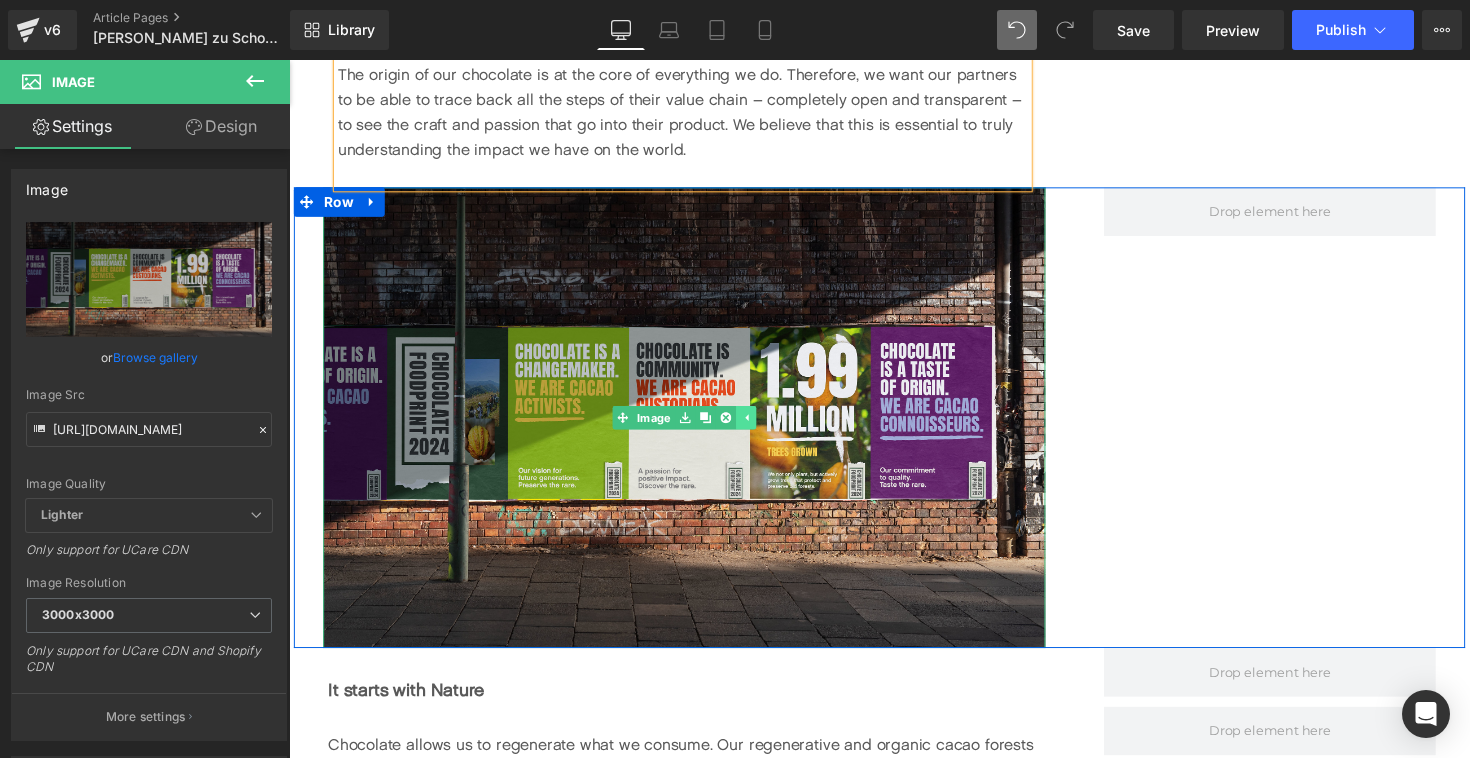 click 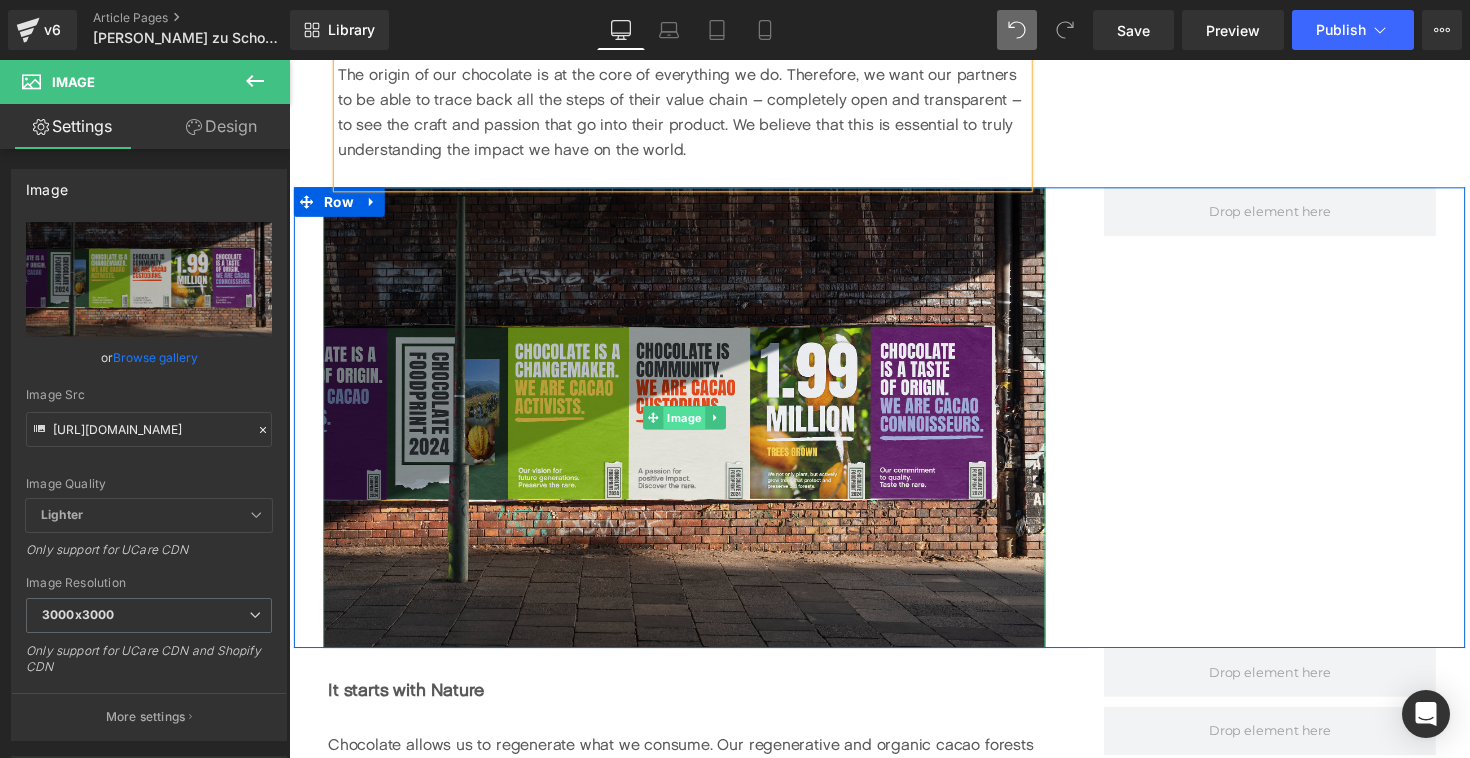 click on "Image" at bounding box center (694, 427) 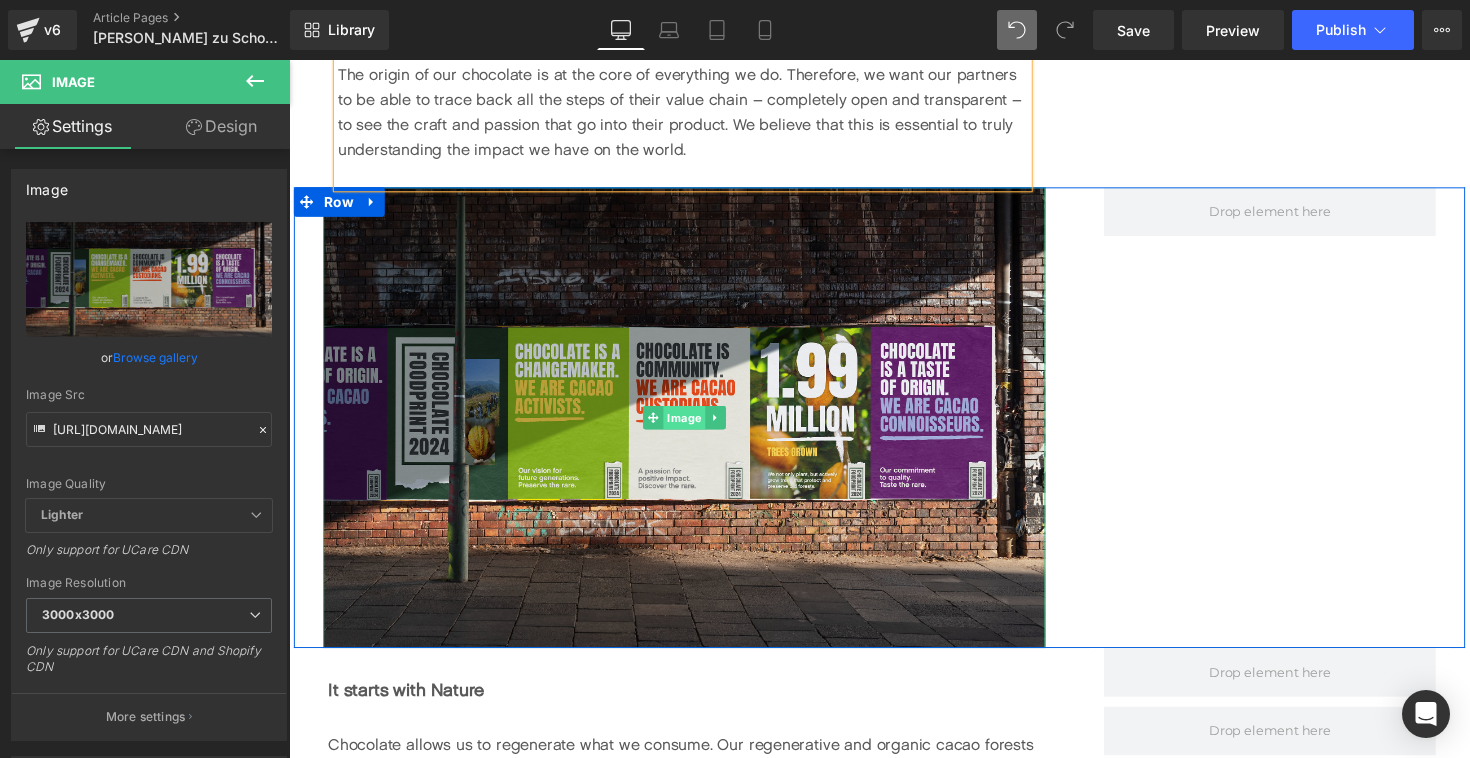 click on "Image" at bounding box center (694, 426) 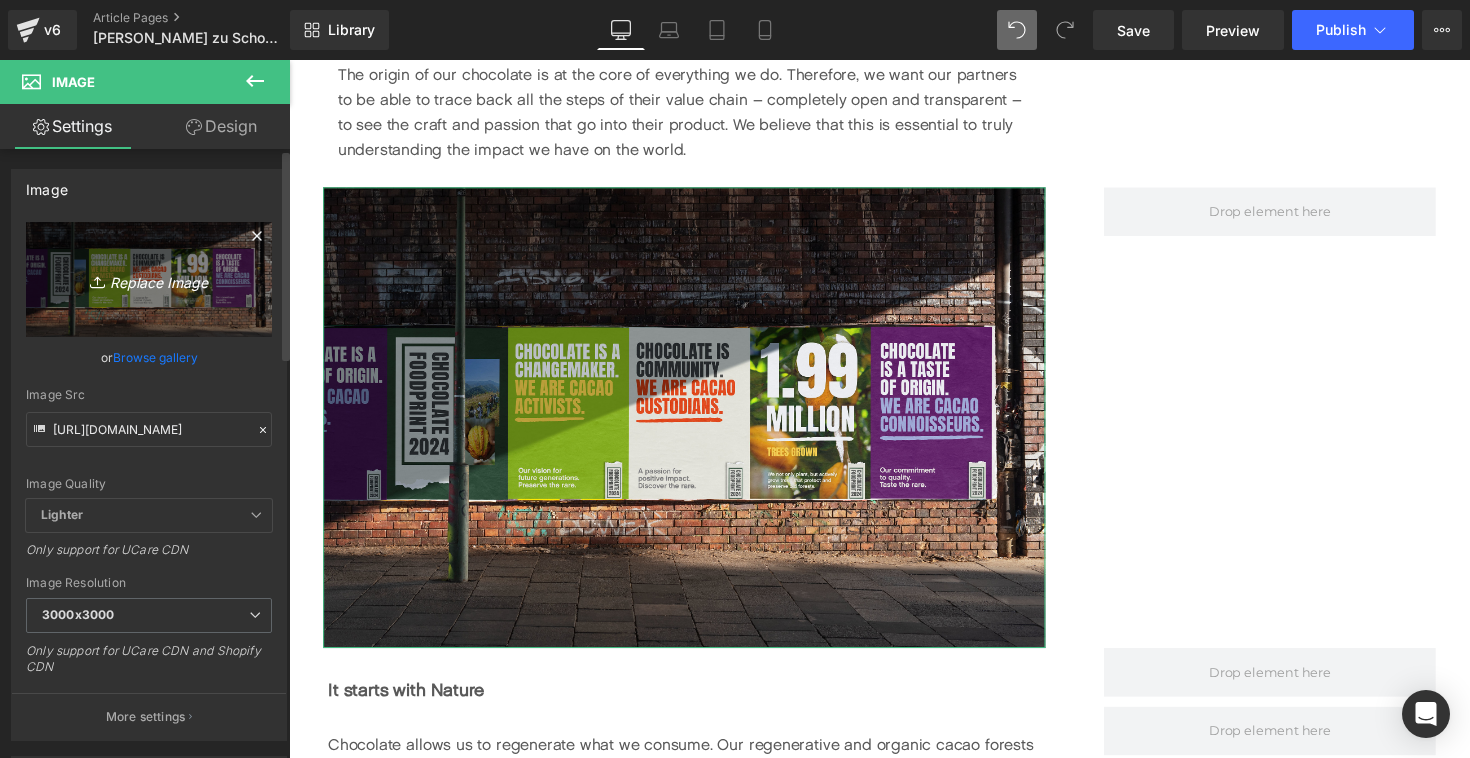 click on "Replace Image" at bounding box center [149, 279] 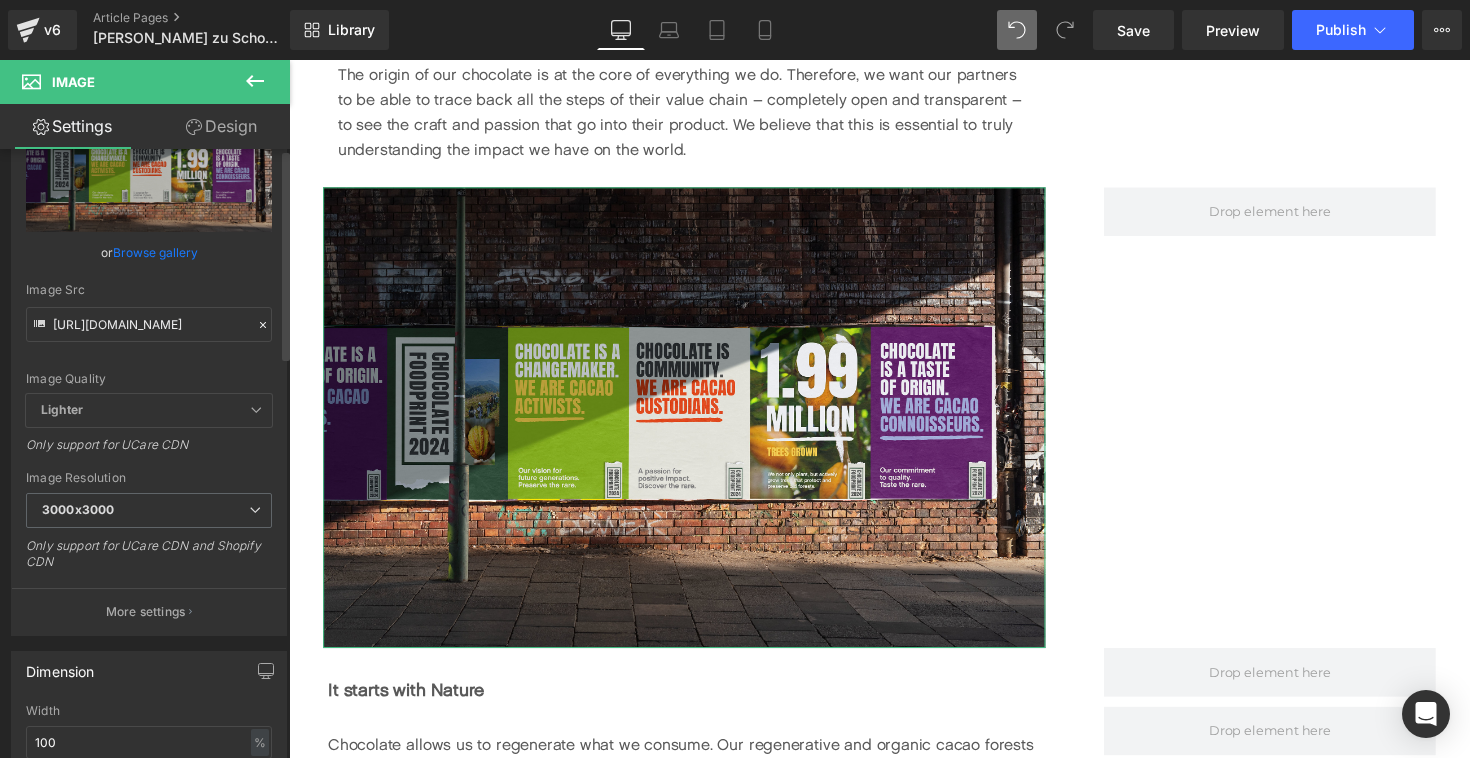scroll, scrollTop: 0, scrollLeft: 0, axis: both 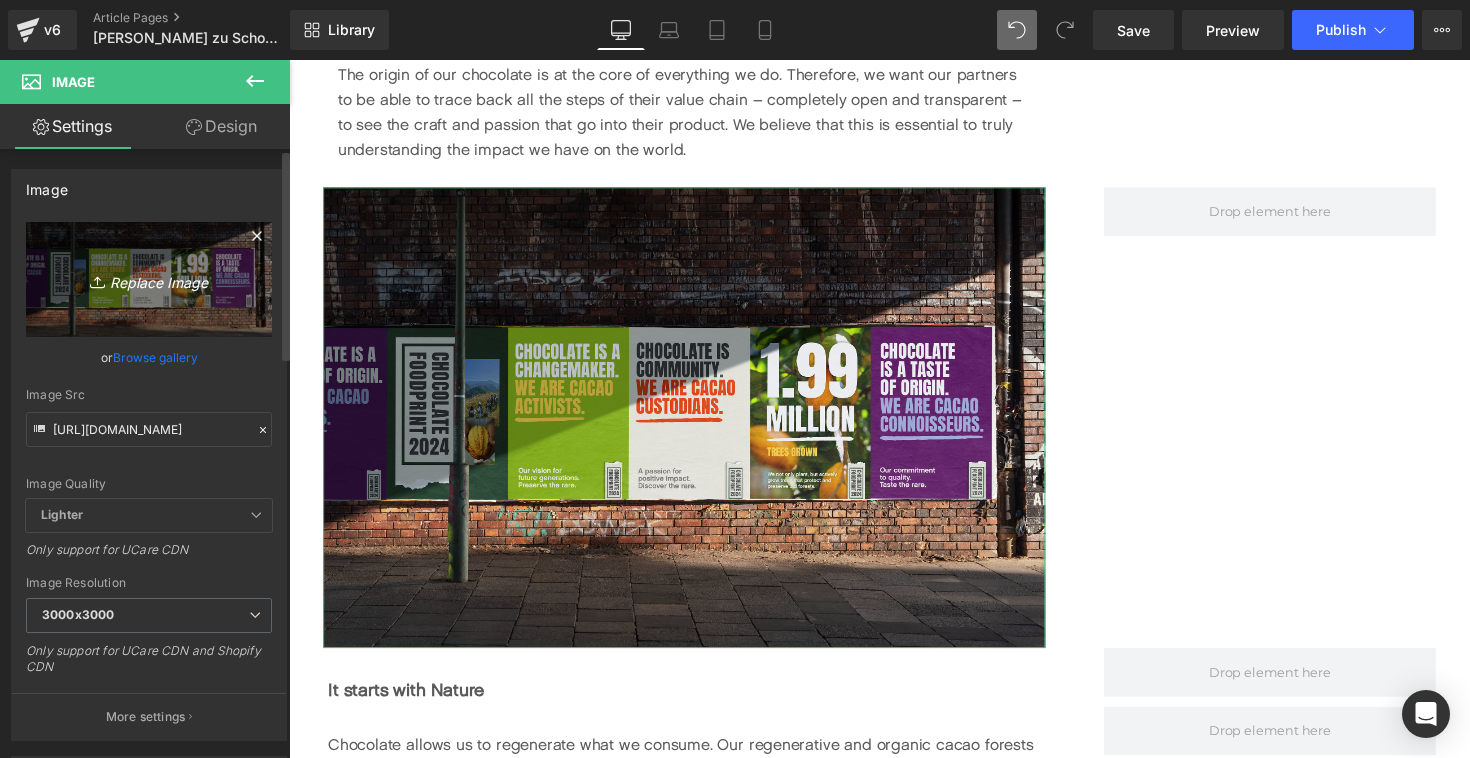 click on "Replace Image" at bounding box center [149, 279] 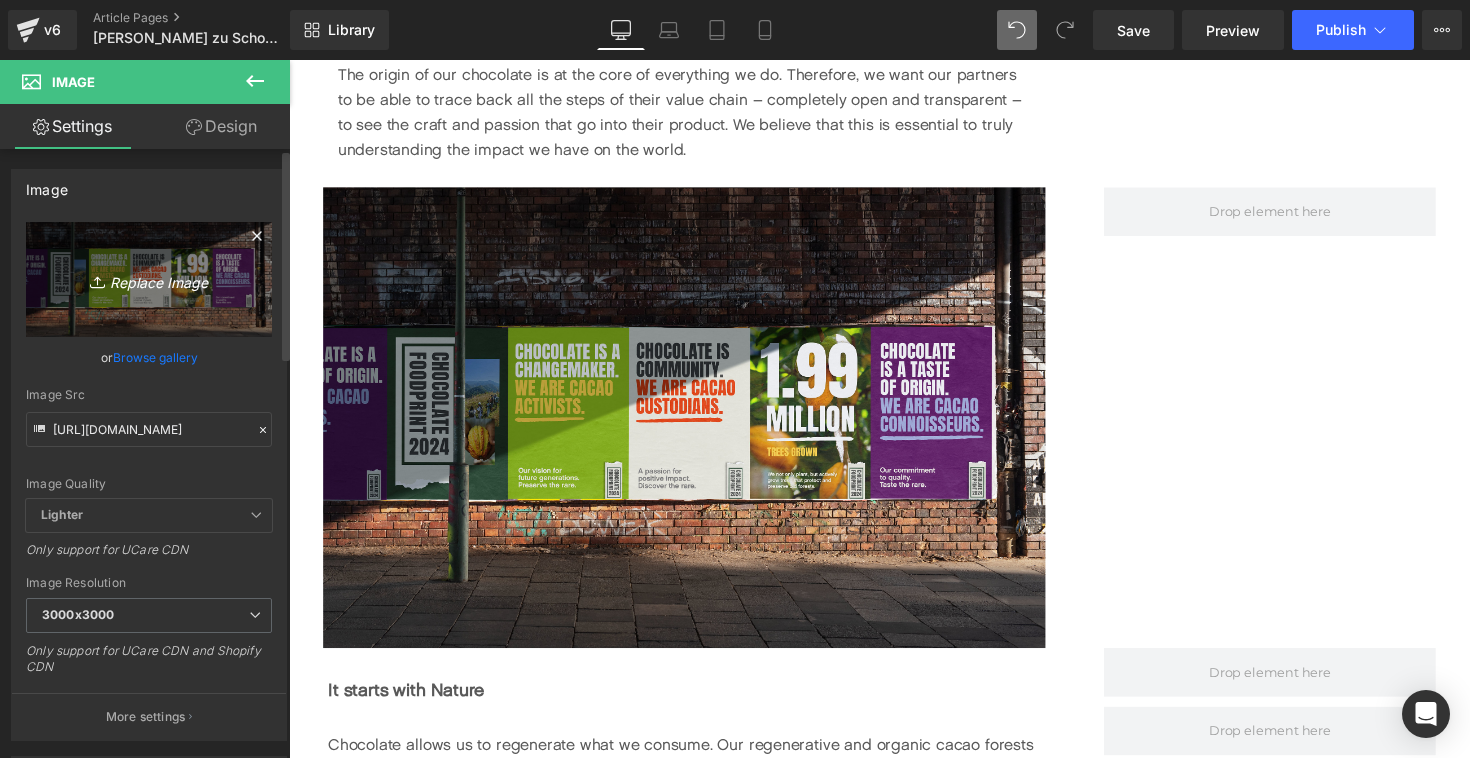 type on "C:\fakepath\DSC07680.jpg" 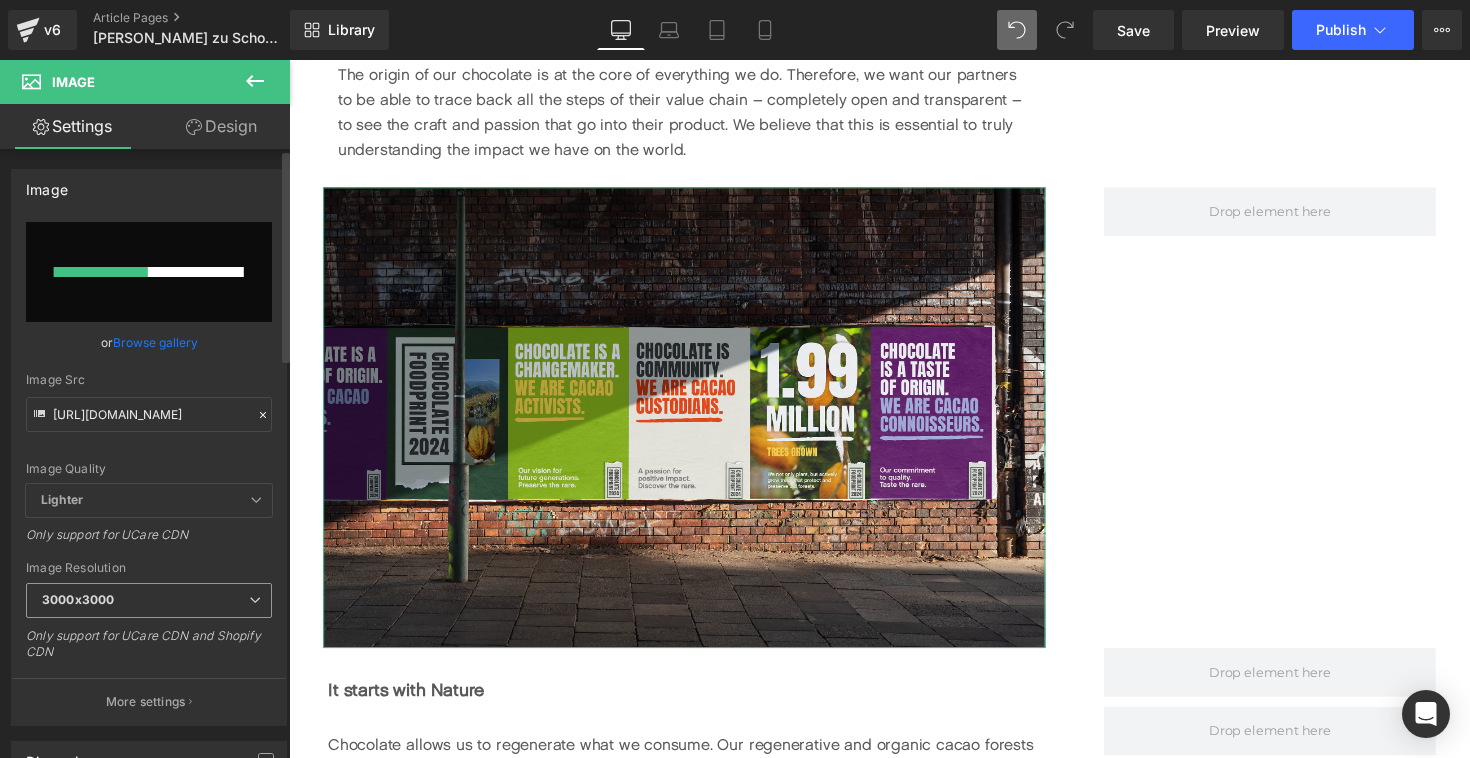 click on "3000x3000" at bounding box center (149, 600) 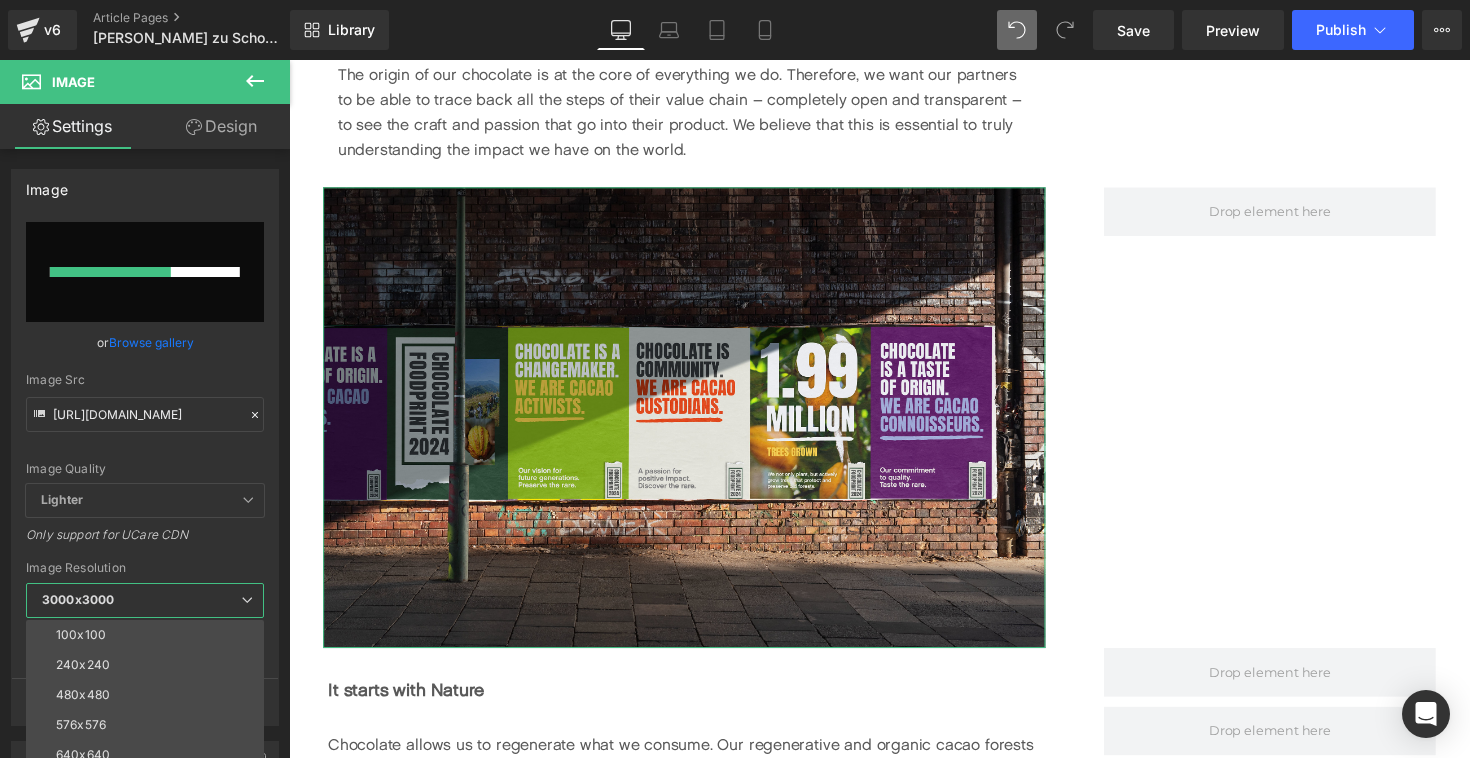 type 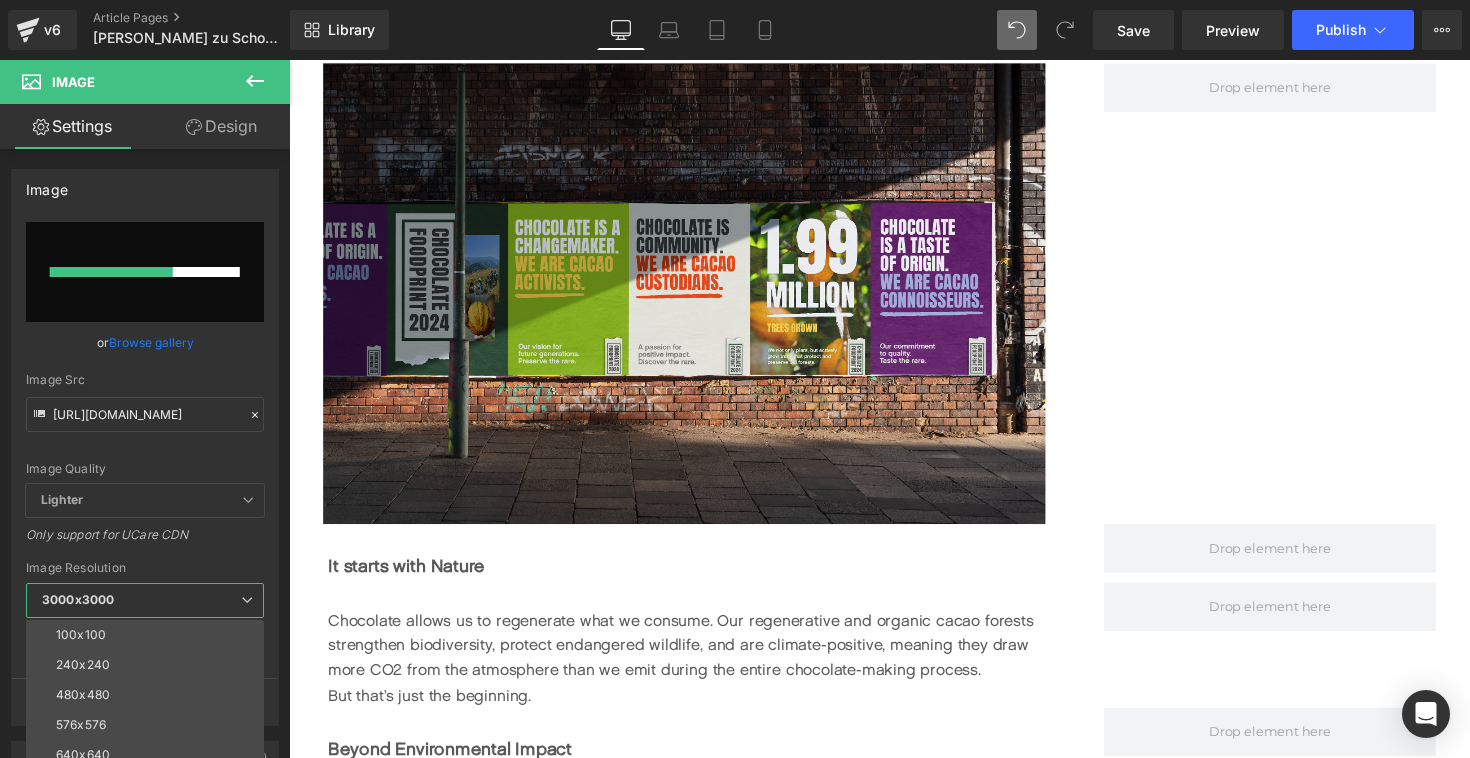 scroll, scrollTop: 1278, scrollLeft: 0, axis: vertical 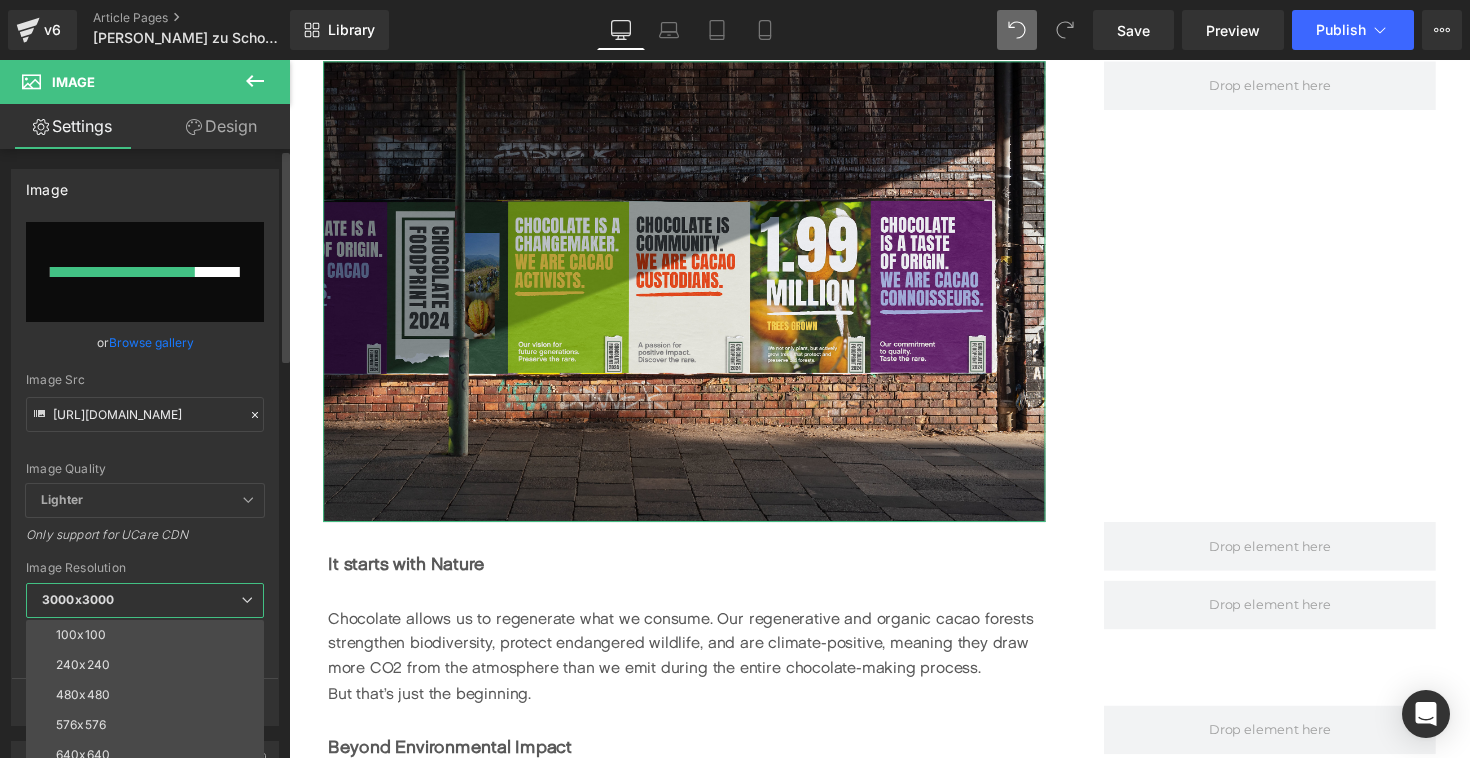 click on "3000x3000" at bounding box center [145, 600] 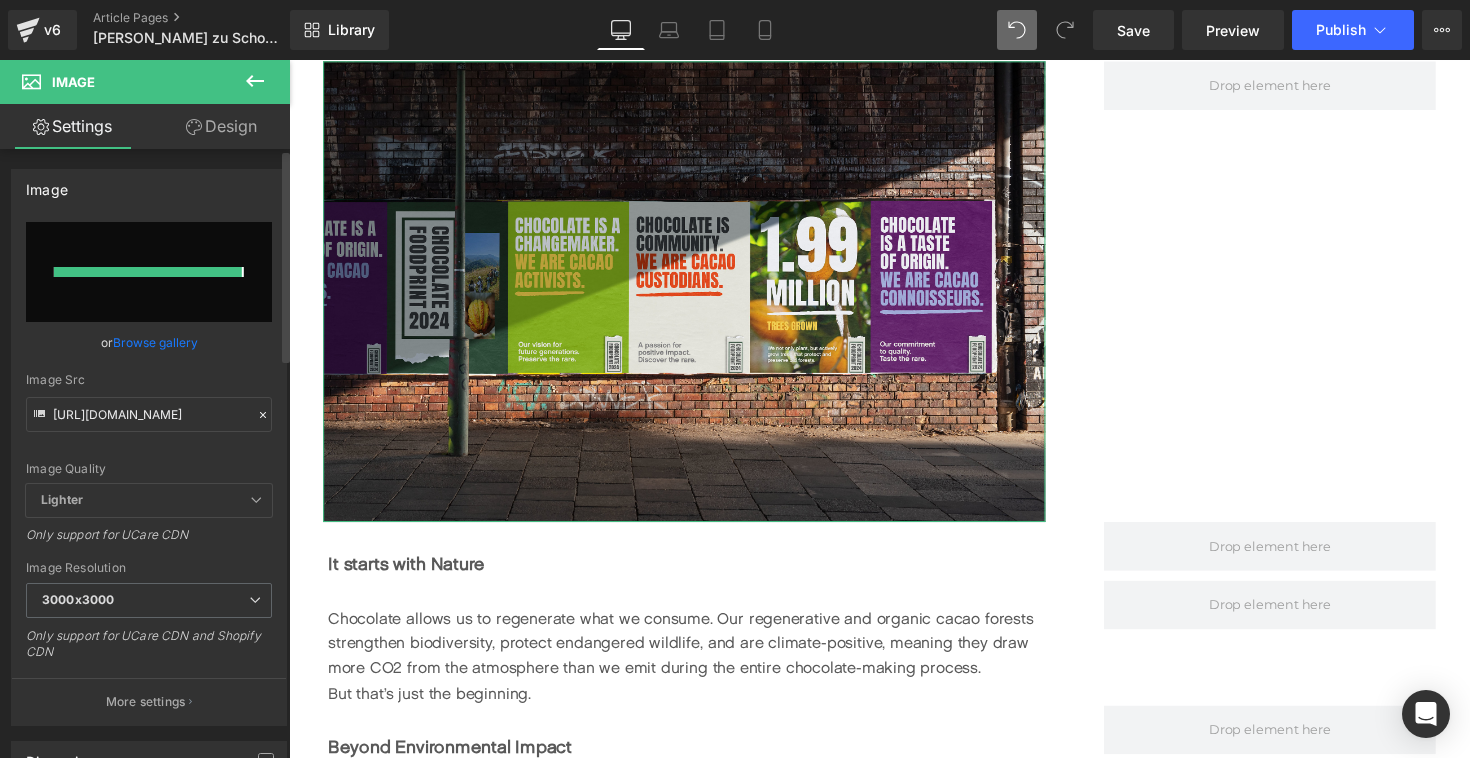 type on "[URL][DOMAIN_NAME]" 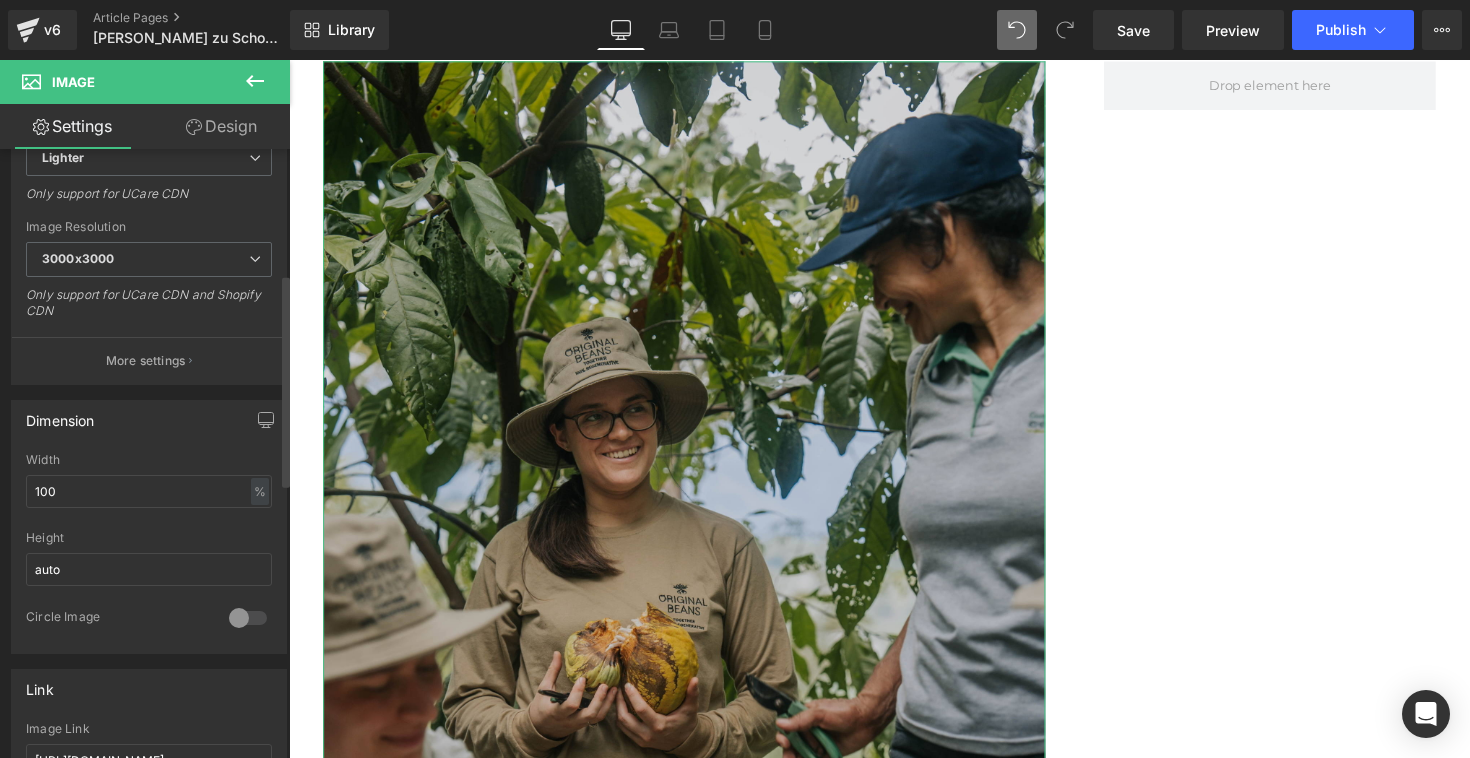 scroll, scrollTop: 394, scrollLeft: 0, axis: vertical 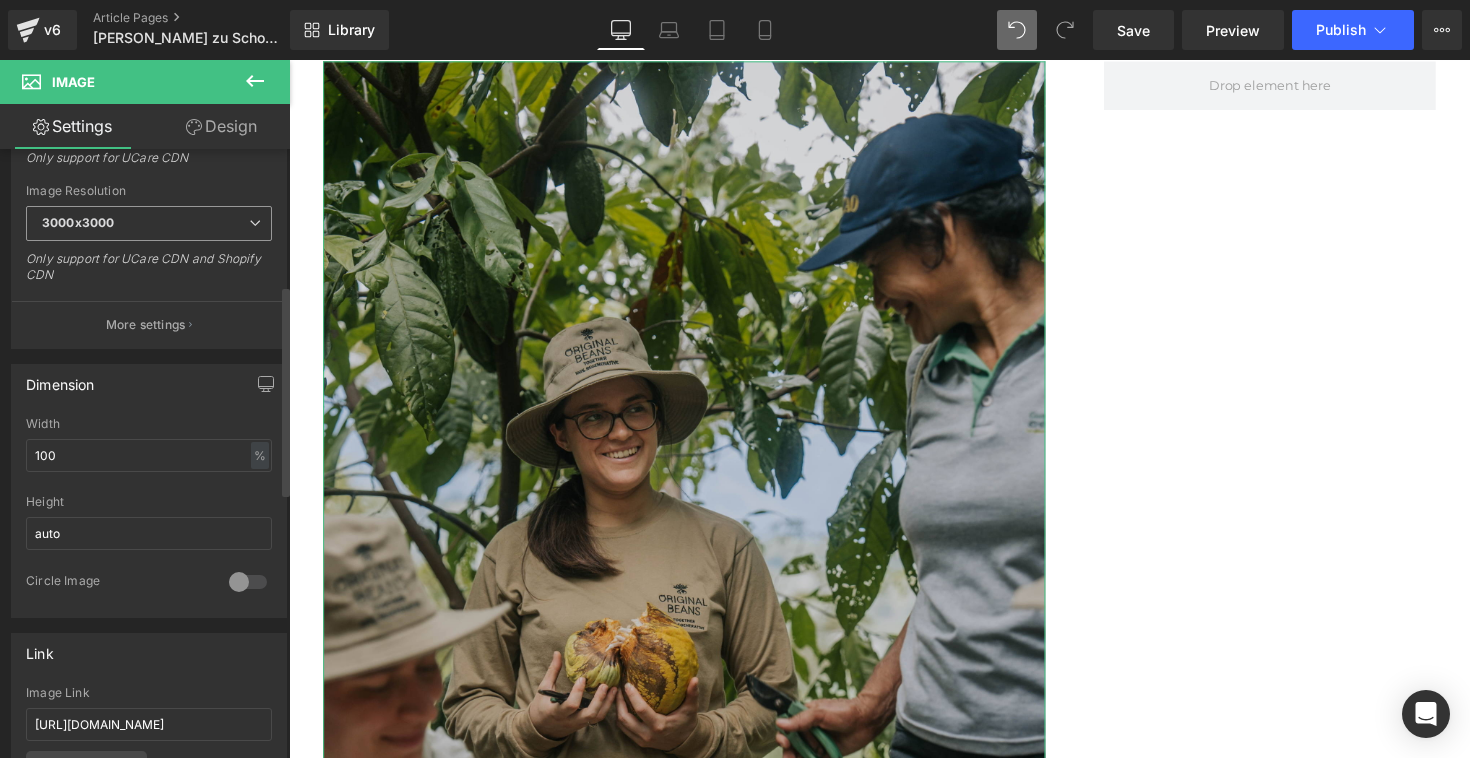 click on "3000x3000" at bounding box center (149, 223) 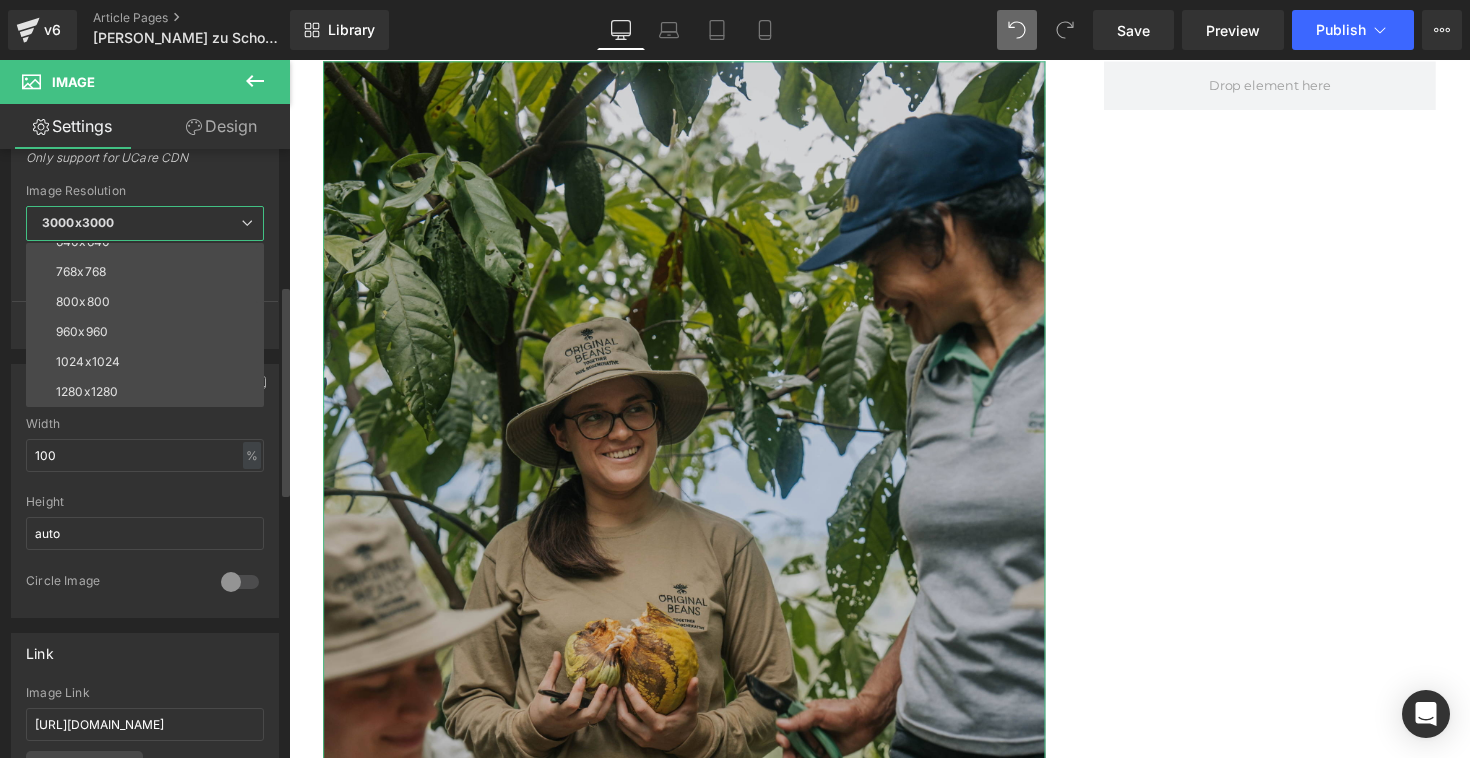 scroll, scrollTop: 0, scrollLeft: 0, axis: both 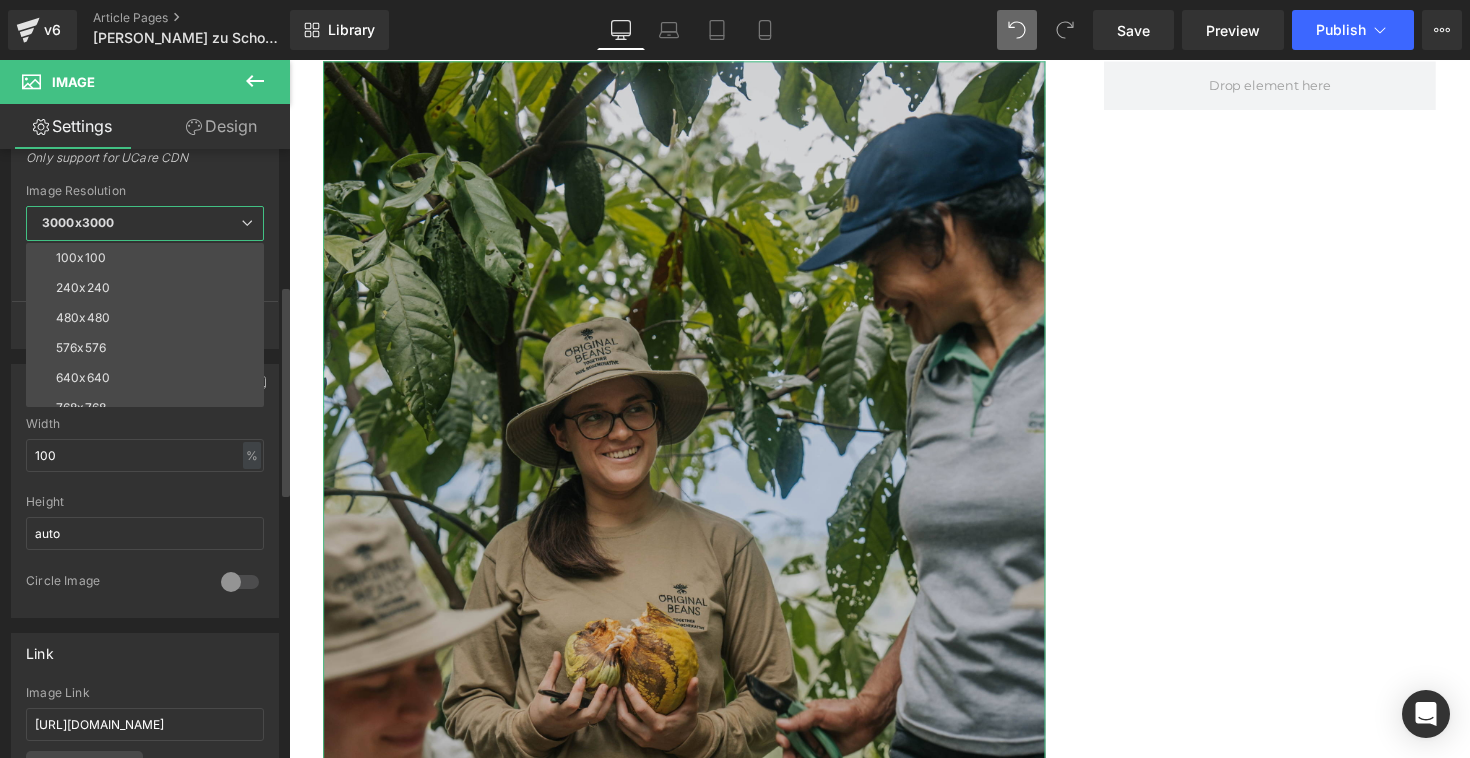 click on "[URL][DOMAIN_NAME]  Replace Image  Upload image or  Browse gallery Image Src [URL][DOMAIN_NAME] Image Quality Lighter Lightest
Lighter
Lighter Lightest Only support for UCare CDN 100x100 240x240 480x480 576x576 640x640 768x768 800x800 960x960 1024x1024 1280x1280 1440x1440 1600x1600 1920x1920 2560x2560 3000x3000 Image Resolution
3000x3000
100x100 240x240 480x480 576x576 640x640 768x768 800x800 960x960 1024x1024 1280x1280 1440x1440 1600x1600 1920x1920 2560x2560 3000x3000 Only support for UCare CDN and Shopify CDN More settings" at bounding box center [145, 88] 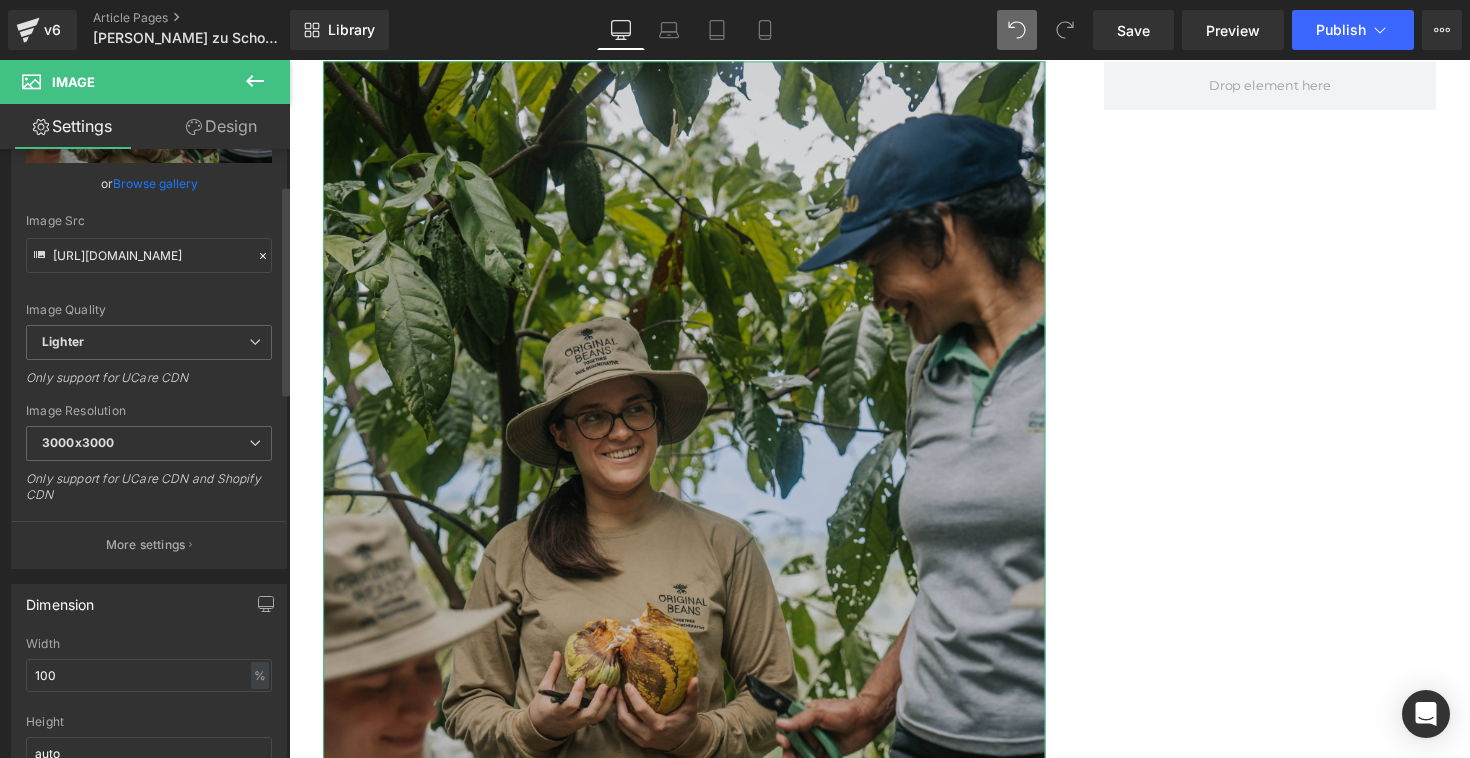 scroll, scrollTop: 82, scrollLeft: 0, axis: vertical 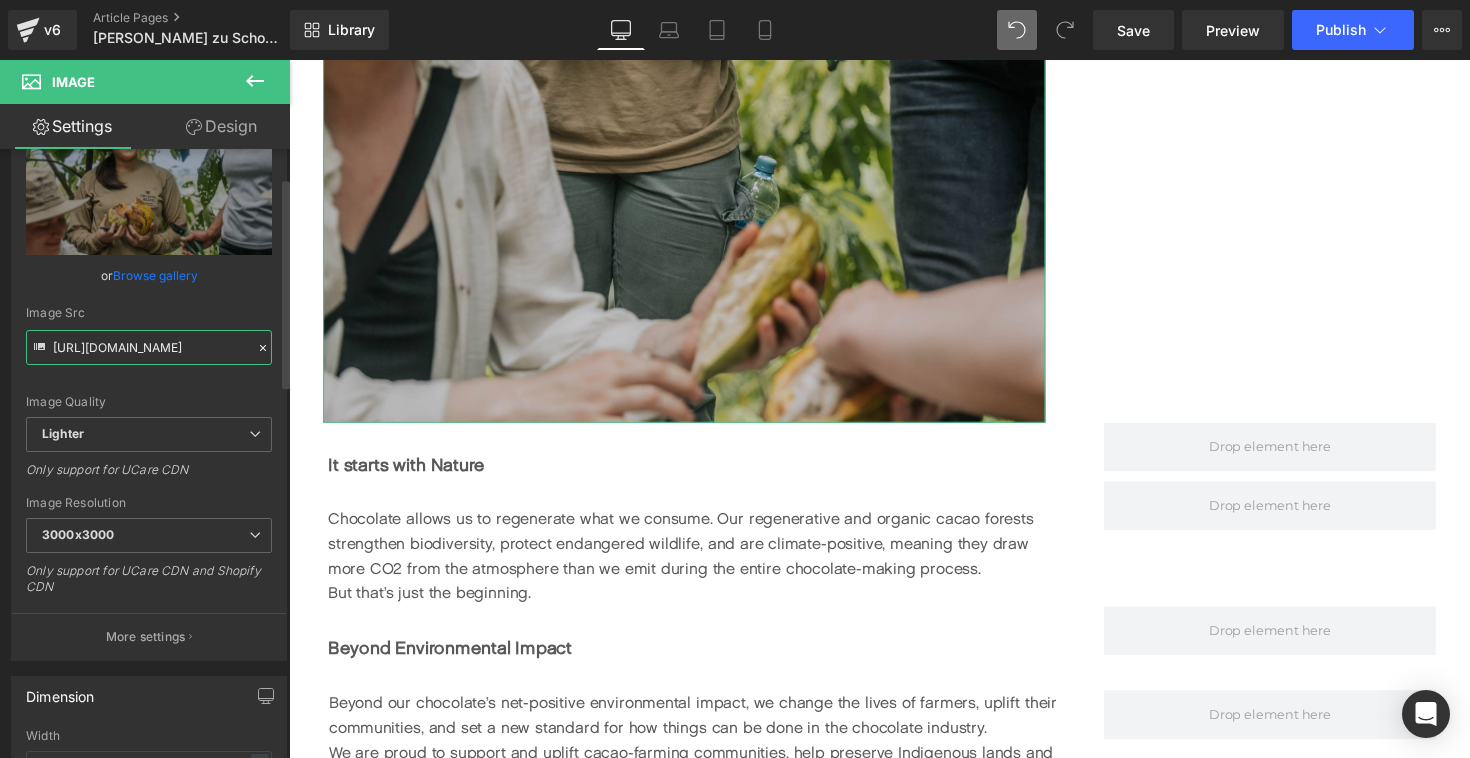 click on "[URL][DOMAIN_NAME]" at bounding box center (149, 347) 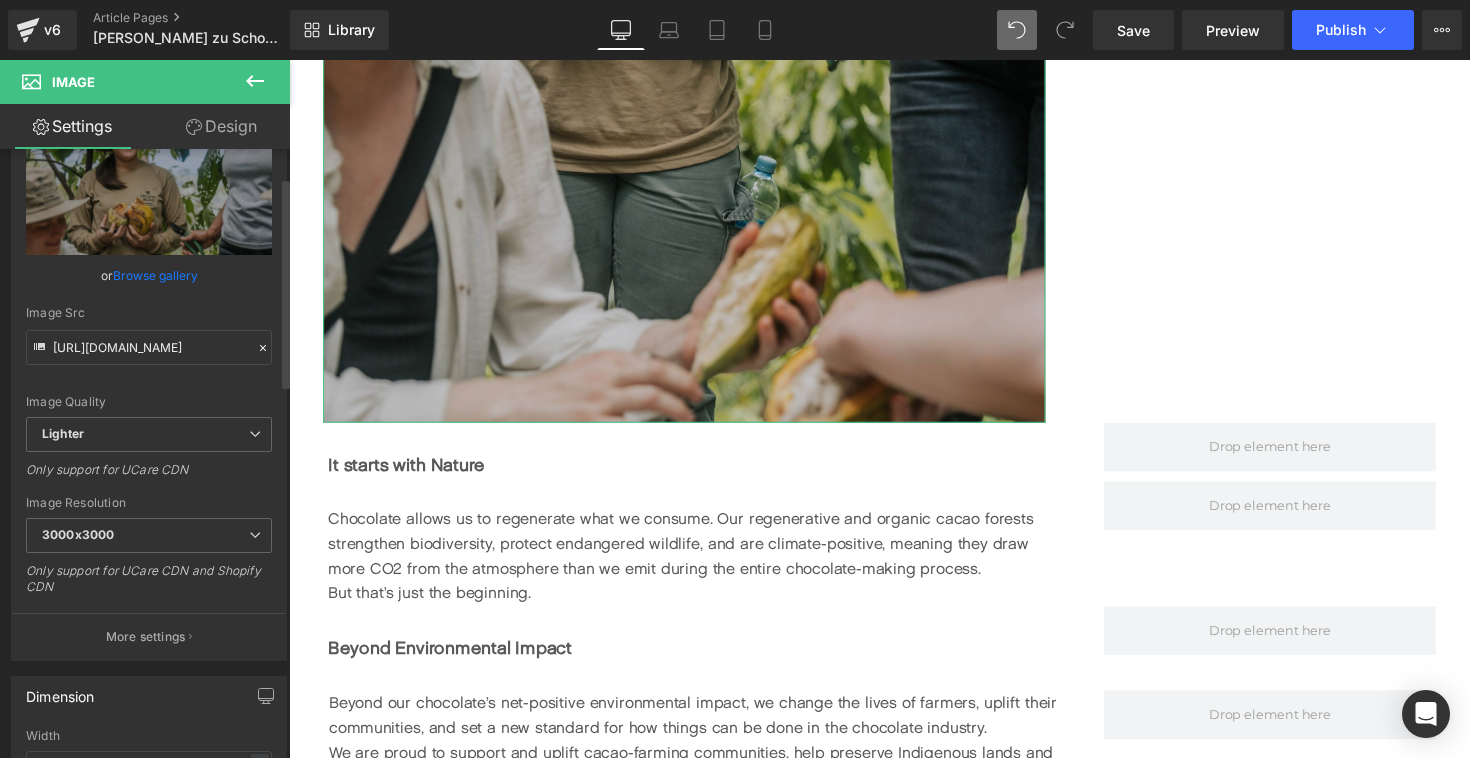 click on "Image Src" at bounding box center (149, 313) 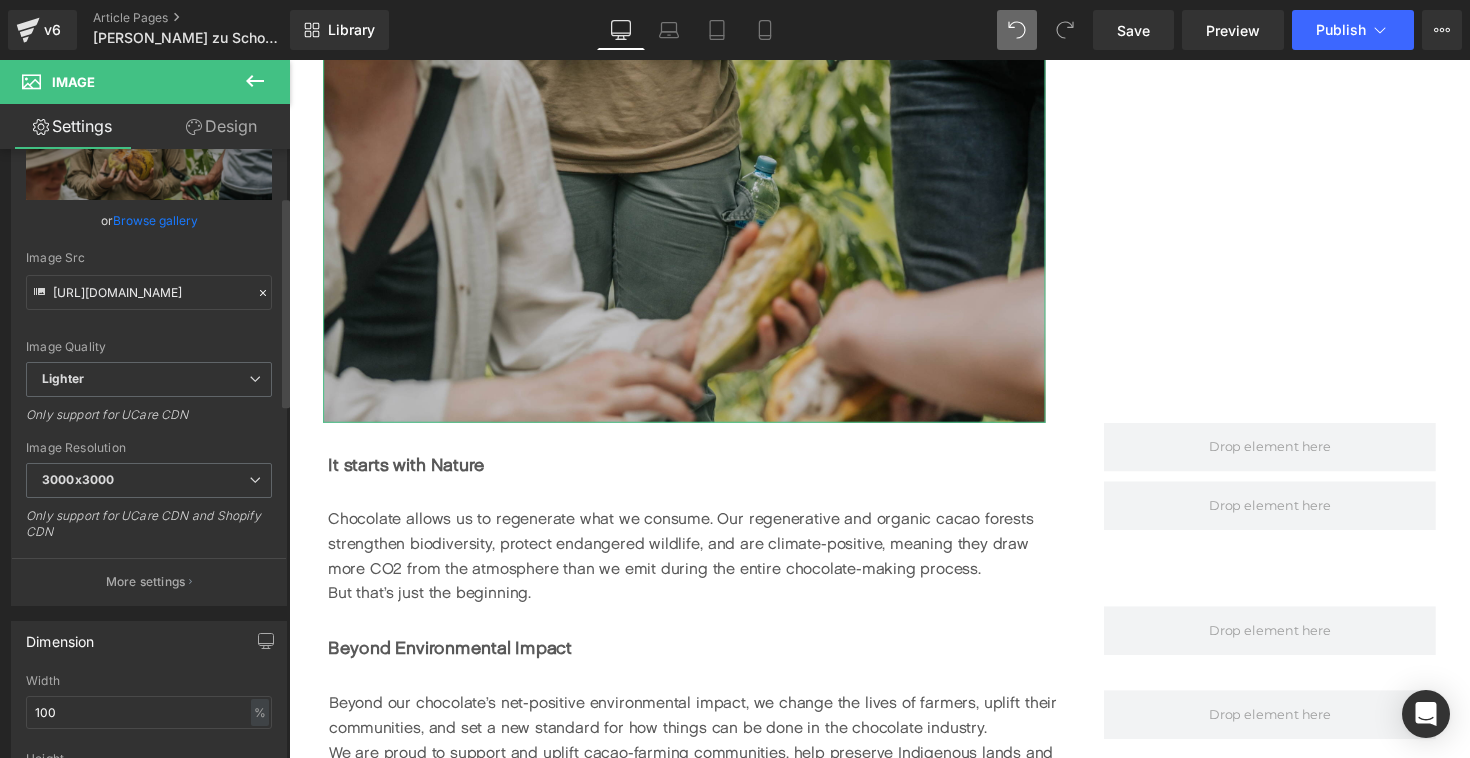 scroll, scrollTop: 141, scrollLeft: 0, axis: vertical 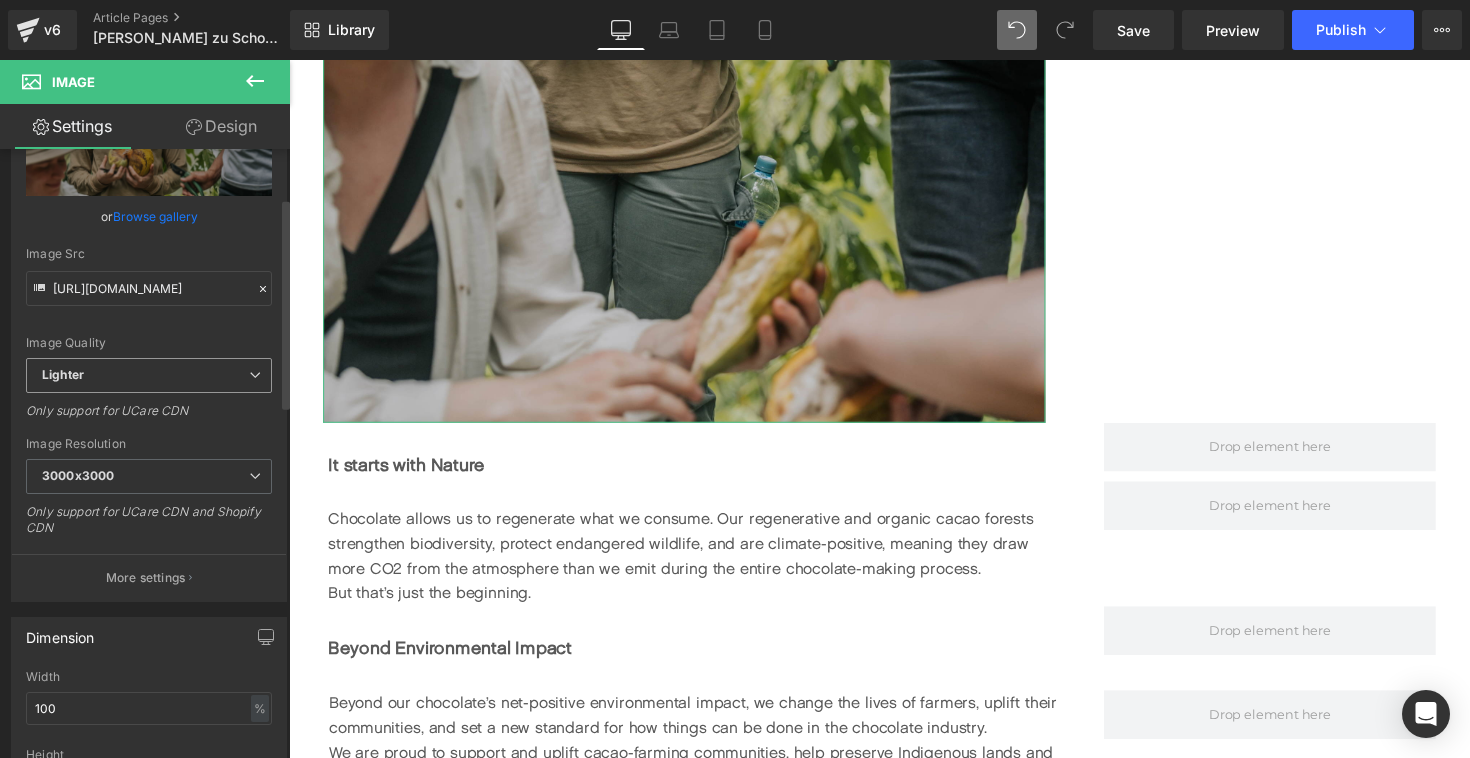 click on "Lighter" at bounding box center [149, 375] 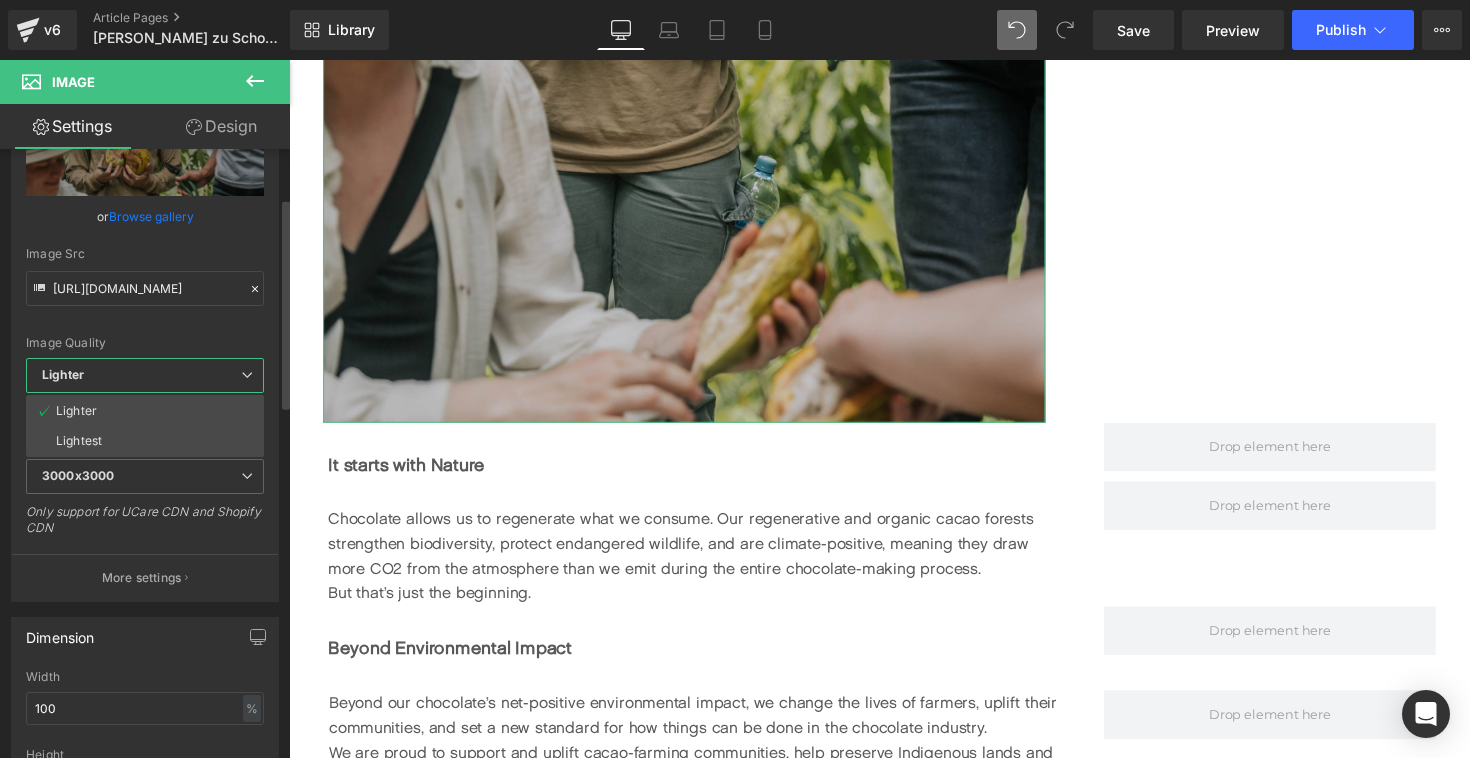 click on "Lighter" at bounding box center (145, 375) 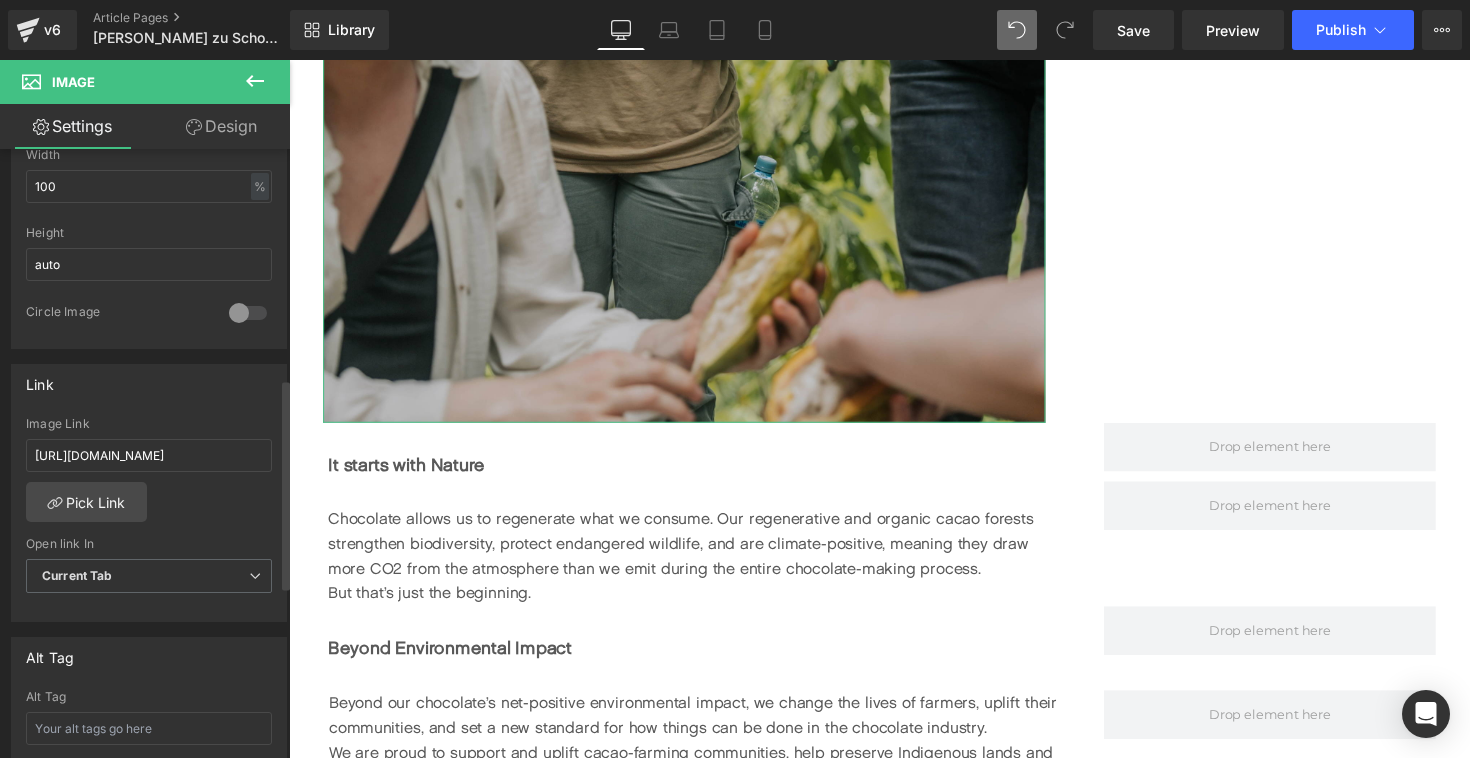 scroll, scrollTop: 665, scrollLeft: 0, axis: vertical 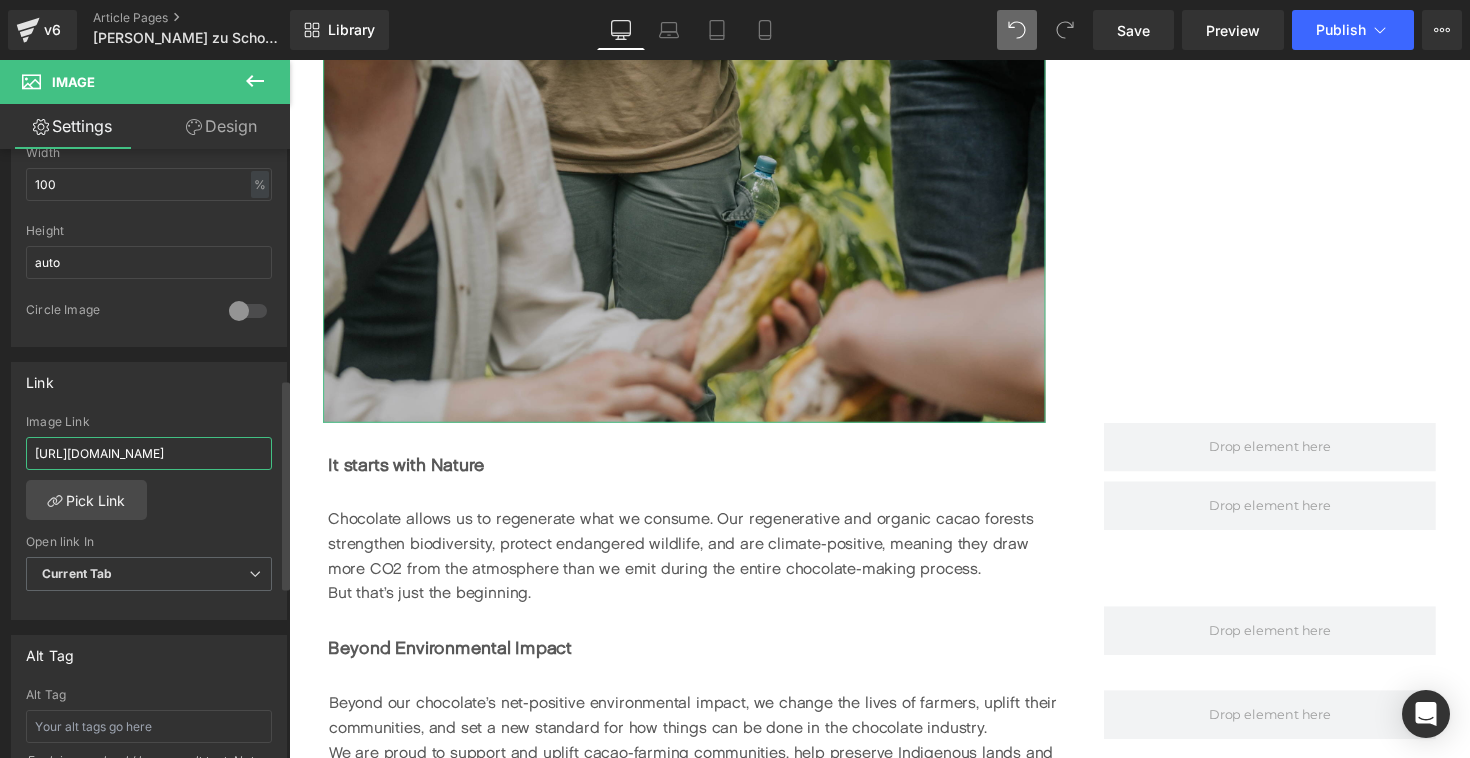 click on "[URL][DOMAIN_NAME]" at bounding box center (149, 453) 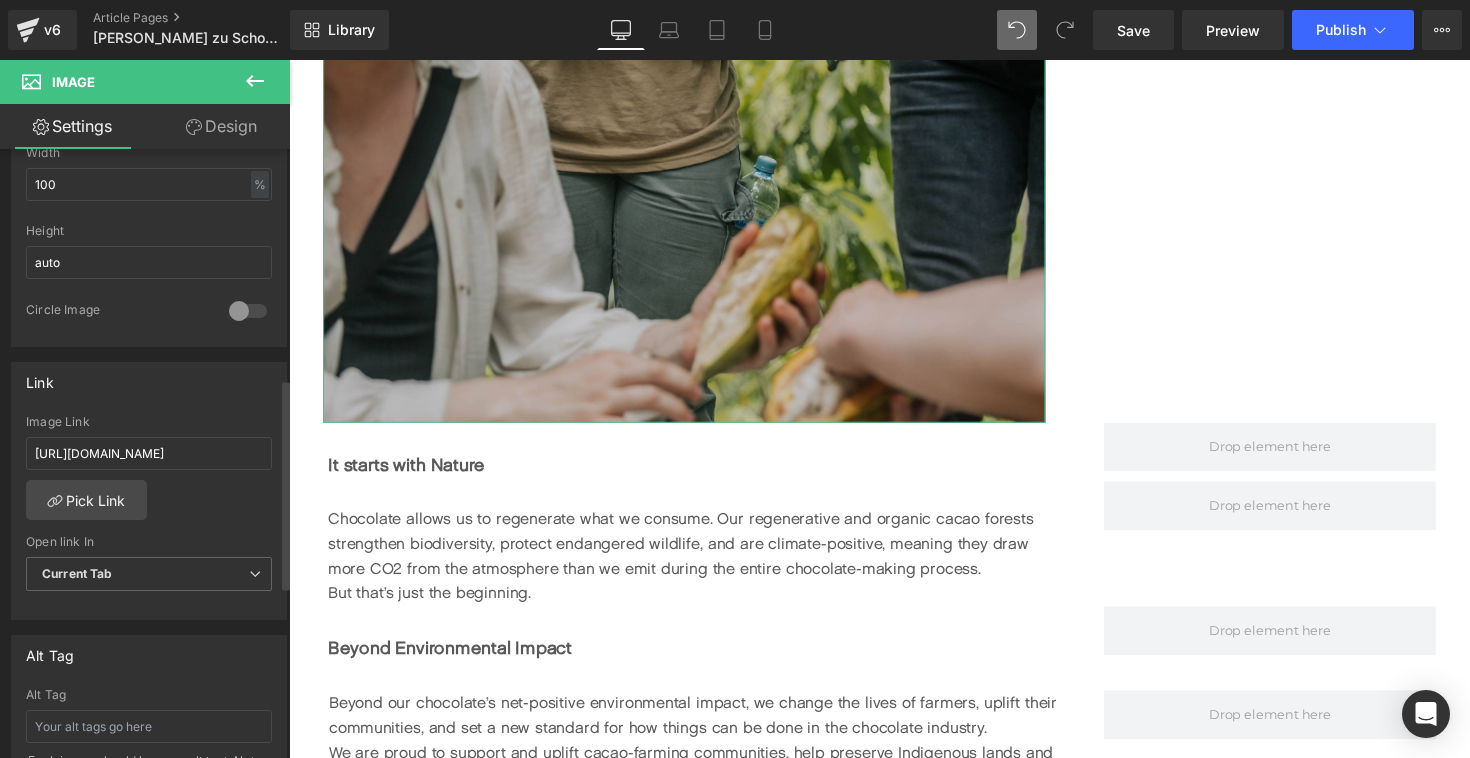 click on "[URL][DOMAIN_NAME] Image Link [URL][DOMAIN_NAME]  Pick Link Current Tab New Tab Open link In
Current Tab
Current Tab New Tab" at bounding box center [149, 517] 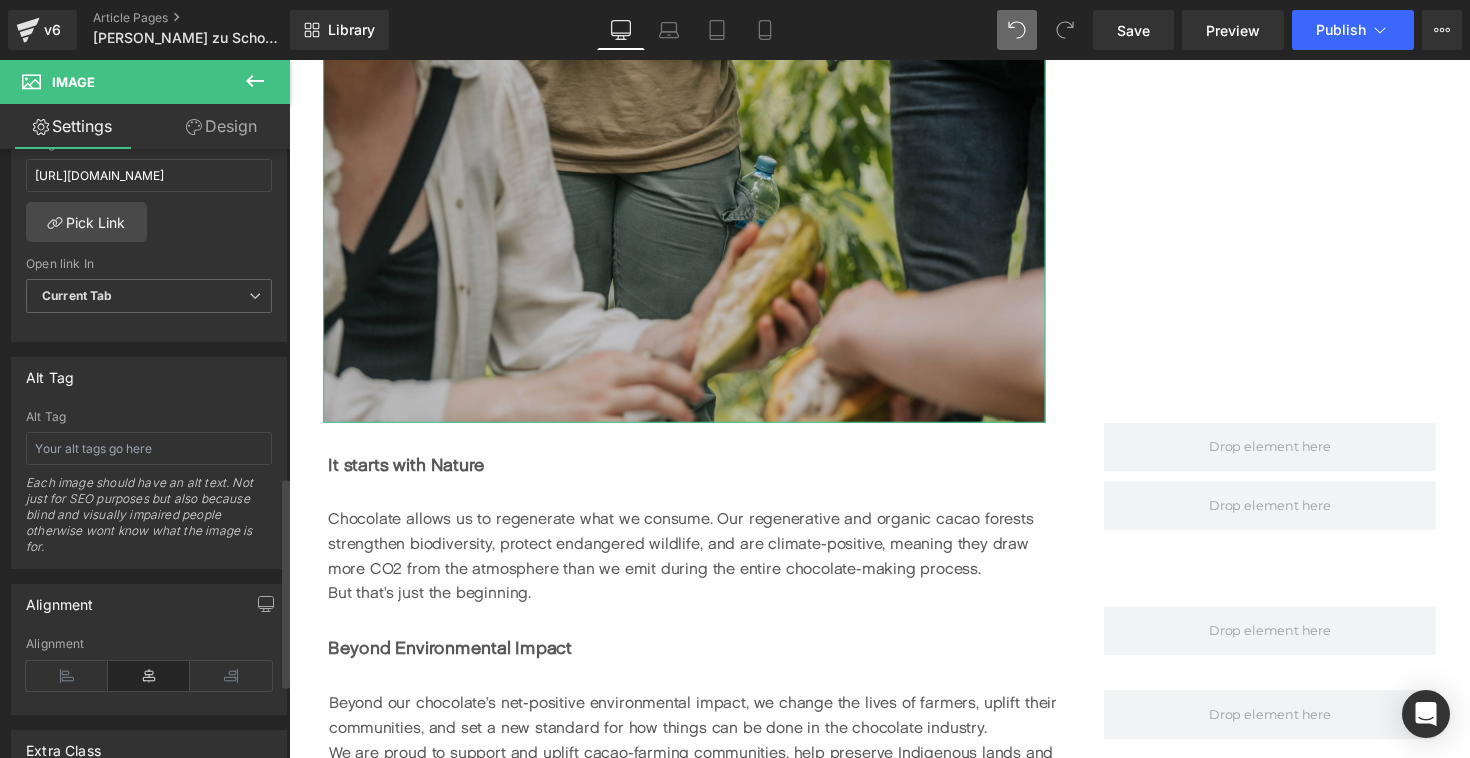 scroll, scrollTop: 949, scrollLeft: 0, axis: vertical 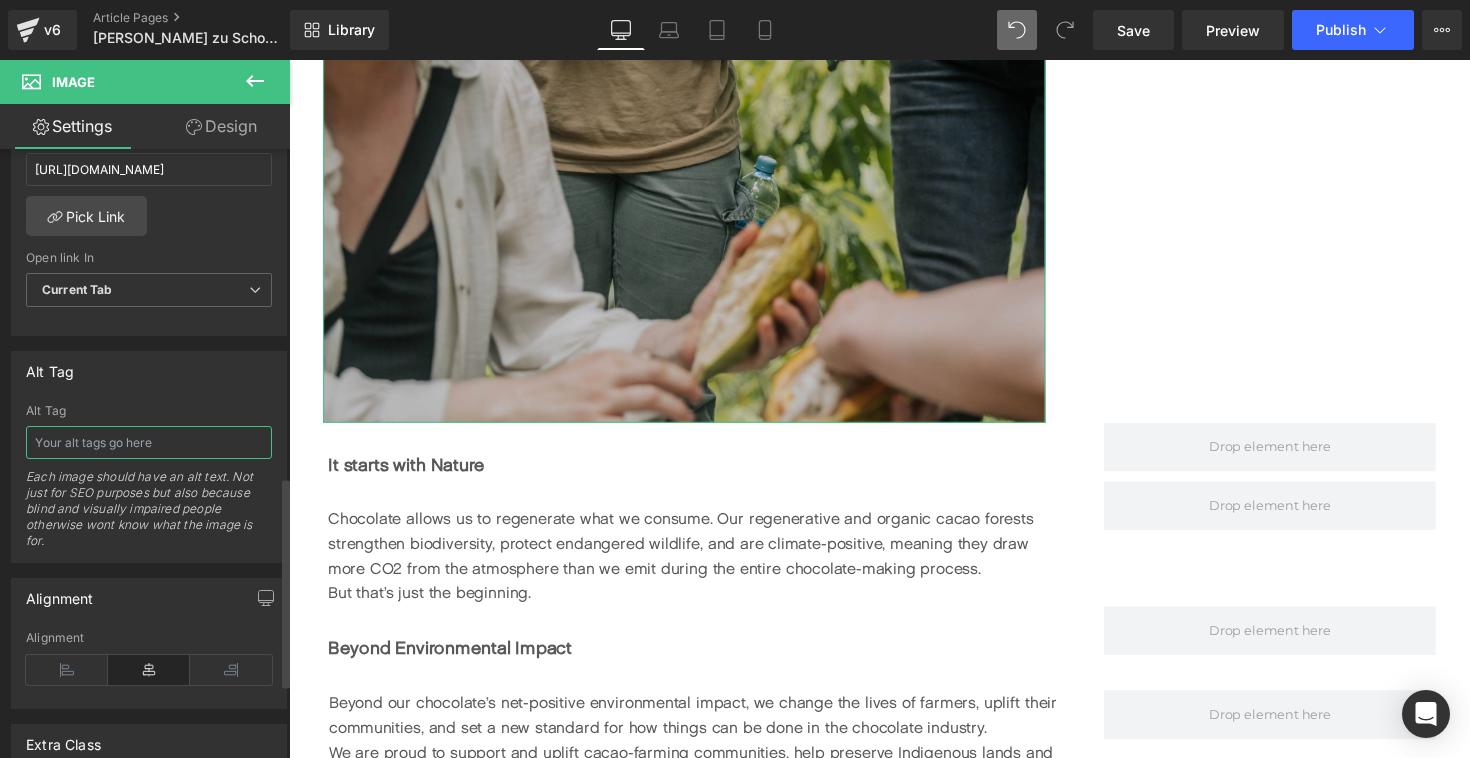 click at bounding box center (149, 442) 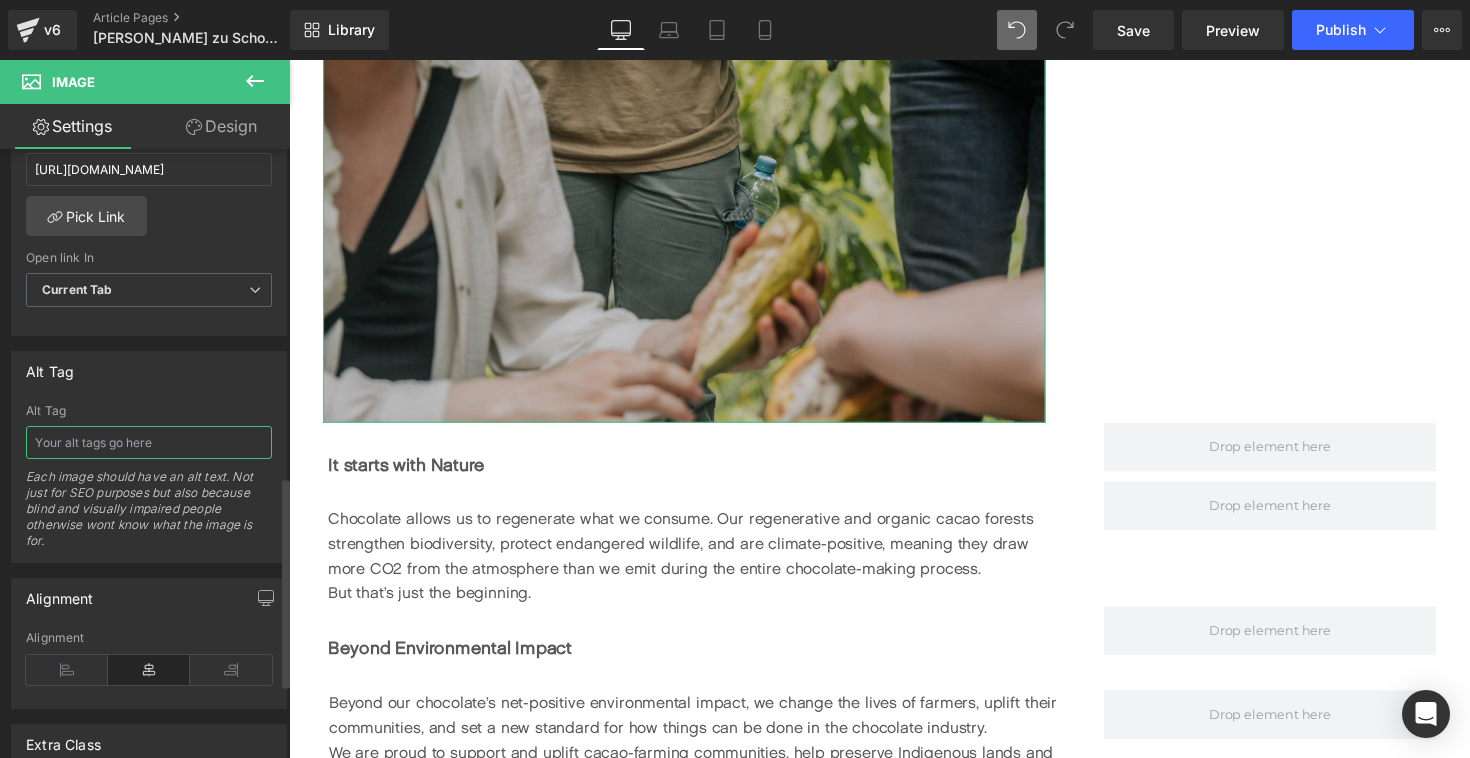 paste on "Original Beans partners holding cacao pods and meeting our farmers in [GEOGRAPHIC_DATA] and [GEOGRAPHIC_DATA], [GEOGRAPHIC_DATA]" 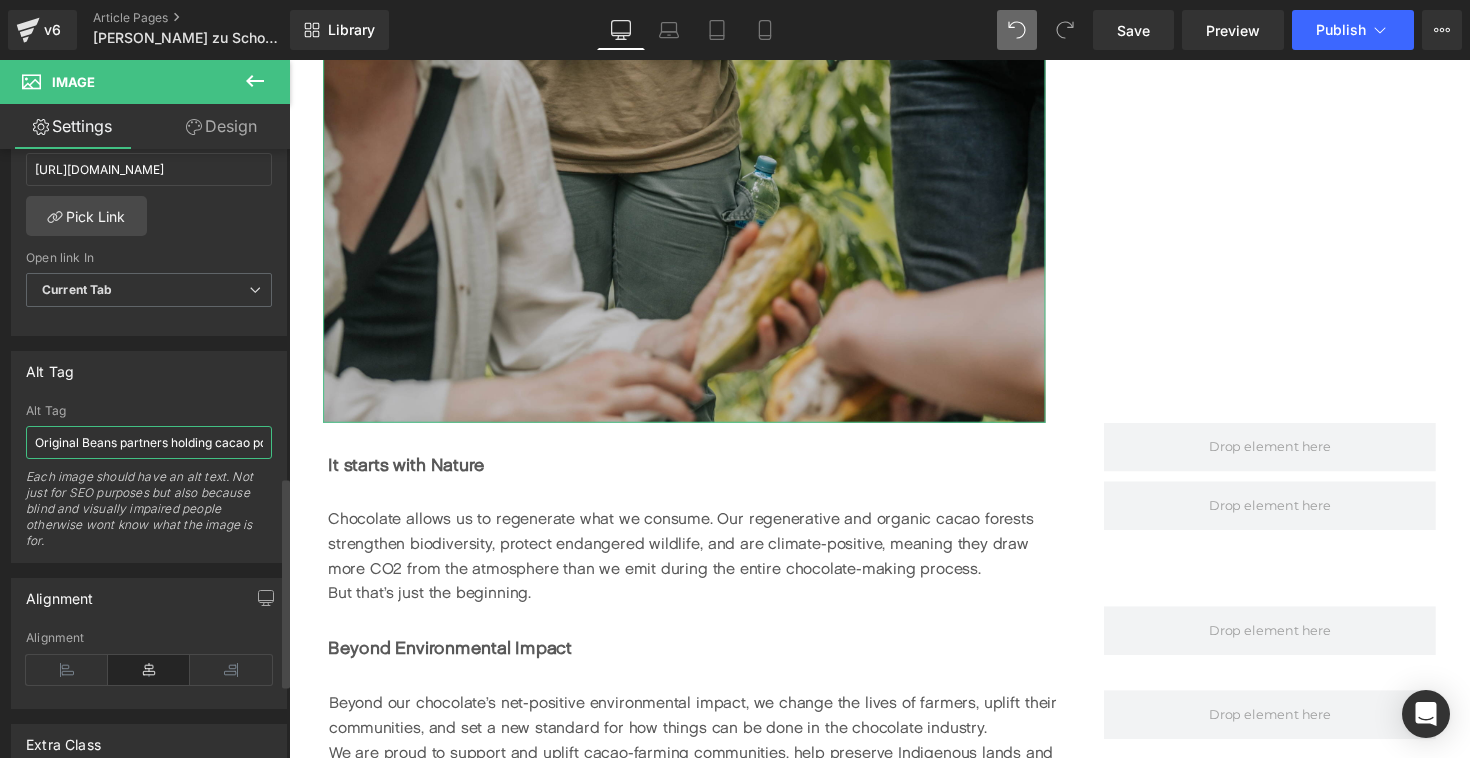 scroll, scrollTop: 0, scrollLeft: 337, axis: horizontal 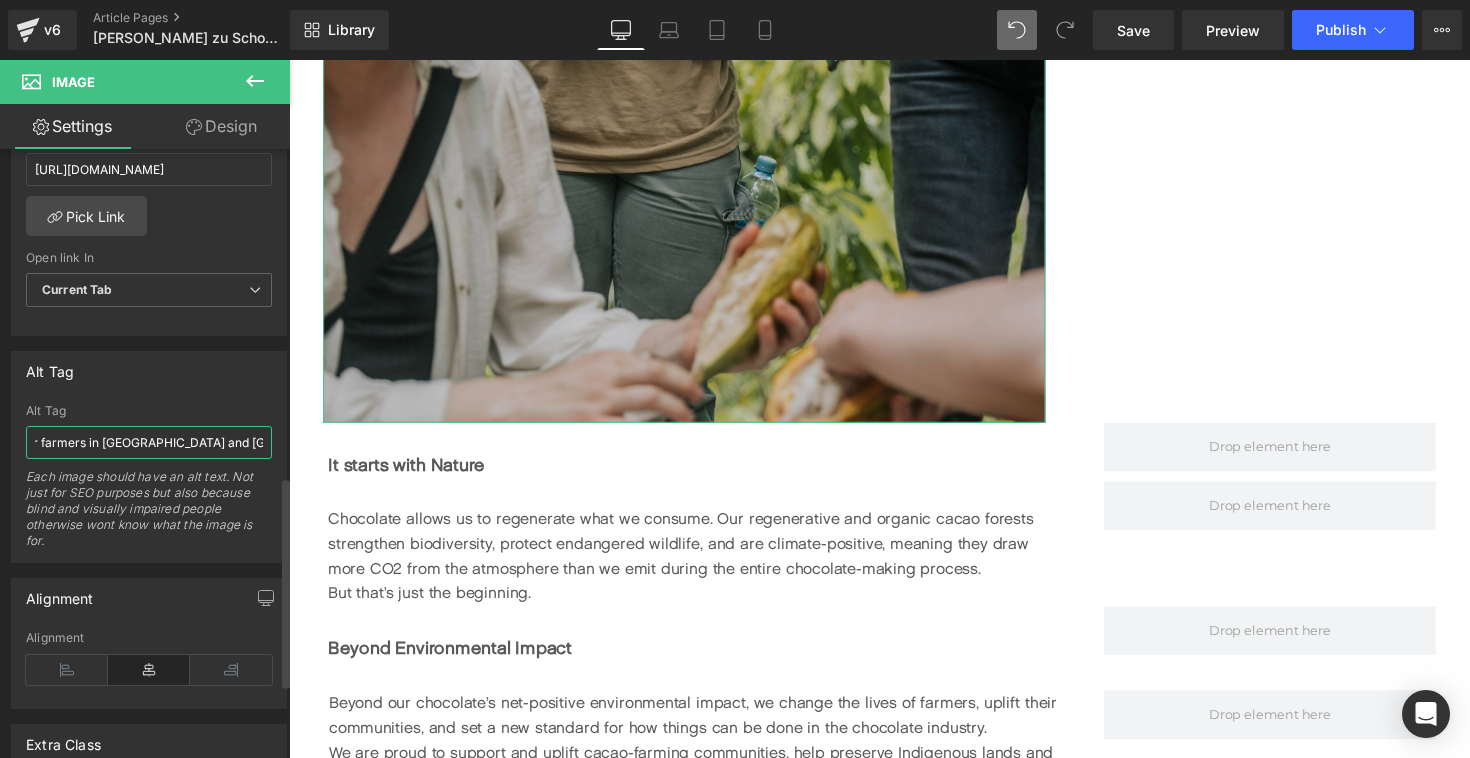 type on "Original Beans partners holding cacao pods and meeting our farmers in [GEOGRAPHIC_DATA] and [GEOGRAPHIC_DATA], [GEOGRAPHIC_DATA]" 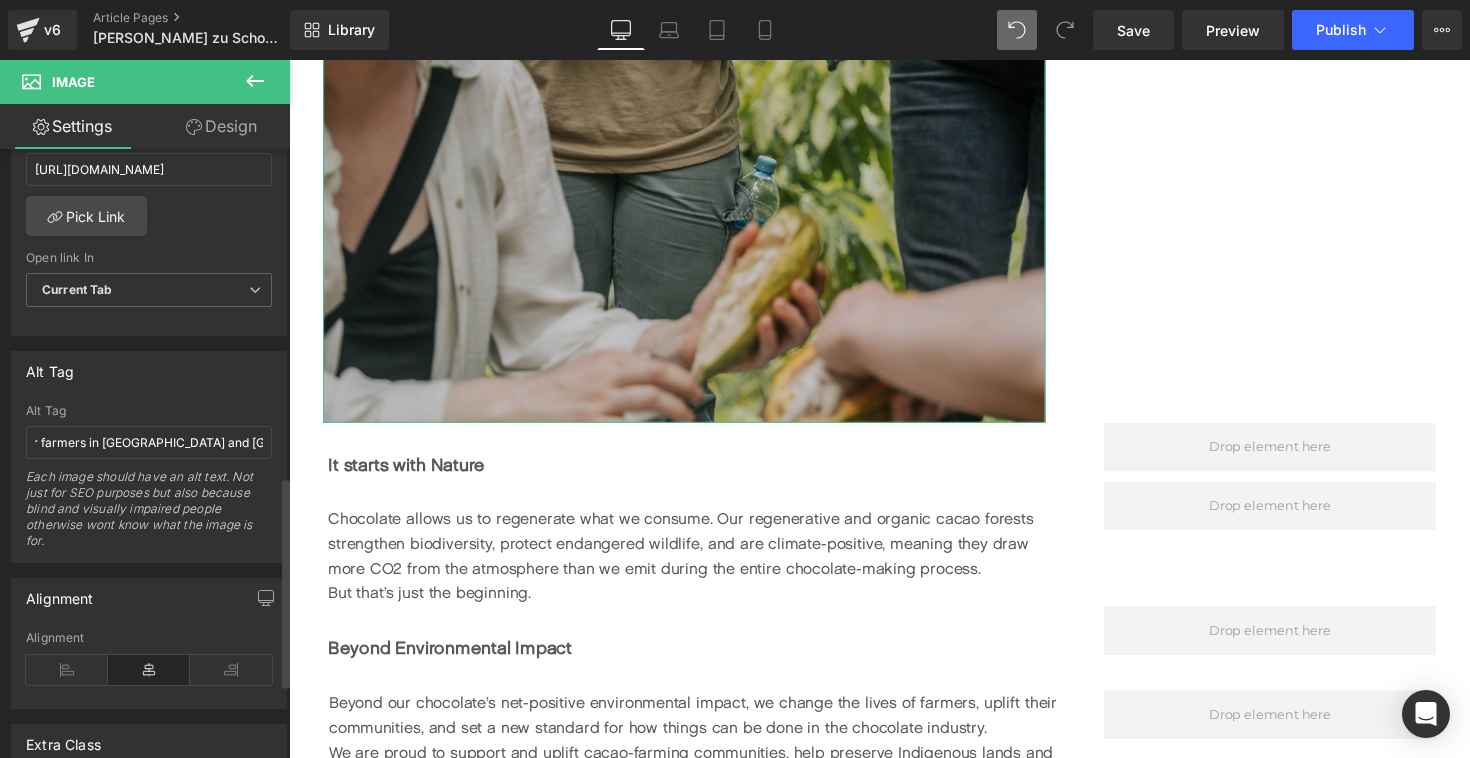 click on "Each image should have an alt text. Not just for SEO purposes but also because blind and visually impaired people otherwise wont know what the image is for." at bounding box center (149, 515) 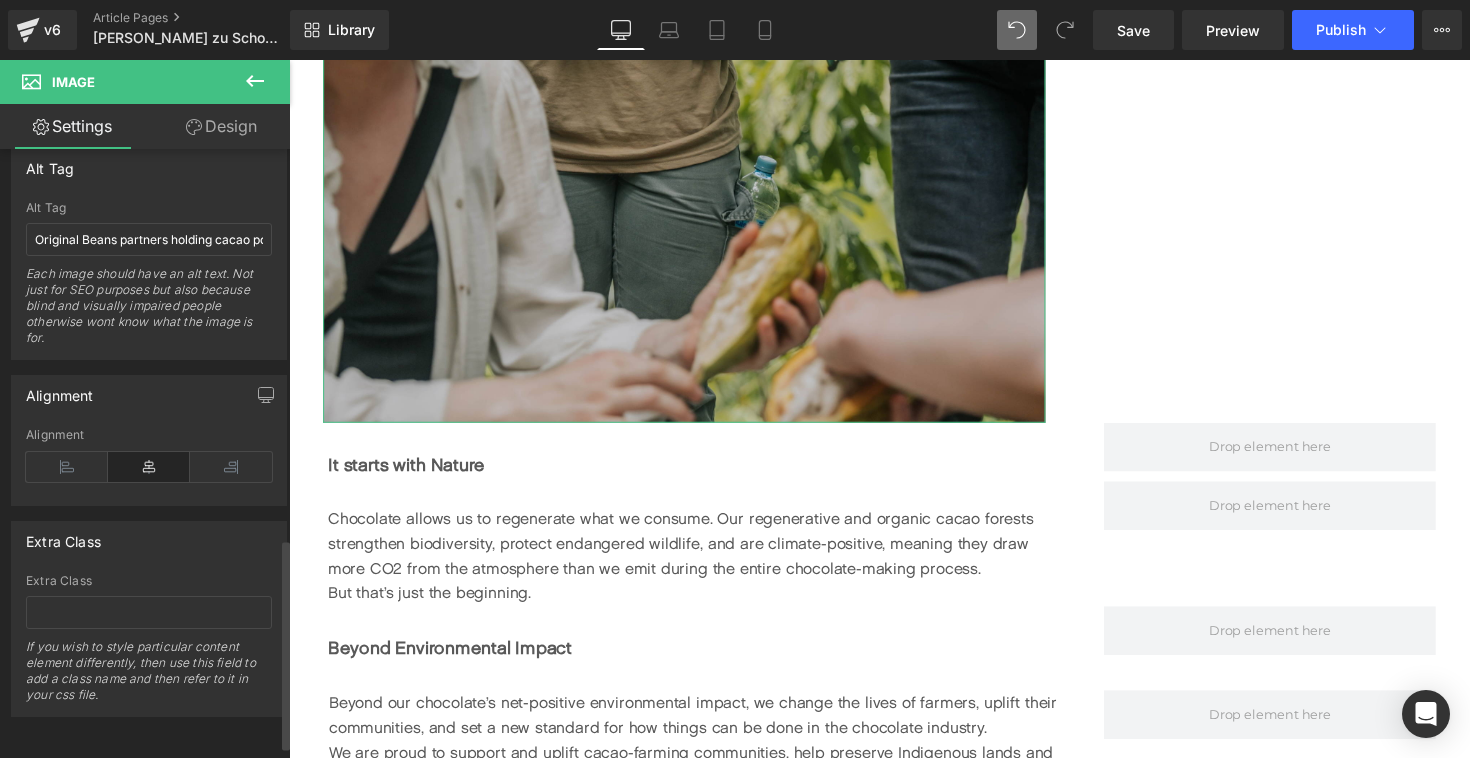 scroll, scrollTop: 1166, scrollLeft: 0, axis: vertical 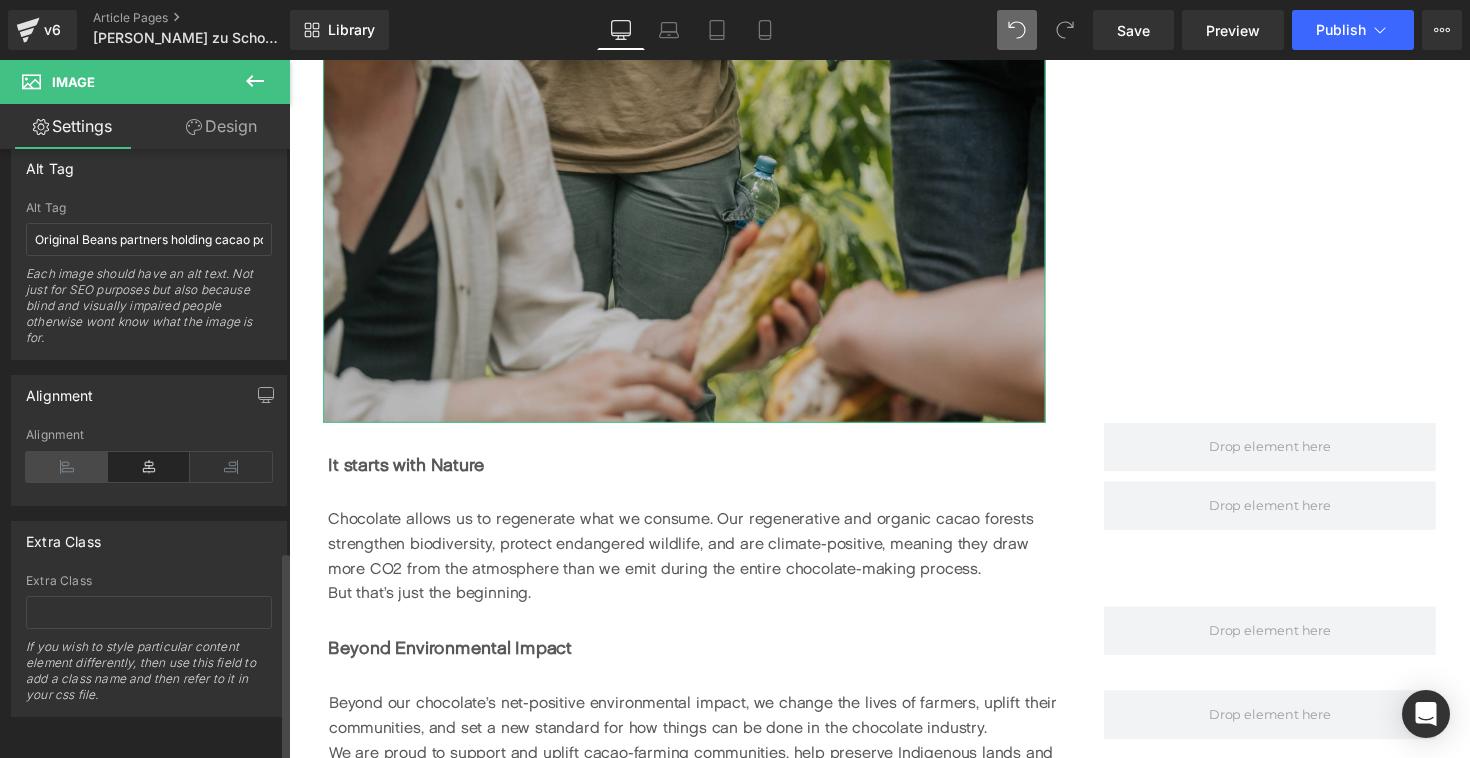 click at bounding box center [67, 467] 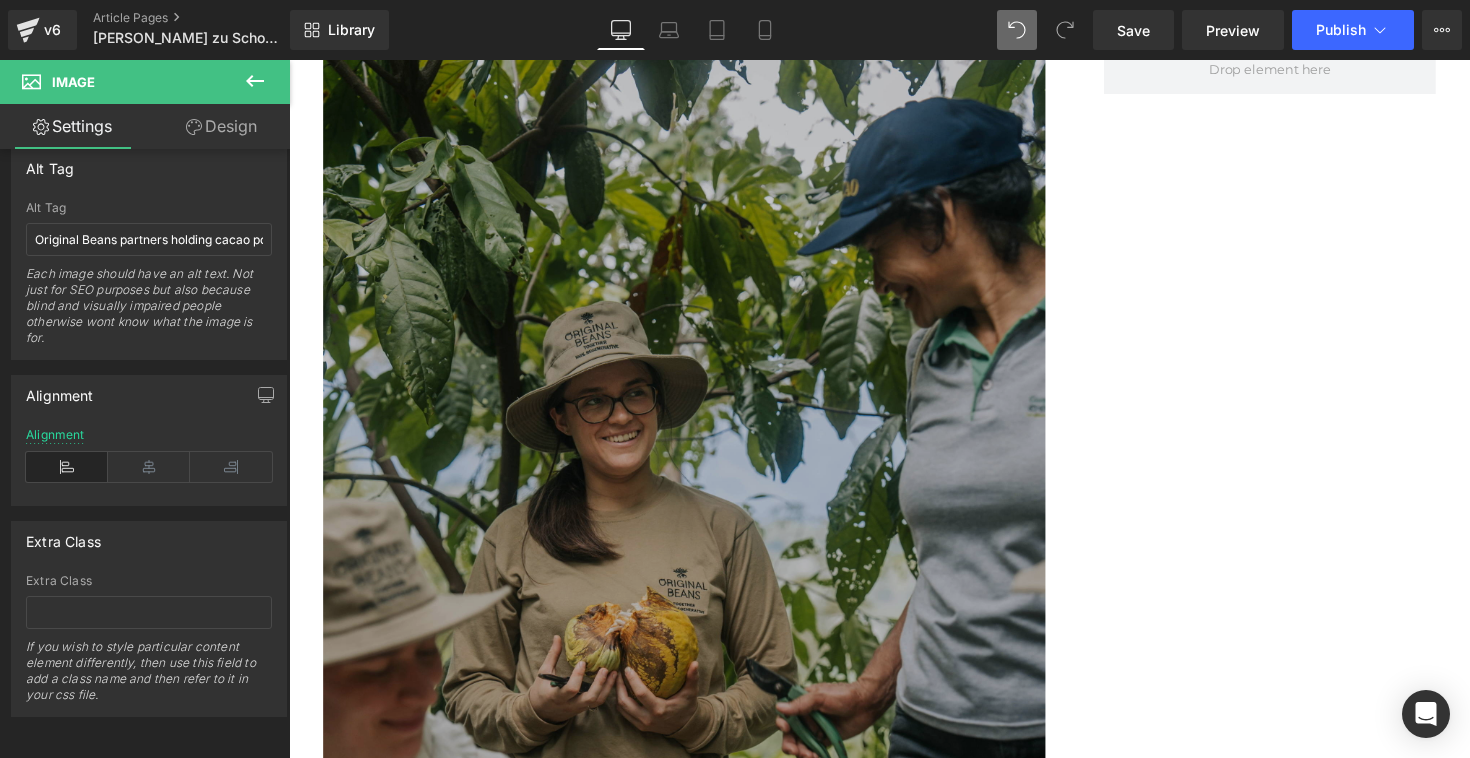 scroll, scrollTop: 1340, scrollLeft: 0, axis: vertical 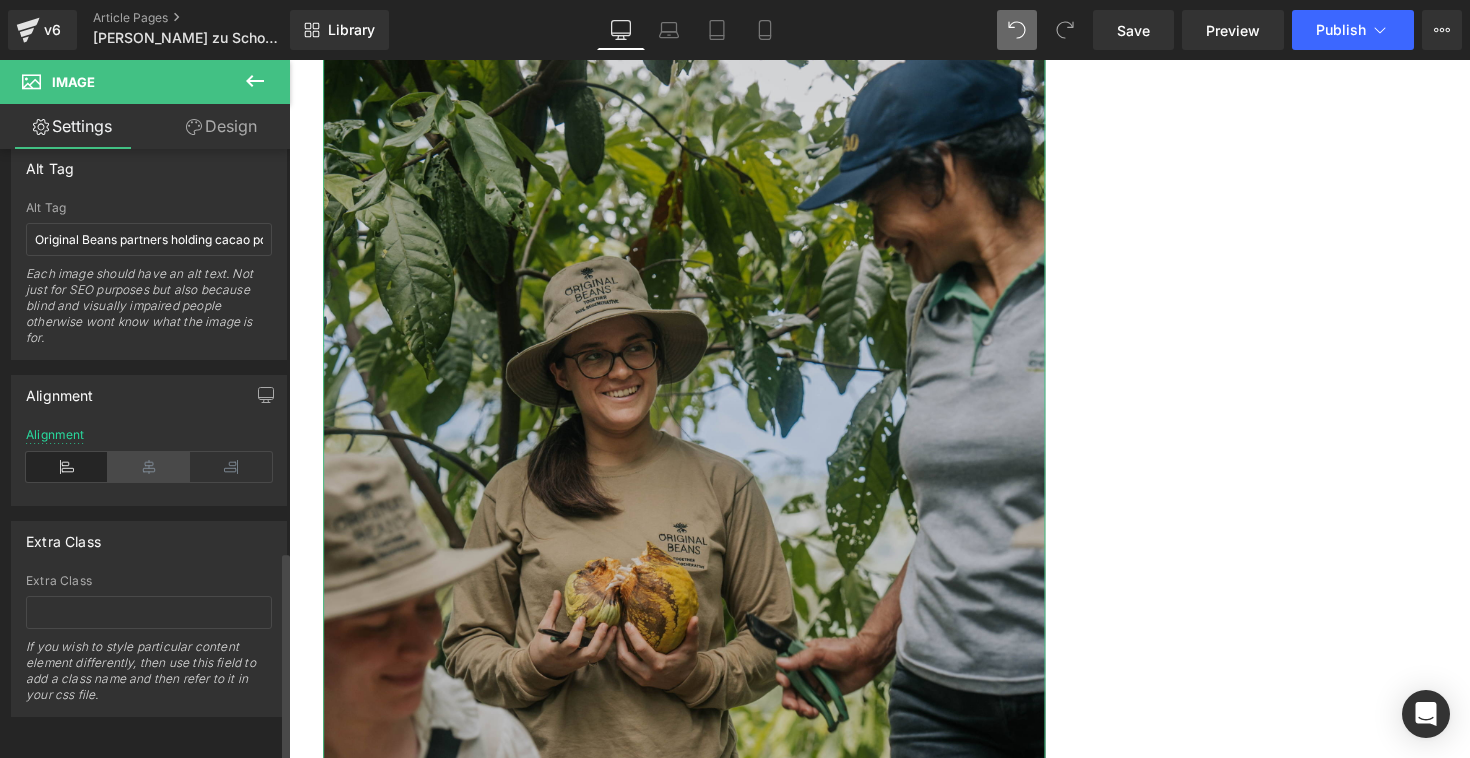 click at bounding box center [149, 467] 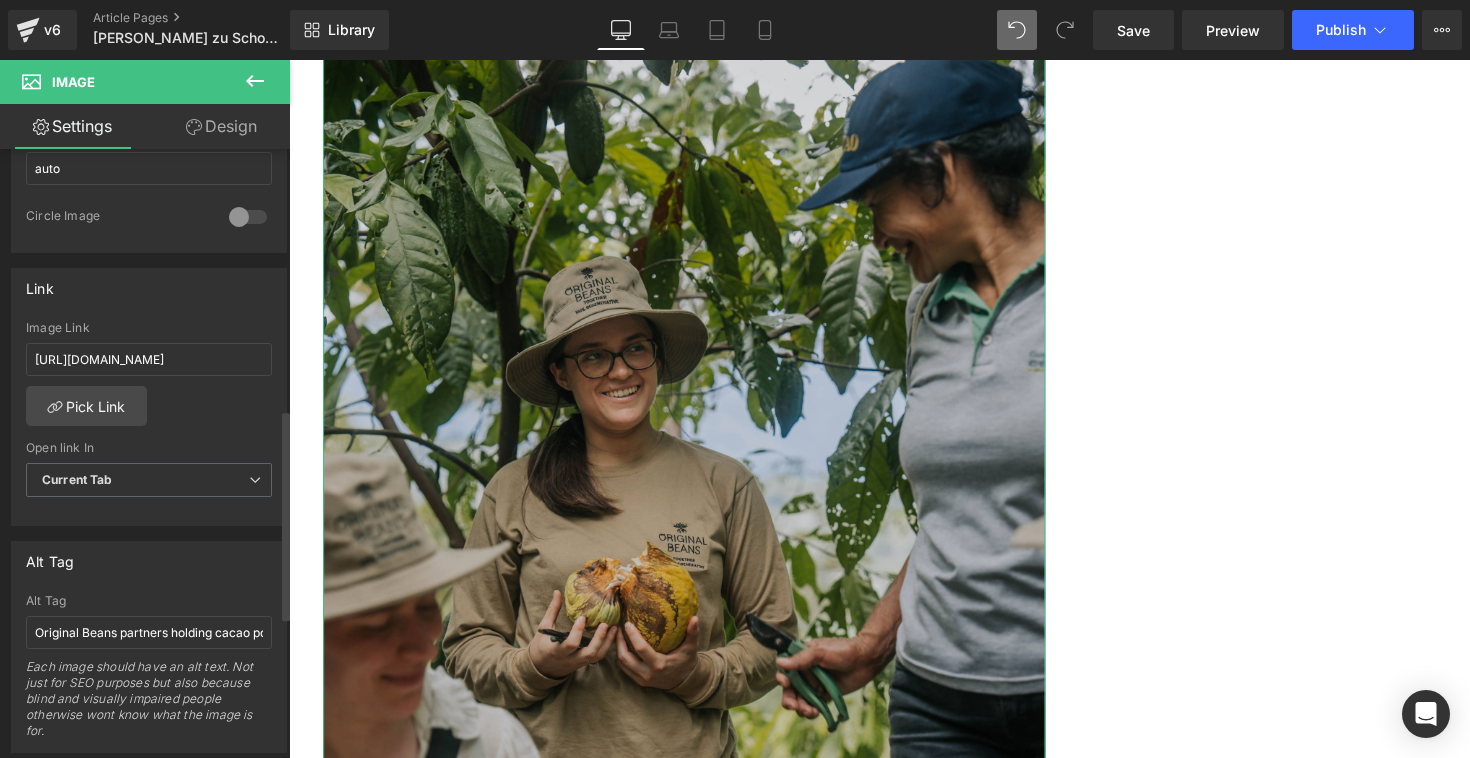 scroll, scrollTop: 752, scrollLeft: 0, axis: vertical 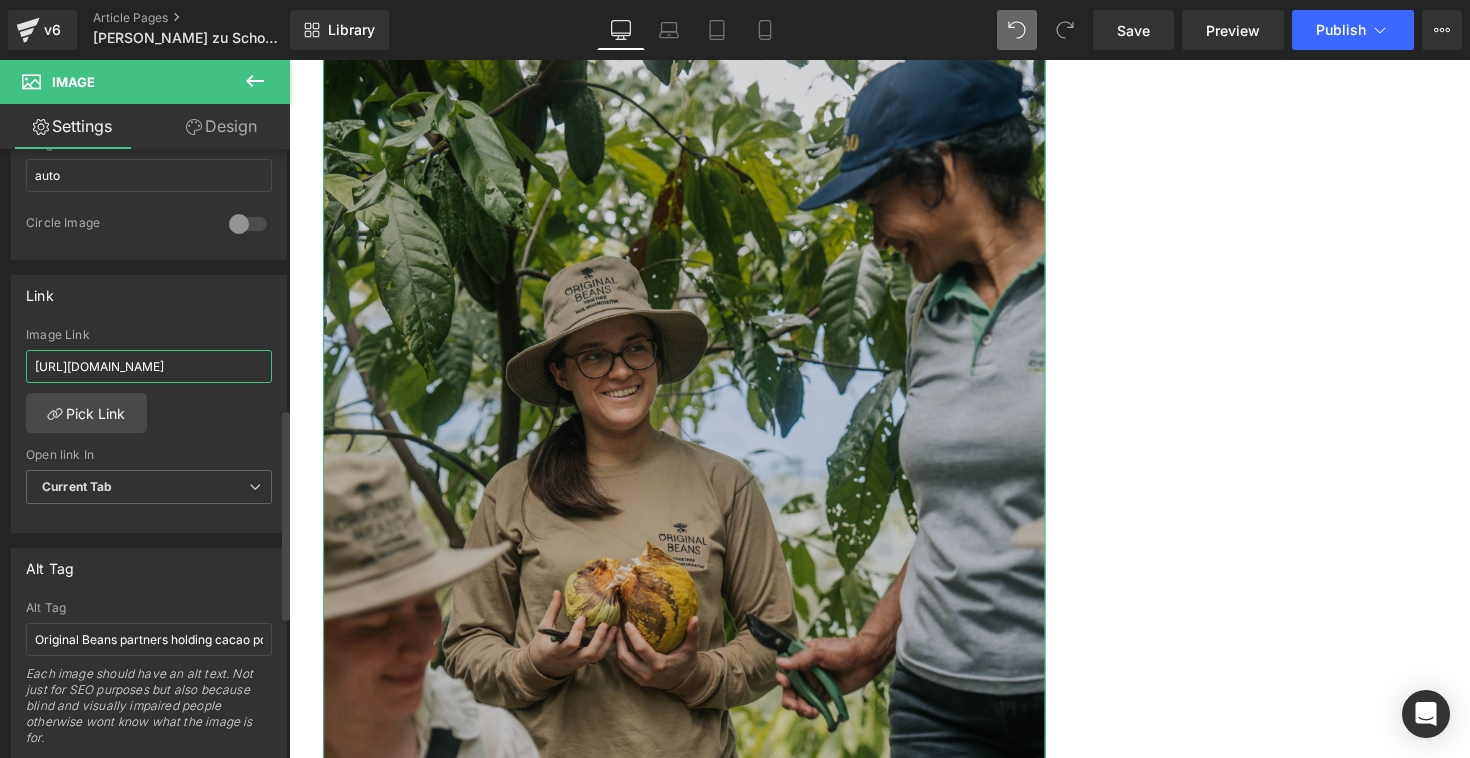 click on "[URL][DOMAIN_NAME]" at bounding box center (149, 366) 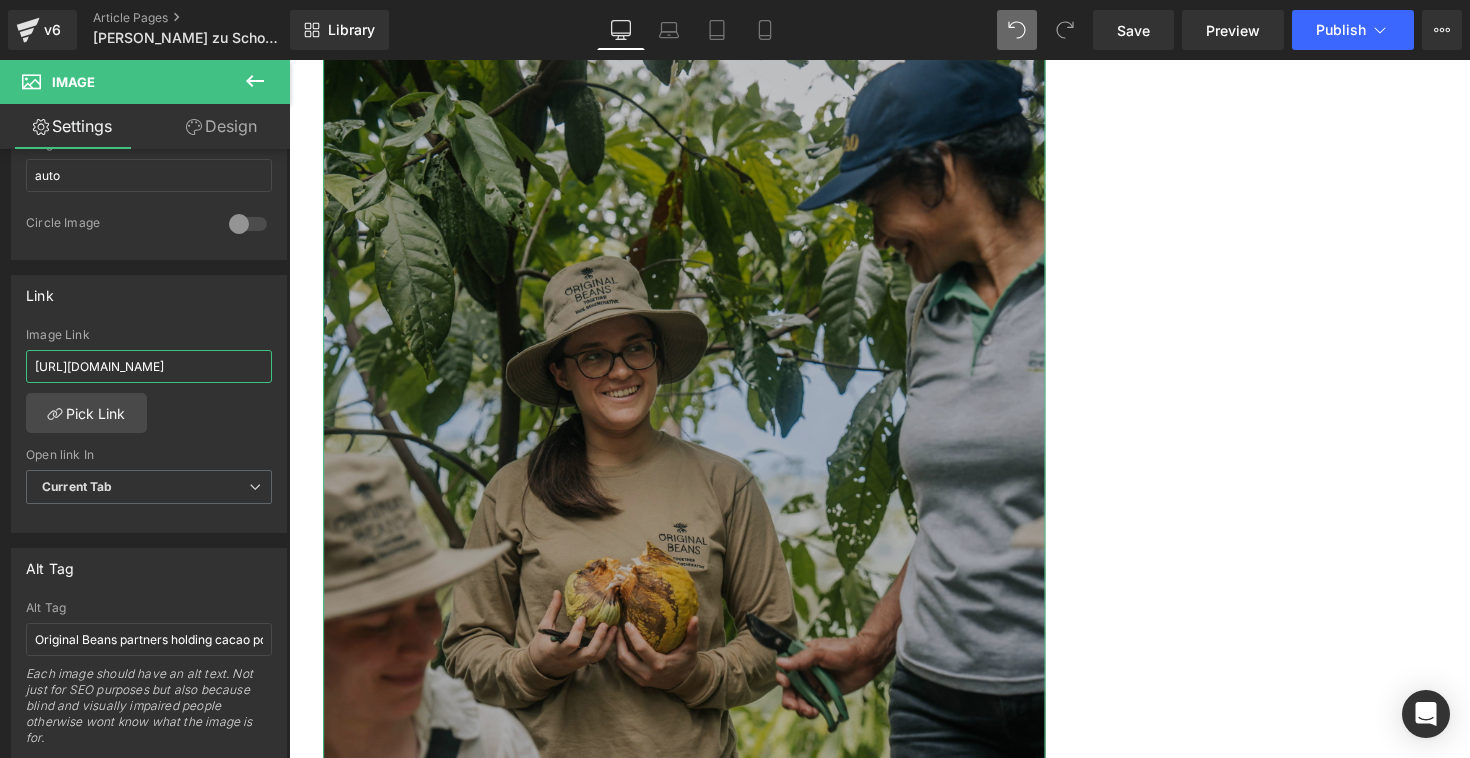 scroll, scrollTop: 0, scrollLeft: 117, axis: horizontal 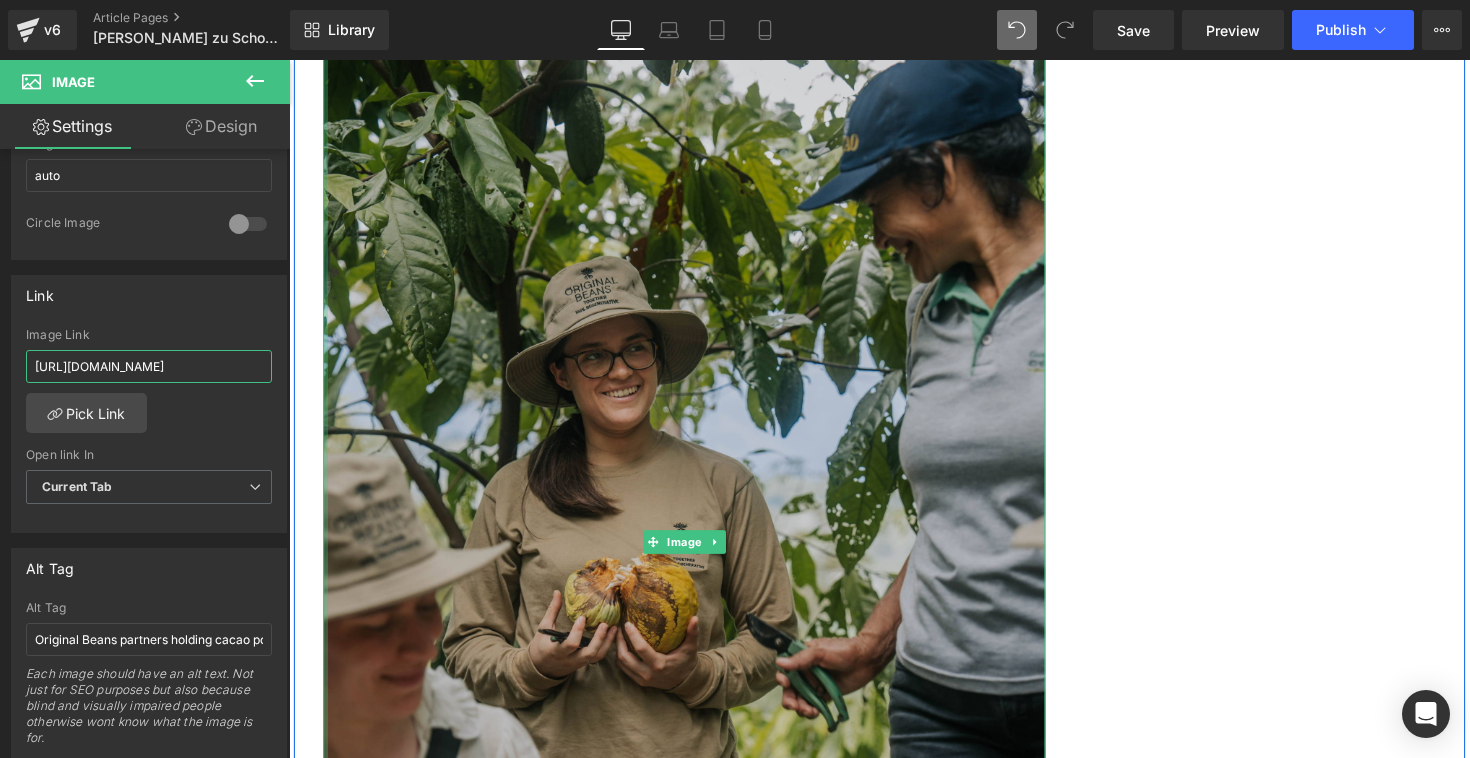 drag, startPoint x: 421, startPoint y: 428, endPoint x: 325, endPoint y: 366, distance: 114.28036 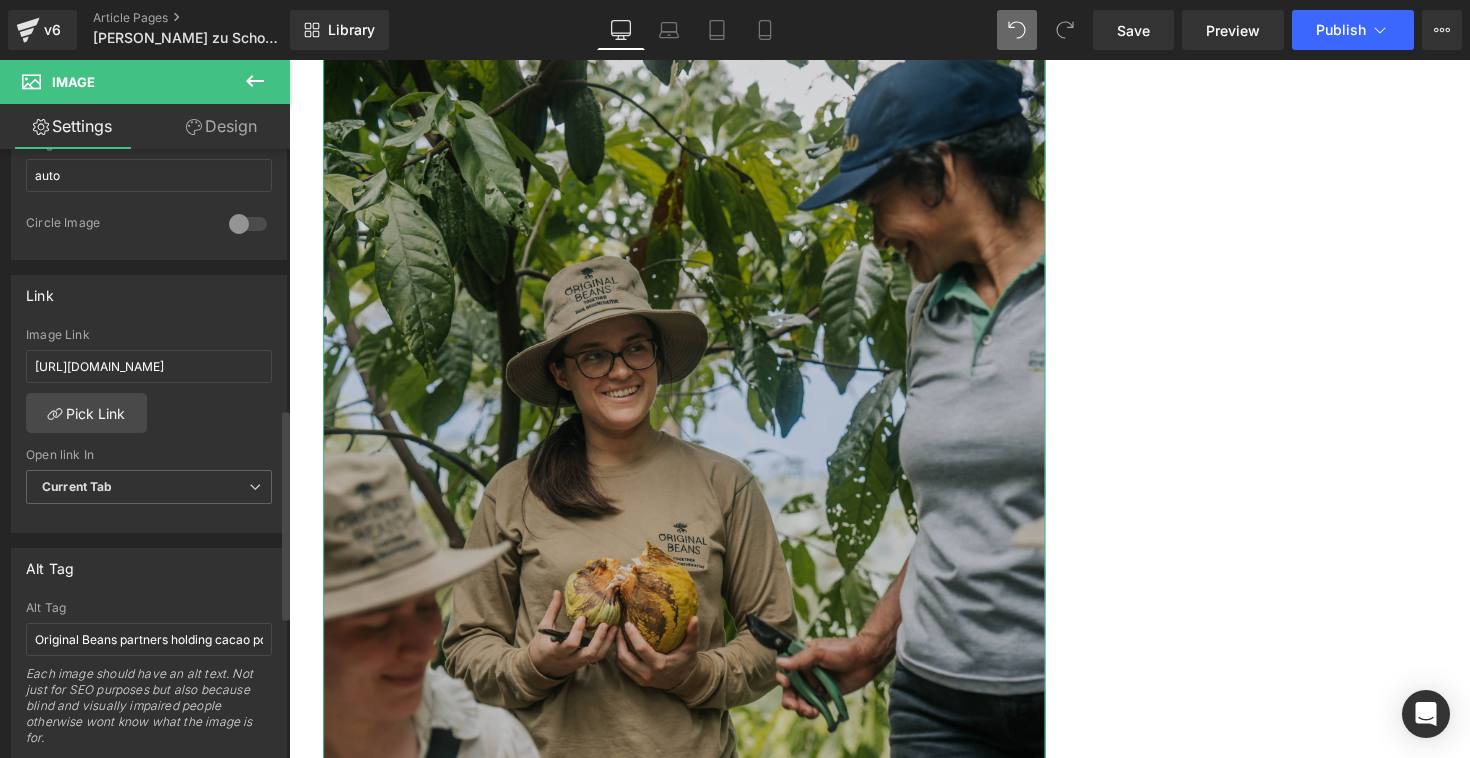 click on "Image Link" at bounding box center (149, 335) 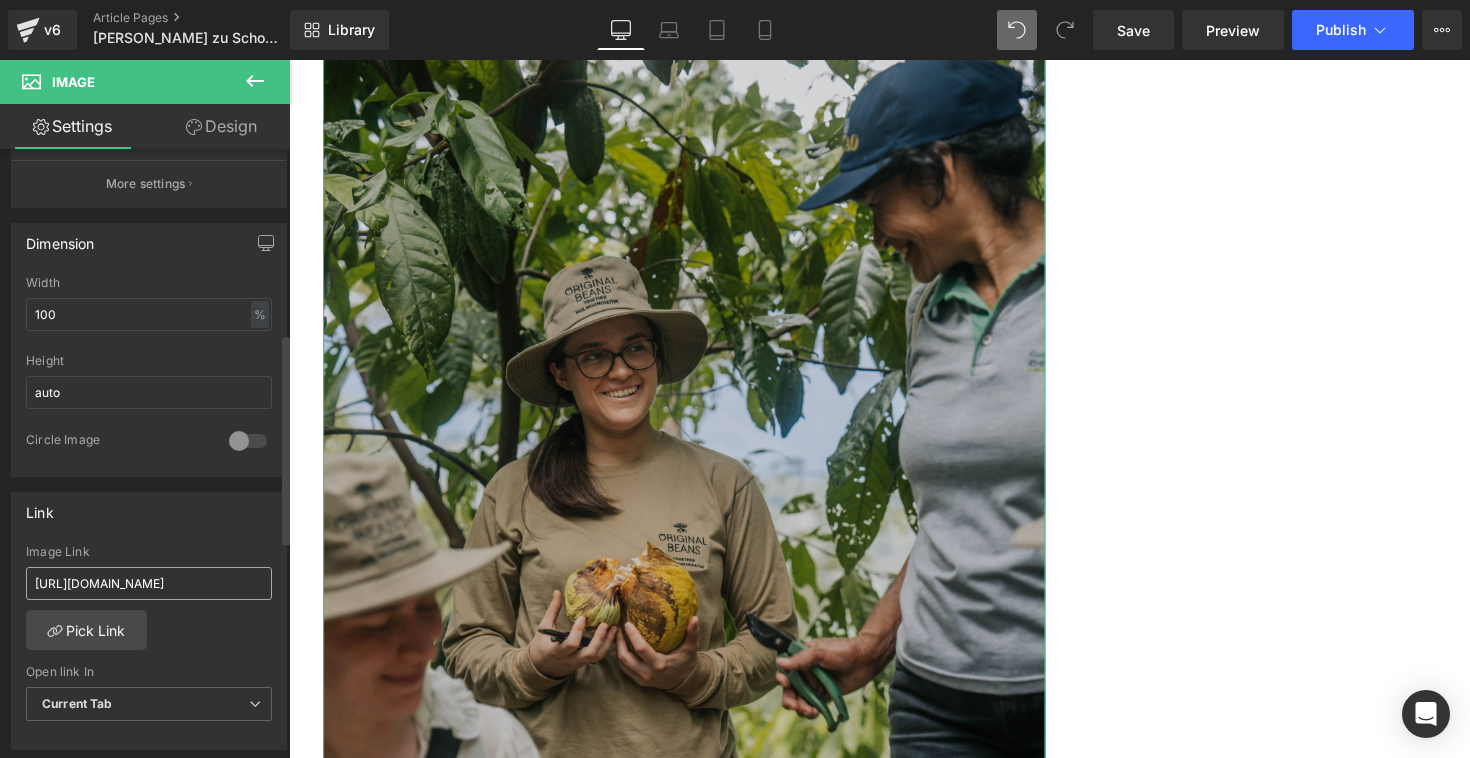 scroll, scrollTop: 527, scrollLeft: 0, axis: vertical 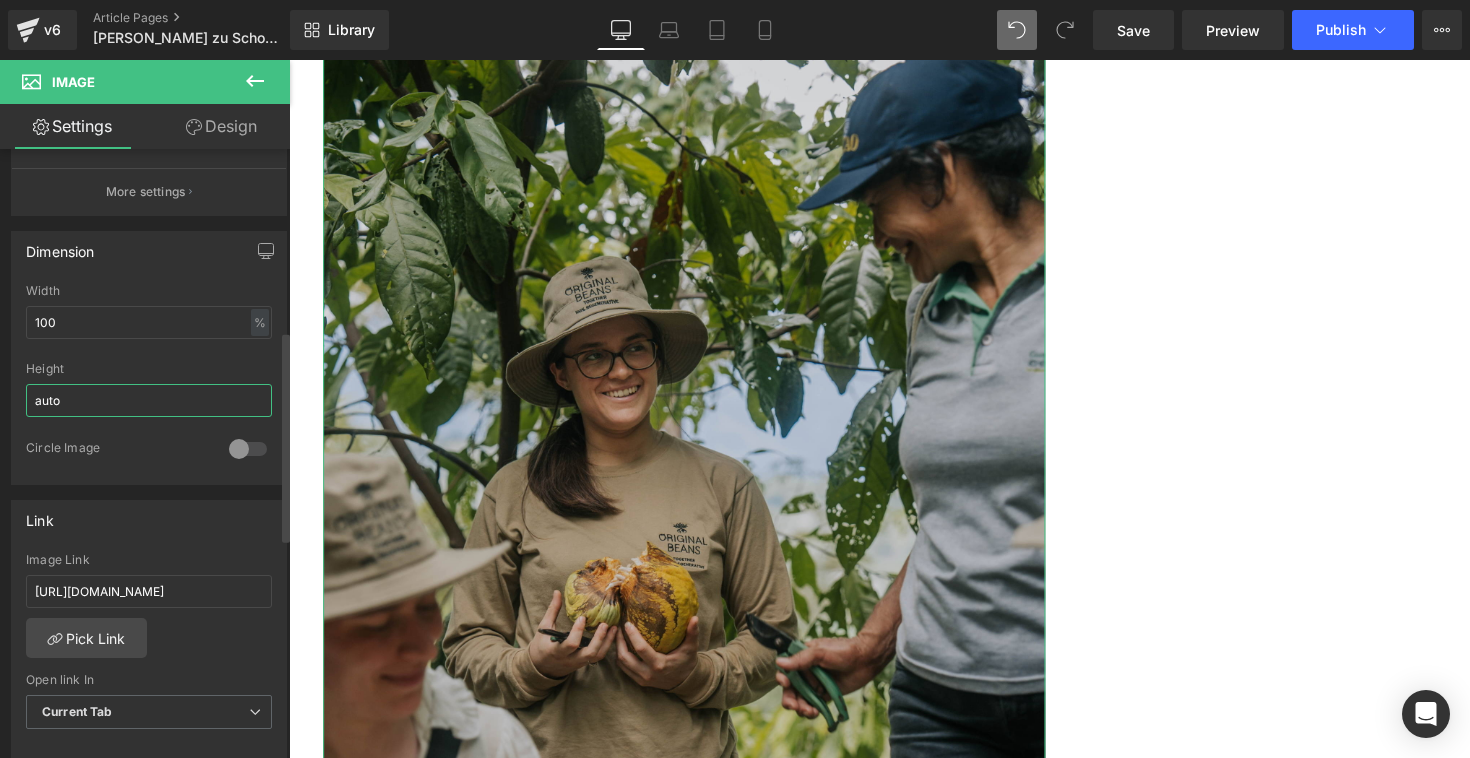 click on "auto" at bounding box center [149, 400] 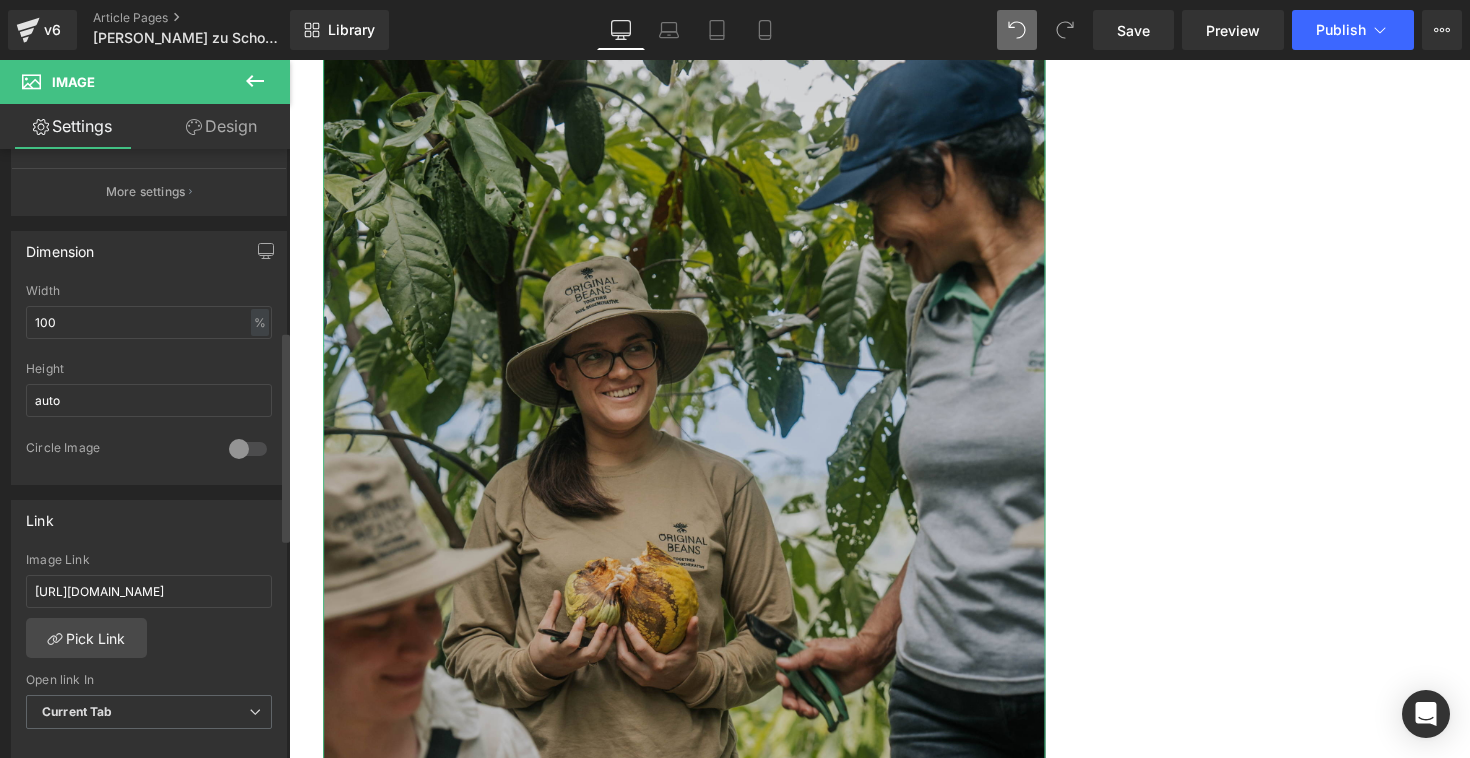 click on "Circle Image" at bounding box center [117, 450] 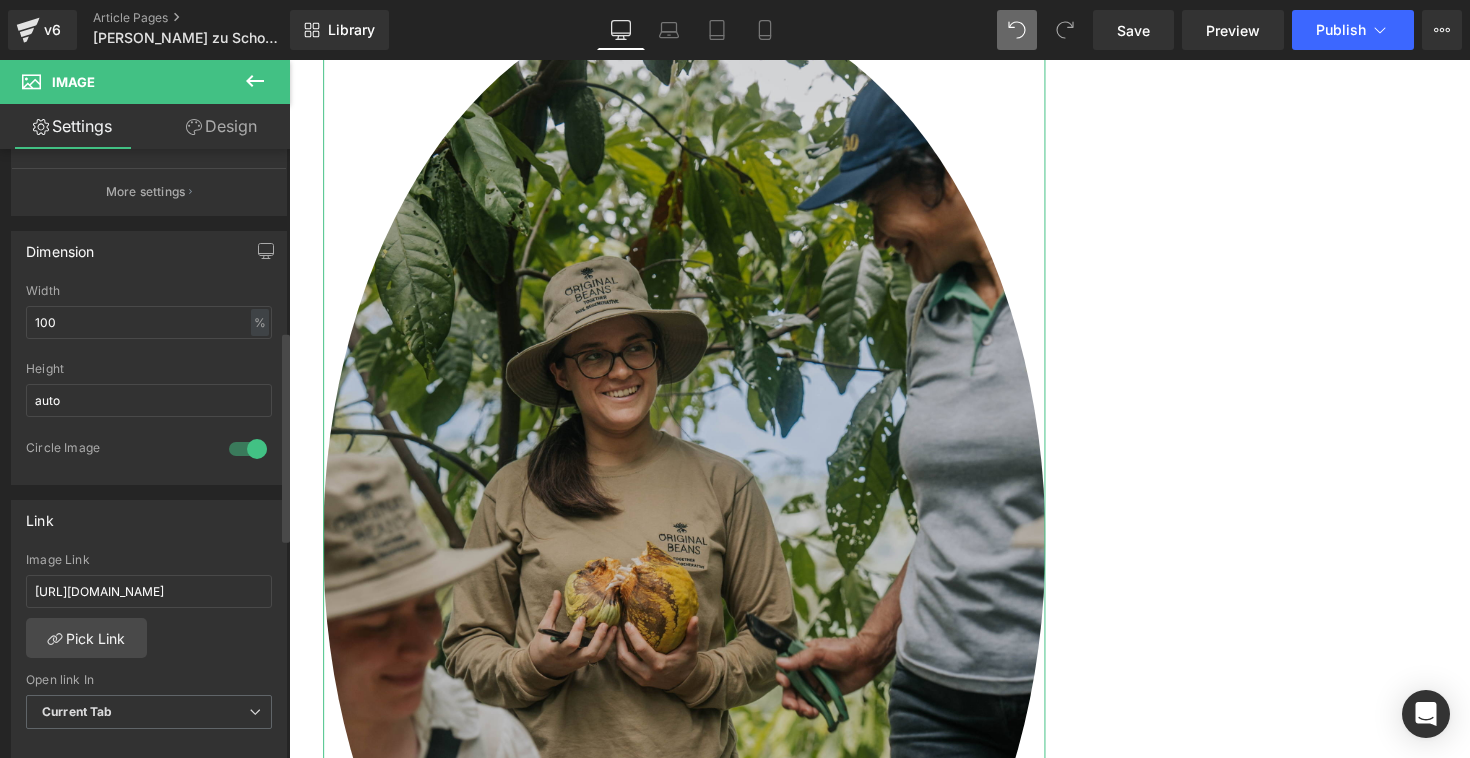 click at bounding box center (248, 449) 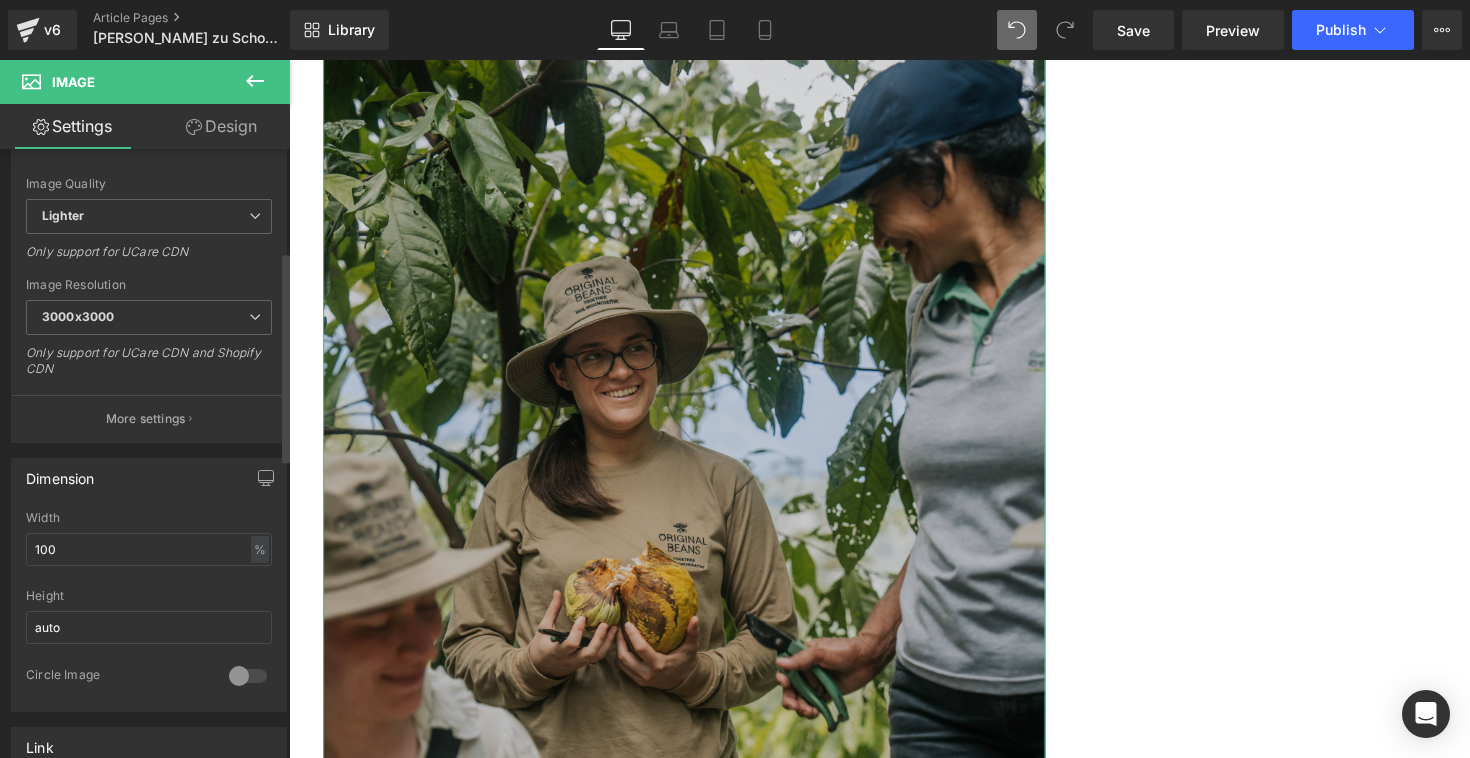 scroll, scrollTop: 289, scrollLeft: 0, axis: vertical 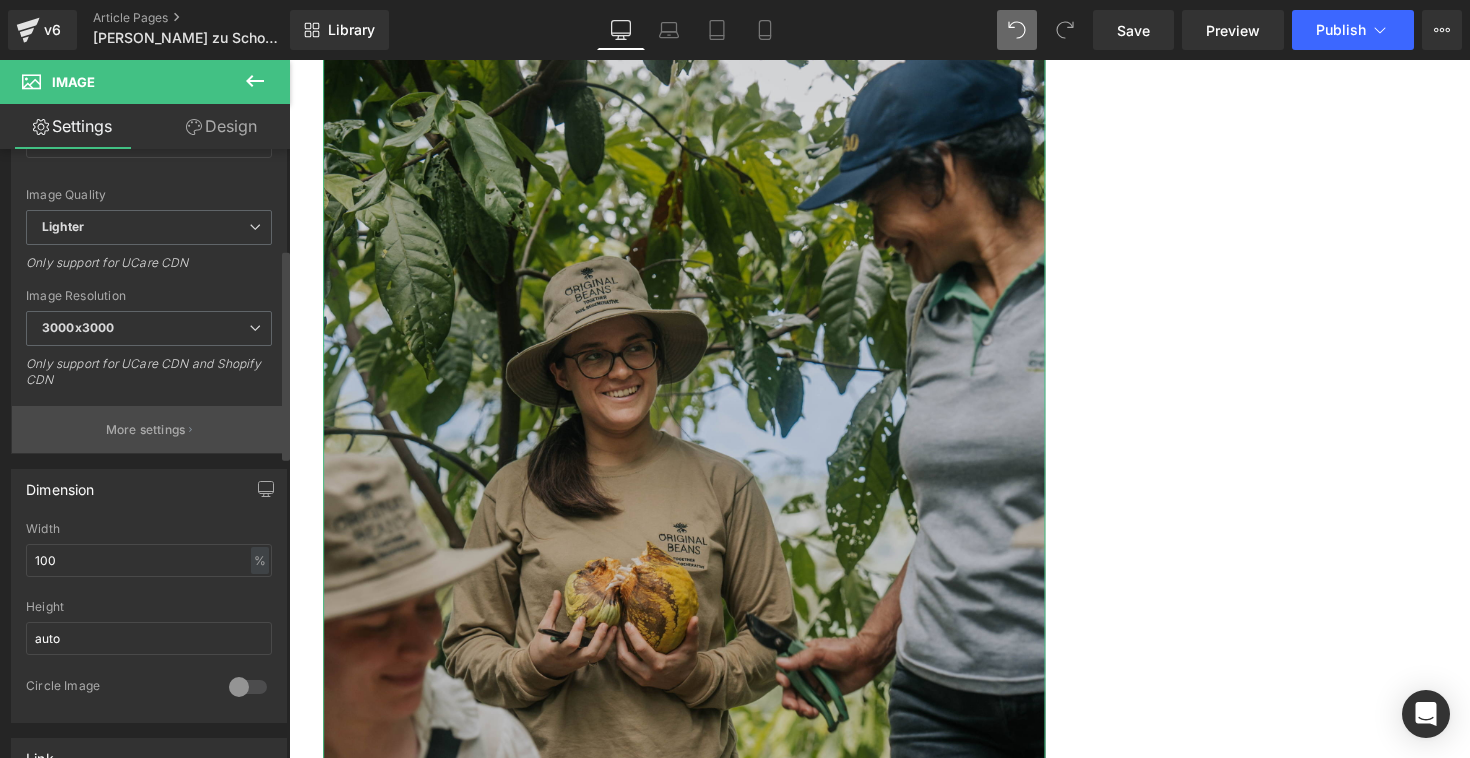 click on "More settings" at bounding box center (146, 430) 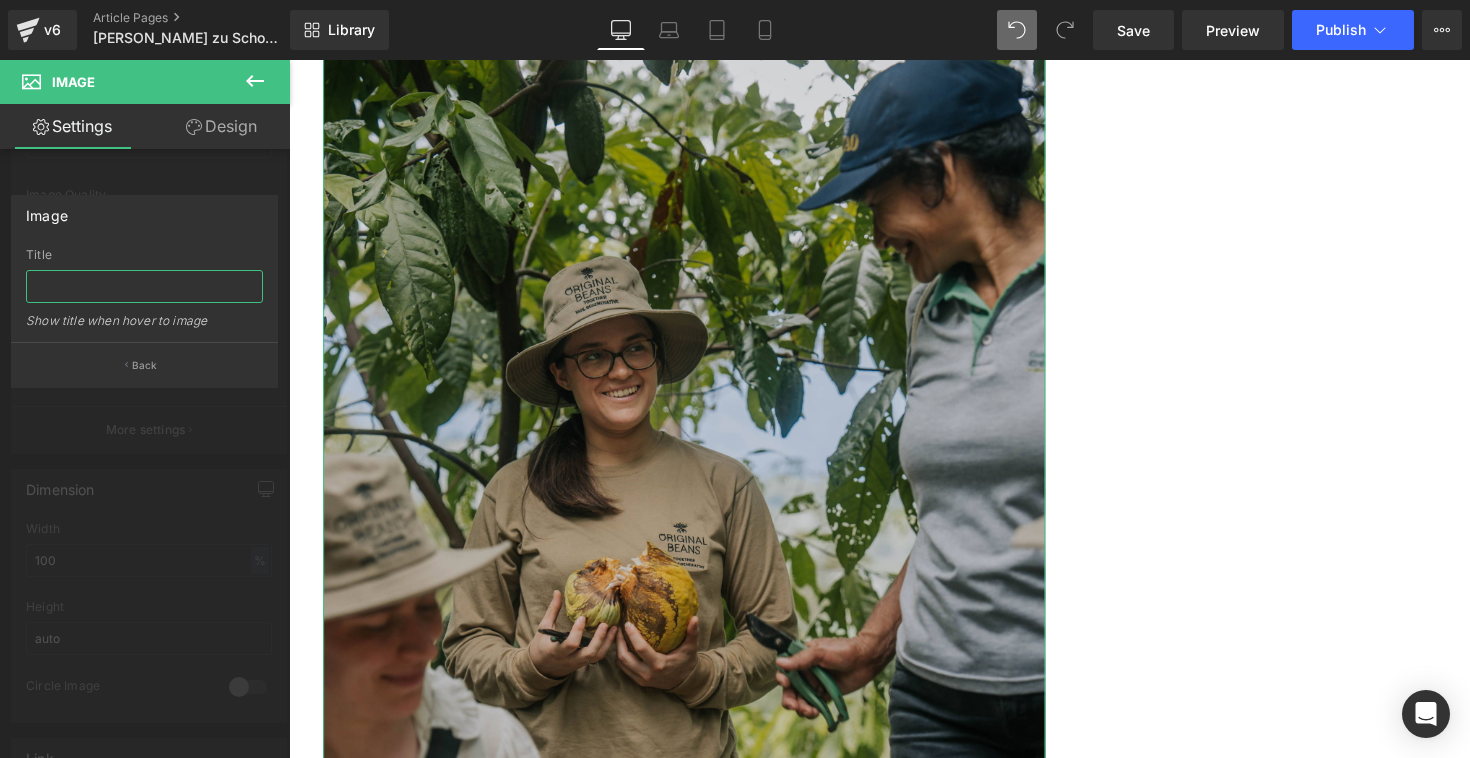click at bounding box center (144, 286) 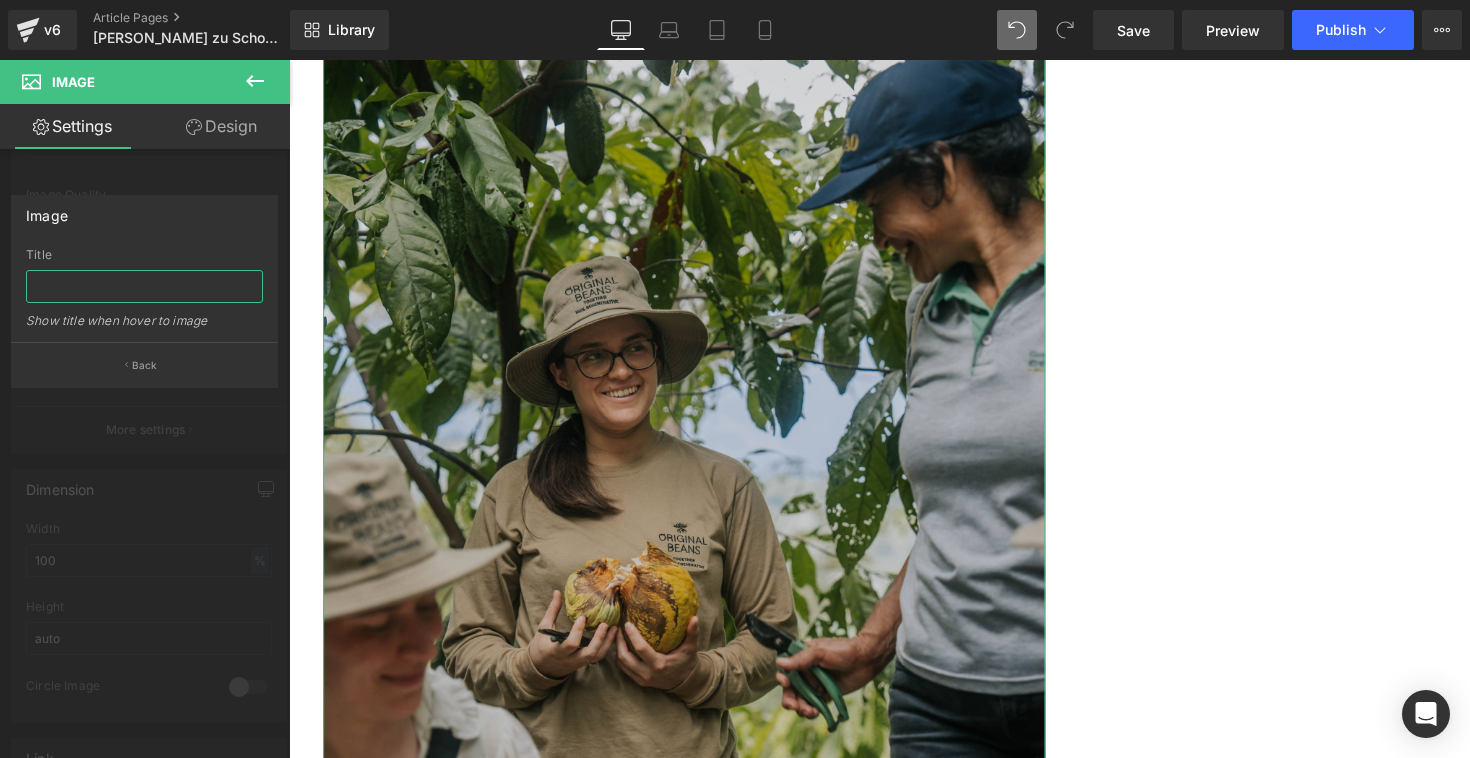 paste on "Cacao-origin-trip-[GEOGRAPHIC_DATA]-chocolate-makers-farmers-[GEOGRAPHIC_DATA]-growers-chocolate.jpg" 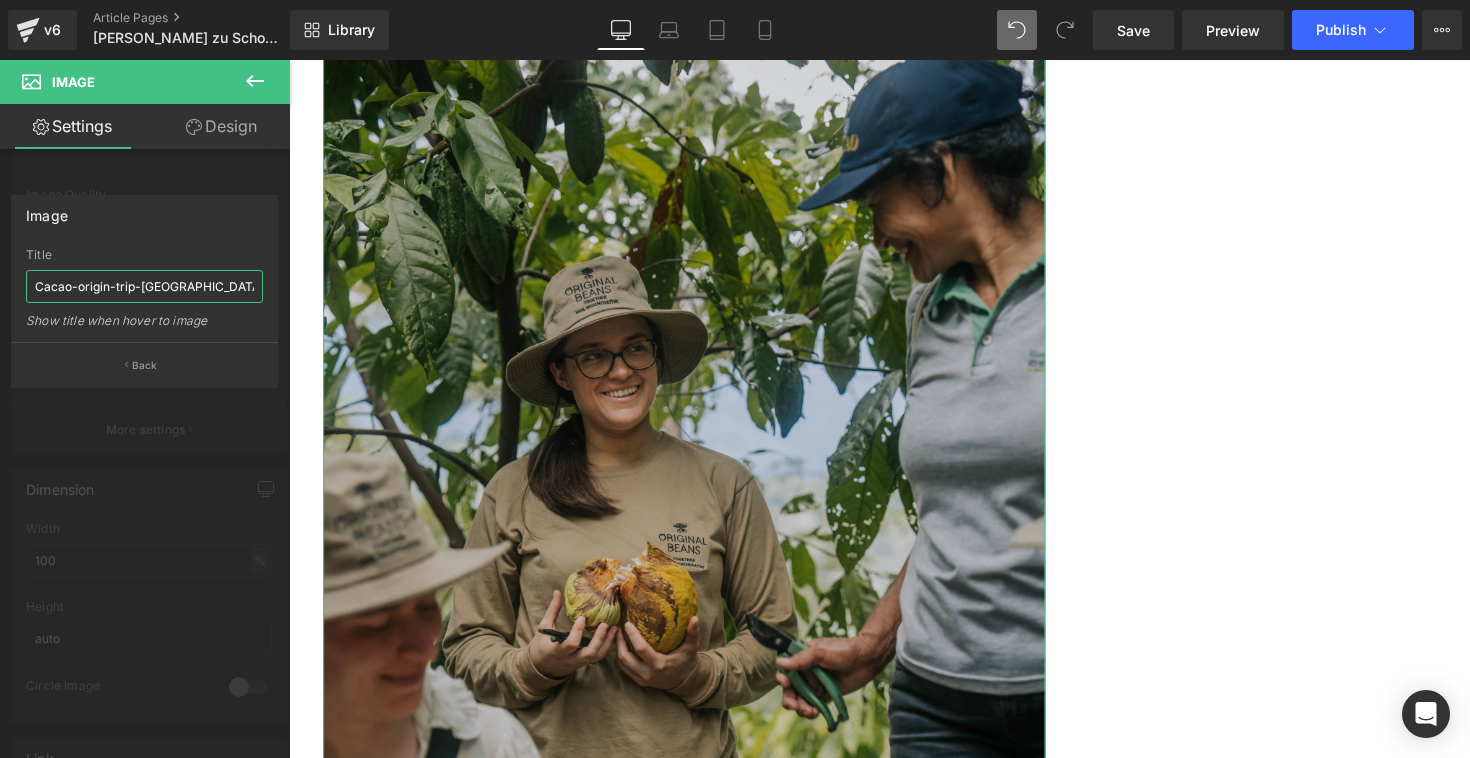 scroll, scrollTop: 0, scrollLeft: 265, axis: horizontal 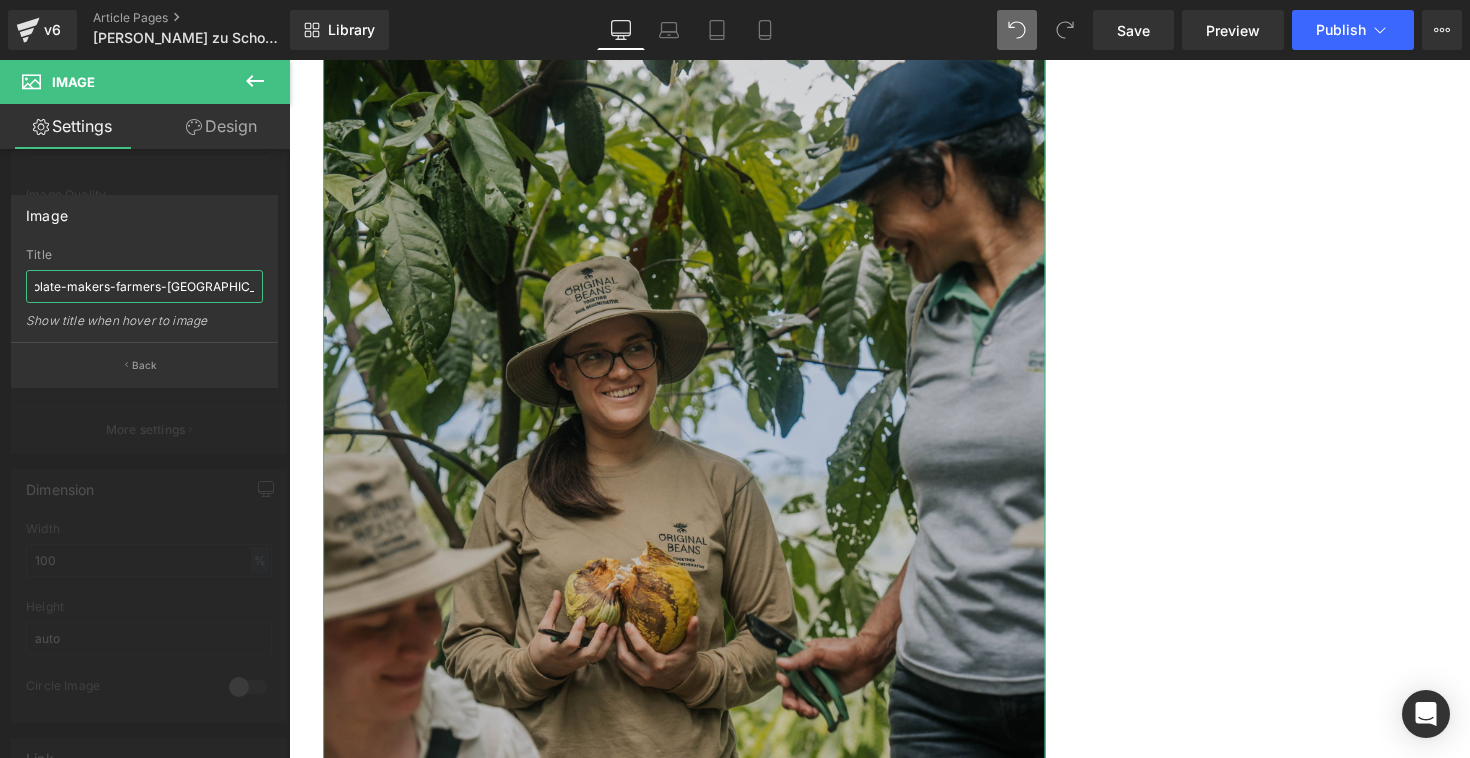 type on "Cacao-origin-trip-[GEOGRAPHIC_DATA]-chocolate-makers-farmers-[GEOGRAPHIC_DATA]-growers-chocolate.jpg" 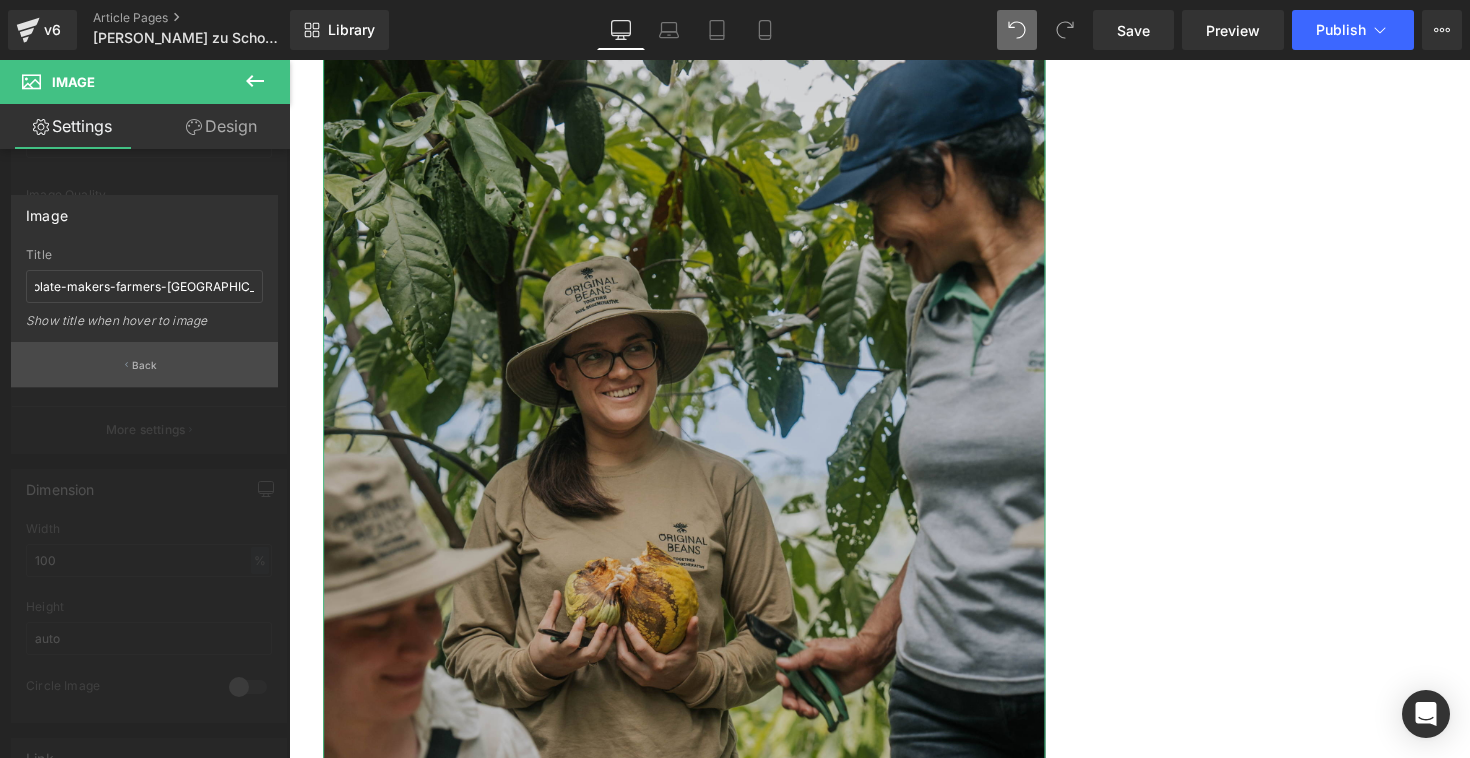 scroll, scrollTop: 0, scrollLeft: 0, axis: both 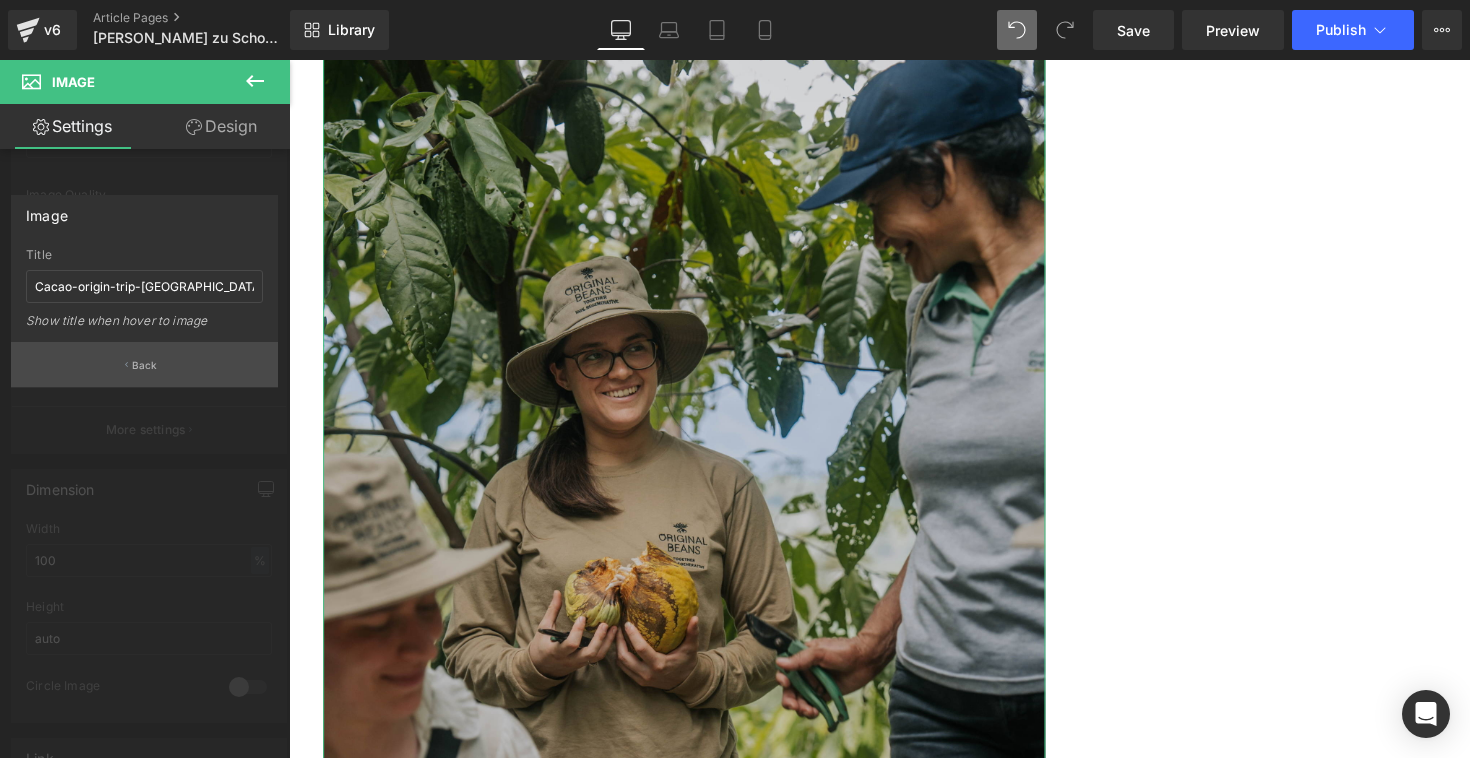 click on "Back" at bounding box center [144, 364] 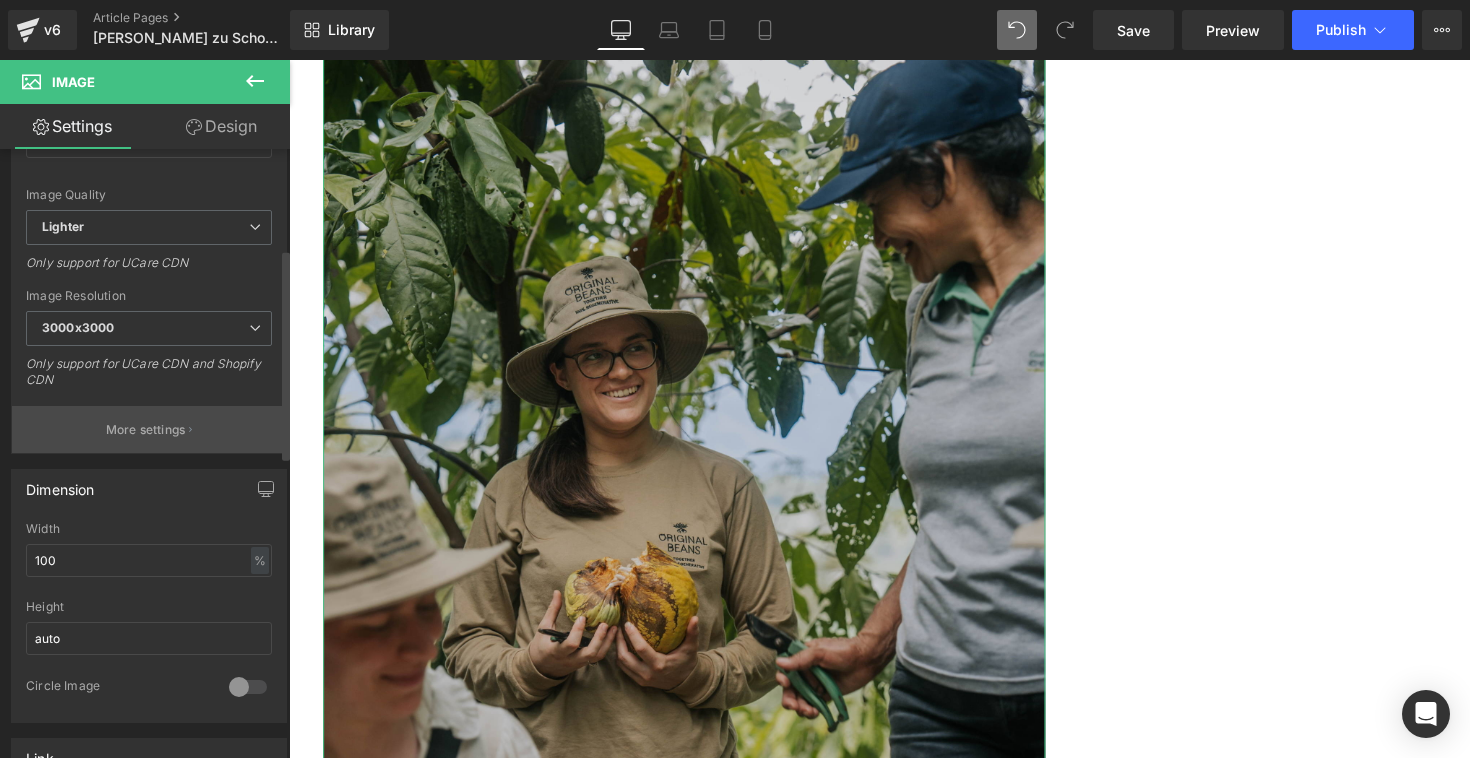 click on "More settings" at bounding box center [146, 430] 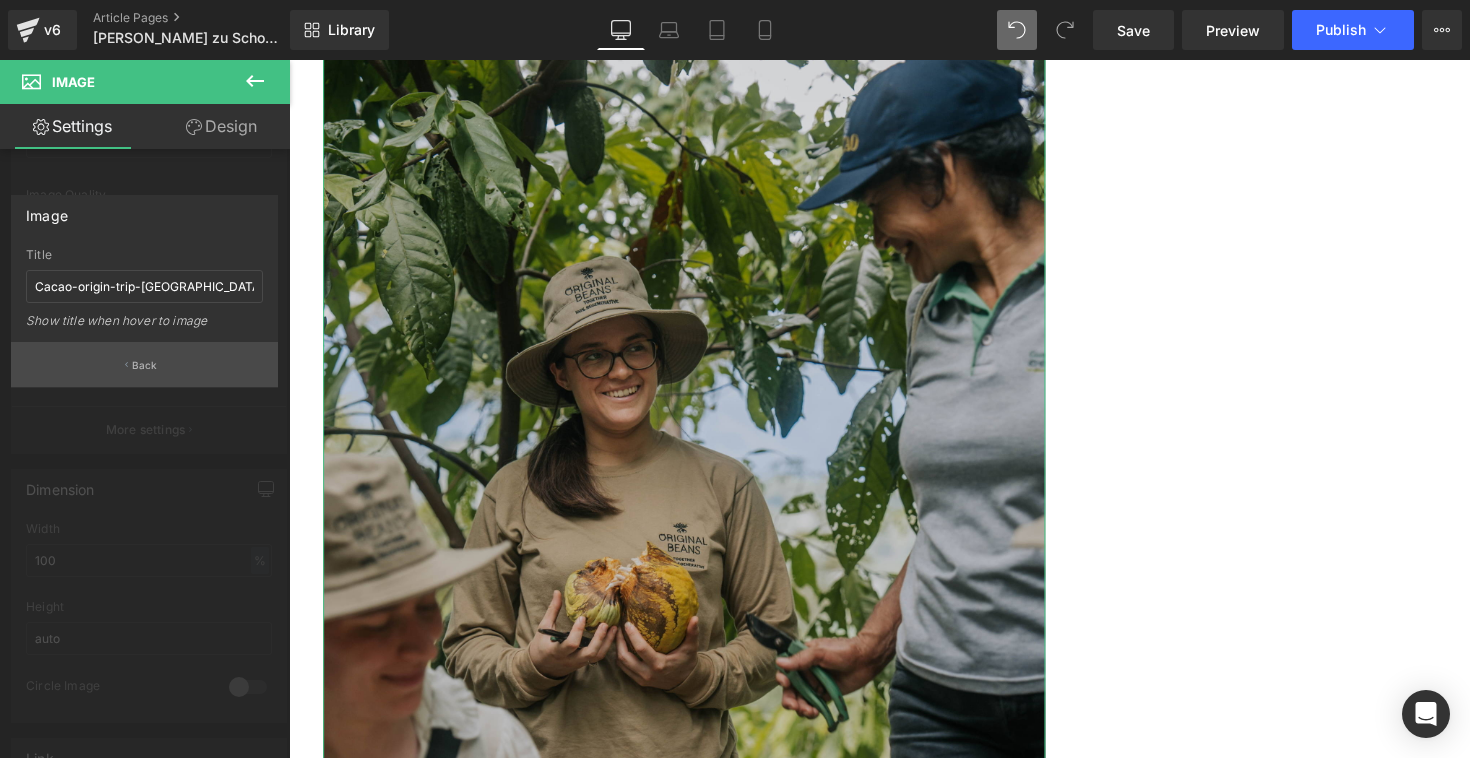 click on "Back" at bounding box center (144, 364) 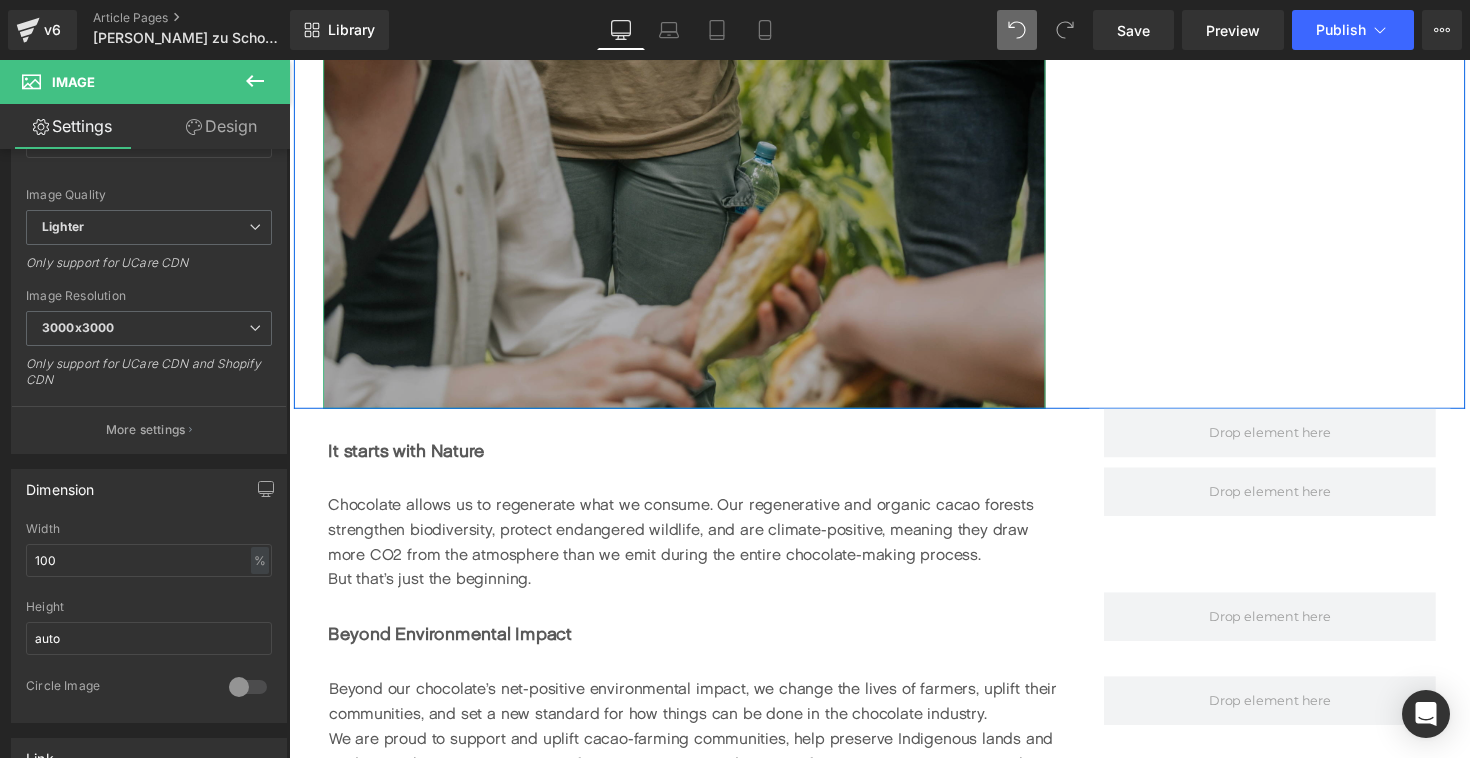scroll, scrollTop: 2033, scrollLeft: 0, axis: vertical 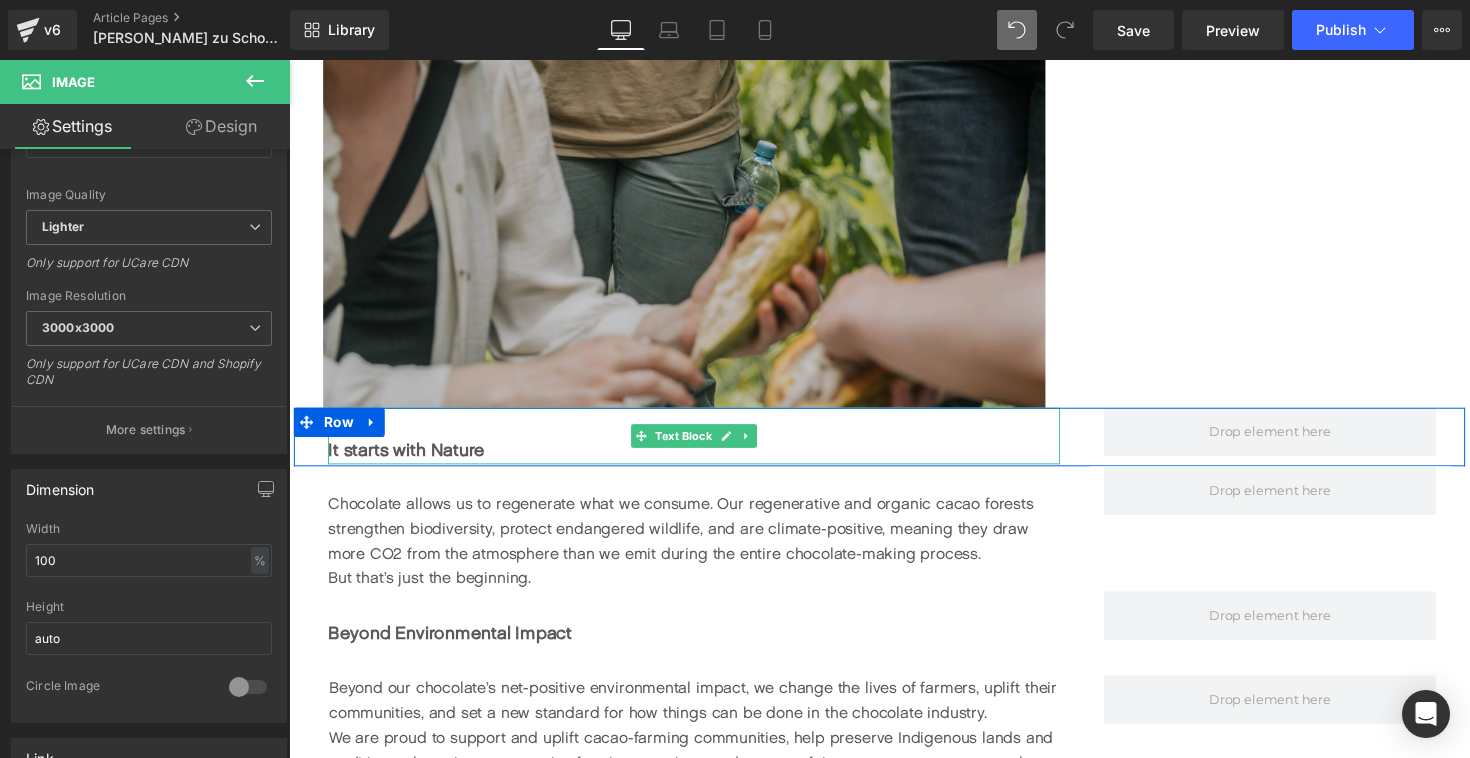 click on "It starts with Nature" at bounding box center [409, 459] 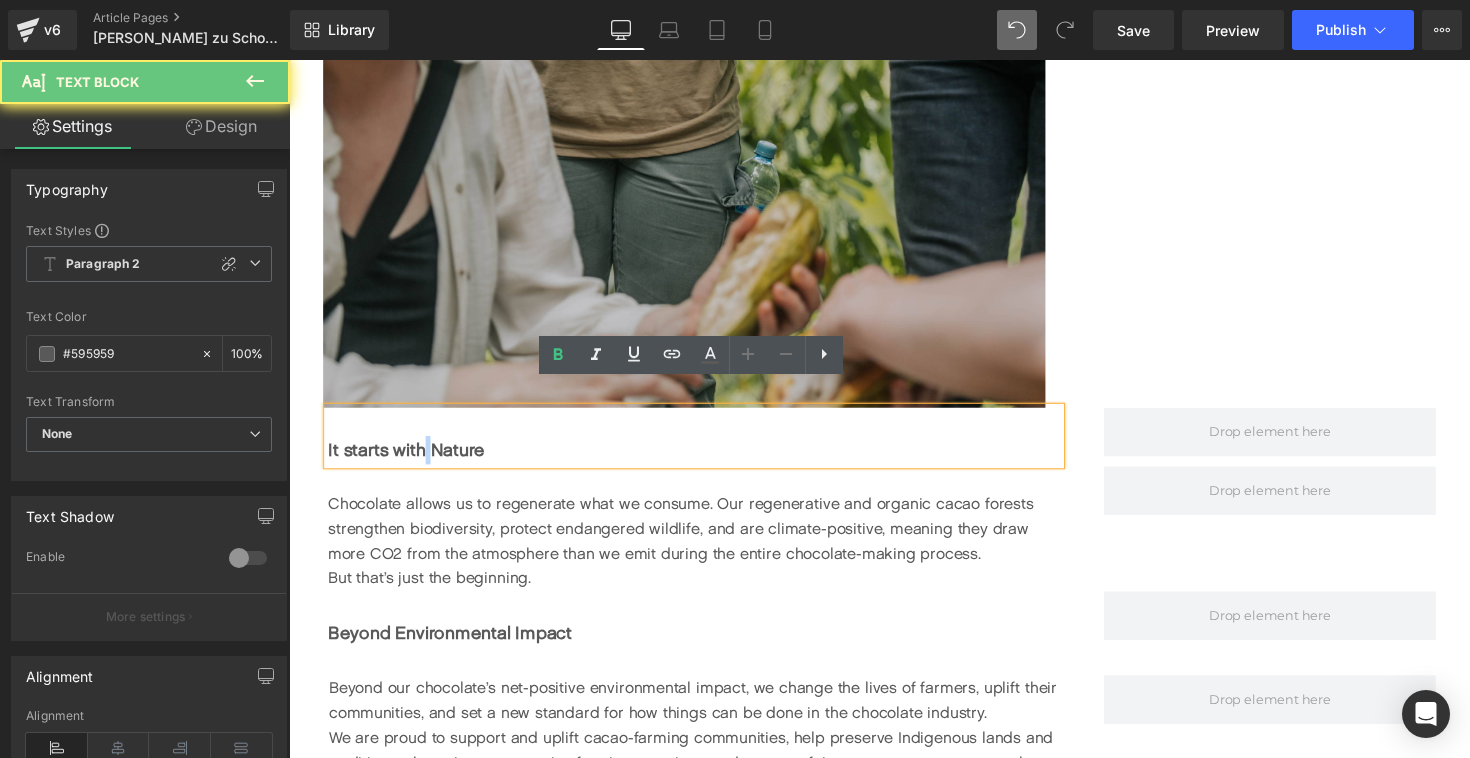 click on "It starts with Nature" at bounding box center [409, 459] 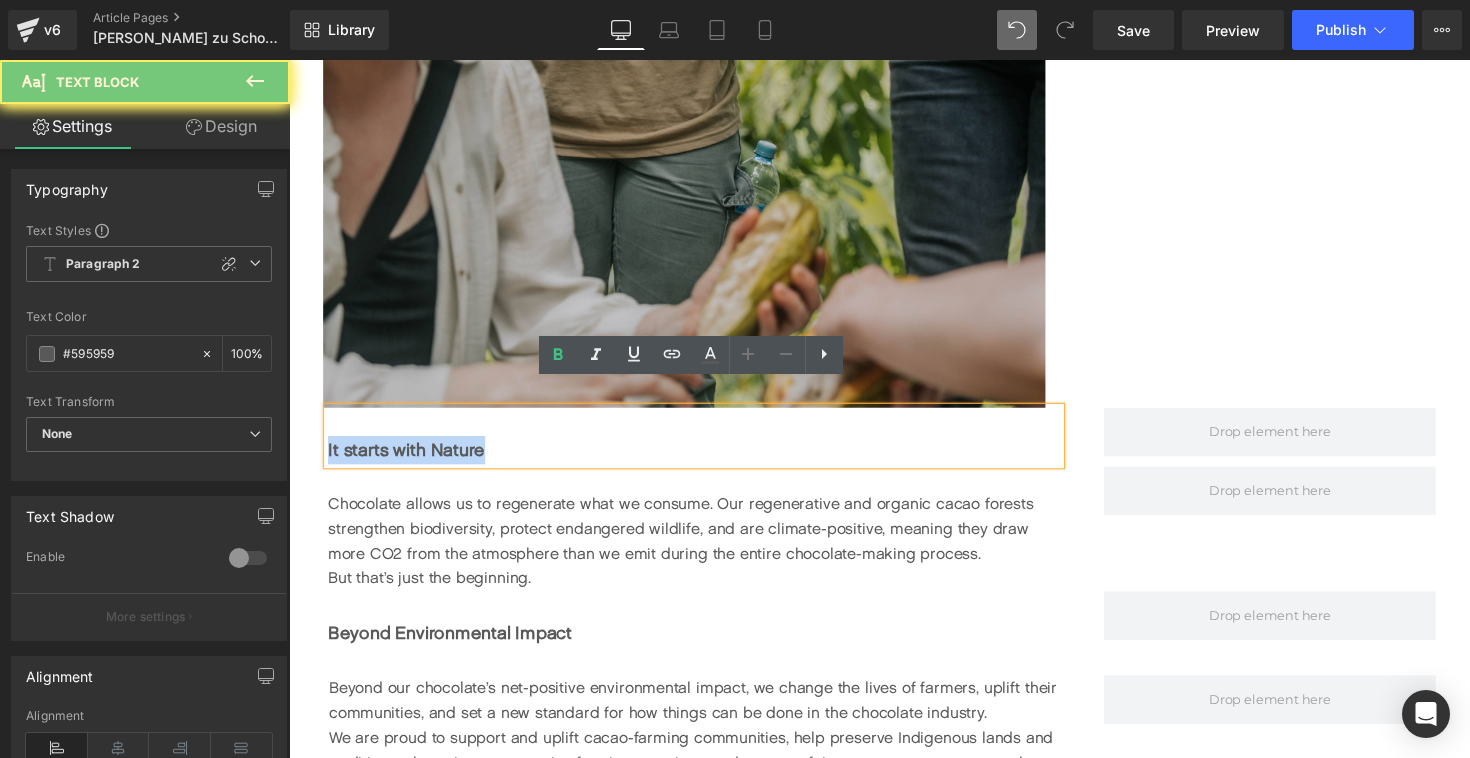click on "It starts with Nature" at bounding box center [409, 459] 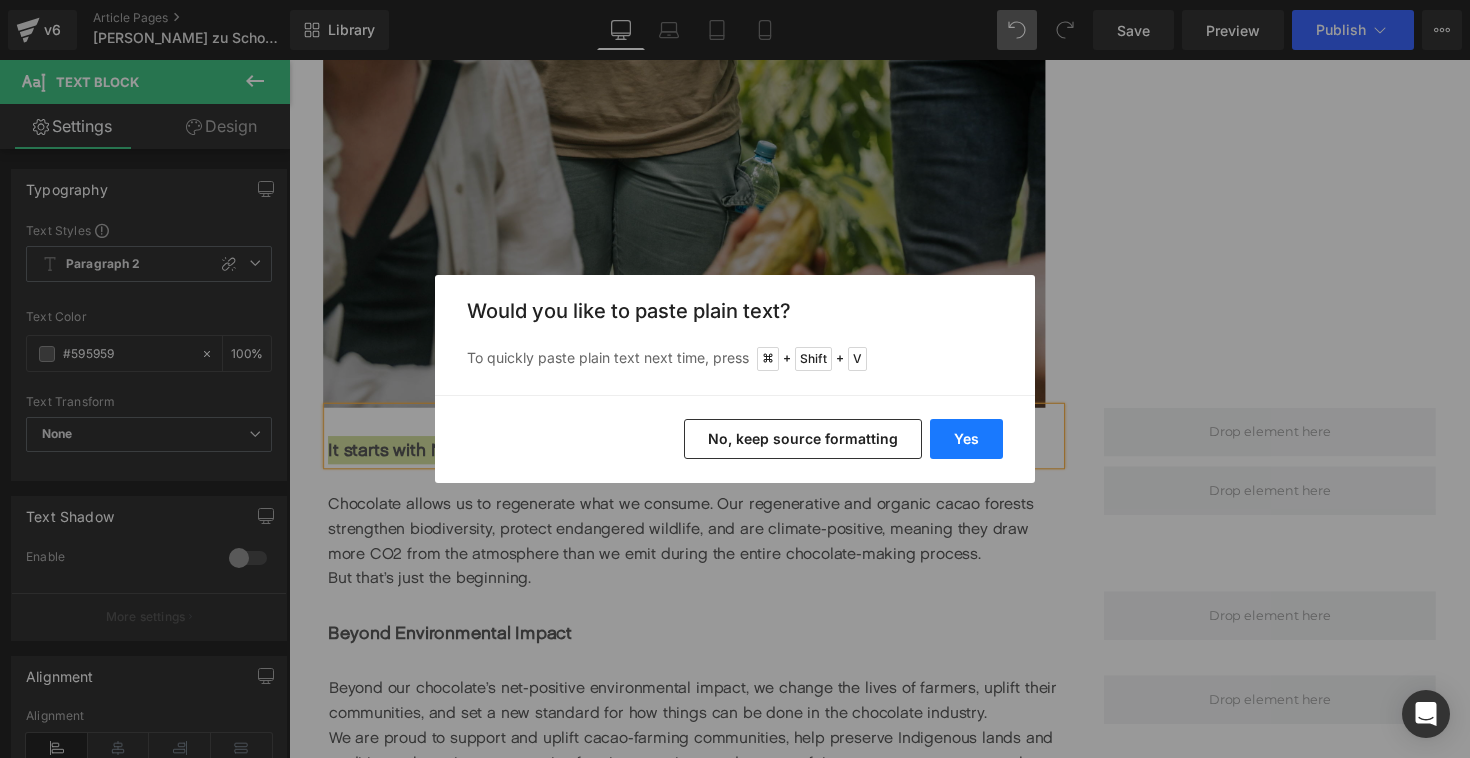 click on "Yes" at bounding box center [966, 439] 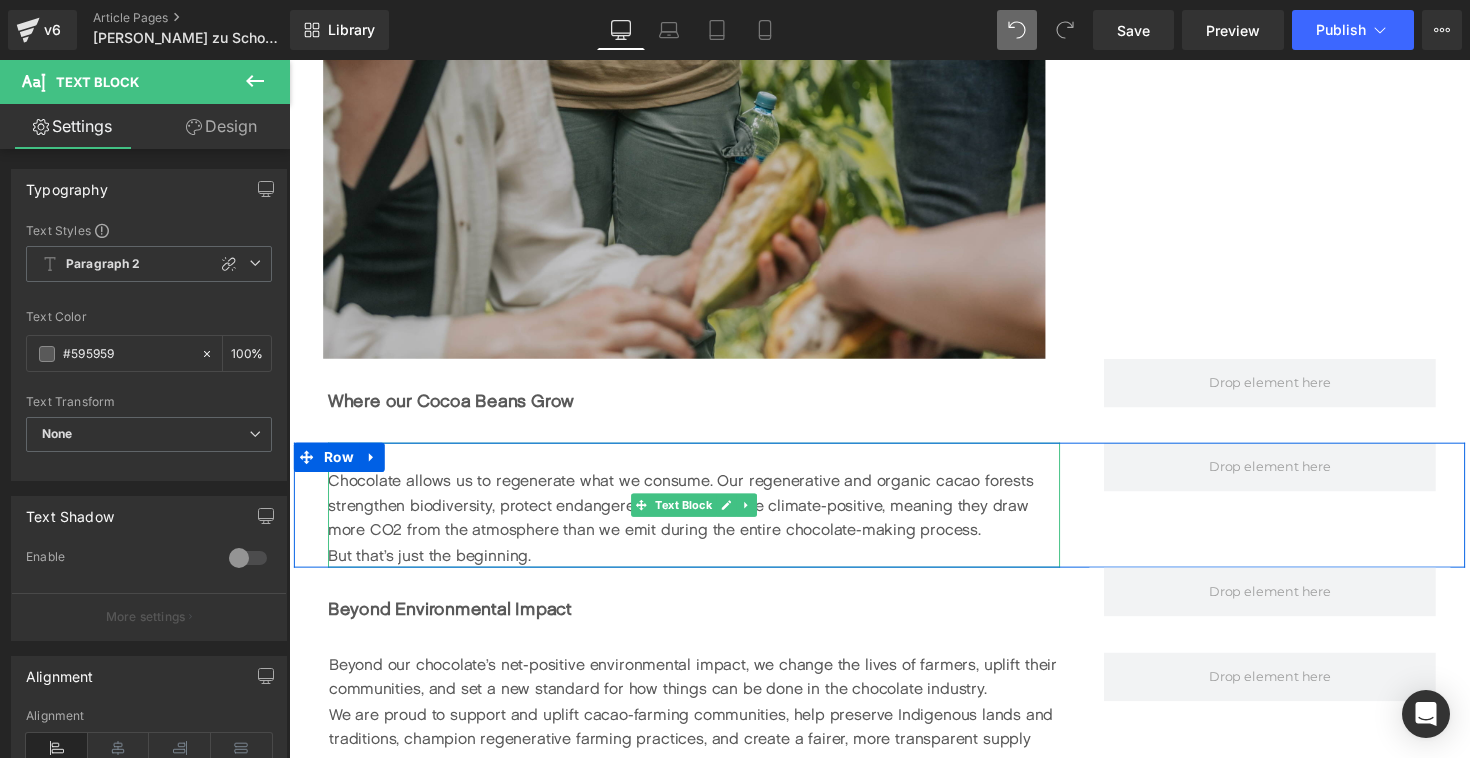 scroll, scrollTop: 2085, scrollLeft: 0, axis: vertical 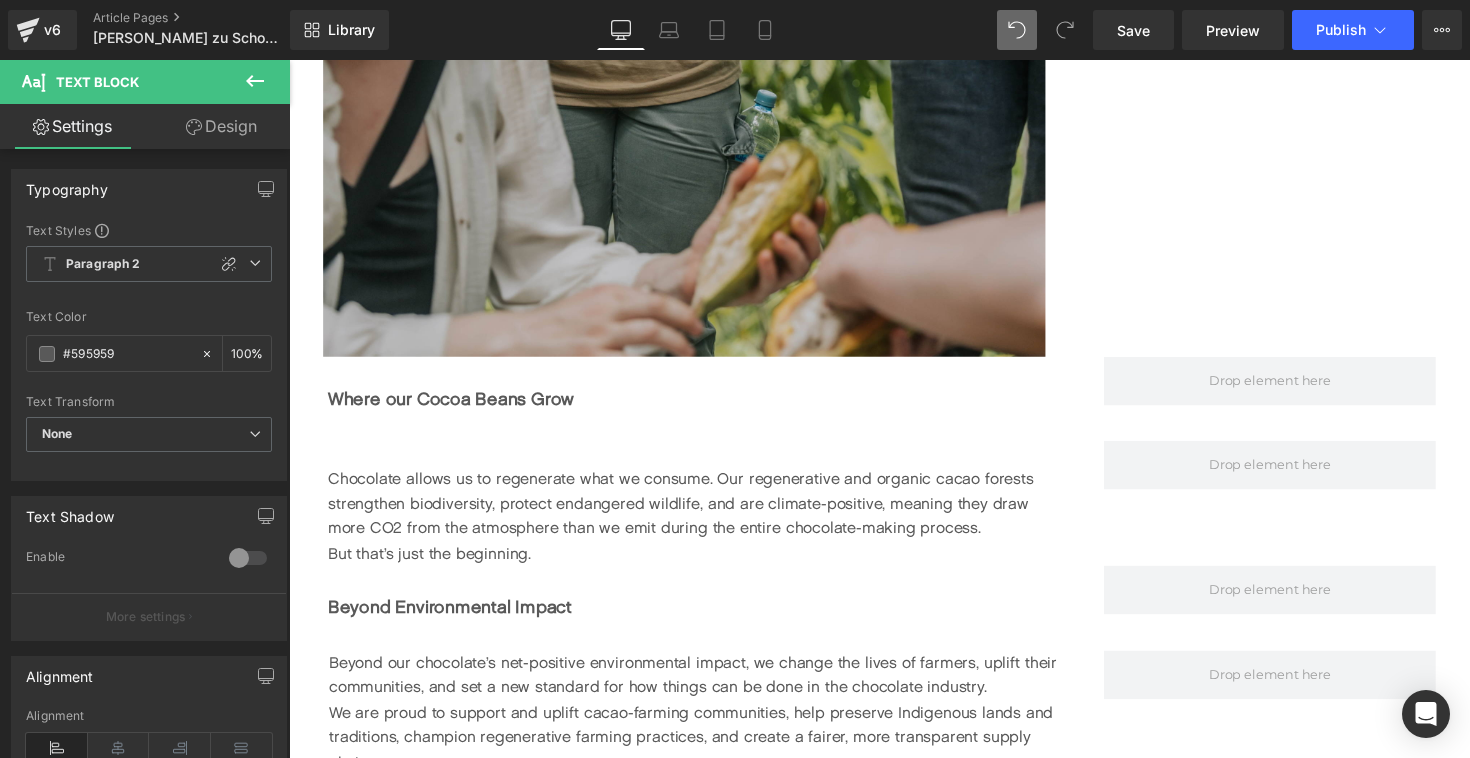 click on "Chocolate allows us to regenerate what we consume. Our regenerative and organic cacao forests strengthen biodiversity, protect endangered wildlife, and are climate-positive, meaning they draw more CO2 from the atmosphere than we emit during the entire chocolate-making process." at bounding box center [704, 514] 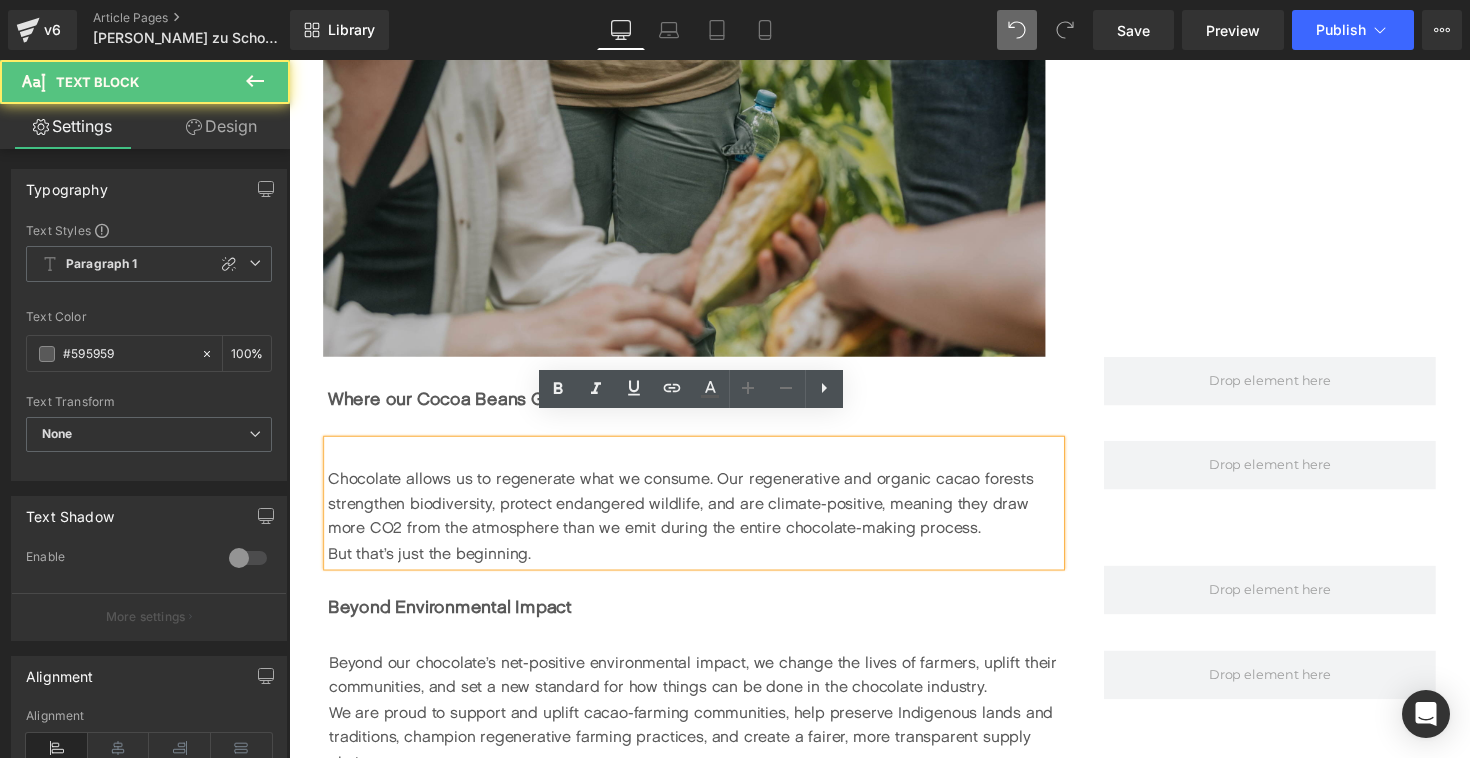 click on "Chocolate allows us to regenerate what we consume. Our regenerative and organic cacao forests strengthen biodiversity, protect endangered wildlife, and are climate-positive, meaning they draw more CO2 from the atmosphere than we emit during the entire chocolate-making process." at bounding box center [704, 514] 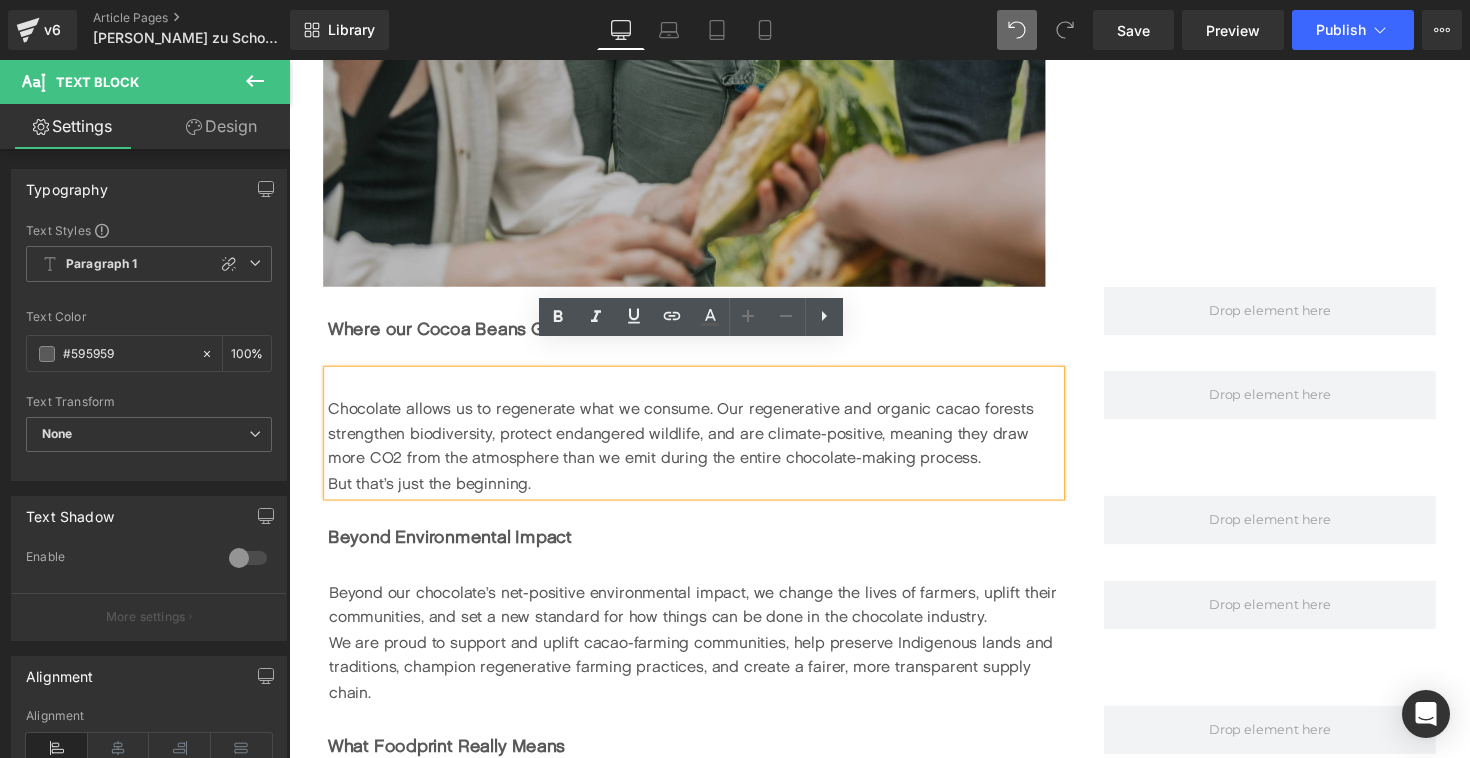 scroll, scrollTop: 2158, scrollLeft: 0, axis: vertical 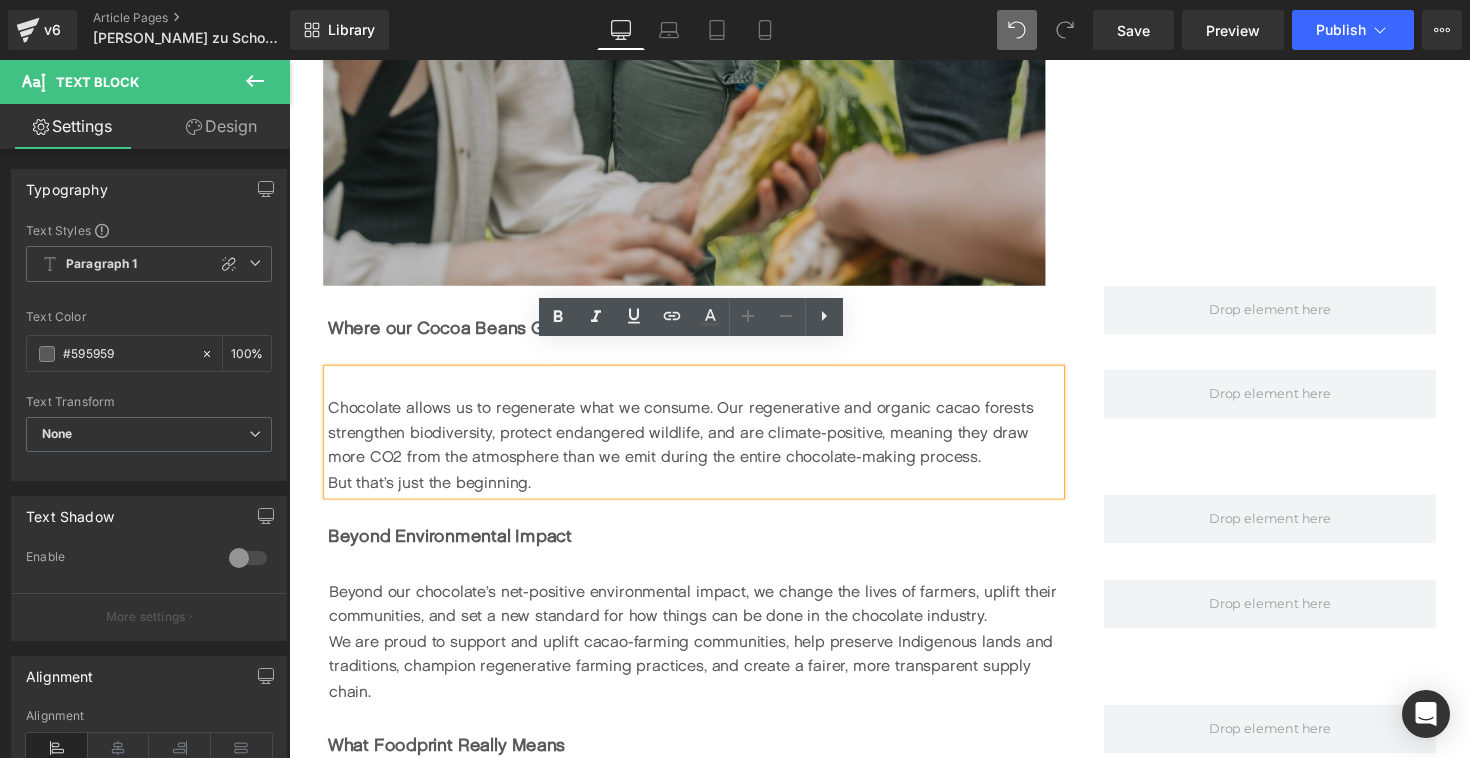 click on "Chocolate allows us to regenerate what we consume. Our regenerative and organic cacao forests strengthen biodiversity, protect endangered wildlife, and are climate-positive, meaning they draw more CO2 from the atmosphere than we emit during the entire chocolate-making process." at bounding box center (704, 441) 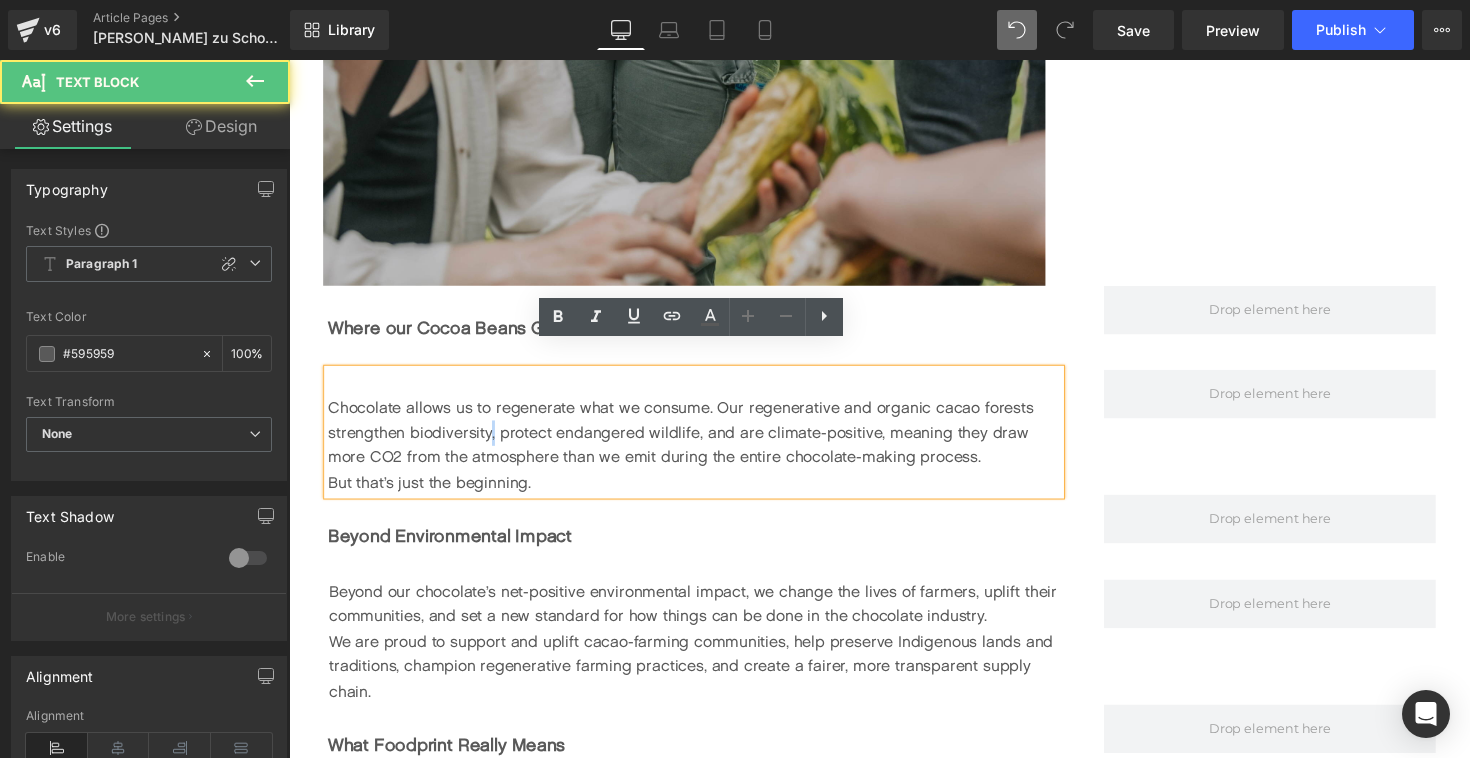click on "Chocolate allows us to regenerate what we consume. Our regenerative and organic cacao forests strengthen biodiversity, protect endangered wildlife, and are climate-positive, meaning they draw more CO2 from the atmosphere than we emit during the entire chocolate-making process." at bounding box center (704, 441) 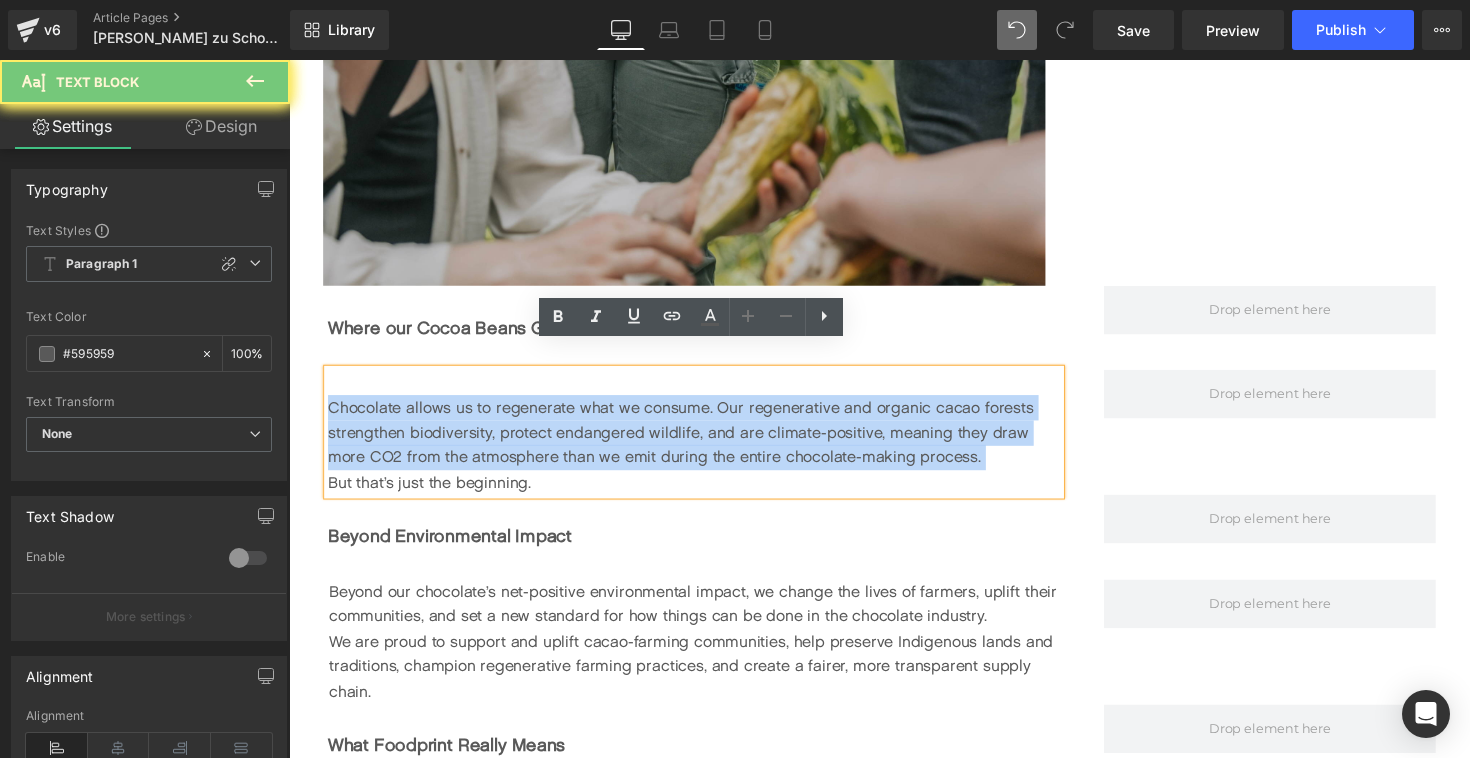click on "Chocolate allows us to regenerate what we consume. Our regenerative and organic cacao forests strengthen biodiversity, protect endangered wildlife, and are climate-positive, meaning they draw more CO2 from the atmosphere than we emit during the entire chocolate-making process." at bounding box center (704, 441) 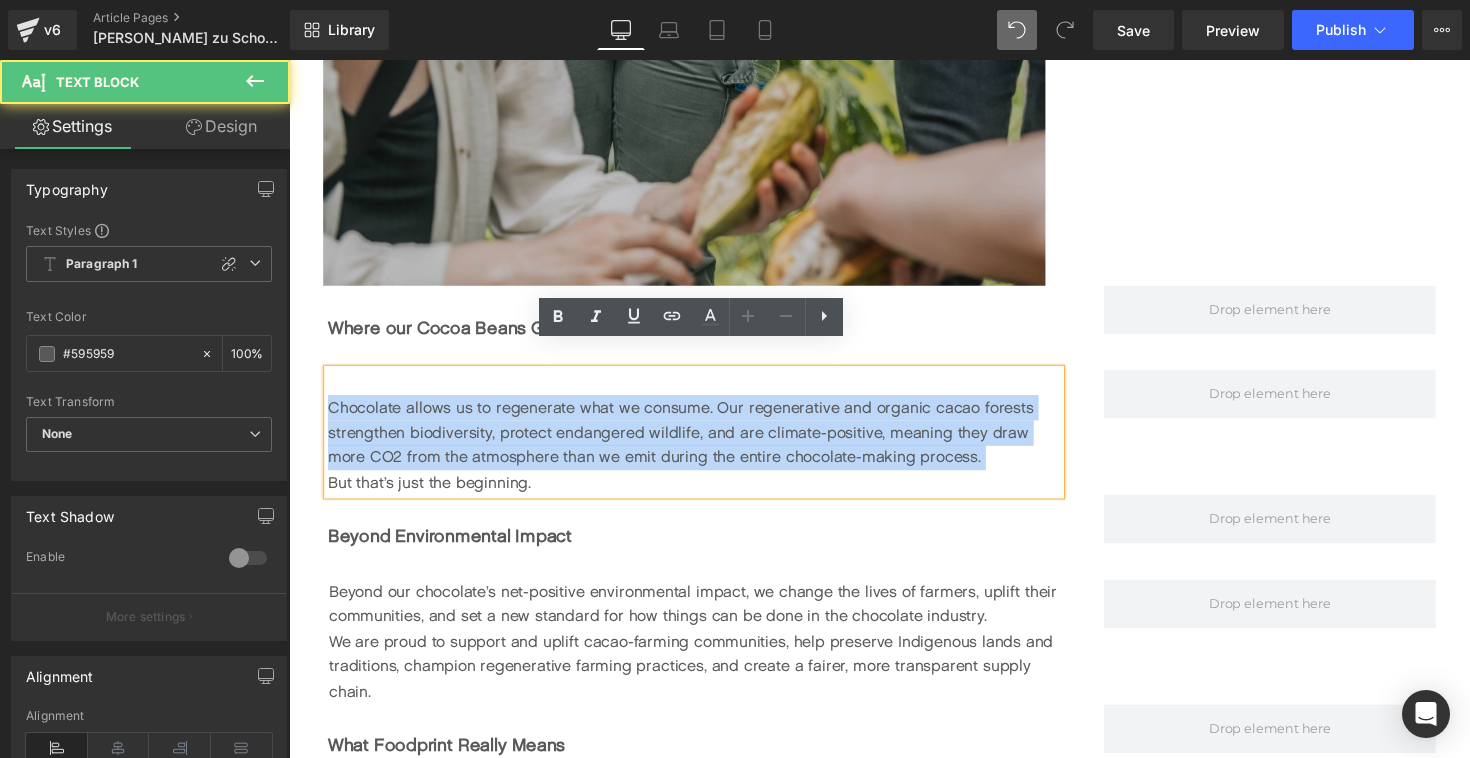 click on "Chocolate allows us to regenerate what we consume. Our regenerative and organic cacao forests strengthen biodiversity, protect endangered wildlife, and are climate-positive, meaning they draw more CO2 from the atmosphere than we emit during the entire chocolate-making process." at bounding box center [704, 441] 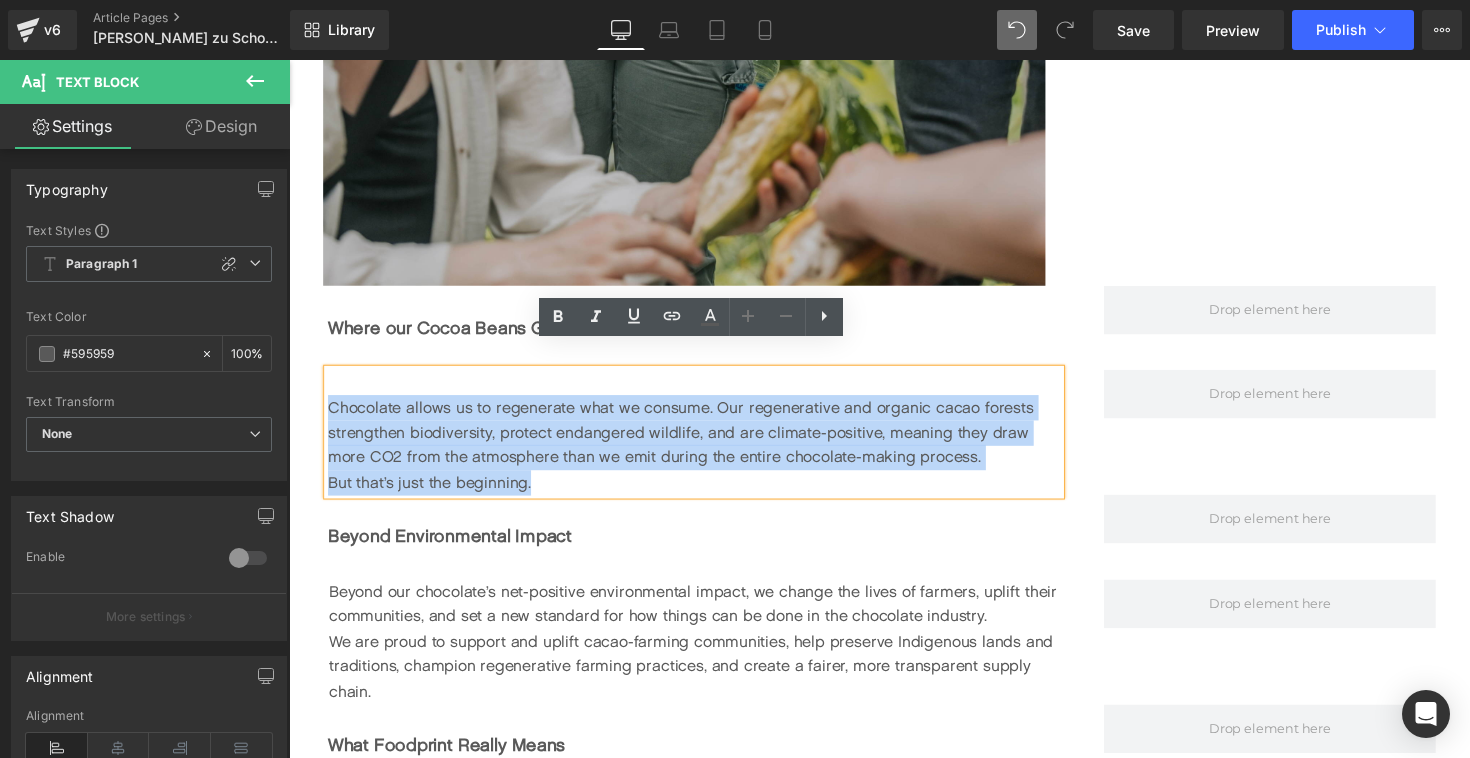 drag, startPoint x: 548, startPoint y: 470, endPoint x: 297, endPoint y: 380, distance: 266.6477 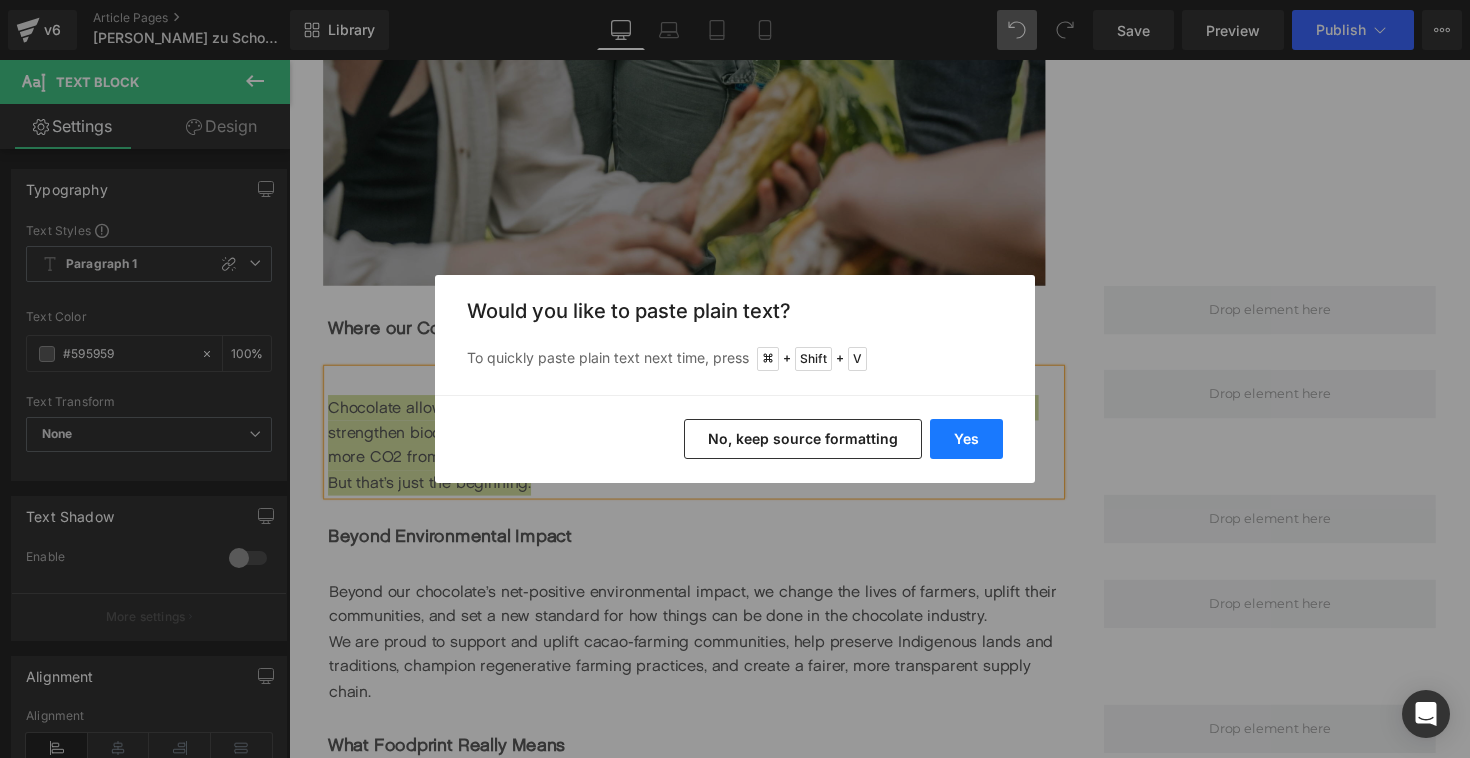 click on "Yes" at bounding box center (966, 439) 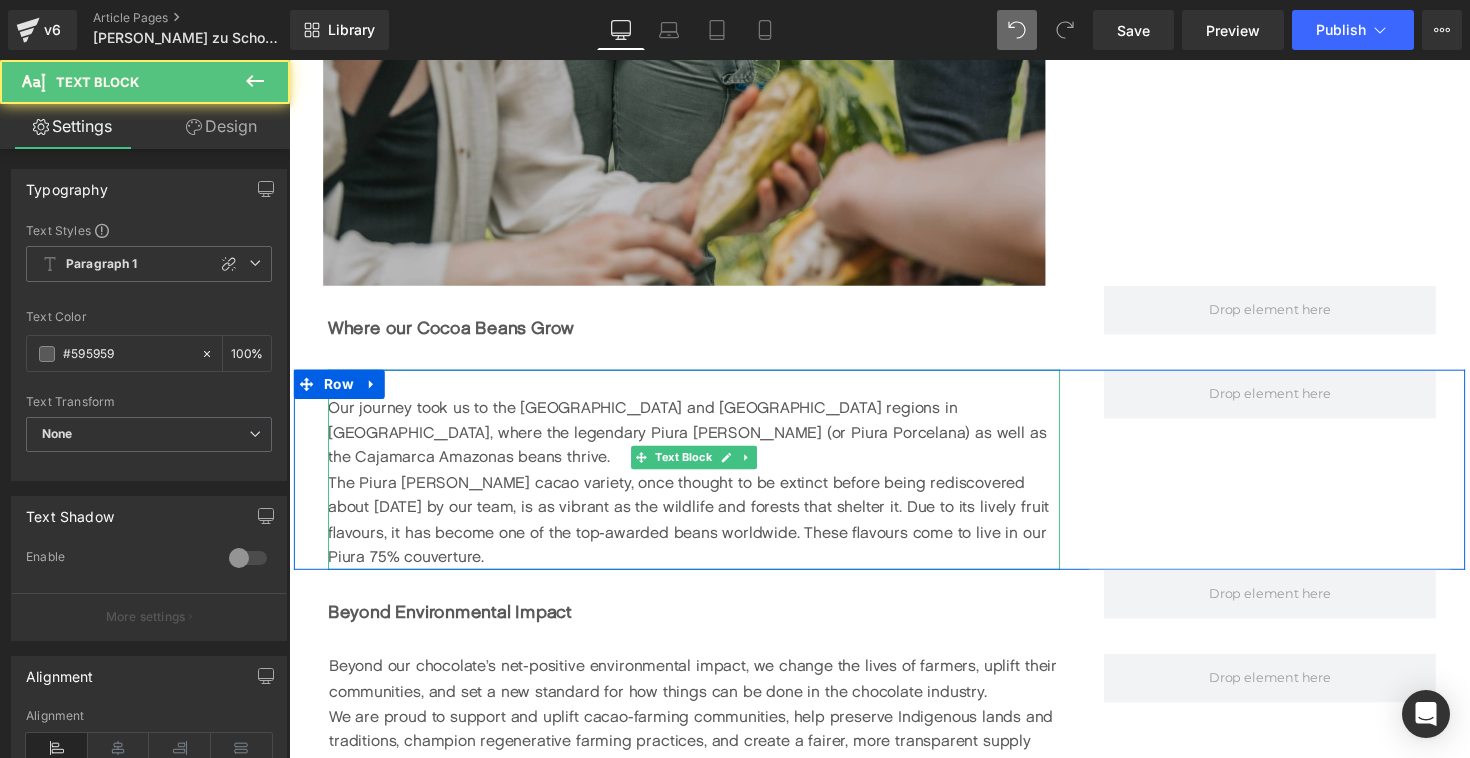 click on "The Piura [PERSON_NAME] cacao variety, once thought to be extinct before being rediscovered about [DATE] by our team, is as vibrant as the wildlife and forests that shelter it. Due to its lively fruit flavours, it has become one of the top-awarded beans worldwide. These flavours come to live in our Piura 75% couverture." at bounding box center [704, 531] 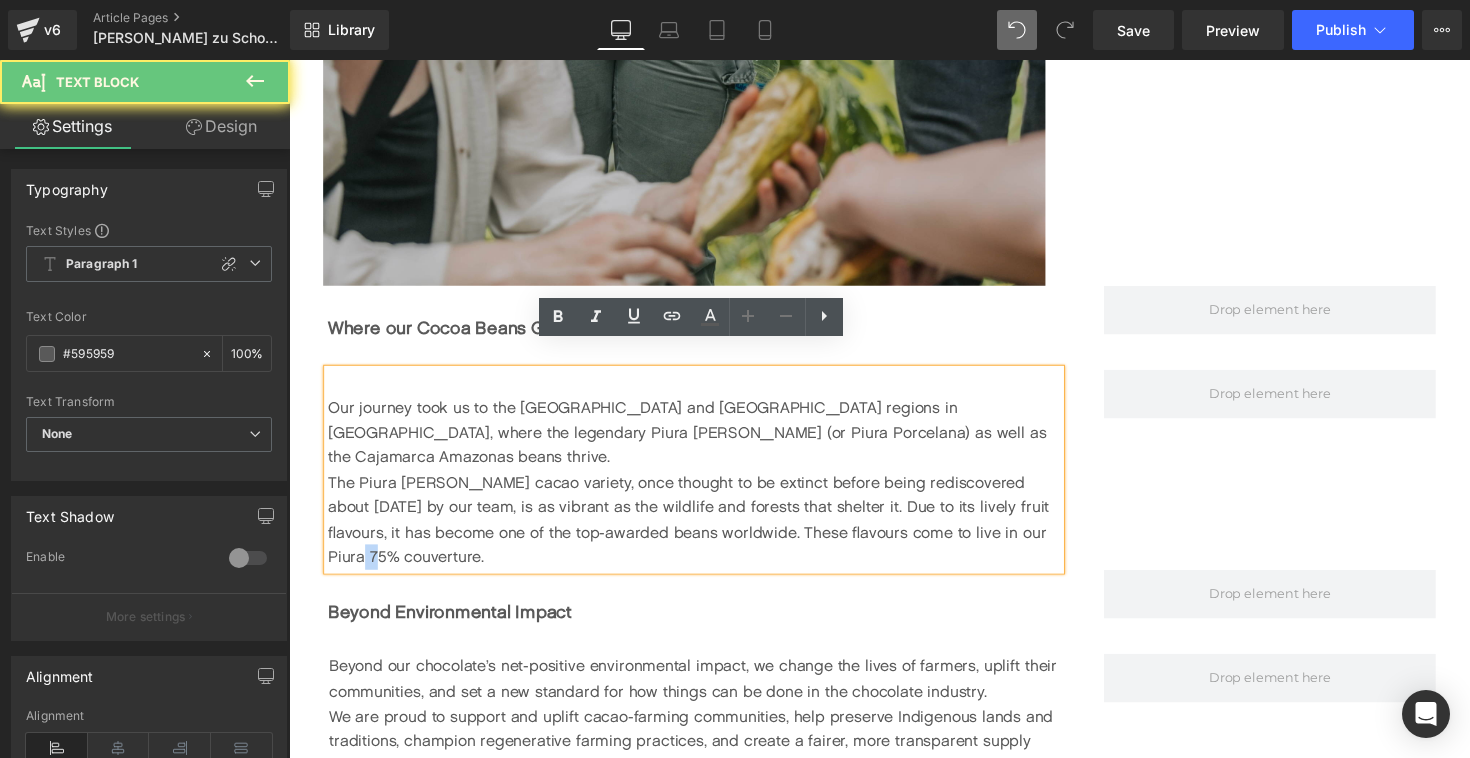 click on "The Piura [PERSON_NAME] cacao variety, once thought to be extinct before being rediscovered about [DATE] by our team, is as vibrant as the wildlife and forests that shelter it. Due to its lively fruit flavours, it has become one of the top-awarded beans worldwide. These flavours come to live in our Piura 75% couverture." at bounding box center (704, 531) 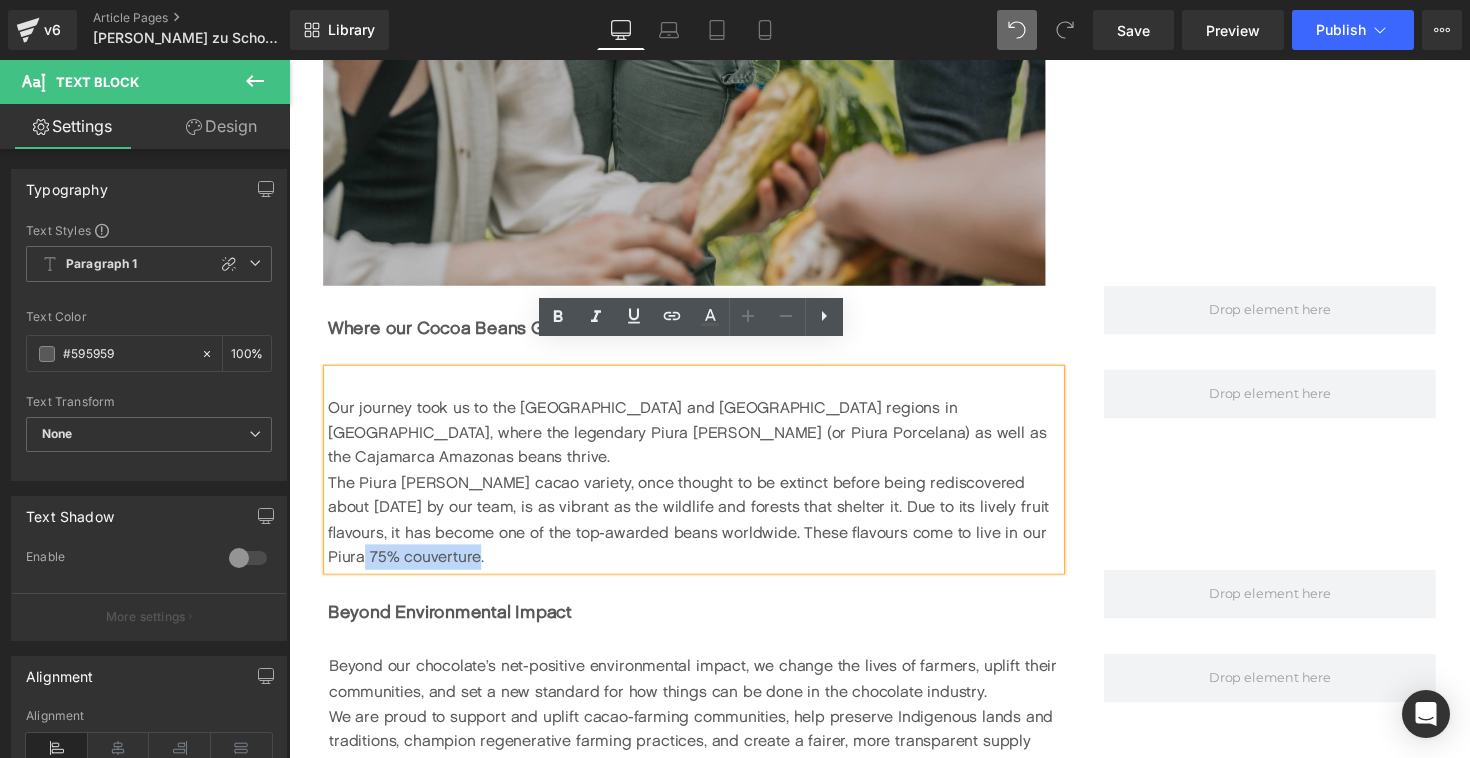 drag, startPoint x: 1031, startPoint y: 493, endPoint x: 1037, endPoint y: 509, distance: 17.088007 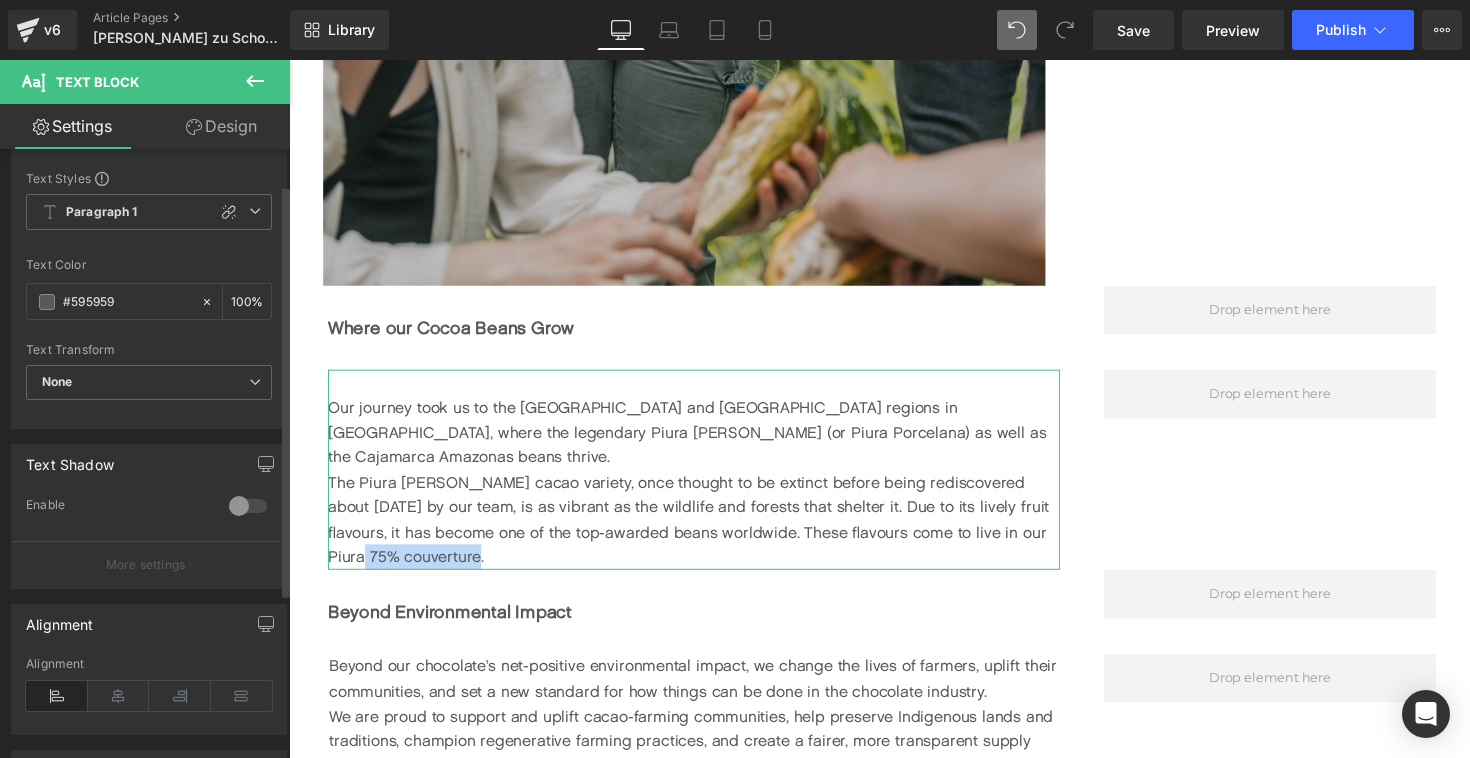 scroll, scrollTop: 0, scrollLeft: 0, axis: both 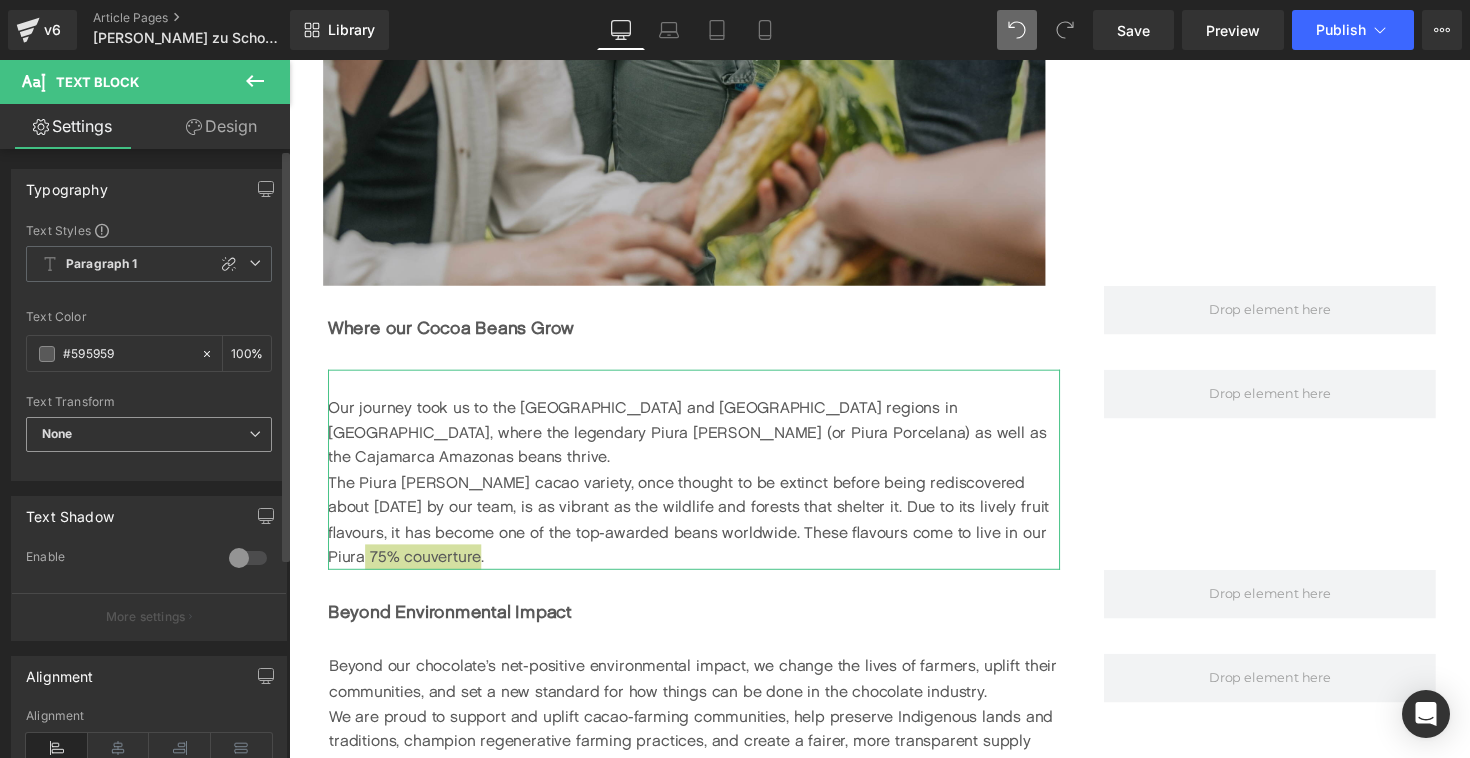 click on "None" at bounding box center (149, 434) 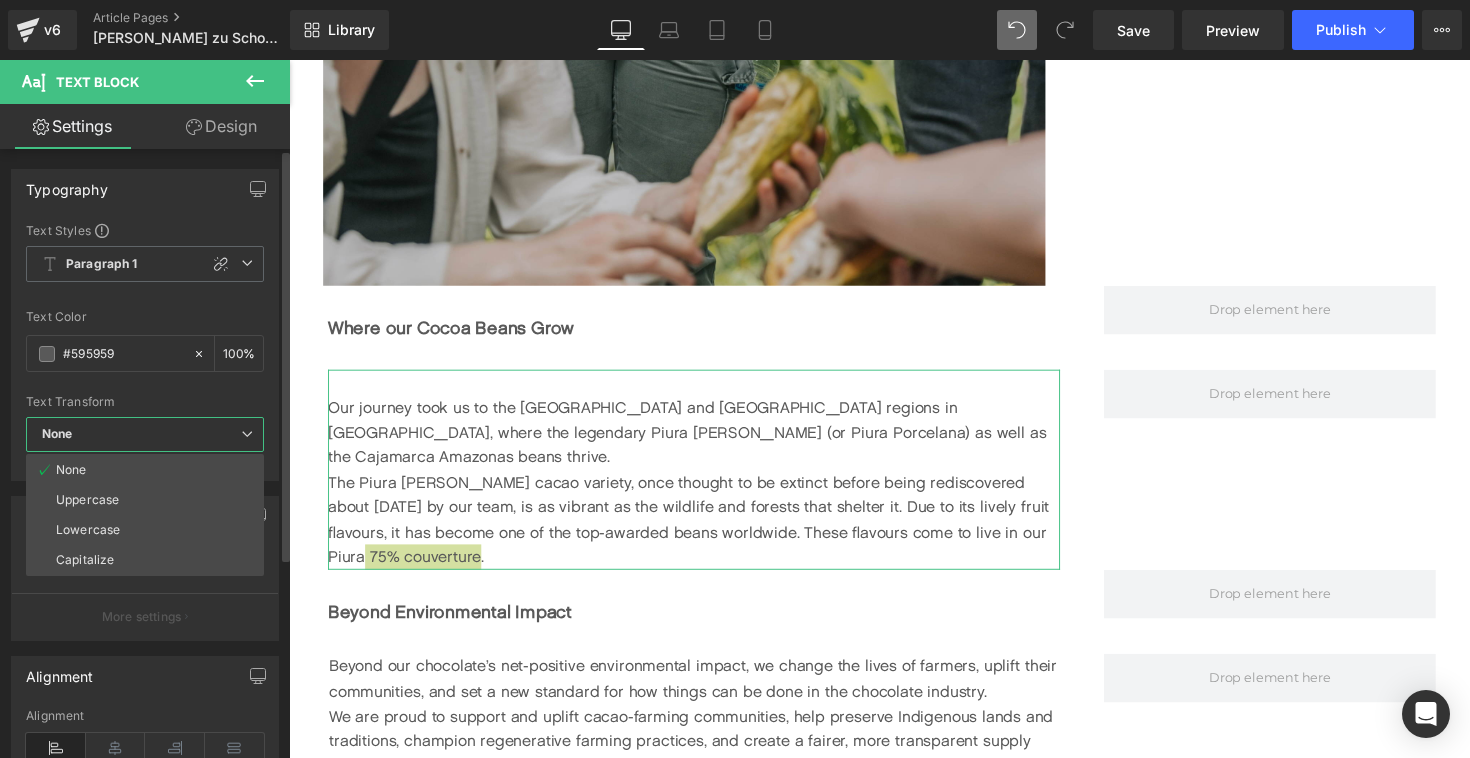 click on "None" at bounding box center [145, 434] 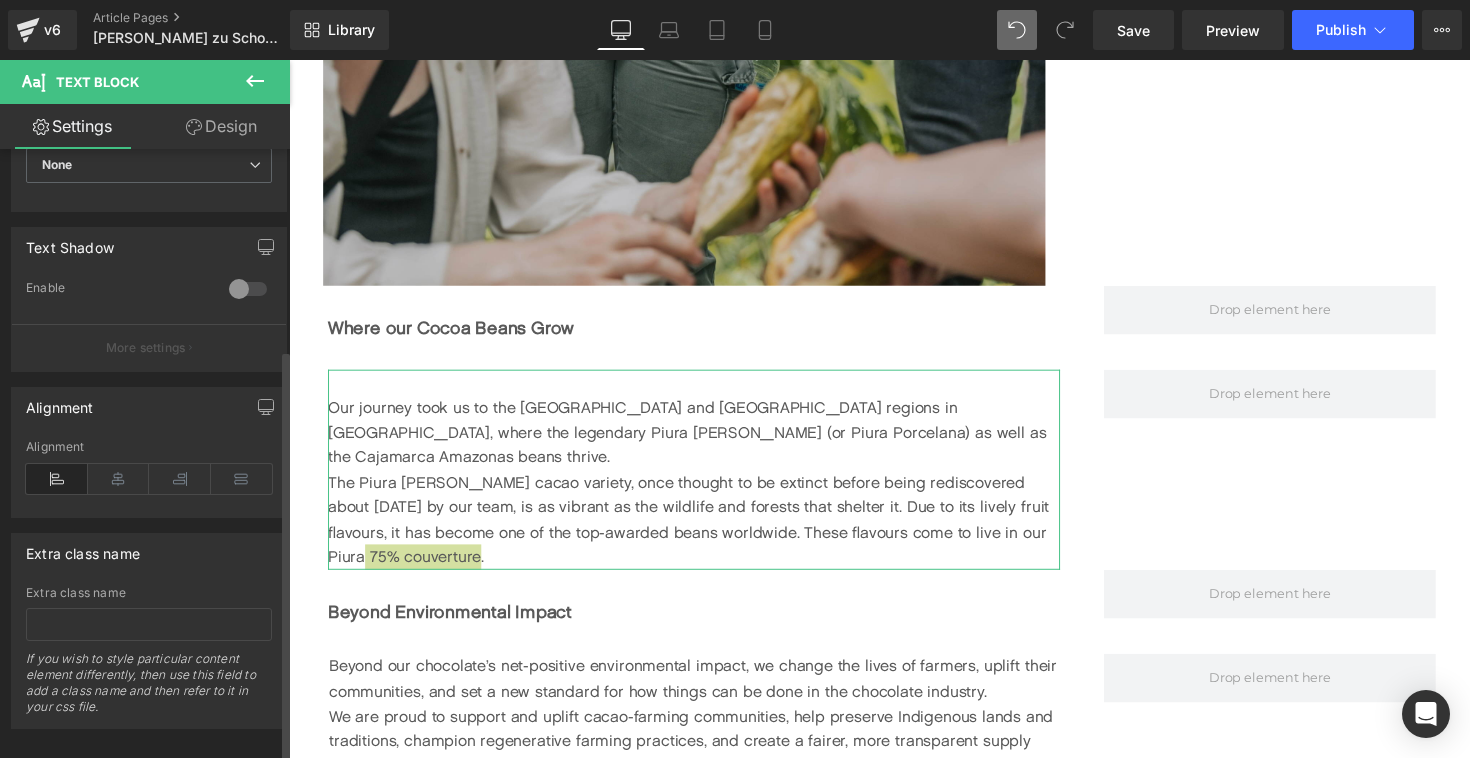 scroll, scrollTop: 296, scrollLeft: 0, axis: vertical 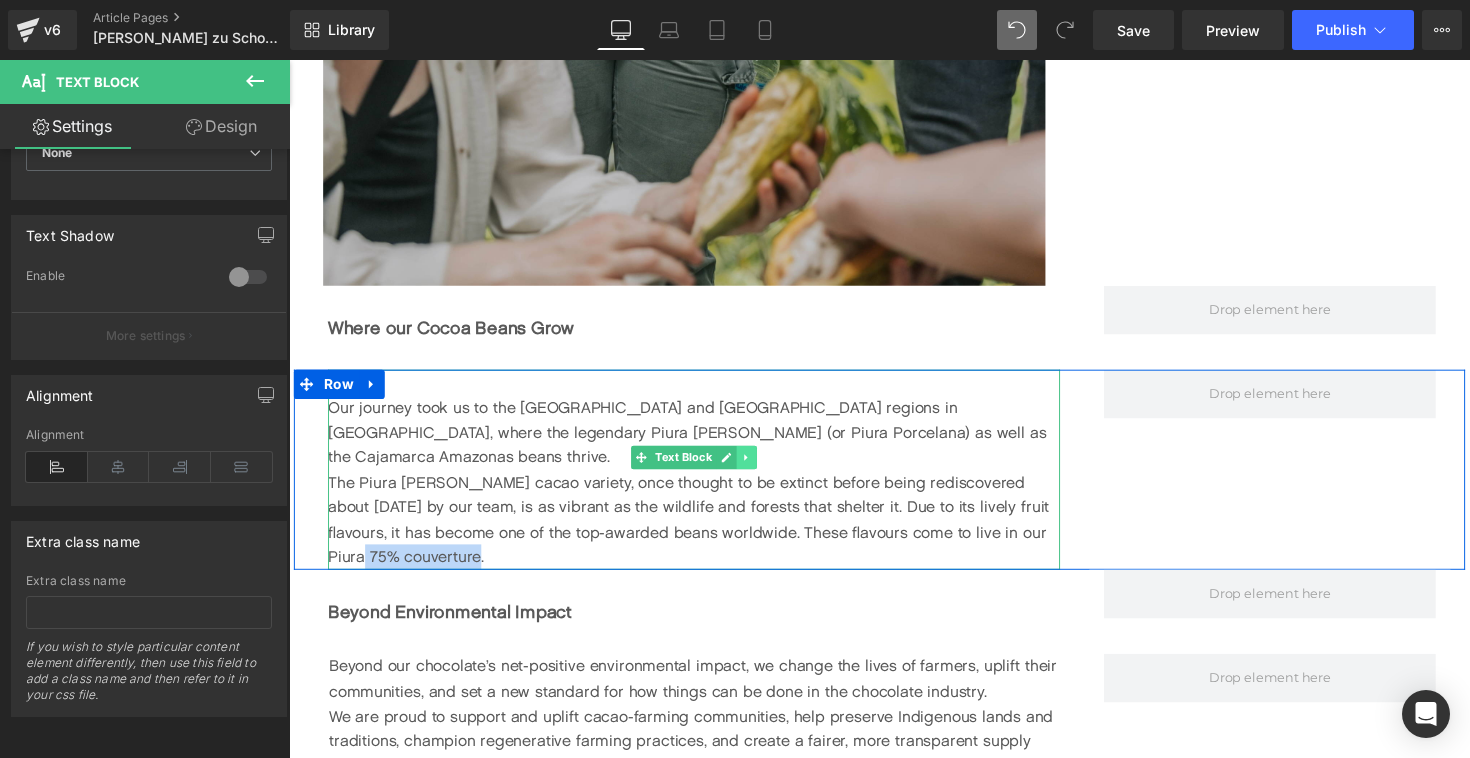 click 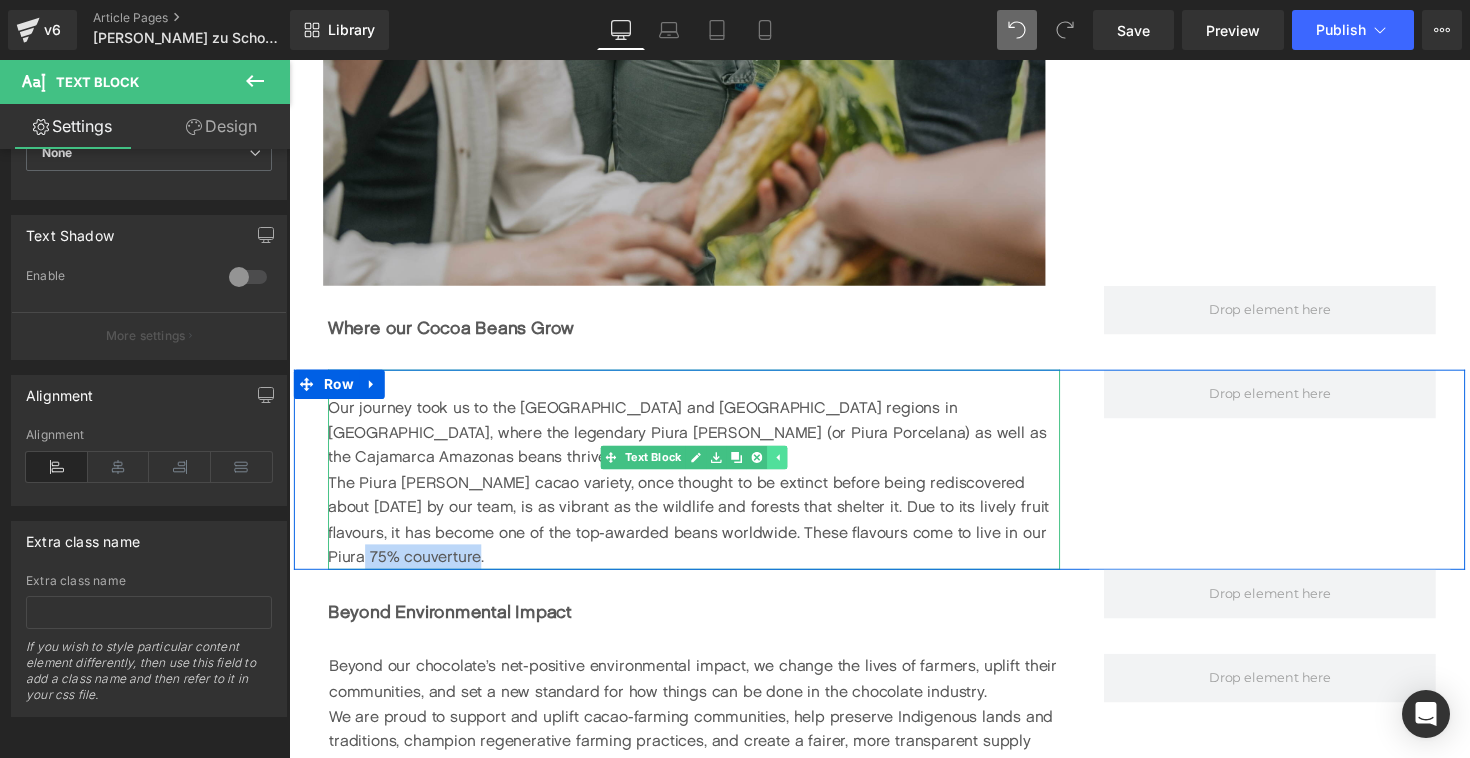 click 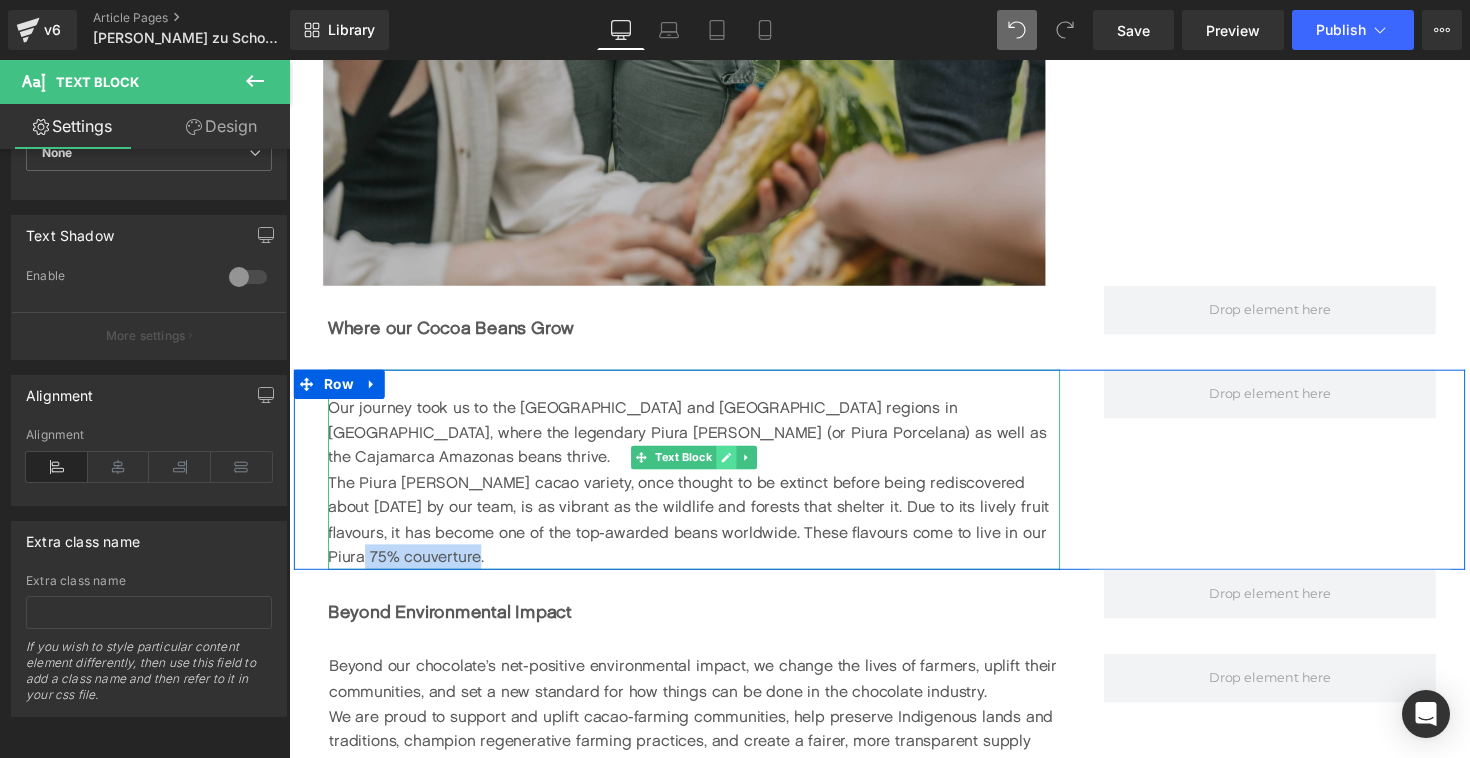 click 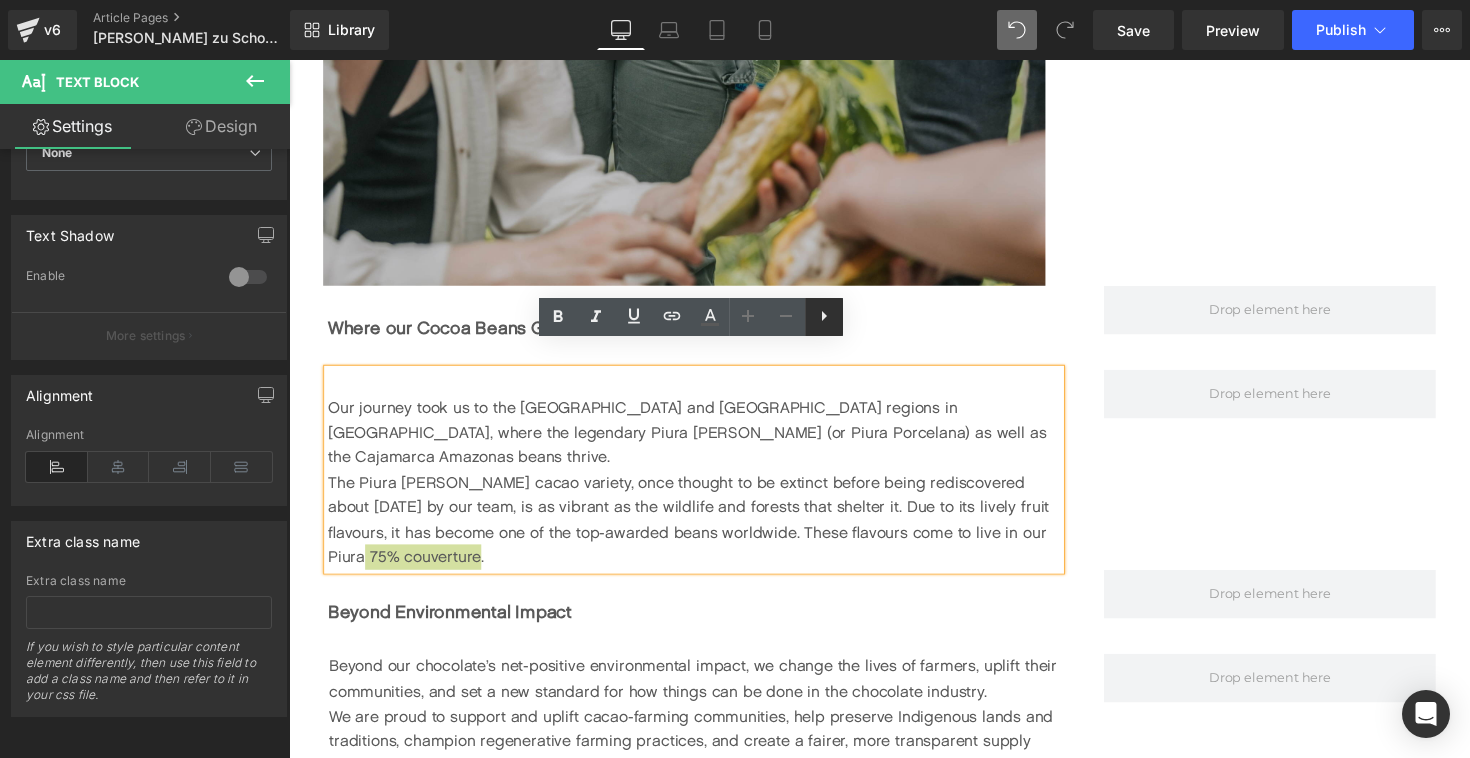 click 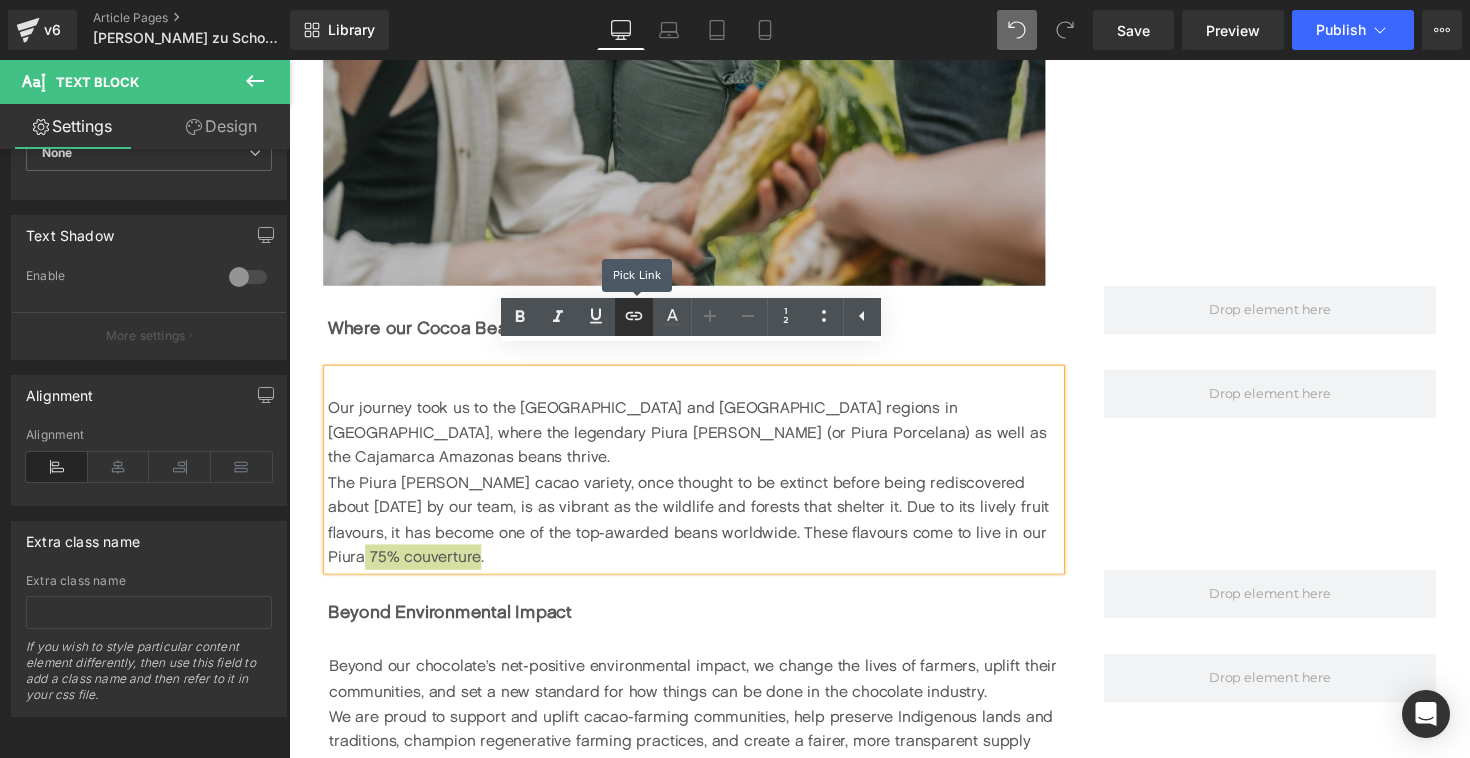 click 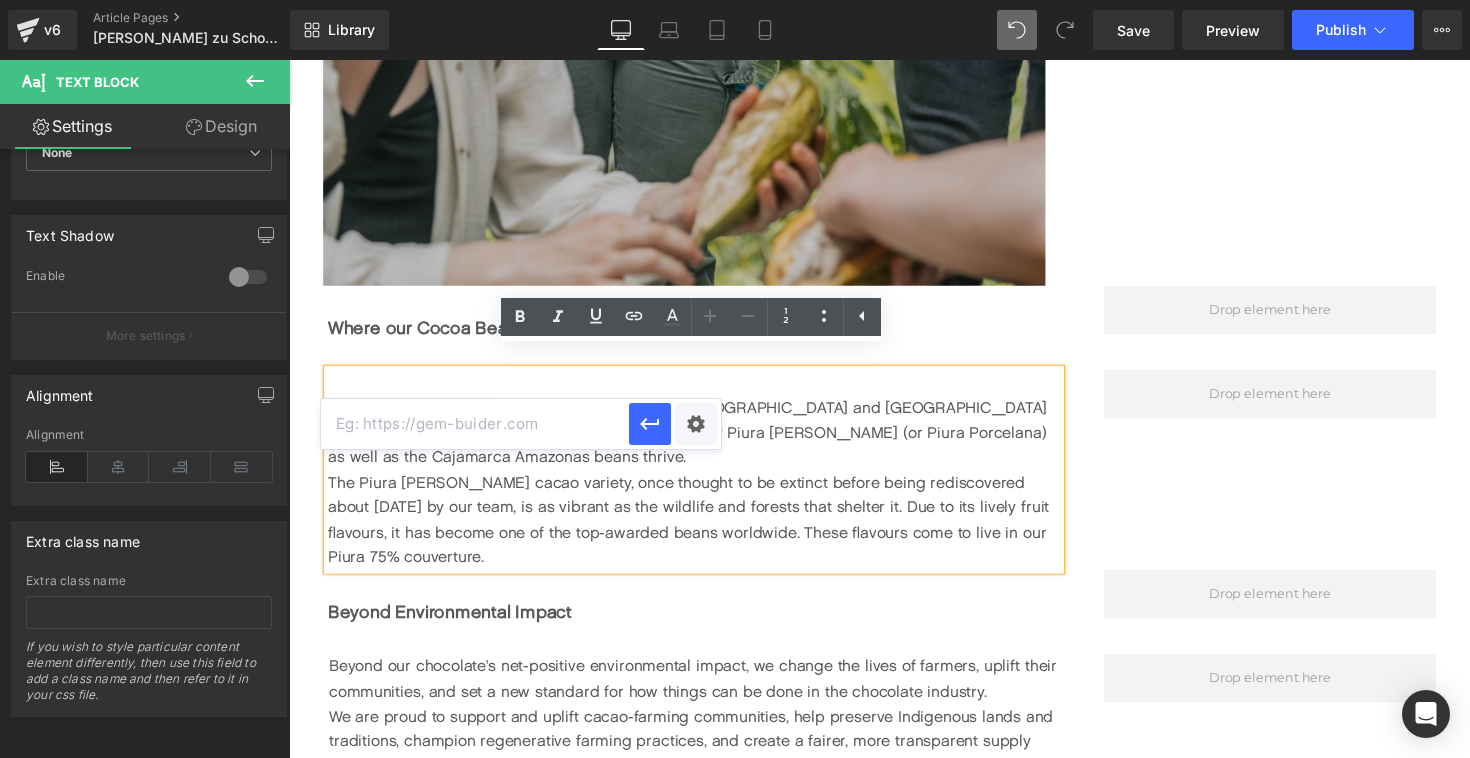 click at bounding box center (475, 424) 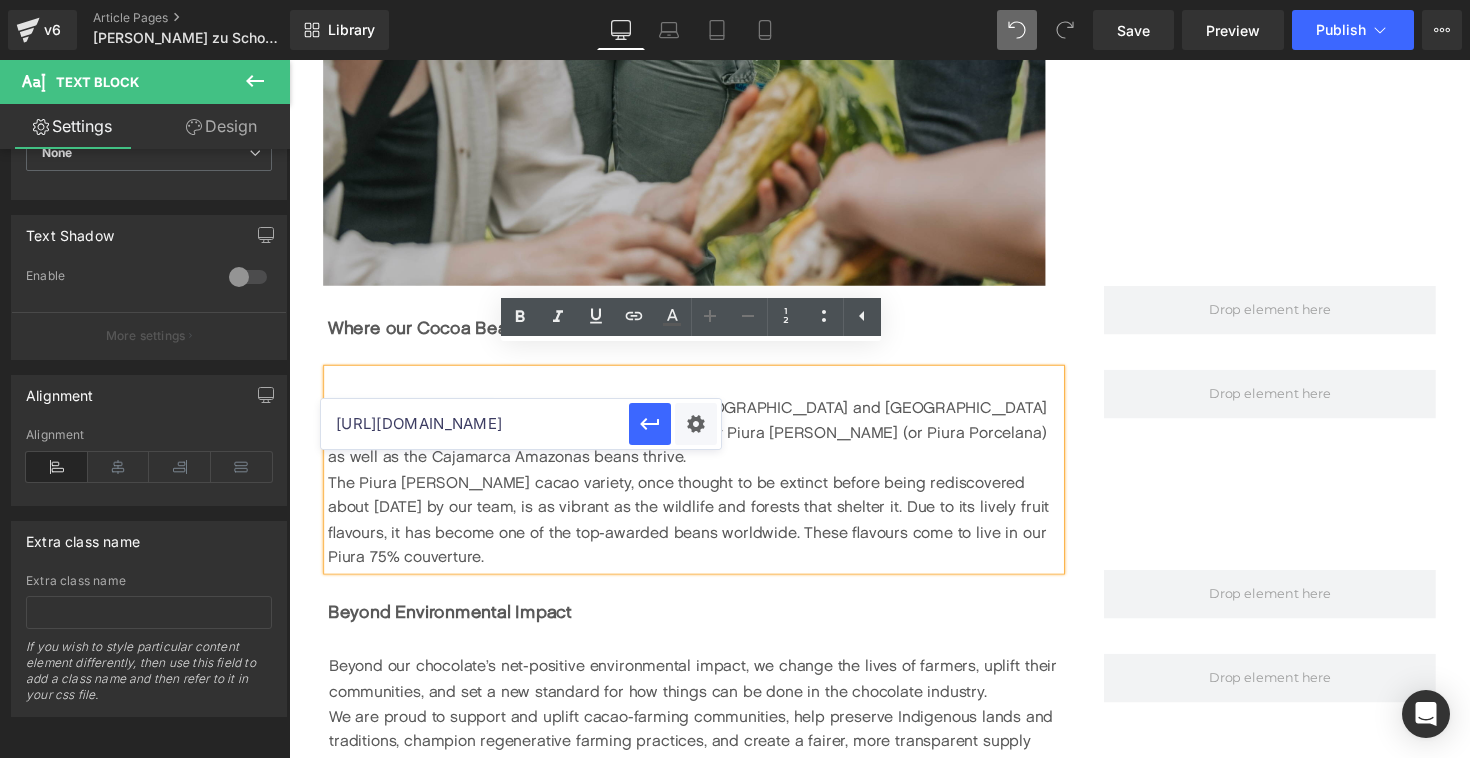 scroll, scrollTop: 0, scrollLeft: 137, axis: horizontal 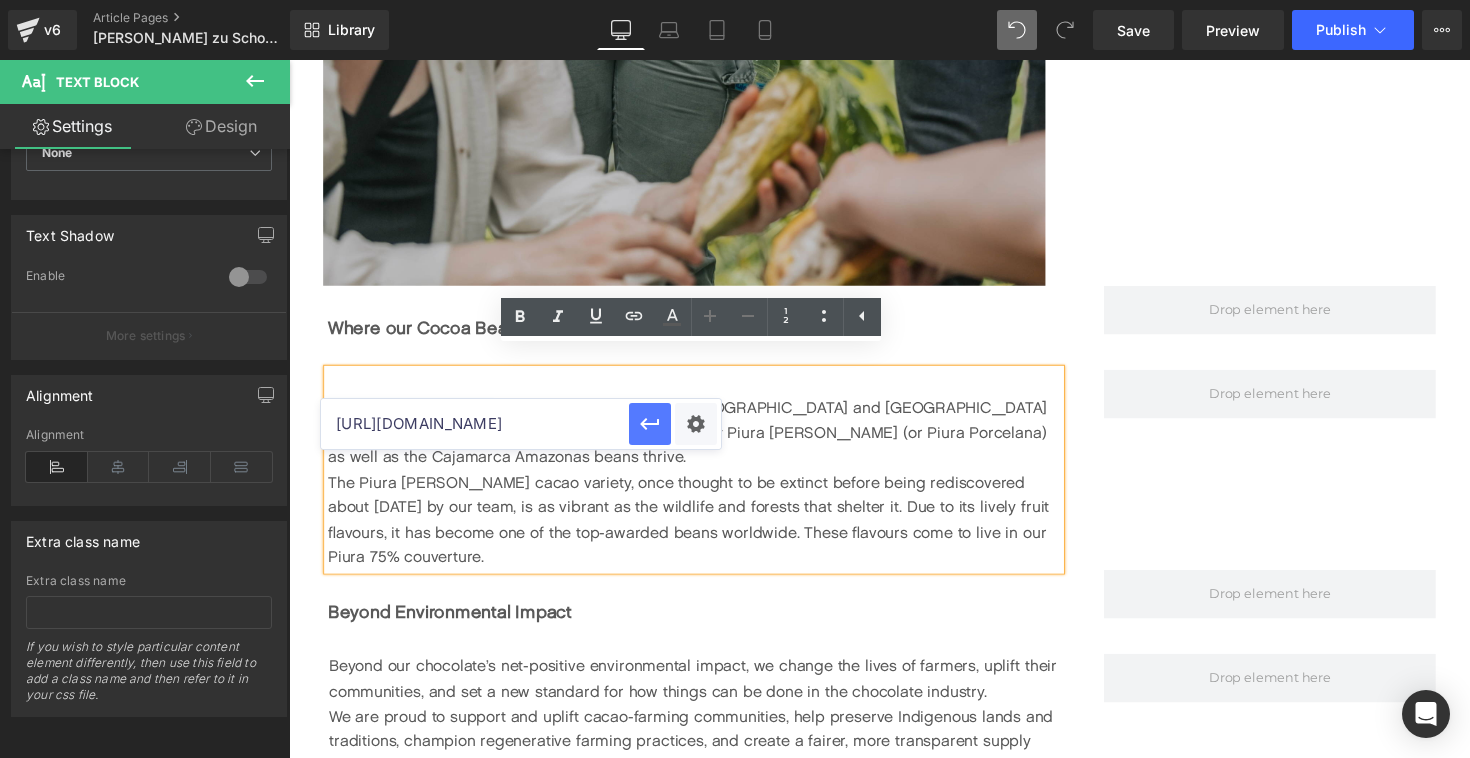 type on "[URL][DOMAIN_NAME]" 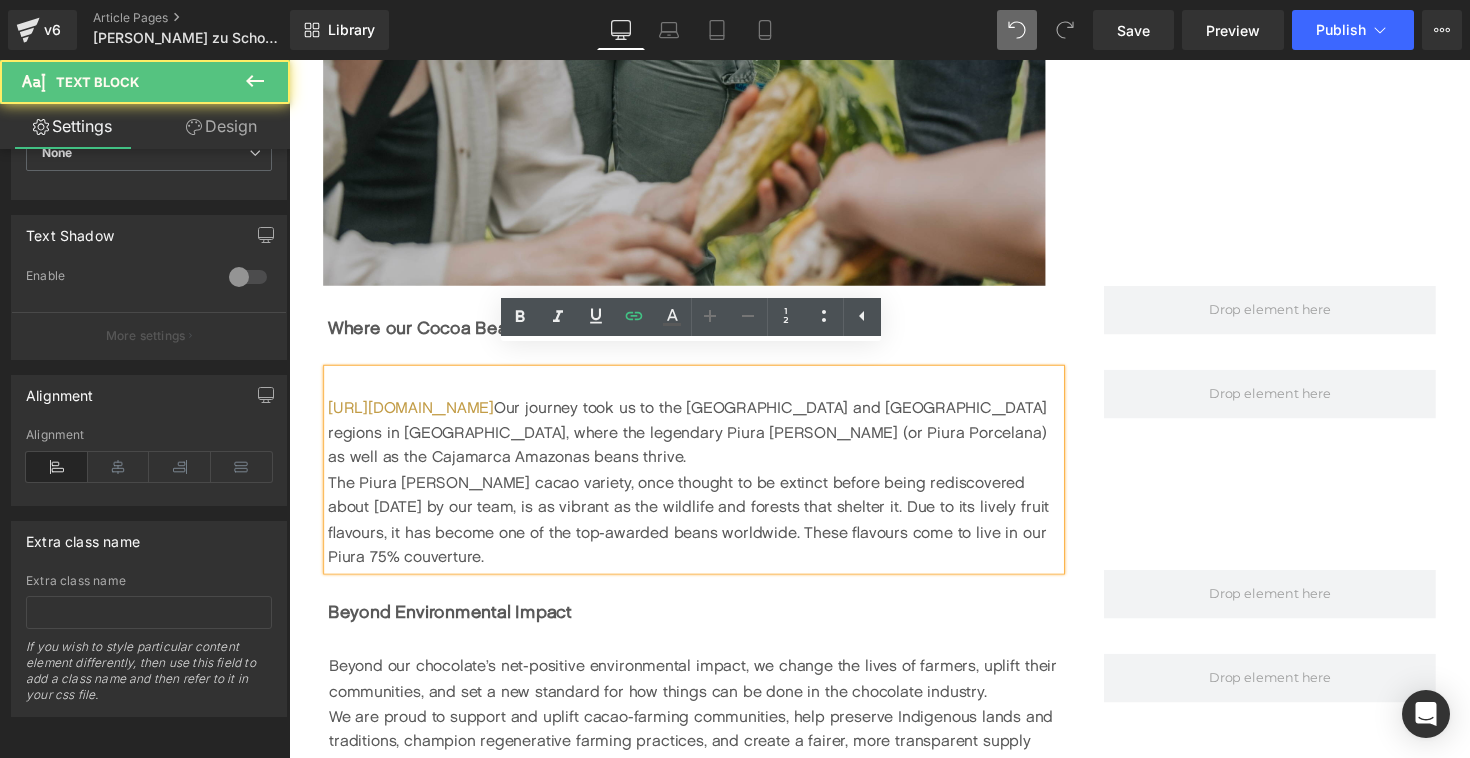 drag, startPoint x: 505, startPoint y: 389, endPoint x: 313, endPoint y: 388, distance: 192.00261 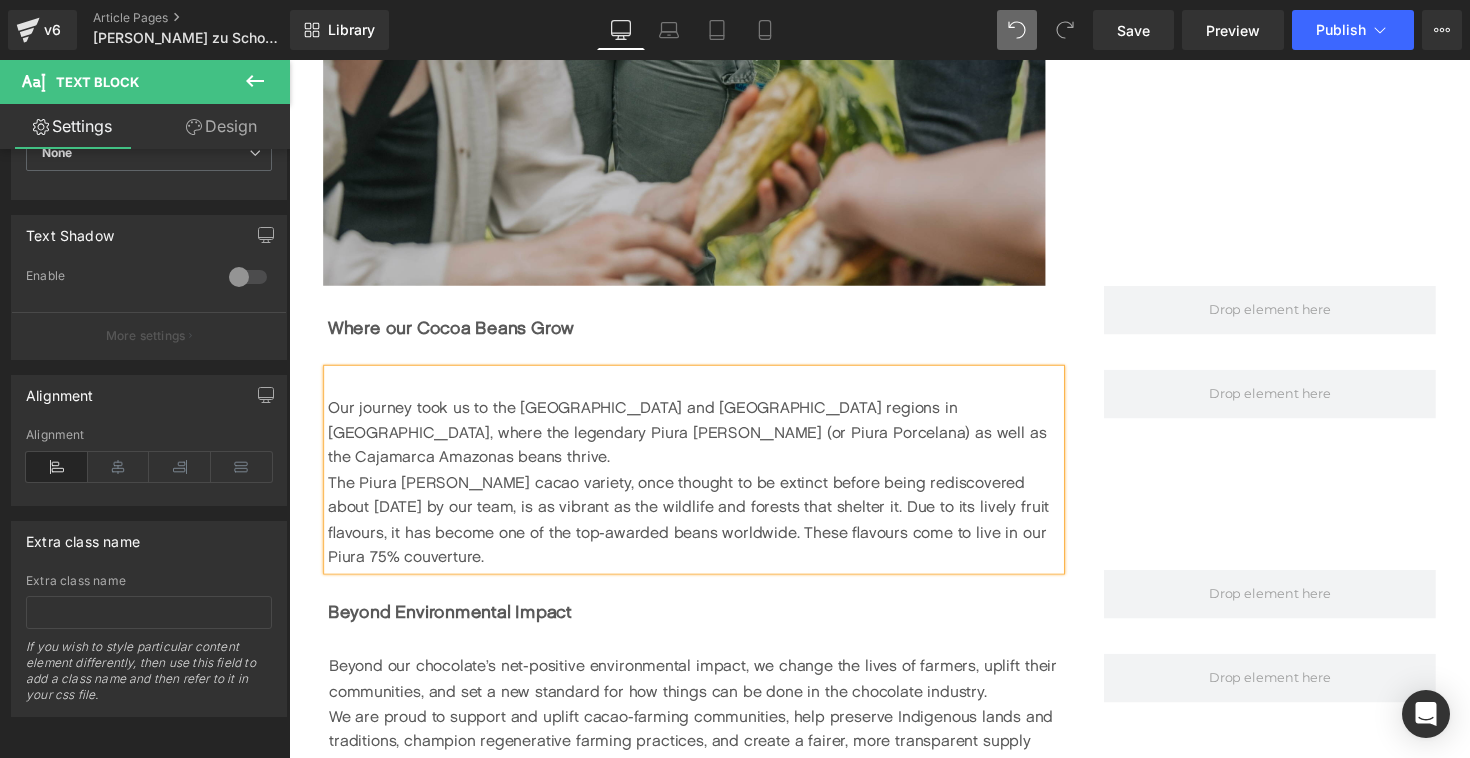 click on "The Piura [PERSON_NAME] cacao variety, once thought to be extinct before being rediscovered about [DATE] by our team, is as vibrant as the wildlife and forests that shelter it. Due to its lively fruit flavours, it has become one of the top-awarded beans worldwide. These flavours come to live in our Piura 75% couverture." at bounding box center (704, 531) 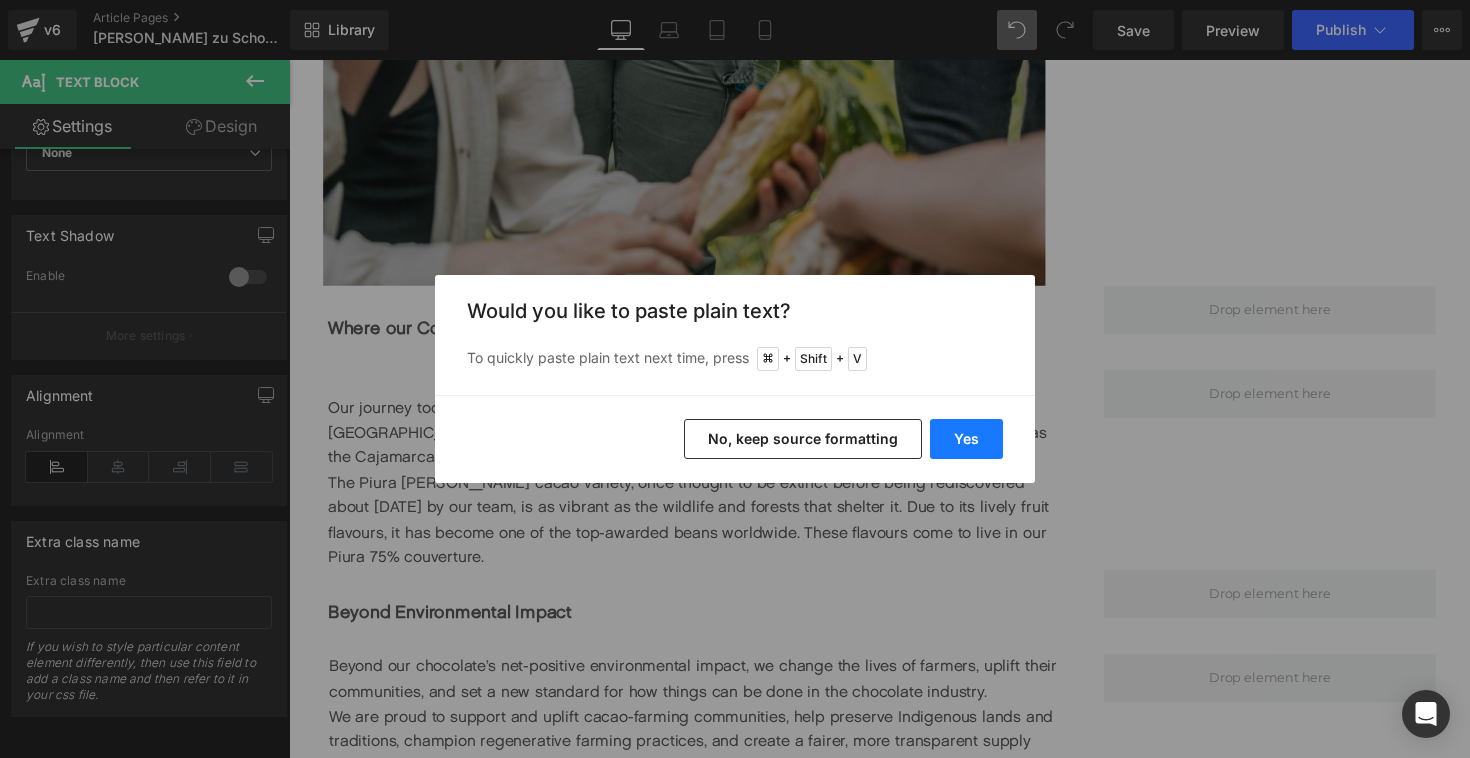 click on "Yes" at bounding box center [966, 439] 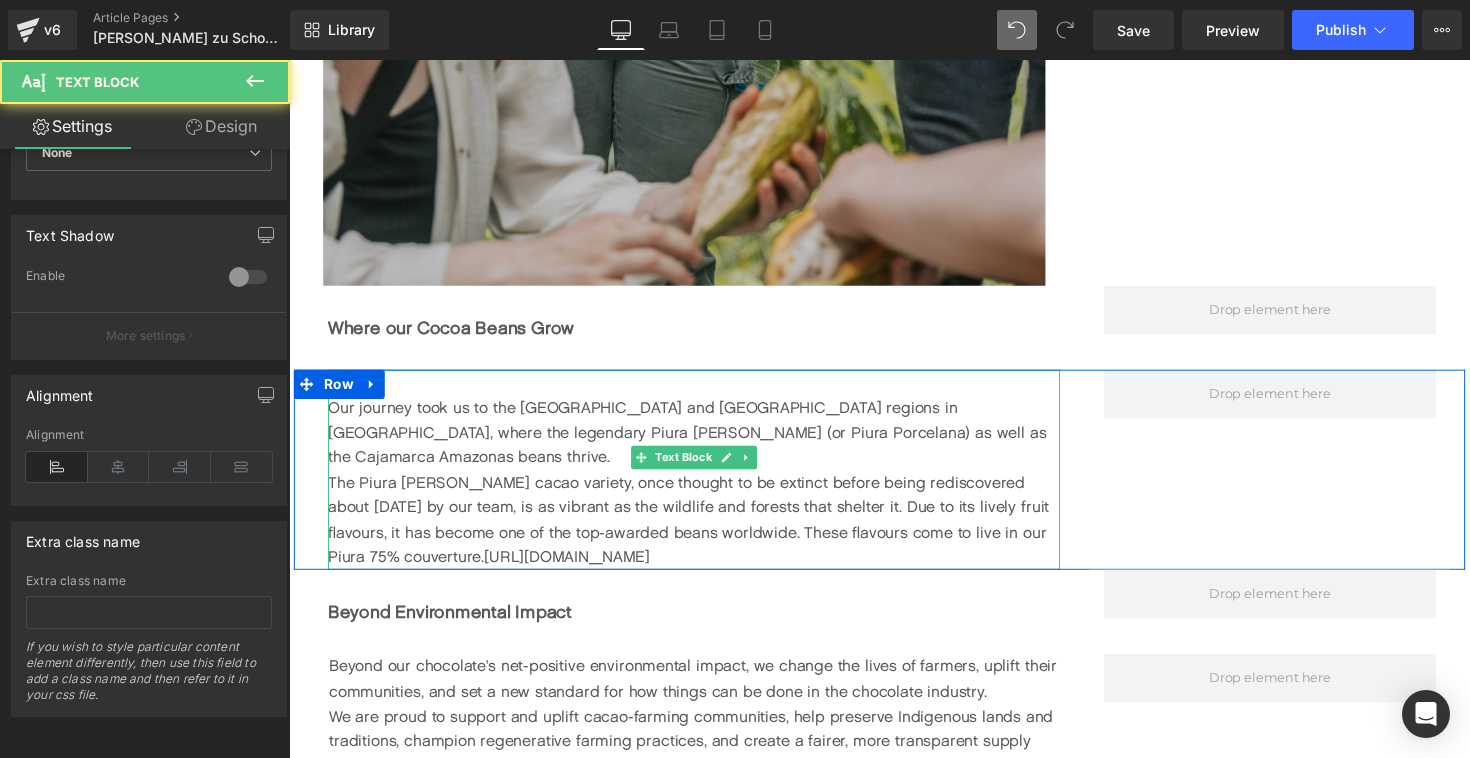 click on "The Piura [PERSON_NAME] cacao variety, once thought to be extinct before being rediscovered about [DATE] by our team, is as vibrant as the wildlife and forests that shelter it. Due to its lively fruit flavours, it has become one of the top-awarded beans worldwide. These flavours come to live in our Piura 75% couverture.[URL][DOMAIN_NAME]" at bounding box center [704, 531] 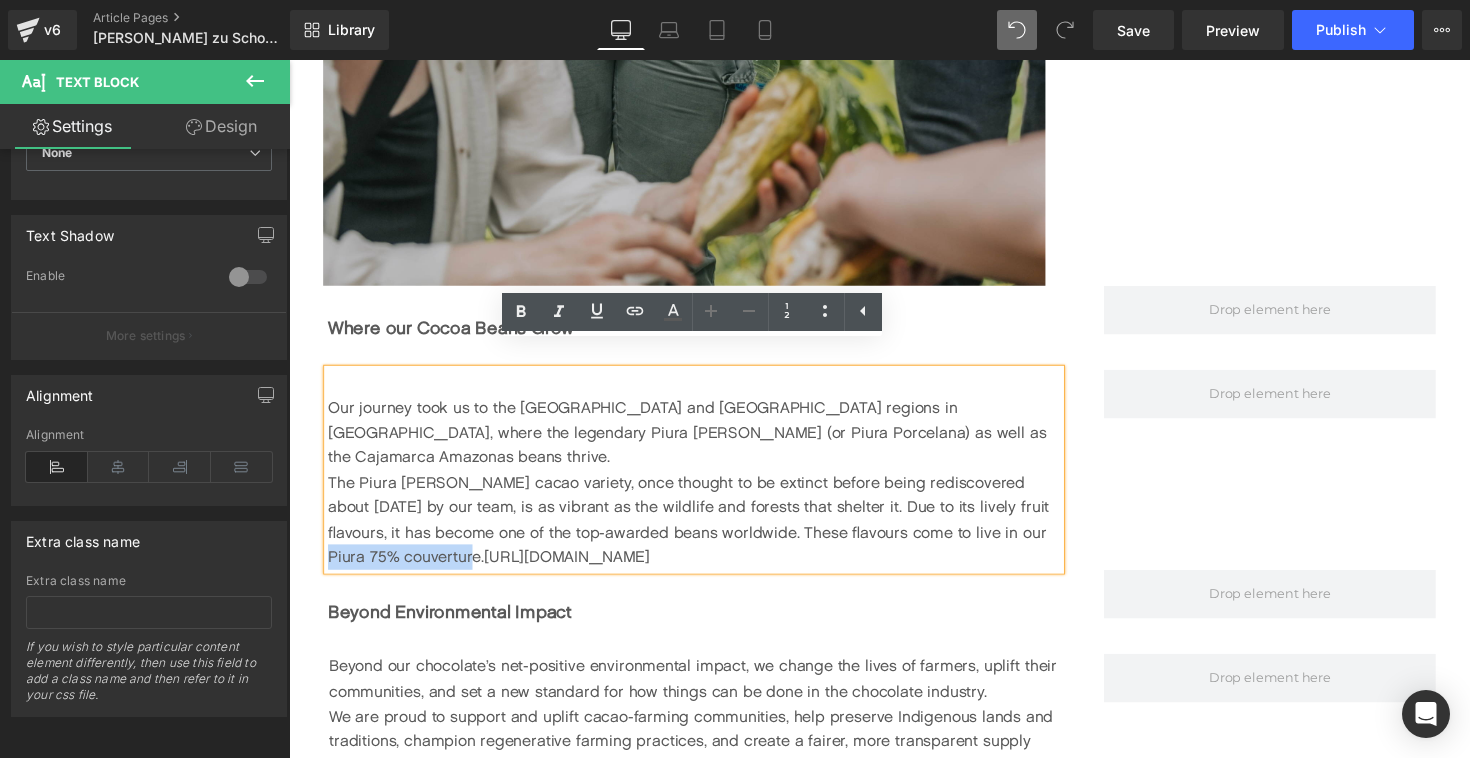 drag, startPoint x: 991, startPoint y: 494, endPoint x: 406, endPoint y: 519, distance: 585.53394 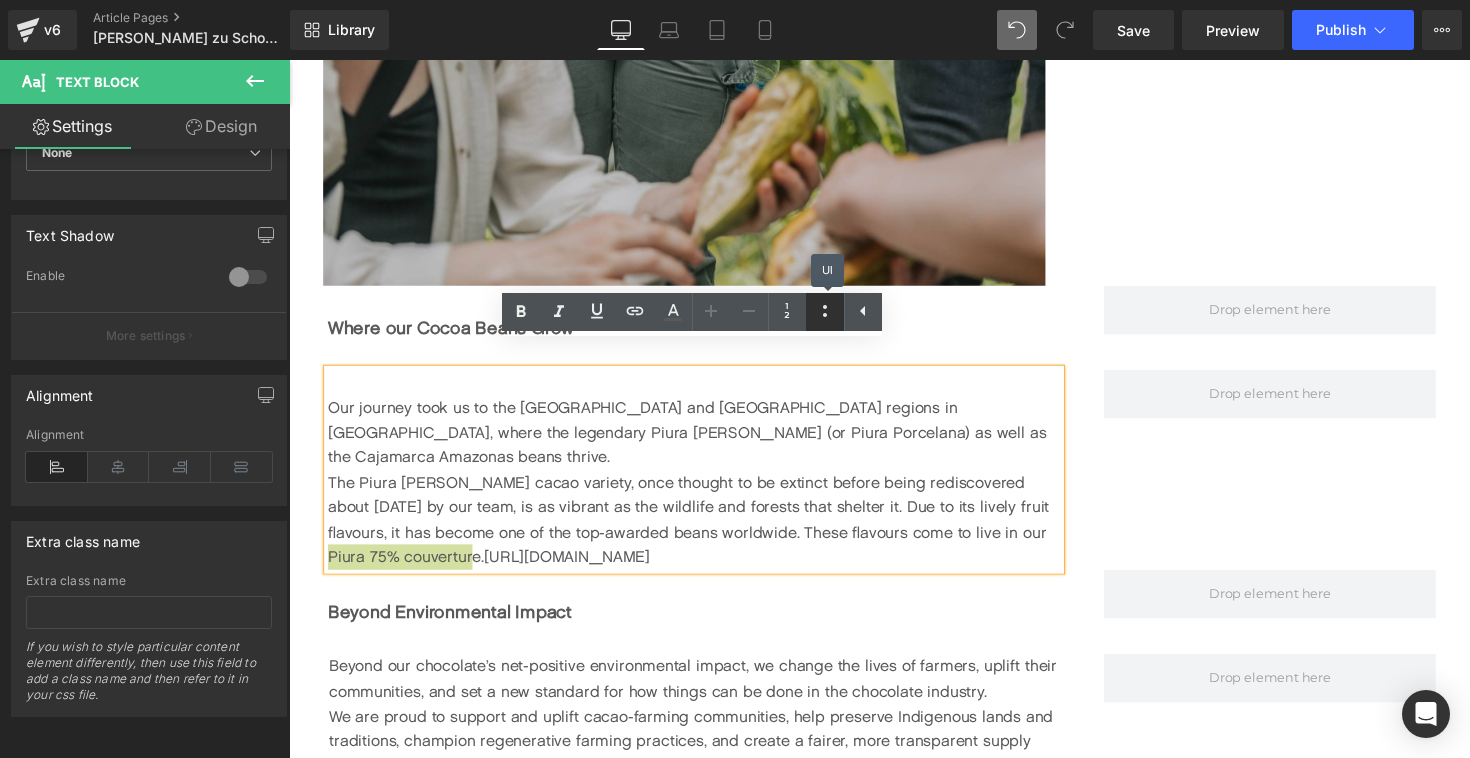 click 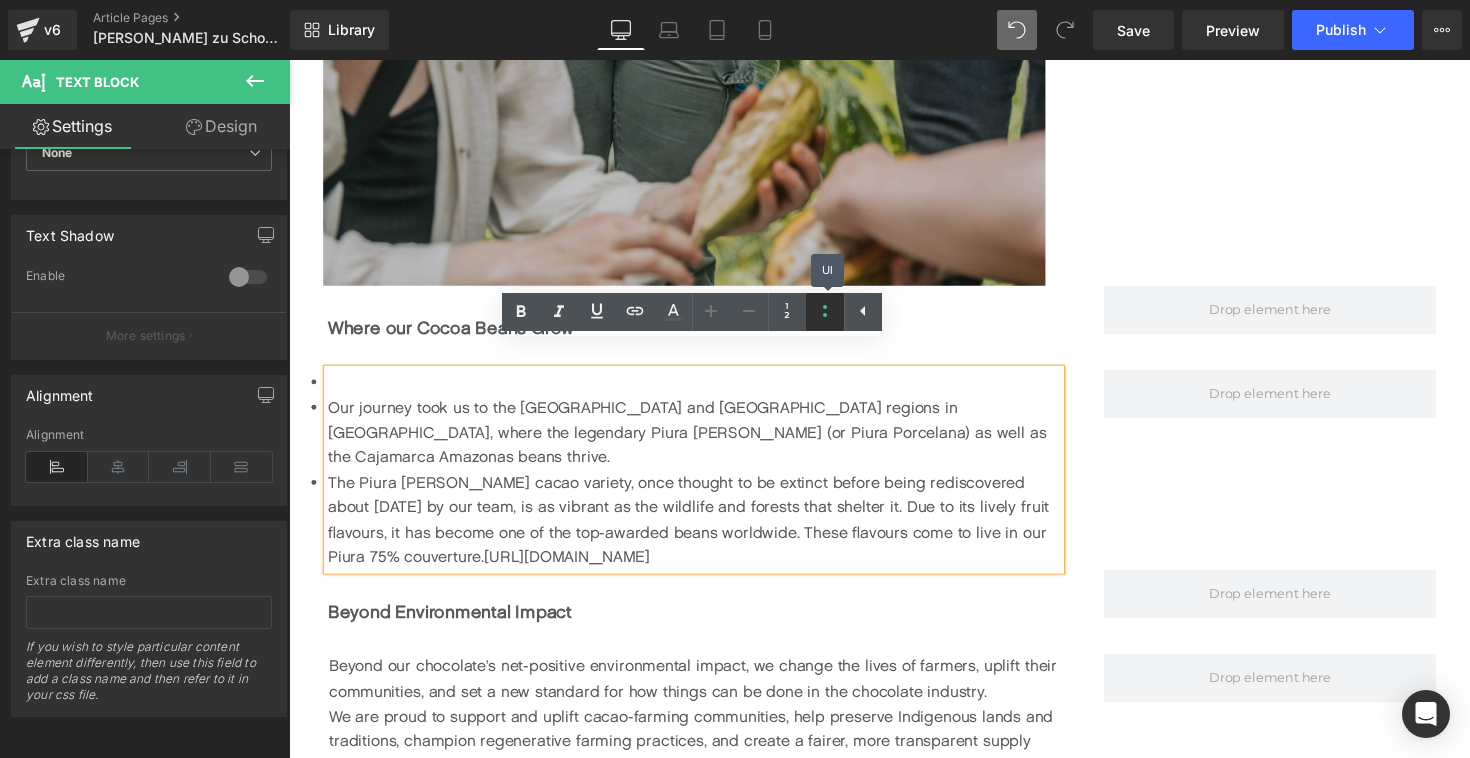 click 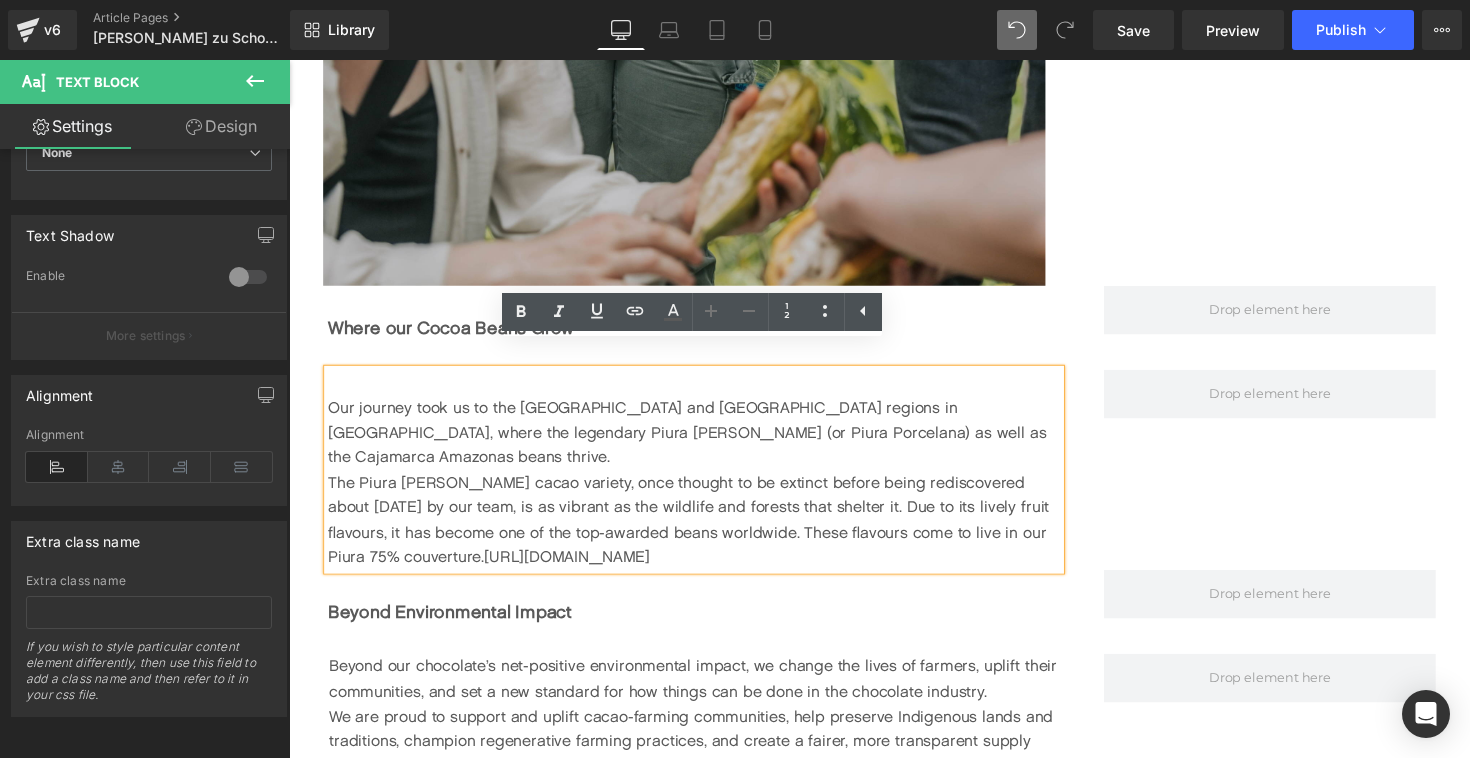 click on "The Piura [PERSON_NAME] cacao variety, once thought to be extinct before being rediscovered about [DATE] by our team, is as vibrant as the wildlife and forests that shelter it. Due to its lively fruit flavours, it has become one of the top-awarded beans worldwide. These flavours come to live in our Piura 75% couverture.[URL][DOMAIN_NAME]" at bounding box center [698, 531] 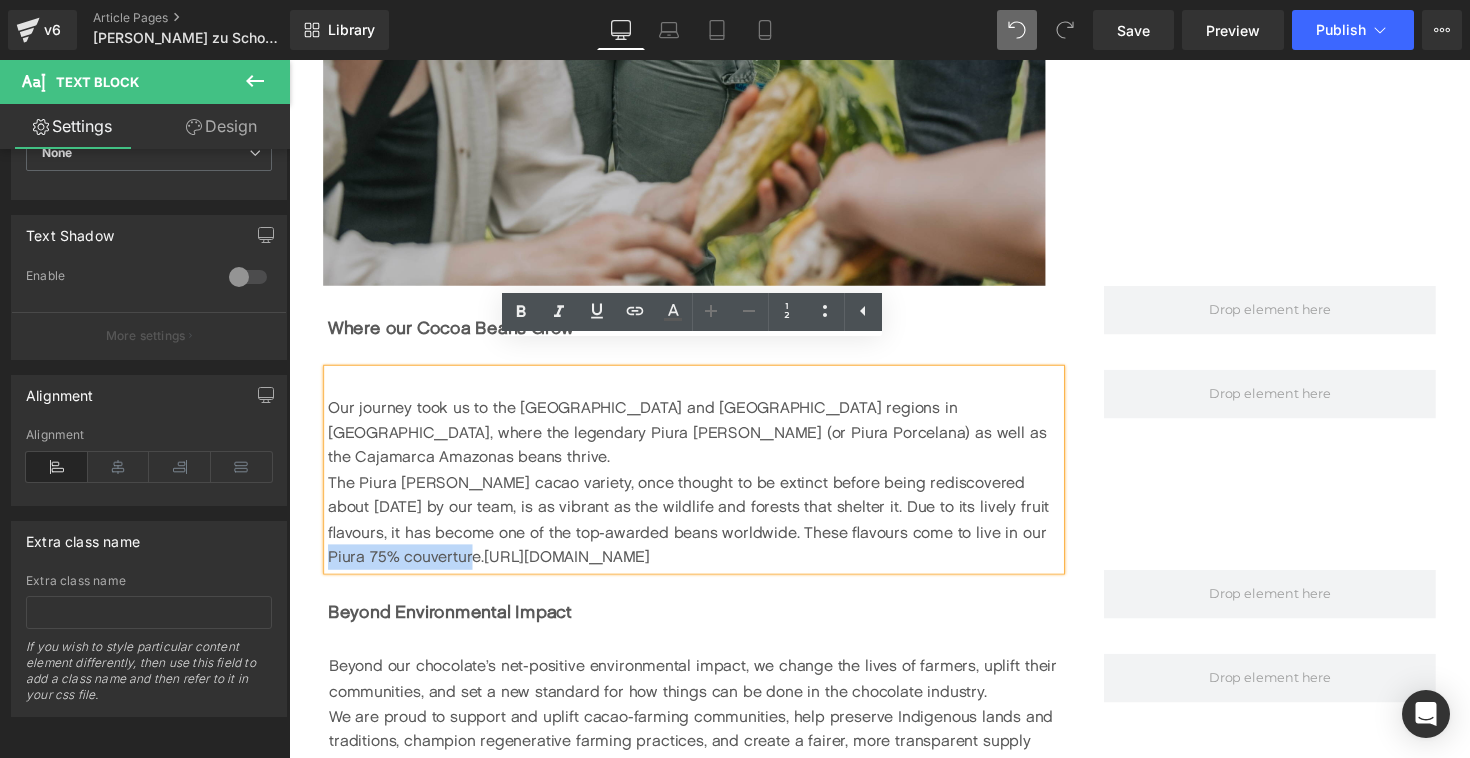 drag, startPoint x: 404, startPoint y: 520, endPoint x: 992, endPoint y: 493, distance: 588.61957 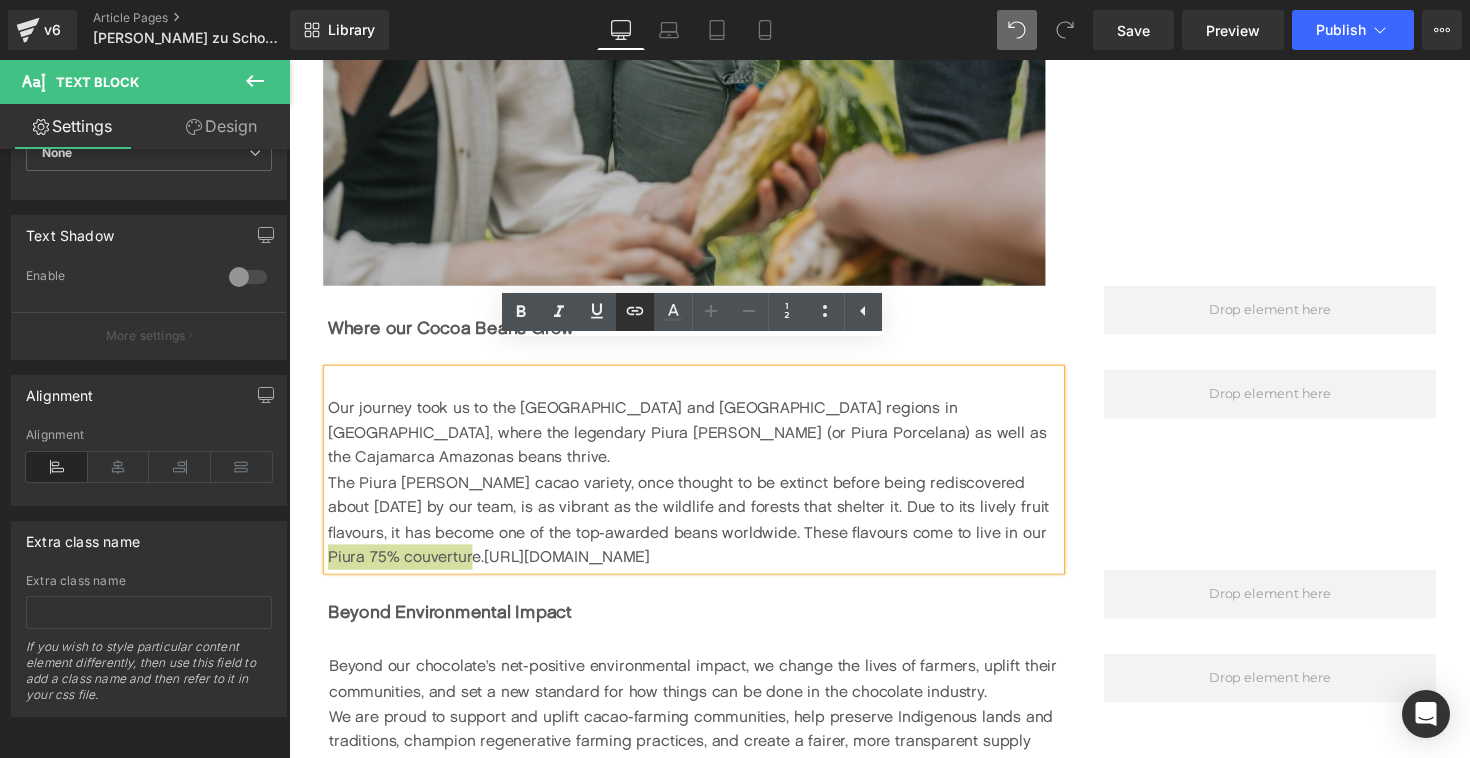 click 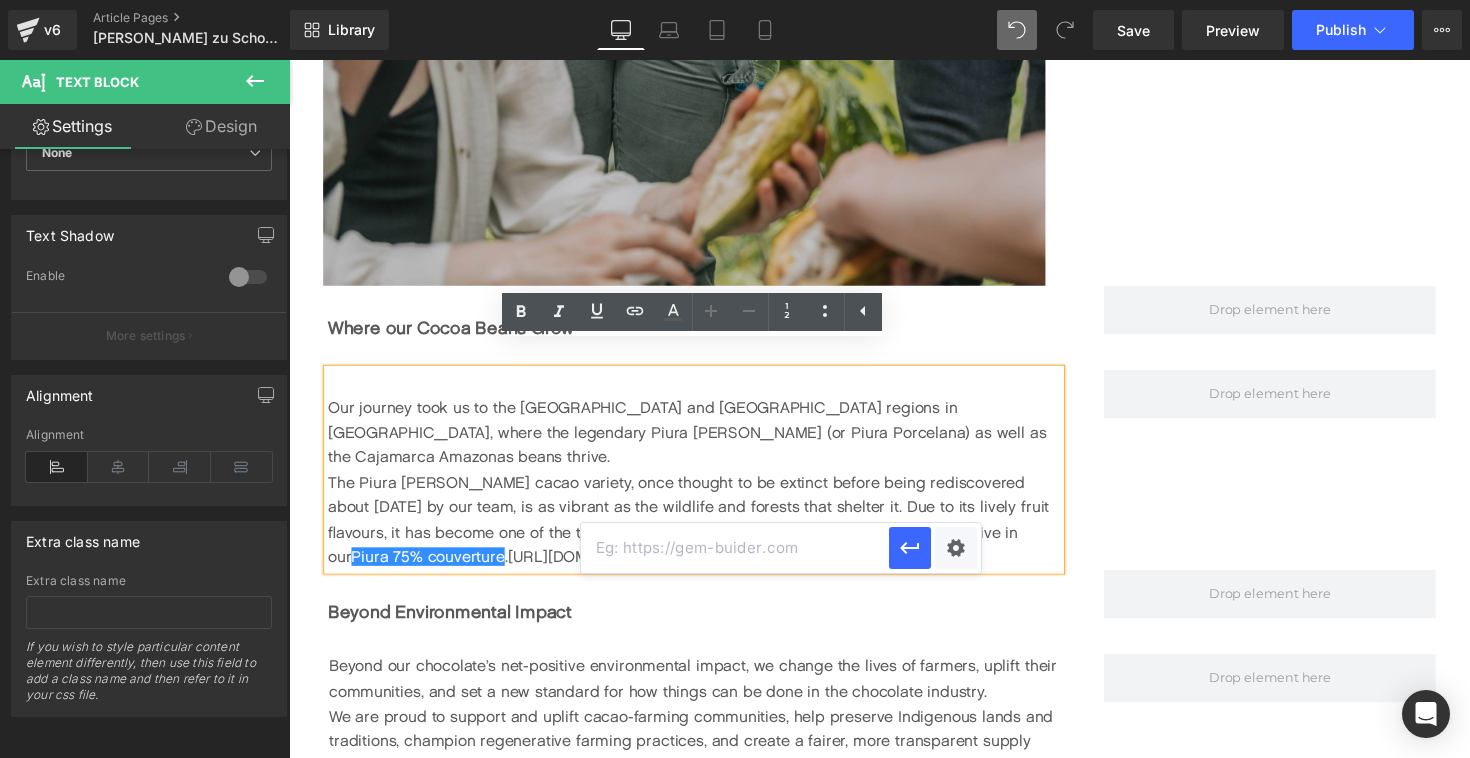 click at bounding box center (735, 548) 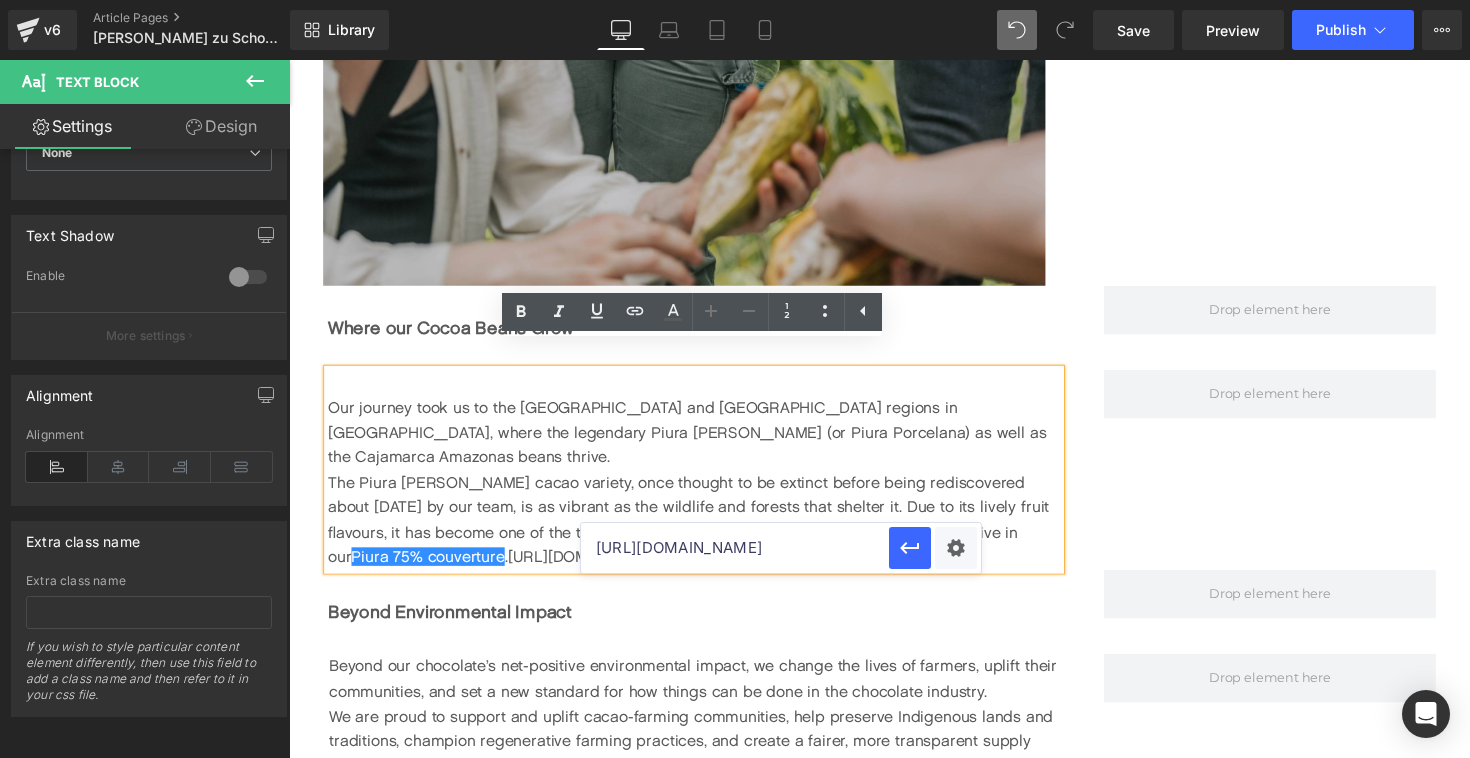 type on "[URL][DOMAIN_NAME]" 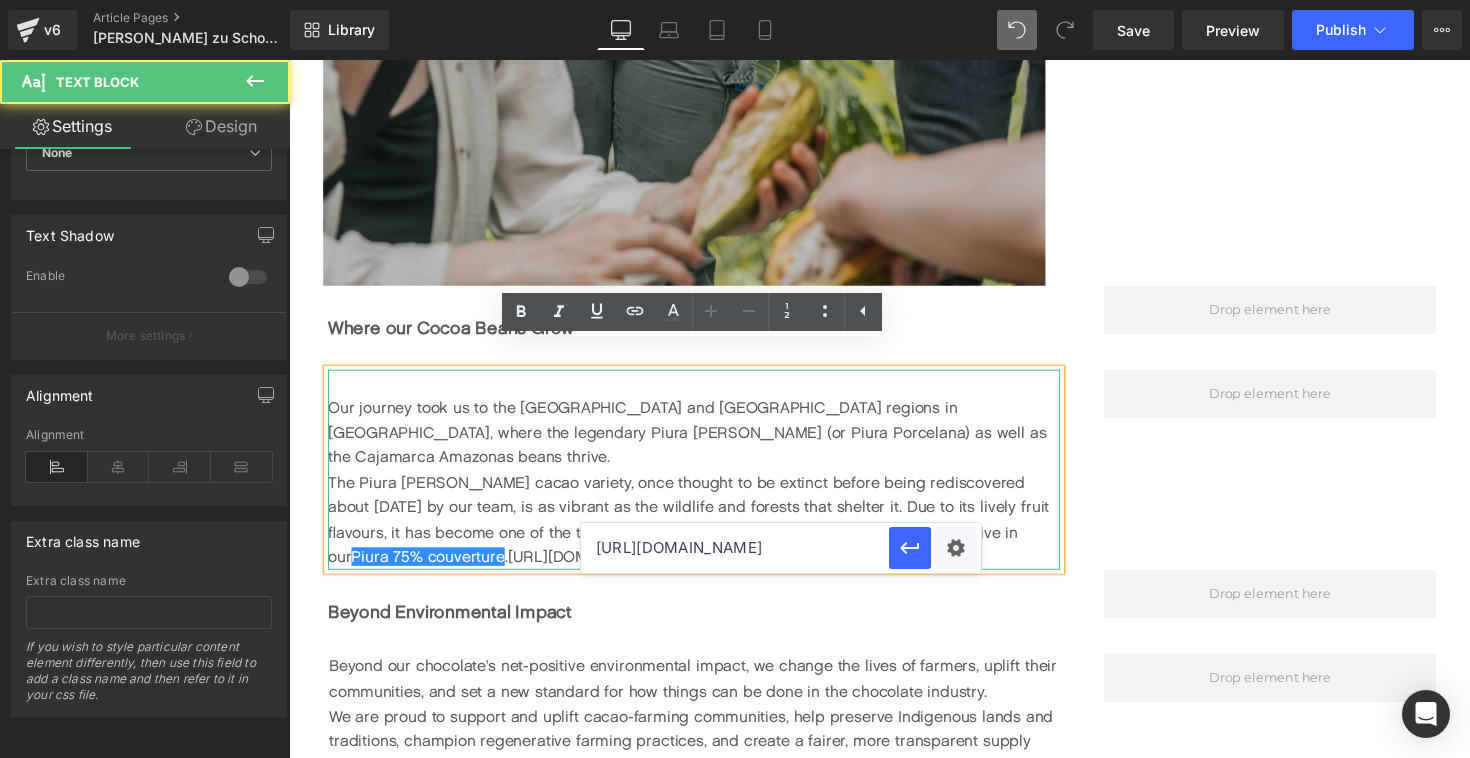 click on "The Piura [PERSON_NAME] cacao variety, once thought to be extinct before being rediscovered about [DATE] by our team, is as vibrant as the wildlife and forests that shelter it. Due to its lively fruit flavours, it has become one of the top-awarded beans worldwide. These flavours come to live in our  Piura 75% couverture .[URL][DOMAIN_NAME]" at bounding box center [698, 531] 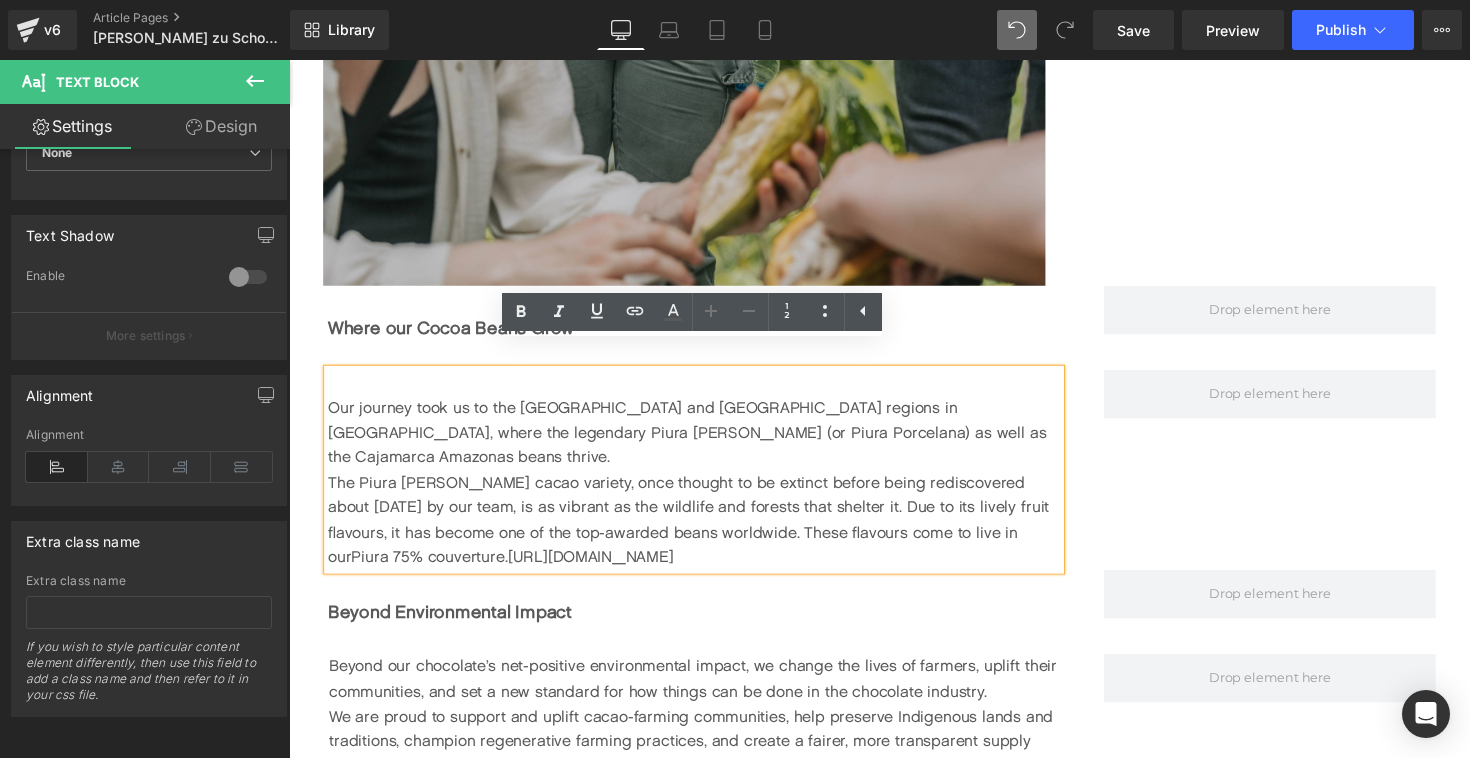 drag, startPoint x: 613, startPoint y: 522, endPoint x: 414, endPoint y: 516, distance: 199.09044 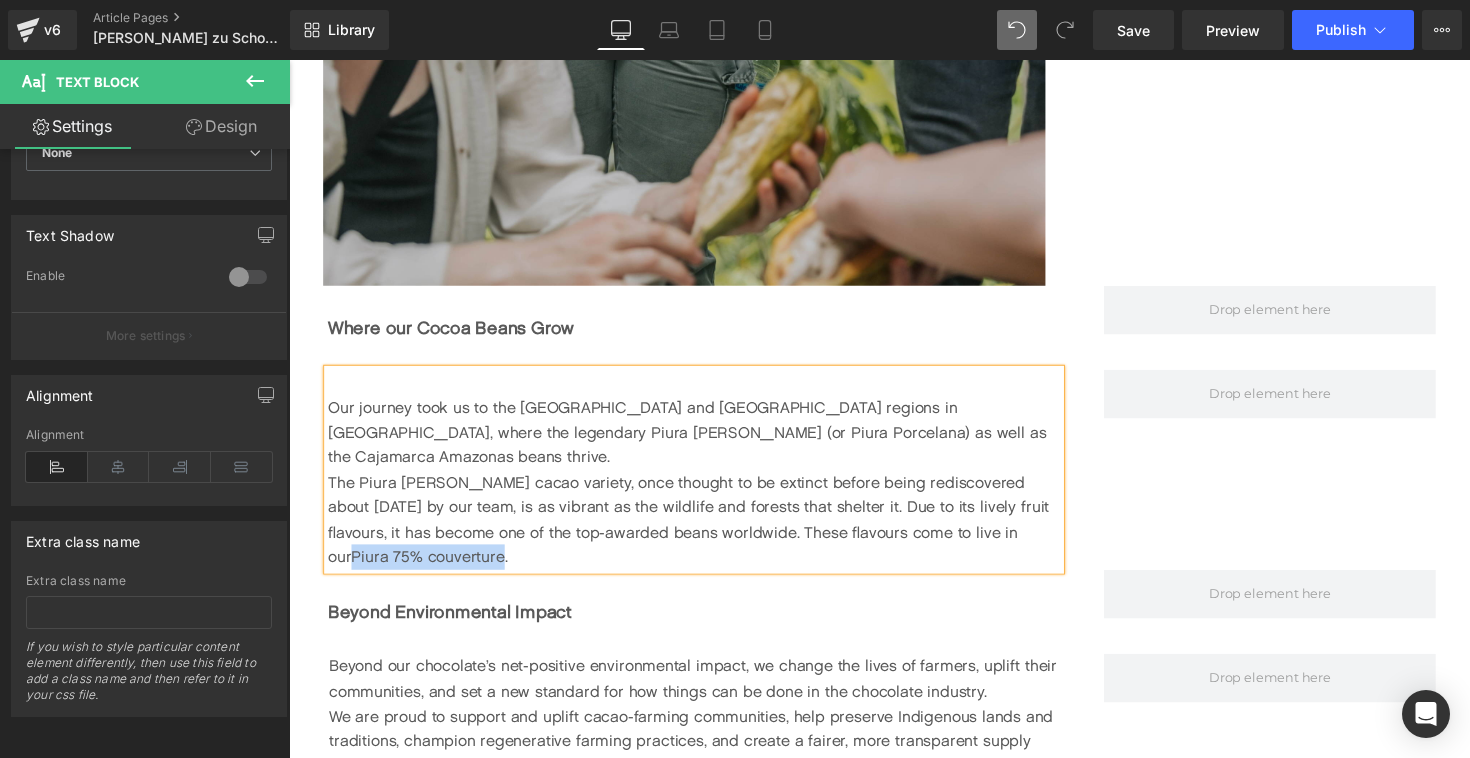 drag, startPoint x: 406, startPoint y: 520, endPoint x: 992, endPoint y: 500, distance: 586.3412 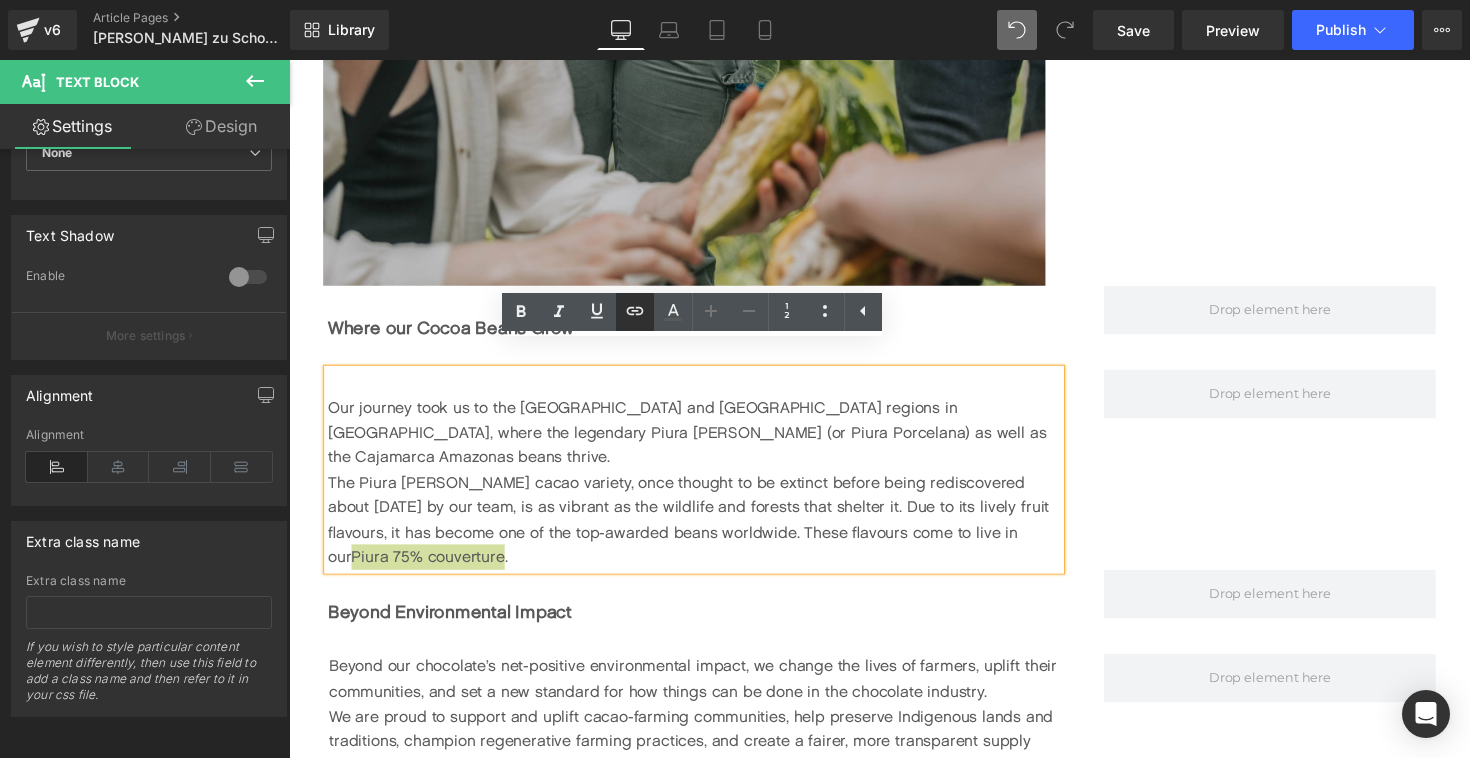 click 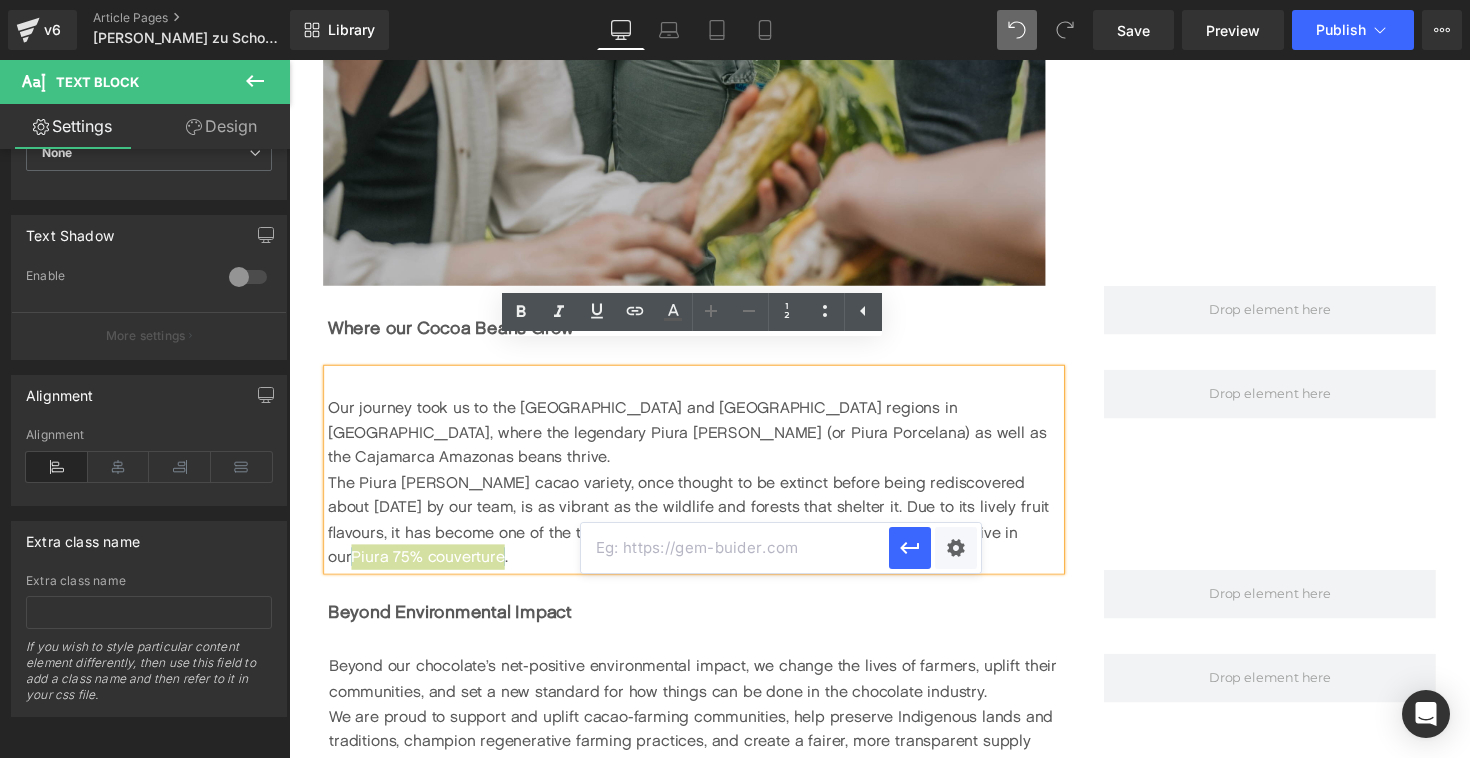 click at bounding box center [735, 548] 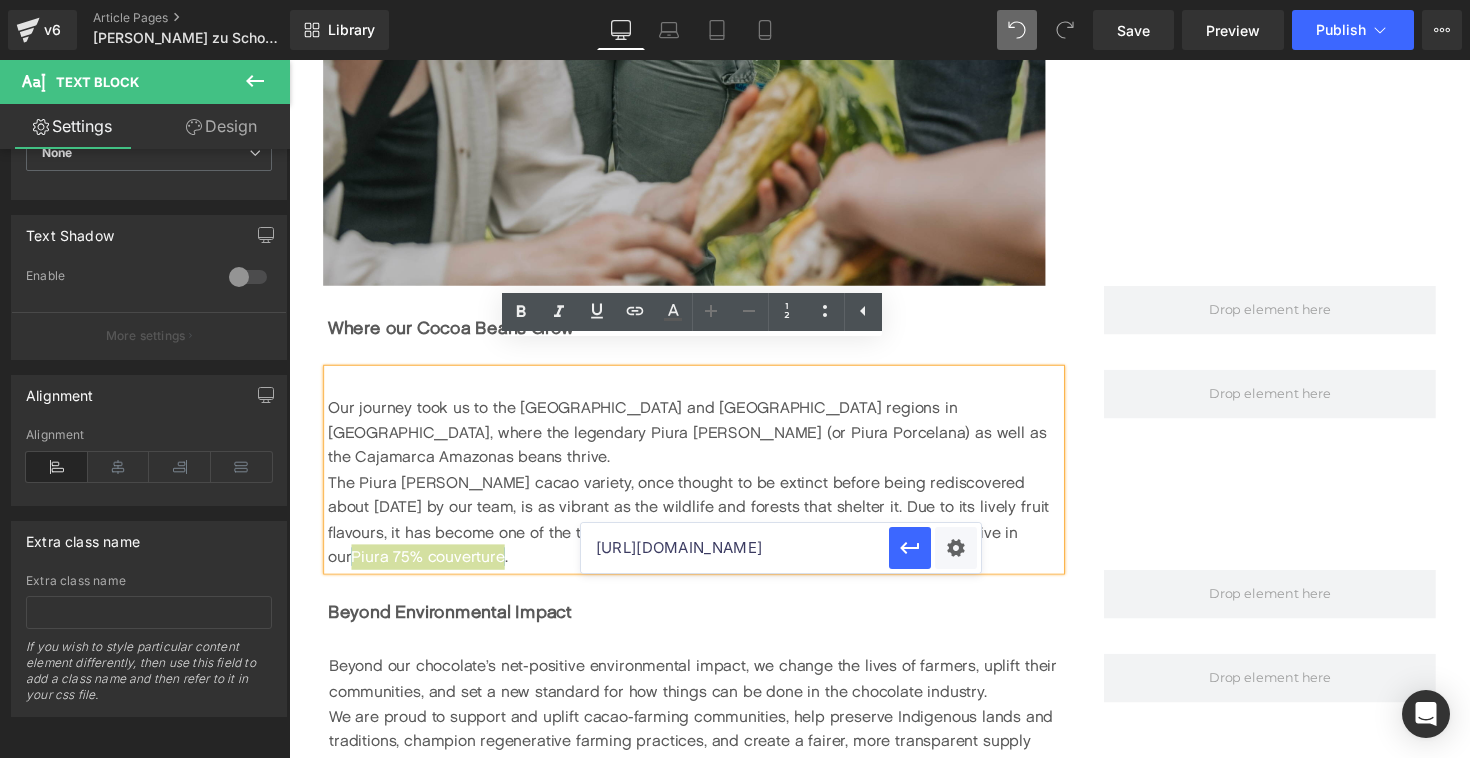scroll, scrollTop: 0, scrollLeft: 137, axis: horizontal 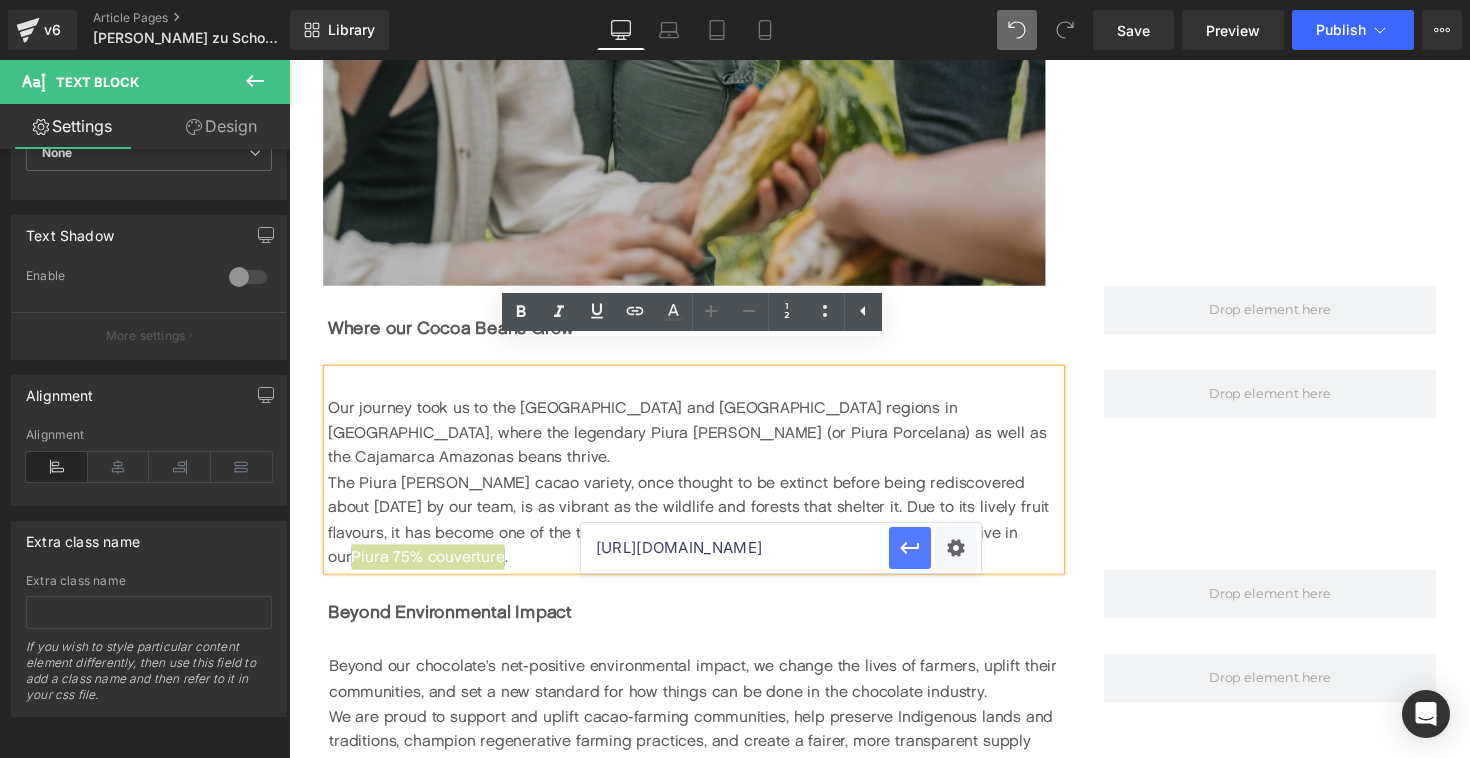 type on "[URL][DOMAIN_NAME]" 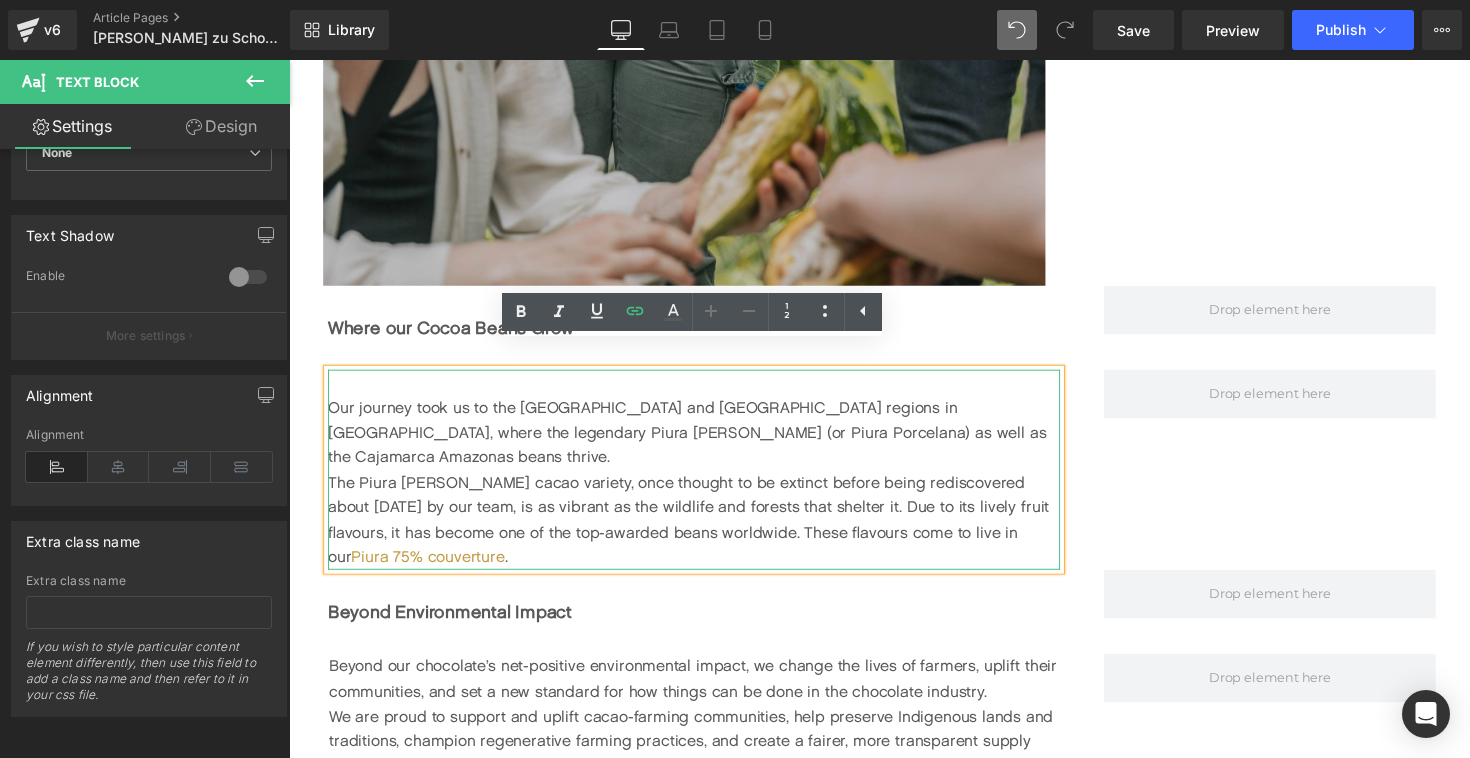 click on "Our journey took us to the [GEOGRAPHIC_DATA] and [GEOGRAPHIC_DATA] regions in [GEOGRAPHIC_DATA], where the legendary Piura [PERSON_NAME] (or Piura Porcelana) as well as the Cajamarca Amazonas beans thrive.  The Piura [PERSON_NAME] cacao variety, once thought to be extinct before being rediscovered about [DATE] by our team, is as vibrant as the wildlife and forests that shelter it. Due to its lively fruit flavours, it has become one of the top-awarded beans worldwide. These flavours come to live in our  Piura 75% couverture ." at bounding box center [704, 479] 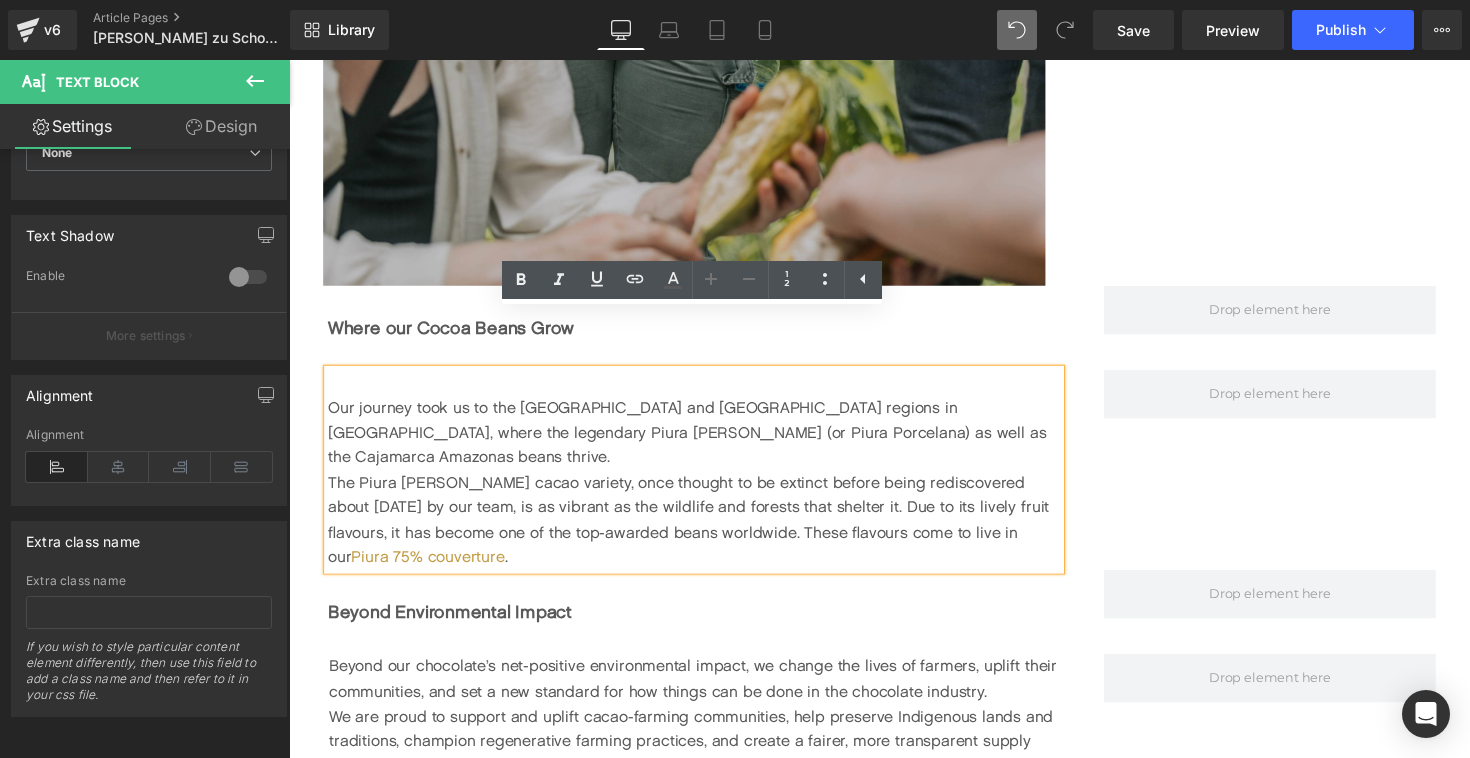 scroll, scrollTop: 2225, scrollLeft: 0, axis: vertical 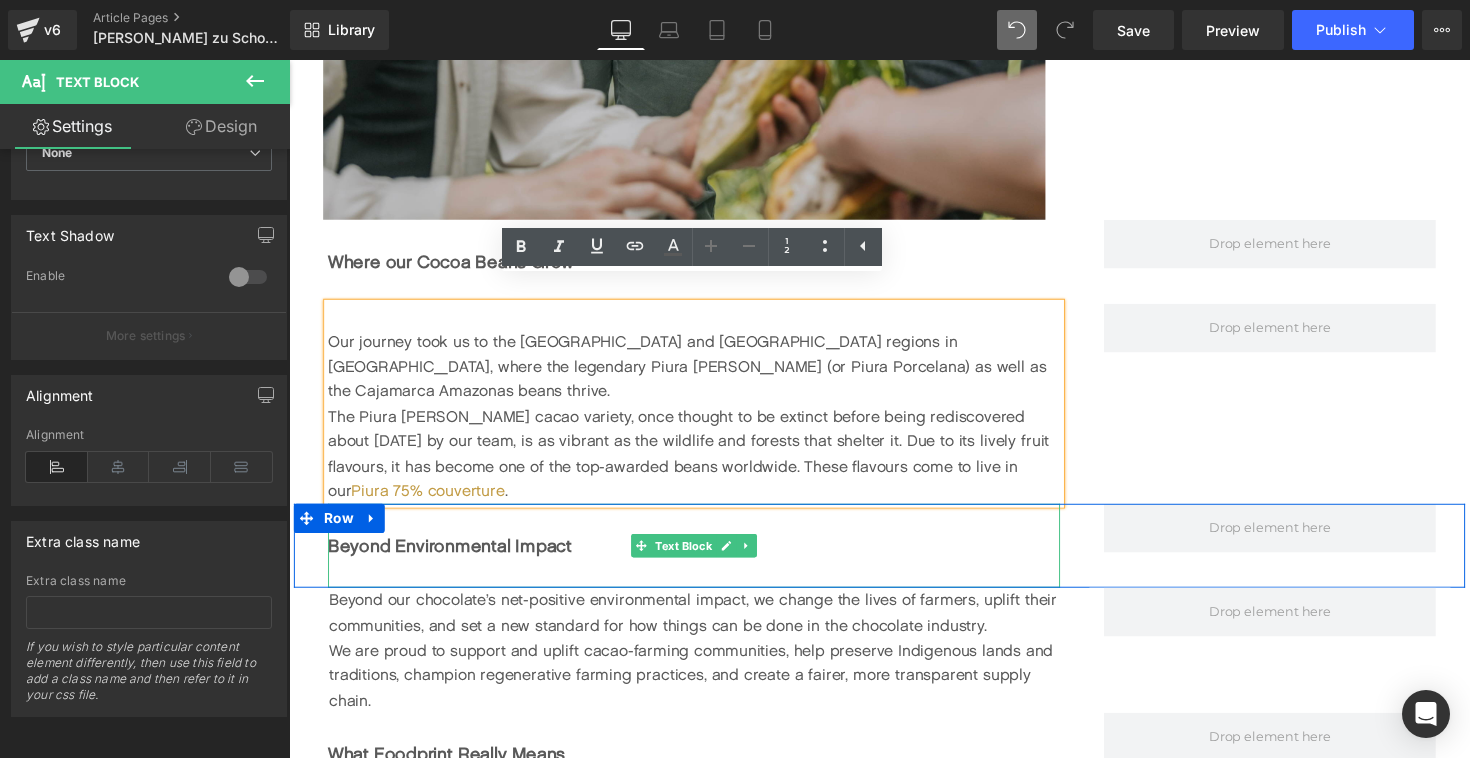 click on "Beyond Environmental Impact" at bounding box center [454, 558] 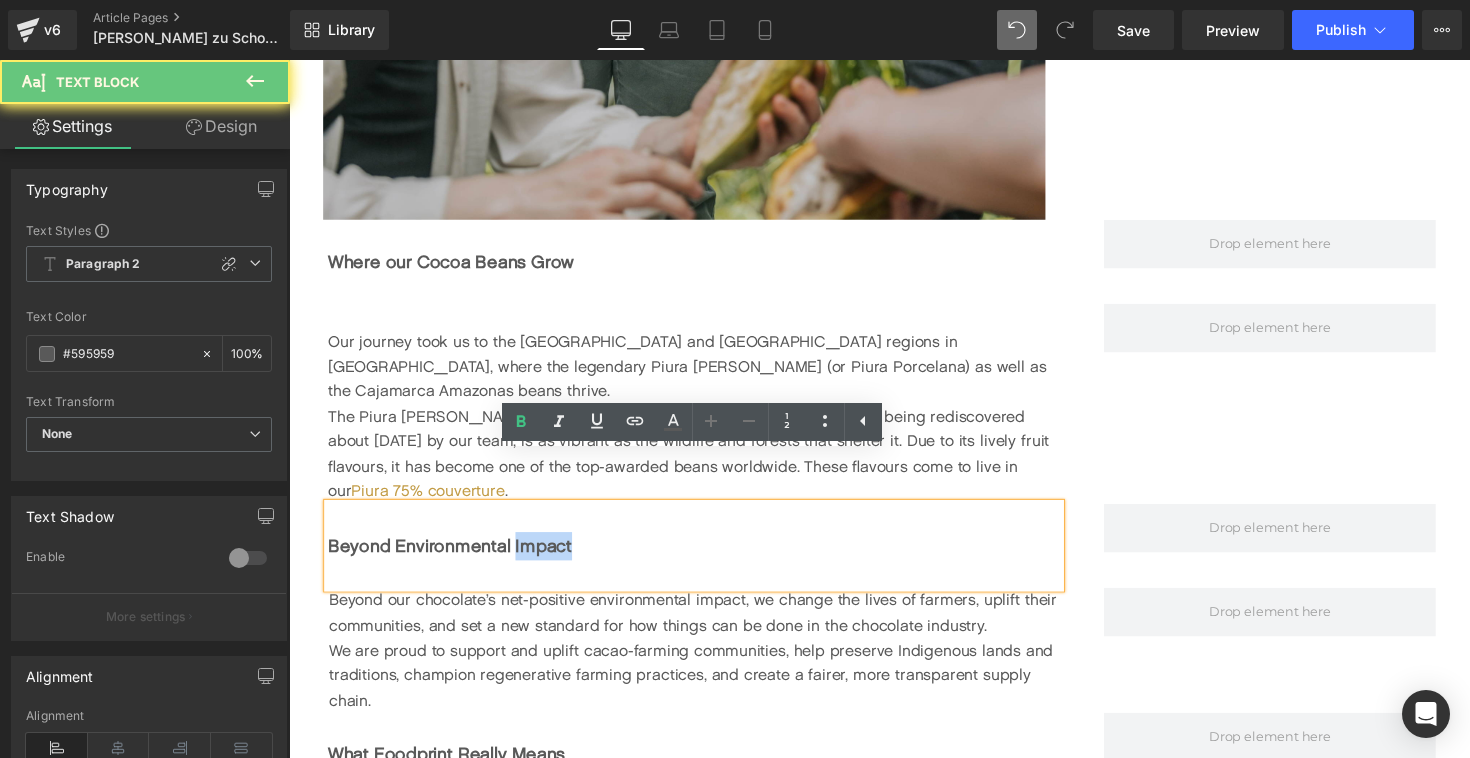 click on "Beyond Environmental Impact" at bounding box center [454, 558] 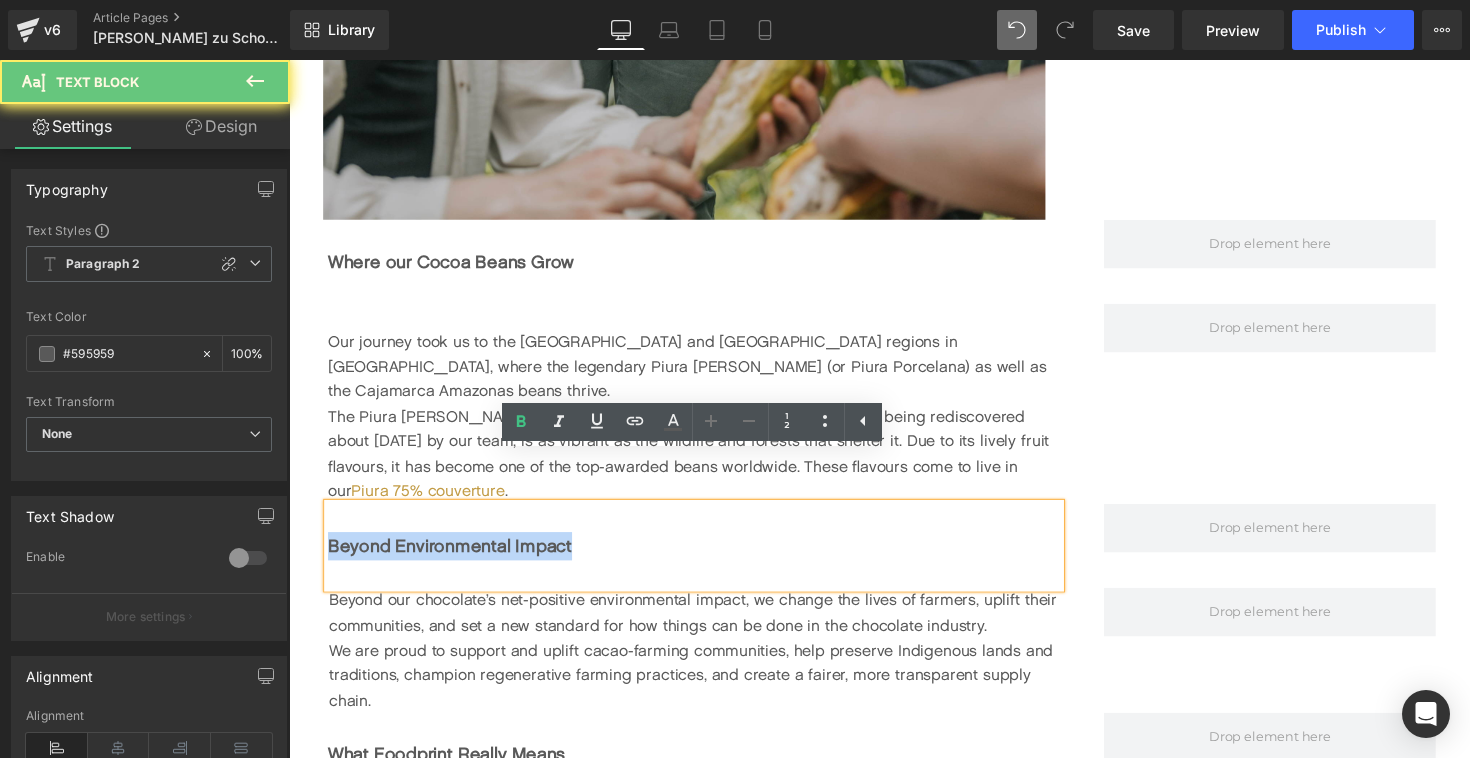 click on "Beyond Environmental Impact" at bounding box center [454, 558] 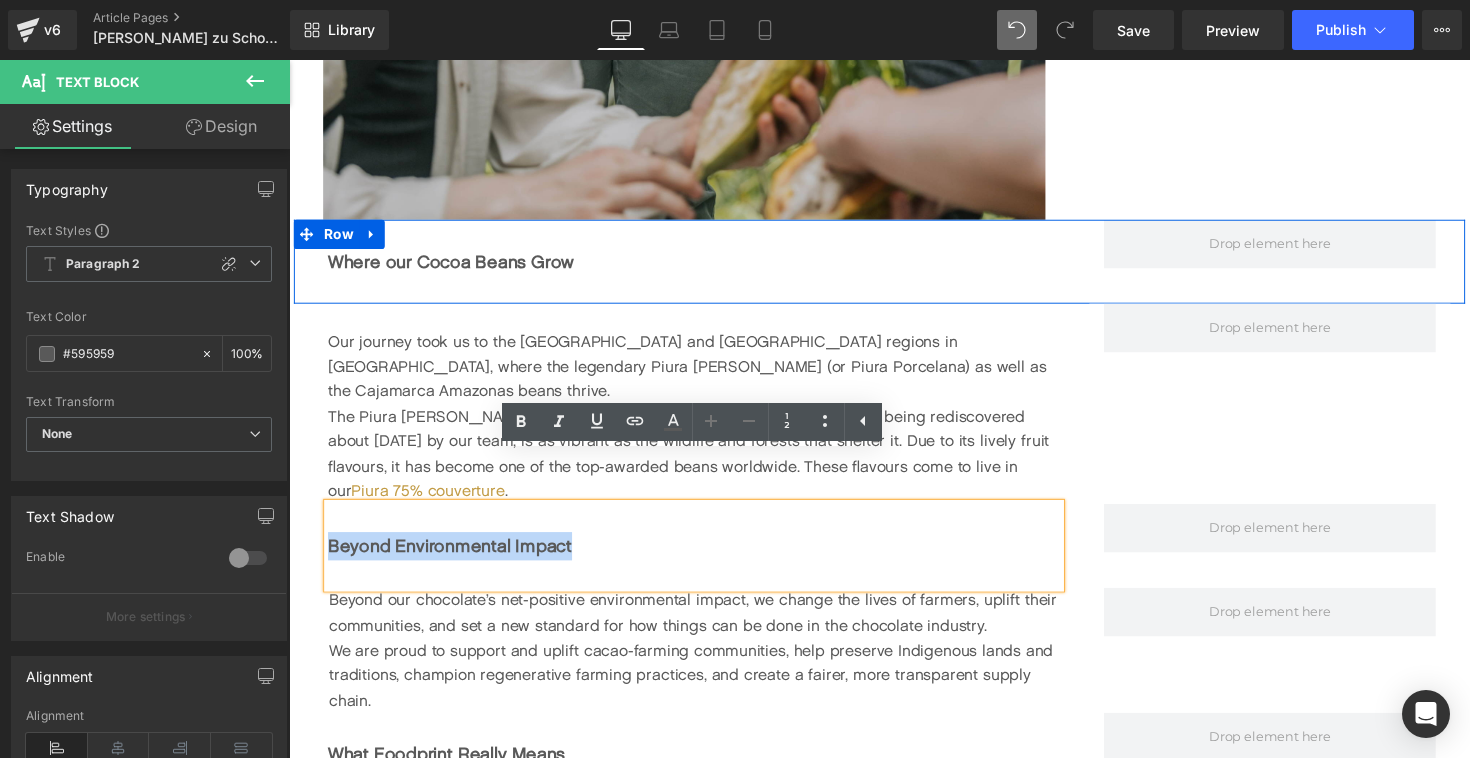 click on "Where our Cocoa Beans Grow Text Block" at bounding box center (694, 267) 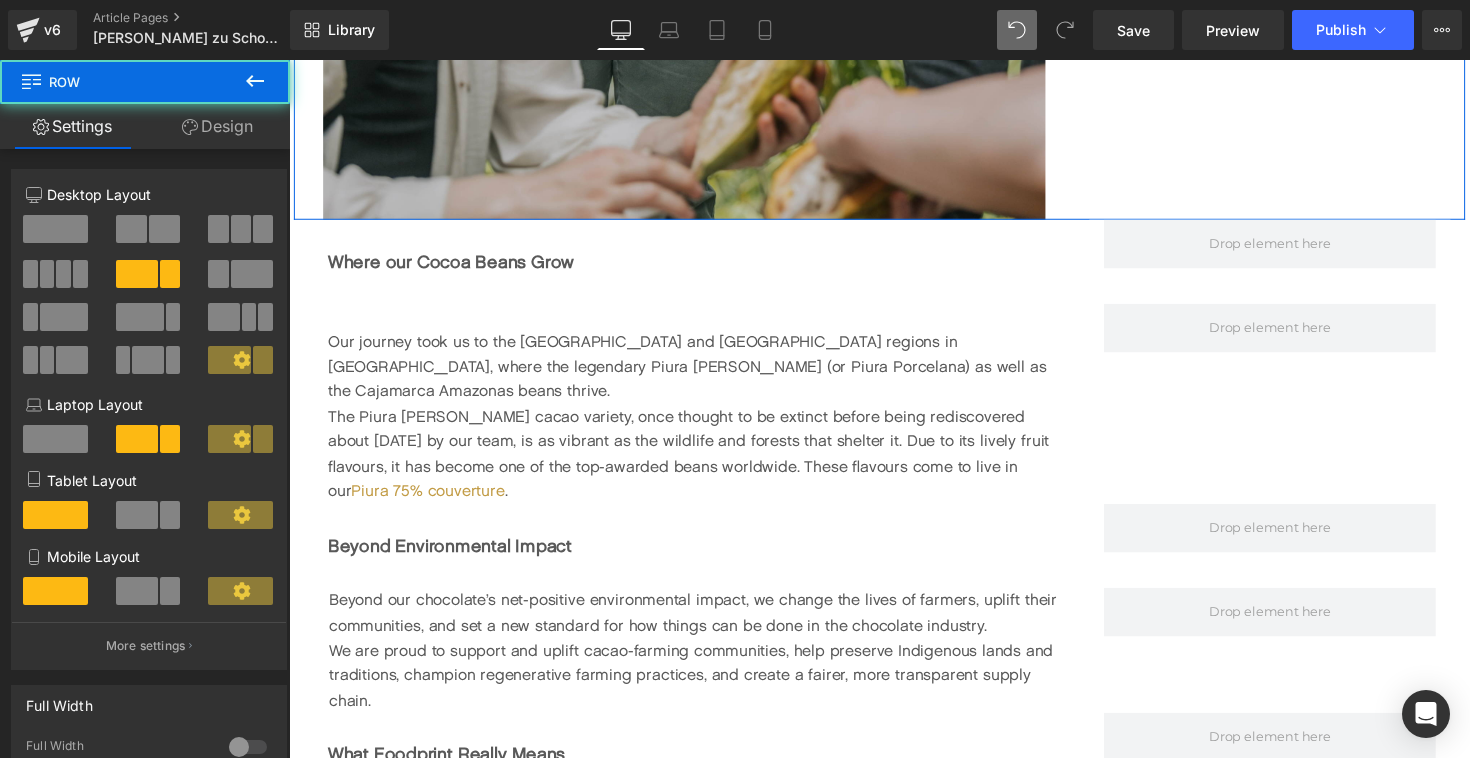 click on "Image         Row" at bounding box center [894, -331] 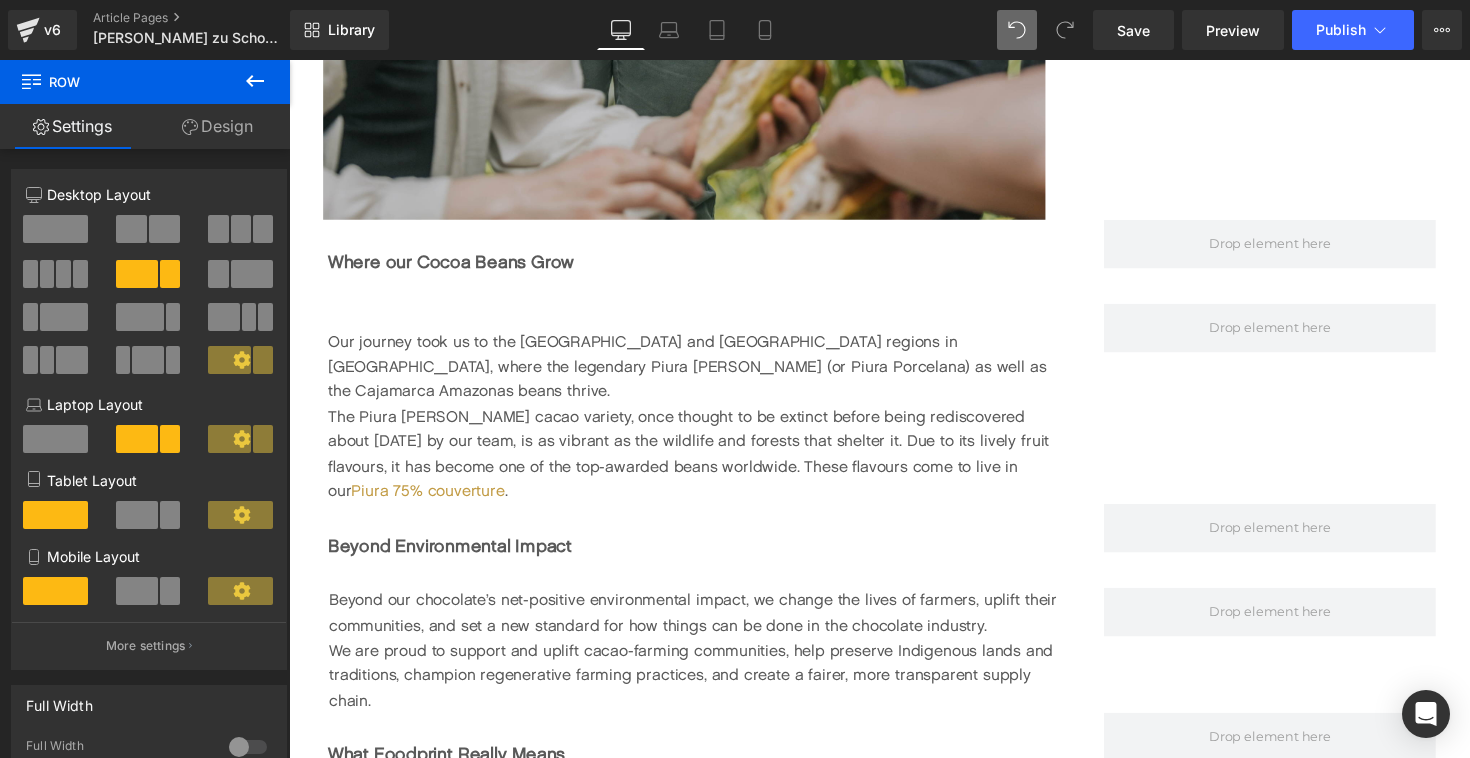 click 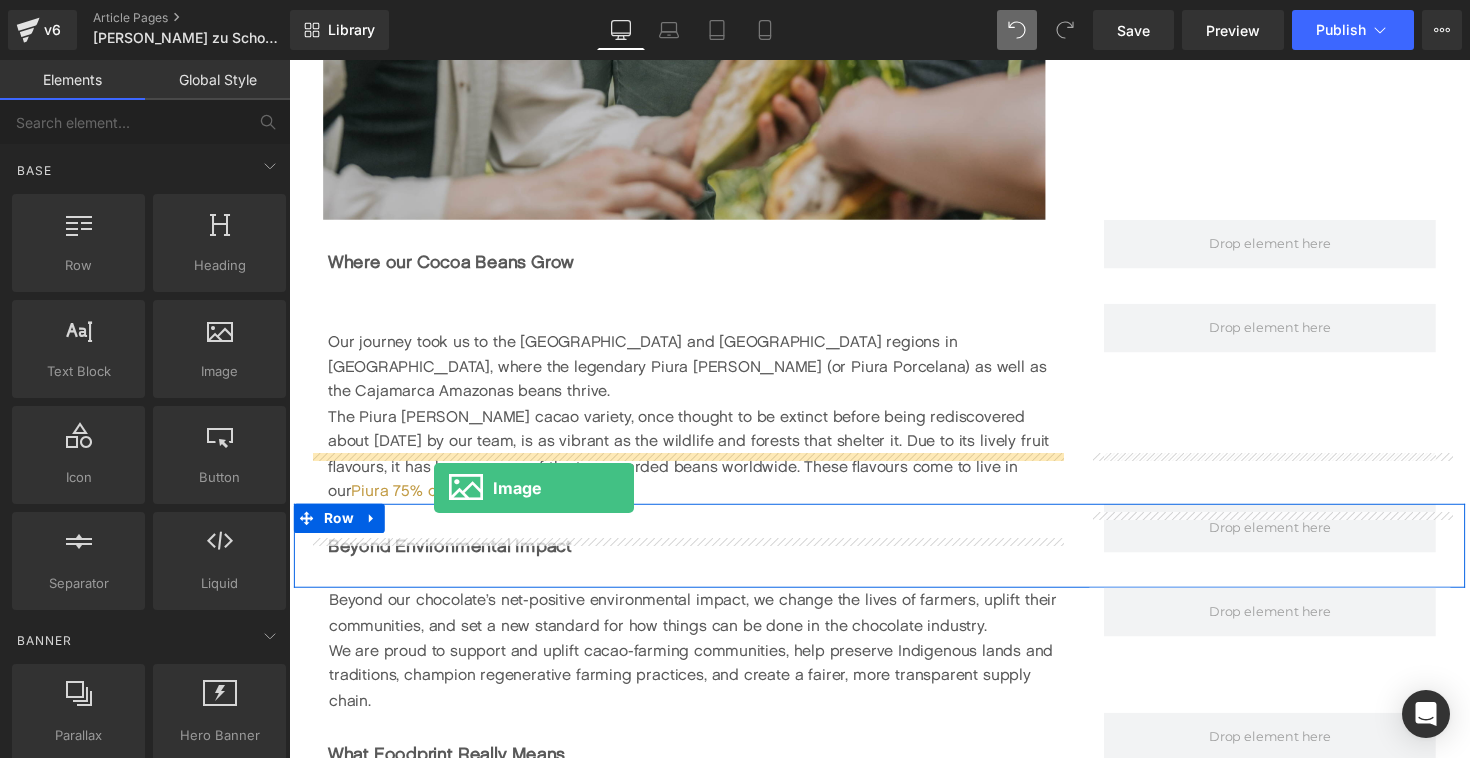 drag, startPoint x: 479, startPoint y: 411, endPoint x: 438, endPoint y: 499, distance: 97.082436 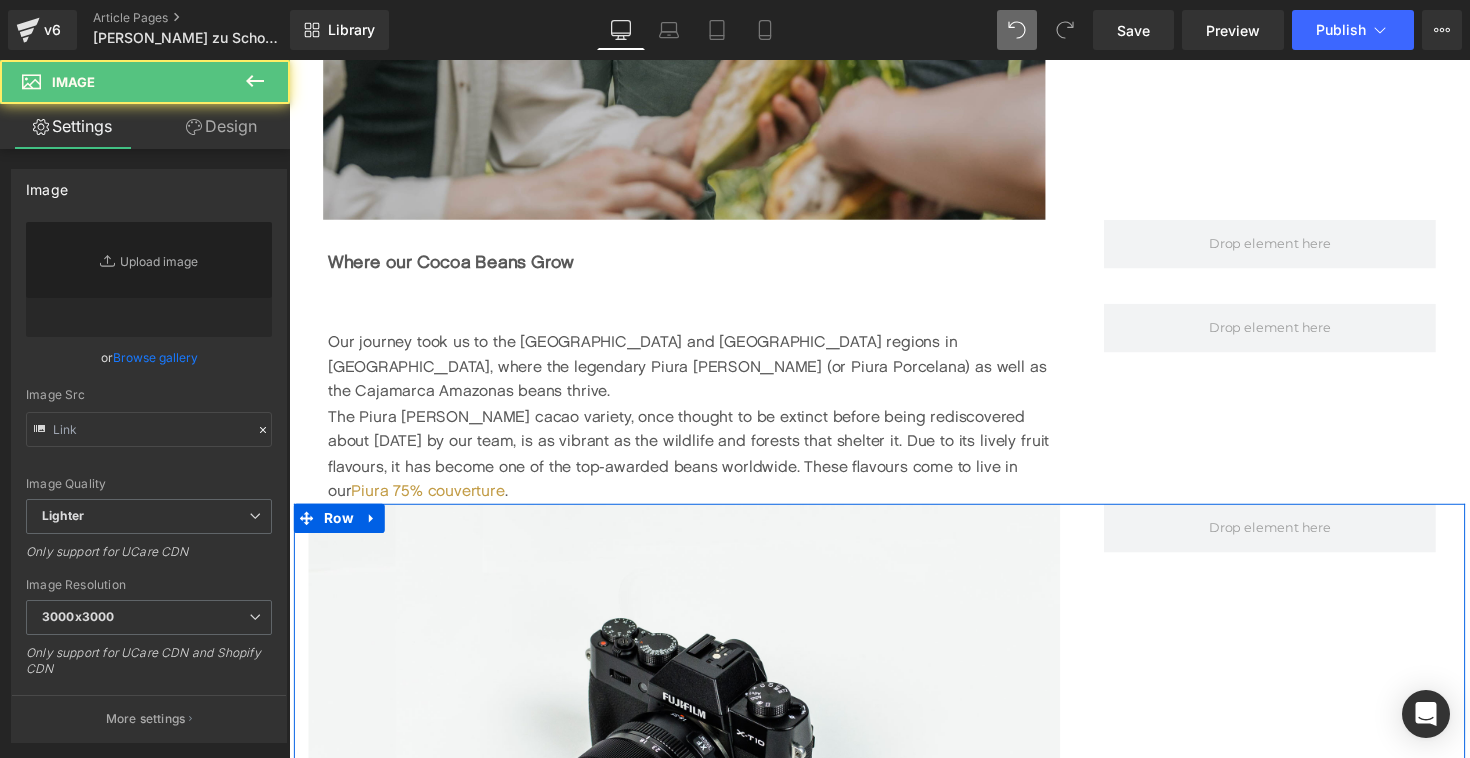 type on "//[DOMAIN_NAME][URL]" 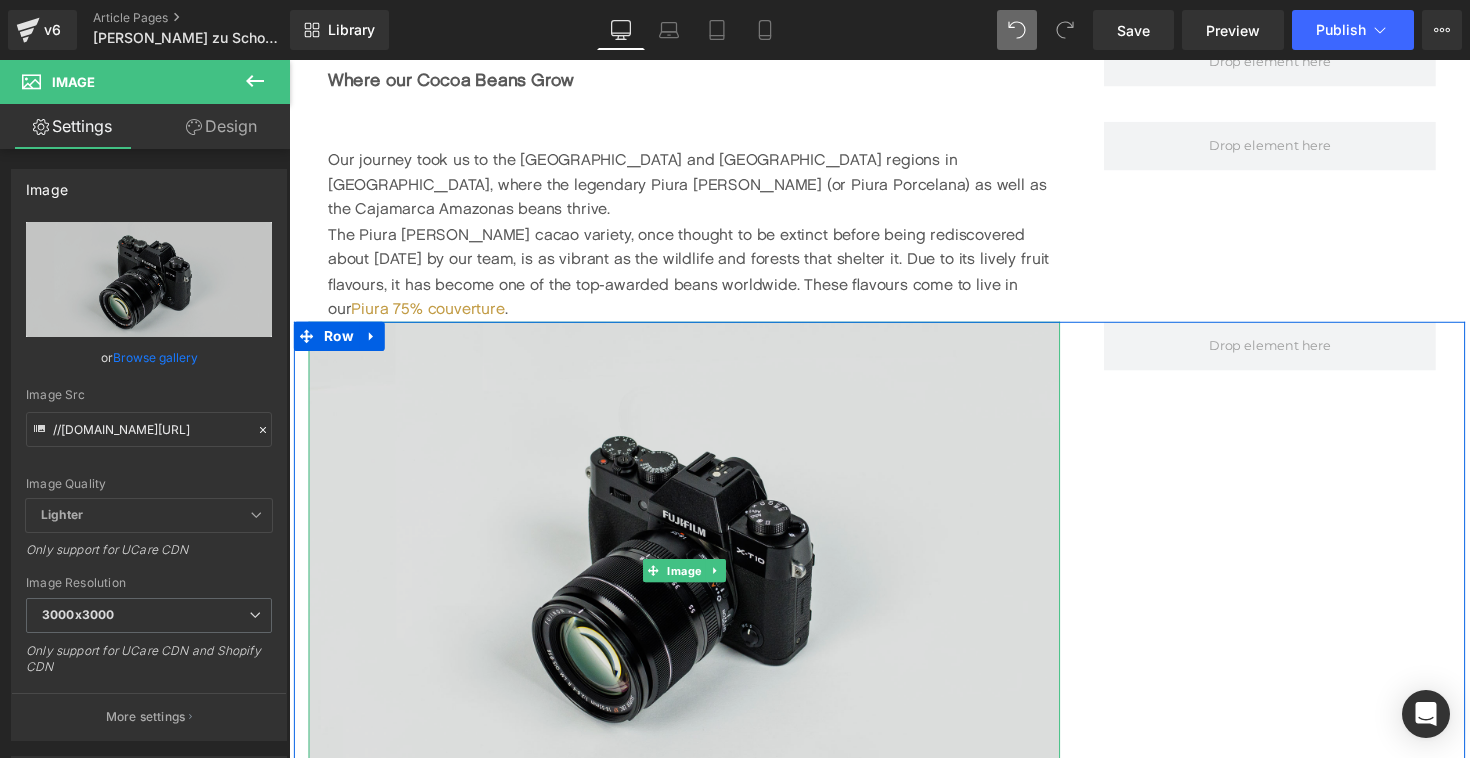 scroll, scrollTop: 2413, scrollLeft: 0, axis: vertical 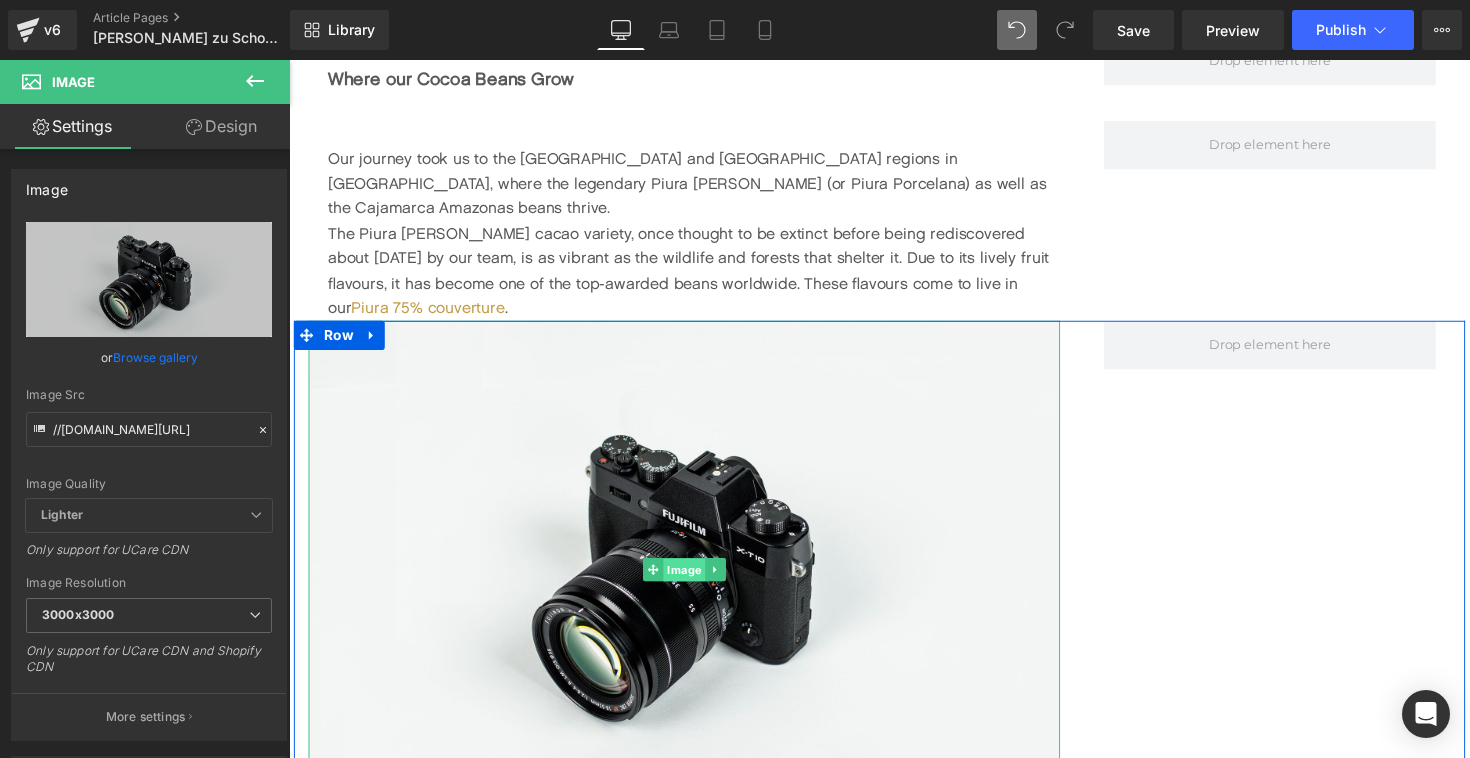 click on "Image" at bounding box center [694, 583] 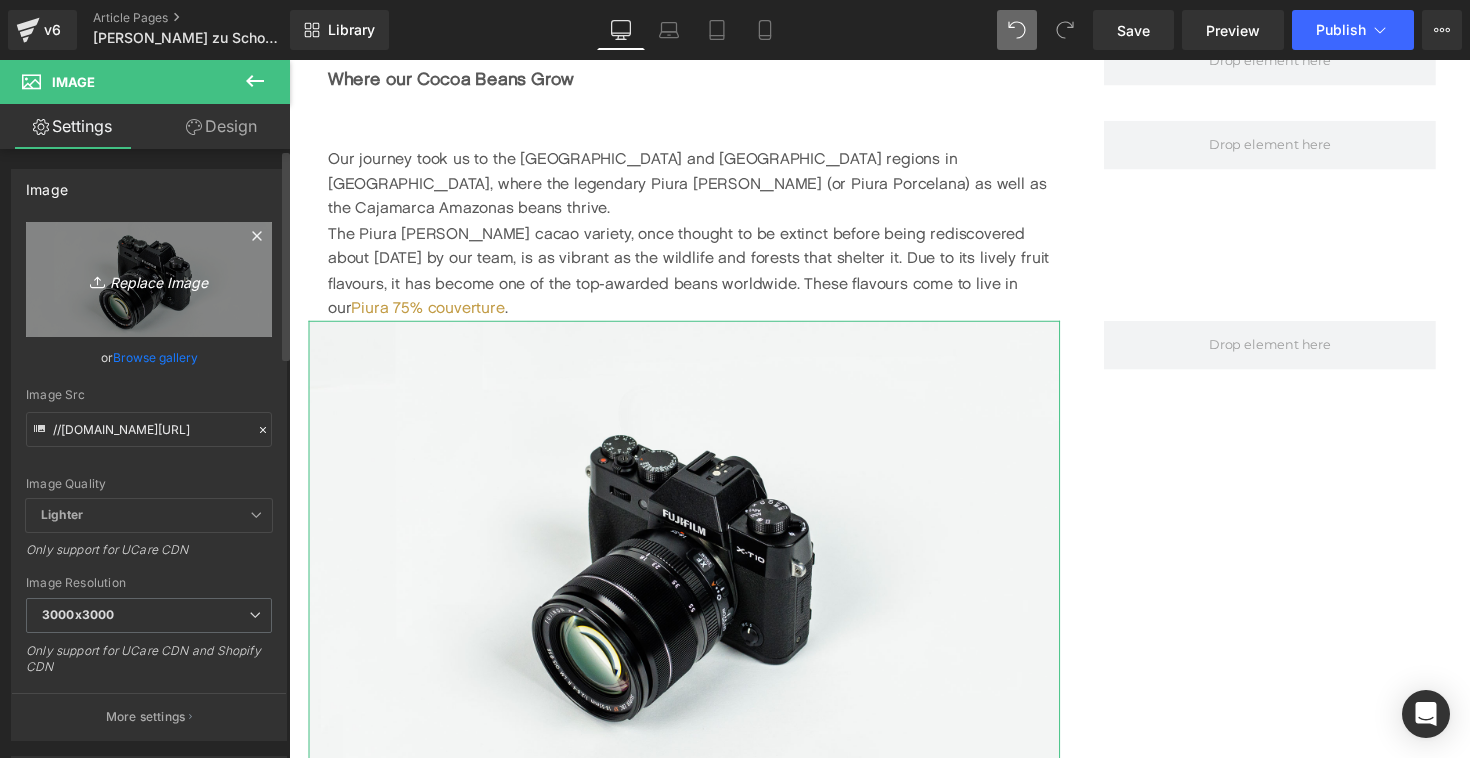 click on "Replace Image" at bounding box center (149, 279) 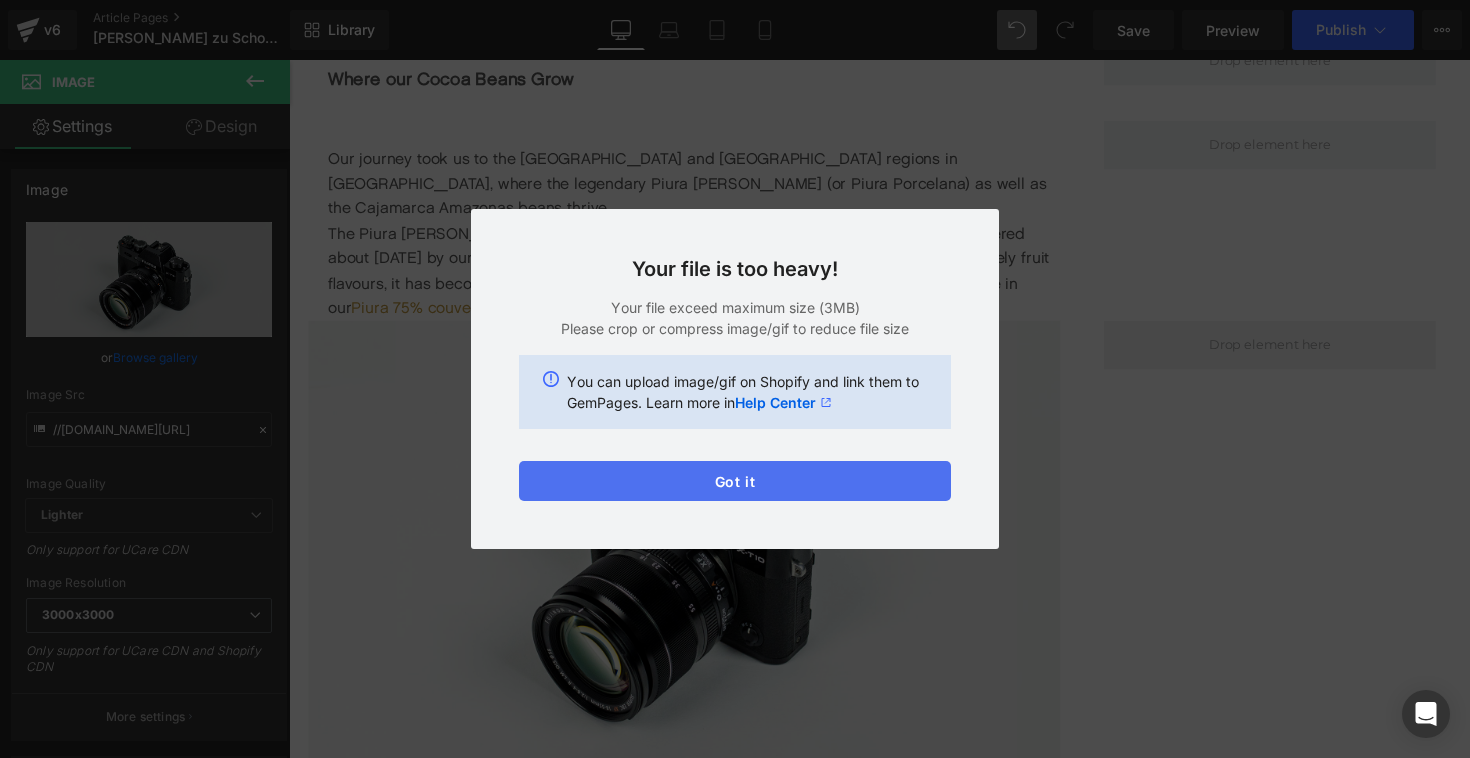 click on "Got it" at bounding box center (735, 481) 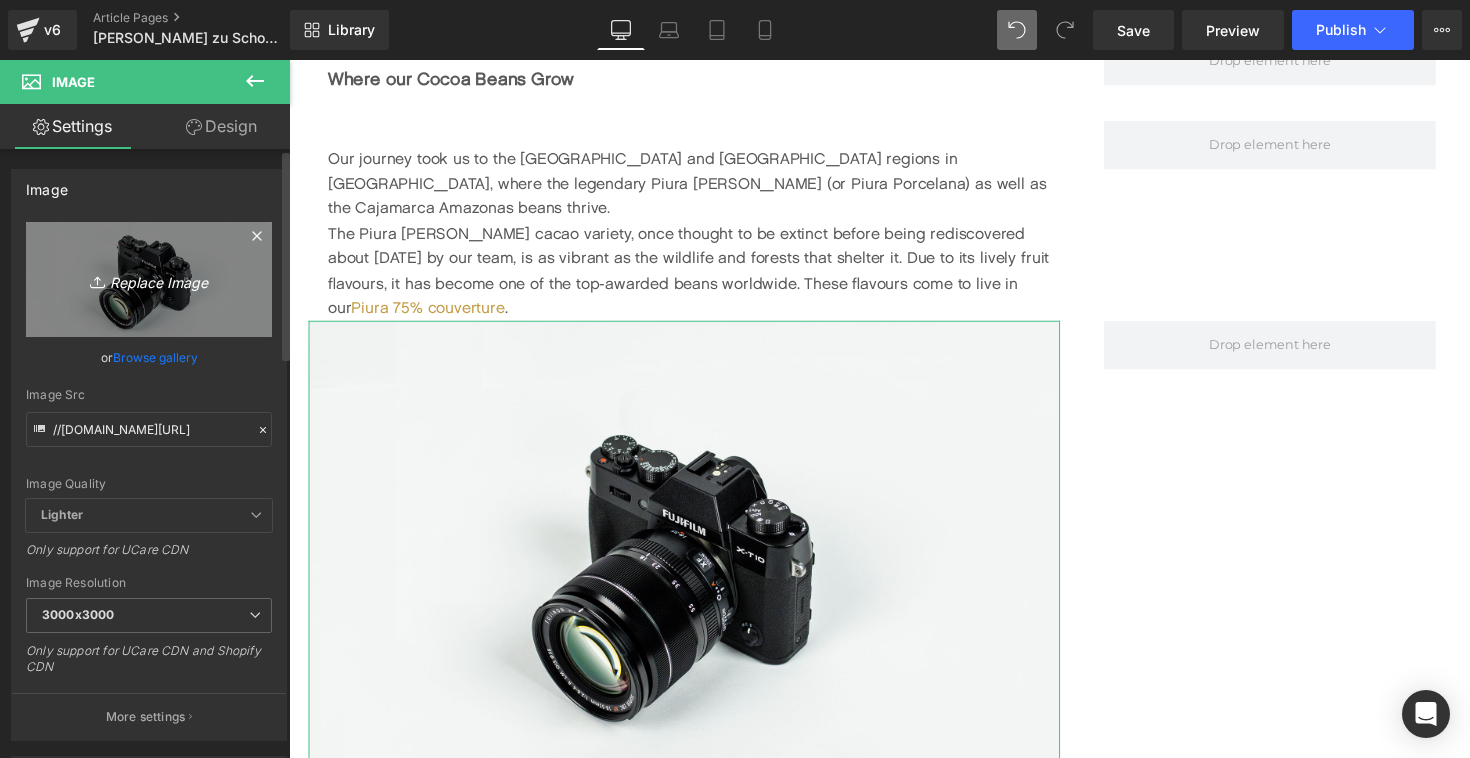 click on "Replace Image" at bounding box center (149, 279) 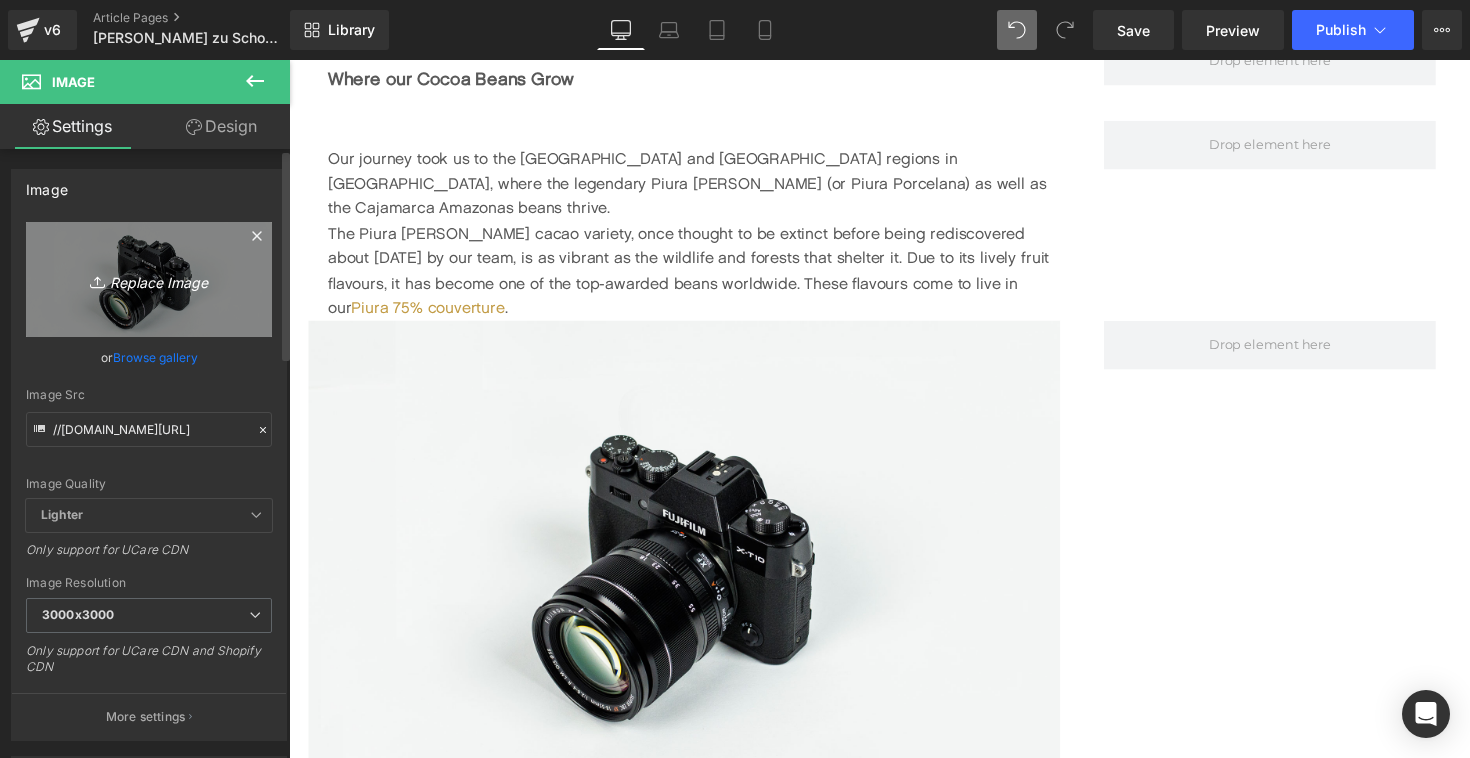type on "C:\fakepath\Piura BlancoDSC02099 Large.png" 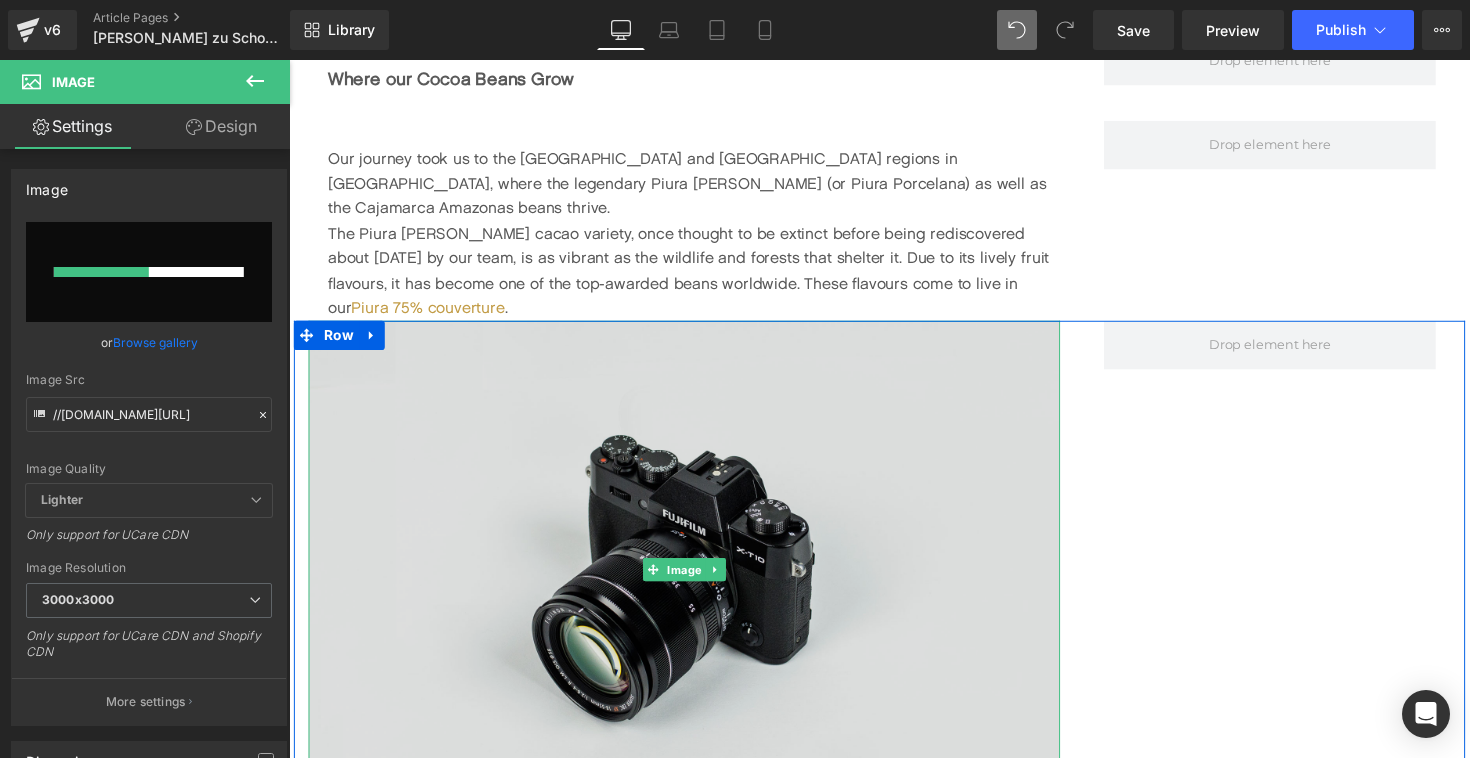 type 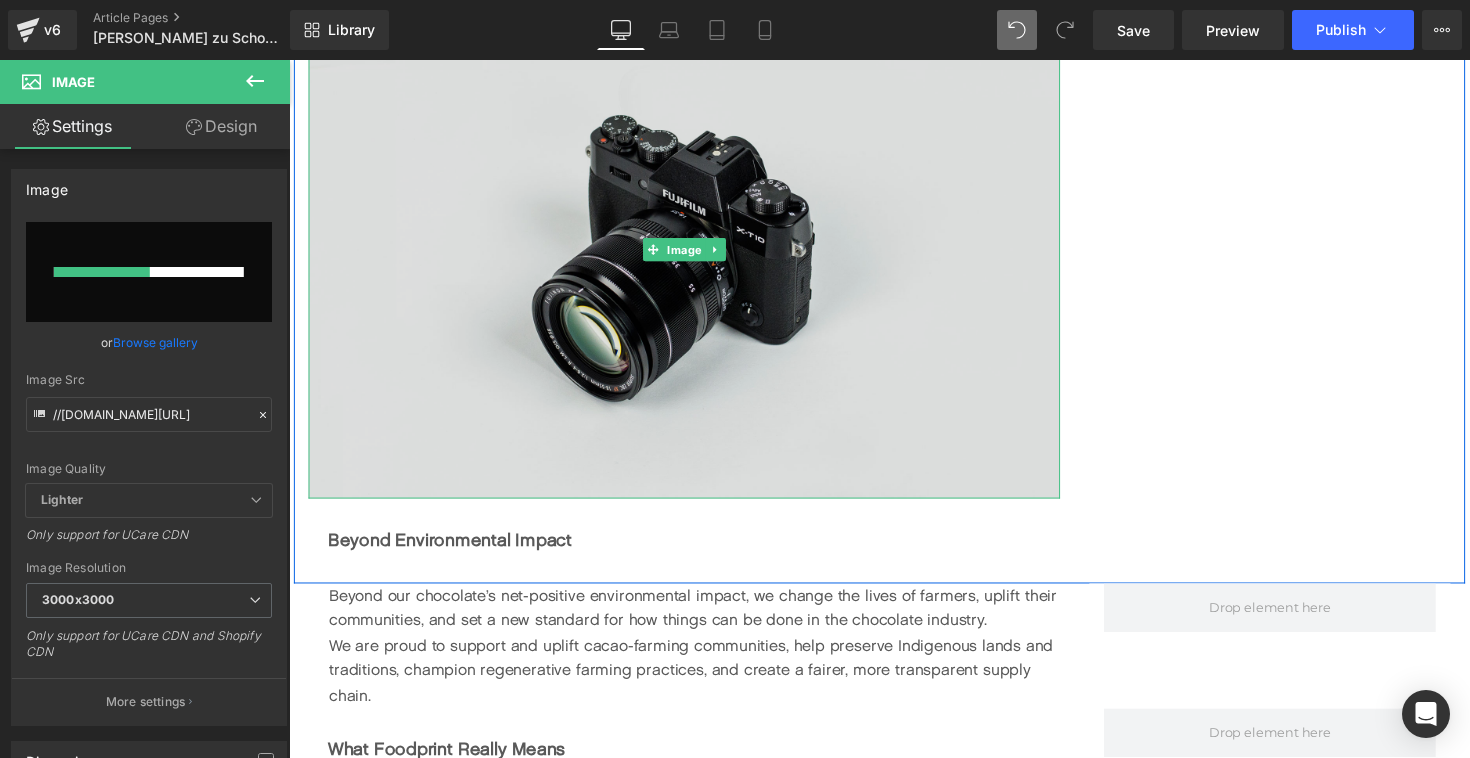 scroll, scrollTop: 2775, scrollLeft: 0, axis: vertical 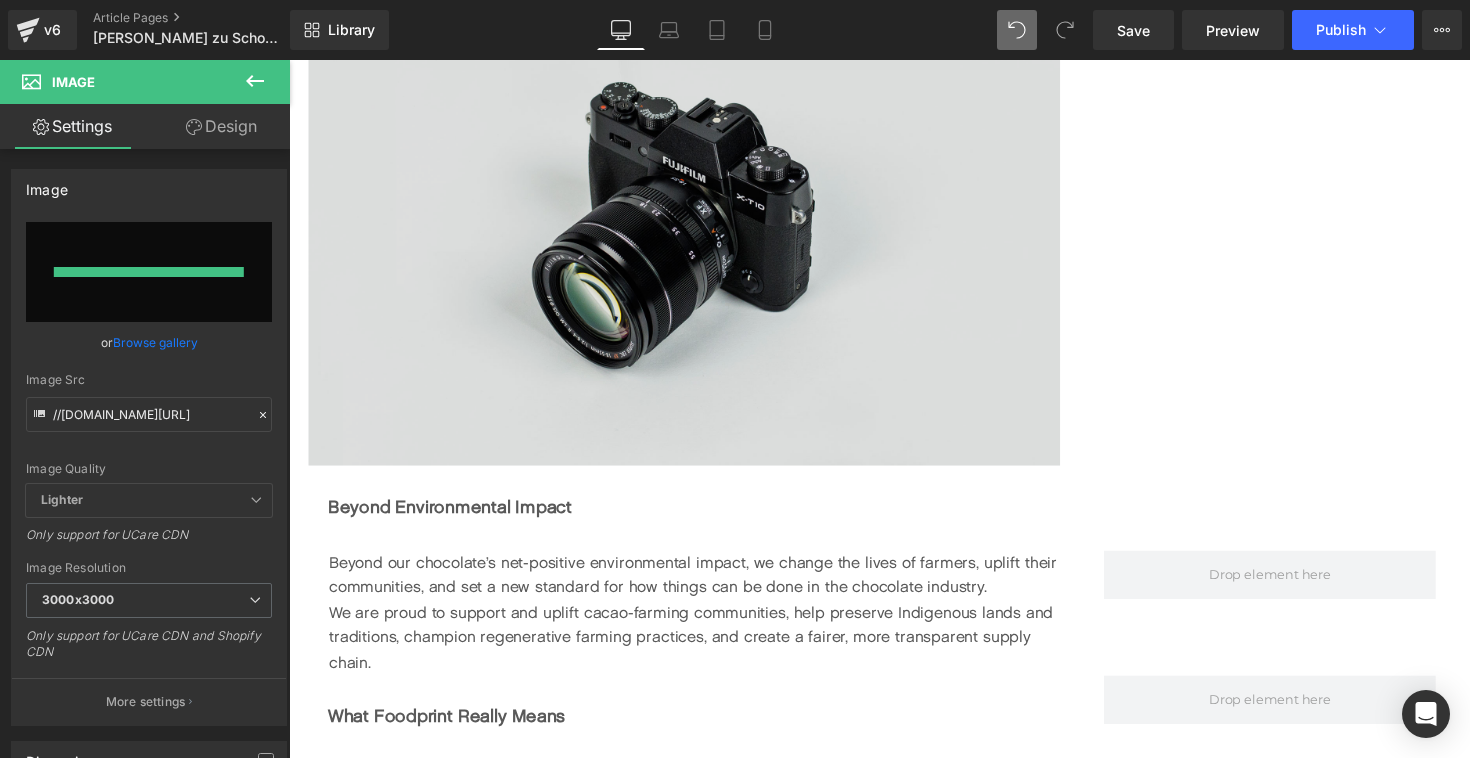 type on "[URL][DOMAIN_NAME]" 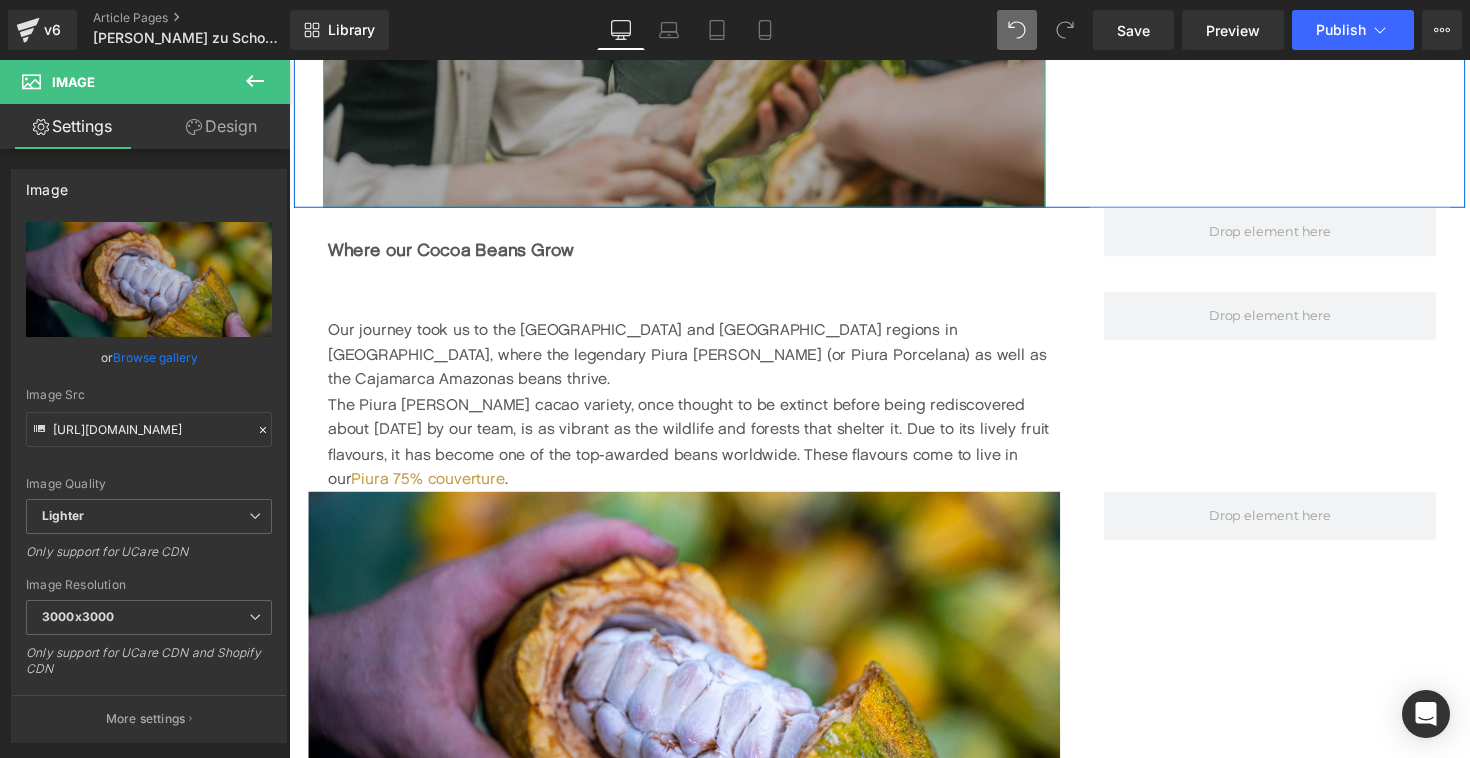 scroll, scrollTop: 2581, scrollLeft: 0, axis: vertical 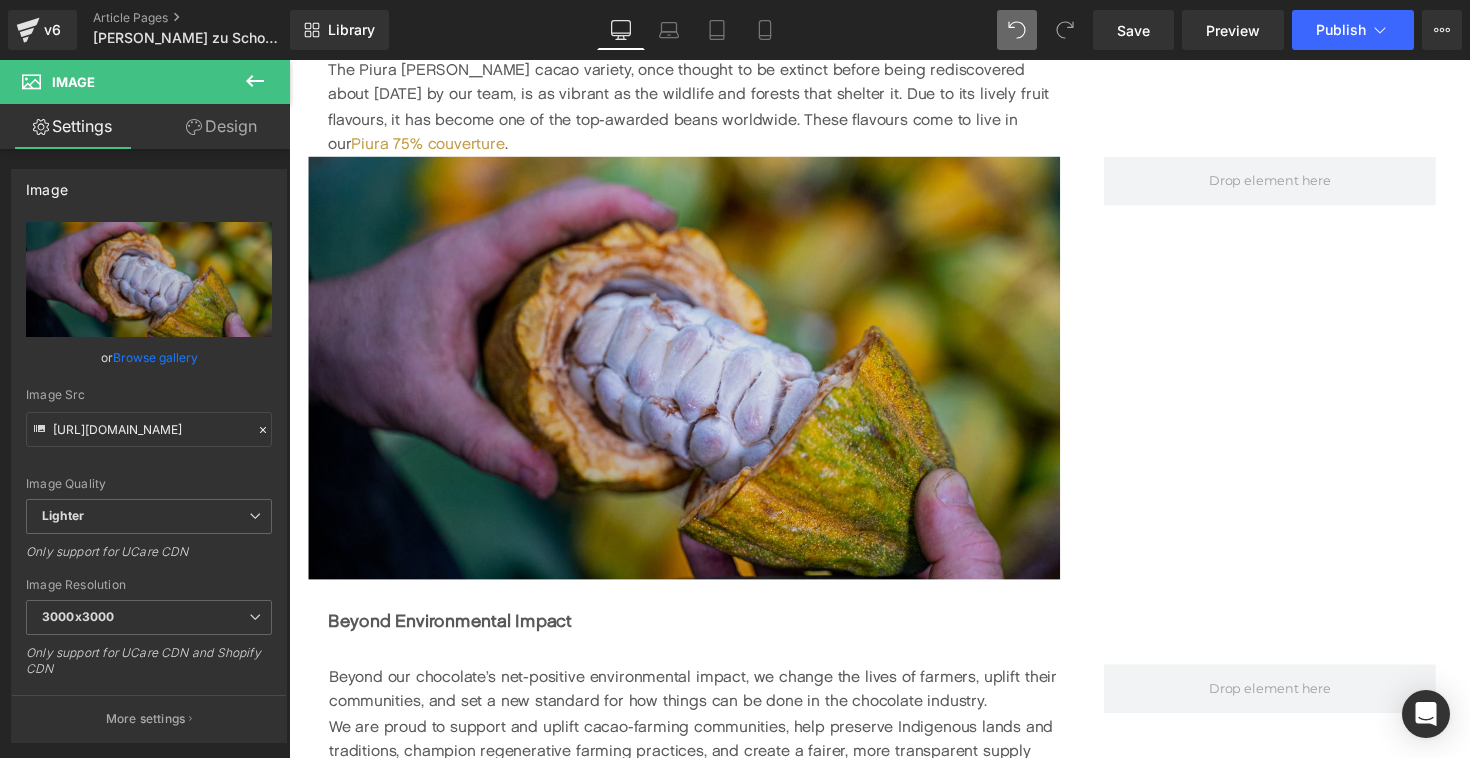 click at bounding box center (694, 375) 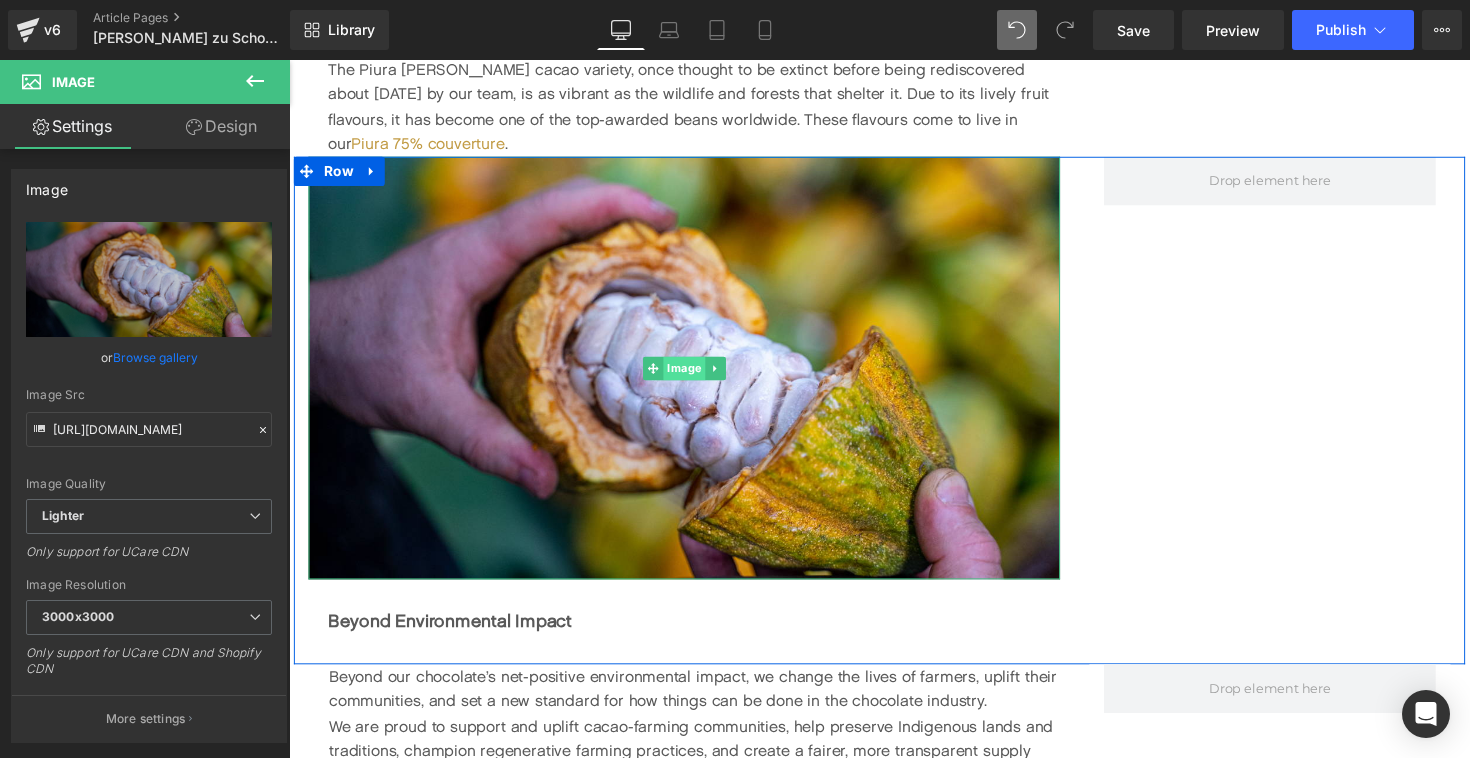 click on "Image" at bounding box center [694, 376] 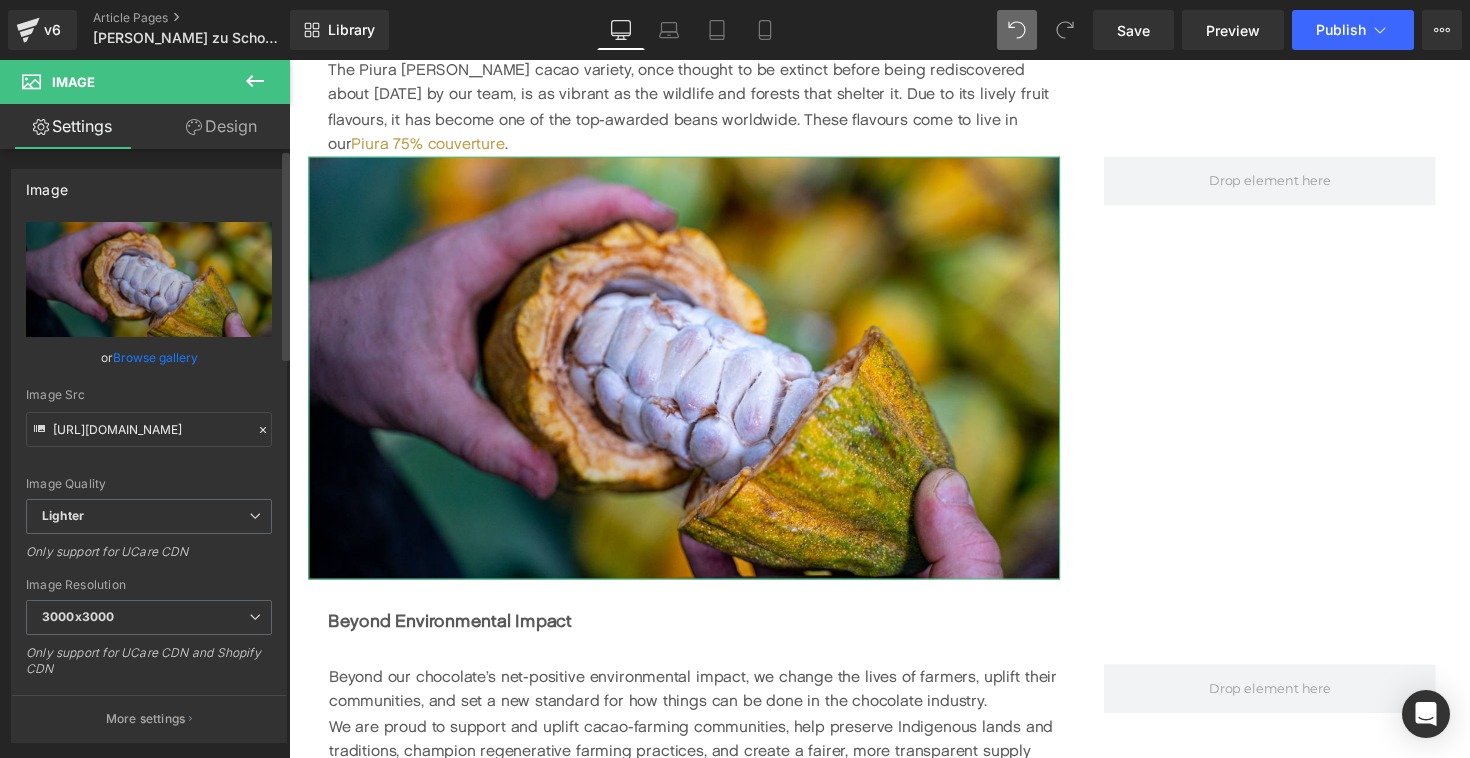 click on "Browse gallery" at bounding box center (155, 357) 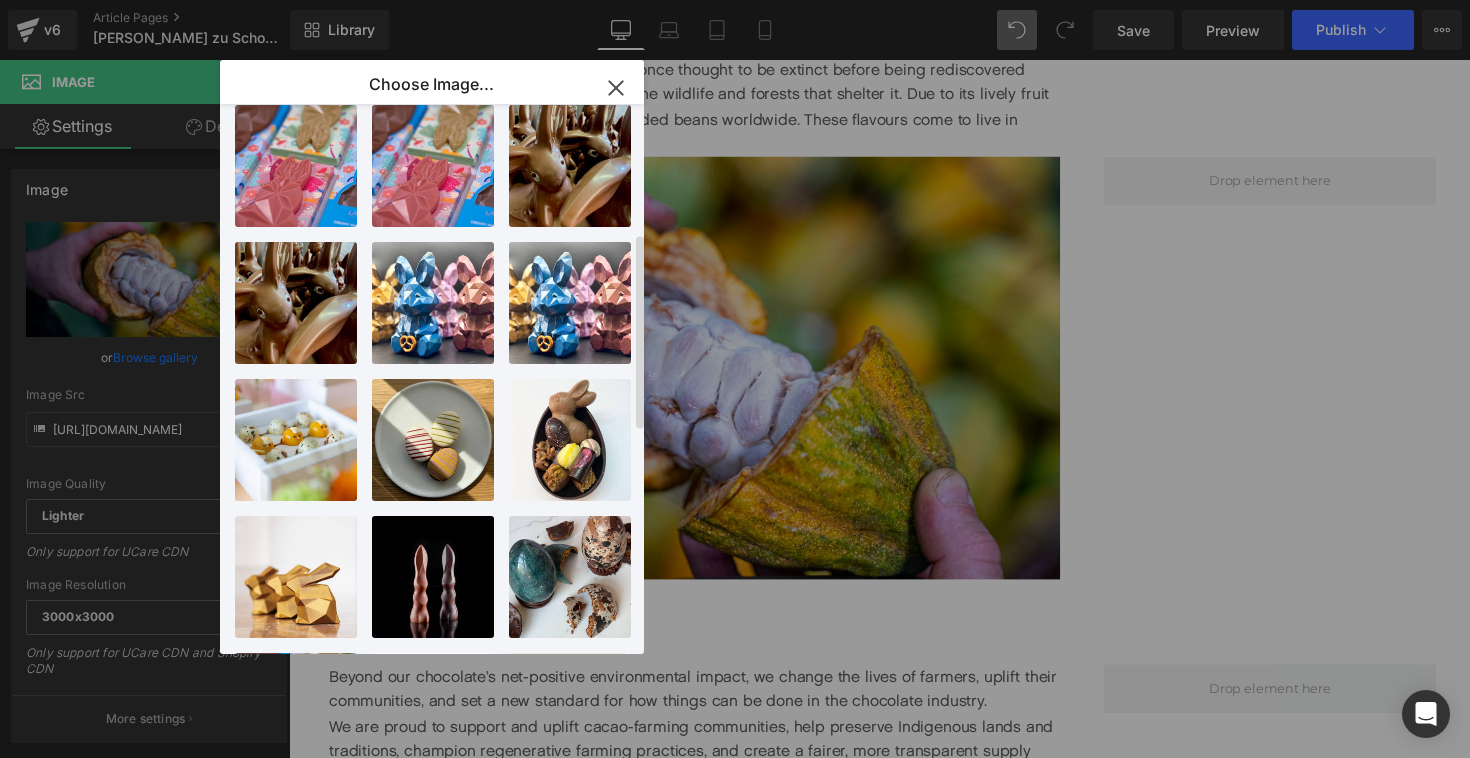 scroll, scrollTop: 0, scrollLeft: 0, axis: both 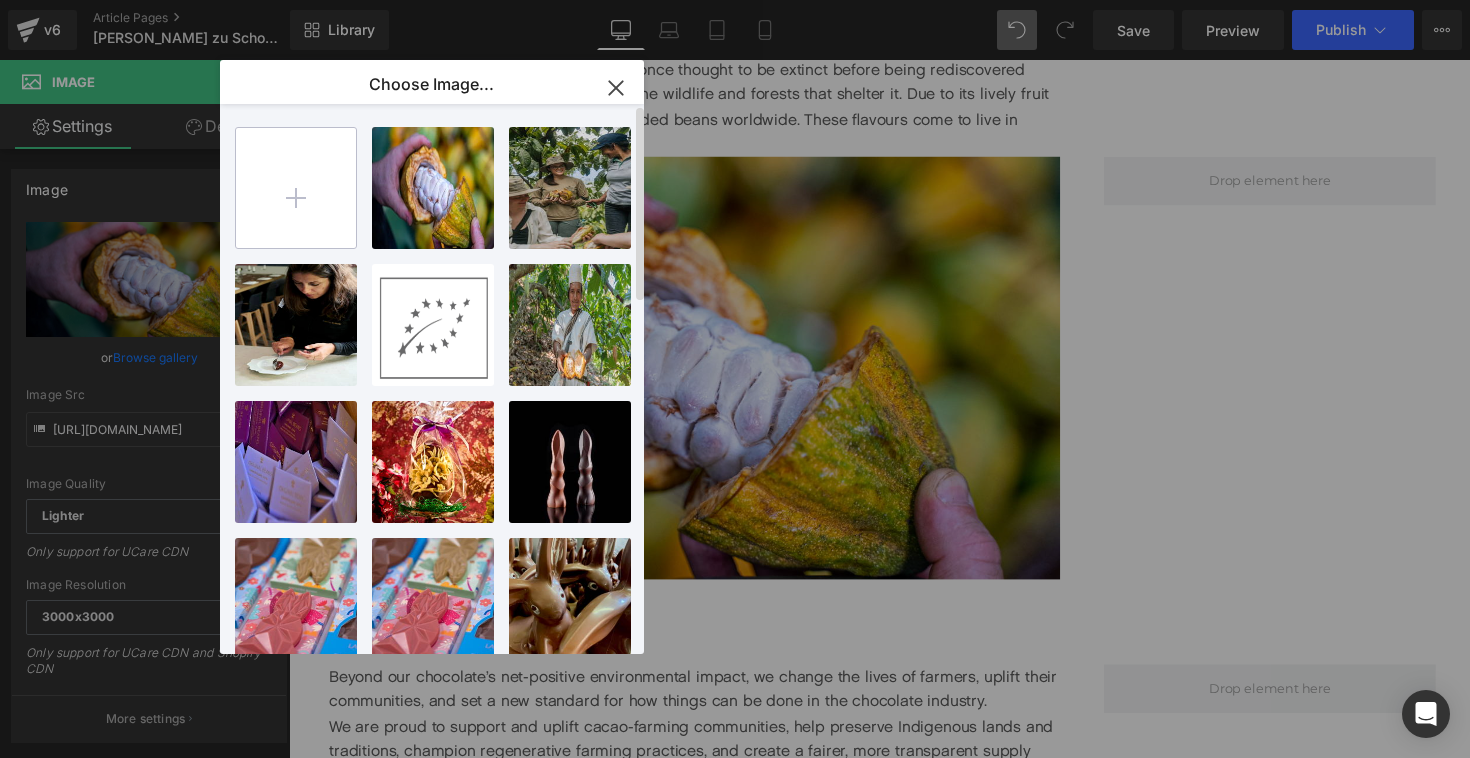 click at bounding box center [296, 188] 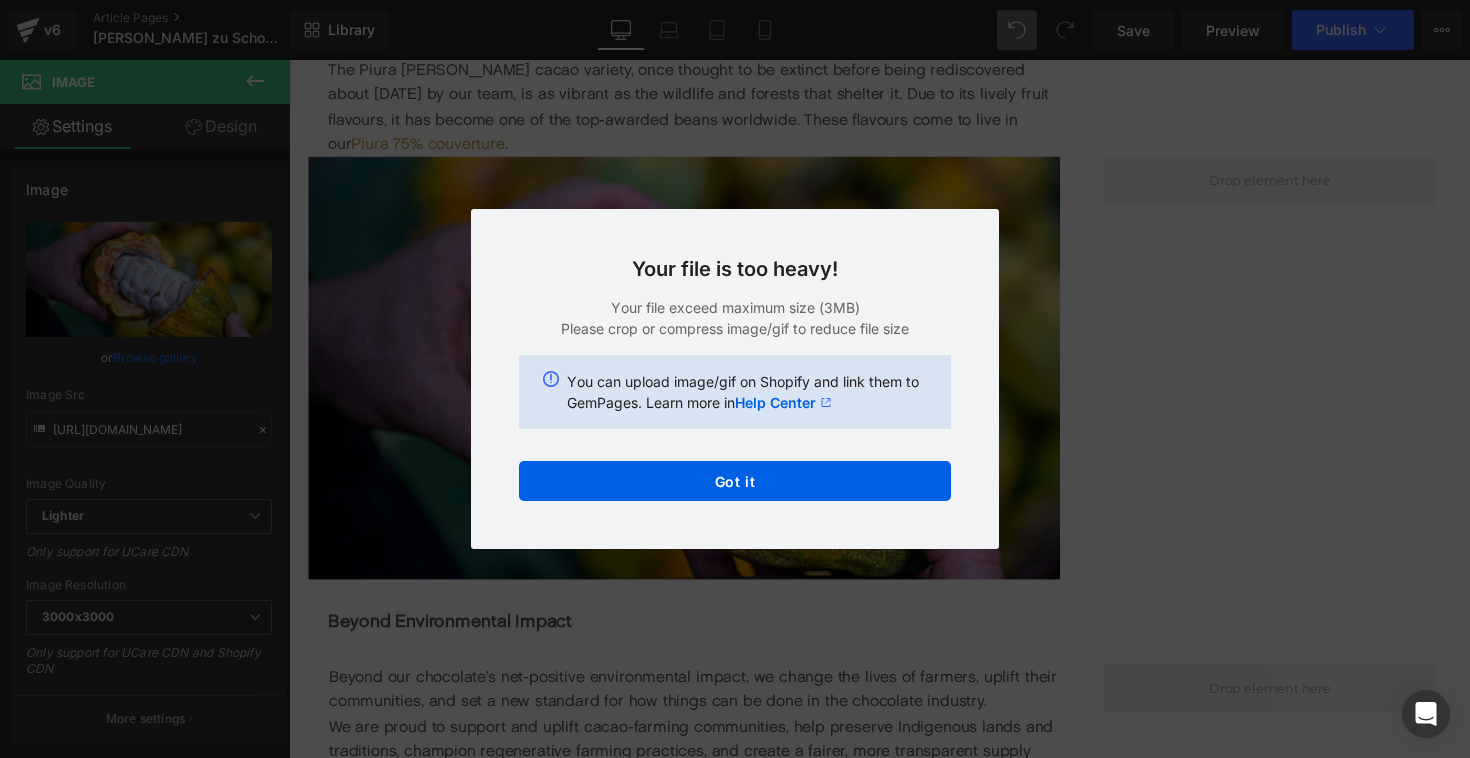 click on "Text Color Highlight Color #333333   Edit or remove link:   Edit   -   Unlink   -   Cancel             [URL][DOMAIN_NAME]                                 Choose Image... Back to Library   Insert     Piura B...arge.png 1.59 MB Delete image? Yes No DSC0768...7680.jpg 1.50 MB Delete image? Yes No Screens...20.png 935.94 KB Delete image? Yes No OB_logo...nic5.png 3.64 KB Delete image? Yes No cccc...cccc.png 1.43 MB Delete image? Yes No Minibar...bars.png 1.40 MB Delete image? Yes No 4832143..._n-2.jpg 1.53 MB Delete image? Yes No 5...5.png 543.48 KB Delete image? Yes No 3wtwt...wtwt.png 1.04 MB Delete image? Yes No 3wtwt...wtwt.png 1.04 MB Delete image? Yes No 8...8.png 1.45 MB Delete image? Yes No 8...8.png 1.45 MB Delete image? Yes No 4...4.png 1.77 MB Delete image? Yes No 4...4.png 1.77 MB Delete image? Yes No 6...6.png 1.09 MB Delete image? Yes No 3...3.png 1.34 MB Delete image? Yes No 7...7.png 1.18 MB Delete image? Yes No 1...1.png 1.18 MB Delete image? Yes No 5...5.png" at bounding box center [735, 0] 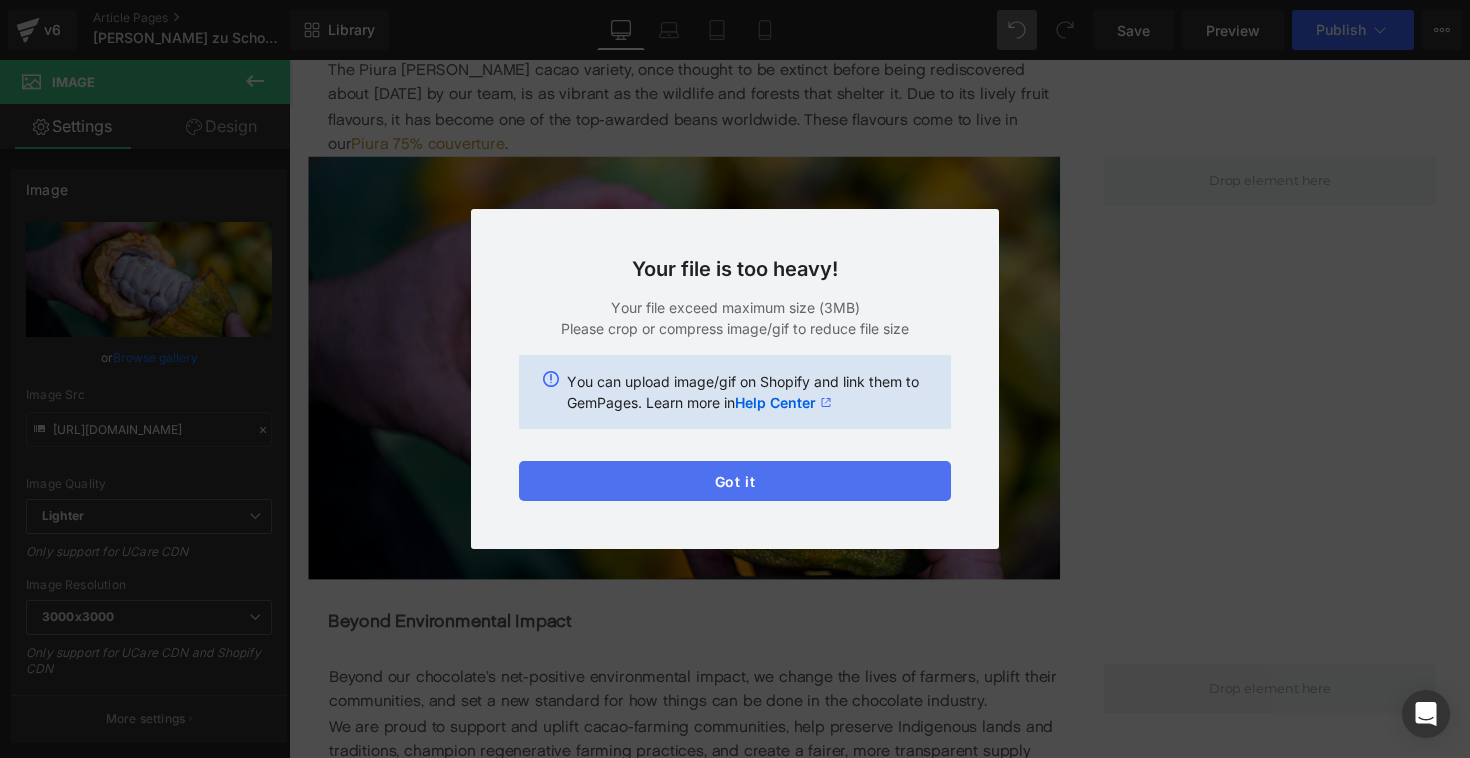 click on "Got it" at bounding box center [735, 481] 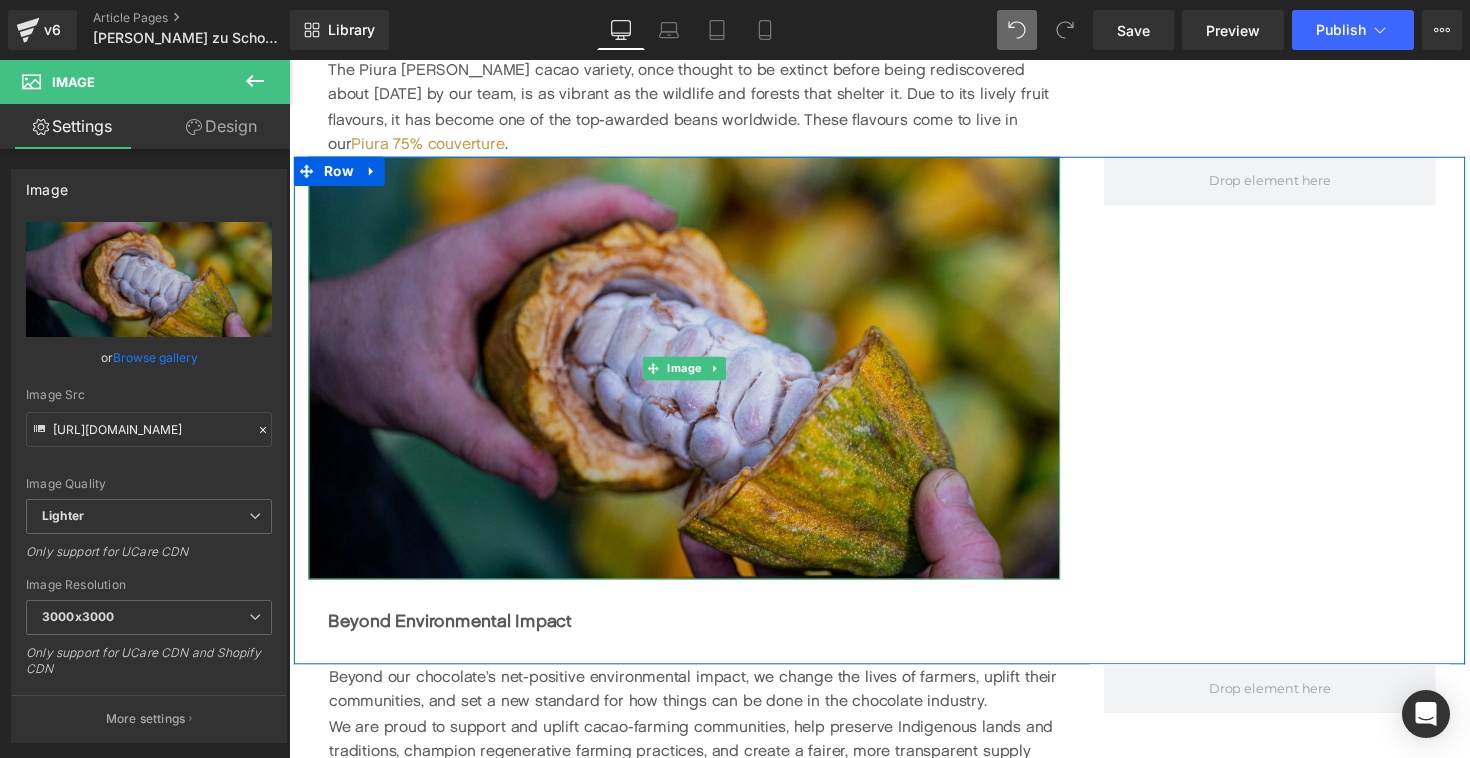 scroll, scrollTop: 2592, scrollLeft: 0, axis: vertical 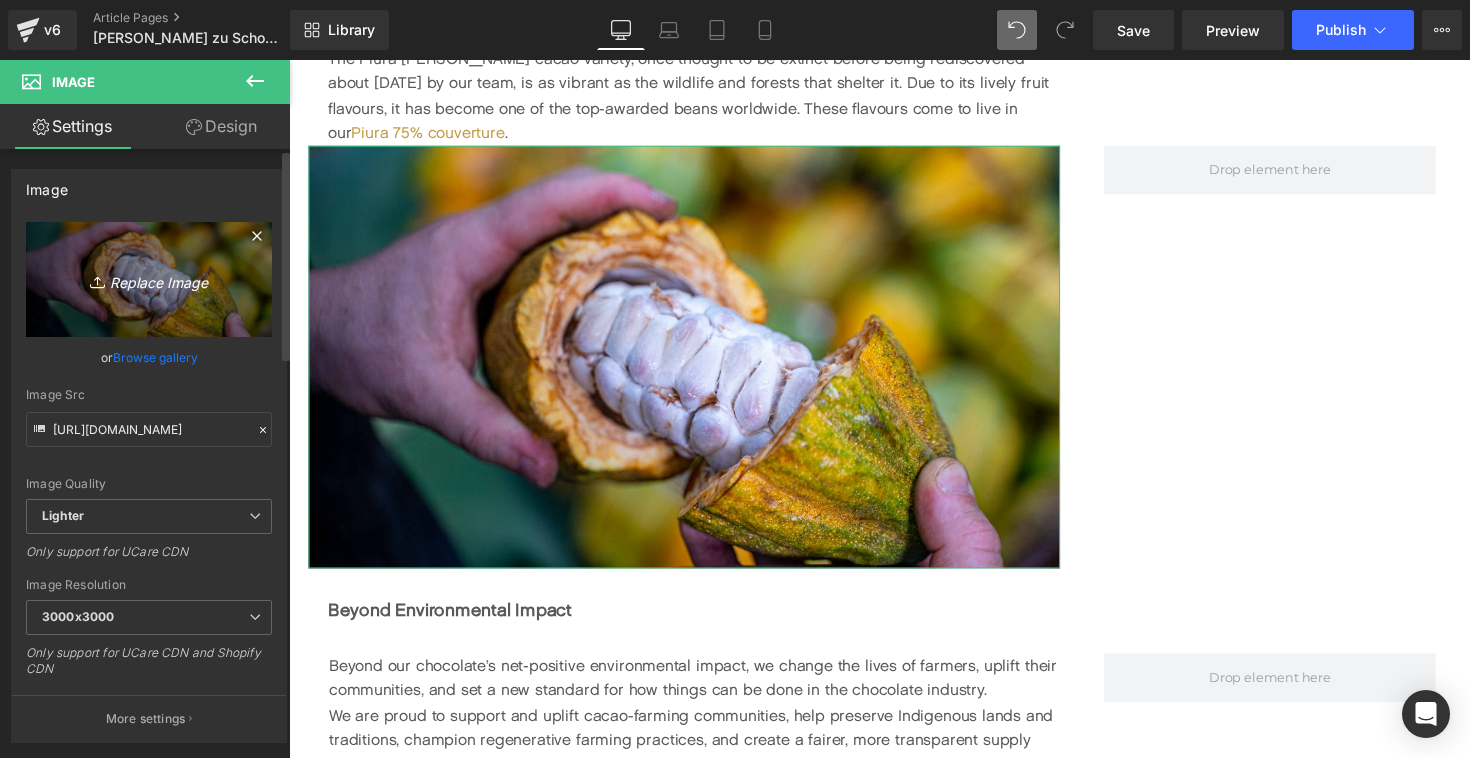 click on "Replace Image" at bounding box center [149, 279] 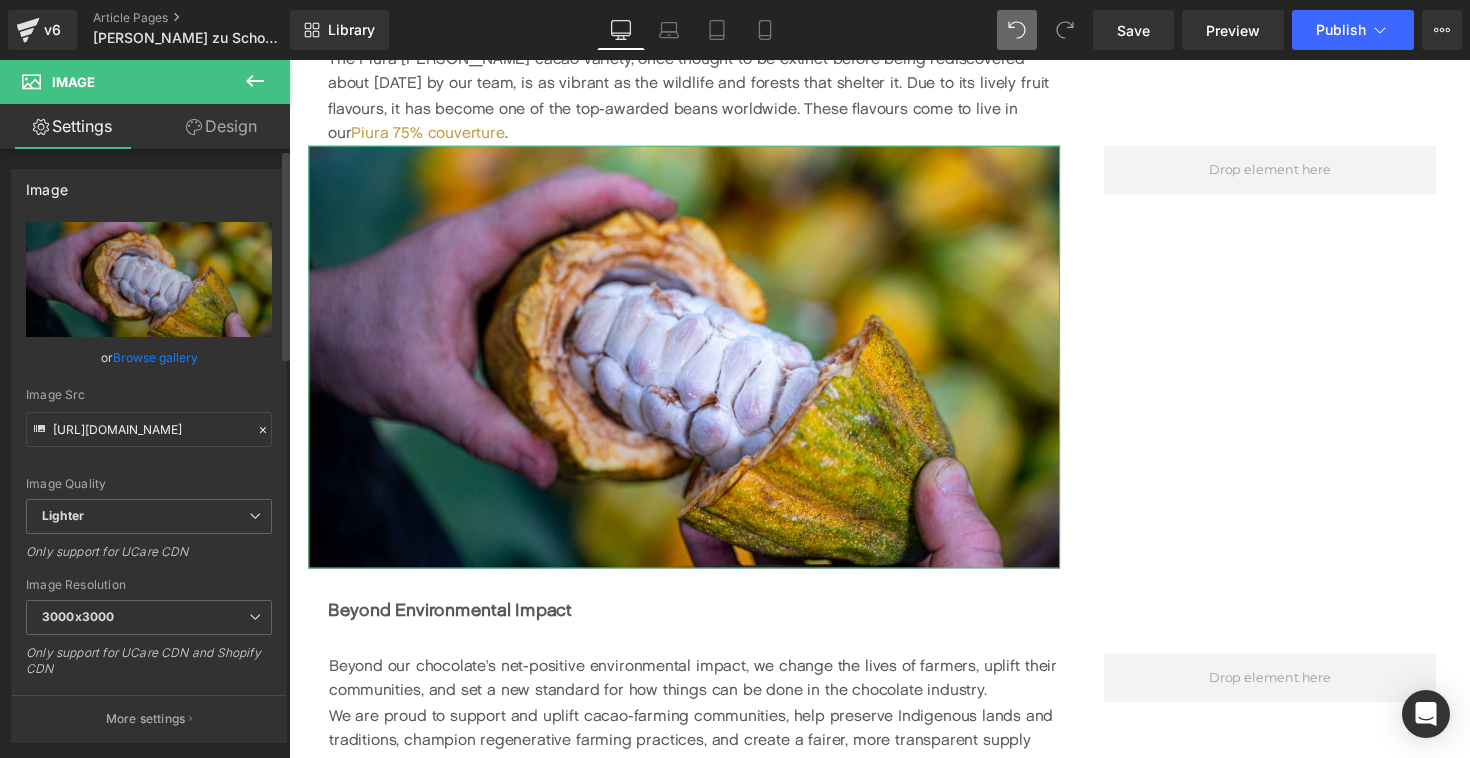 click on "Browse gallery" at bounding box center [155, 357] 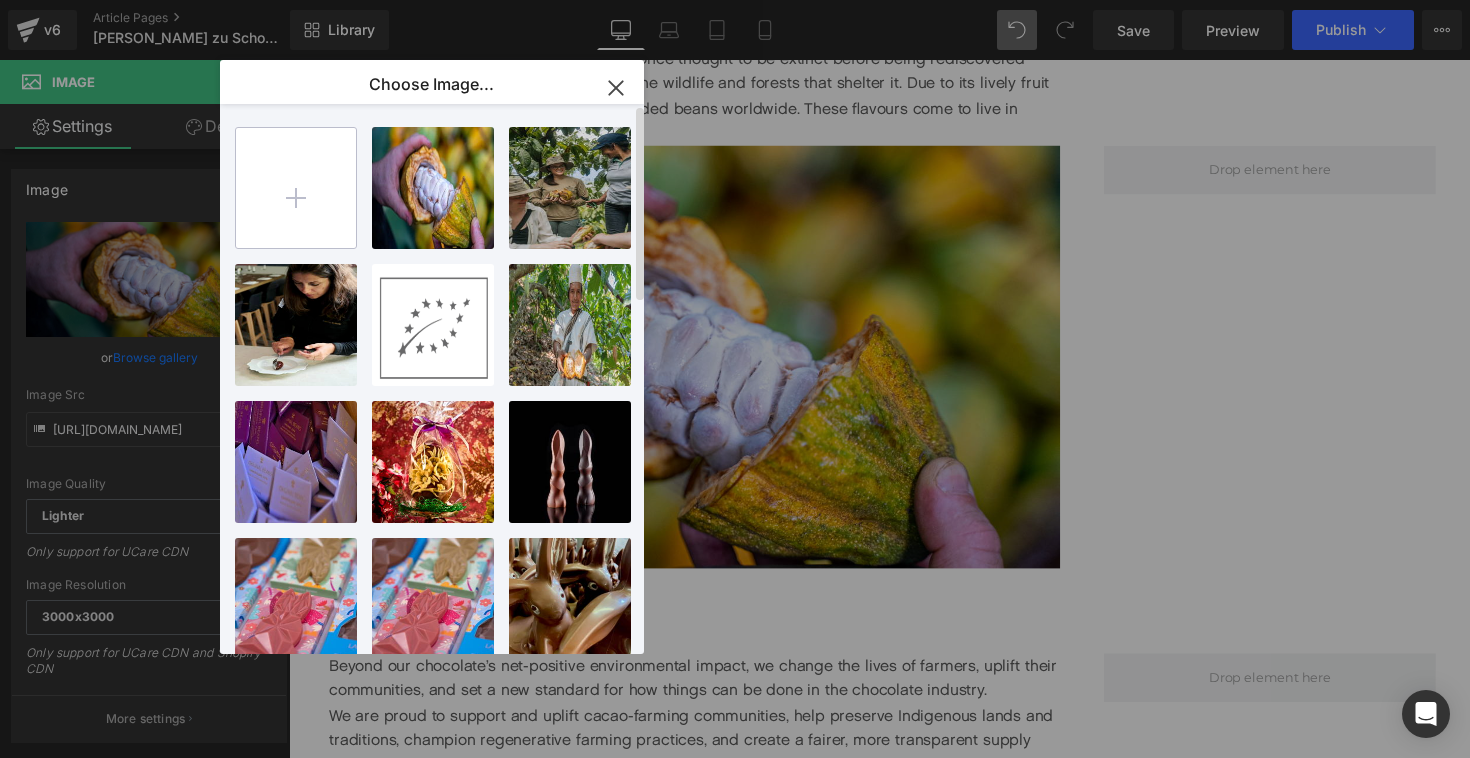 click at bounding box center (296, 188) 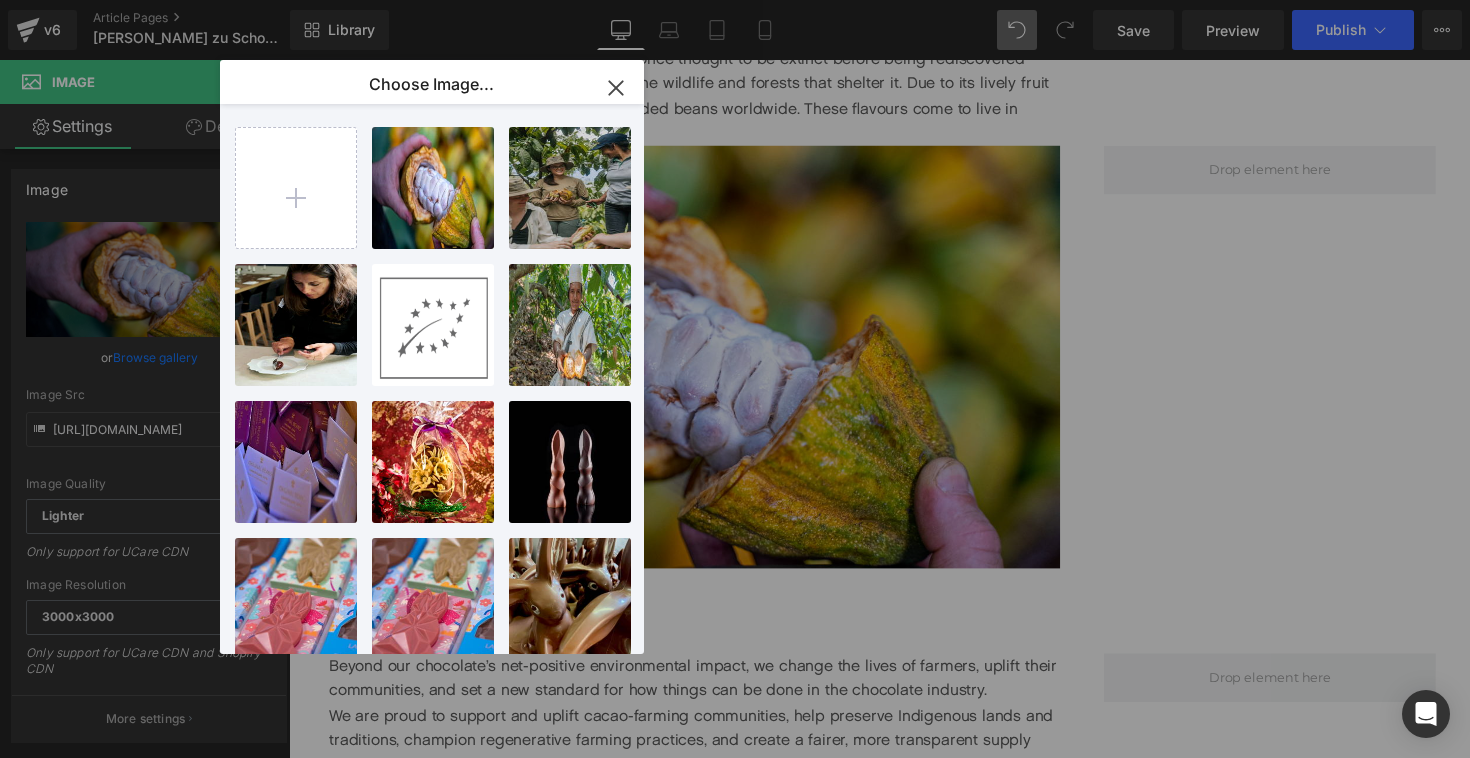 click 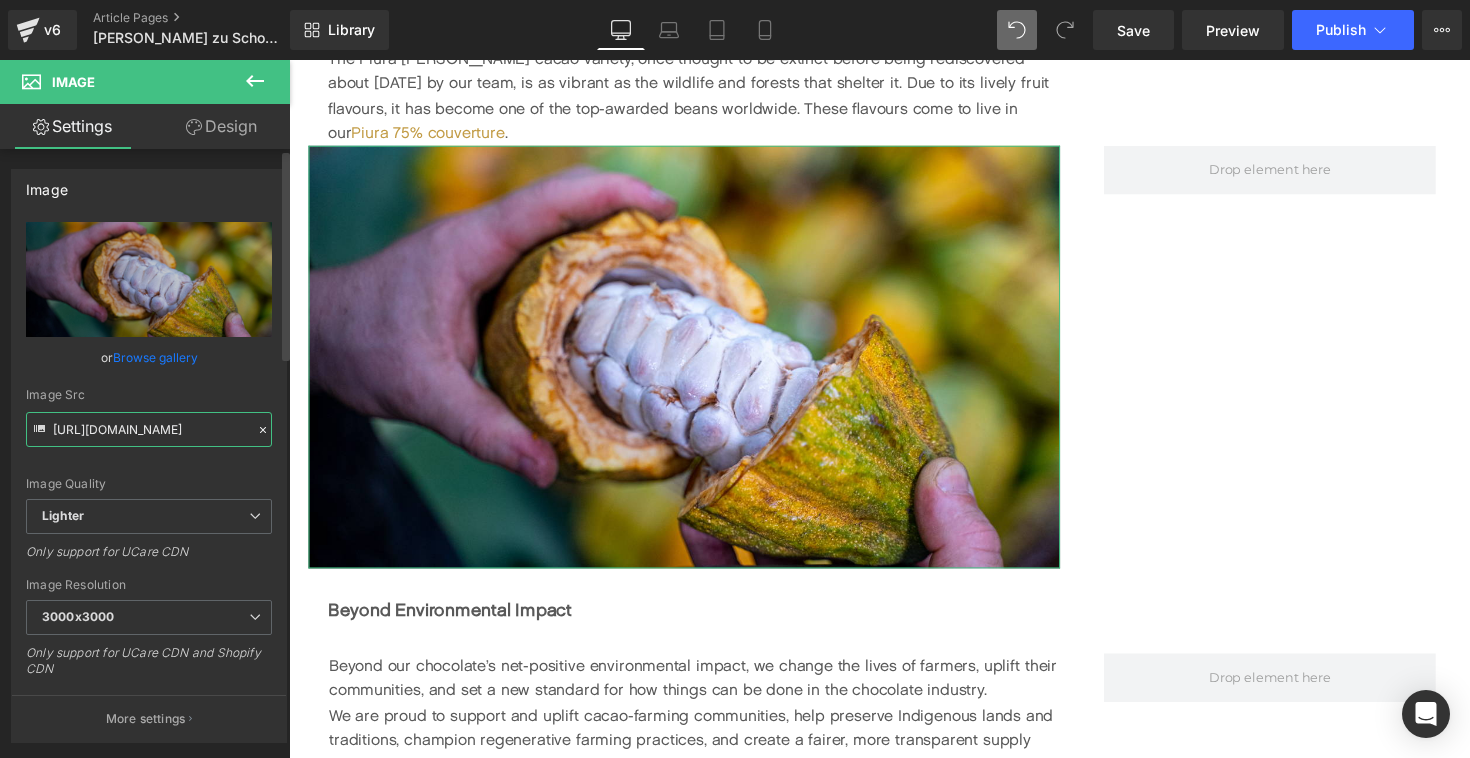 click on "[URL][DOMAIN_NAME]" at bounding box center [149, 429] 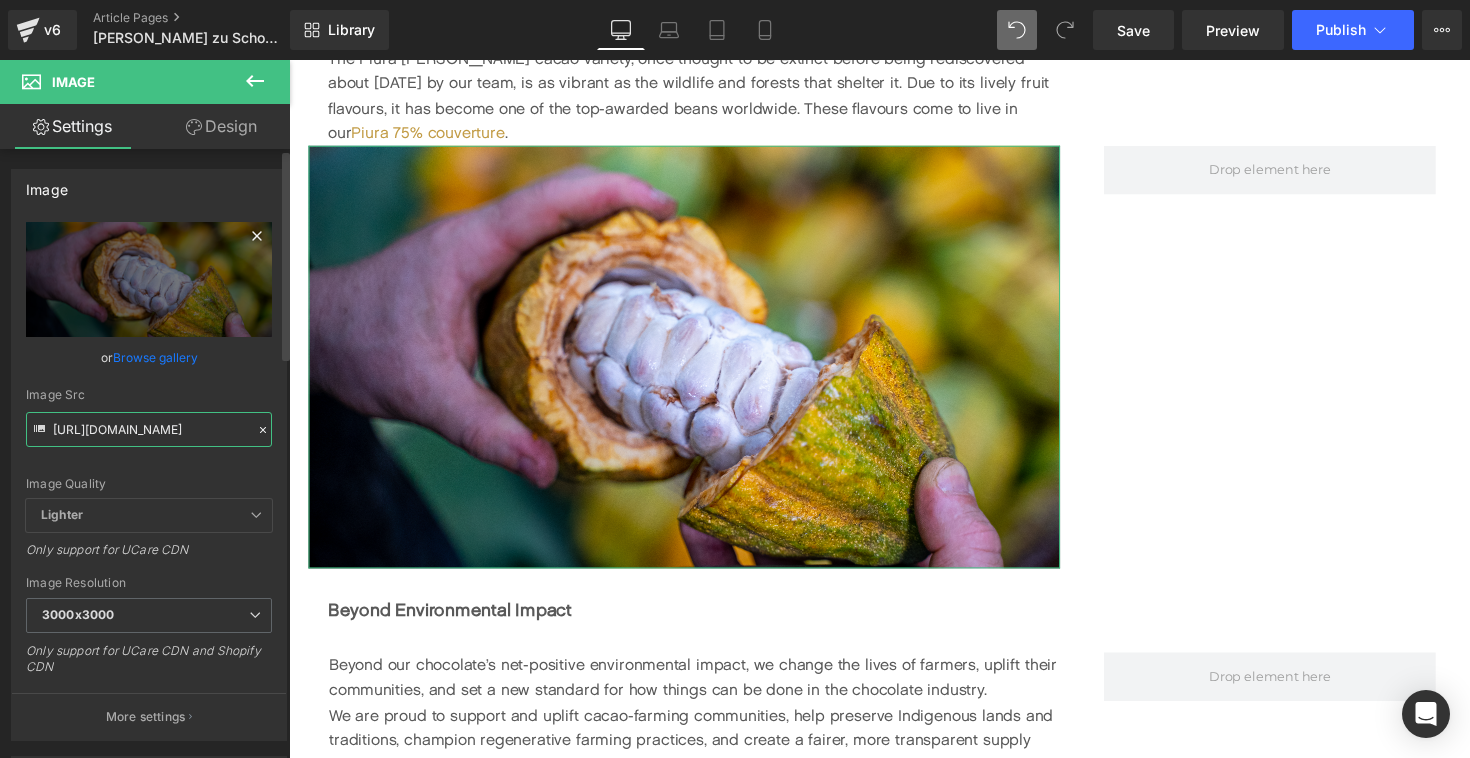 type on "[URL][DOMAIN_NAME]" 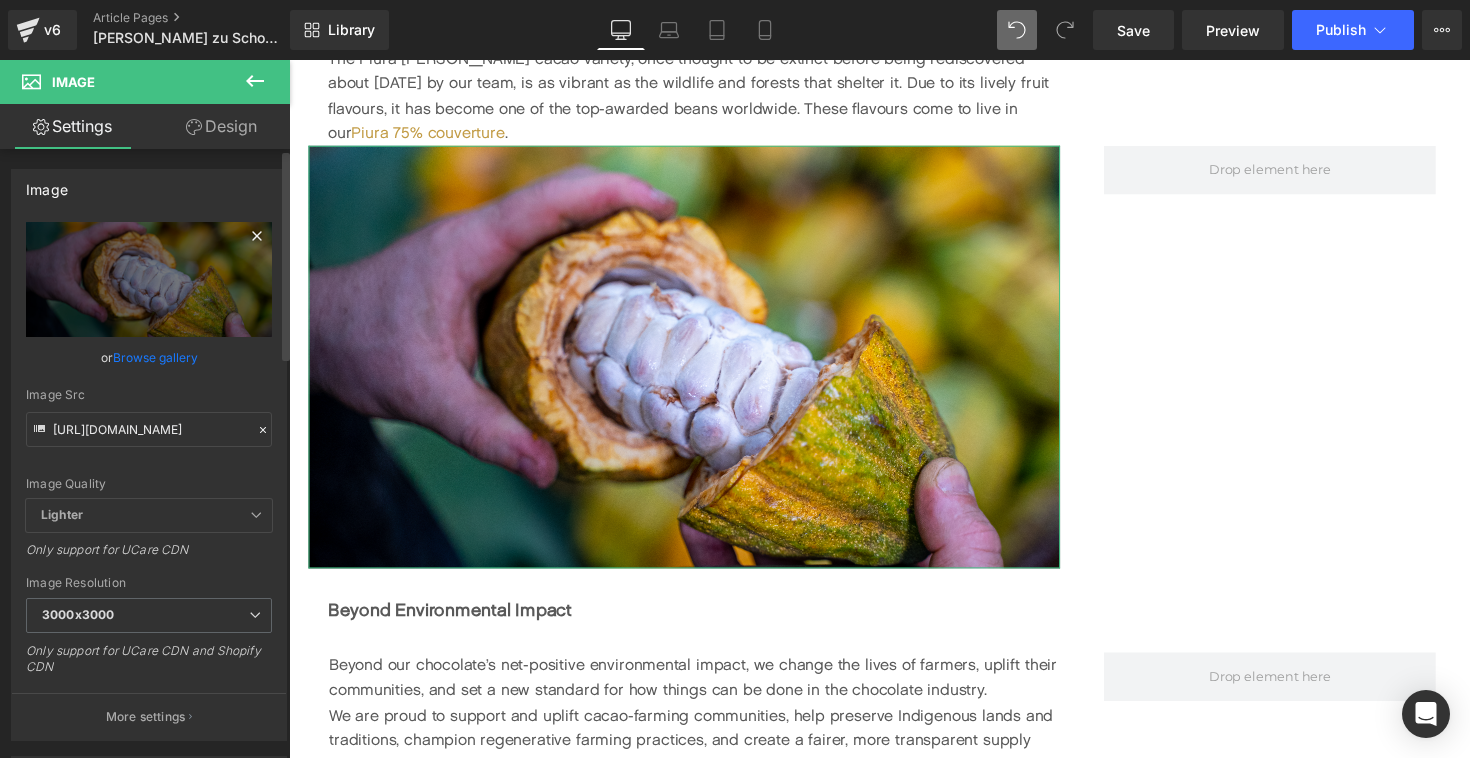 scroll, scrollTop: 0, scrollLeft: 0, axis: both 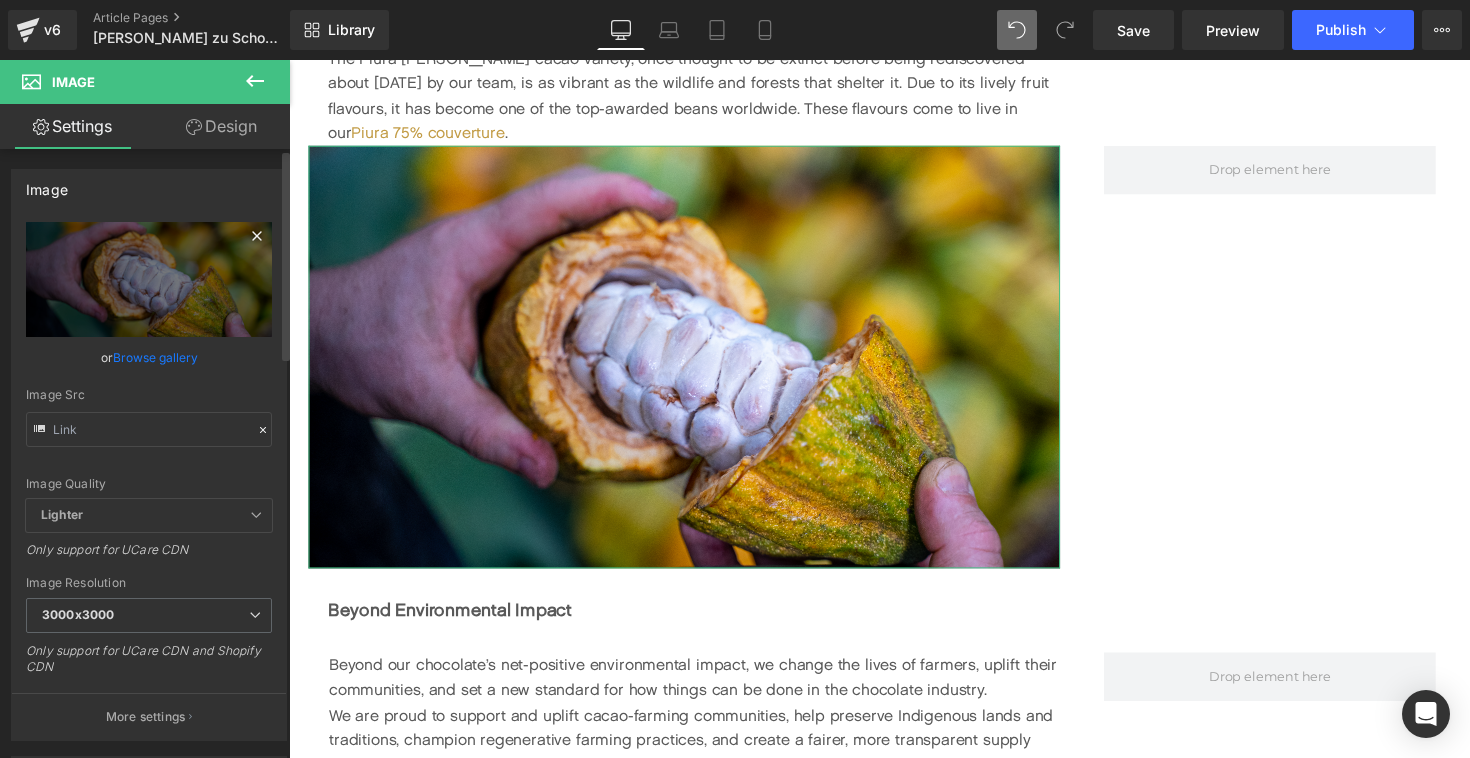 type on "[URL][DOMAIN_NAME]" 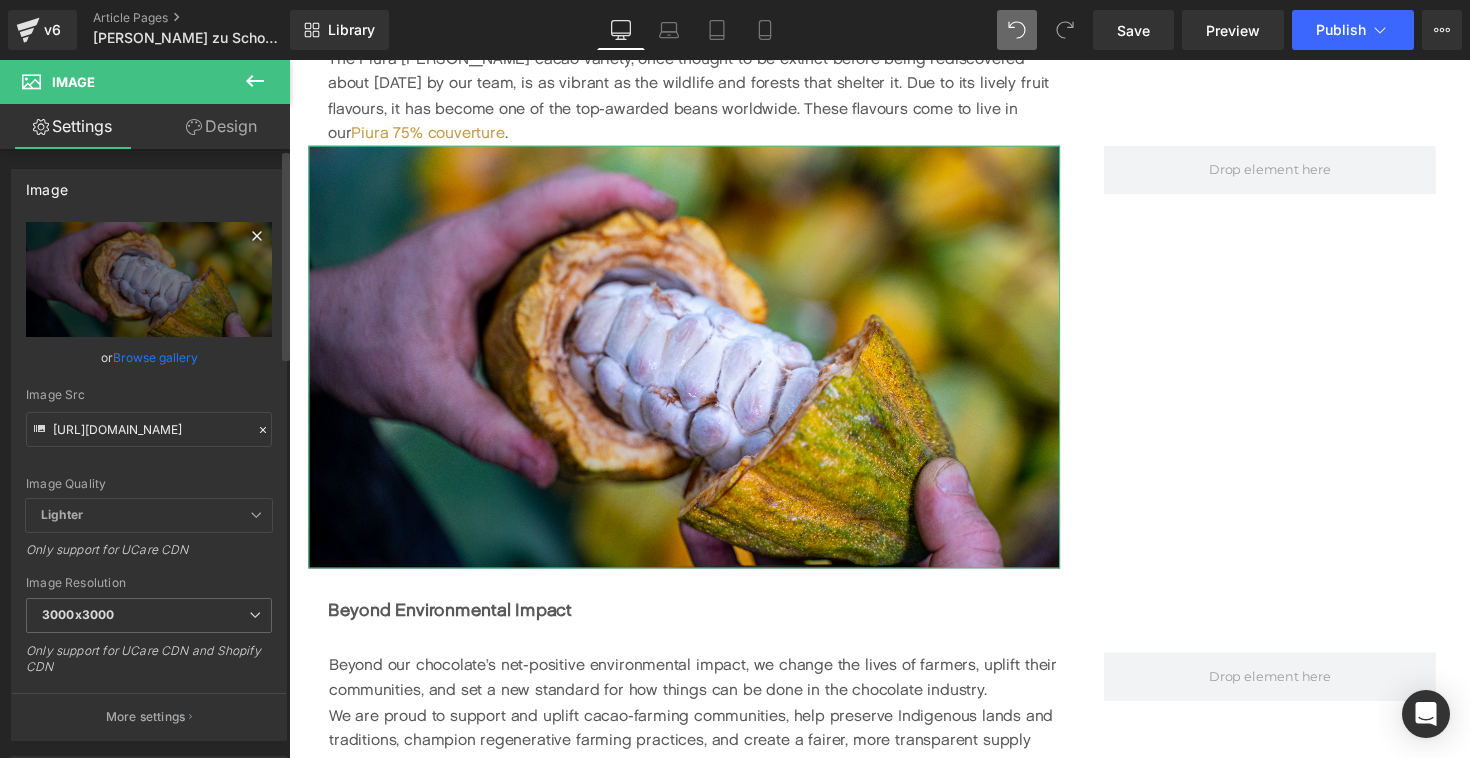 click 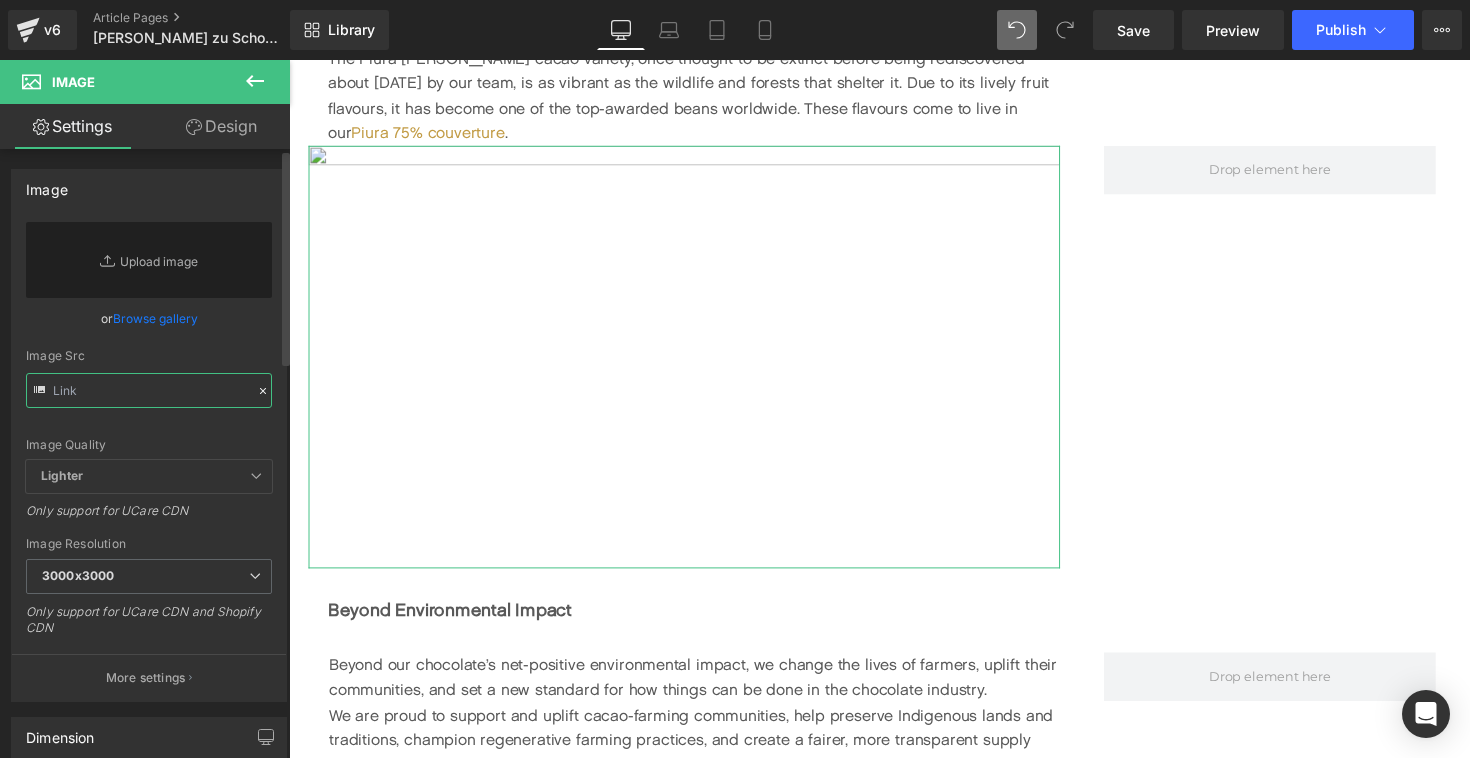 click at bounding box center [149, 390] 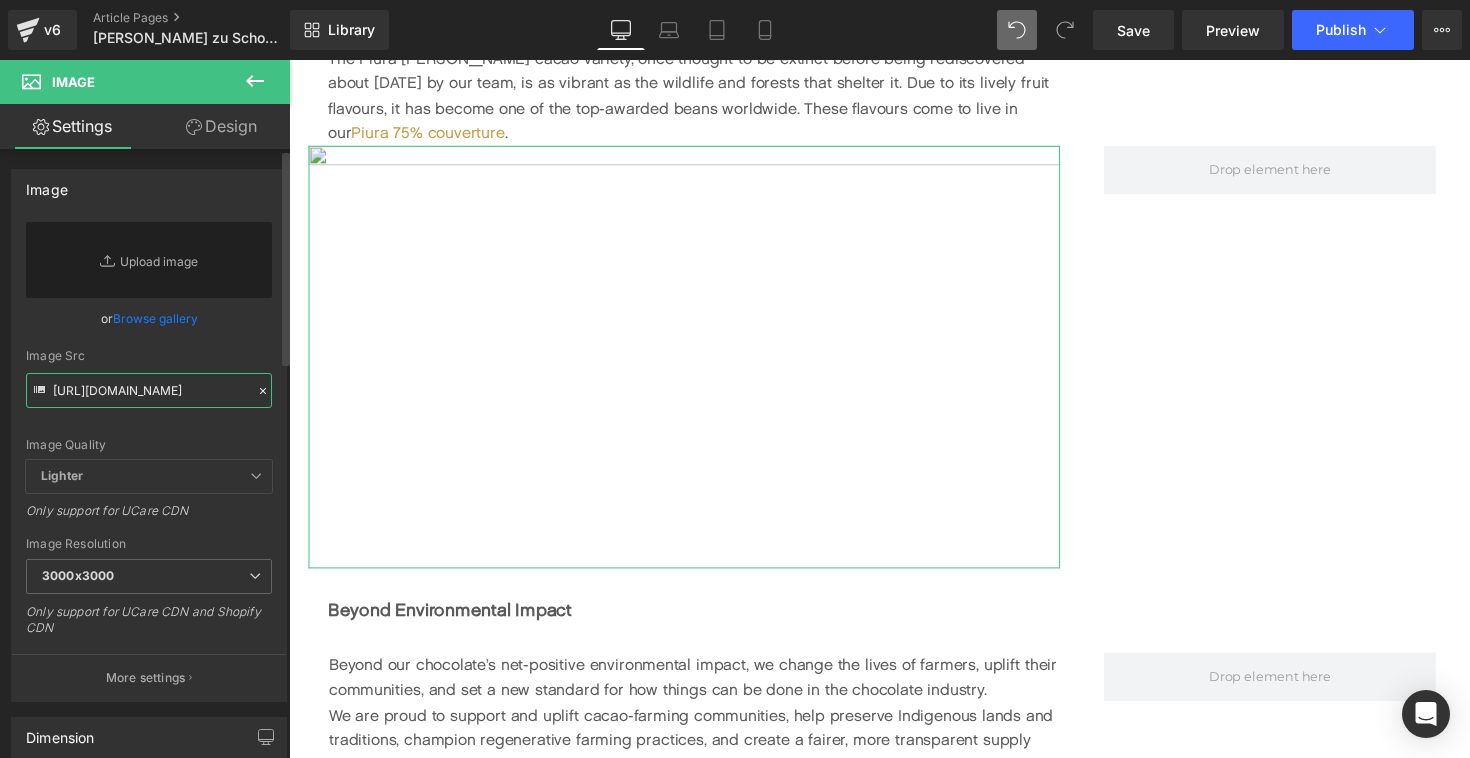 scroll, scrollTop: 0, scrollLeft: 382, axis: horizontal 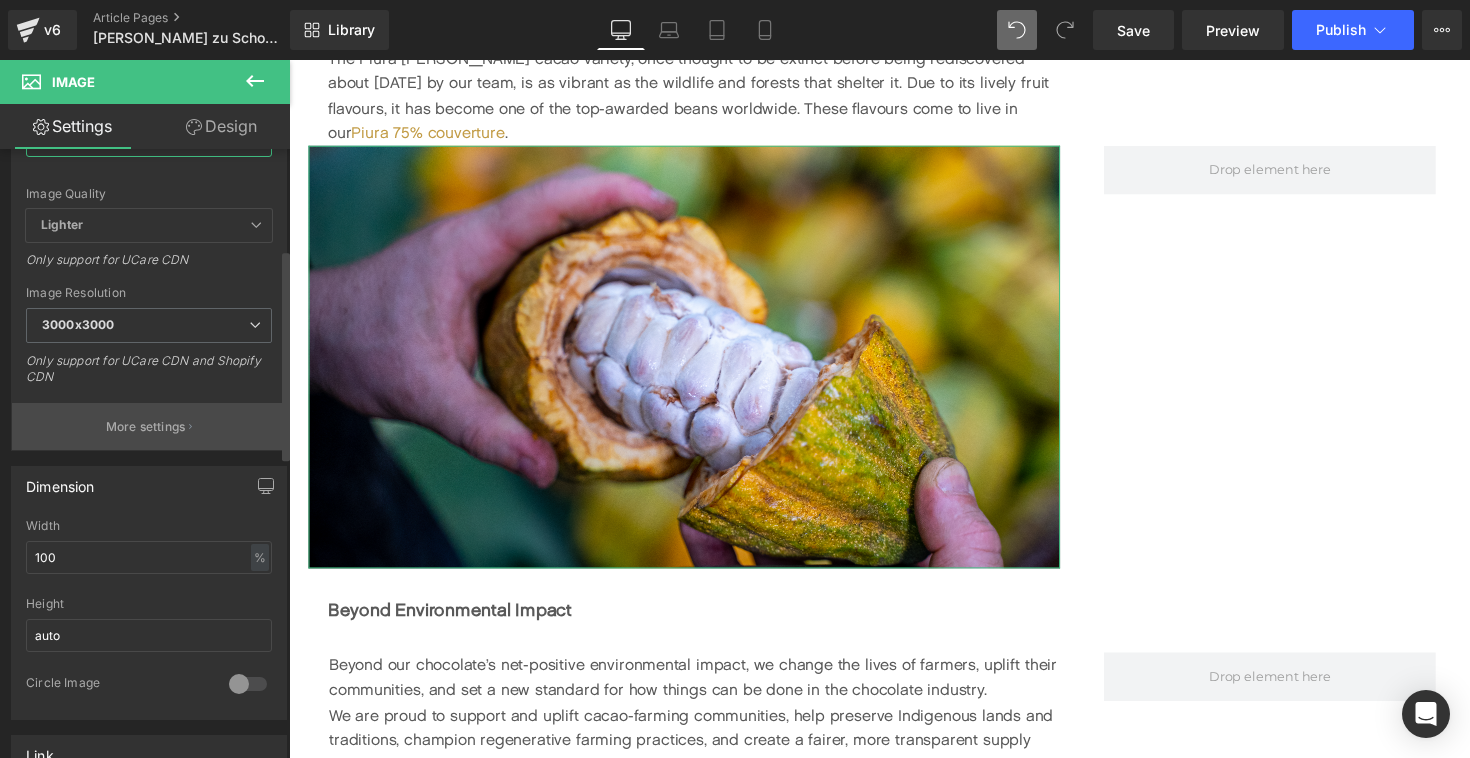 type on "[URL][DOMAIN_NAME]" 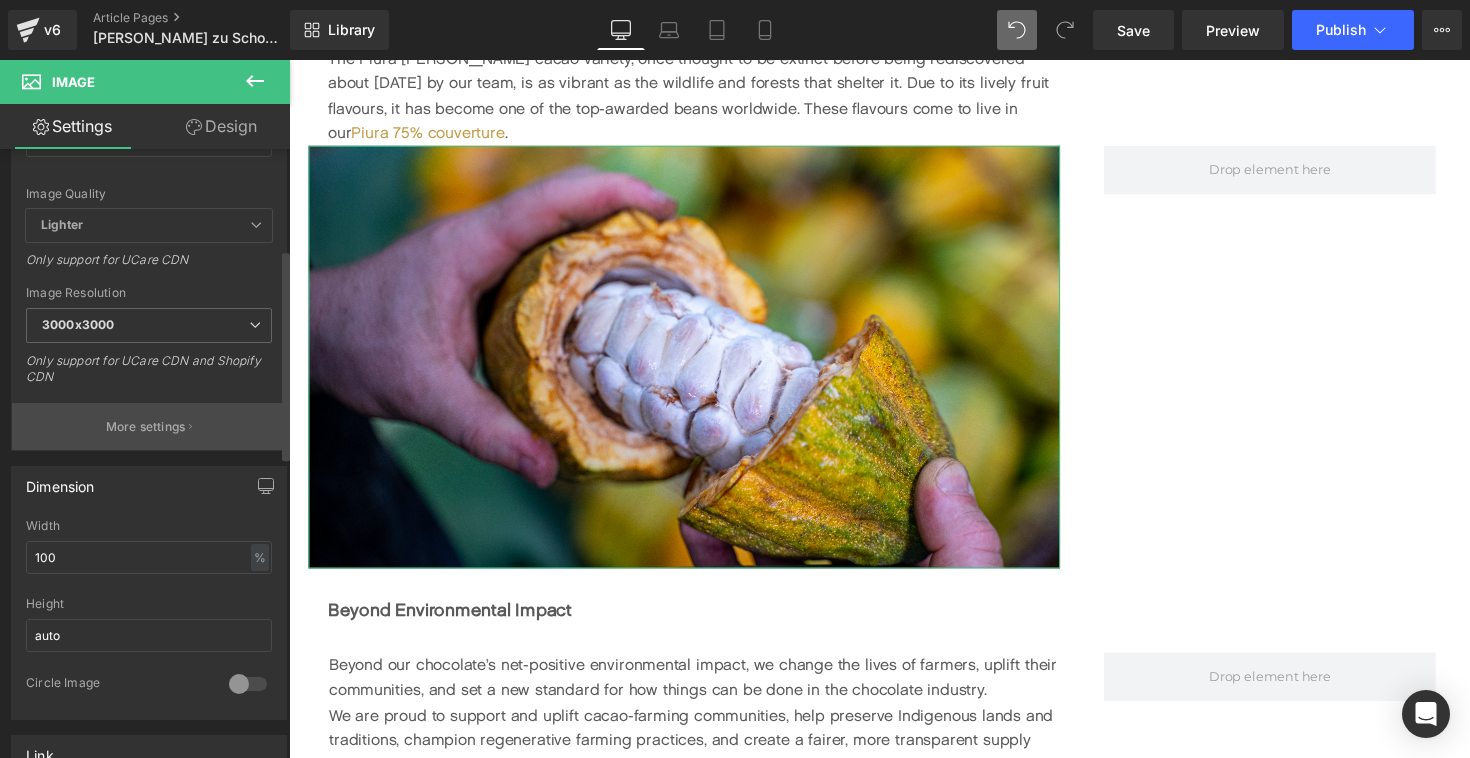 click on "More settings" at bounding box center (146, 427) 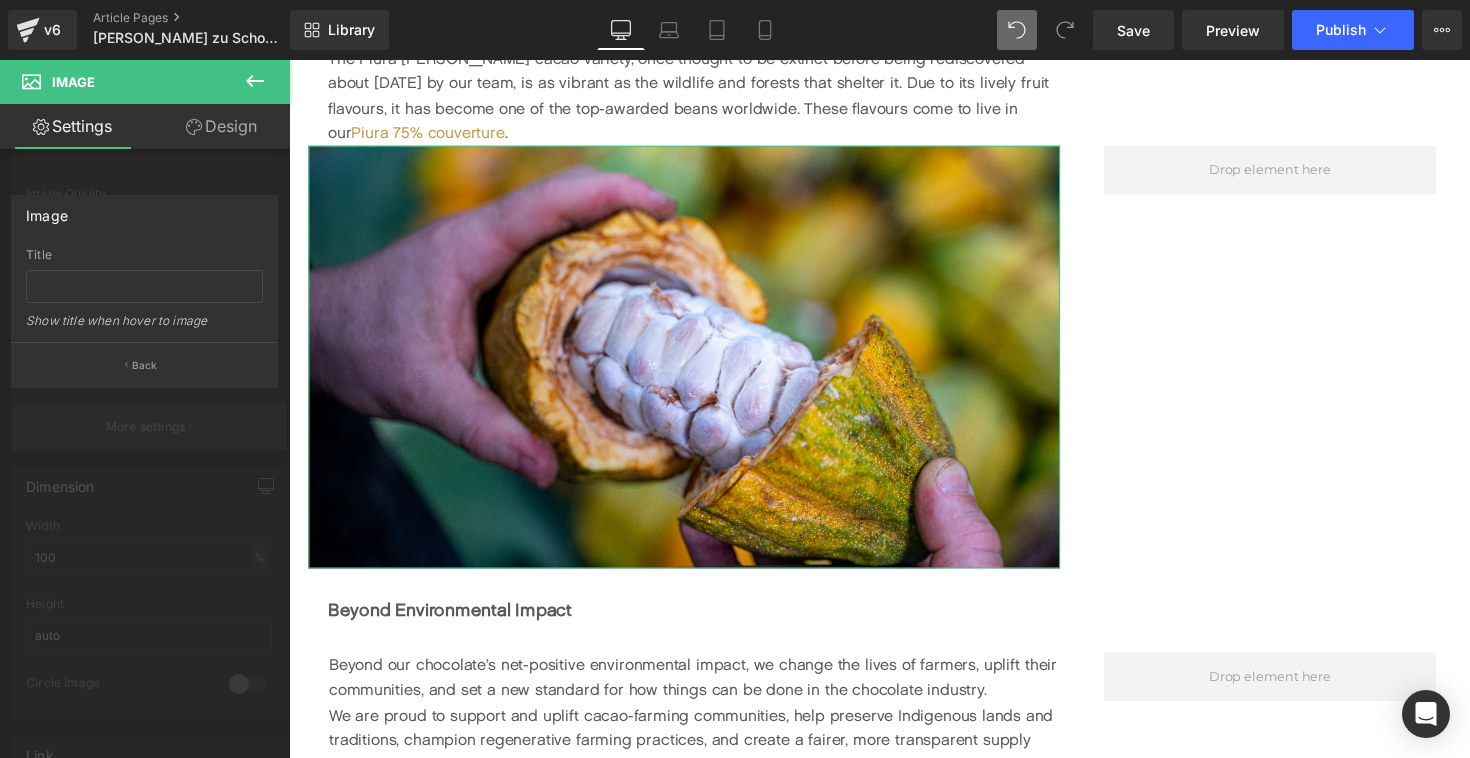 scroll, scrollTop: 0, scrollLeft: 0, axis: both 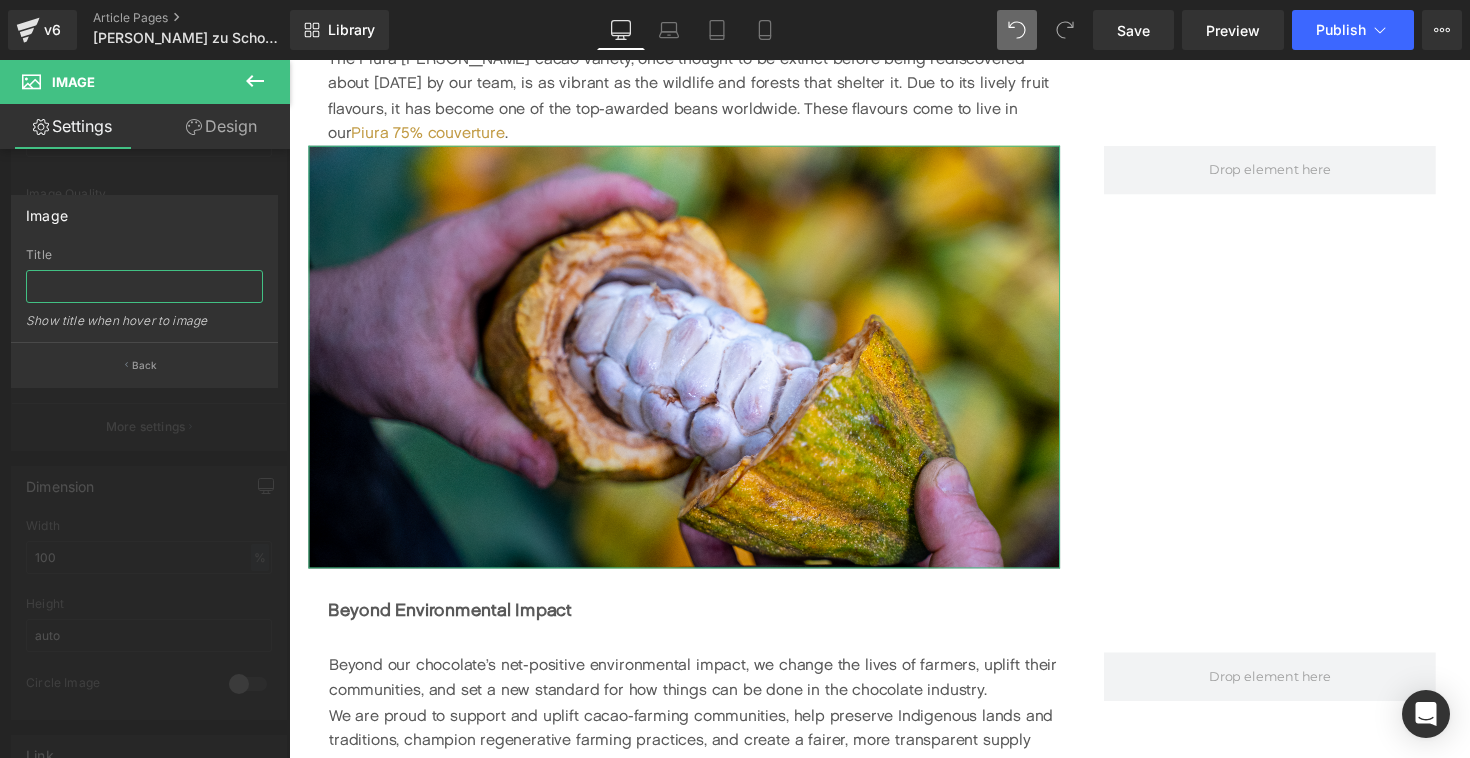 click at bounding box center (144, 286) 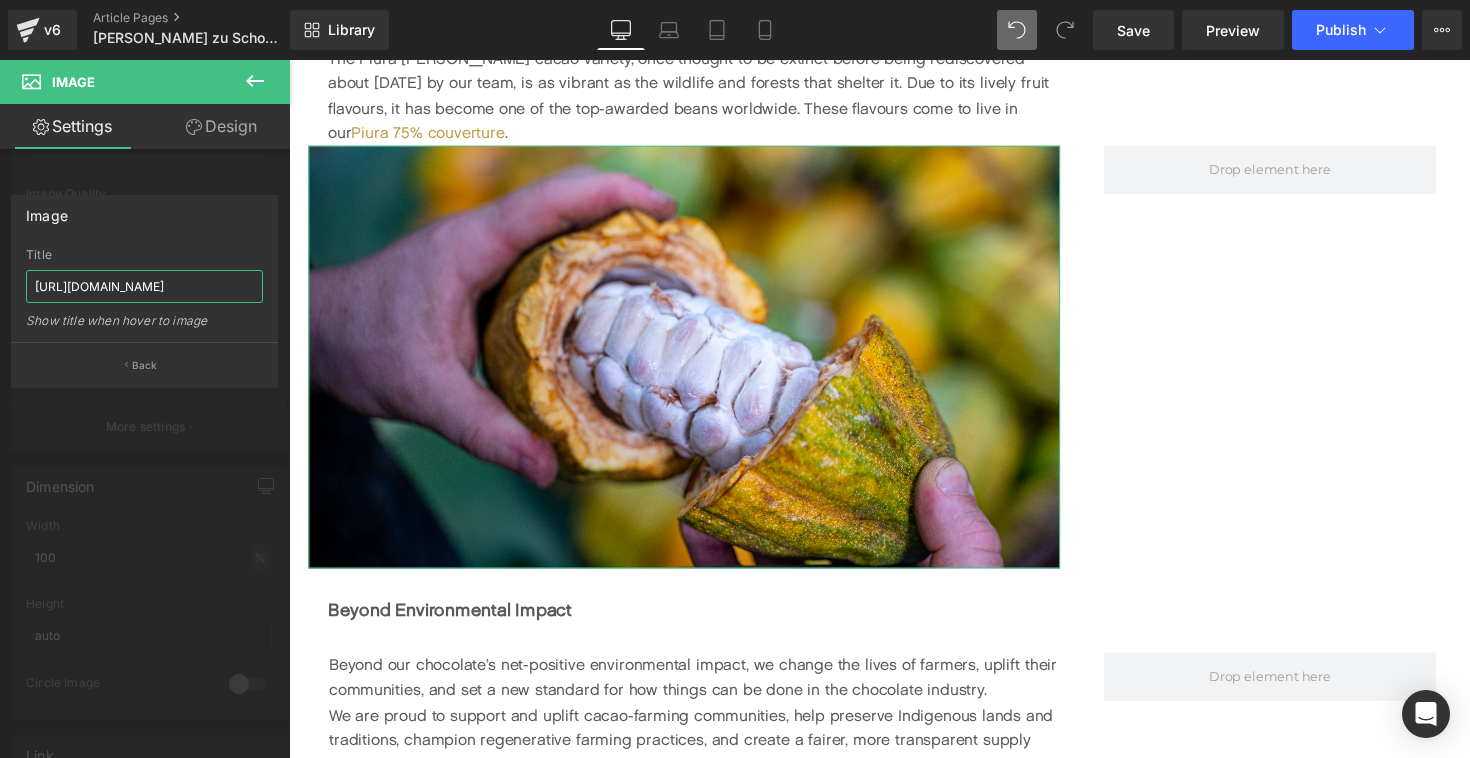 scroll, scrollTop: 0, scrollLeft: 347, axis: horizontal 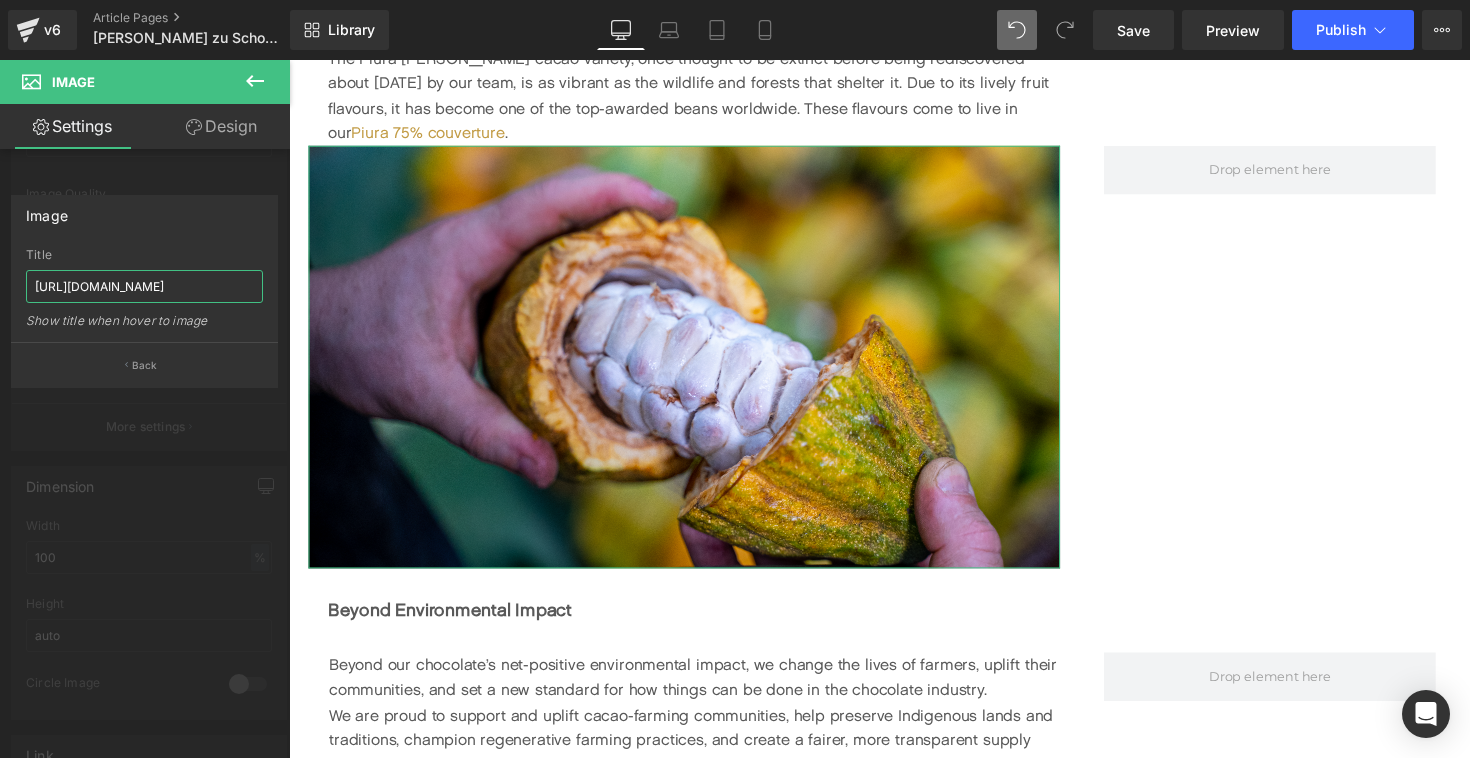 drag, startPoint x: 166, startPoint y: 284, endPoint x: 266, endPoint y: 284, distance: 100 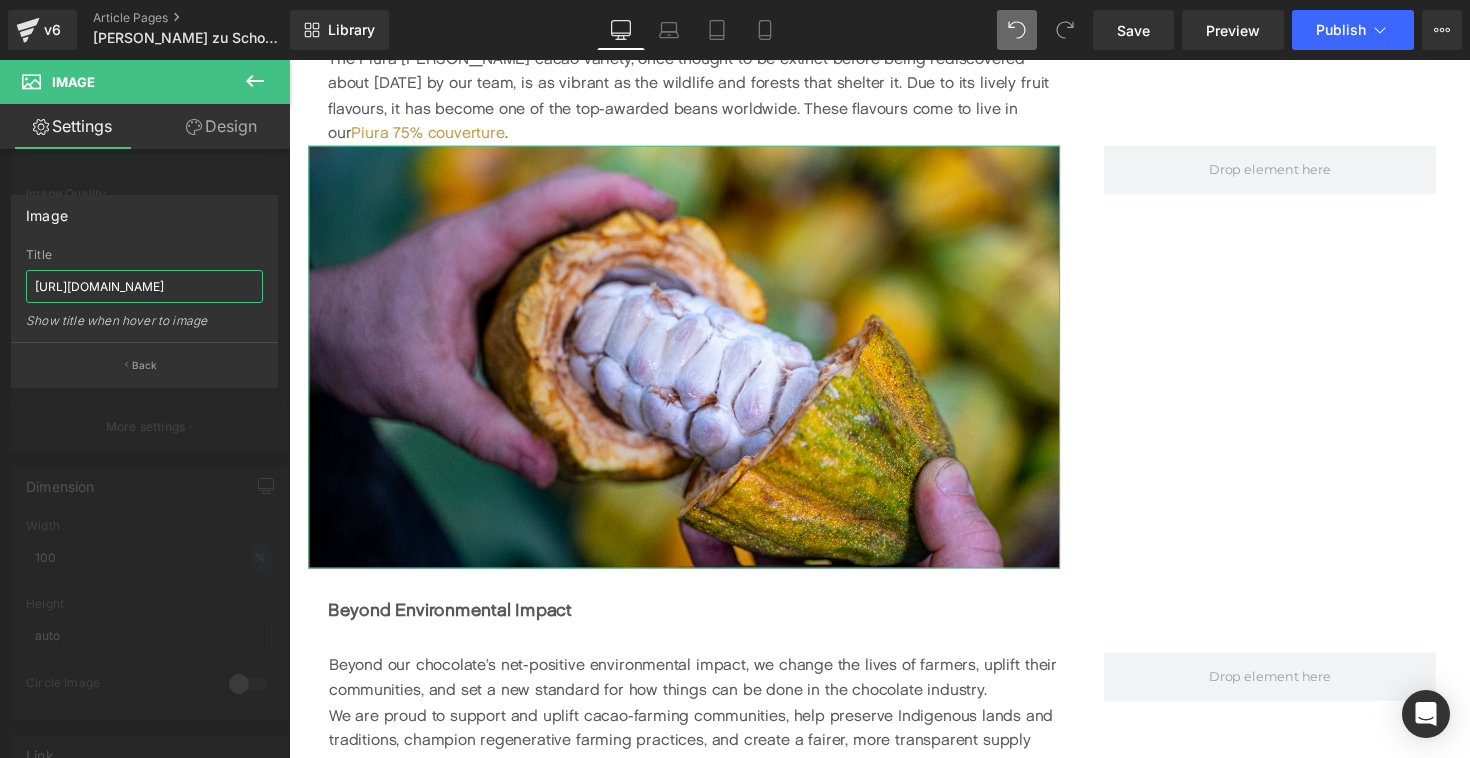 scroll, scrollTop: 0, scrollLeft: 0, axis: both 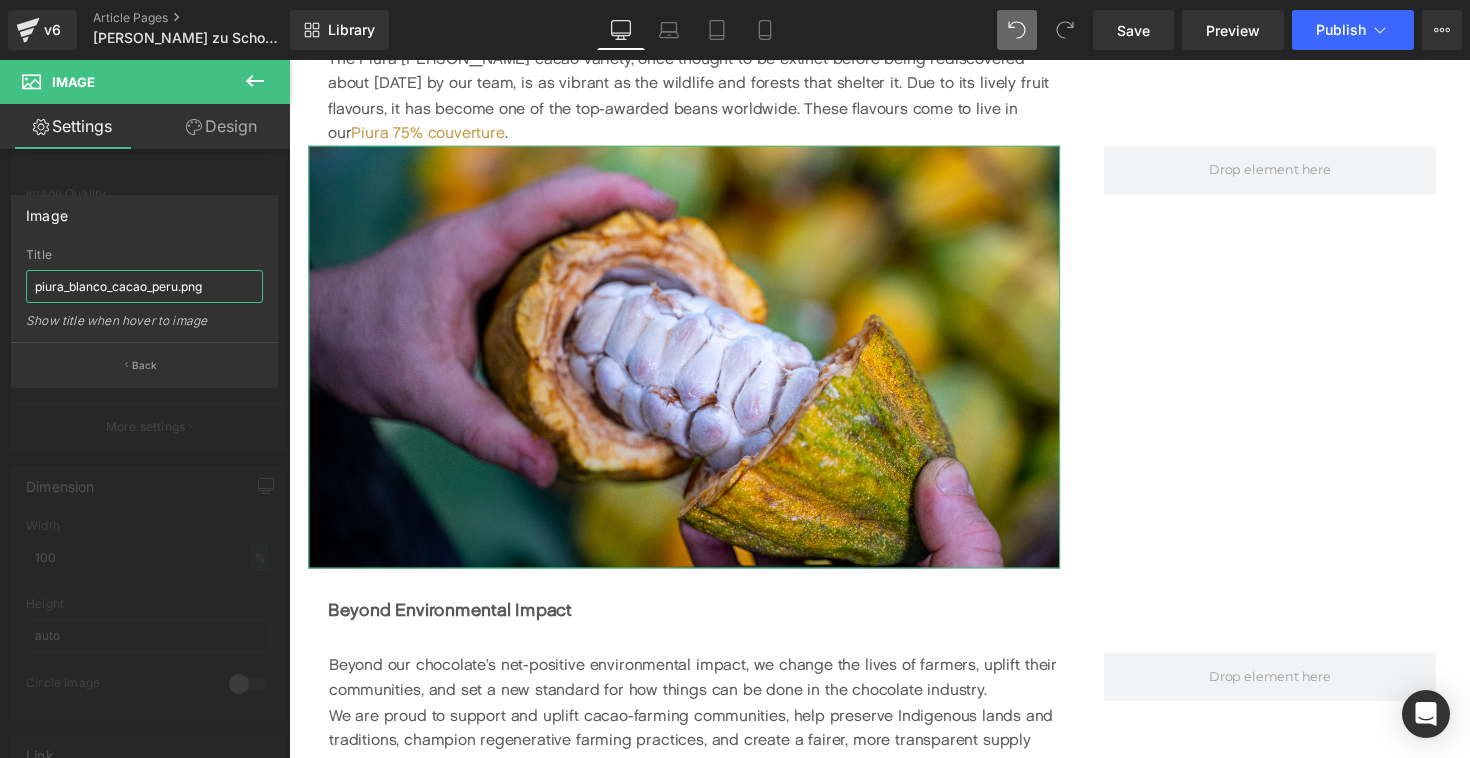 click on "piura_blanco_cacao_peru.png" at bounding box center [144, 286] 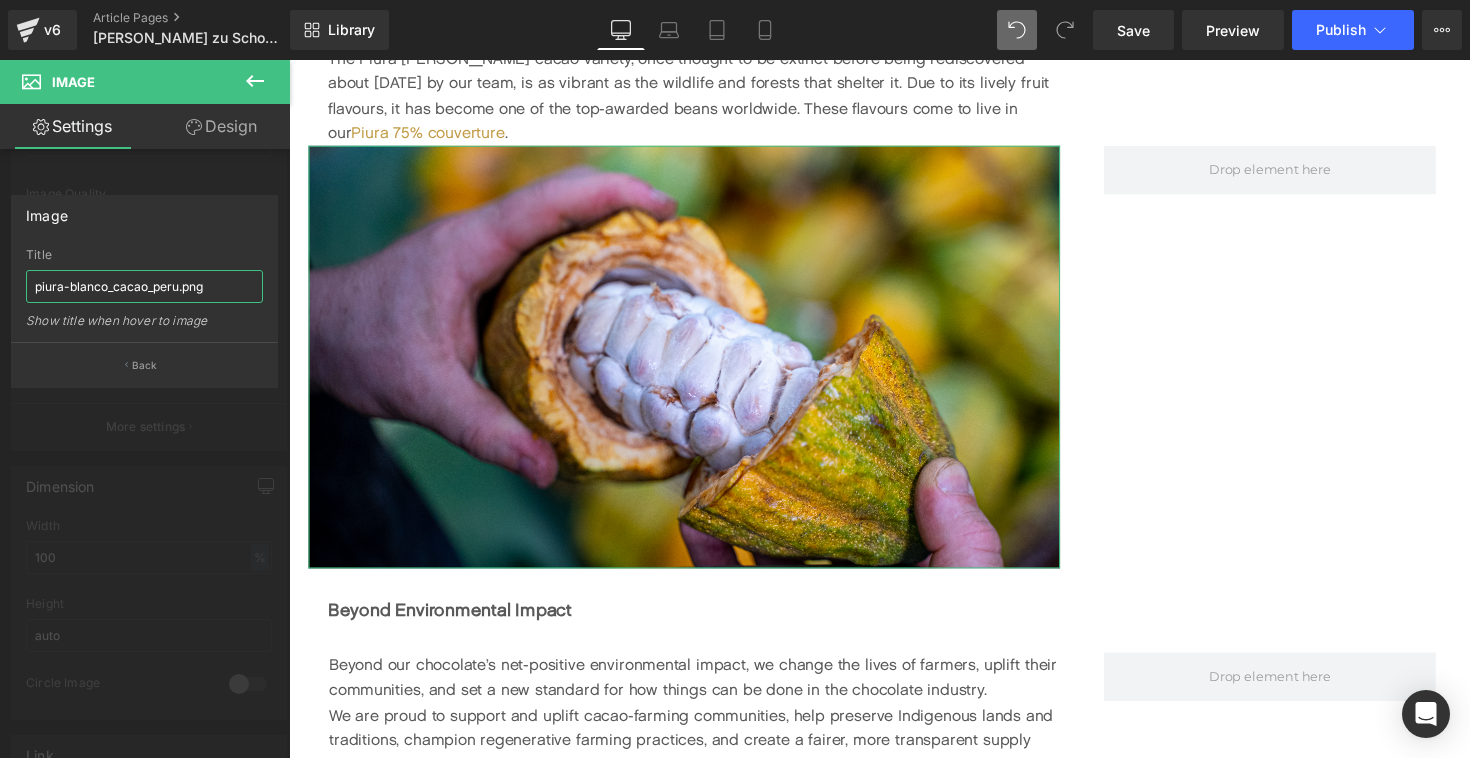 click on "piura-blanco_cacao_peru.png" at bounding box center [144, 286] 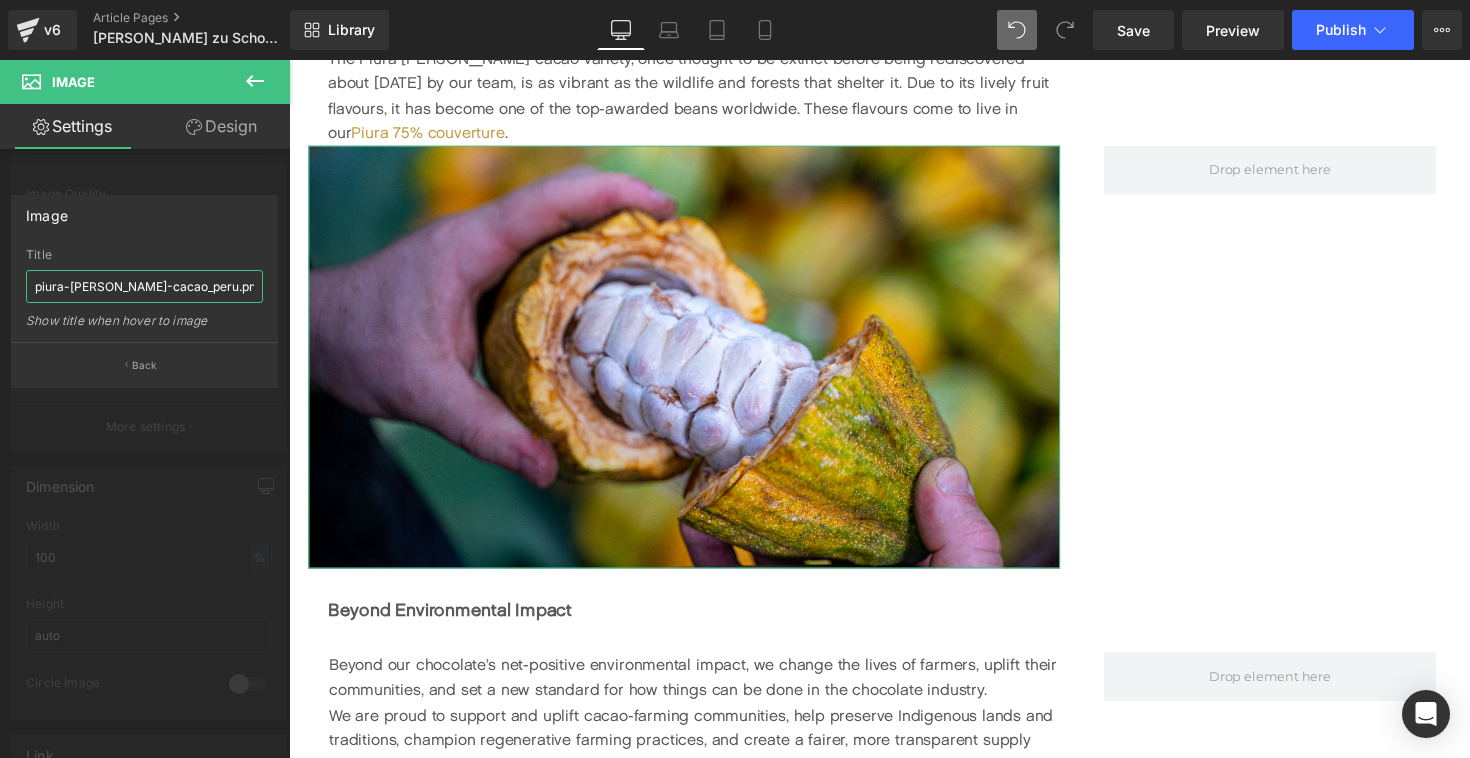 click on "piura-[PERSON_NAME]-cacao_peru.png" at bounding box center [144, 286] 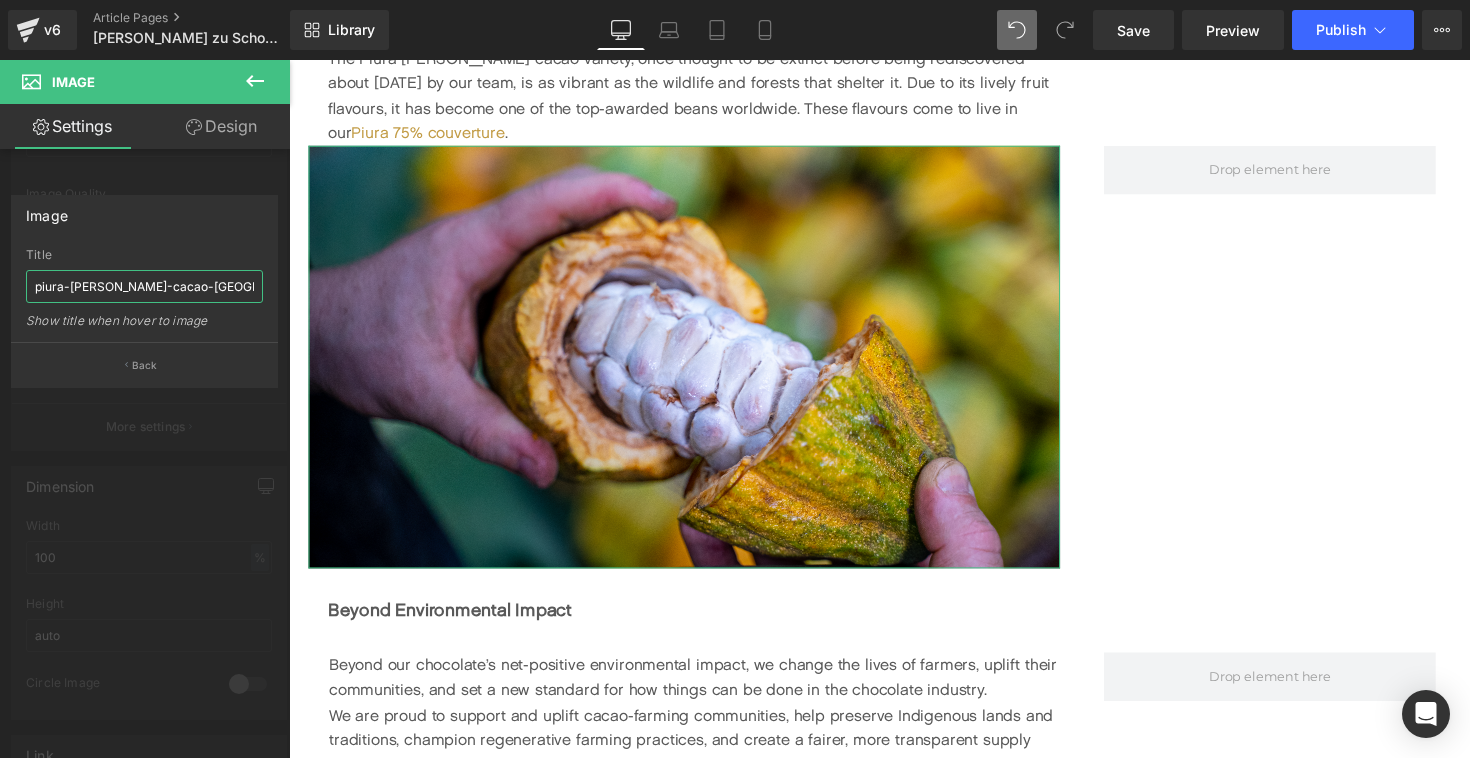 type on "piura-[PERSON_NAME]-cacao-[GEOGRAPHIC_DATA]png" 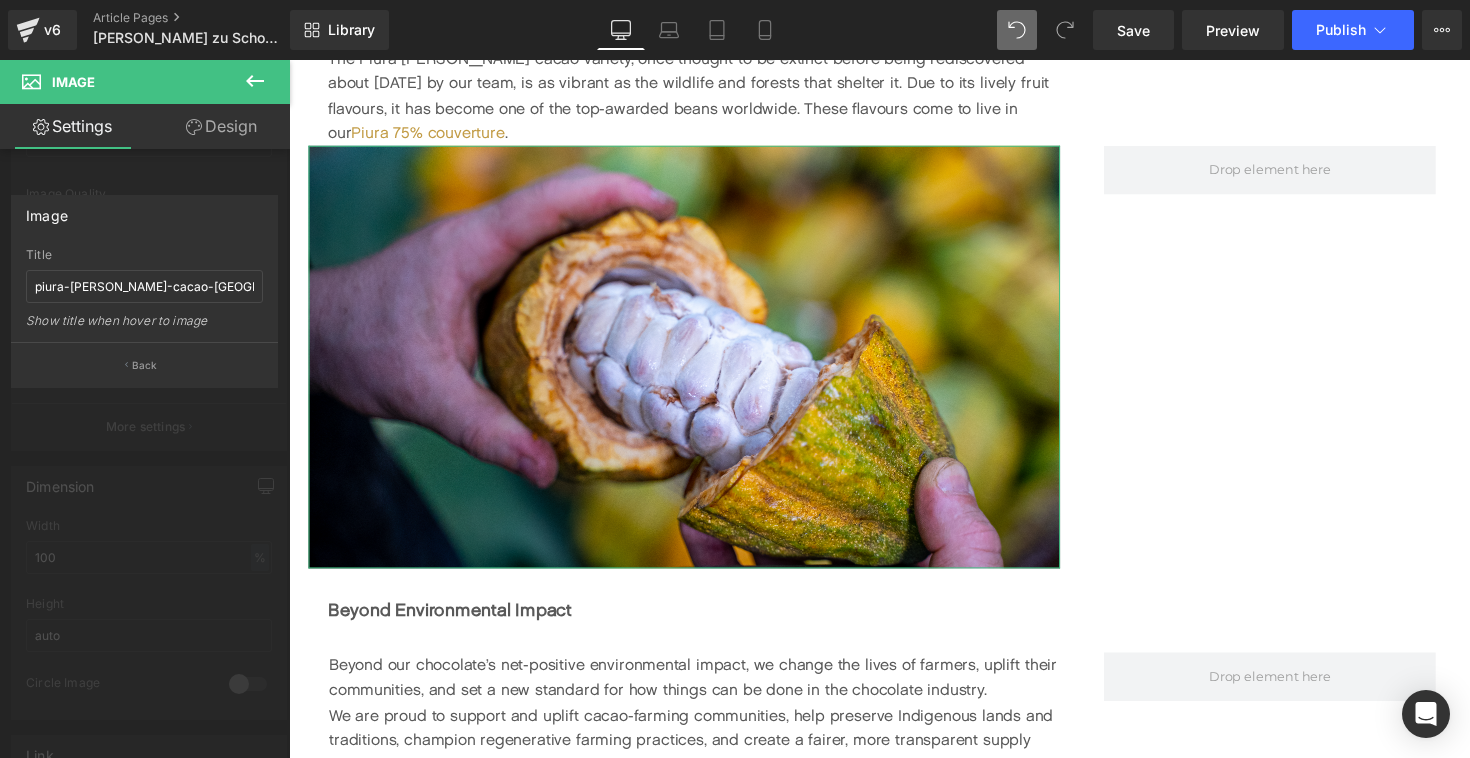 click on "Image piura-[PERSON_NAME]-cacao-peru.png Title piura-[PERSON_NAME]-cacao-peru.png Show title when hover to image Back" at bounding box center (144, 291) 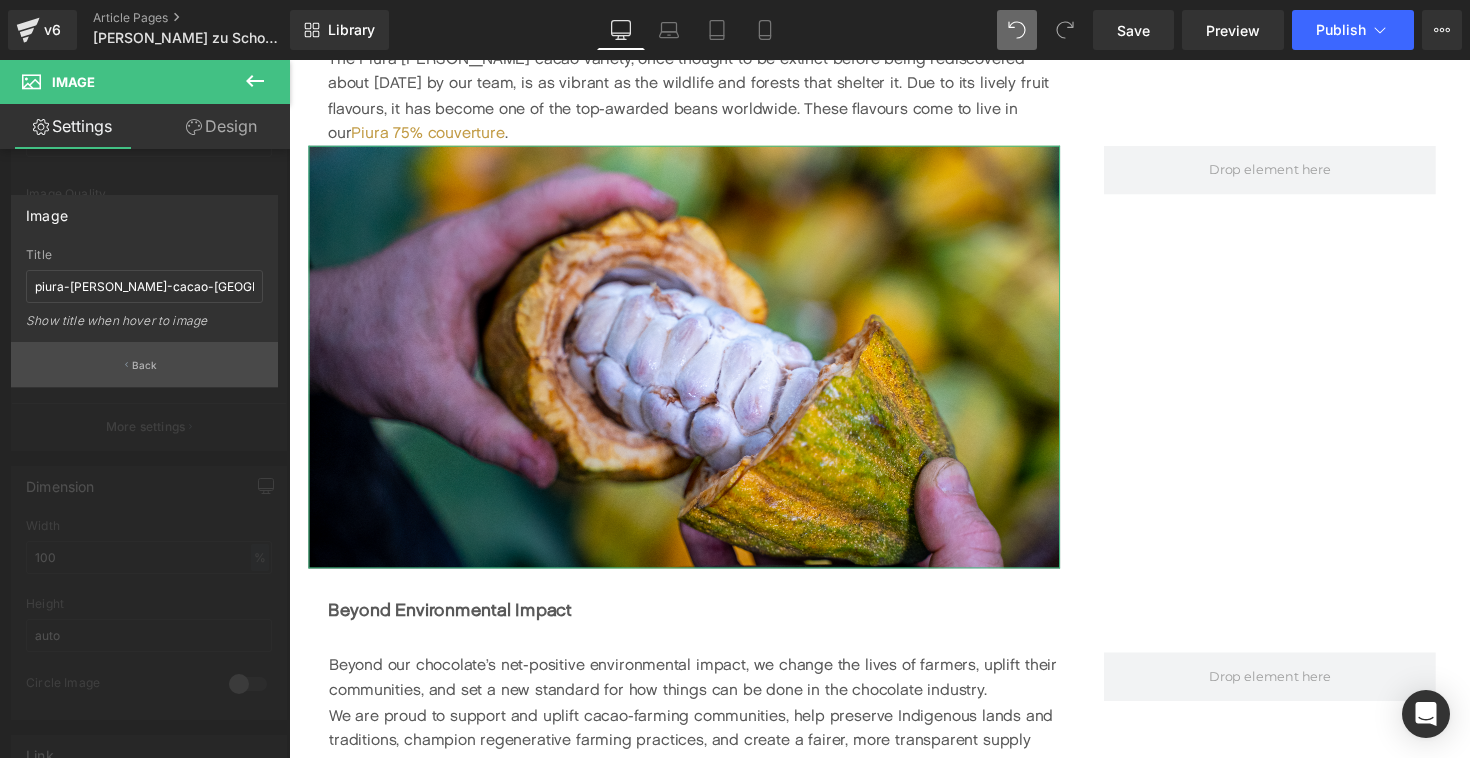 click on "Back" at bounding box center [145, 365] 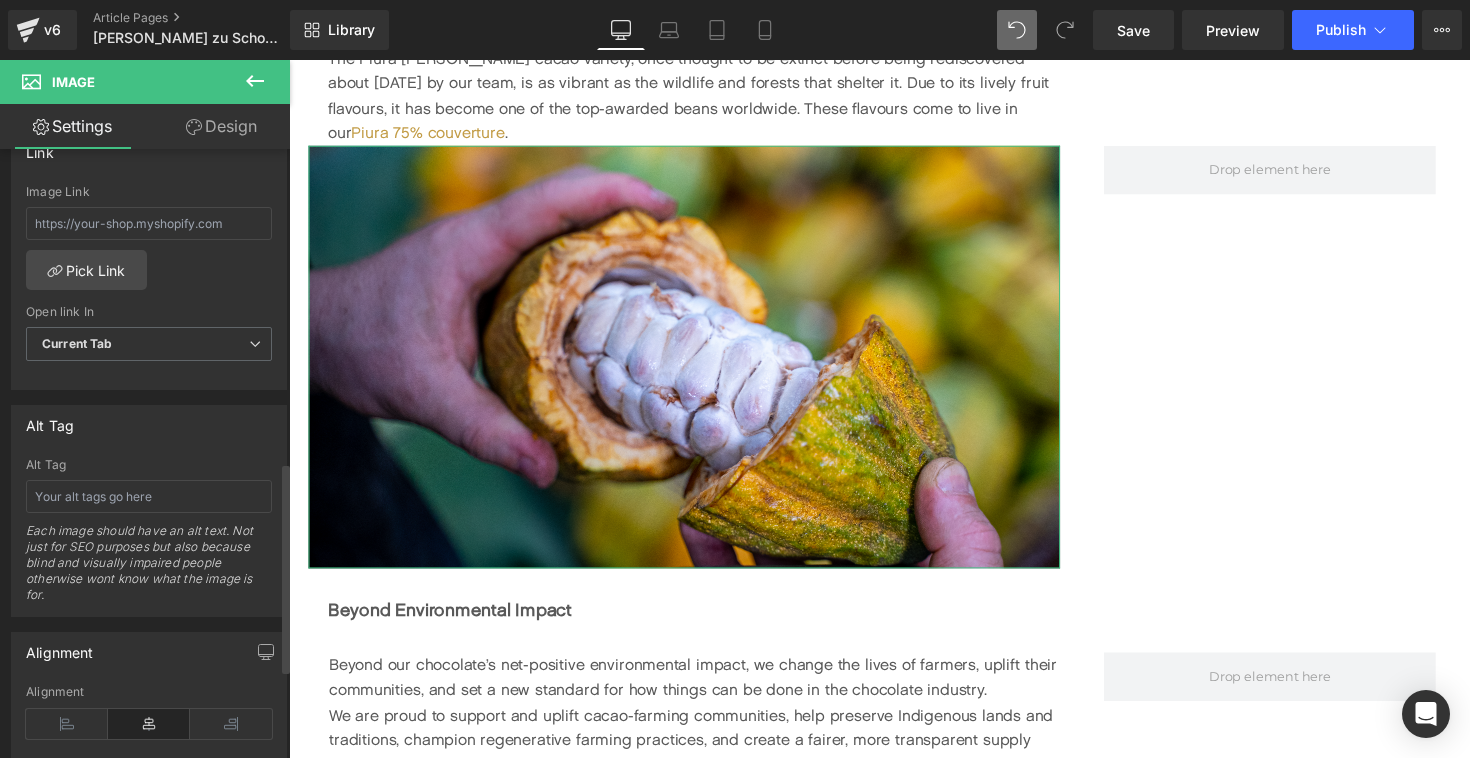 scroll, scrollTop: 932, scrollLeft: 0, axis: vertical 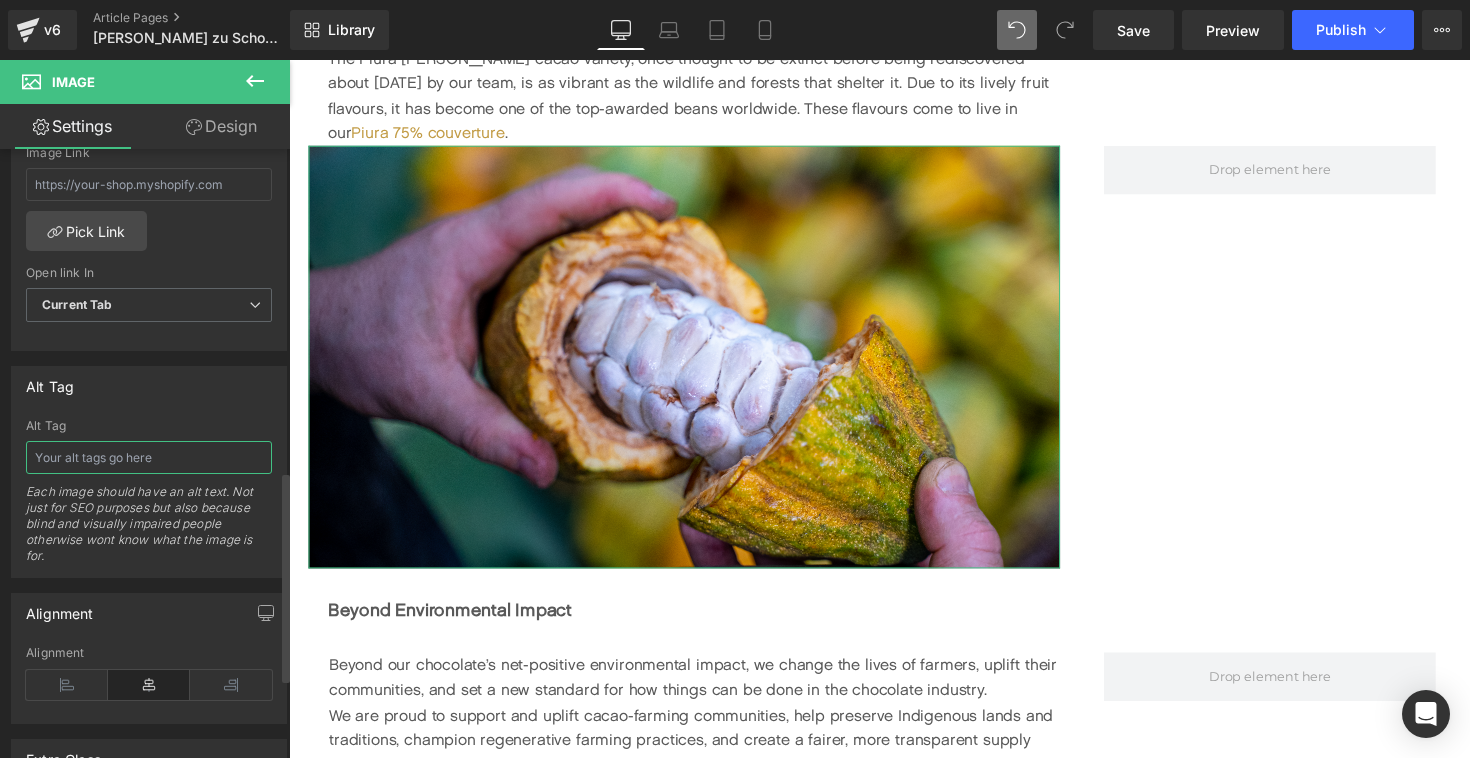 click at bounding box center [149, 457] 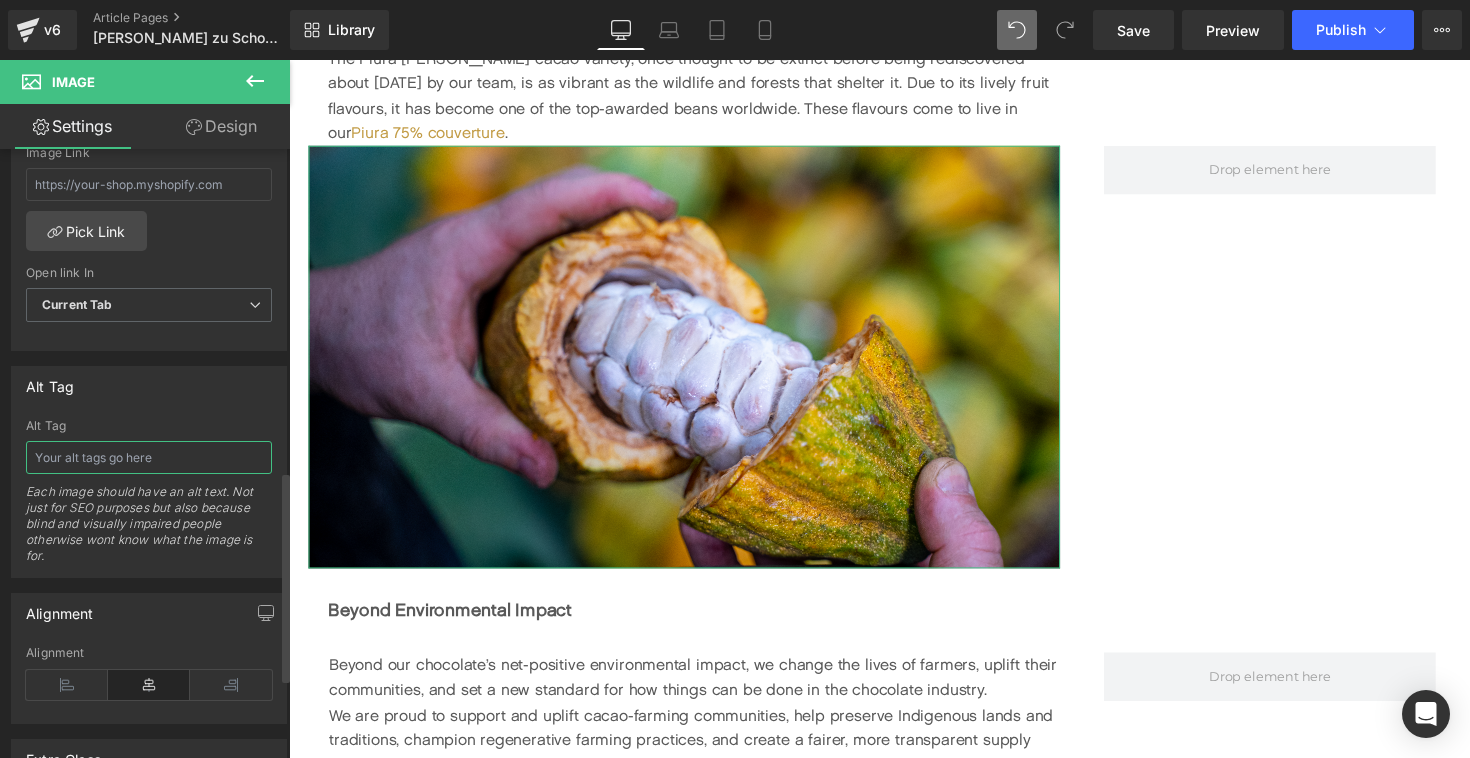 paste on "Piura [PERSON_NAME] cacao pods in [GEOGRAPHIC_DATA]" 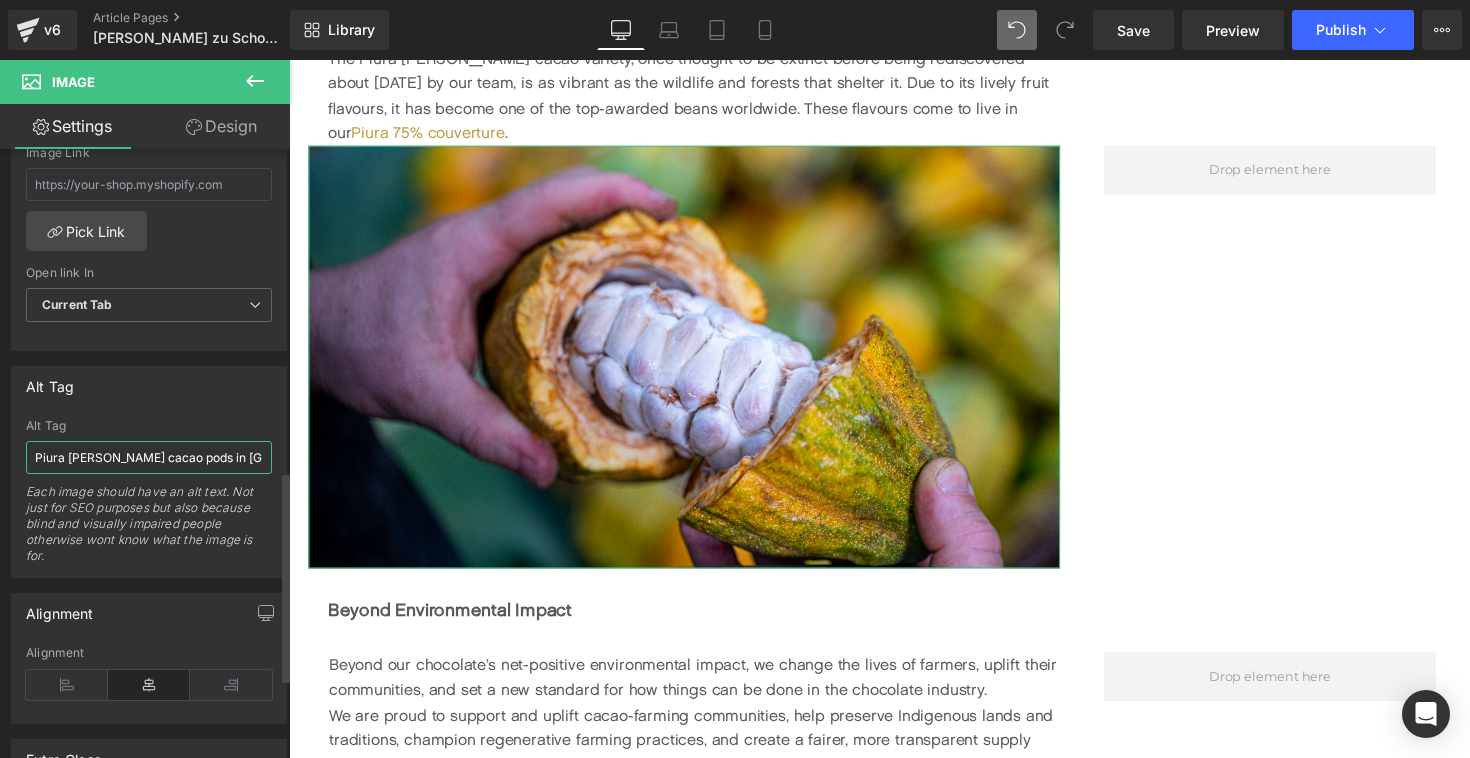 click on "Piura [PERSON_NAME] cacao pods in [GEOGRAPHIC_DATA]" at bounding box center (149, 457) 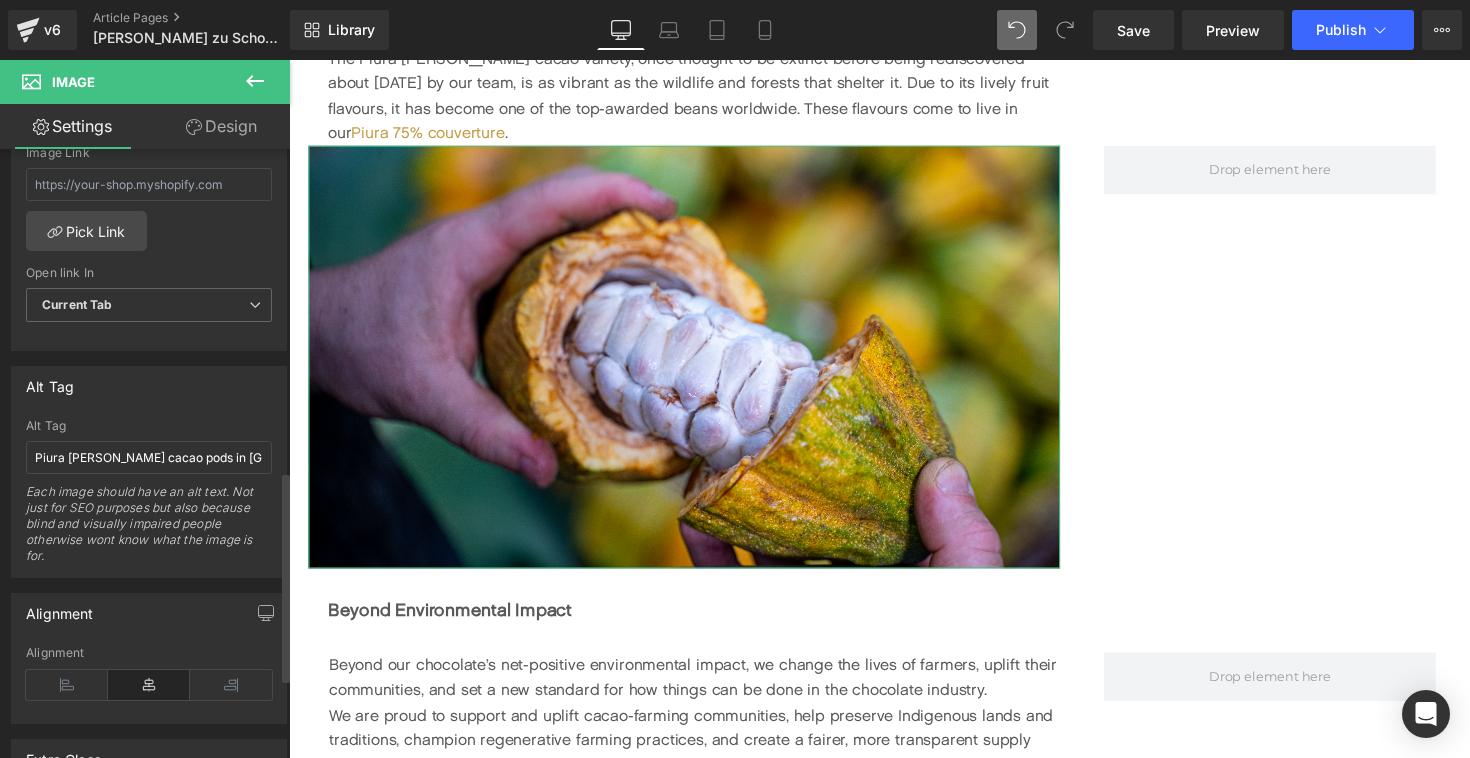 click on "Alt Tag" at bounding box center [149, 386] 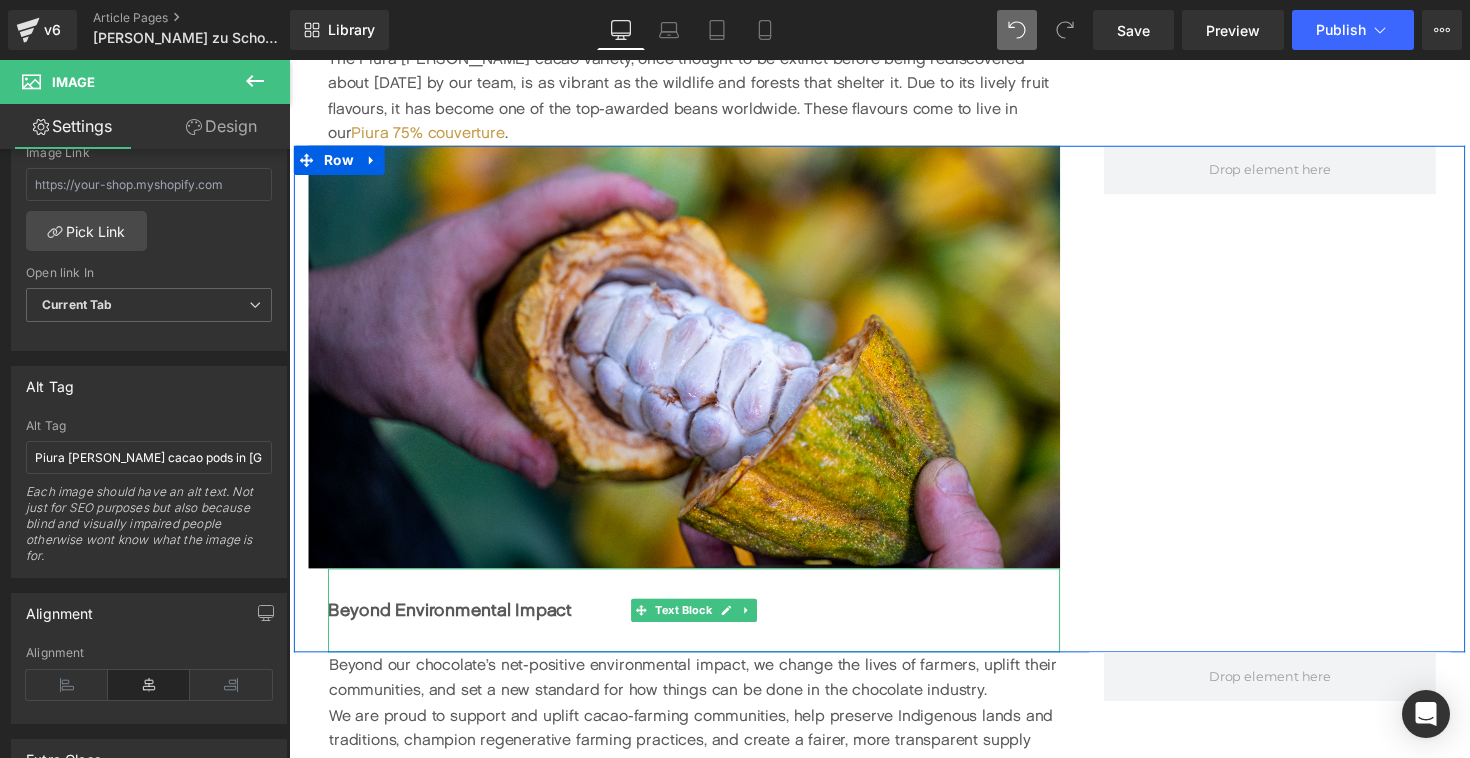 click on "Beyond Environmental Impact" at bounding box center [704, 624] 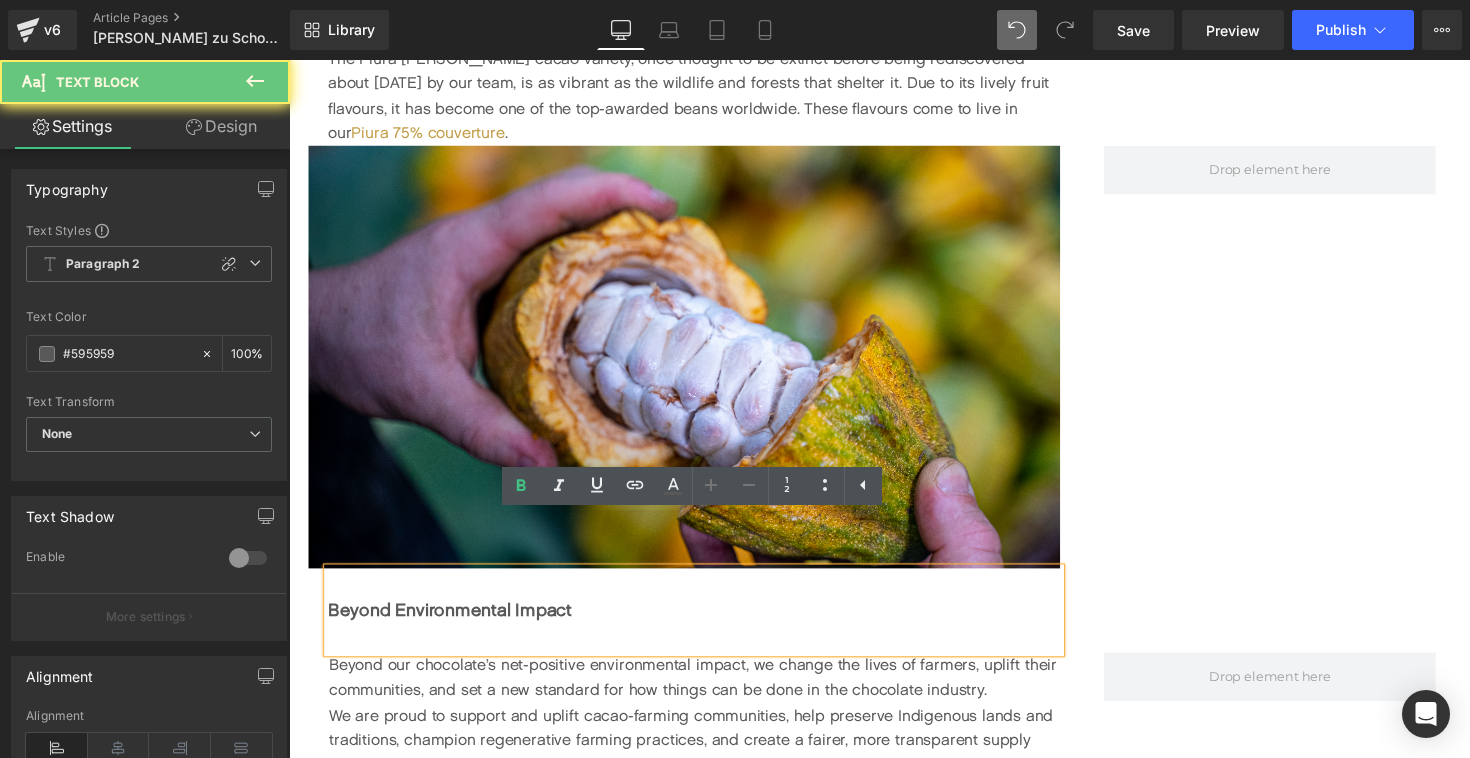 click on "Beyond Environmental Impact" at bounding box center (704, 624) 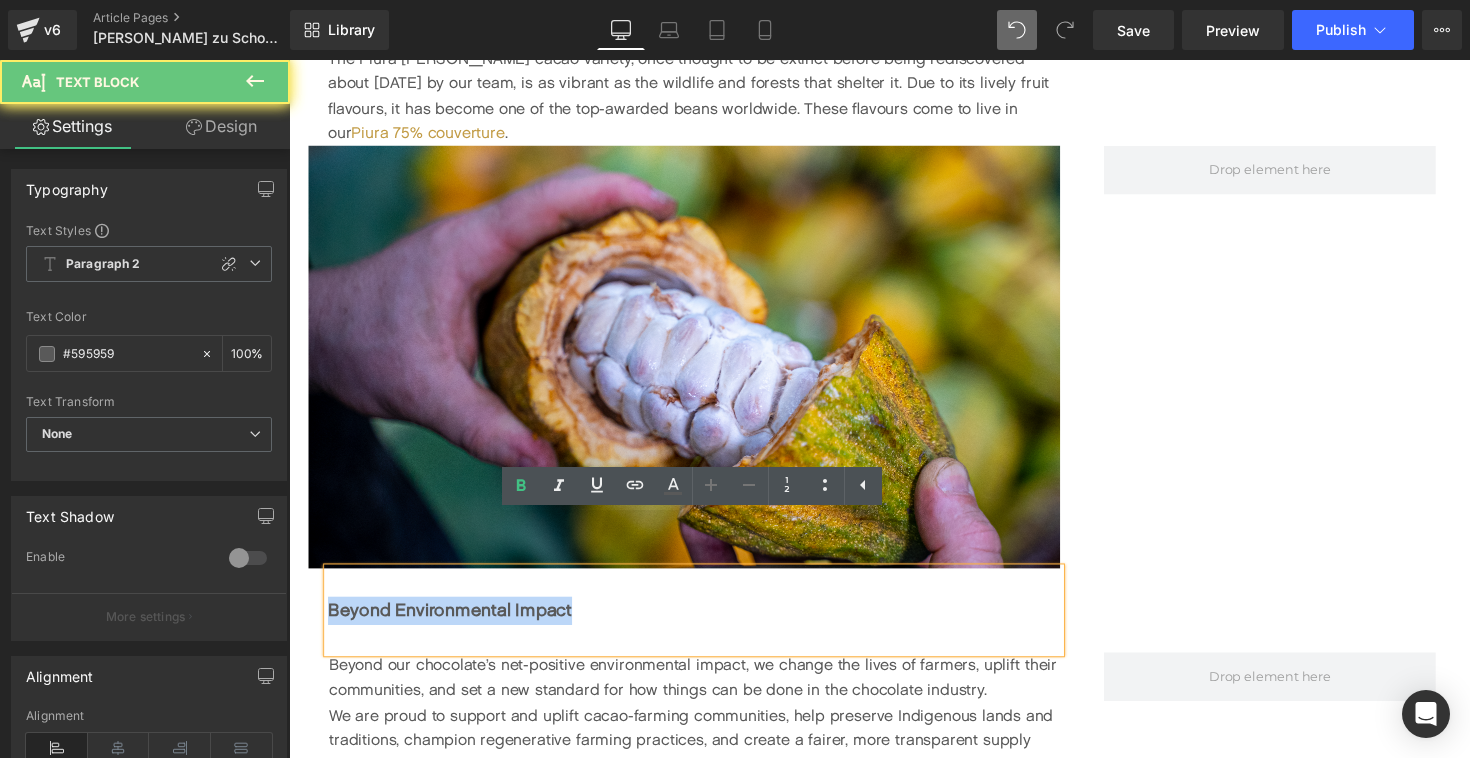click on "Beyond Environmental Impact" at bounding box center (704, 624) 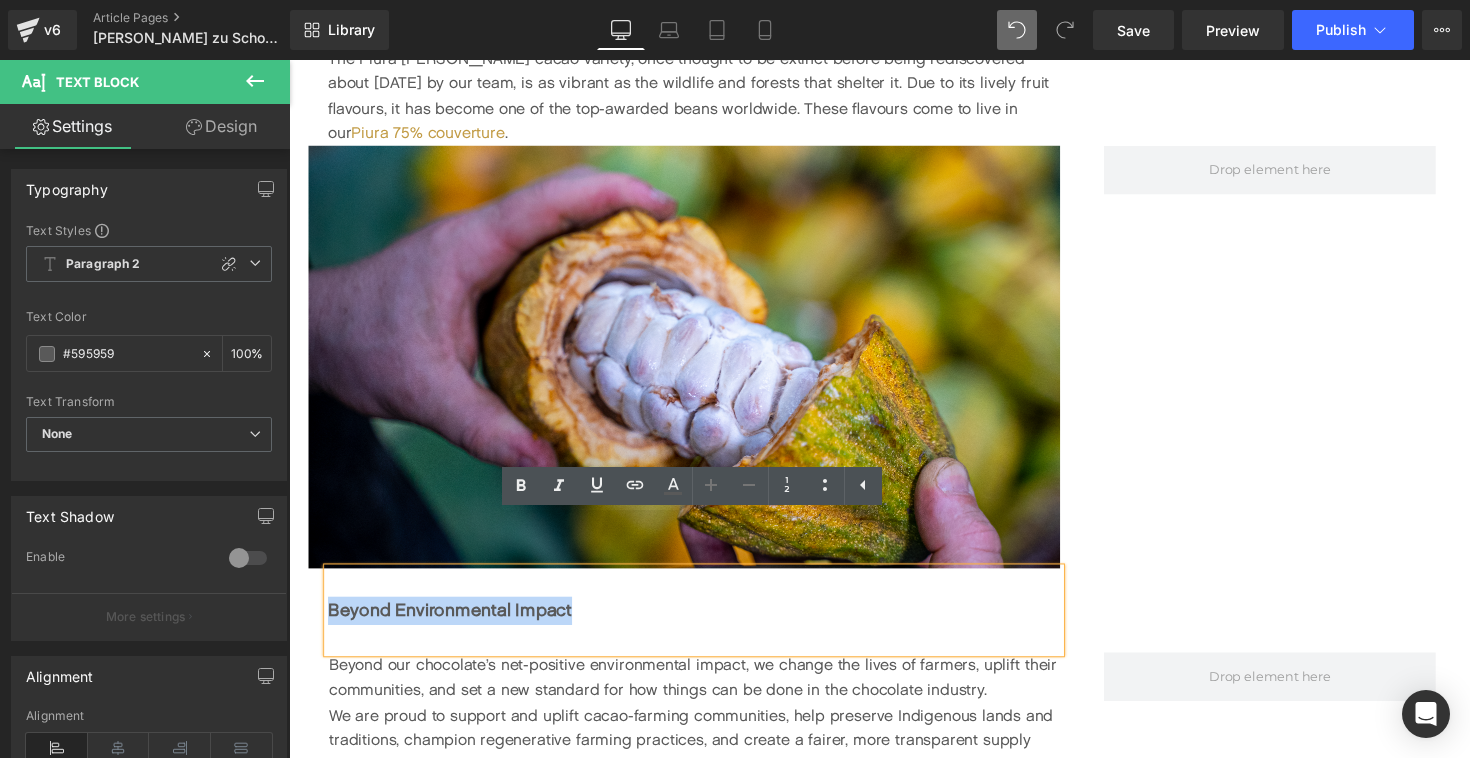 click on "Beyond our chocolate’s net-positive environmental impact, we change the lives of farmers, uplift their communities, and set a new standard for how things can be done in the chocolate industry." at bounding box center [704, 692] 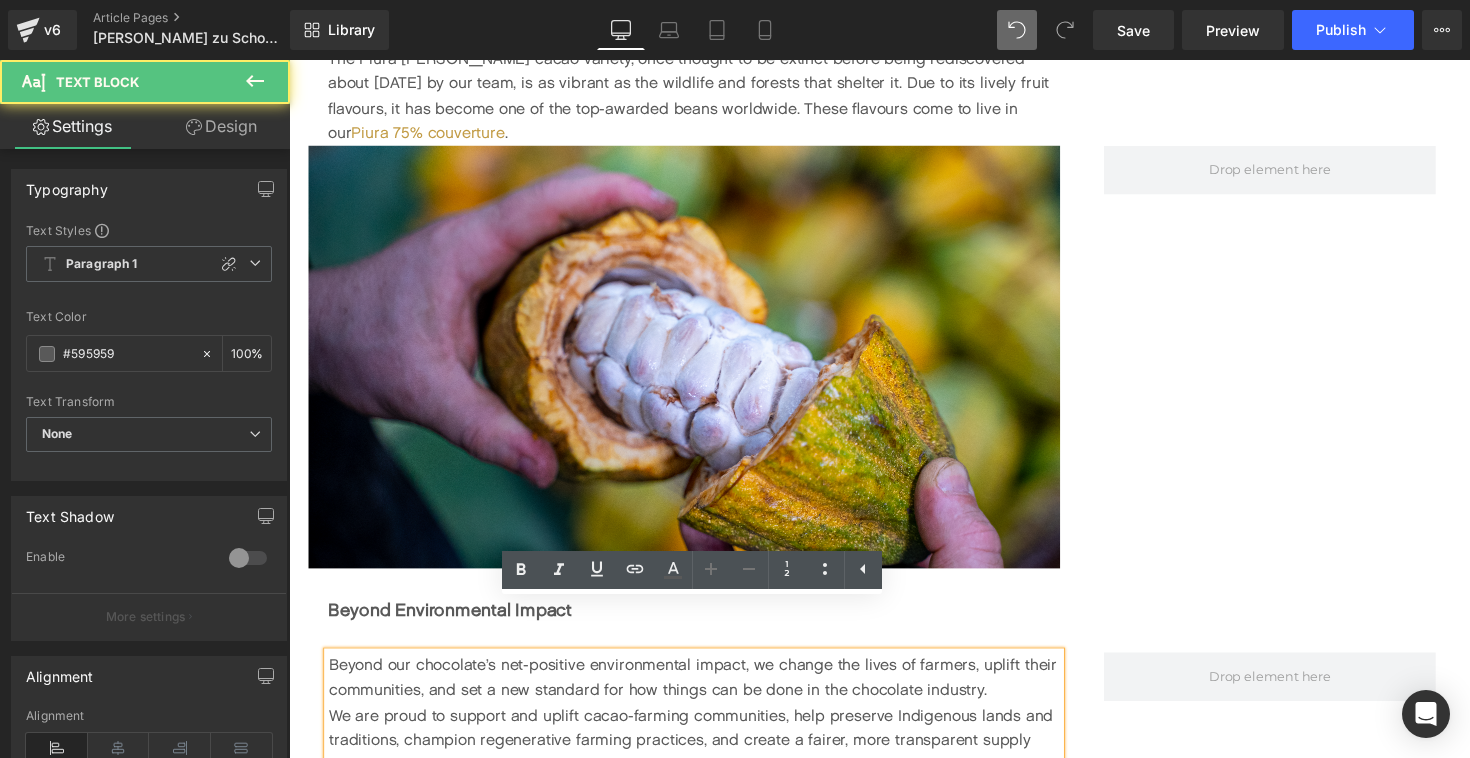 click on "Beyond our chocolate’s net-positive environmental impact, we change the lives of farmers, uplift their communities, and set a new standard for how things can be done in the chocolate industry." at bounding box center (704, 692) 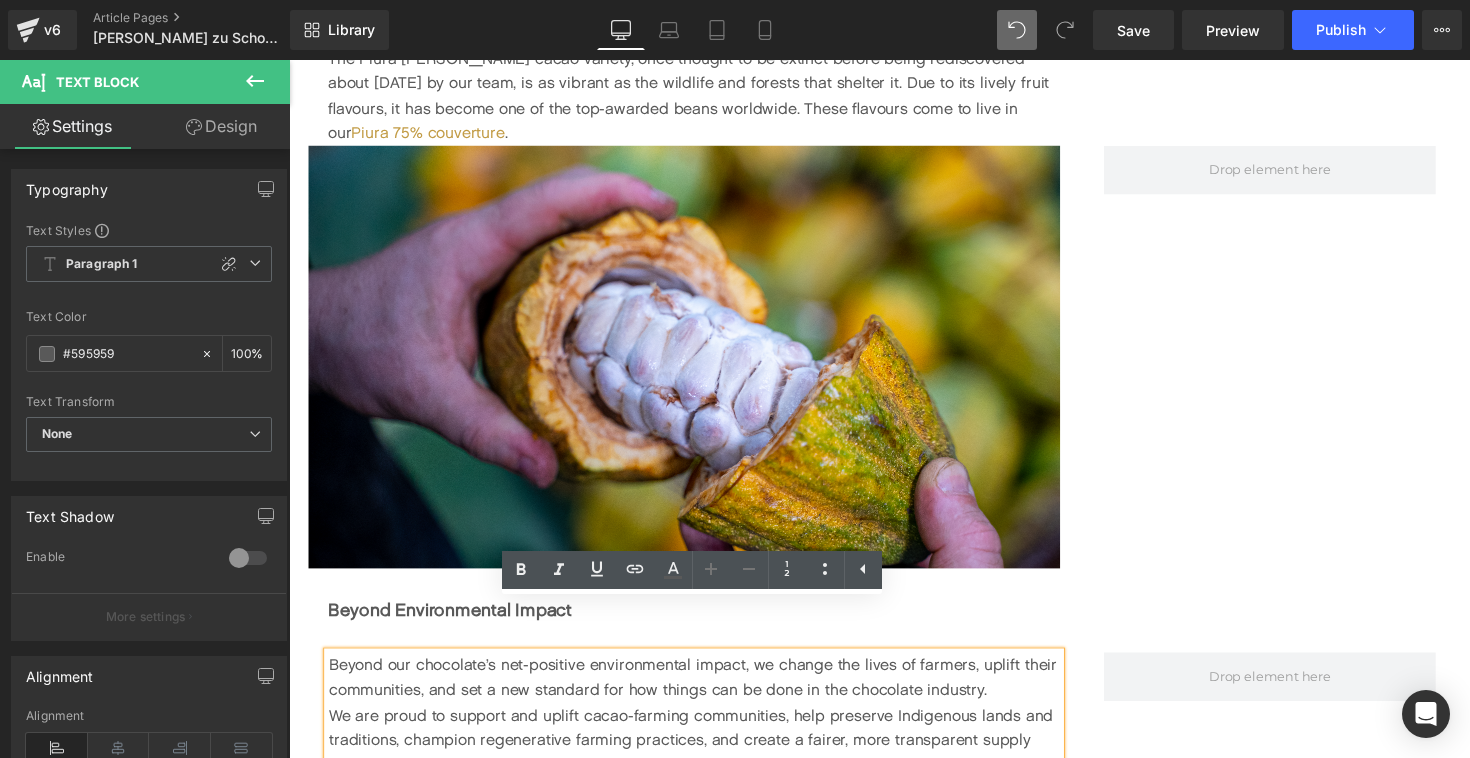 click on "We are proud to support and uplift cacao-farming communities, help preserve Indigenous lands and traditions, champion regenerative farming practices, and create a fairer, more transparent supply chain." at bounding box center [704, 757] 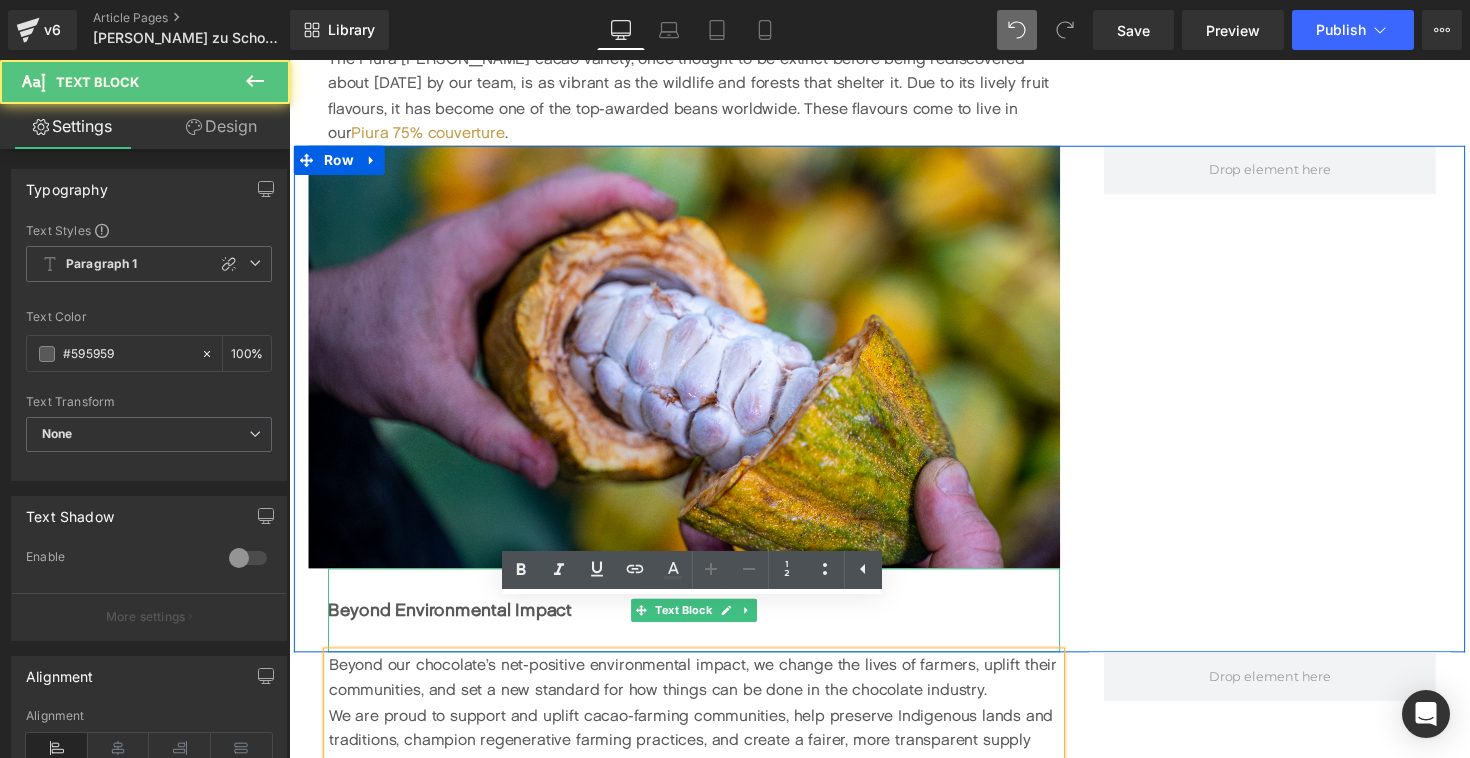 click at bounding box center (704, 653) 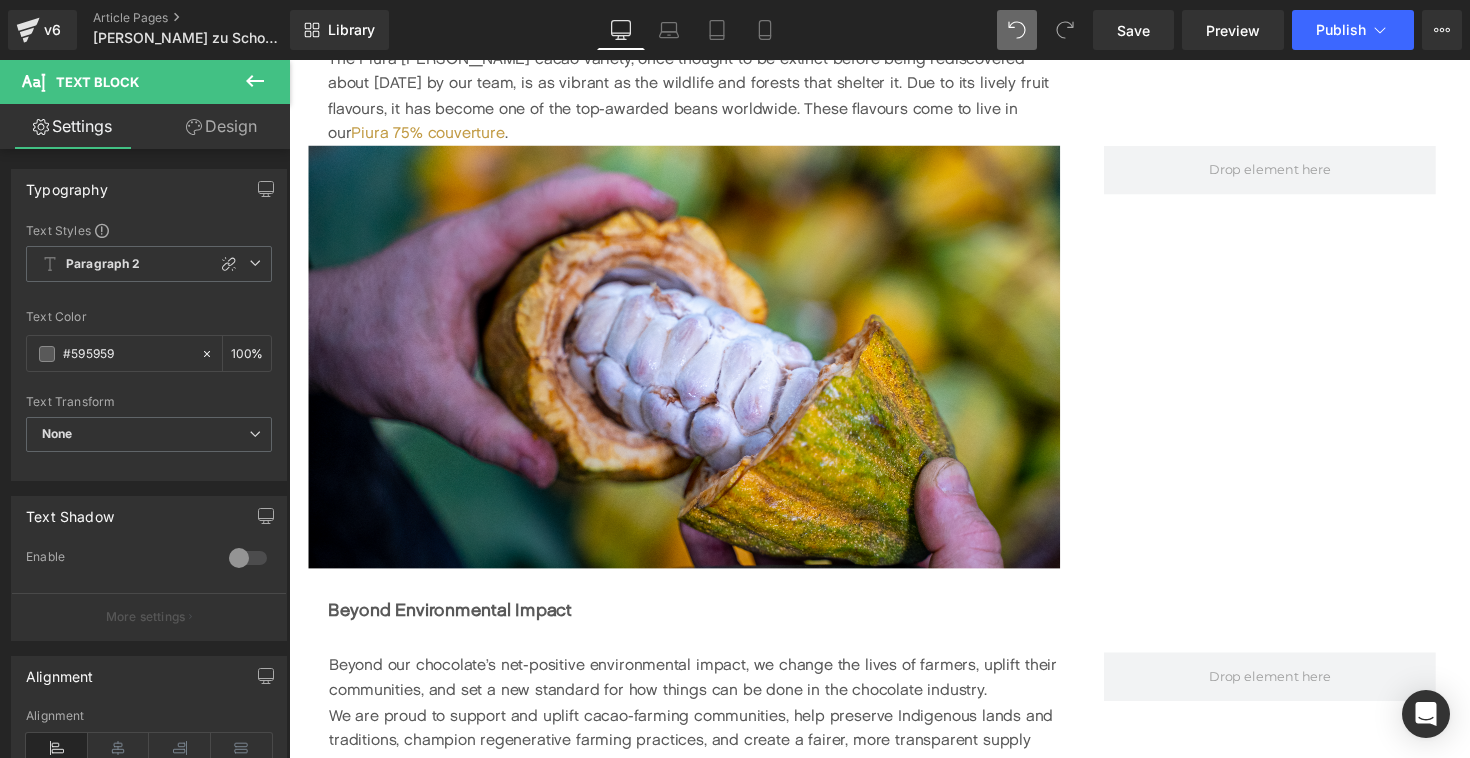 click 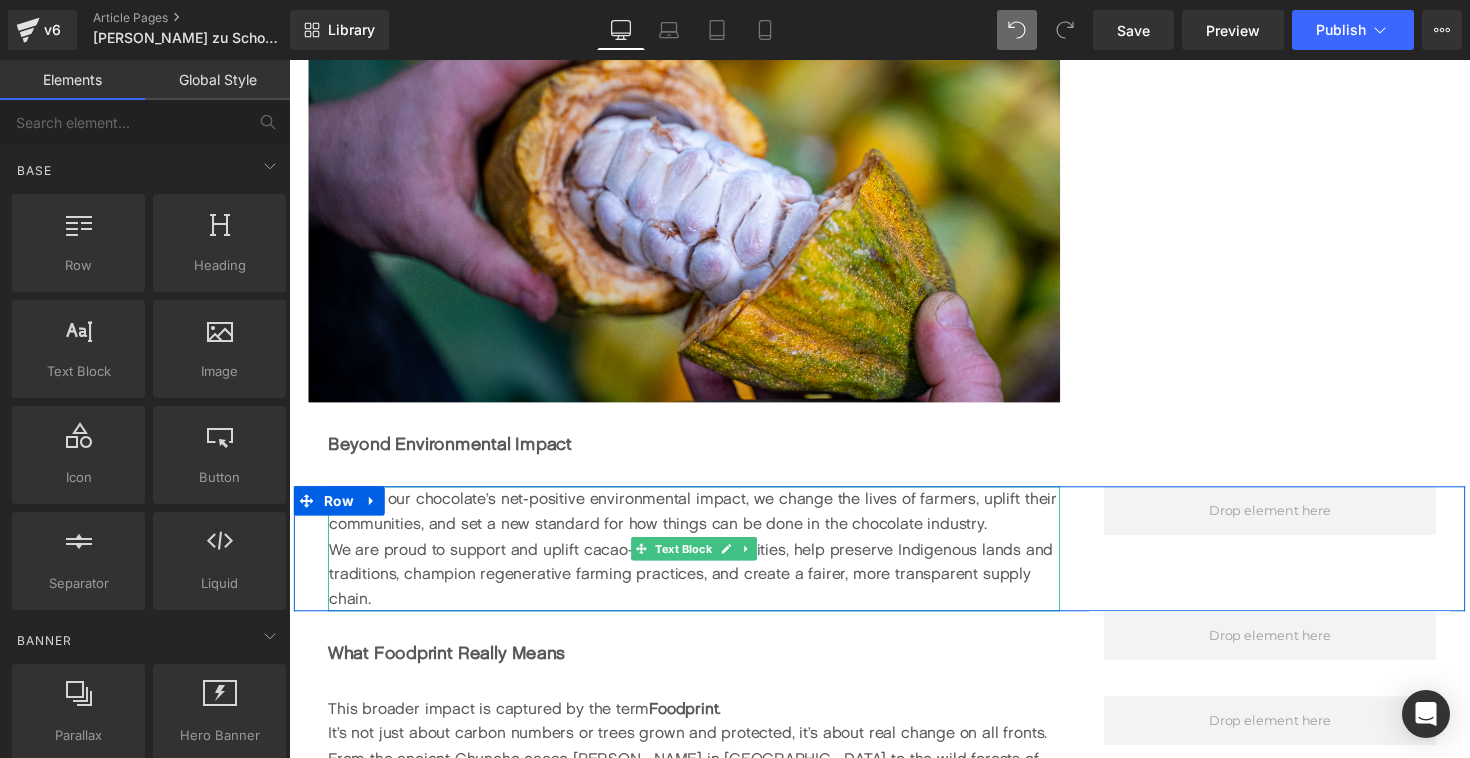 scroll, scrollTop: 2763, scrollLeft: 0, axis: vertical 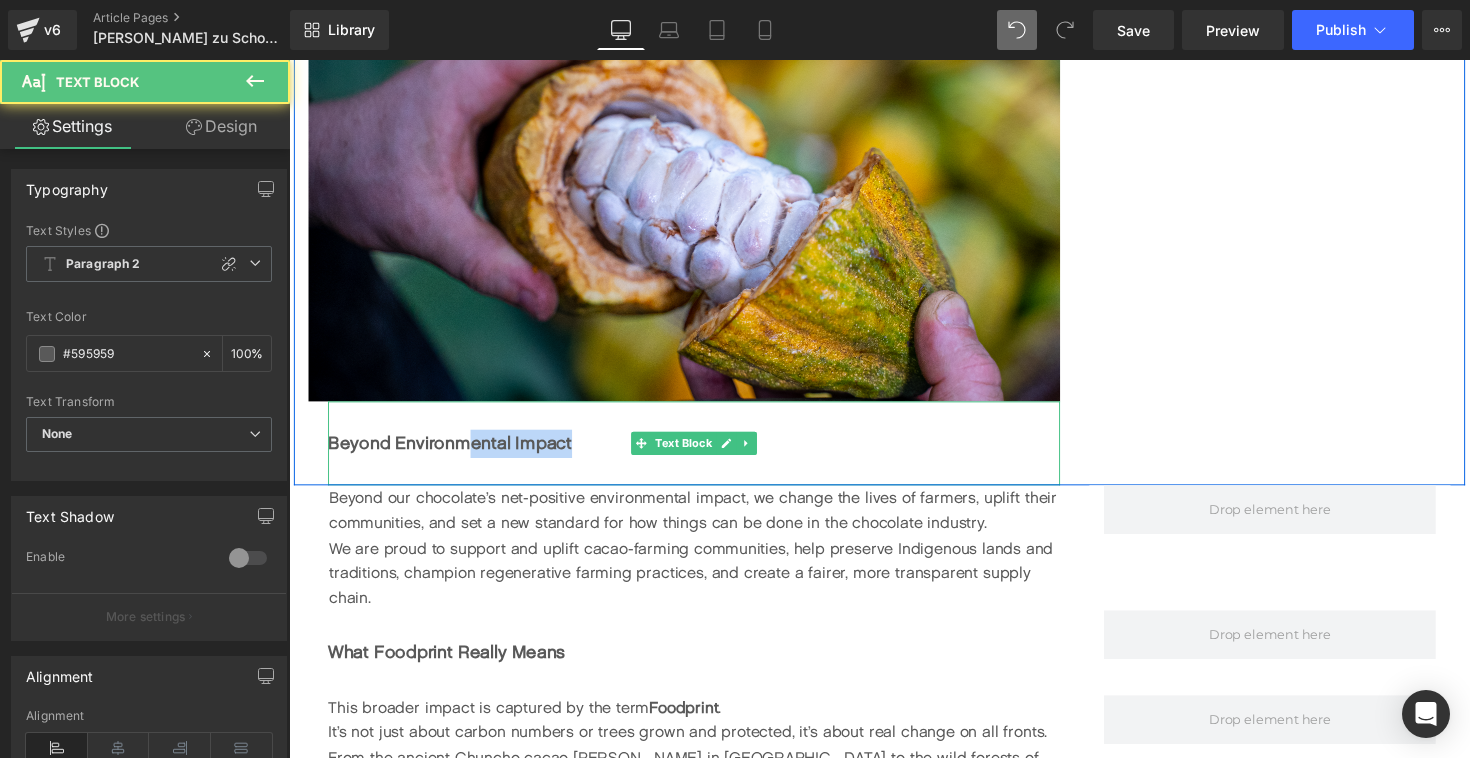 drag, startPoint x: 496, startPoint y: 410, endPoint x: 473, endPoint y: 412, distance: 23.086792 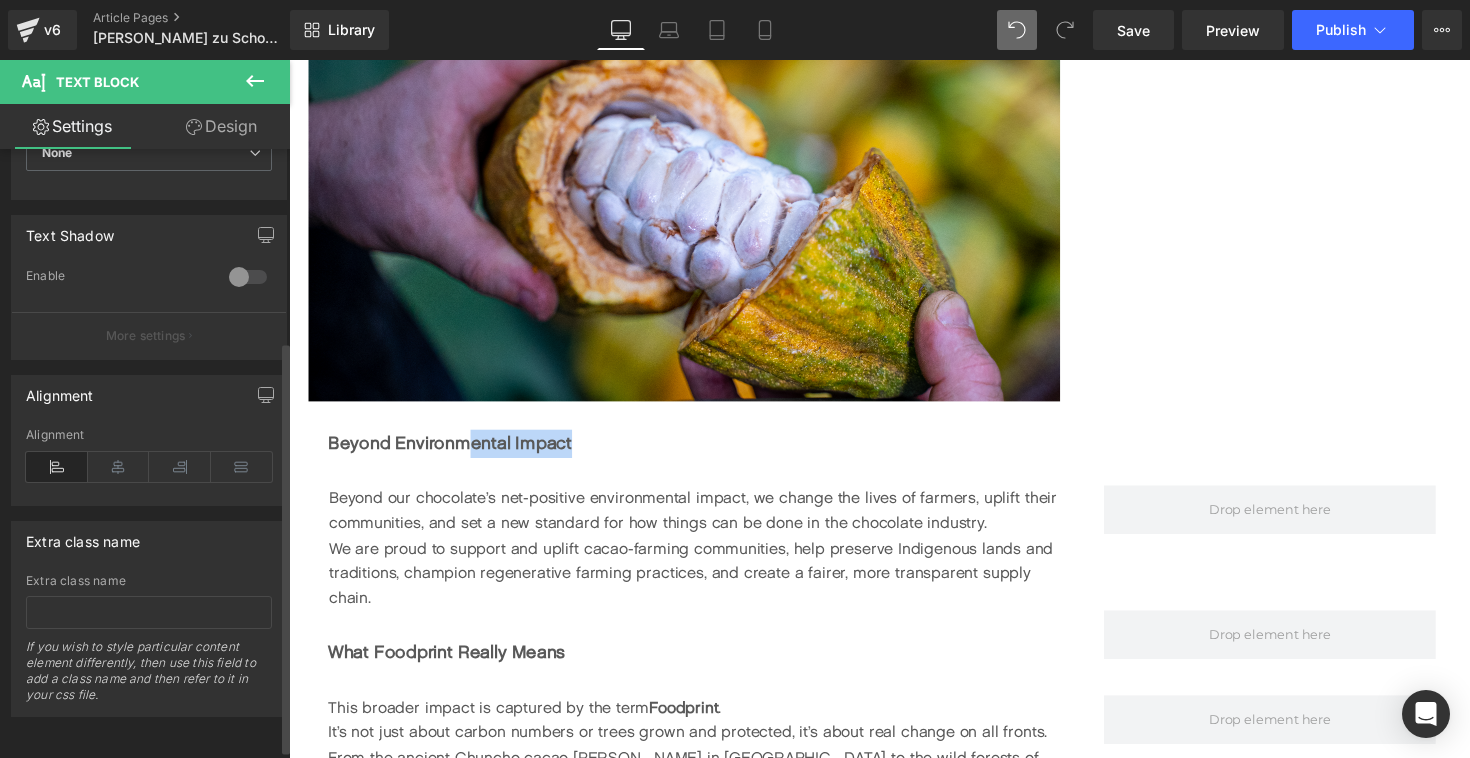 scroll, scrollTop: 0, scrollLeft: 0, axis: both 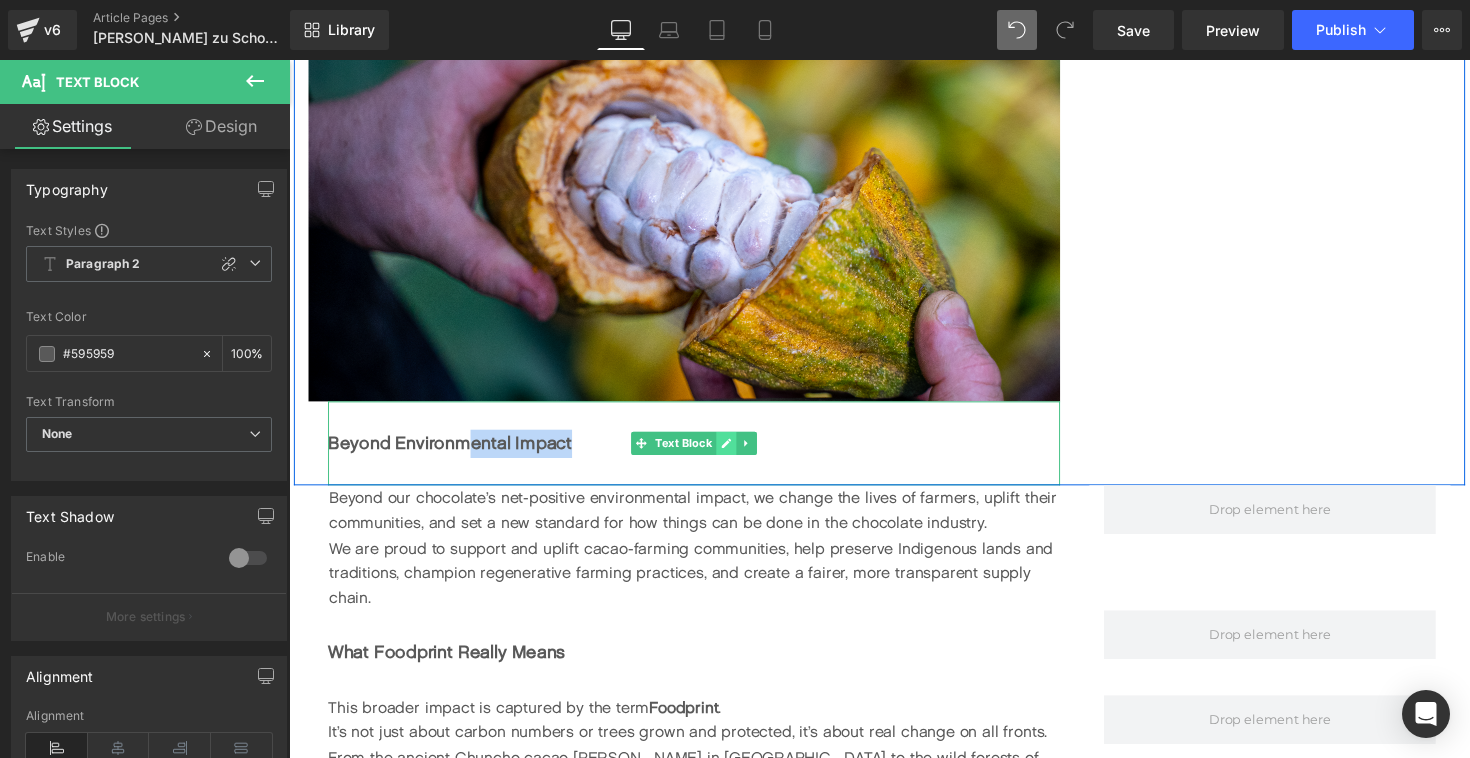 click 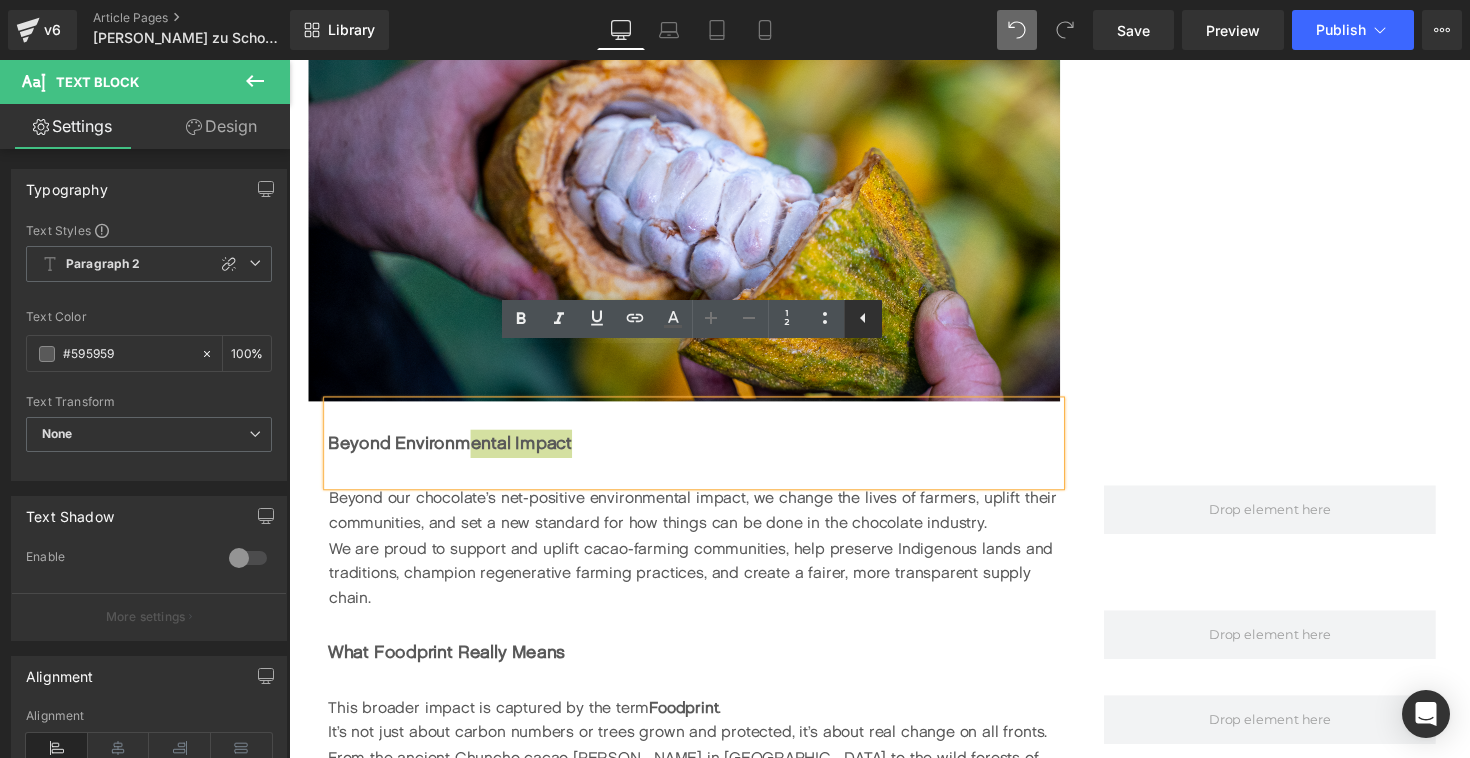 click 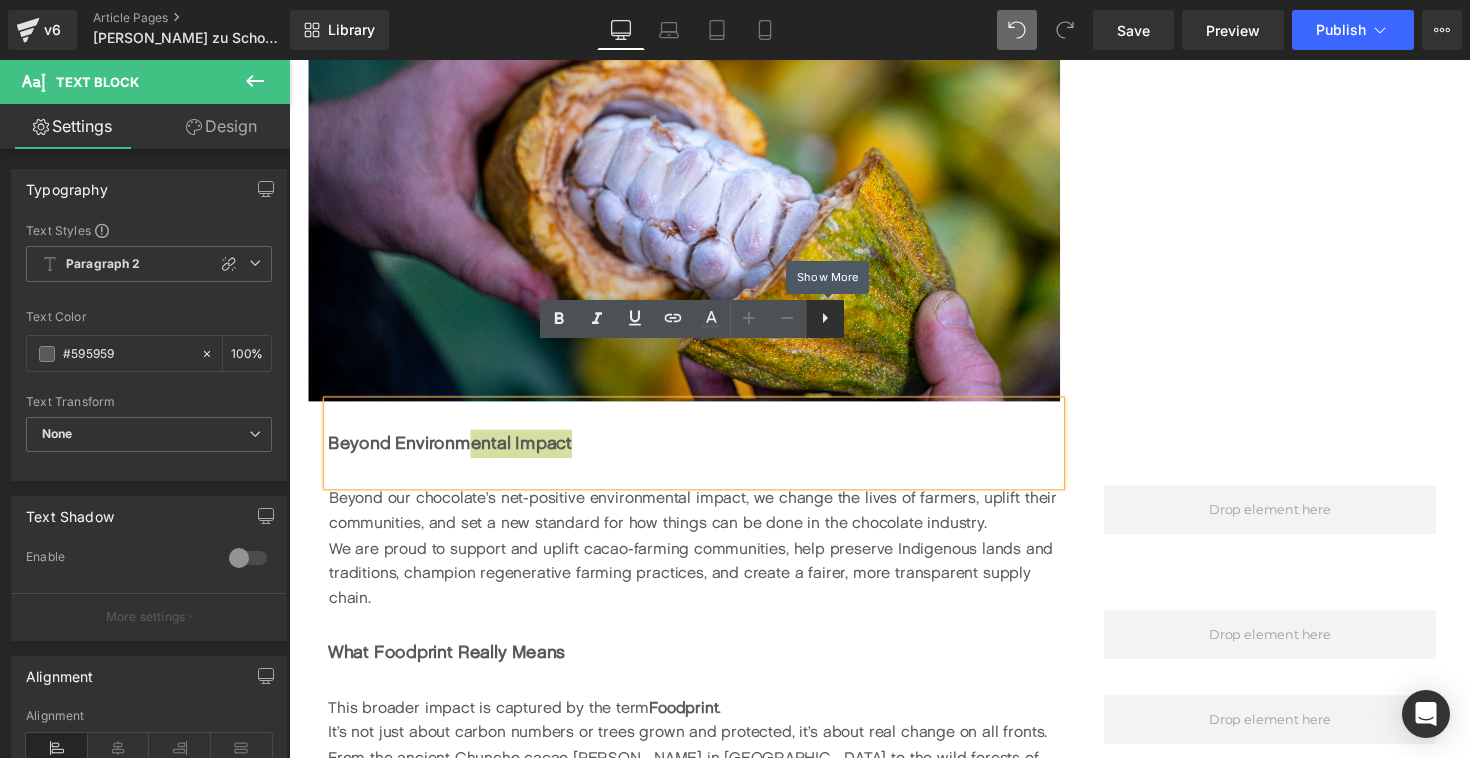 click 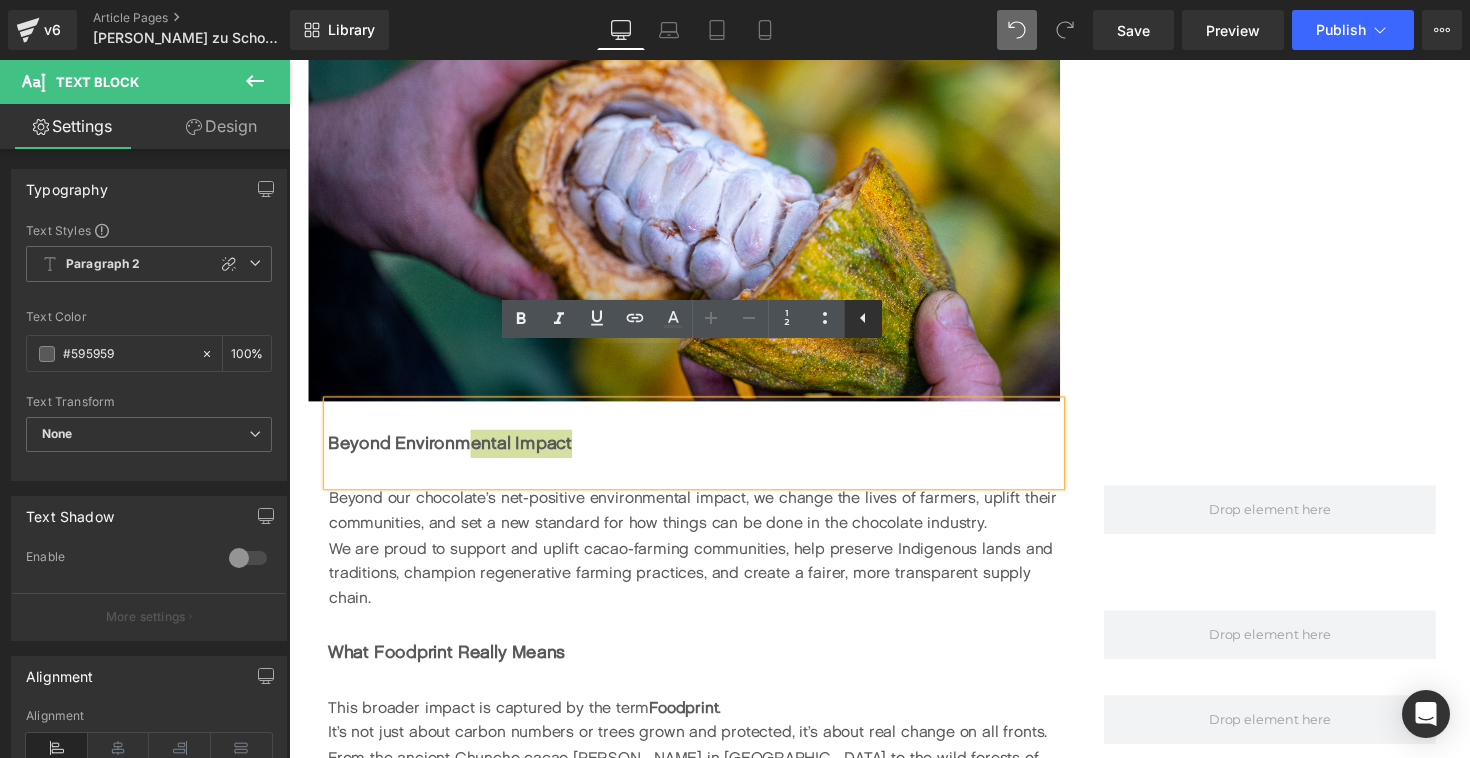 click 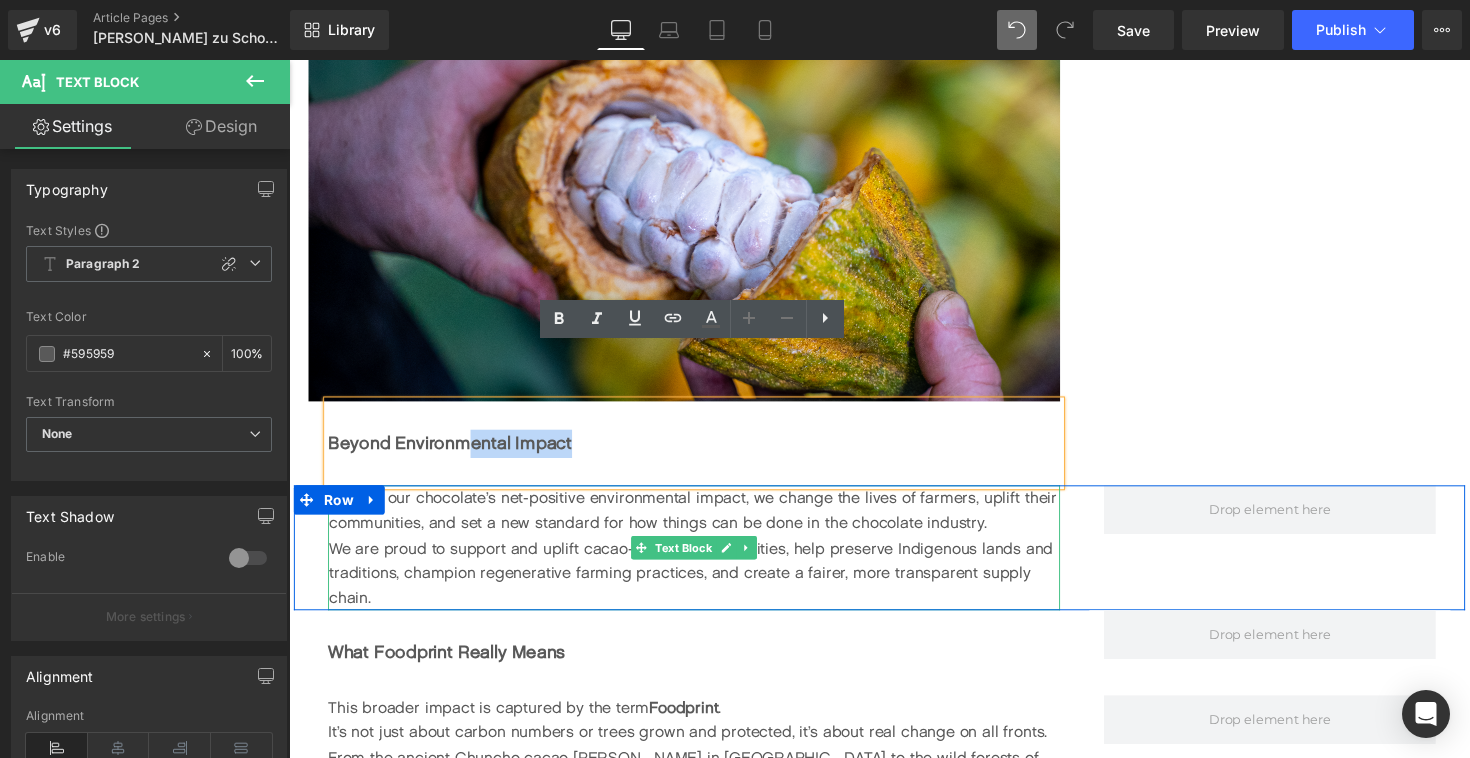 click on "Beyond our chocolate’s net-positive environmental impact, we change the lives of farmers, uplift their communities, and set a new standard for how things can be done in the chocolate industry." at bounding box center (704, 521) 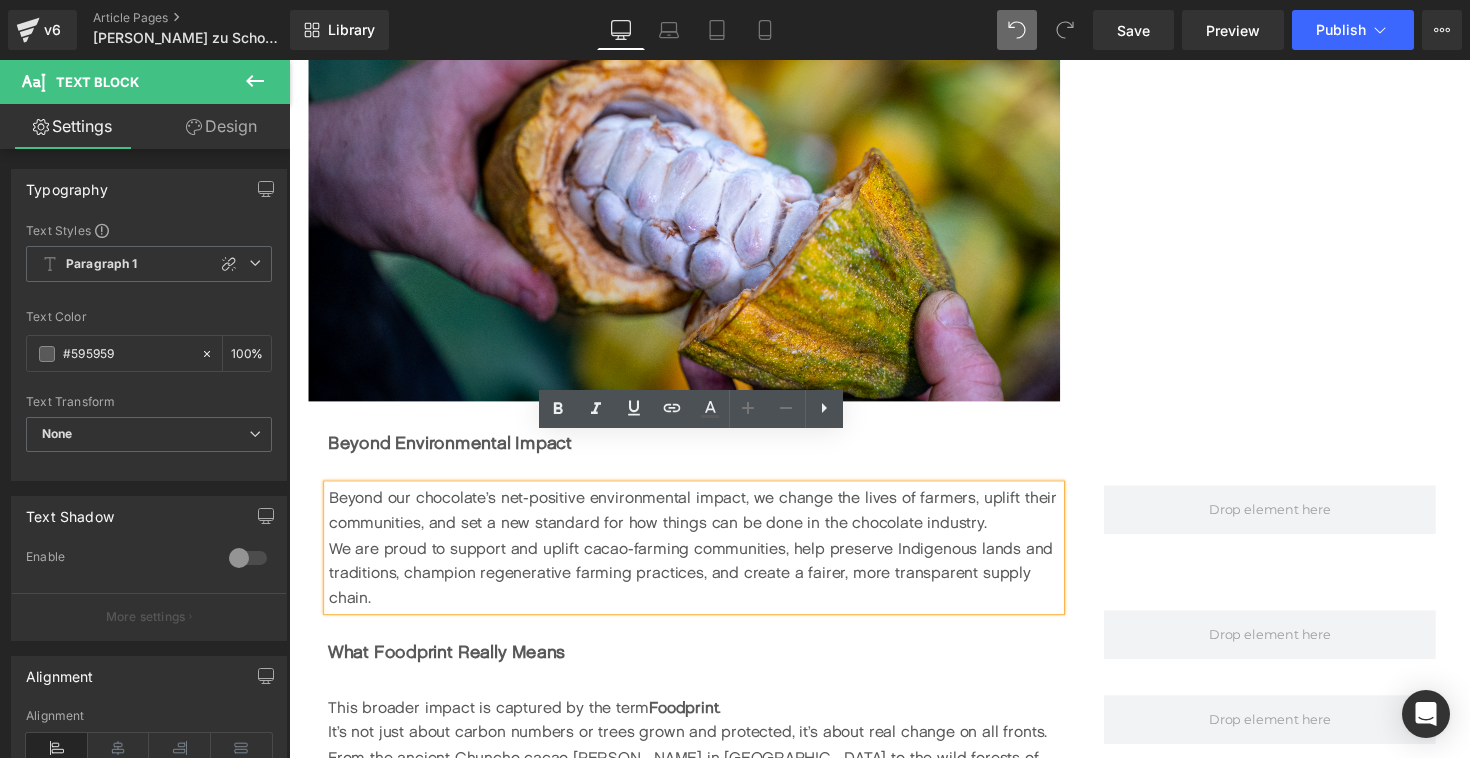 click on "Beyond Environmental Impact" at bounding box center (704, 453) 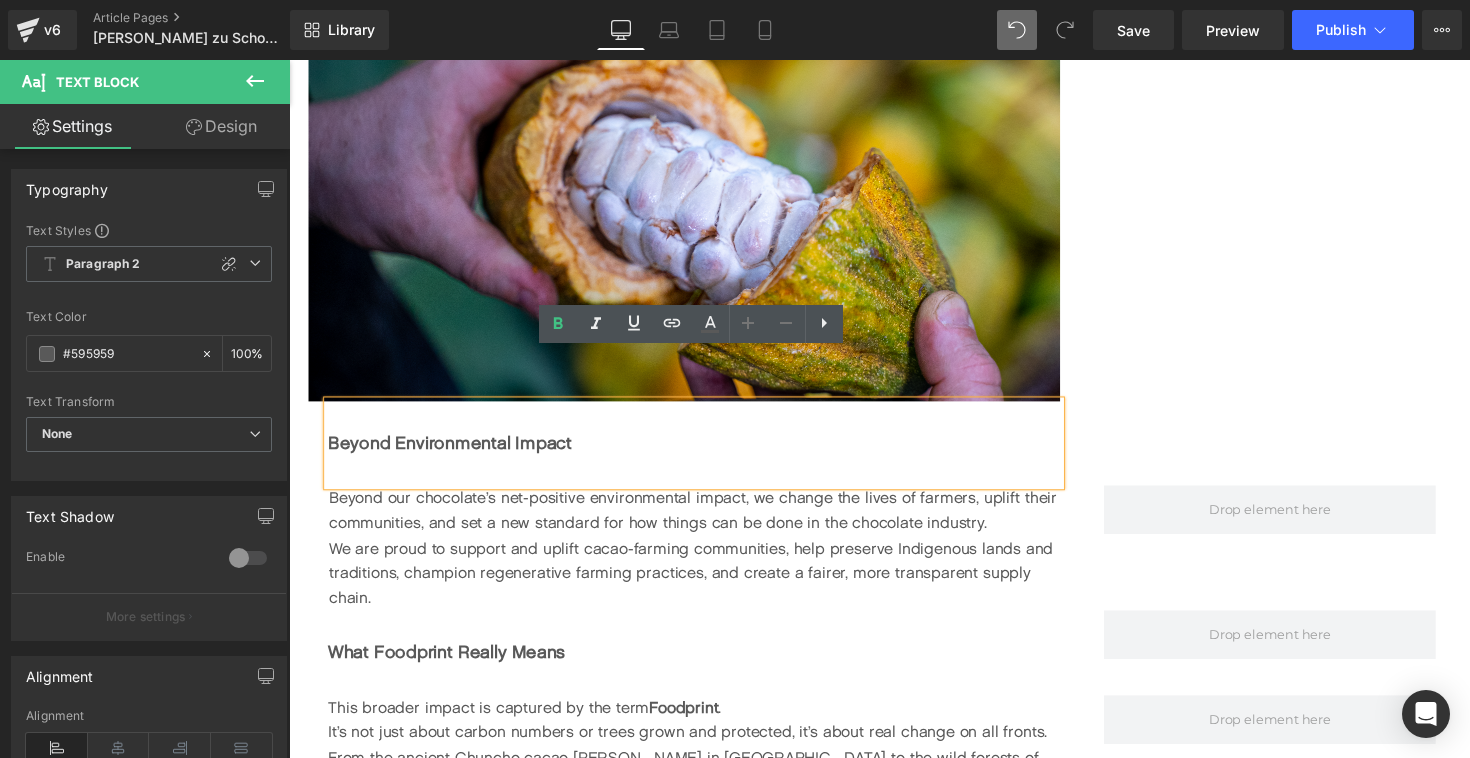 click on "What Foodprint Really Means" at bounding box center (704, 667) 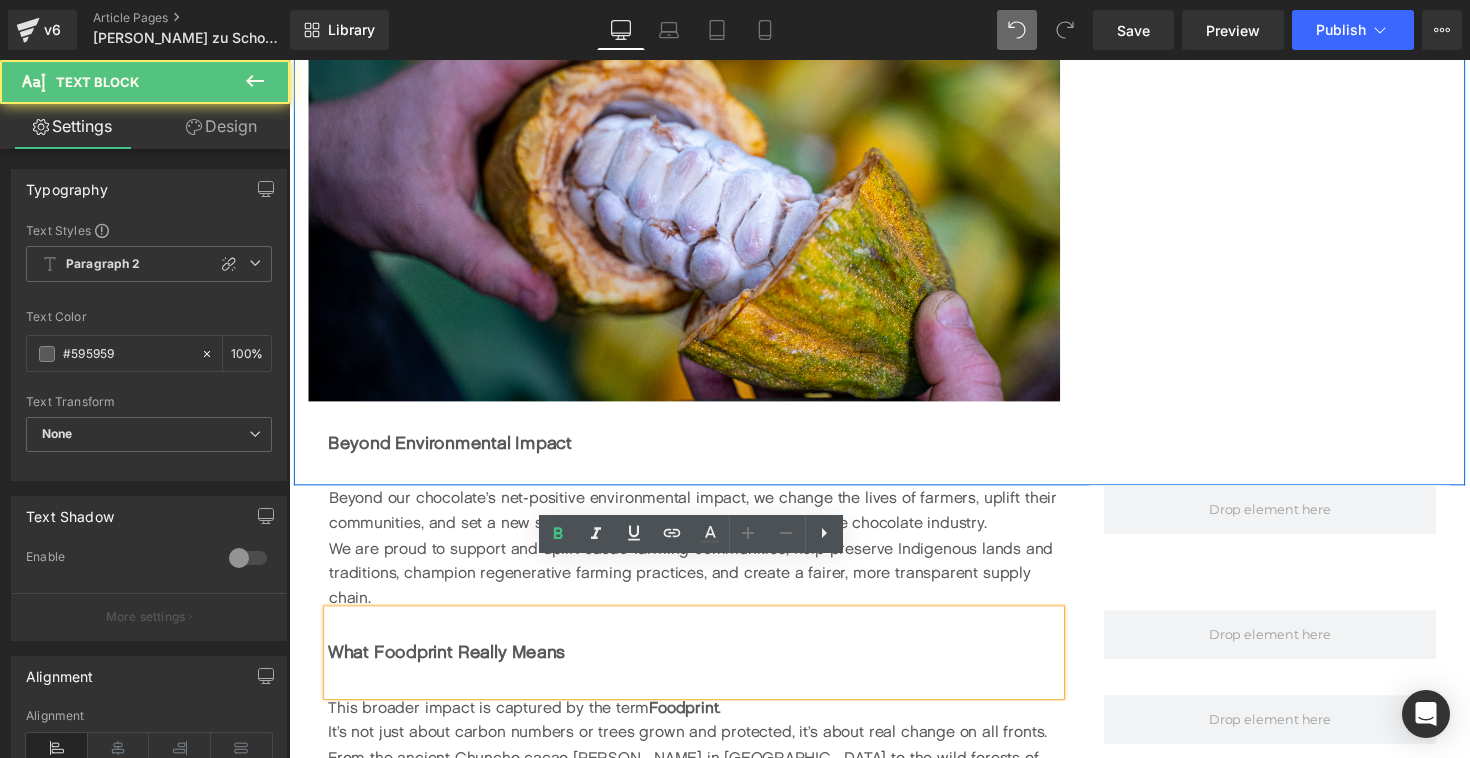 click on "Image           Beyond Environmental Impact Text Block         Row         Row" at bounding box center (894, 236) 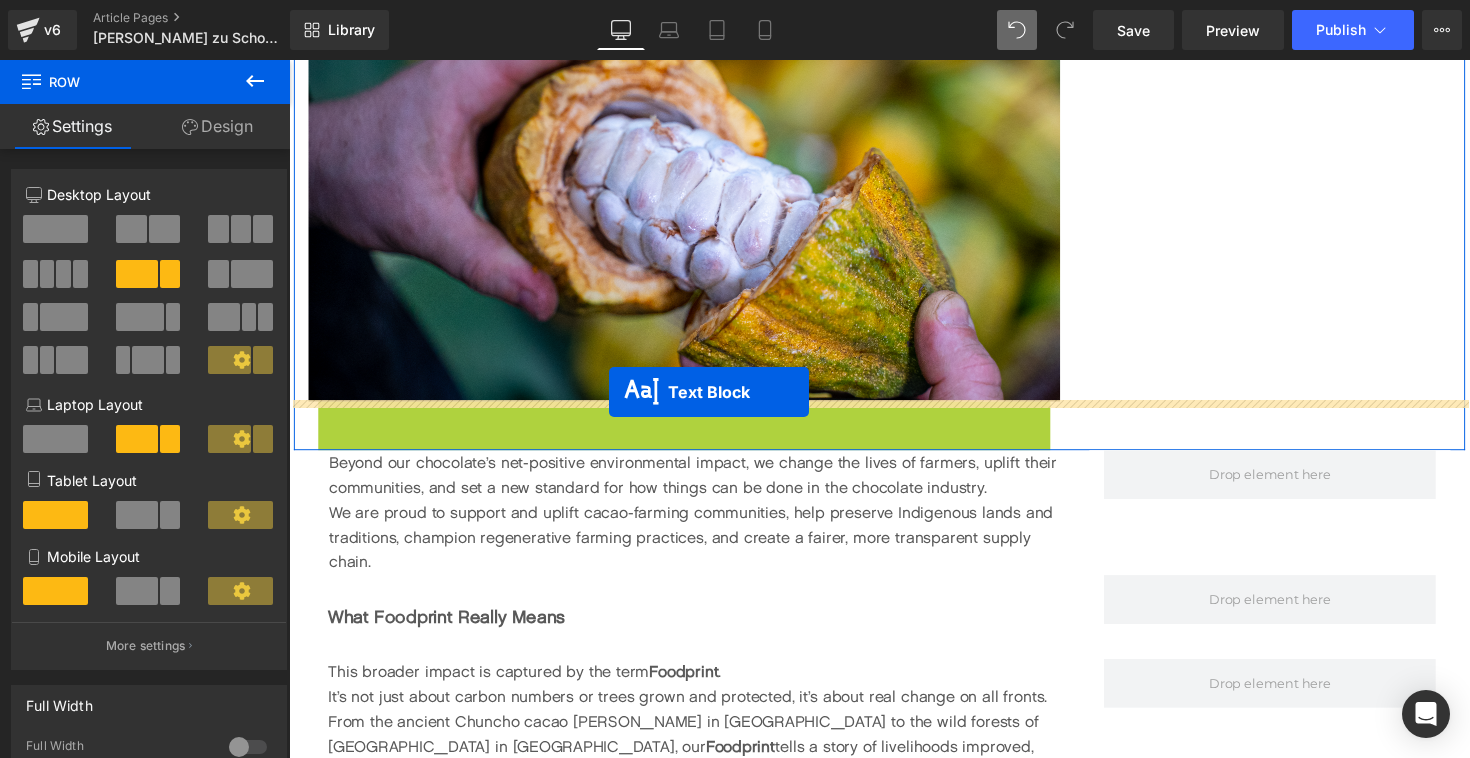 drag, startPoint x: 651, startPoint y: 403, endPoint x: 617, endPoint y: 400, distance: 34.132095 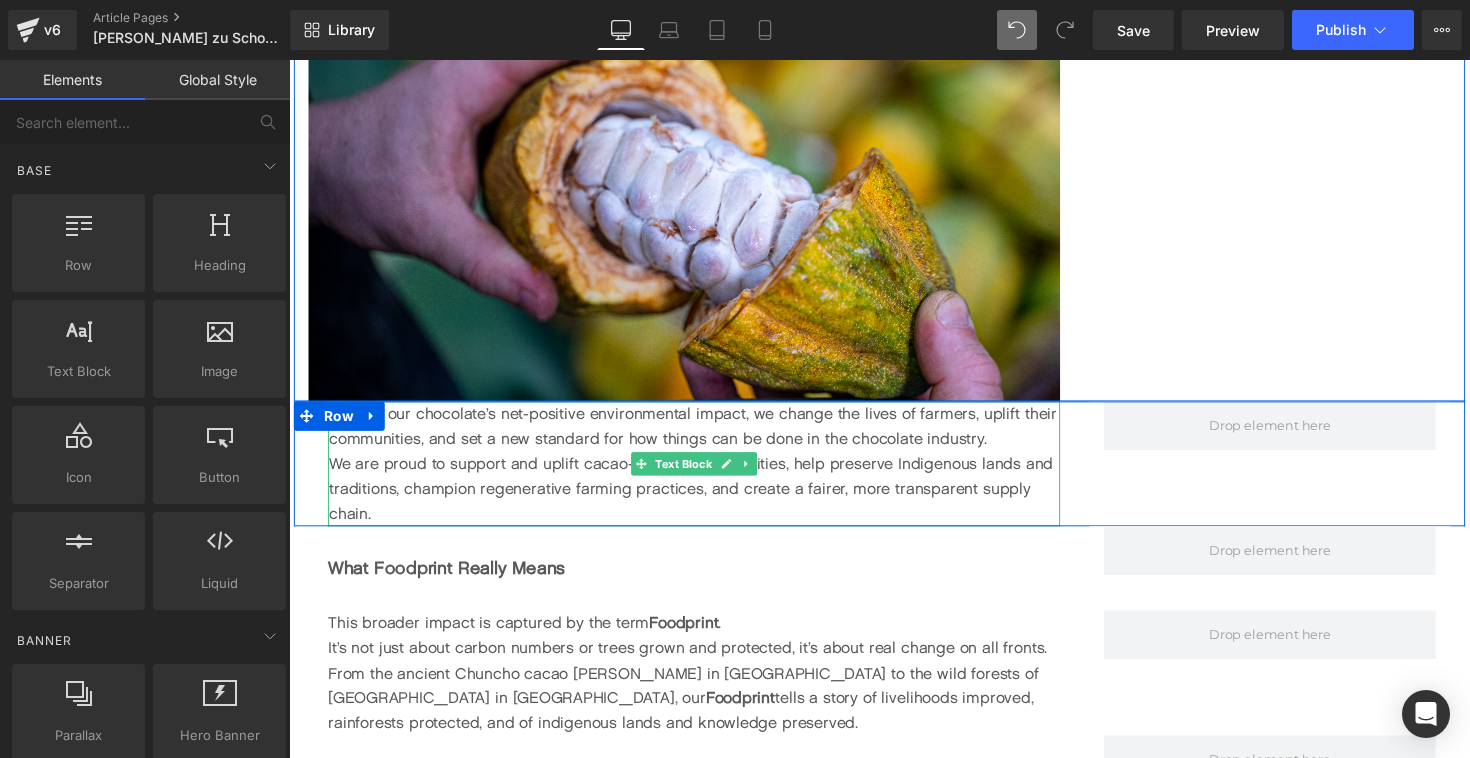 click on "Beyond our chocolate’s net-positive environmental impact, we change the lives of farmers, uplift their communities, and set a new standard for how things can be done in the chocolate industry." at bounding box center [704, 435] 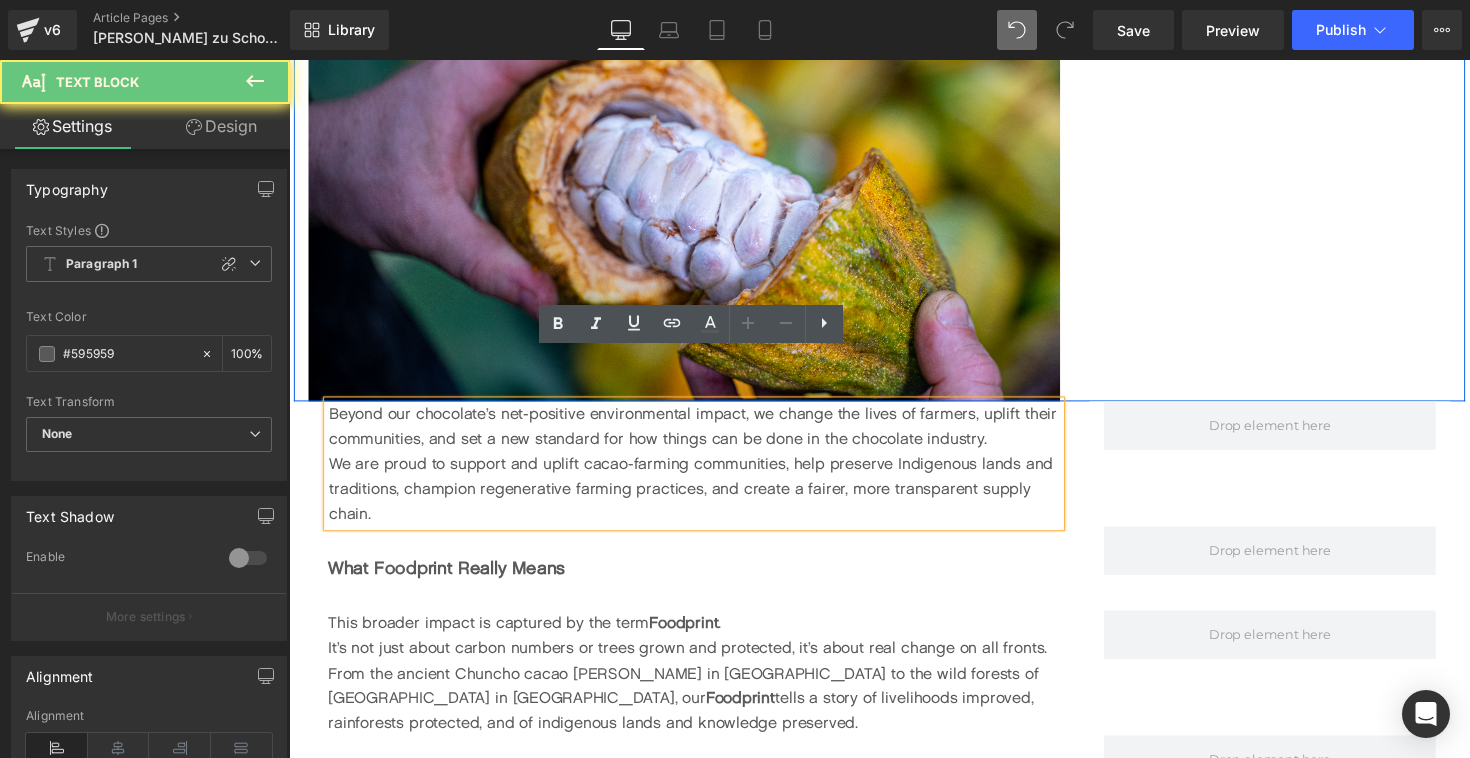 click on "Beyond our chocolate’s net-positive environmental impact, we change the lives of farmers, uplift their communities, and set a new standard for how things can be done in the chocolate industry." at bounding box center [704, 435] 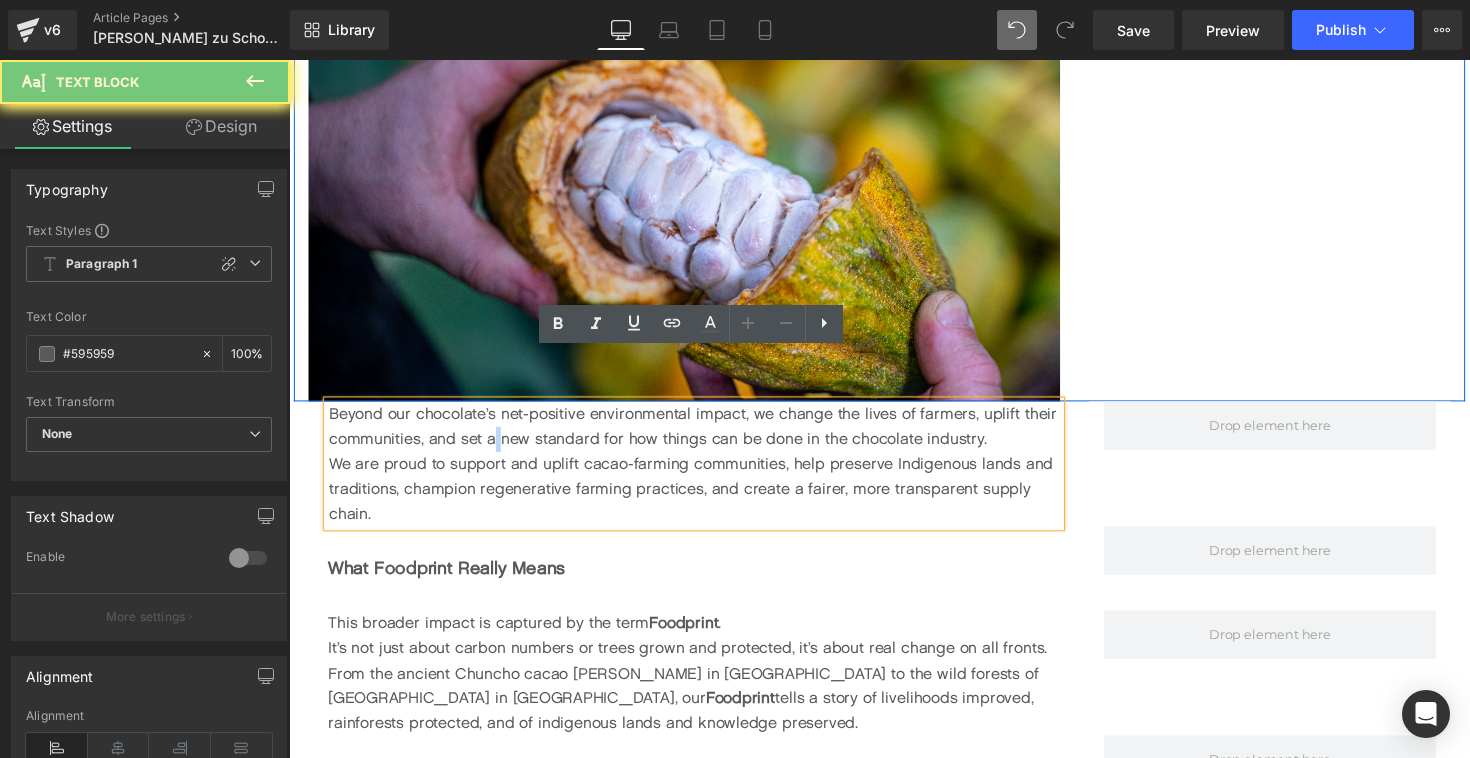 click on "Beyond our chocolate’s net-positive environmental impact, we change the lives of farmers, uplift their communities, and set a new standard for how things can be done in the chocolate industry." at bounding box center [704, 435] 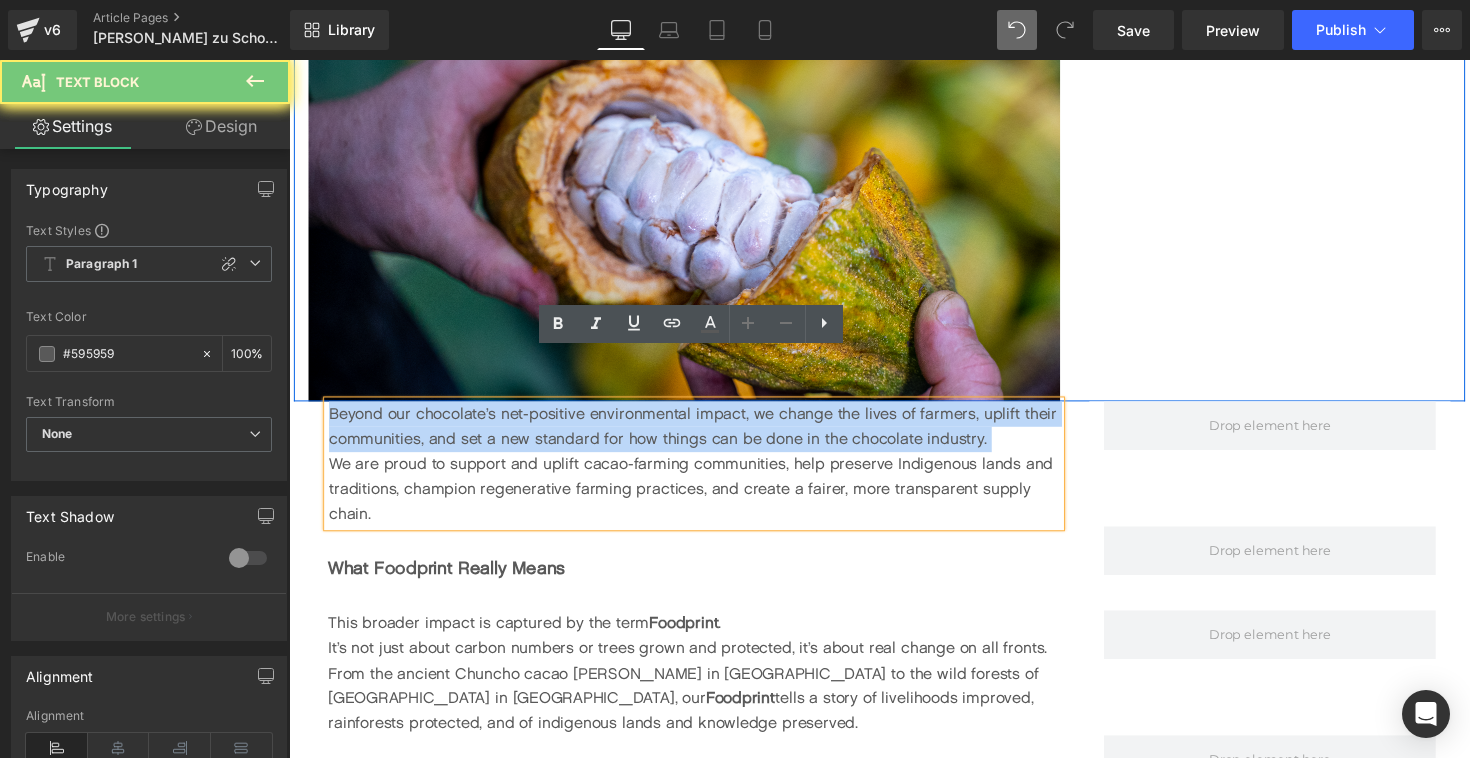 click on "Beyond our chocolate’s net-positive environmental impact, we change the lives of farmers, uplift their communities, and set a new standard for how things can be done in the chocolate industry." at bounding box center (704, 435) 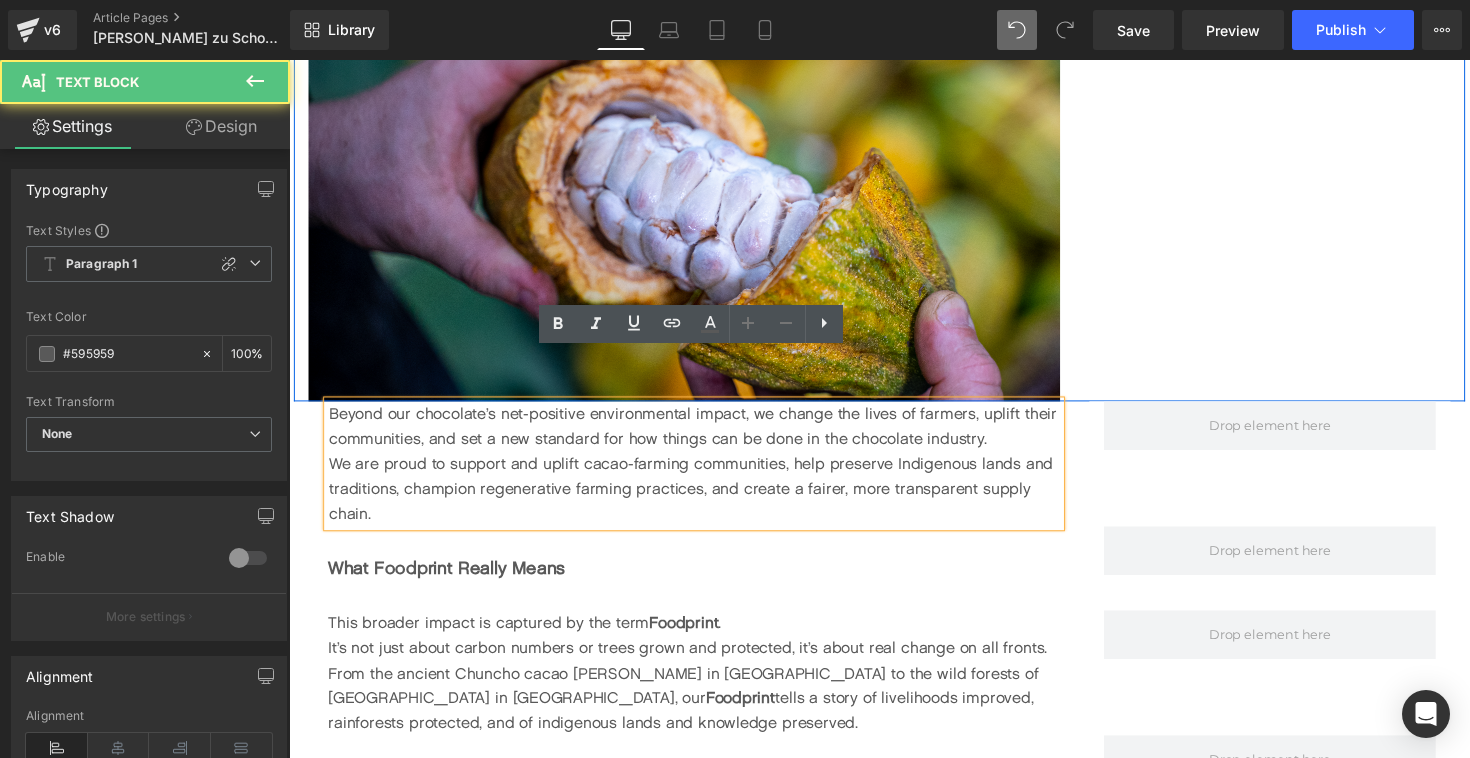 click on "We are proud to support and uplift cacao-farming communities, help preserve Indigenous lands and traditions, champion regenerative farming practices, and create a fairer, more transparent supply chain." at bounding box center [704, 499] 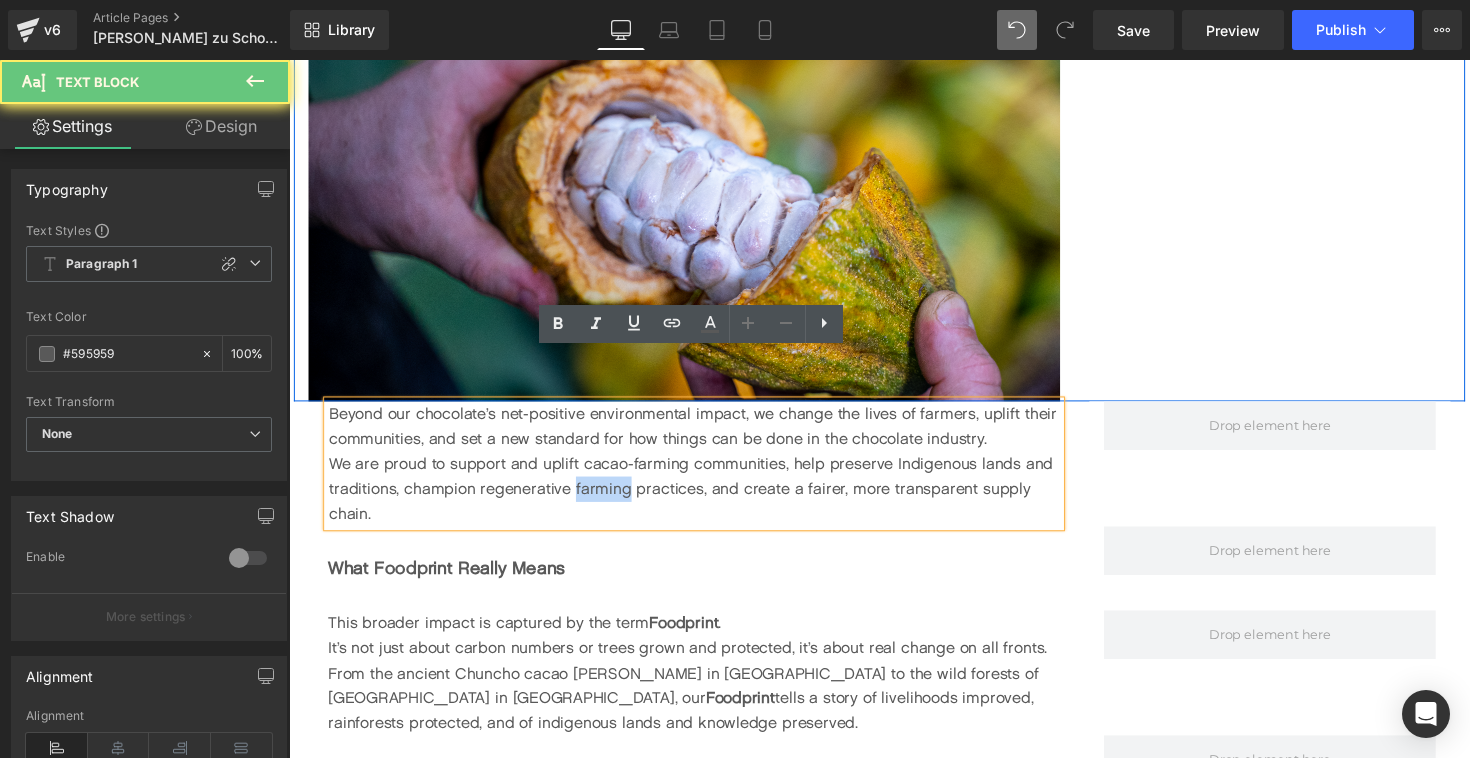 click on "We are proud to support and uplift cacao-farming communities, help preserve Indigenous lands and traditions, champion regenerative farming practices, and create a fairer, more transparent supply chain." at bounding box center [704, 499] 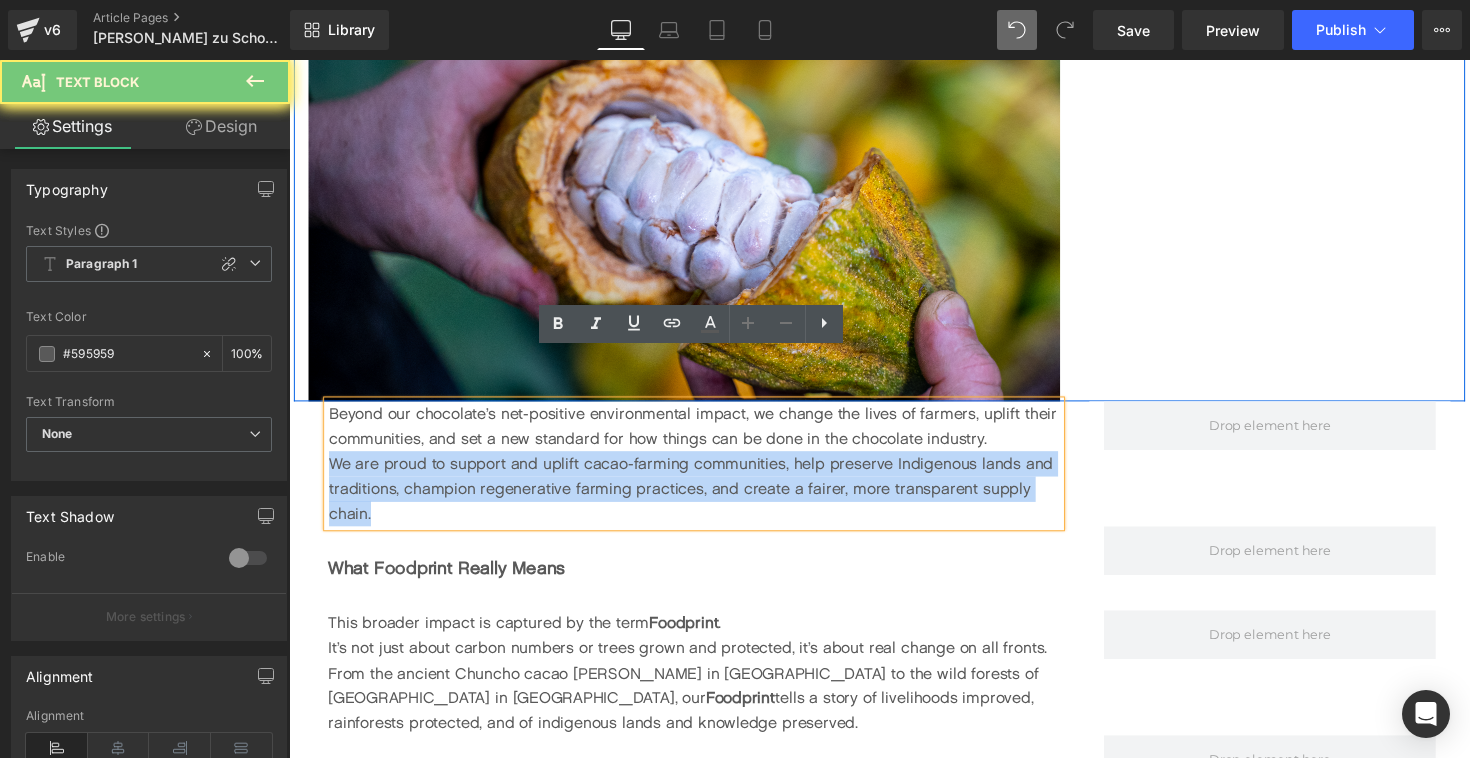 click on "We are proud to support and uplift cacao-farming communities, help preserve Indigenous lands and traditions, champion regenerative farming practices, and create a fairer, more transparent supply chain." at bounding box center [704, 499] 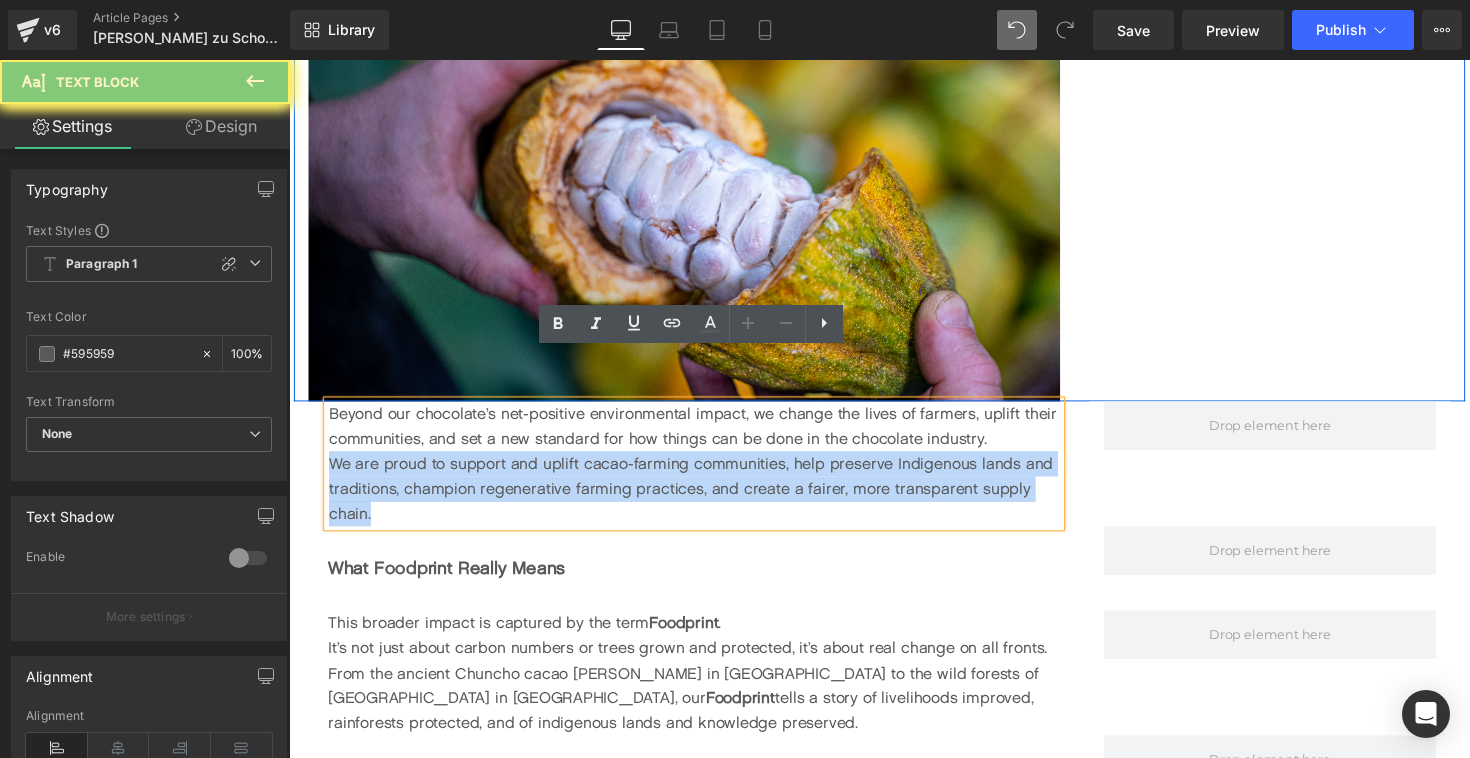 click on "We are proud to support and uplift cacao-farming communities, help preserve Indigenous lands and traditions, champion regenerative farming practices, and create a fairer, more transparent supply chain." at bounding box center (704, 499) 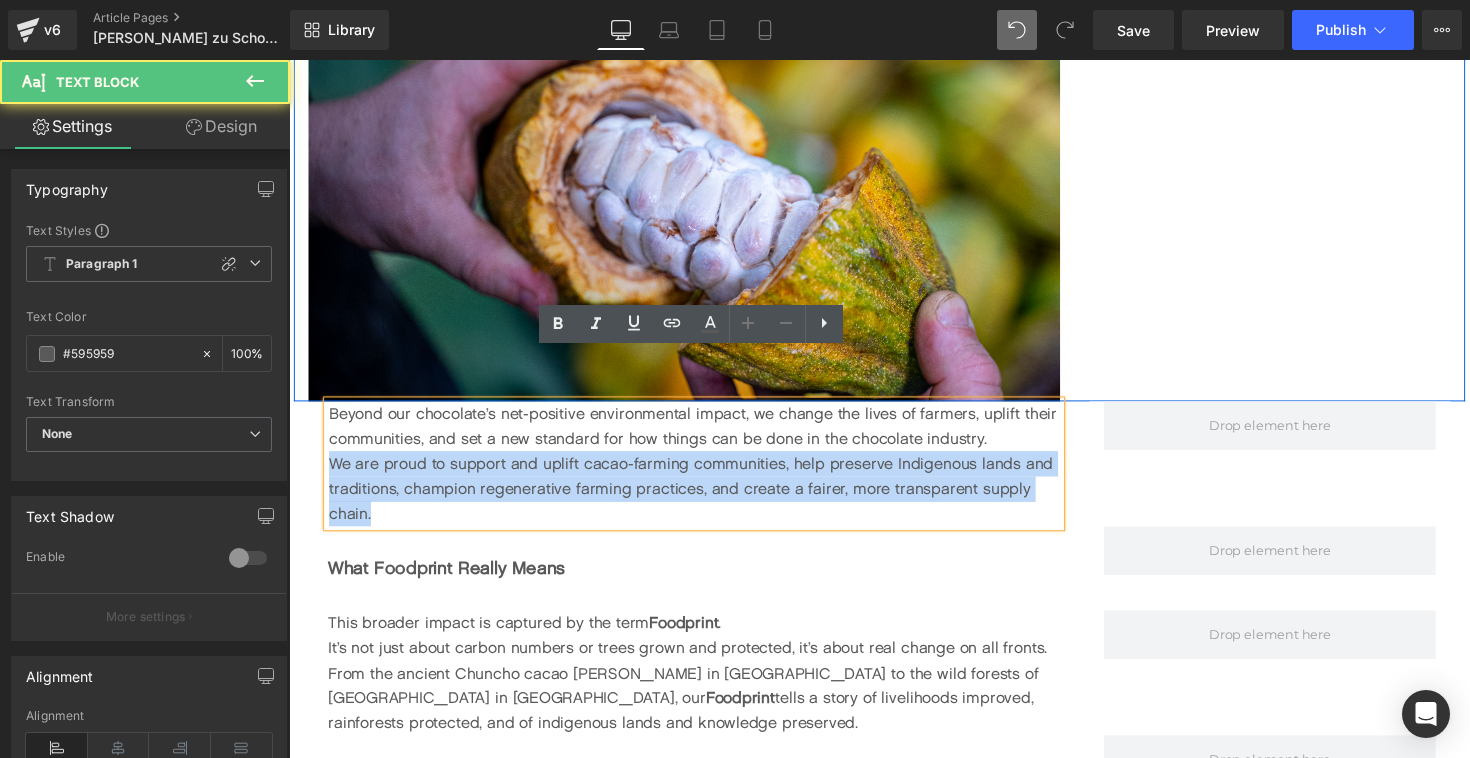 click on "We are proud to support and uplift cacao-farming communities, help preserve Indigenous lands and traditions, champion regenerative farming practices, and create a fairer, more transparent supply chain." at bounding box center [704, 499] 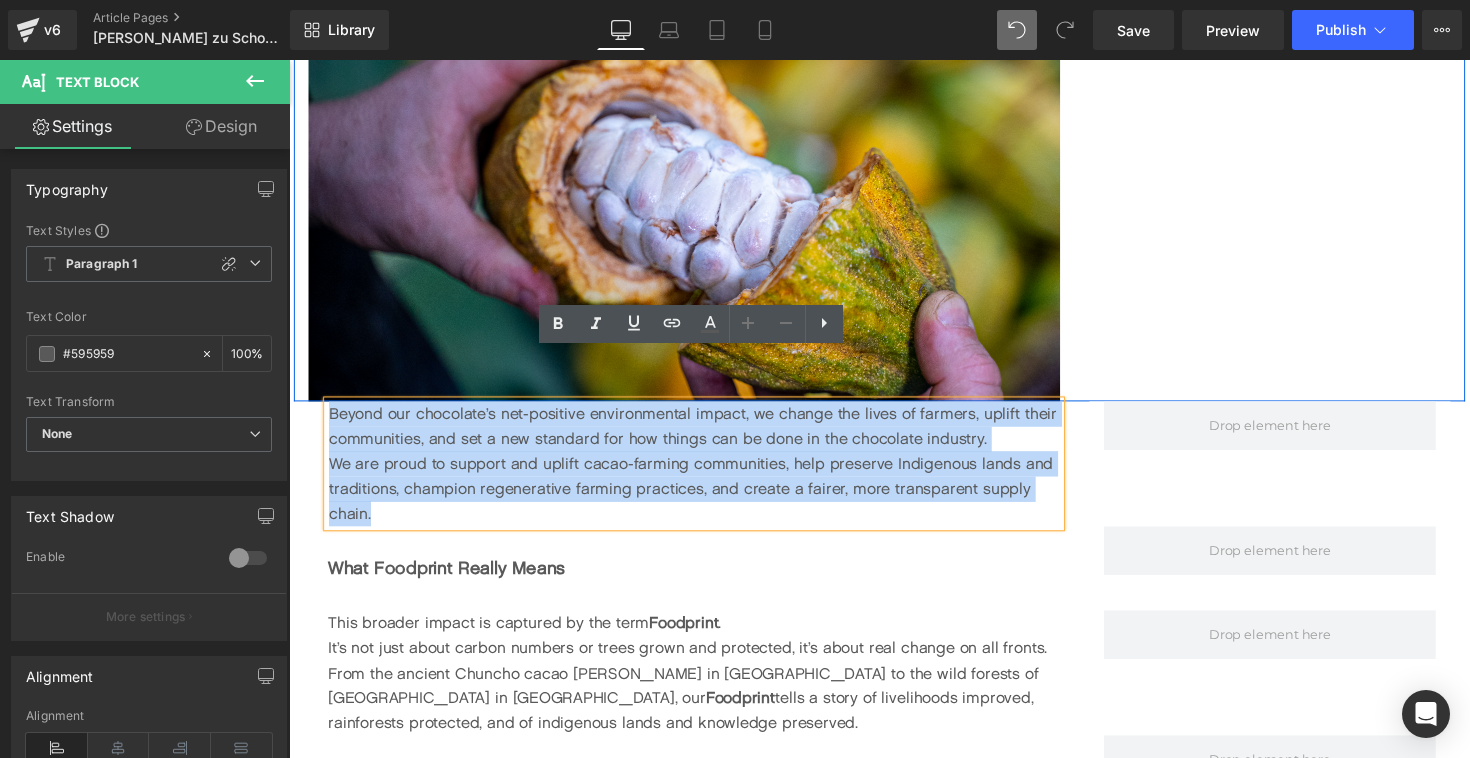 drag, startPoint x: 472, startPoint y: 473, endPoint x: 330, endPoint y: 376, distance: 171.96802 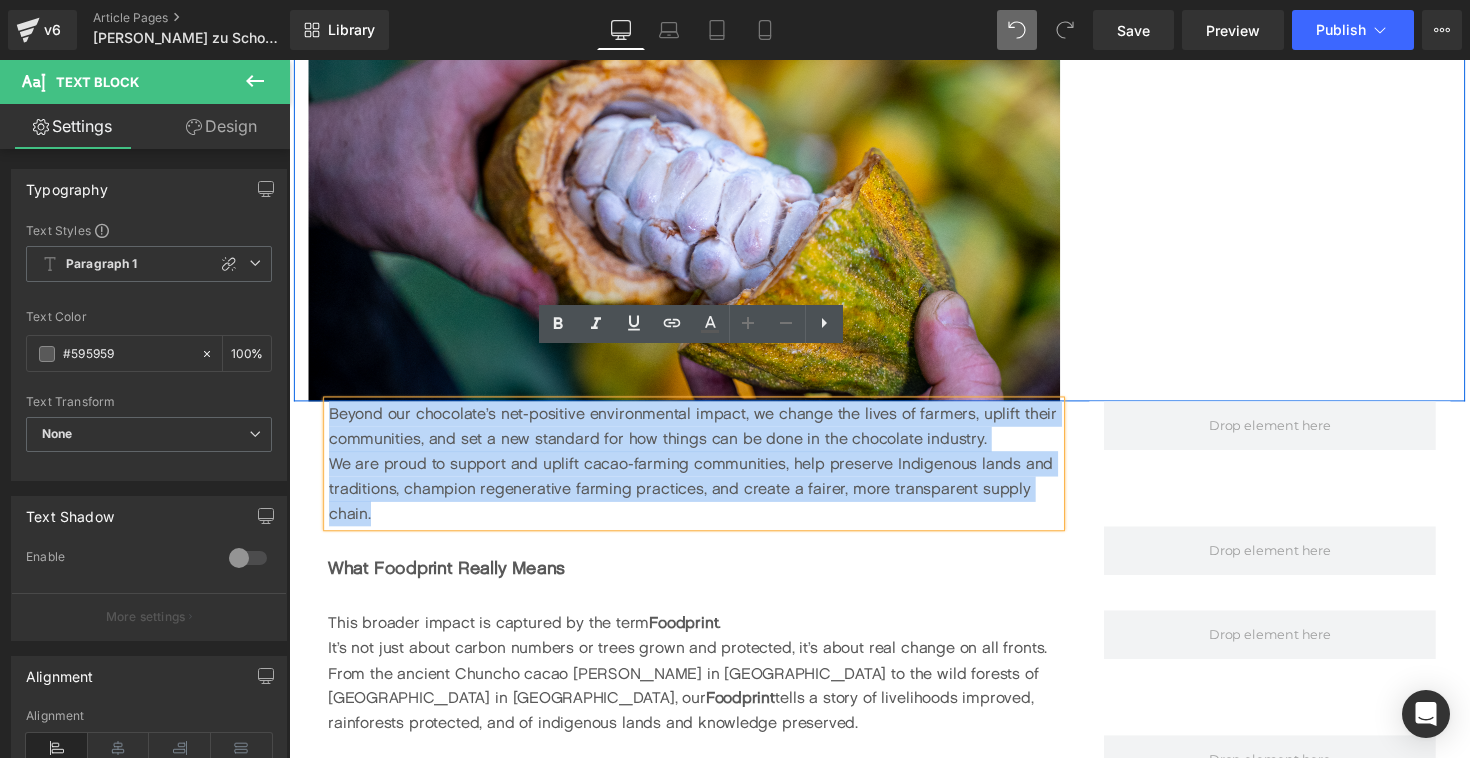 click on "Beyond our chocolate’s net-positive environmental impact, we change the lives of farmers, uplift their communities, and set a new standard for how things can be done in the chocolate industry. We are proud to support and uplift cacao-farming communities, help preserve Indigenous lands and traditions, champion regenerative farming practices, and create a fairer, more transparent supply chain." at bounding box center (704, 474) 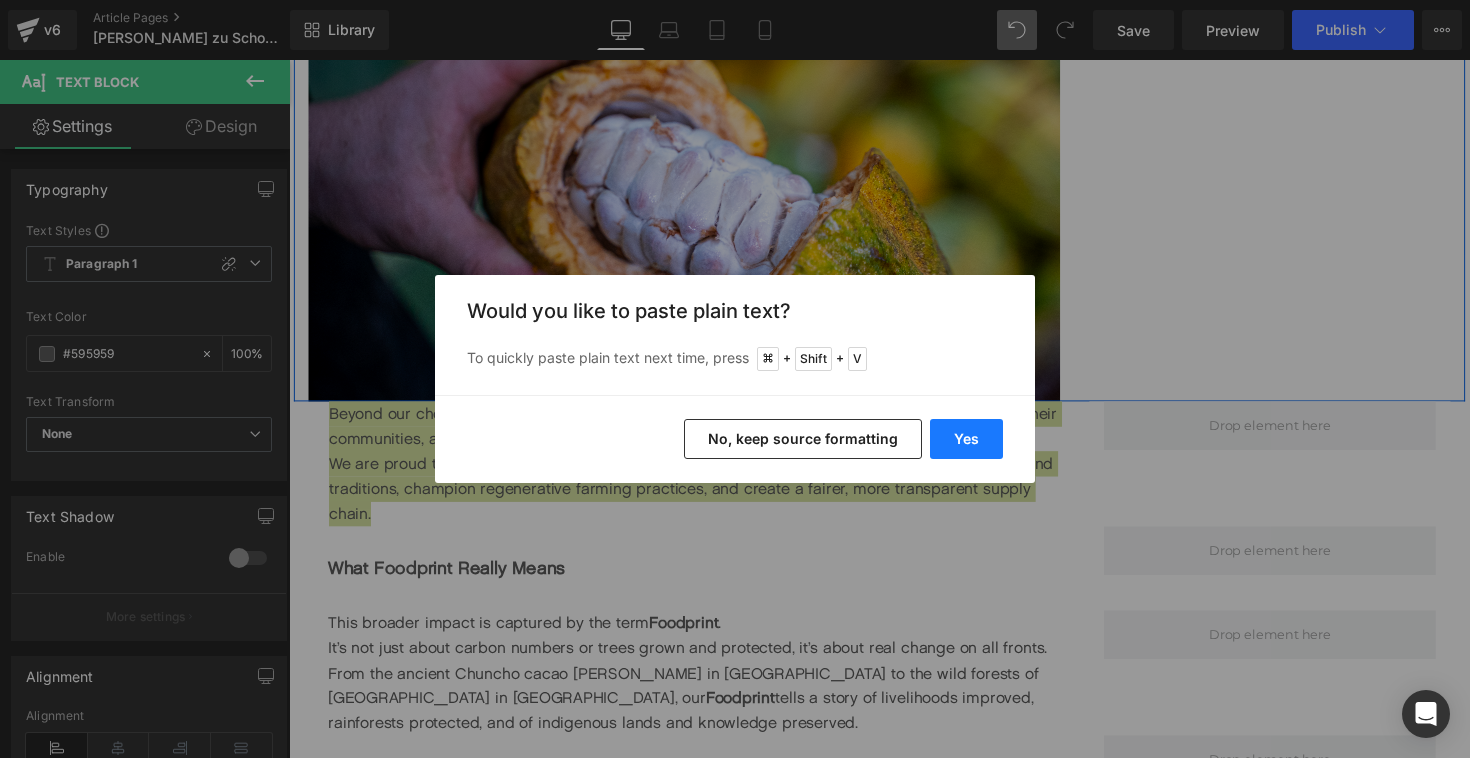 click on "Yes" at bounding box center [966, 439] 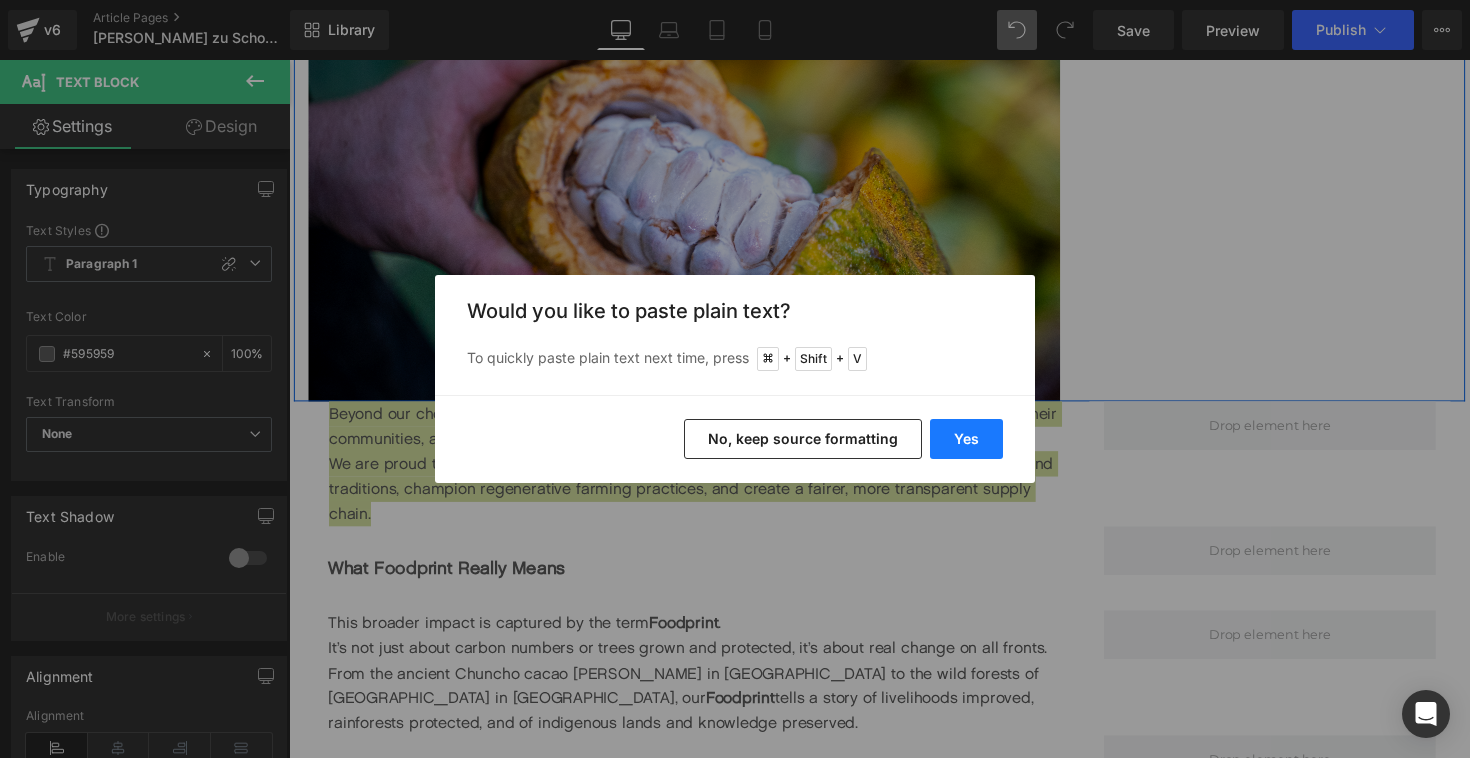 type 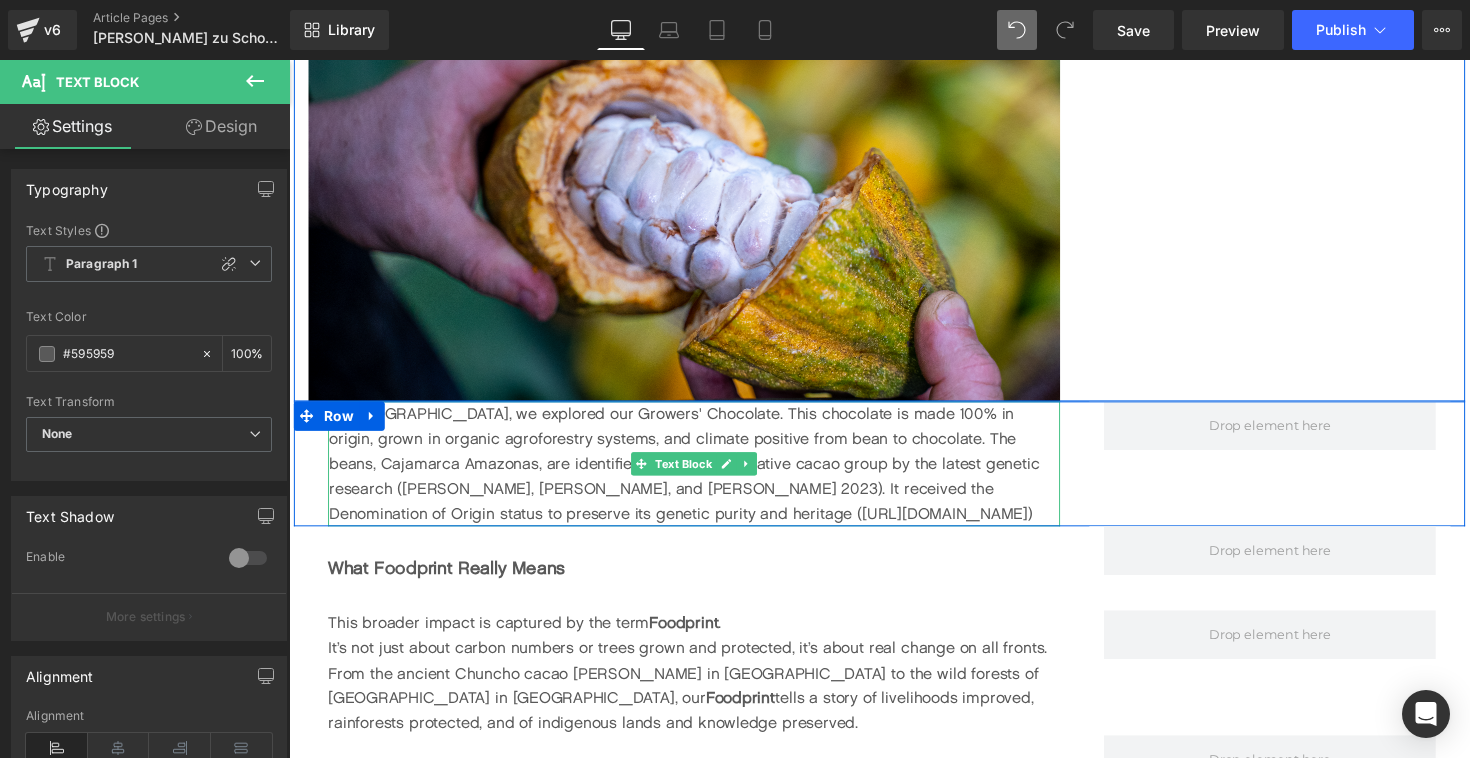 scroll, scrollTop: 2736, scrollLeft: 0, axis: vertical 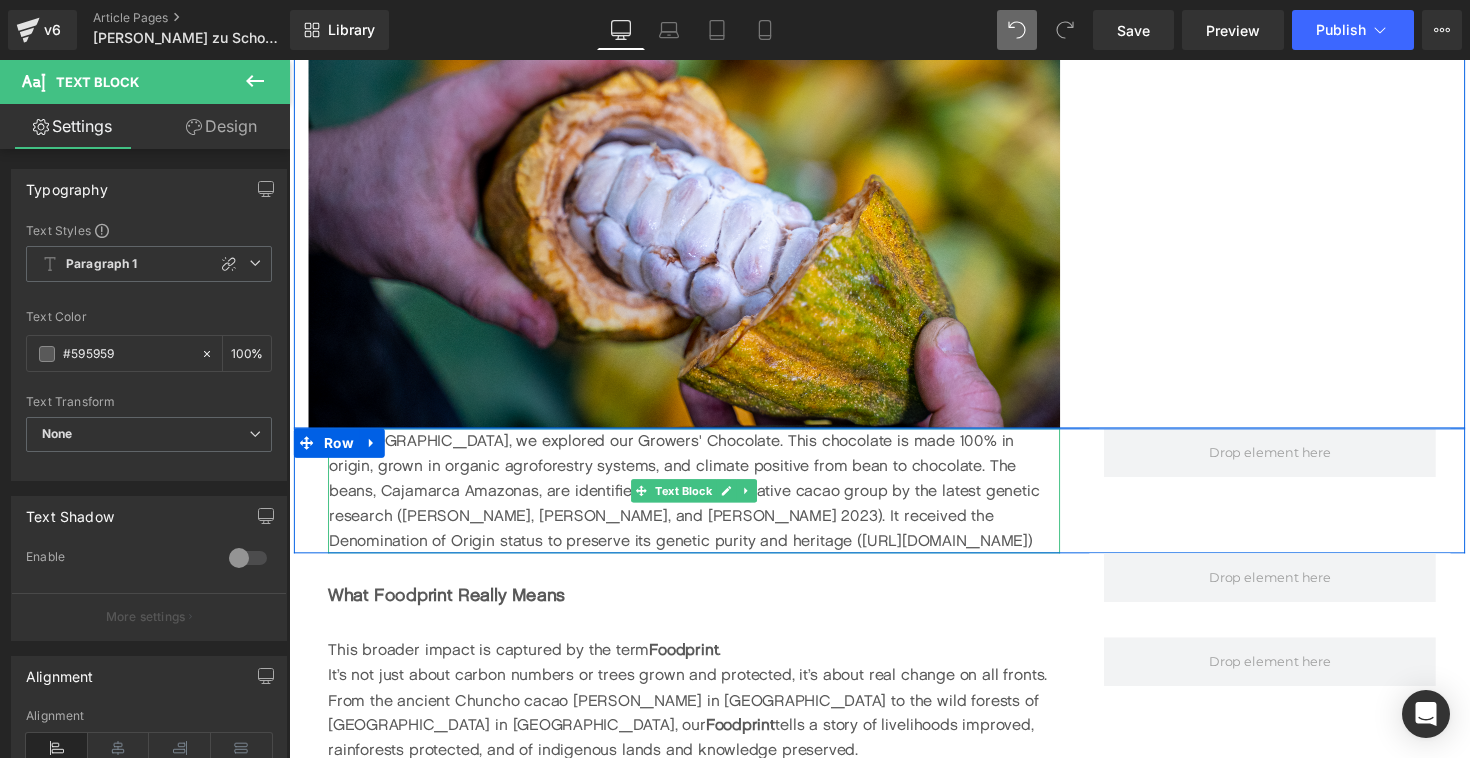 click on "In [GEOGRAPHIC_DATA], we explored our Growers' Chocolate. This chocolate is made 100% in origin, grown in organic agroforestry systems, and climate positive from bean to chocolate.  The beans, Cajamarca Amazonas, are identified as a rare and native cacao group by the latest genetic research ([PERSON_NAME], [PERSON_NAME], and [PERSON_NAME] 2023). It received the Denomination of Origin status to preserve its genetic purity and heritage ([URL][DOMAIN_NAME])" at bounding box center (704, 501) 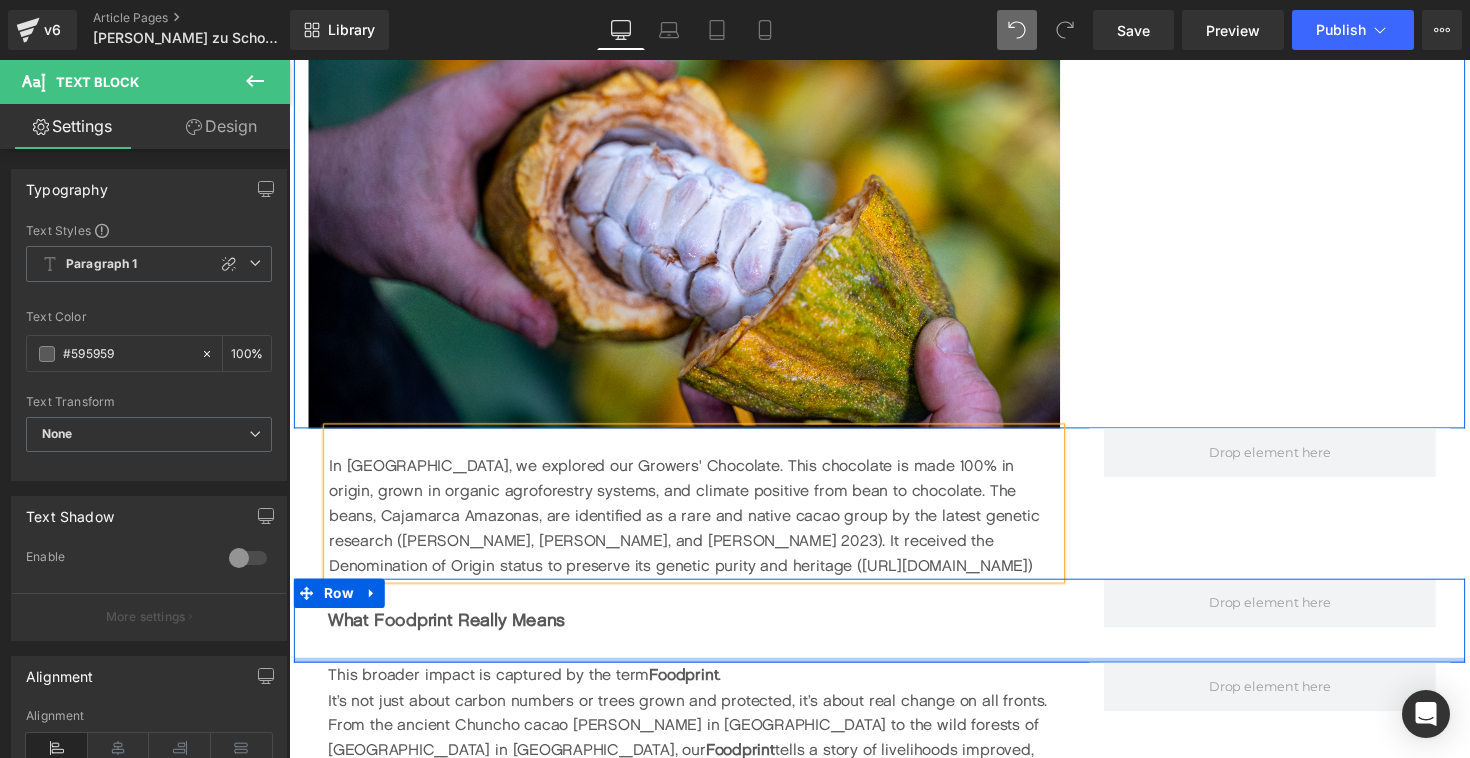 click at bounding box center (704, 662) 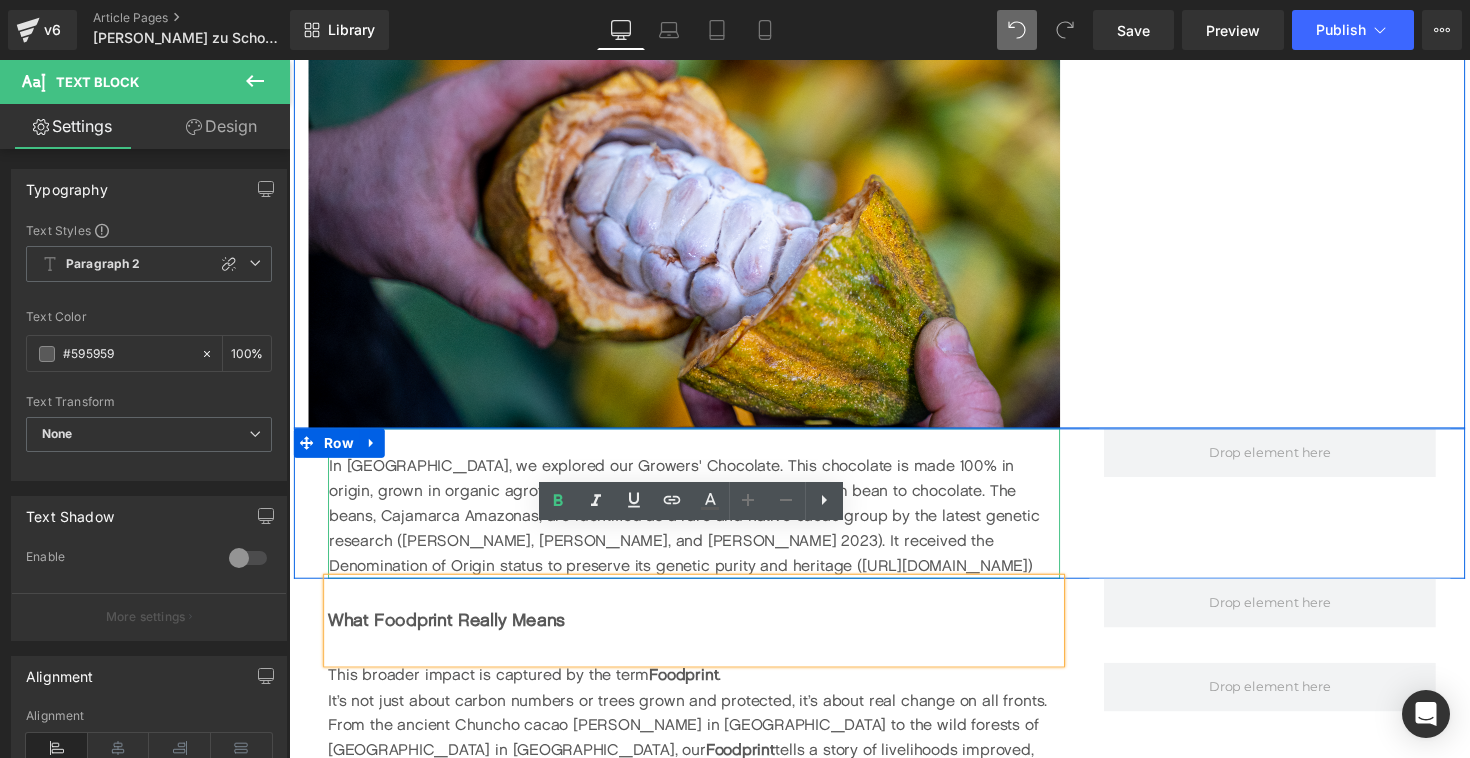 click on "In [GEOGRAPHIC_DATA], we explored our Growers' Chocolate. This chocolate is made 100% in origin, grown in organic agroforestry systems, and climate positive from bean to chocolate.  The beans, Cajamarca Amazonas, are identified as a rare and native cacao group by the latest genetic research ([PERSON_NAME], [PERSON_NAME], and [PERSON_NAME] 2023). It received the Denomination of Origin status to preserve its genetic purity and heritage ([URL][DOMAIN_NAME])" at bounding box center [704, 527] 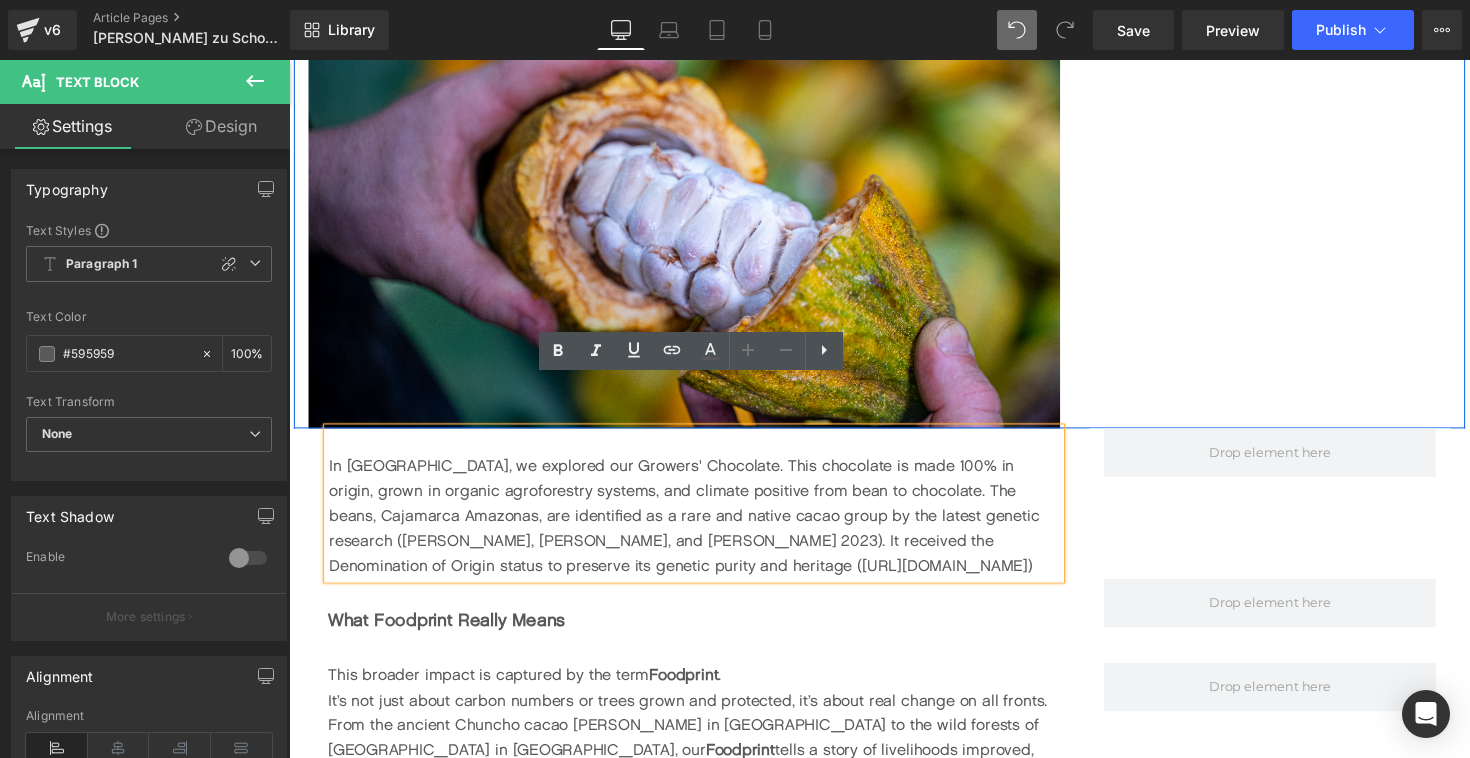 click on "In [GEOGRAPHIC_DATA], we explored our Growers' Chocolate. This chocolate is made 100% in origin, grown in organic agroforestry systems, and climate positive from bean to chocolate.  The beans, Cajamarca Amazonas, are identified as a rare and native cacao group by the latest genetic research ([PERSON_NAME], [PERSON_NAME], and [PERSON_NAME] 2023). It received the Denomination of Origin status to preserve its genetic purity and heritage ([URL][DOMAIN_NAME])" at bounding box center [704, 527] 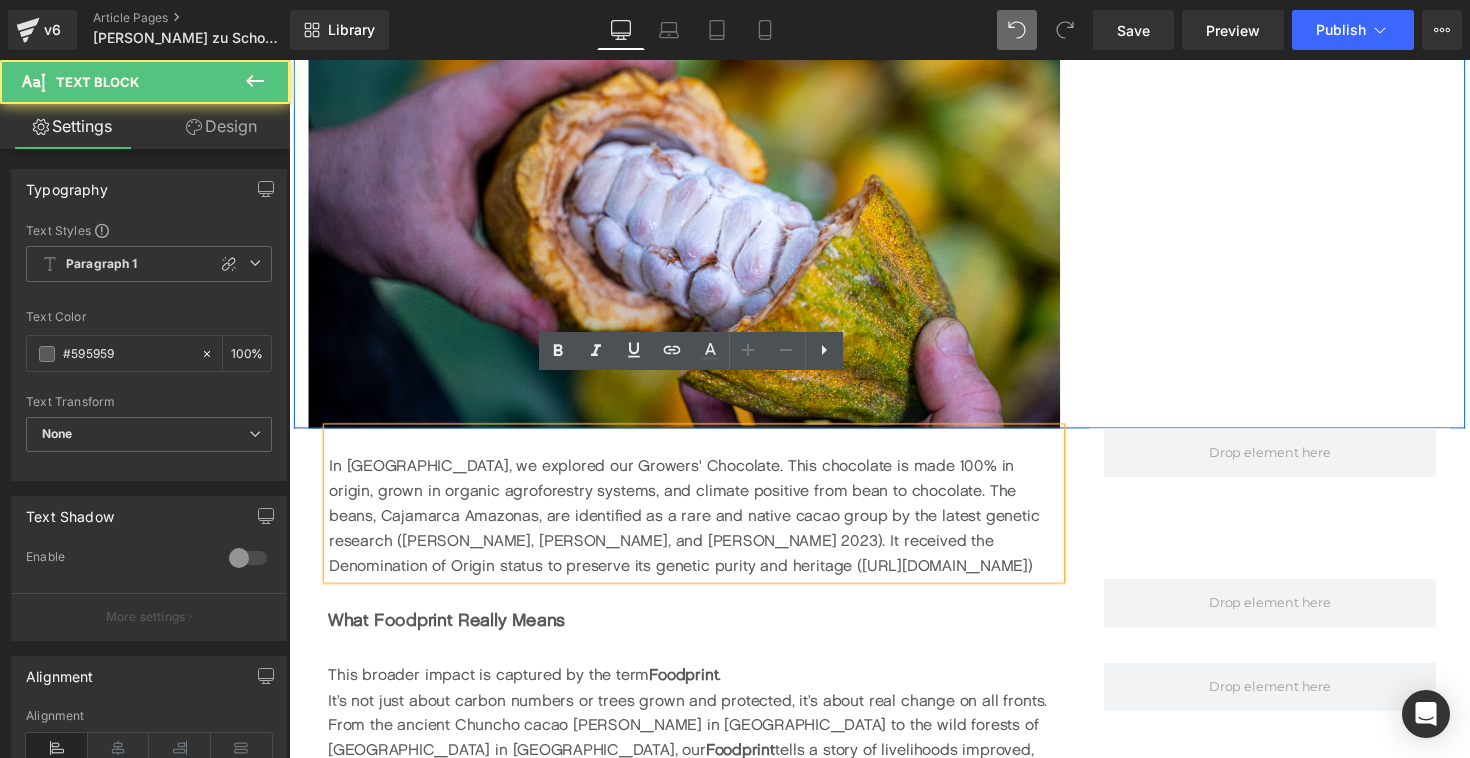click on "In [GEOGRAPHIC_DATA], we explored our Growers' Chocolate. This chocolate is made 100% in origin, grown in organic agroforestry systems, and climate positive from bean to chocolate.  The beans, Cajamarca Amazonas, are identified as a rare and native cacao group by the latest genetic research ([PERSON_NAME], [PERSON_NAME], and [PERSON_NAME] 2023). It received the Denomination of Origin status to preserve its genetic purity and heritage ([URL][DOMAIN_NAME])" at bounding box center (704, 527) 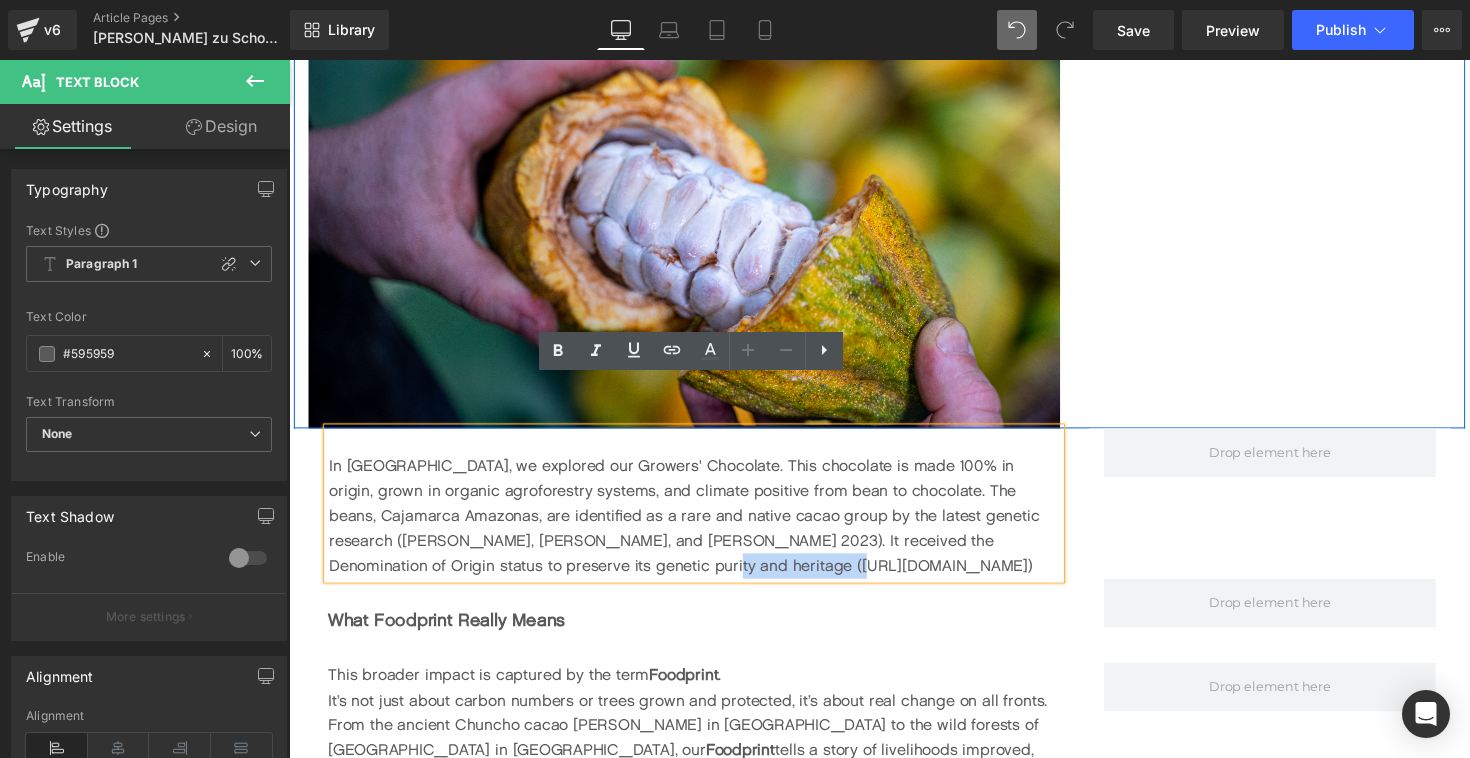 drag, startPoint x: 658, startPoint y: 527, endPoint x: 614, endPoint y: 525, distance: 44.04543 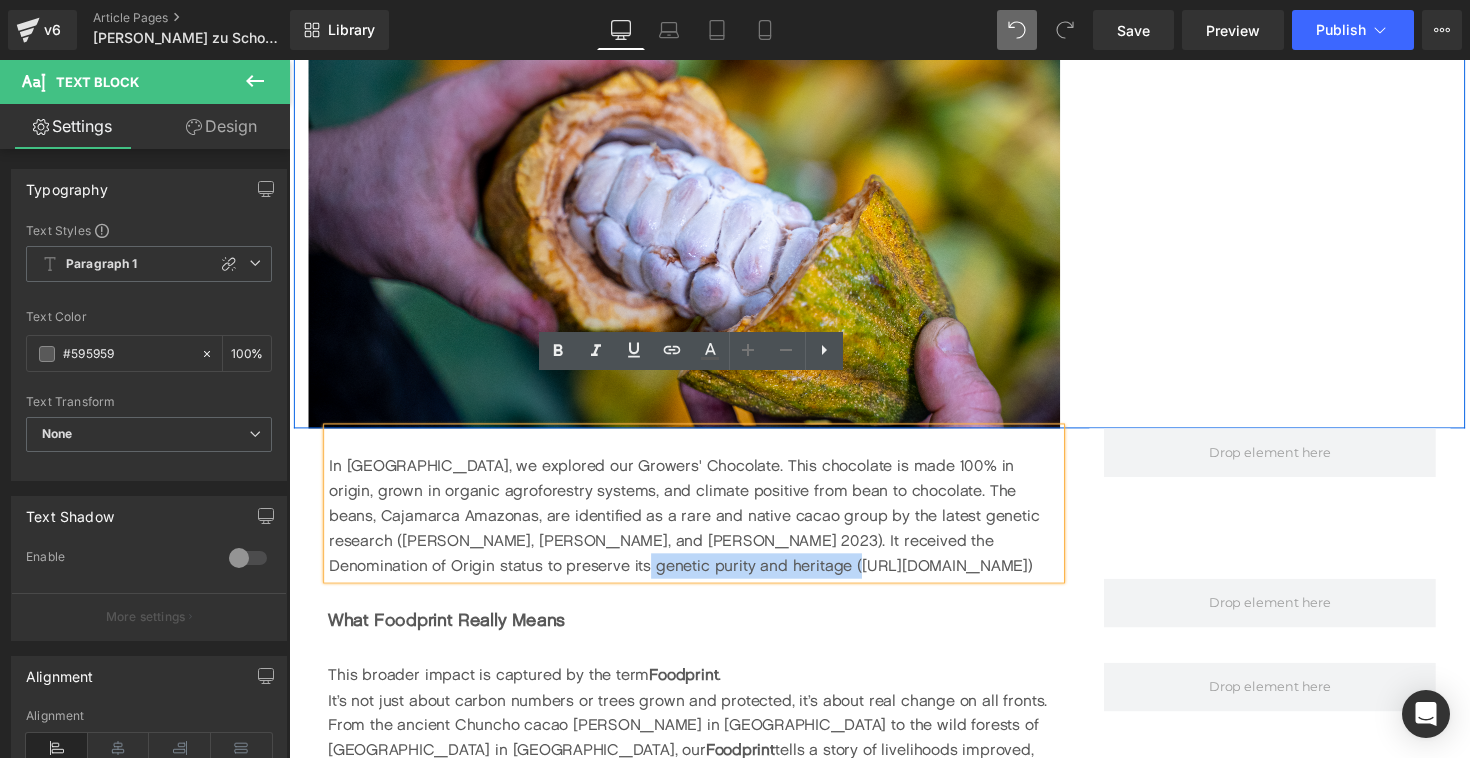 drag, startPoint x: 431, startPoint y: 524, endPoint x: 657, endPoint y: 525, distance: 226.00221 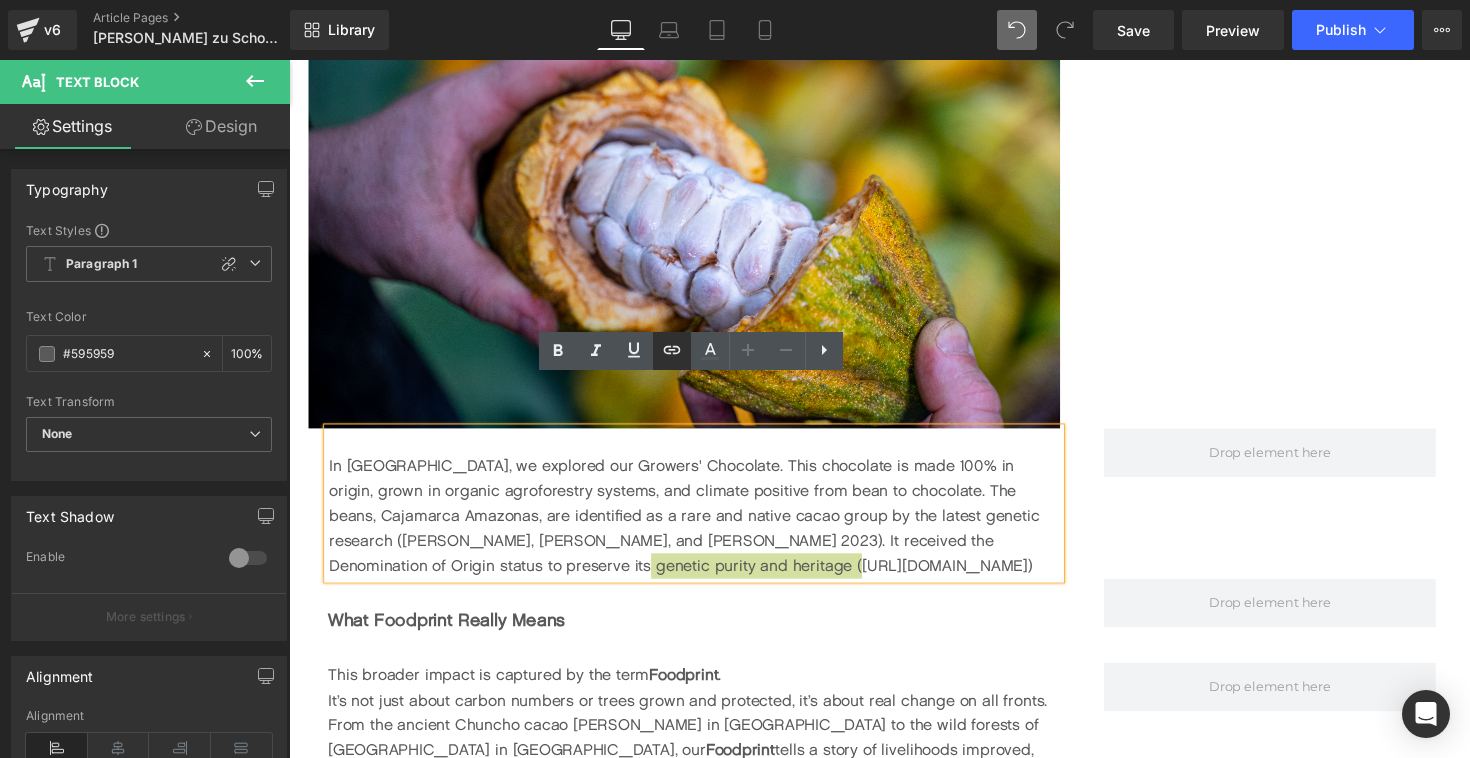 click 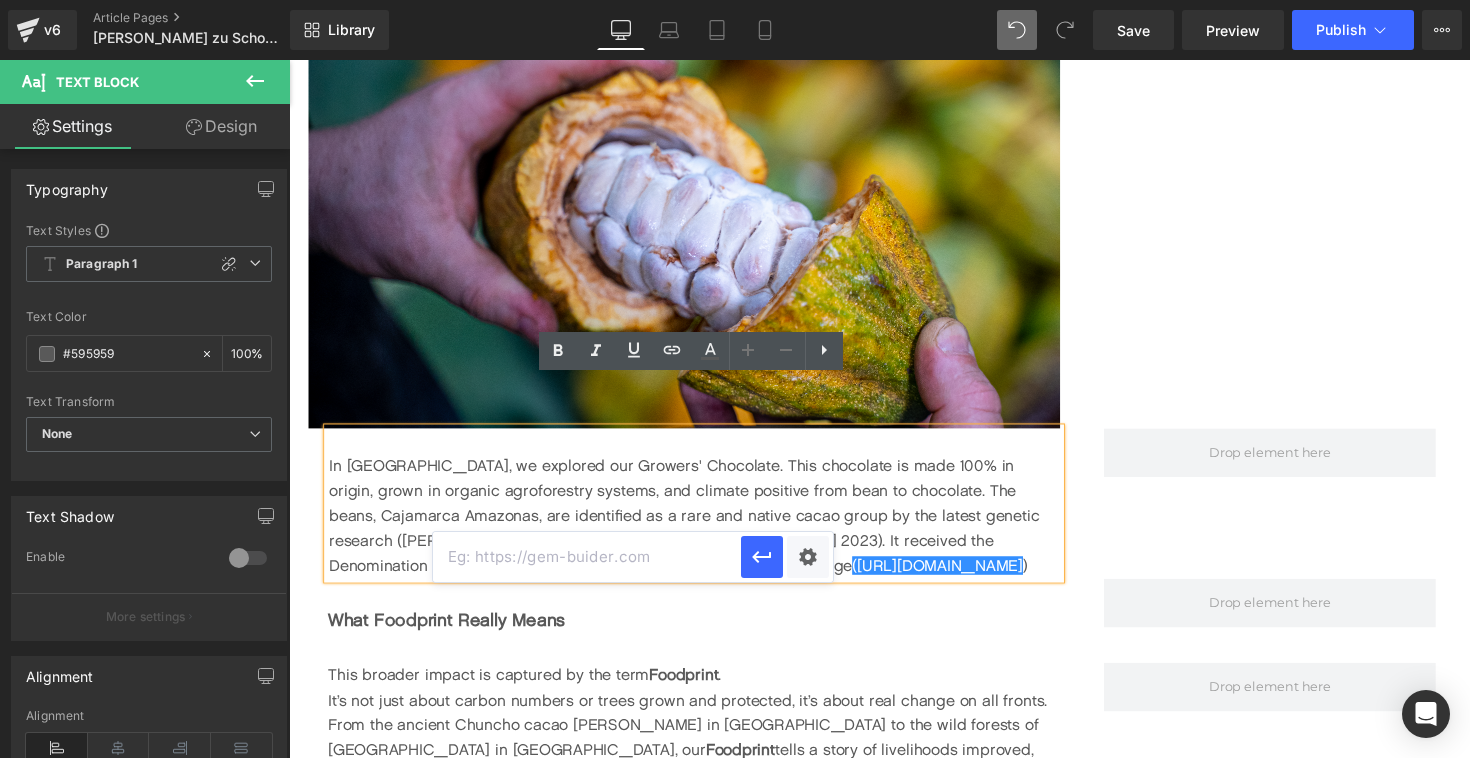 click at bounding box center [587, 557] 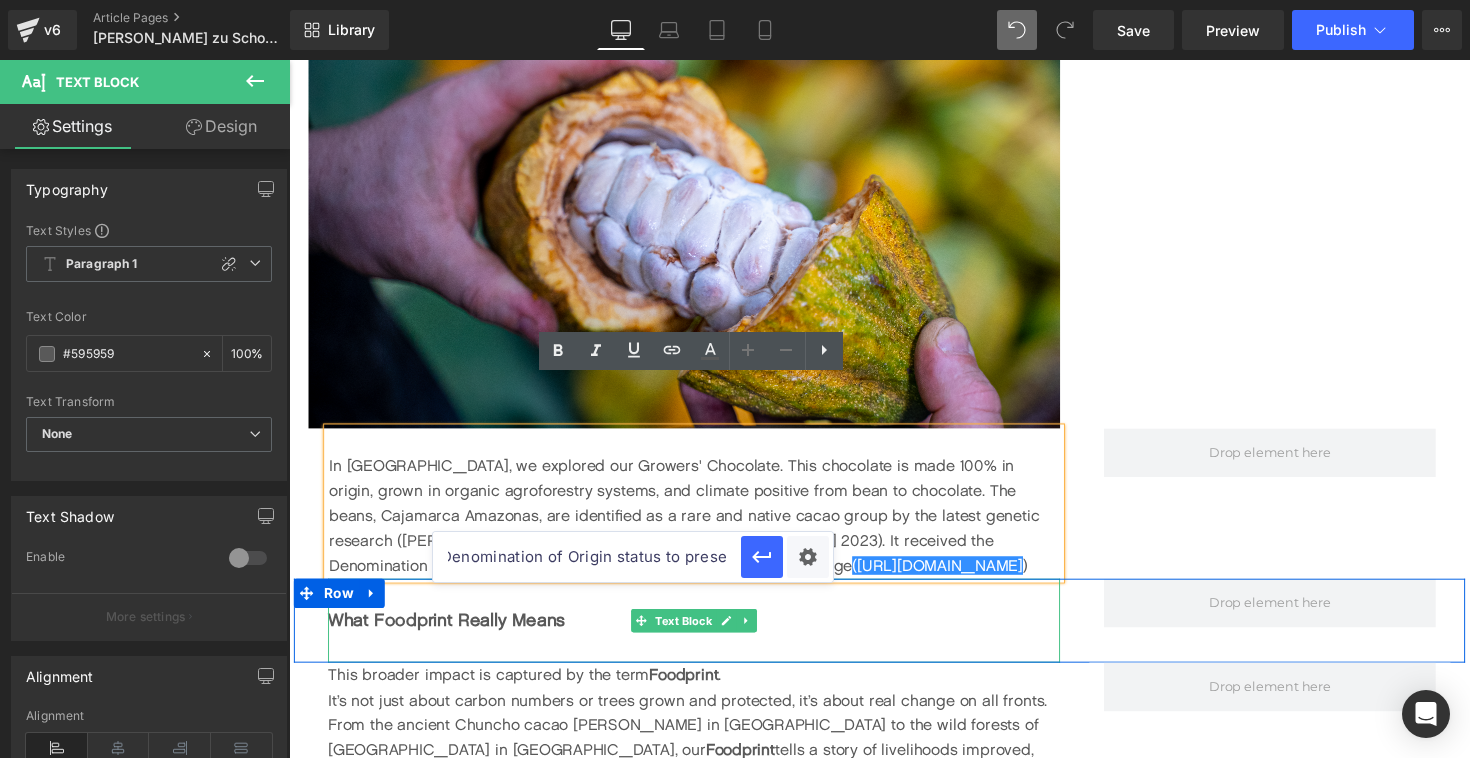 scroll, scrollTop: 0, scrollLeft: 3015, axis: horizontal 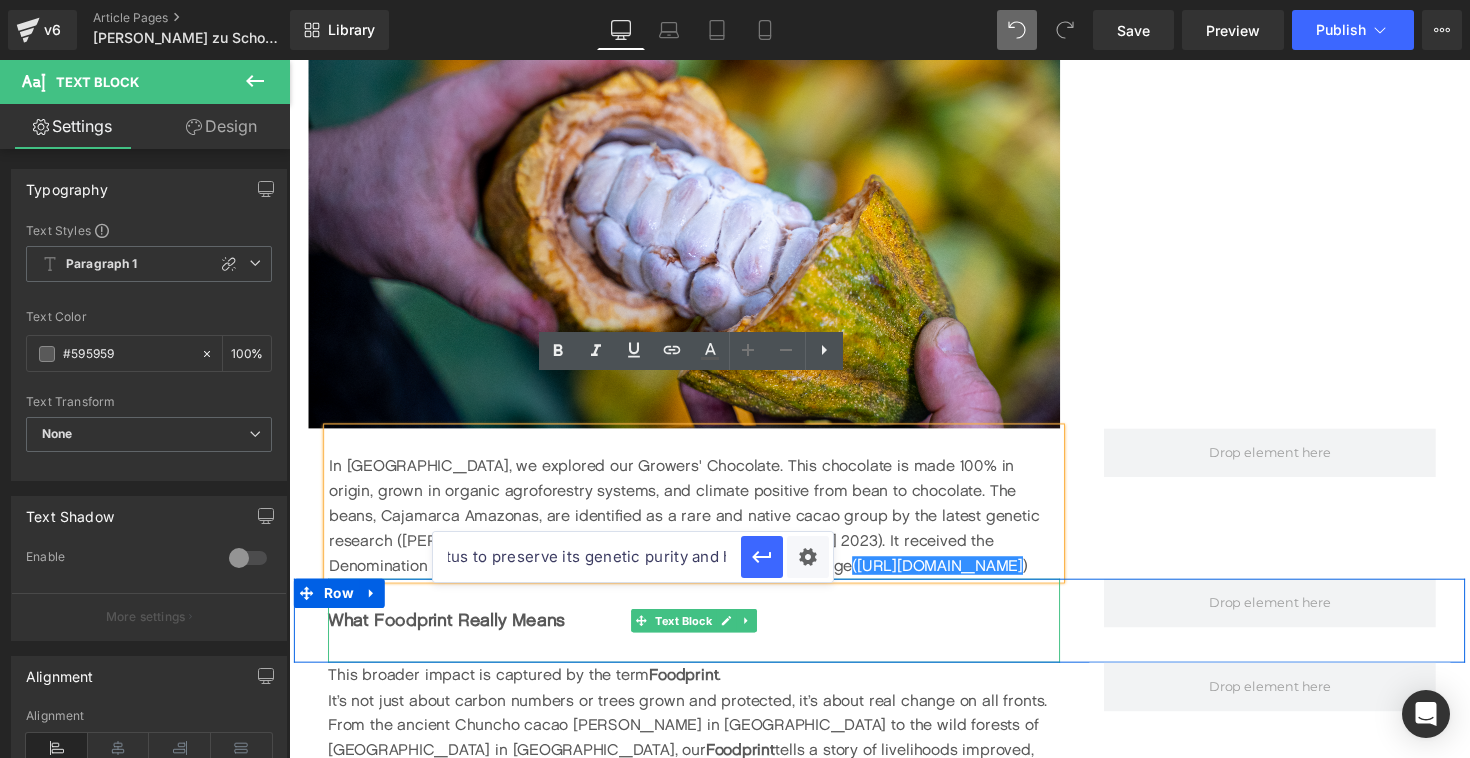 drag, startPoint x: 771, startPoint y: 616, endPoint x: 804, endPoint y: 601, distance: 36.249138 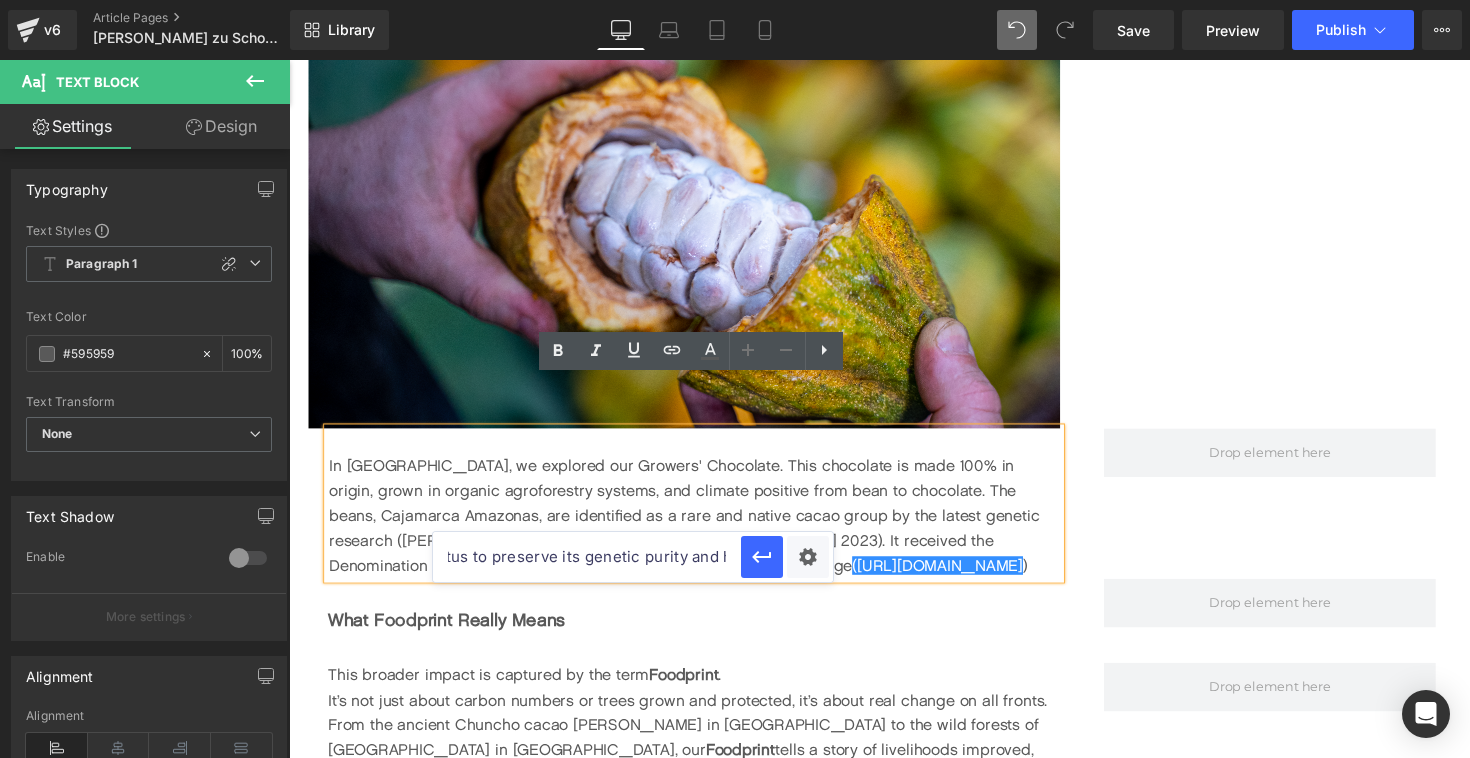 click on "In [GEOGRAPHIC_DATA], we explored our Growers' Chocolate. This chocolate is made 100% in origin, grown in organic agroforestry systems, and climate positive from bean to chocolate.  The beans, Cajamarca Amazonas, are identified as a rare and native cacao group by the latest genetic research ([PERSON_NAME], [PERSON_NAME], and [PERSON_NAME] 2023). It received the Denomination of Origin status to preserve its genetic purity and heritage ([URL][DOMAIN_NAME])" at bounding box center (587, 557) 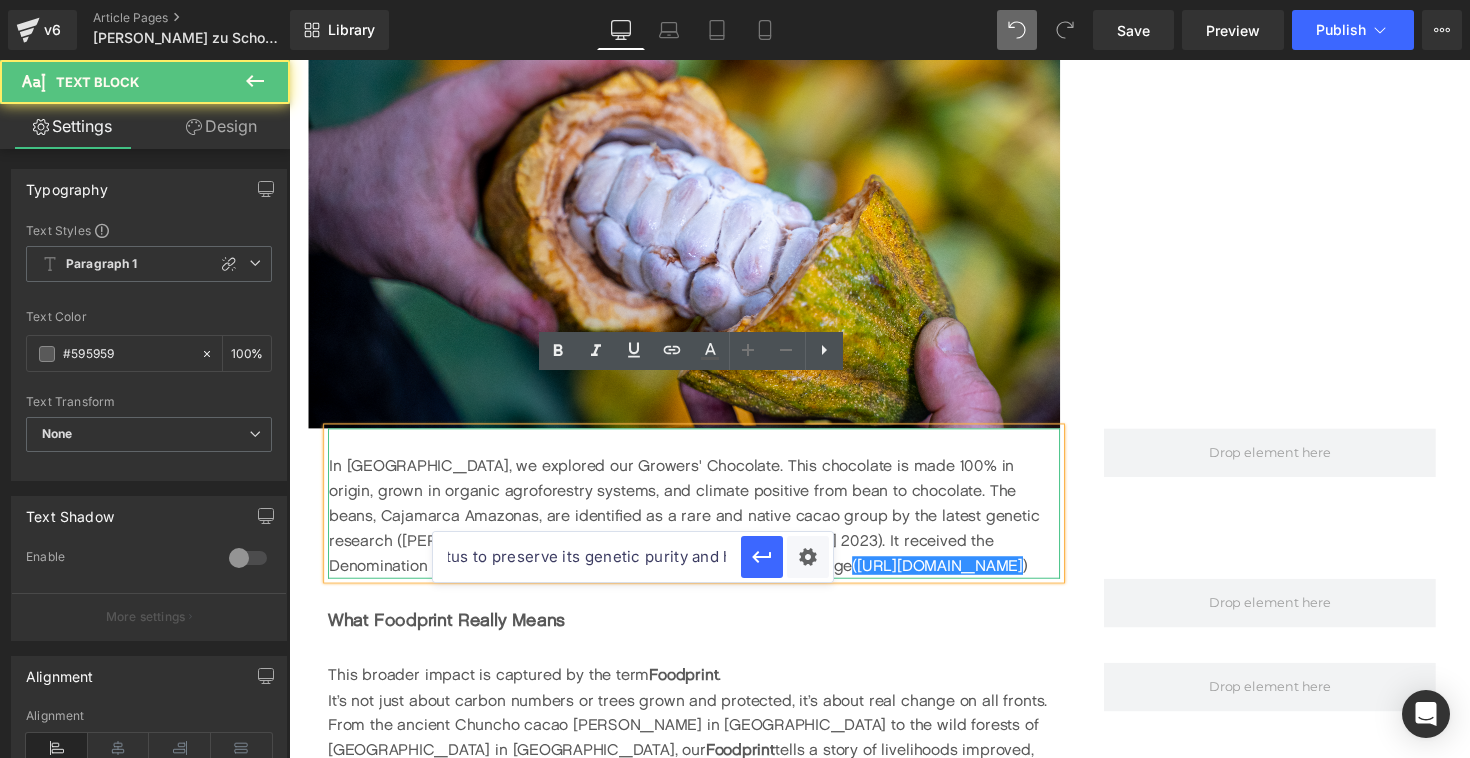 scroll, scrollTop: 0, scrollLeft: 0, axis: both 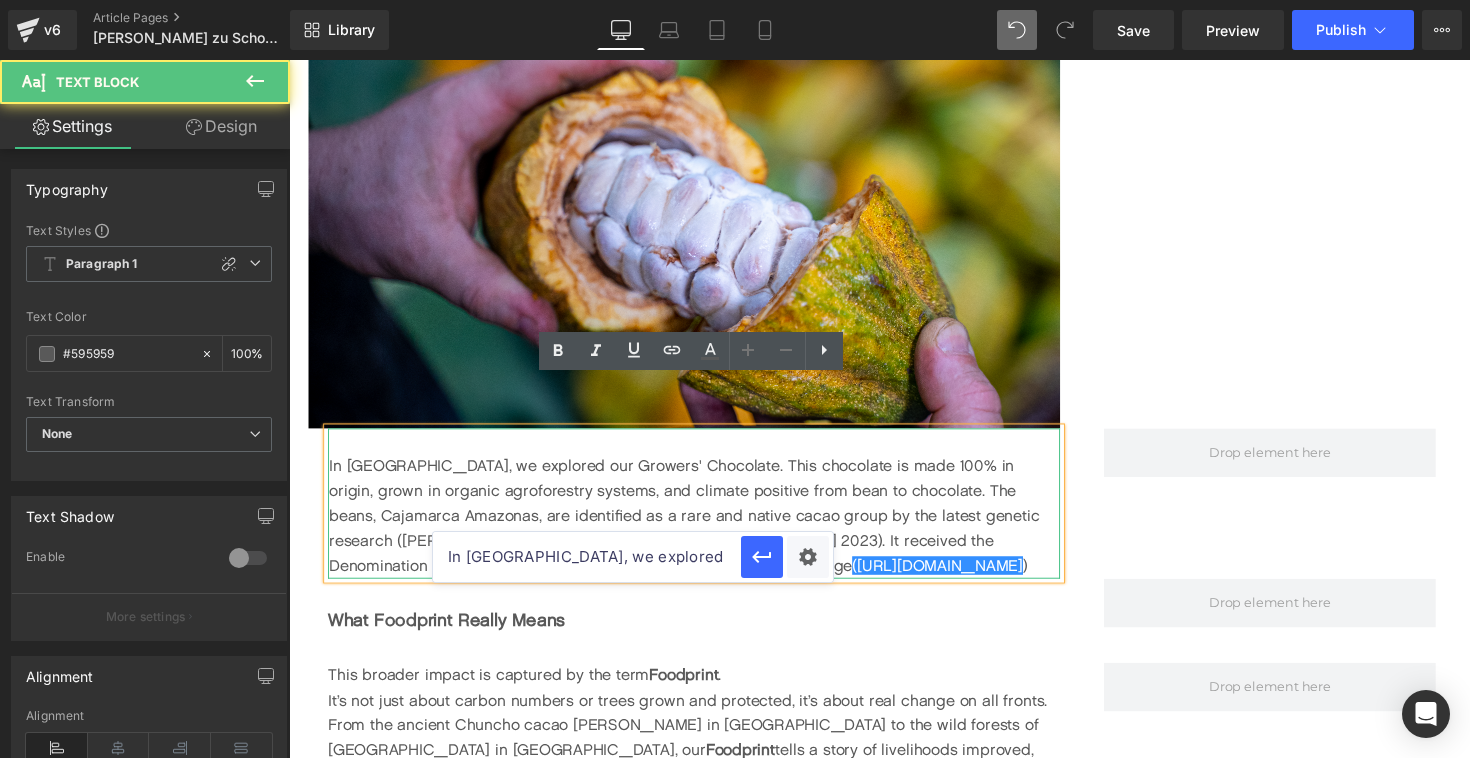 click on "In [GEOGRAPHIC_DATA], we explored our Growers' Chocolate. This chocolate is made 100% in origin, grown in organic agroforestry systems, and climate positive from bean to chocolate.  The beans, Cajamarca Amazonas, are identified as a rare and native cacao group by the latest genetic research ([PERSON_NAME], [PERSON_NAME], and [PERSON_NAME] 2023). It received the Denomination of Origin status to preserve its genetic purity and heritage  ([URL][DOMAIN_NAME] )" at bounding box center (704, 527) 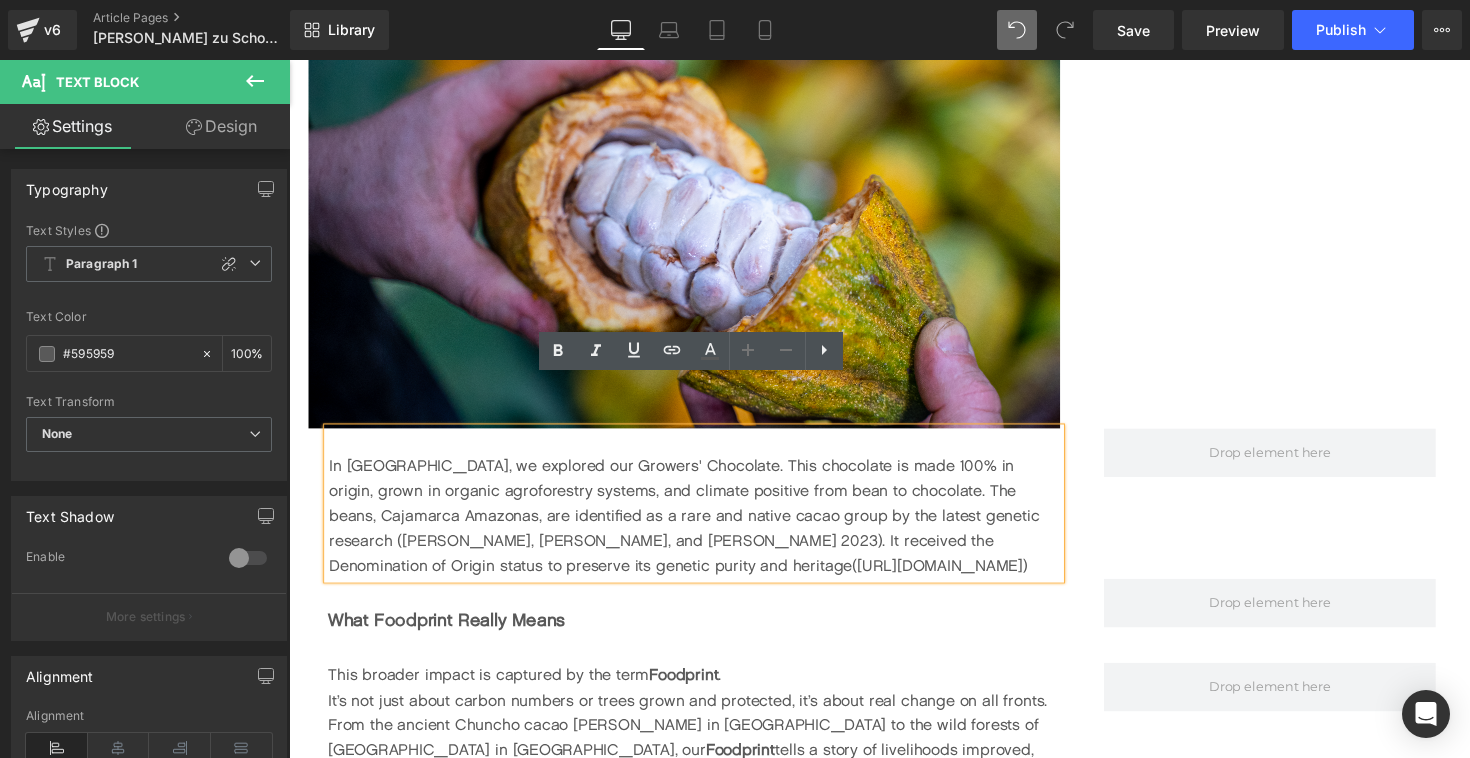 drag, startPoint x: 657, startPoint y: 527, endPoint x: 434, endPoint y: 518, distance: 223.18153 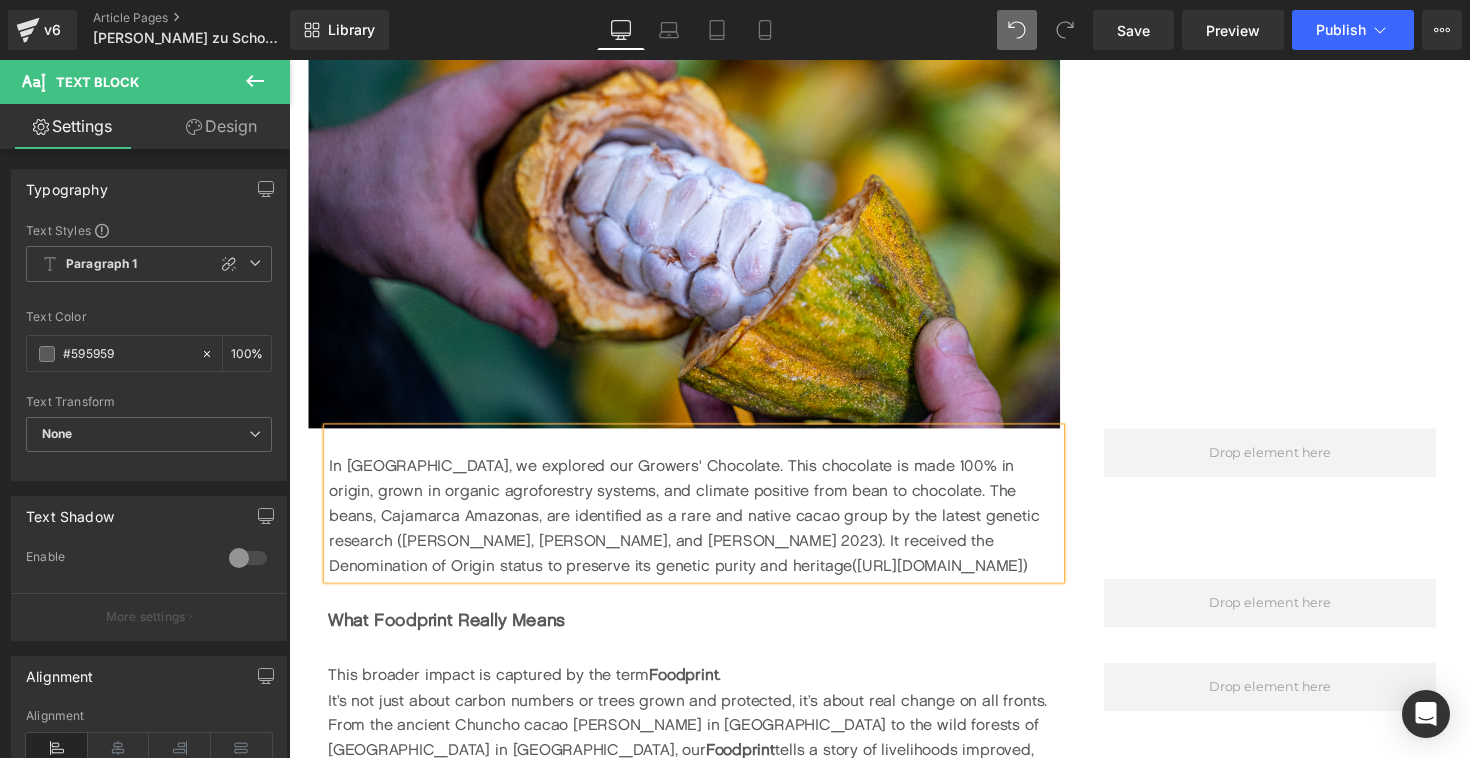 copy on "[URL][DOMAIN_NAME]" 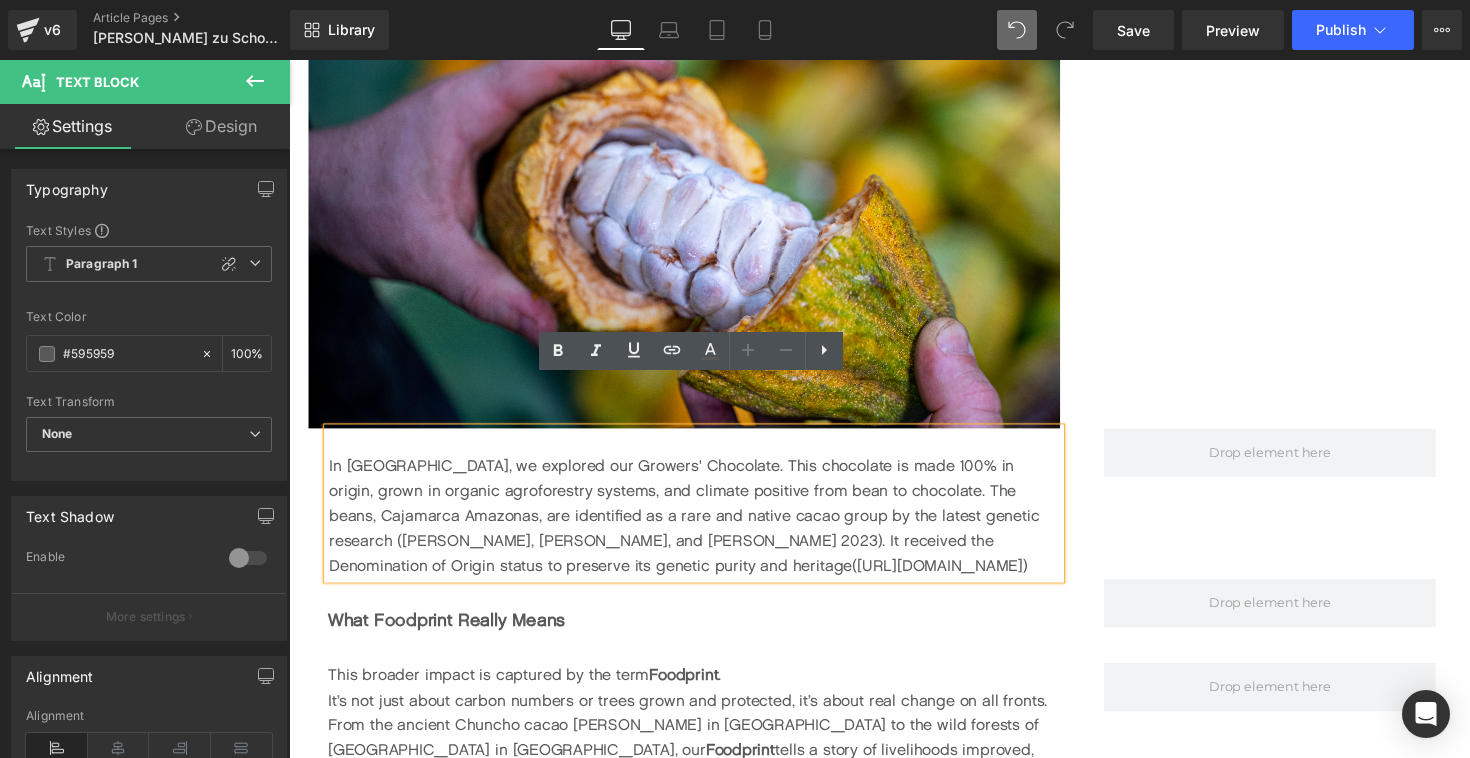 drag, startPoint x: 433, startPoint y: 526, endPoint x: 656, endPoint y: 520, distance: 223.0807 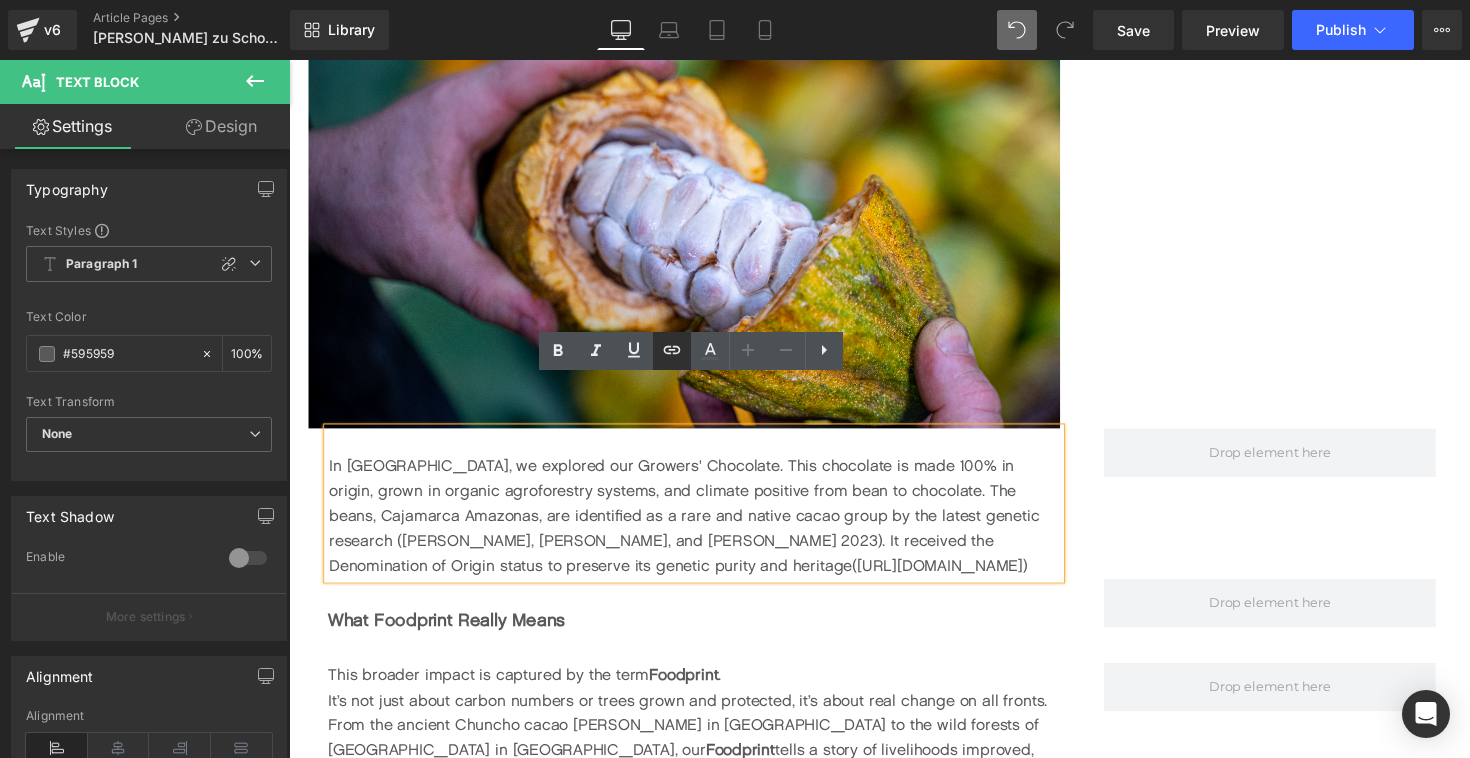 click 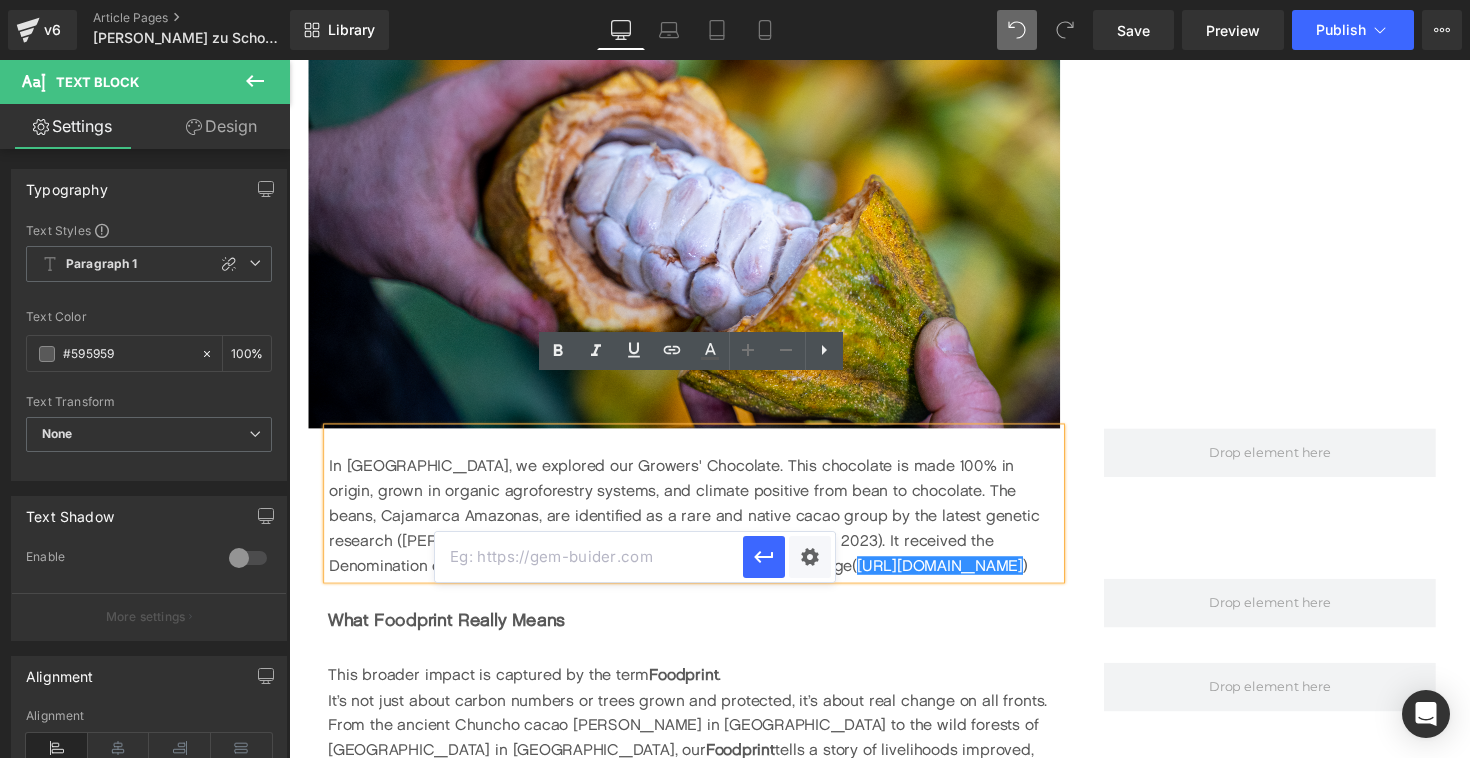 click at bounding box center [589, 557] 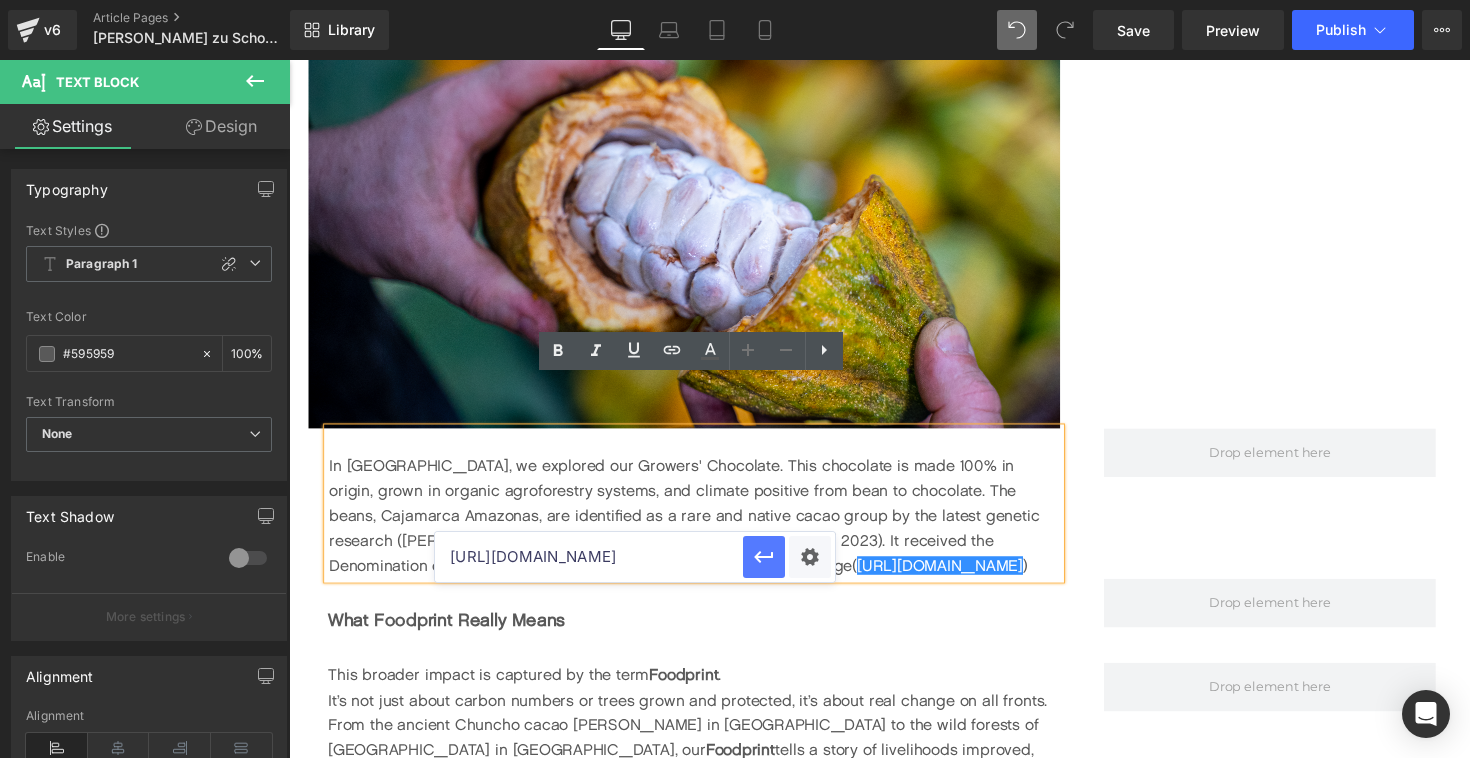type on "[URL][DOMAIN_NAME]" 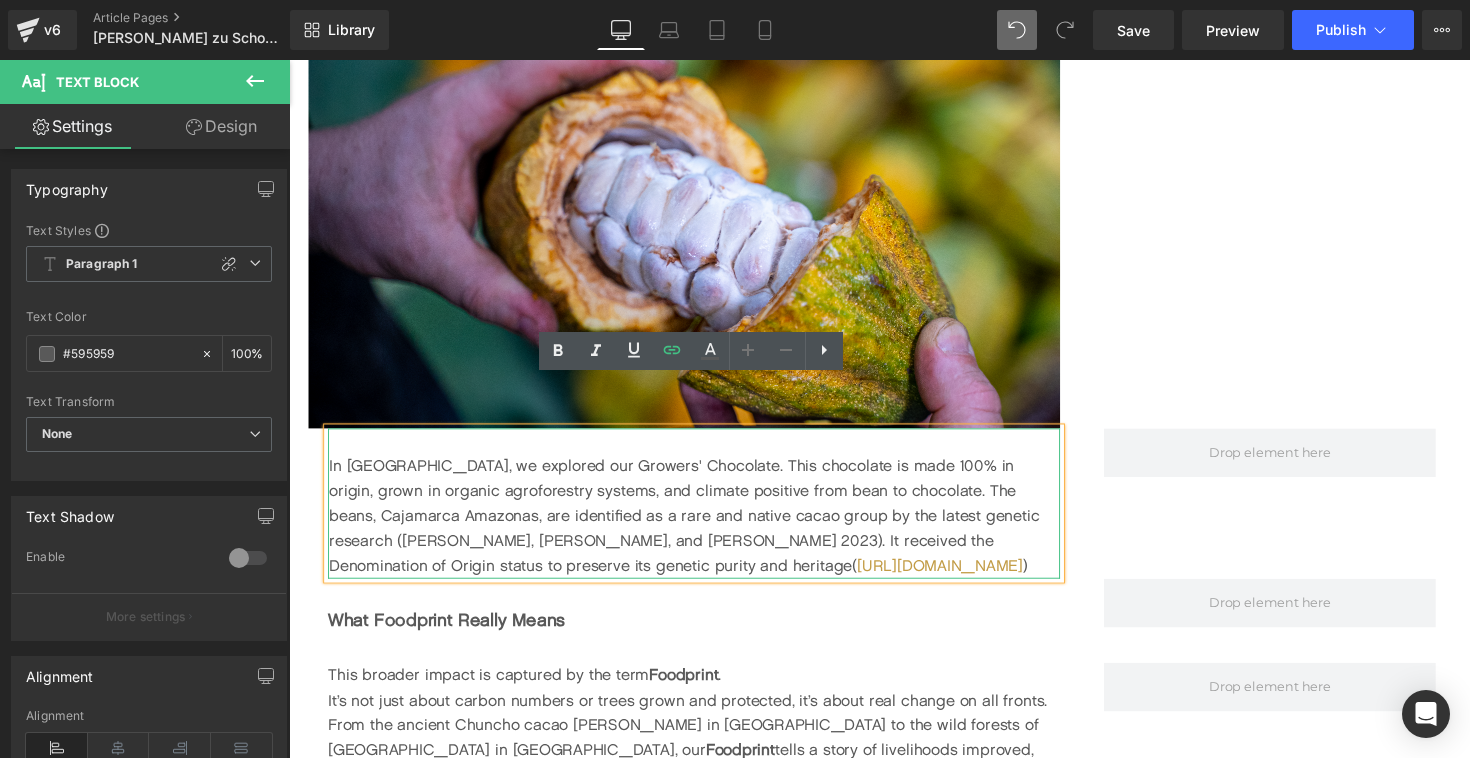 click on "In [GEOGRAPHIC_DATA], we explored our Growers' Chocolate. This chocolate is made 100% in origin, grown in organic agroforestry systems, and climate positive from bean to chocolate.  The beans, Cajamarca Amazonas, are identified as a rare and native cacao group by the latest genetic research ([PERSON_NAME], [PERSON_NAME], and [PERSON_NAME] 2023). It received the Denomination of Origin status to preserve its genetic purity and heritage  ( [URL][DOMAIN_NAME] )" at bounding box center [704, 527] 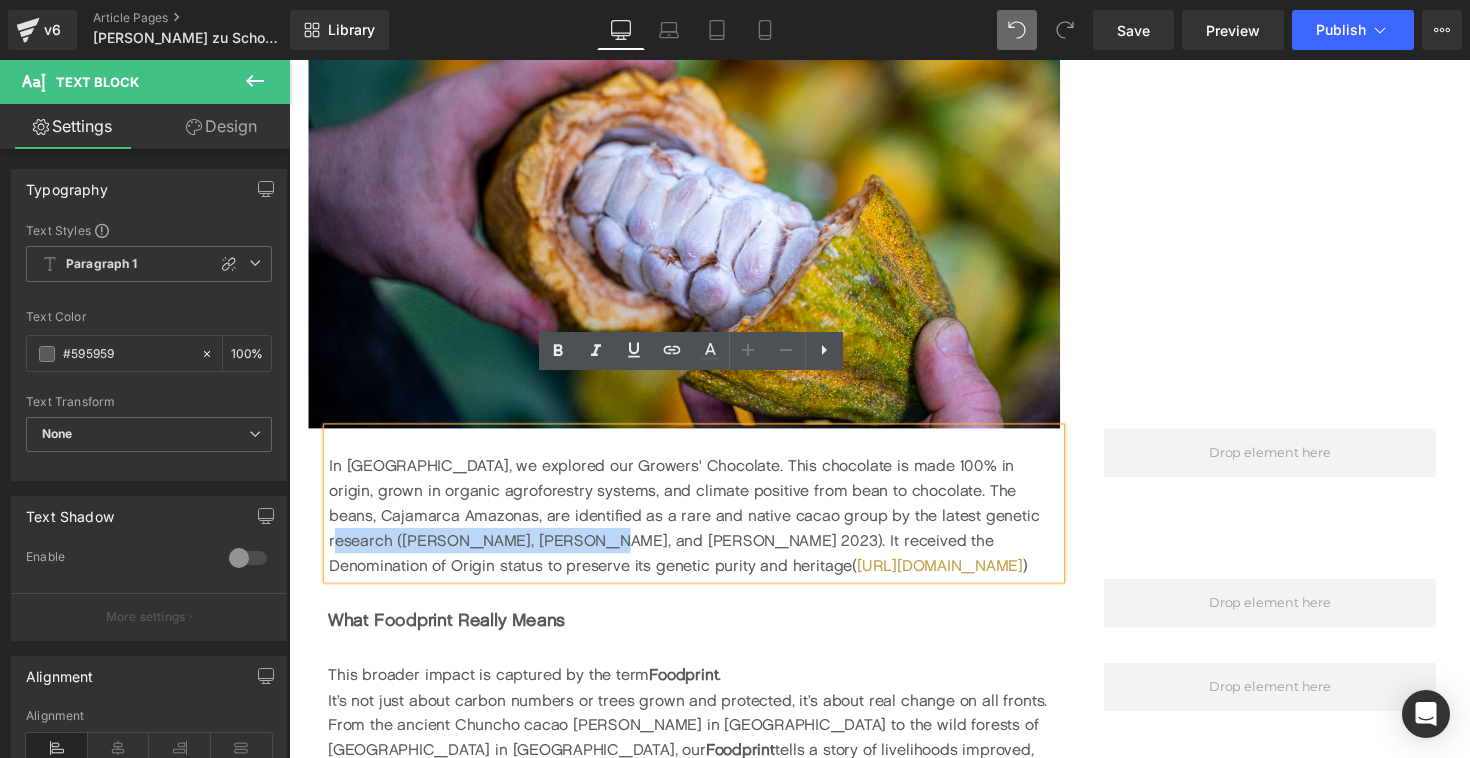 drag, startPoint x: 513, startPoint y: 501, endPoint x: 995, endPoint y: 482, distance: 482.37433 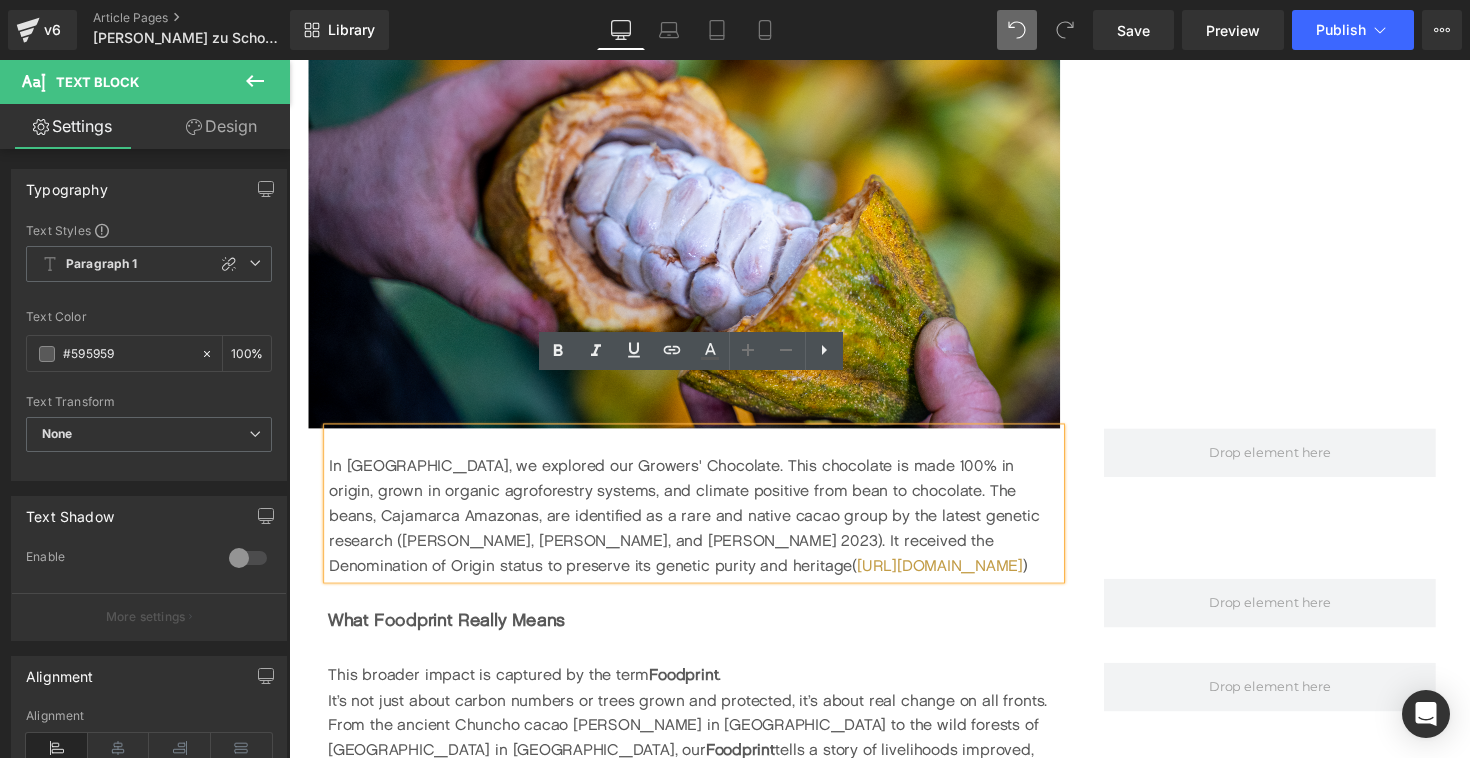 click on "In [GEOGRAPHIC_DATA], we explored our Growers' Chocolate. This chocolate is made 100% in origin, grown in organic agroforestry systems, and climate positive from bean to chocolate.  The beans, Cajamarca Amazonas, are identified as a rare and native cacao group by the latest genetic research ([PERSON_NAME], [PERSON_NAME], and [PERSON_NAME] 2023). It received the Denomination of Origin status to preserve its genetic purity and heritage  ( [URL][DOMAIN_NAME] )" at bounding box center (704, 527) 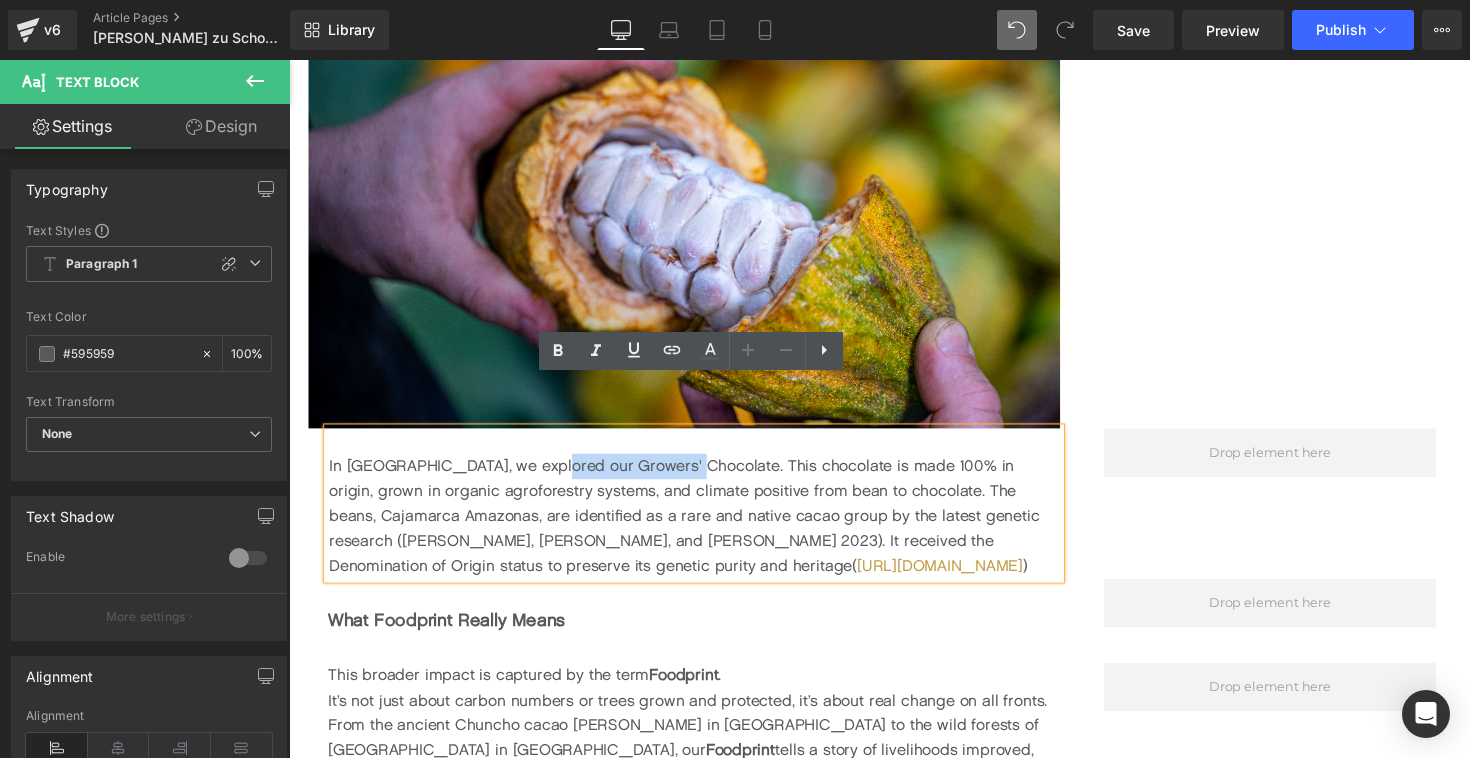 drag, startPoint x: 560, startPoint y: 421, endPoint x: 697, endPoint y: 418, distance: 137.03284 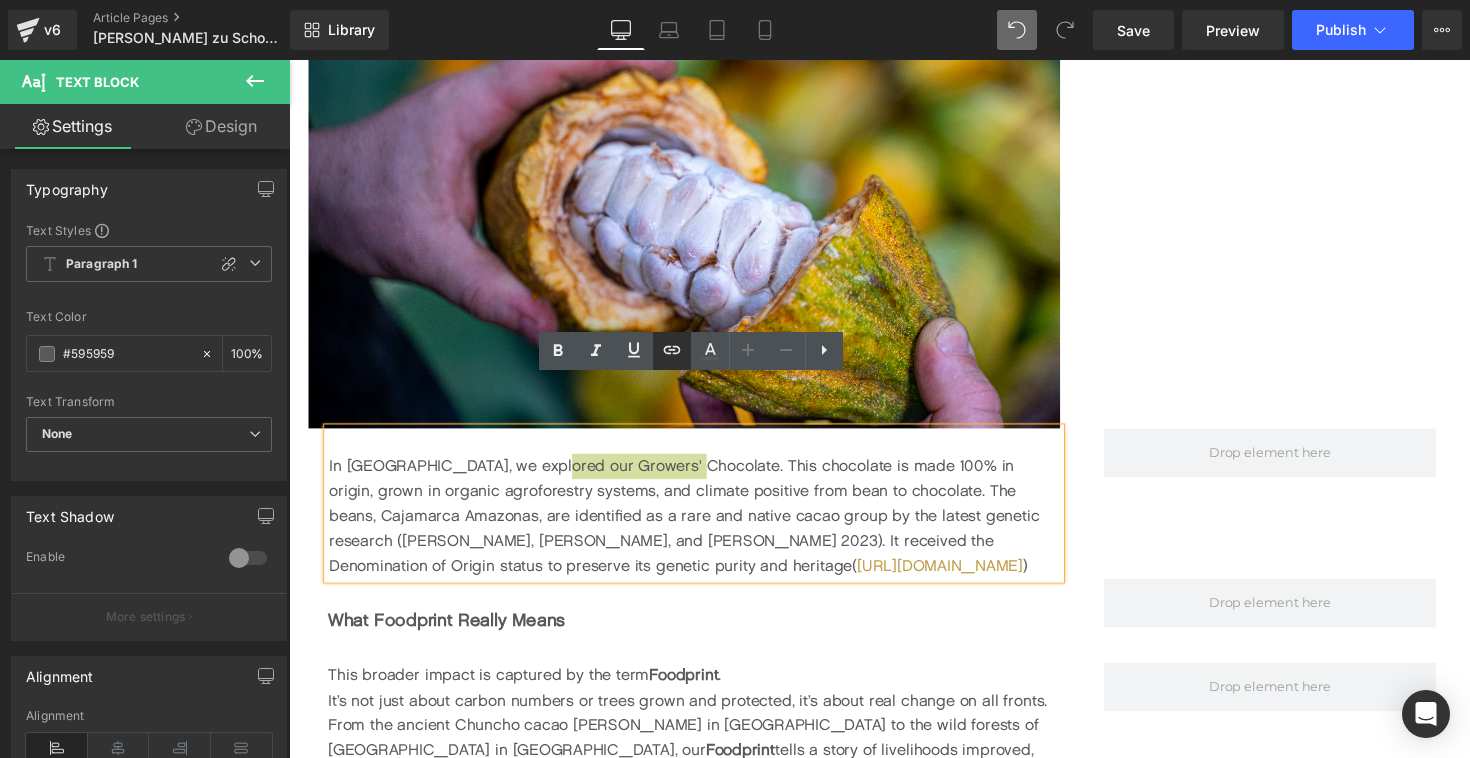 click 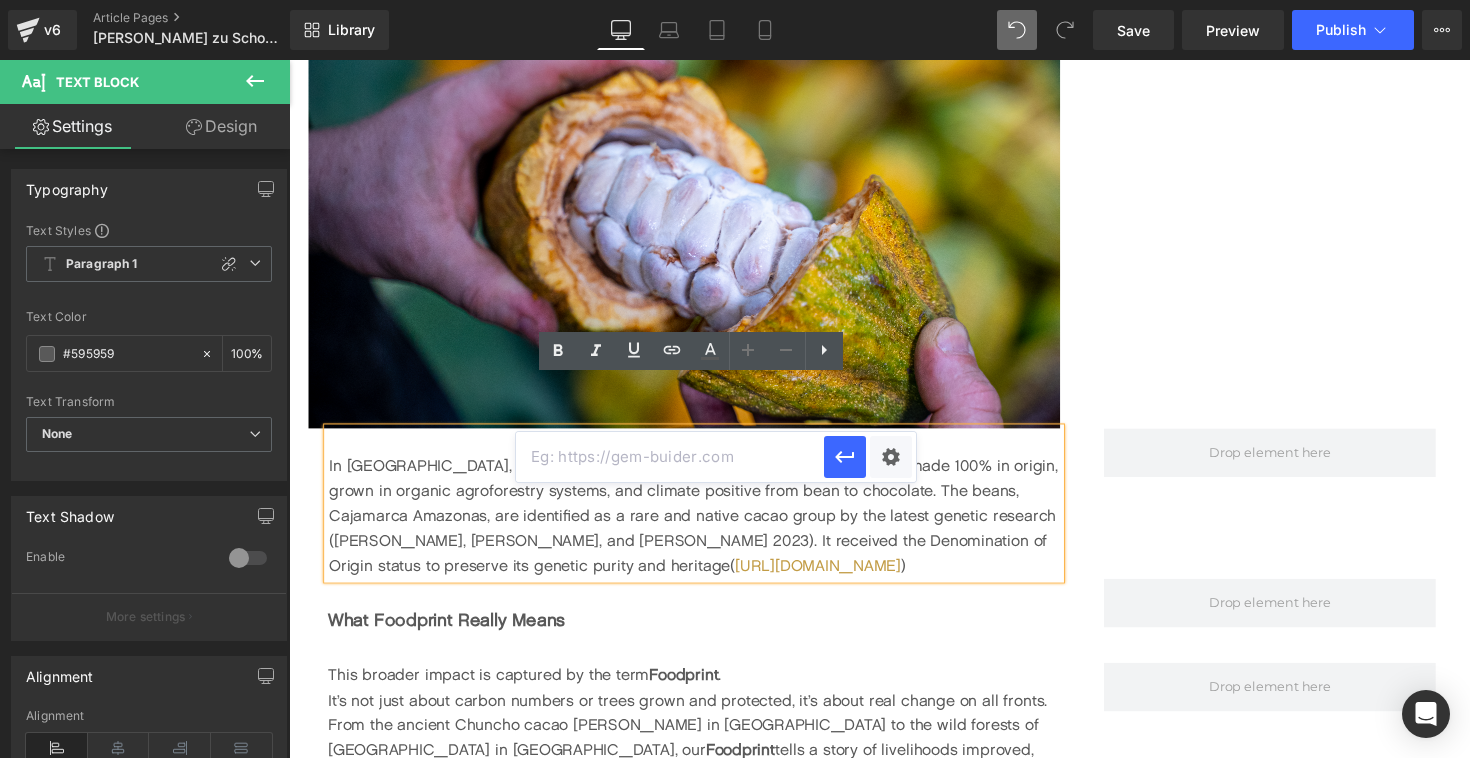 click at bounding box center [670, 457] 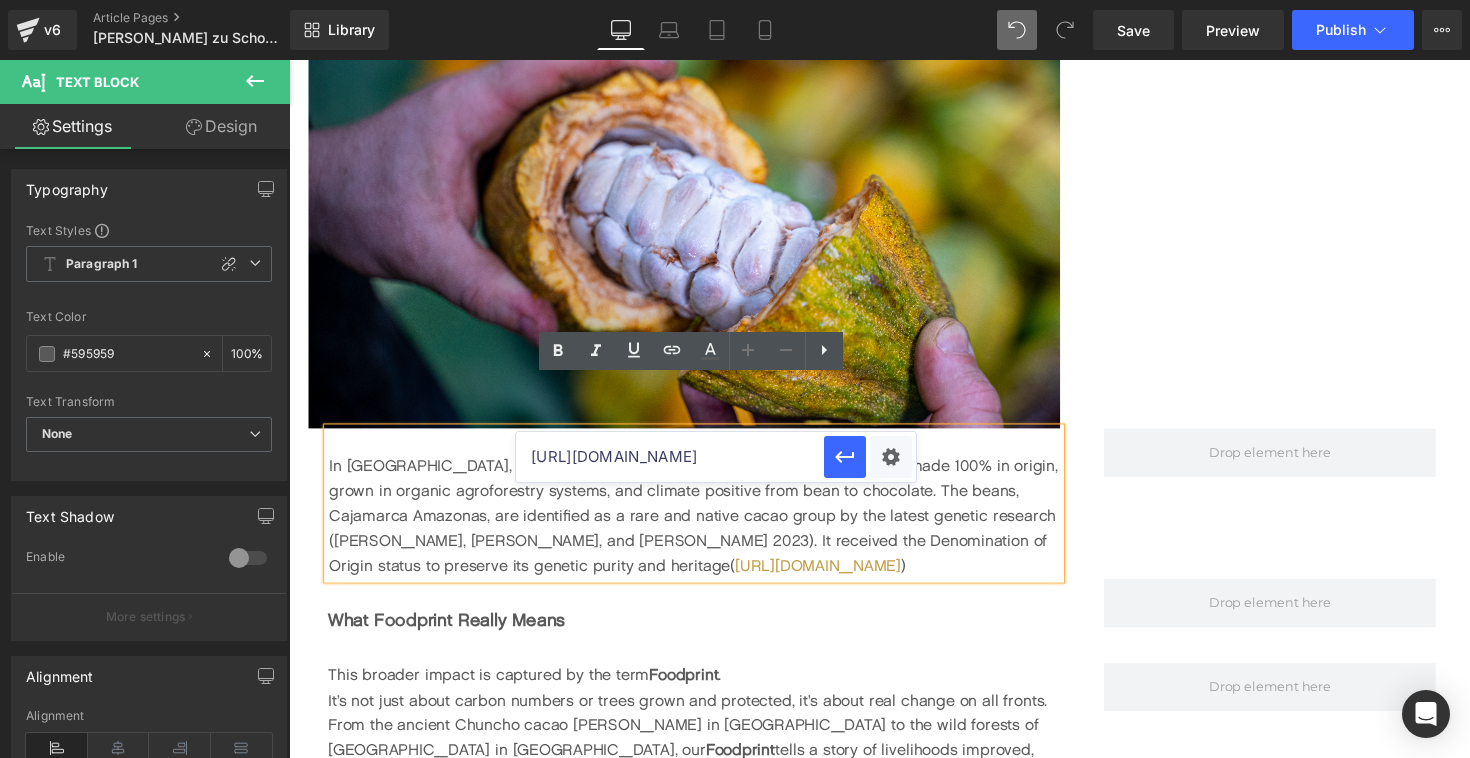 scroll, scrollTop: 0, scrollLeft: 106, axis: horizontal 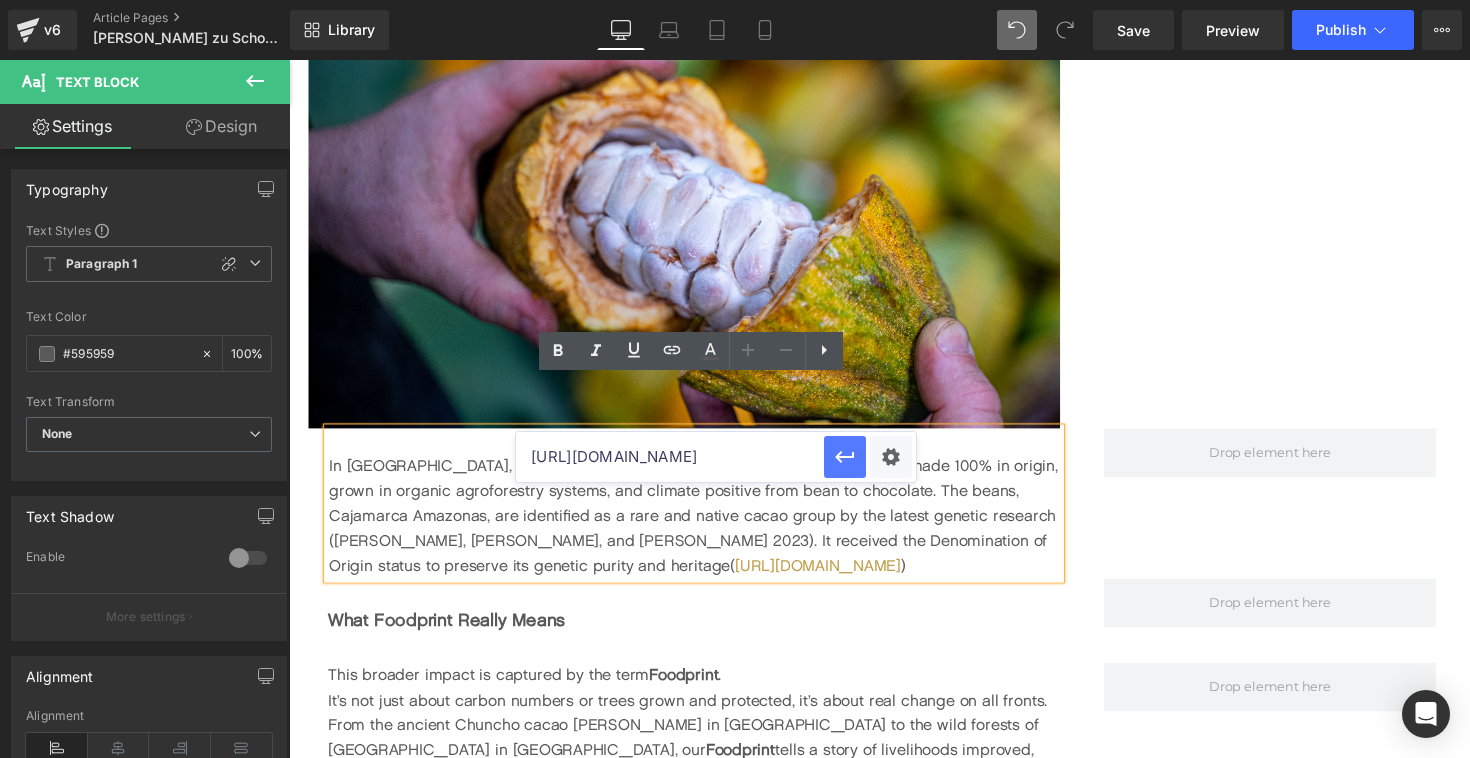 type on "[URL][DOMAIN_NAME]" 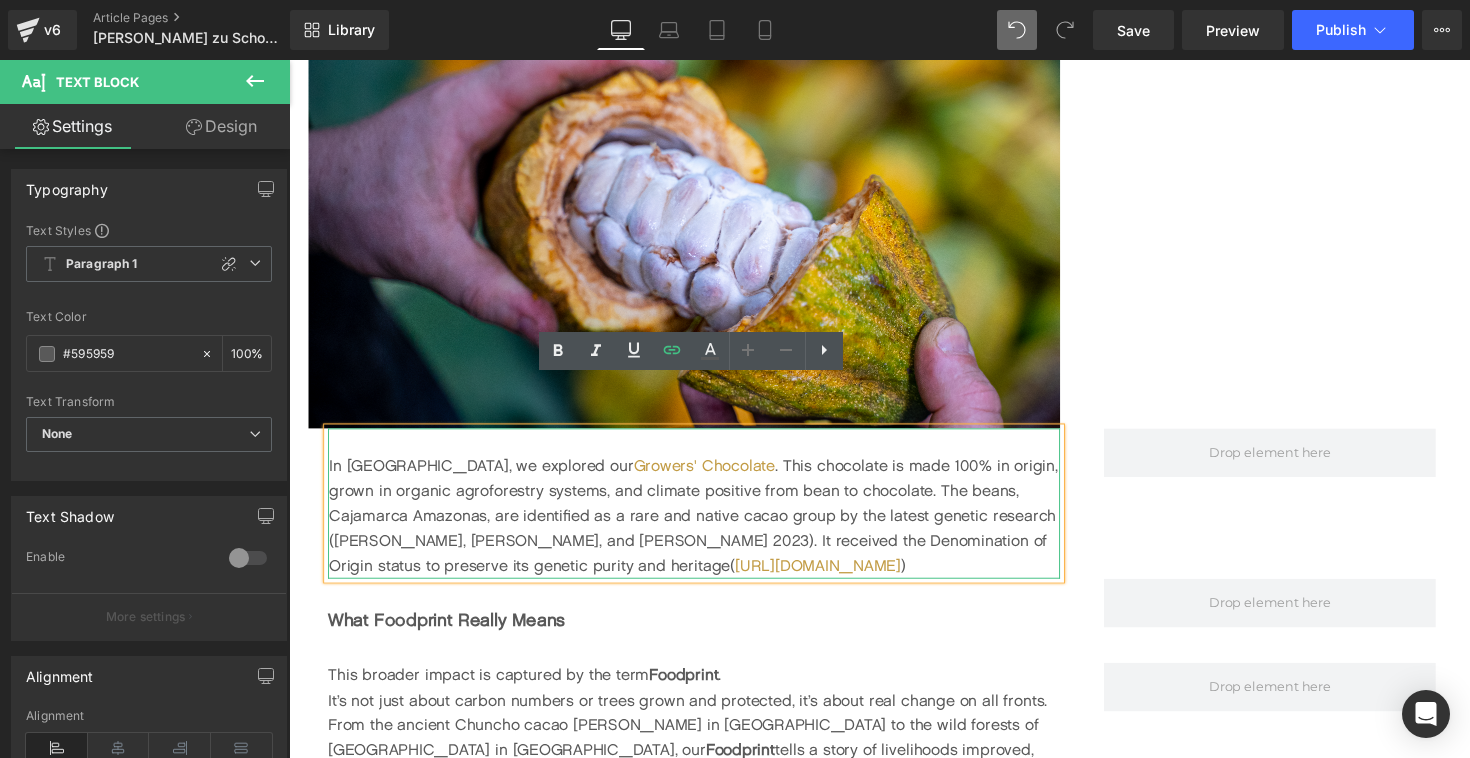 click on "In [GEOGRAPHIC_DATA], we explored our  Growers' Chocolate . This chocolate is made 100% in origin, grown in organic agroforestry systems, and climate positive from bean to chocolate.  The beans, Cajamarca Amazonas, are identified as a rare and native cacao group by the latest genetic research ([PERSON_NAME], [PERSON_NAME], and [PERSON_NAME] 2023). It received the Denomination of Origin status to preserve its genetic purity and heritage  ( [URL][DOMAIN_NAME] )" at bounding box center [704, 527] 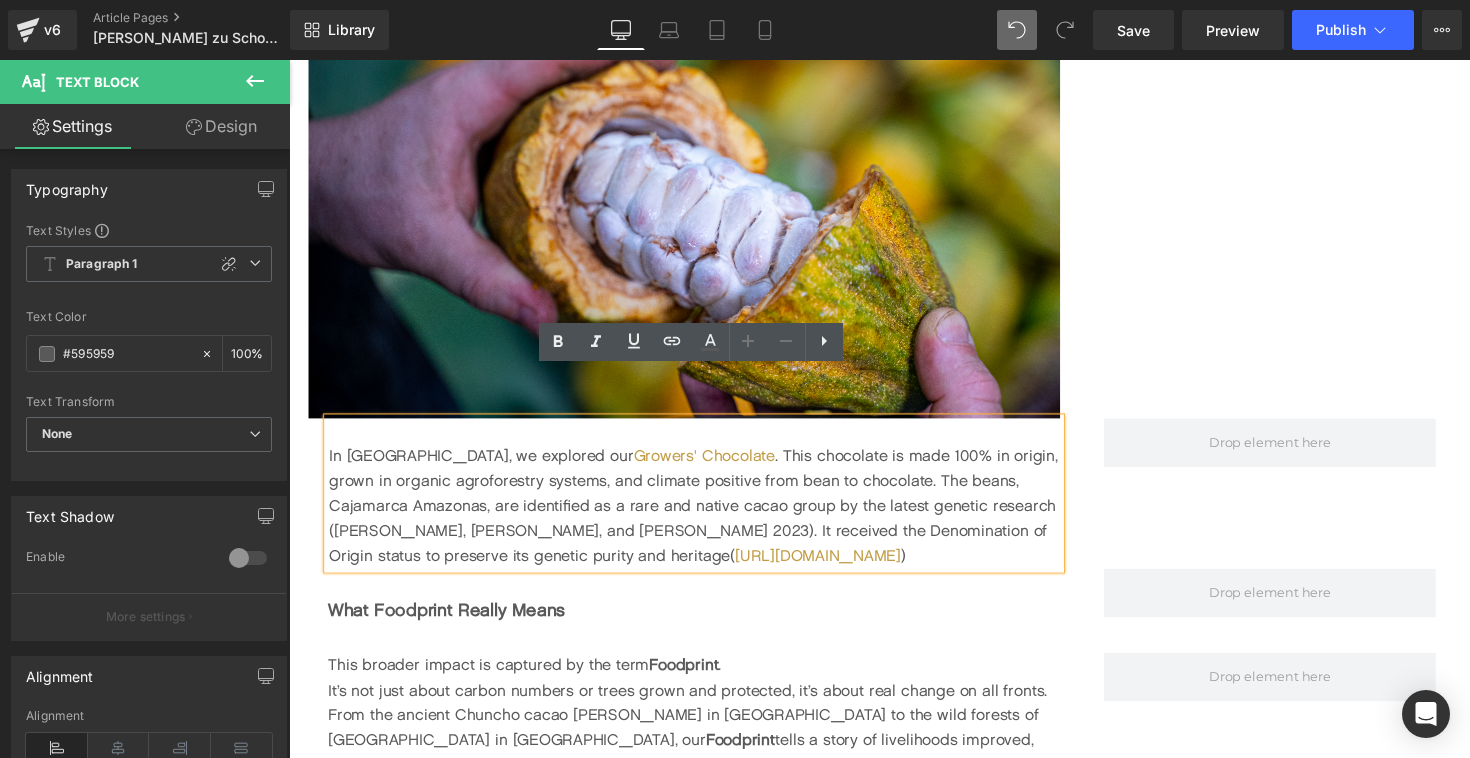 scroll, scrollTop: 2747, scrollLeft: 0, axis: vertical 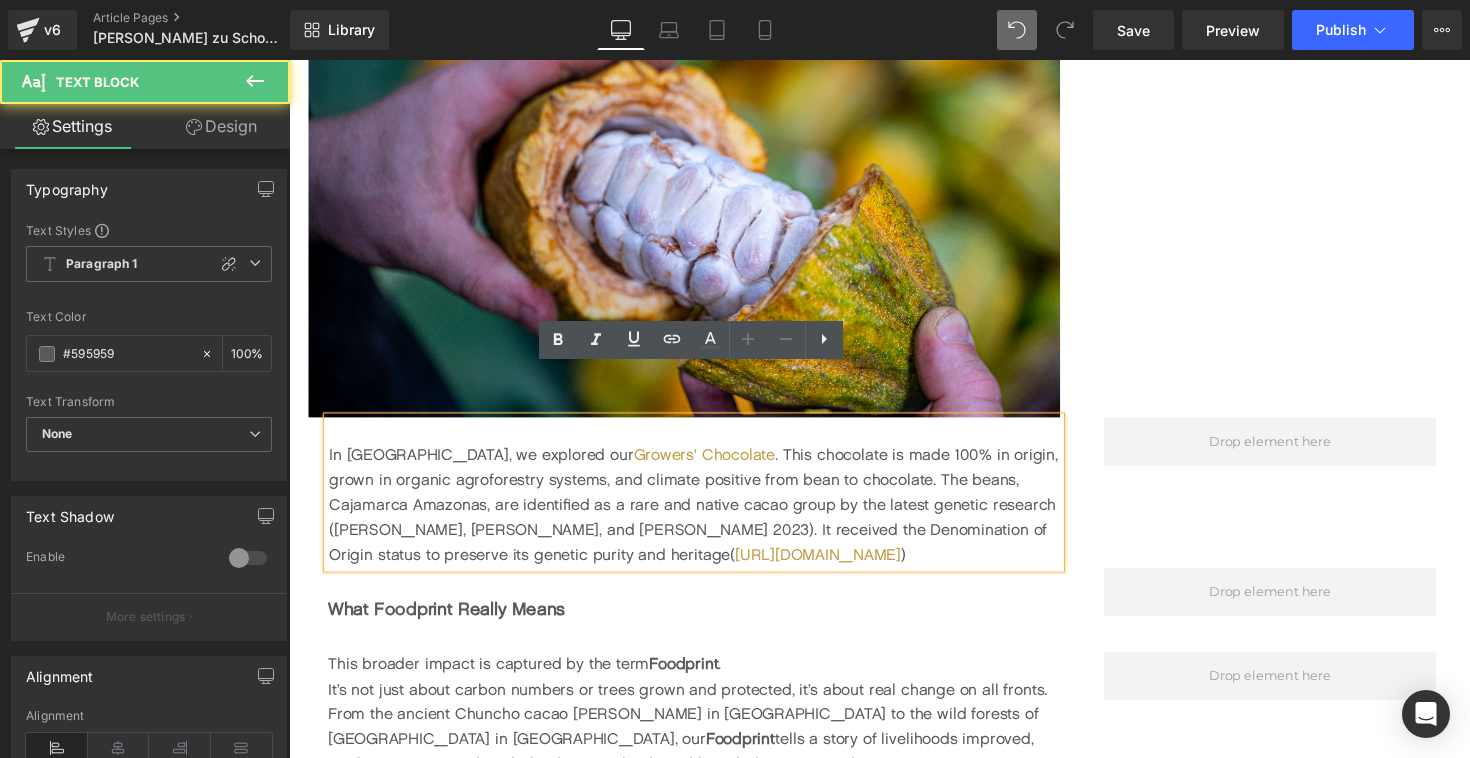 click on "In [GEOGRAPHIC_DATA], we explored our  Growers' Chocolate . This chocolate is made 100% in origin, grown in organic agroforestry systems, and climate positive from bean to chocolate.  The beans, Cajamarca Amazonas, are identified as a rare and native cacao group by the latest genetic research ([PERSON_NAME], [PERSON_NAME], and [PERSON_NAME] 2023). It received the Denomination of Origin status to preserve its genetic purity and heritage  ( [URL][DOMAIN_NAME] )" at bounding box center [704, 516] 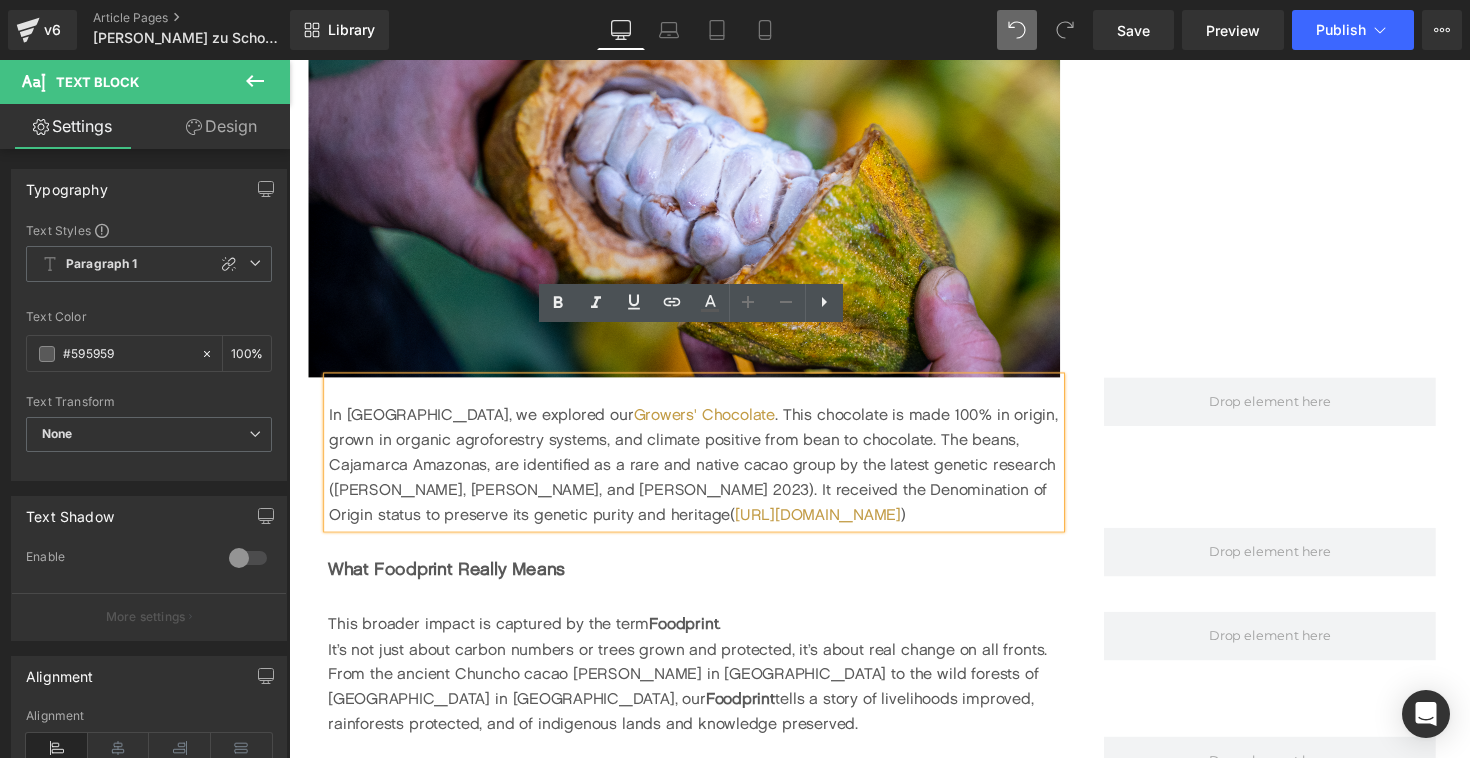scroll, scrollTop: 2794, scrollLeft: 0, axis: vertical 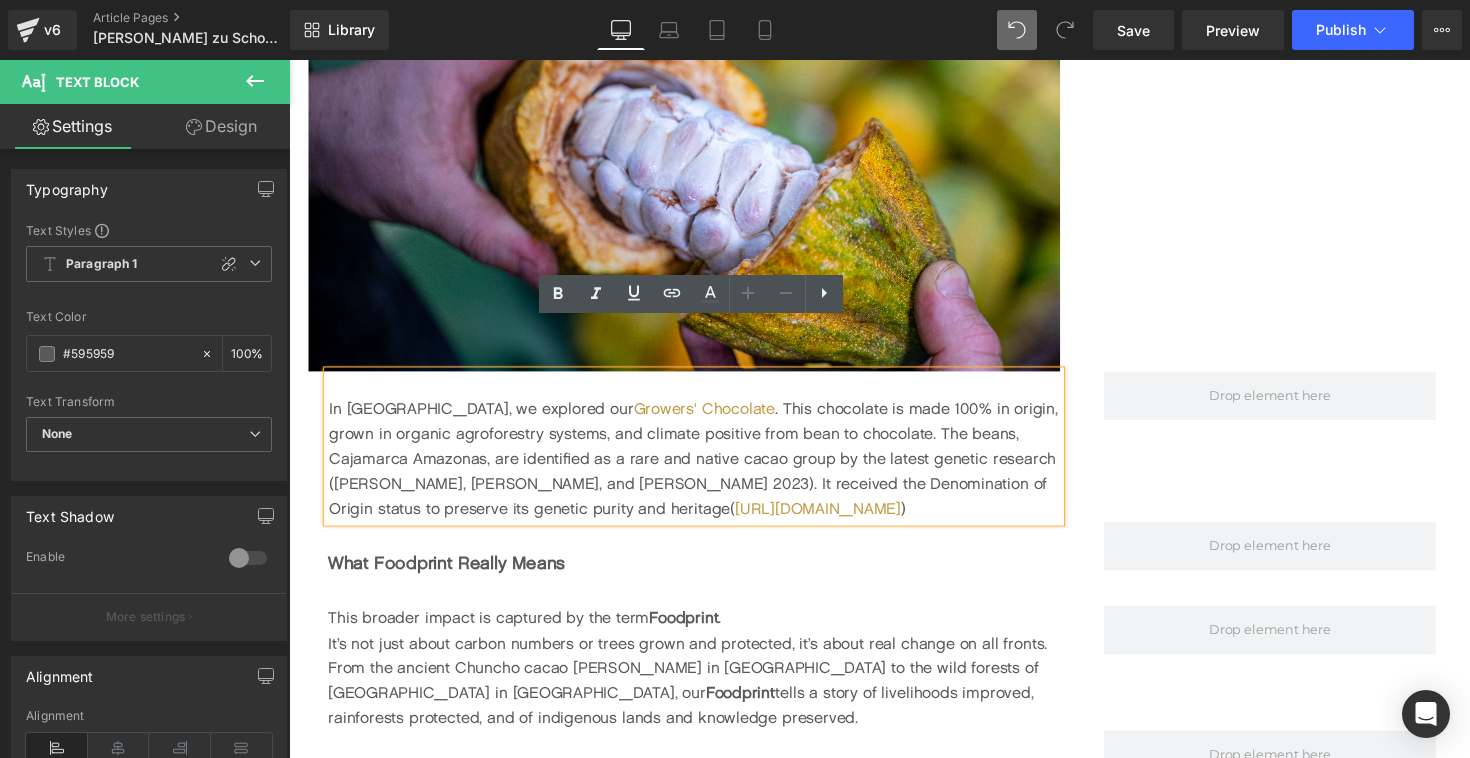 click on "In [GEOGRAPHIC_DATA], we explored our  Growers' Chocolate . This chocolate is made 100% in origin, grown in organic agroforestry systems, and climate positive from bean to chocolate.  The beans, Cajamarca Amazonas, are identified as a rare and native cacao group by the latest genetic research ([PERSON_NAME], [PERSON_NAME], and [PERSON_NAME] 2023). It received the Denomination of Origin status to preserve its genetic purity and heritage  ( [URL][DOMAIN_NAME] )" at bounding box center (704, 469) 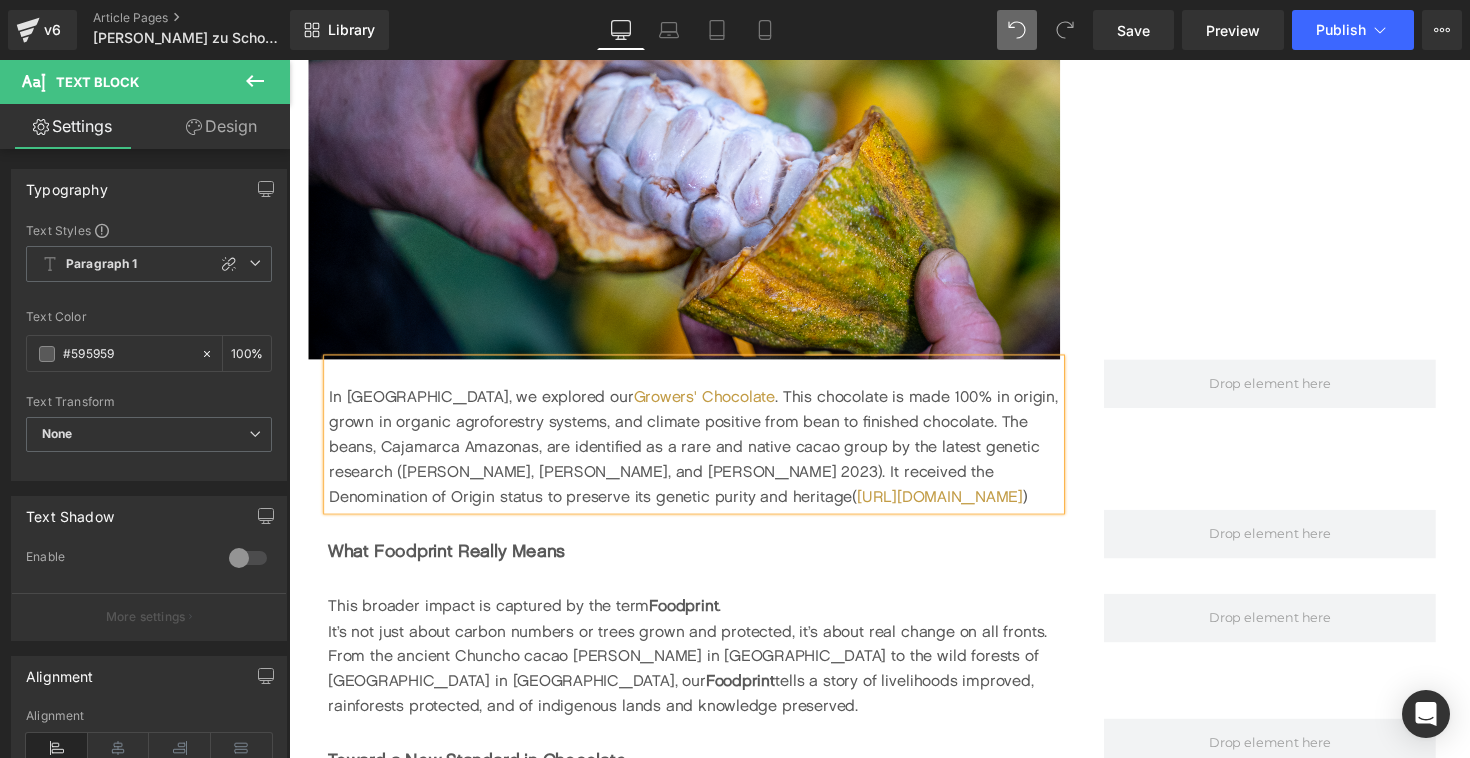 scroll, scrollTop: 2807, scrollLeft: 0, axis: vertical 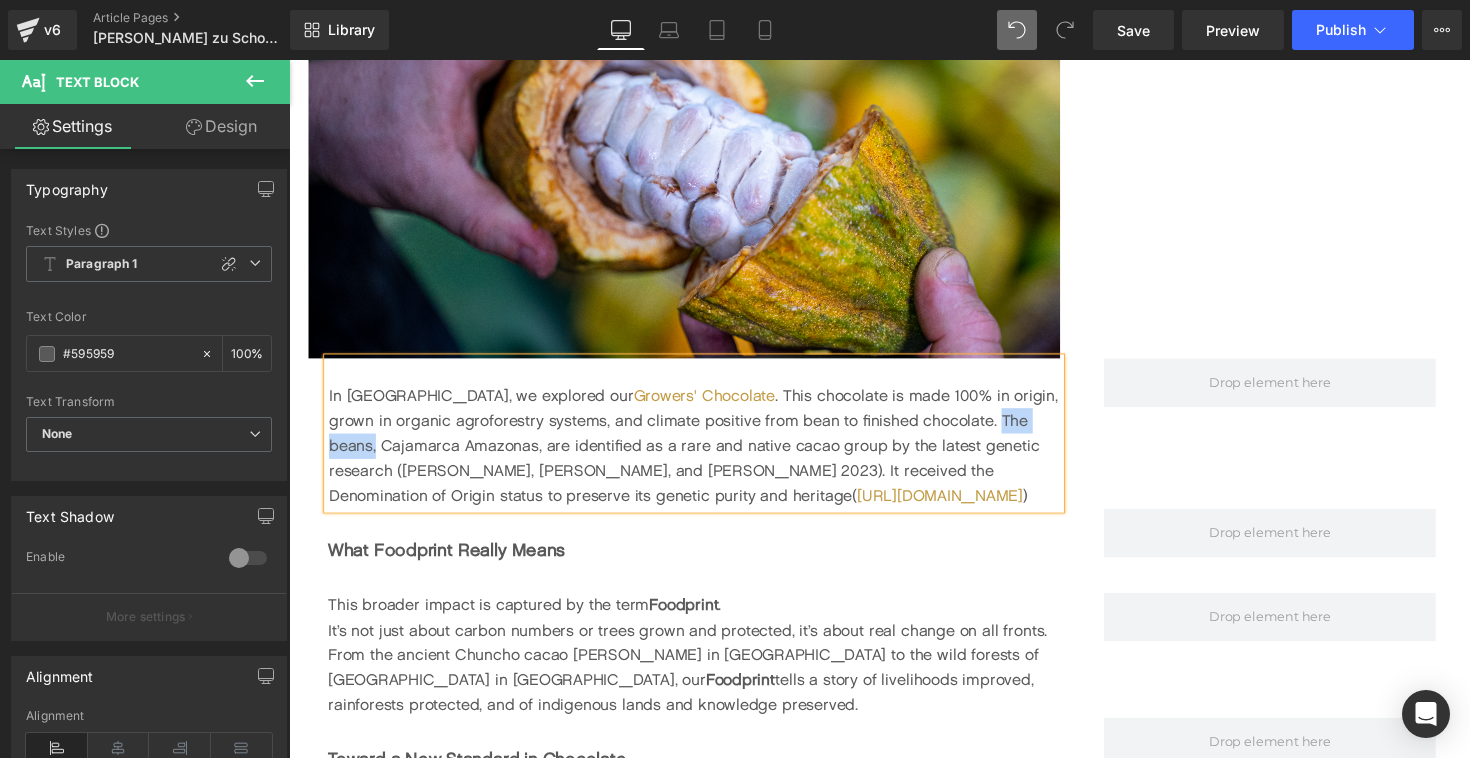 drag, startPoint x: 952, startPoint y: 377, endPoint x: 1029, endPoint y: 376, distance: 77.00649 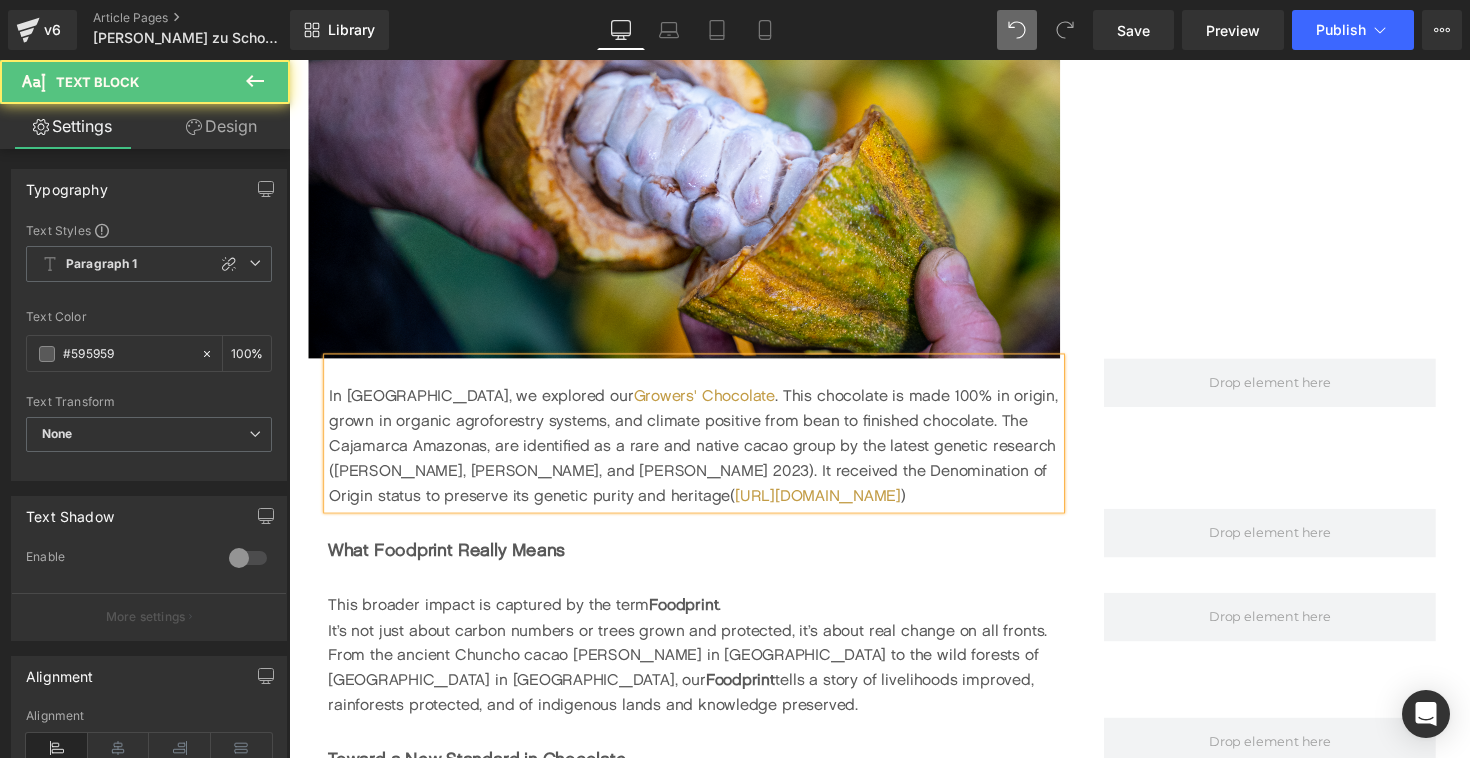 click on "In [GEOGRAPHIC_DATA], we explored our  Growers' Chocolate . This chocolate is made 100% in origin, grown in organic agroforestry systems, and climate positive from bean to finished chocolate. The Cajamarca Amazonas, are identified as a rare and native cacao group by the latest genetic research ([PERSON_NAME], [PERSON_NAME], and [PERSON_NAME] 2023). It received the Denomination of Origin status to preserve its genetic purity and heritage  ( [URL][DOMAIN_NAME] )" at bounding box center (704, 456) 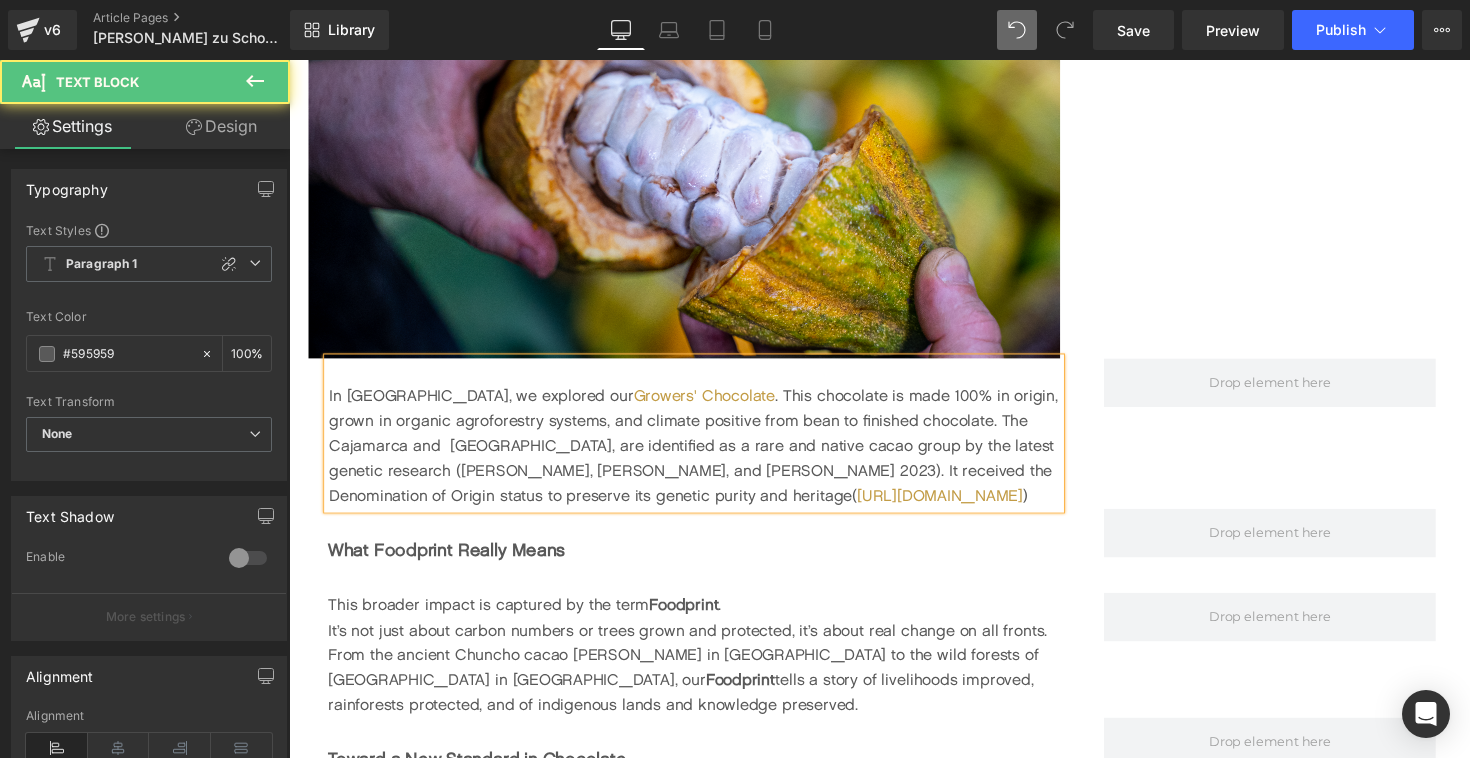 click on "In [GEOGRAPHIC_DATA], we explored our  Growers' Chocolate . This chocolate is made 100% in origin, grown in organic agroforestry systems, and climate positive from bean to finished chocolate. The Cajamarca and  [GEOGRAPHIC_DATA], are identified as a rare and native cacao group by the latest genetic research ([PERSON_NAME], [PERSON_NAME], and [PERSON_NAME] 2023). It received the Denomination of Origin status to preserve its genetic purity and heritage  ( [URL][DOMAIN_NAME] )" at bounding box center [704, 456] 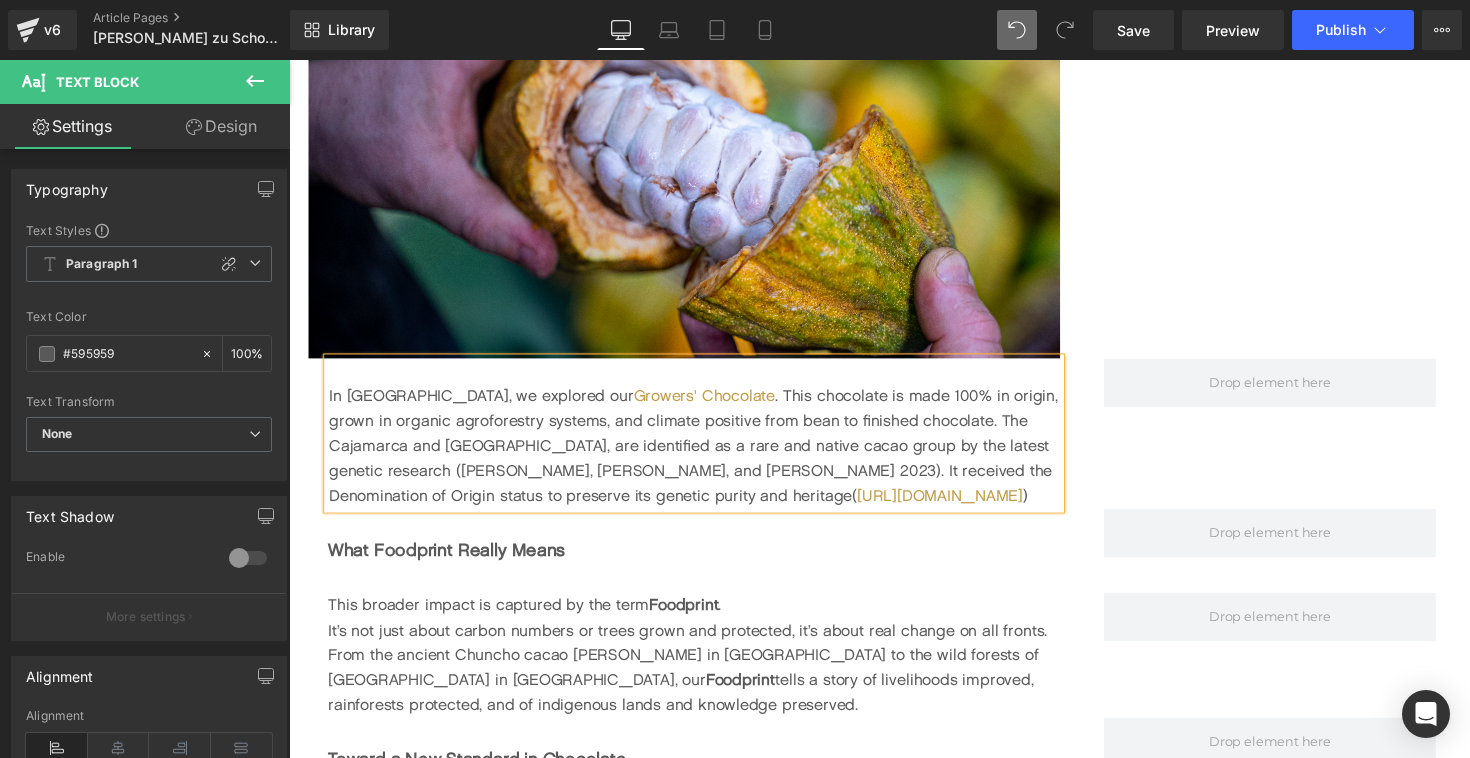 click on "In [GEOGRAPHIC_DATA], we explored our  Growers' Chocolate . This chocolate is made 100% in origin, grown in organic agroforestry systems, and climate positive from bean to finished chocolate. The Cajamarca and [GEOGRAPHIC_DATA], are identified as a rare and native cacao group by the latest genetic research ([PERSON_NAME], [PERSON_NAME], and [PERSON_NAME] 2023). It received the Denomination of Origin status to preserve its genetic purity and heritage  ( [URL][DOMAIN_NAME] )" at bounding box center (704, 456) 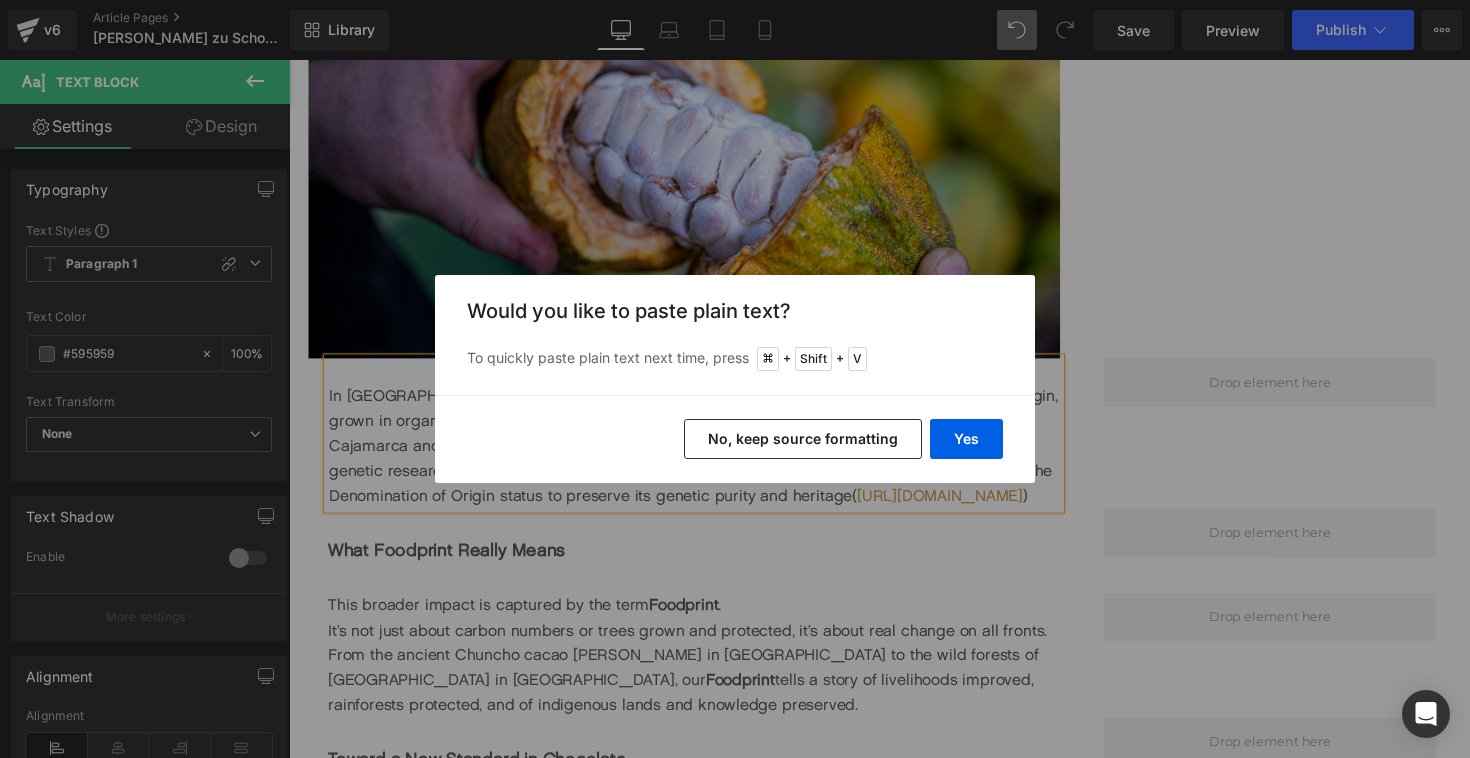 click on "Back to Library   Insert     Would you like to paste plain text? To quickly paste plain text next time, press    +   Shift   +   V     Yes No, keep source formatting" at bounding box center [735, 379] 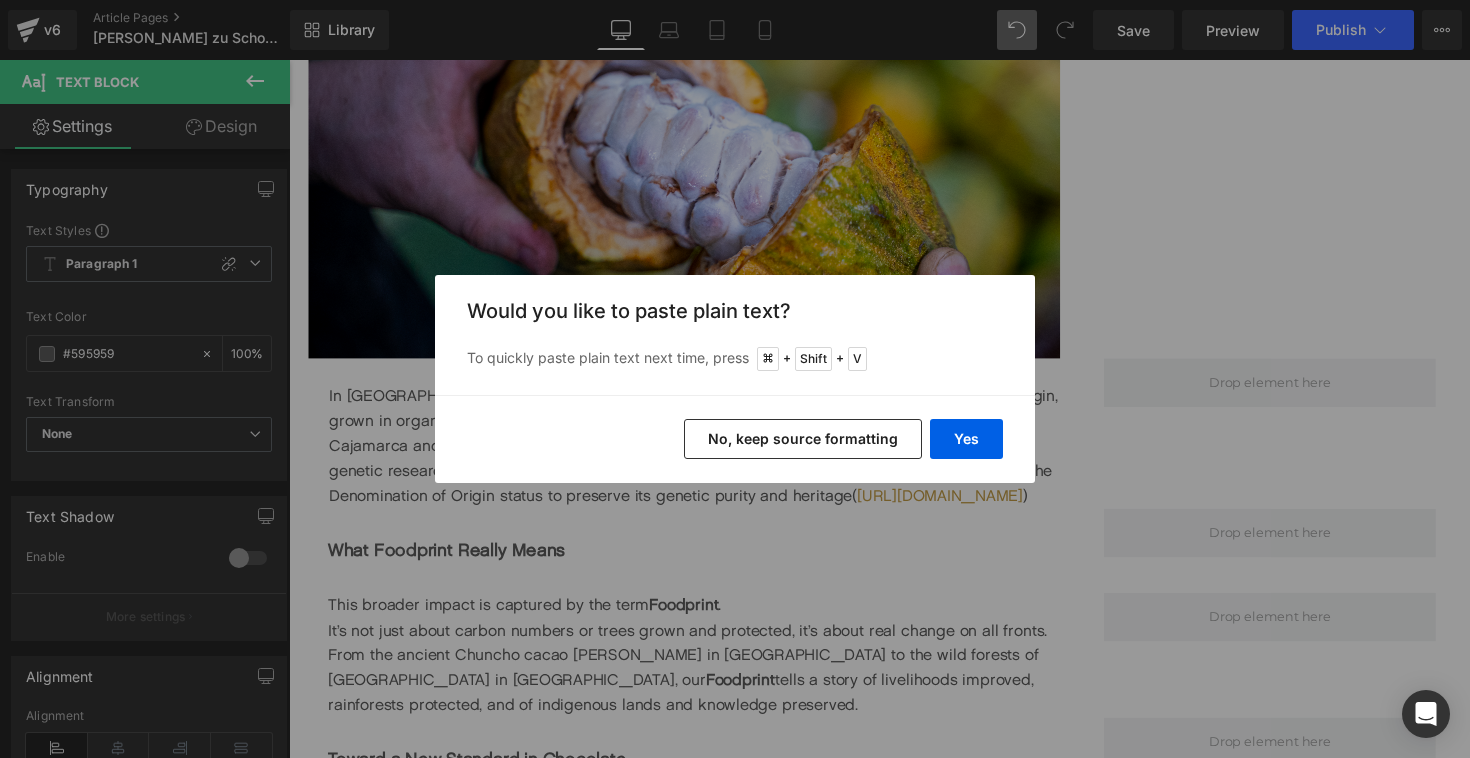 click on "Would you like to paste plain text? To quickly paste plain text next time, press    +   Shift   +   V" at bounding box center [735, 335] 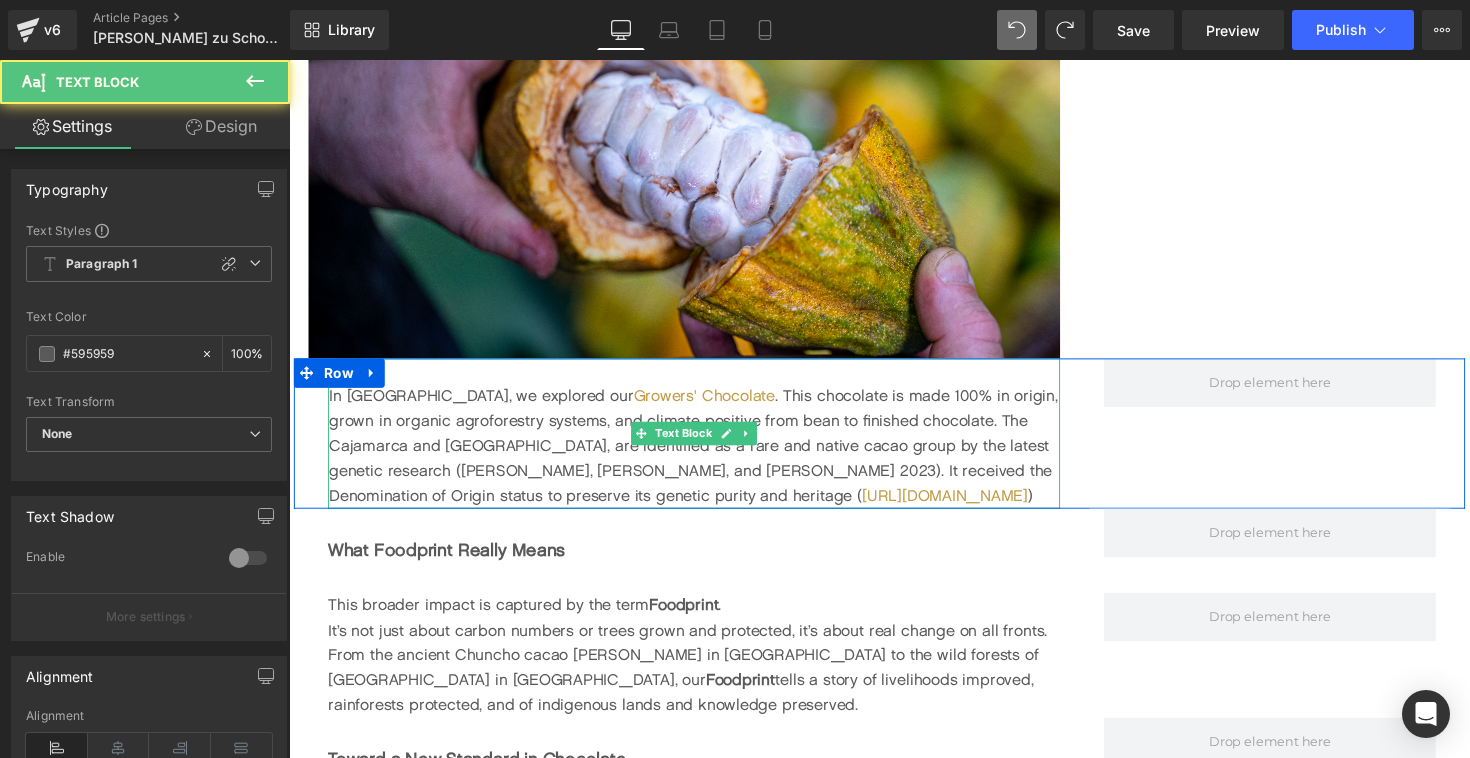 click on "In [GEOGRAPHIC_DATA], we explored our  Growers' Chocolate . This chocolate is made 100% in origin, grown in organic agroforestry systems, and climate positive from bean to finished chocolate. The Cajamarca and [GEOGRAPHIC_DATA], are identified as a rare and native cacao group by the latest genetic research ([PERSON_NAME], [PERSON_NAME], and [PERSON_NAME] 2023). It received the Denomination of Origin status to preserve its genetic purity and heritage ( [URL][DOMAIN_NAME] )" at bounding box center (704, 456) 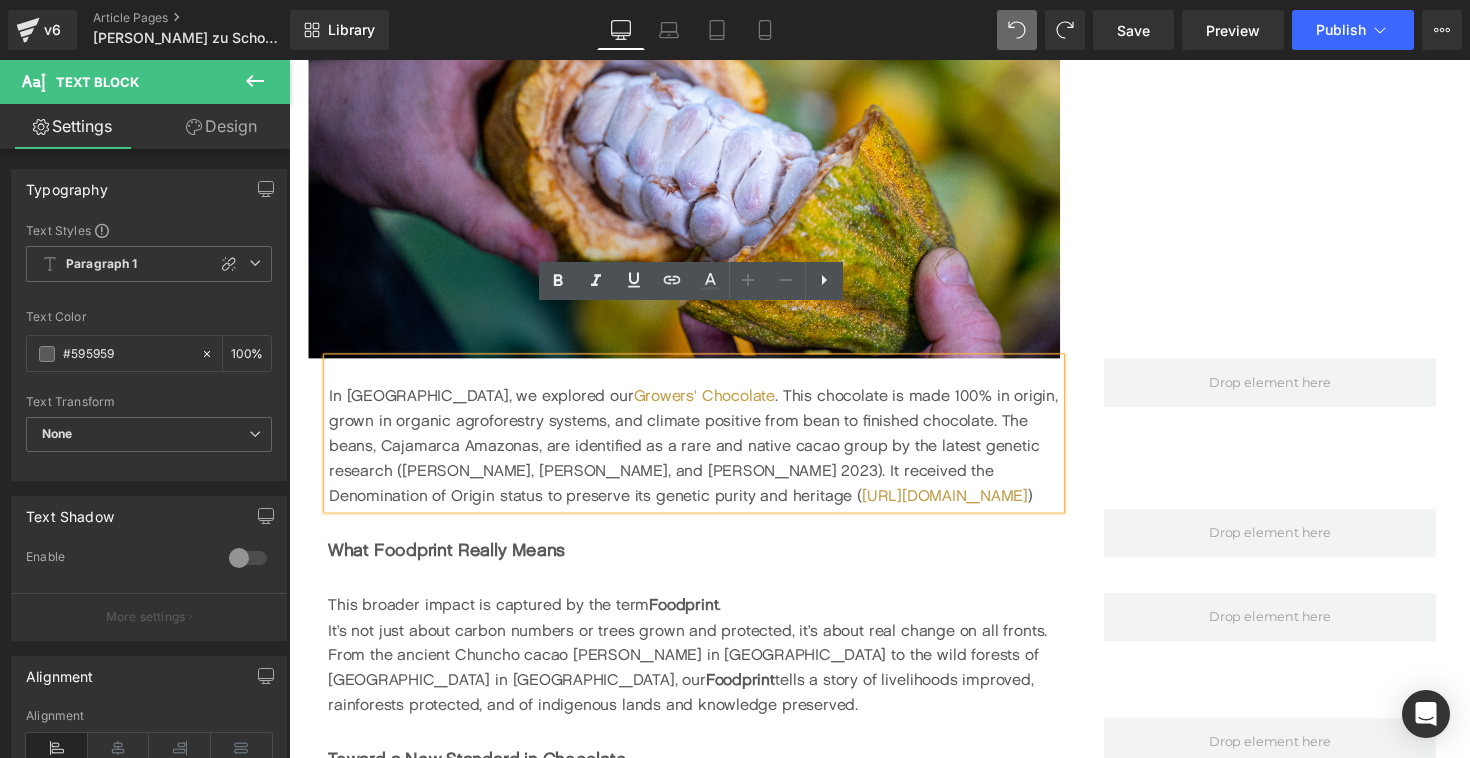 click on "In [GEOGRAPHIC_DATA], we explored our  Growers' Chocolate . This chocolate is made 100% in origin, grown in organic agroforestry systems, and climate positive from bean to finished chocolate.  The beans, Cajamarca Amazonas, are identified as a rare and native cacao group by the latest genetic research ([PERSON_NAME], [PERSON_NAME], and [PERSON_NAME] 2023). It received the Denomination of Origin status to preserve its genetic purity and heritage ( [URL][DOMAIN_NAME] )" at bounding box center (704, 456) 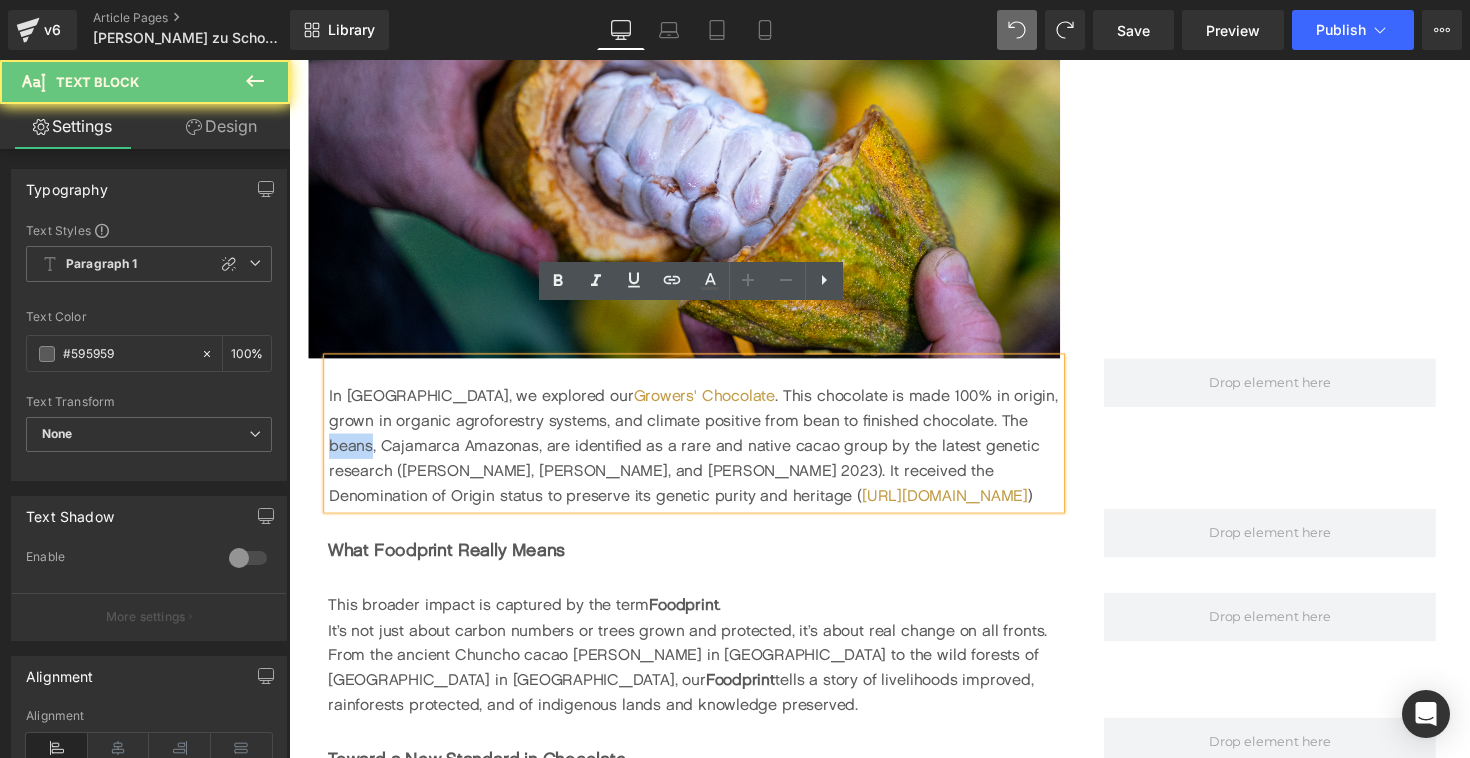 click on "In [GEOGRAPHIC_DATA], we explored our  Growers' Chocolate . This chocolate is made 100% in origin, grown in organic agroforestry systems, and climate positive from bean to finished chocolate.  The beans, Cajamarca Amazonas, are identified as a rare and native cacao group by the latest genetic research ([PERSON_NAME], [PERSON_NAME], and [PERSON_NAME] 2023). It received the Denomination of Origin status to preserve its genetic purity and heritage ( [URL][DOMAIN_NAME] )" at bounding box center [704, 456] 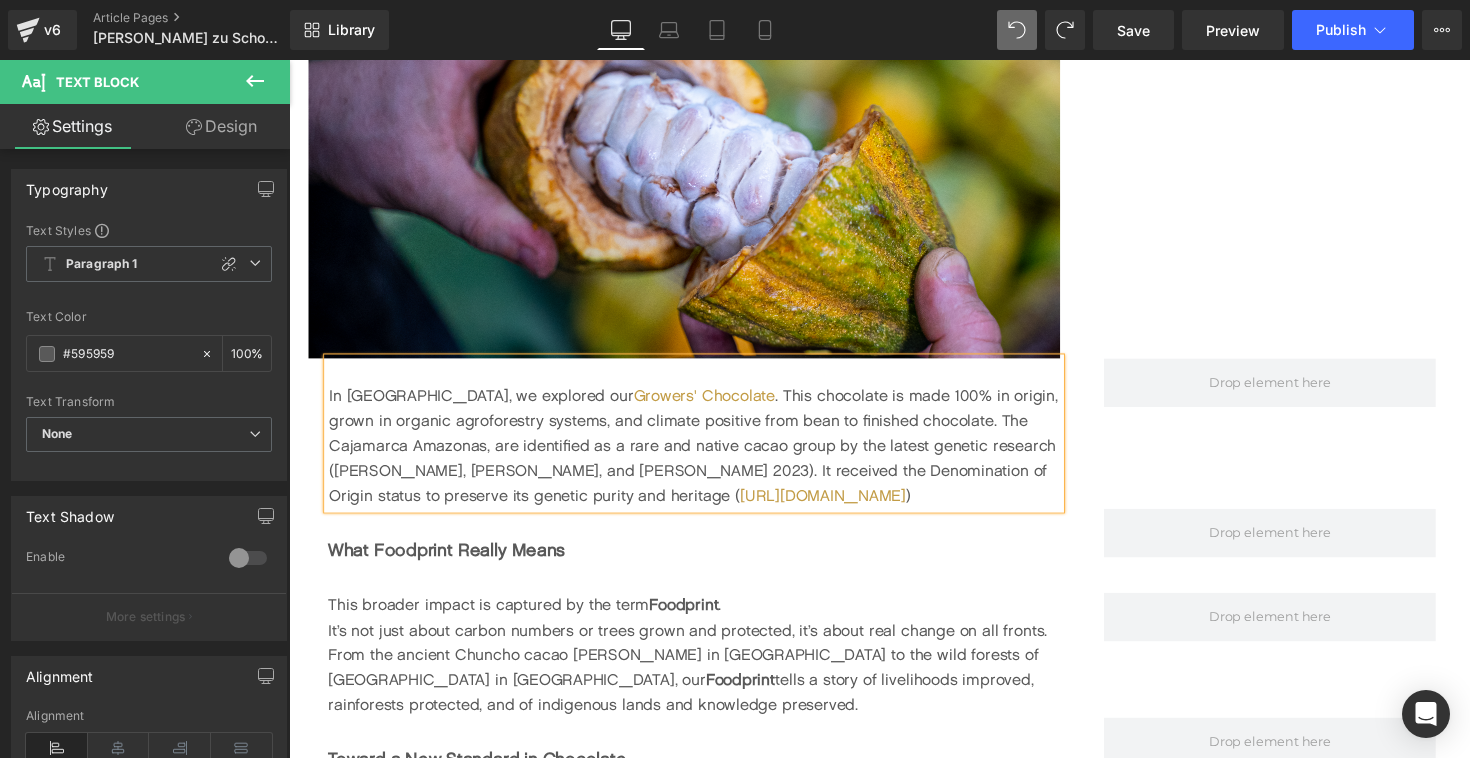 click on "In [GEOGRAPHIC_DATA], we explored our  Growers' Chocolate . This chocolate is made 100% in origin, grown in organic agroforestry systems, and climate positive from bean to finished chocolate.  The Cajamarca Amazonas, are identified as a rare and native cacao group by the latest genetic research ([PERSON_NAME], [PERSON_NAME], and [PERSON_NAME] 2023). It received the Denomination of Origin status to preserve its genetic purity and heritage ( [URL][DOMAIN_NAME] )" at bounding box center [704, 456] 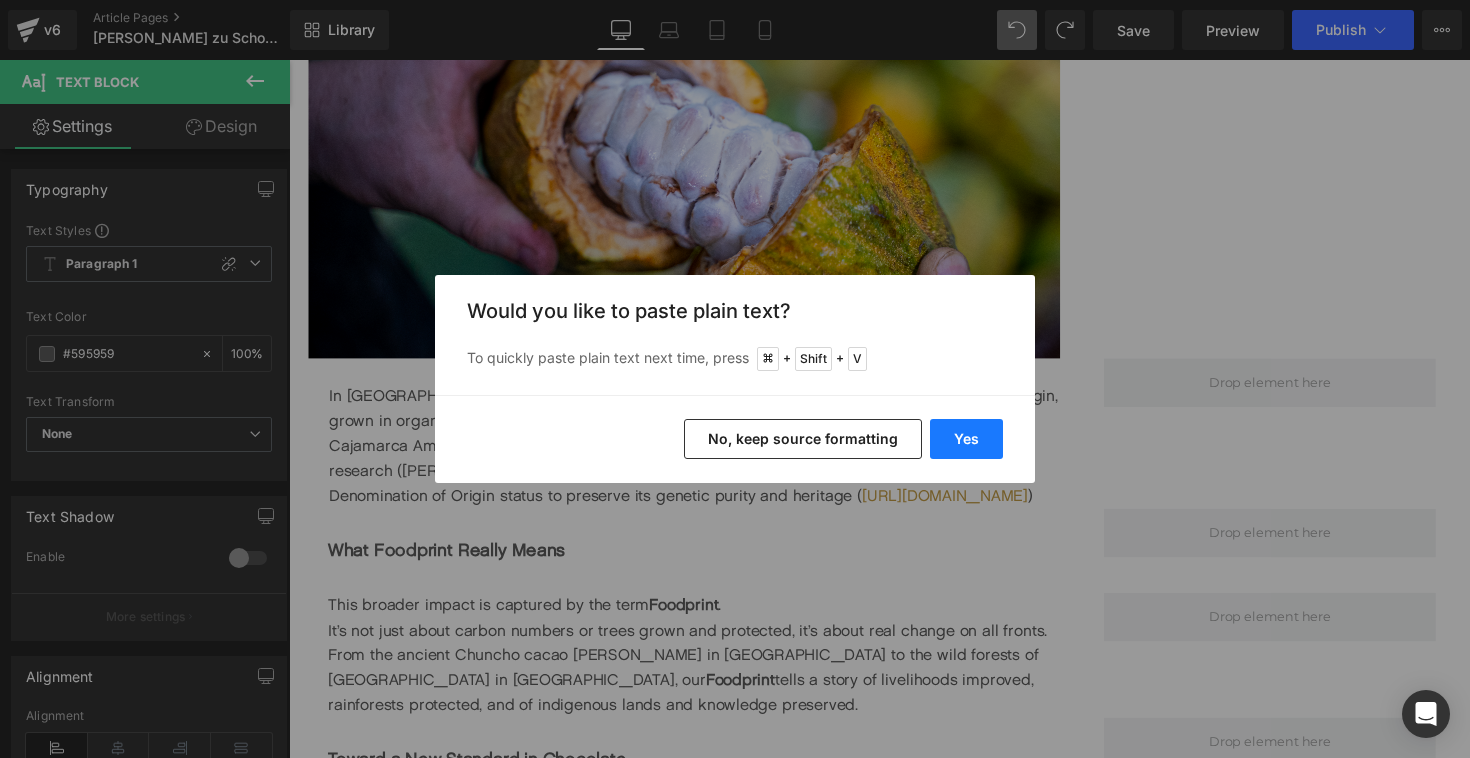 click on "Yes" at bounding box center (966, 439) 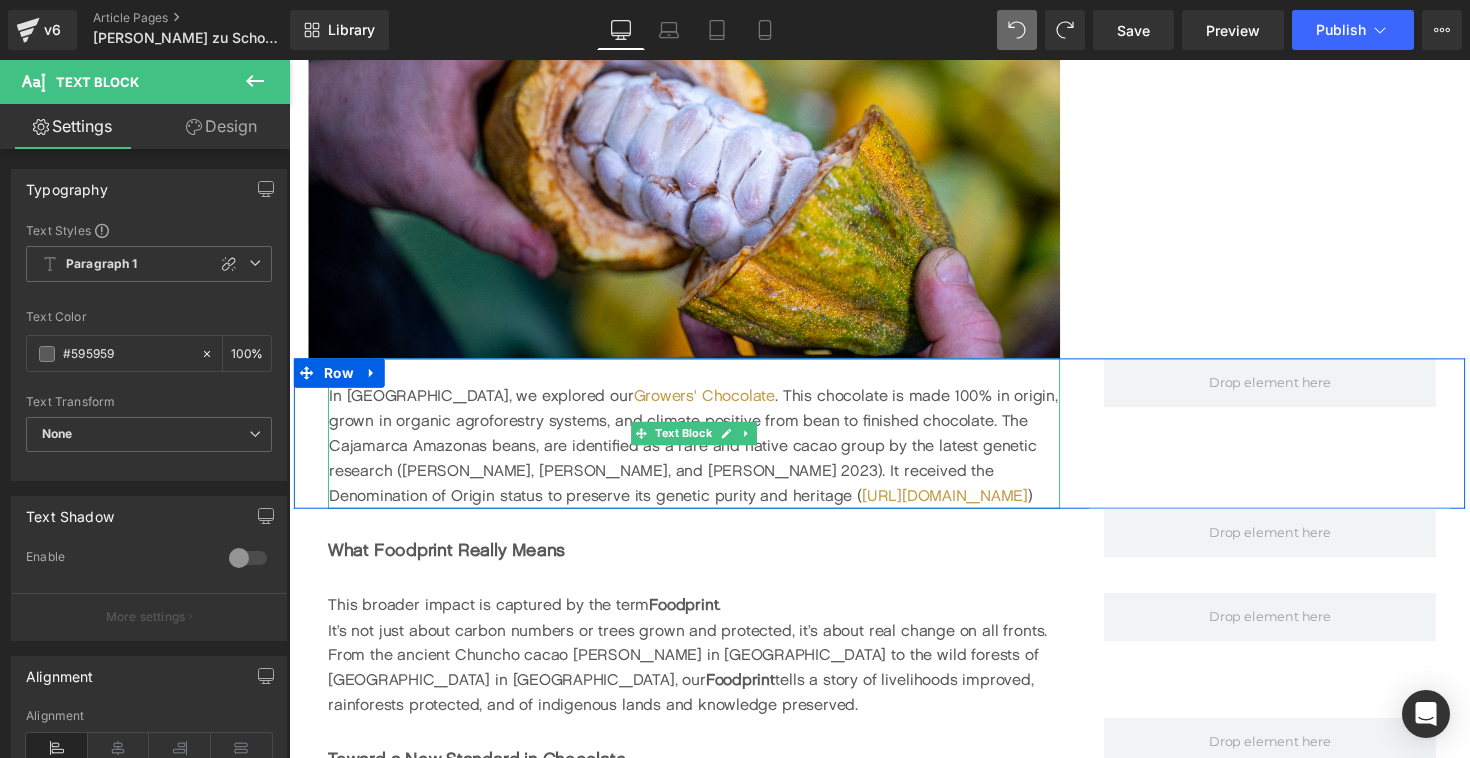 click on "In [GEOGRAPHIC_DATA], we explored our  Growers' Chocolate . This chocolate is made 100% in origin, grown in organic agroforestry systems, and climate positive from bean to finished chocolate.  The Cajamarca Amazonas beans, are identified as a rare and native cacao group by the latest genetic research ([PERSON_NAME], [PERSON_NAME], and [PERSON_NAME] 2023). It received the Denomination of Origin status to preserve its genetic purity and heritage ( [URL][DOMAIN_NAME] )" at bounding box center [704, 456] 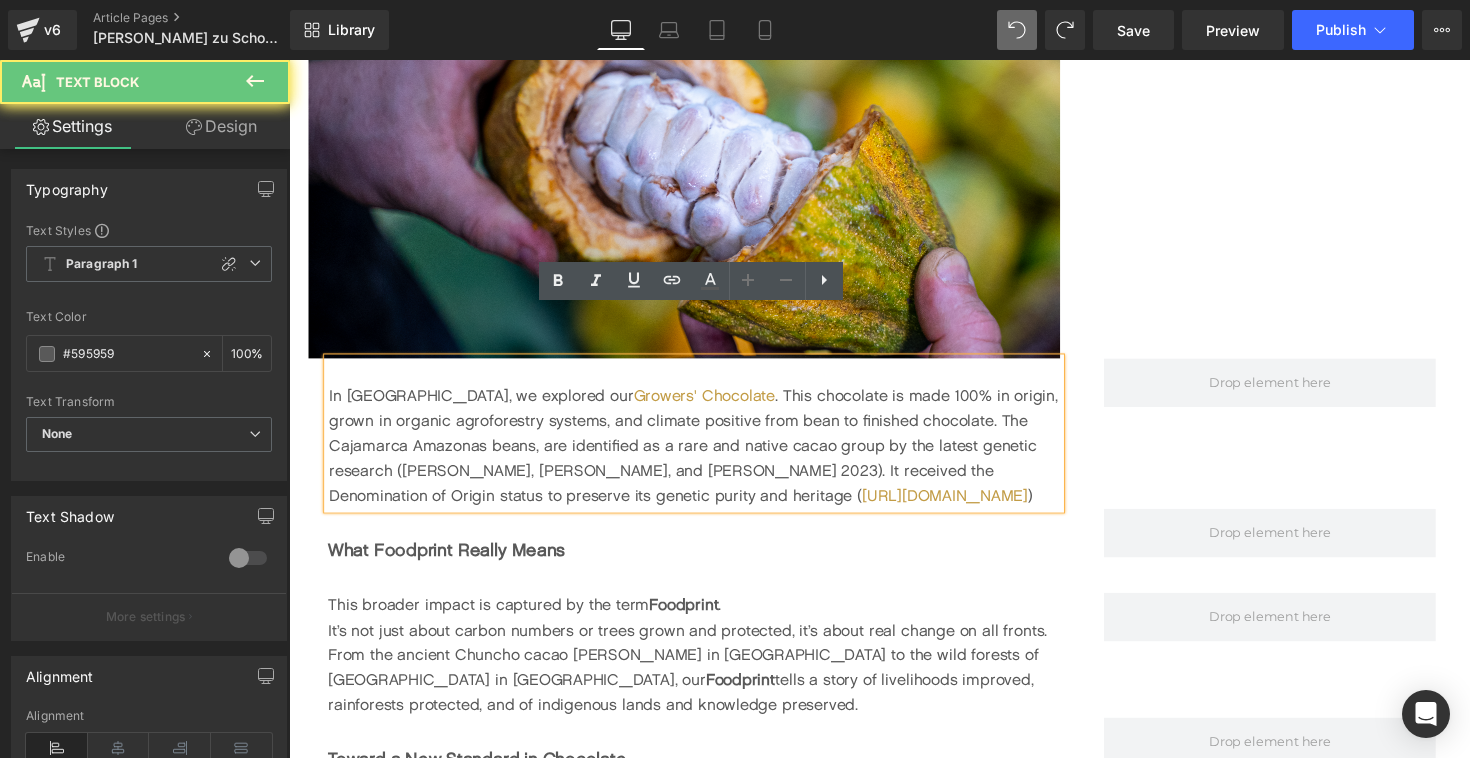 click on "In [GEOGRAPHIC_DATA], we explored our  Growers' Chocolate . This chocolate is made 100% in origin, grown in organic agroforestry systems, and climate positive from bean to finished chocolate.  The Cajamarca Amazonas beans, are identified as a rare and native cacao group by the latest genetic research ([PERSON_NAME], [PERSON_NAME], and [PERSON_NAME] 2023). It received the Denomination of Origin status to preserve its genetic purity and heritage ( [URL][DOMAIN_NAME] )" at bounding box center (704, 456) 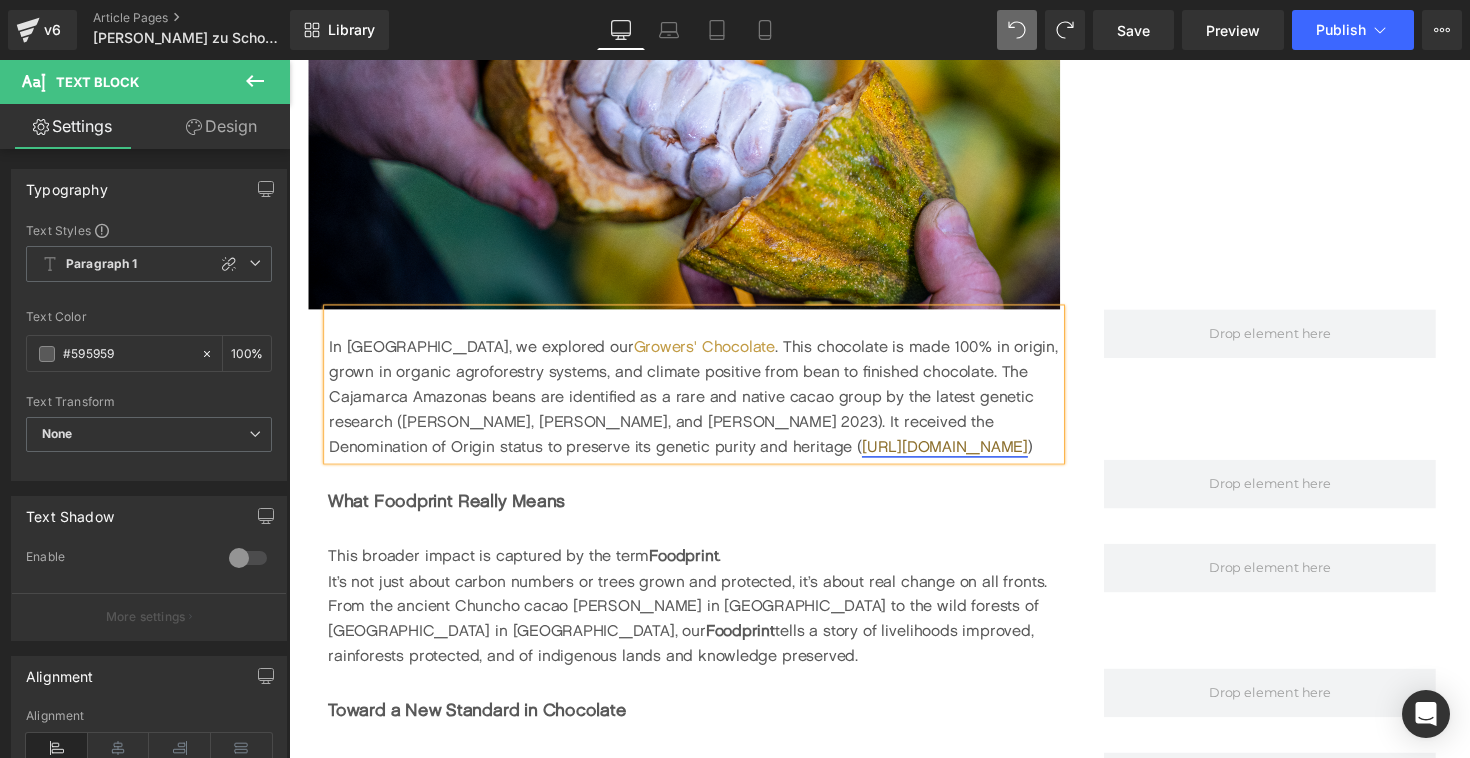 scroll, scrollTop: 2858, scrollLeft: 0, axis: vertical 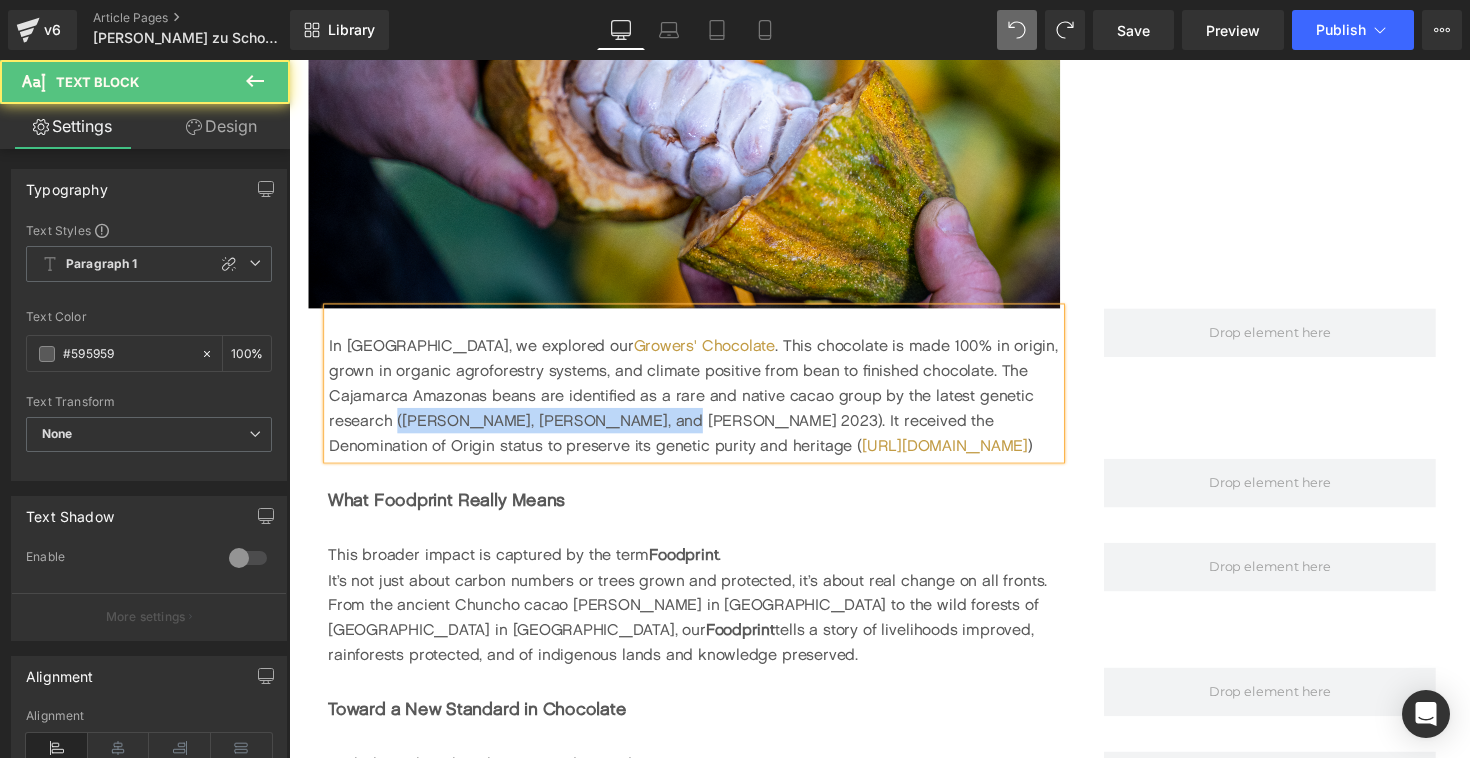 drag, startPoint x: 586, startPoint y: 376, endPoint x: 323, endPoint y: 376, distance: 263 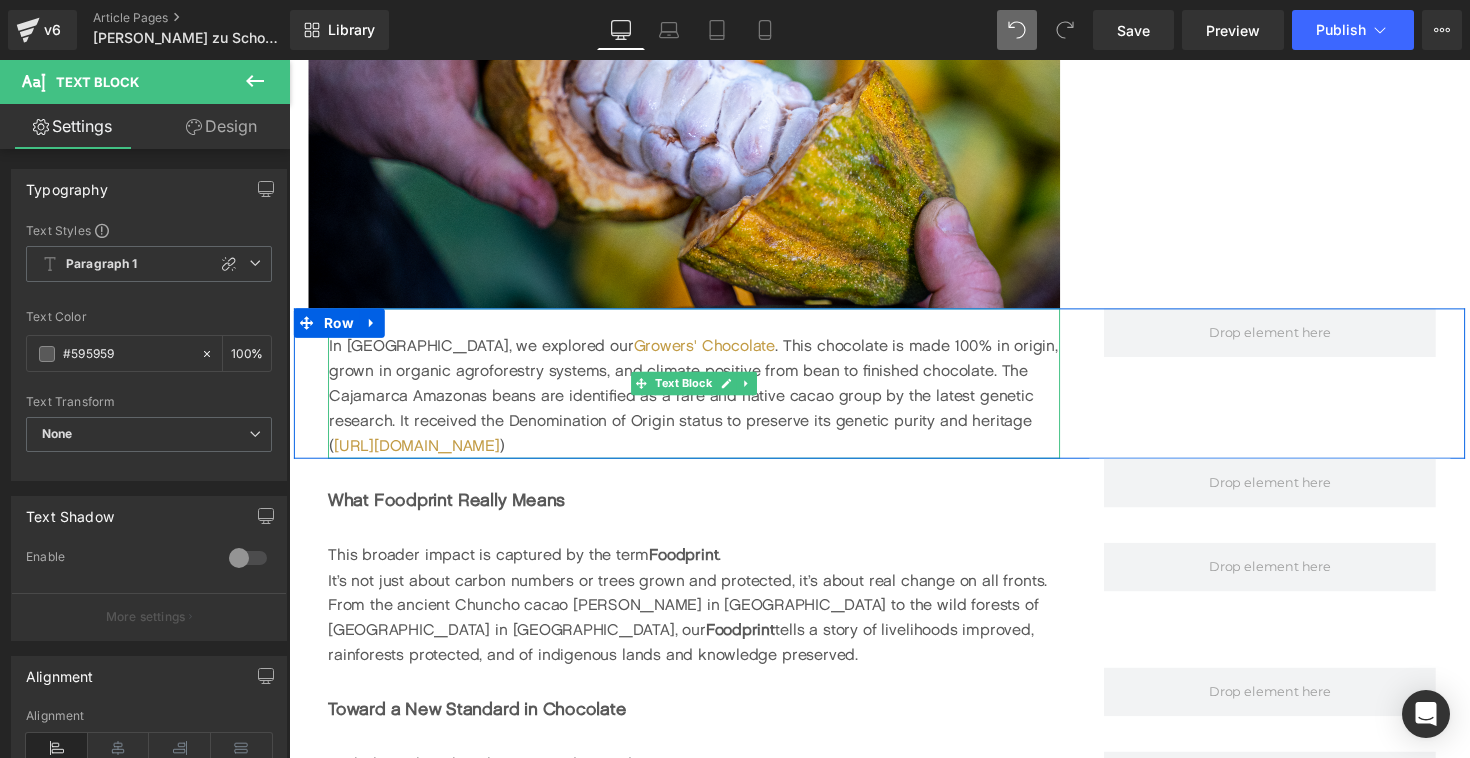 click on "In [GEOGRAPHIC_DATA], we explored our  Growers' Chocolate . This chocolate is made 100% in origin, grown in organic agroforestry systems, and climate positive from bean to finished chocolate.  The Cajamarca Amazonas beans are identified as a rare and native cacao group by the latest genetic research. It received the Denomination of Origin status to preserve its genetic purity and heritage ( [URL][DOMAIN_NAME] )" at bounding box center (704, 405) 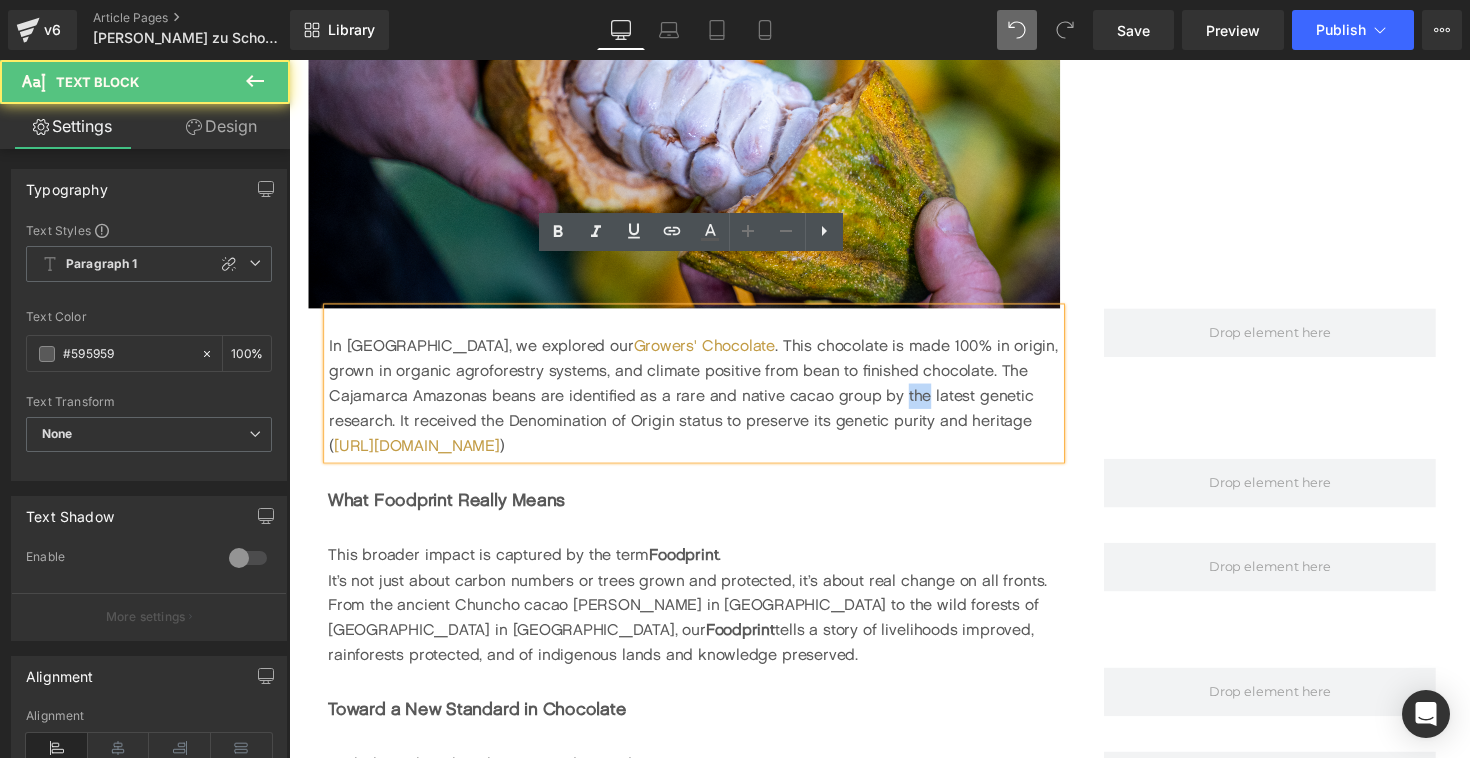 click on "In [GEOGRAPHIC_DATA], we explored our  Growers' Chocolate . This chocolate is made 100% in origin, grown in organic agroforestry systems, and climate positive from bean to finished chocolate.  The Cajamarca Amazonas beans are identified as a rare and native cacao group by the latest genetic research. It received the Denomination of Origin status to preserve its genetic purity and heritage ( [URL][DOMAIN_NAME] )" at bounding box center [704, 405] 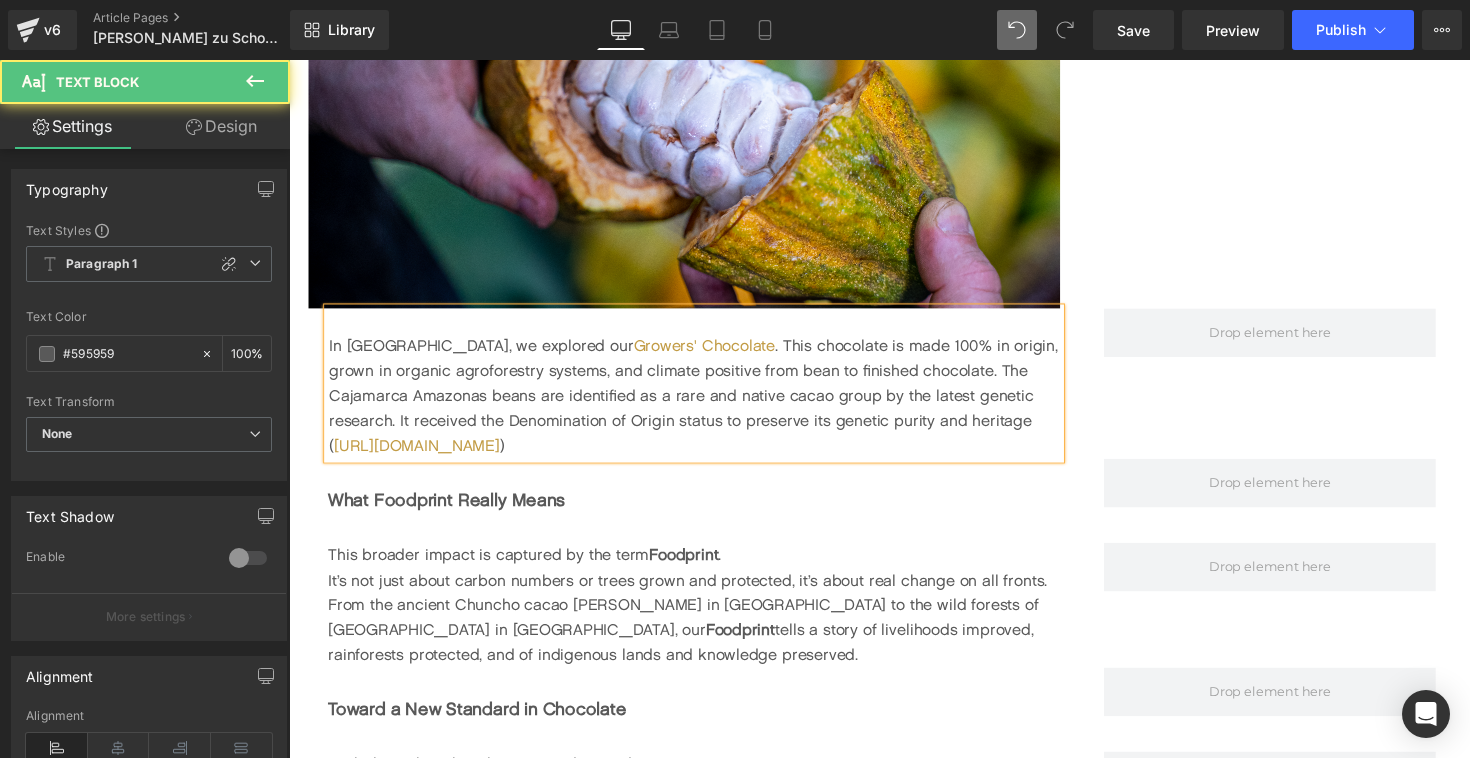 click on "In [GEOGRAPHIC_DATA], we explored our  Growers' Chocolate . This chocolate is made 100% in origin, grown in organic agroforestry systems, and climate positive from bean to finished chocolate.  The Cajamarca Amazonas beans are identified as a rare and native cacao group by the latest genetic research. It received the Denomination of Origin status to preserve its genetic purity and heritage ( [URL][DOMAIN_NAME] )" at bounding box center [704, 405] 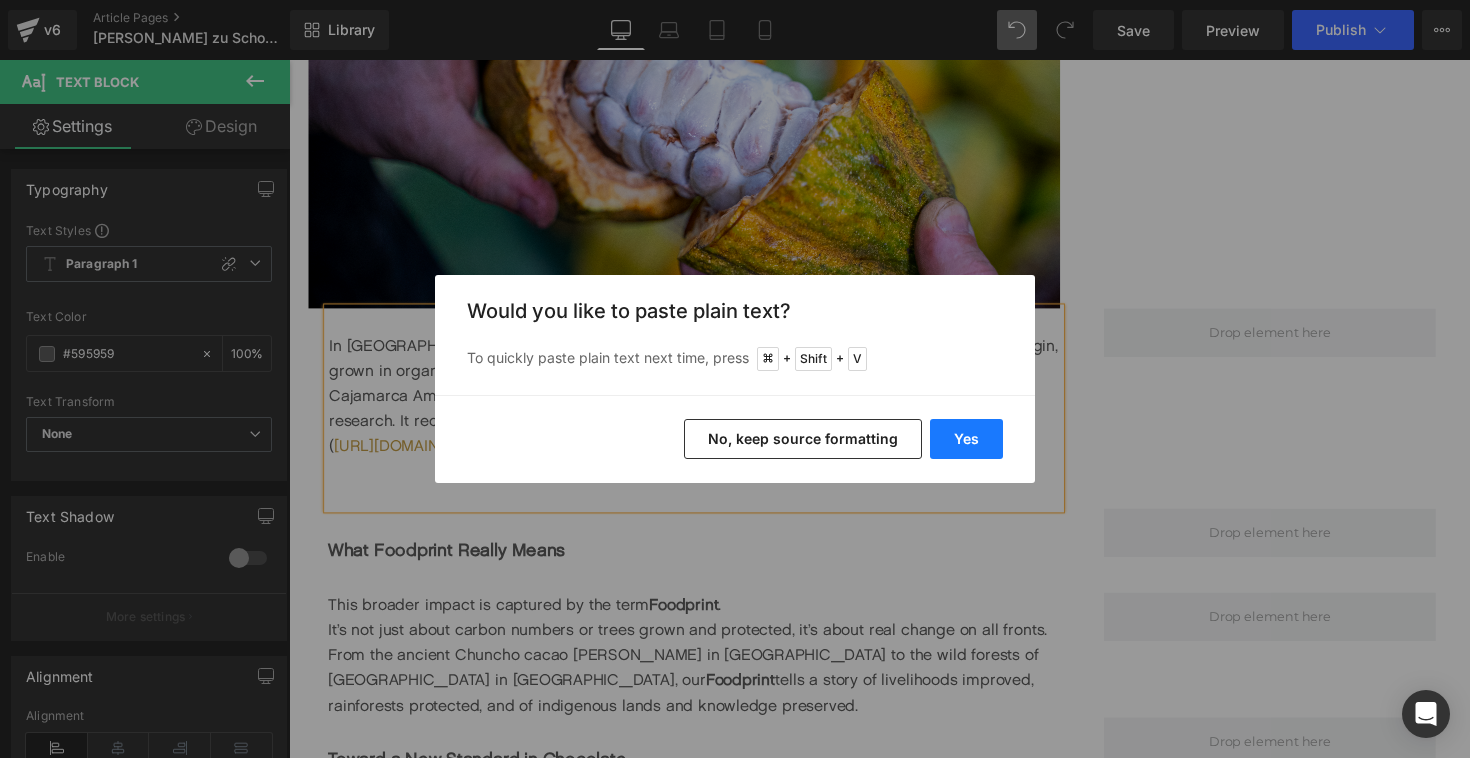 click on "Yes" at bounding box center (966, 439) 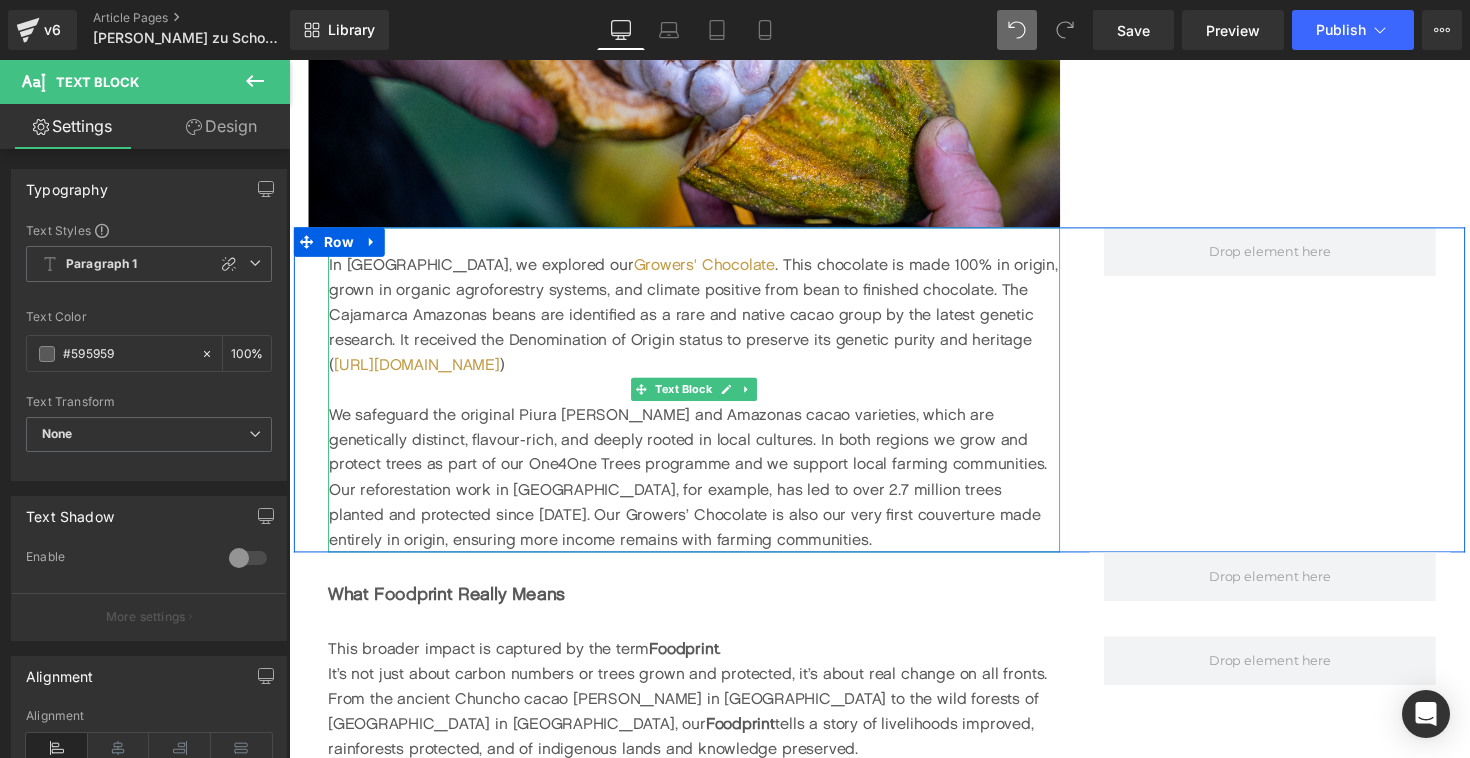 scroll, scrollTop: 2947, scrollLeft: 0, axis: vertical 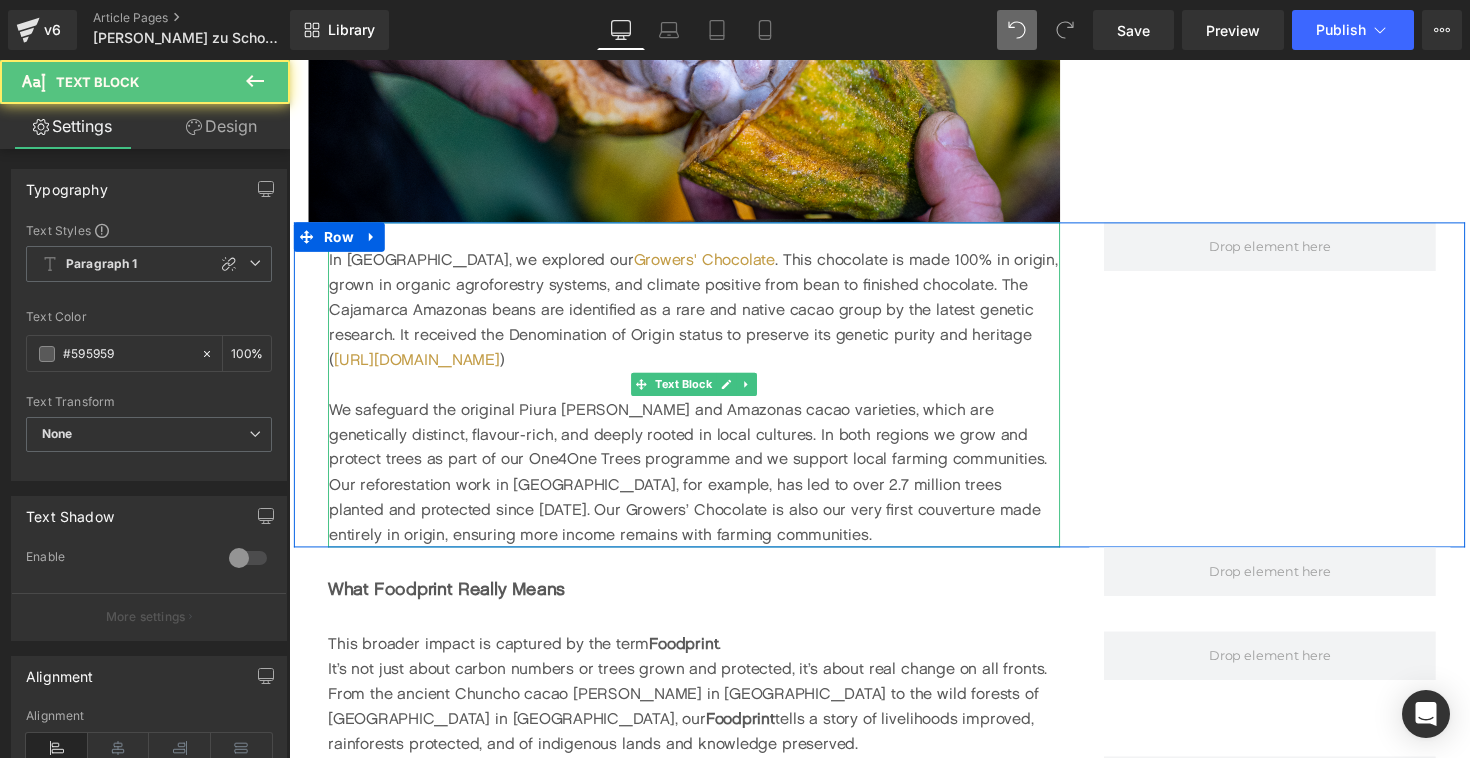 click on "We safeguard the original Piura [PERSON_NAME] and Amazonas cacao varieties, which are genetically distinct, flavour-rich, and deeply rooted in local cultures. In both regions we grow and protect trees as part of our One4One Trees programme and we support local farming communities. Our reforestation work in [GEOGRAPHIC_DATA], for example, has led to over 2.7 million trees planted and protected since [DATE]. Our Growers’ Chocolate is also our very first couverture made entirely in origin, ensuring more income remains with farming communities." at bounding box center [704, 482] 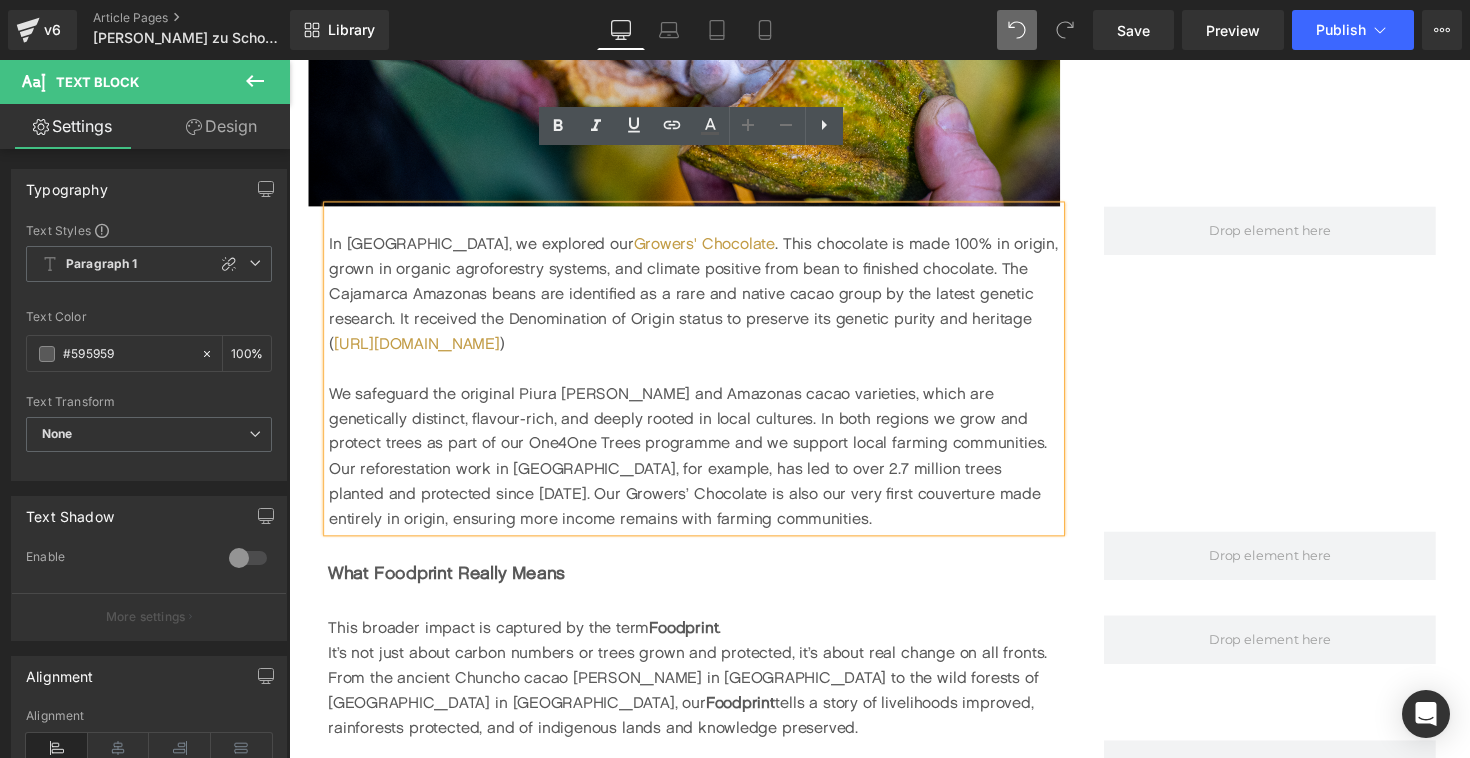 scroll, scrollTop: 2966, scrollLeft: 0, axis: vertical 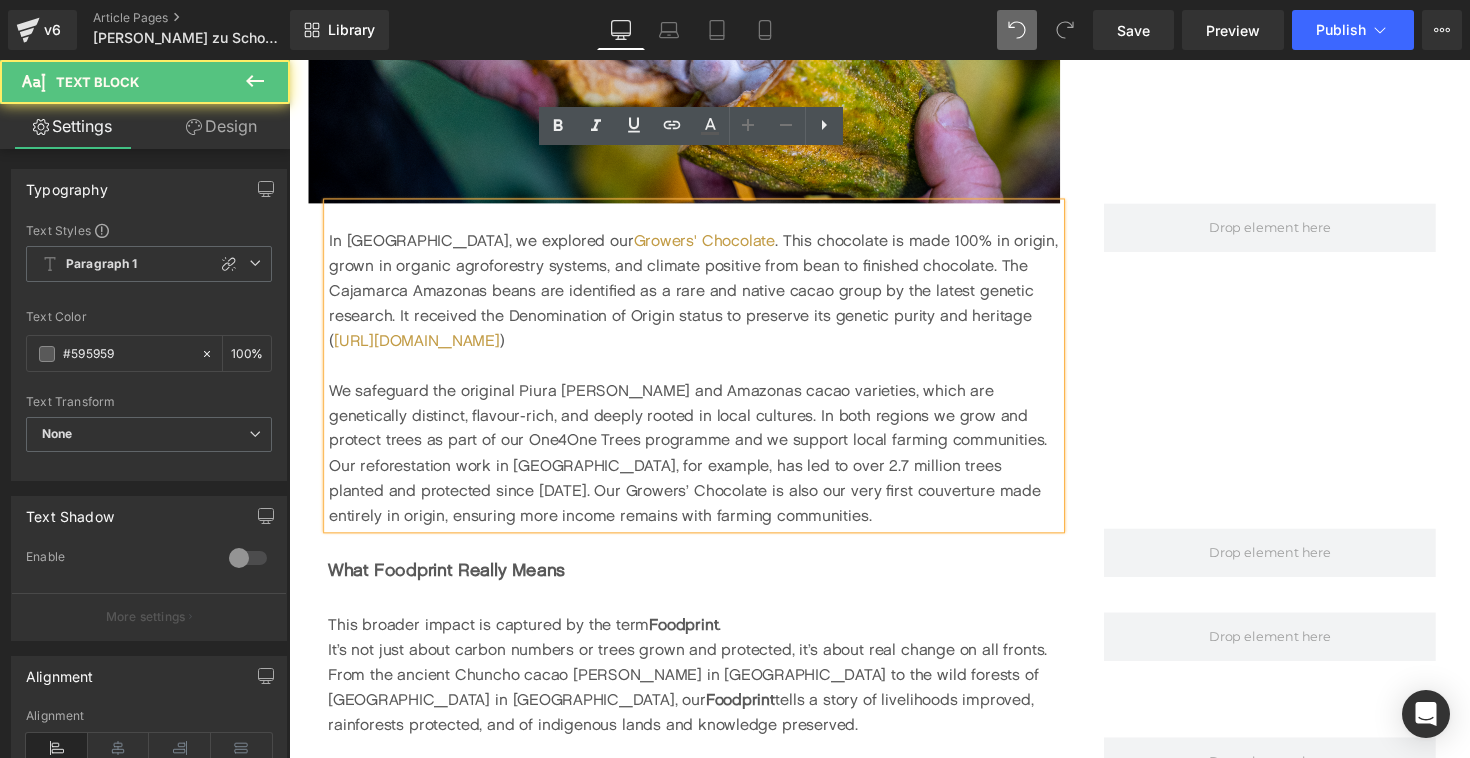 click on "In [GEOGRAPHIC_DATA], we explored our  Growers' Chocolate . This chocolate is made 100% in origin, grown in organic agroforestry systems, and climate positive from bean to finished chocolate.  The Cajamarca Amazonas beans are identified as a rare and native cacao group by the latest genetic research. It received the Denomination of Origin status to preserve its genetic purity and heritage ( [URL][DOMAIN_NAME] )" at bounding box center [704, 297] 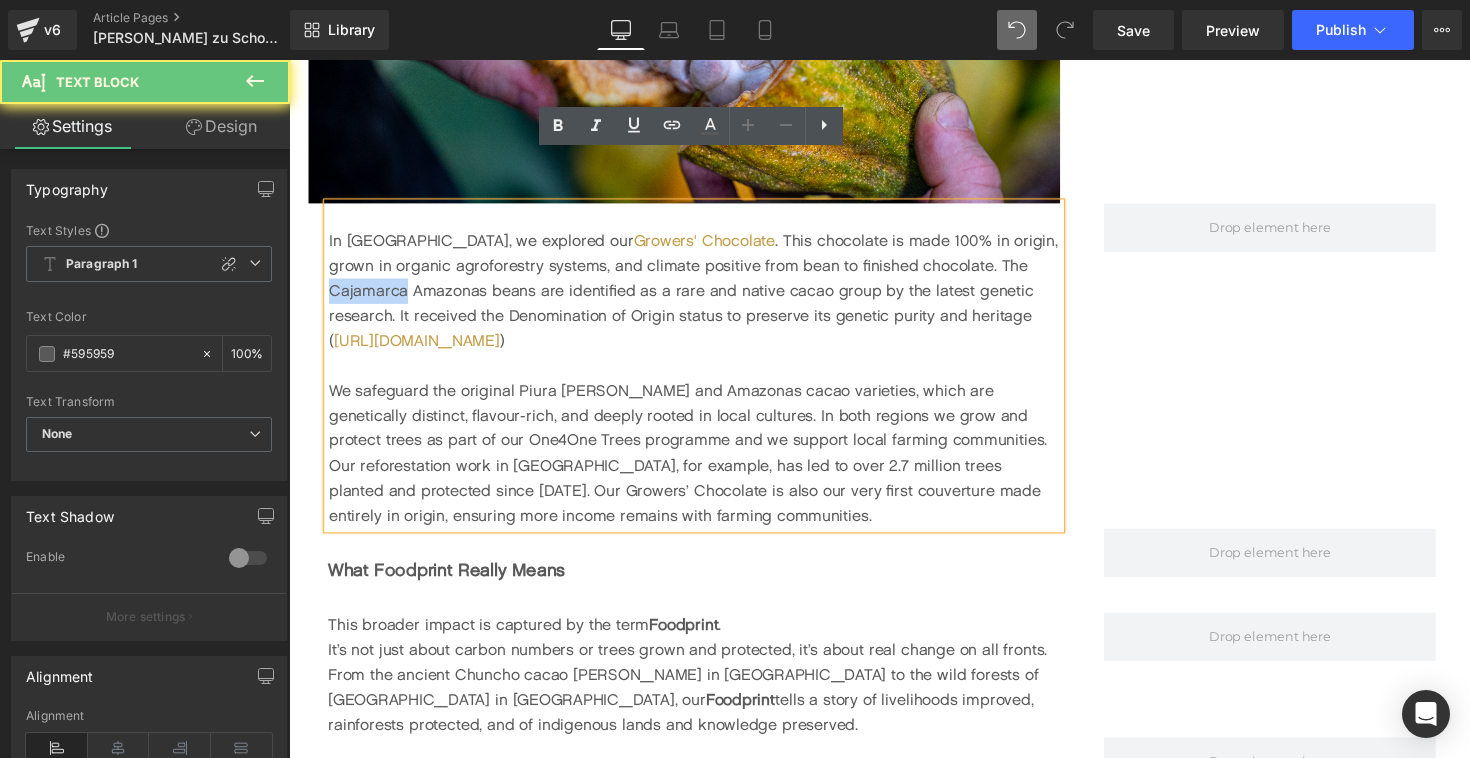 click on "In [GEOGRAPHIC_DATA], we explored our  Growers' Chocolate . This chocolate is made 100% in origin, grown in organic agroforestry systems, and climate positive from bean to finished chocolate.  The Cajamarca Amazonas beans are identified as a rare and native cacao group by the latest genetic research. It received the Denomination of Origin status to preserve its genetic purity and heritage ( [URL][DOMAIN_NAME] )" at bounding box center [704, 297] 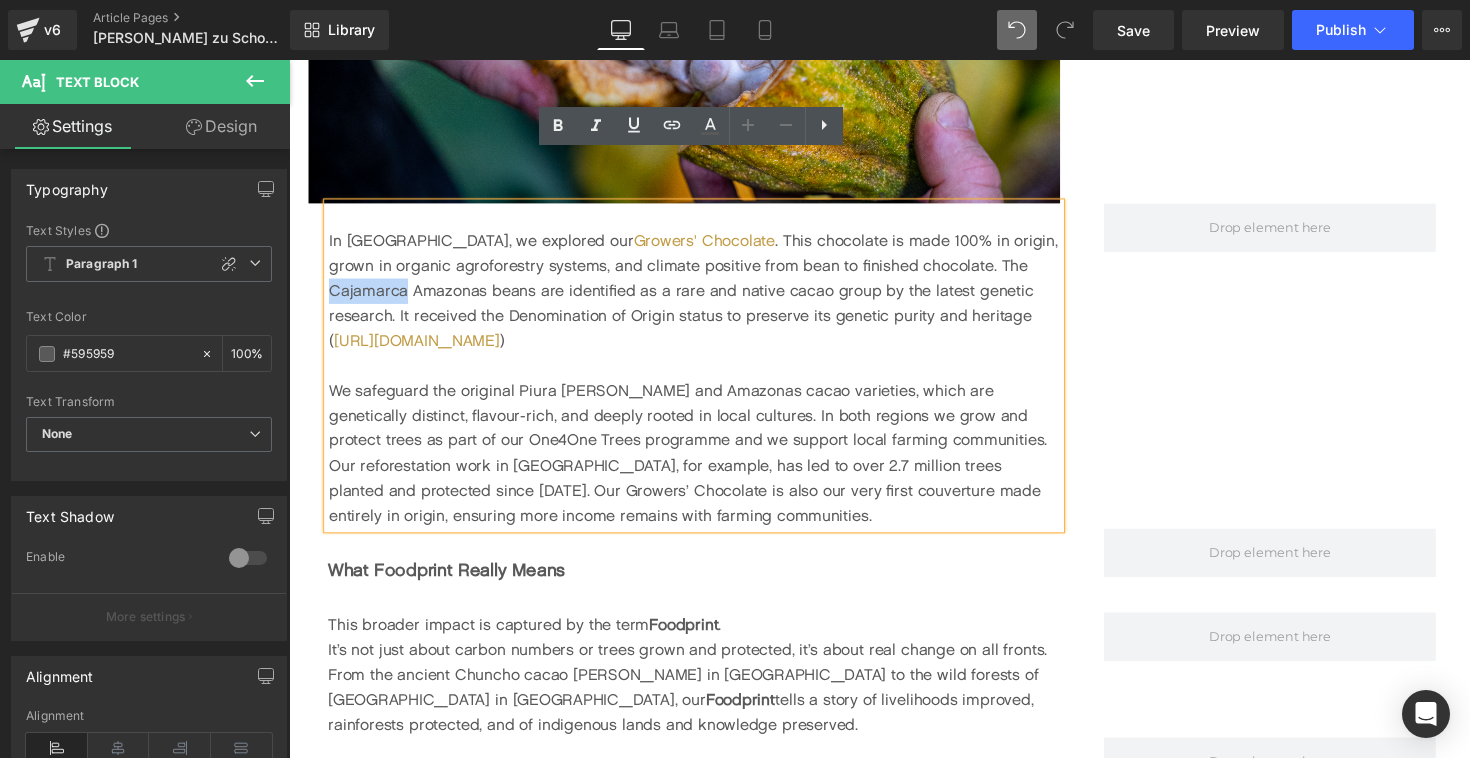 copy on "Cajamarca" 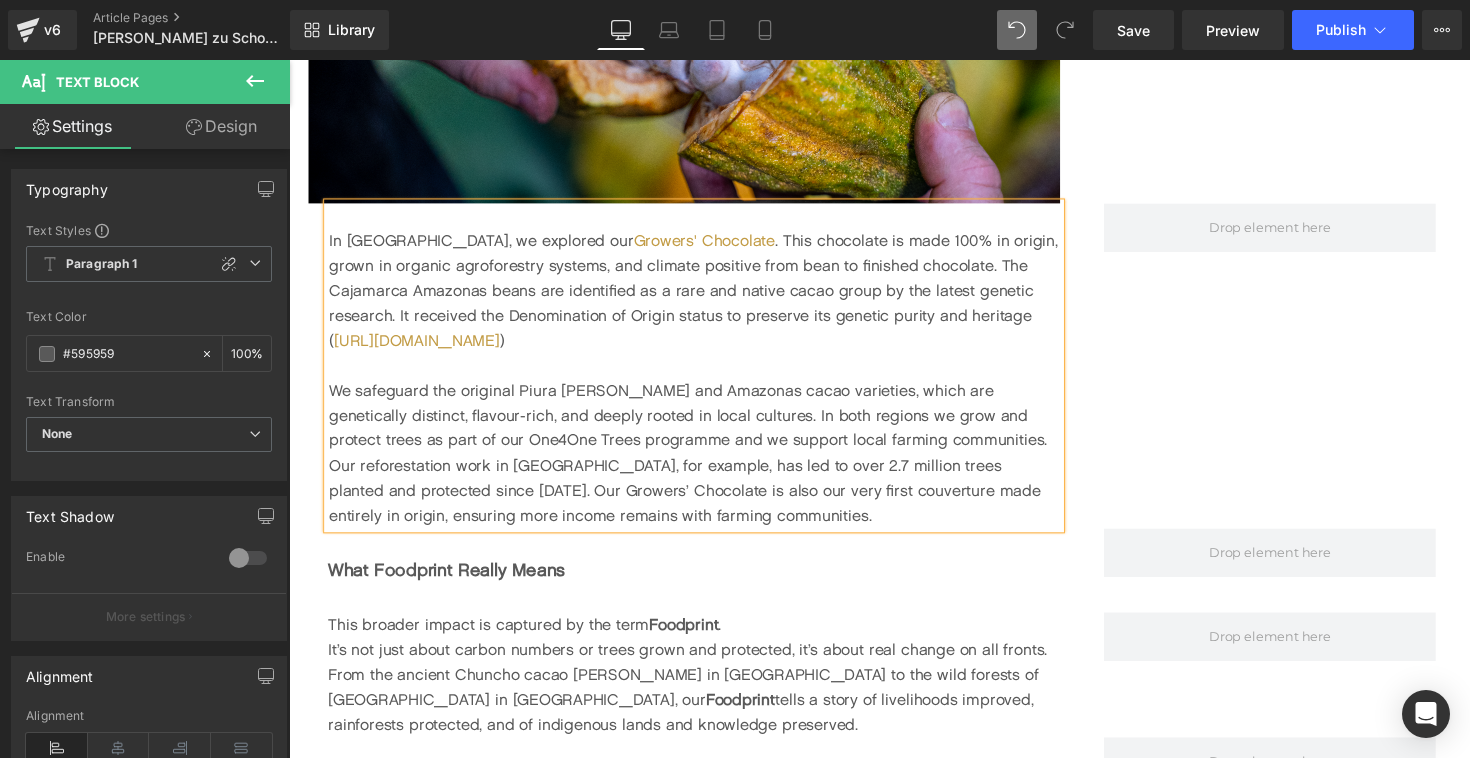 click on "We safeguard the original Piura [PERSON_NAME] and Amazonas cacao varieties, which are genetically distinct, flavour-rich, and deeply rooted in local cultures. In both regions we grow and protect trees as part of our One4One Trees programme and we support local farming communities. Our reforestation work in [GEOGRAPHIC_DATA], for example, has led to over 2.7 million trees planted and protected since [DATE]. Our Growers’ Chocolate is also our very first couverture made entirely in origin, ensuring more income remains with farming communities." at bounding box center [704, 463] 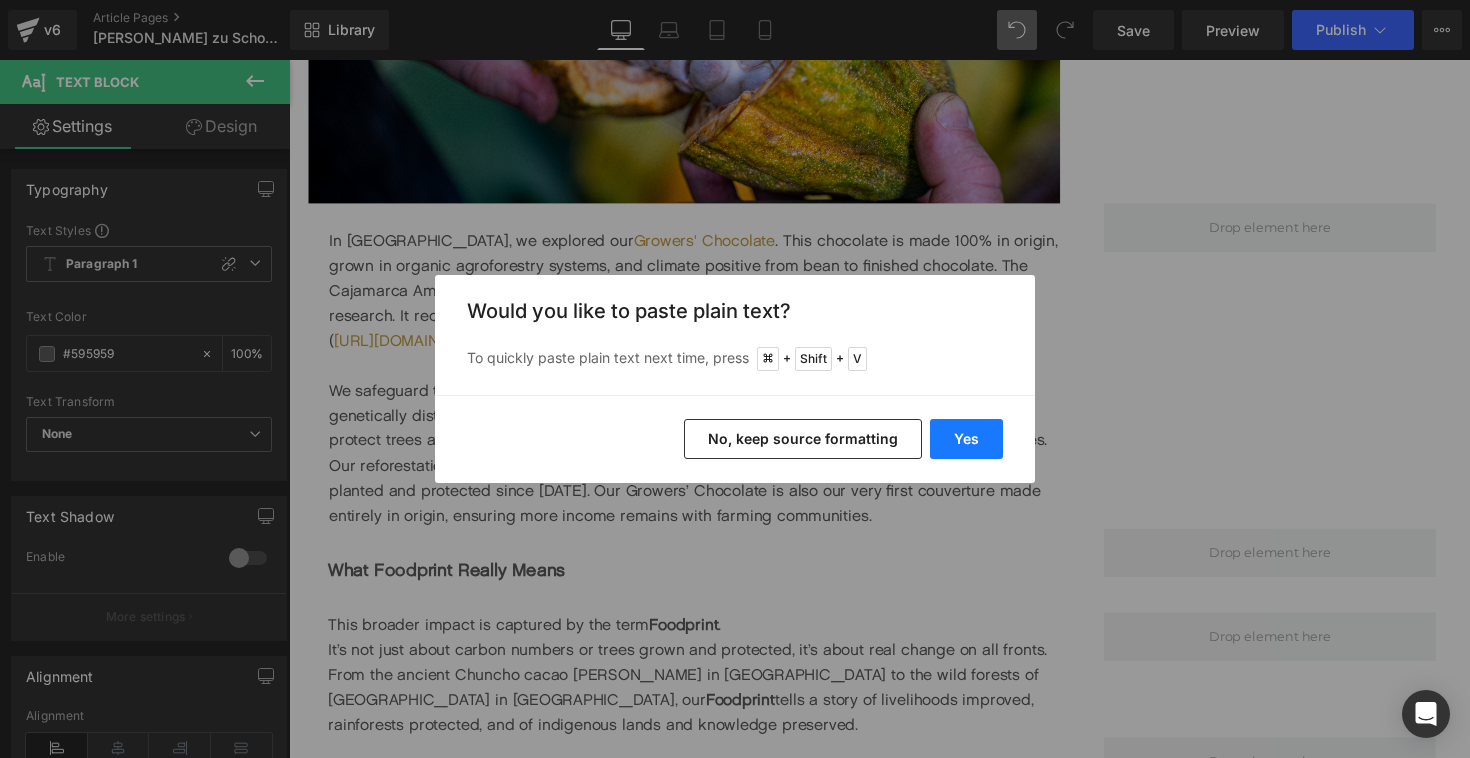 click on "Yes" at bounding box center [966, 439] 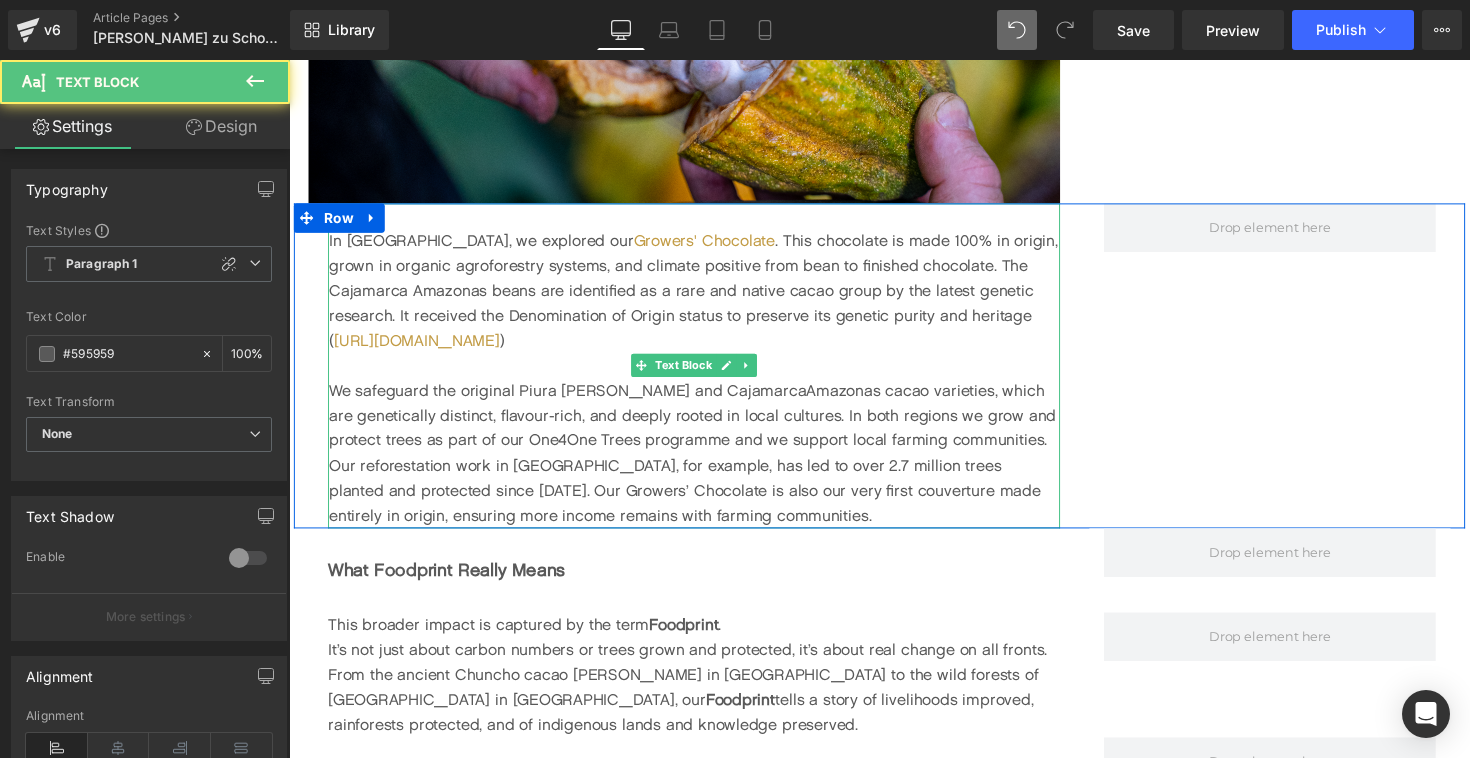 click on "We safeguard the original Piura [PERSON_NAME] and CajamarcaAmazonas cacao varieties, which are genetically distinct, flavour-rich, and deeply rooted in local cultures. In both regions we grow and protect trees as part of our One4One Trees programme and we support local farming communities. Our reforestation work in [GEOGRAPHIC_DATA], for example, has led to over 2.7 million trees planted and protected since [DATE]. Our Growers’ Chocolate is also our very first couverture made entirely in origin, ensuring more income remains with farming communities." at bounding box center [704, 463] 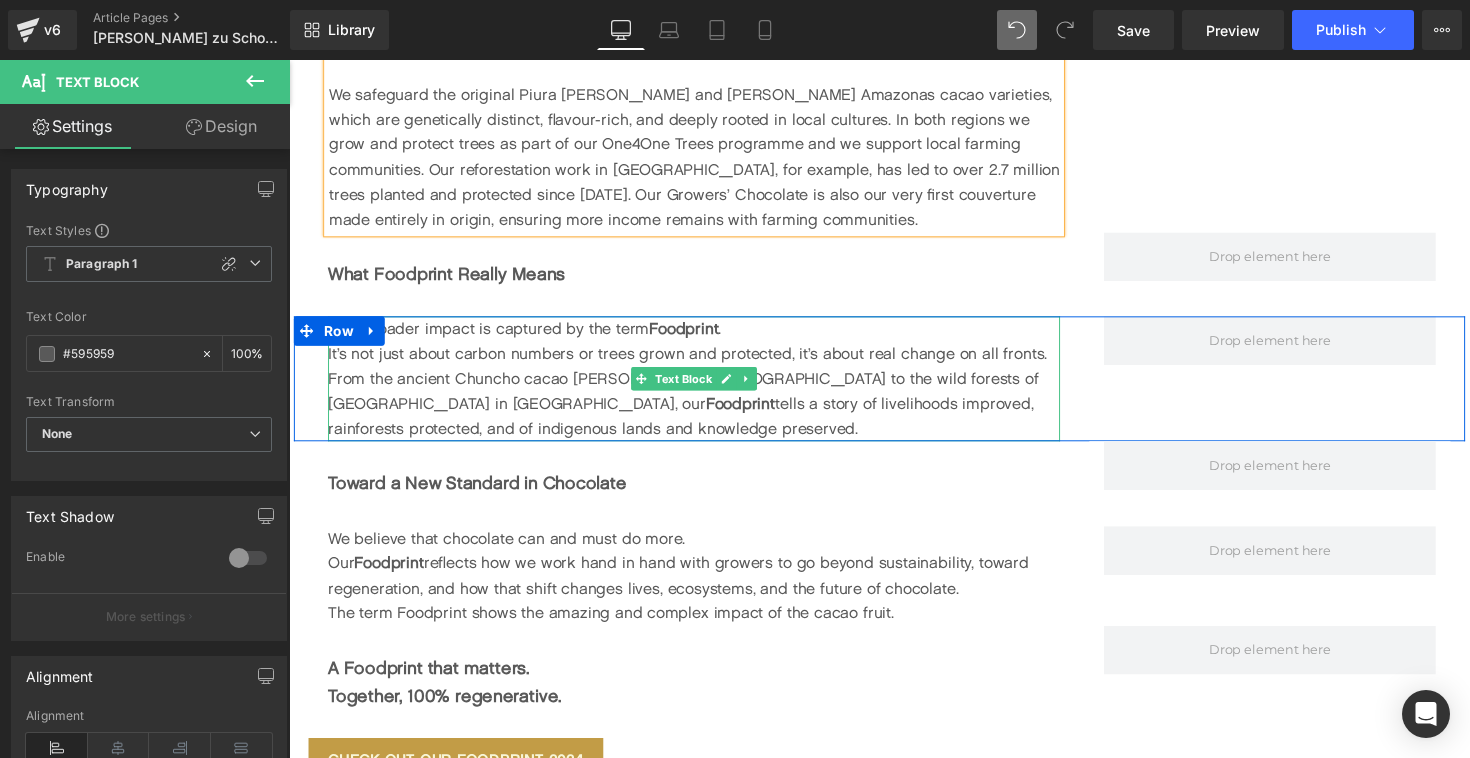 scroll, scrollTop: 3274, scrollLeft: 0, axis: vertical 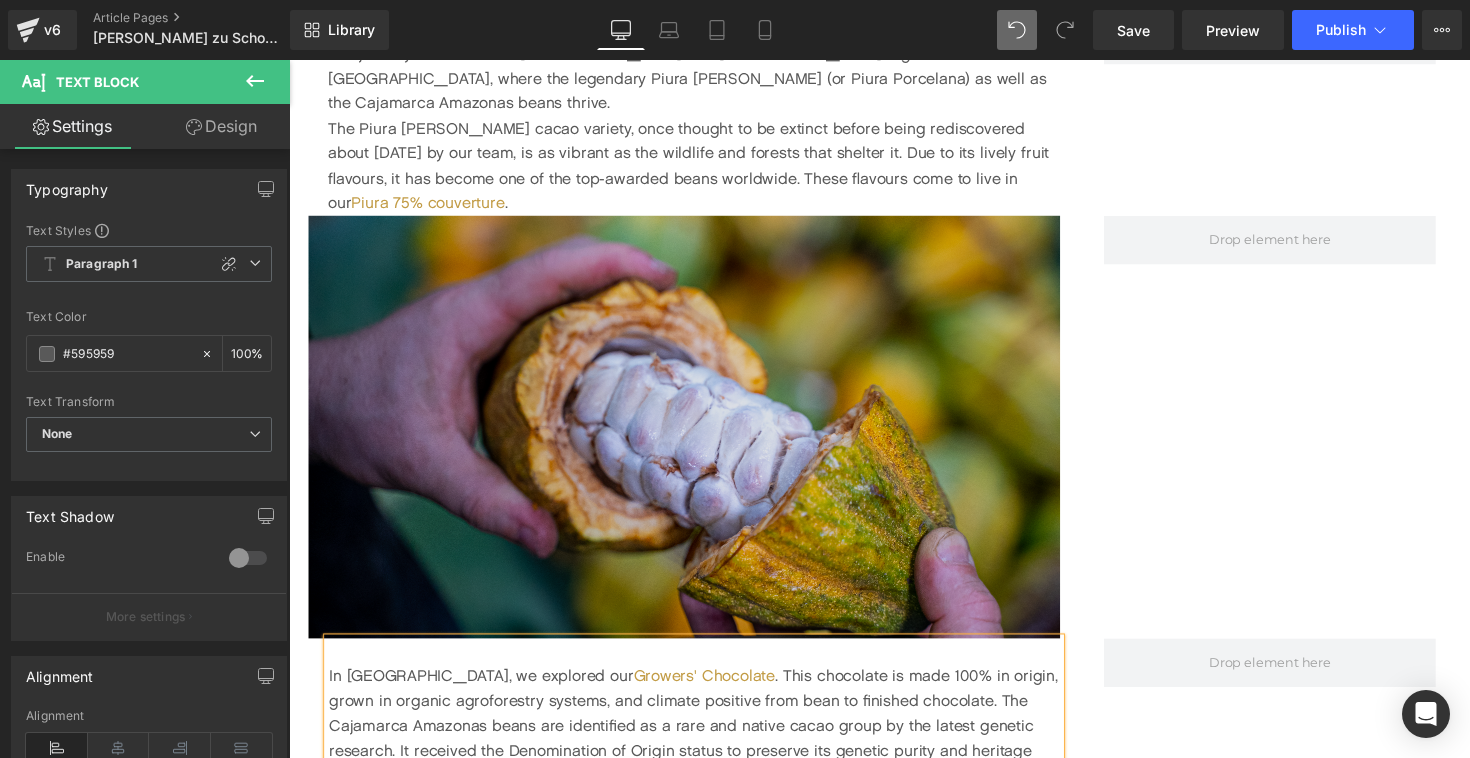 click at bounding box center (694, 436) 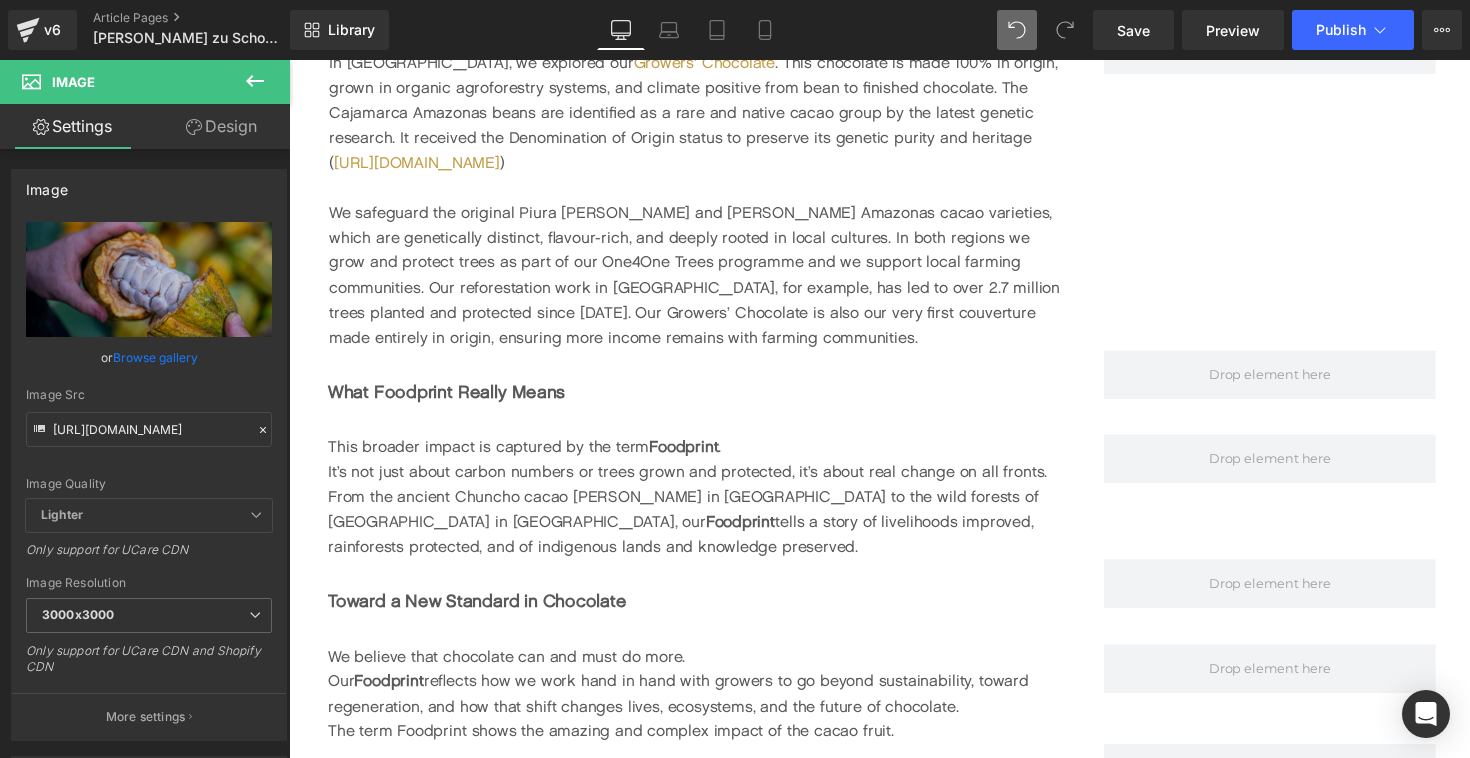 scroll, scrollTop: 3287, scrollLeft: 0, axis: vertical 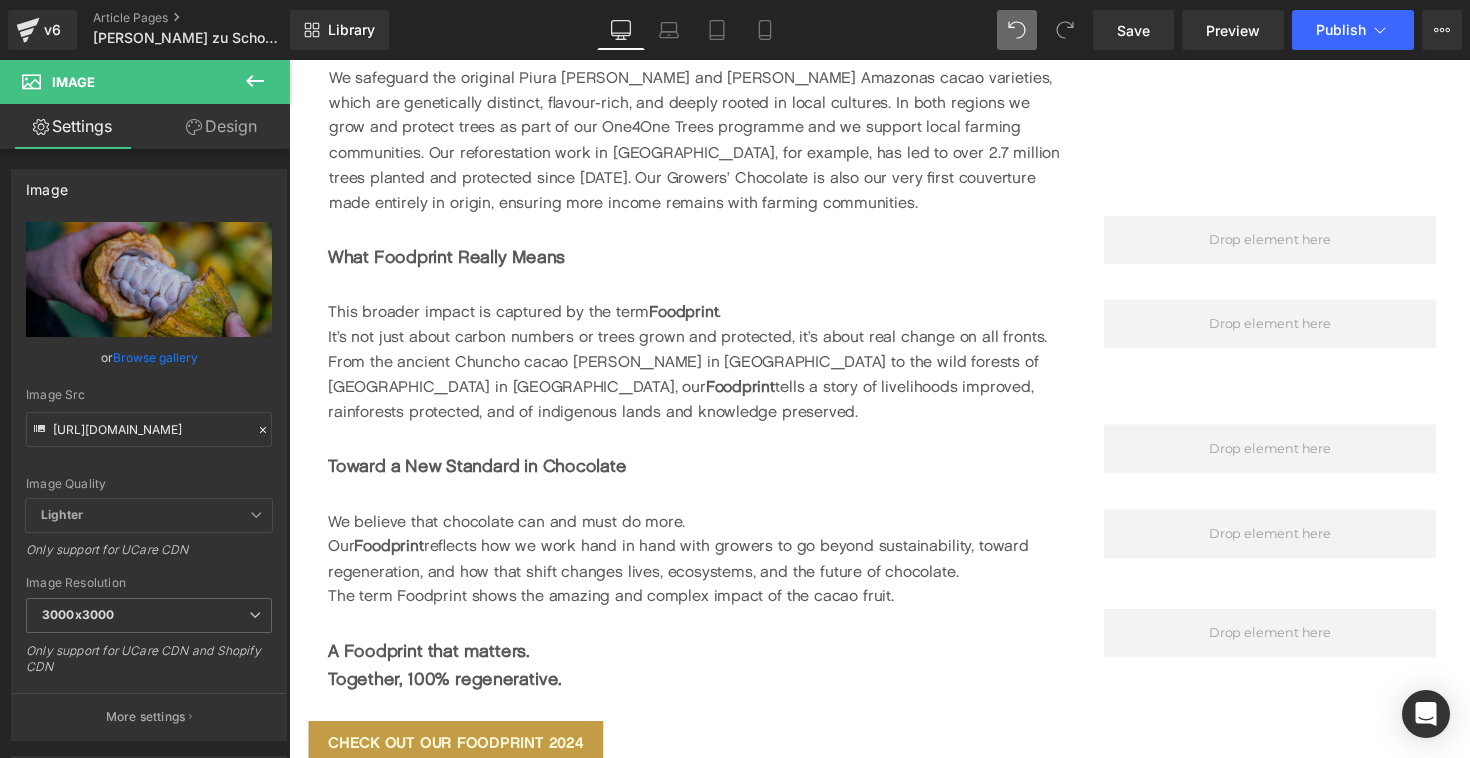 click 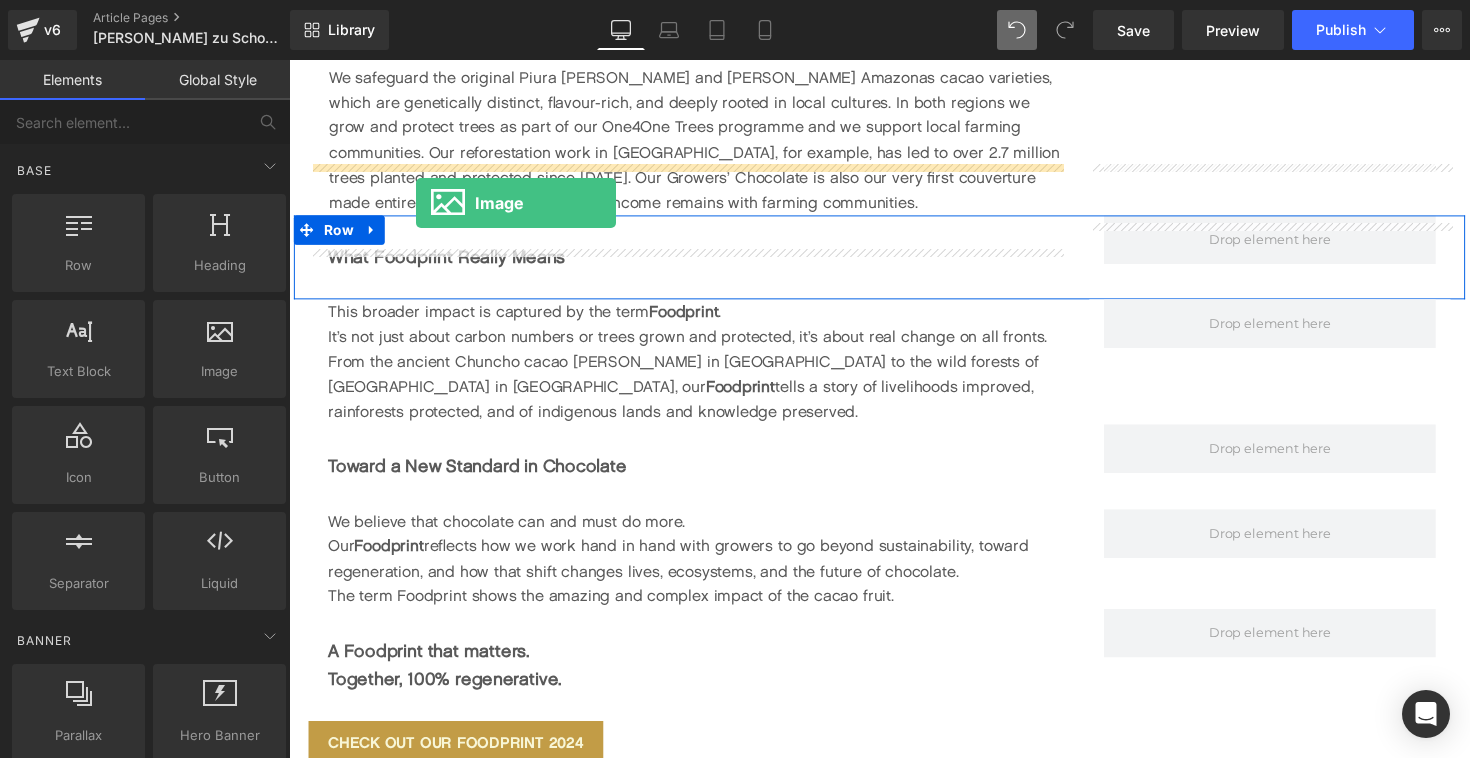 drag, startPoint x: 505, startPoint y: 412, endPoint x: 419, endPoint y: 206, distance: 223.23082 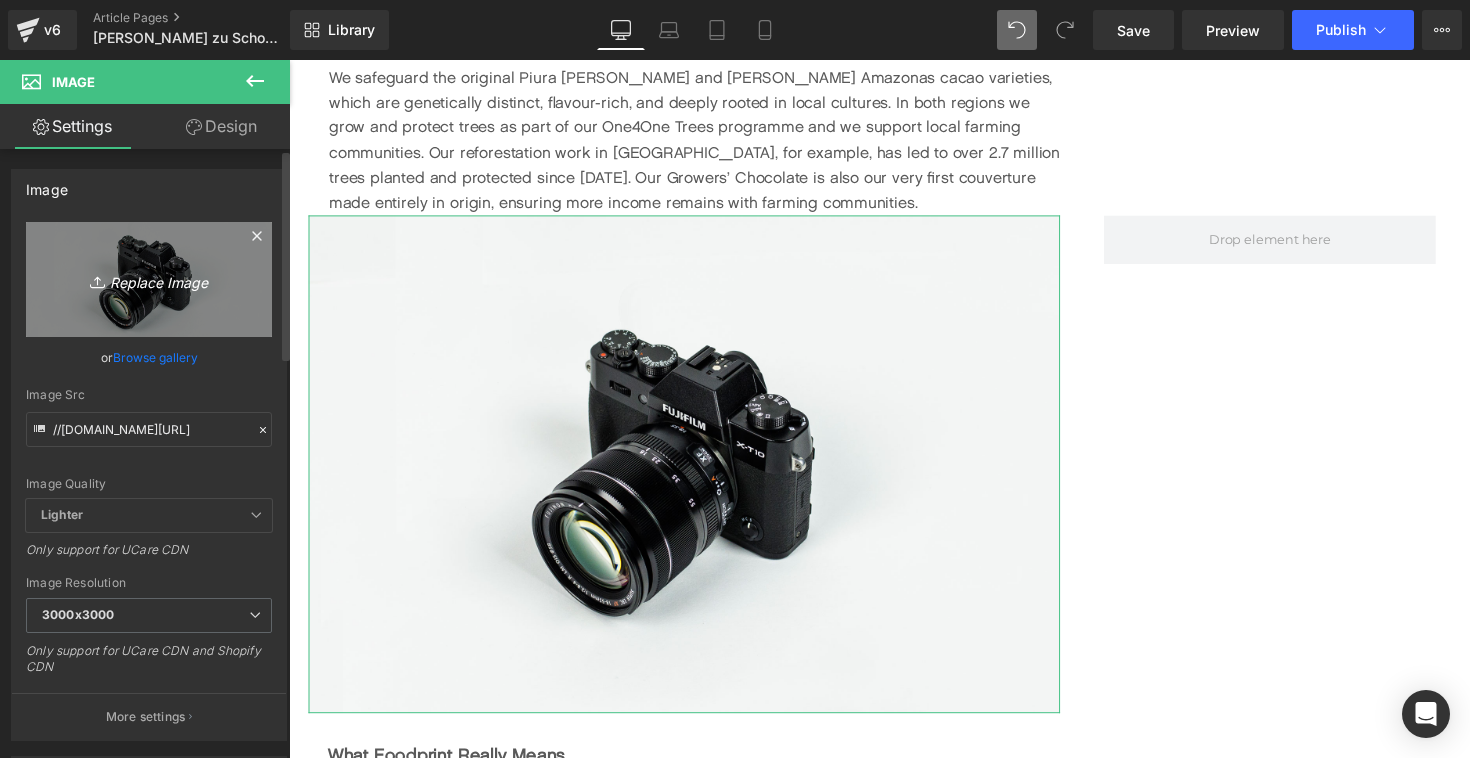 click on "Replace Image" at bounding box center (149, 279) 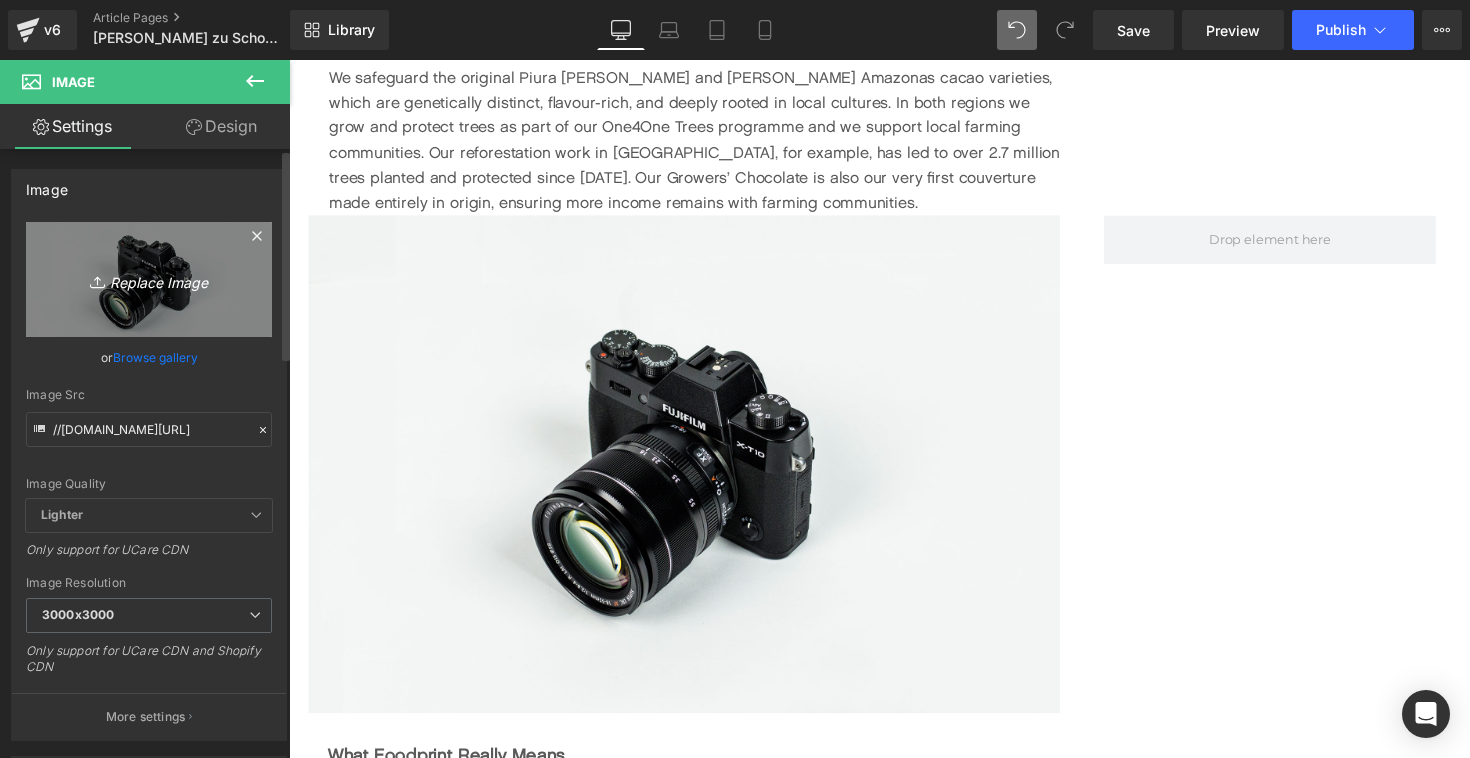 type on "C:\fakepath\Origin-trip-[GEOGRAPHIC_DATA]-chocolate-makers-farmers-[GEOGRAPHIC_DATA]-growers-chocolate-[GEOGRAPHIC_DATA]jpg" 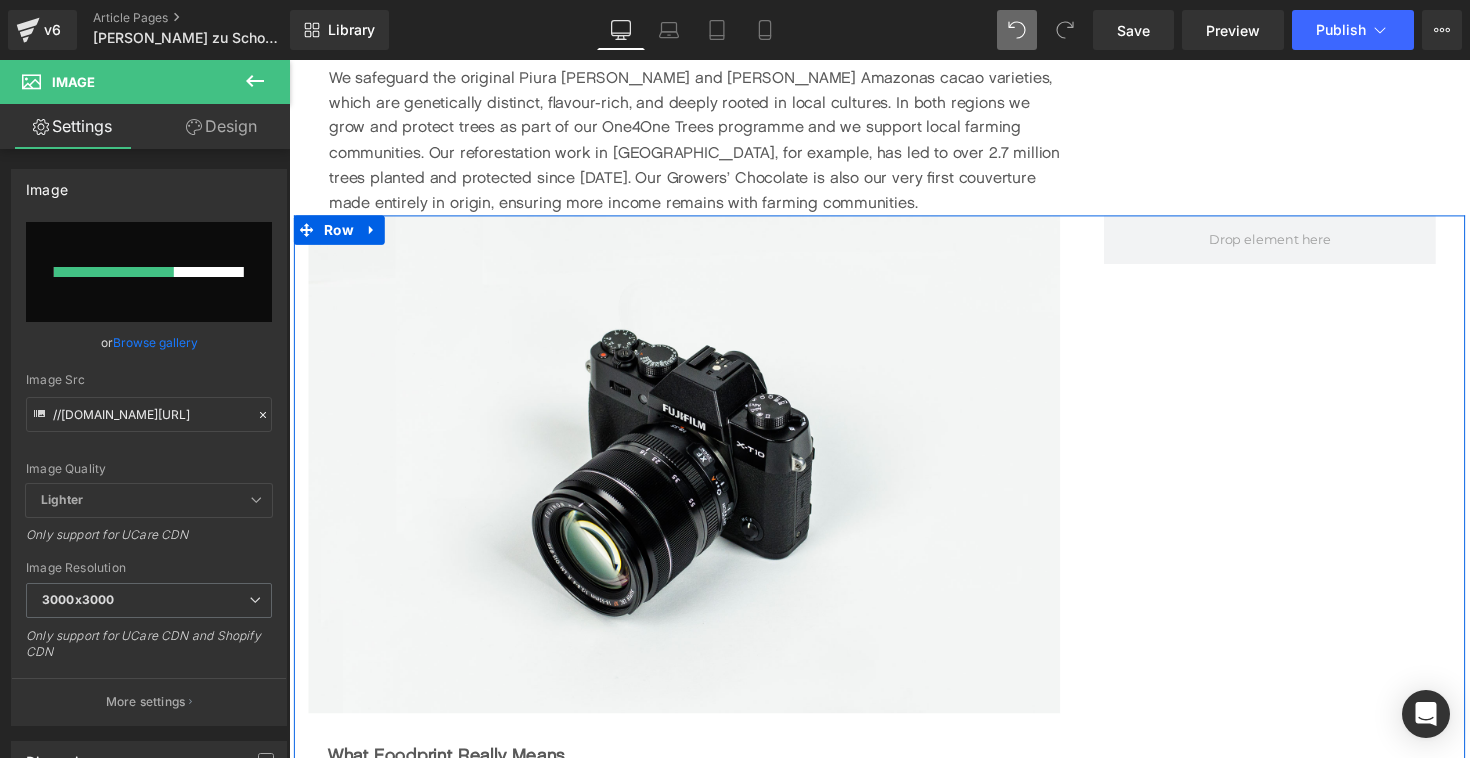 type 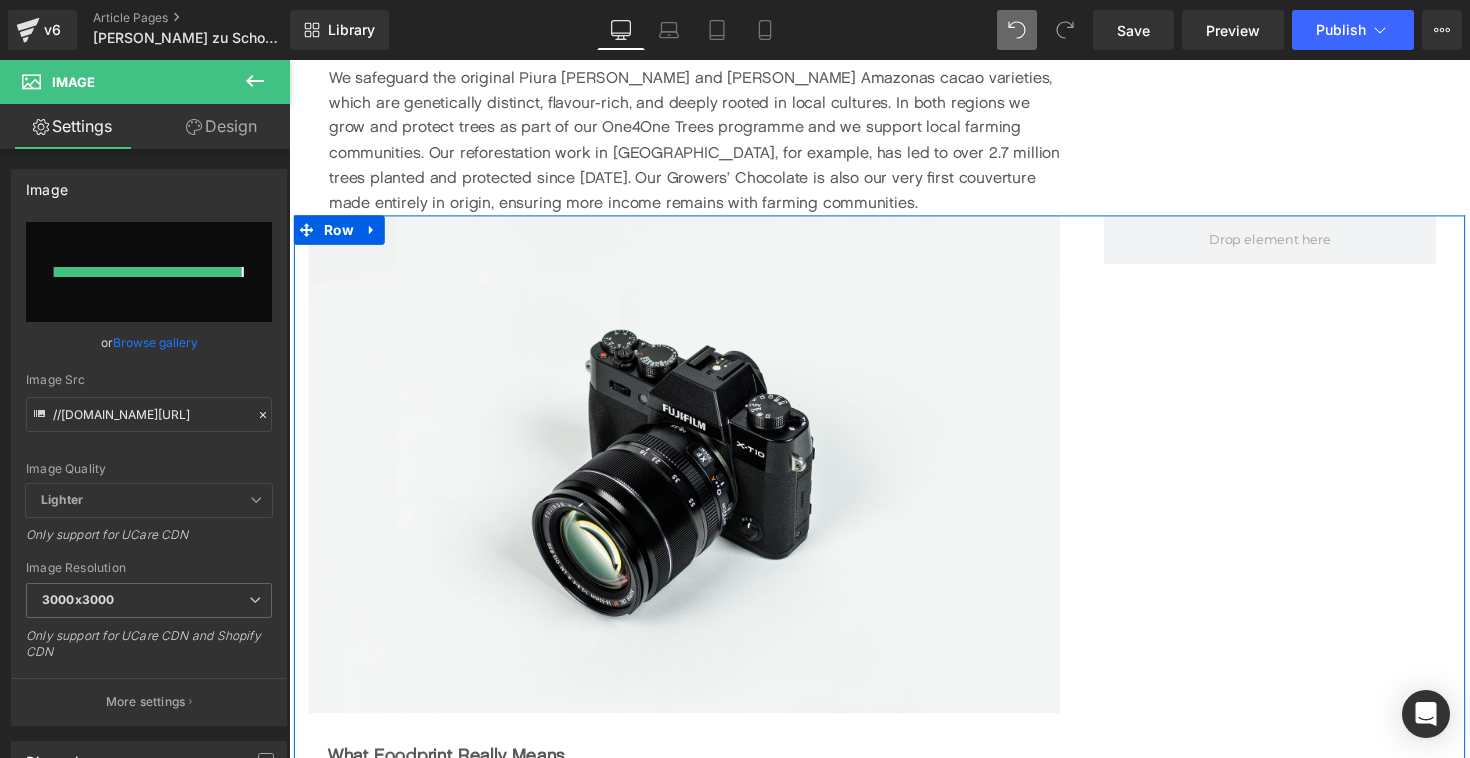 type on "[URL][DOMAIN_NAME]" 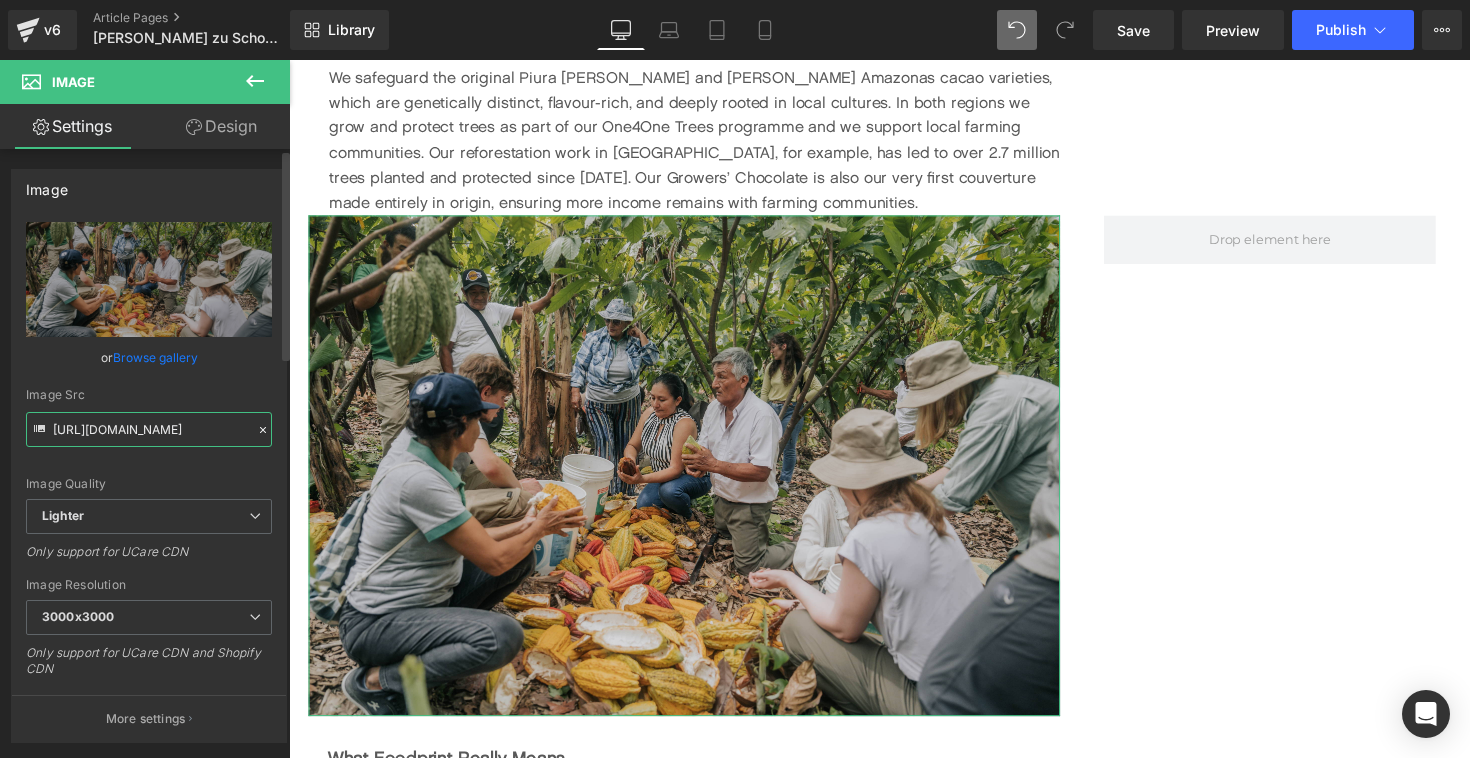 click on "[URL][DOMAIN_NAME]" at bounding box center (149, 429) 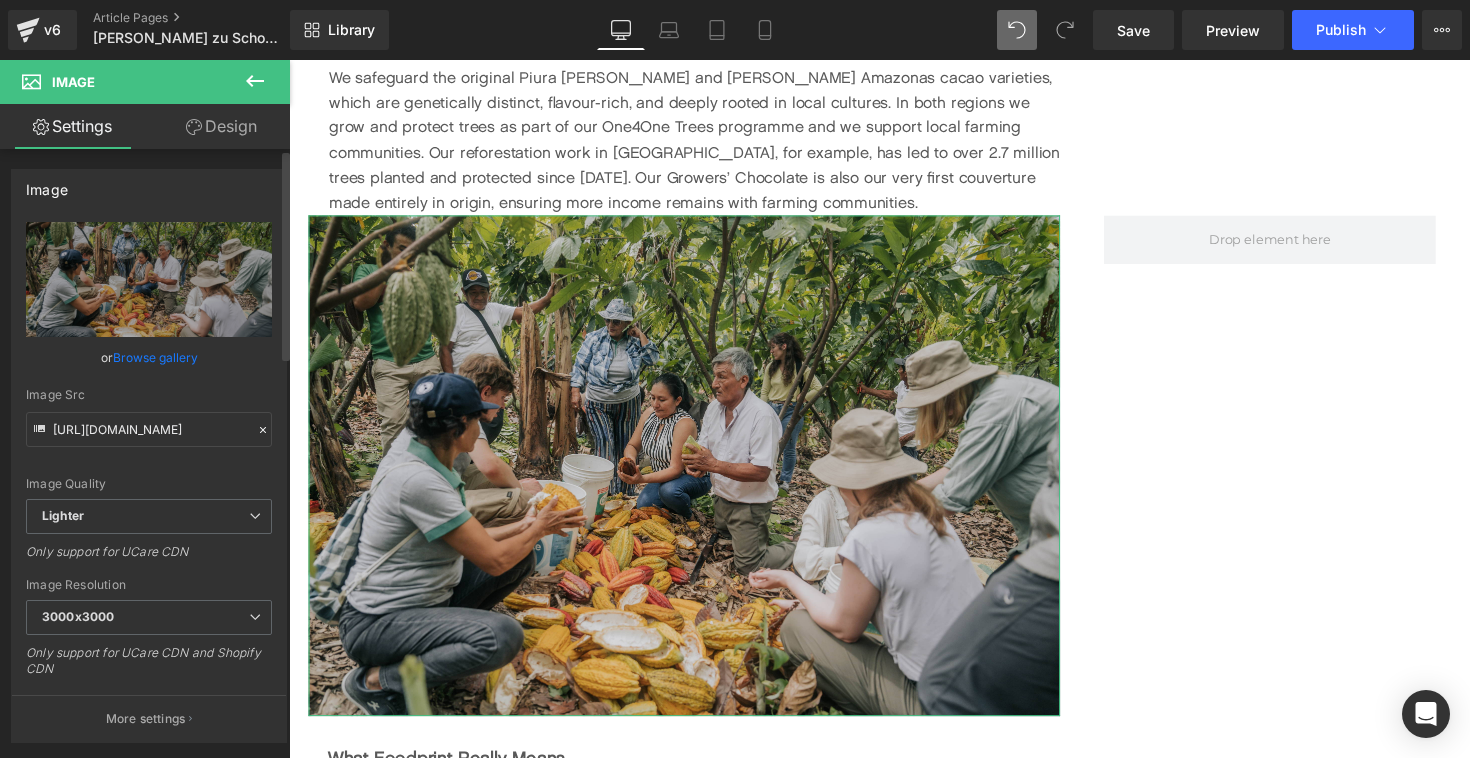 click on "Image Src" at bounding box center [149, 395] 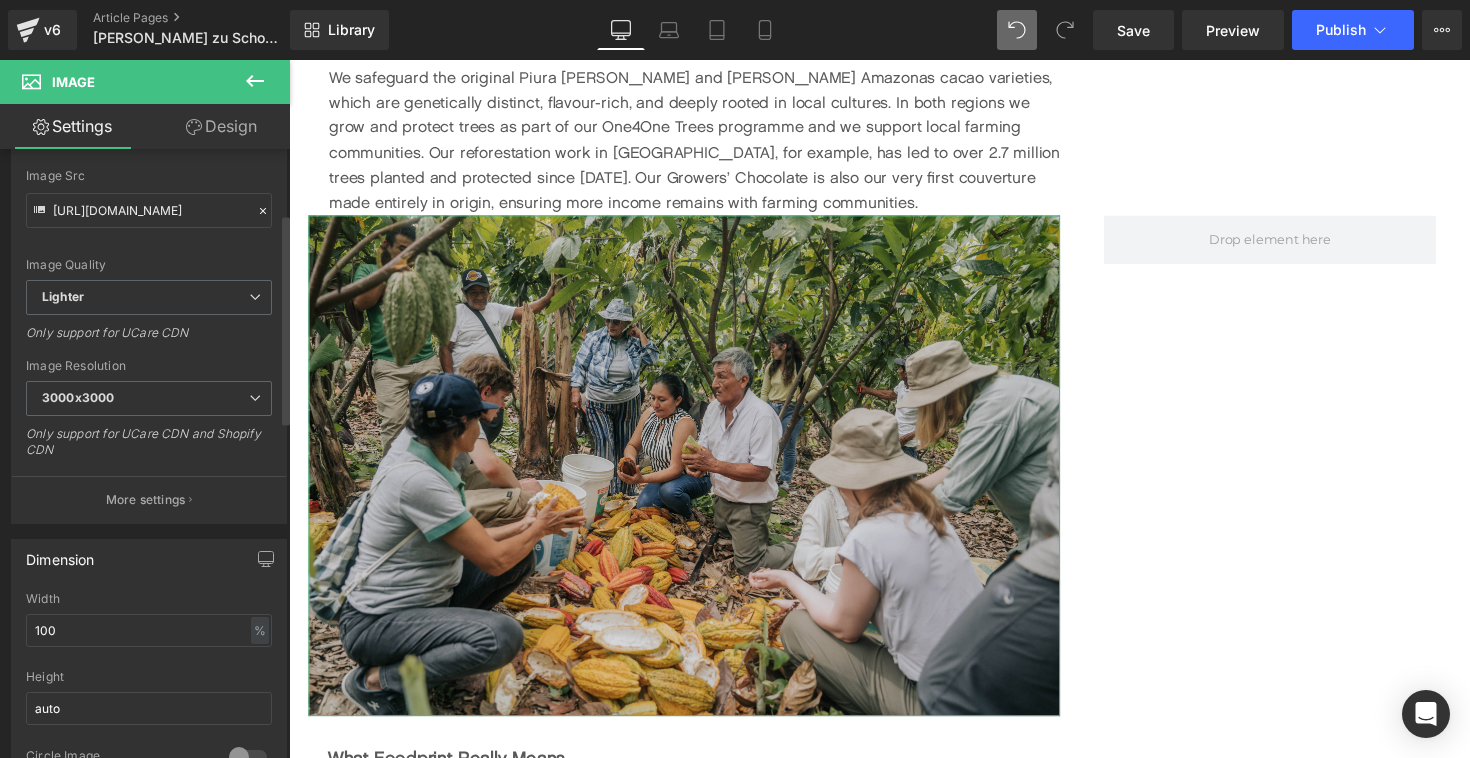 scroll, scrollTop: 222, scrollLeft: 0, axis: vertical 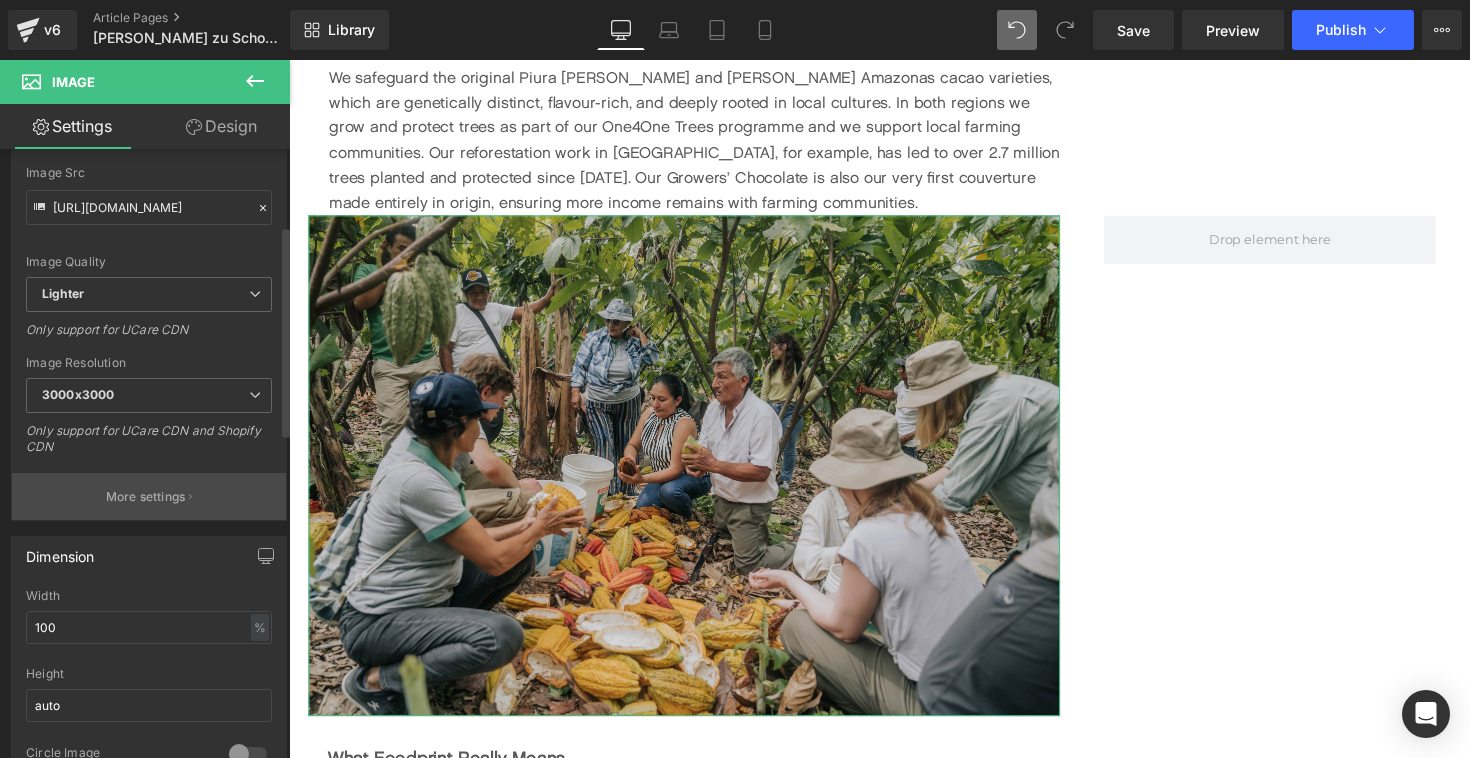click on "More settings" at bounding box center (146, 497) 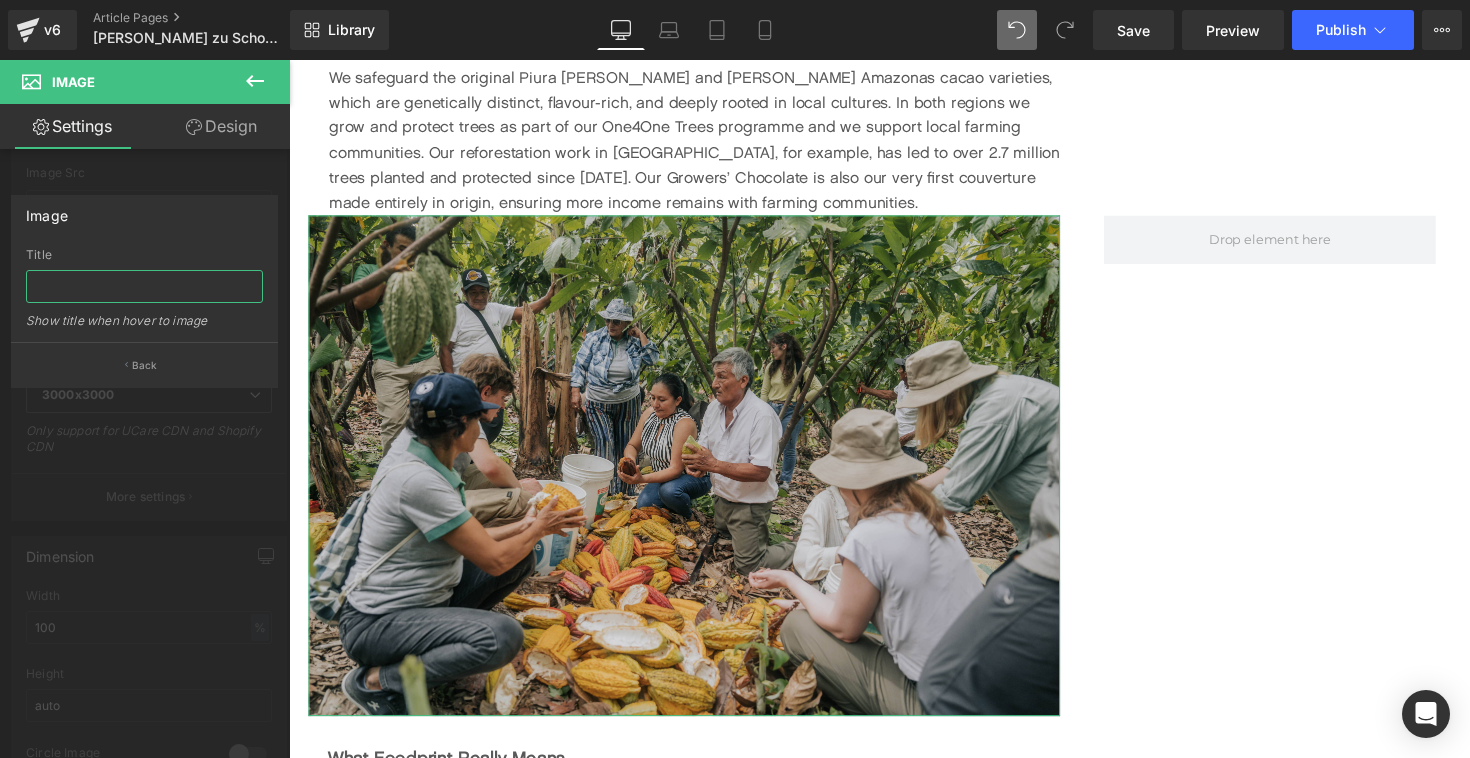 click at bounding box center [144, 286] 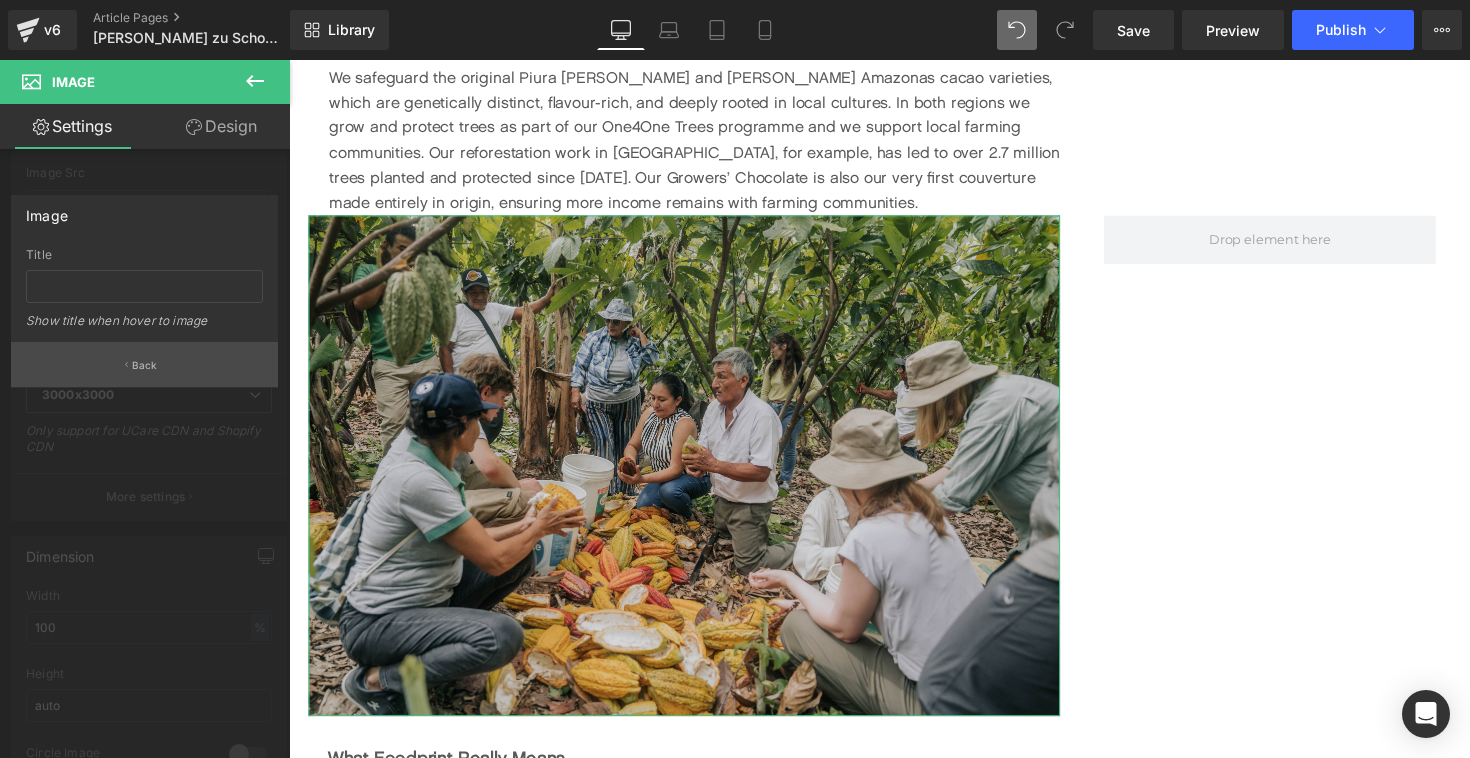 click on "Back" at bounding box center [144, 364] 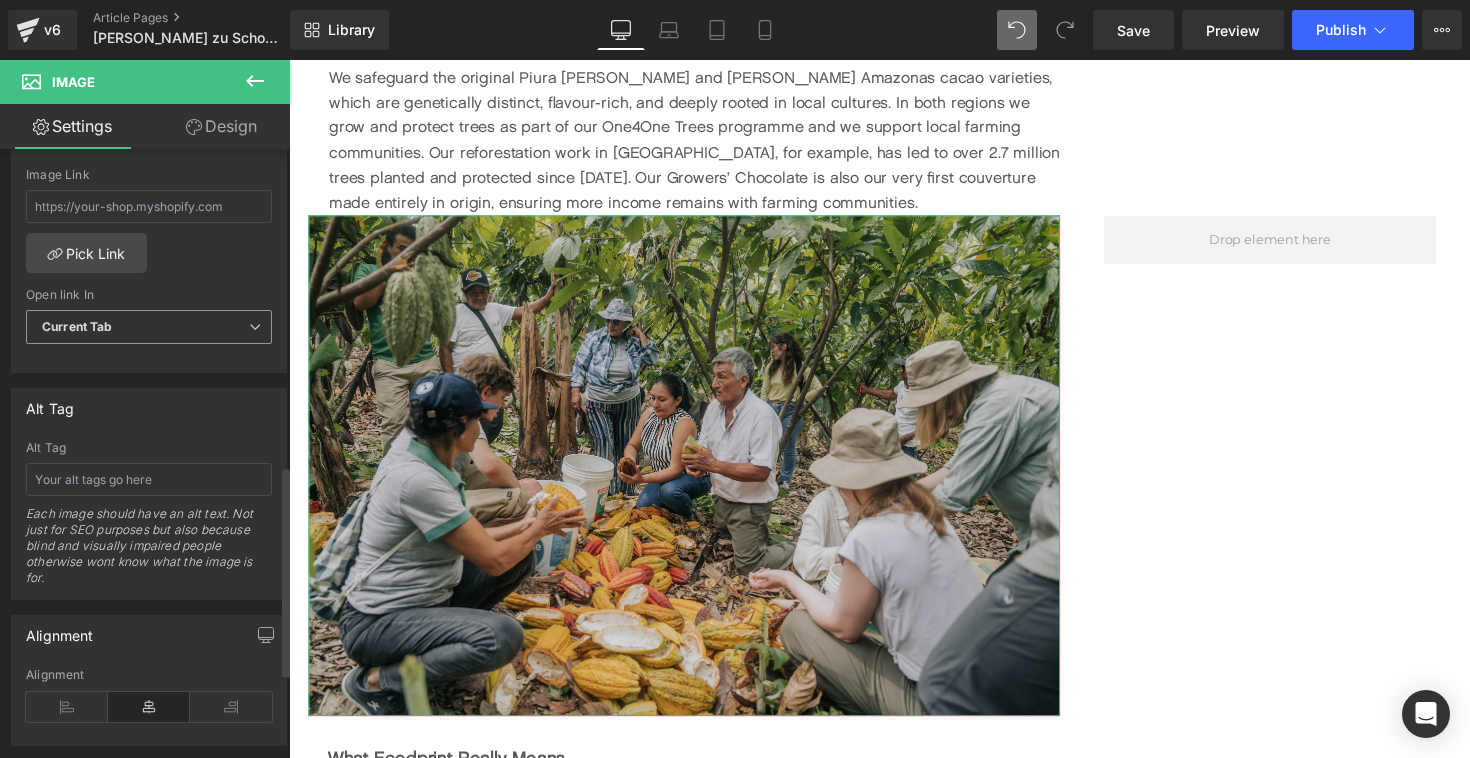 scroll, scrollTop: 937, scrollLeft: 0, axis: vertical 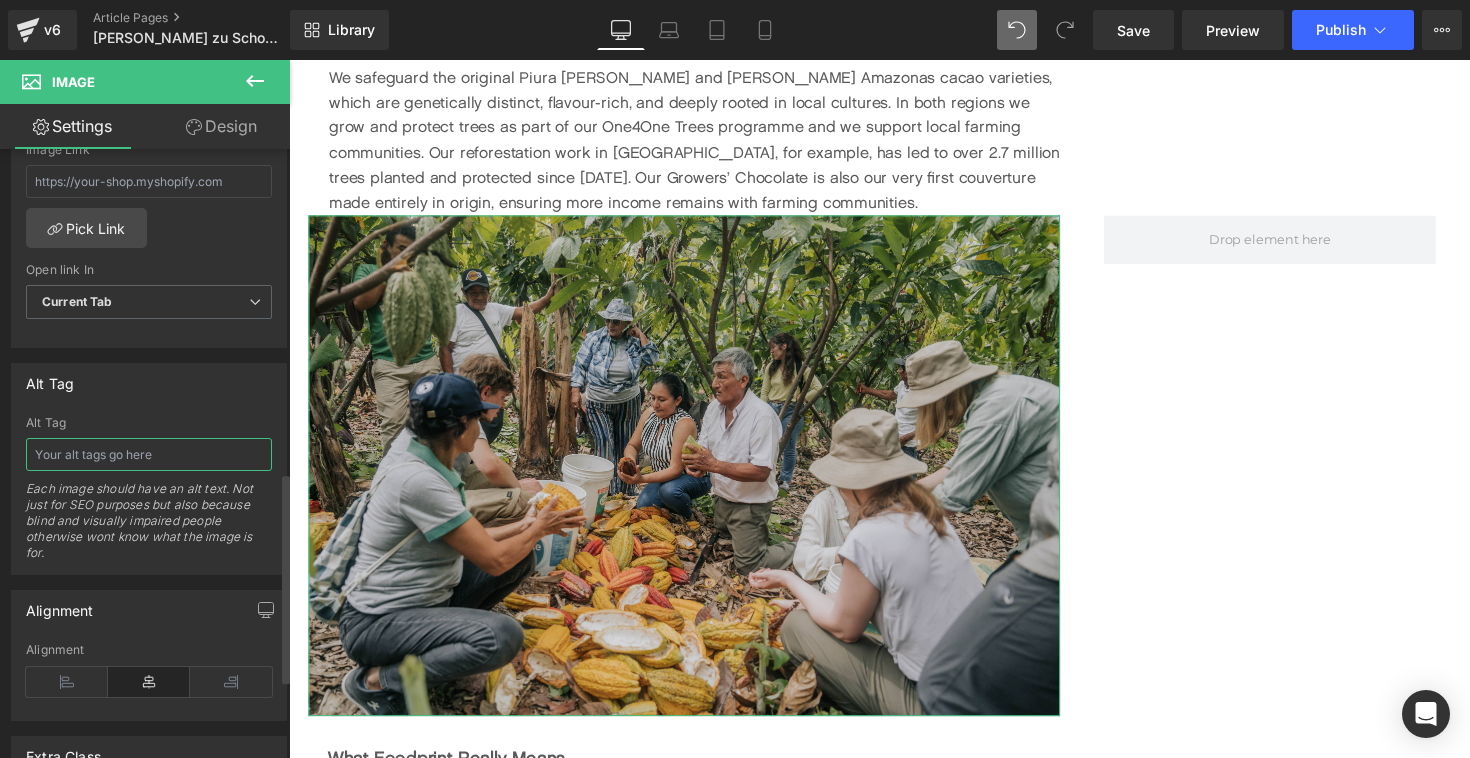 click at bounding box center [149, 454] 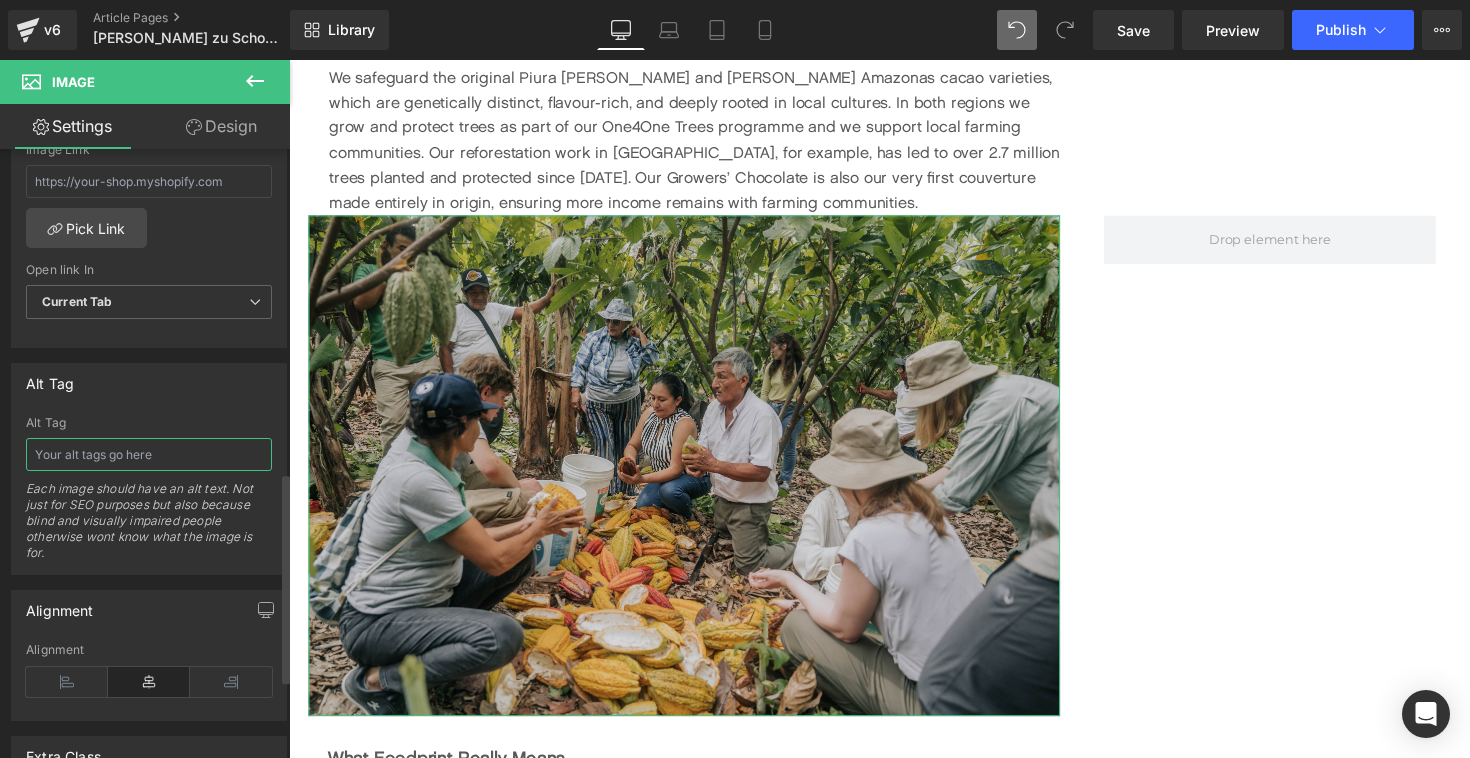 paste on "Original Beans partners meeting cacao farmers and cutting Cajamarca-[GEOGRAPHIC_DATA] cacao for the Growers’ Chocolate in [GEOGRAPHIC_DATA], [GEOGRAPHIC_DATA]" 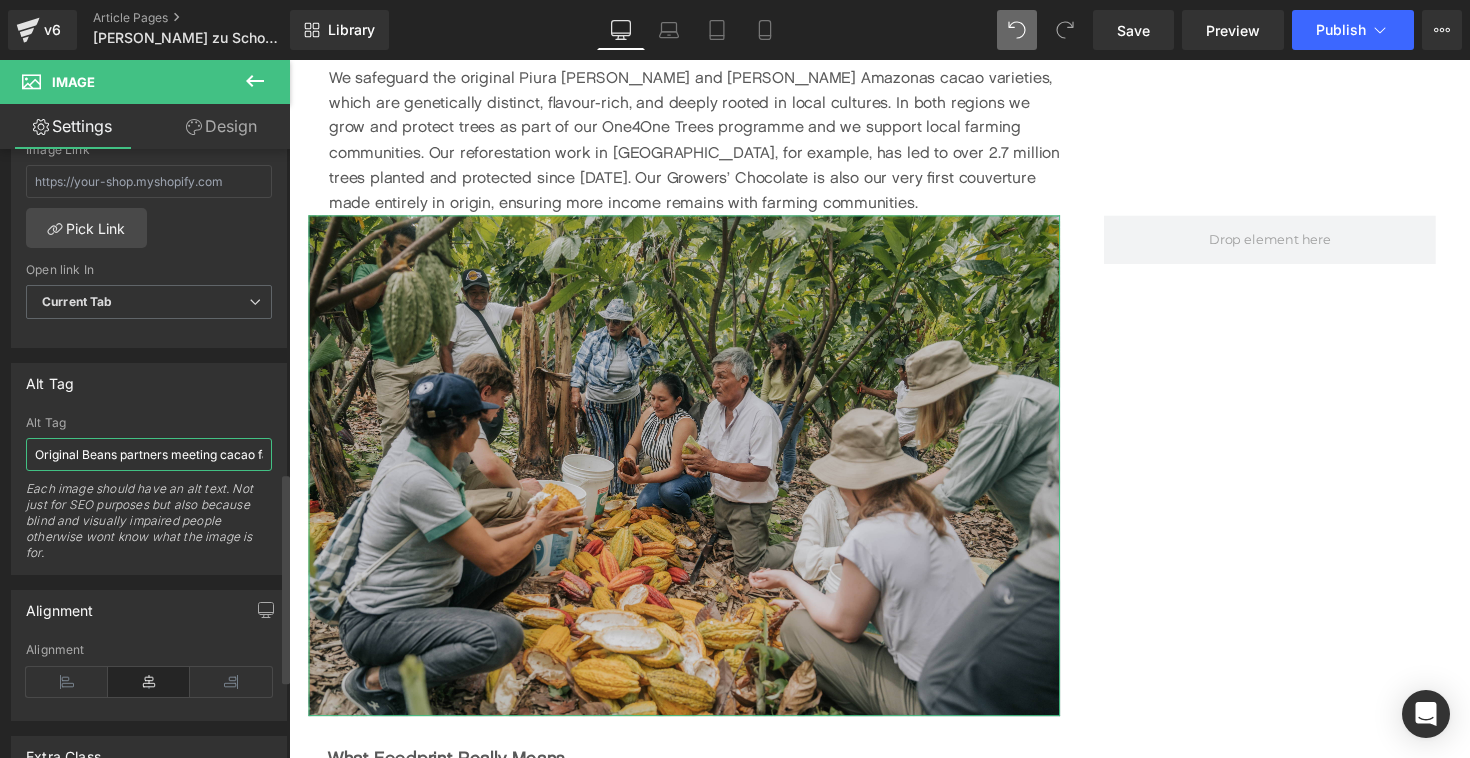scroll, scrollTop: 0, scrollLeft: 546, axis: horizontal 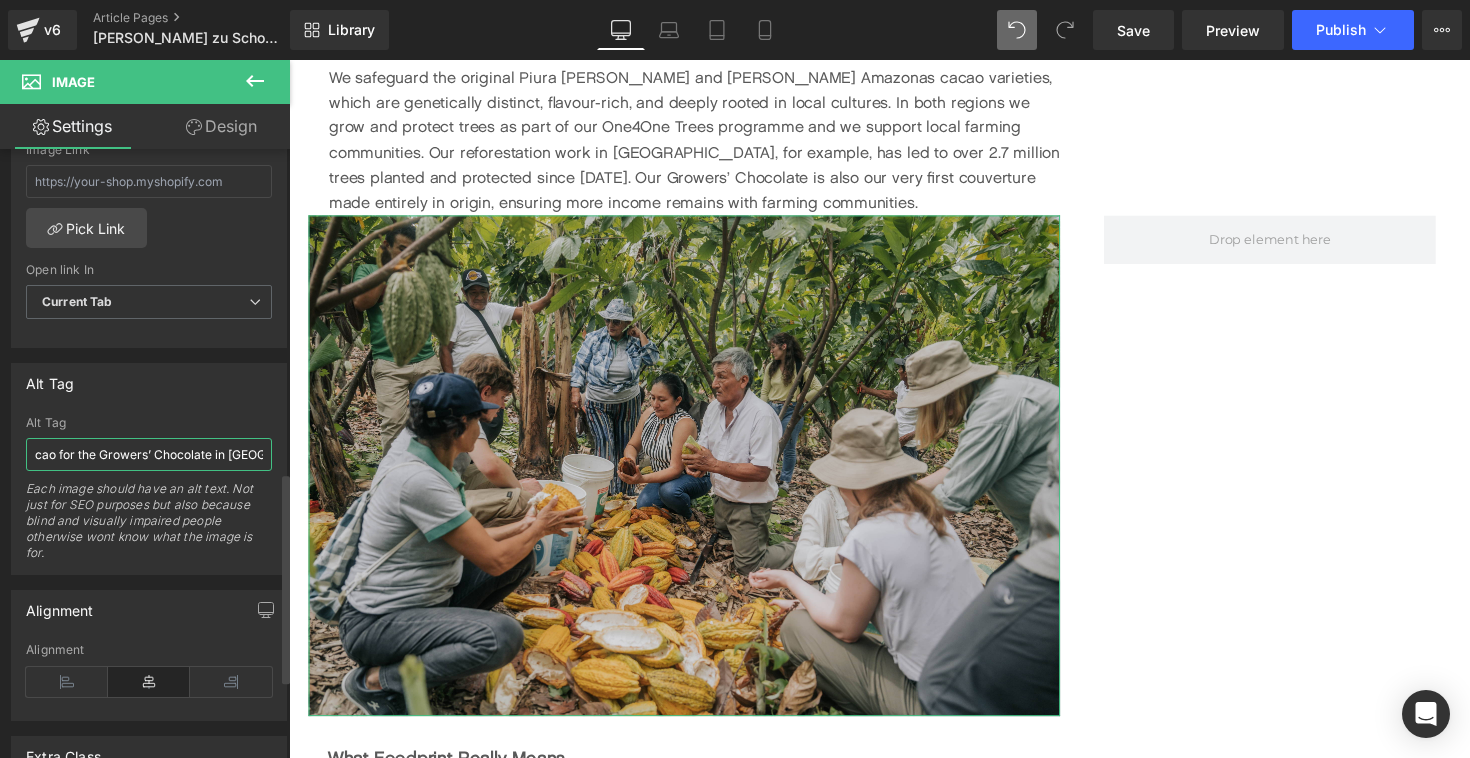type on "Original Beans partners meeting cacao farmers and cutting Cajamarca-[GEOGRAPHIC_DATA] cacao for the Growers’ Chocolate in [GEOGRAPHIC_DATA], [GEOGRAPHIC_DATA]" 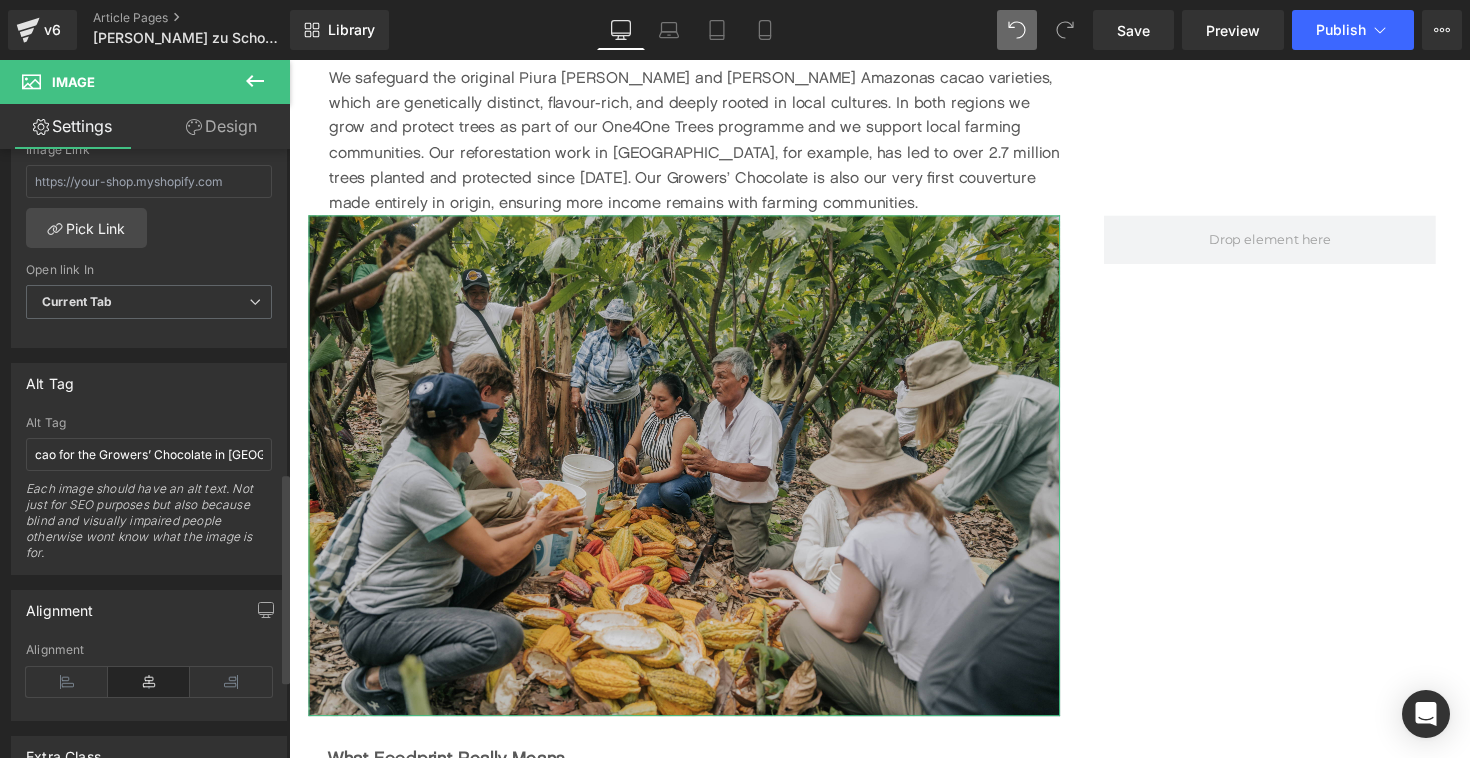 click on "Alt Tag Original Beans partners meeting cacao farmers and cutting Cajamarca-[GEOGRAPHIC_DATA] cacao for the Growers’ Chocolate in [GEOGRAPHIC_DATA], [GEOGRAPHIC_DATA] Alt Tag Original Beans partners meeting cacao farmers and cutting Cajamarca-Amazonas cacao for the Growers’ Chocolate in [GEOGRAPHIC_DATA], [GEOGRAPHIC_DATA] Each image should have an alt text. Not just for SEO purposes but also because blind and visually impaired people otherwise wont know what the image is for." at bounding box center (149, 469) 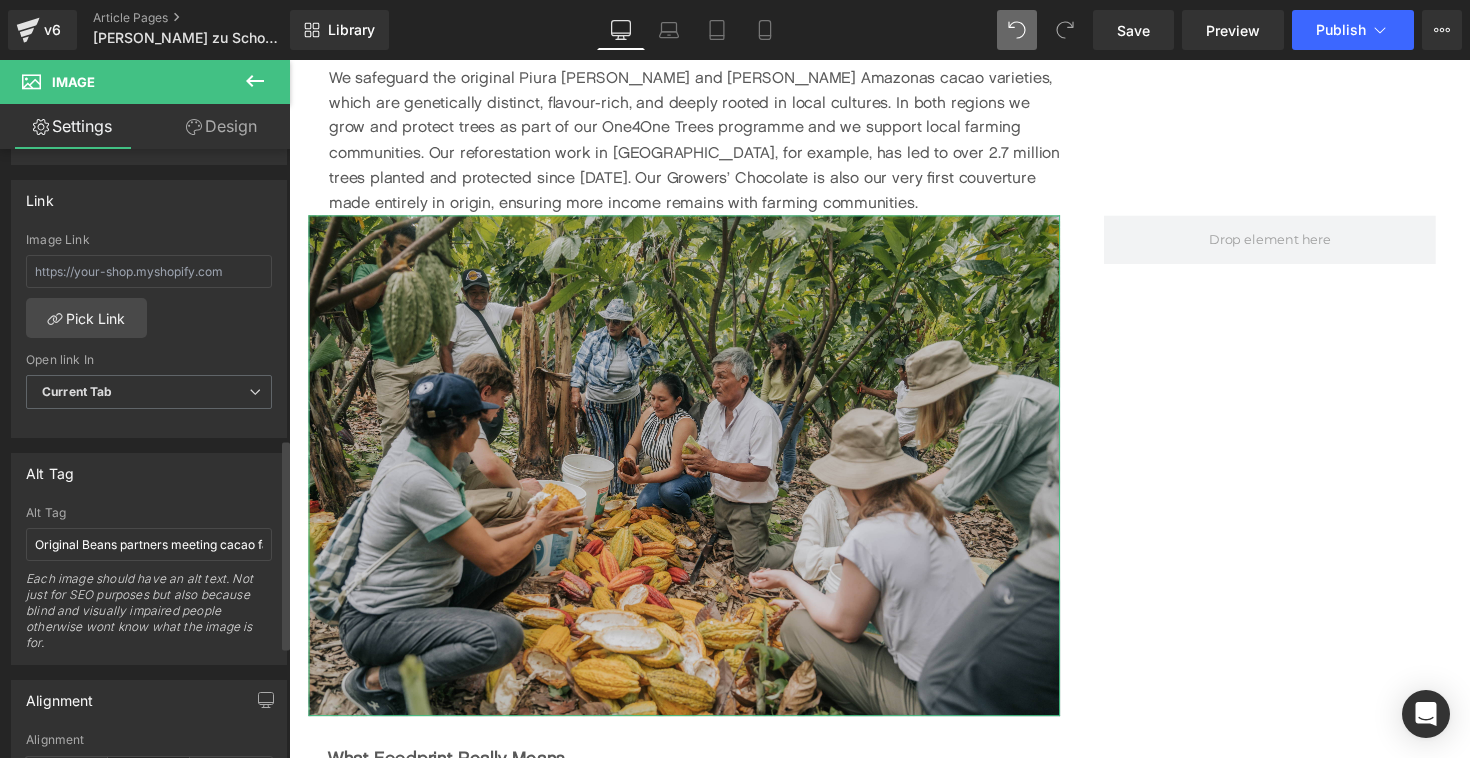 scroll, scrollTop: 828, scrollLeft: 0, axis: vertical 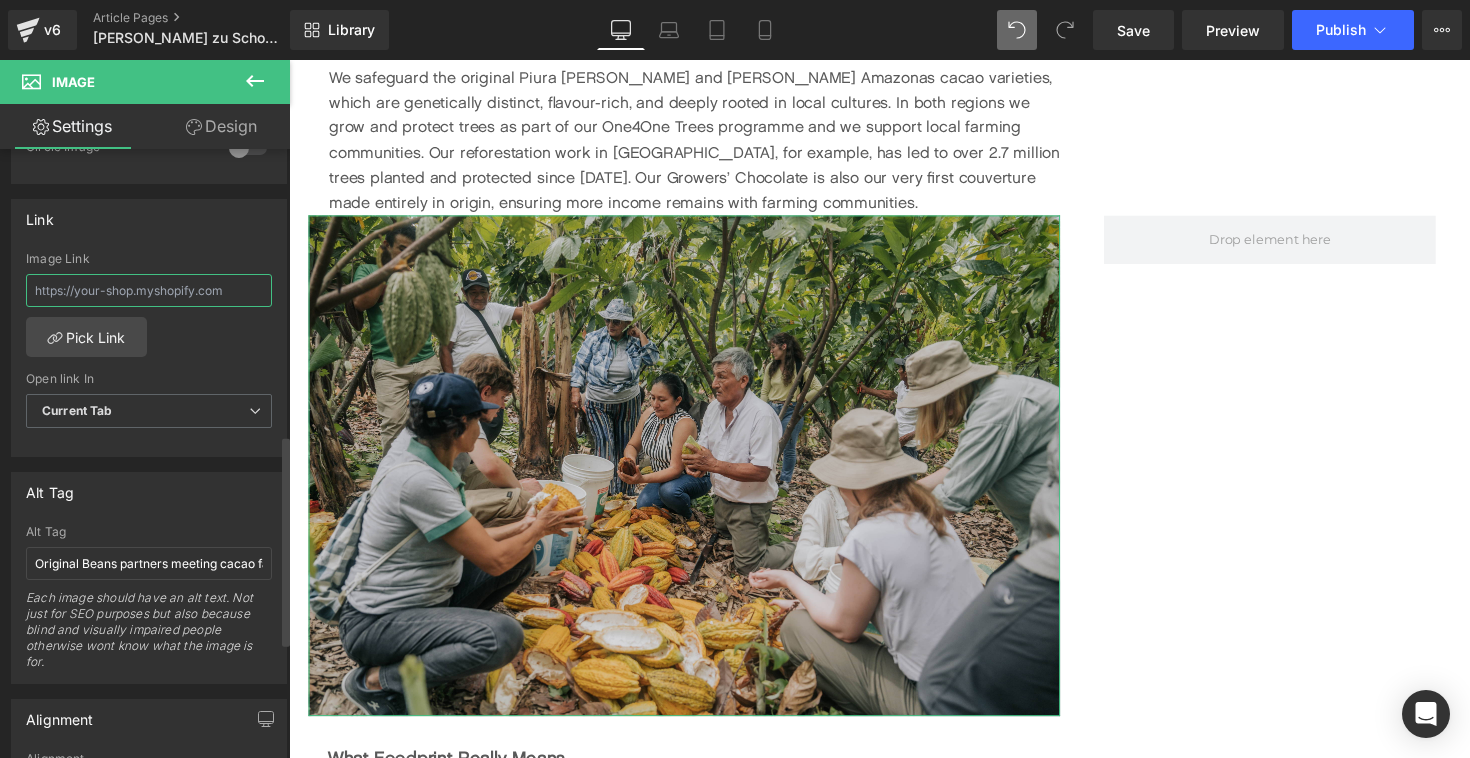click at bounding box center [149, 290] 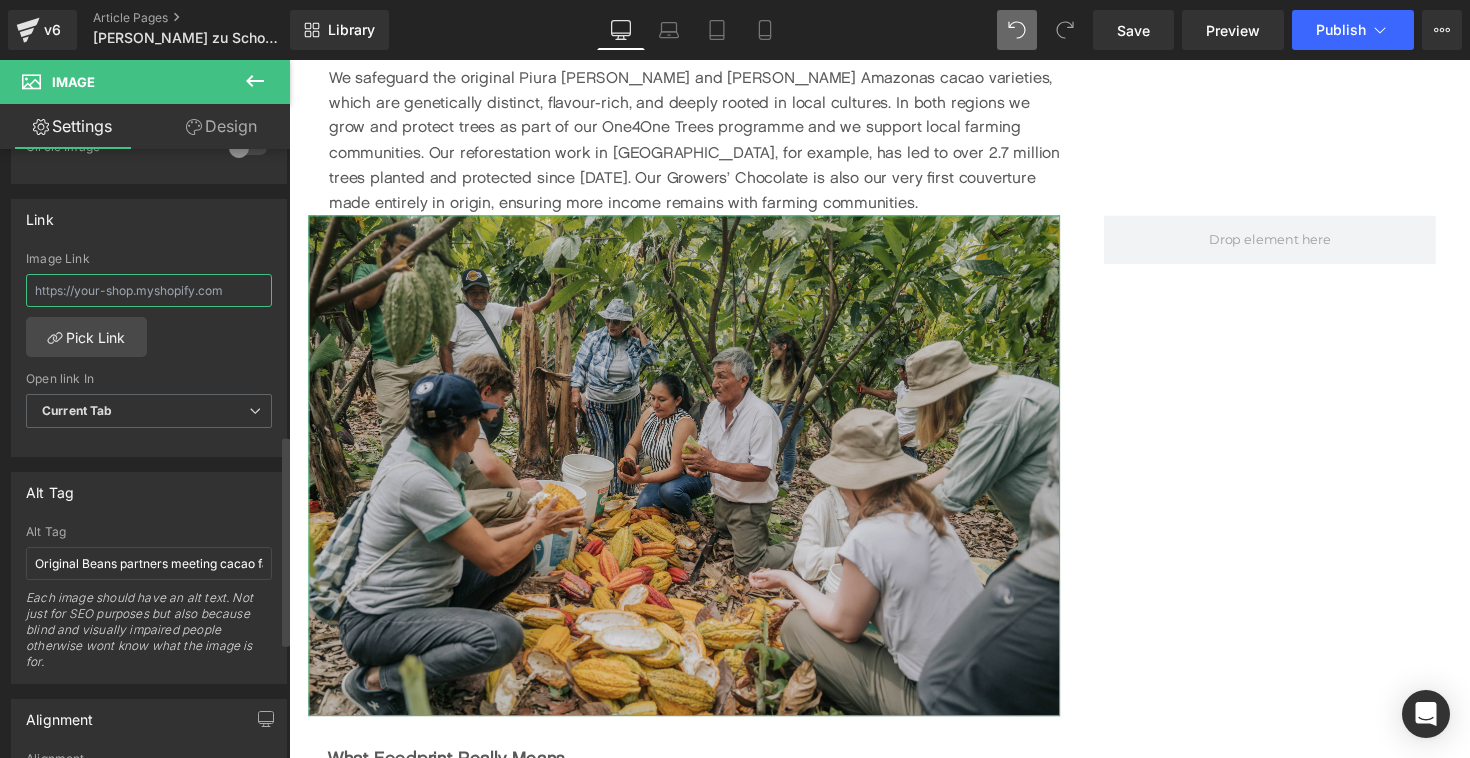 click at bounding box center (149, 290) 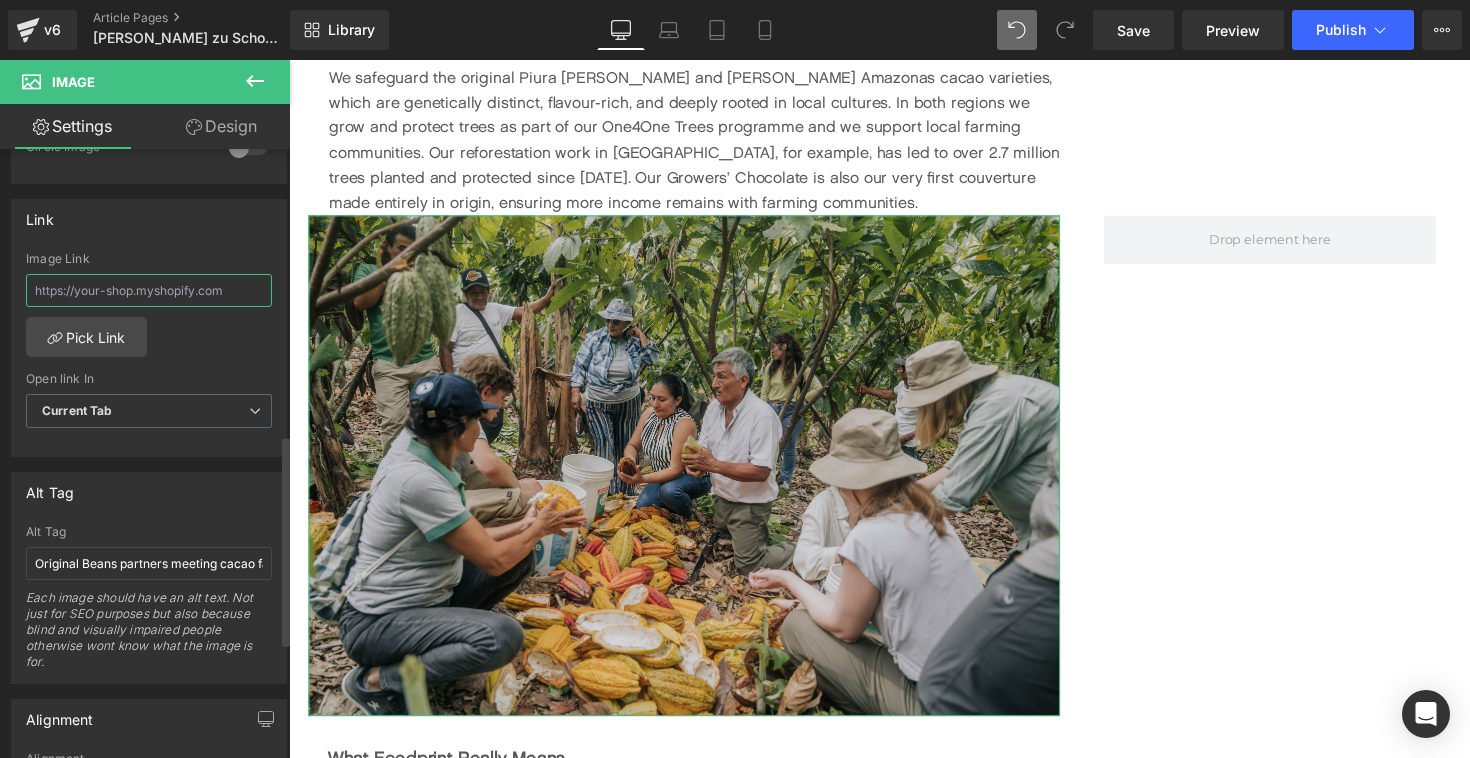 paste on "[URL][DOMAIN_NAME]" 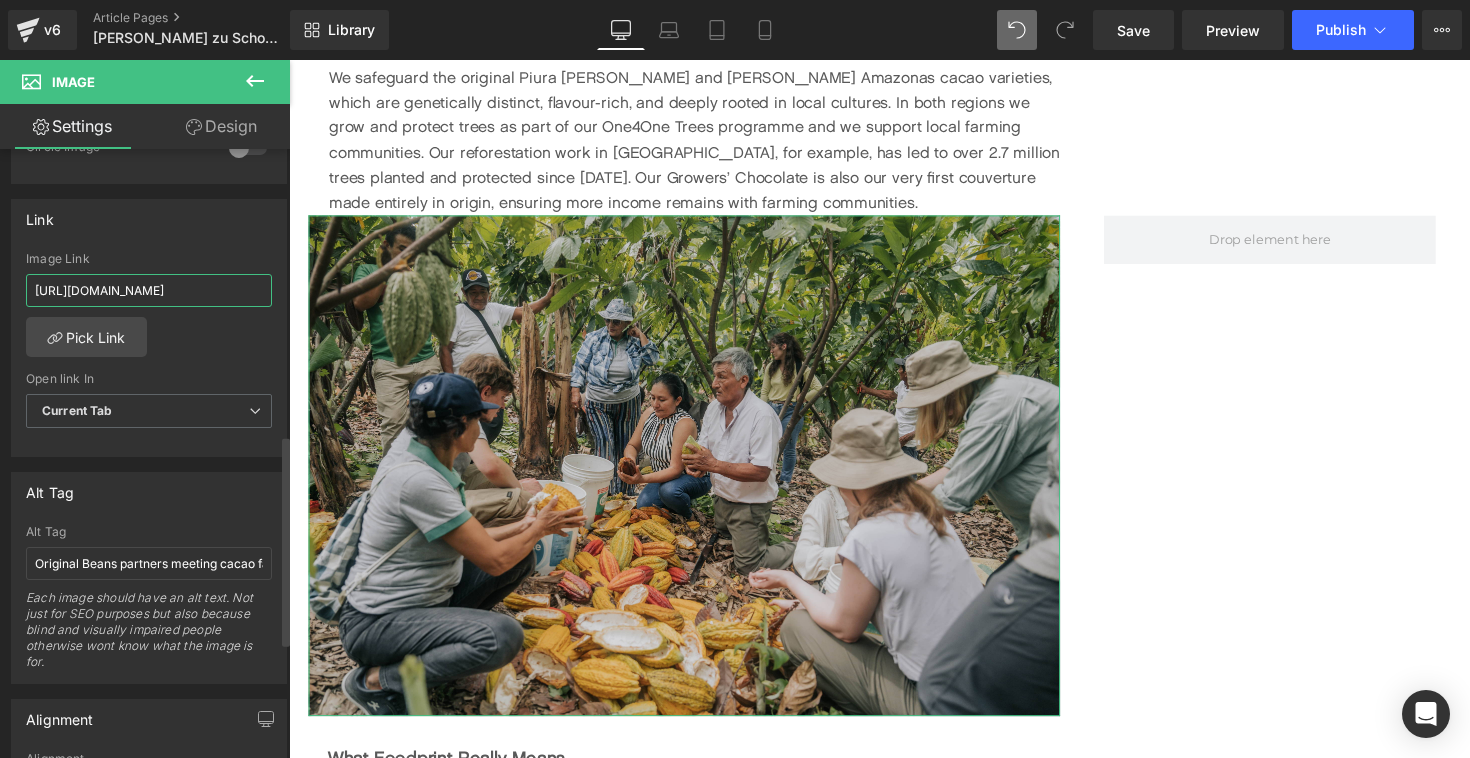 scroll, scrollTop: 0, scrollLeft: 49, axis: horizontal 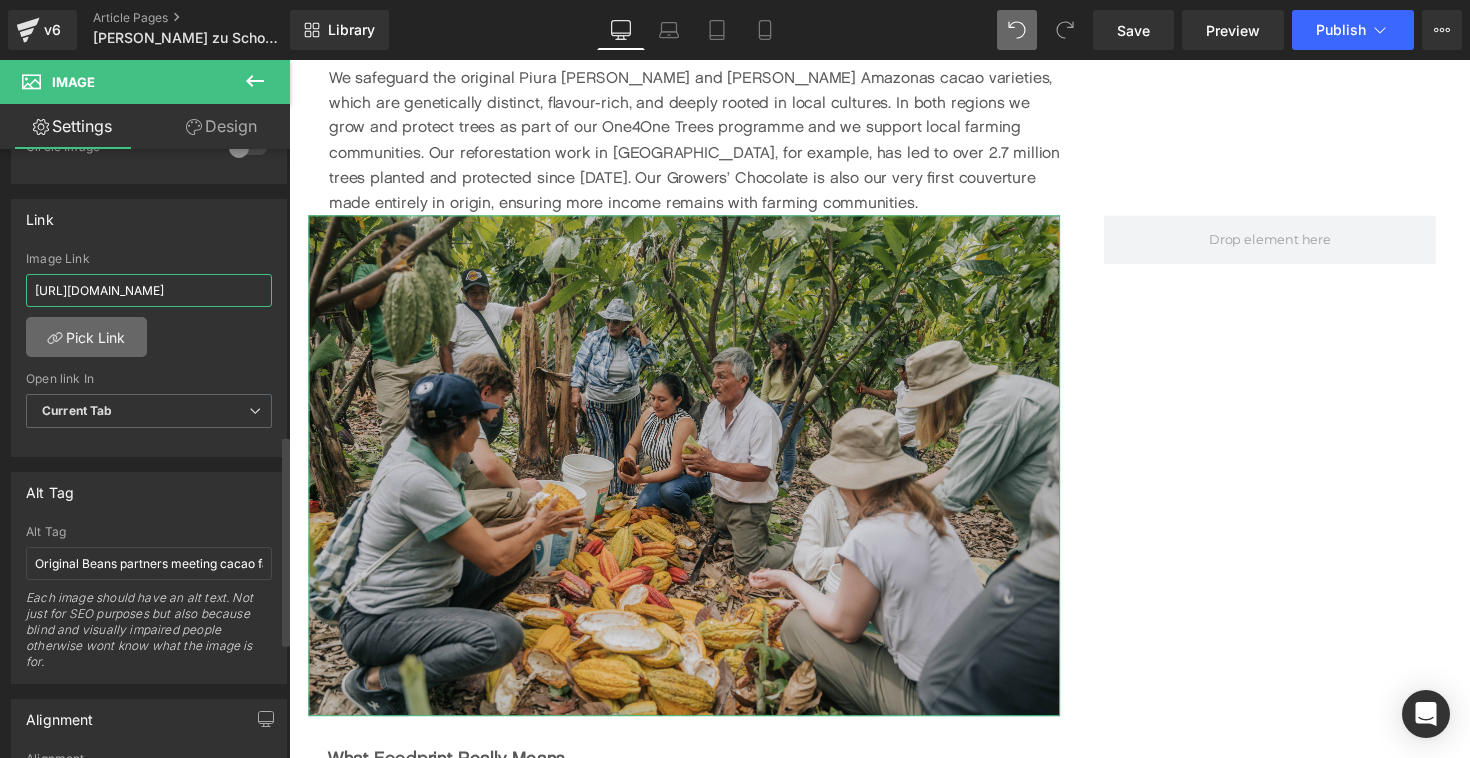 type on "[URL][DOMAIN_NAME]" 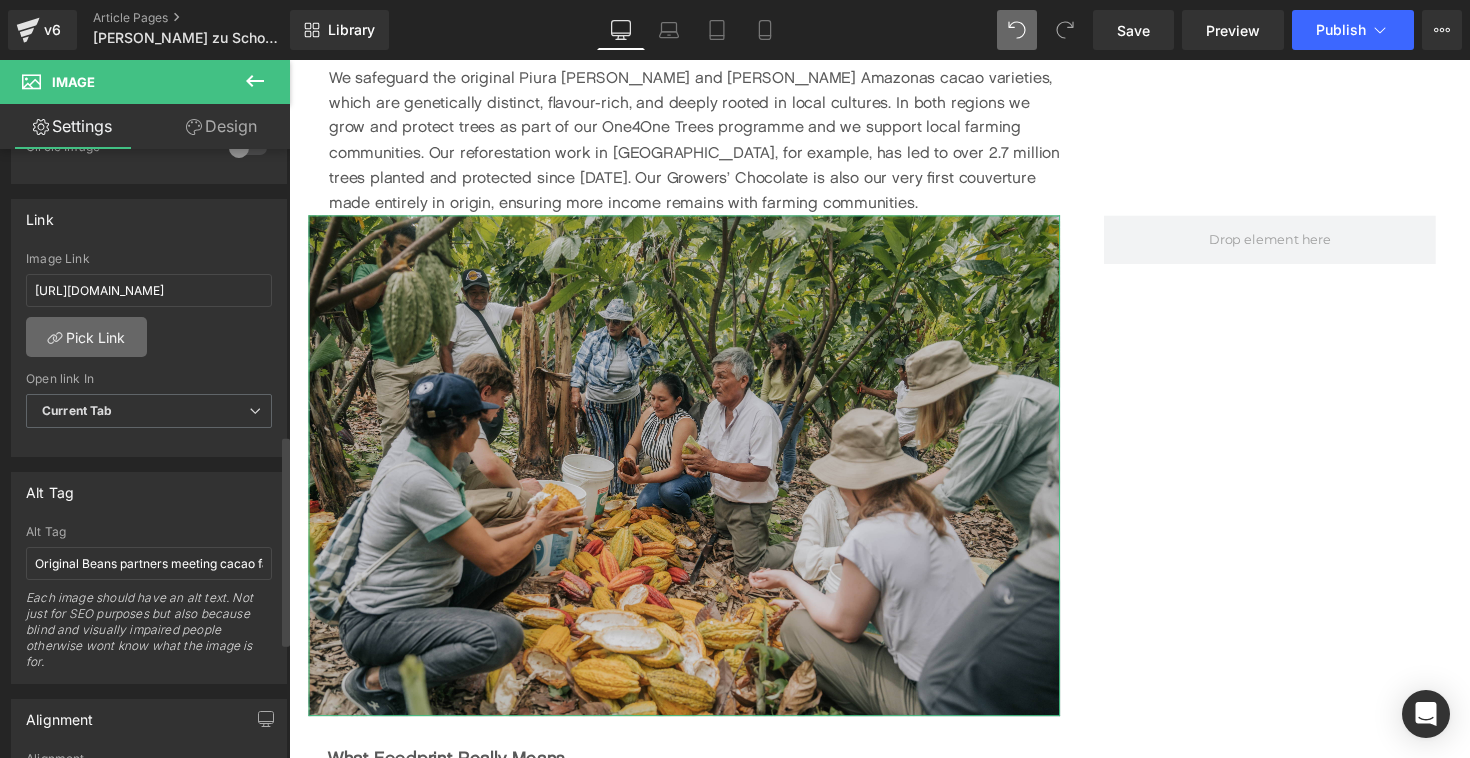 click on "Pick Link" at bounding box center (86, 337) 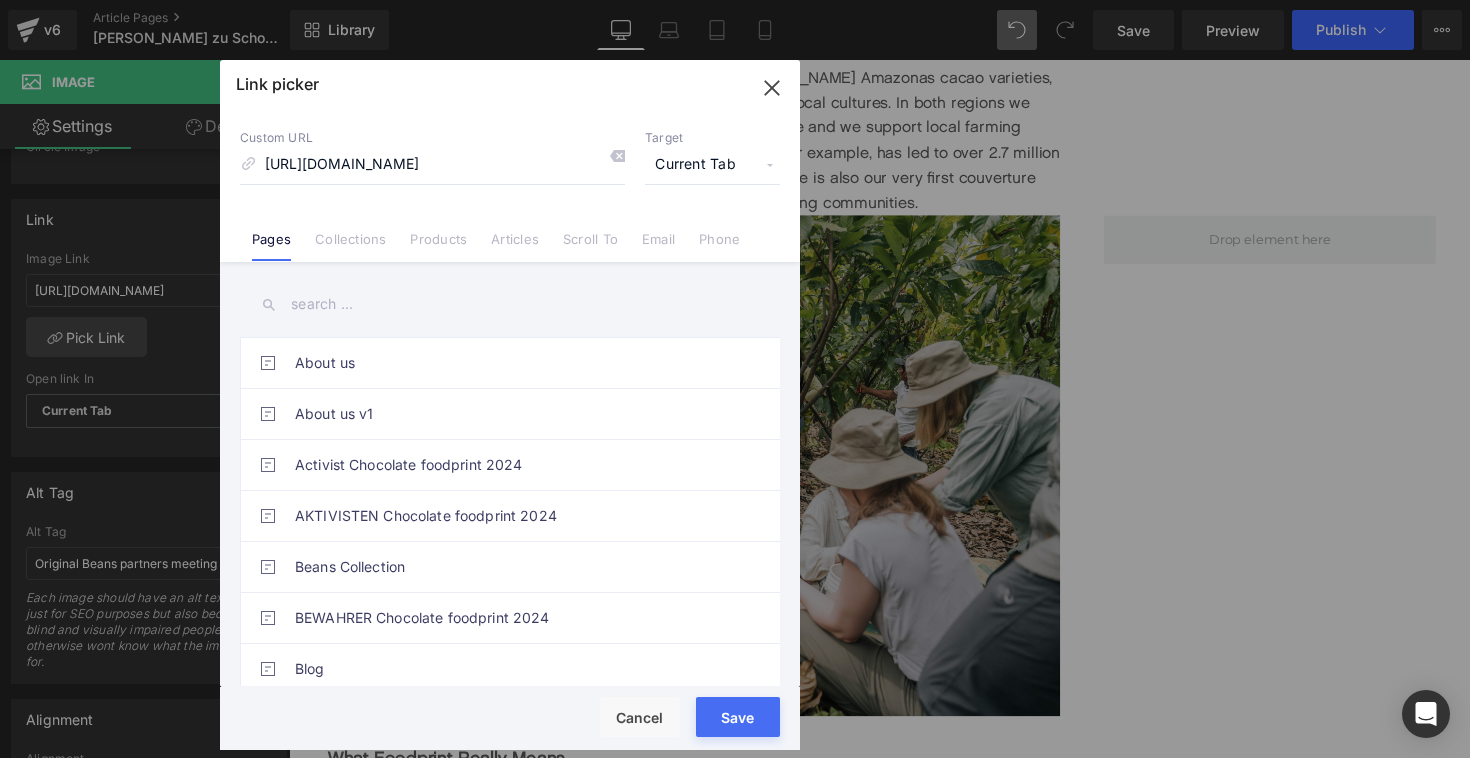 drag, startPoint x: 777, startPoint y: 78, endPoint x: 495, endPoint y: 21, distance: 287.70297 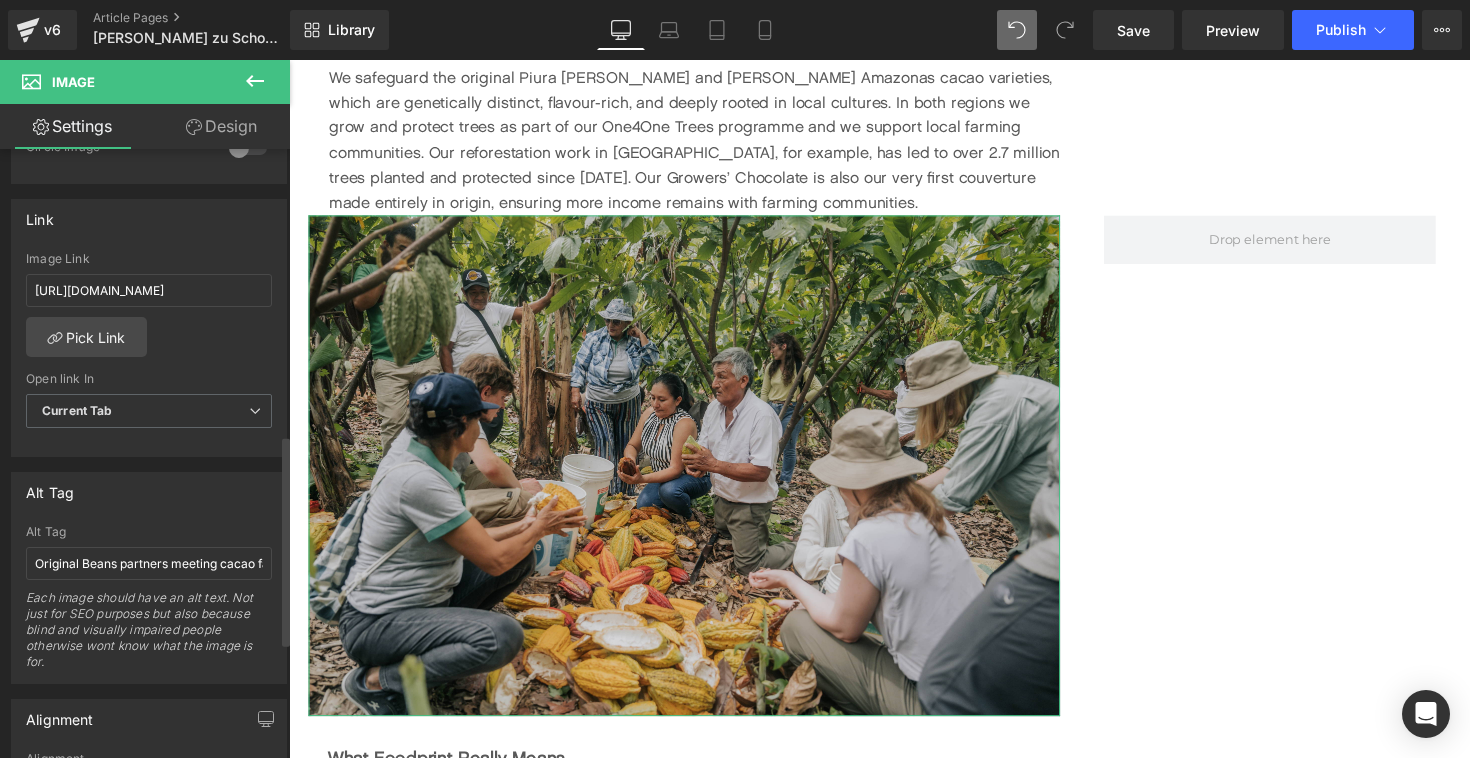 click on "[URL][DOMAIN_NAME] Image Link [URL][DOMAIN_NAME]  Pick Link Current Tab New Tab Open link In
Current Tab
Current Tab New Tab" at bounding box center (149, 354) 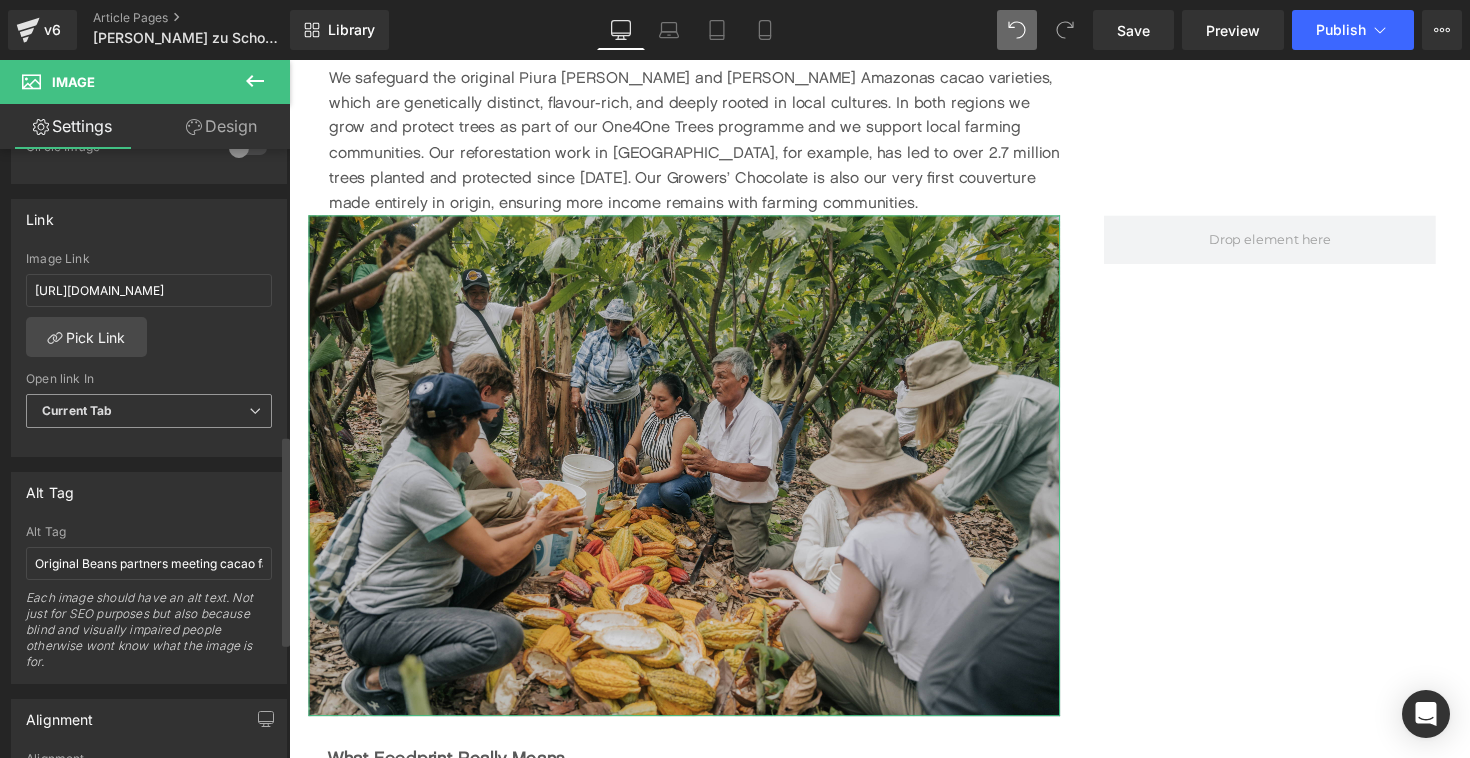 click on "Current Tab" at bounding box center (149, 411) 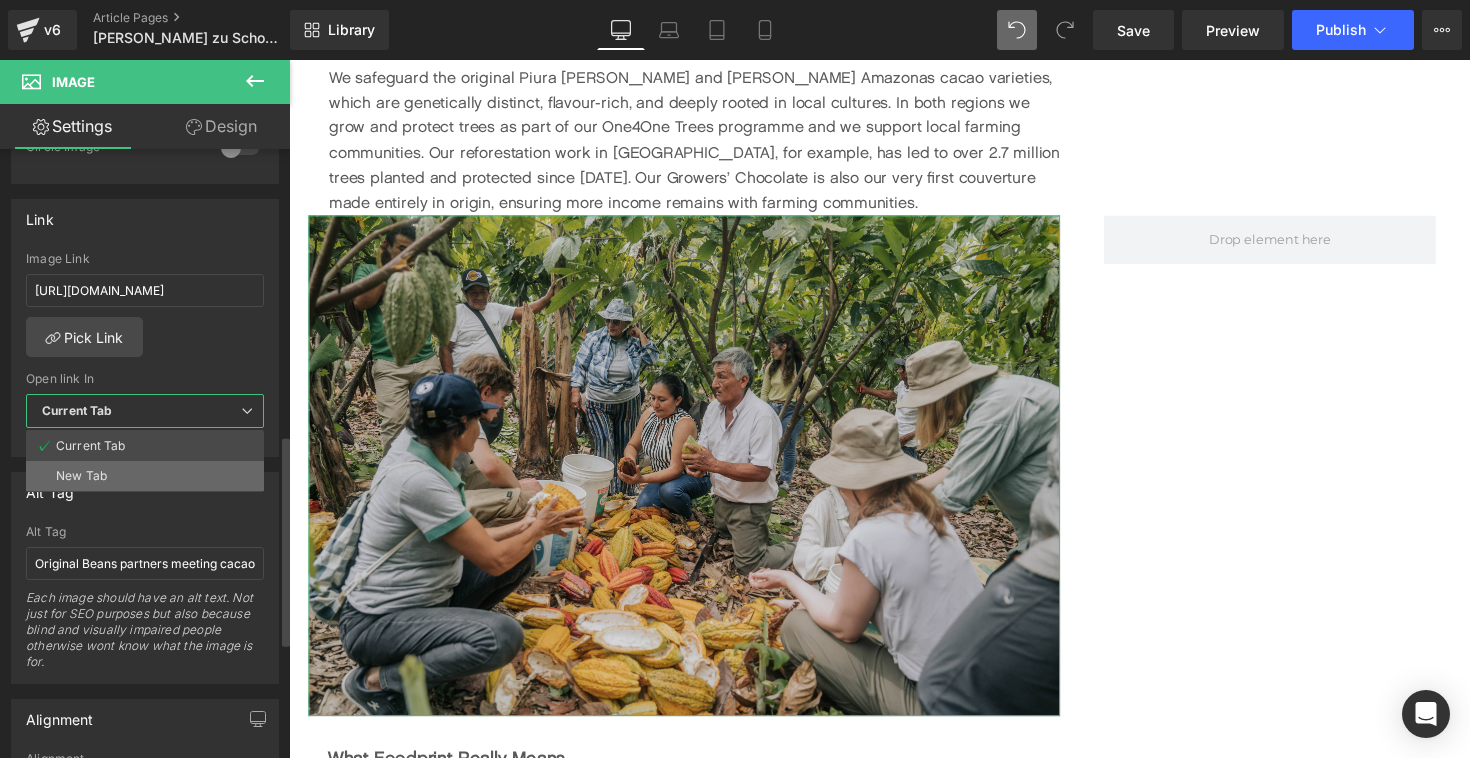 click on "New Tab" at bounding box center [145, 476] 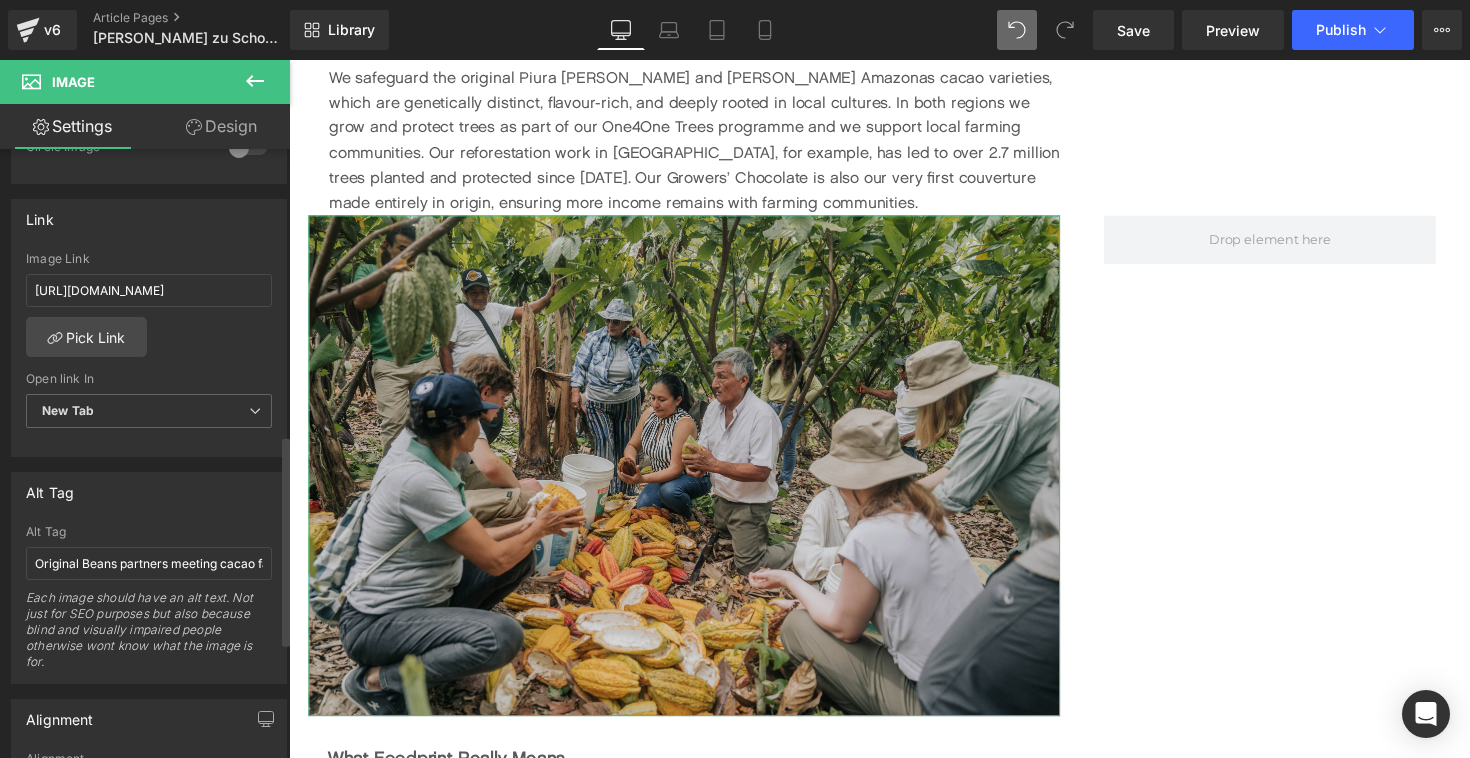 click on "[URL][DOMAIN_NAME] Image Link [URL][DOMAIN_NAME]  Pick Link Current Tab New Tab Open link In
New Tab
Current Tab New Tab" at bounding box center (149, 354) 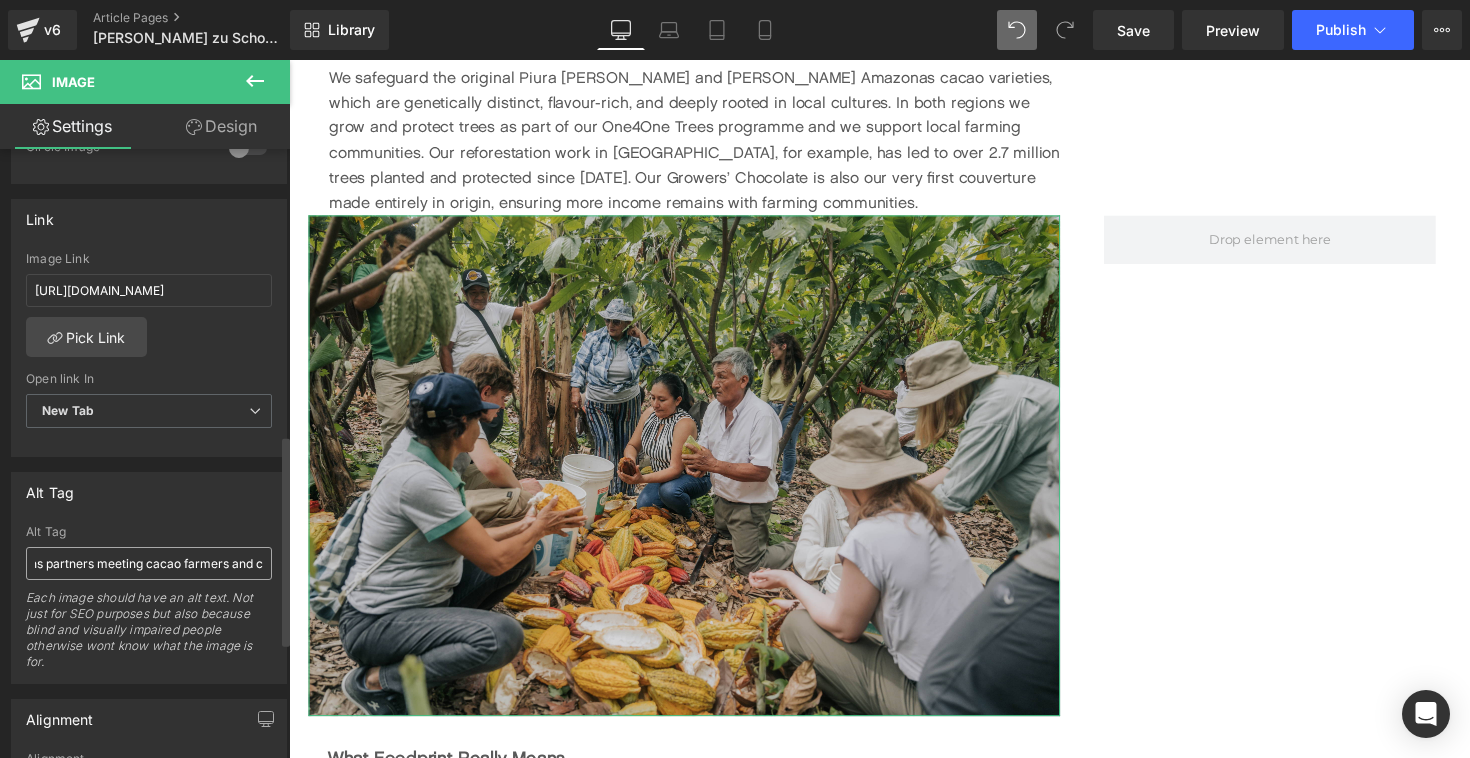 scroll, scrollTop: 0, scrollLeft: 0, axis: both 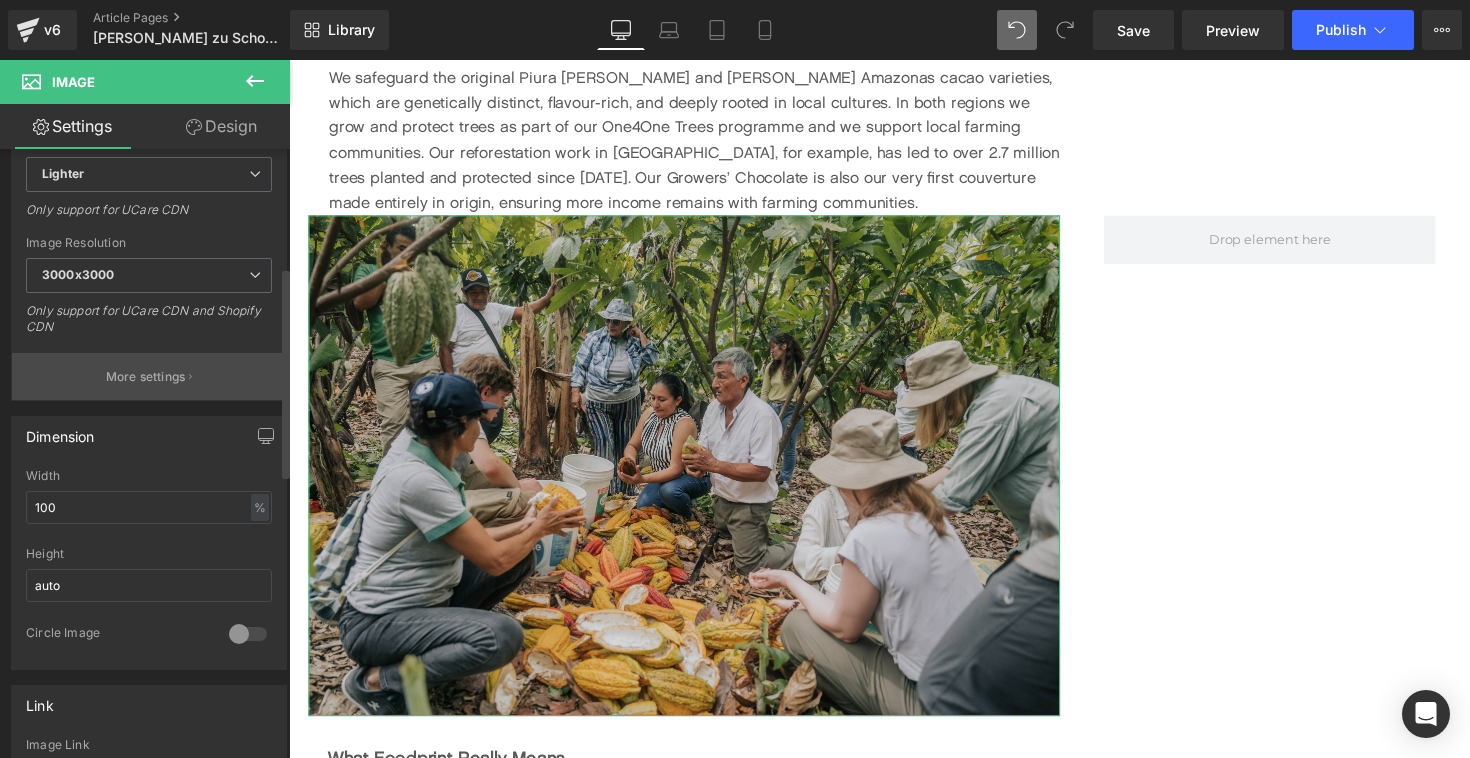 click on "More settings" at bounding box center [146, 377] 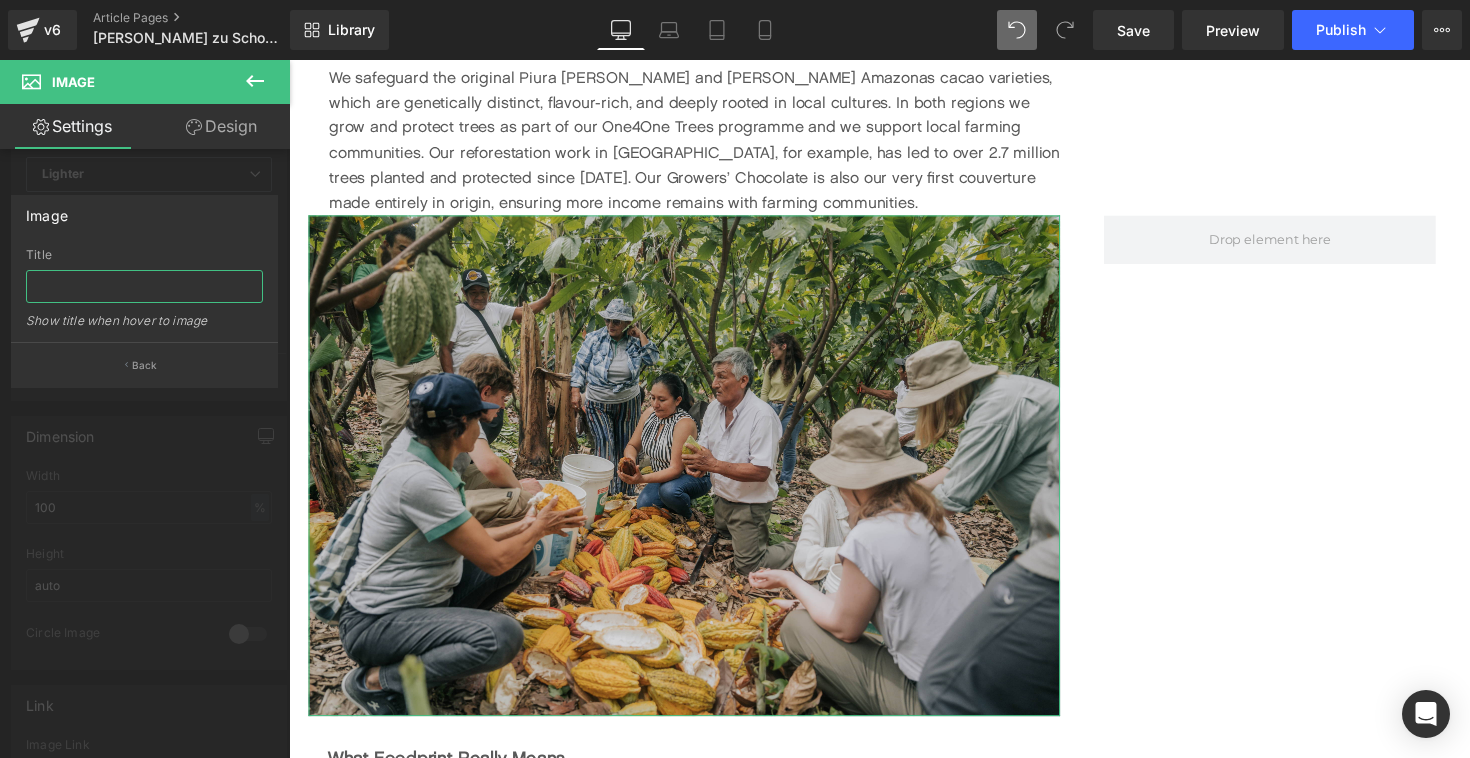 click at bounding box center [144, 286] 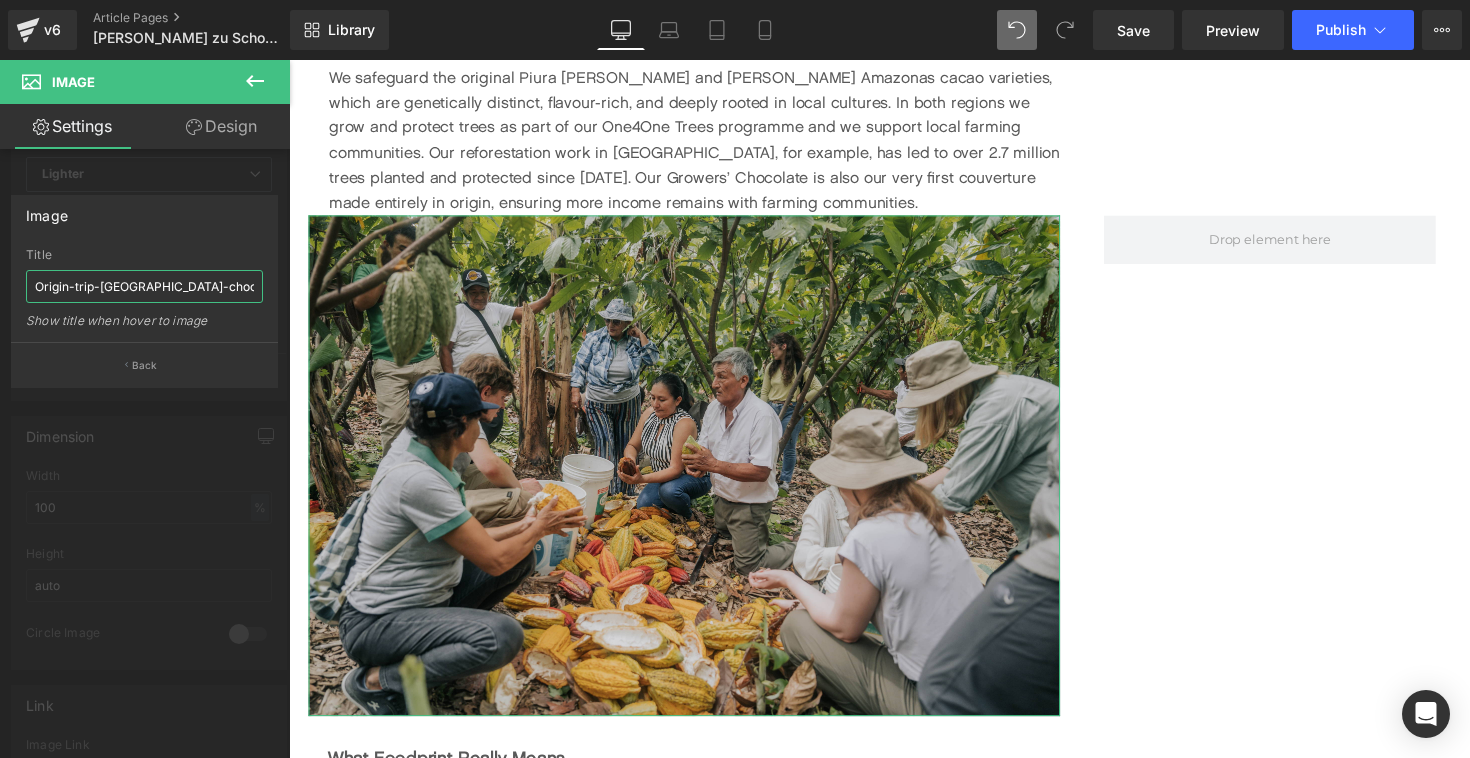 scroll, scrollTop: 0, scrollLeft: 260, axis: horizontal 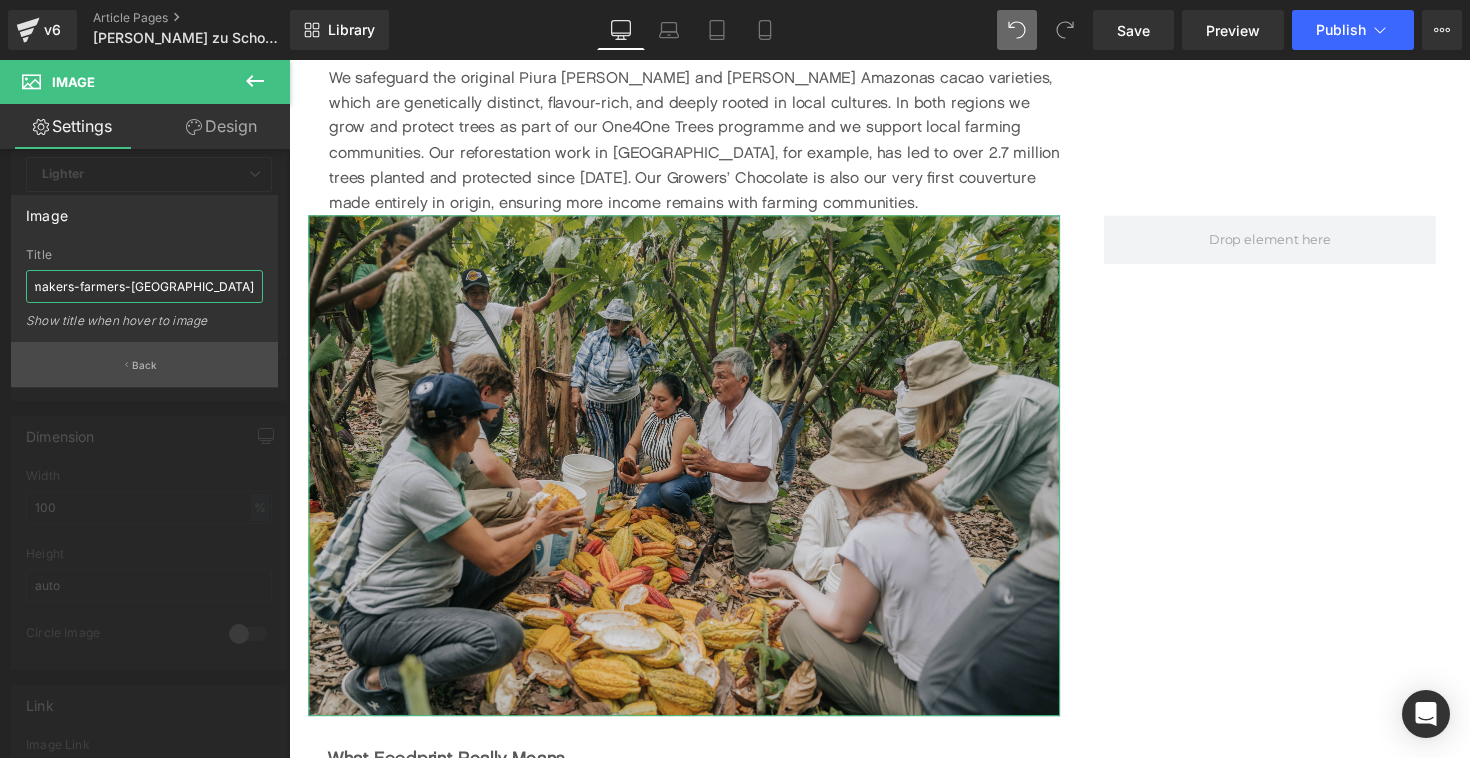 type on "Origin-trip-[GEOGRAPHIC_DATA]-chocolate-makers-farmers-[GEOGRAPHIC_DATA]-growers-chocolate-[GEOGRAPHIC_DATA] .jpg" 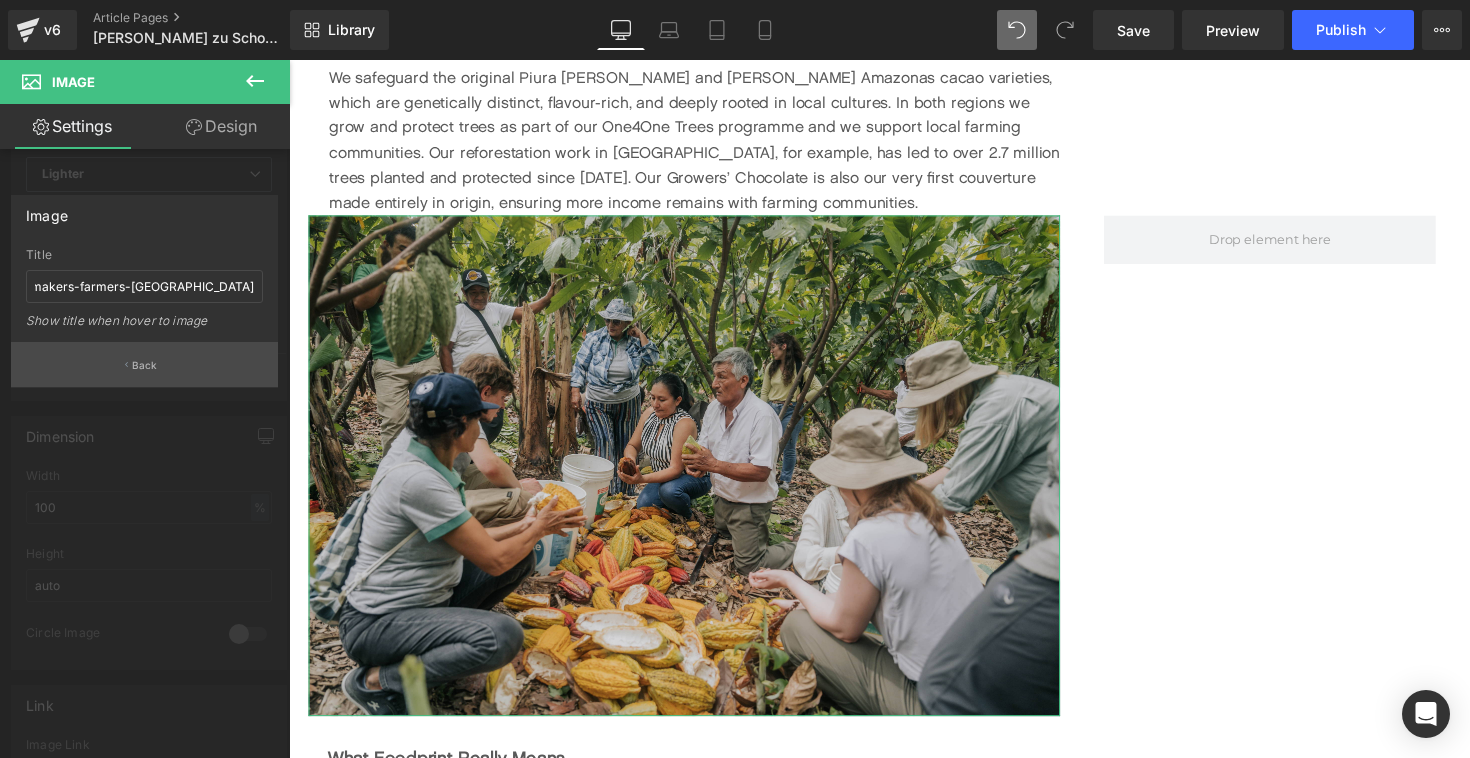 scroll, scrollTop: 0, scrollLeft: 0, axis: both 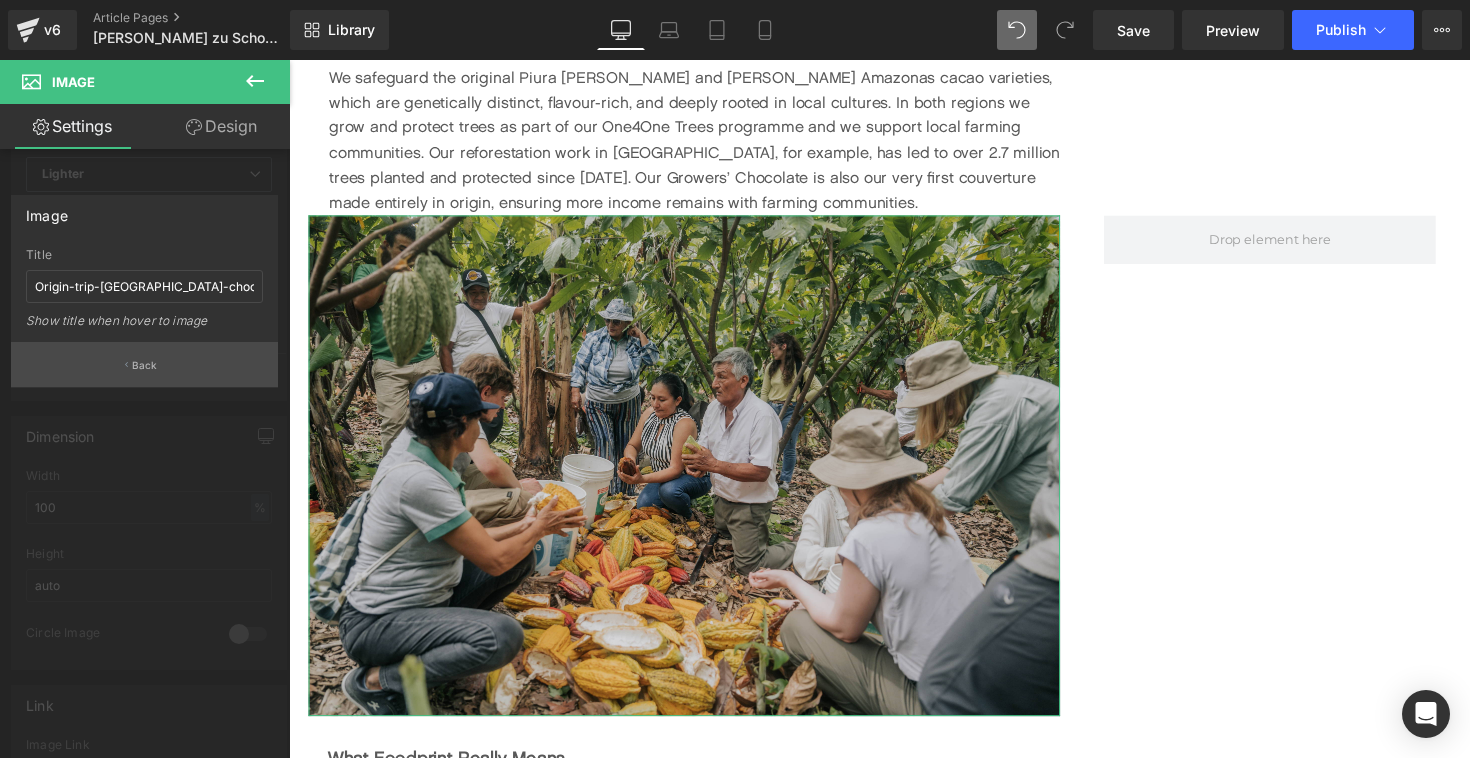 click on "Back" at bounding box center (144, 364) 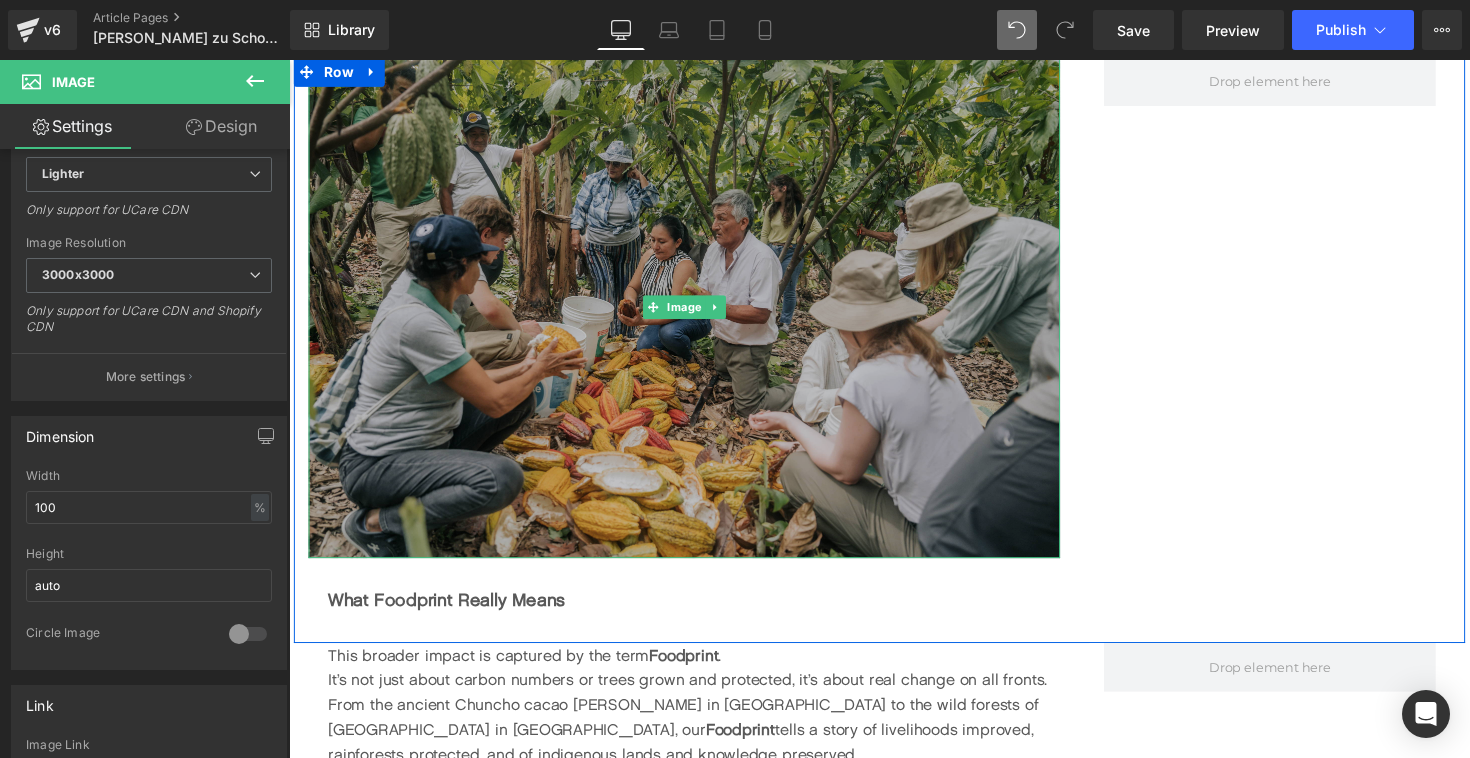 scroll, scrollTop: 3454, scrollLeft: 0, axis: vertical 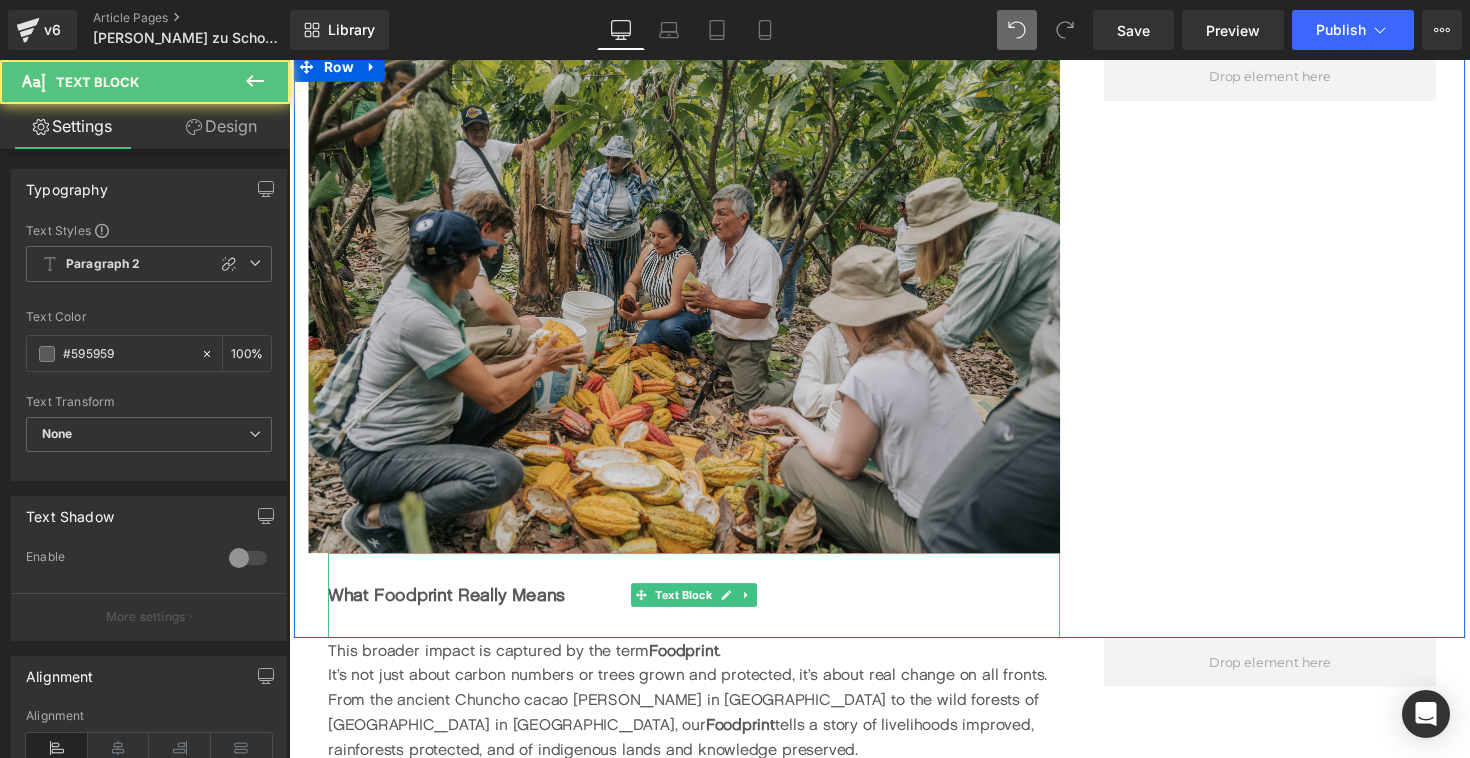 click on "What Foodprint Really Means" at bounding box center [450, 608] 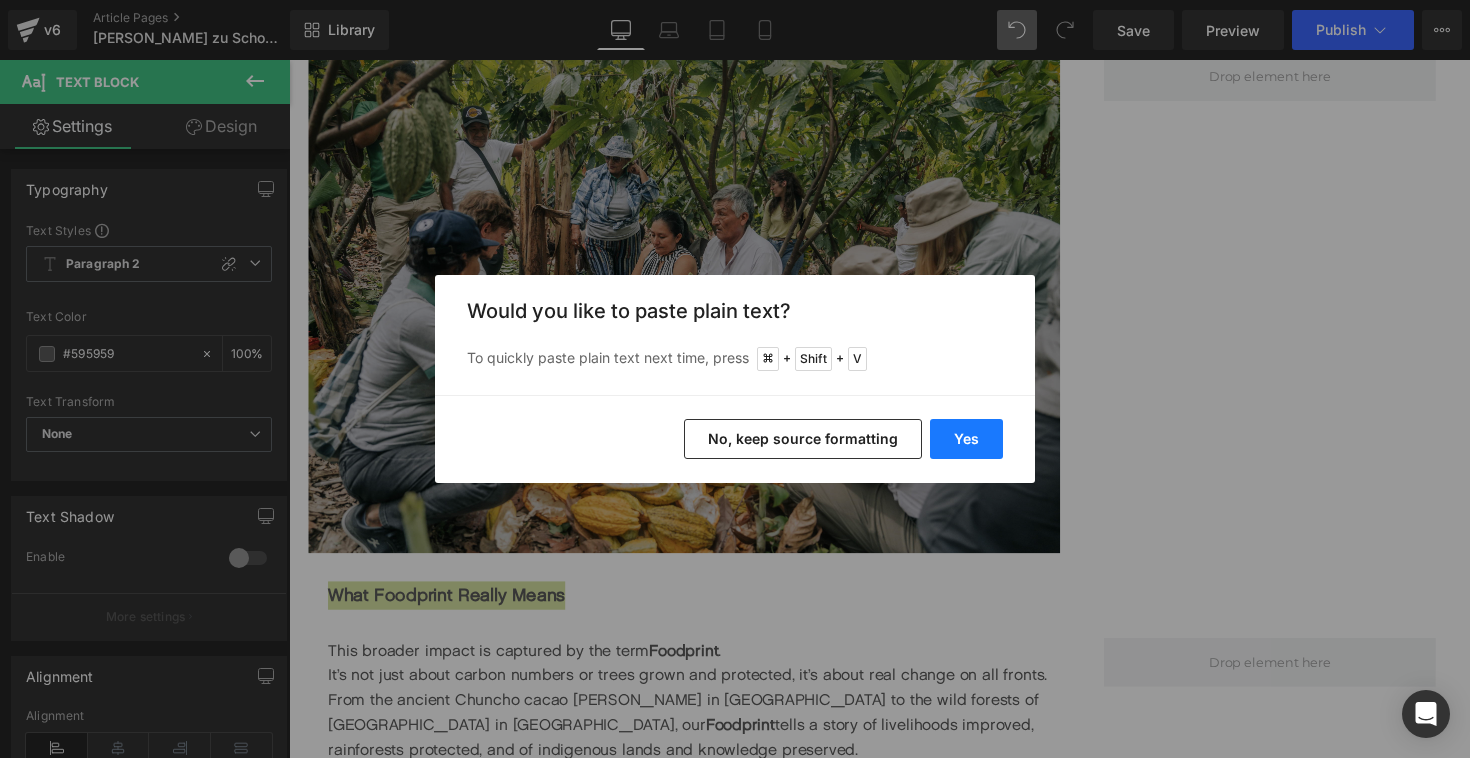 drag, startPoint x: 976, startPoint y: 439, endPoint x: 702, endPoint y: 390, distance: 278.3469 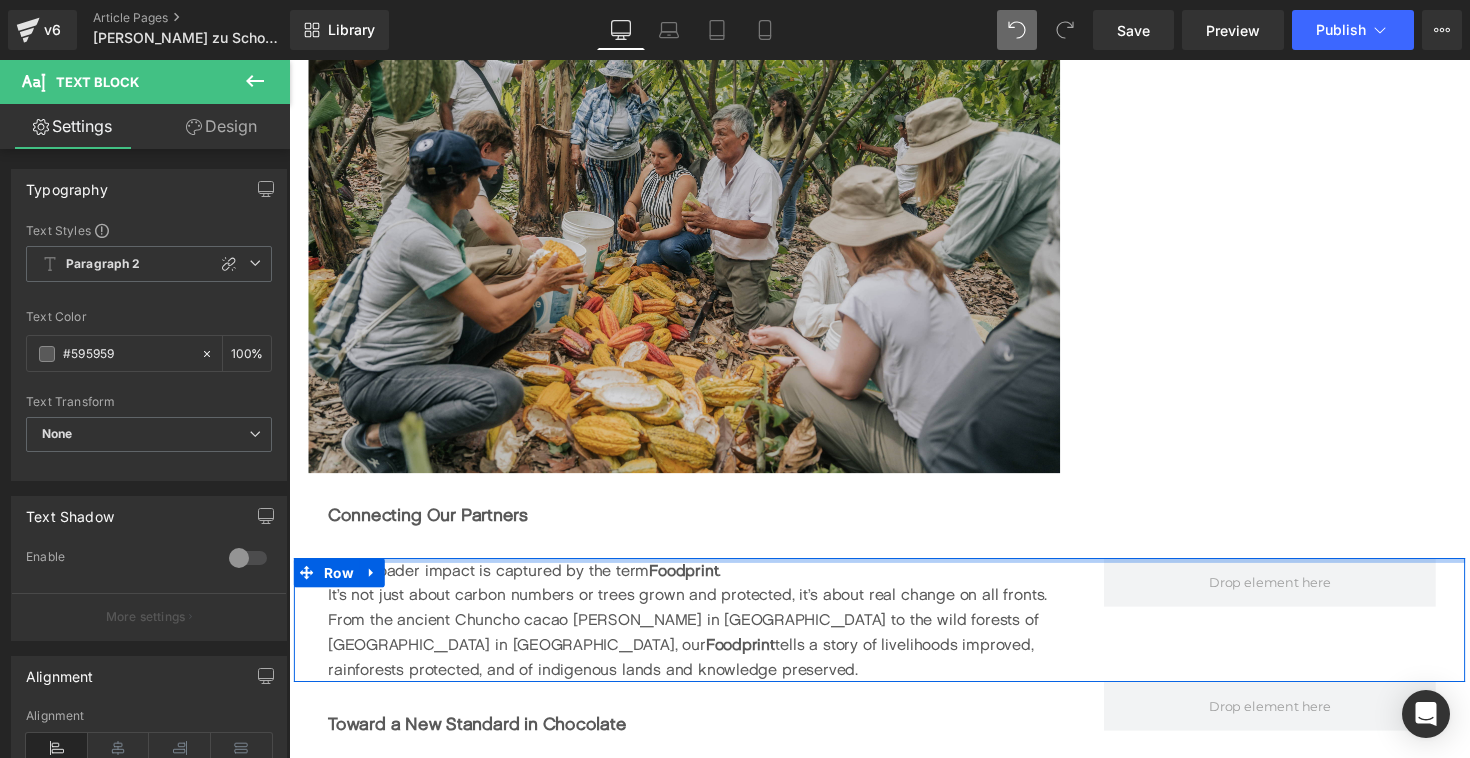 scroll, scrollTop: 3539, scrollLeft: 0, axis: vertical 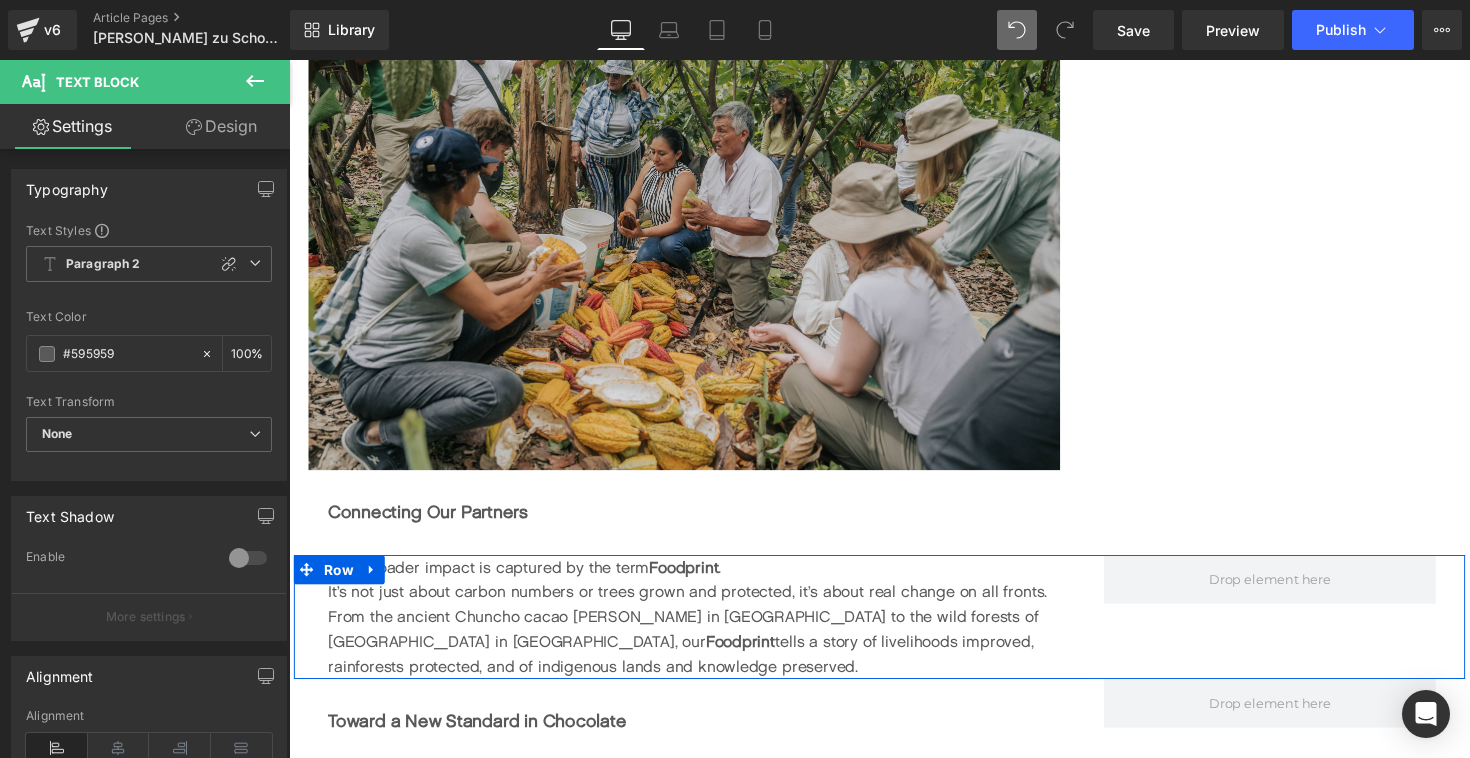 click on "It’s not just about carbon numbers or trees grown and protected, it’s about real change on all fronts. From the ancient Chuncho cacao [PERSON_NAME] in [GEOGRAPHIC_DATA] to the wild forests of [GEOGRAPHIC_DATA] in [GEOGRAPHIC_DATA], our  Foodprint  tells a story of livelihoods improved, rainforests protected, and of indigenous lands and knowledge preserved." at bounding box center (704, 643) 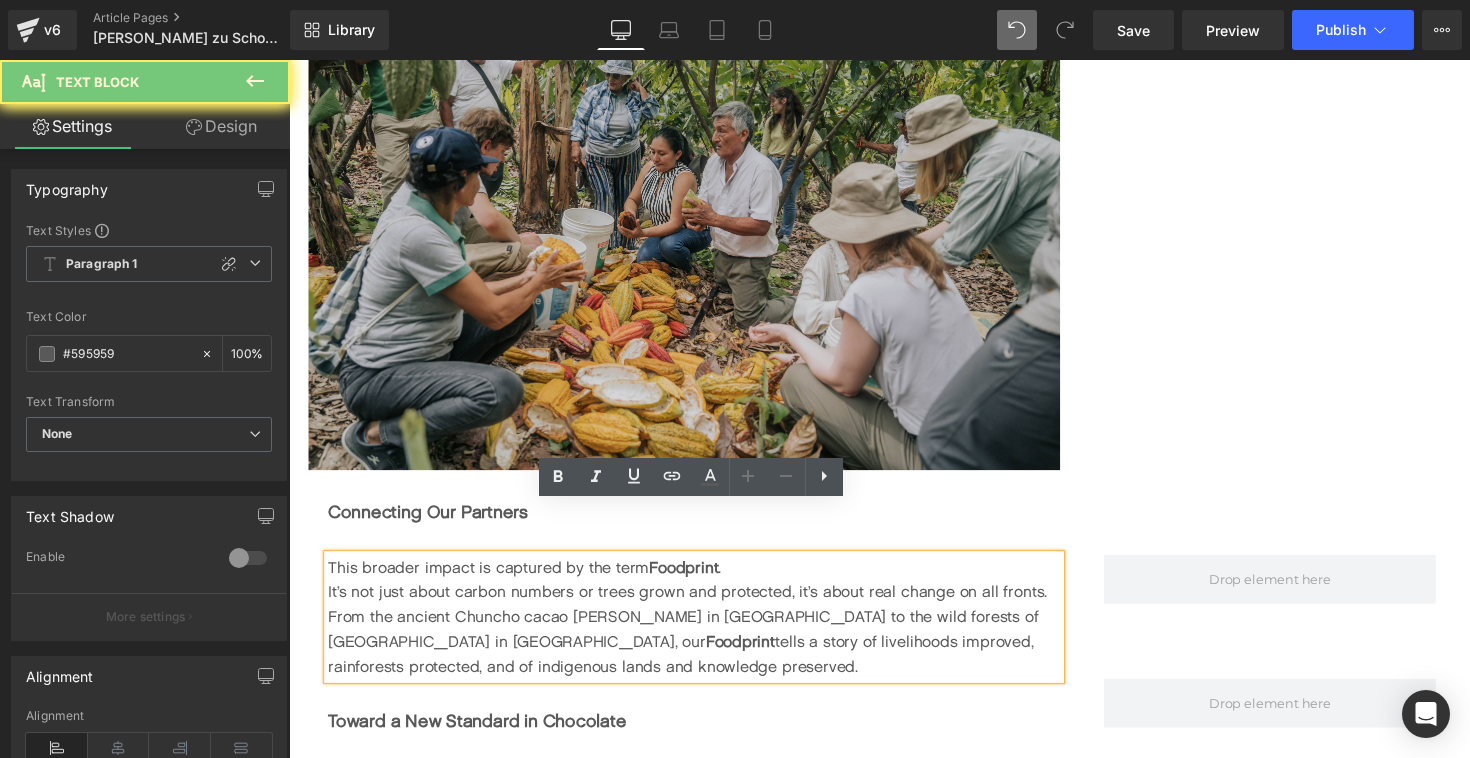 click on "It’s not just about carbon numbers or trees grown and protected, it’s about real change on all fronts. From the ancient Chuncho cacao [PERSON_NAME] in [GEOGRAPHIC_DATA] to the wild forests of [GEOGRAPHIC_DATA] in [GEOGRAPHIC_DATA], our  Foodprint  tells a story of livelihoods improved, rainforests protected, and of indigenous lands and knowledge preserved." at bounding box center [704, 643] 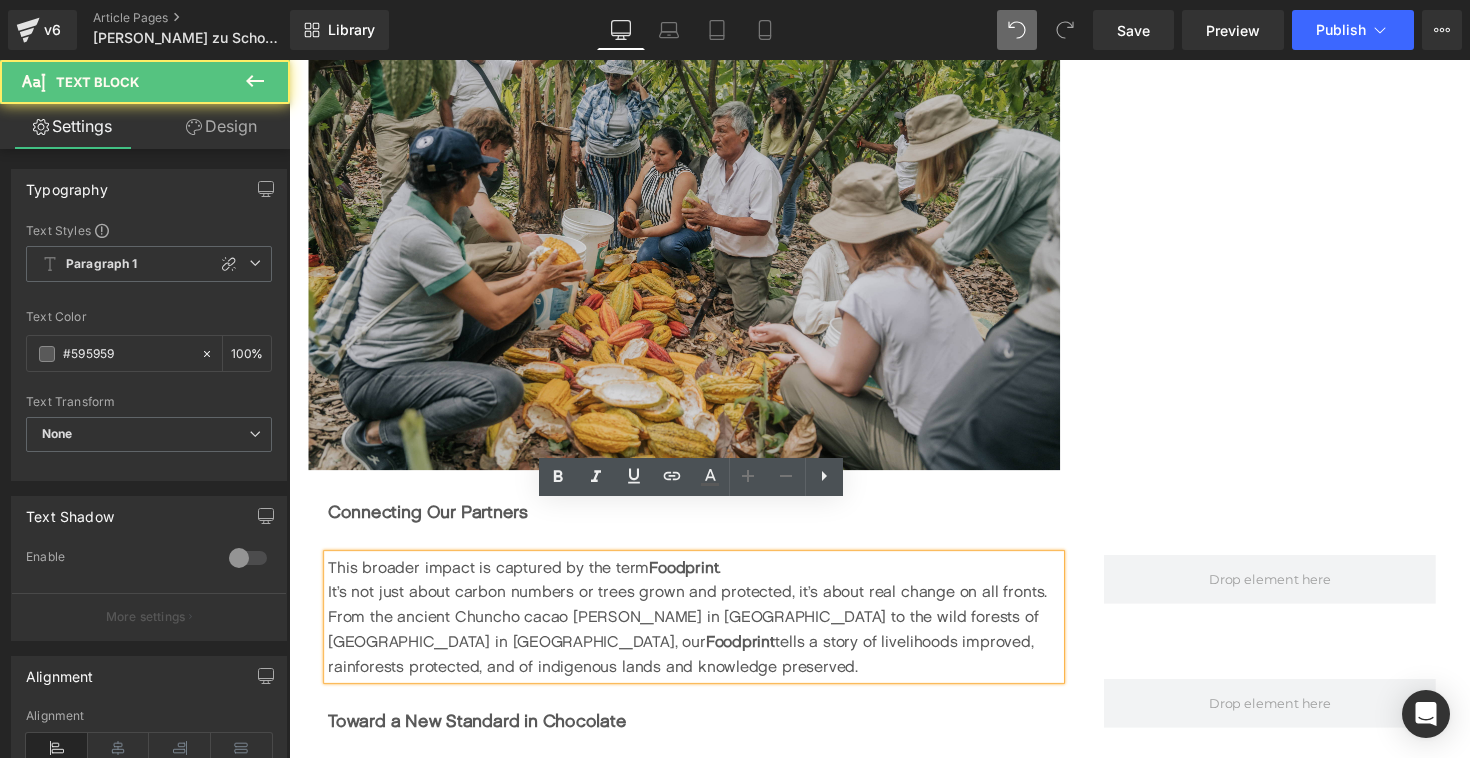 click on "It’s not just about carbon numbers or trees grown and protected, it’s about real change on all fronts. From the ancient Chuncho cacao [PERSON_NAME] in [GEOGRAPHIC_DATA] to the wild forests of [GEOGRAPHIC_DATA] in [GEOGRAPHIC_DATA], our  Foodprint  tells a story of livelihoods improved, rainforests protected, and of indigenous lands and knowledge preserved." at bounding box center [704, 643] 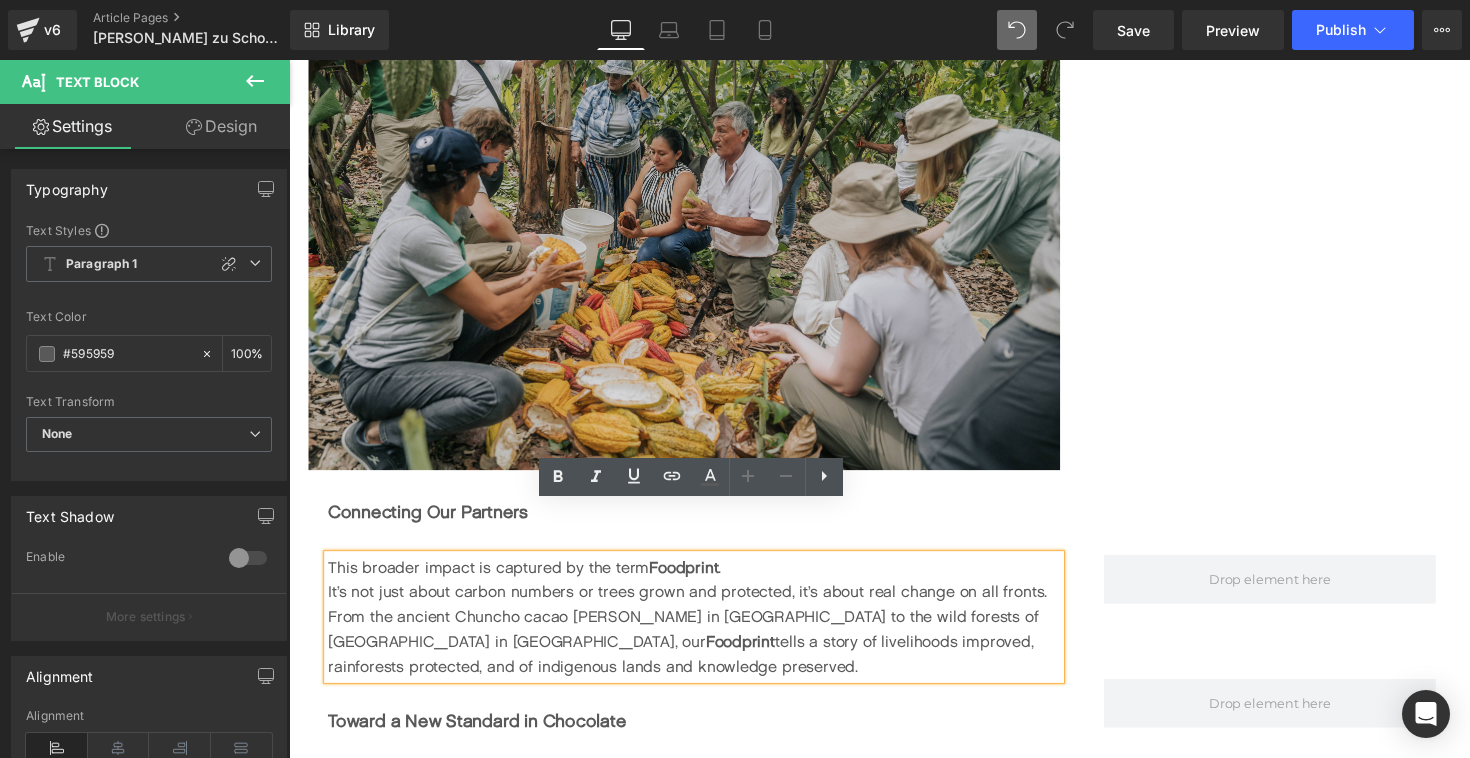 drag, startPoint x: 516, startPoint y: 635, endPoint x: 324, endPoint y: 520, distance: 223.80573 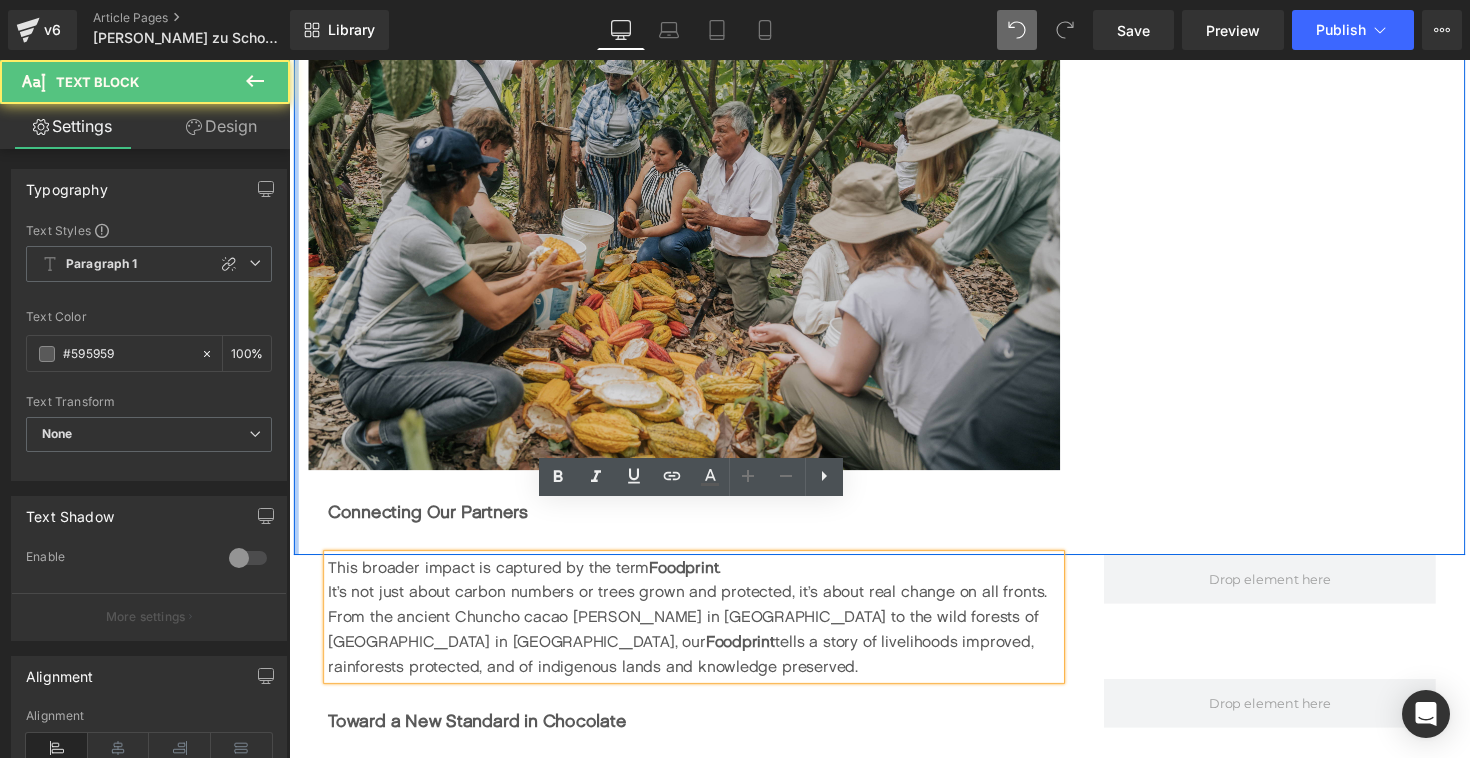drag, startPoint x: 524, startPoint y: 640, endPoint x: 296, endPoint y: 510, distance: 262.4576 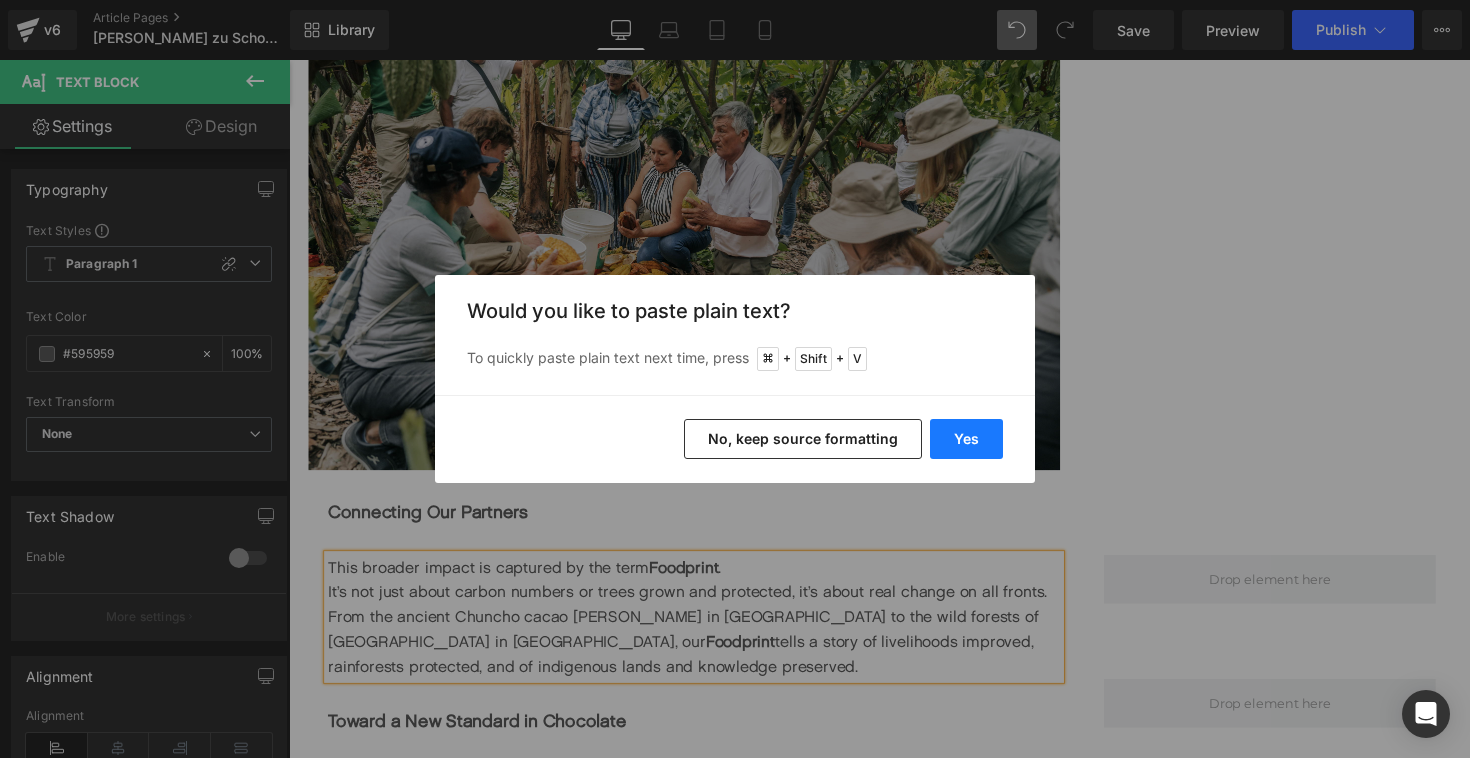 click on "Yes" at bounding box center (966, 439) 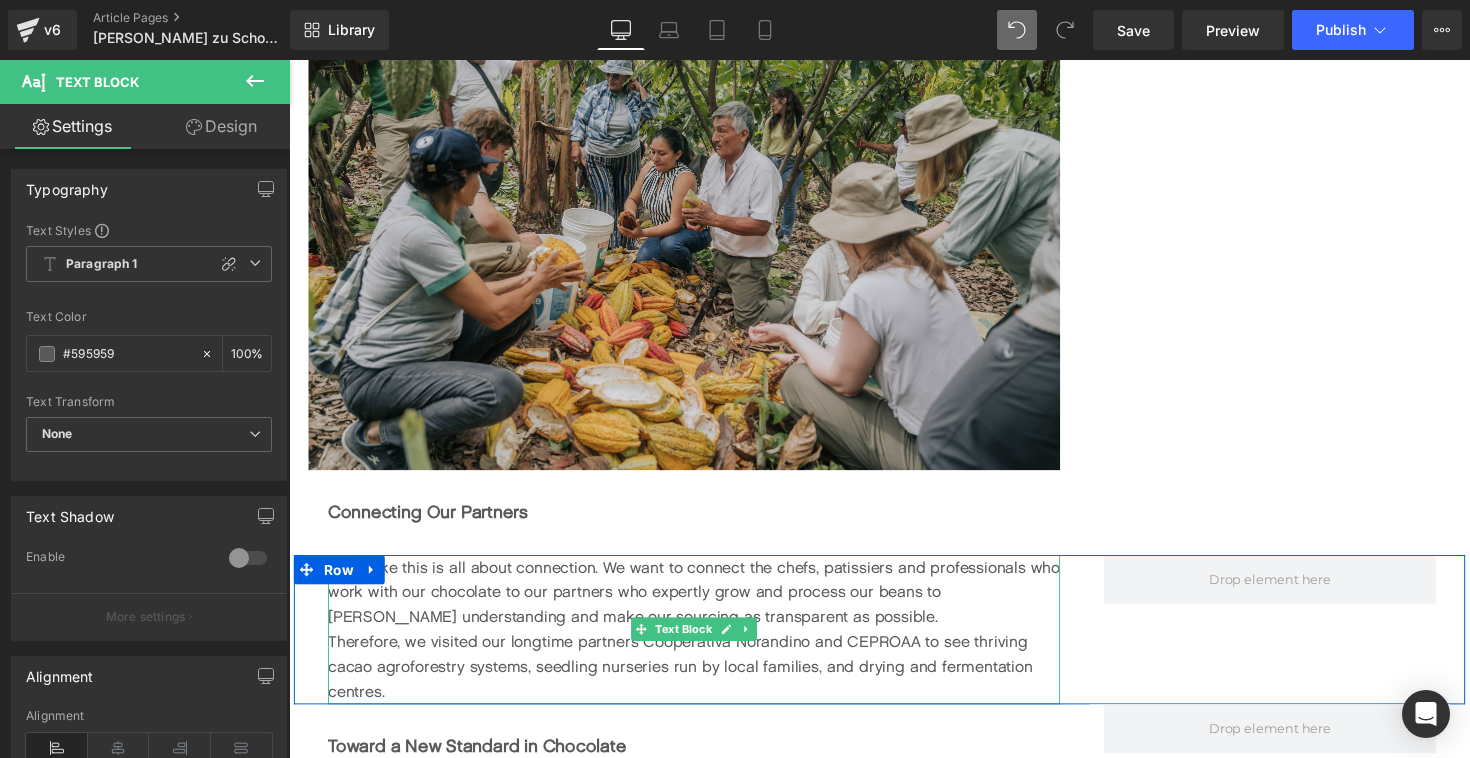 click on "Therefore, we visited our longtime partners Cooperativa Norandino and CEPROAA to see thriving cacao agroforestry systems, seedling nurseries run by local families, and drying and fermentation centres." at bounding box center (704, 681) 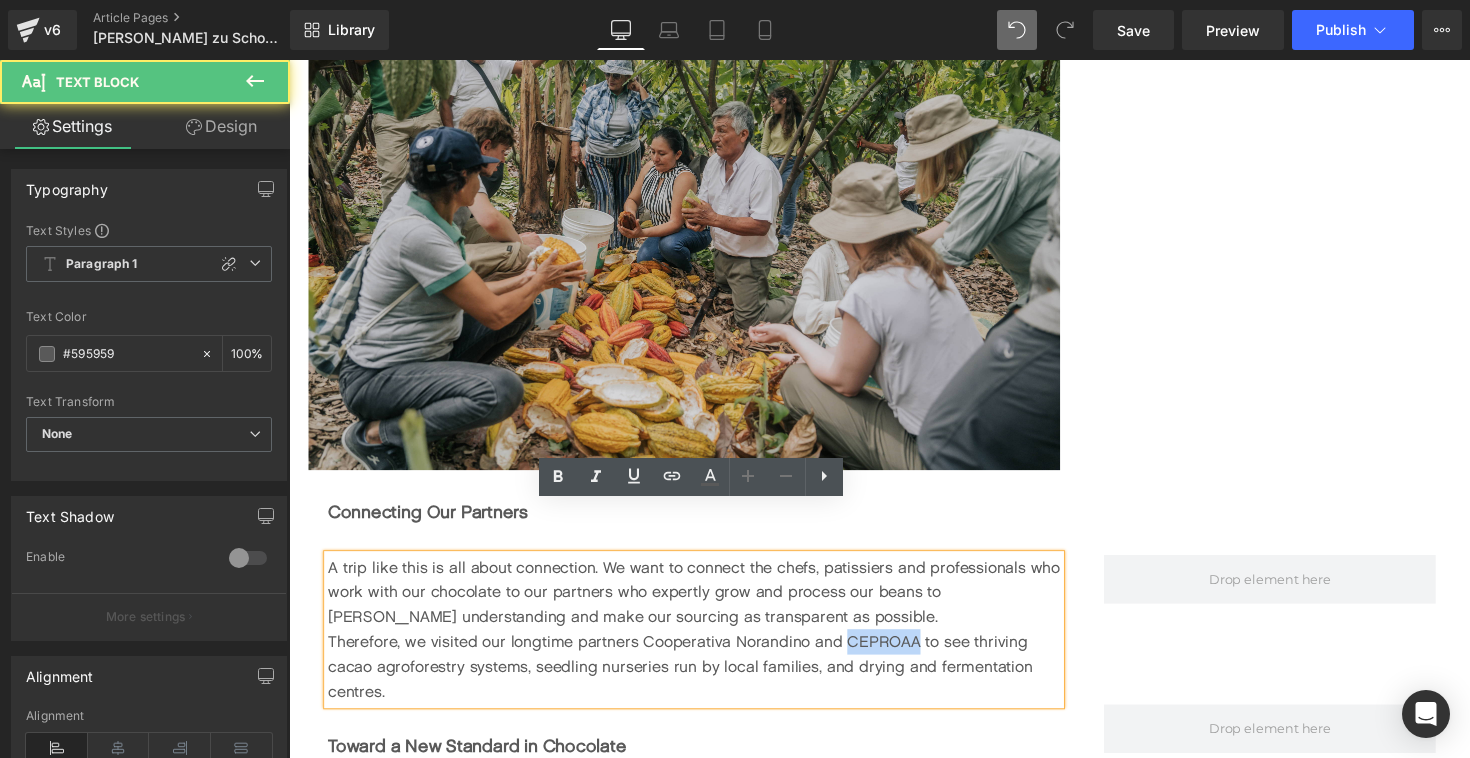 click on "Therefore, we visited our longtime partners Cooperativa Norandino and CEPROAA to see thriving cacao agroforestry systems, seedling nurseries run by local families, and drying and fermentation centres." at bounding box center (704, 681) 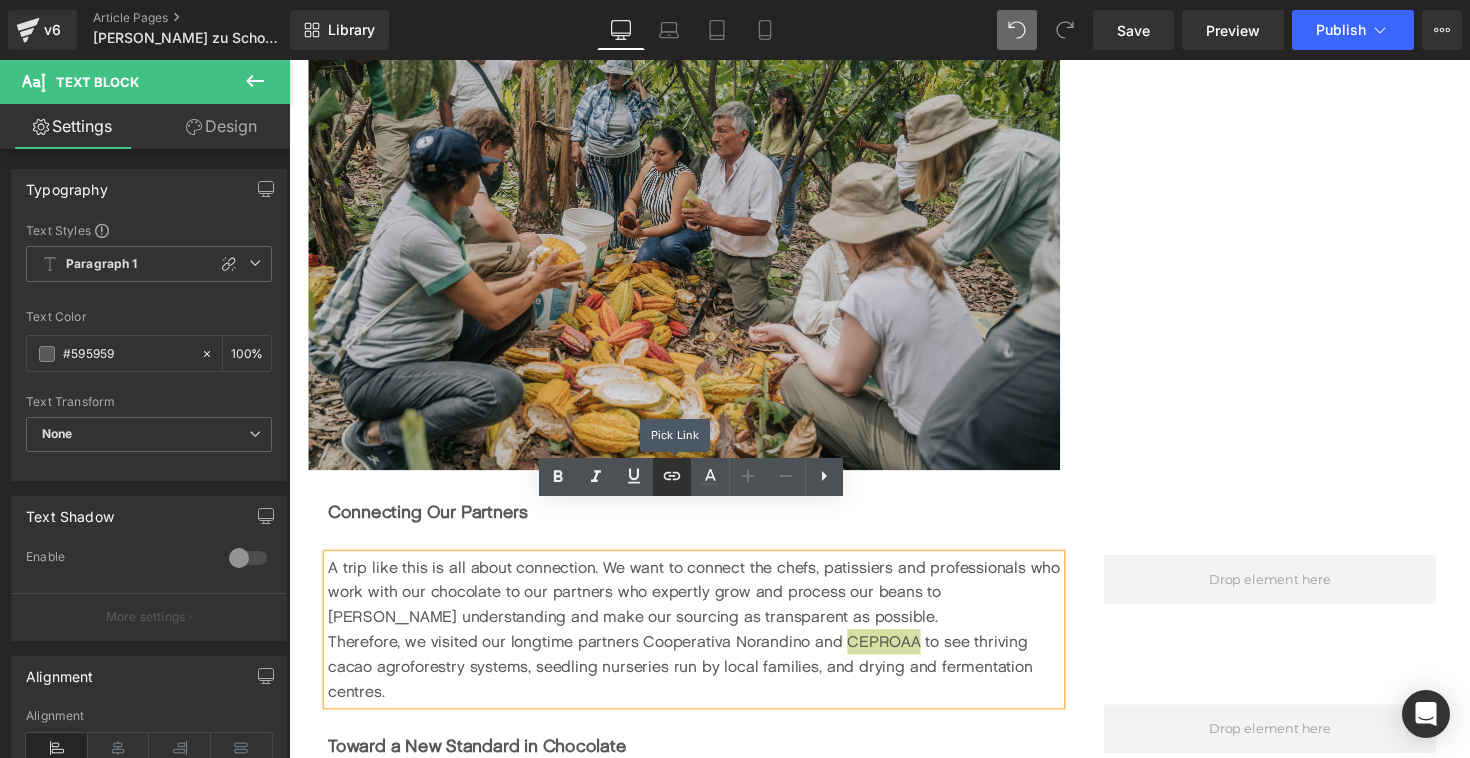 click 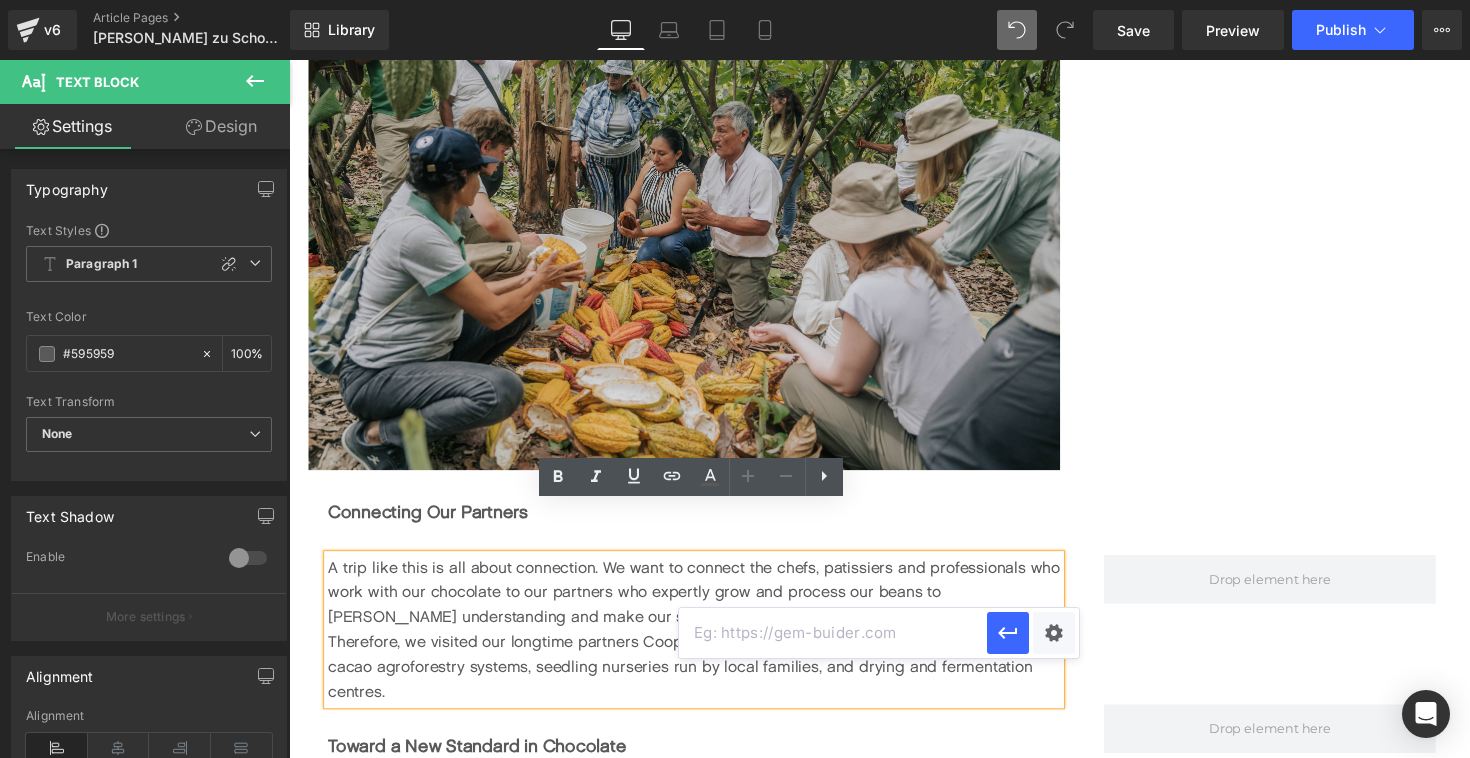 click at bounding box center [833, 633] 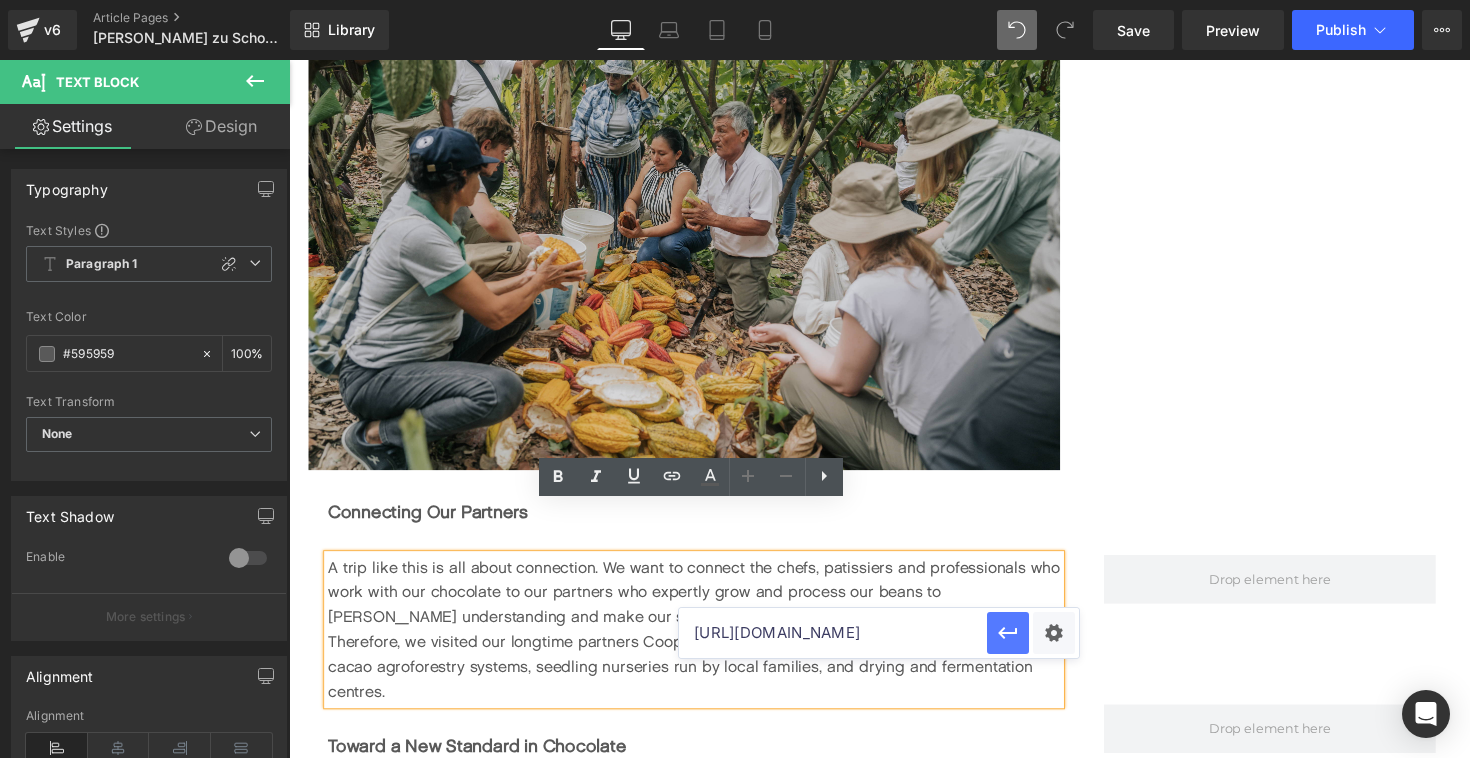 type on "[URL][DOMAIN_NAME]" 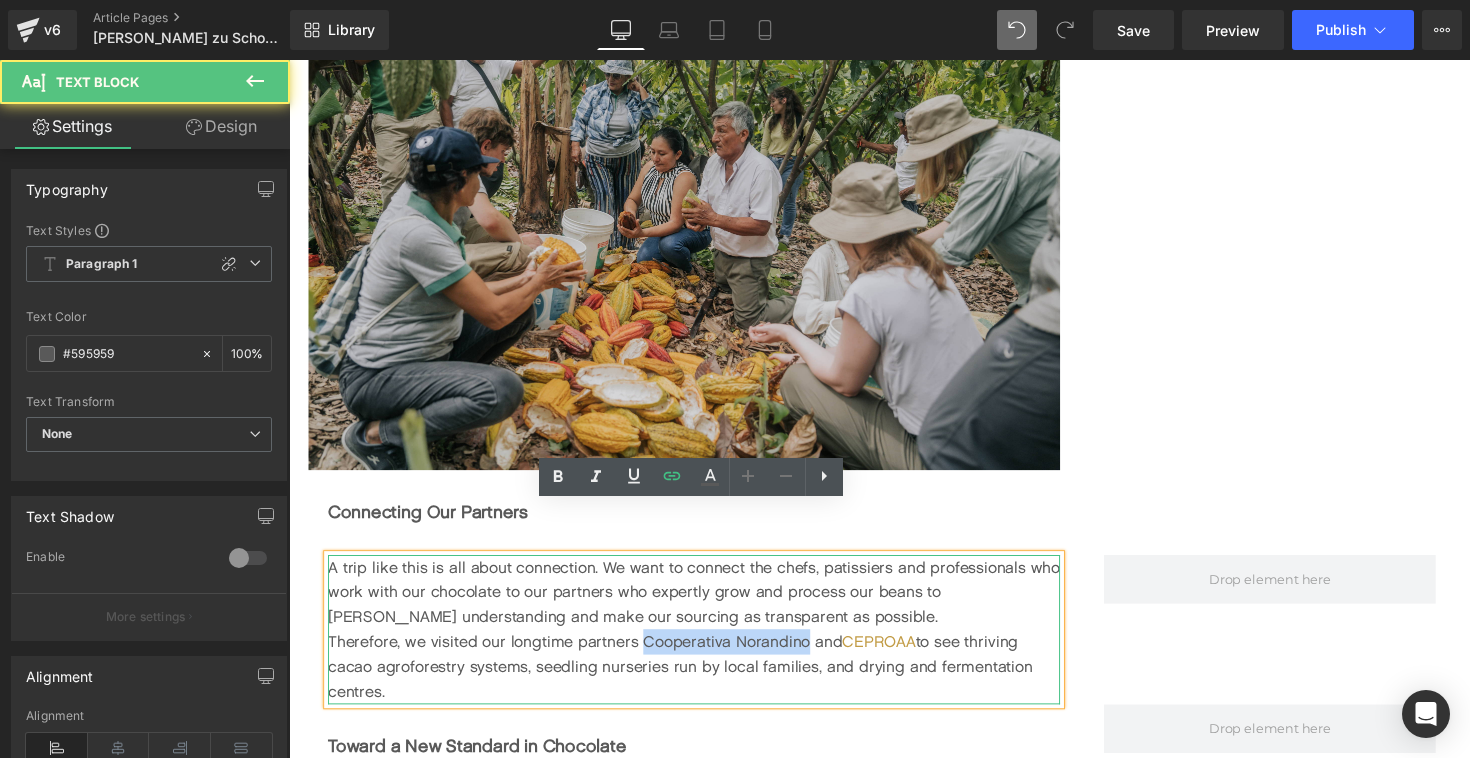 drag, startPoint x: 650, startPoint y: 606, endPoint x: 820, endPoint y: 605, distance: 170.00294 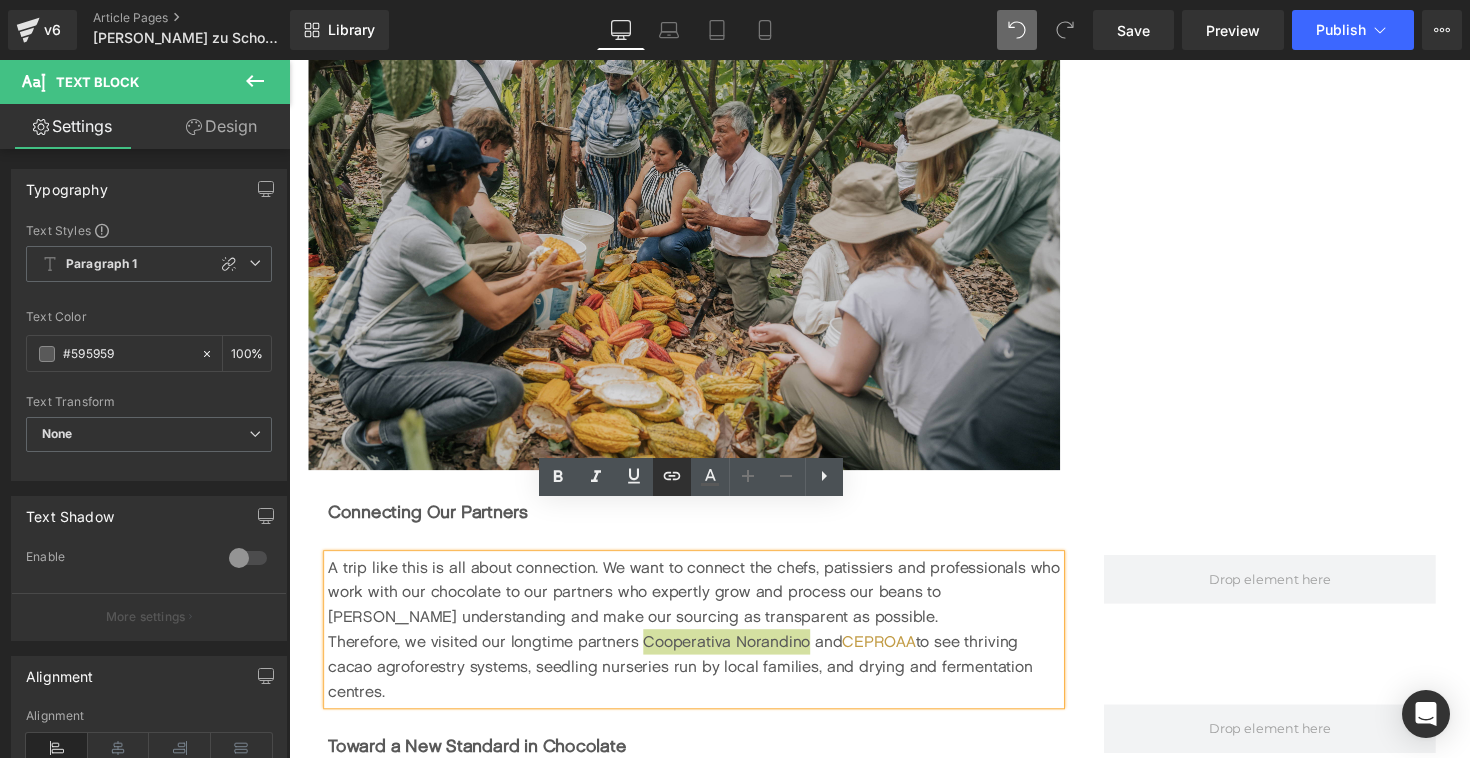 click at bounding box center [672, 477] 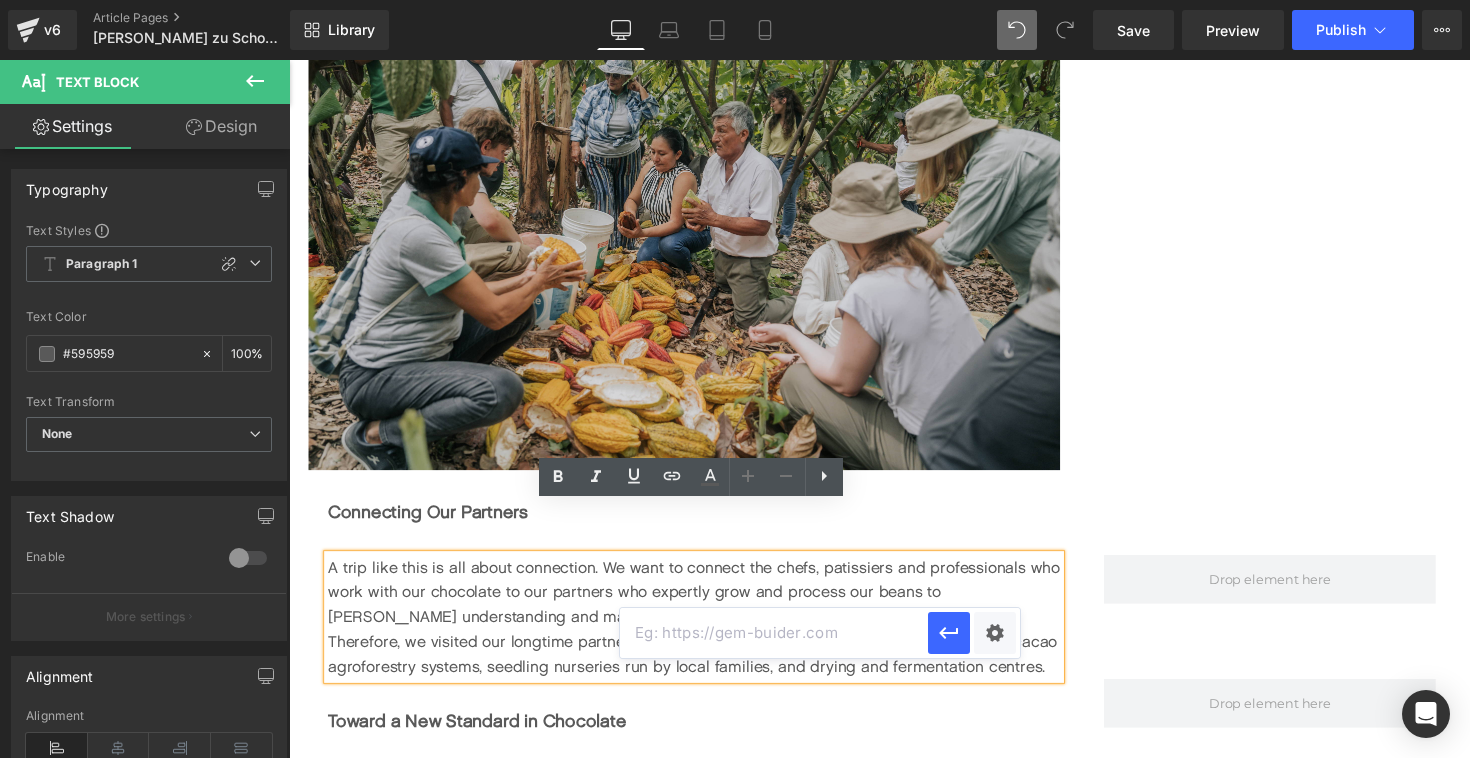 click at bounding box center (774, 633) 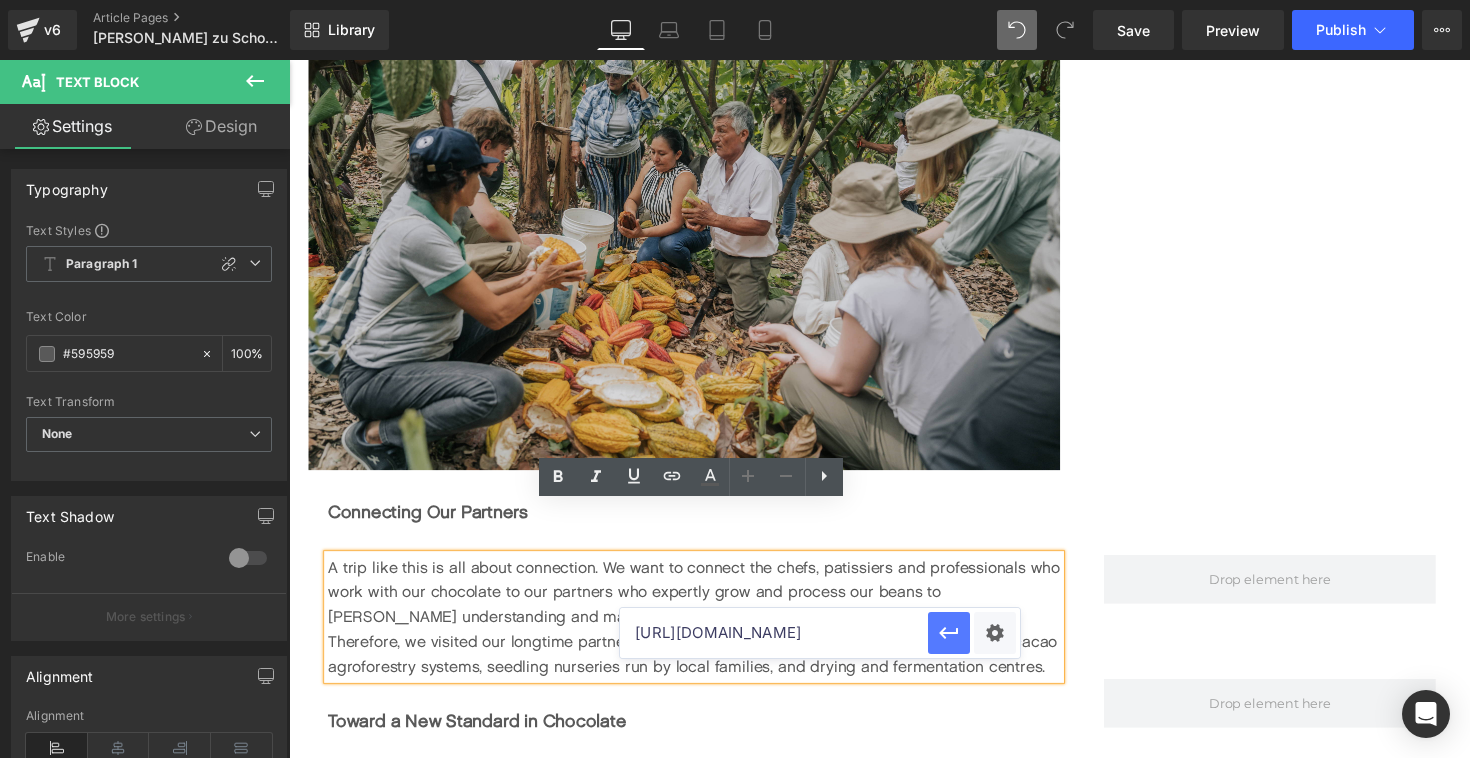 type on "[URL][DOMAIN_NAME]" 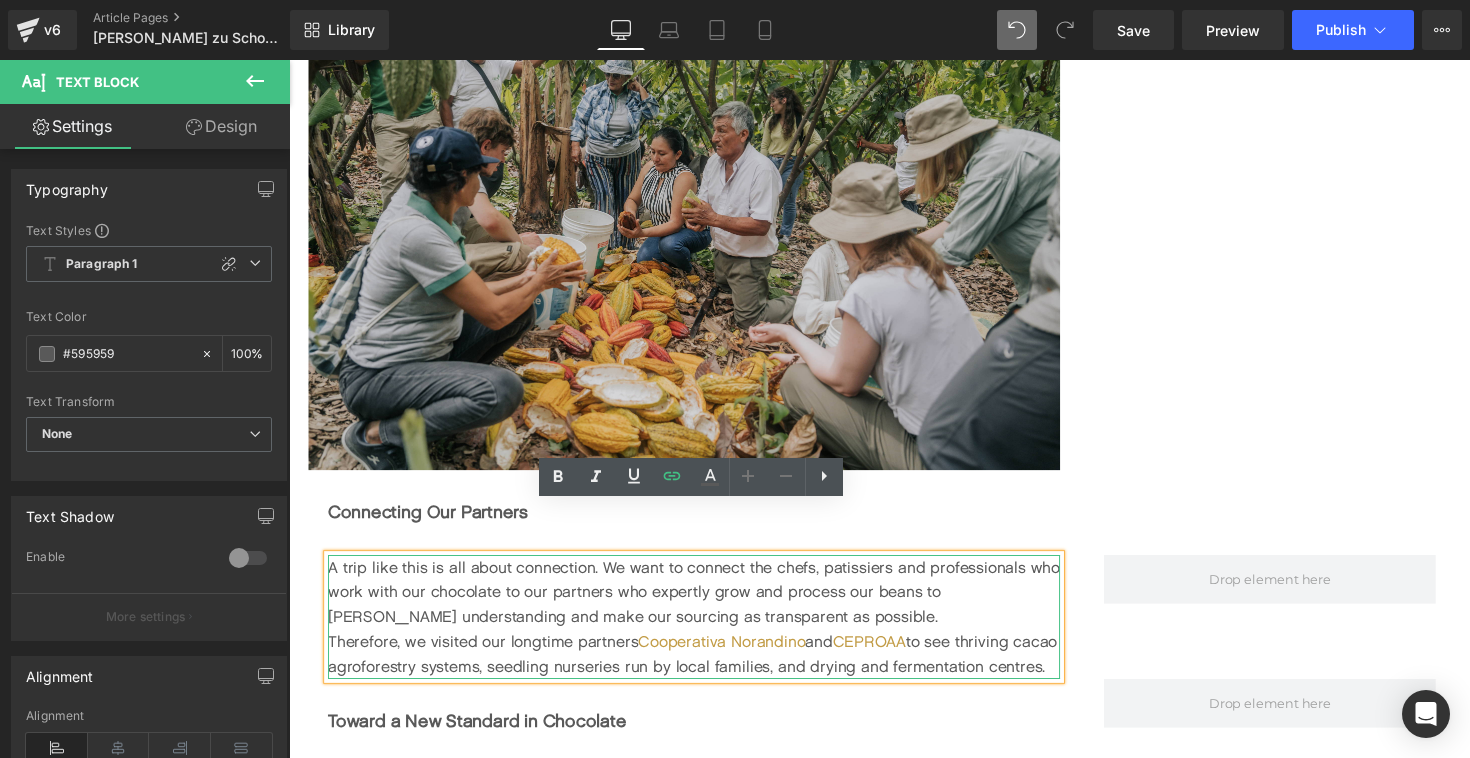 click on "Therefore, we visited our longtime partners  Cooperativa Norandino  and  CEPROAA  to see thriving cacao agroforestry systems, seedling nurseries run by local families, and drying and fermentation centres." at bounding box center [704, 668] 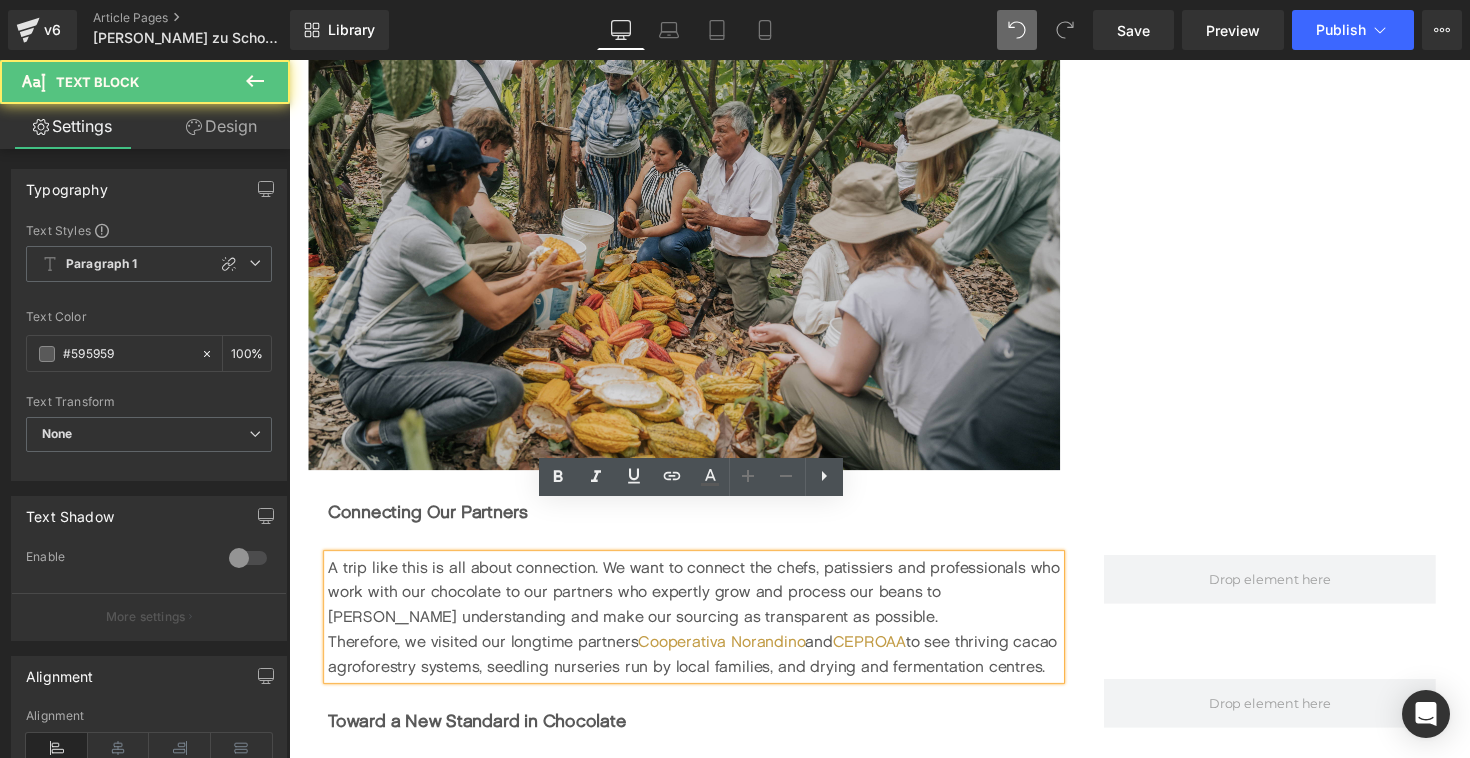 click on "A trip like this is all about connection. We want to connect the chefs, patissiers and professionals who work with our chocolate to our partners who expertly grow and process our beans to [PERSON_NAME] understanding and make our sourcing as transparent as possible." at bounding box center [704, 605] 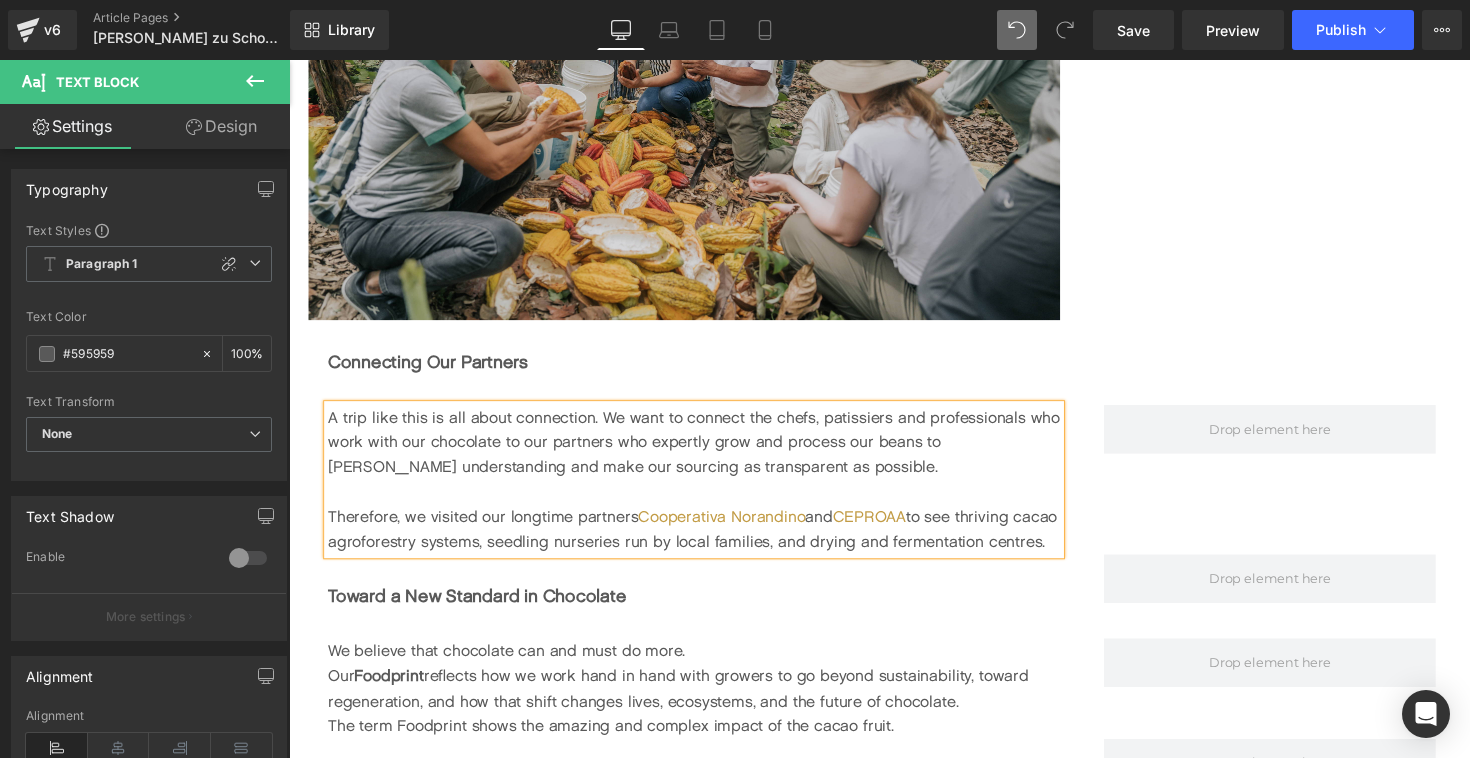 scroll, scrollTop: 3696, scrollLeft: 0, axis: vertical 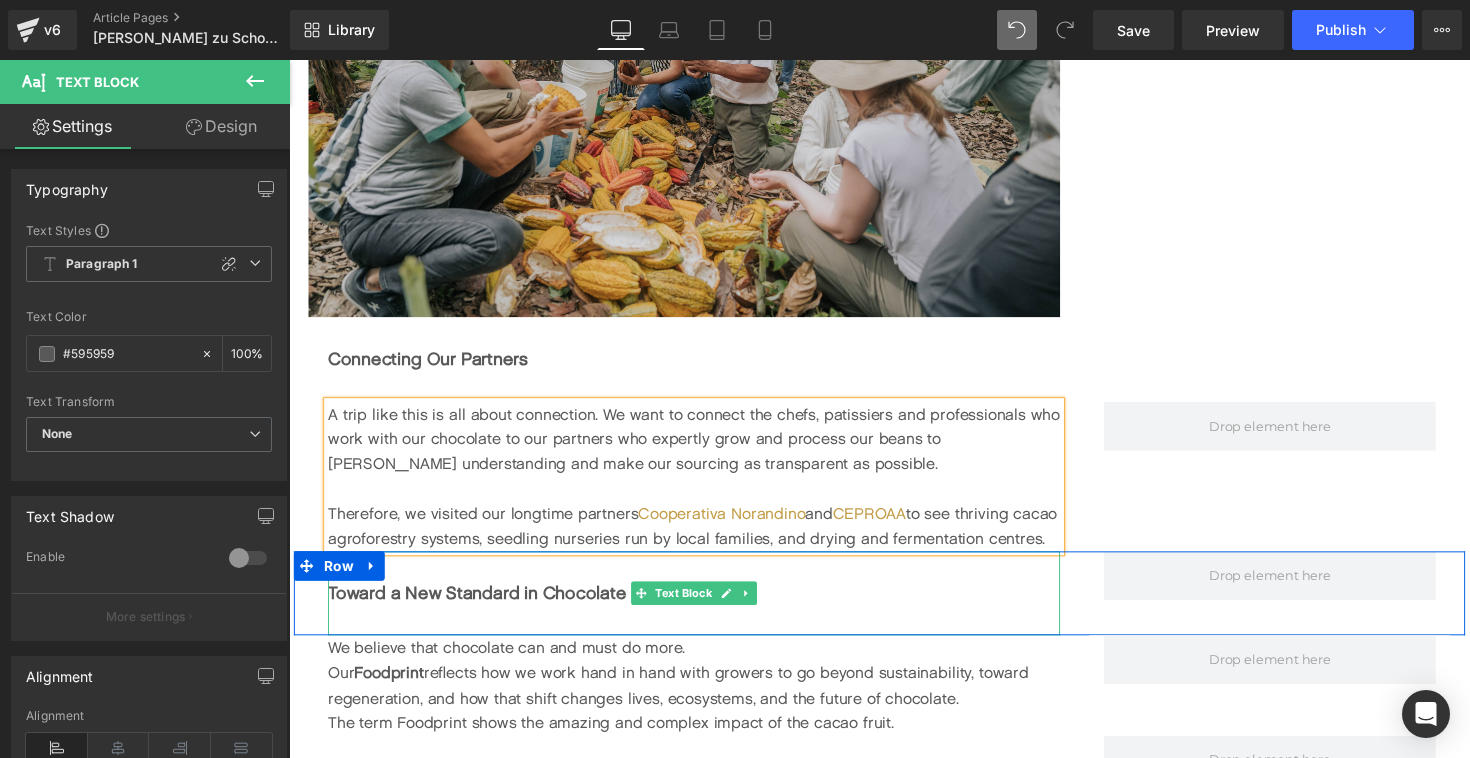 click on "Toward a New Standard in Chocolate" at bounding box center [482, 606] 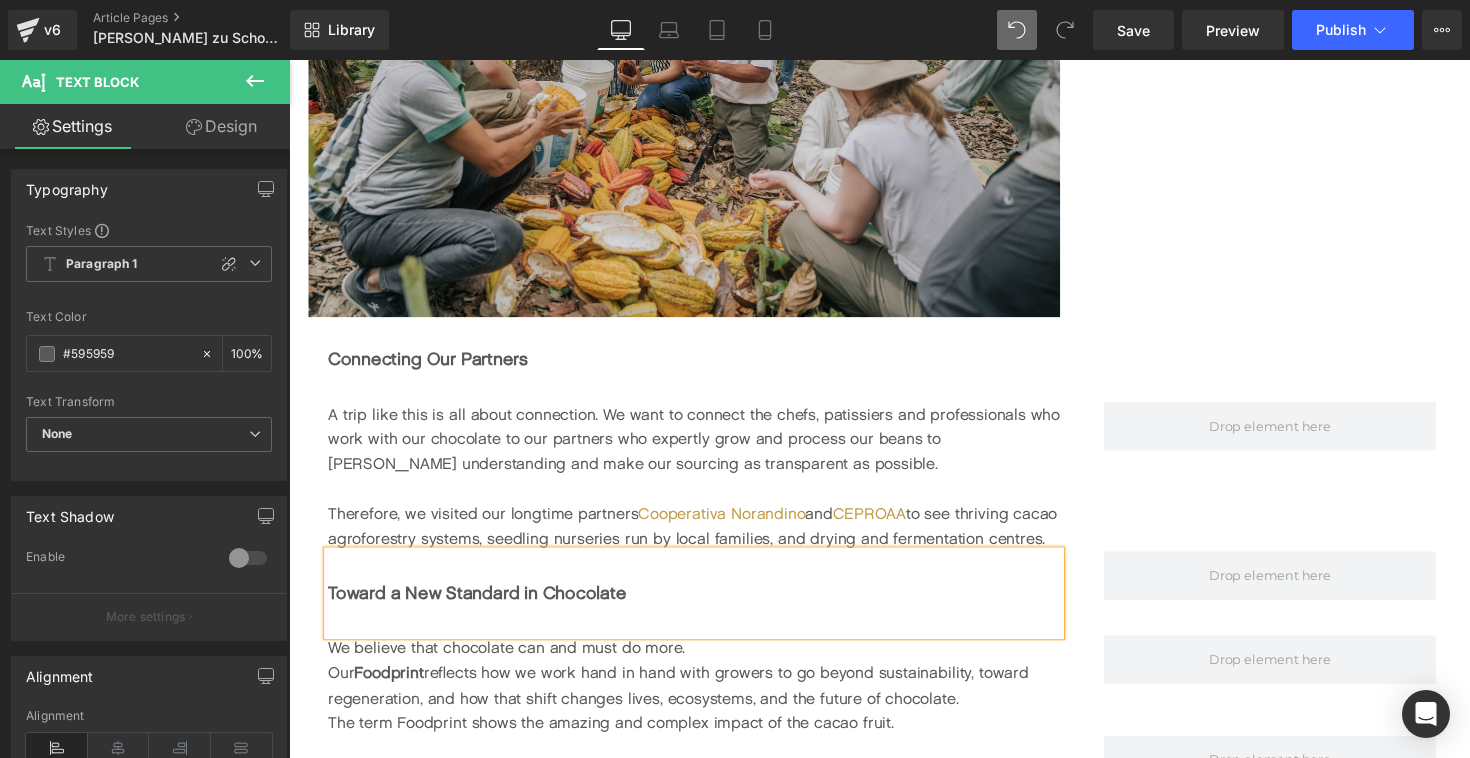 click on "Toward a New Standard in Chocolate" at bounding box center (482, 606) 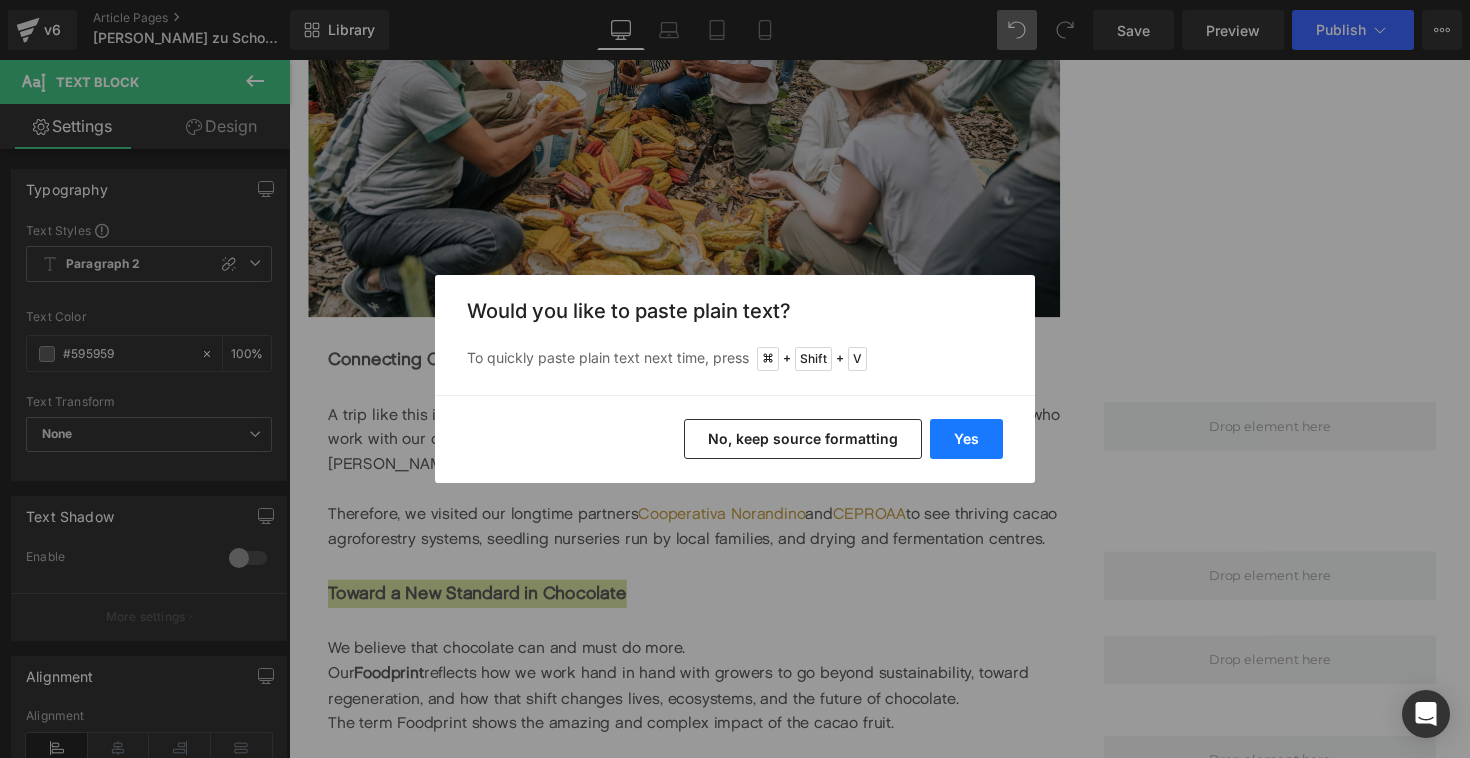 click on "Yes" at bounding box center (966, 439) 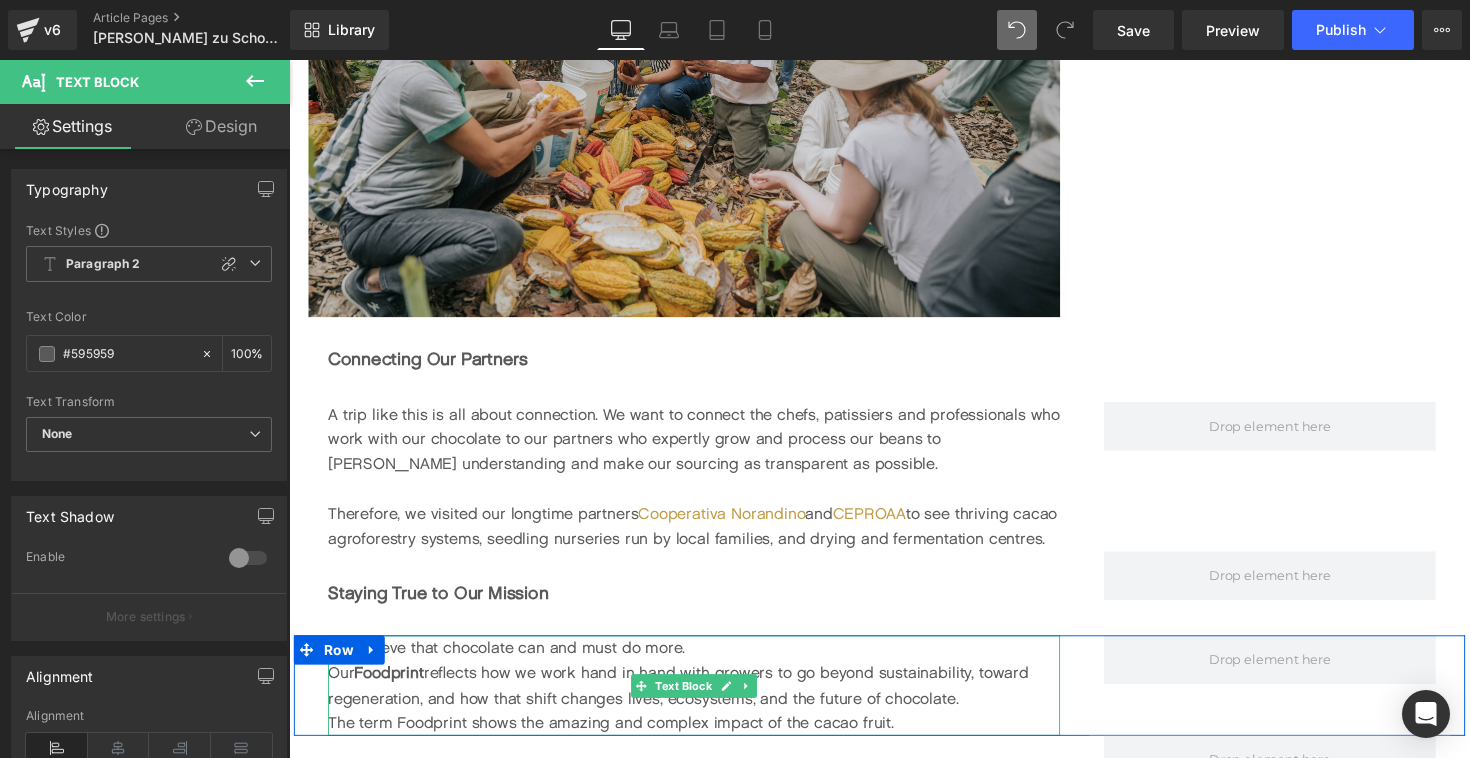 click on "Our  Foodprint  reflects how we work hand in hand with growers to go beyond sustainability, toward regeneration, and how that shift changes lives, ecosystems, and the future of chocolate." at bounding box center (704, 700) 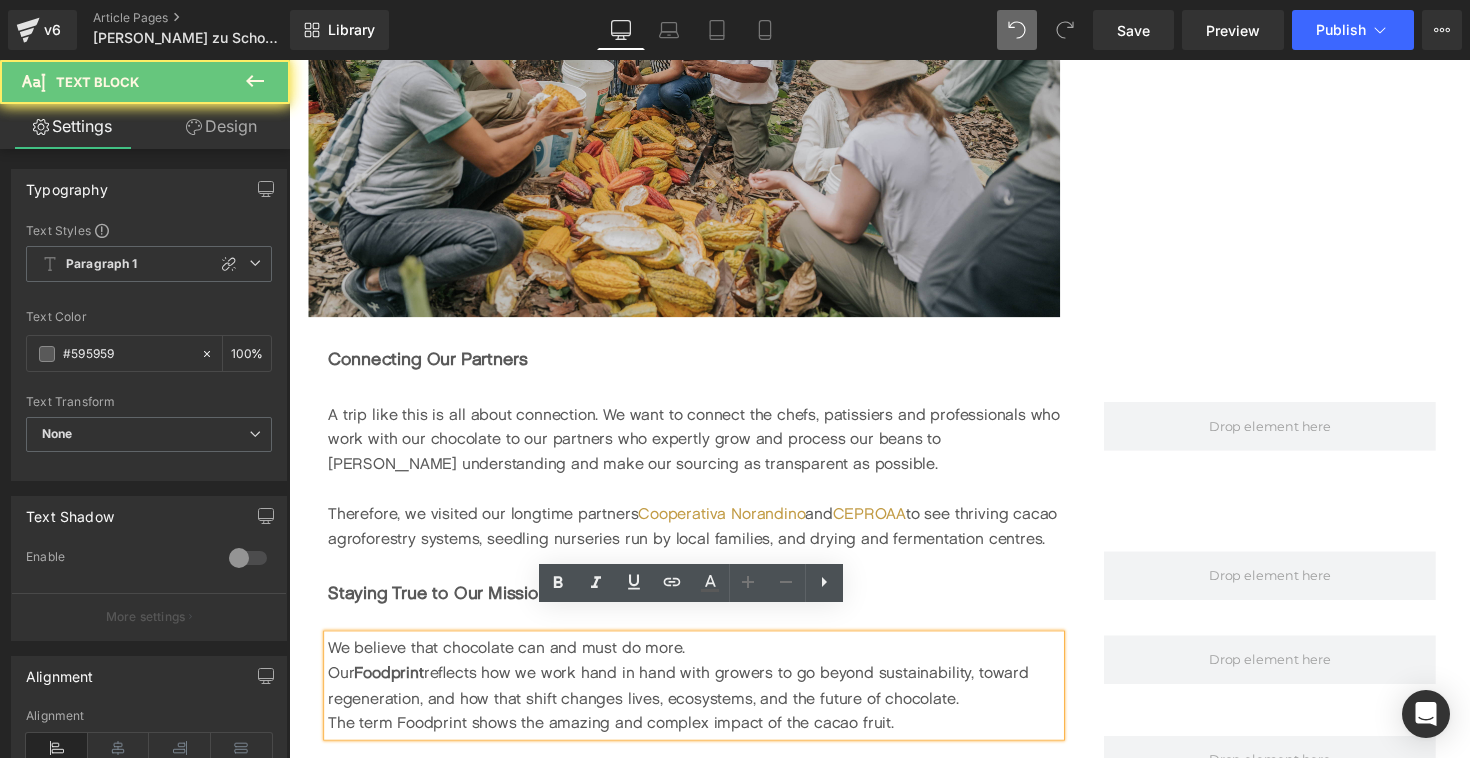 click on "Our  Foodprint  reflects how we work hand in hand with growers to go beyond sustainability, toward regeneration, and how that shift changes lives, ecosystems, and the future of chocolate." at bounding box center (704, 700) 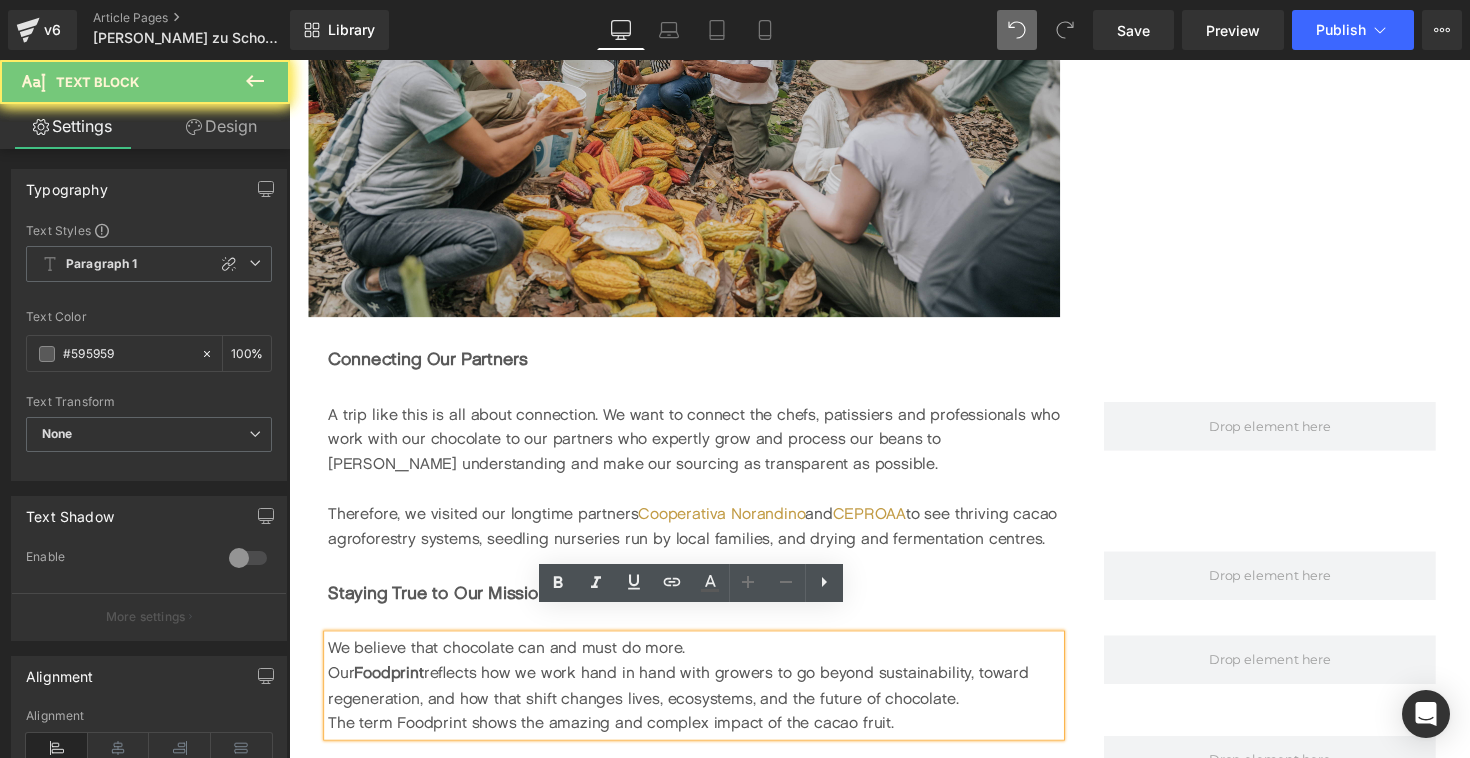 click on "Our  Foodprint  reflects how we work hand in hand with growers to go beyond sustainability, toward regeneration, and how that shift changes lives, ecosystems, and the future of chocolate." at bounding box center [704, 700] 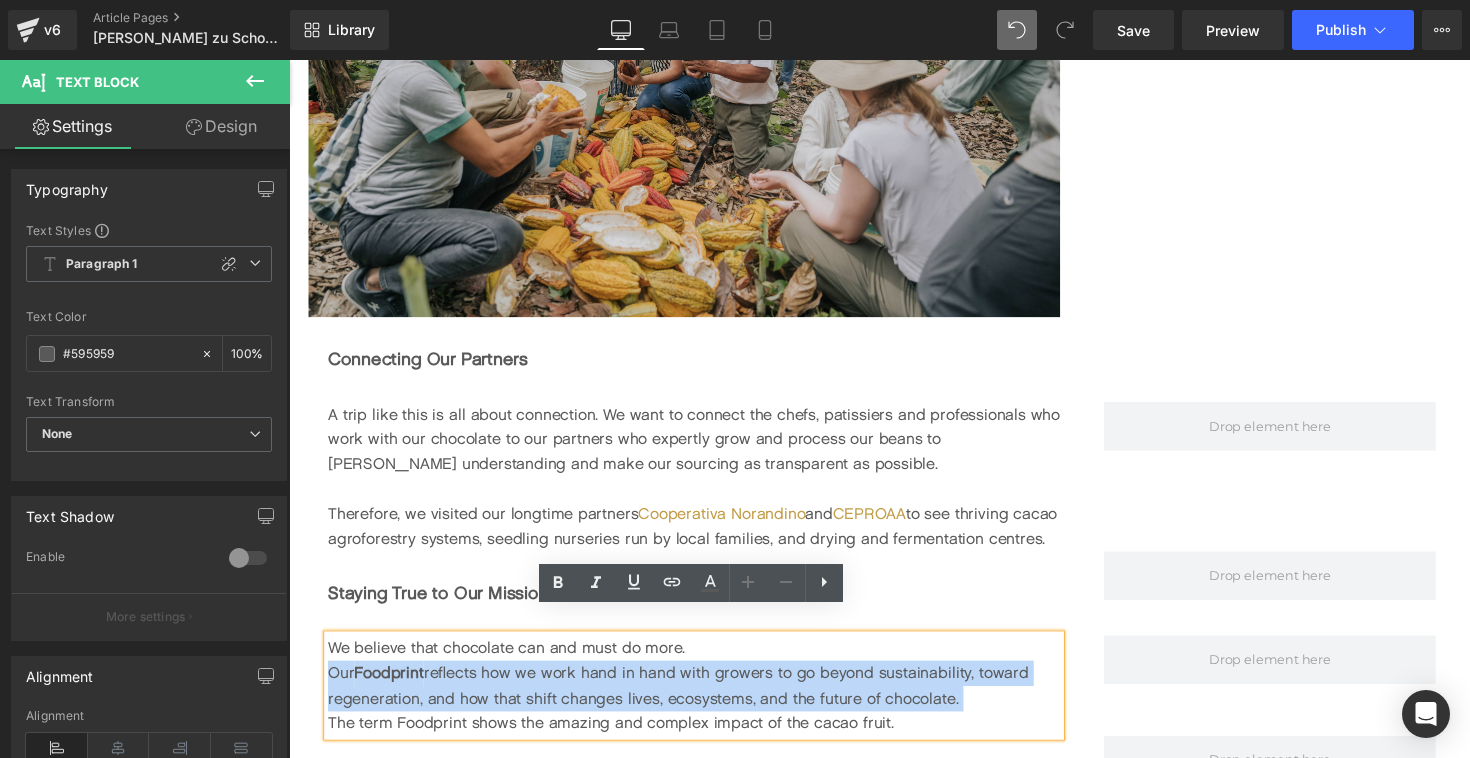 click on "Our  Foodprint  reflects how we work hand in hand with growers to go beyond sustainability, toward regeneration, and how that shift changes lives, ecosystems, and the future of chocolate." at bounding box center (704, 700) 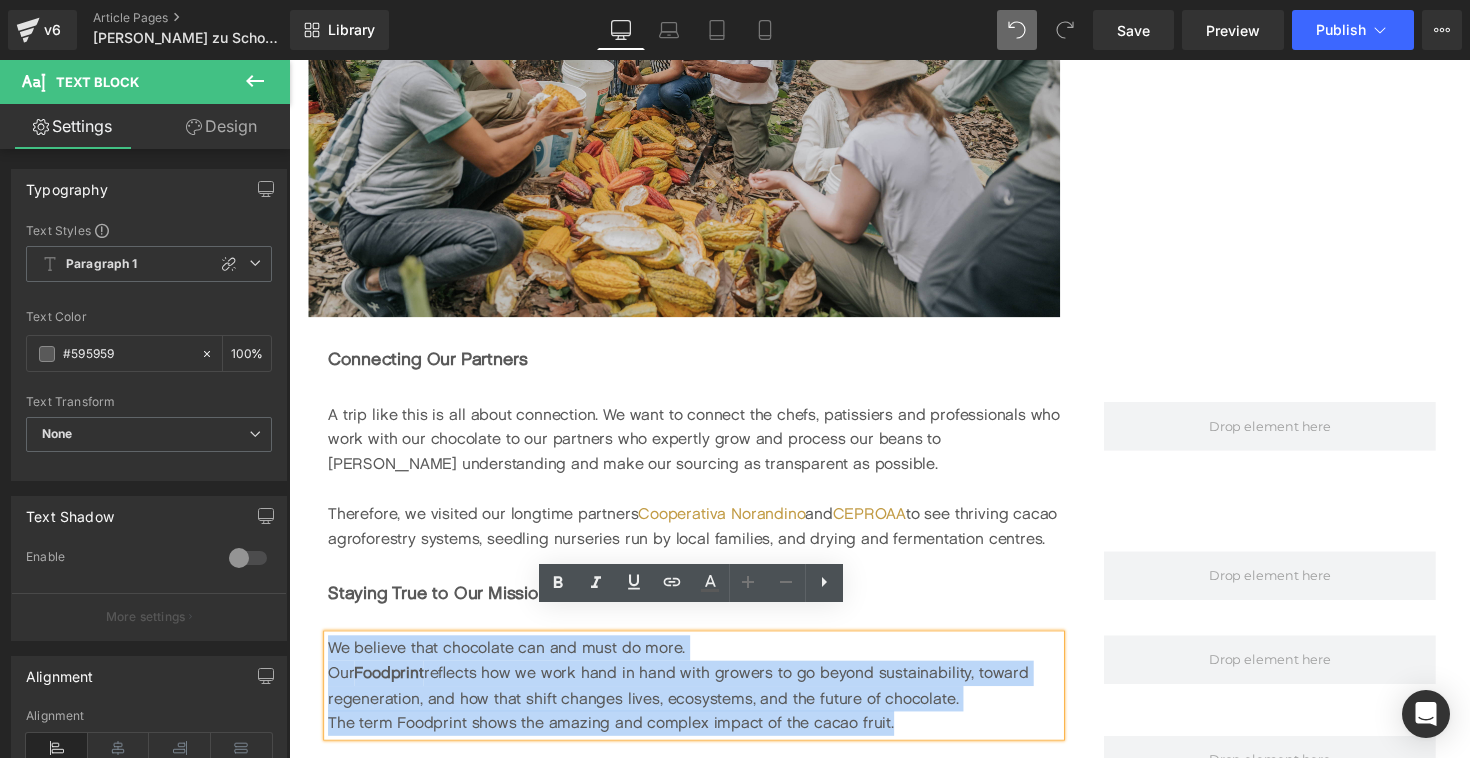 drag, startPoint x: 917, startPoint y: 720, endPoint x: 299, endPoint y: 636, distance: 623.6826 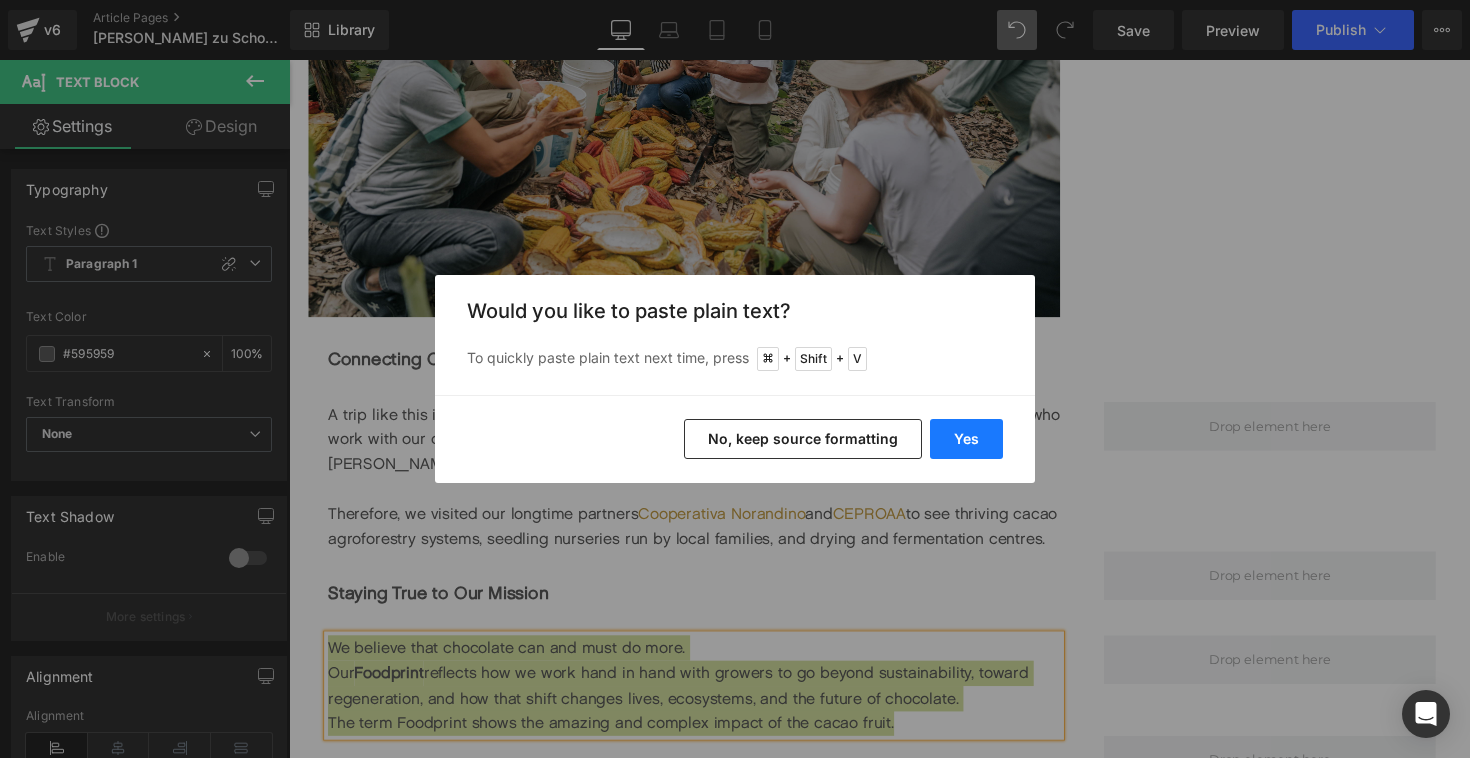 click on "Yes" at bounding box center (966, 439) 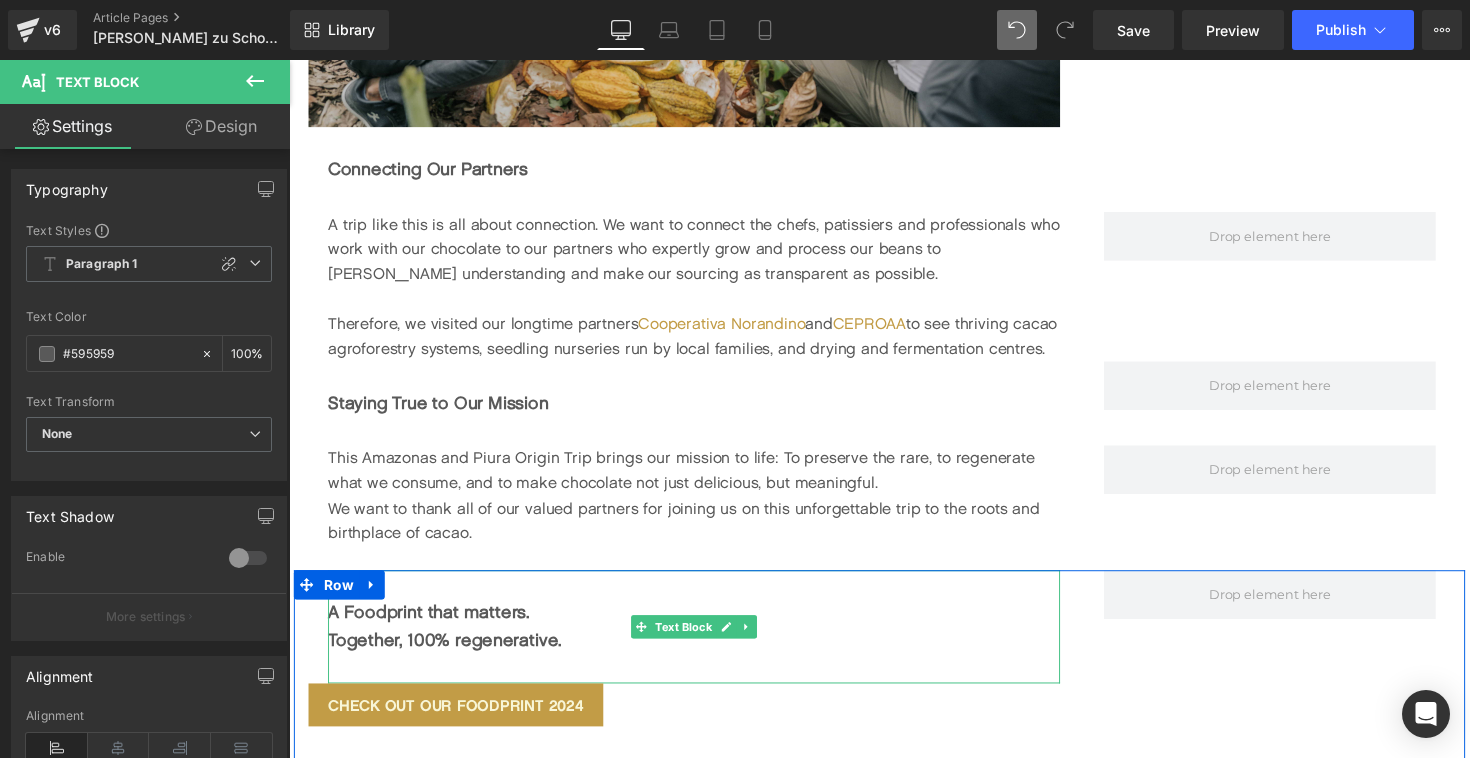 scroll, scrollTop: 3894, scrollLeft: 0, axis: vertical 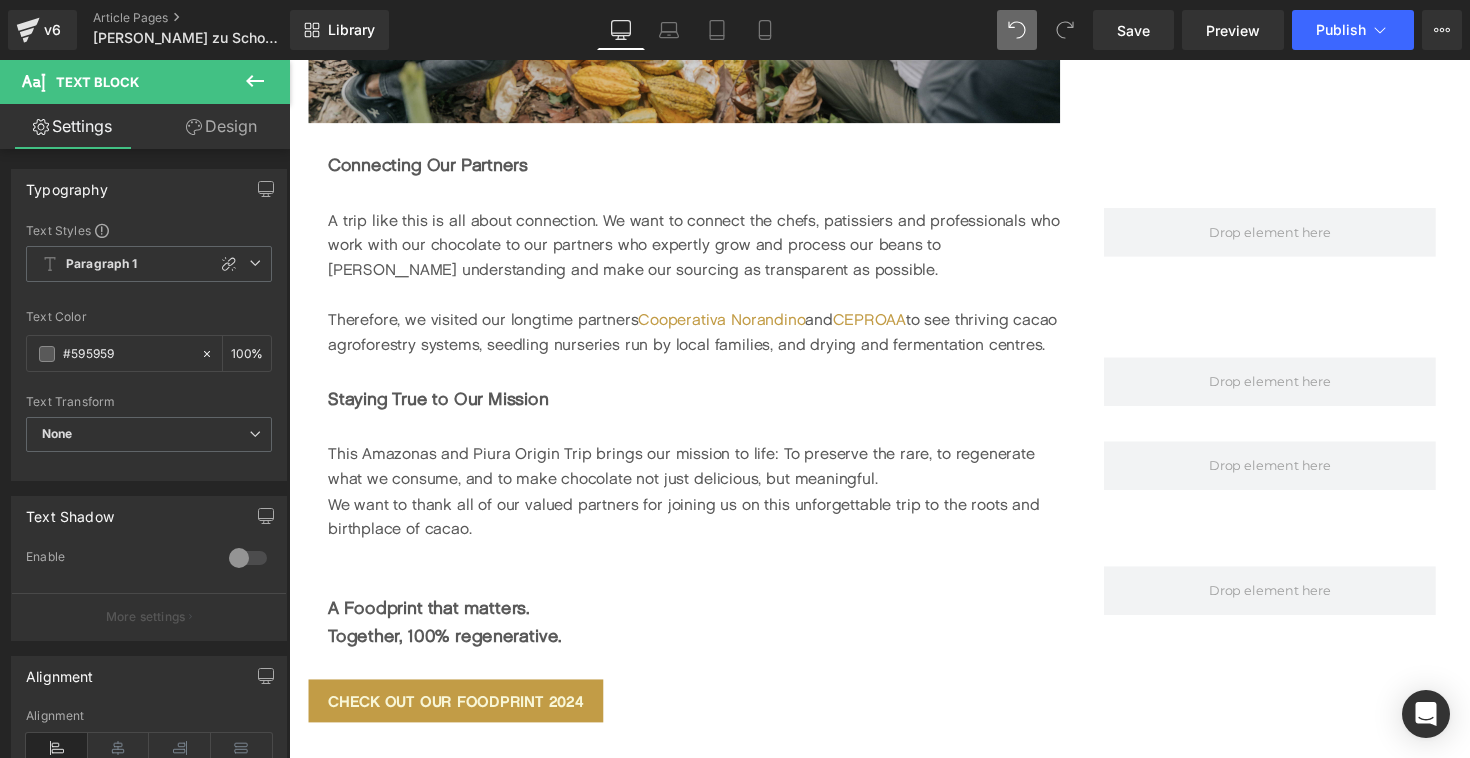 click 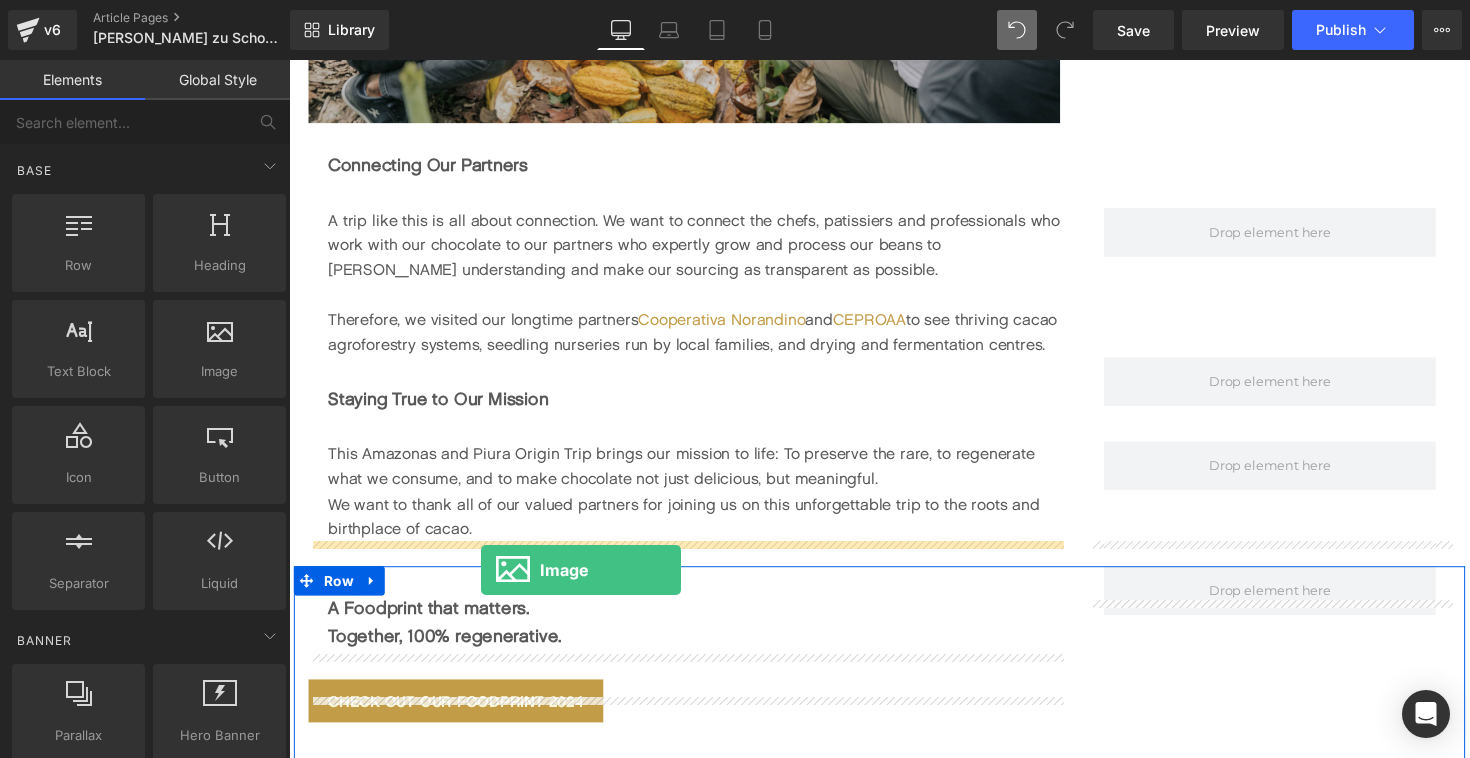 drag, startPoint x: 505, startPoint y: 403, endPoint x: 486, endPoint y: 583, distance: 181 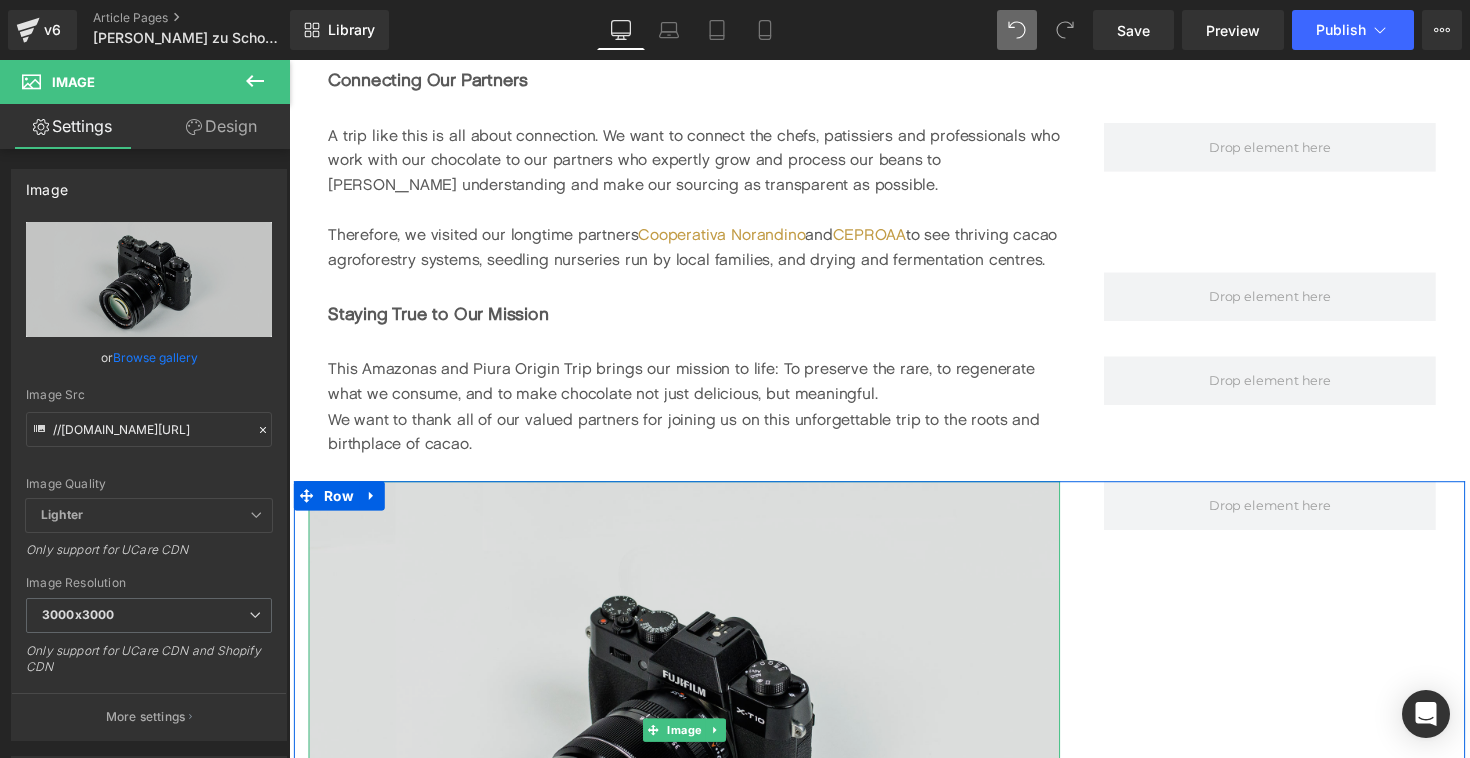 scroll, scrollTop: 4105, scrollLeft: 0, axis: vertical 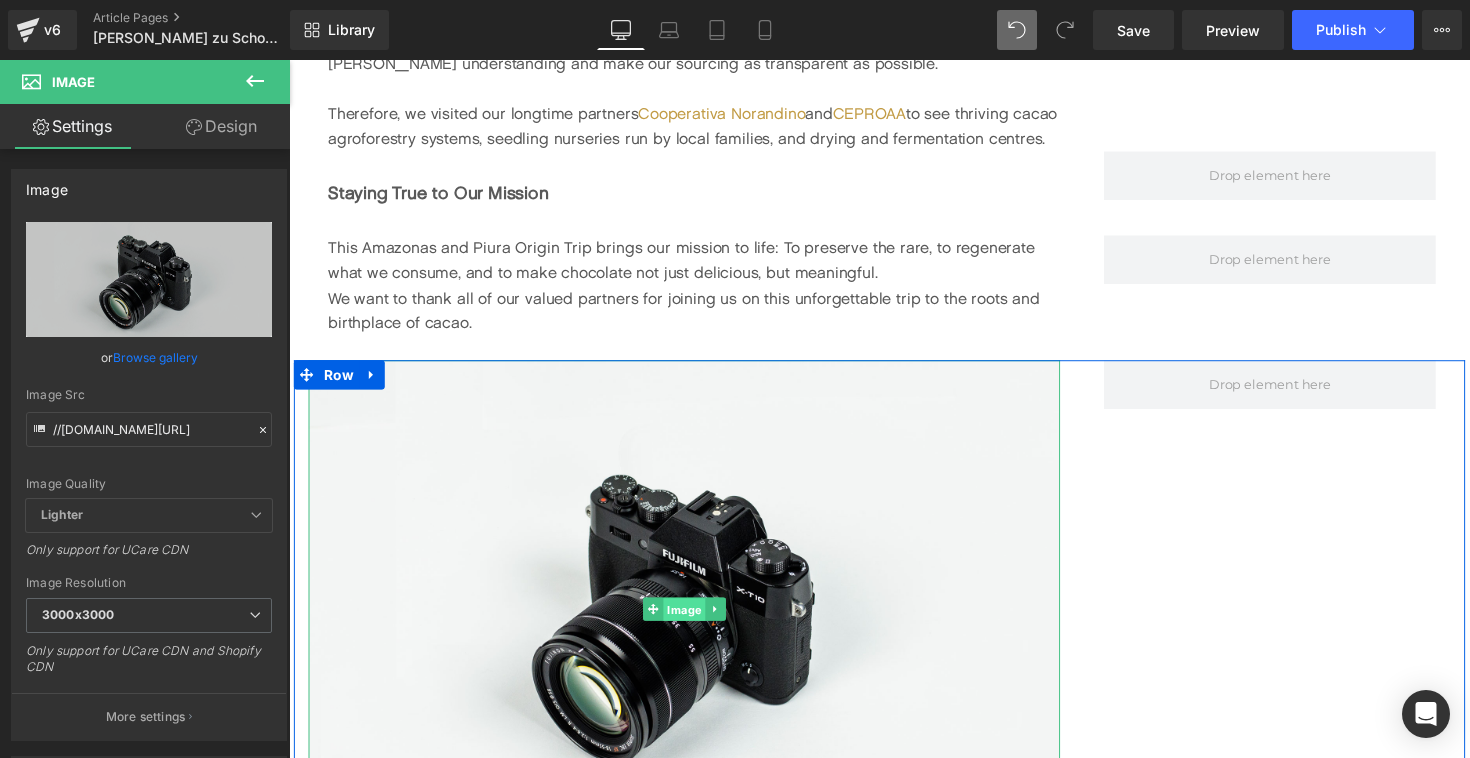 click on "Image" at bounding box center (694, 624) 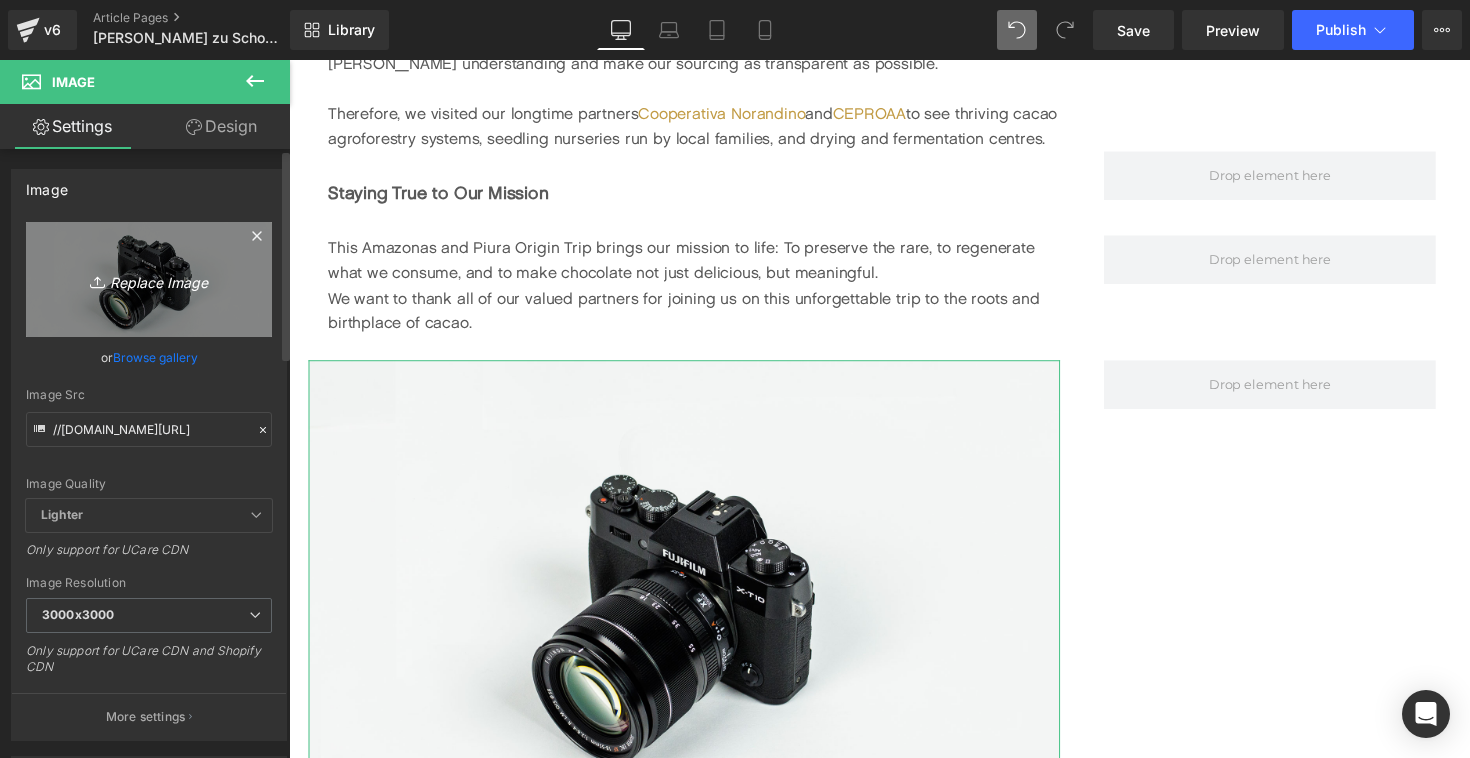 click on "Replace Image" at bounding box center [149, 279] 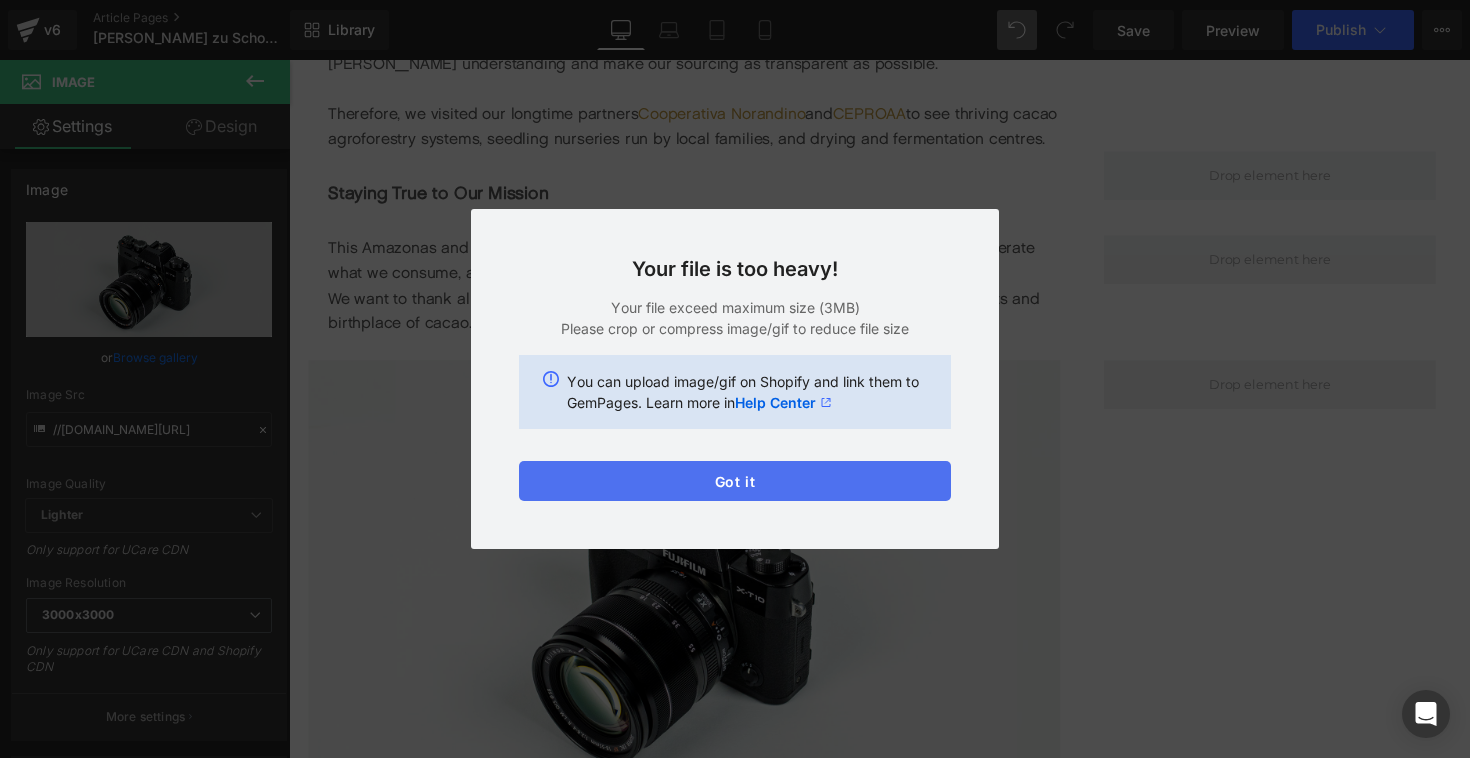 click on "Got it" at bounding box center [735, 481] 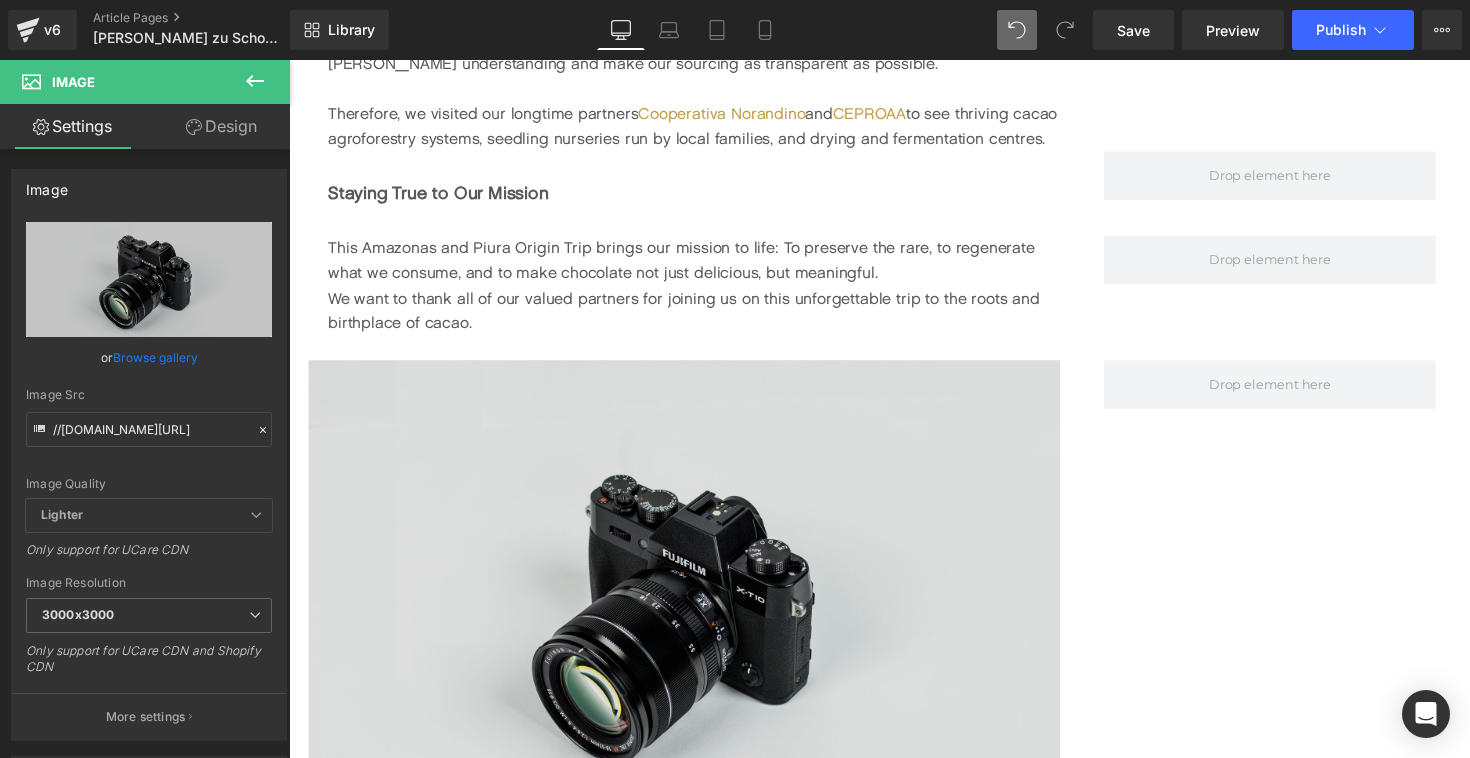 click at bounding box center (694, 623) 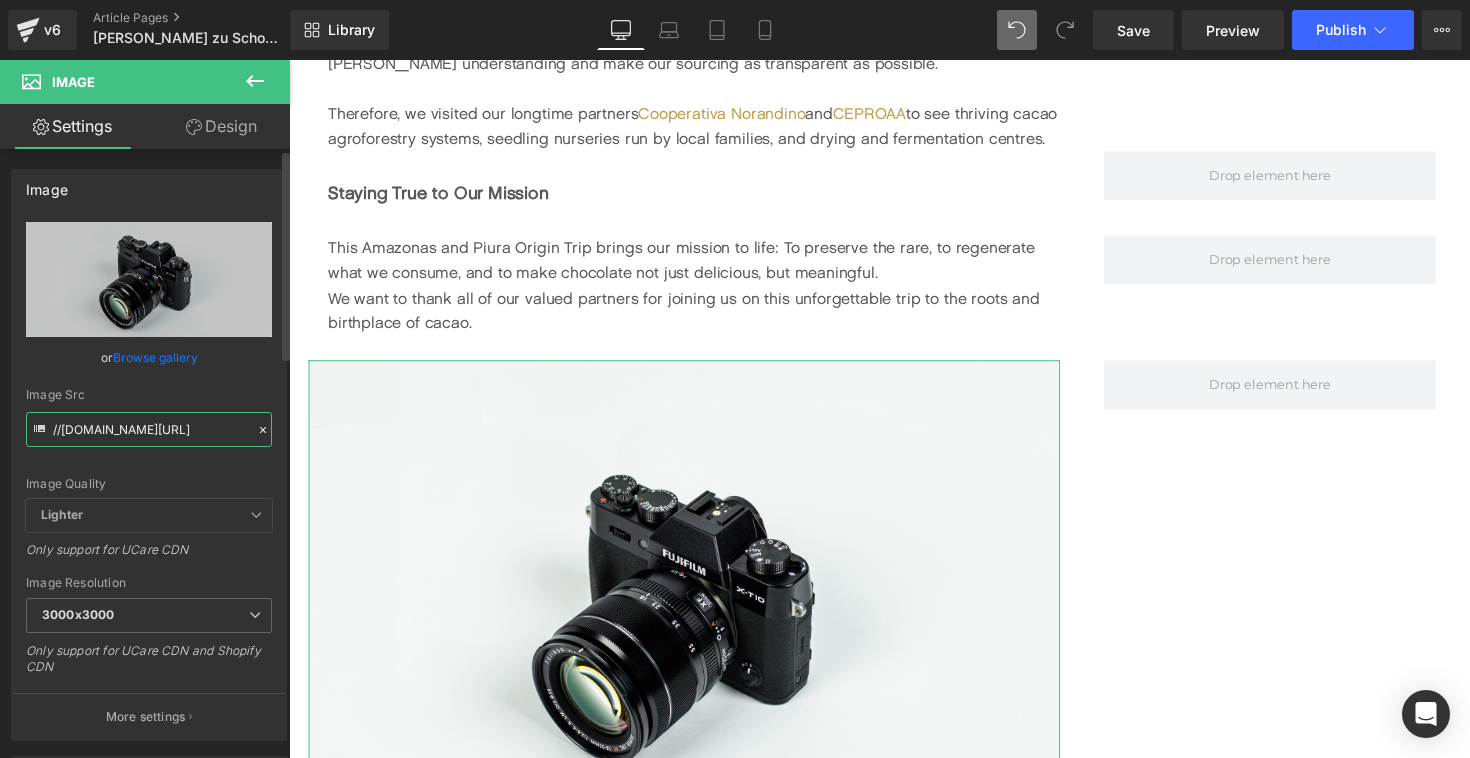 click on "//[DOMAIN_NAME][URL]" at bounding box center [149, 429] 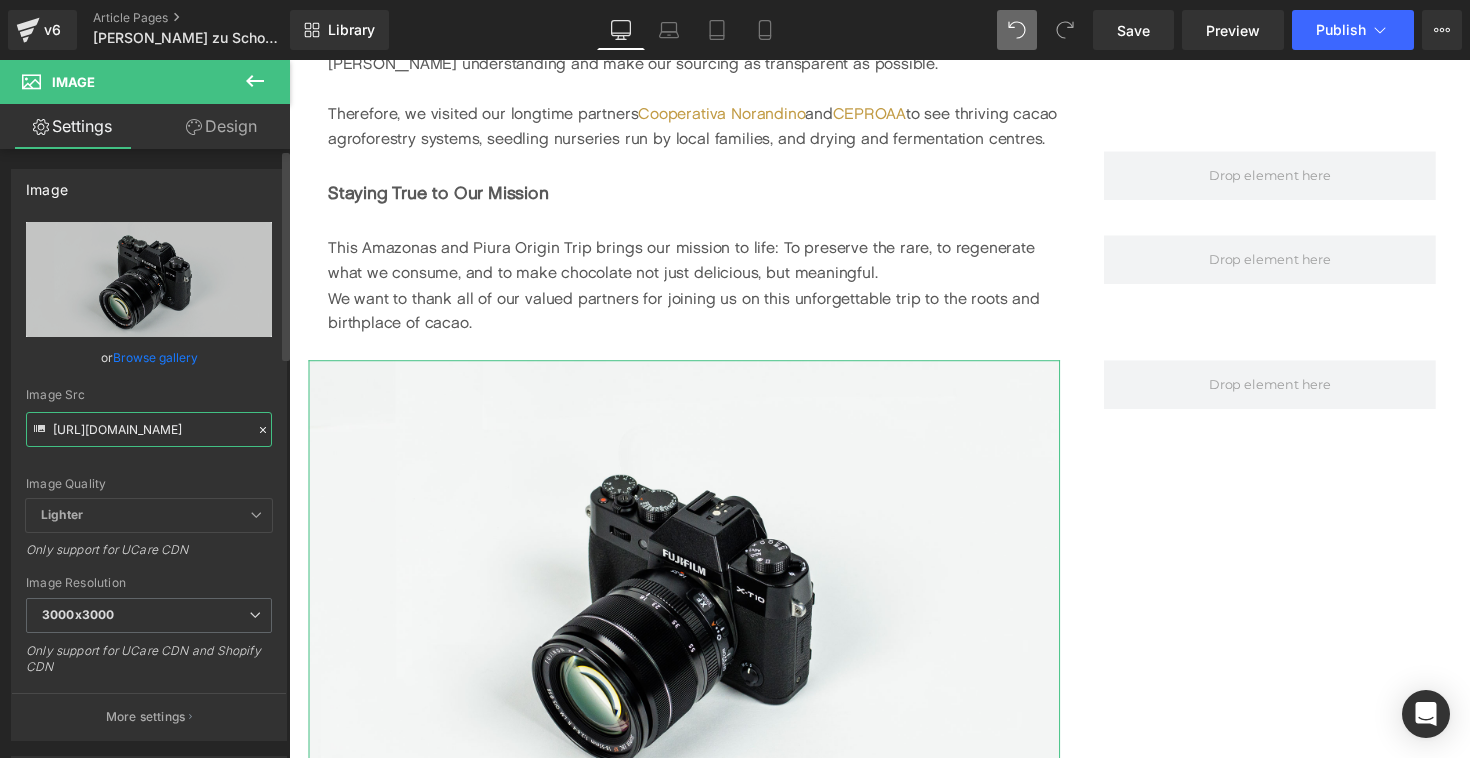 scroll, scrollTop: 0, scrollLeft: 639, axis: horizontal 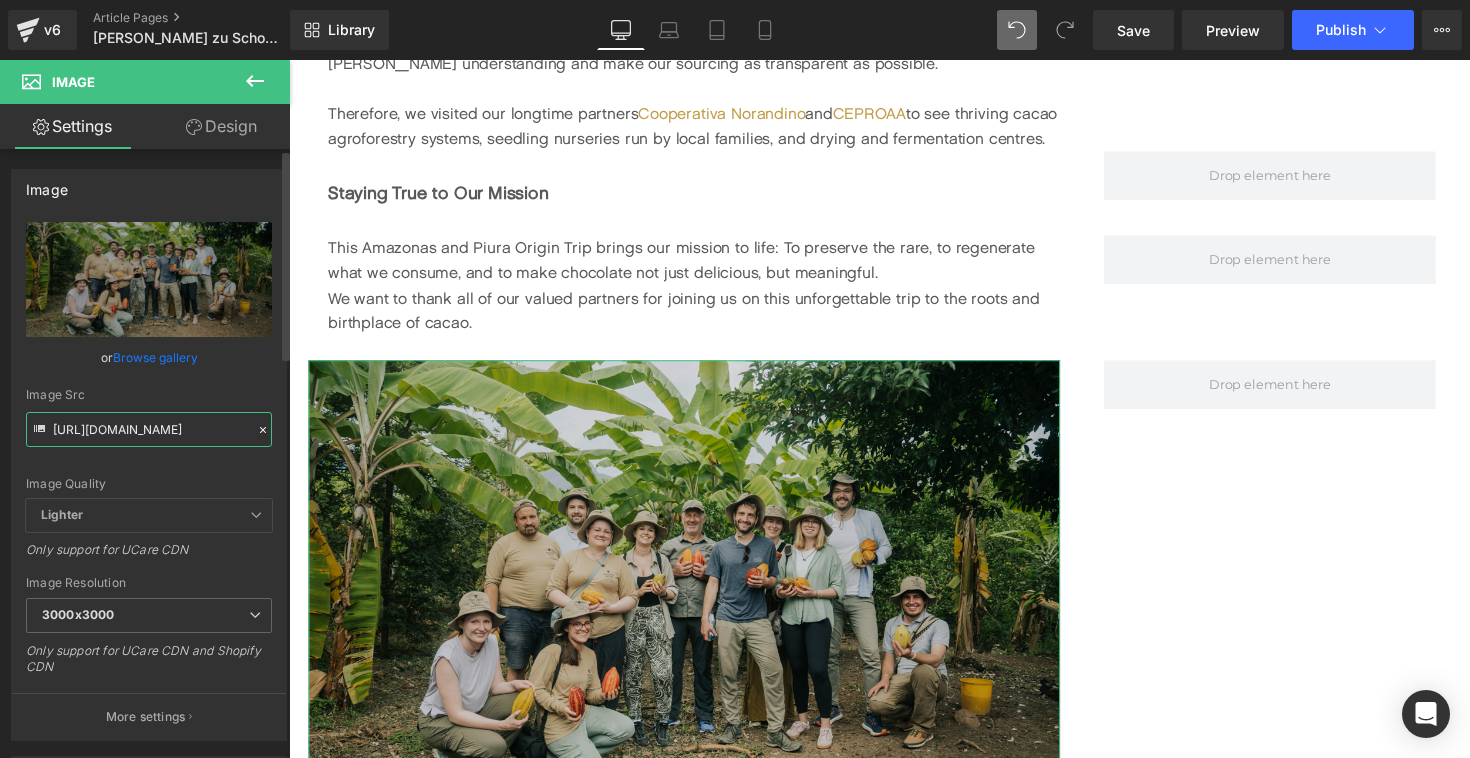 type on "[URL][DOMAIN_NAME]" 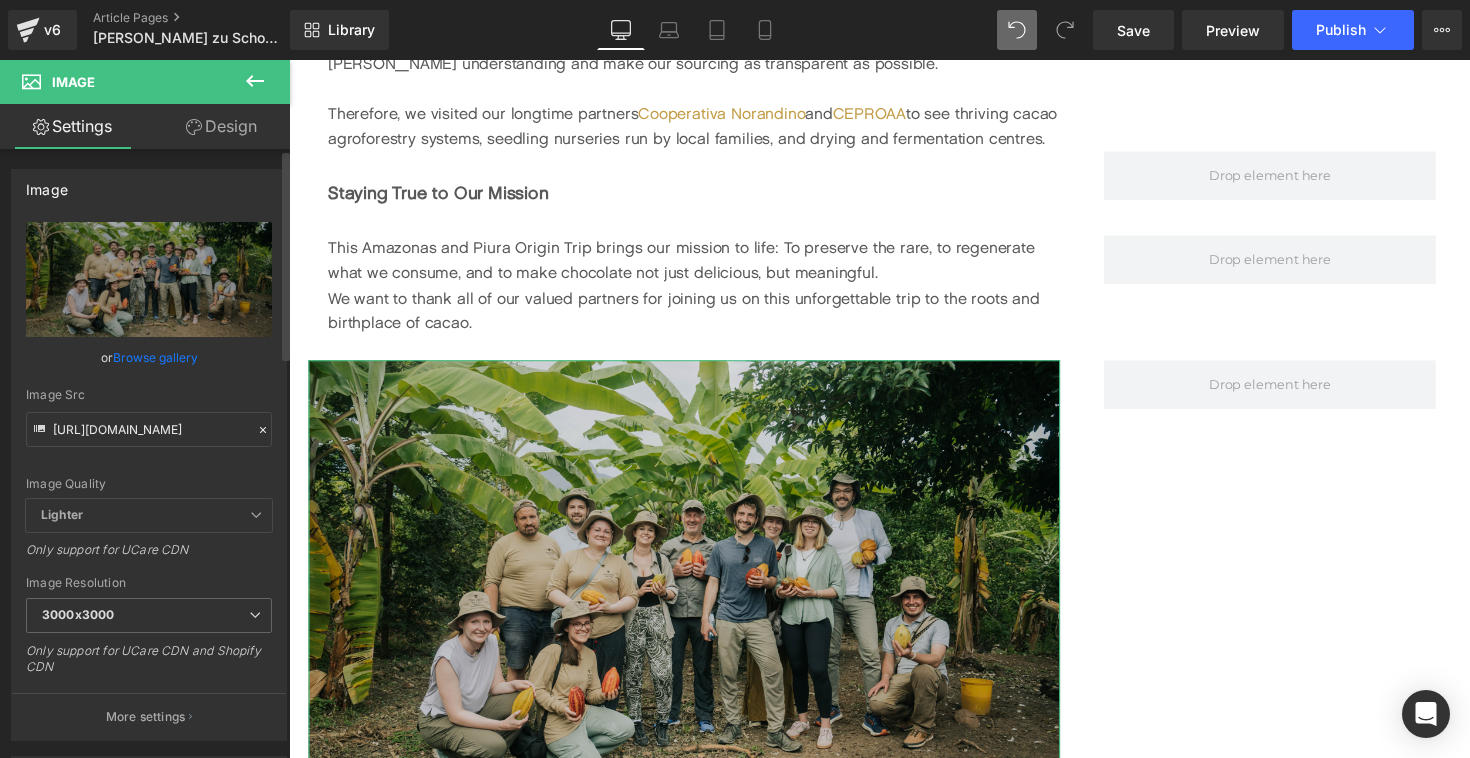 click on "Image Quality Lighter Lightest
Lighter
Lighter Lightest Only support for UCare CDN" at bounding box center (149, 360) 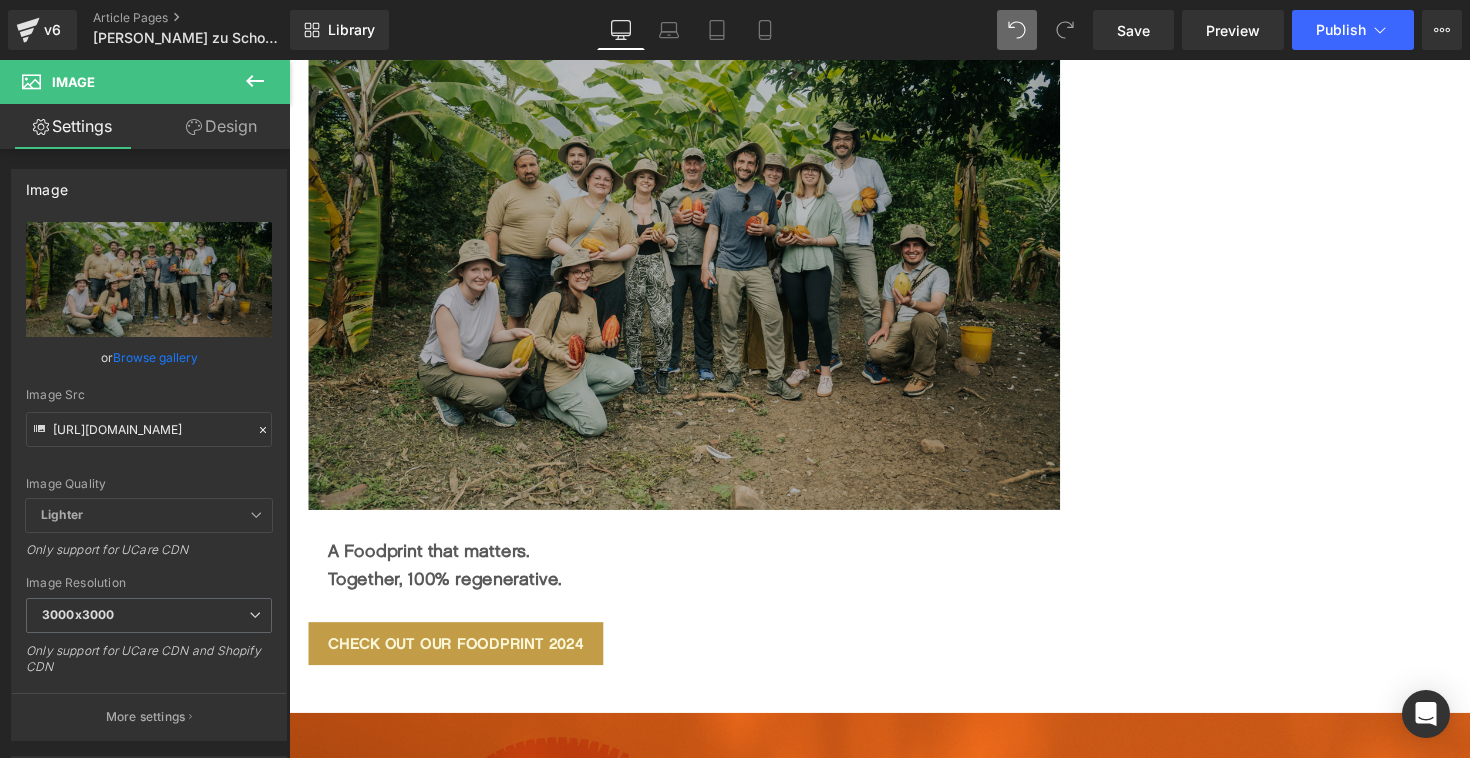 scroll, scrollTop: 4548, scrollLeft: 0, axis: vertical 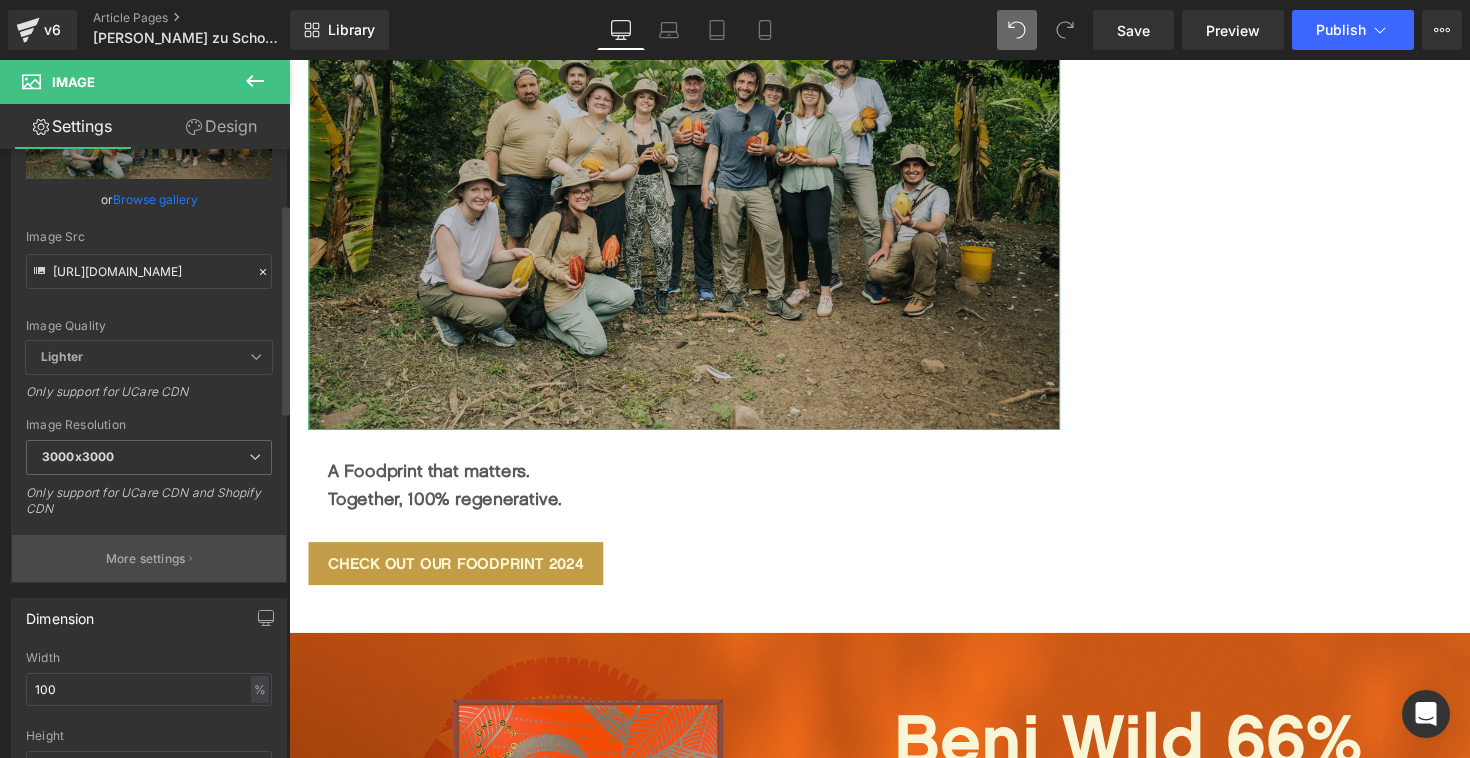 click on "More settings" at bounding box center (149, 558) 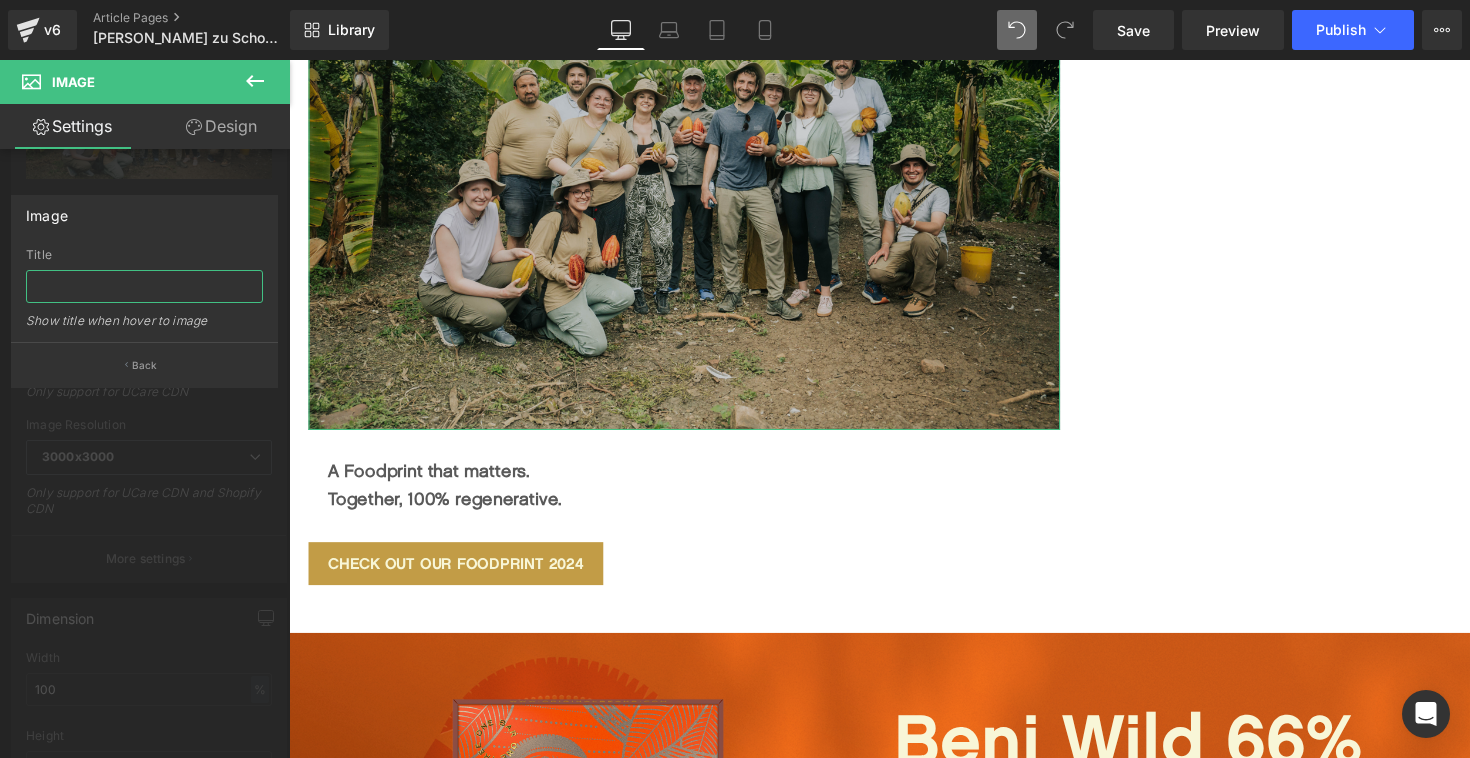 click at bounding box center (144, 286) 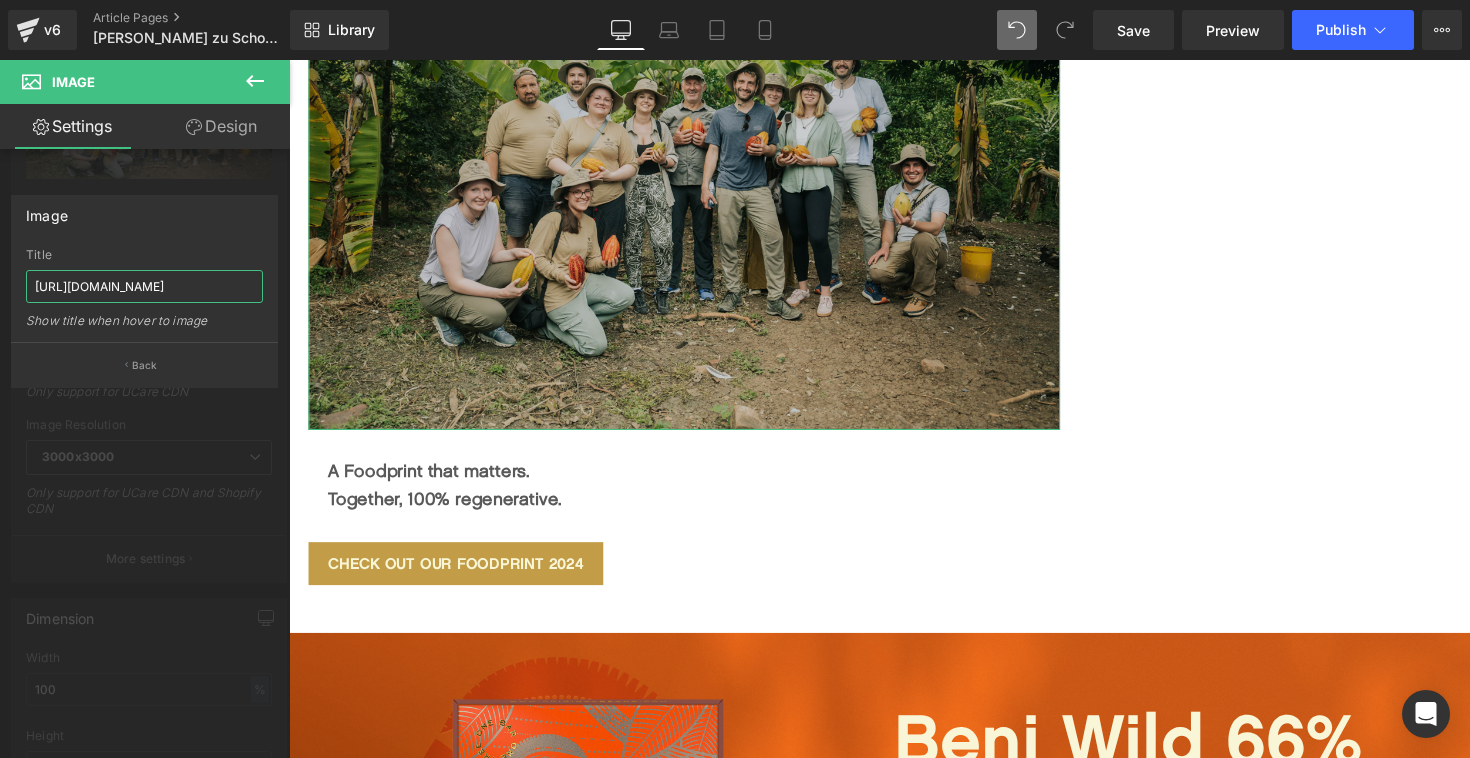 scroll, scrollTop: 0, scrollLeft: 604, axis: horizontal 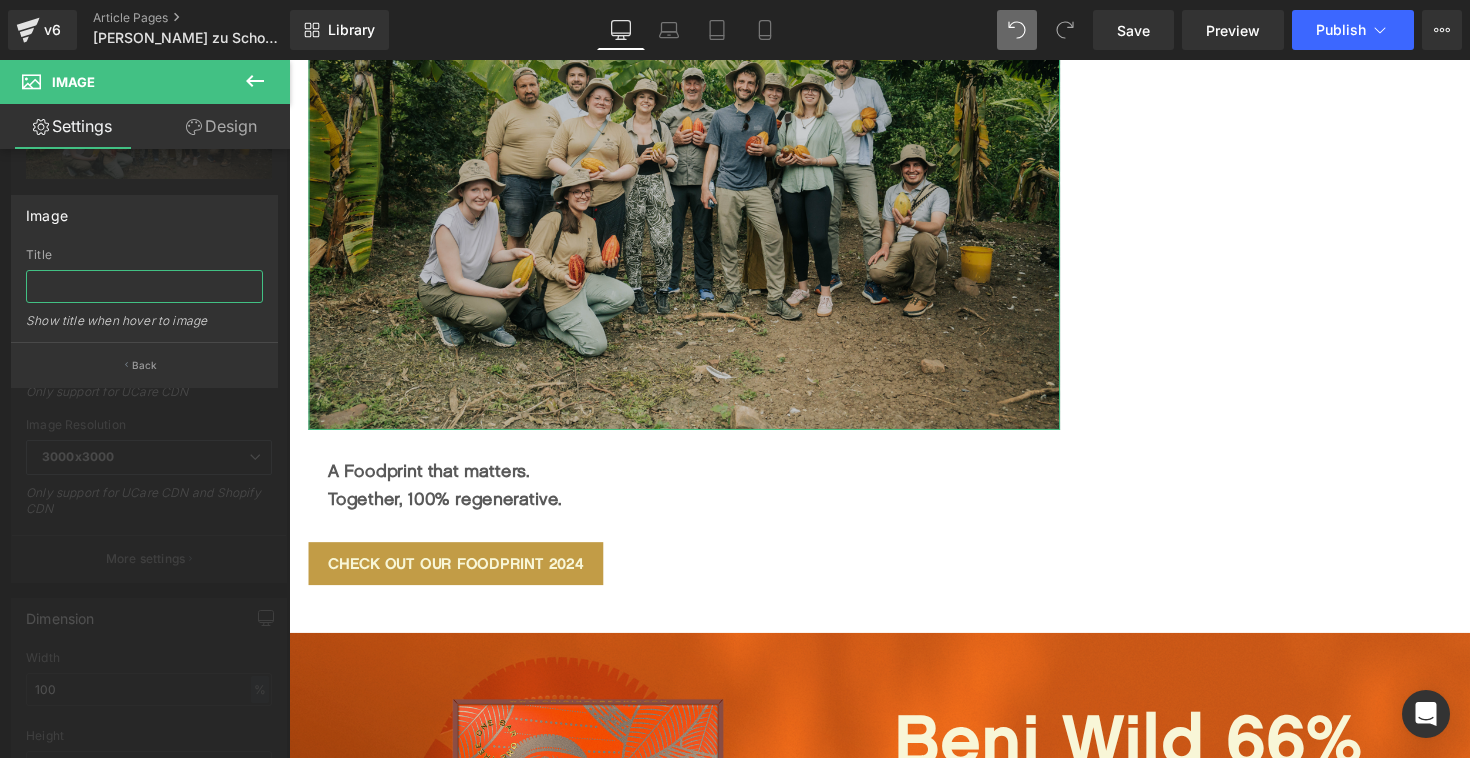 paste on "origin-trip-[GEOGRAPHIC_DATA]-chocolate-makers-amazonas-growers-chocolate.jpg" 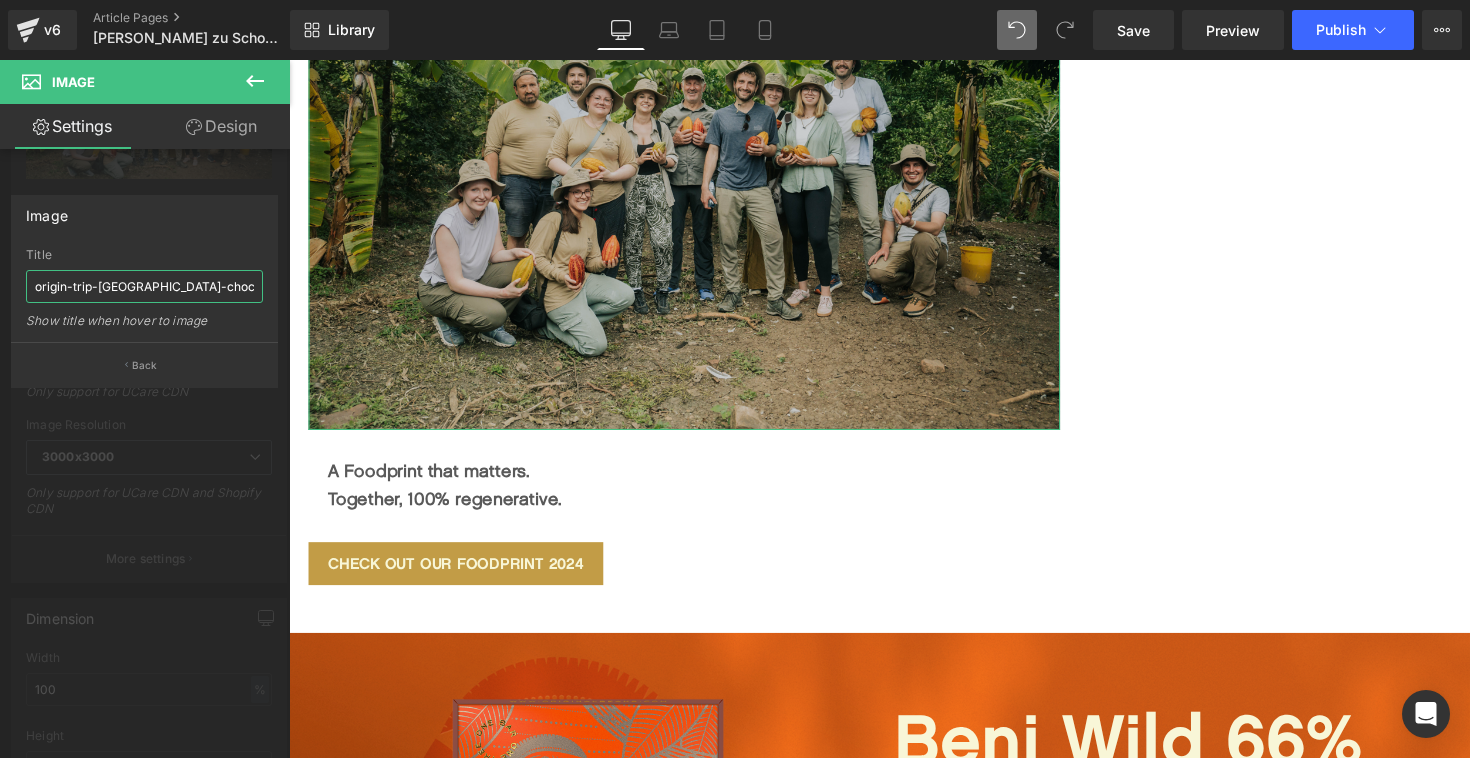 scroll, scrollTop: 0, scrollLeft: 174, axis: horizontal 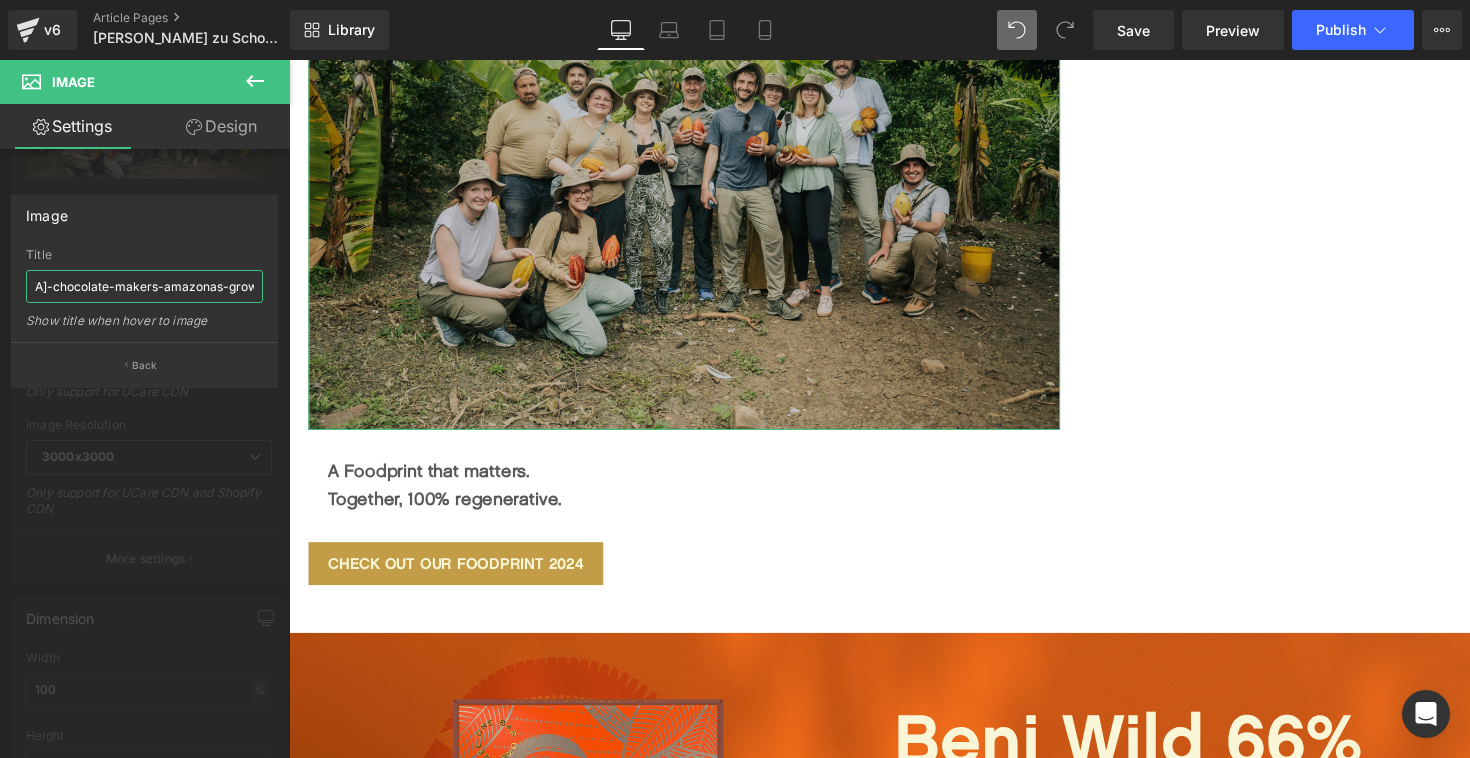 click on "origin-trip-[GEOGRAPHIC_DATA]-chocolate-makers-amazonas-growers-chocolate.jpg" at bounding box center [144, 286] 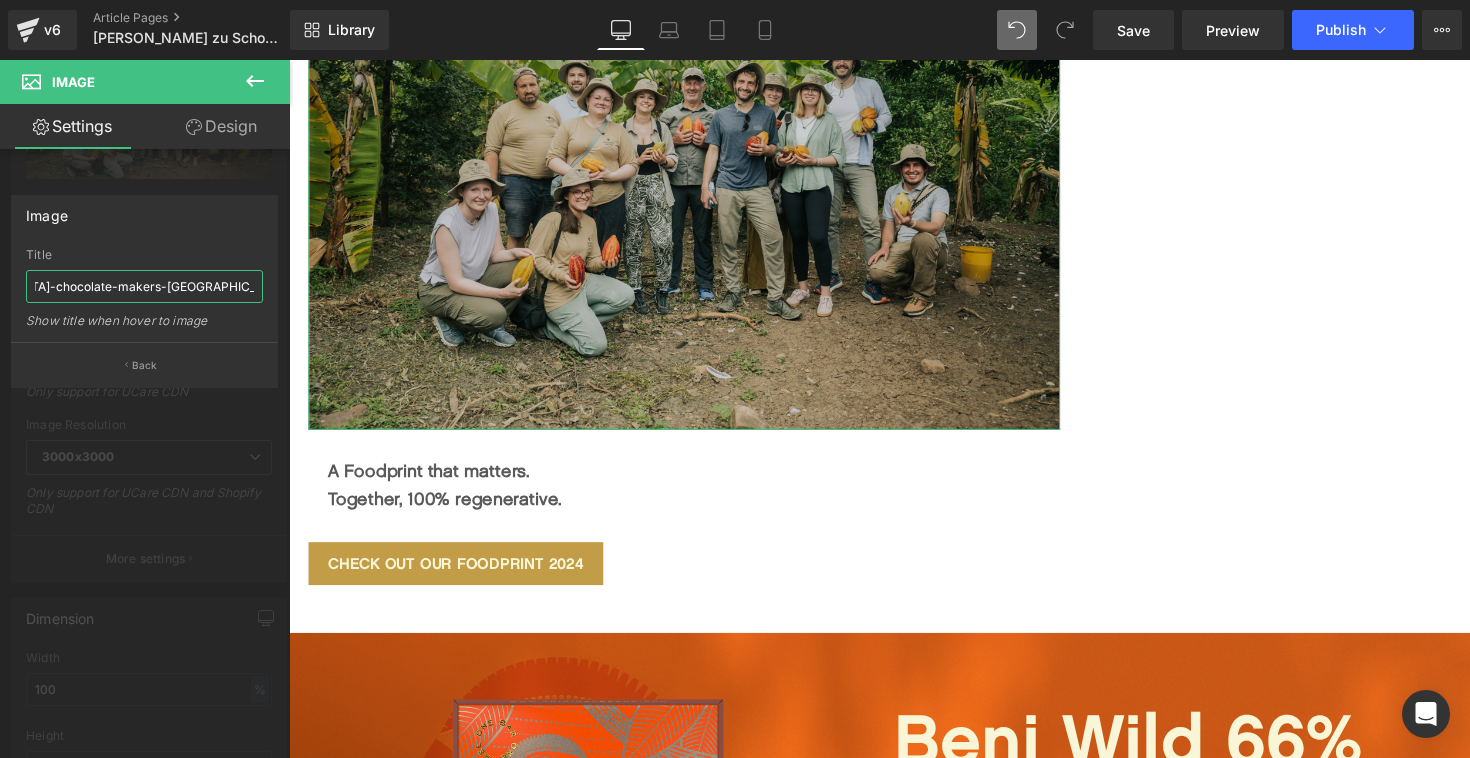 scroll, scrollTop: 0, scrollLeft: 178, axis: horizontal 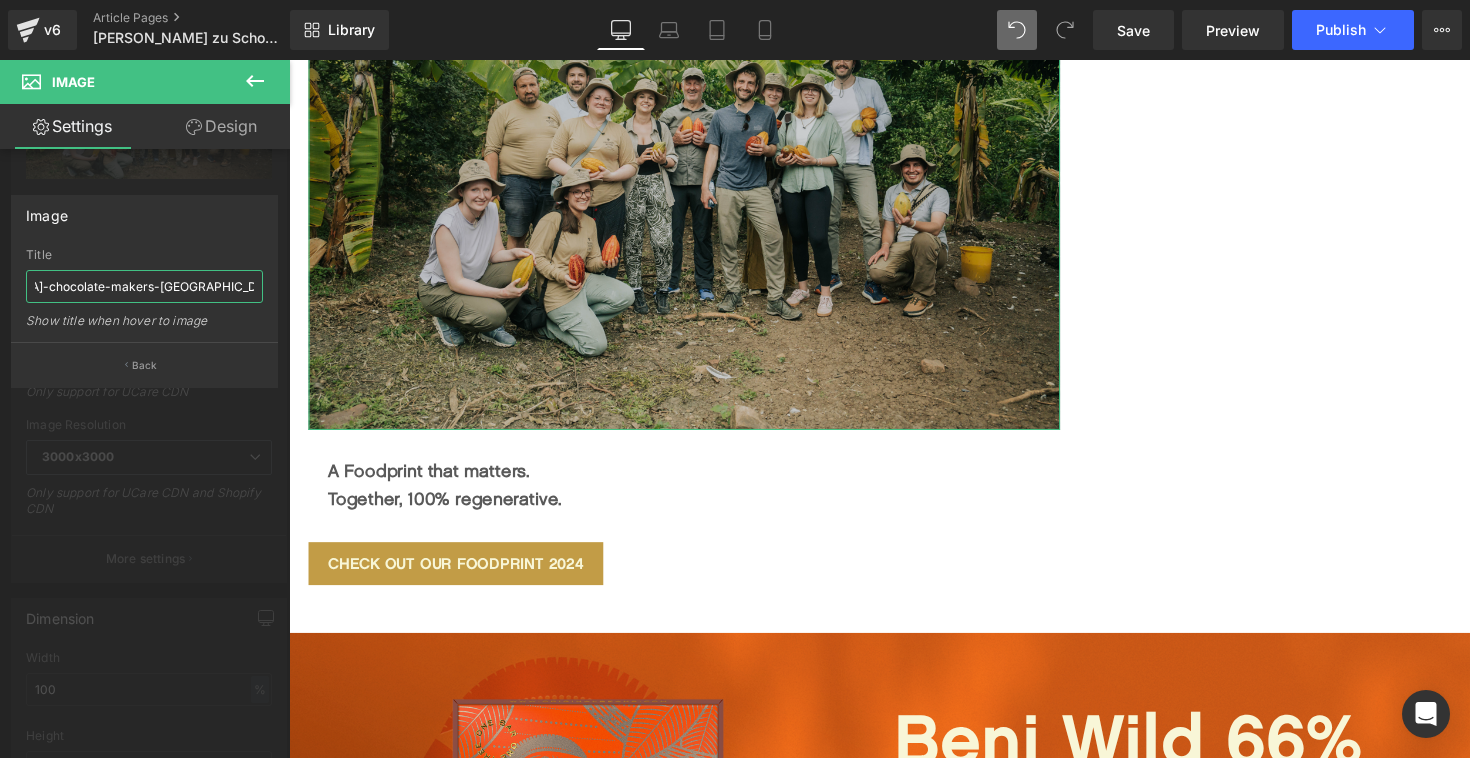 type on "origin-trip-[GEOGRAPHIC_DATA]-chocolate-makers-[GEOGRAPHIC_DATA]-growers-chocolate.png" 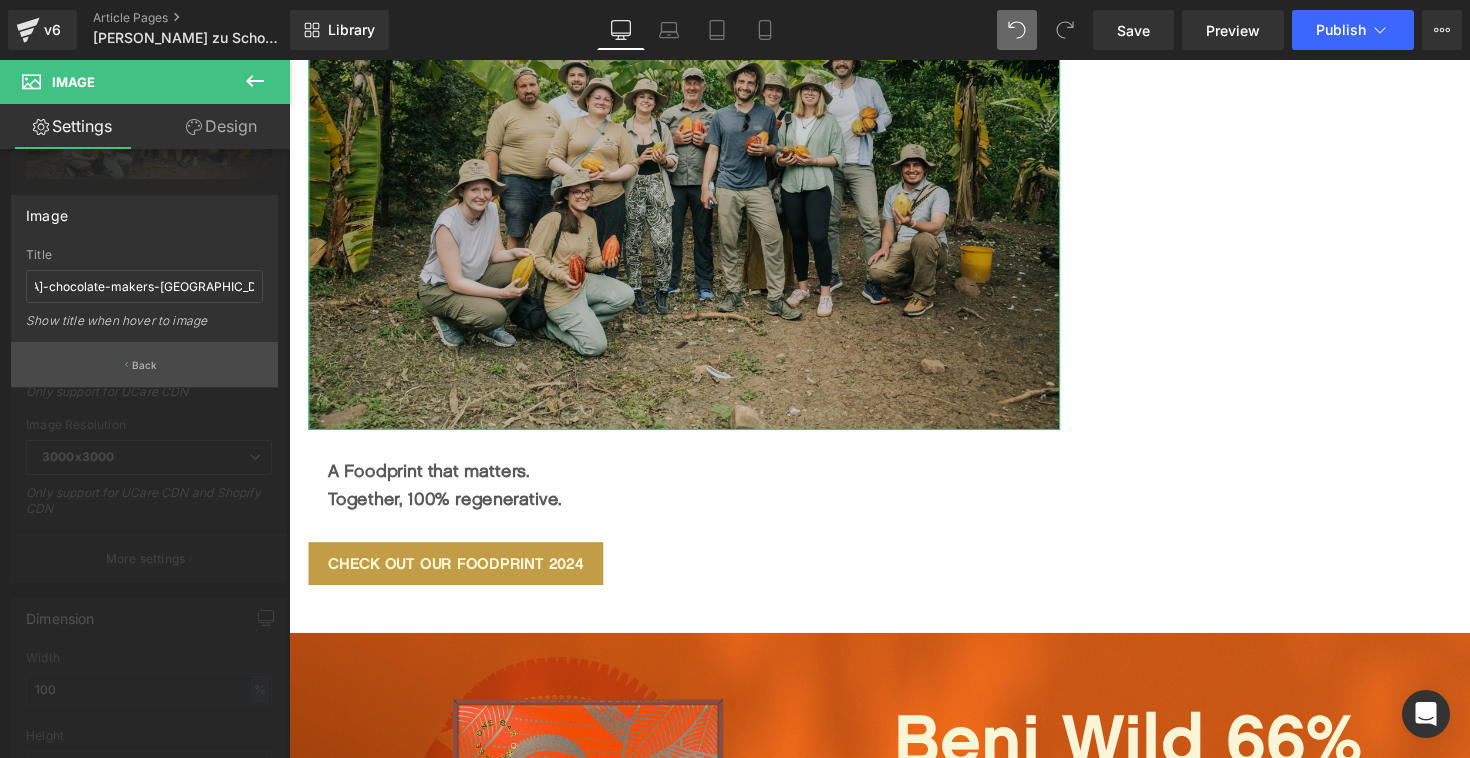 click on "Back" at bounding box center (145, 365) 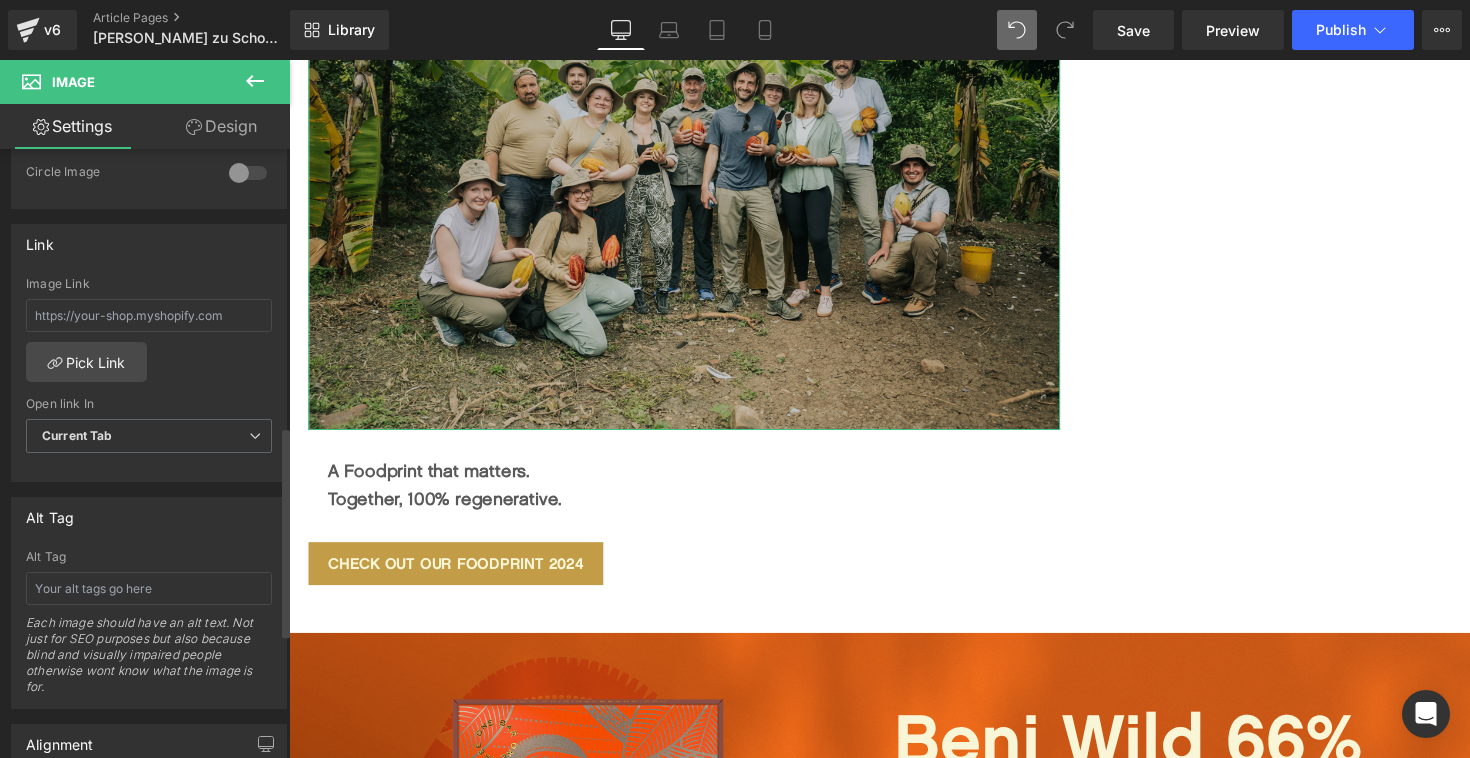 scroll, scrollTop: 803, scrollLeft: 0, axis: vertical 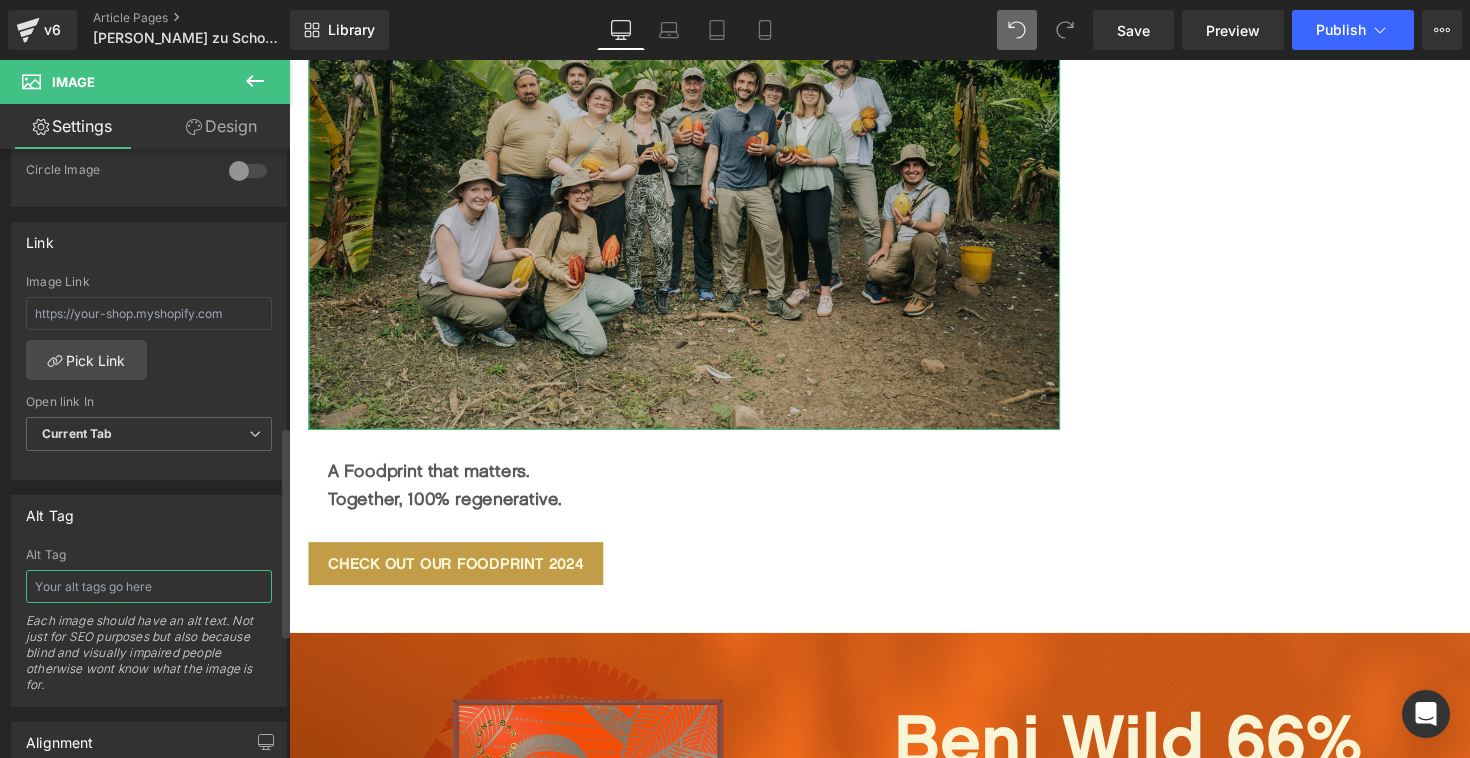 click at bounding box center (149, 586) 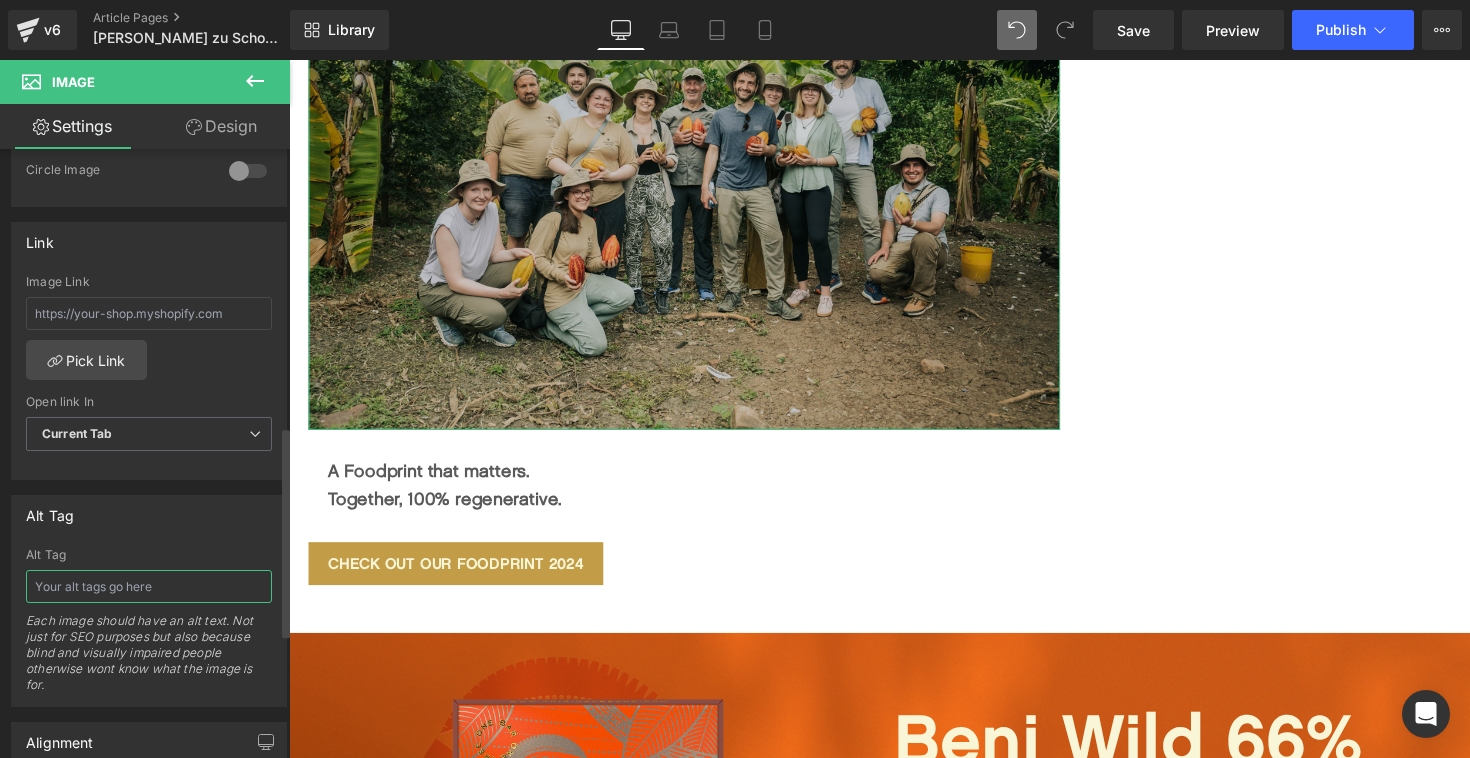 paste on "Original Beans partner chefs and chocolatiers visiting cacao forests in [GEOGRAPHIC_DATA], where our Piura 75% and our Growers’ Chocolate come from" 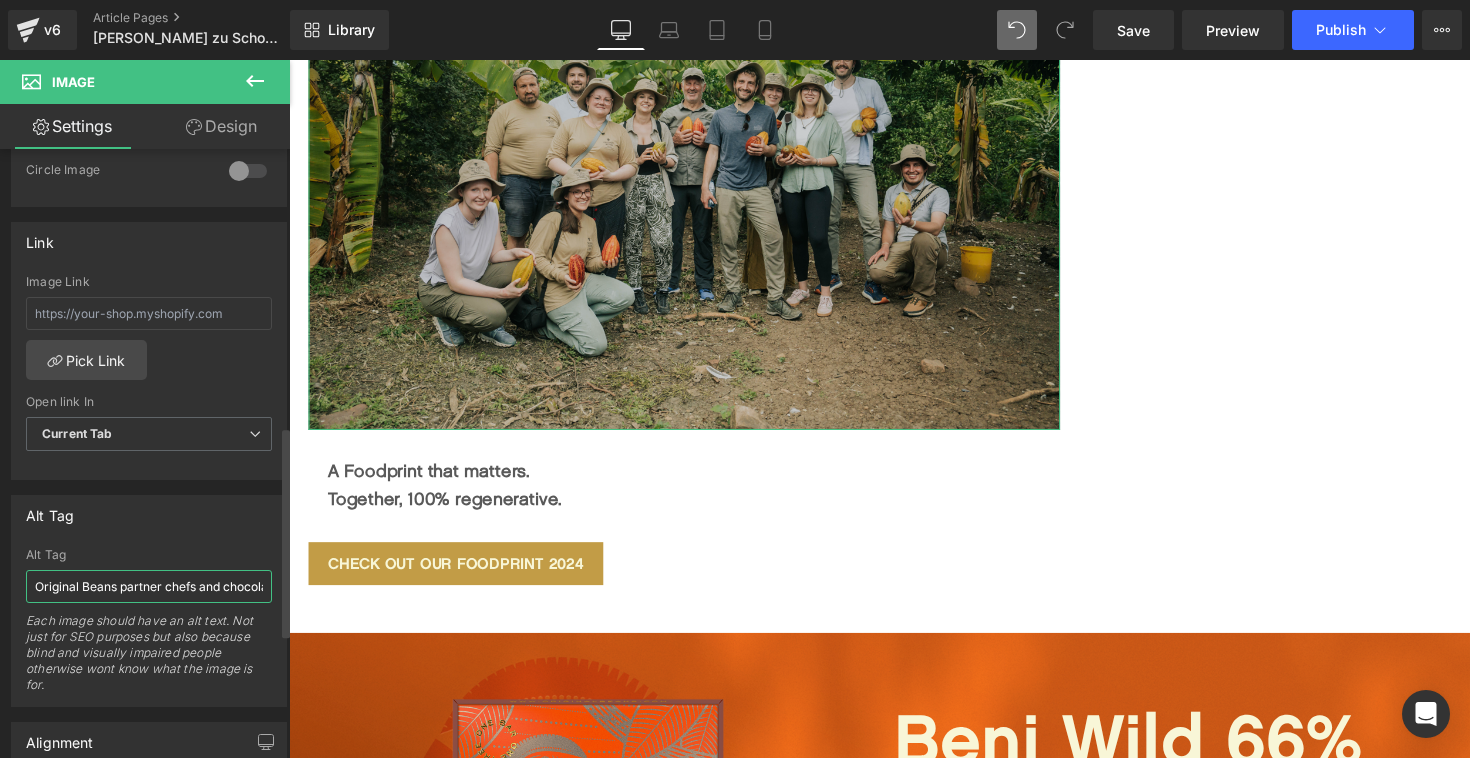 scroll, scrollTop: 0, scrollLeft: 558, axis: horizontal 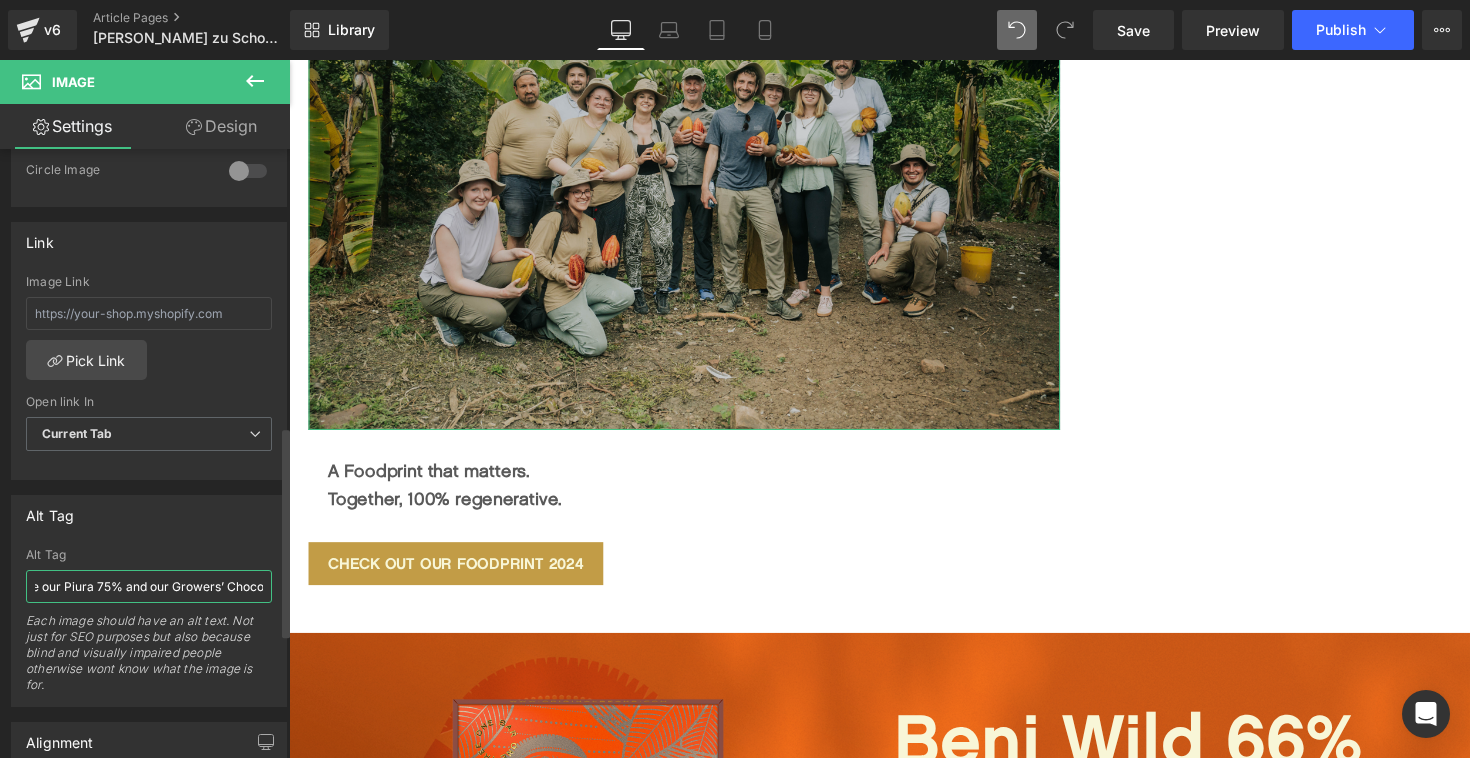 type on "Original Beans partner chefs and chocolatiers visiting cacao forests in [GEOGRAPHIC_DATA], where our Piura 75% and our Growers’ Chocolate come from" 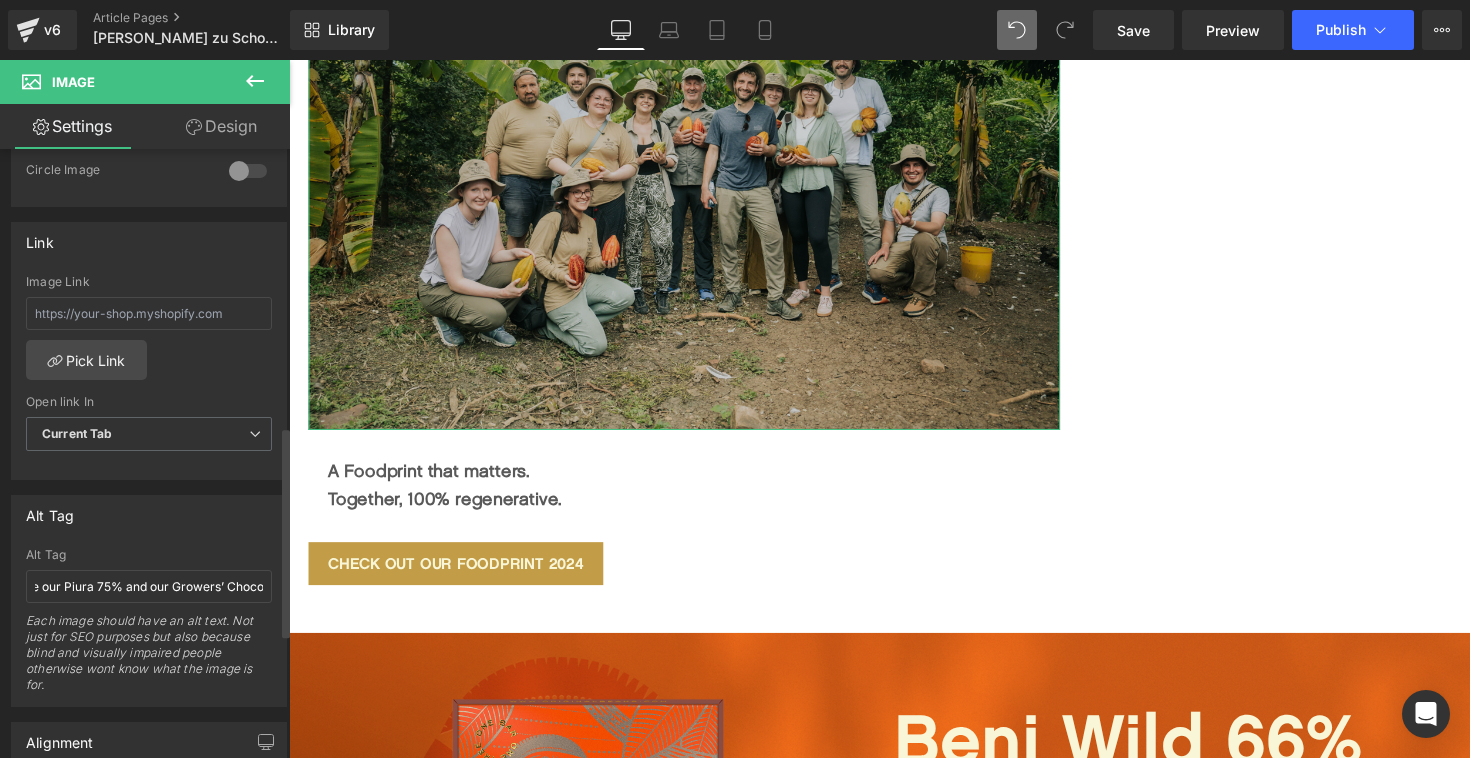 scroll, scrollTop: 0, scrollLeft: 0, axis: both 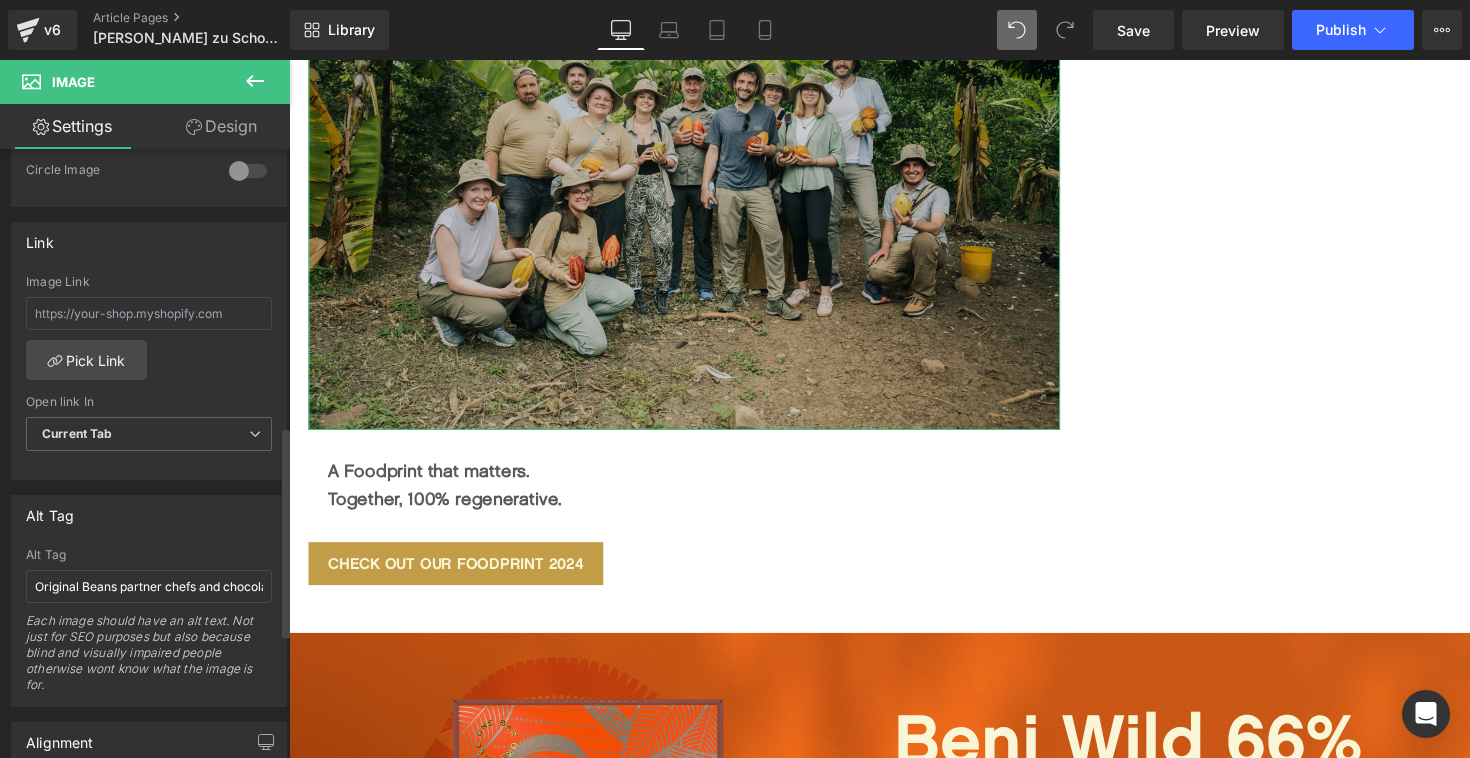 click on "Alt Tag" at bounding box center (149, 515) 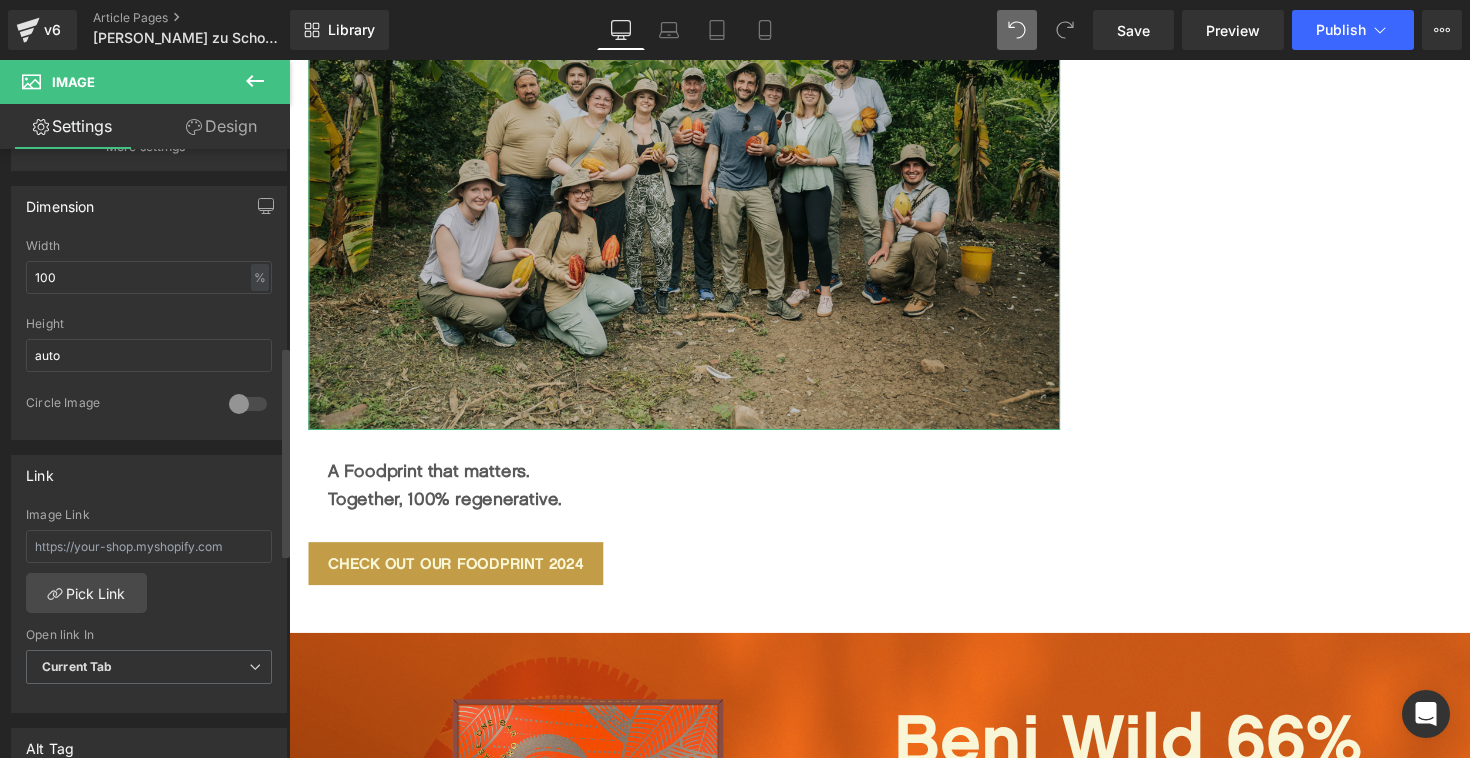 scroll, scrollTop: 587, scrollLeft: 0, axis: vertical 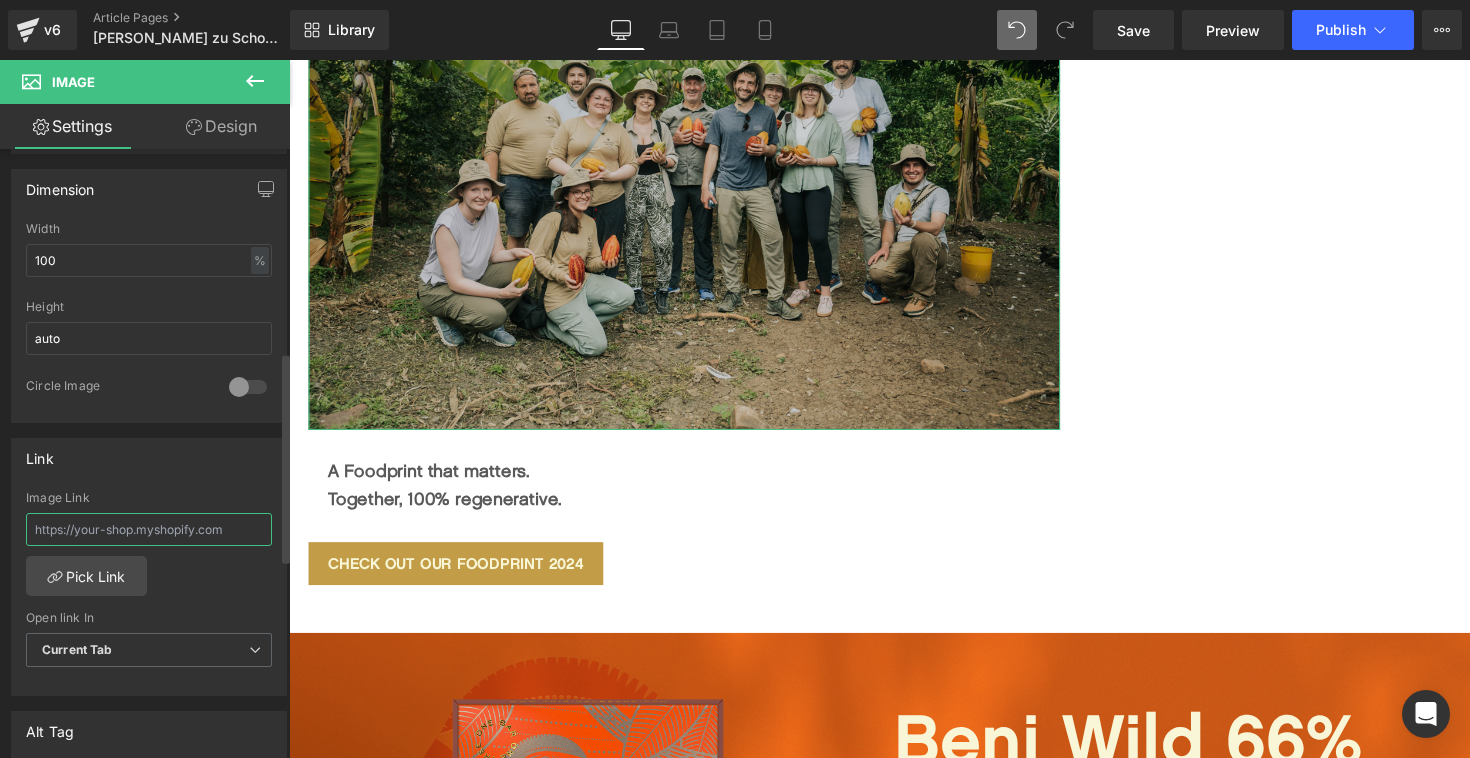click at bounding box center [149, 529] 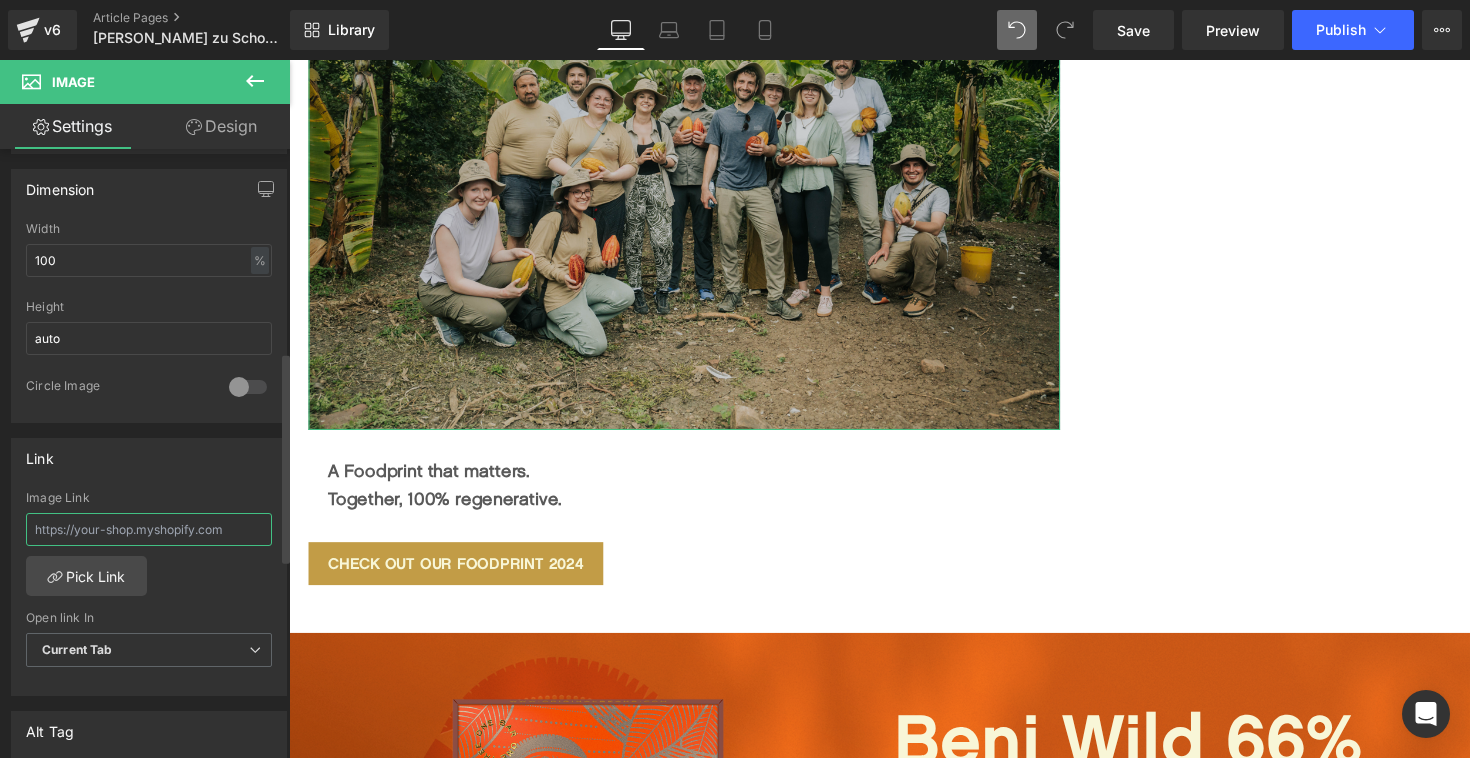 paste on "[URL][DOMAIN_NAME]" 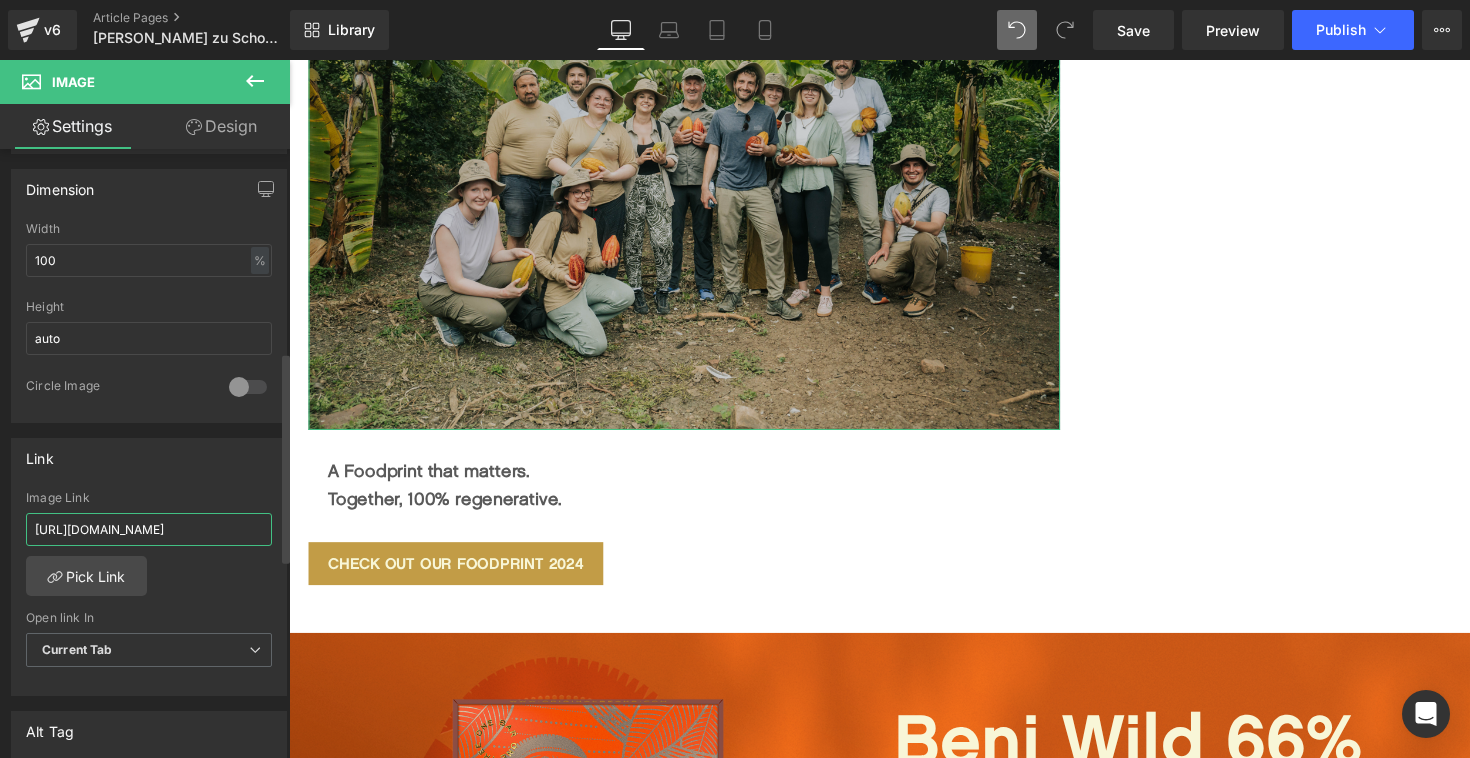 scroll, scrollTop: 0, scrollLeft: 49, axis: horizontal 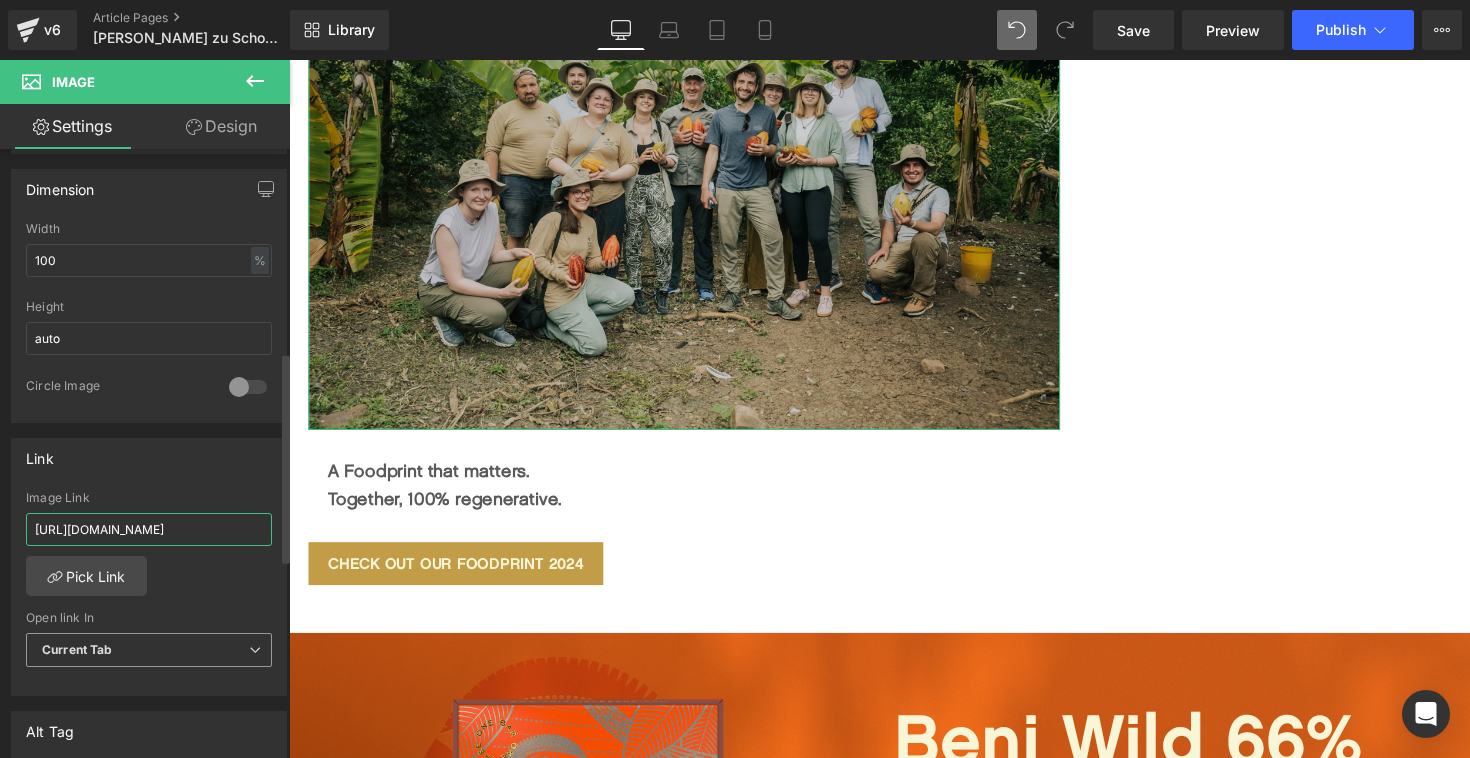 type on "[URL][DOMAIN_NAME]" 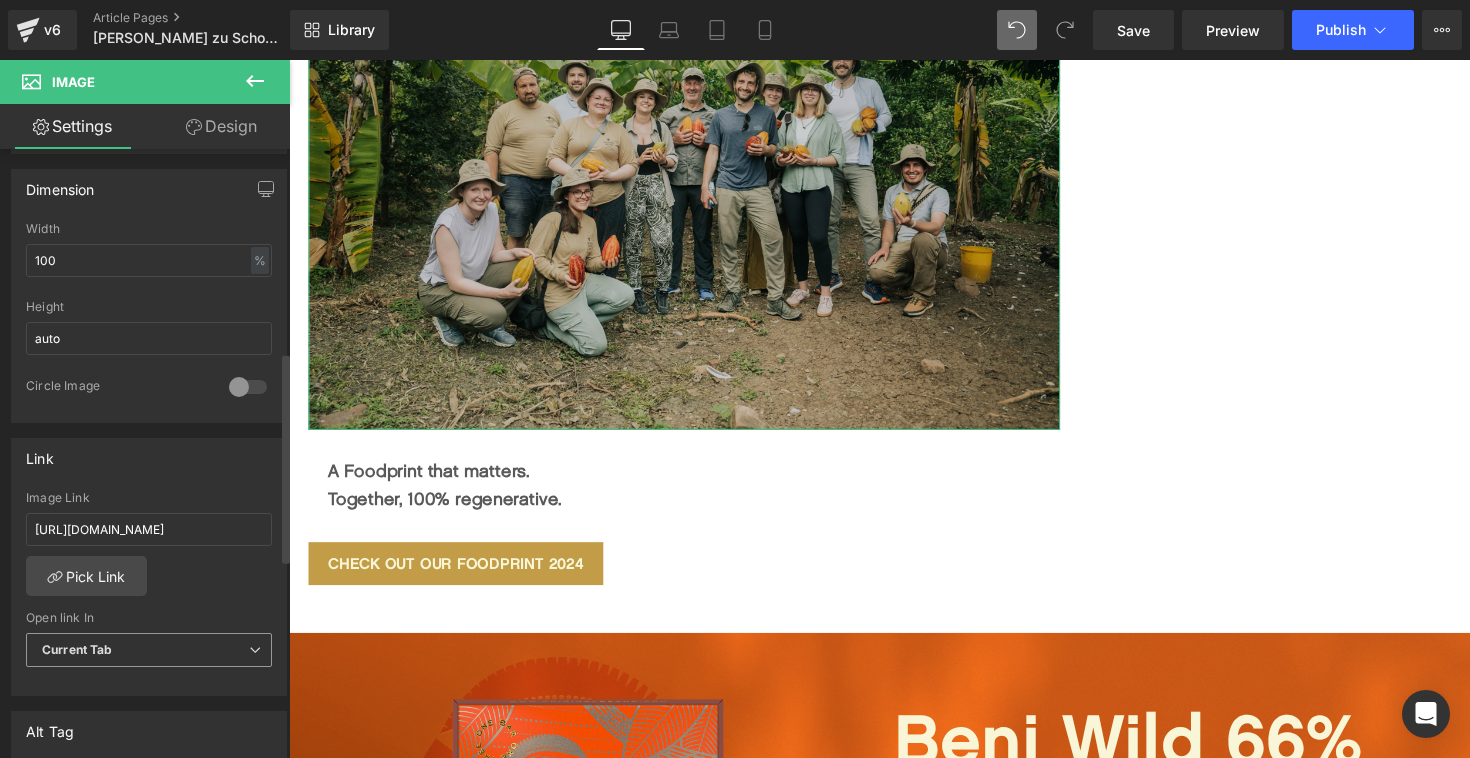 click on "Current Tab" at bounding box center [149, 650] 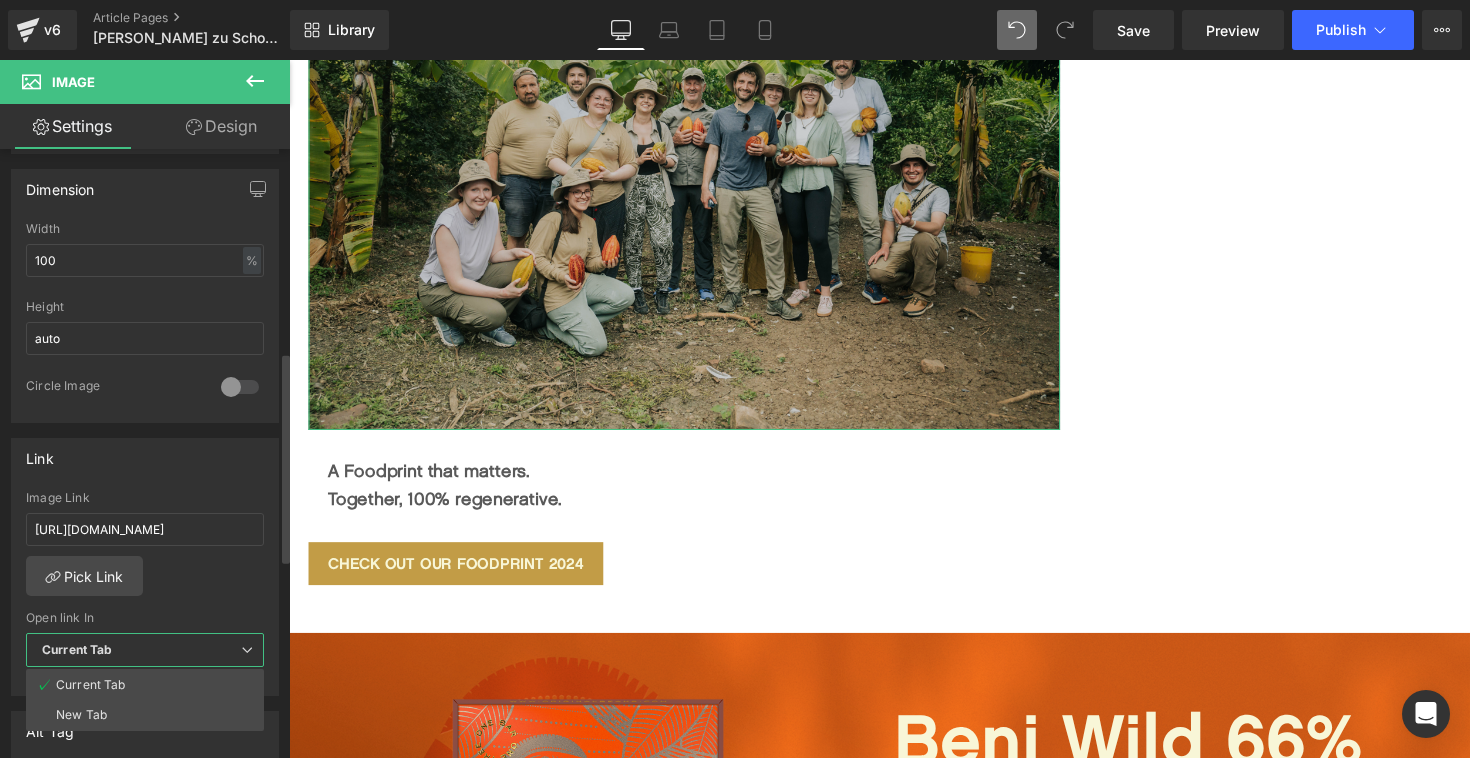 scroll, scrollTop: 0, scrollLeft: 0, axis: both 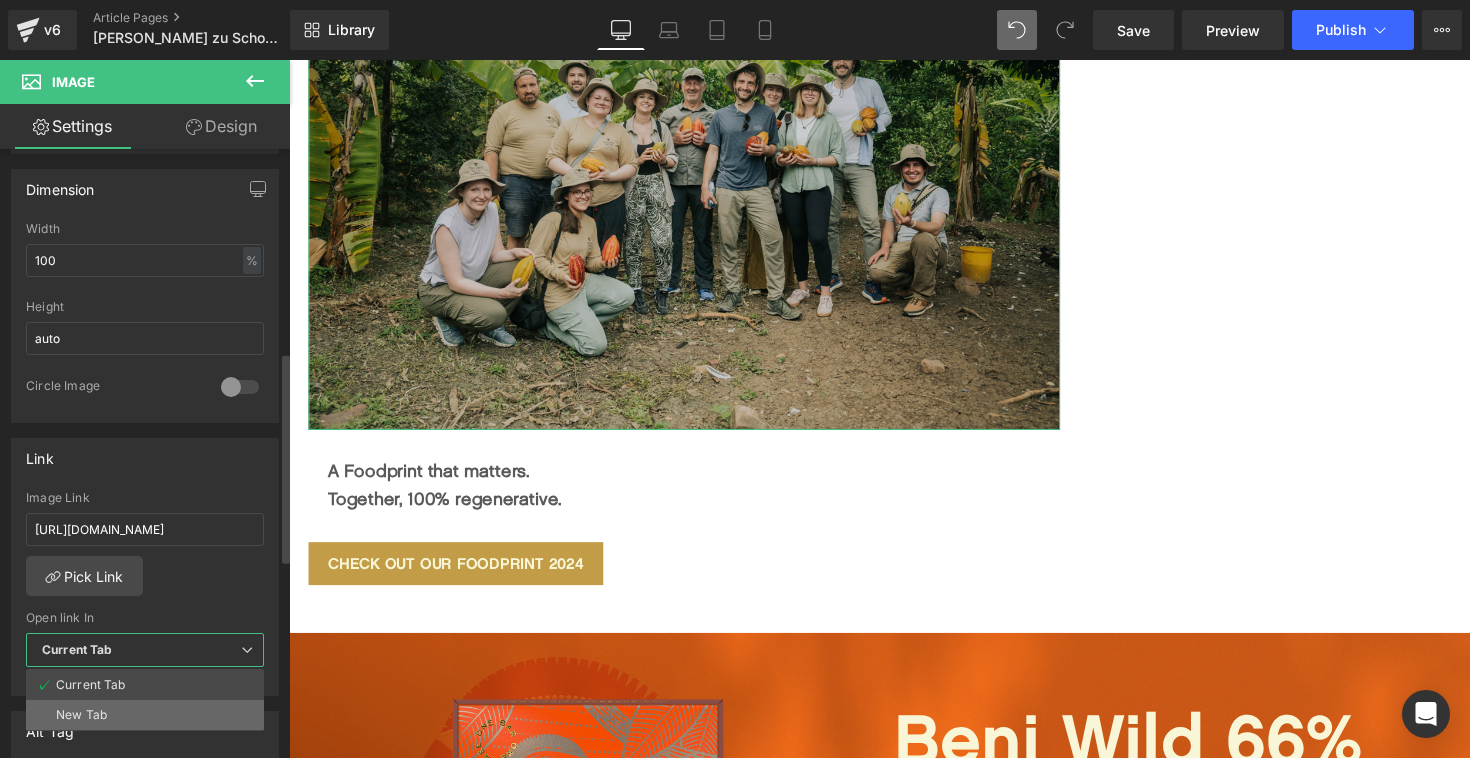 click on "New Tab" at bounding box center (145, 715) 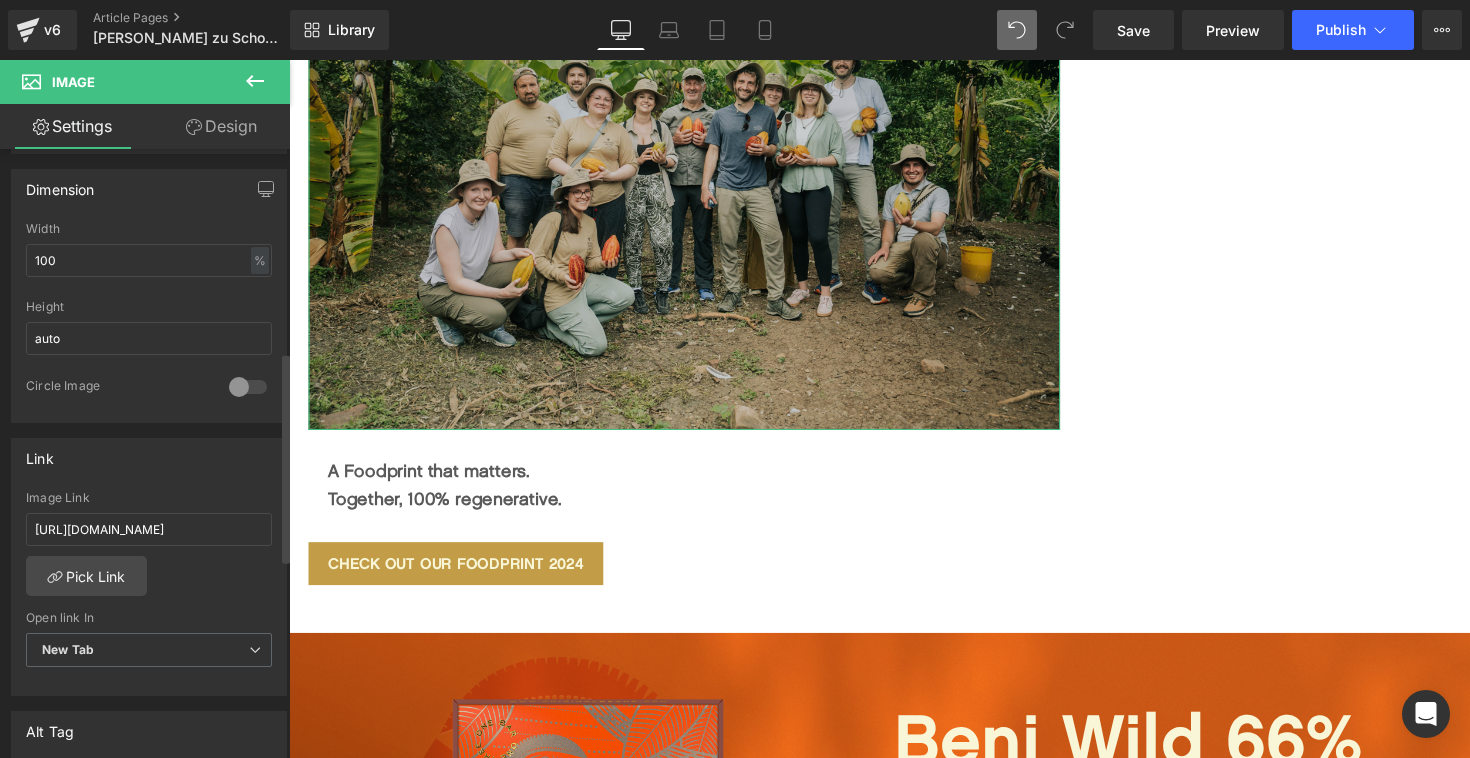 click on "[URL][DOMAIN_NAME] Image Link [URL][DOMAIN_NAME]  Pick Link Current Tab New Tab Open link In
New Tab
Current Tab New Tab" at bounding box center [149, 593] 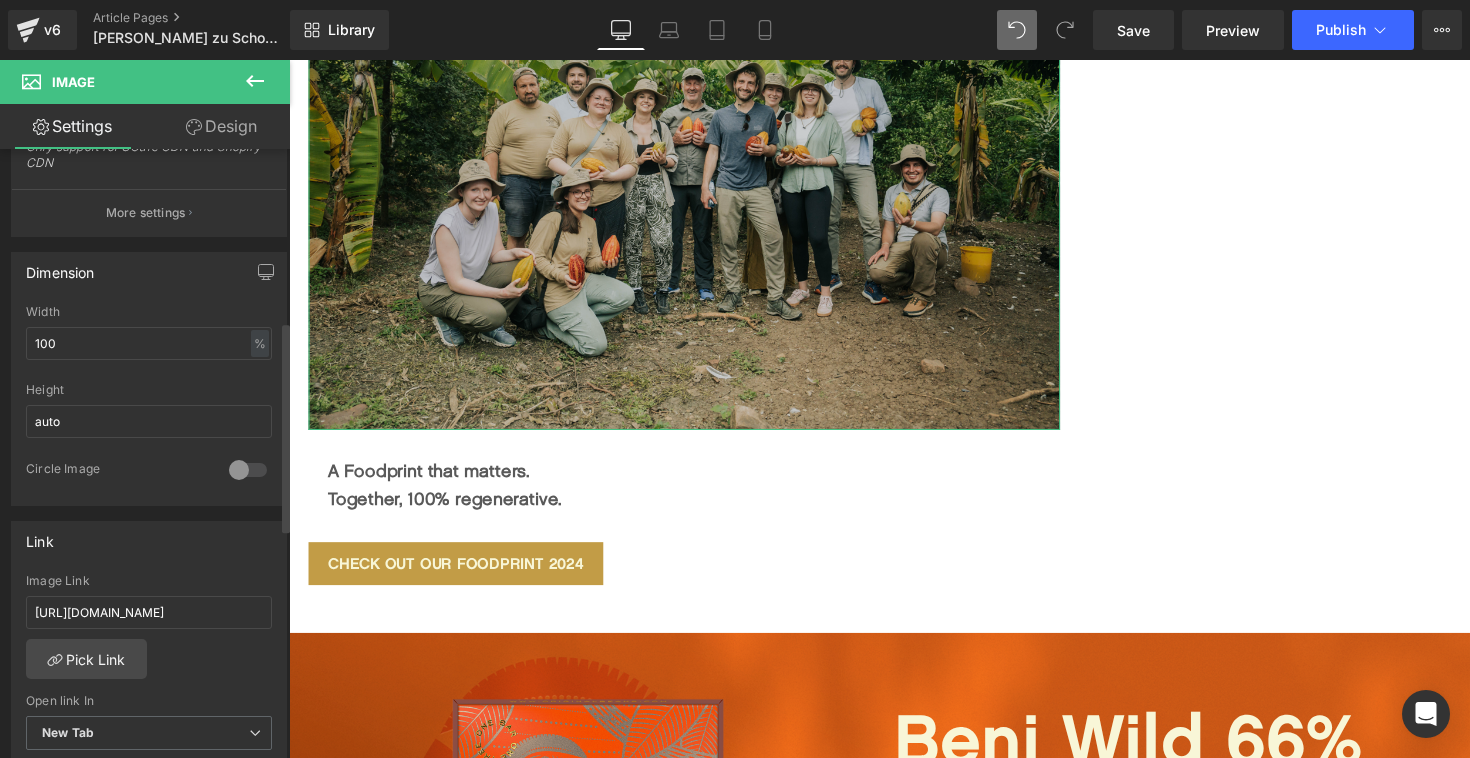 scroll, scrollTop: 491, scrollLeft: 0, axis: vertical 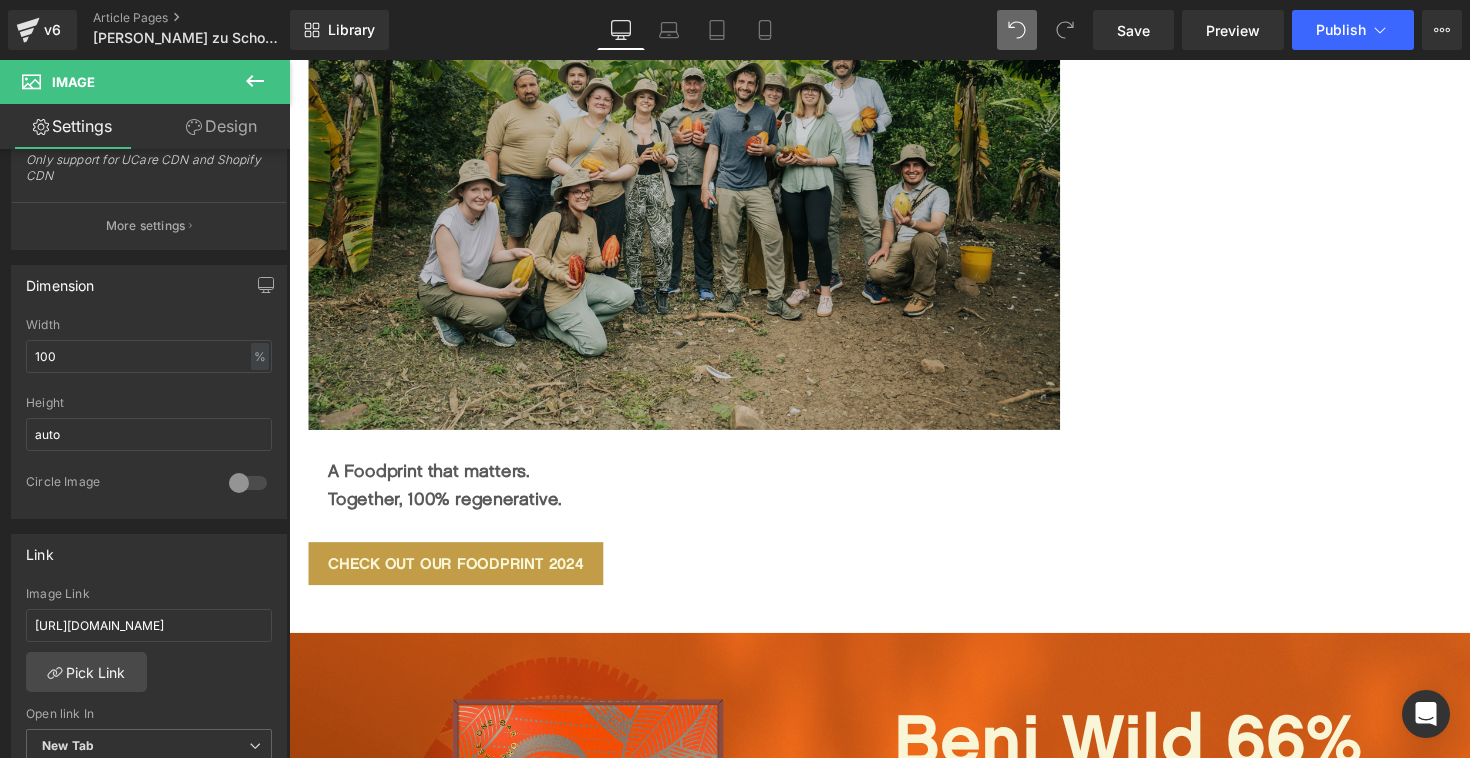 click 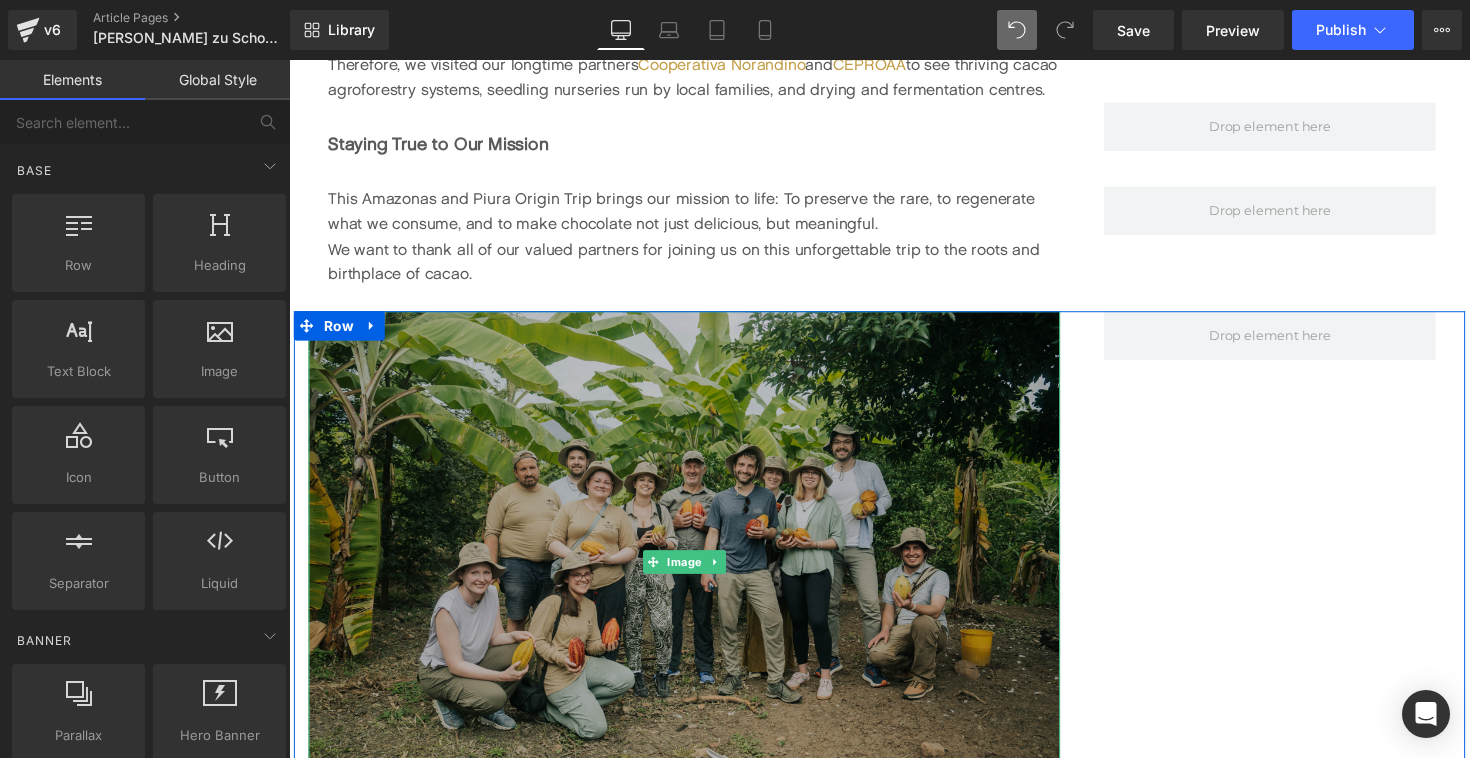 scroll, scrollTop: 4161, scrollLeft: 0, axis: vertical 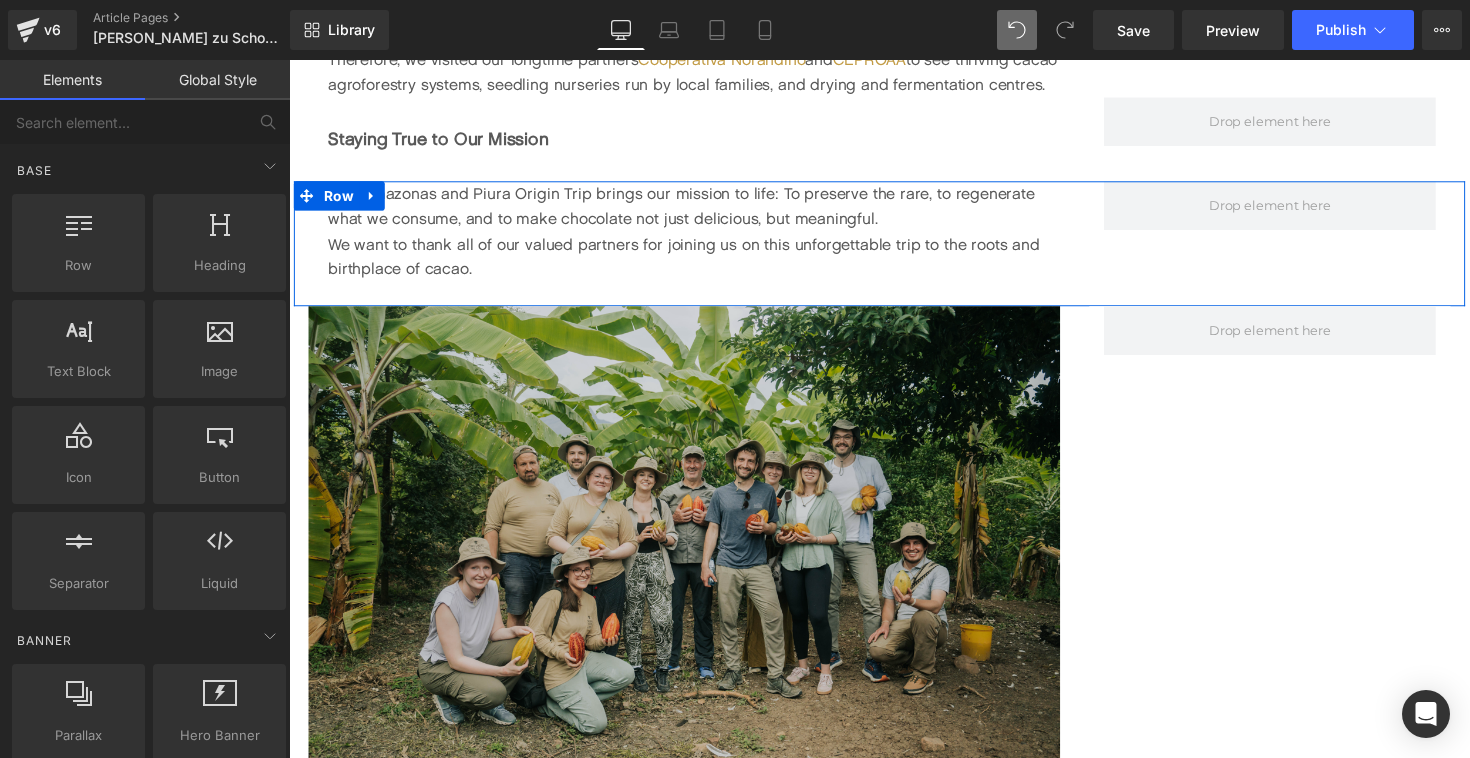 click on "This Amazonas and Piura Origin Trip brings our mission to life: To preserve the rare, to regenerate what we consume, and to make chocolate not just delicious, but meaningful." at bounding box center (704, 209) 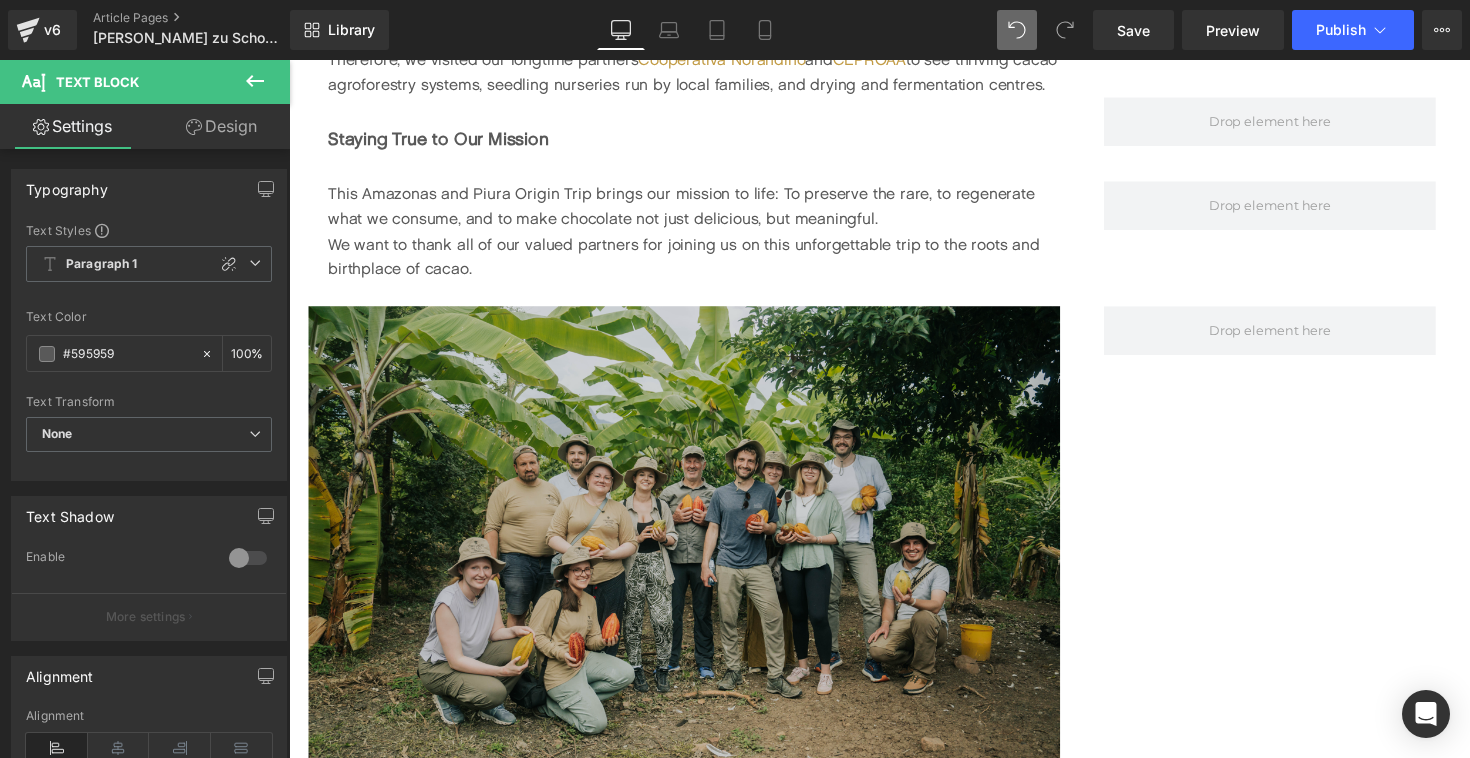 click on "Staying True to Our Mission" at bounding box center [704, 141] 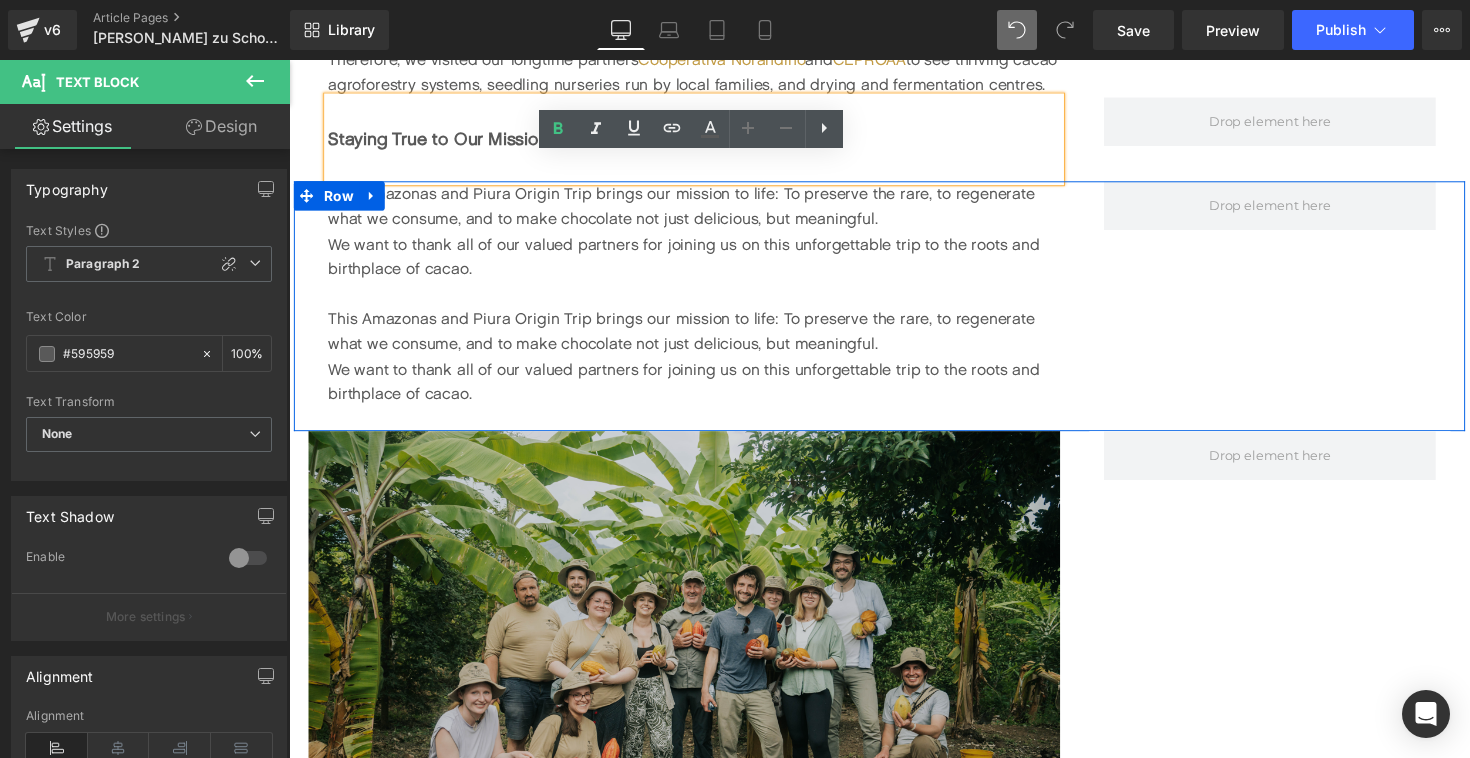 click on "We want to thank all of our valued partners for joining us on this unforgettable trip to the roots and birthplace of cacao." at bounding box center [704, 389] 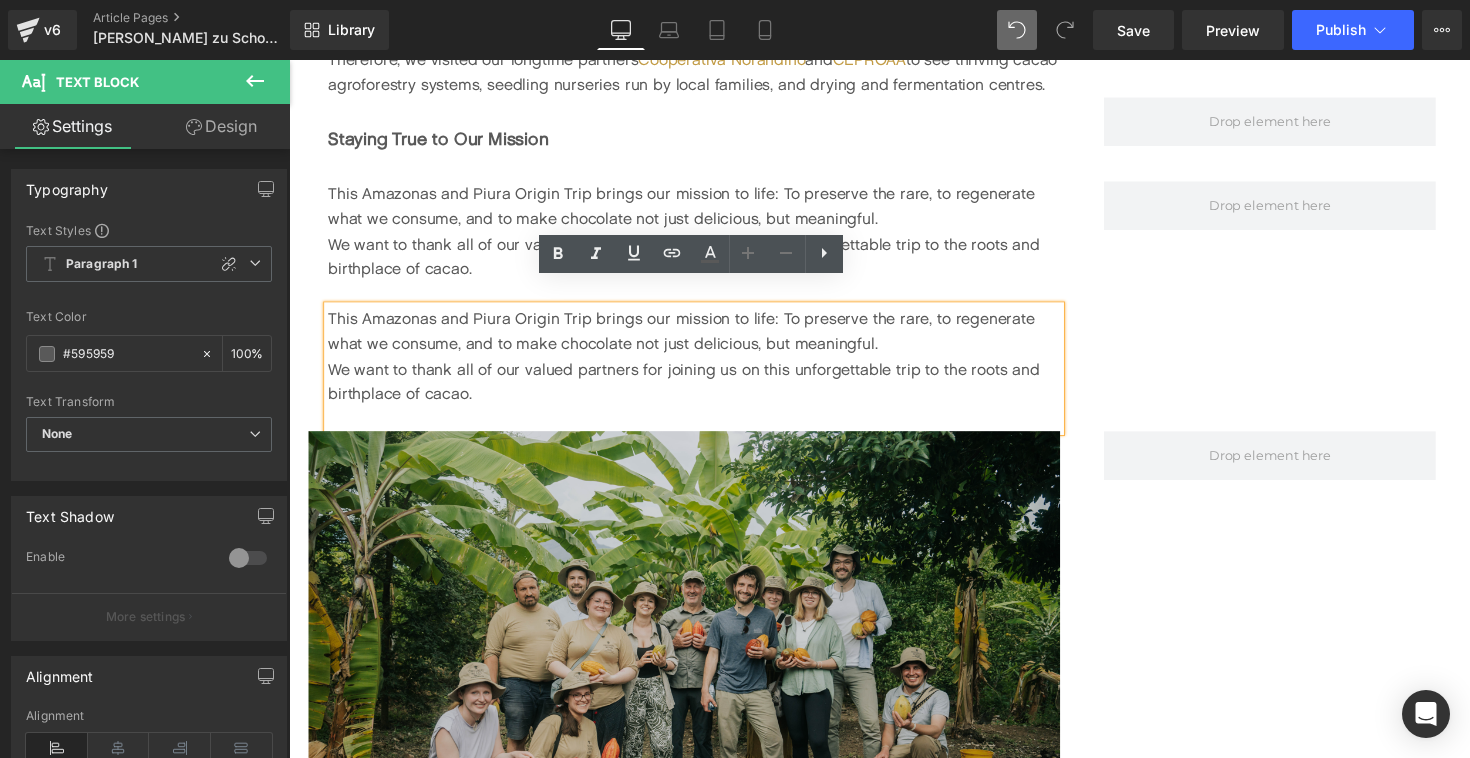 click on "This Amazonas and Piura Origin Trip brings our mission to life: To preserve the rare, to regenerate what we consume, and to make chocolate not just delicious, but meaningful. We want to thank all of our valued partners for joining us on this unforgettable trip to the roots and birthplace of cacao.  Text Block         This Amazonas and Piura Origin Trip brings our mission to life: To preserve the rare, to regenerate what we consume, and to make chocolate not just delicious, but meaningful. We want to thank all of our valued partners for joining us on this unforgettable trip to the roots and birthplace of cacao.  Text Block" at bounding box center (694, 312) 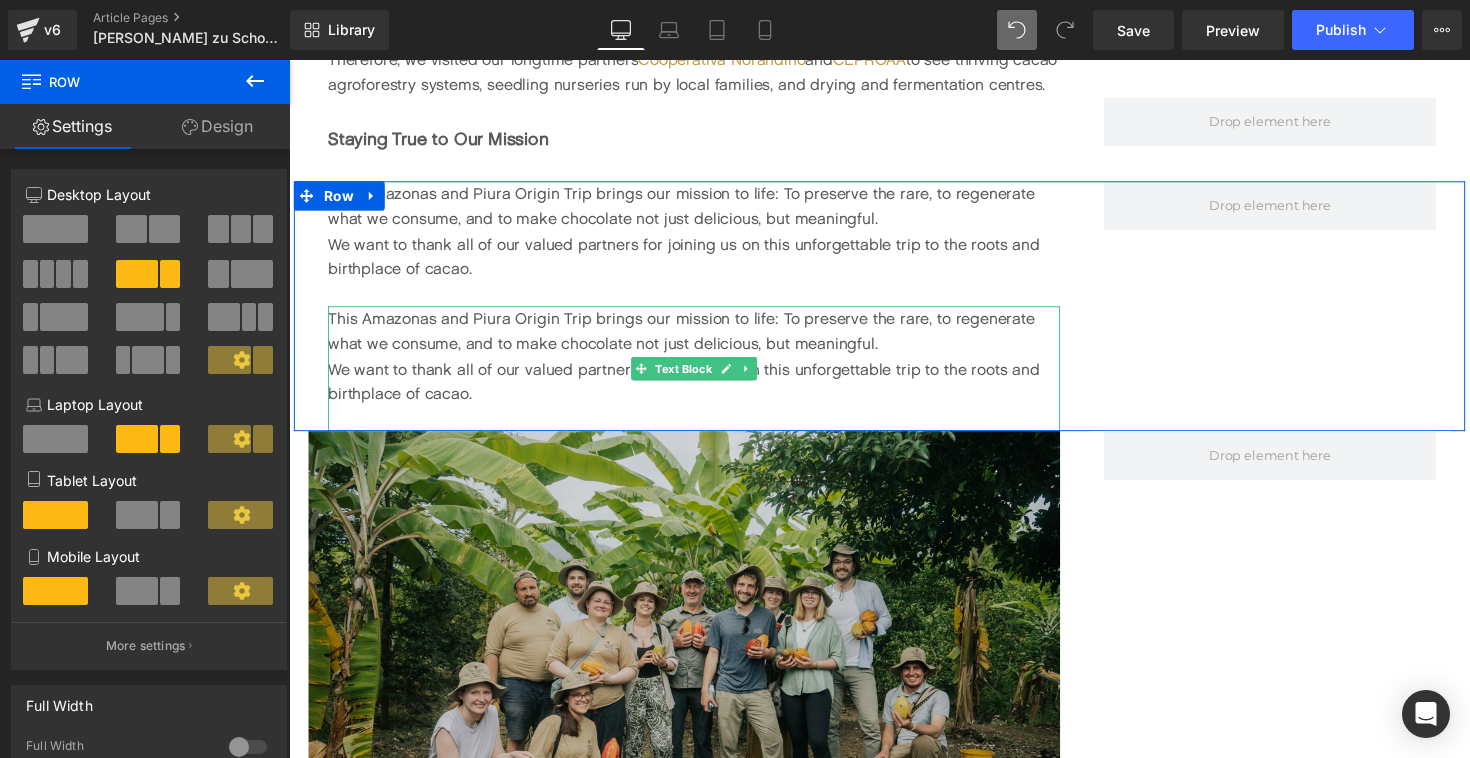 click on "This Amazonas and Piura Origin Trip brings our mission to life: To preserve the rare, to regenerate what we consume, and to make chocolate not just delicious, but meaningful." at bounding box center (704, 337) 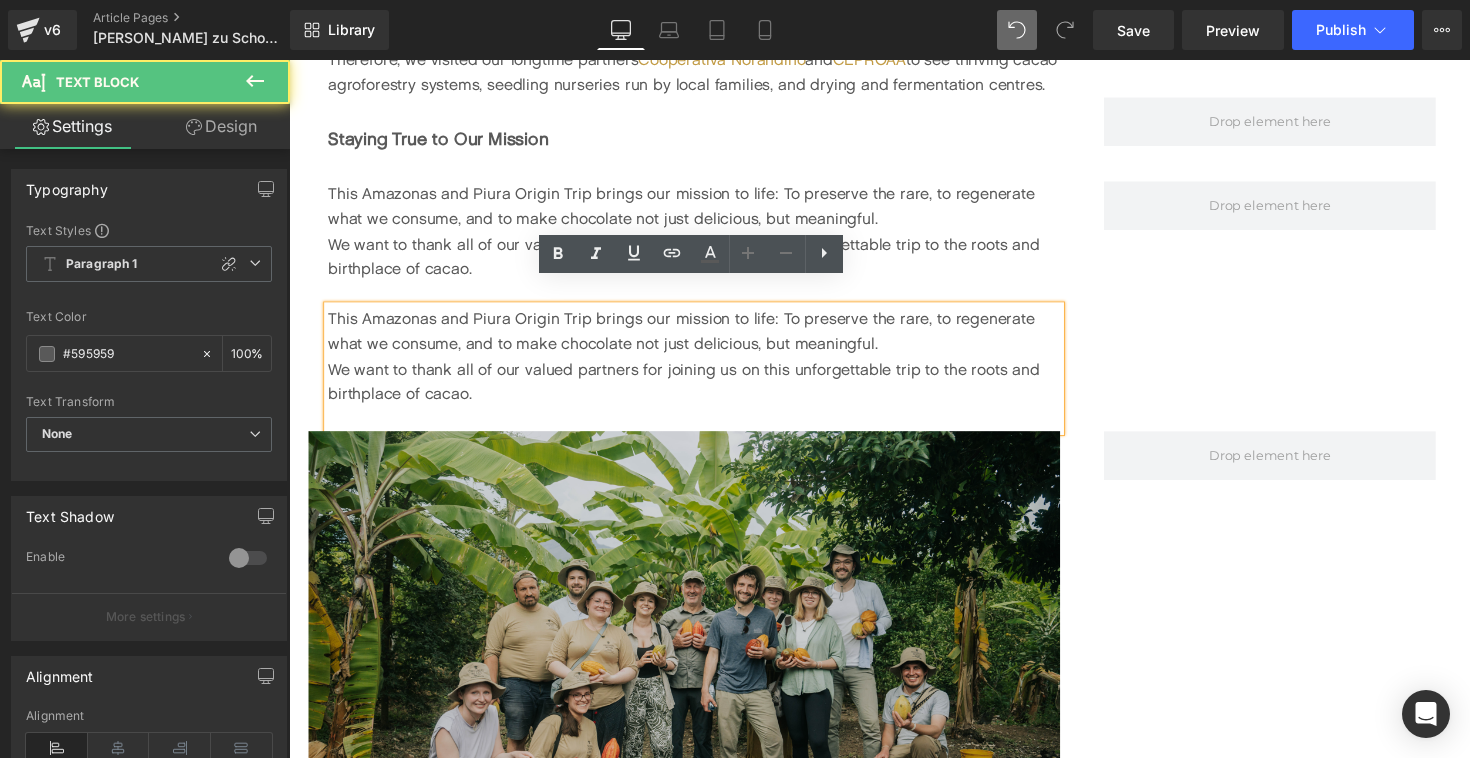 click on "We want to thank all of our valued partners for joining us on this unforgettable trip to the roots and birthplace of cacao." at bounding box center [704, 389] 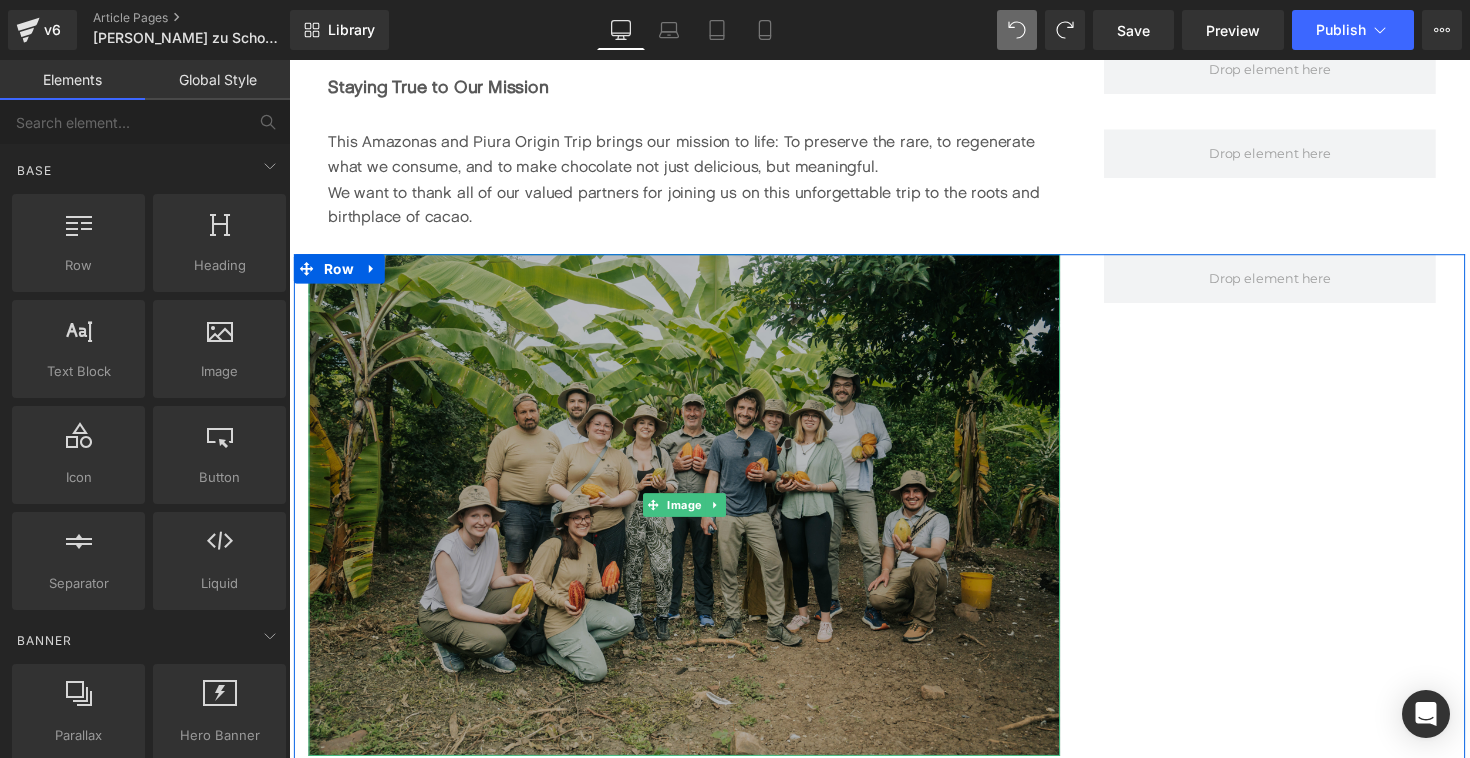 scroll, scrollTop: 4226, scrollLeft: 0, axis: vertical 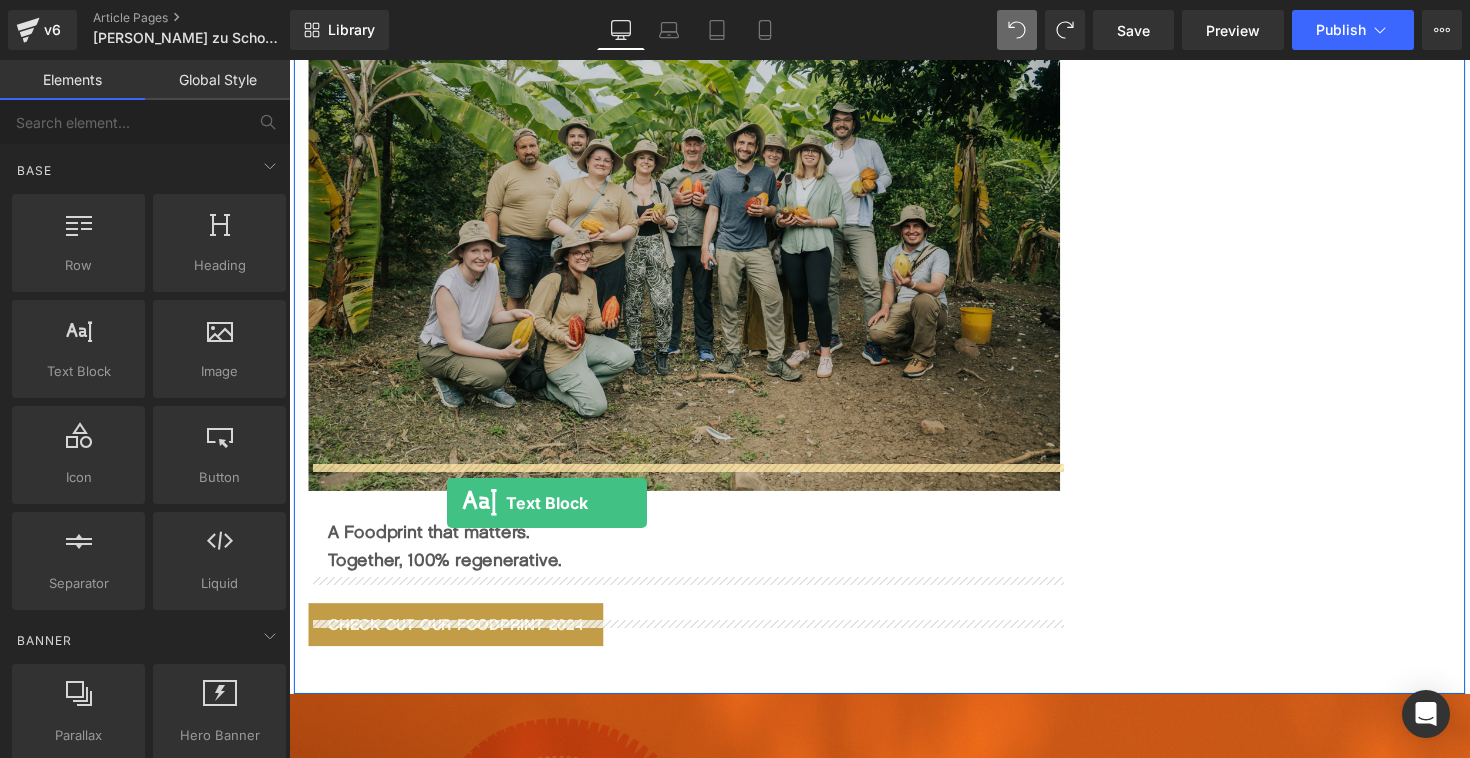 drag, startPoint x: 372, startPoint y: 416, endPoint x: 451, endPoint y: 514, distance: 125.87692 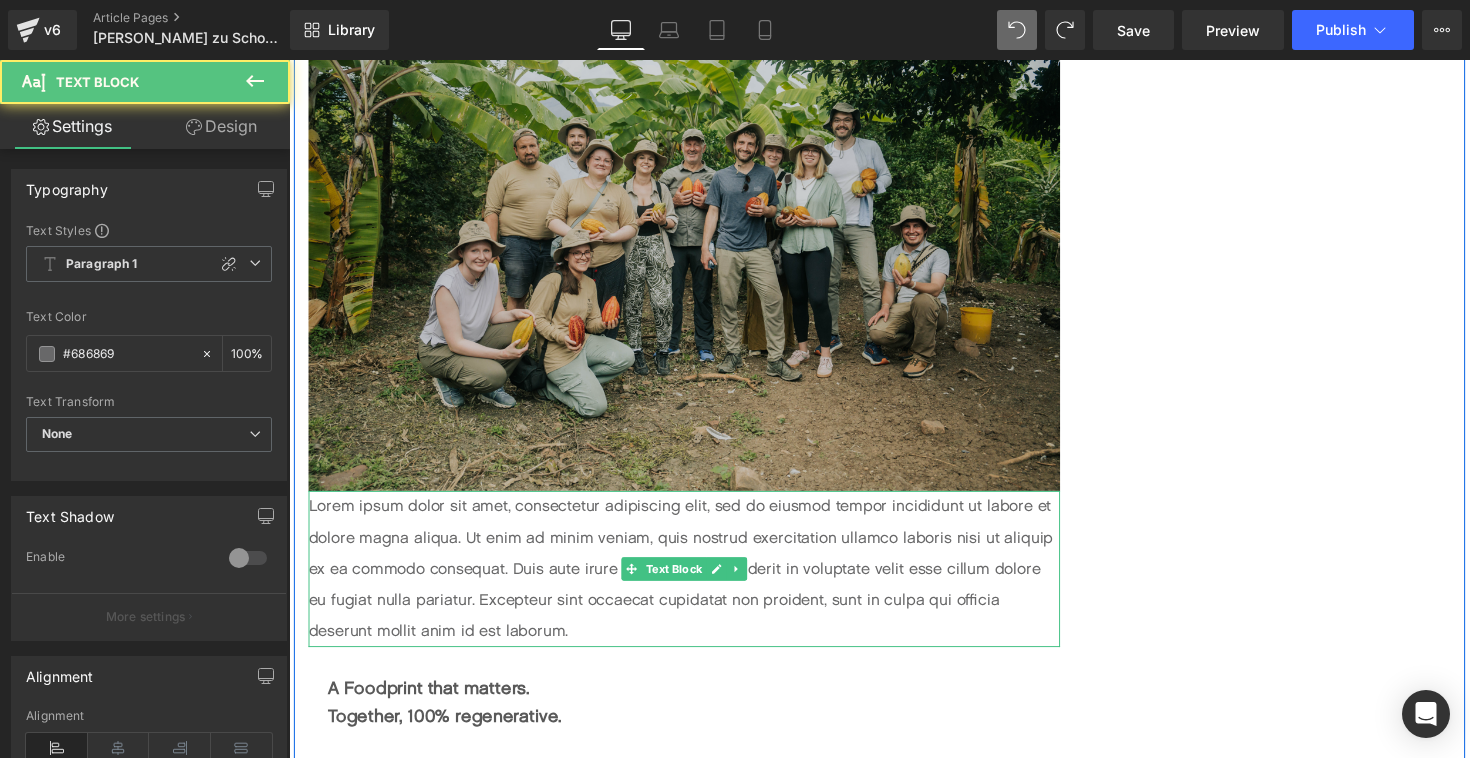 click on "Lorem ipsum dolor sit amet, consectetur adipiscing elit, sed do eiusmod tempor incididunt ut labore et dolore magna aliqua. Ut enim ad minim veniam, quis nostrud exercitation ullamco laboris nisi ut aliquip ex ea commodo consequat. Duis aute irure dolor in reprehenderit in voluptate velit esse cillum dolore eu fugiat nulla pariatur. Excepteur sint occaecat cupidatat non proident, sunt in culpa qui officia deserunt mollit anim id est laborum." at bounding box center (694, 581) 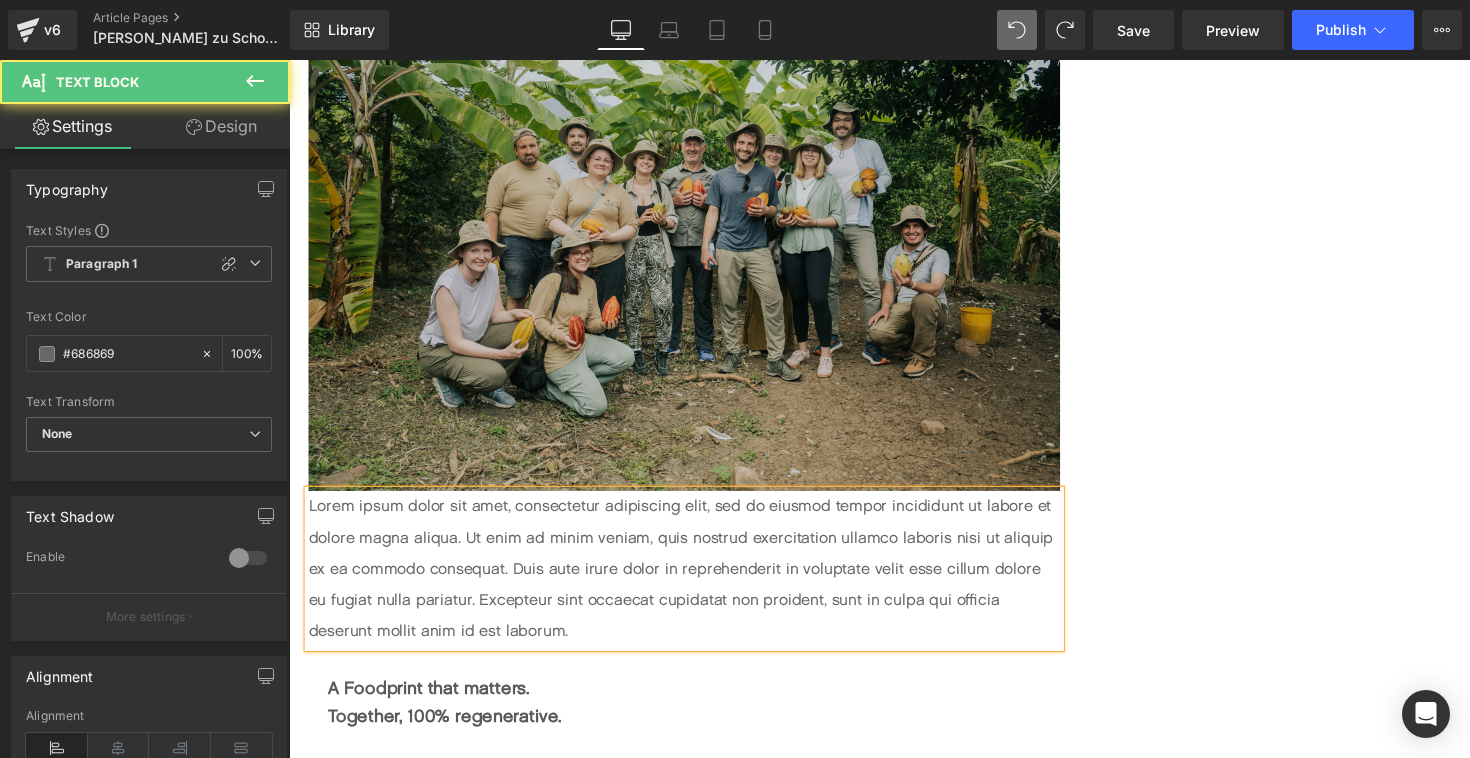 click on "Lorem ipsum dolor sit amet, consectetur adipiscing elit, sed do eiusmod tempor incididunt ut labore et dolore magna aliqua. Ut enim ad minim veniam, quis nostrud exercitation ullamco laboris nisi ut aliquip ex ea commodo consequat. Duis aute irure dolor in reprehenderit in voluptate velit esse cillum dolore eu fugiat nulla pariatur. Excepteur sint occaecat cupidatat non proident, sunt in culpa qui officia deserunt mollit anim id est laborum." at bounding box center [694, 581] 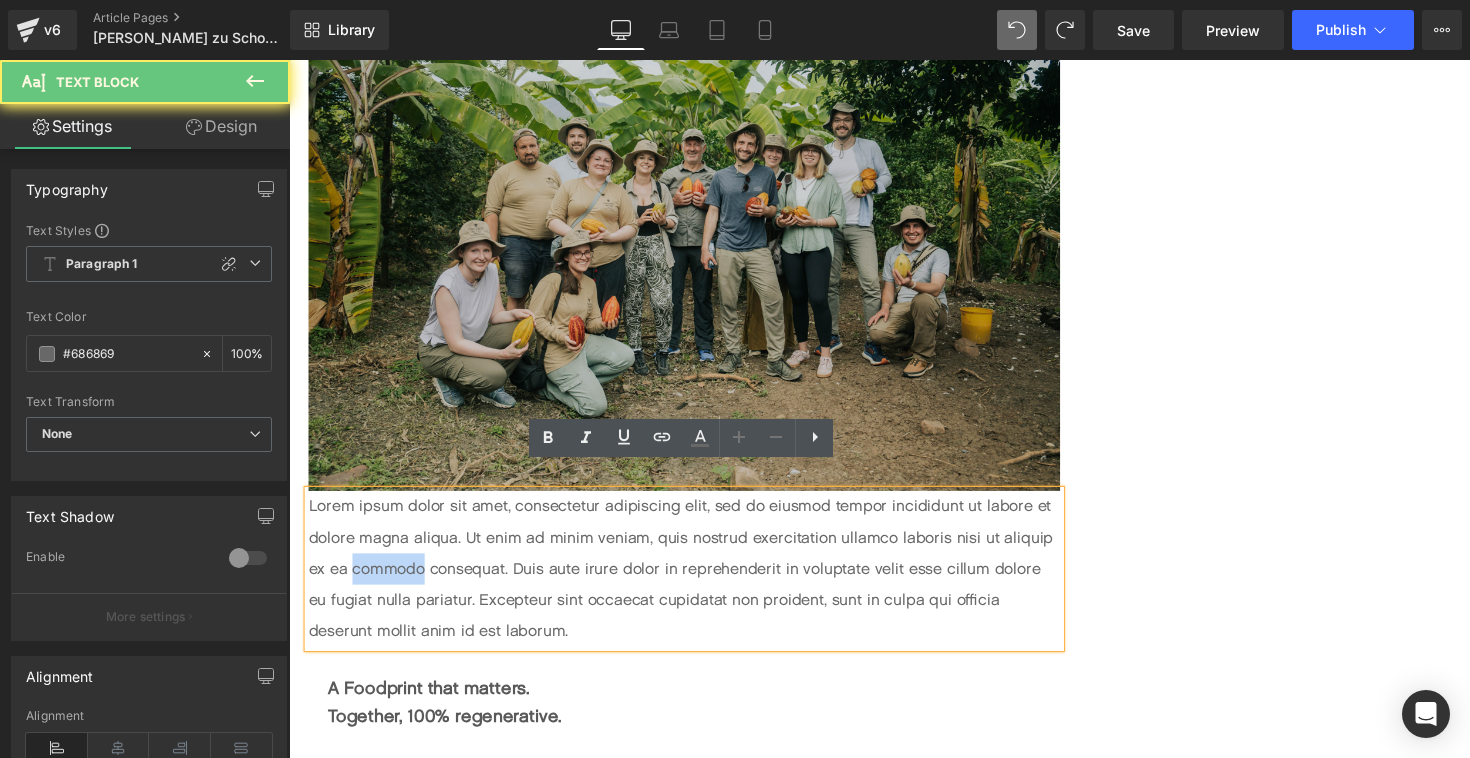 click on "Lorem ipsum dolor sit amet, consectetur adipiscing elit, sed do eiusmod tempor incididunt ut labore et dolore magna aliqua. Ut enim ad minim veniam, quis nostrud exercitation ullamco laboris nisi ut aliquip ex ea commodo consequat. Duis aute irure dolor in reprehenderit in voluptate velit esse cillum dolore eu fugiat nulla pariatur. Excepteur sint occaecat cupidatat non proident, sunt in culpa qui officia deserunt mollit anim id est laborum." at bounding box center [694, 581] 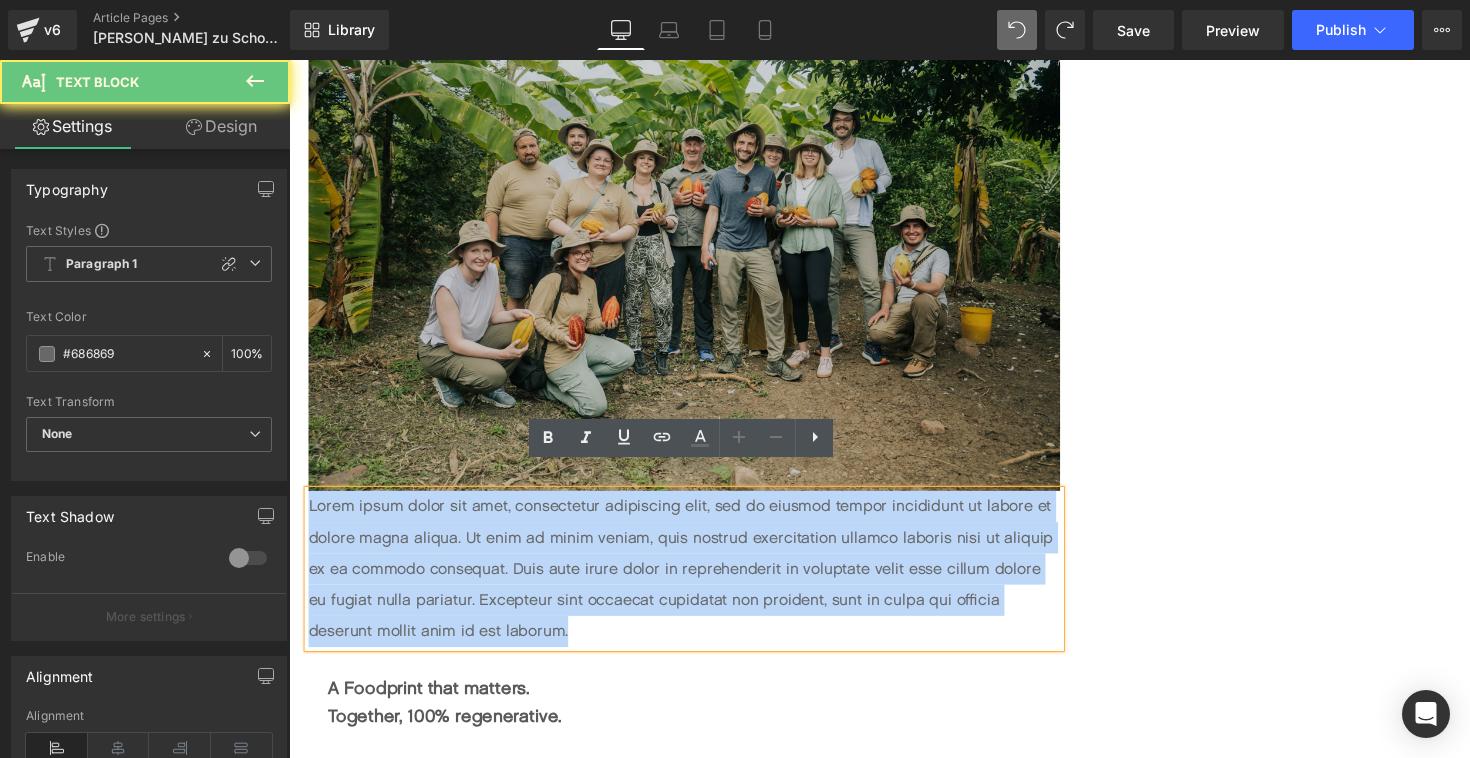 click on "Lorem ipsum dolor sit amet, consectetur adipiscing elit, sed do eiusmod tempor incididunt ut labore et dolore magna aliqua. Ut enim ad minim veniam, quis nostrud exercitation ullamco laboris nisi ut aliquip ex ea commodo consequat. Duis aute irure dolor in reprehenderit in voluptate velit esse cillum dolore eu fugiat nulla pariatur. Excepteur sint occaecat cupidatat non proident, sunt in culpa qui officia deserunt mollit anim id est laborum." at bounding box center (694, 581) 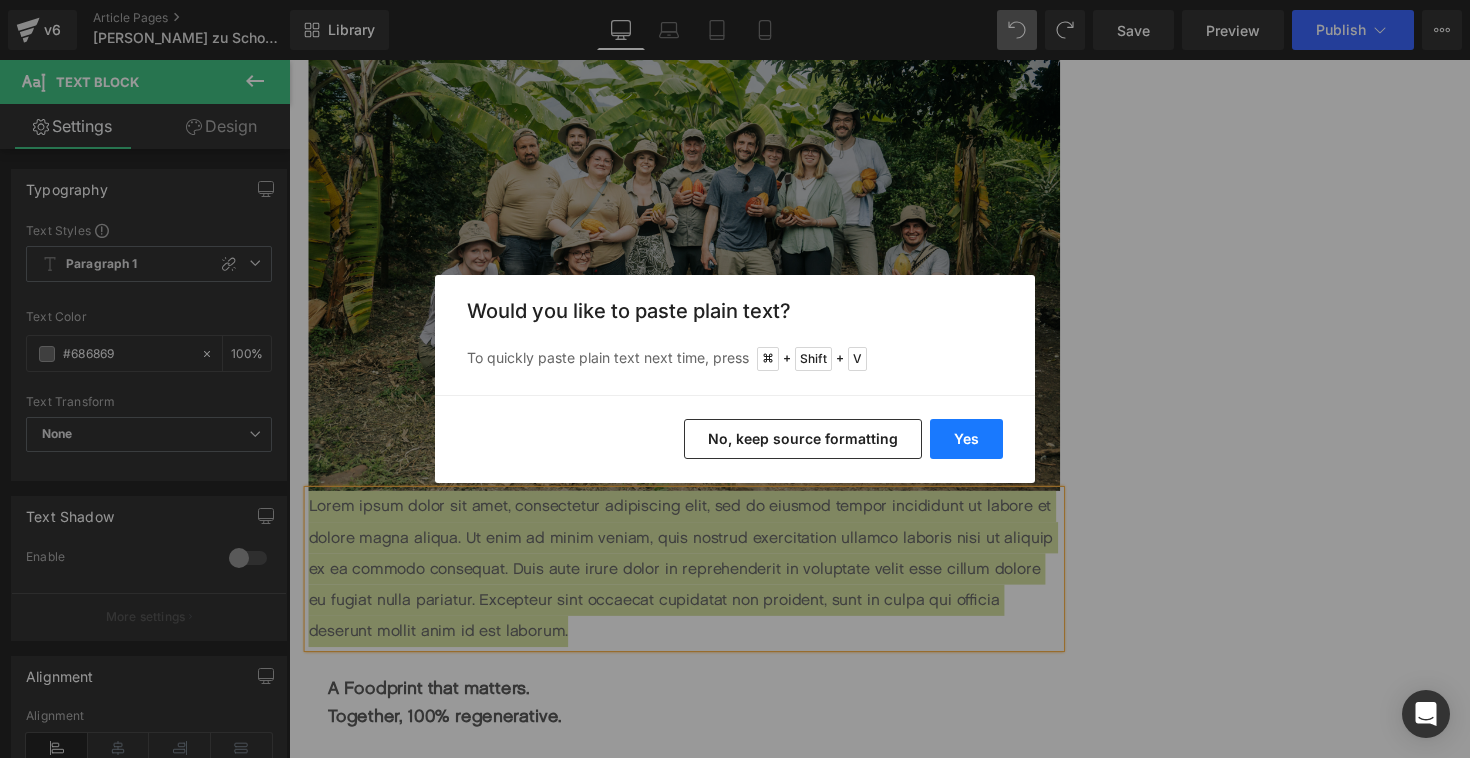 click on "Yes" at bounding box center (966, 439) 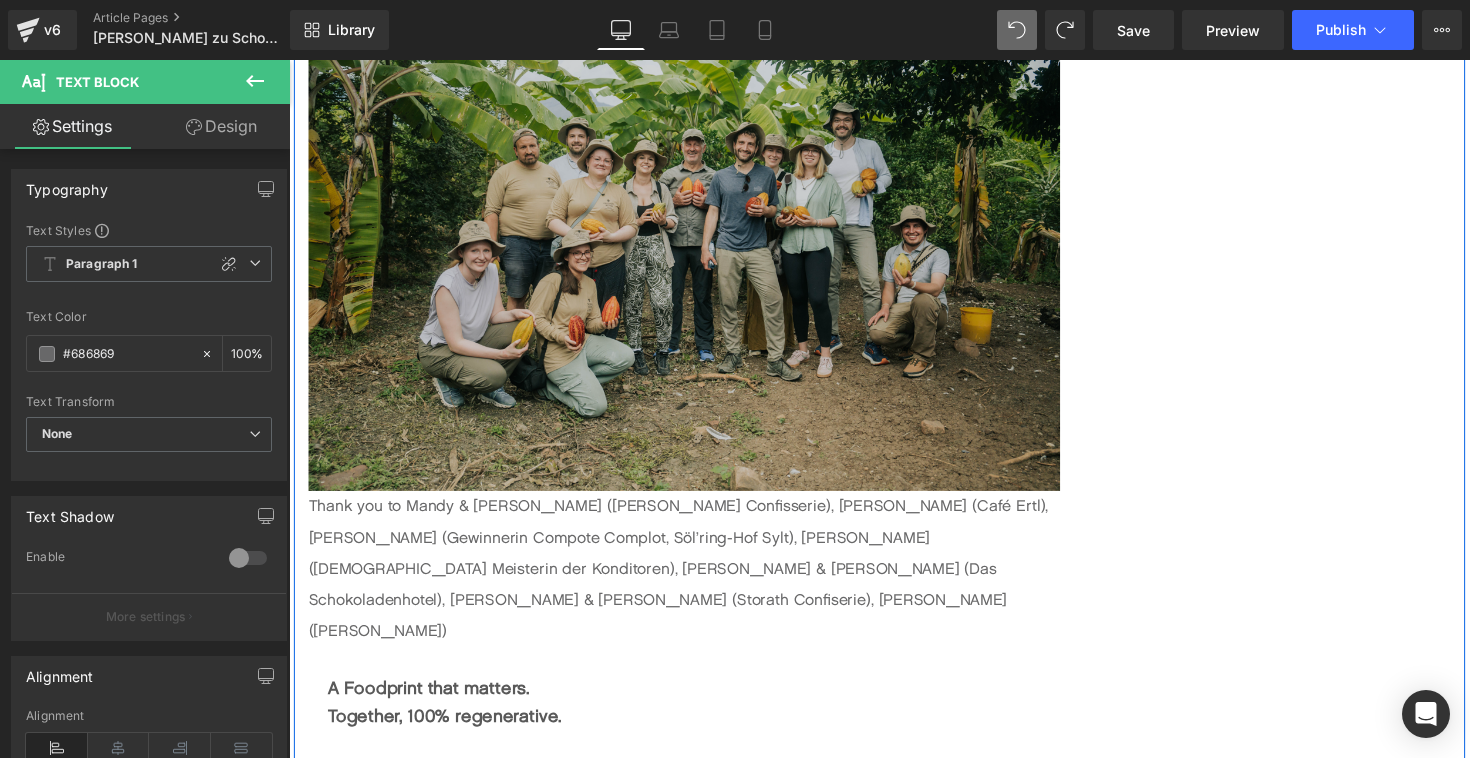 click on "Image
Thank you to Mandy & [PERSON_NAME] ([PERSON_NAME] Confisserie), [PERSON_NAME] (Café Ertl), [PERSON_NAME] (Gewinnerin Compote Complot, Söl’ring-Hof Sylt), [PERSON_NAME] ([DEMOGRAPHIC_DATA] Meisterin der Konditoren), [PERSON_NAME] & [PERSON_NAME] (Das Schokoladenhotel), [PERSON_NAME] & [PERSON_NAME] (Storath Confiserie), [PERSON_NAME] ([PERSON_NAME])
Text Block         A Foodprint that matters. Together, 100% regenerative. Text Block         check out our Foodprint 2024 Button         Row         Row     49px" at bounding box center (894, 427) 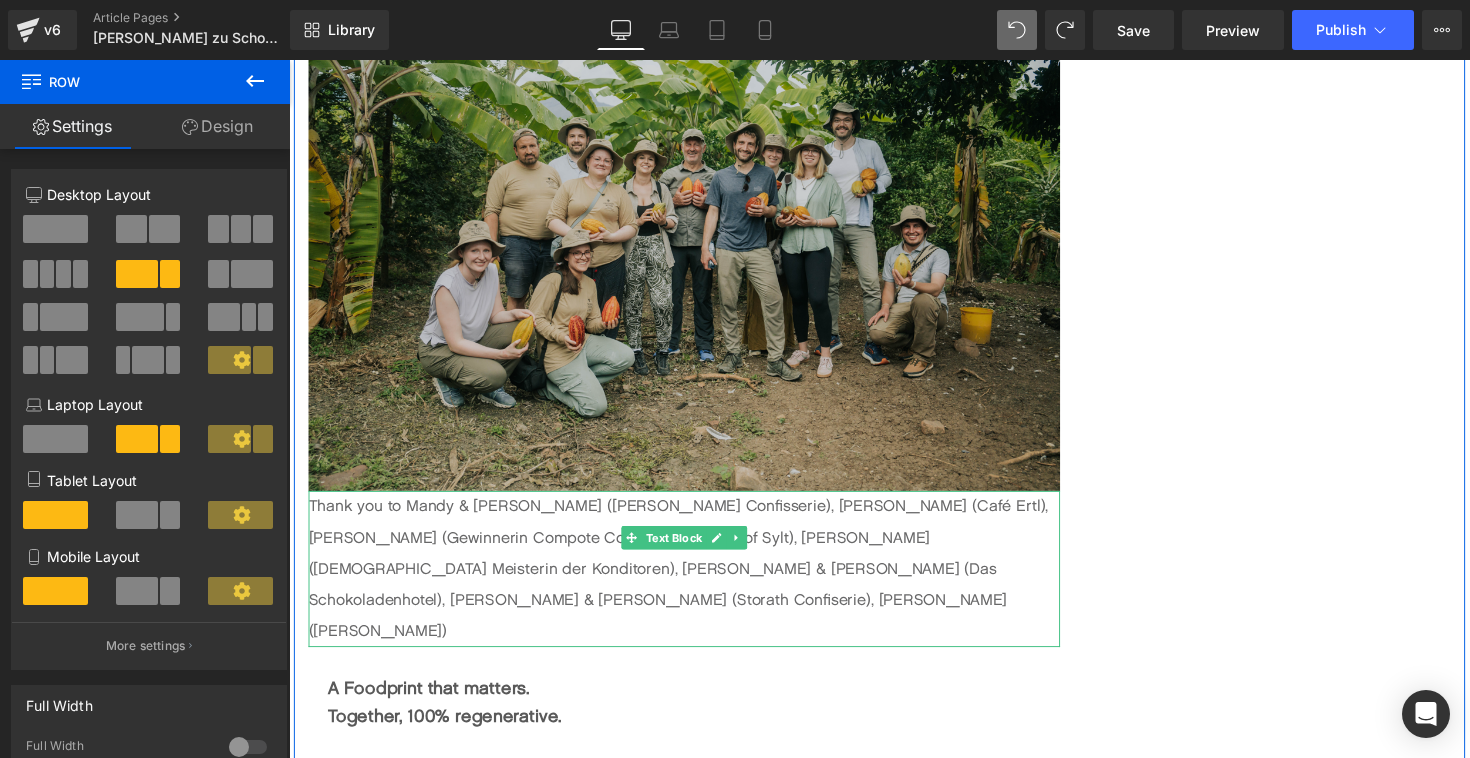 click on "Thank you to Mandy & [PERSON_NAME] ([PERSON_NAME] Confisserie), [PERSON_NAME] (Café Ertl), [PERSON_NAME] (Gewinnerin Compote Complot, Söl’ring-Hof Sylt), [PERSON_NAME] ([DEMOGRAPHIC_DATA] Meisterin der Konditoren), [PERSON_NAME] & [PERSON_NAME] (Das Schokoladenhotel), [PERSON_NAME] & [PERSON_NAME] (Storath Confiserie), [PERSON_NAME] ([PERSON_NAME])" at bounding box center [694, 581] 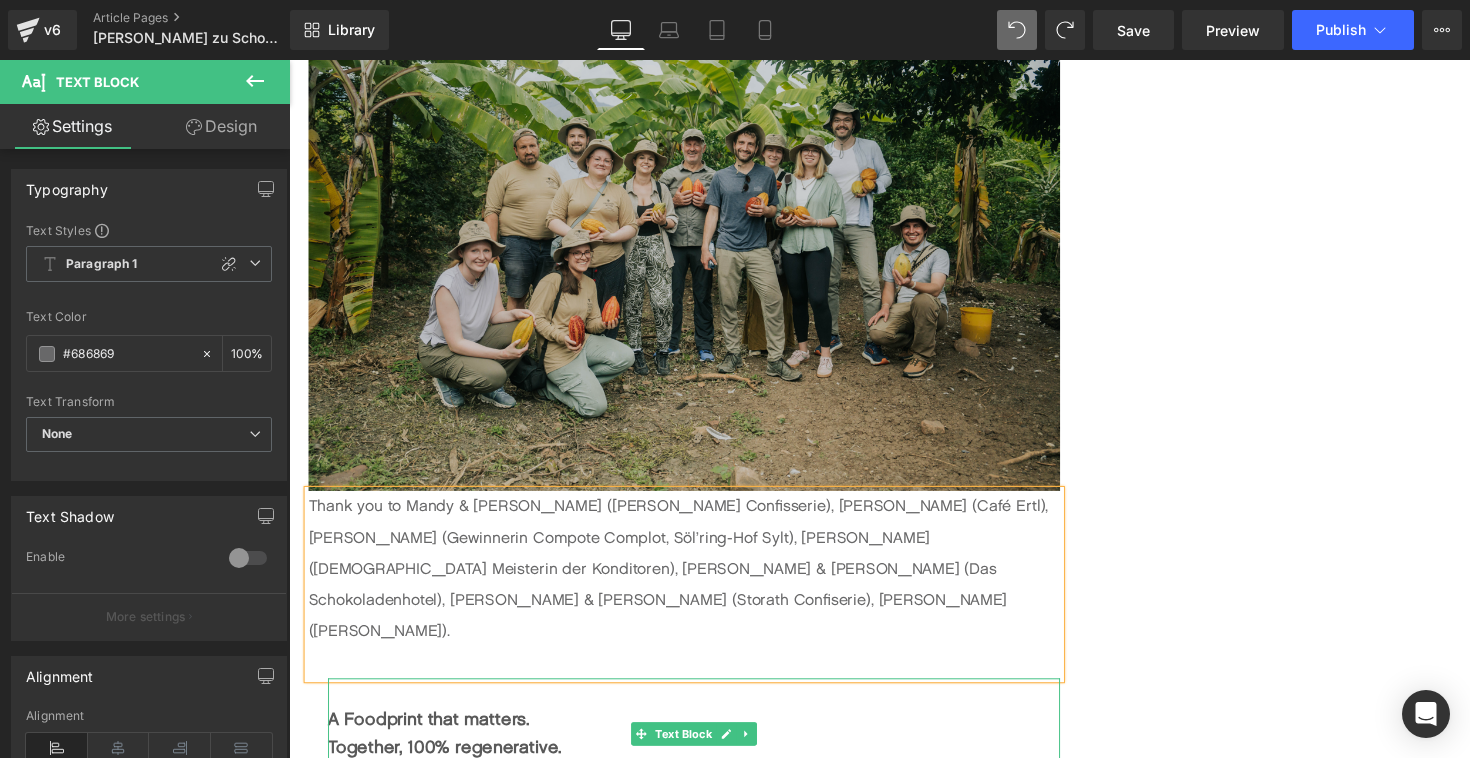 click on "A Foodprint that matters." at bounding box center [432, 735] 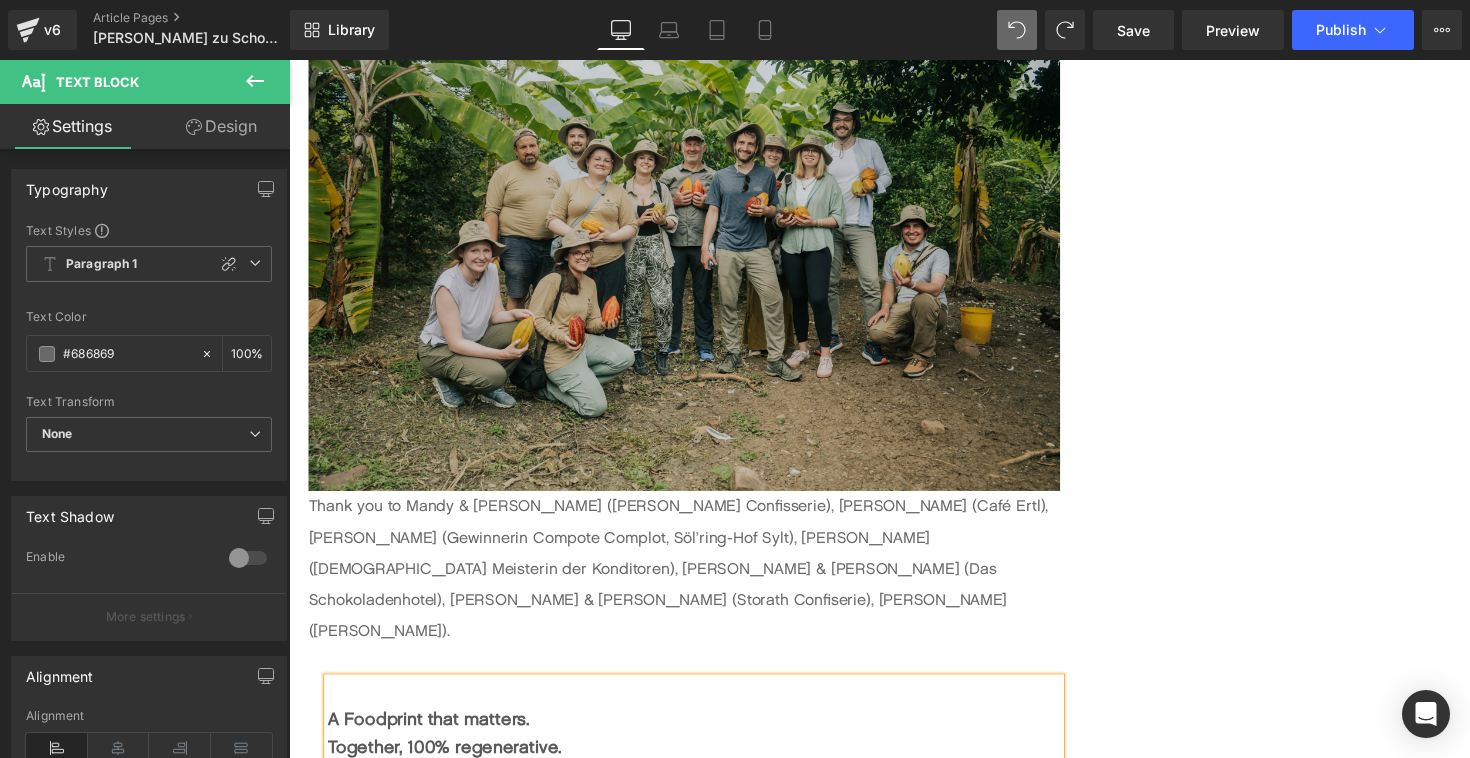 click on "A Foodprint that matters." at bounding box center [432, 735] 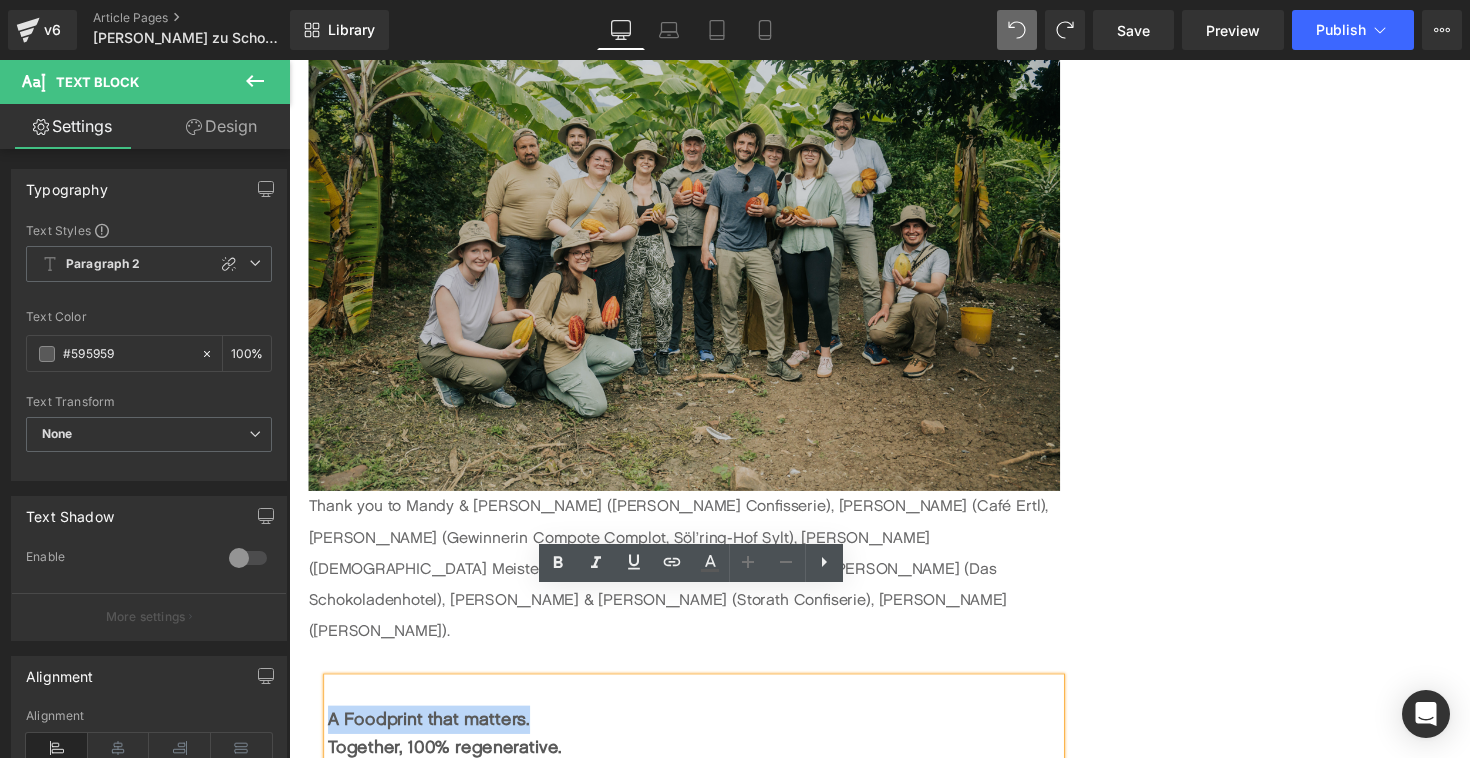 type 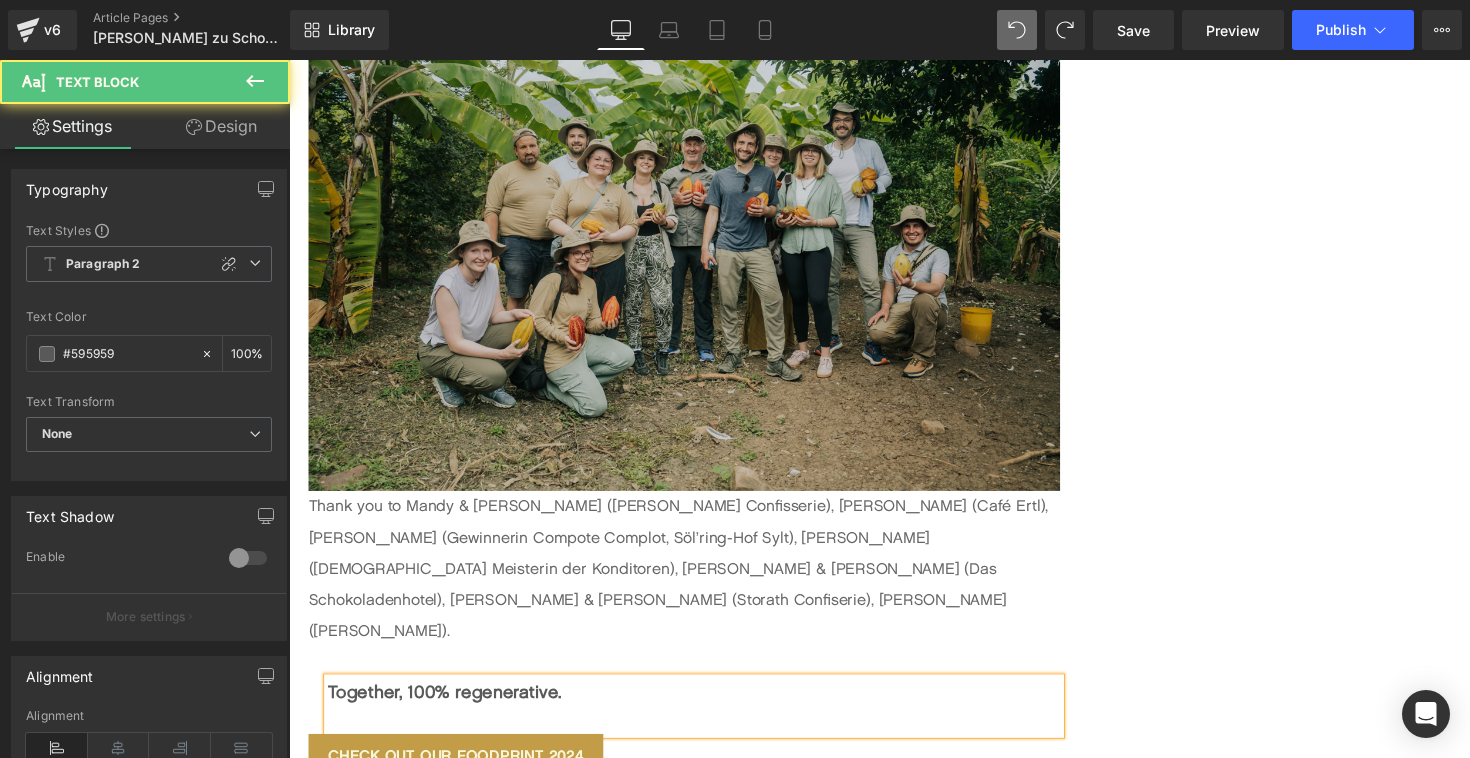 click on "Together, 100% regenerative." at bounding box center [704, 707] 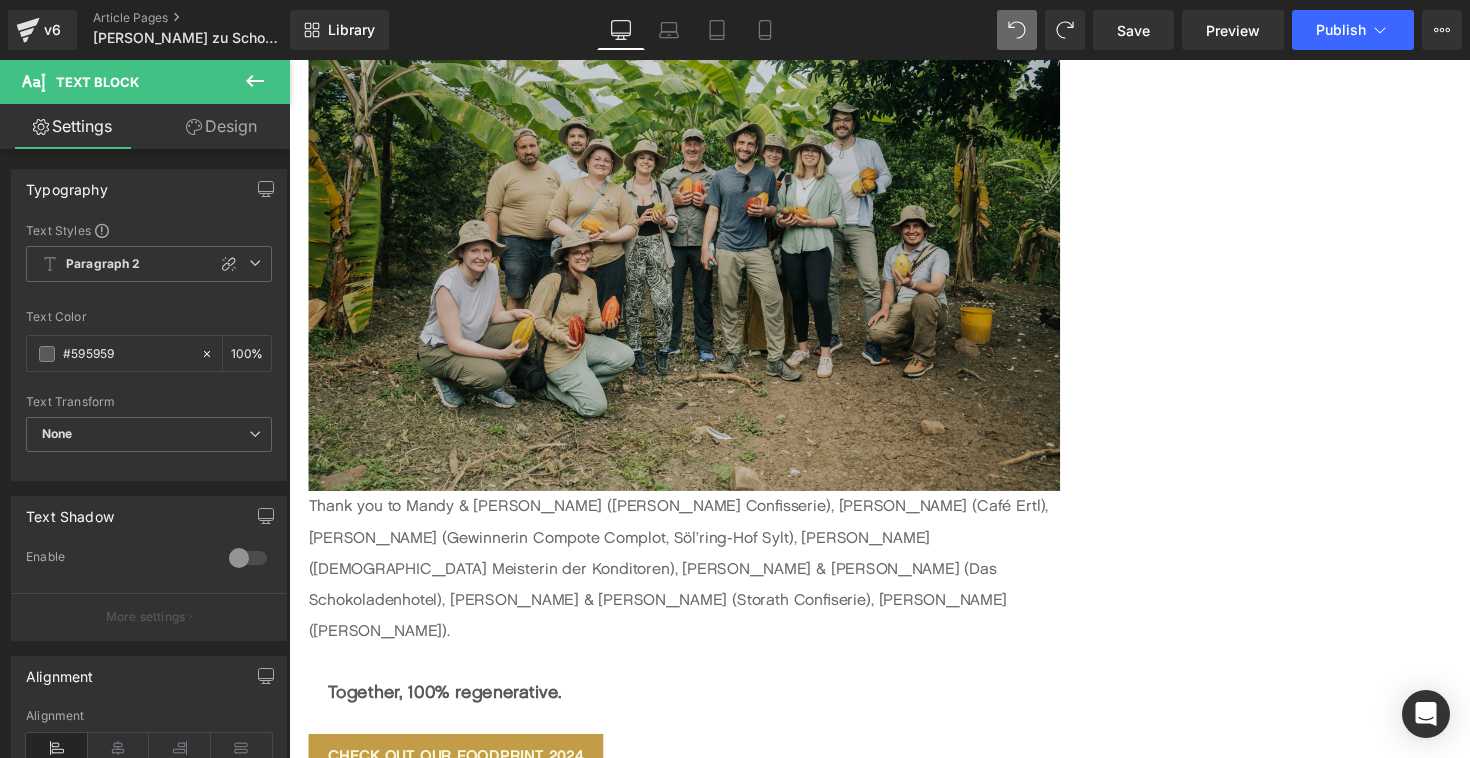 click 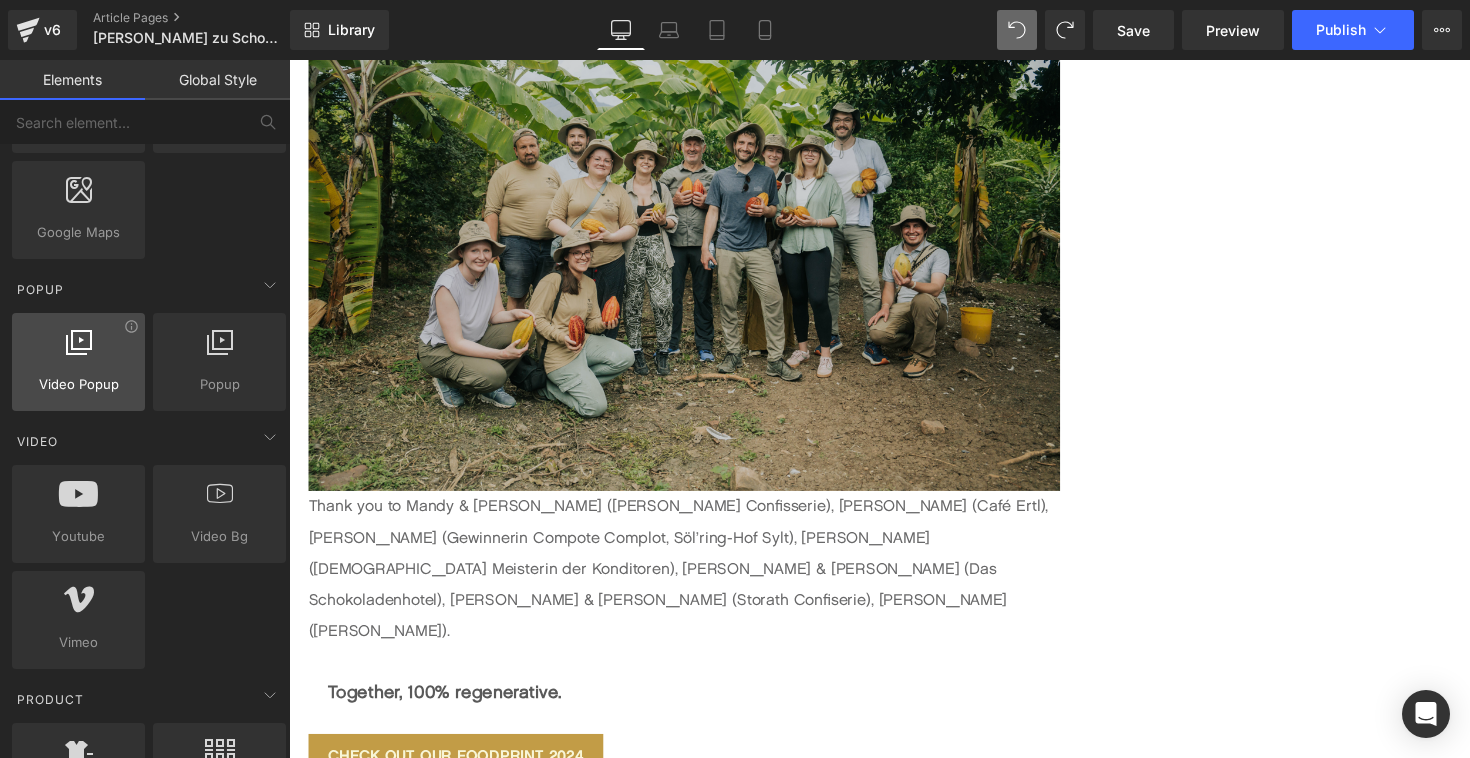scroll, scrollTop: 1174, scrollLeft: 0, axis: vertical 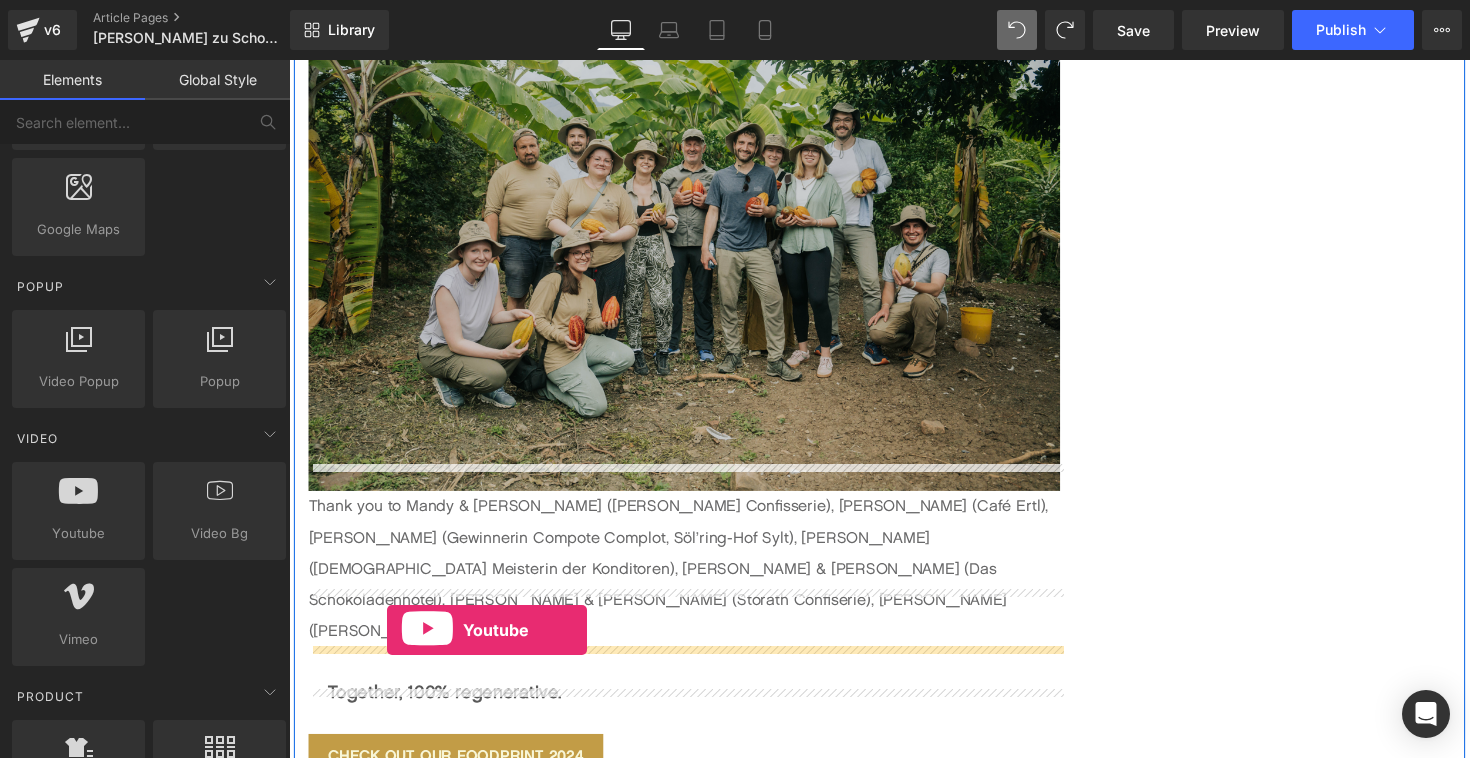 drag, startPoint x: 364, startPoint y: 581, endPoint x: 389, endPoint y: 644, distance: 67.77905 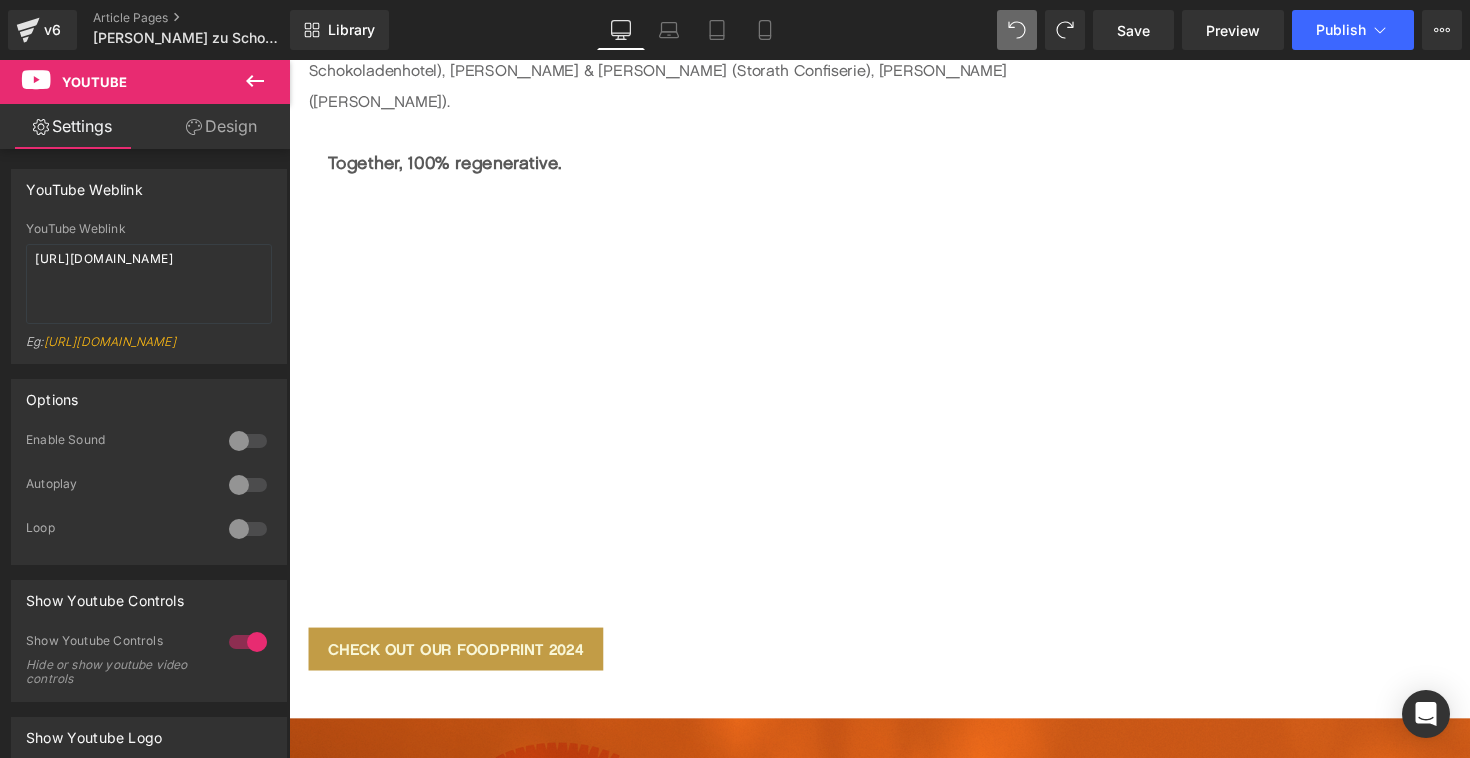 scroll, scrollTop: 5022, scrollLeft: 0, axis: vertical 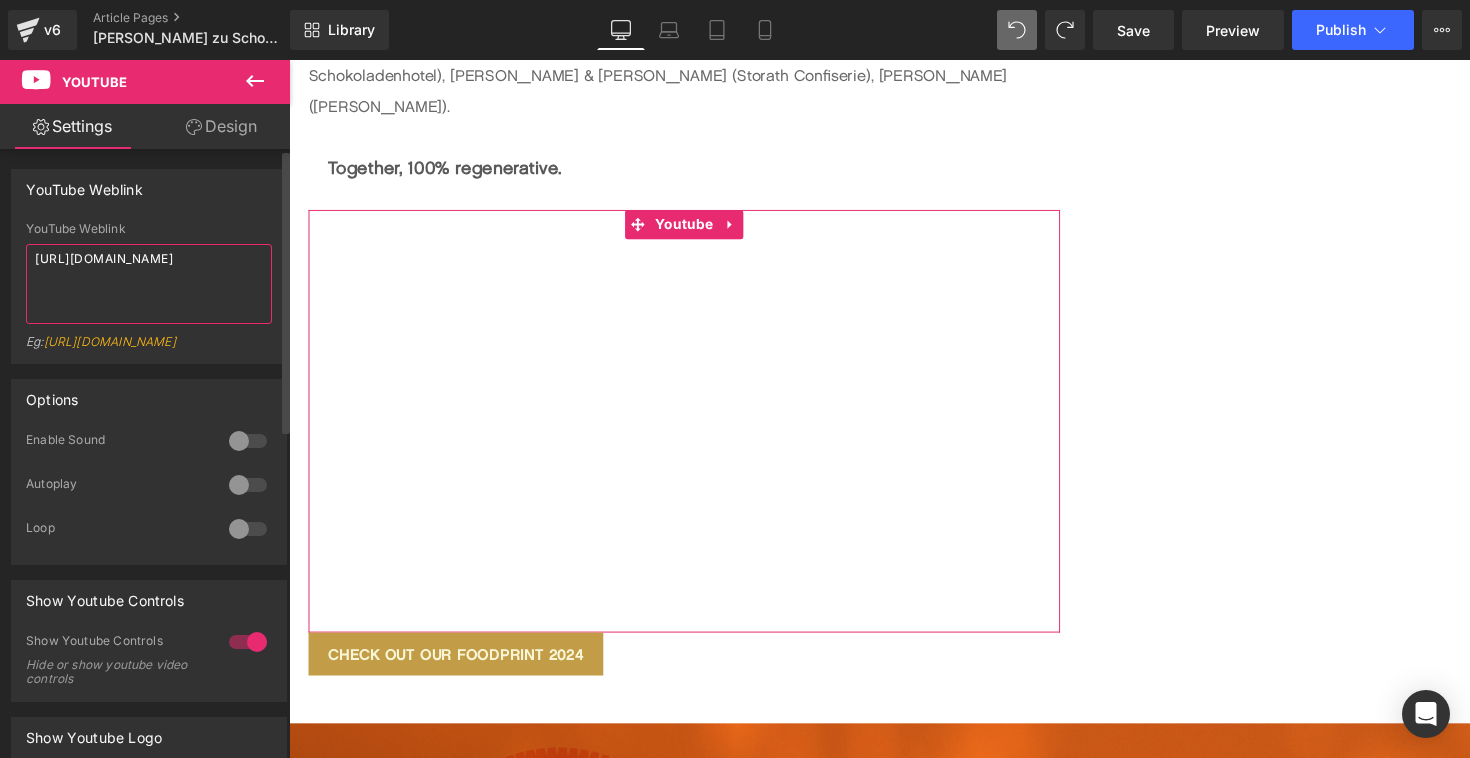 click on "[URL][DOMAIN_NAME]" at bounding box center [149, 284] 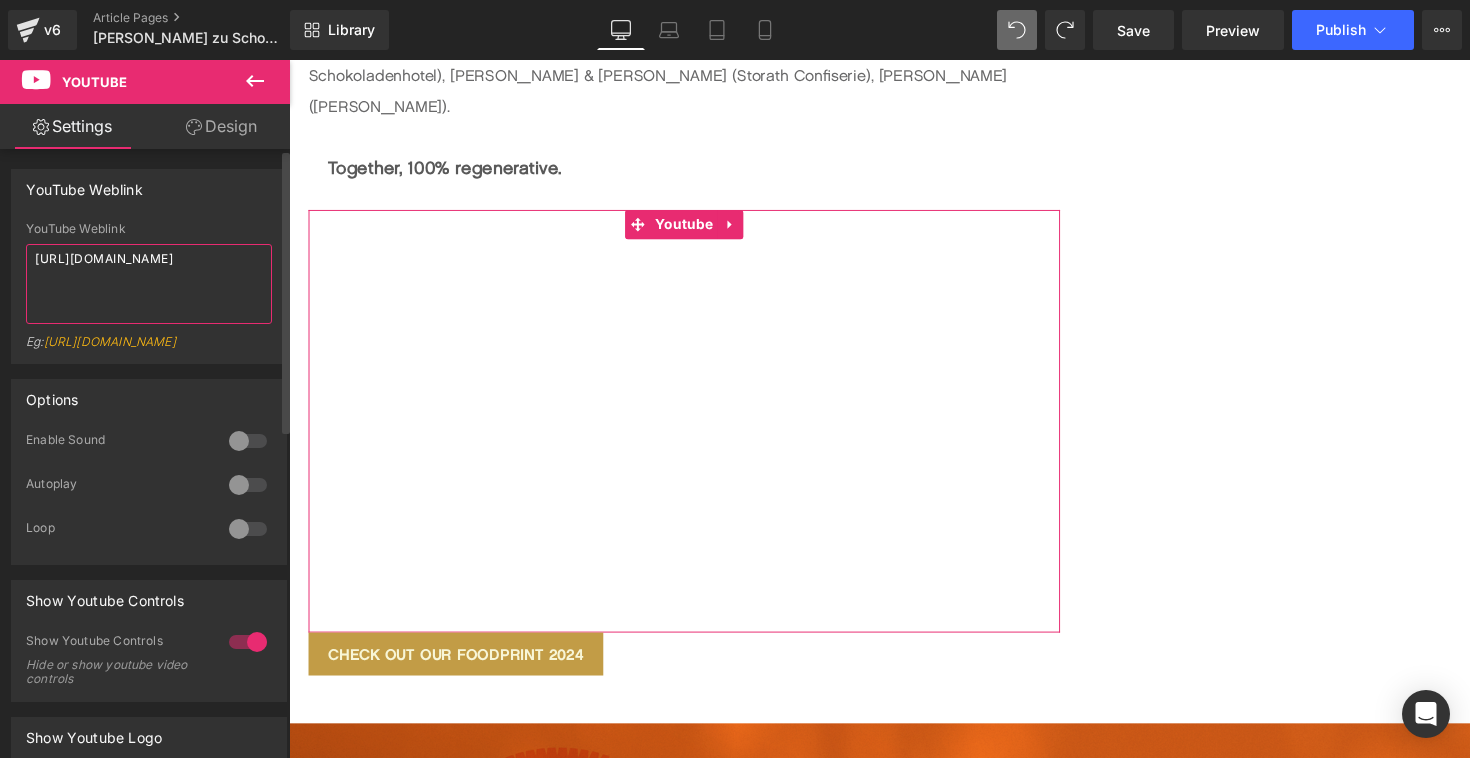 click on "[URL][DOMAIN_NAME]" at bounding box center [149, 284] 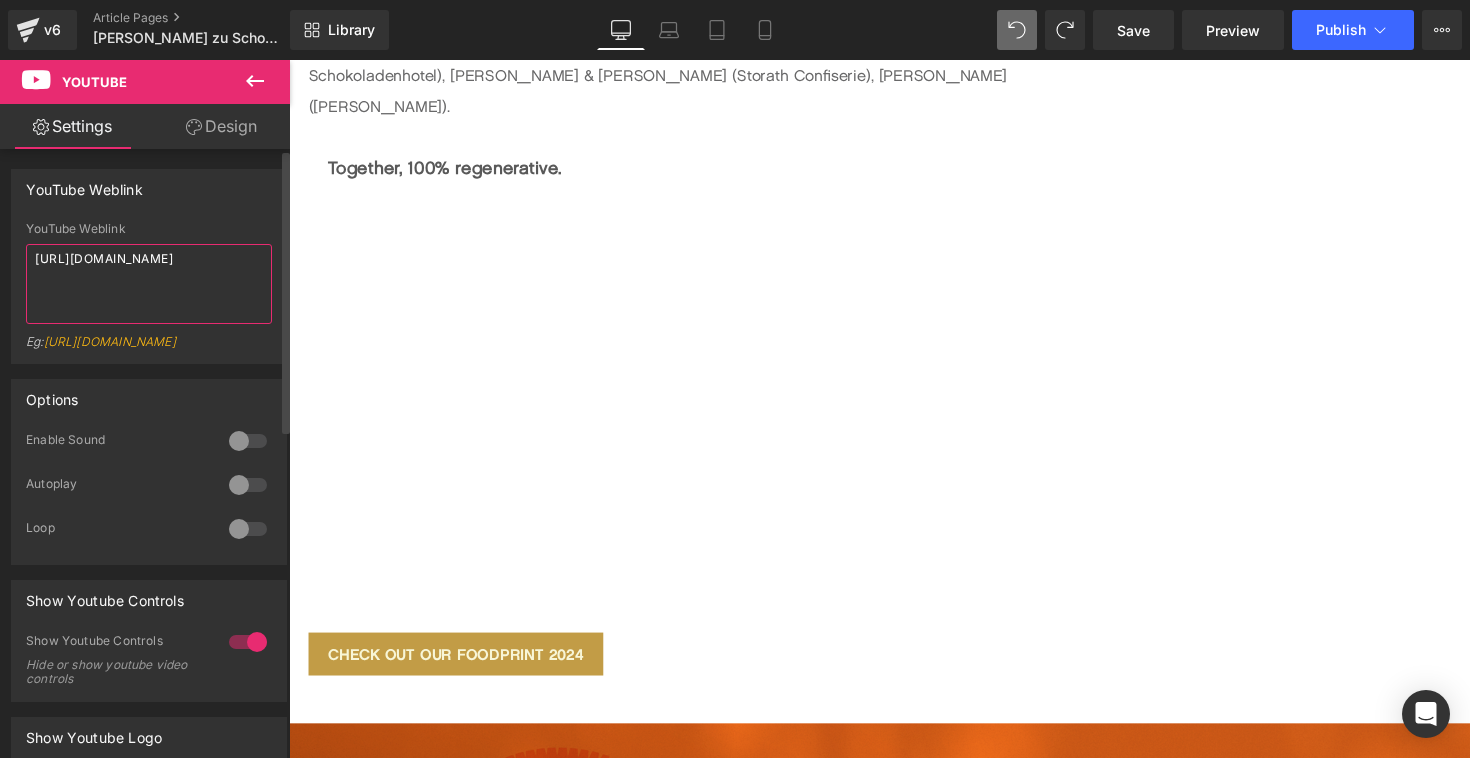 type on "[URL][DOMAIN_NAME]" 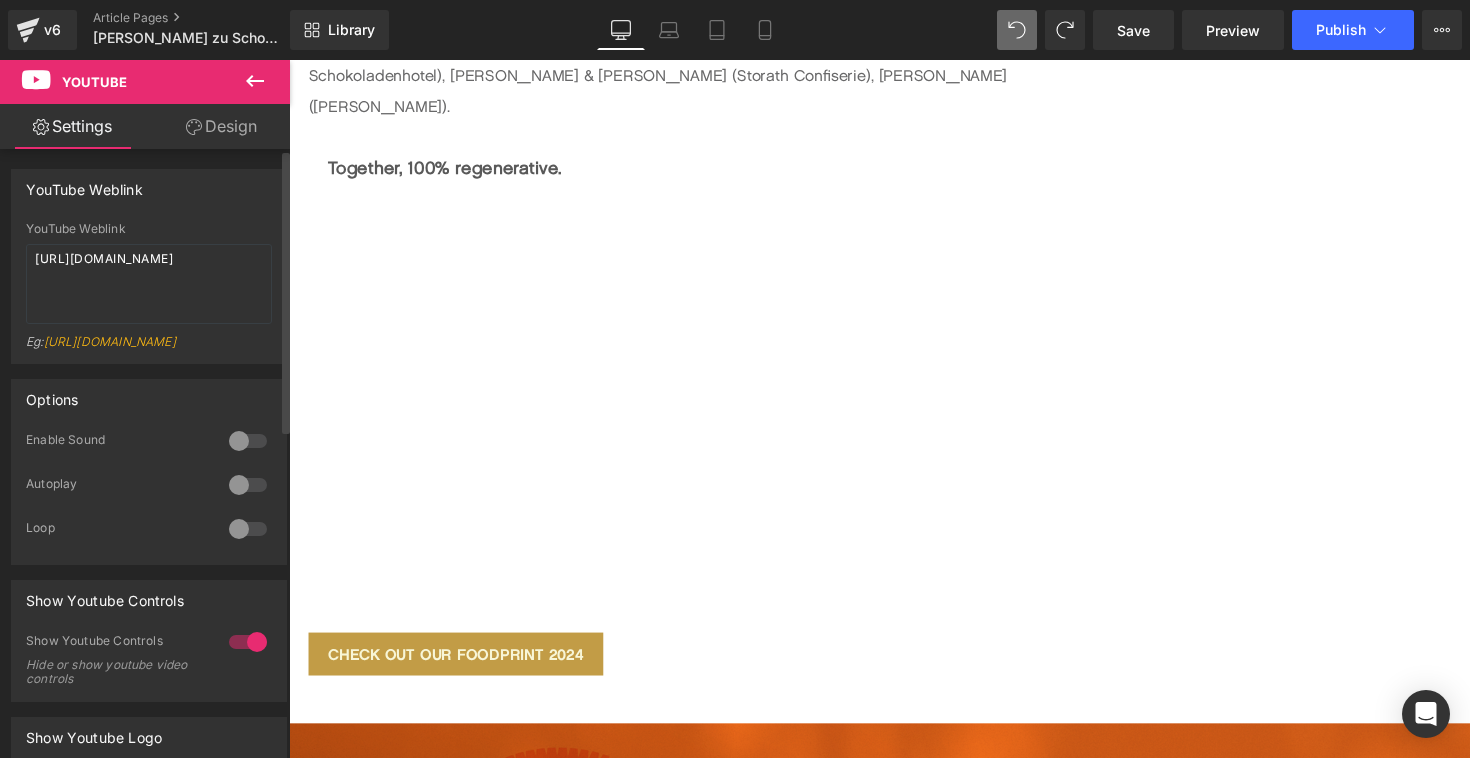 click at bounding box center [248, 485] 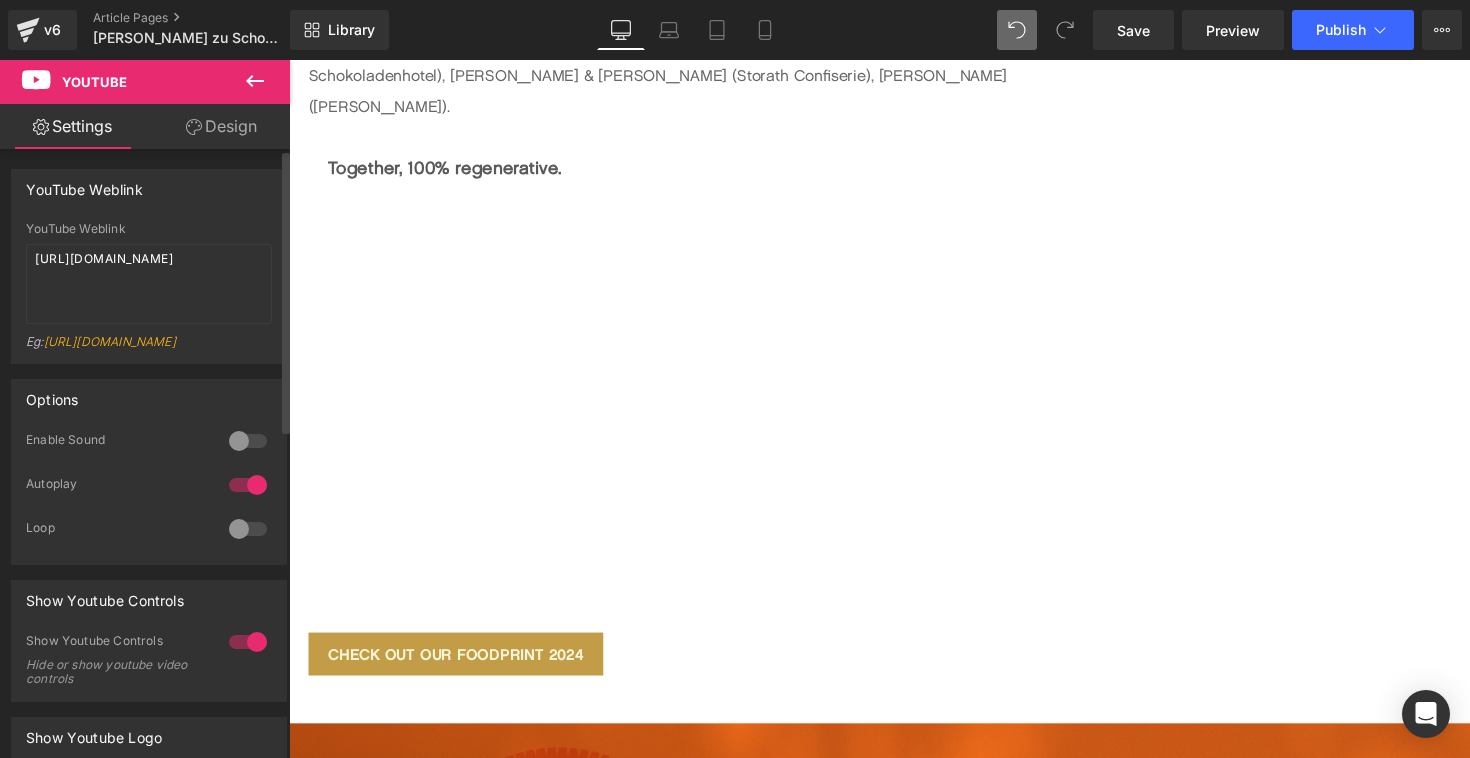 click at bounding box center (248, 529) 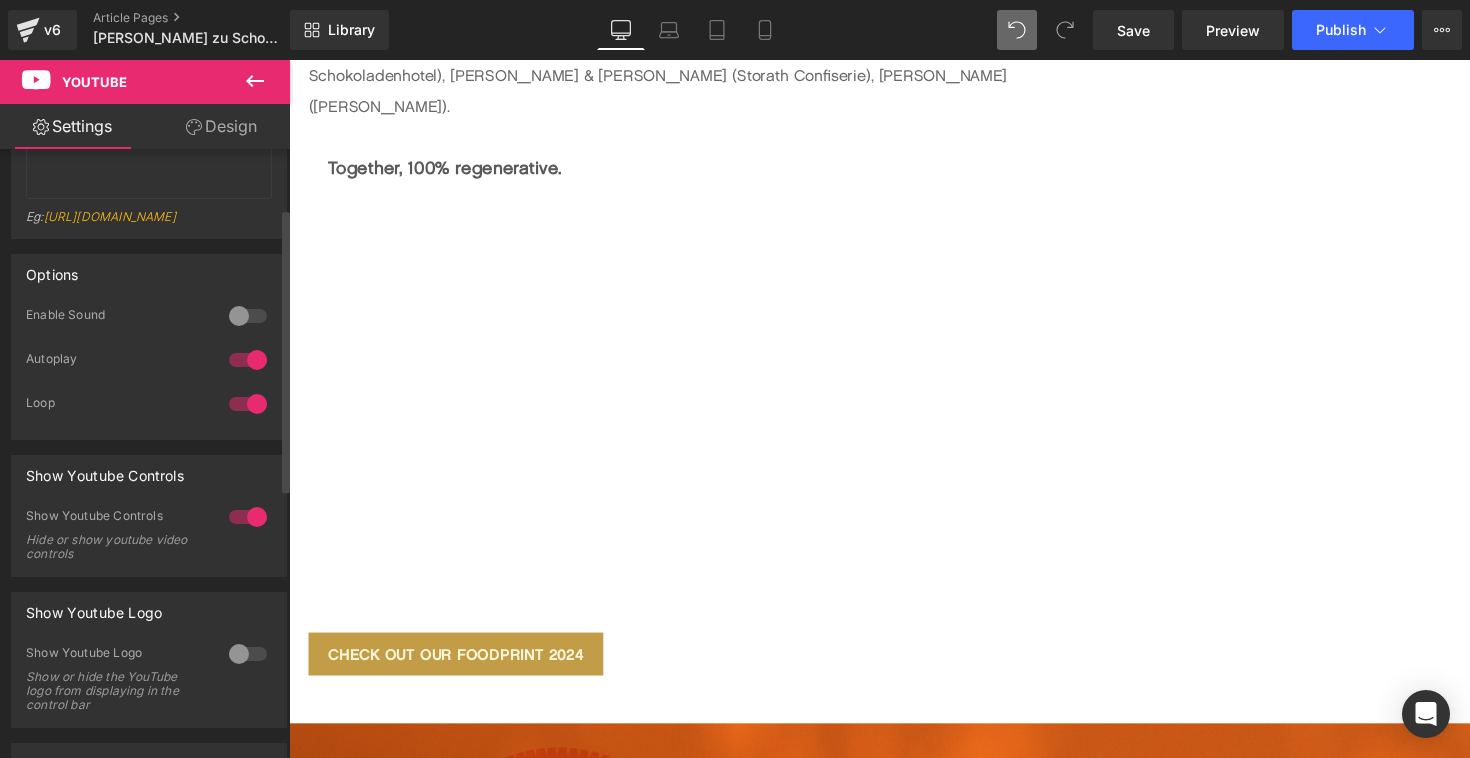 scroll, scrollTop: 127, scrollLeft: 0, axis: vertical 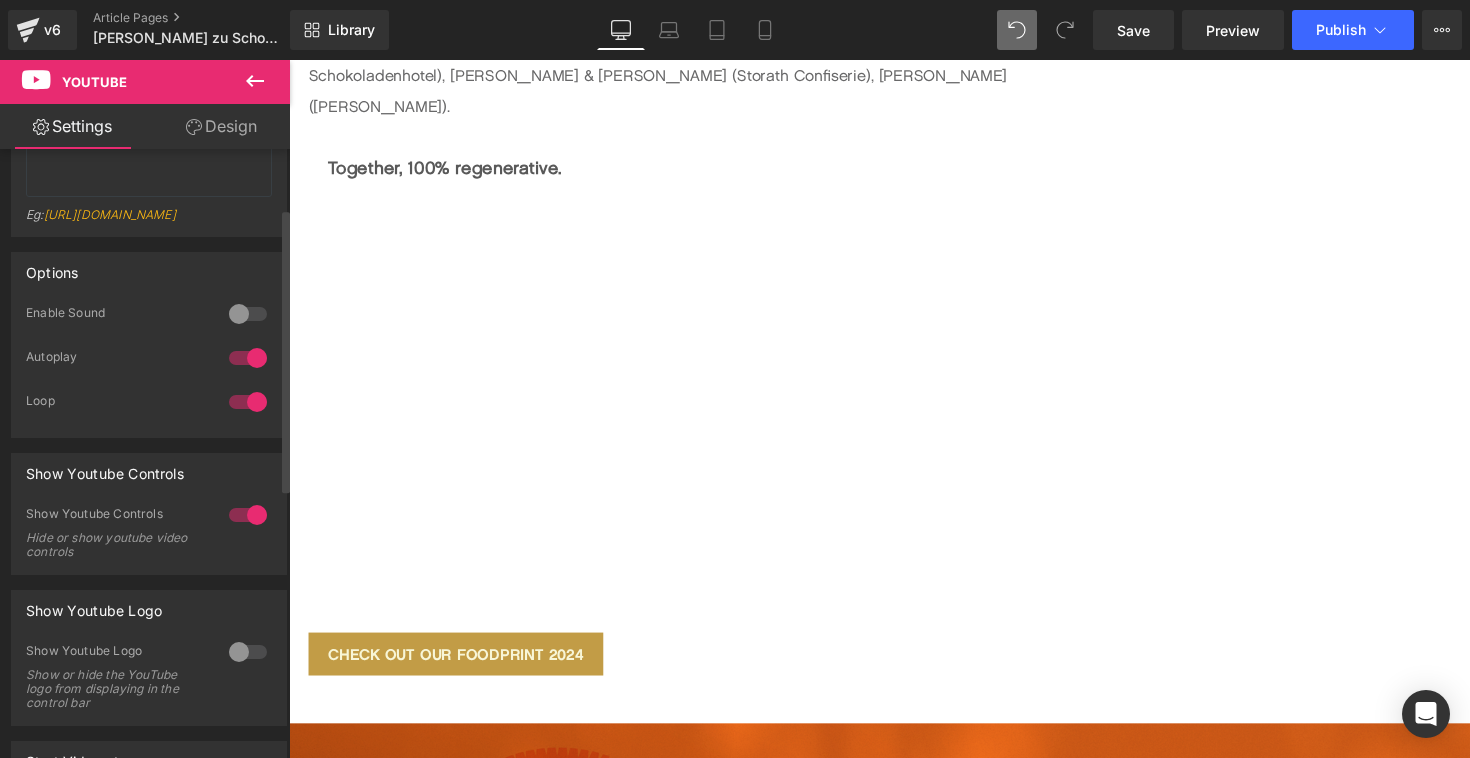 click at bounding box center [248, 402] 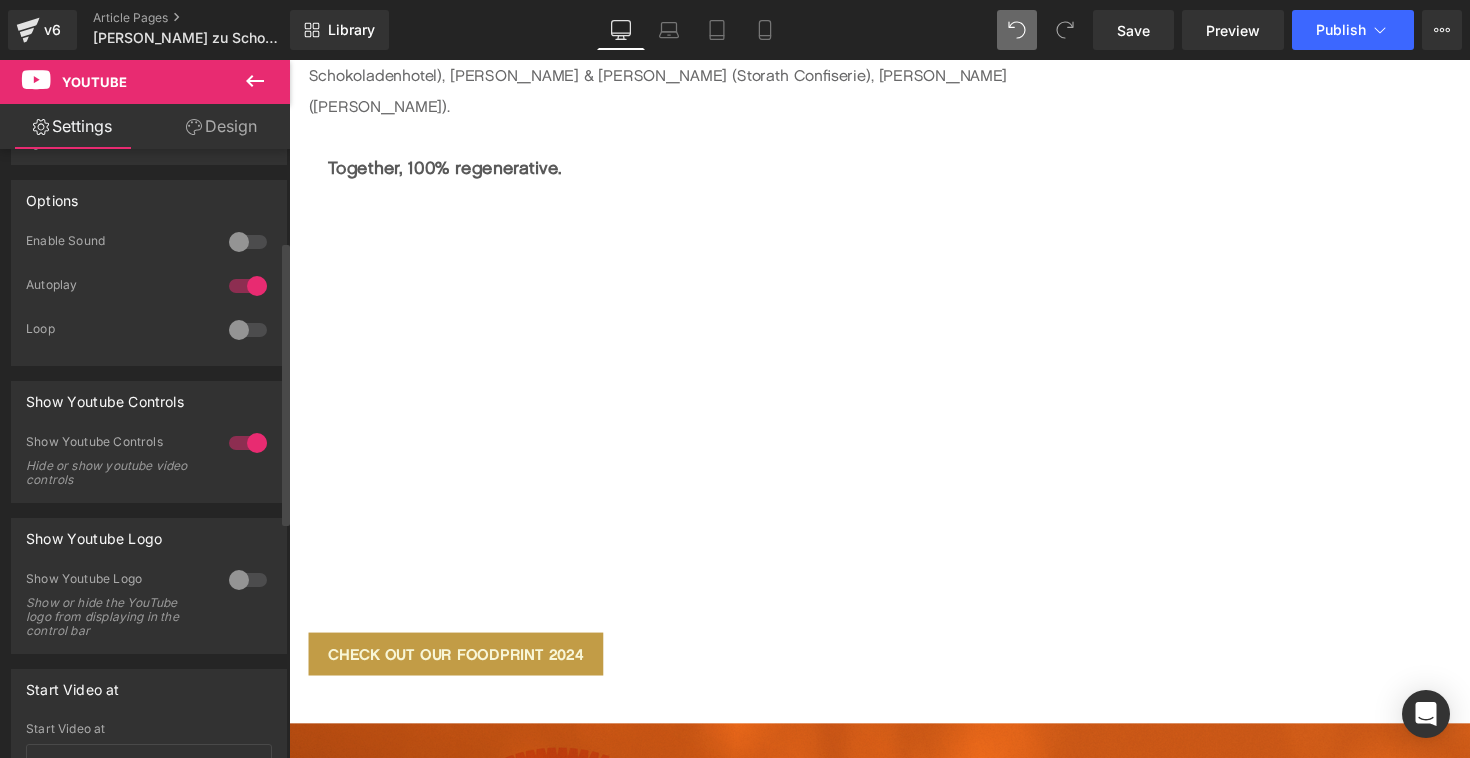 scroll, scrollTop: 206, scrollLeft: 0, axis: vertical 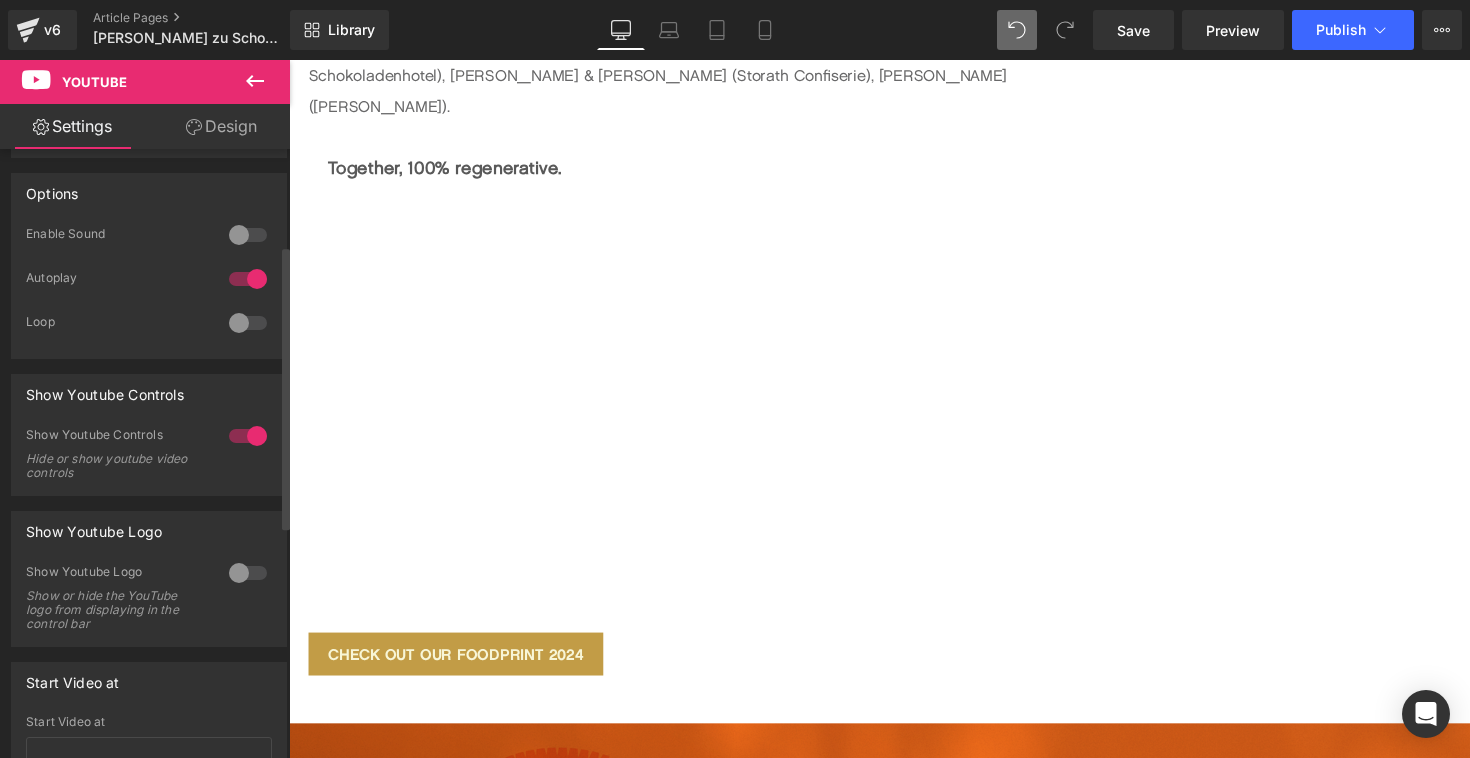 click at bounding box center [248, 573] 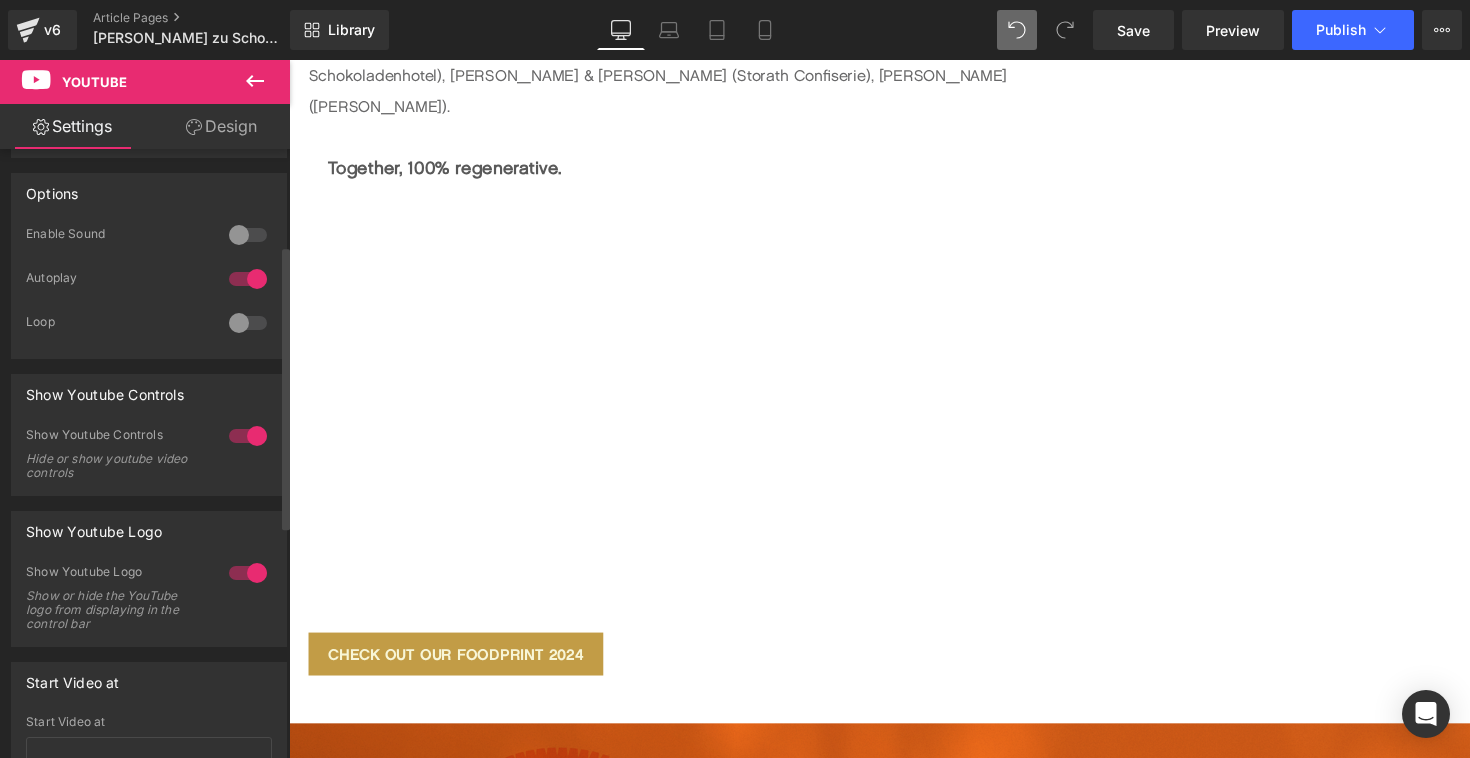 click at bounding box center (248, 573) 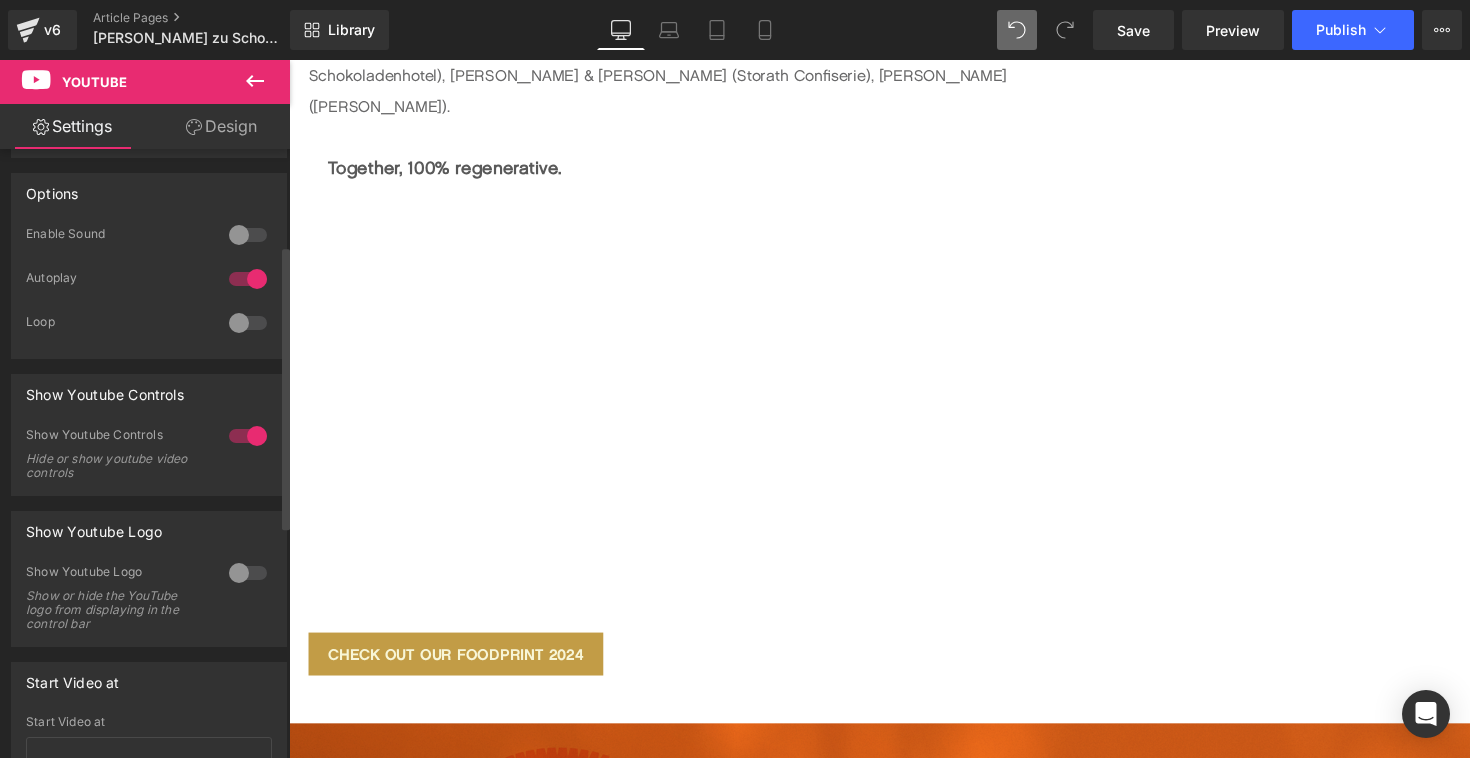 click at bounding box center (248, 573) 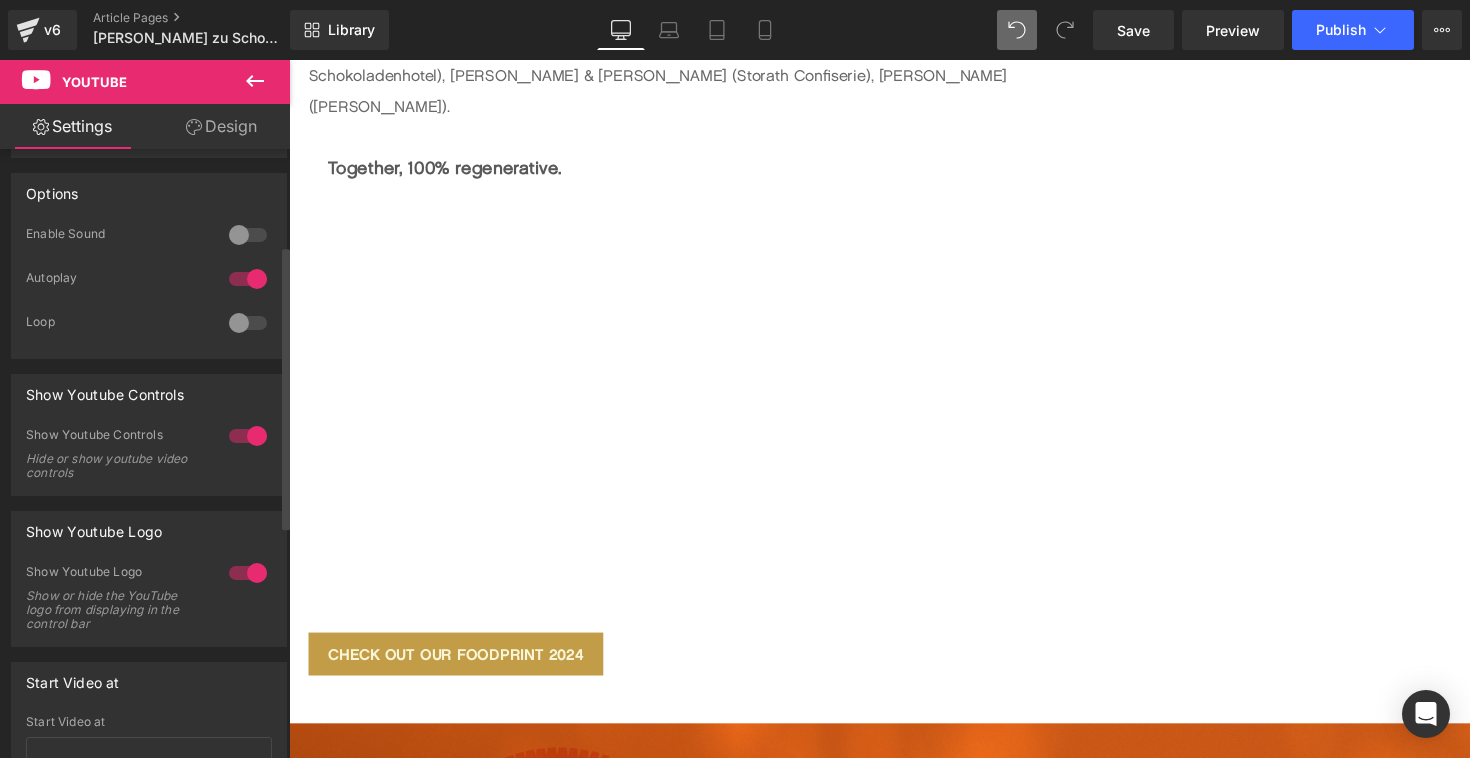 click at bounding box center (248, 573) 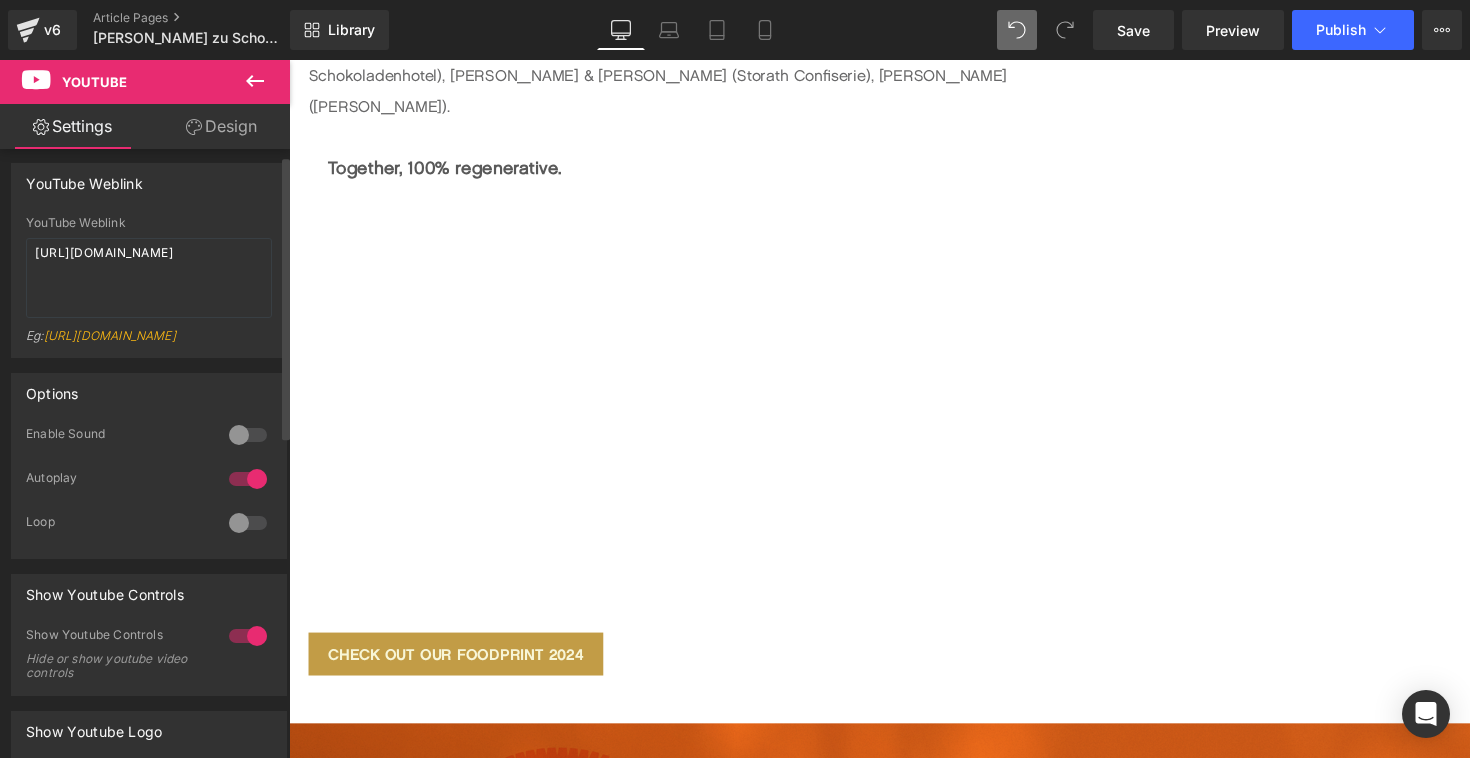 scroll, scrollTop: 0, scrollLeft: 0, axis: both 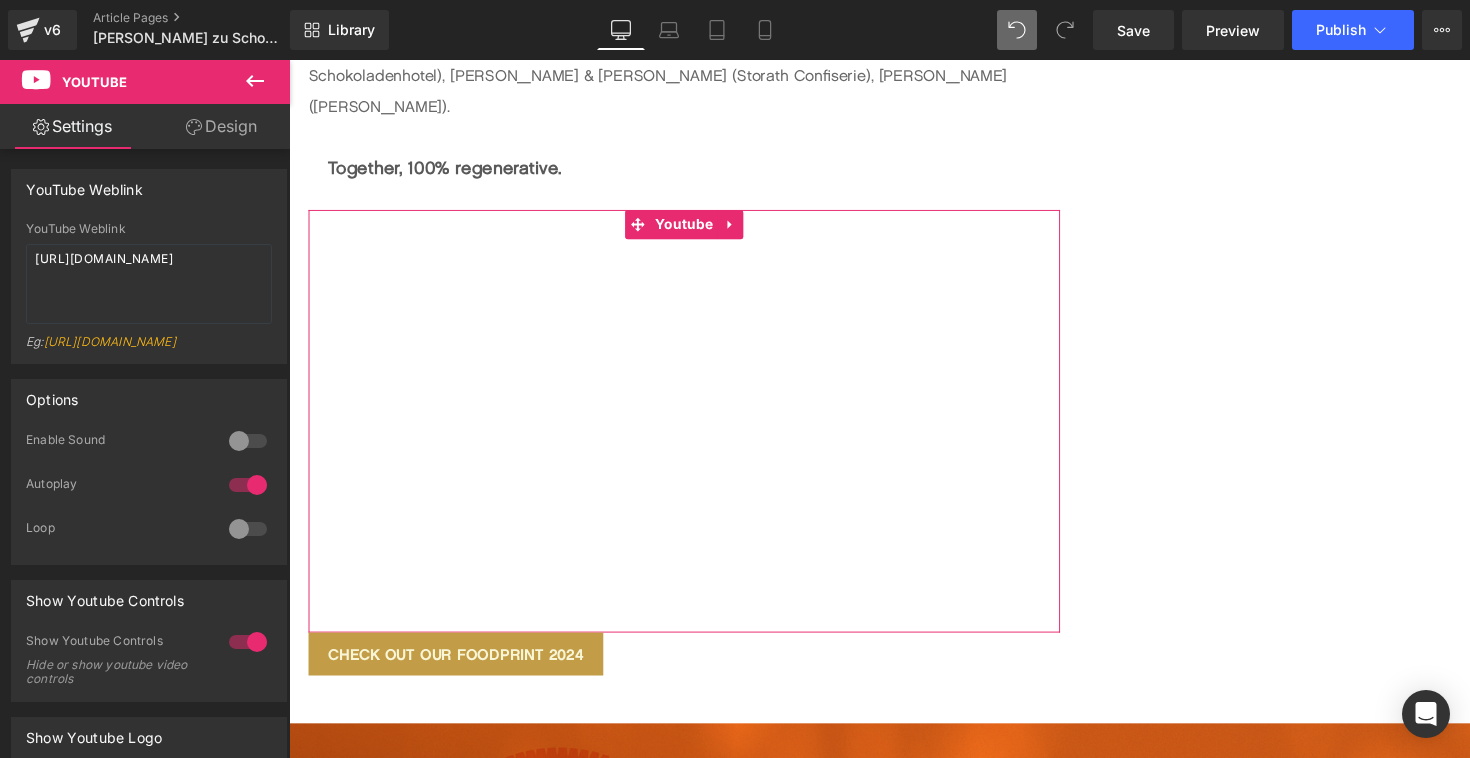 click on "Design" at bounding box center [221, 126] 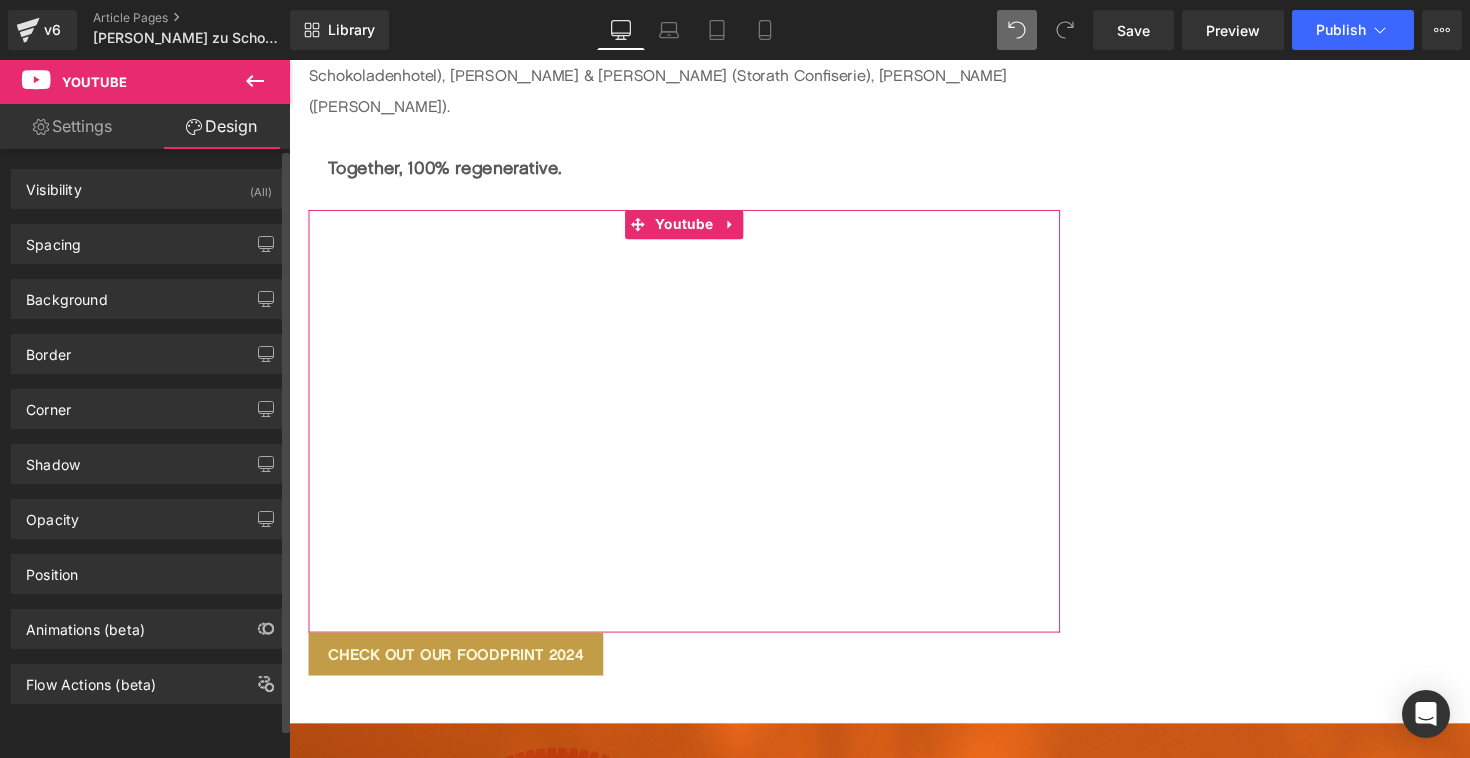 scroll, scrollTop: 3, scrollLeft: 0, axis: vertical 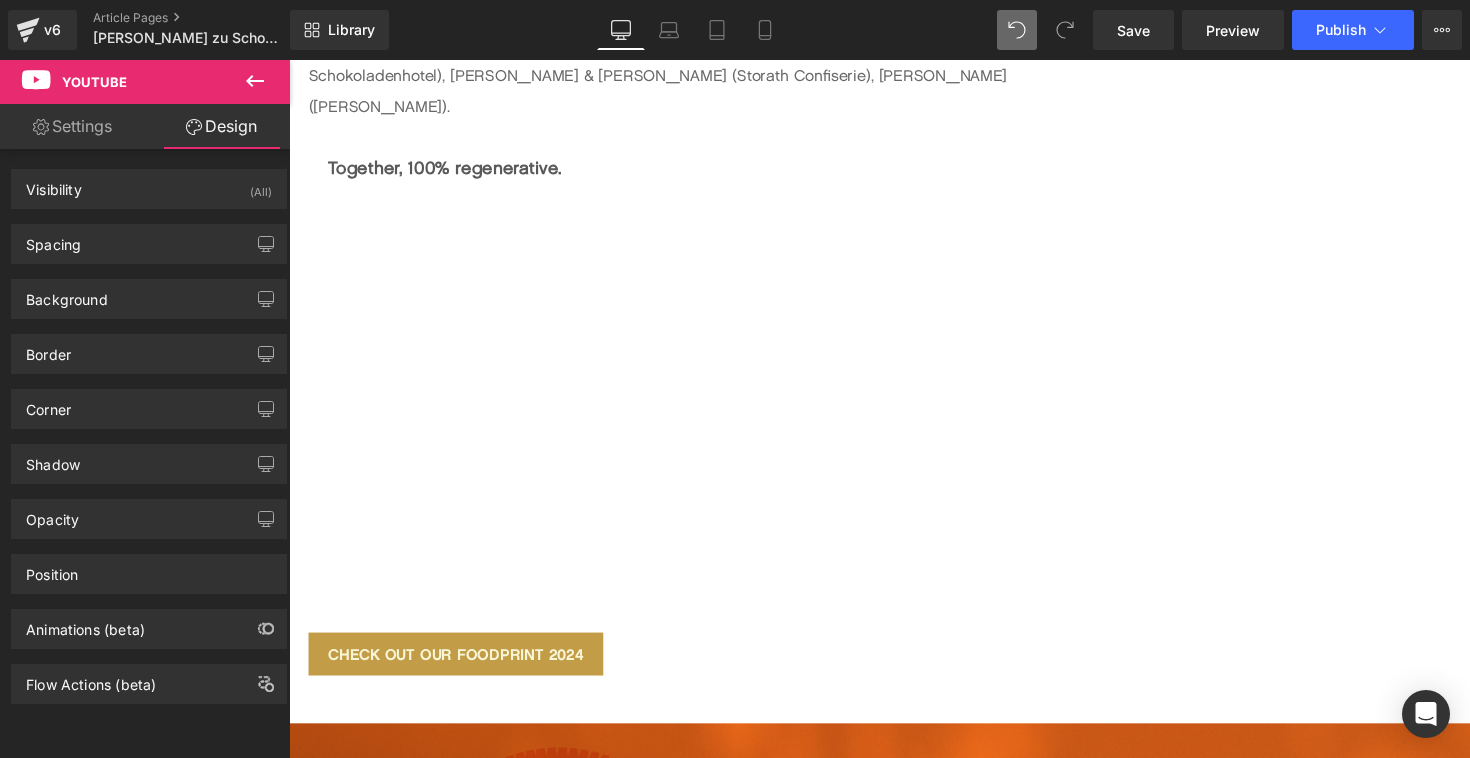 click 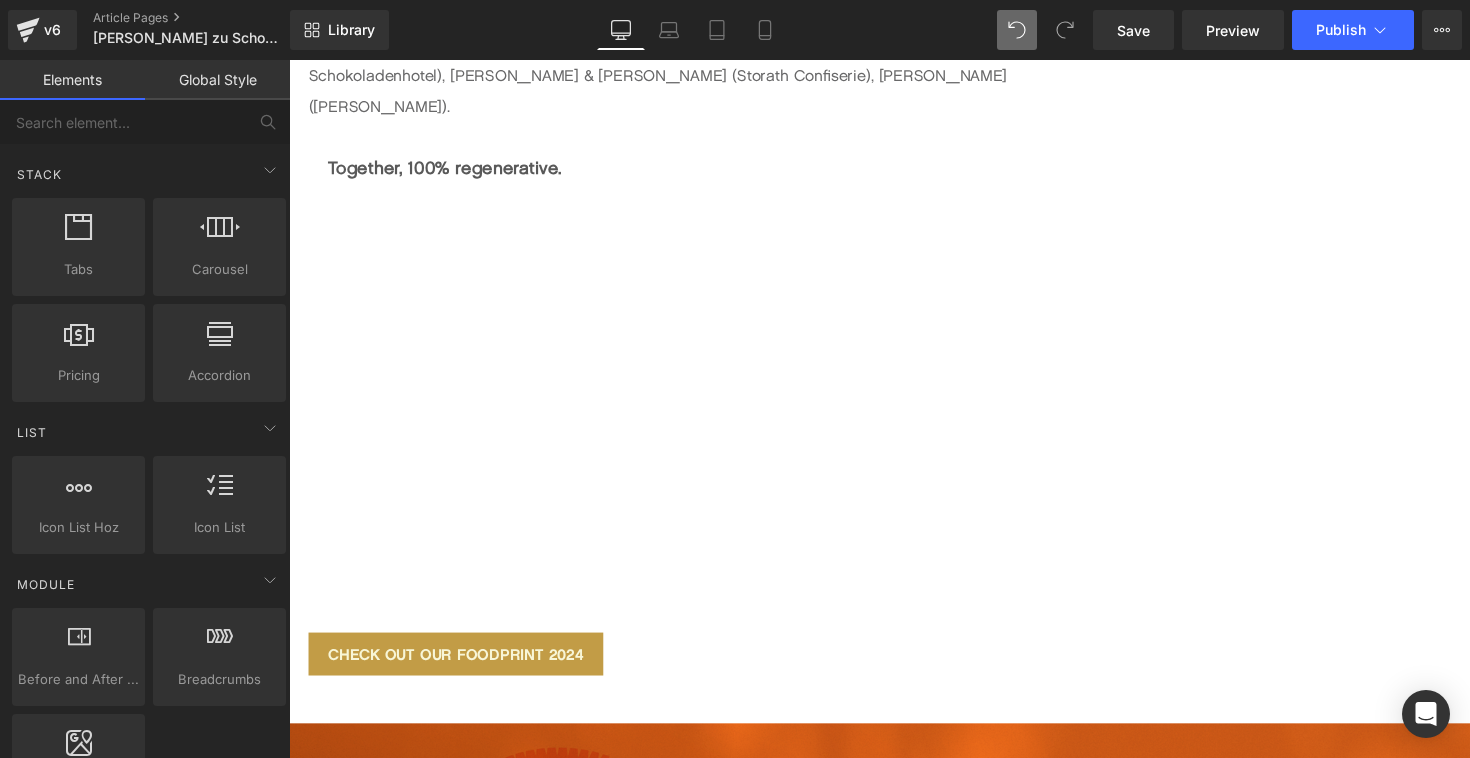 scroll, scrollTop: 0, scrollLeft: 0, axis: both 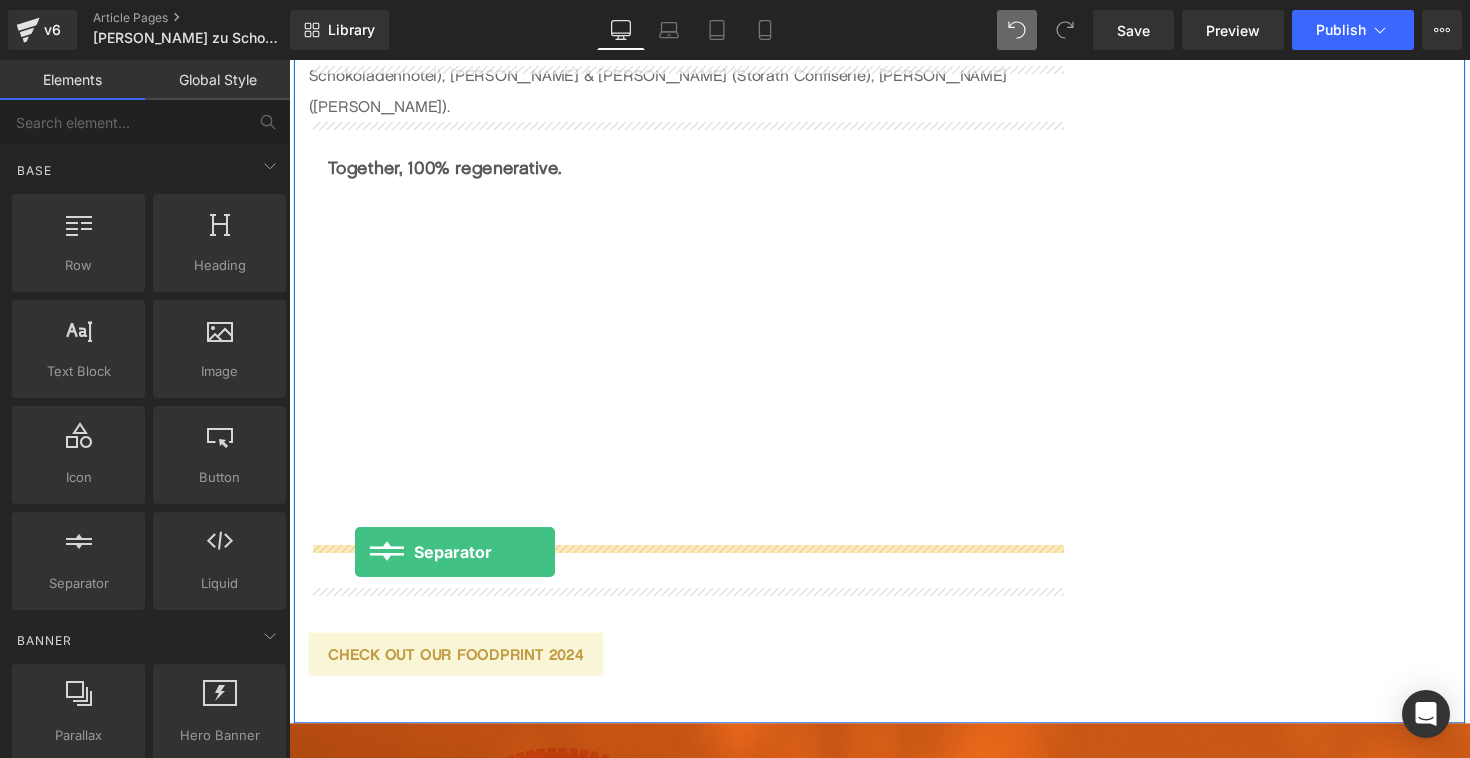 drag, startPoint x: 354, startPoint y: 627, endPoint x: 357, endPoint y: 564, distance: 63.07139 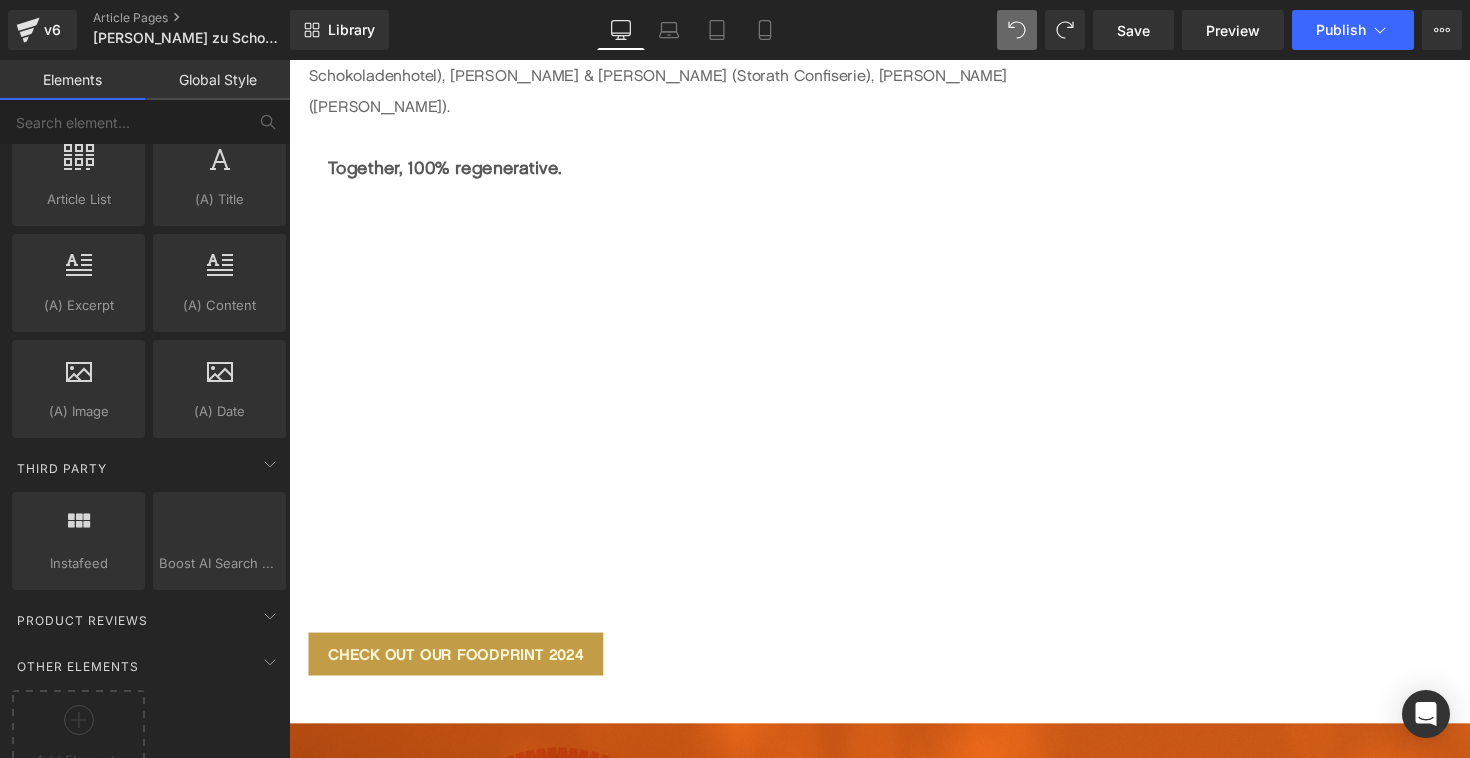 scroll, scrollTop: 3904, scrollLeft: 0, axis: vertical 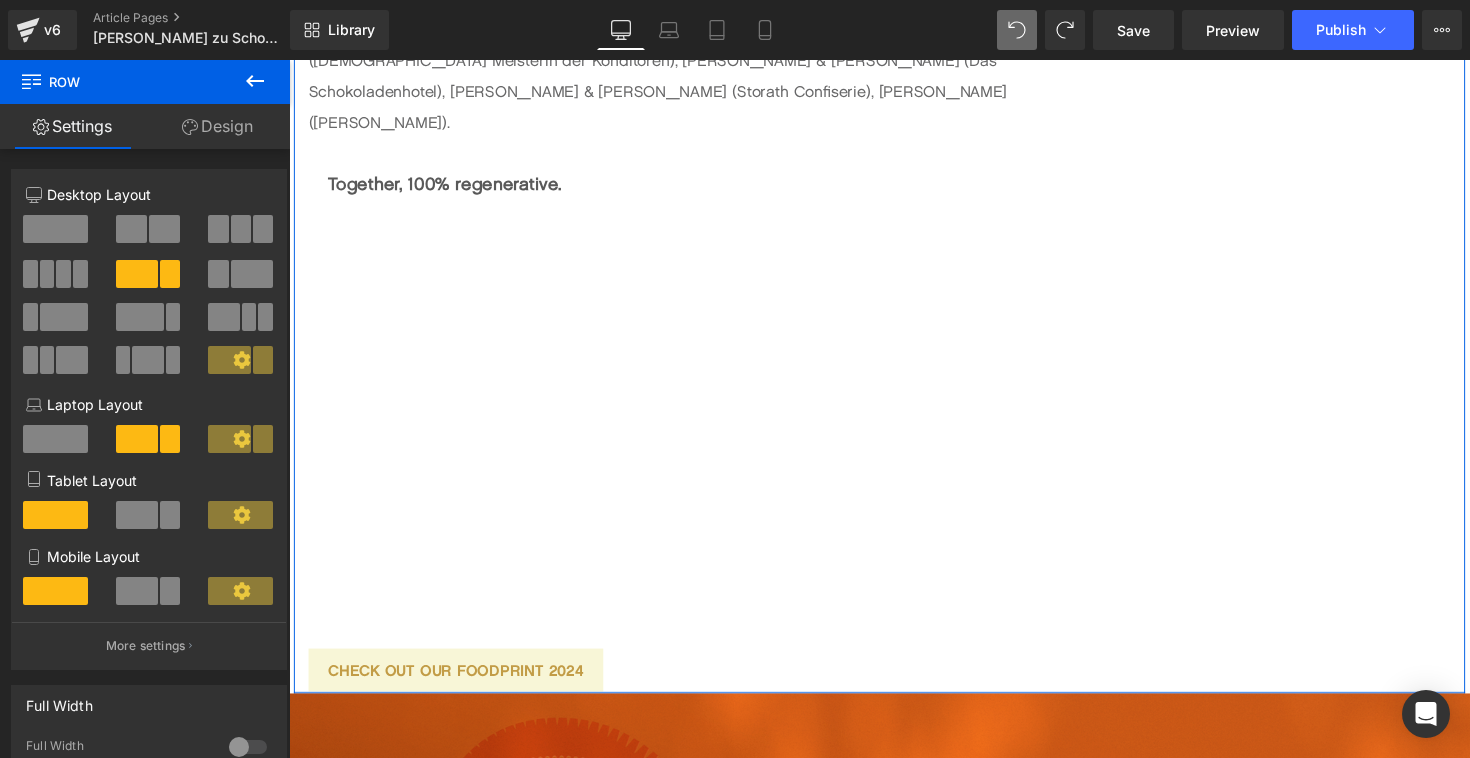 click on "Image
Thank you to Mandy & [PERSON_NAME] ([PERSON_NAME] Confisserie), [PERSON_NAME] (Café Ertl), [PERSON_NAME] (Gewinnerin Compote Complot, Söl’ring-Hof Sylt), [PERSON_NAME] ([DEMOGRAPHIC_DATA] Meisterin der Konditoren), [PERSON_NAME] & [PERSON_NAME] (Das Schokoladenhotel), [PERSON_NAME] & [PERSON_NAME] (Storath Confiserie), [PERSON_NAME] ([PERSON_NAME]).
Text Block         Together, 100% regenerative. Text Block
Youtube         check out our Foodprint [STREET_ADDRESS]" at bounding box center [894, 88] 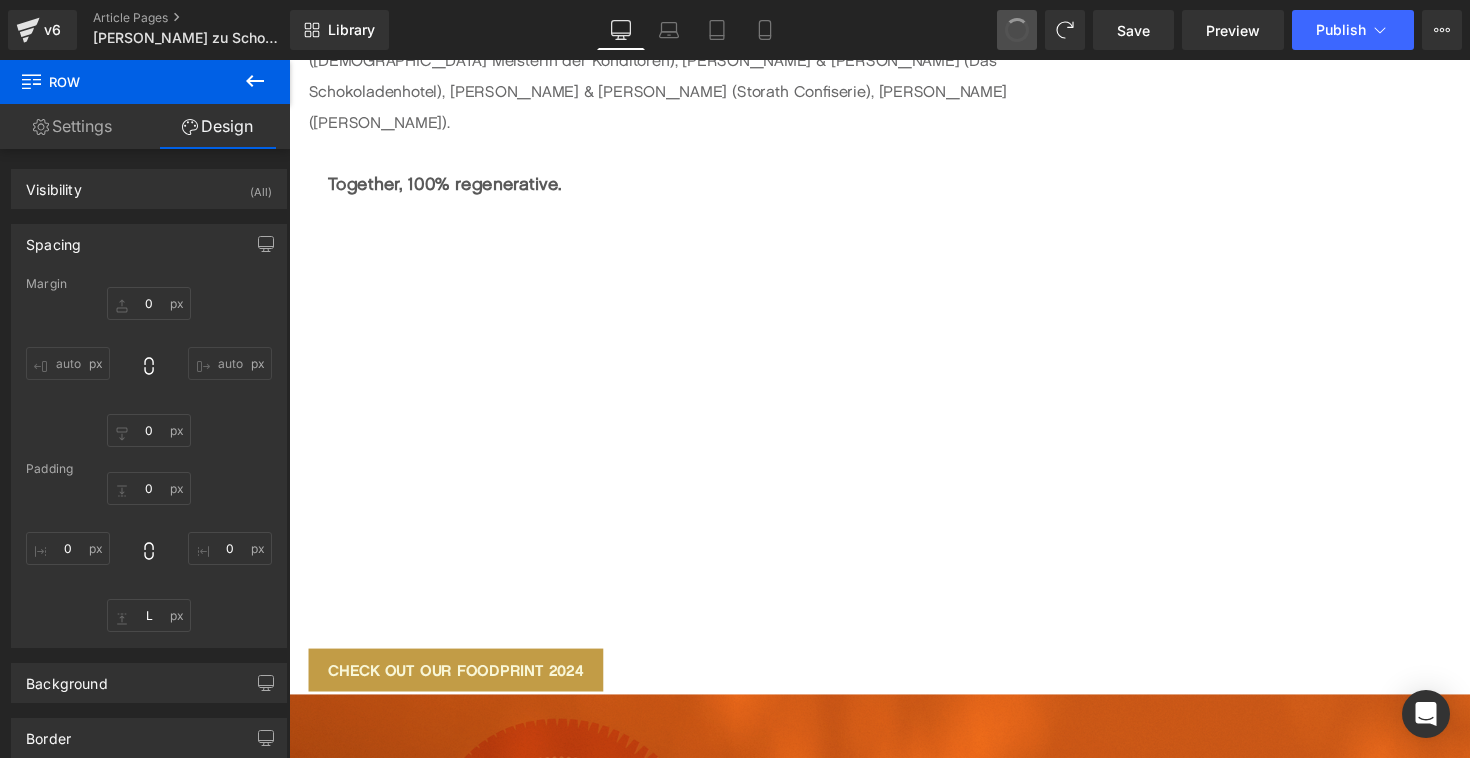 type on "0" 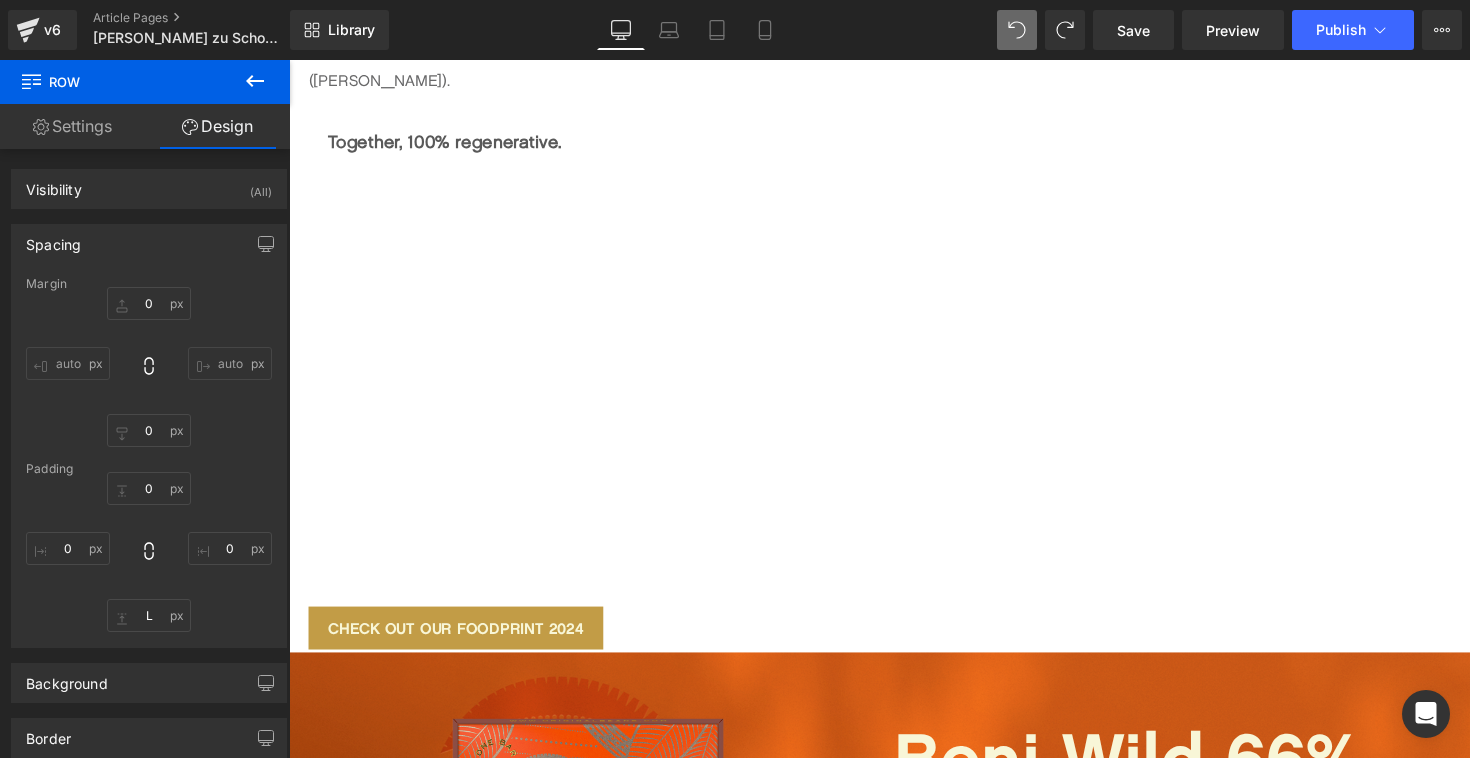 scroll, scrollTop: 5050, scrollLeft: 0, axis: vertical 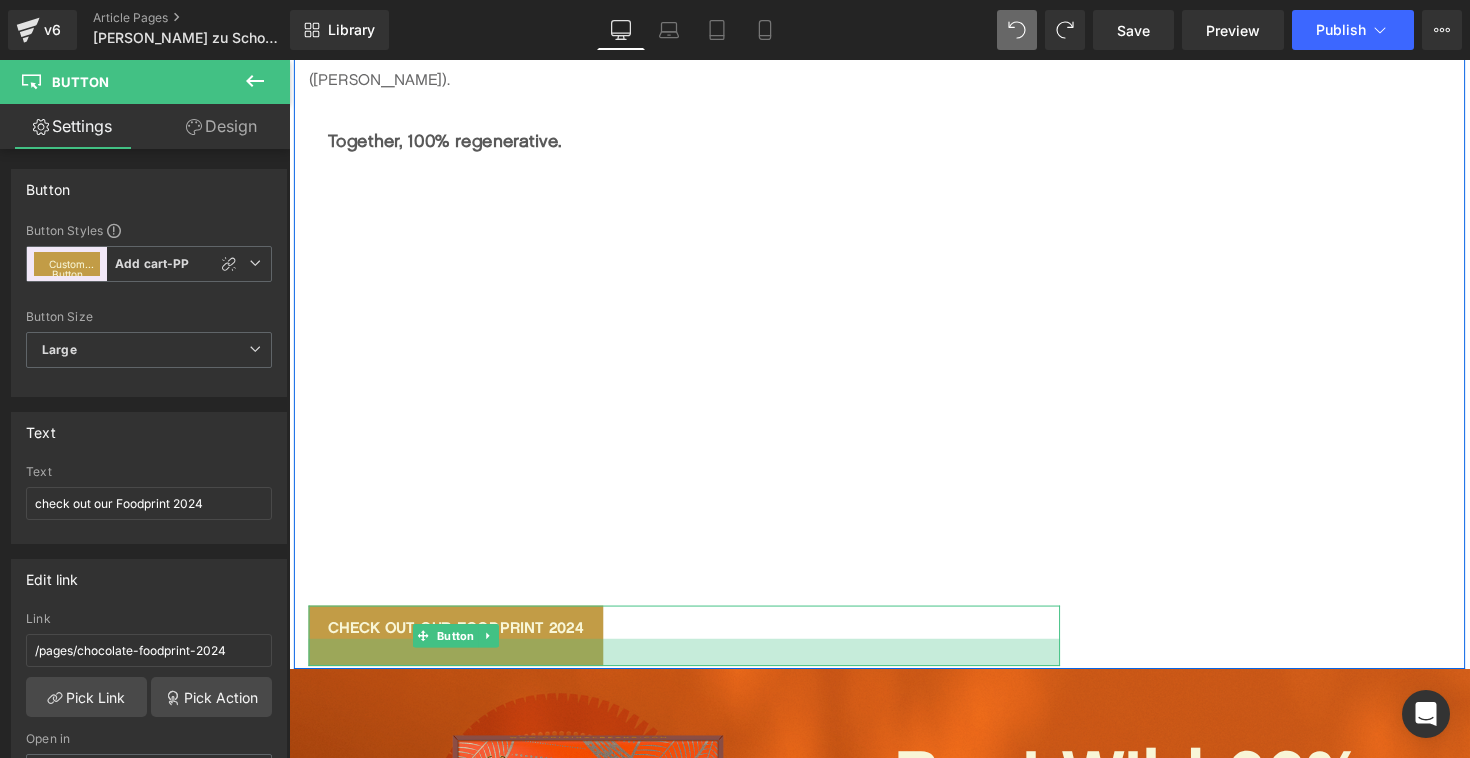 drag, startPoint x: 531, startPoint y: 573, endPoint x: 530, endPoint y: 591, distance: 18.027756 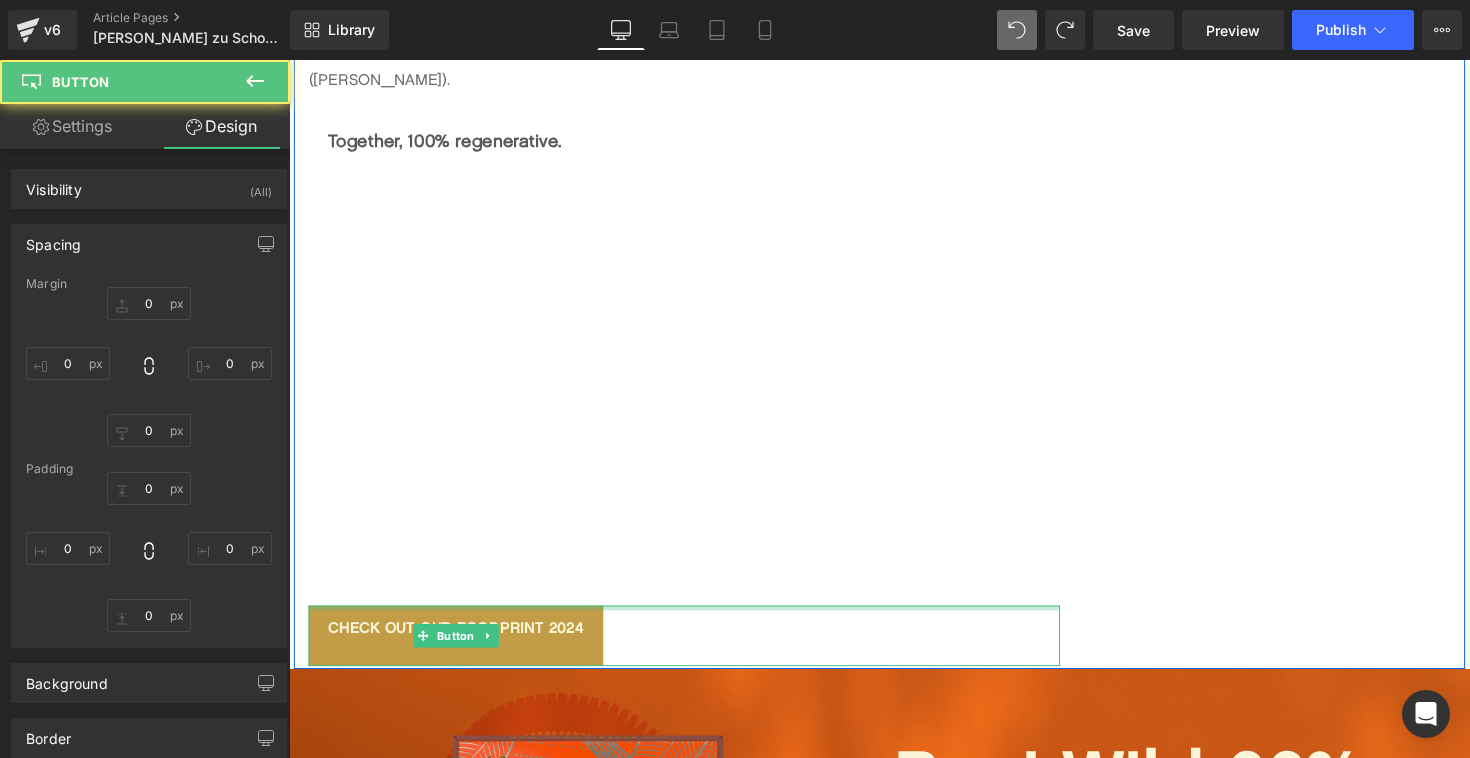 type on "0" 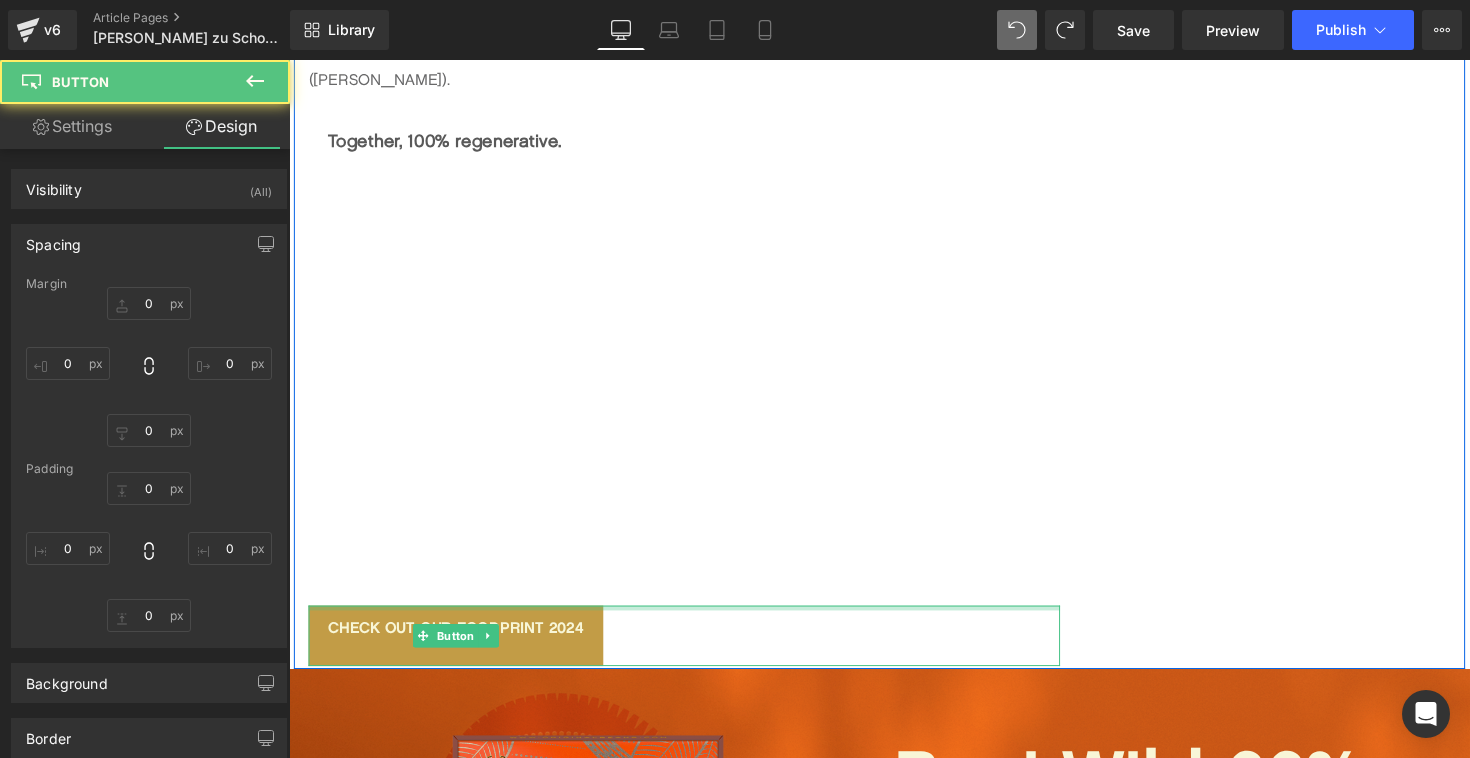 type on "0" 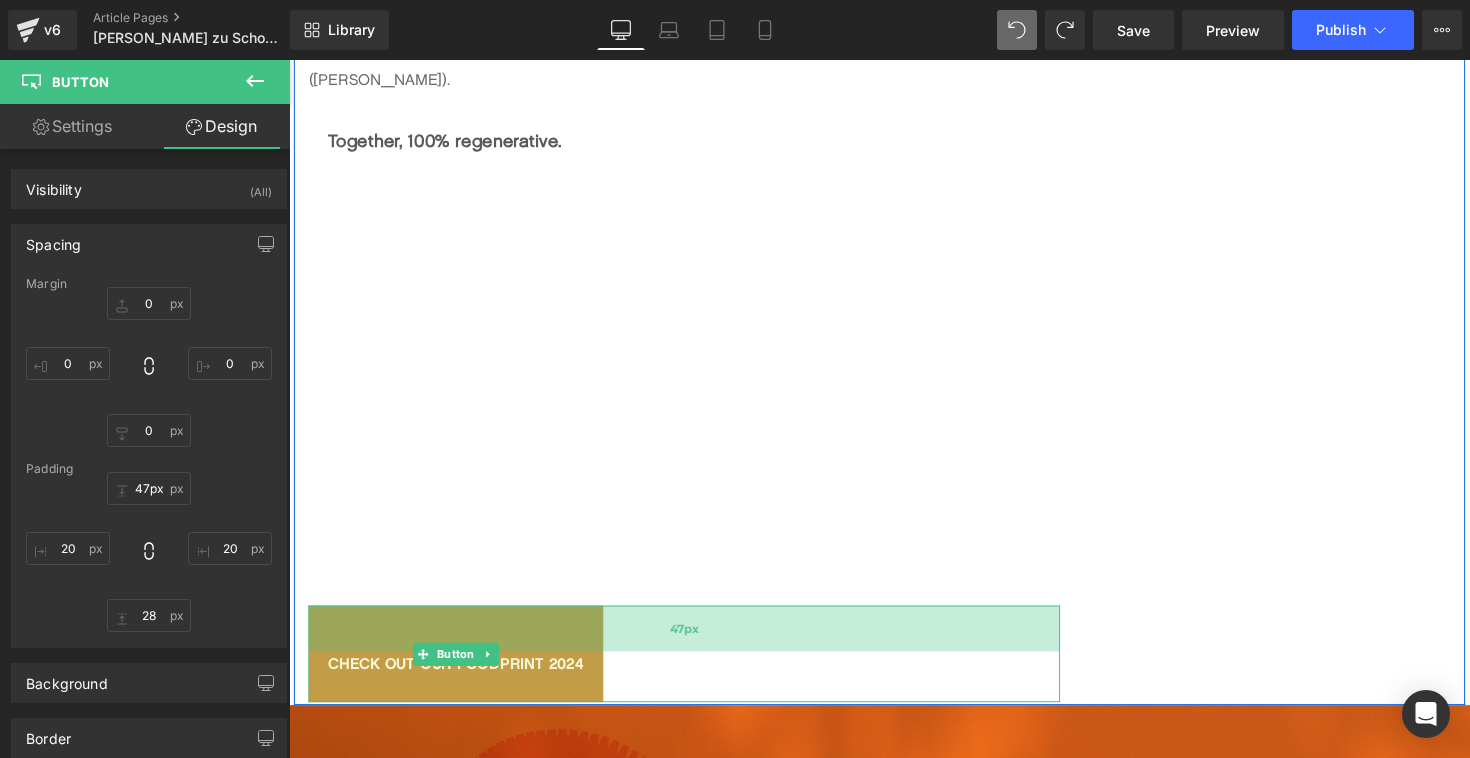 drag, startPoint x: 536, startPoint y: 537, endPoint x: 536, endPoint y: 566, distance: 29 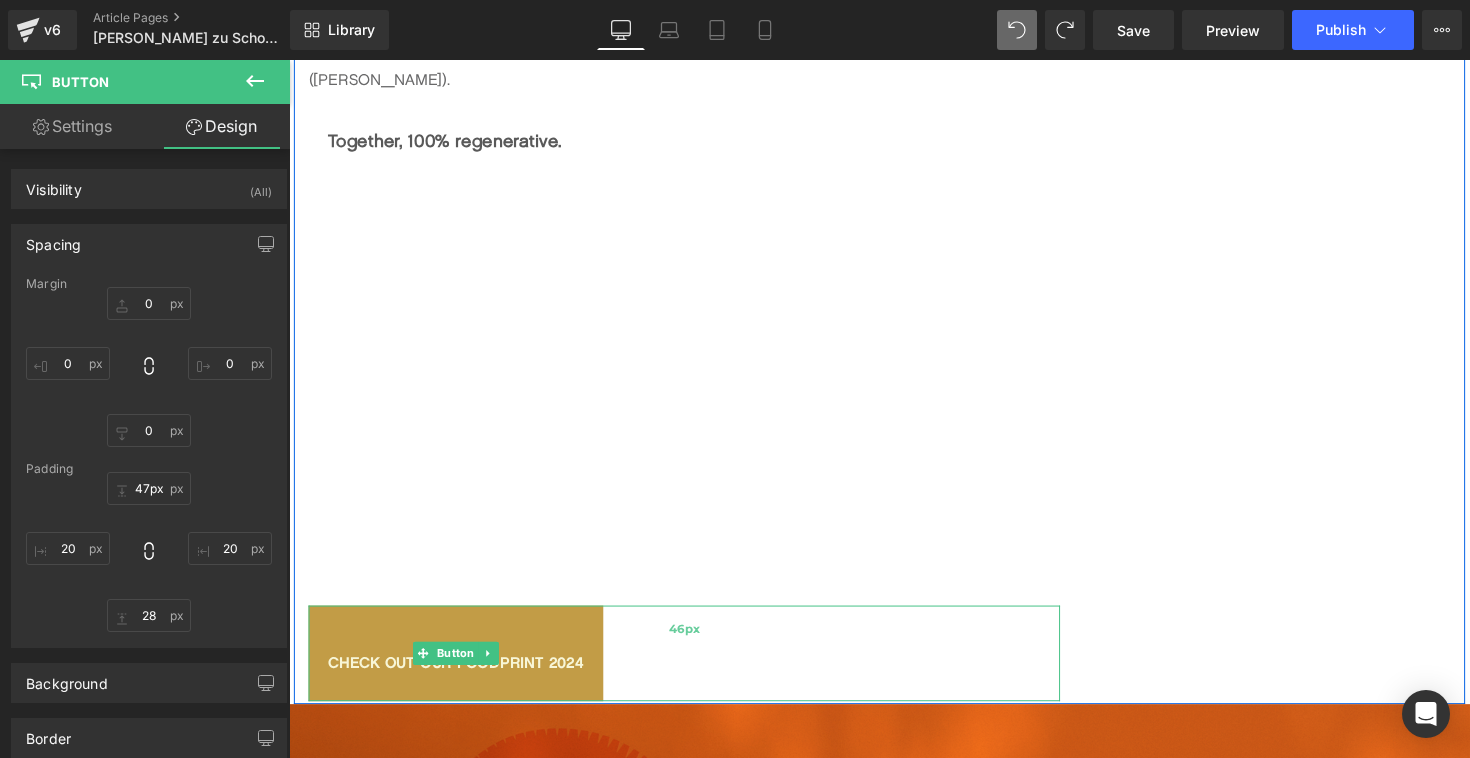 type on "46px" 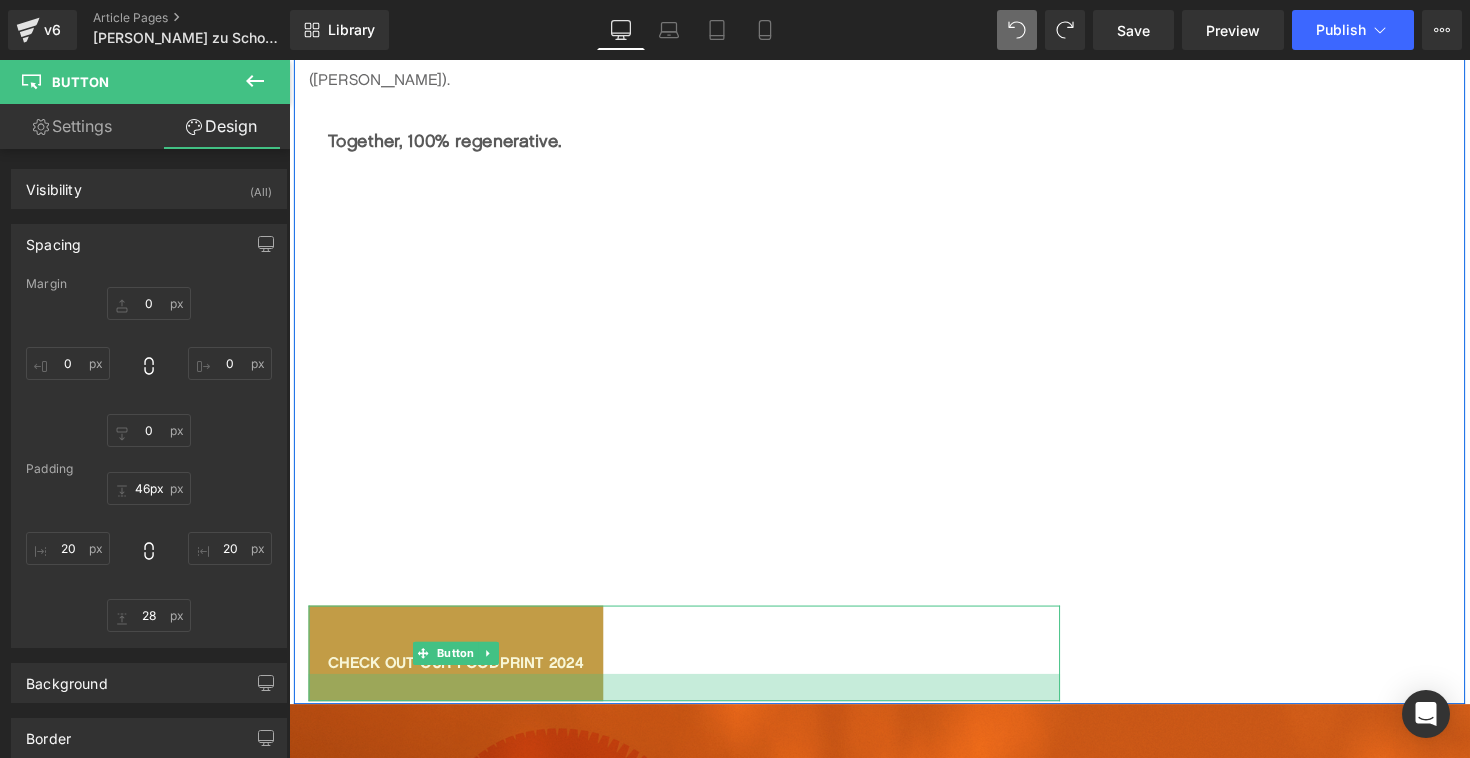 click at bounding box center [694, 703] 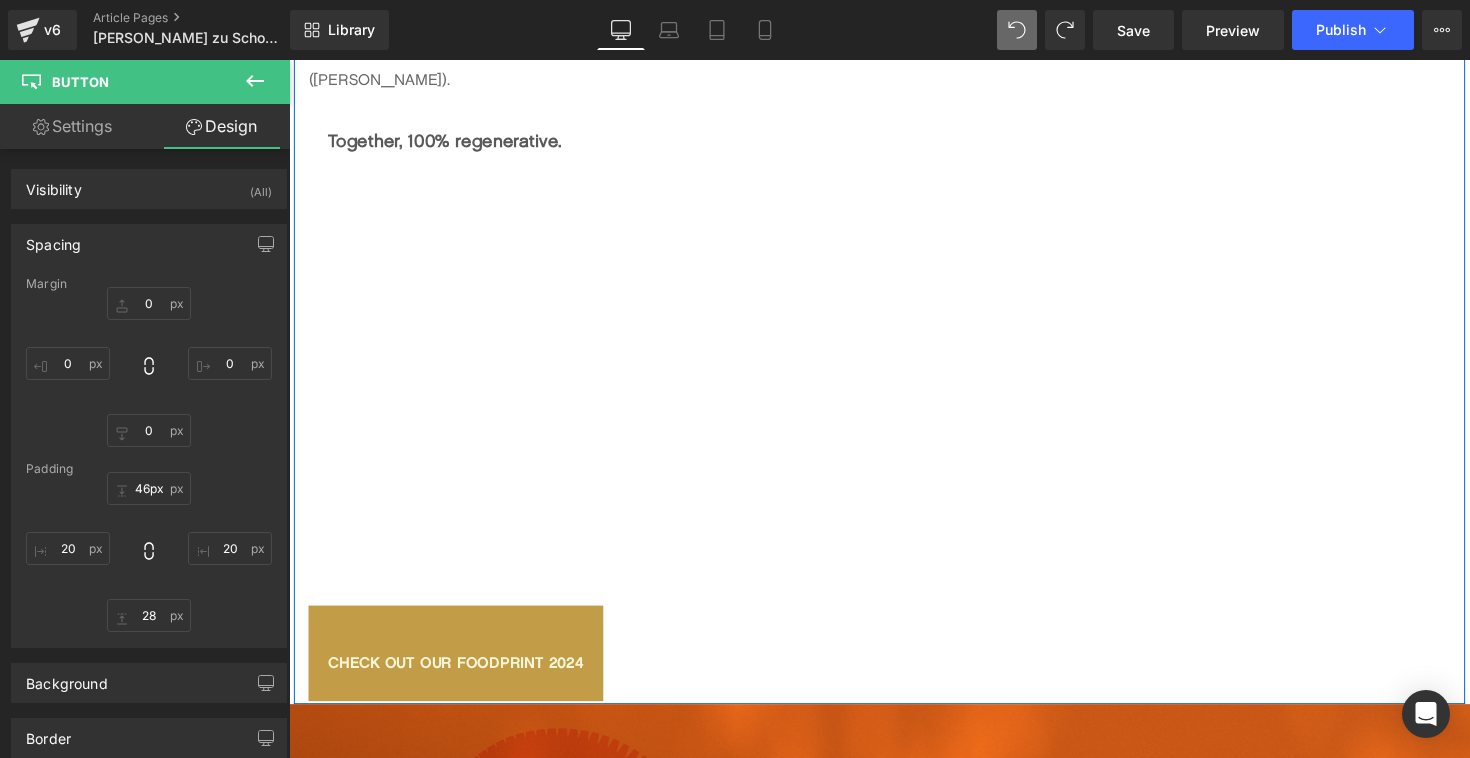 click on "Image
Thank you to Mandy & [PERSON_NAME] ([PERSON_NAME] Confisserie), [PERSON_NAME] (Café Ertl), [PERSON_NAME] (Gewinnerin Compote Complot, Söl’ring-Hof Sylt), [PERSON_NAME] ([DEMOGRAPHIC_DATA] Meisterin der Konditoren), [PERSON_NAME] & [PERSON_NAME] (Das Schokoladenhotel), [PERSON_NAME] & [PERSON_NAME] (Storath Confiserie), [PERSON_NAME] ([PERSON_NAME]).
Text Block         Together, 100% regenerative. Text Block
Youtube         check out our Foodprint [STREET_ADDRESS]" at bounding box center [894, 71] 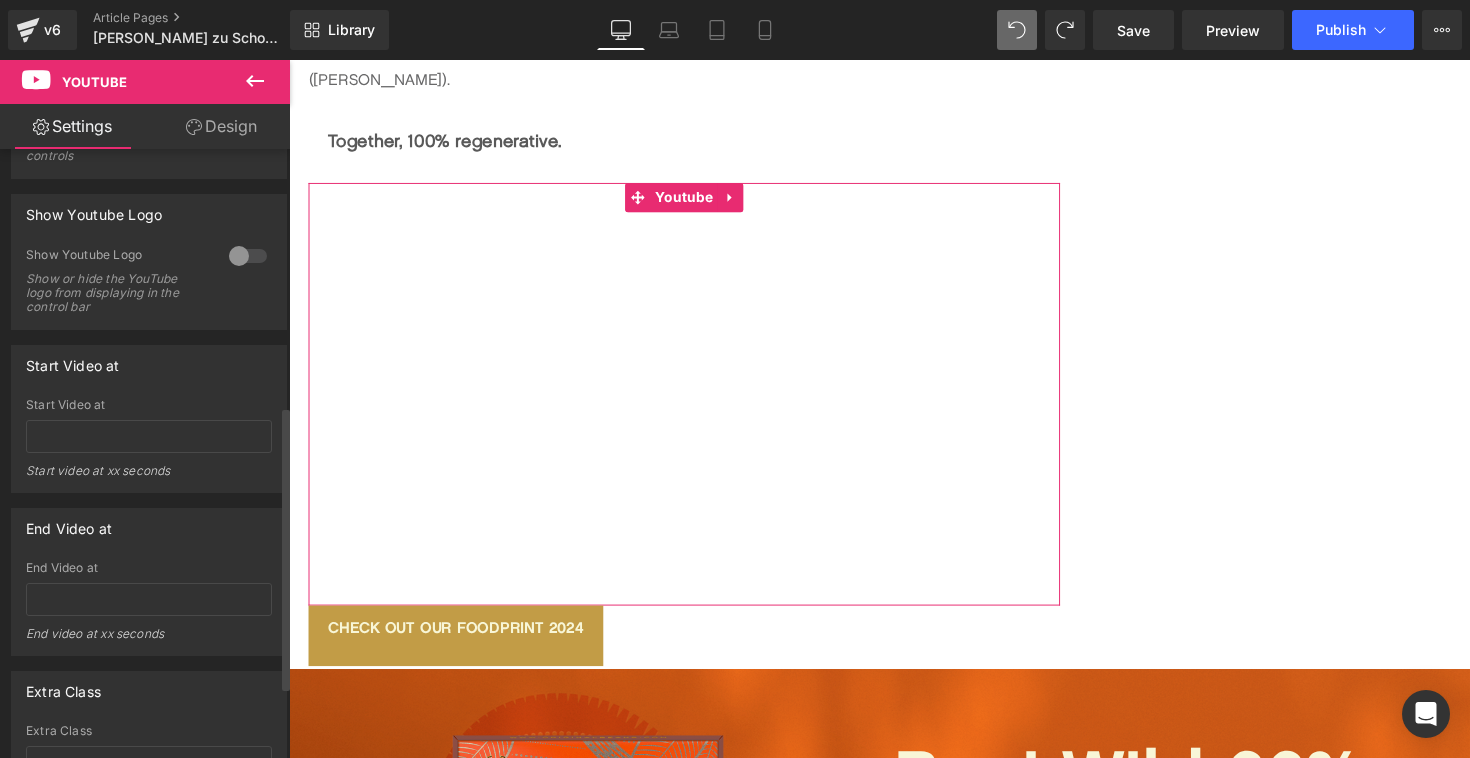 scroll, scrollTop: 570, scrollLeft: 0, axis: vertical 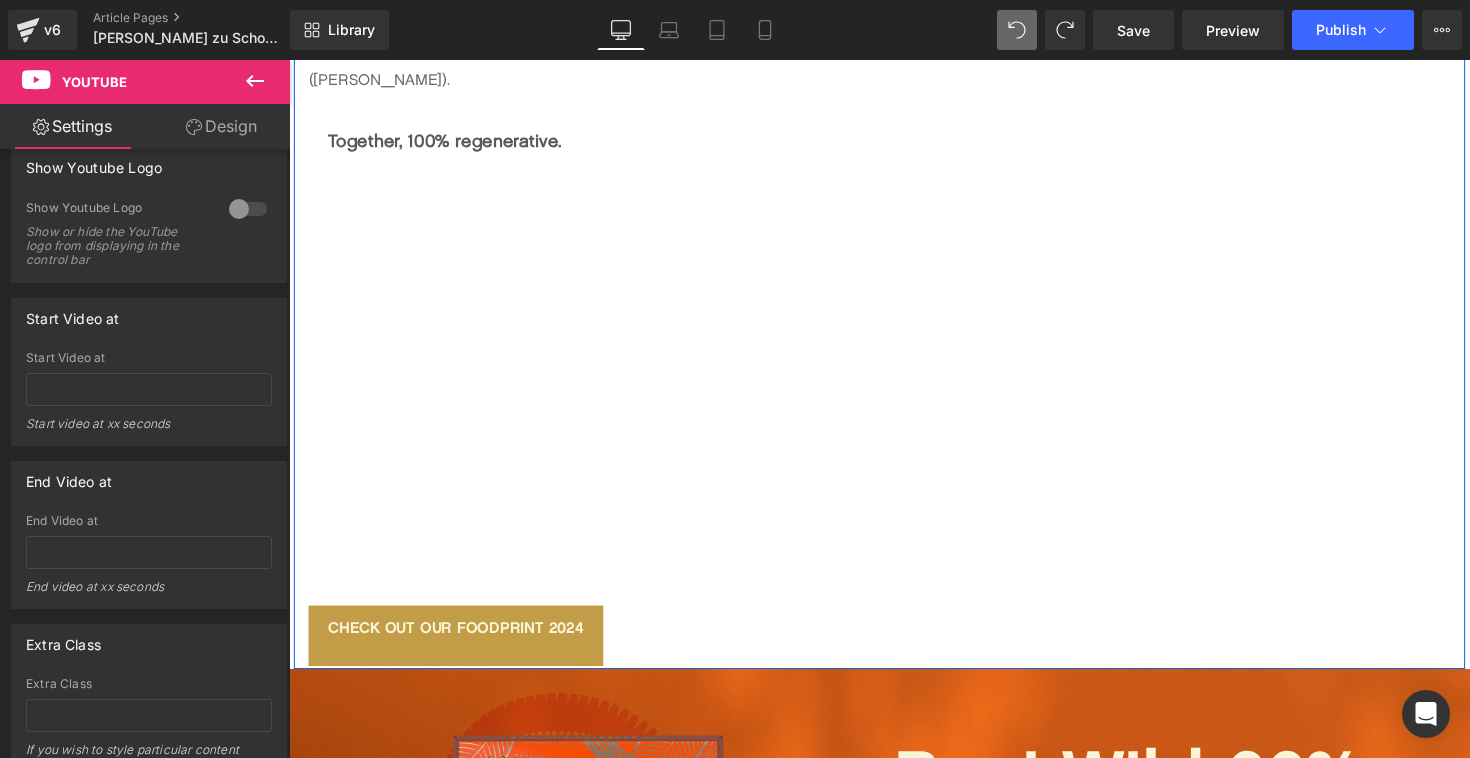 click on "Image
Thank you to Mandy & [PERSON_NAME] ([PERSON_NAME] Confisserie), [PERSON_NAME] (Café Ertl), [PERSON_NAME] (Gewinnerin Compote Complot, Söl’ring-Hof Sylt), [PERSON_NAME] ([DEMOGRAPHIC_DATA] Meisterin der Konditoren), [PERSON_NAME] & [PERSON_NAME] (Das Schokoladenhotel), [PERSON_NAME] & [PERSON_NAME] (Storath Confiserie), [PERSON_NAME] ([PERSON_NAME]).
Text Block         Together, 100% regenerative. Text Block
Youtube         check out our Foodprint [STREET_ADDRESS]" at bounding box center (894, 53) 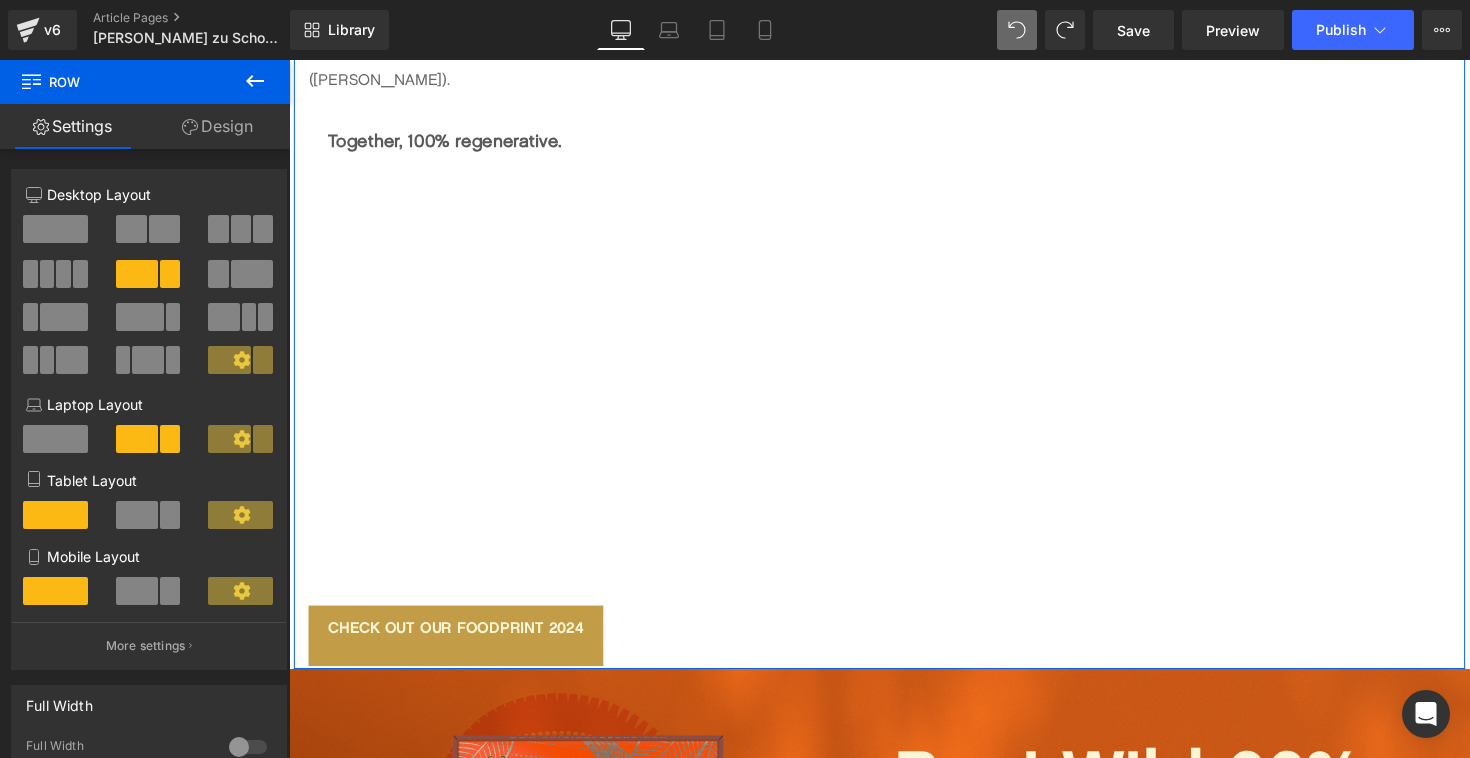 click on "Settings" at bounding box center (72, 126) 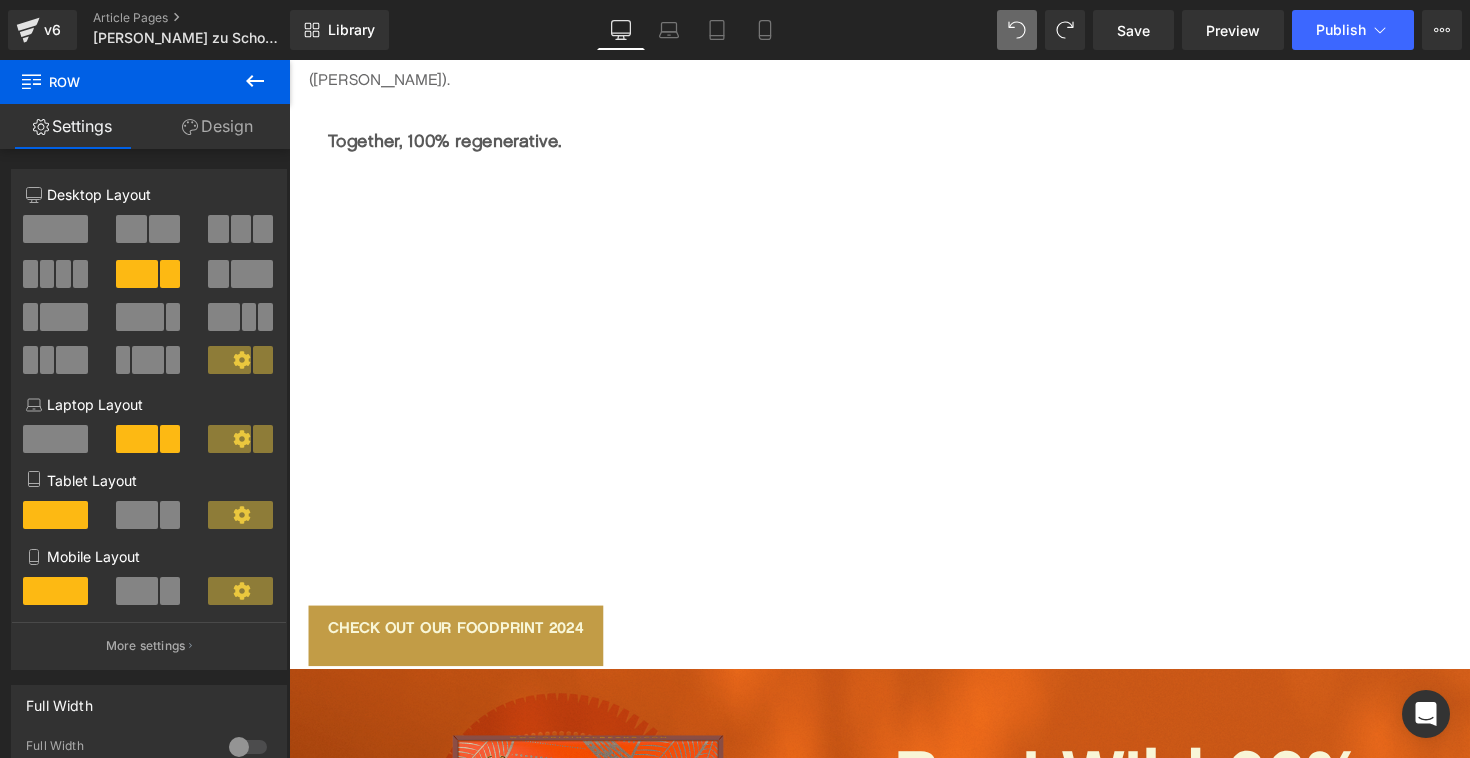 click 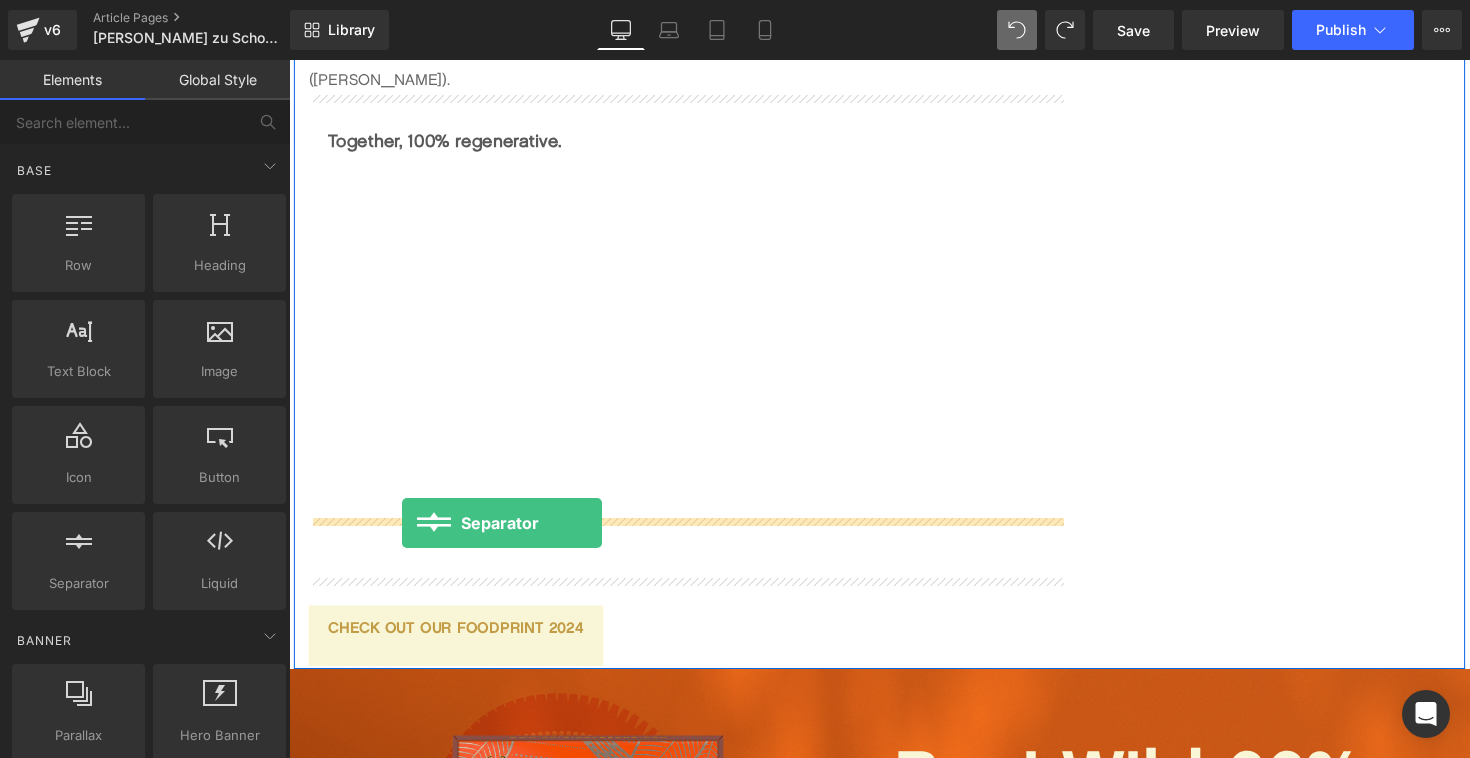 drag, startPoint x: 368, startPoint y: 628, endPoint x: 405, endPoint y: 534, distance: 101.0198 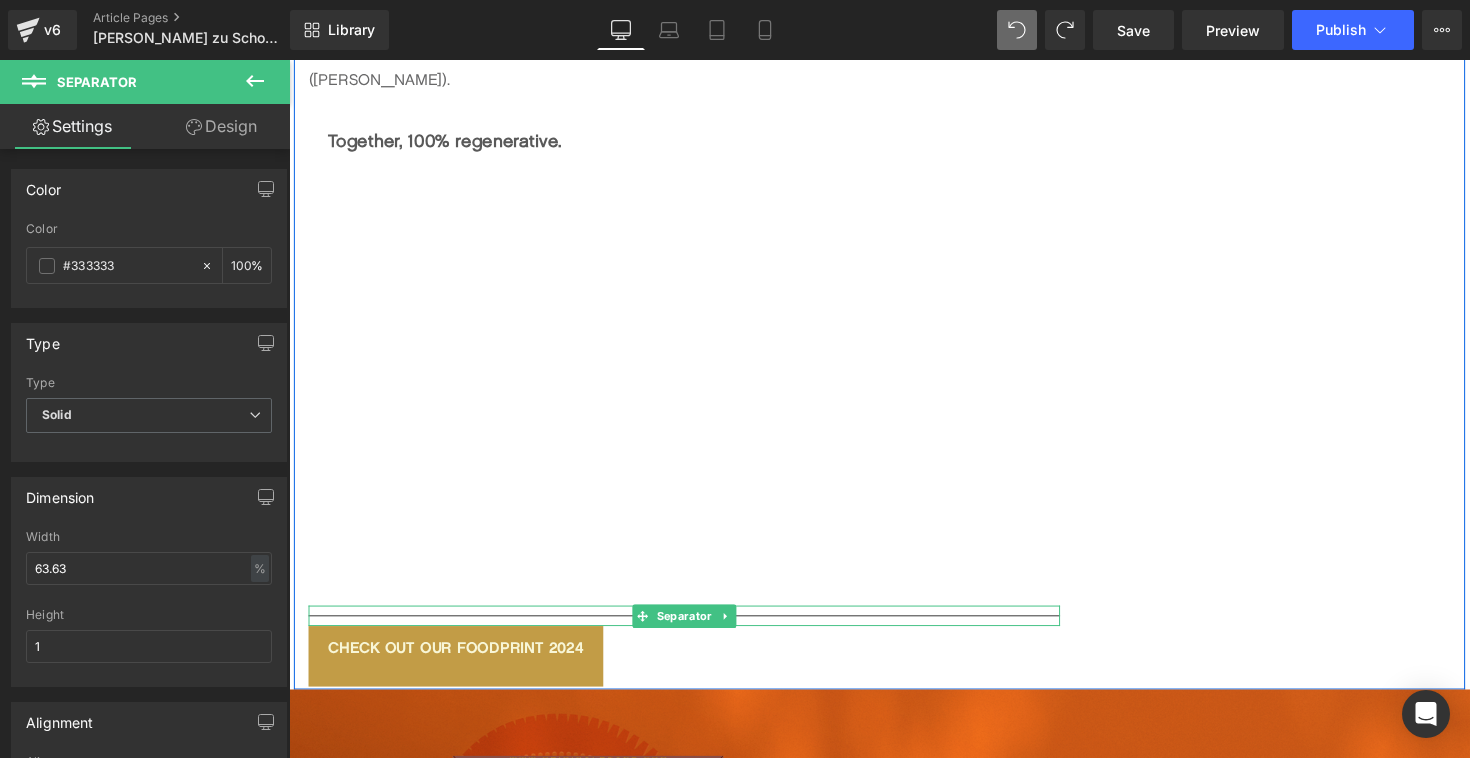click at bounding box center [694, 629] 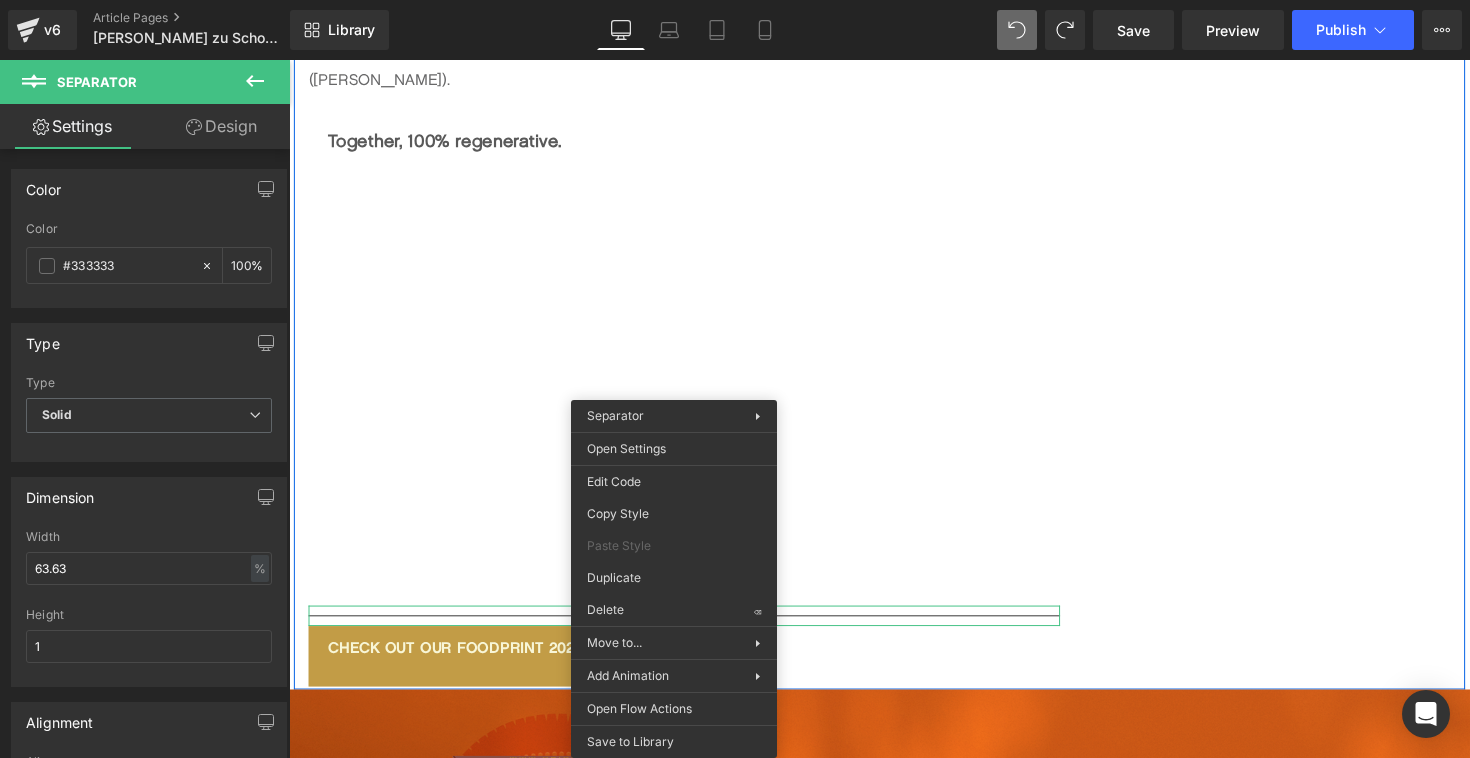 click at bounding box center (694, 629) 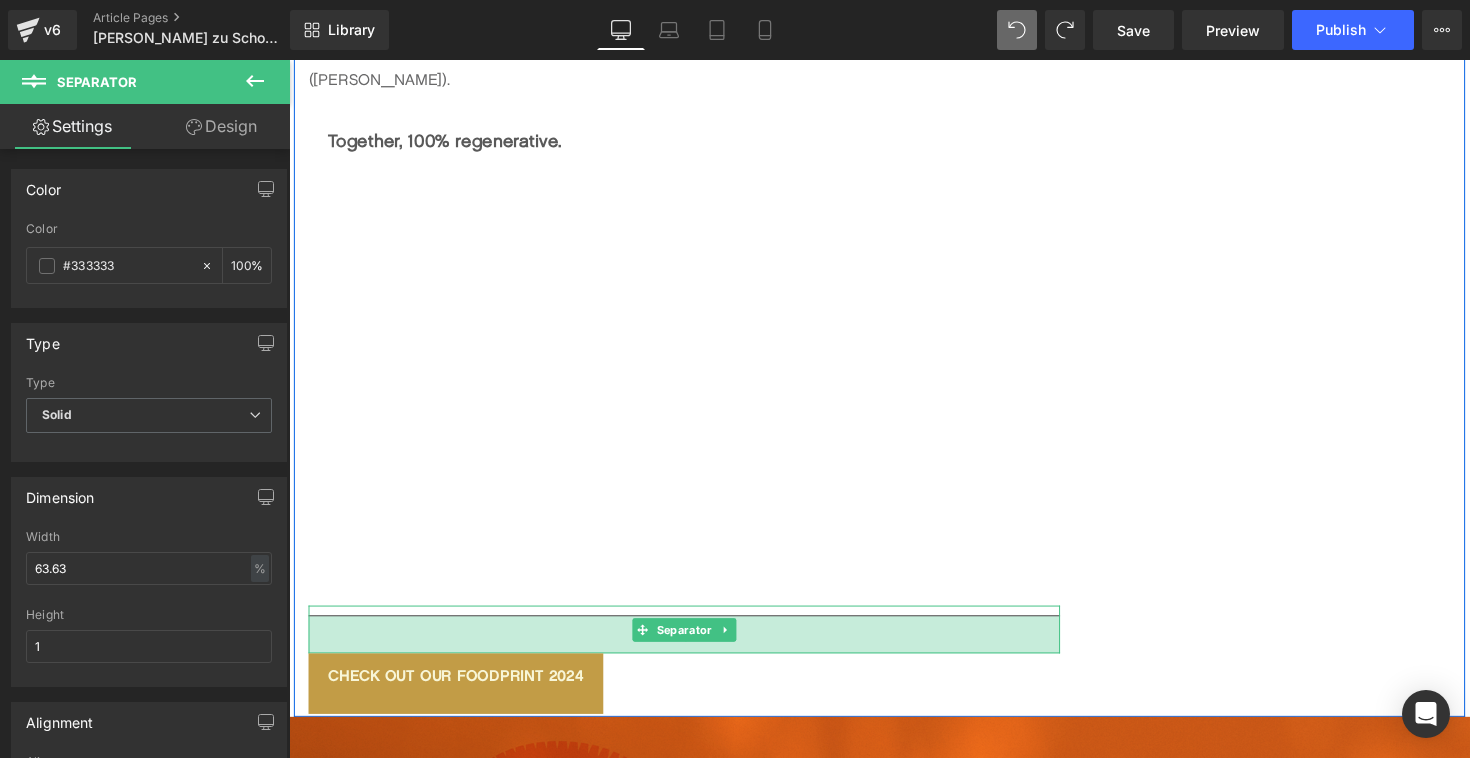 drag, startPoint x: 849, startPoint y: 546, endPoint x: 850, endPoint y: 574, distance: 28.01785 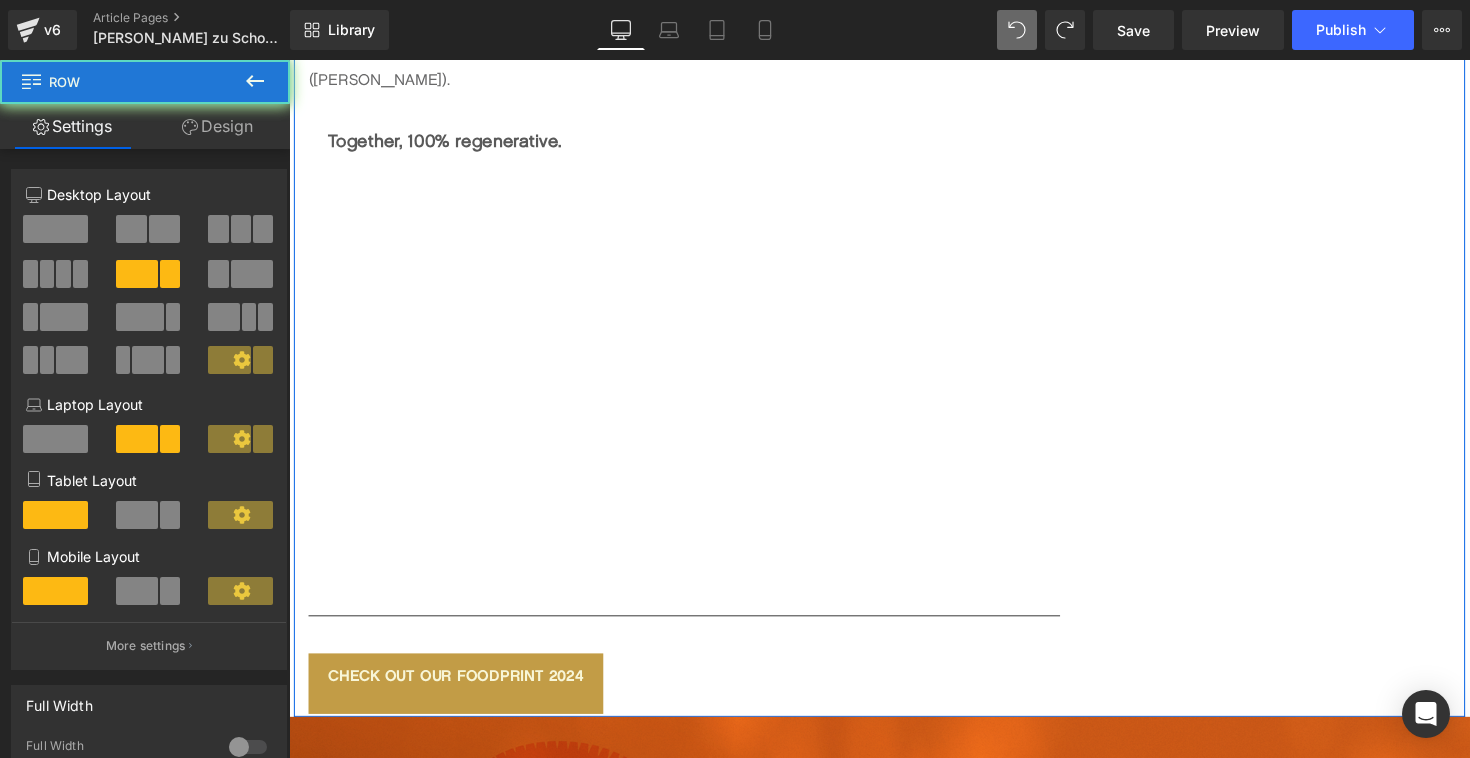 click on "Image
Thank you to Mandy & [PERSON_NAME] ([PERSON_NAME] Confisserie), [PERSON_NAME] (Café Ertl), [PERSON_NAME] (Gewinnerin Compote Complot, Söl’ring-Hof Sylt), [PERSON_NAME] ([DEMOGRAPHIC_DATA] Meisterin der Konditoren), [PERSON_NAME] & [PERSON_NAME] (Das Schokoladenhotel), [PERSON_NAME] & [PERSON_NAME] (Storath Confiserie), [PERSON_NAME] ([PERSON_NAME]).
Text Block         Together, 100% regenerative. Text Block
Youtube
Separator     38px     check out our Foodprint [STREET_ADDRESS]" at bounding box center [894, 78] 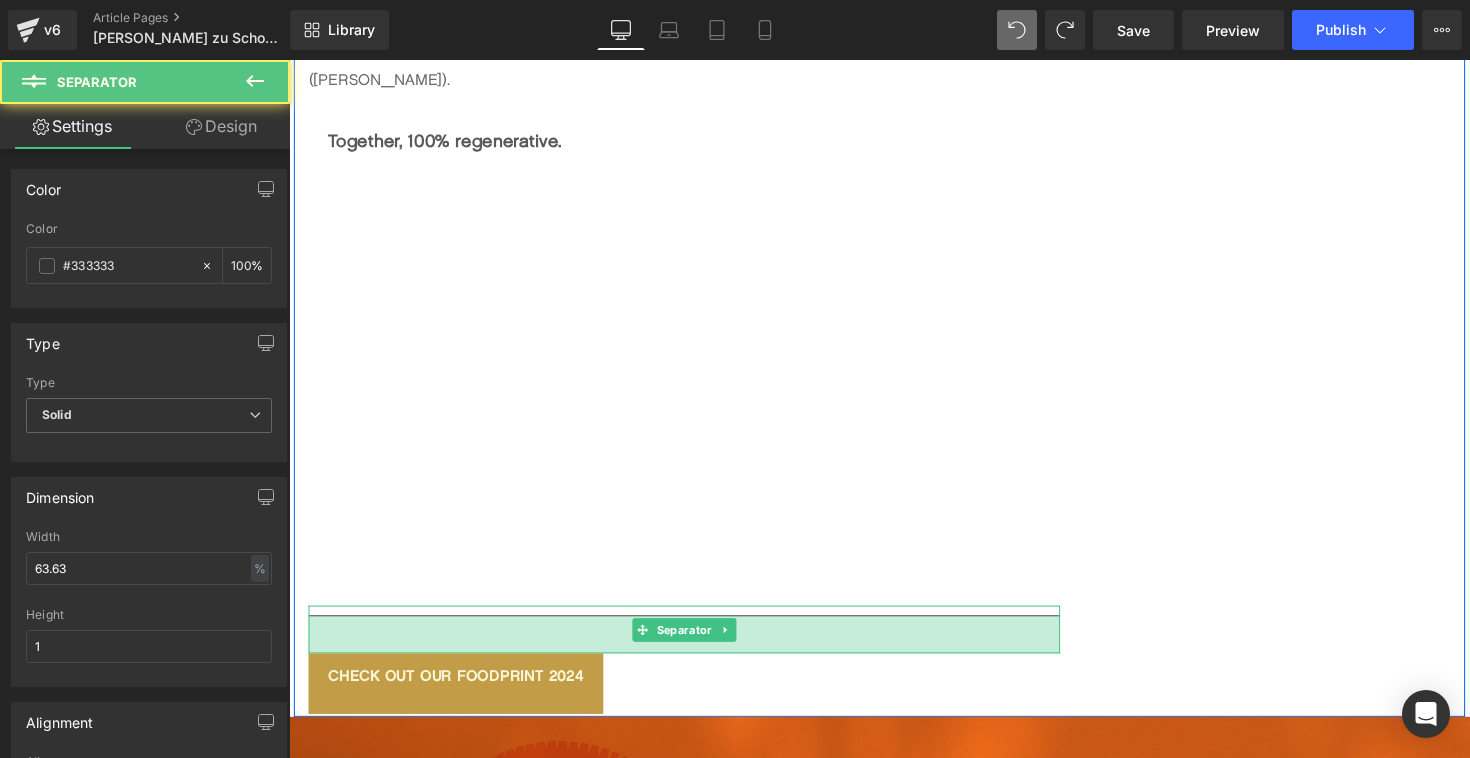 click on "38px" at bounding box center (694, 649) 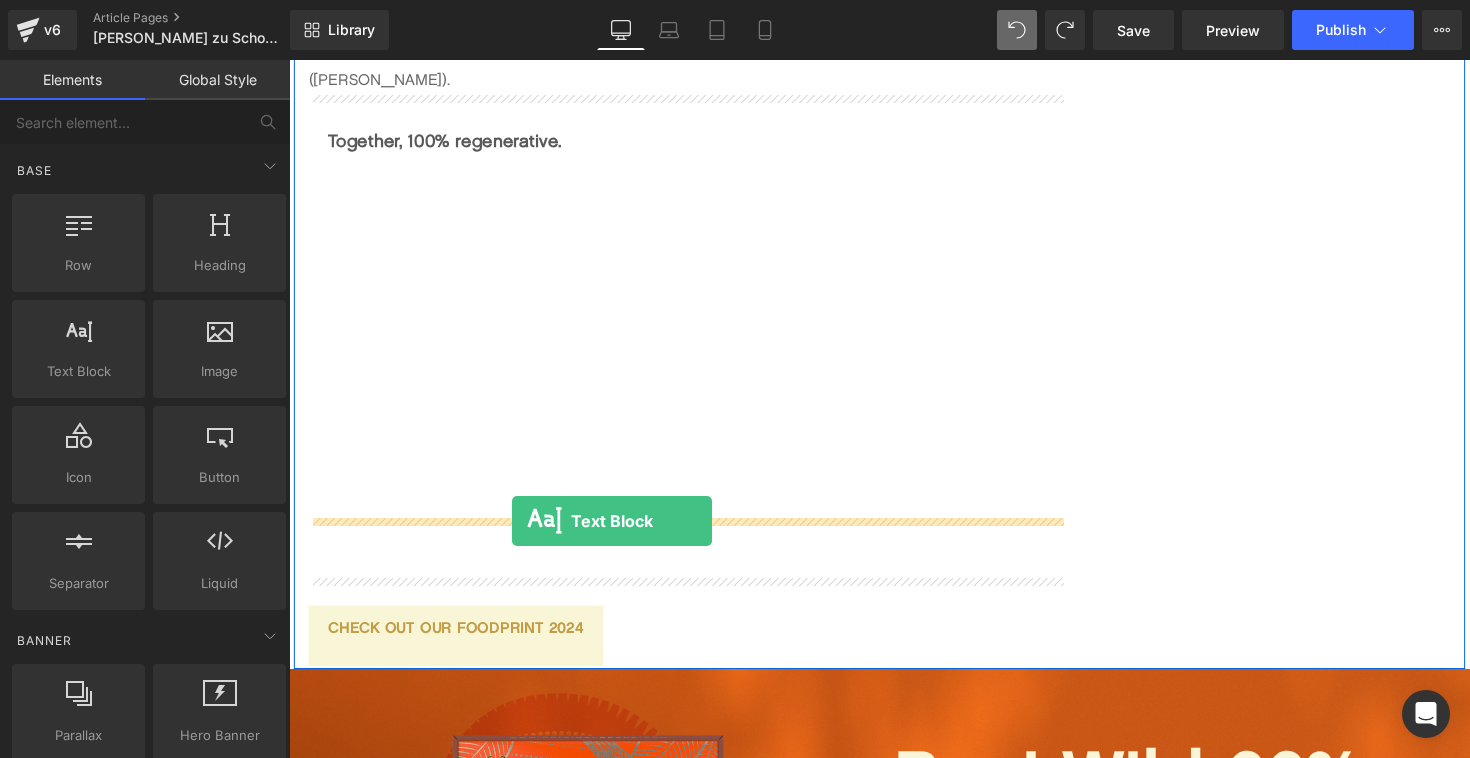 drag, startPoint x: 363, startPoint y: 422, endPoint x: 517, endPoint y: 532, distance: 189.25116 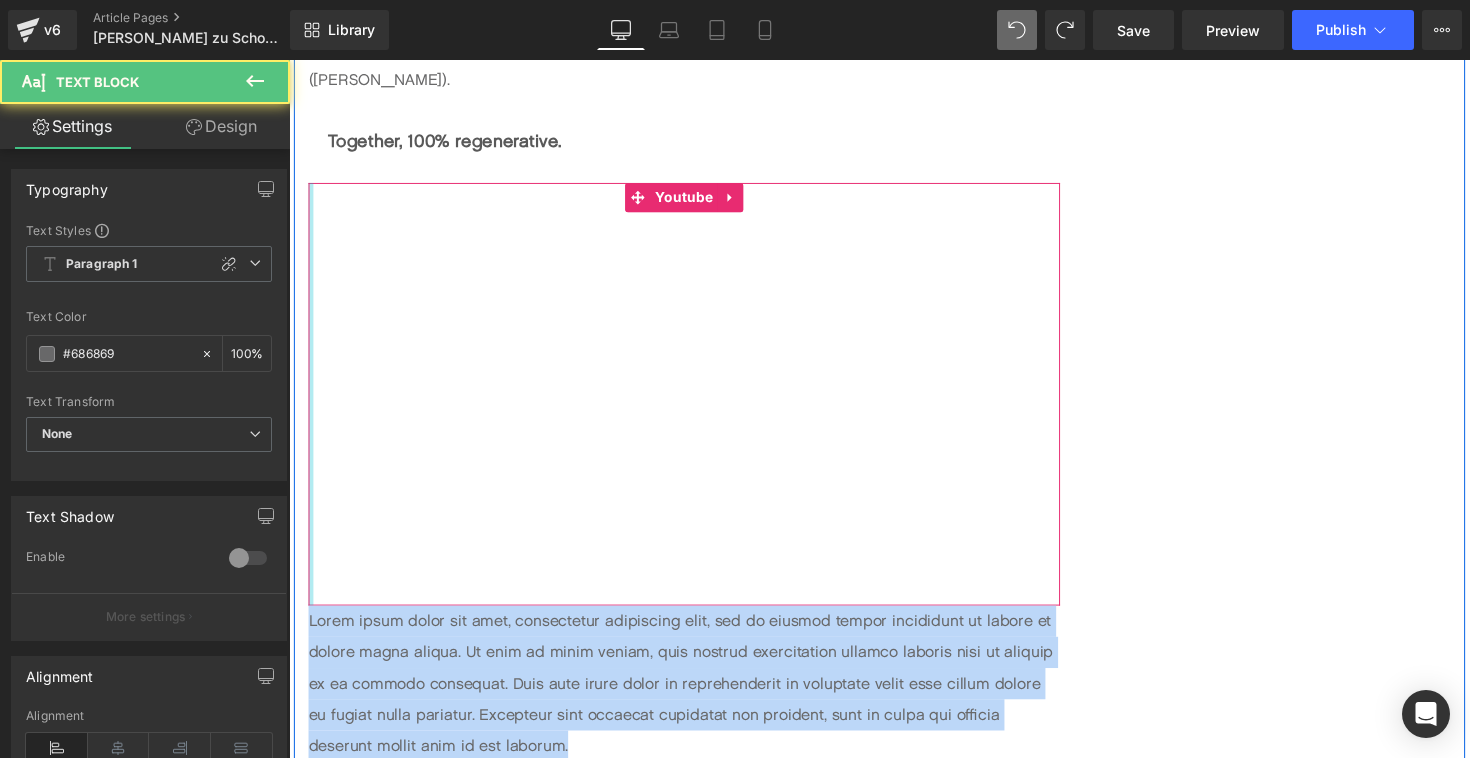 drag, startPoint x: 618, startPoint y: 678, endPoint x: 310, endPoint y: 496, distance: 357.75412 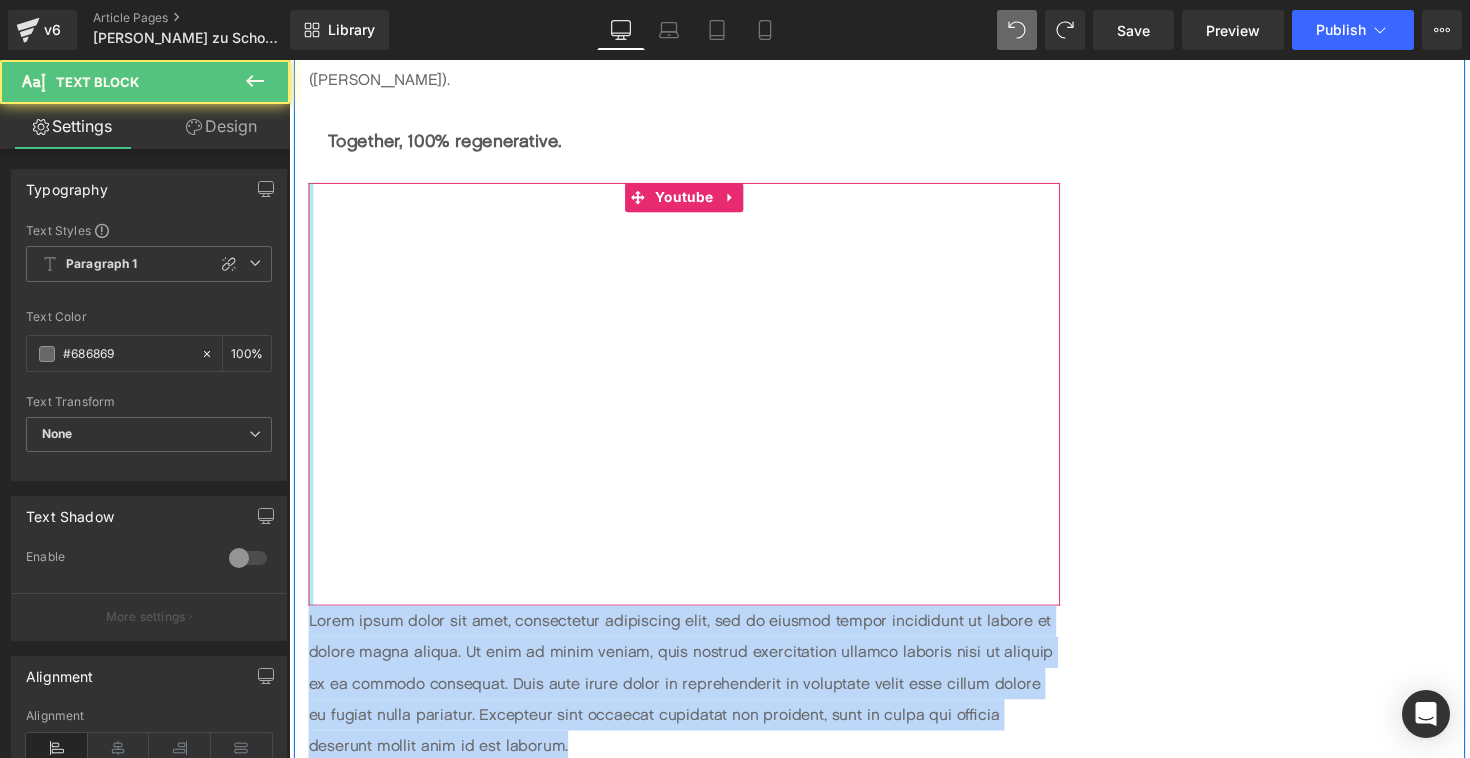click on "Image
Thank you to Mandy & [PERSON_NAME] ([PERSON_NAME] Confisserie), [PERSON_NAME] (Café Ertl), [PERSON_NAME] (Gewinnerin Compote Complot, Söl’ring-Hof Sylt), [PERSON_NAME] ([DEMOGRAPHIC_DATA] Meisterin der Konditoren), [PERSON_NAME] & [PERSON_NAME] (Das Schokoladenhotel), [PERSON_NAME] & [PERSON_NAME] (Storath Confiserie), [PERSON_NAME] ([PERSON_NAME]).
Text Block         Together, 100% regenerative. Text Block
Youtube
Lorem ipsum dolor sit amet, consectetur adipiscing elit, sed do eiusmod tempor incididunt ut labore et dolore magna aliqua. Ut enim ad minim veniam, quis nostrud exercitation ullamco laboris nisi ut aliquip ex ea commodo consequat. Duis aute irure dolor in reprehenderit in voluptate velit esse cillum dolore eu fugiat nulla pariatur. Excepteur sint occaecat cupidatat non proident, sunt in culpa qui officia deserunt mollit anim id est laborum.
Text Block         check out our Foodprint 2024 Button" at bounding box center (694, 132) 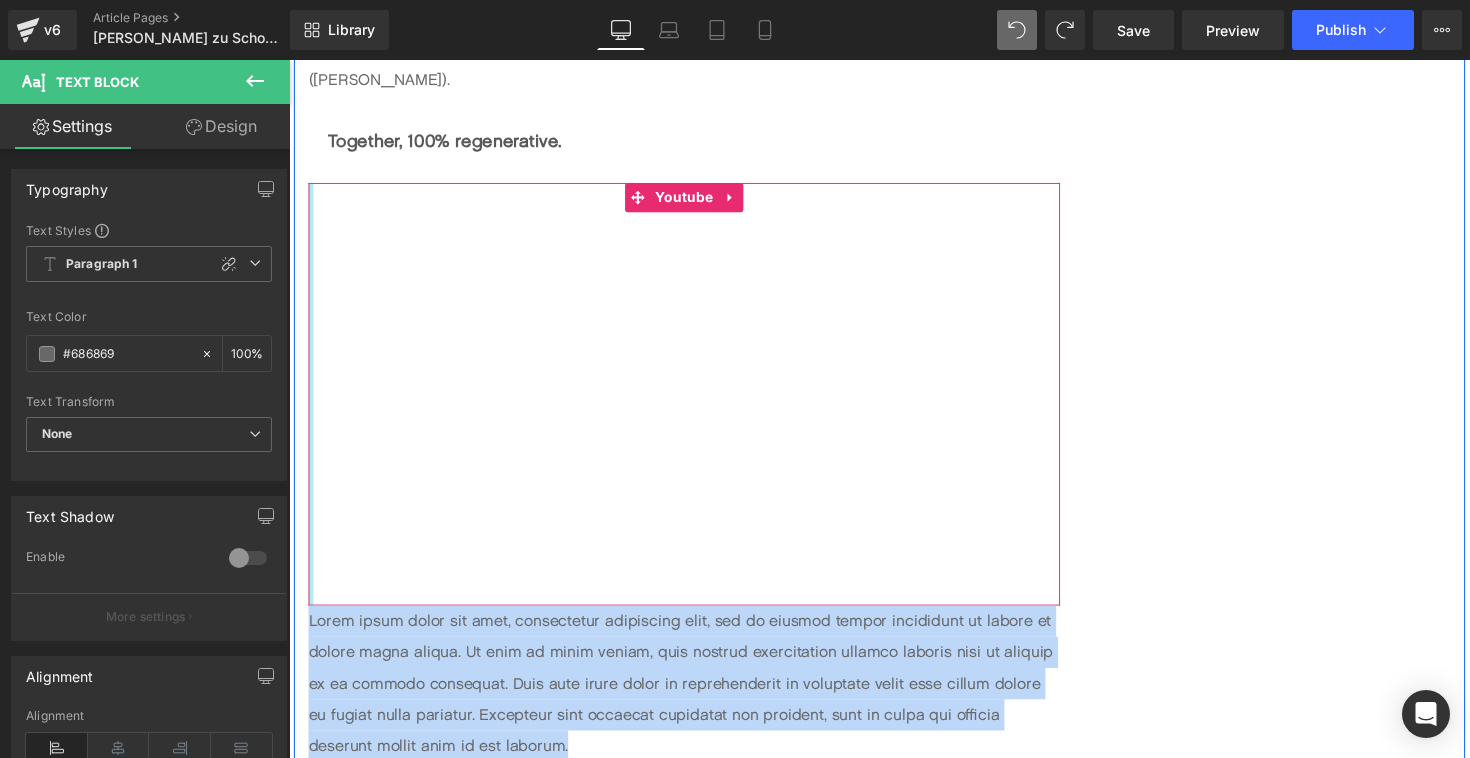 type 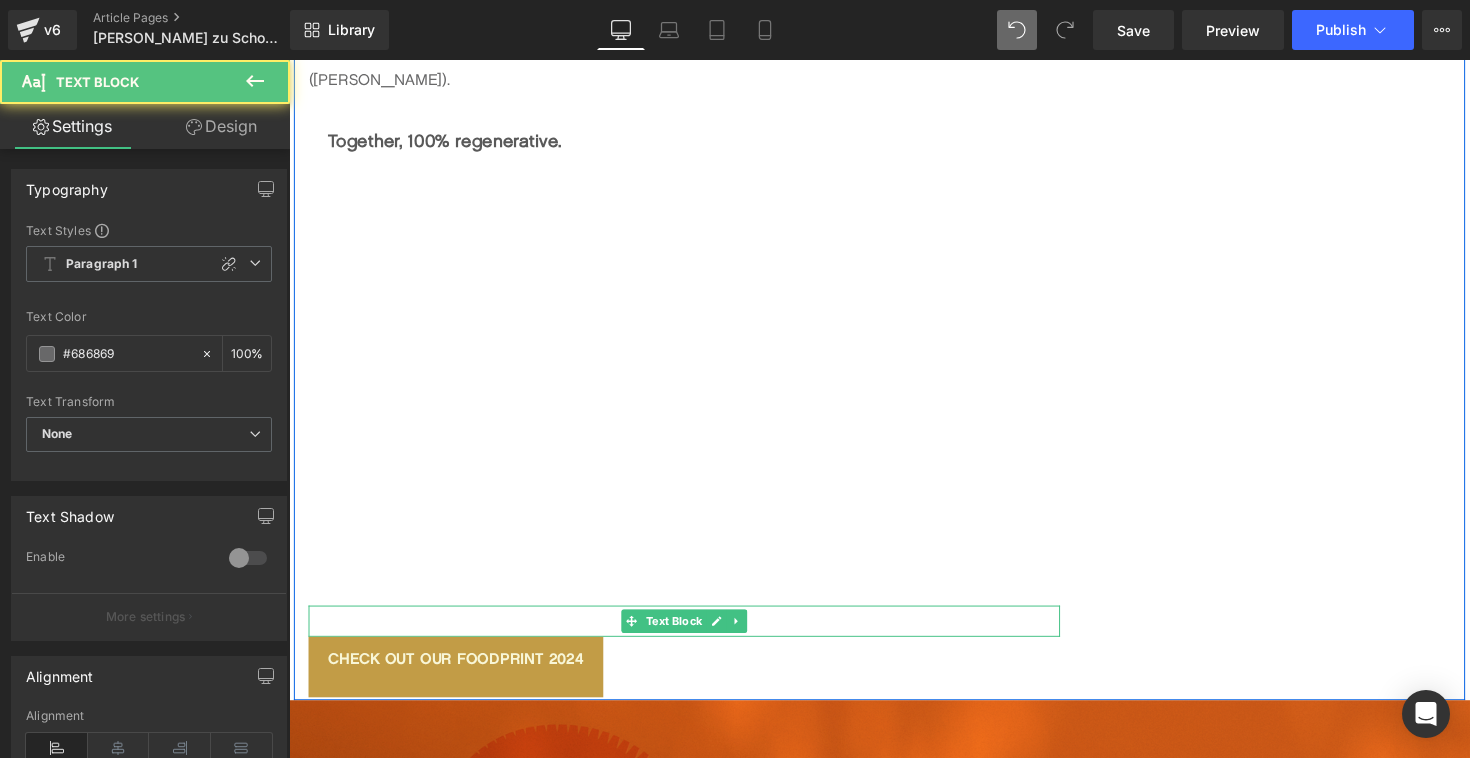 click at bounding box center (694, 635) 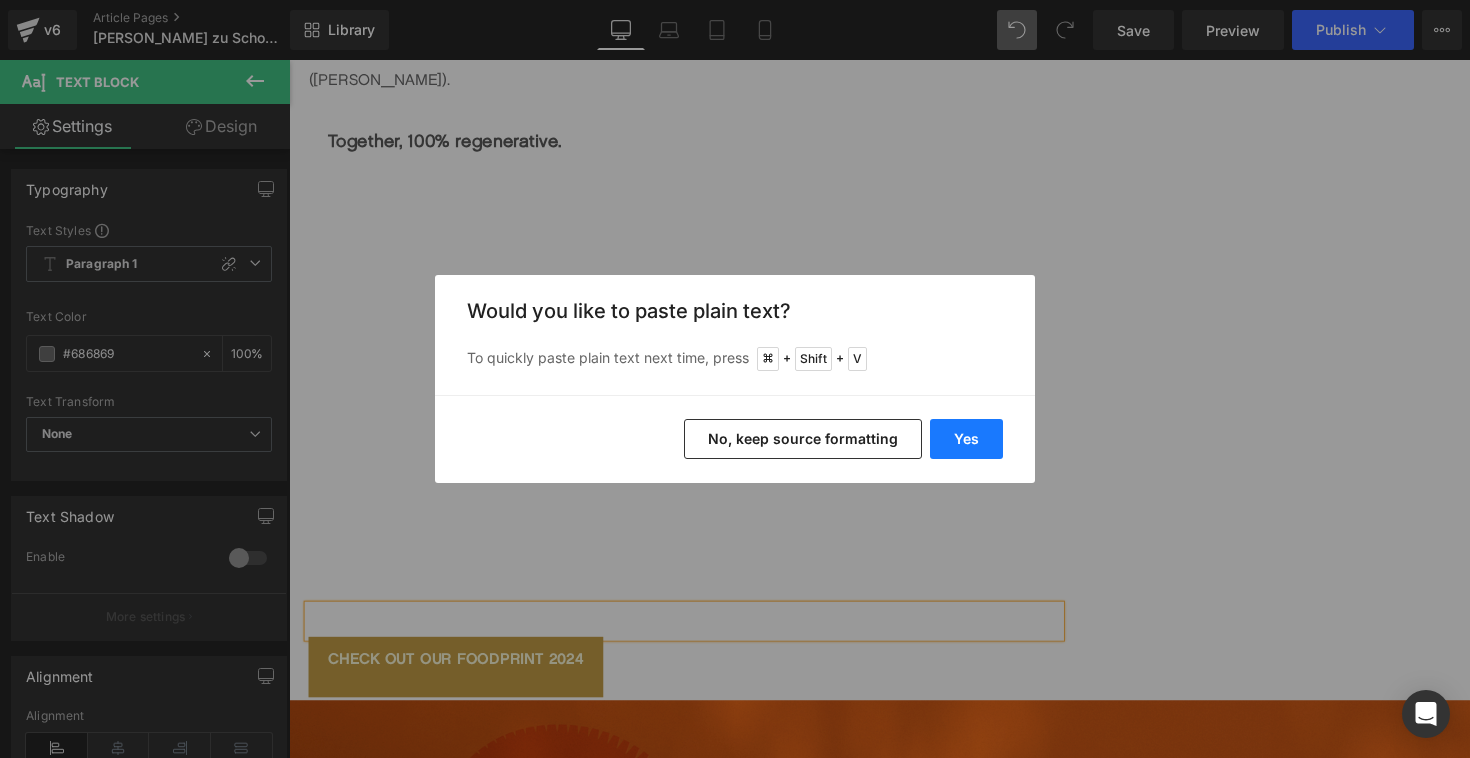 click on "Yes" at bounding box center (966, 439) 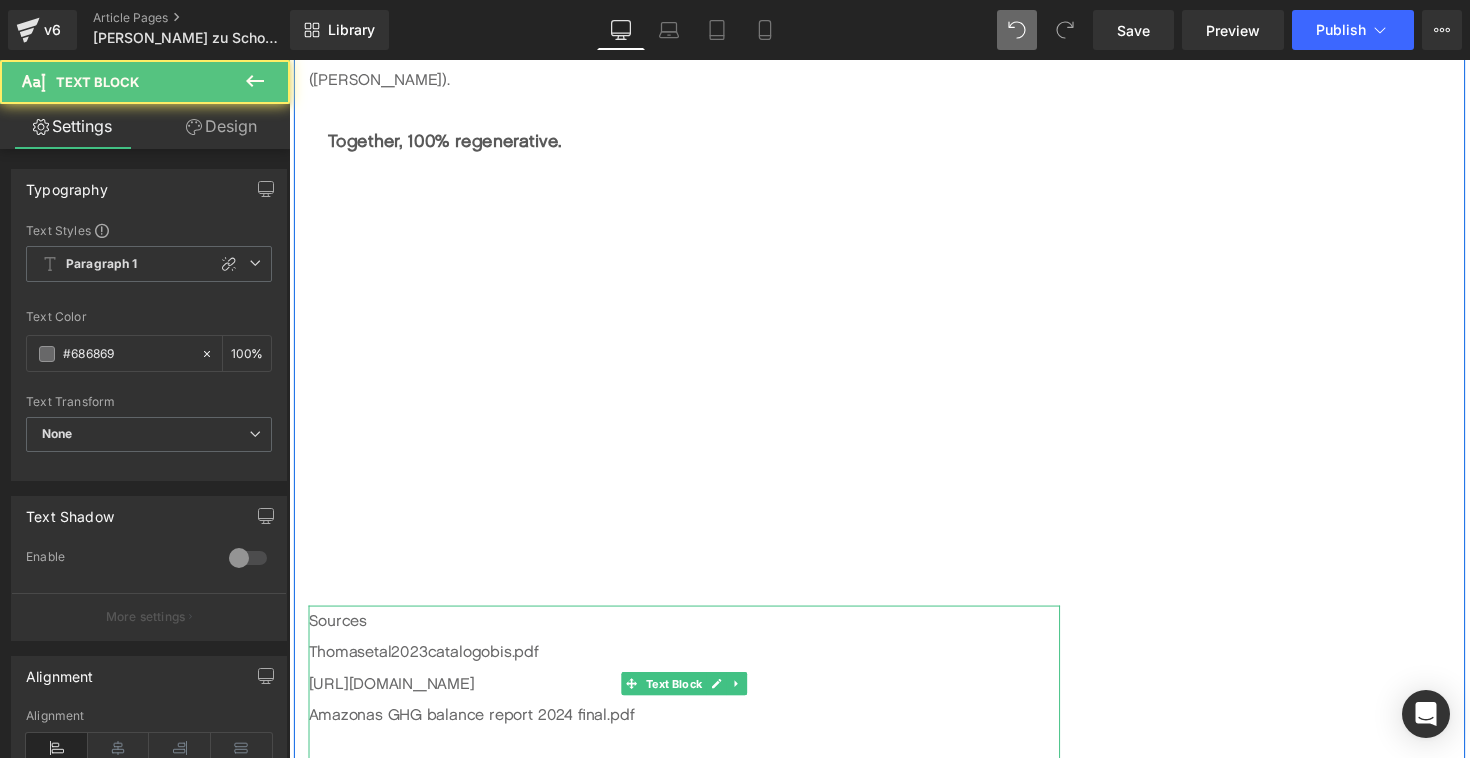 click on "Sources" at bounding box center (694, 635) 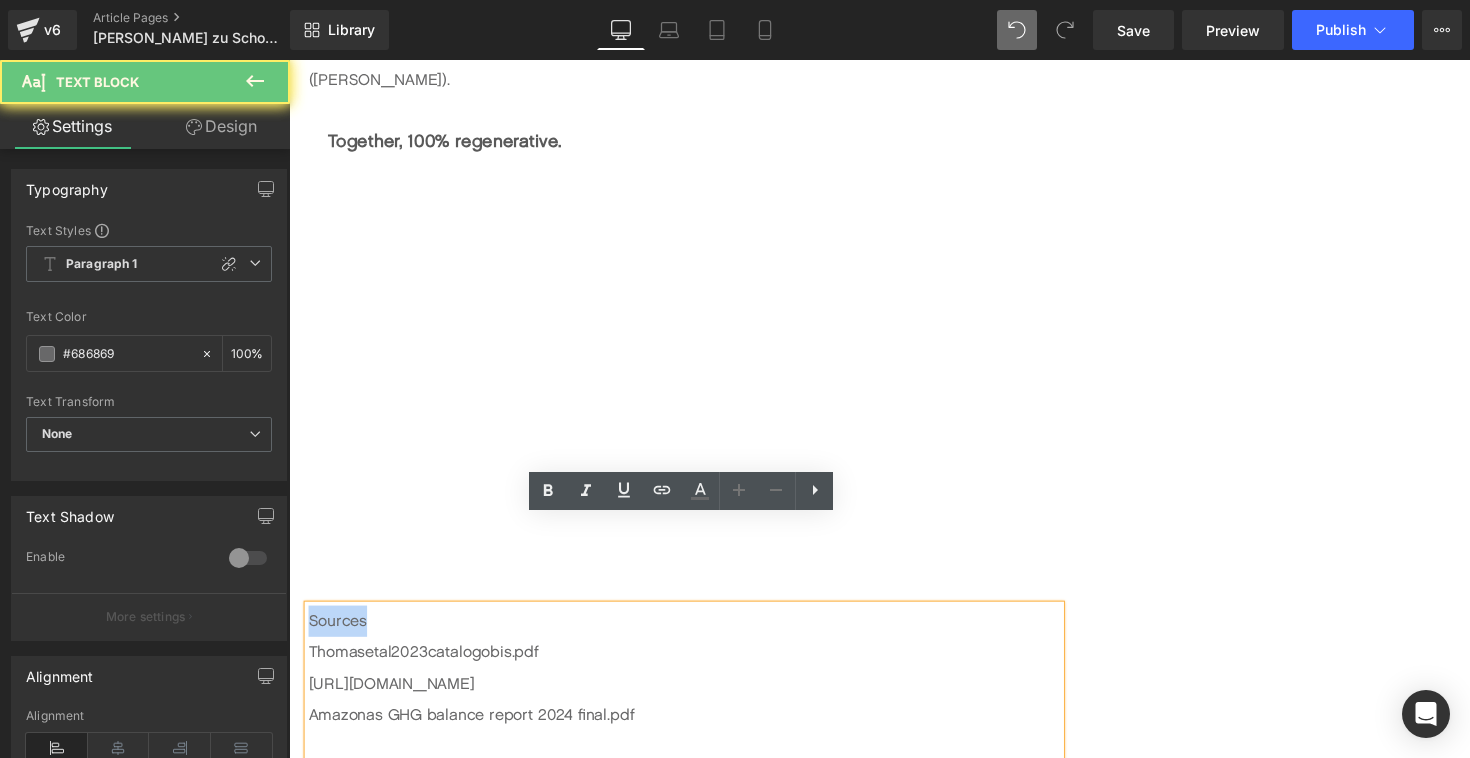 click on "Sources" at bounding box center [694, 635] 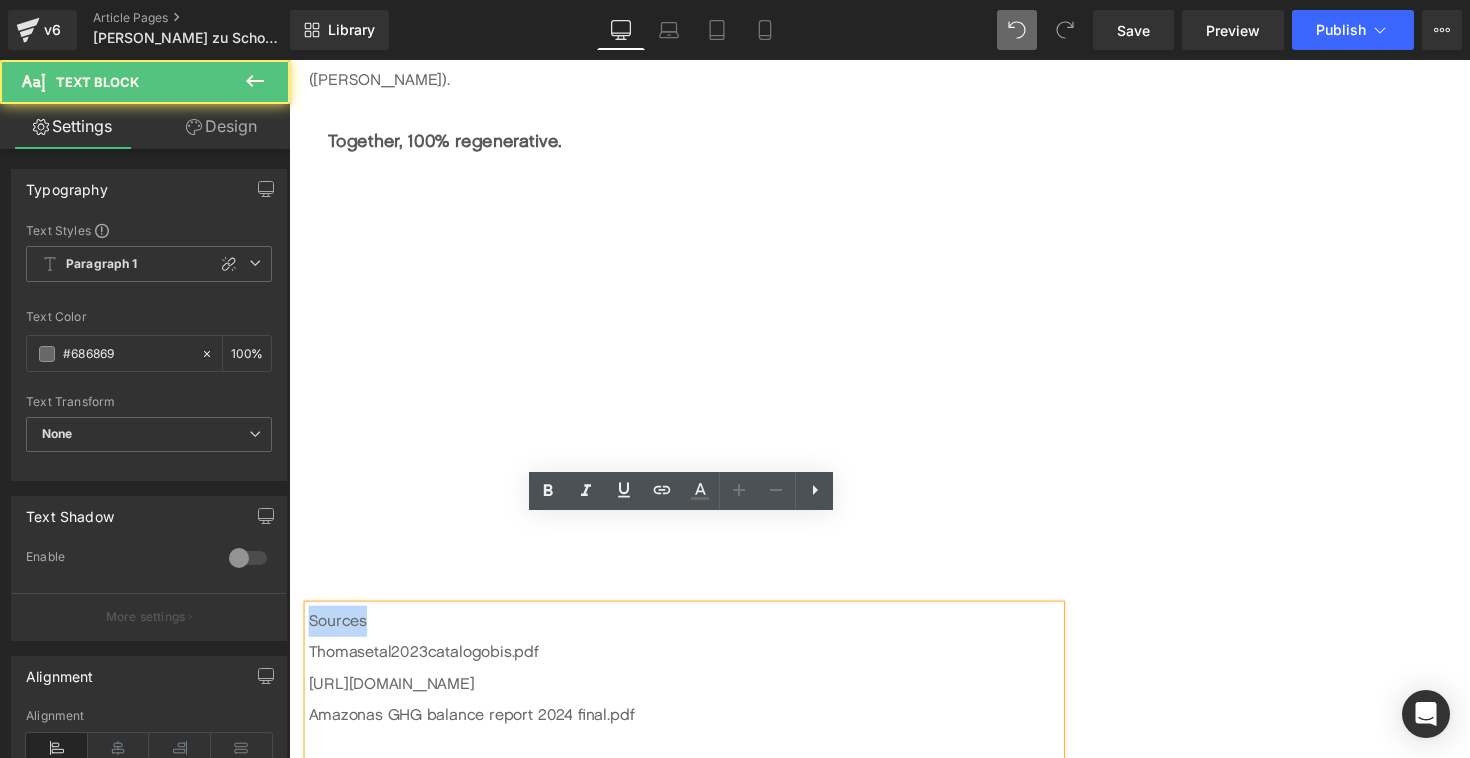 click on "Sources" at bounding box center [694, 635] 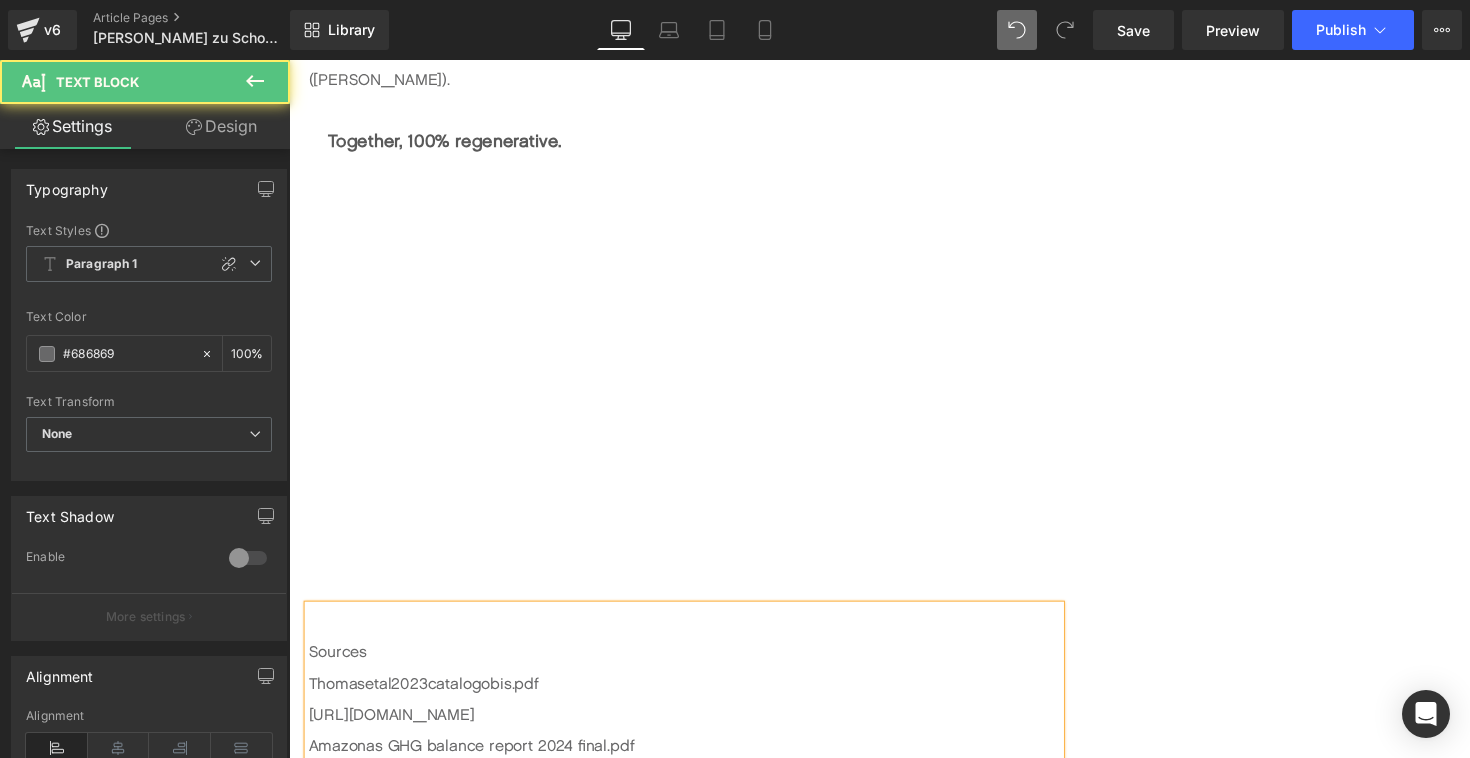 click on "Thomasetal2023catalogobis.pdf" at bounding box center (694, 699) 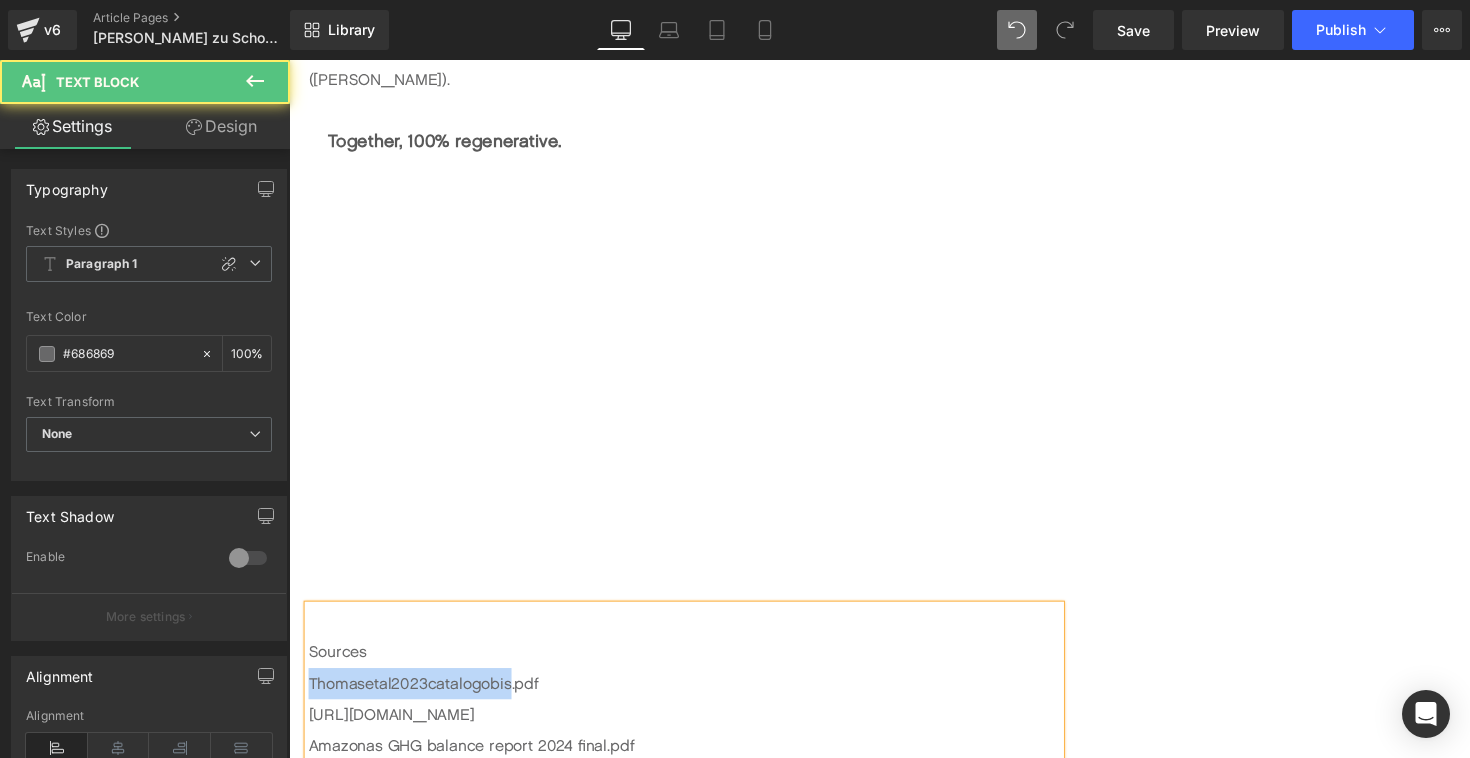 click on "Thomasetal2023catalogobis.pdf" at bounding box center [694, 699] 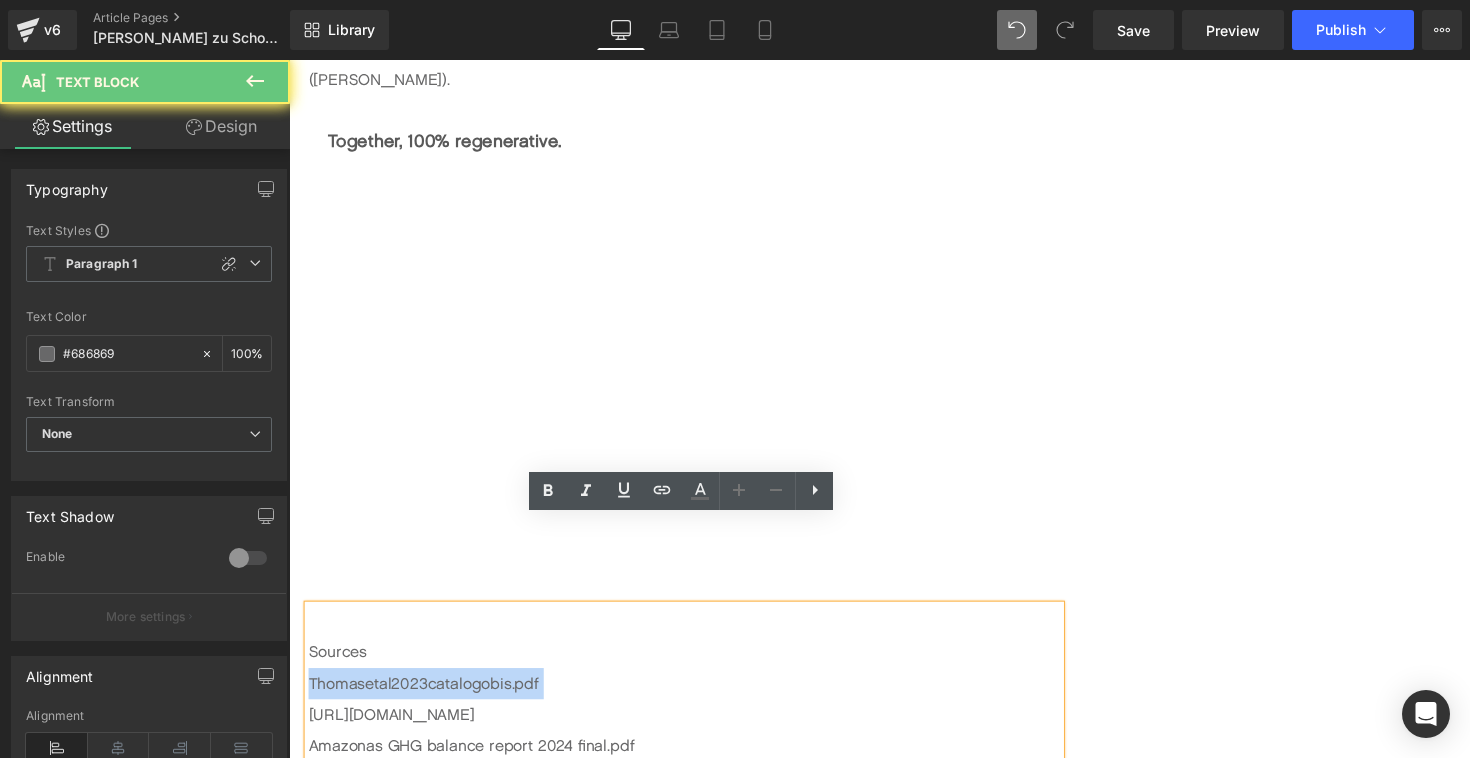 click on "Thomasetal2023catalogobis.pdf" at bounding box center [694, 699] 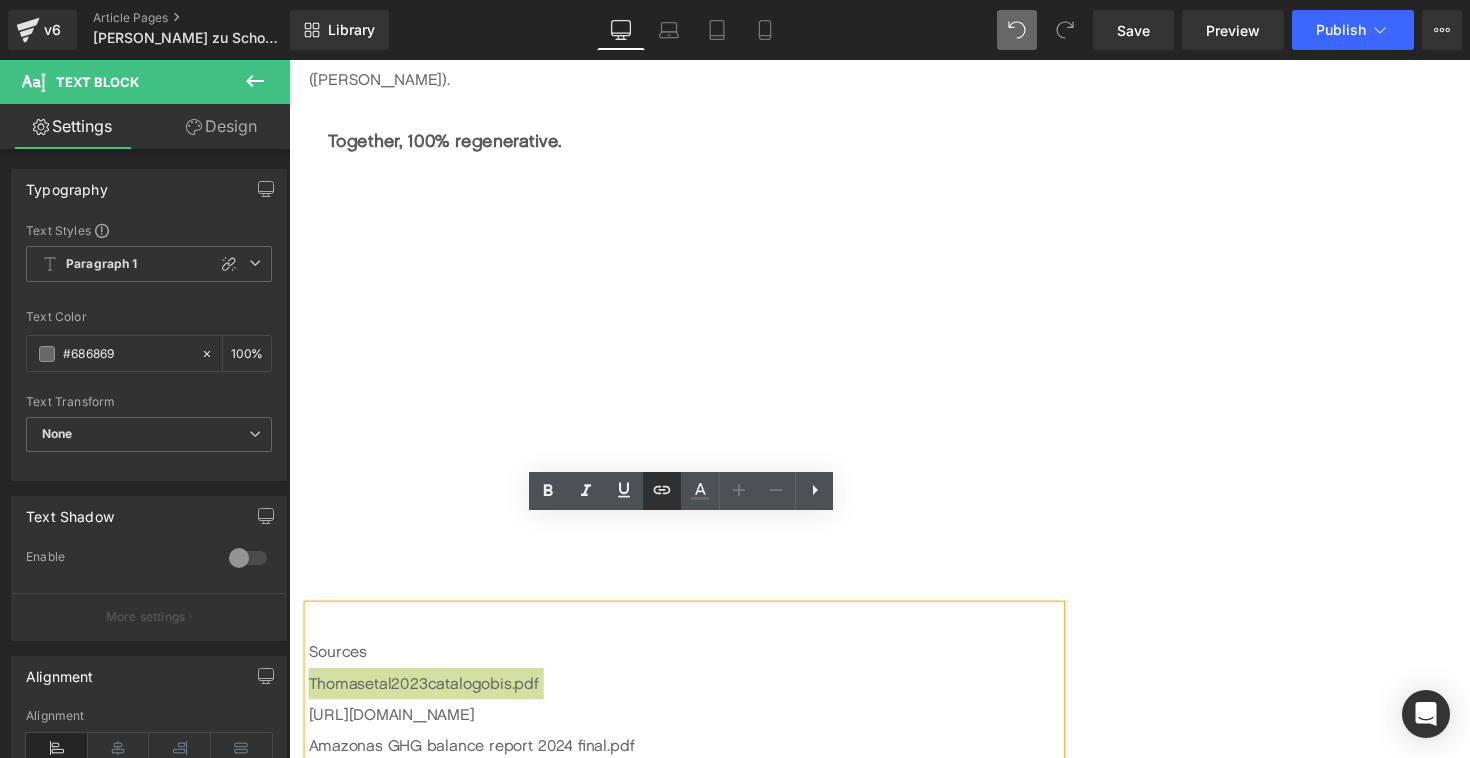 click 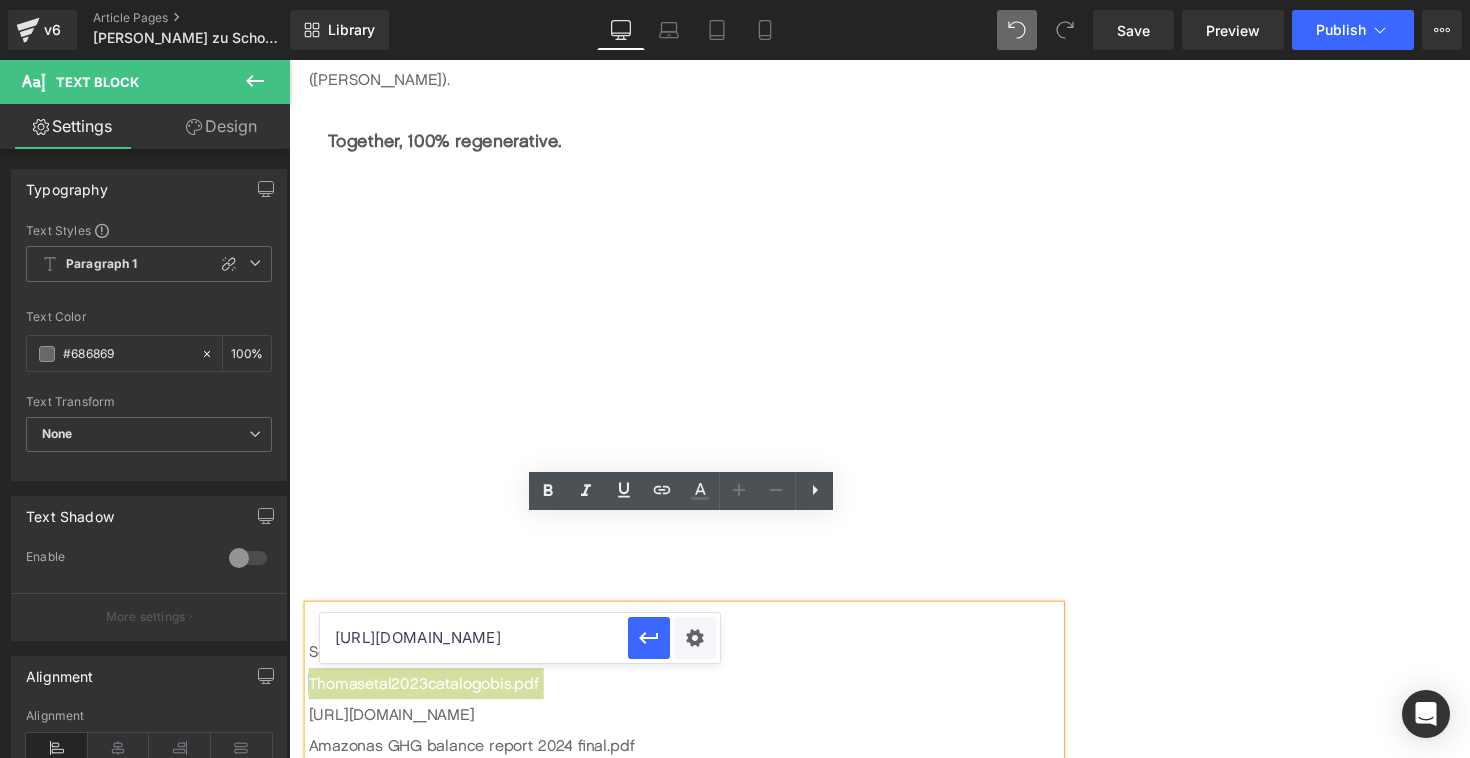 click on "[URL][DOMAIN_NAME]" at bounding box center [474, 638] 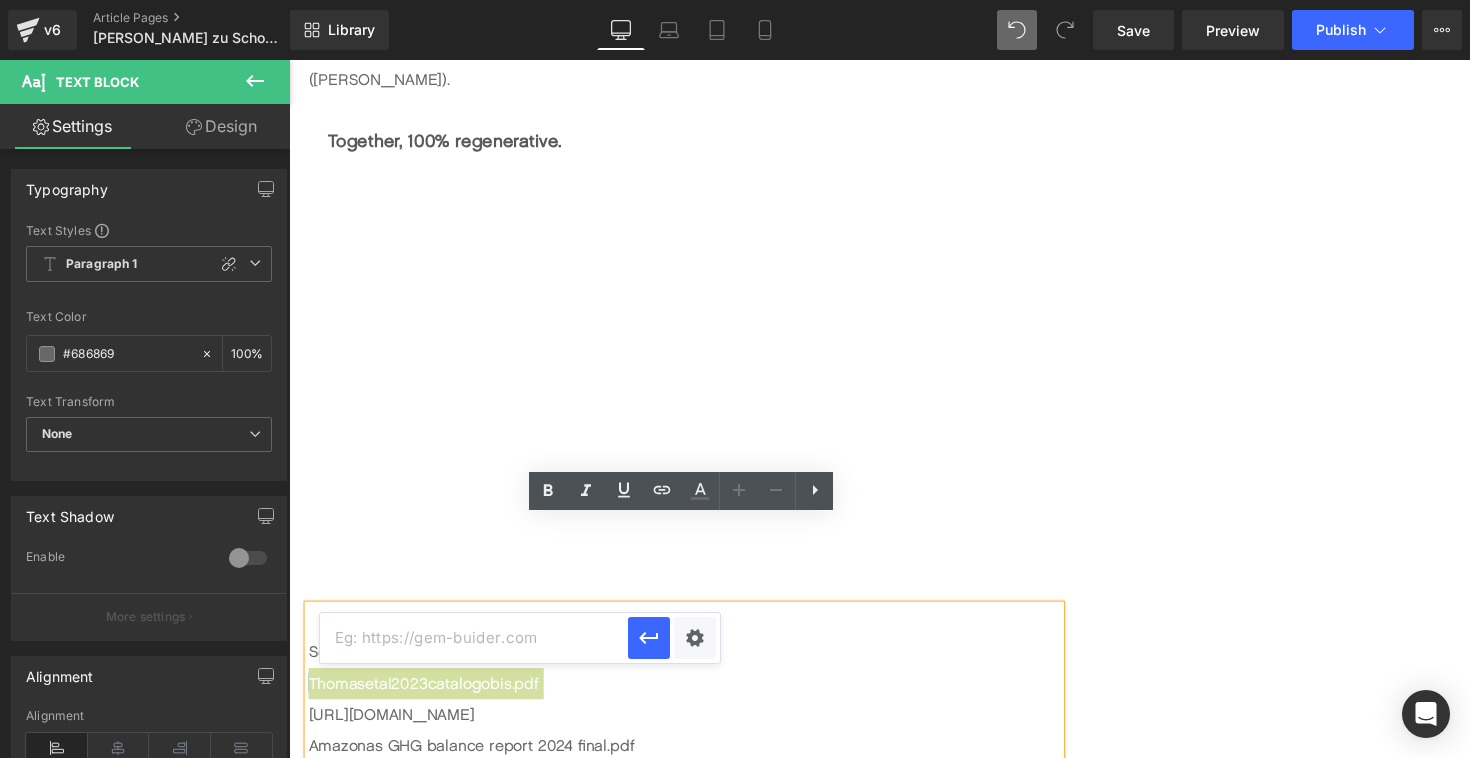 paste on "[URL][DOMAIN_NAME]" 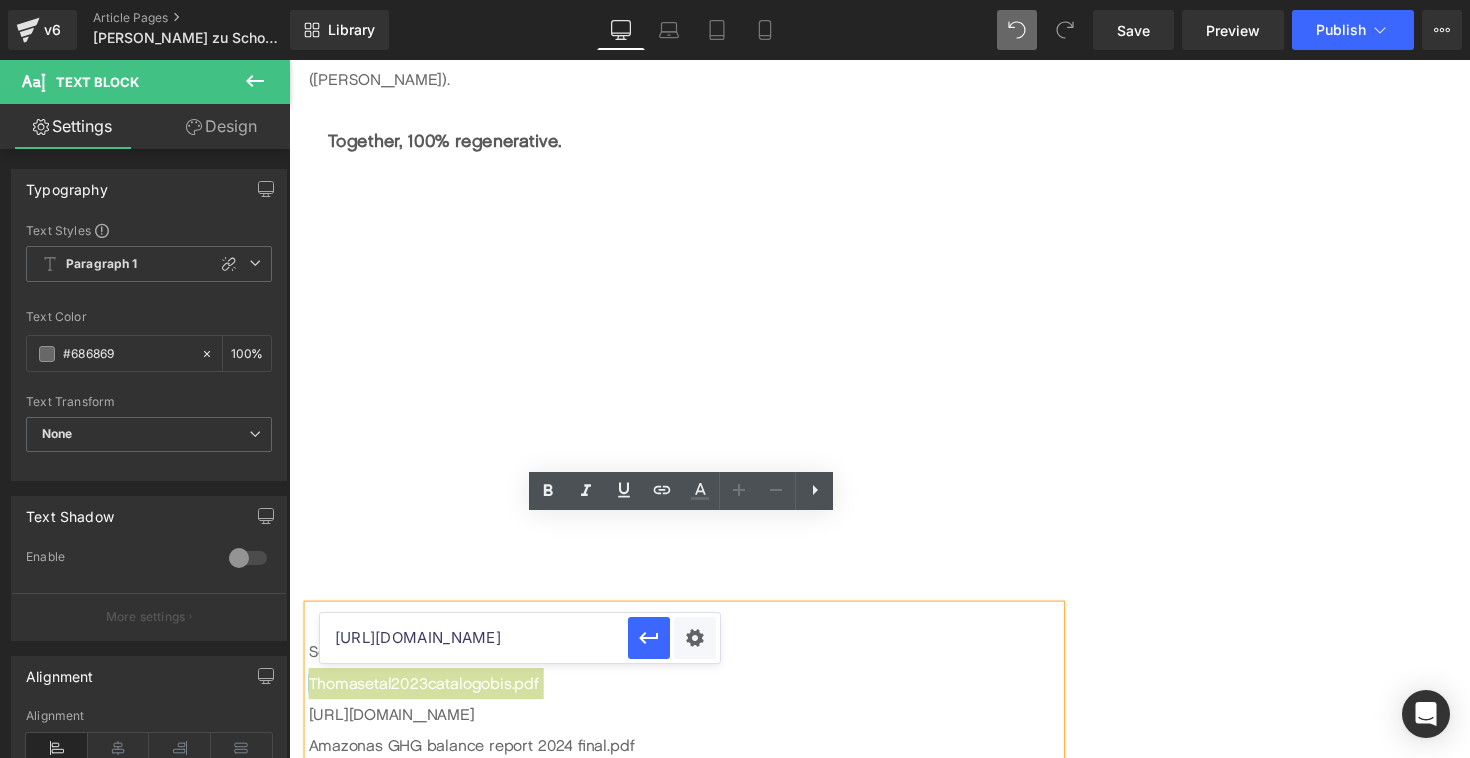 scroll, scrollTop: 0, scrollLeft: 302, axis: horizontal 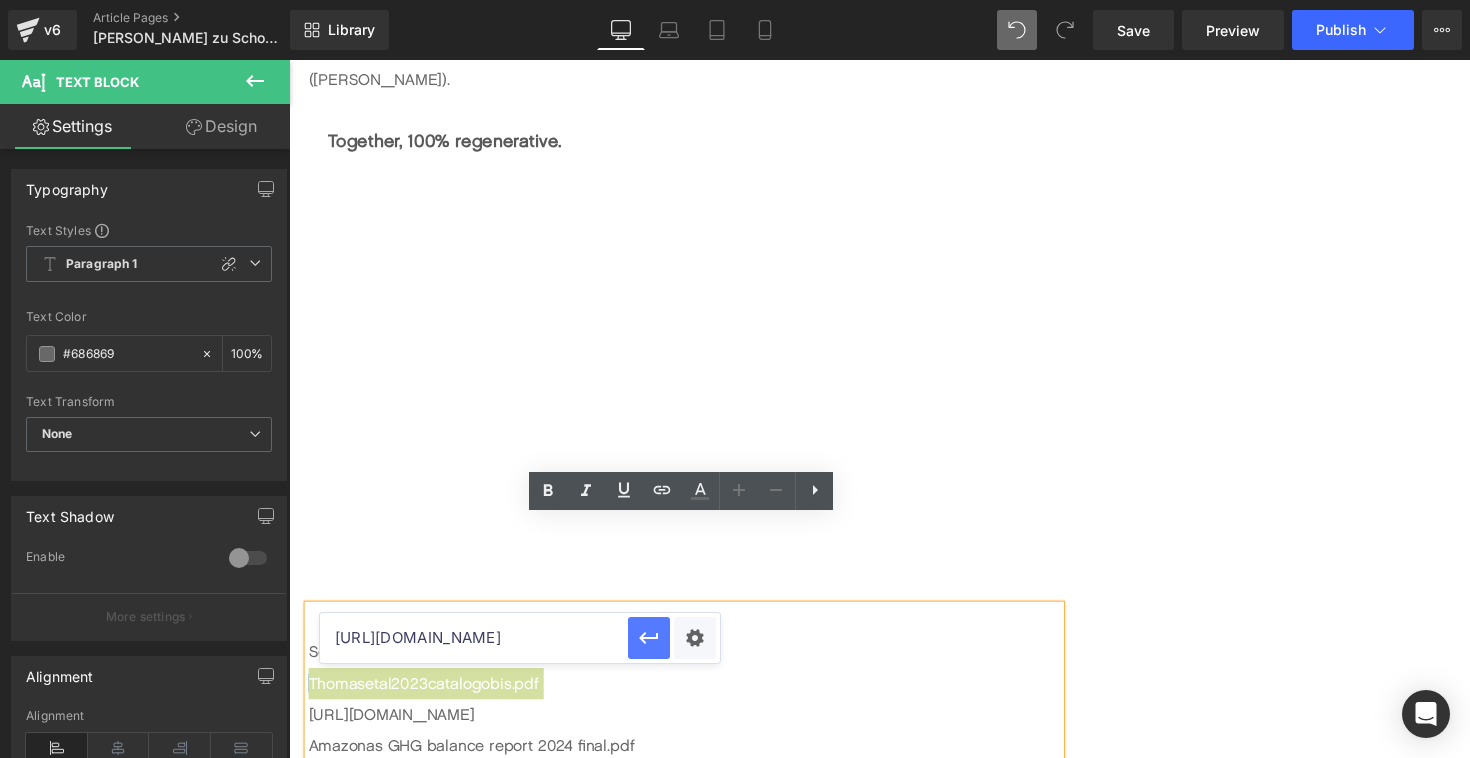 type on "[URL][DOMAIN_NAME]" 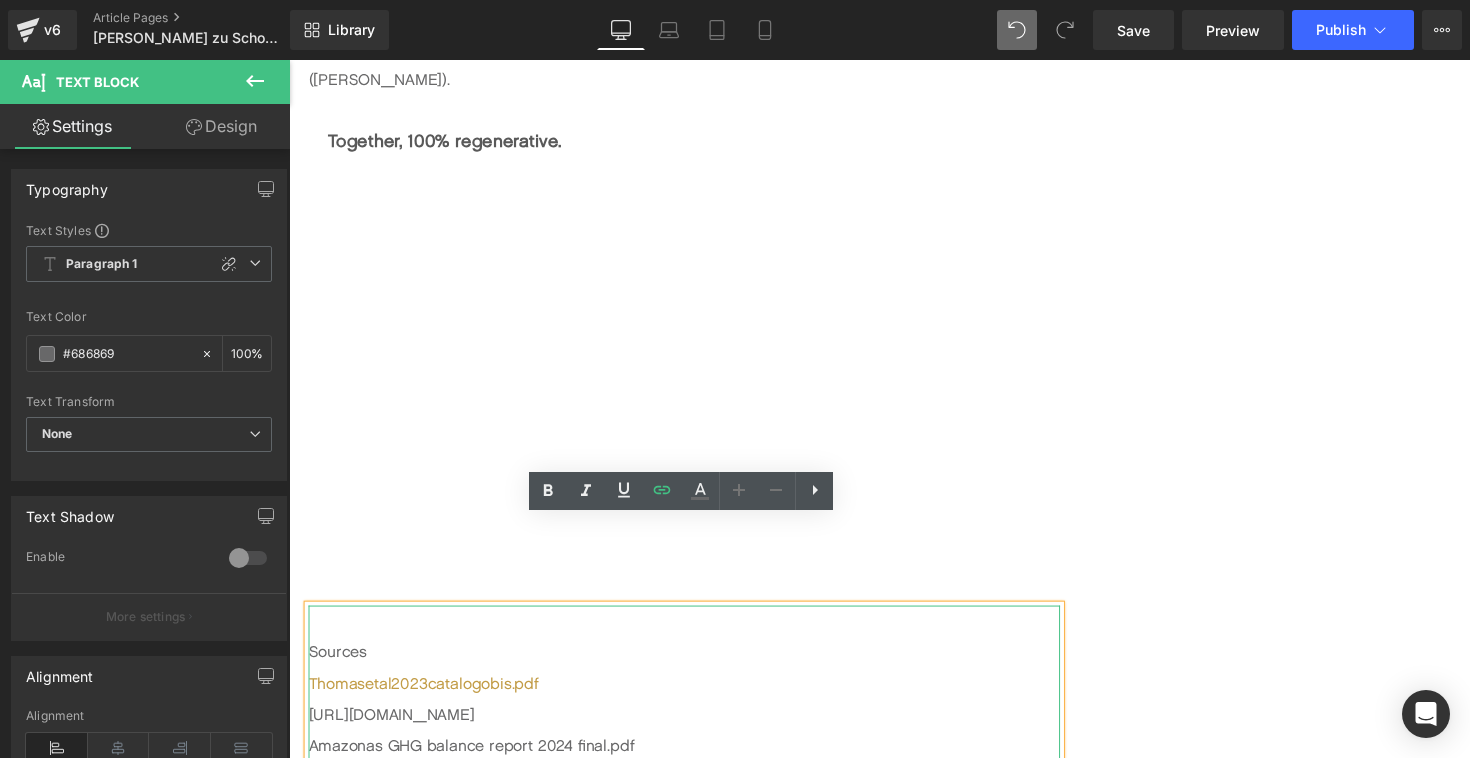 click on "[URL][DOMAIN_NAME]" at bounding box center (694, 731) 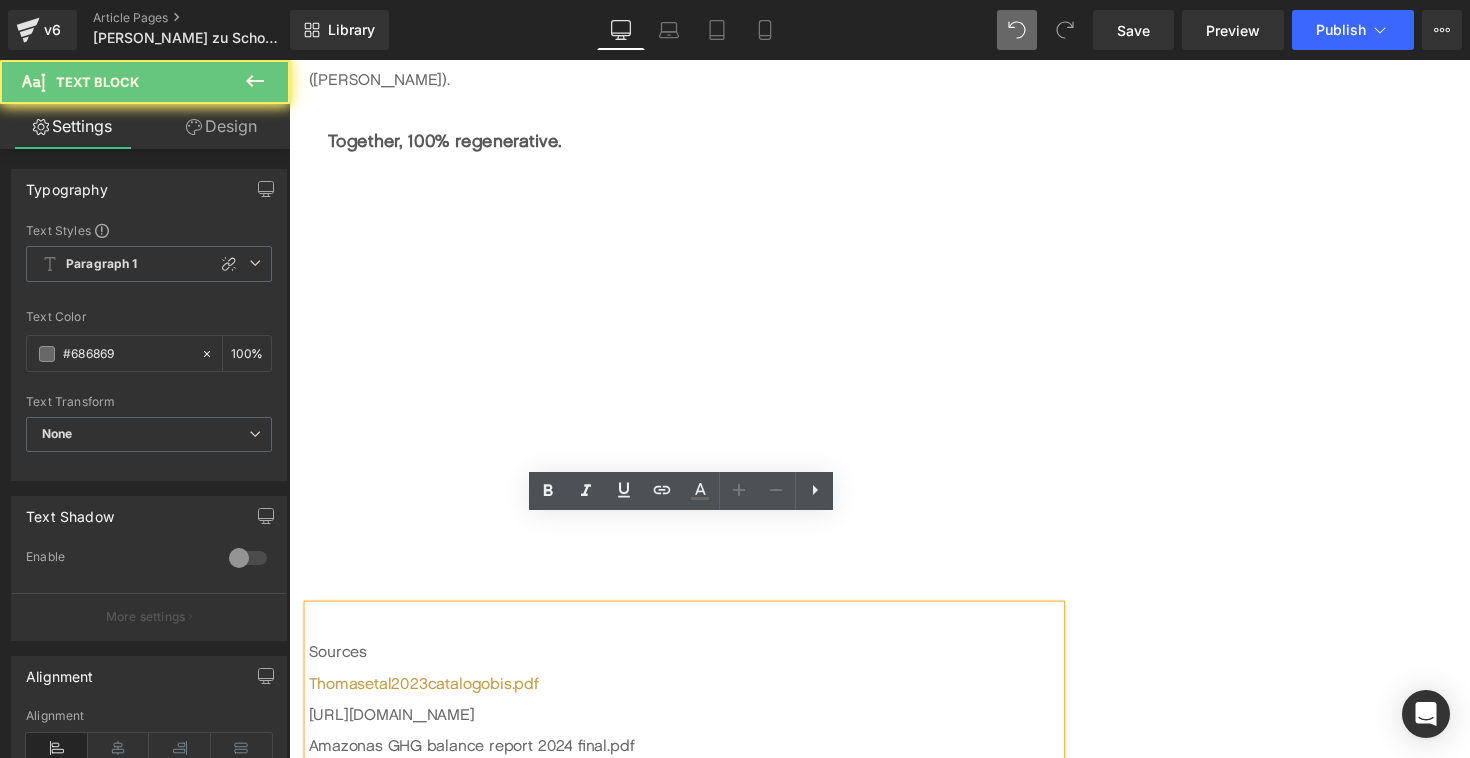 click on "[URL][DOMAIN_NAME]" at bounding box center [694, 731] 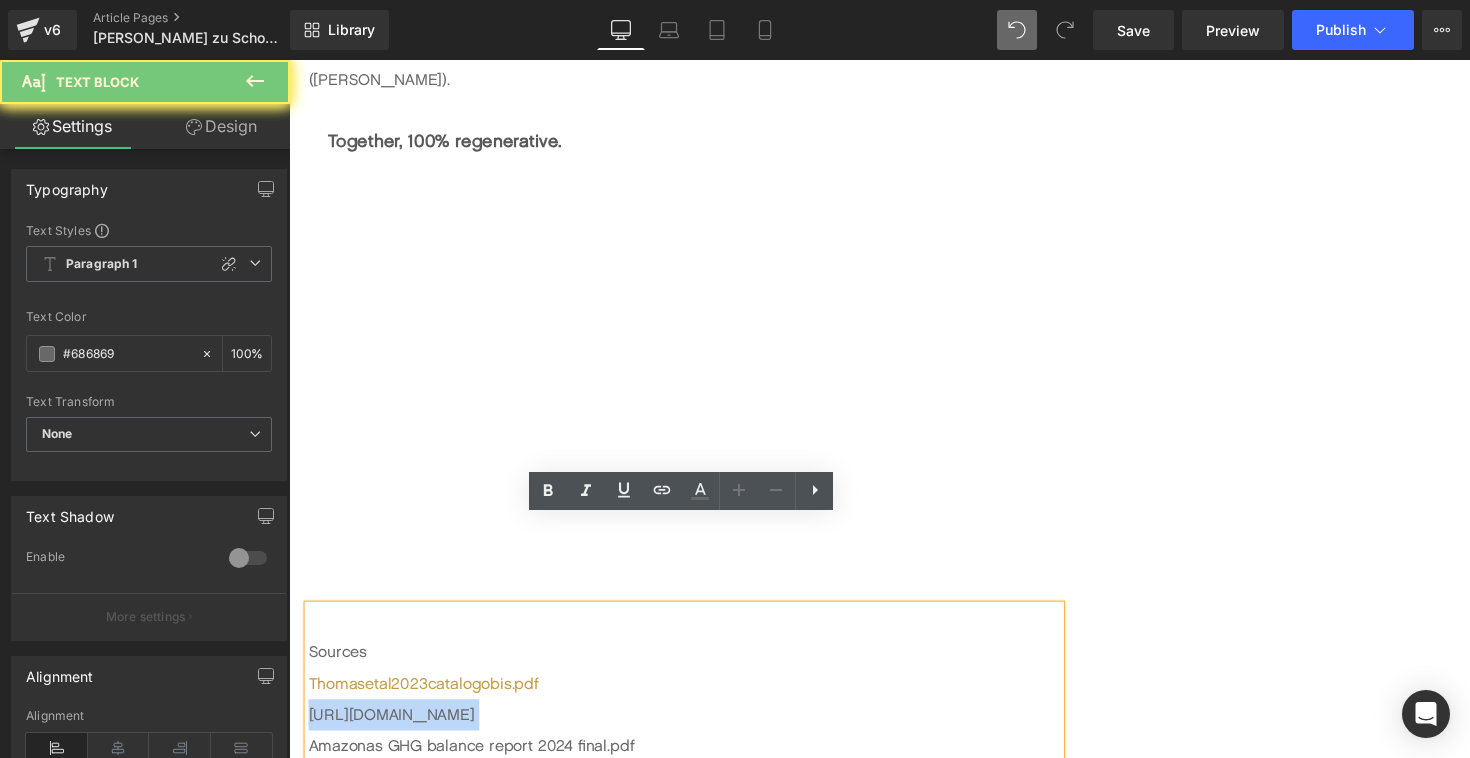 click on "[URL][DOMAIN_NAME]" at bounding box center [694, 731] 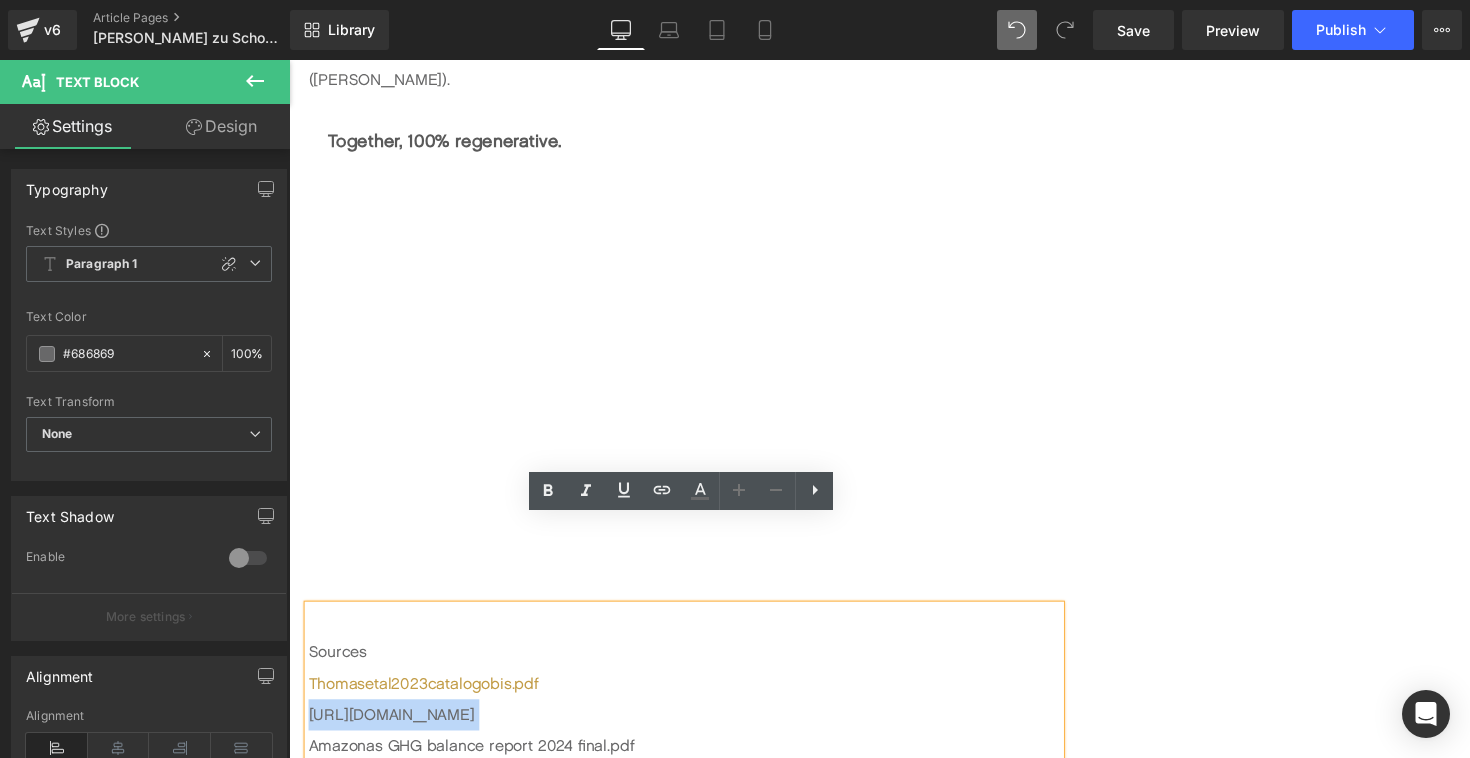 copy on "[URL][DOMAIN_NAME]" 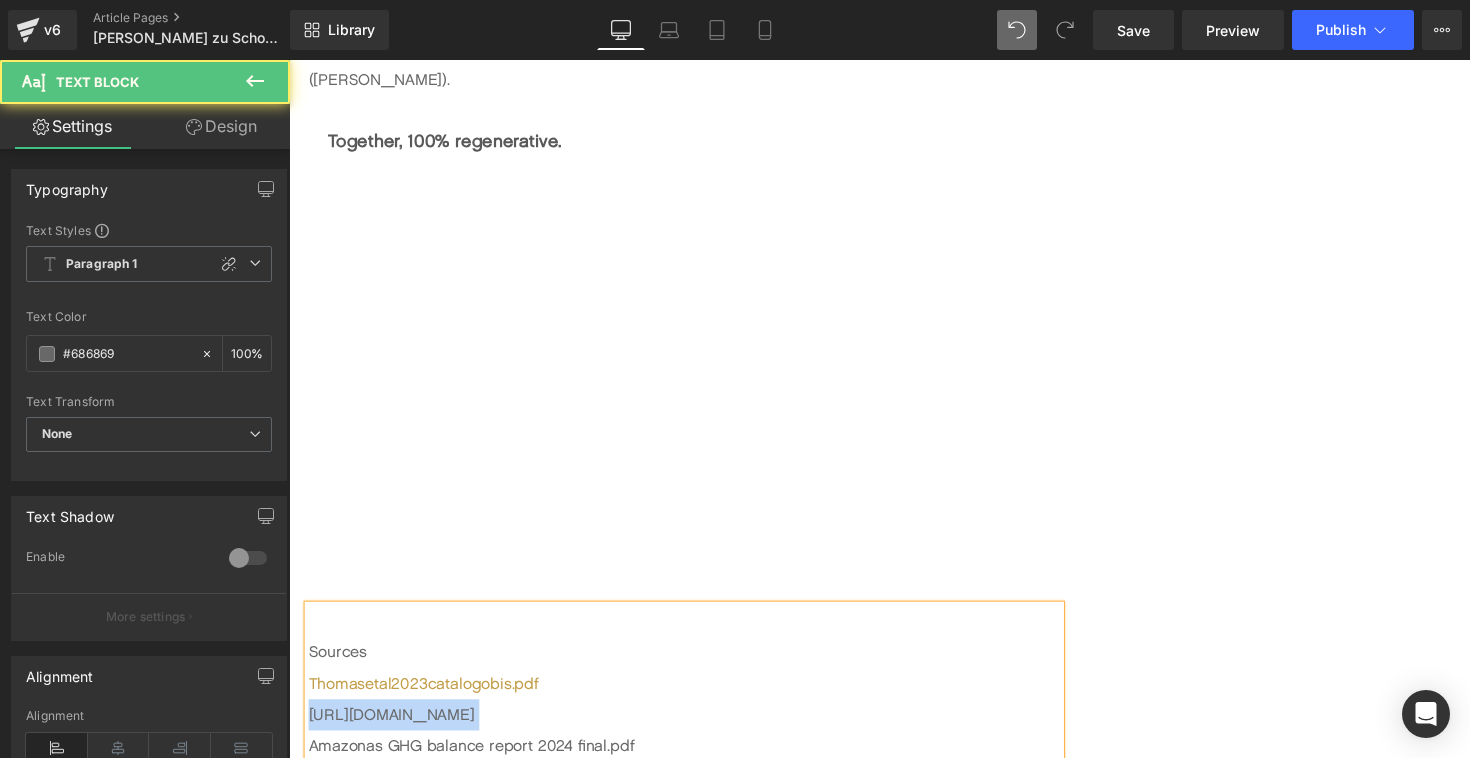 click on "[URL][DOMAIN_NAME]" at bounding box center [694, 731] 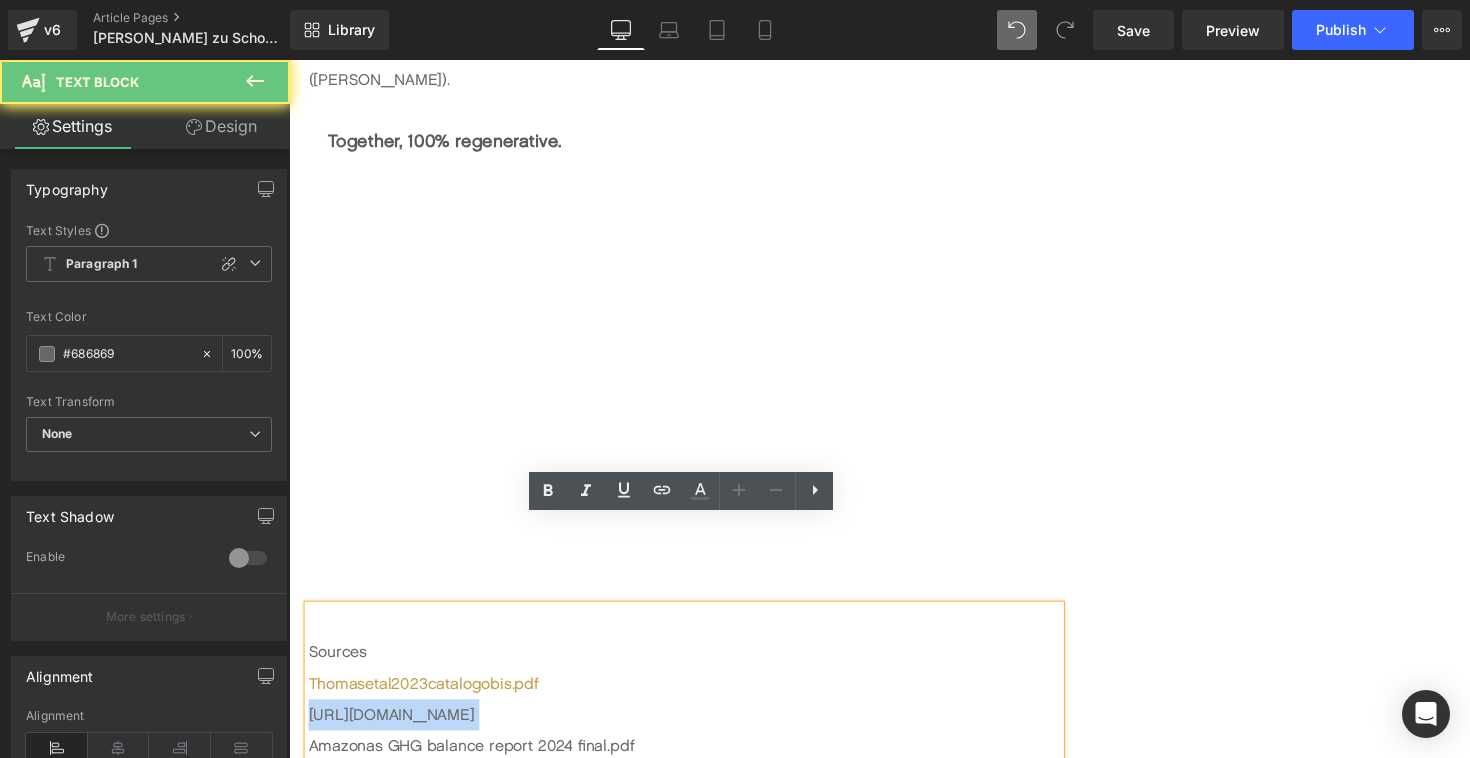 click on "[URL][DOMAIN_NAME]" at bounding box center (694, 731) 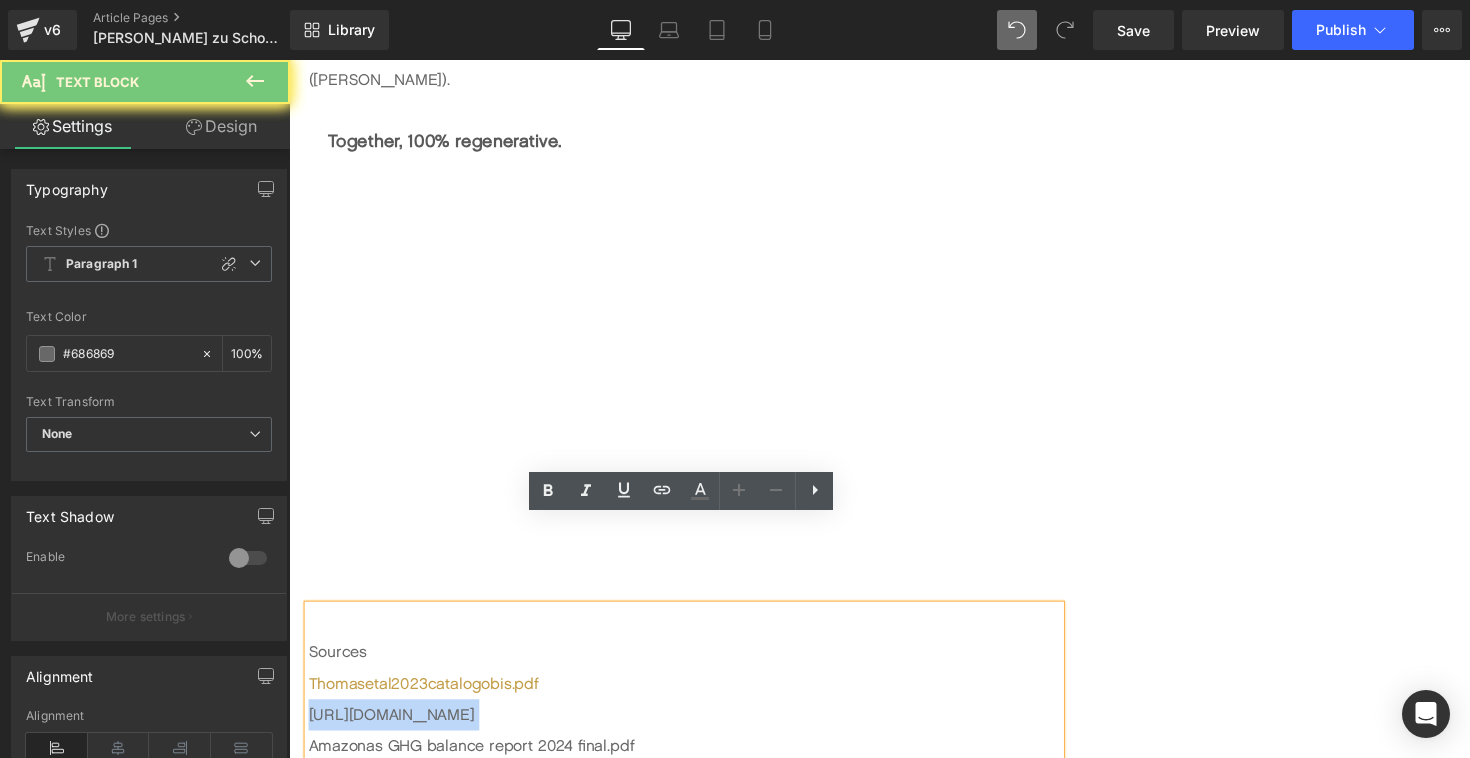 click on "[URL][DOMAIN_NAME]" at bounding box center [694, 731] 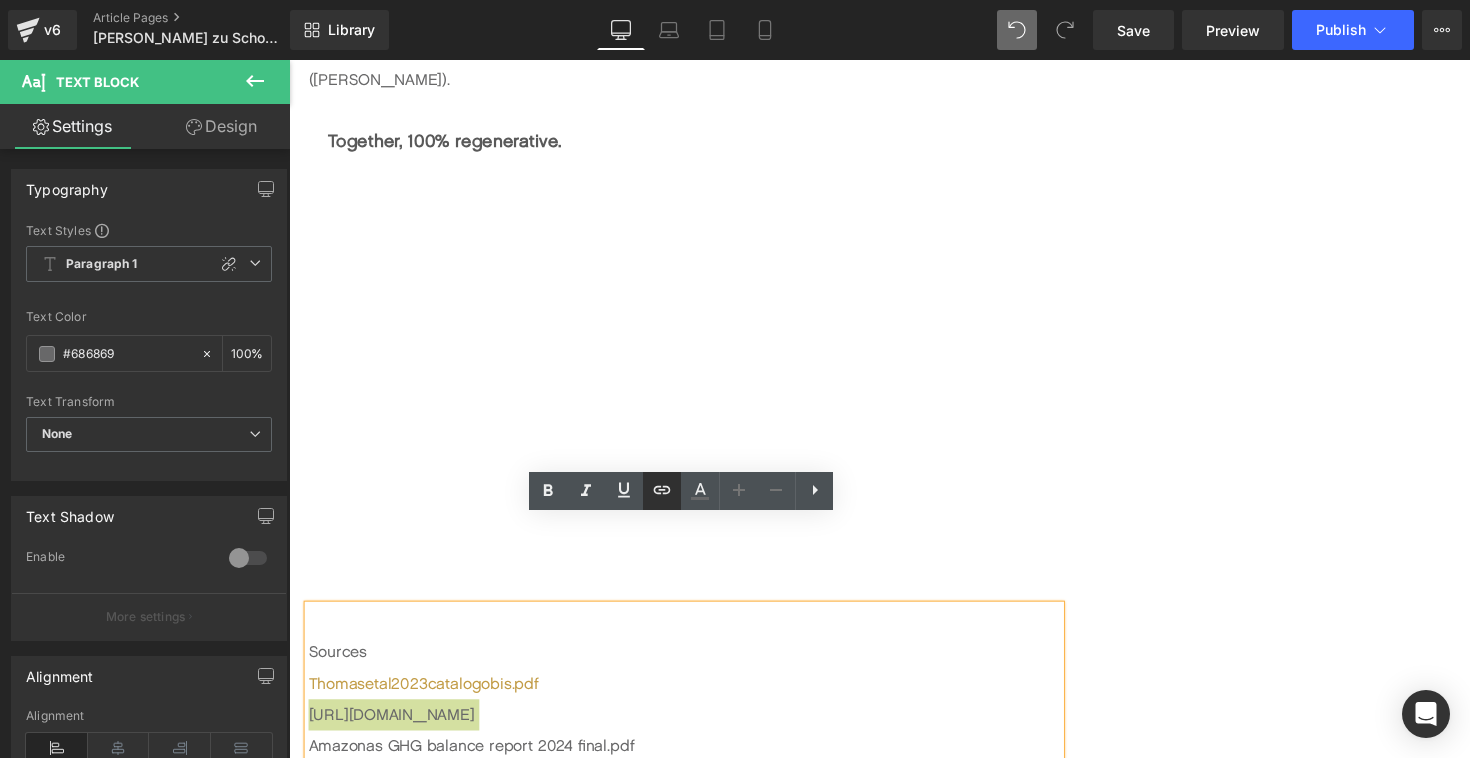 click 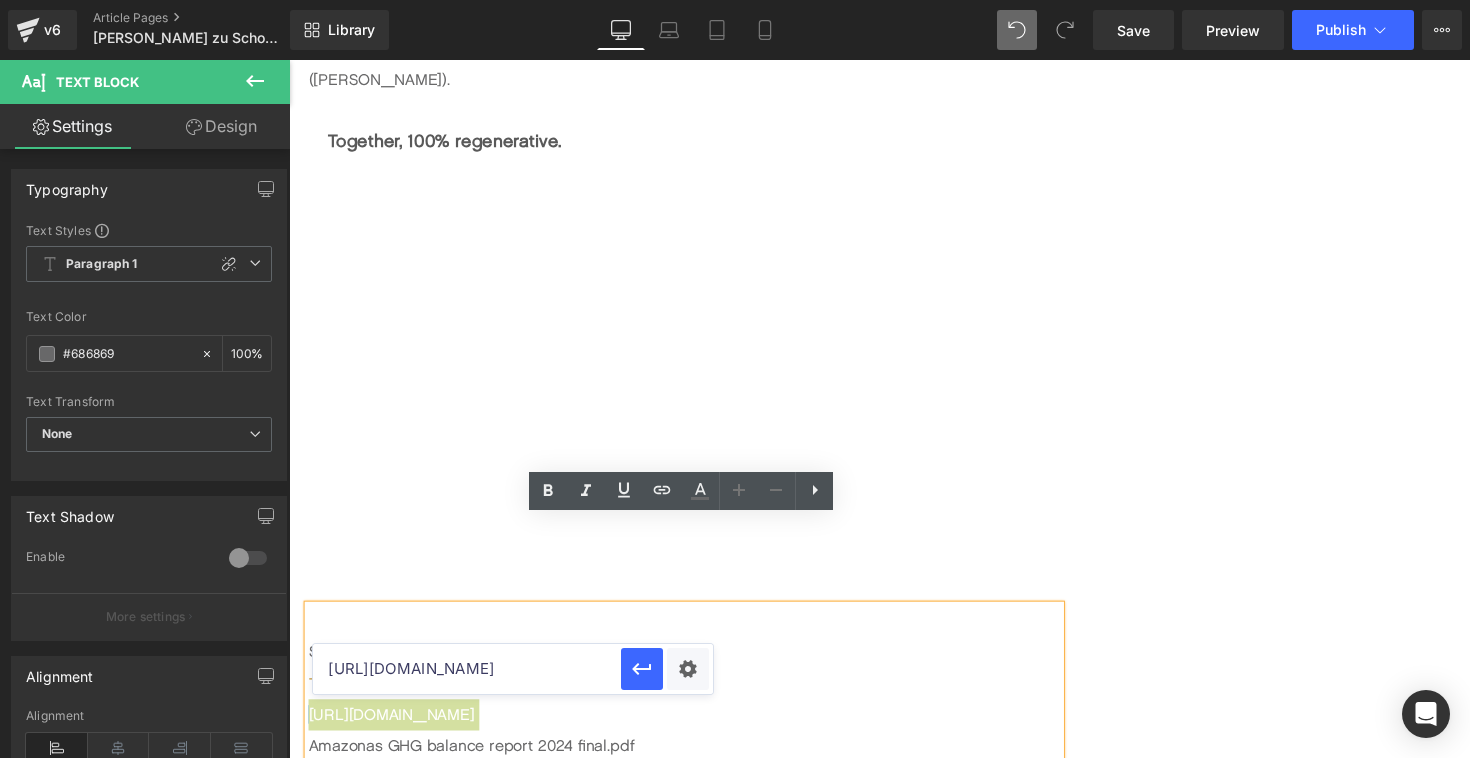 click on "[URL][DOMAIN_NAME]" at bounding box center [467, 669] 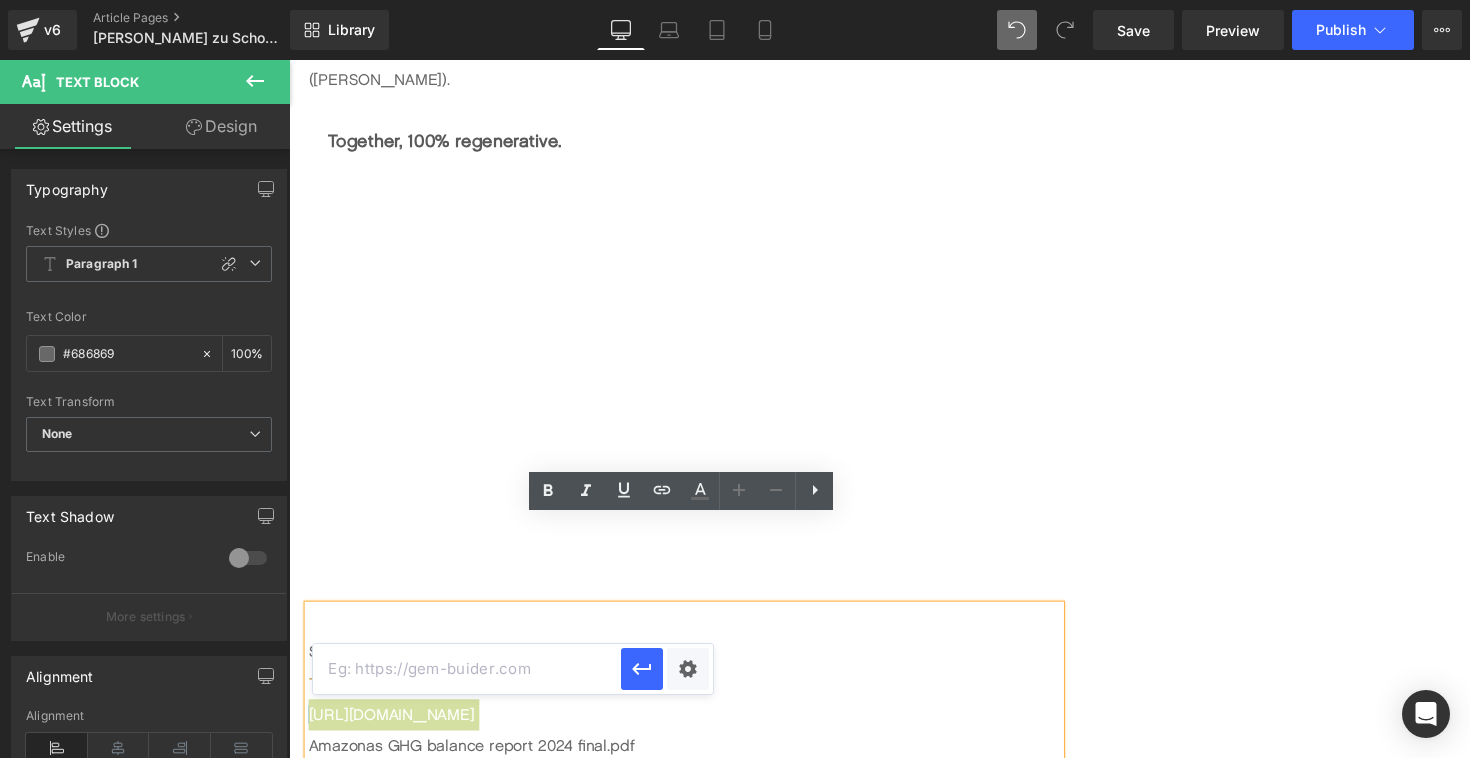paste on "[URL][DOMAIN_NAME]" 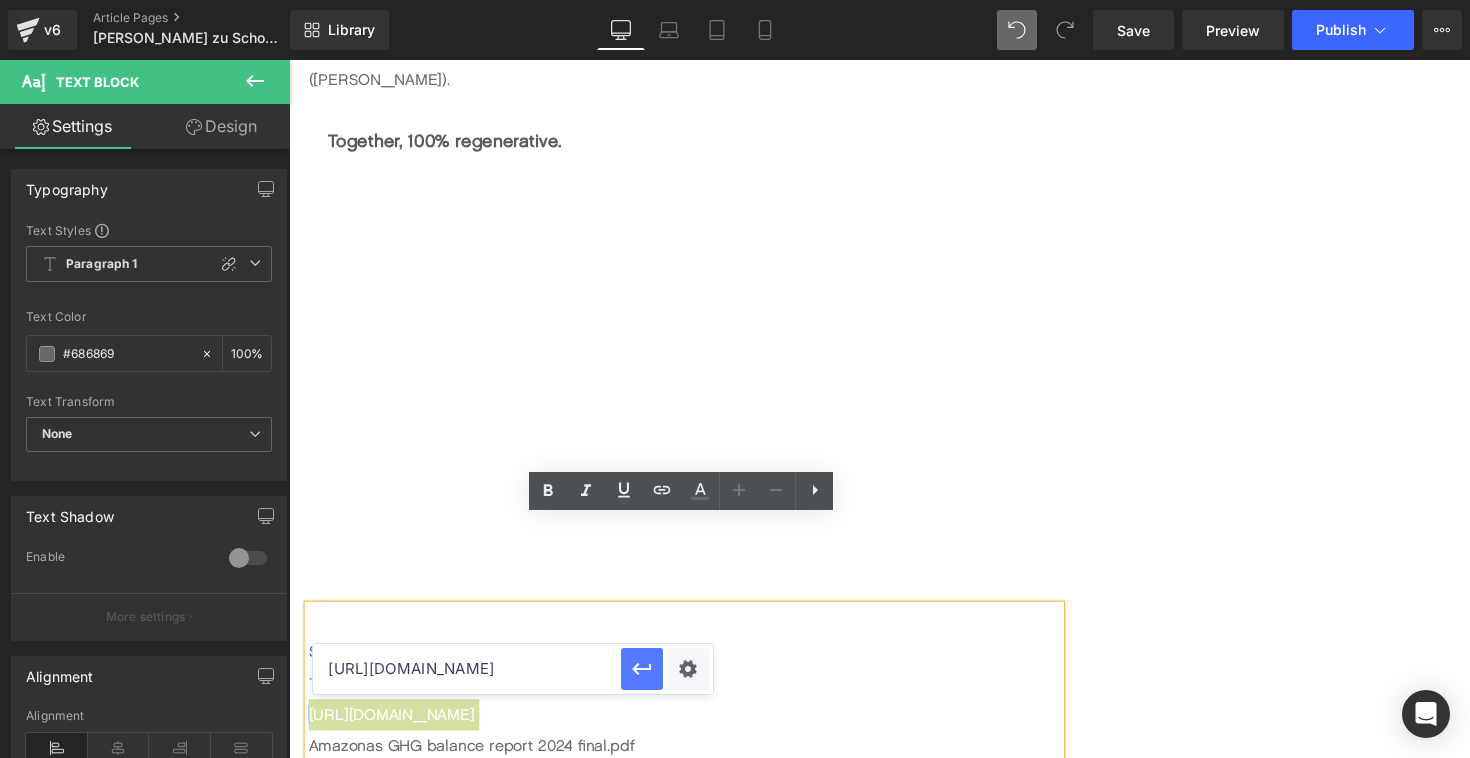 type on "[URL][DOMAIN_NAME]" 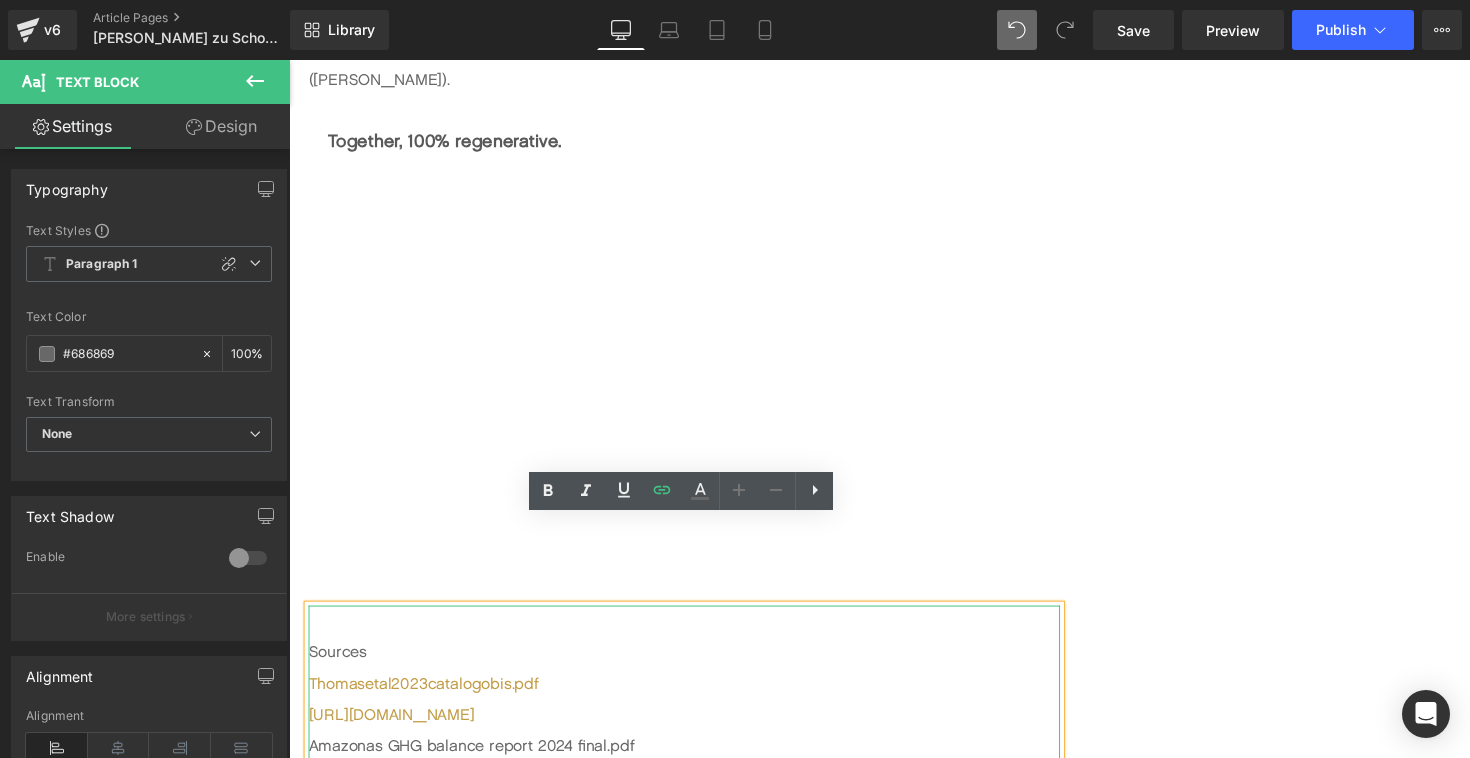 click on "Amazonas GHG balance report 2024 final.pdf" at bounding box center (694, 763) 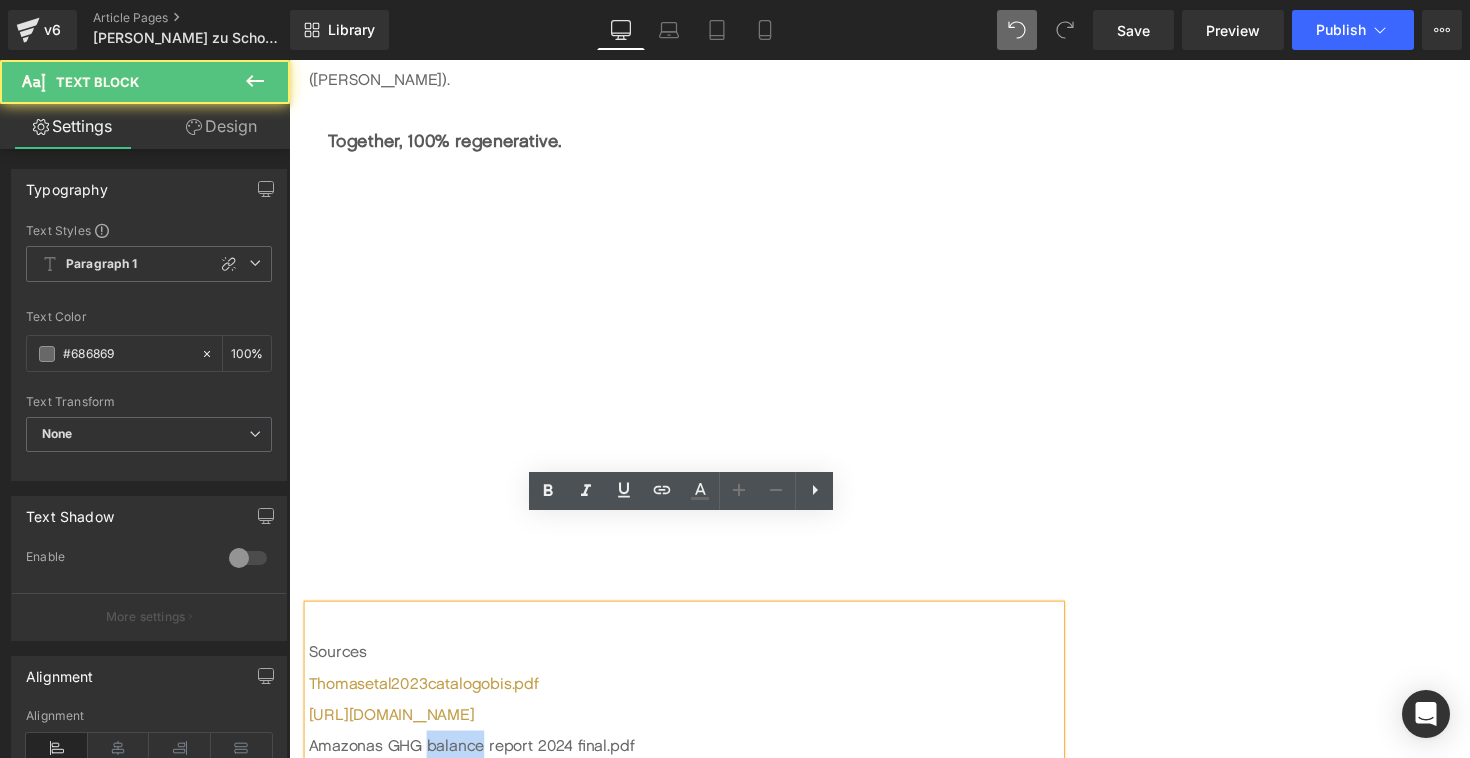 click on "Amazonas GHG balance report 2024 final.pdf" at bounding box center (694, 763) 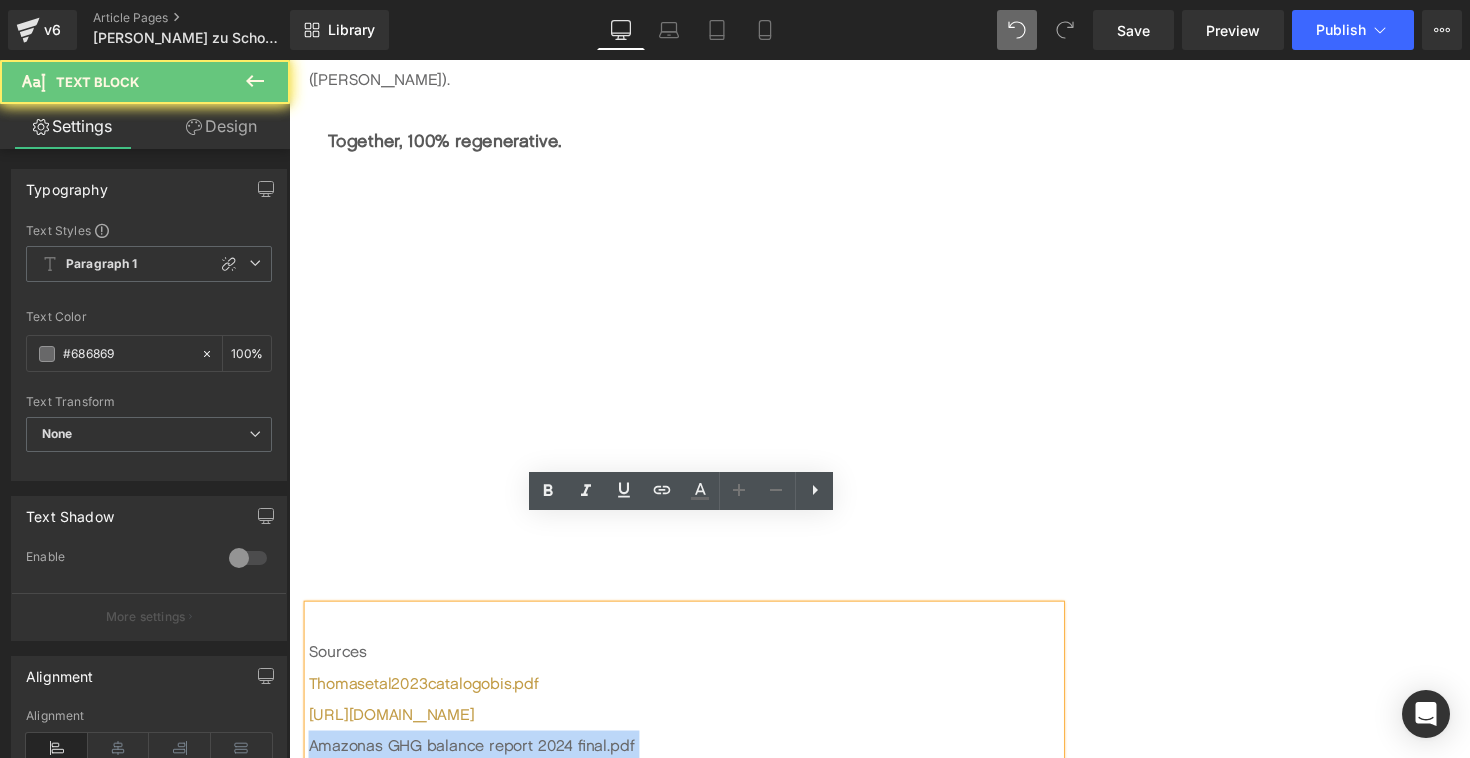 click on "Amazonas GHG balance report 2024 final.pdf" at bounding box center (694, 763) 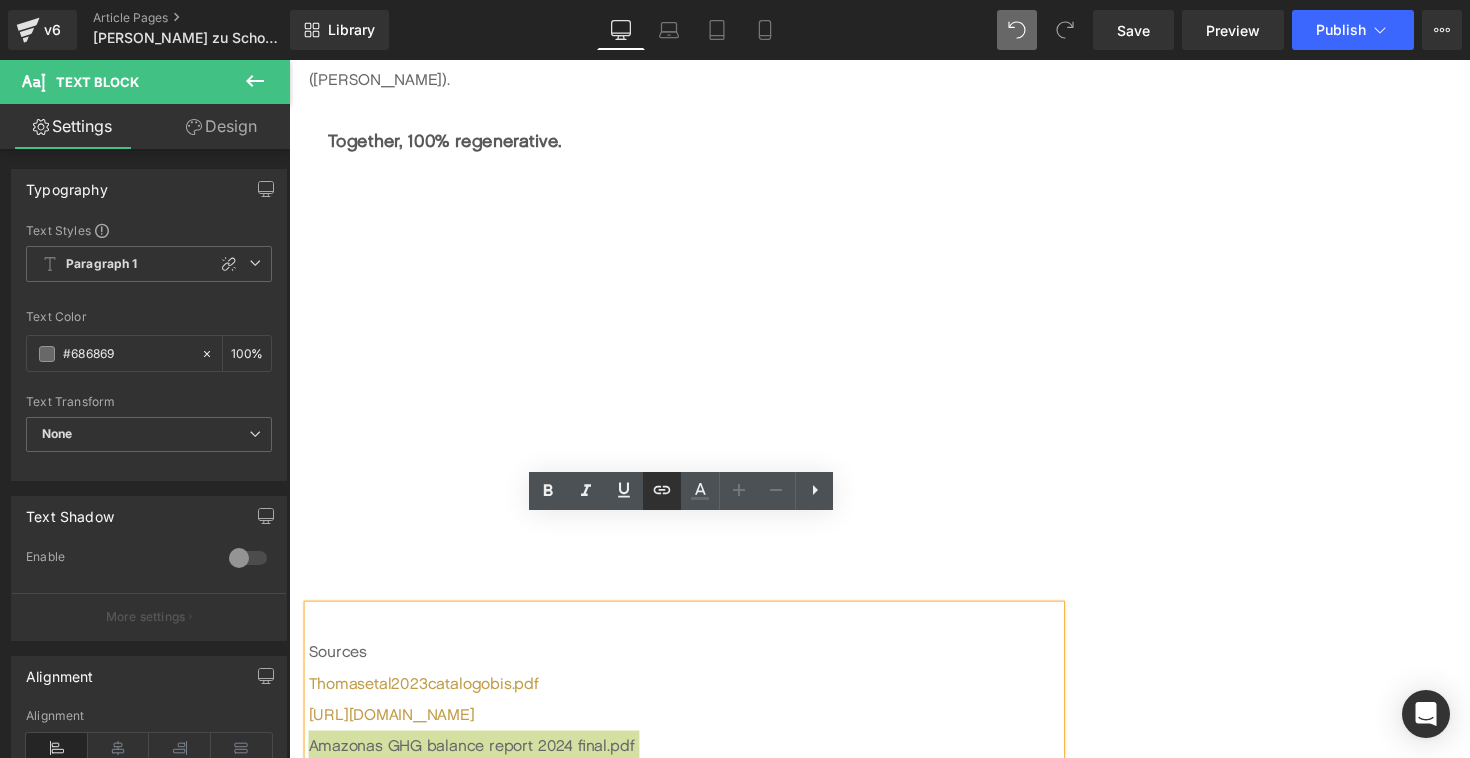 click 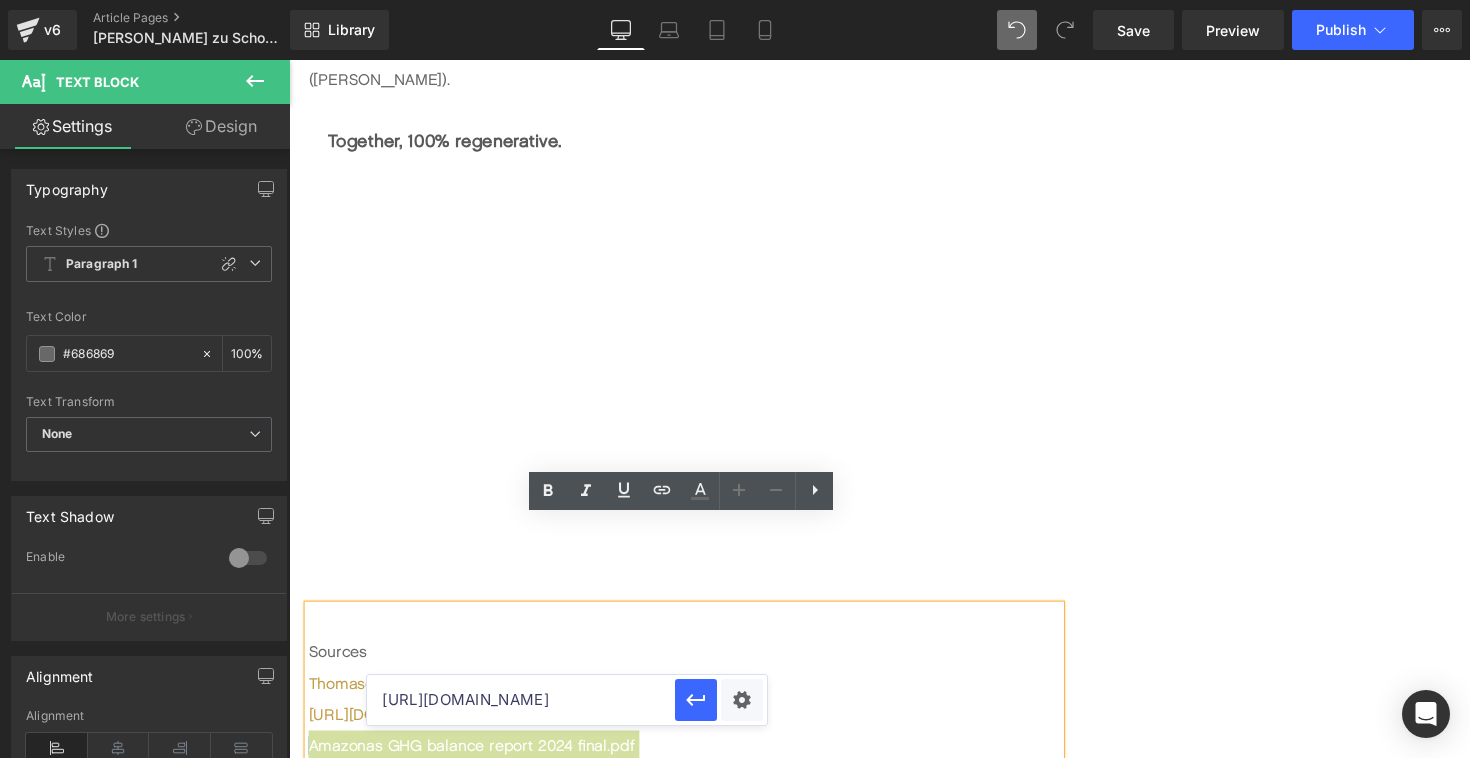 click on "[URL][DOMAIN_NAME]" at bounding box center (521, 700) 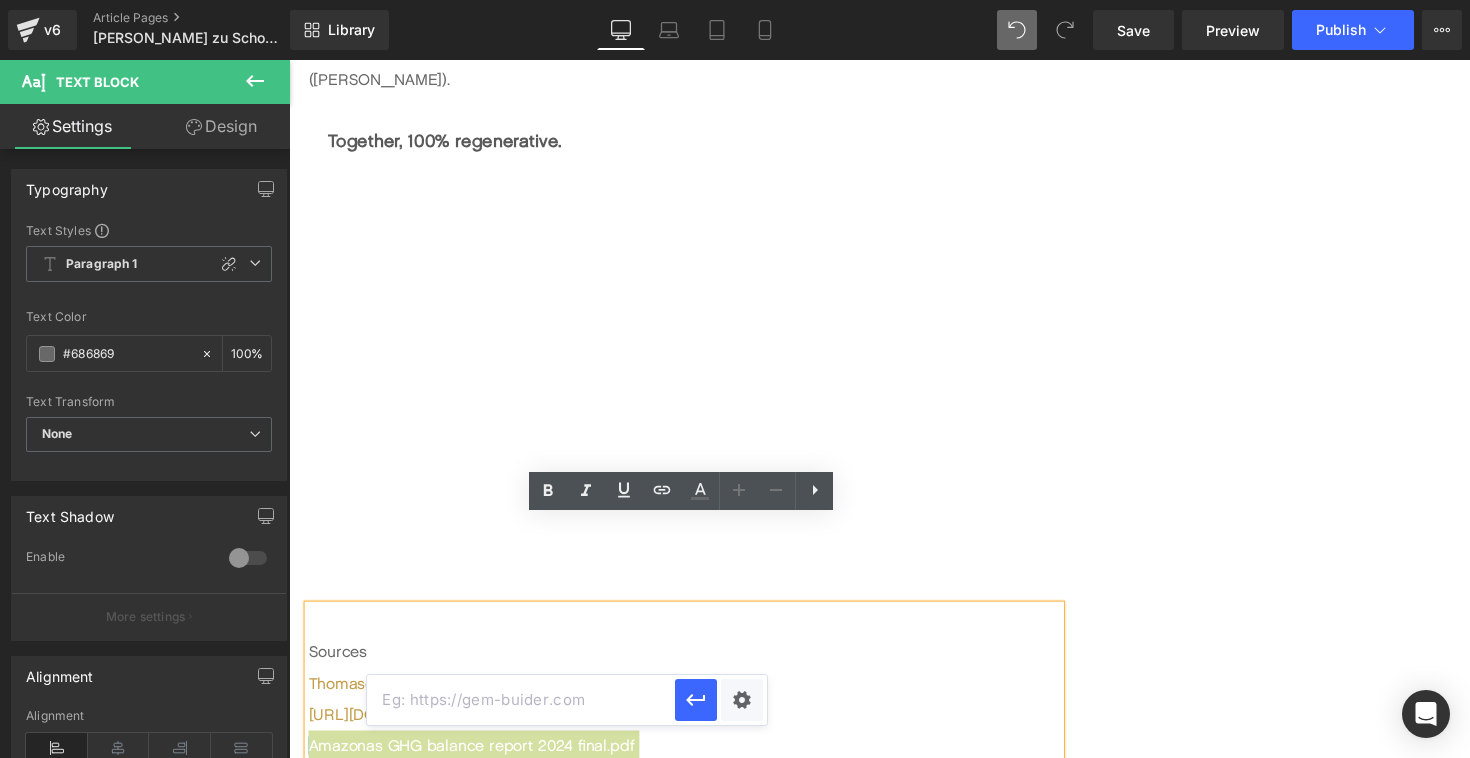 paste on "[URL][DOMAIN_NAME]" 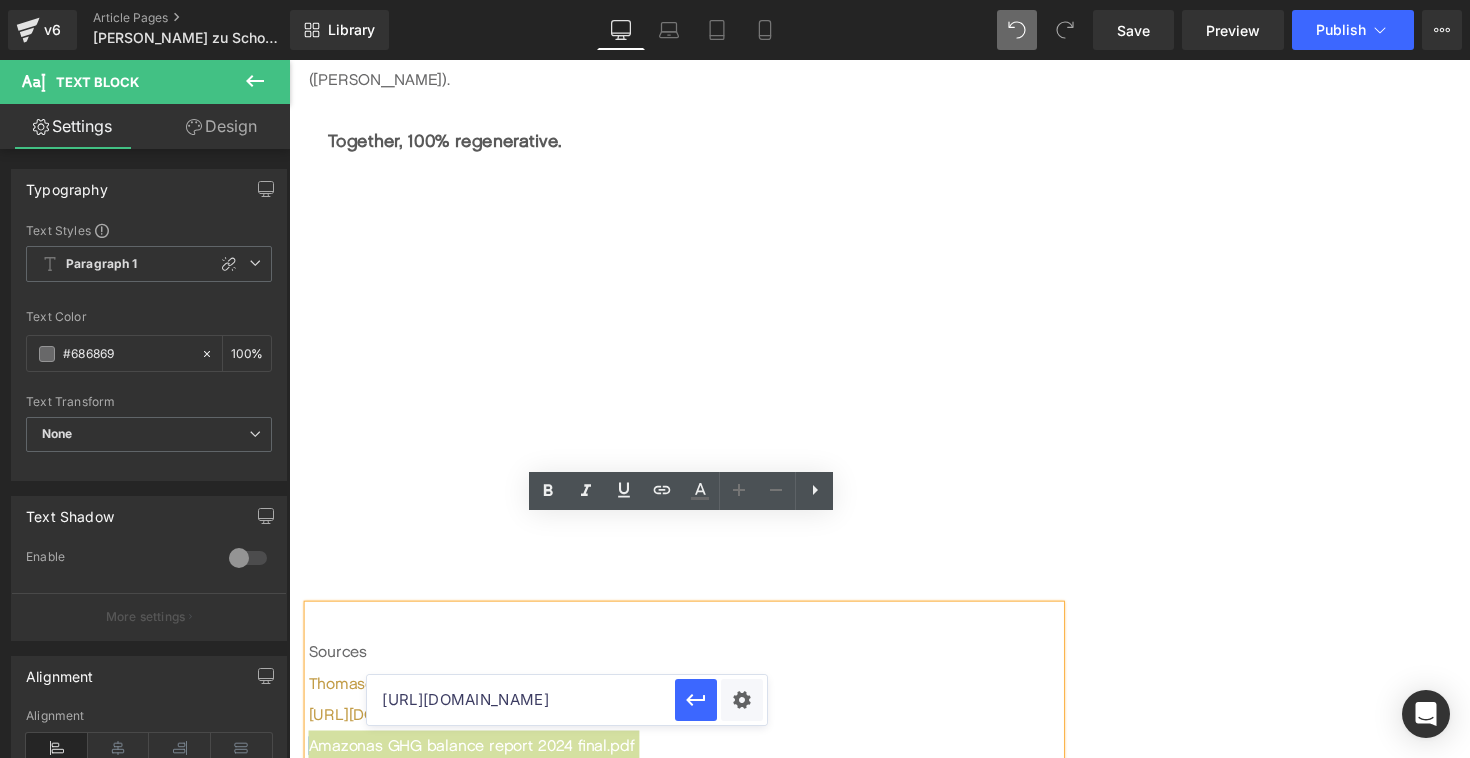 scroll, scrollTop: 0, scrollLeft: 279, axis: horizontal 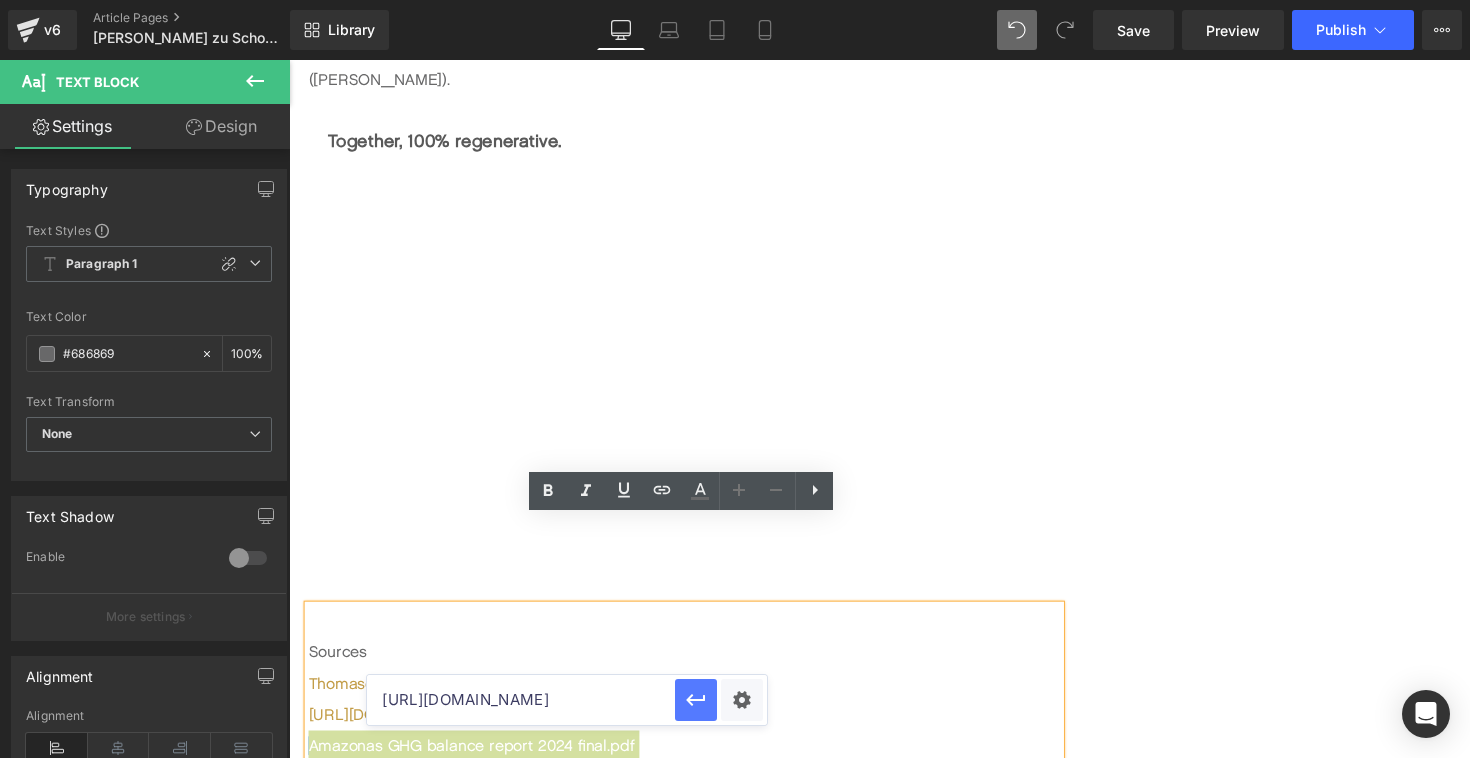 type on "[URL][DOMAIN_NAME]" 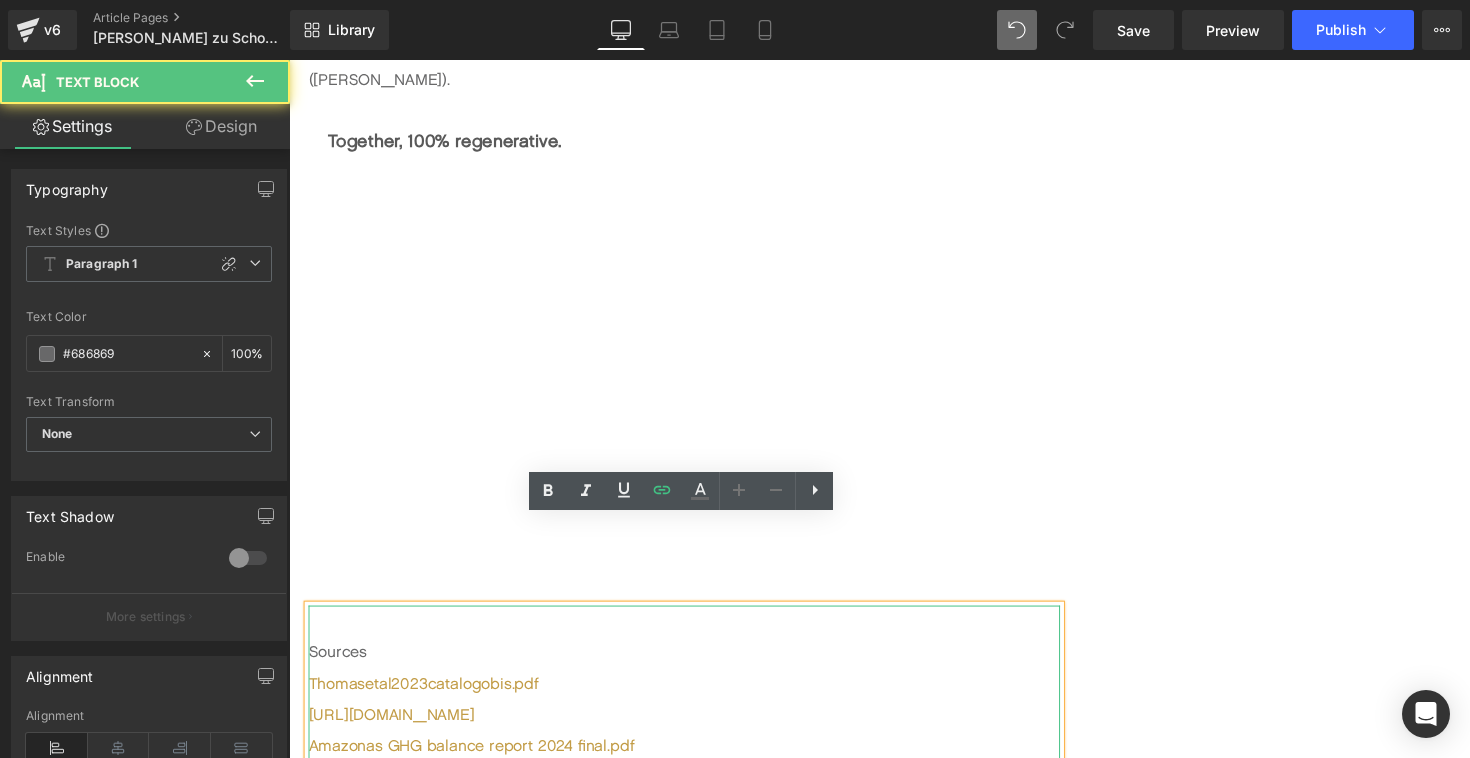 click on "[URL][DOMAIN_NAME]" at bounding box center (694, 731) 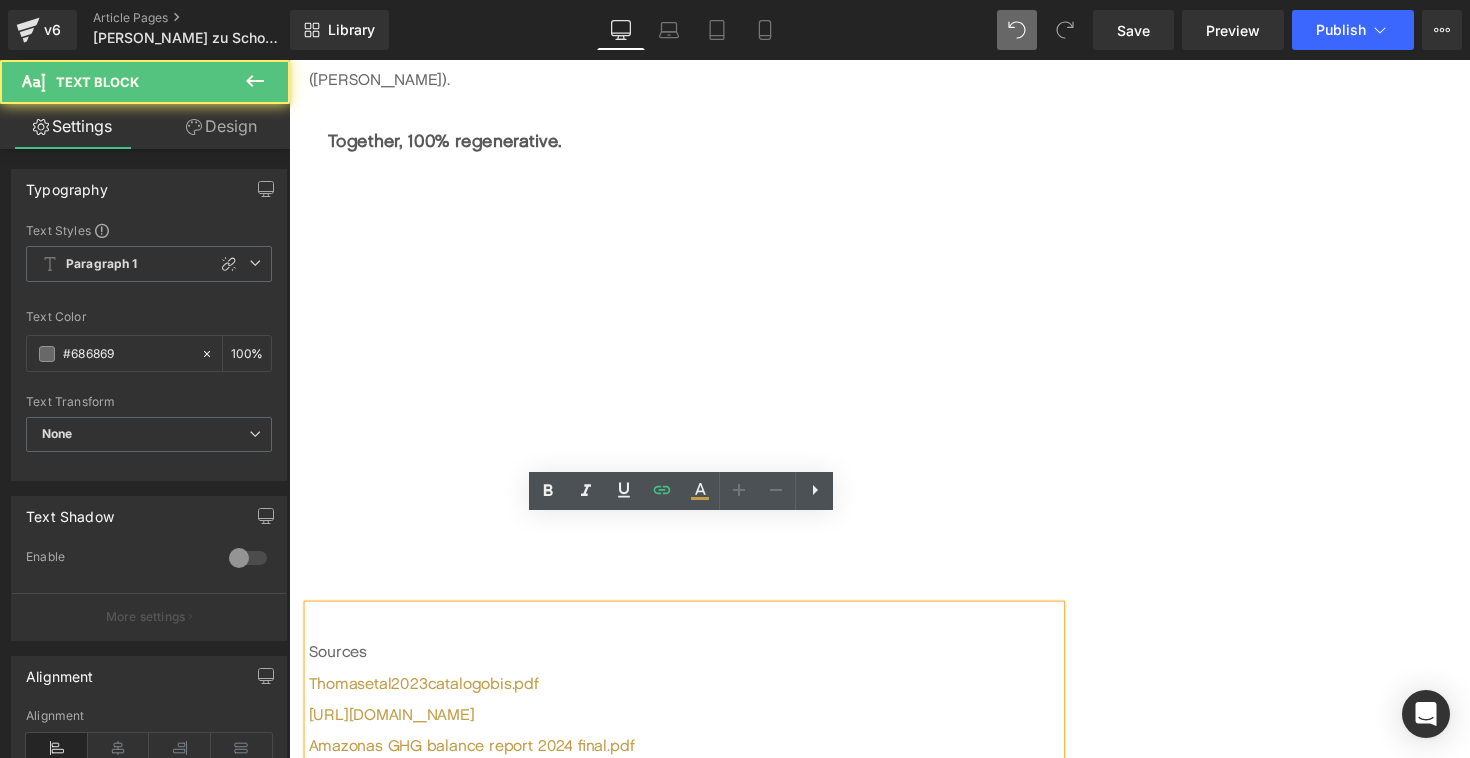 click on "Sources" at bounding box center [694, 667] 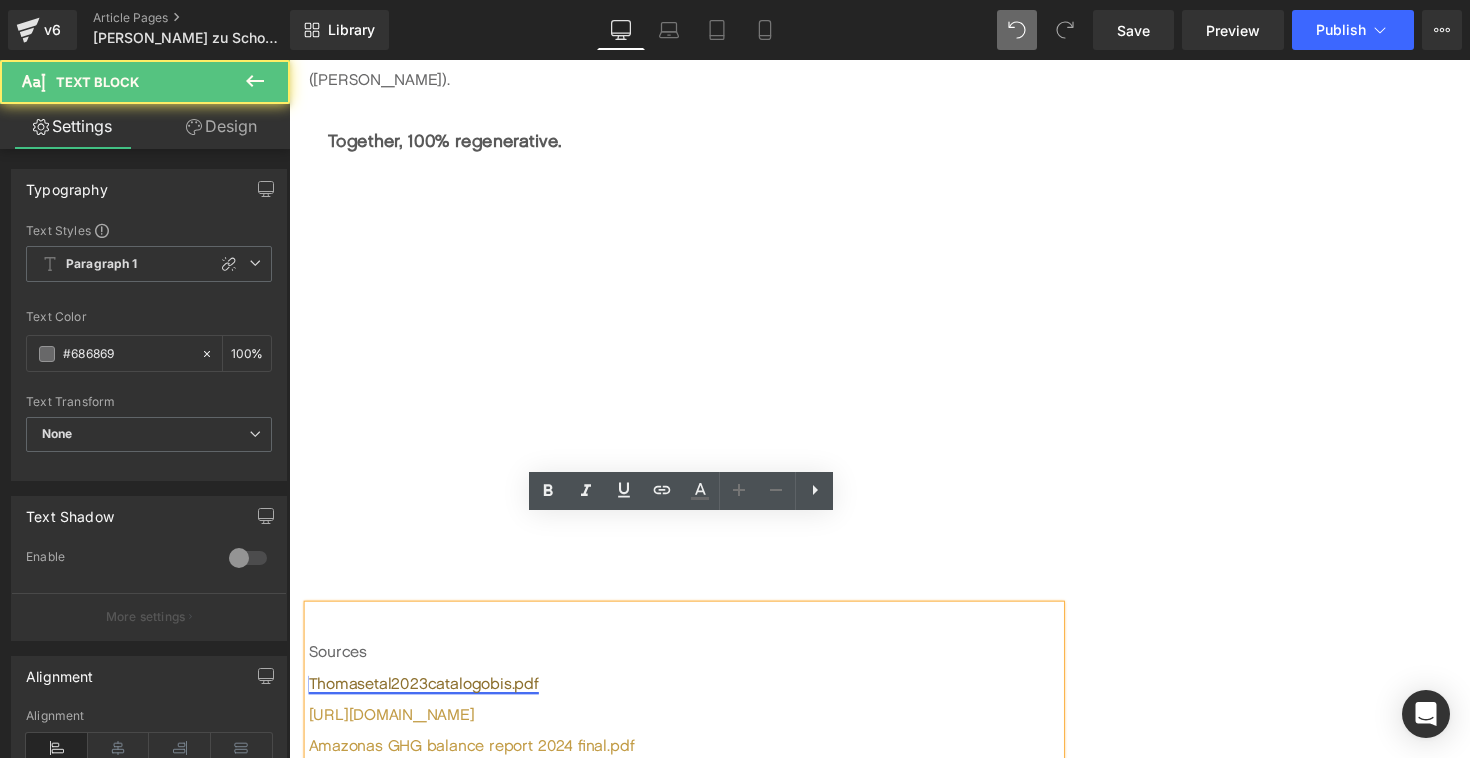 click on "Thomasetal2023catalogobis.pdf" at bounding box center [427, 698] 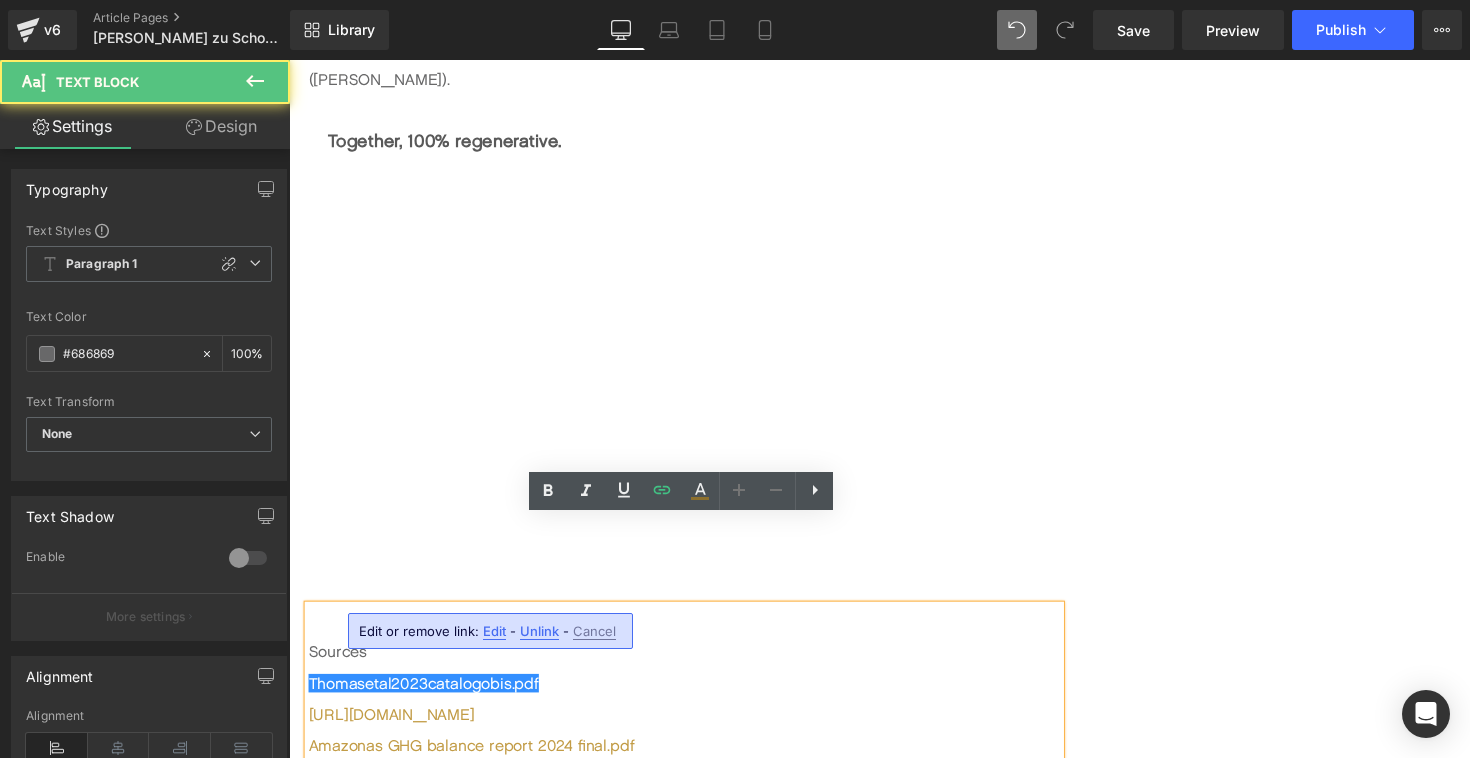 click on "Thomasetal2023catalogobis.pdf" at bounding box center (694, 699) 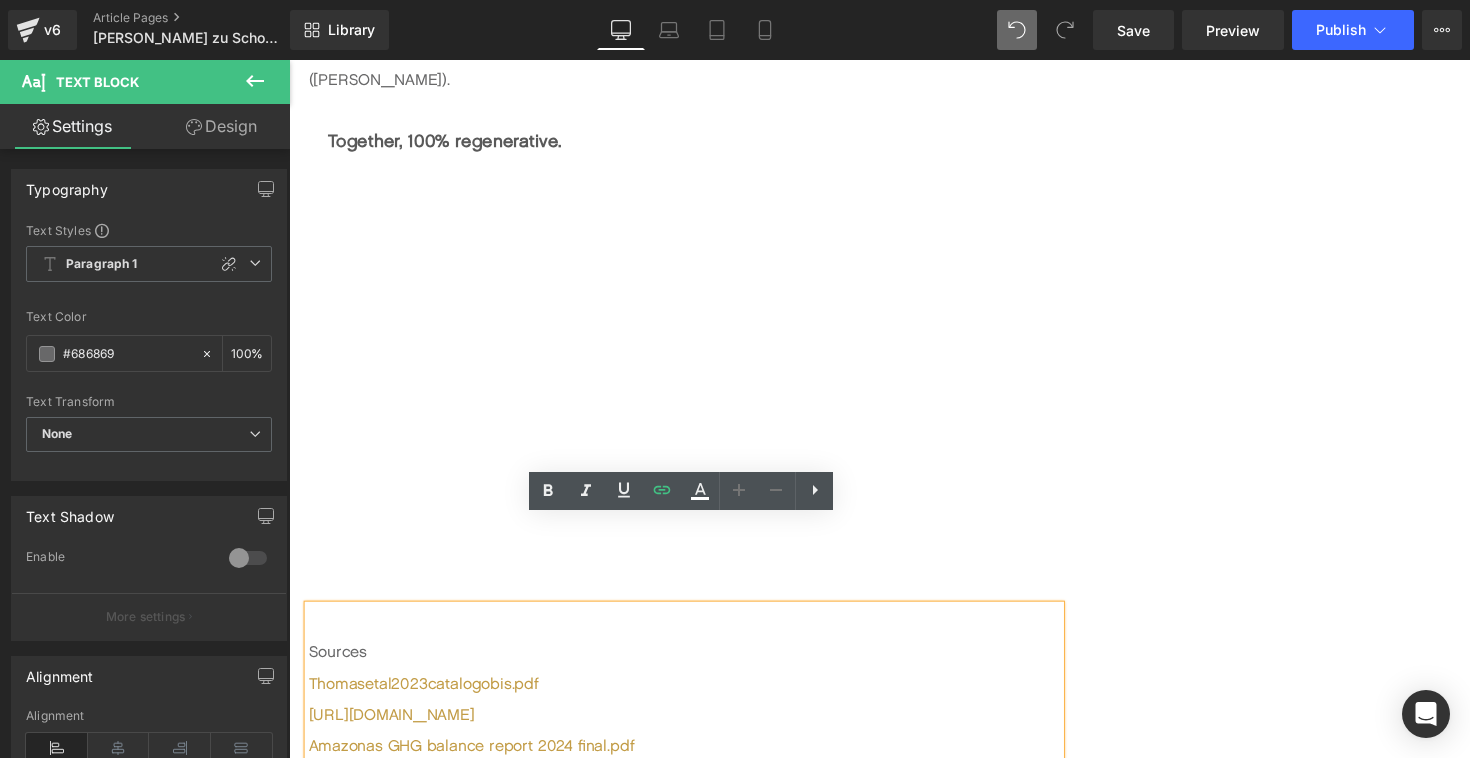 click on "Image
Thank you to Mandy & [PERSON_NAME] ([PERSON_NAME] Confisserie), [PERSON_NAME] (Café Ertl), [PERSON_NAME] (Gewinnerin Compote Complot, Söl’ring-Hof Sylt), [PERSON_NAME] ([DEMOGRAPHIC_DATA] Meisterin der Konditoren), [PERSON_NAME] & [PERSON_NAME] (Das Schokoladenhotel), [PERSON_NAME] & [PERSON_NAME] (Storath Confiserie), [PERSON_NAME] ([PERSON_NAME]).
Text Block         Together, 100% regenerative. Text Block
Youtube
Sources Thomasetal2023catalogobis.pdf [URL][DOMAIN_NAME] Amazonas GHG balance report 2024 final.pdf
Text Block         check out our Foodprint [STREET_ADDRESS]" at bounding box center [894, 149] 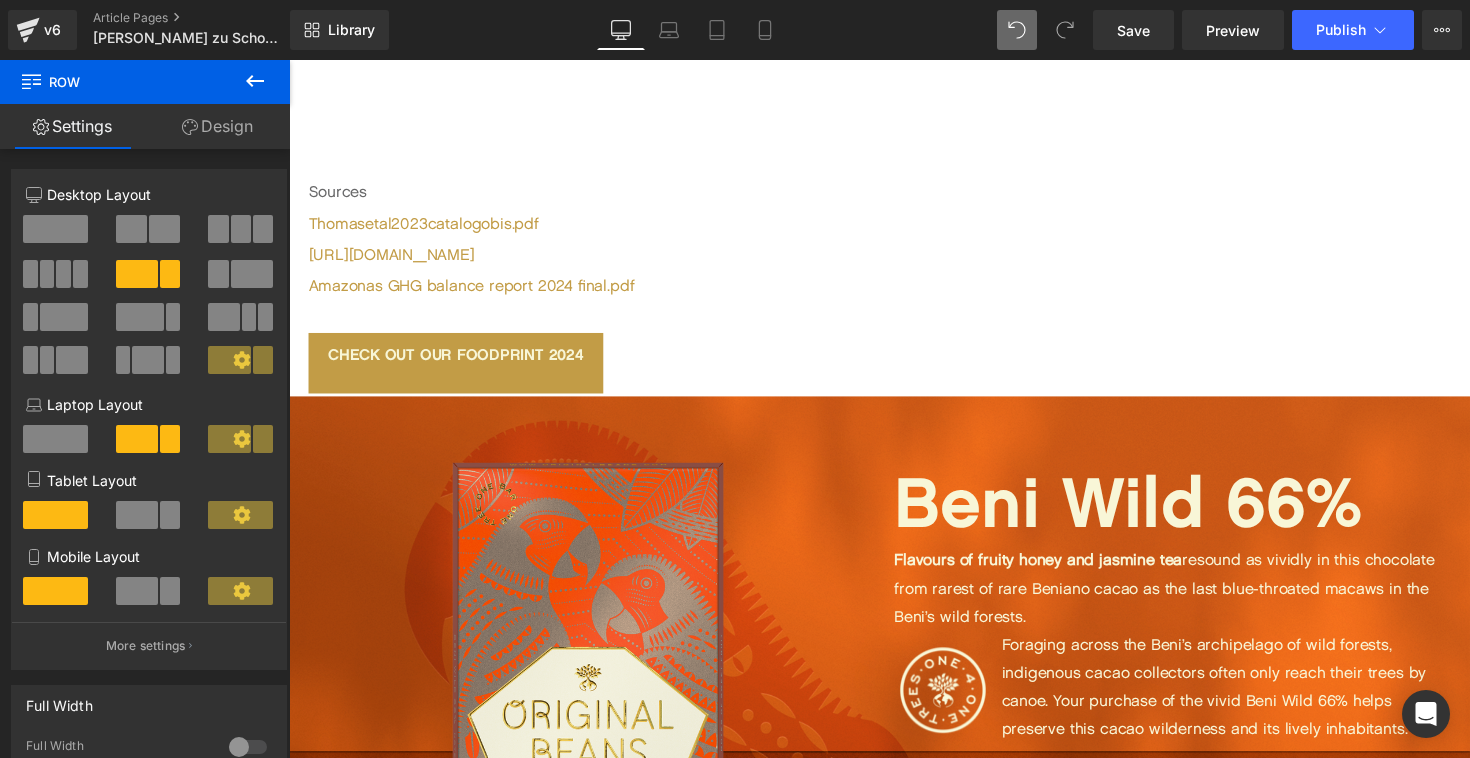 scroll, scrollTop: 5617, scrollLeft: 0, axis: vertical 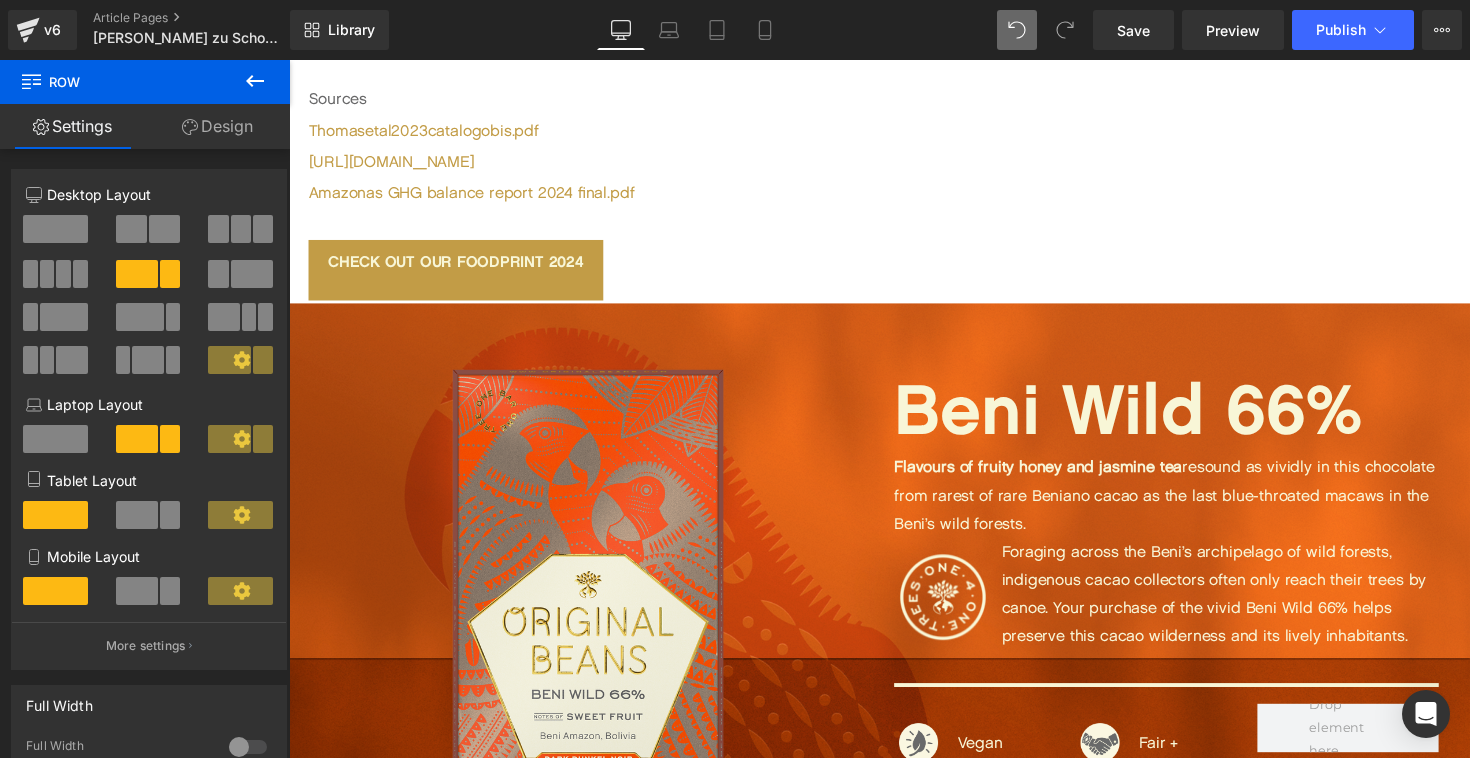 click on "Flavours of fruity honey and jasmine tea  resound as vividly in this chocolate from rarest of rare Beniano cacao as the last blue-throated macaws in the Beni’s wild forests." at bounding box center (1188, 506) 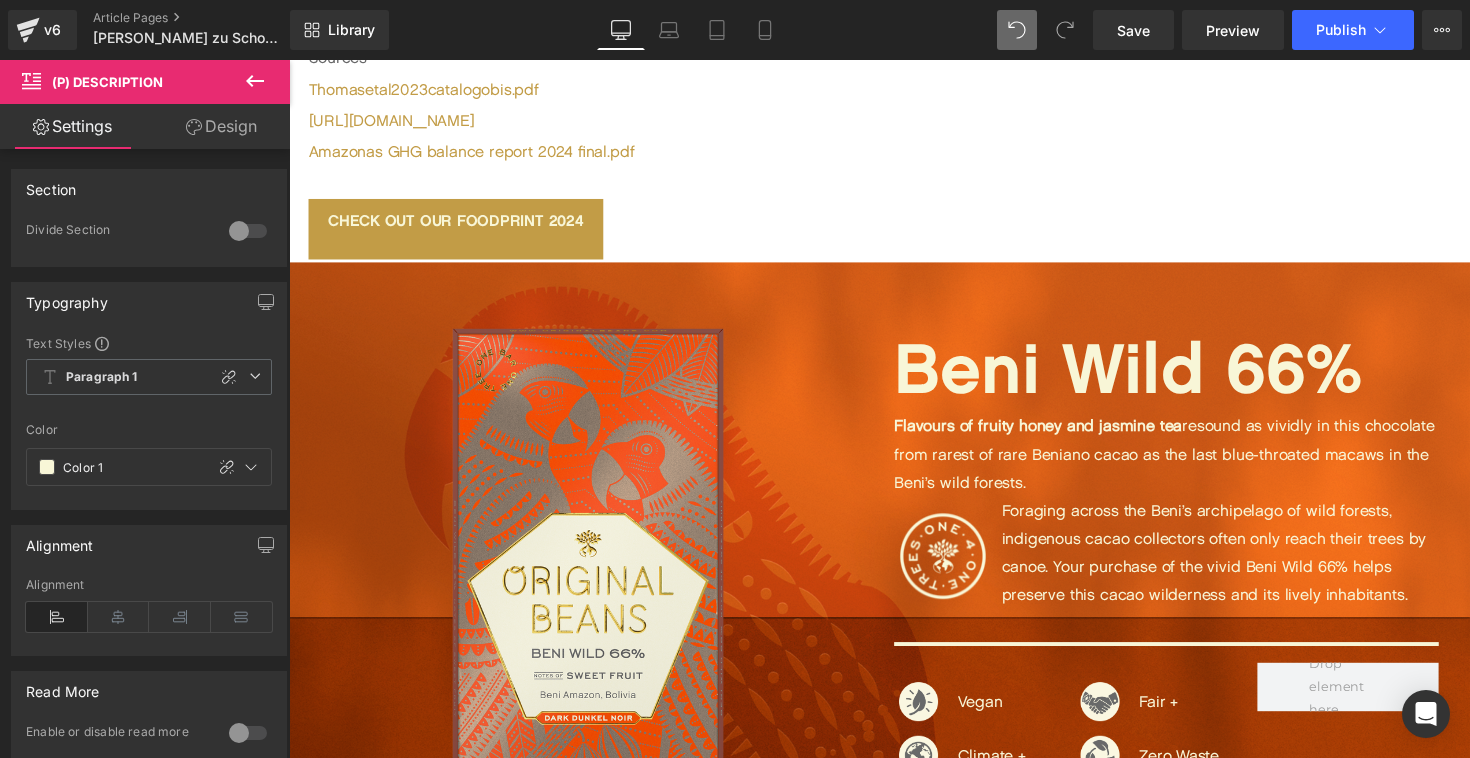 scroll, scrollTop: 5672, scrollLeft: 0, axis: vertical 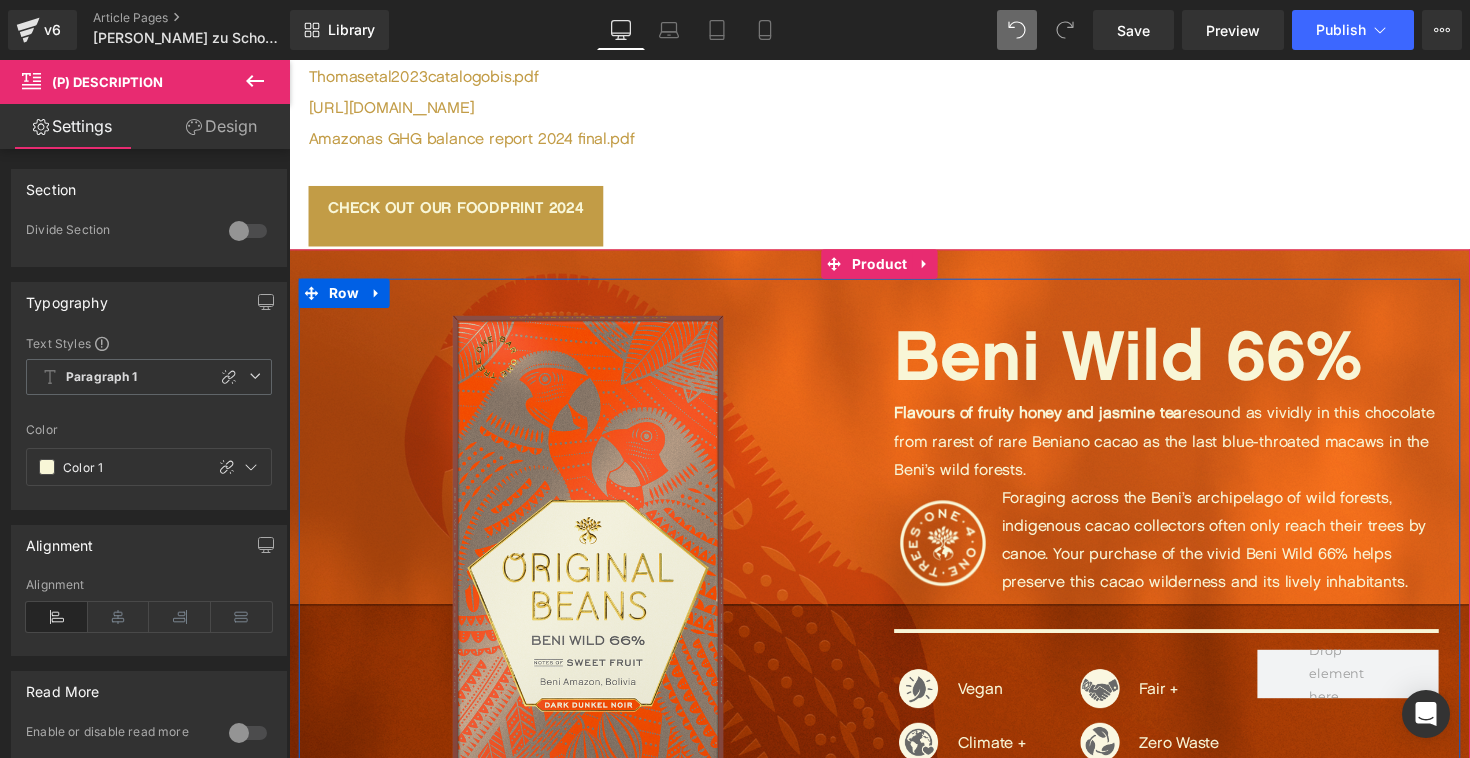 click on "BEST SELLER
(P) Image
Beni Wild 66%
(P) Title
Flavours of fruity honey and jasmine tea  resound as vividly in this chocolate from rarest of rare Beniano cacao as the last blue-throated macaws in the Beni’s wild forests.
Foraging across the Beni’s archipelago of wild forests, indigenous cacao collectors often only reach their trees by canoe. Your purchase of the vivid Beni Wild 66% helps preserve this cacao wilderness and its lively inhabitants.
(P) Description
Separator
Image" at bounding box center (894, 607) 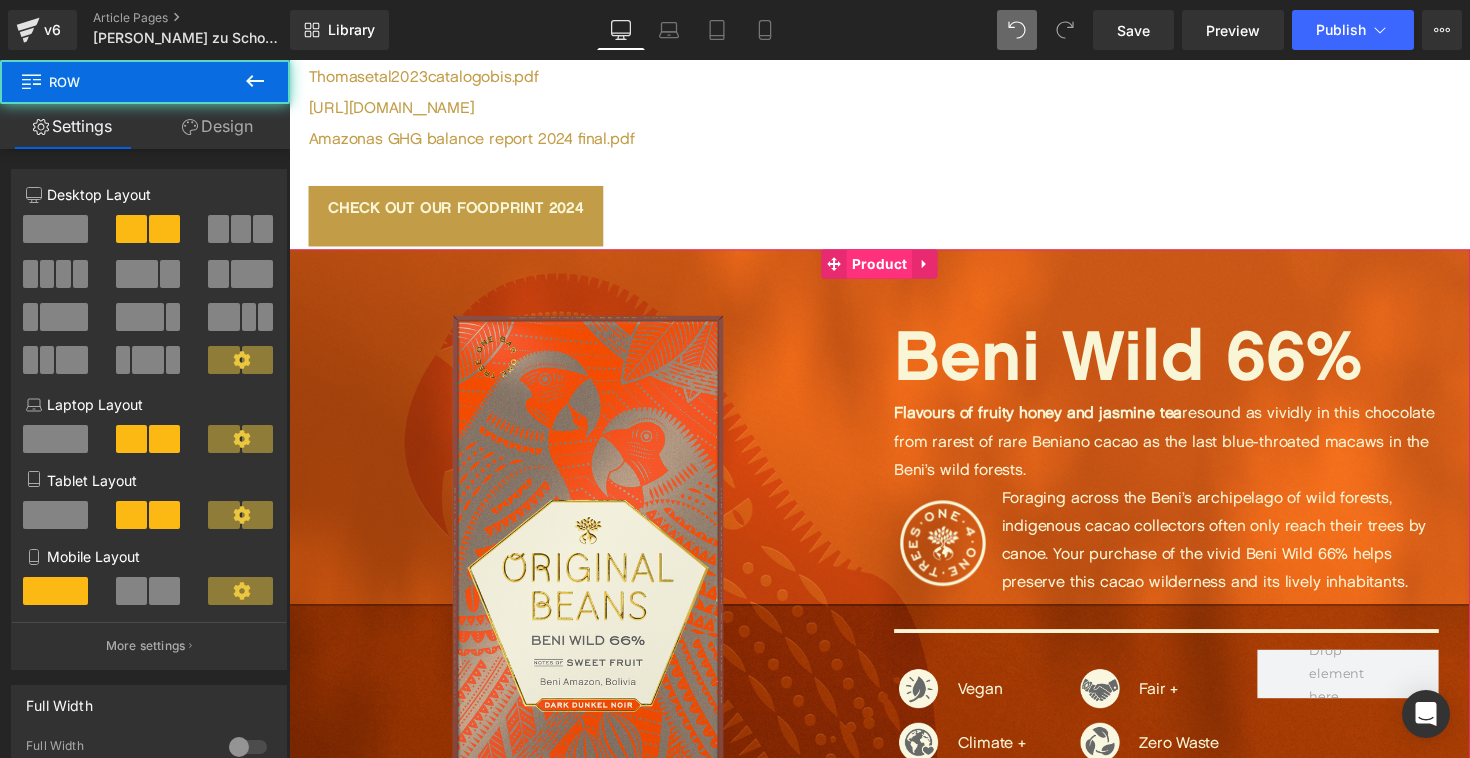 click on "Product" at bounding box center (893, 269) 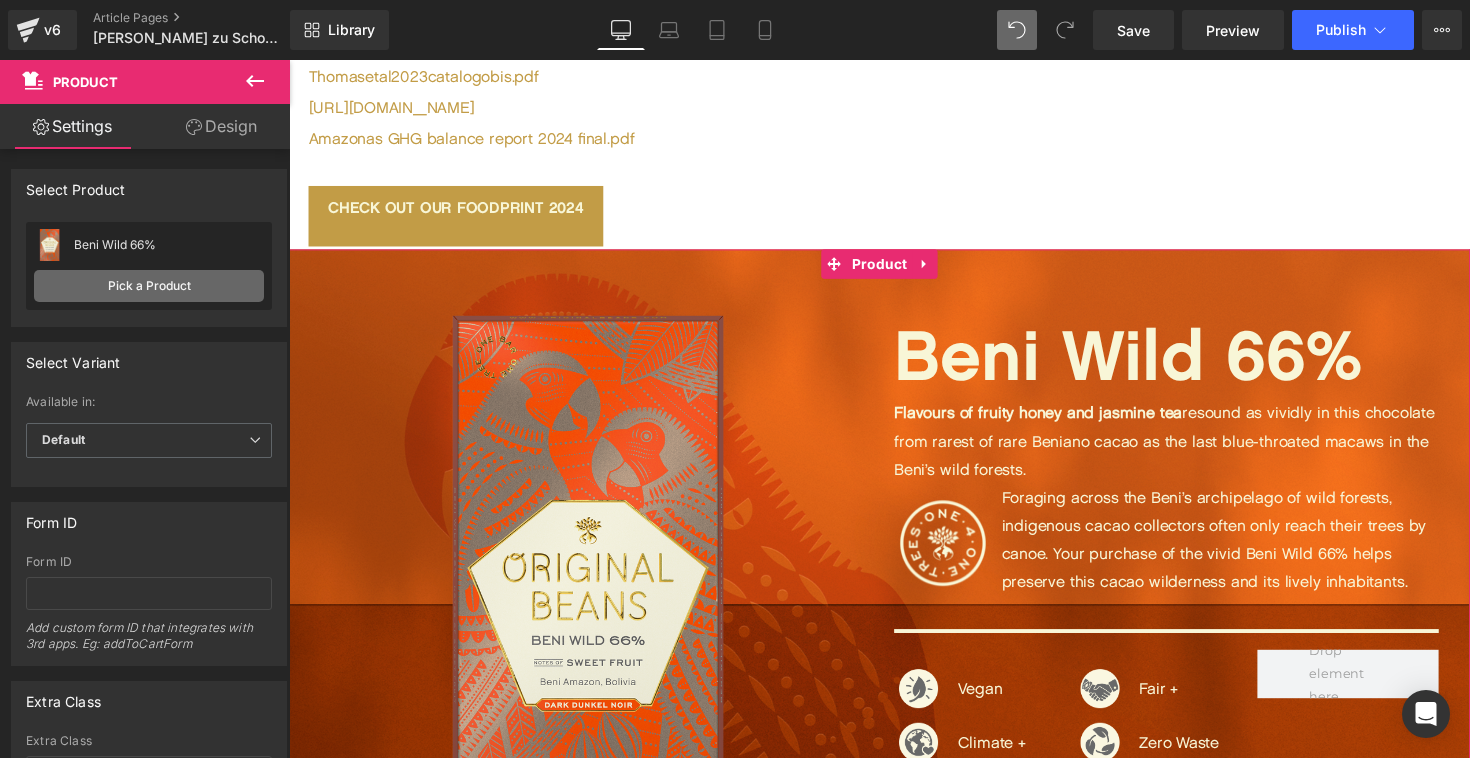 click on "Pick a Product" at bounding box center [149, 286] 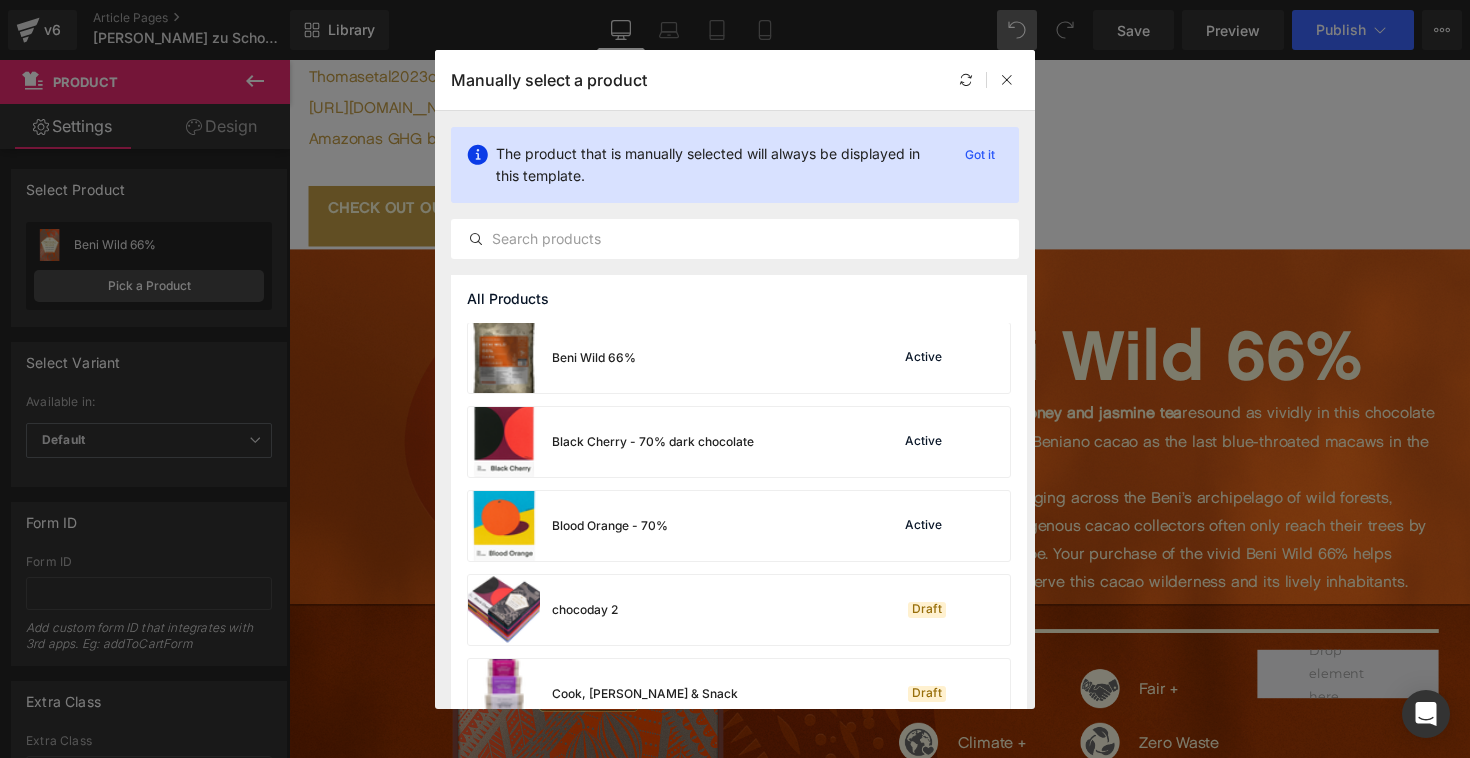 scroll, scrollTop: 0, scrollLeft: 0, axis: both 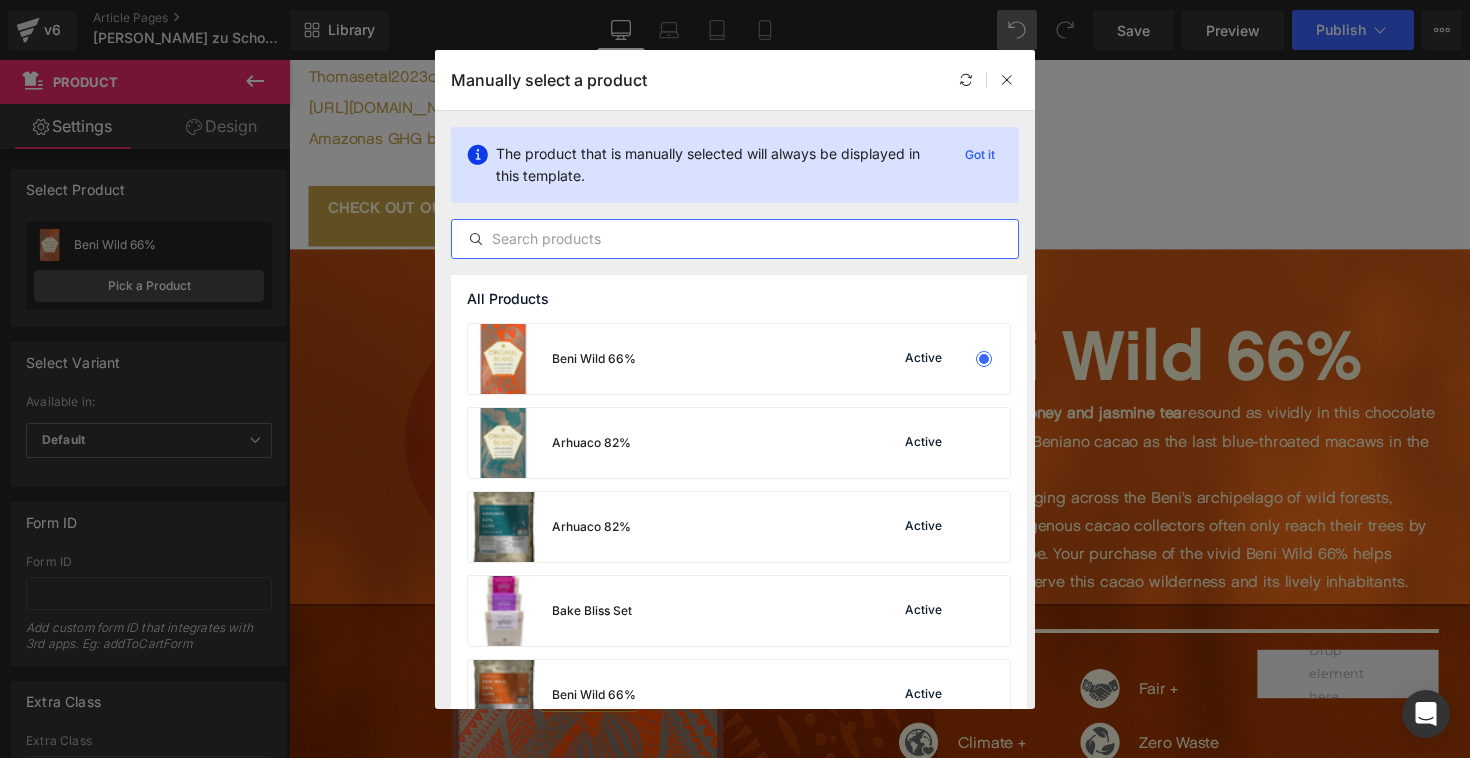click at bounding box center (735, 239) 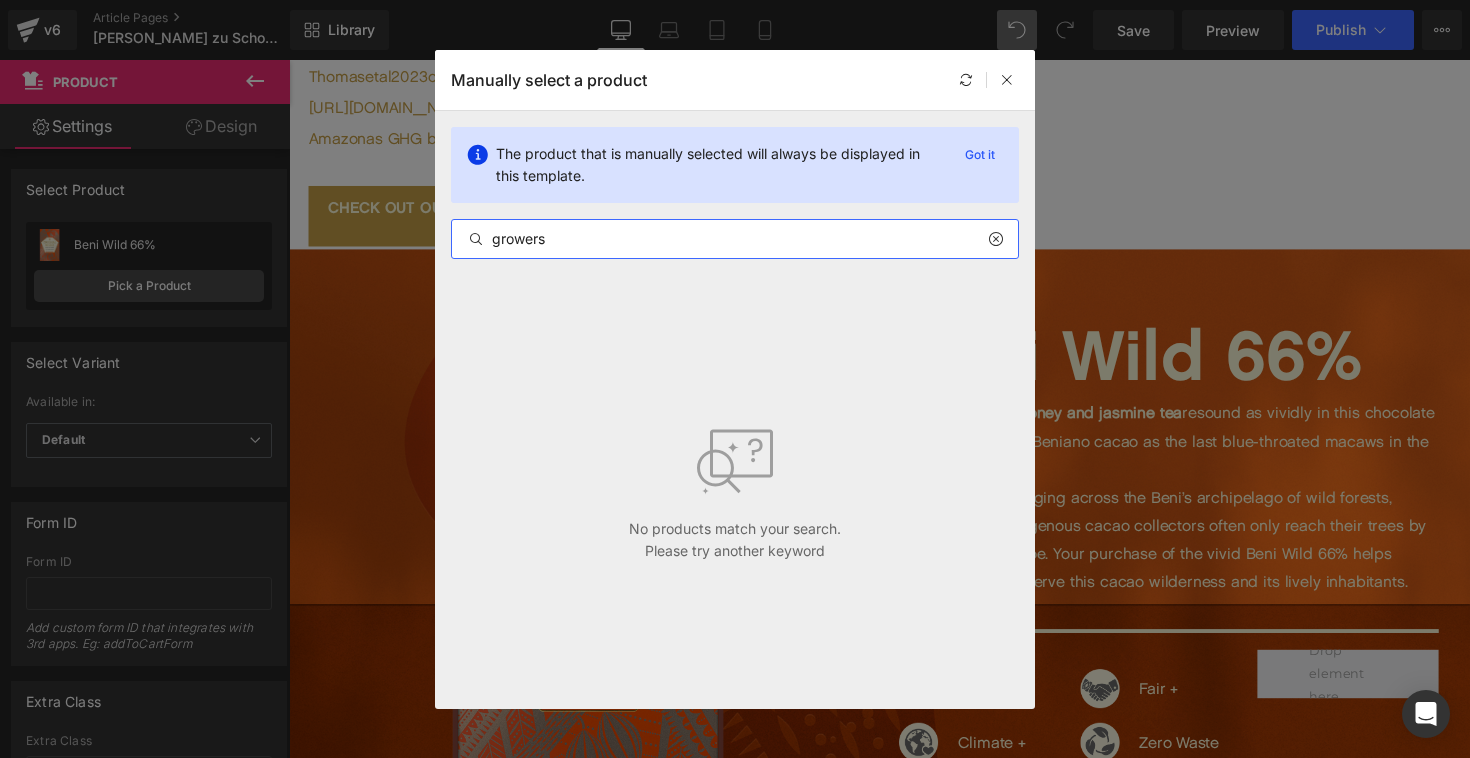 type on "growers" 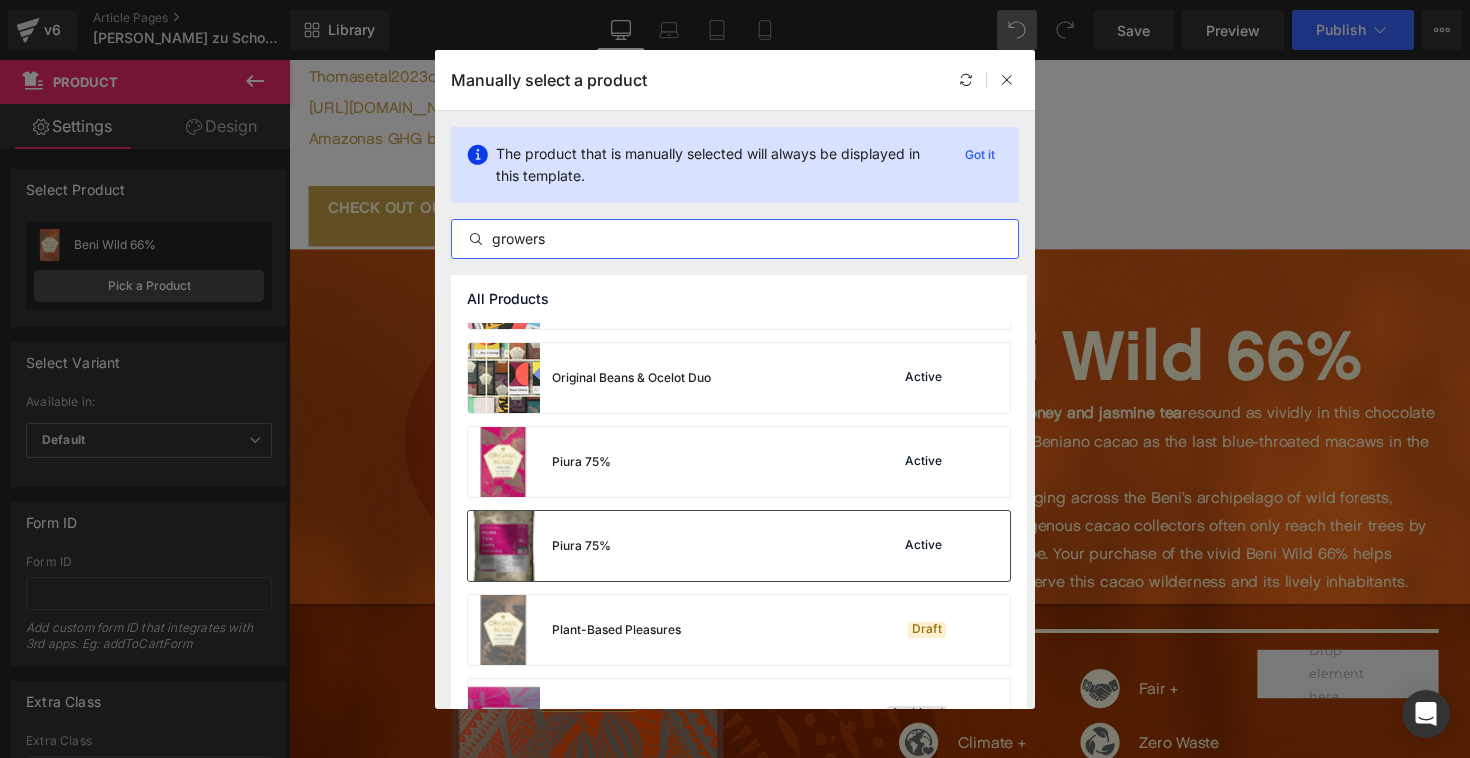 scroll, scrollTop: 2586, scrollLeft: 0, axis: vertical 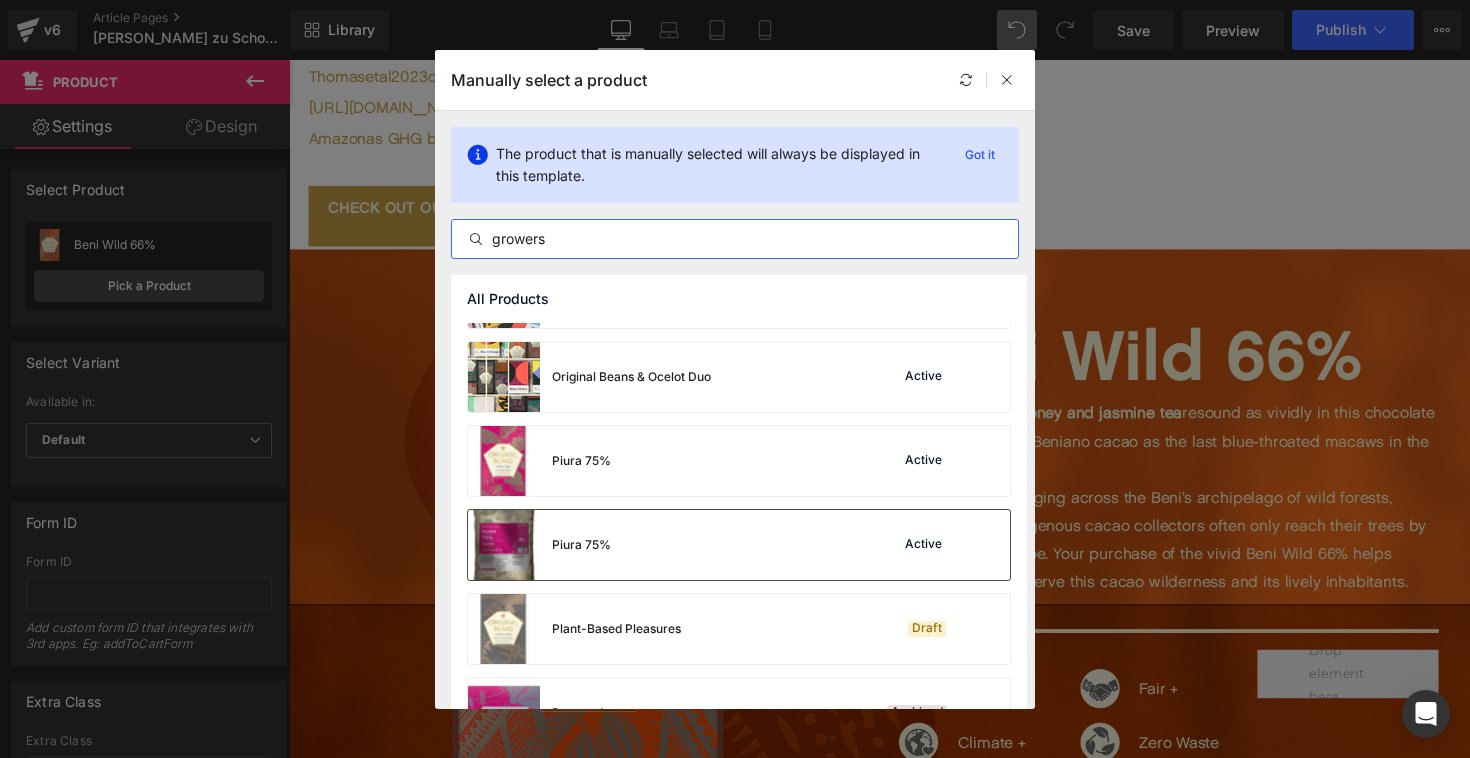 click on "Piura 75% Active" at bounding box center (739, 545) 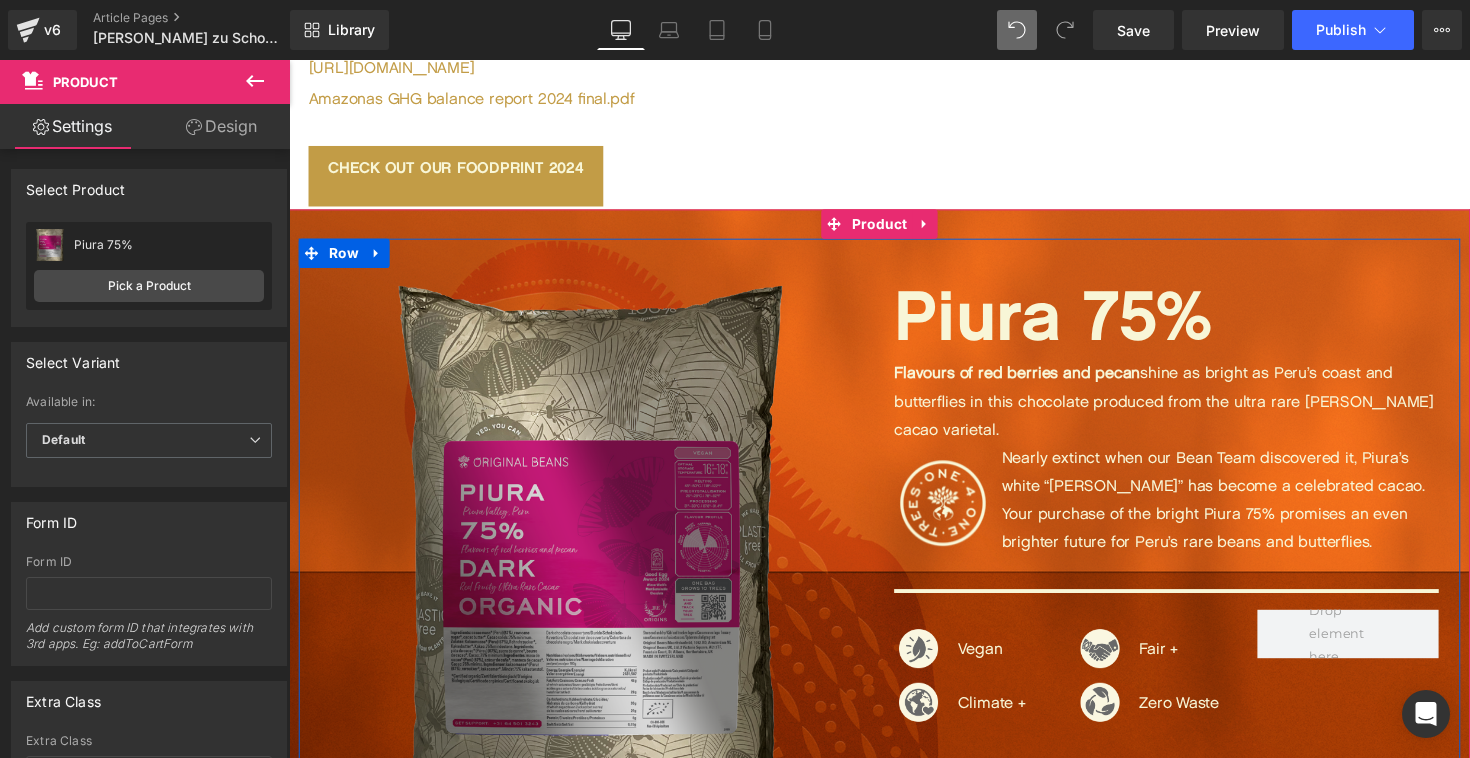 scroll, scrollTop: 5732, scrollLeft: 0, axis: vertical 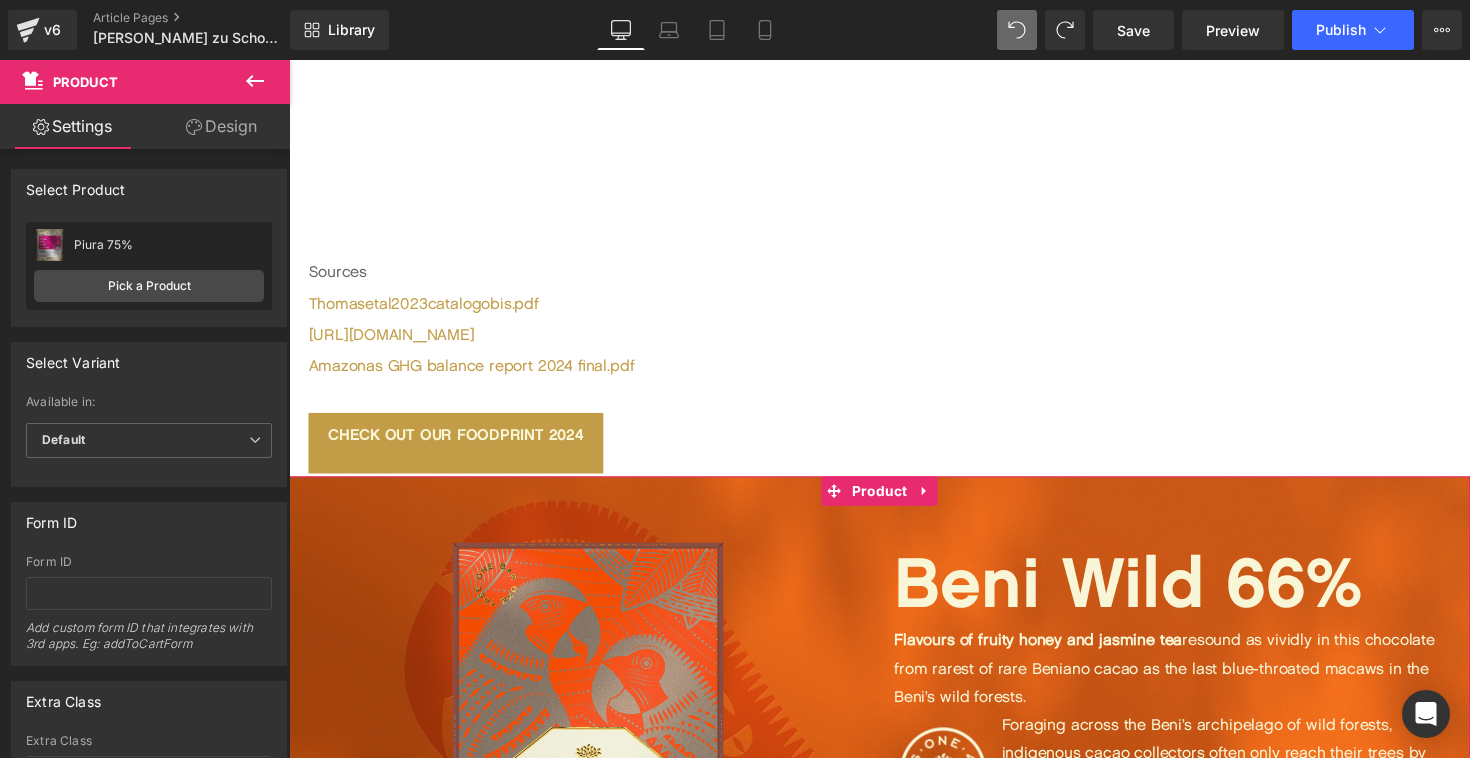 click on "BEST SELLER
(P) Image
Beni Wild 66%
(P) Title
Flavours of fruity honey and jasmine tea  resound as vividly in this chocolate from rarest of rare Beniano cacao as the last blue-throated macaws in the Beni’s wild forests.
(P) Description
Separator" at bounding box center (894, 850) 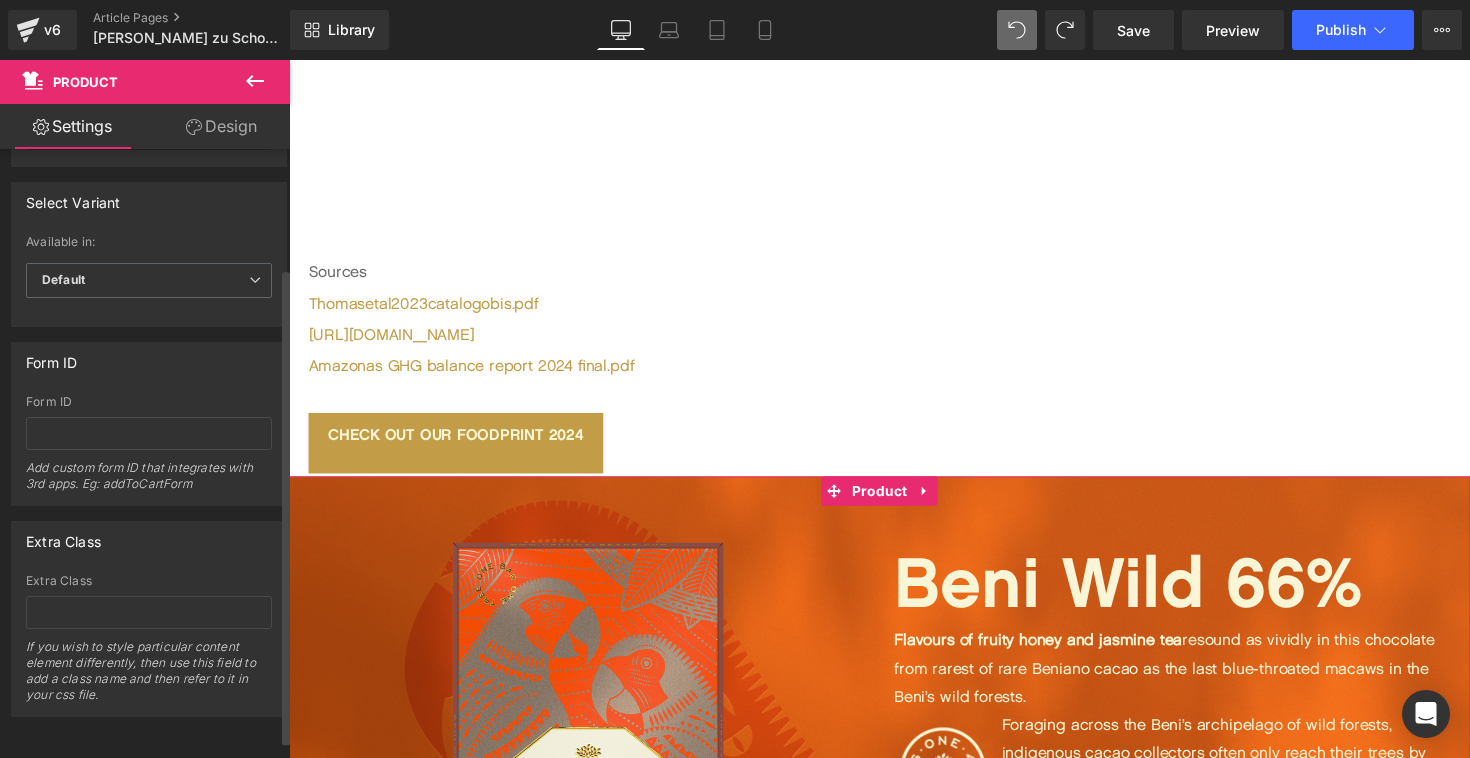 scroll, scrollTop: 0, scrollLeft: 0, axis: both 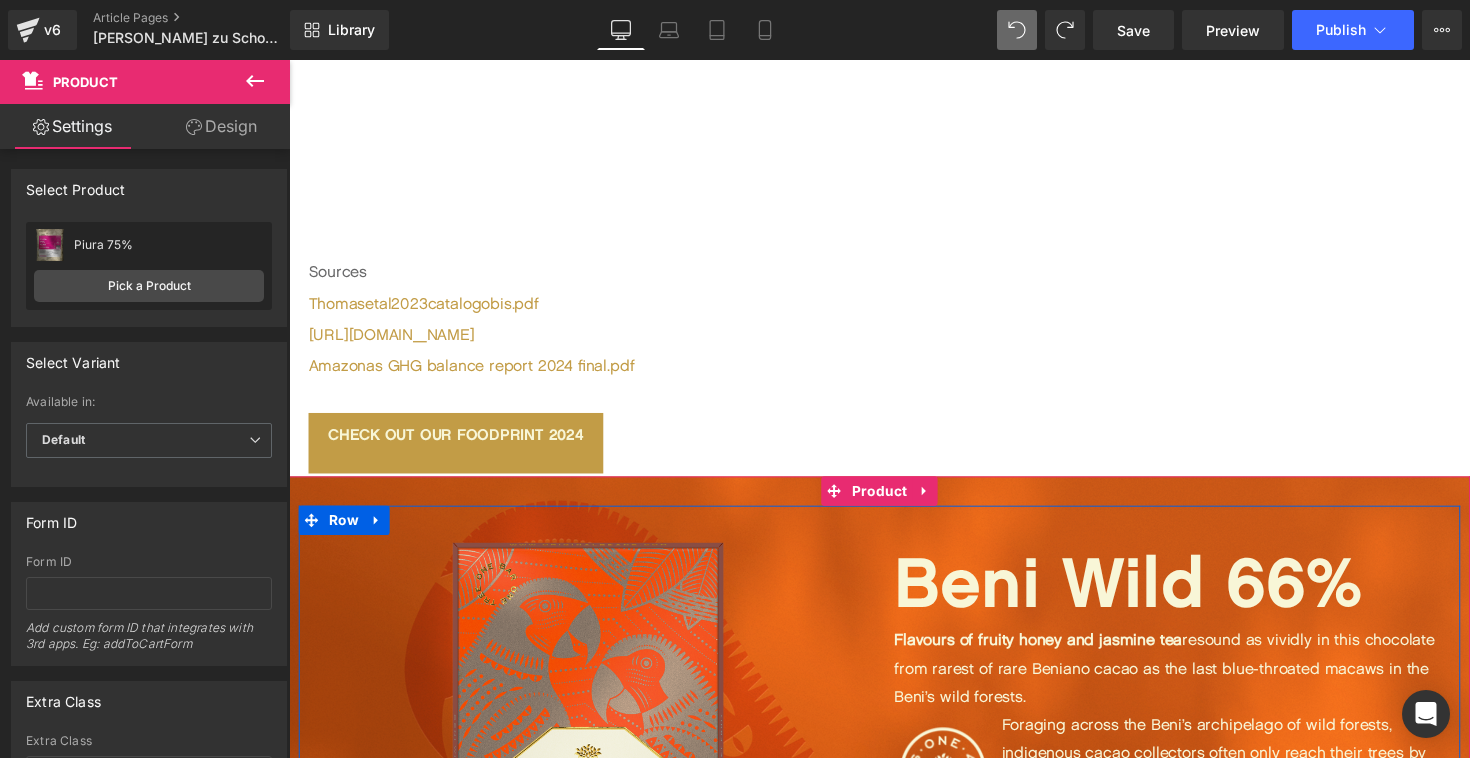 click on "BEST SELLER" at bounding box center (600, 850) 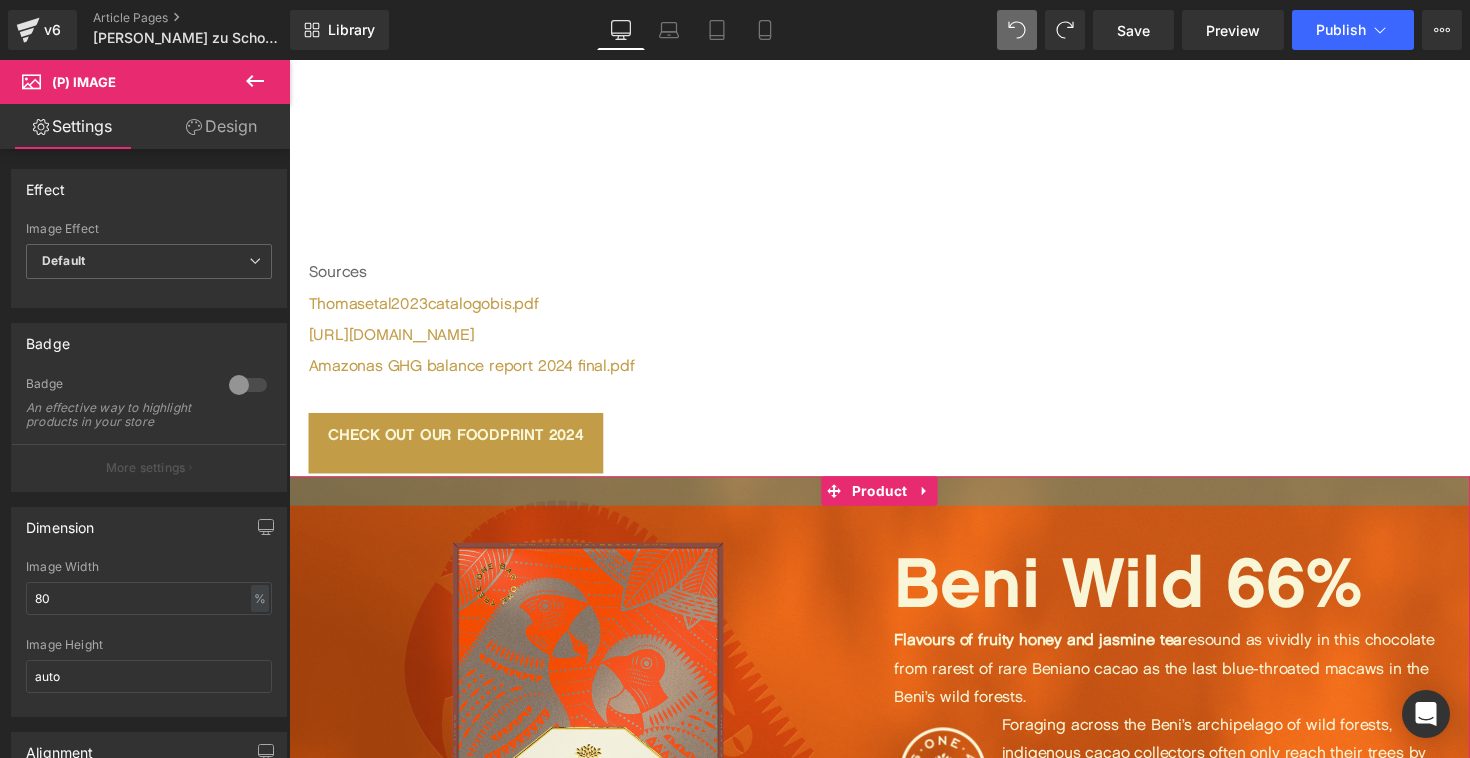 click at bounding box center (894, 502) 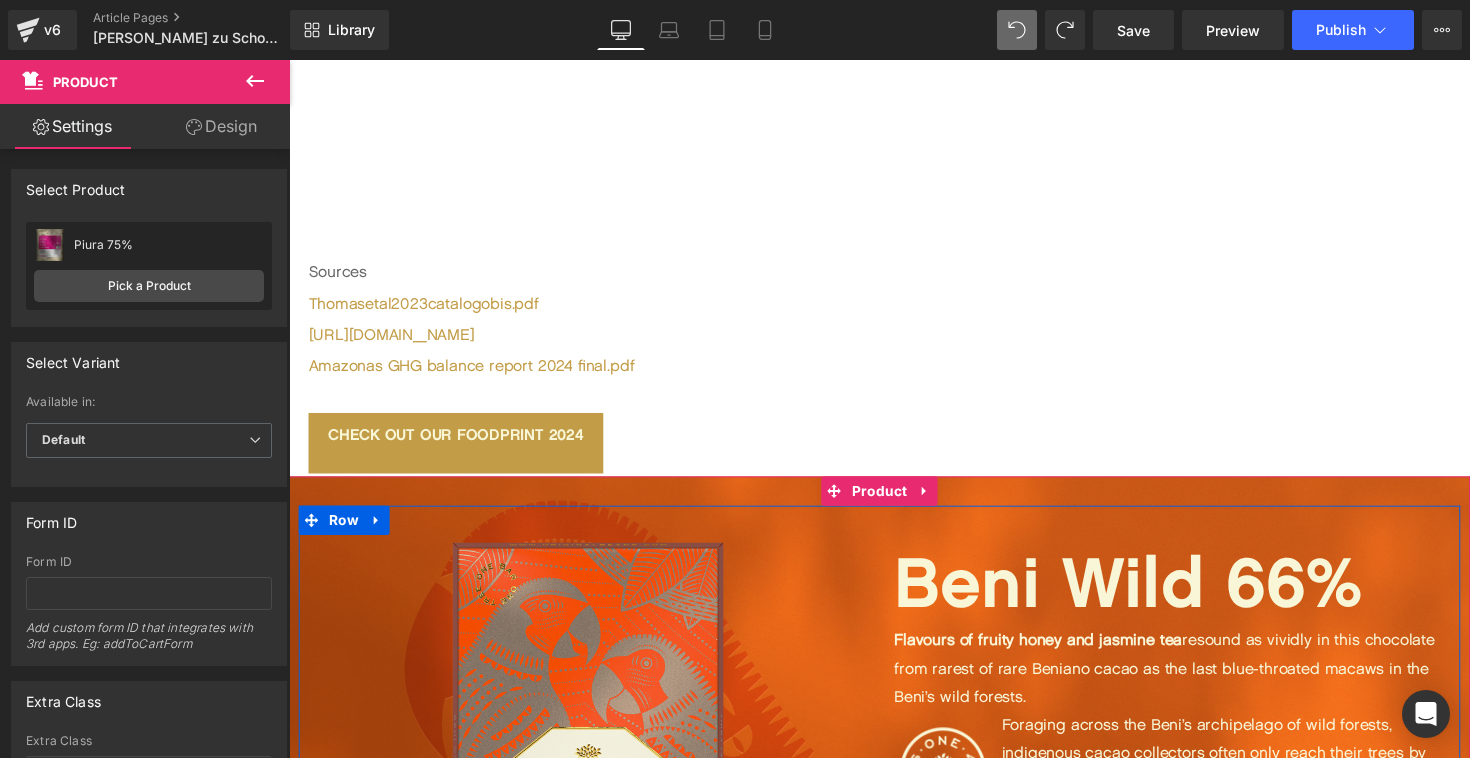 click on "BEST SELLER" at bounding box center [600, 850] 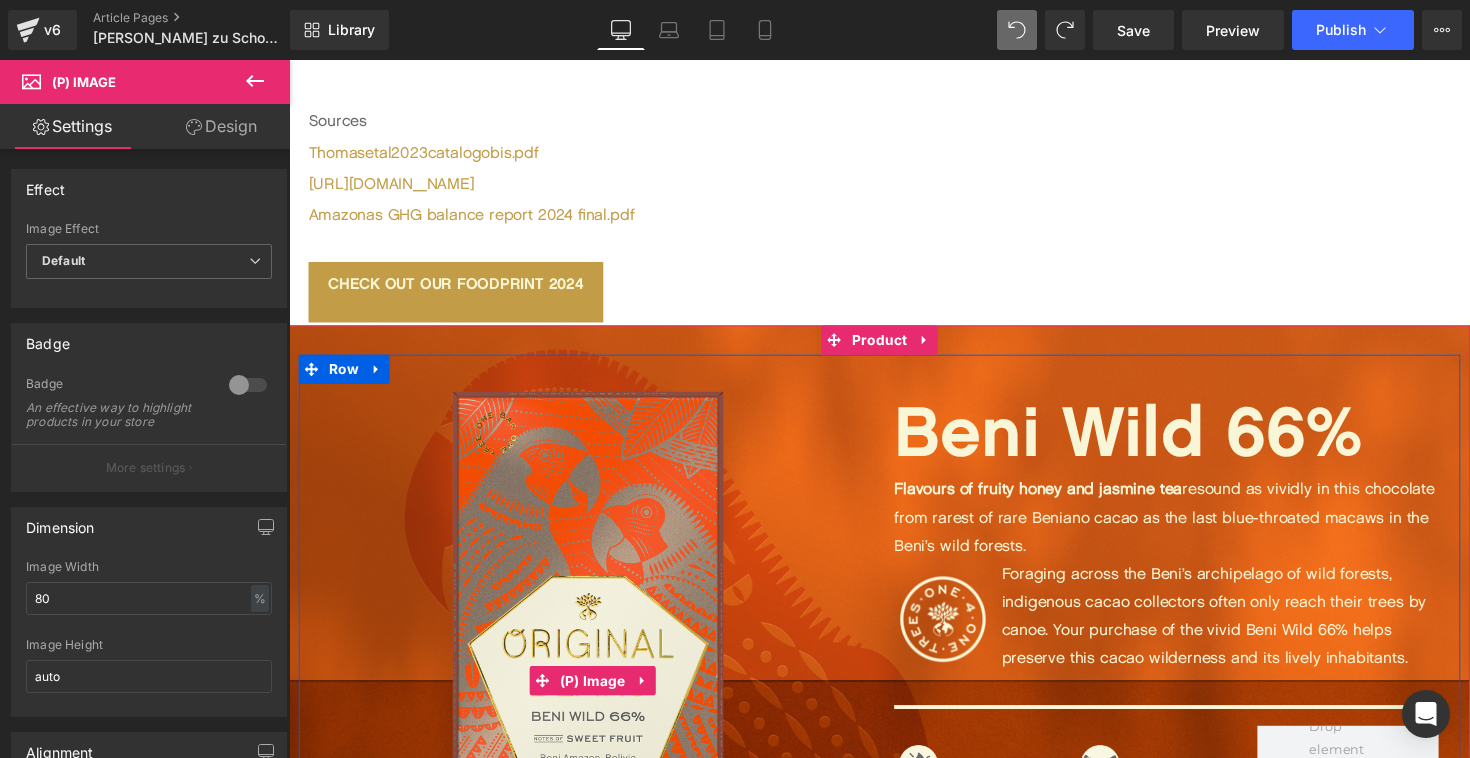 scroll, scrollTop: 5596, scrollLeft: 0, axis: vertical 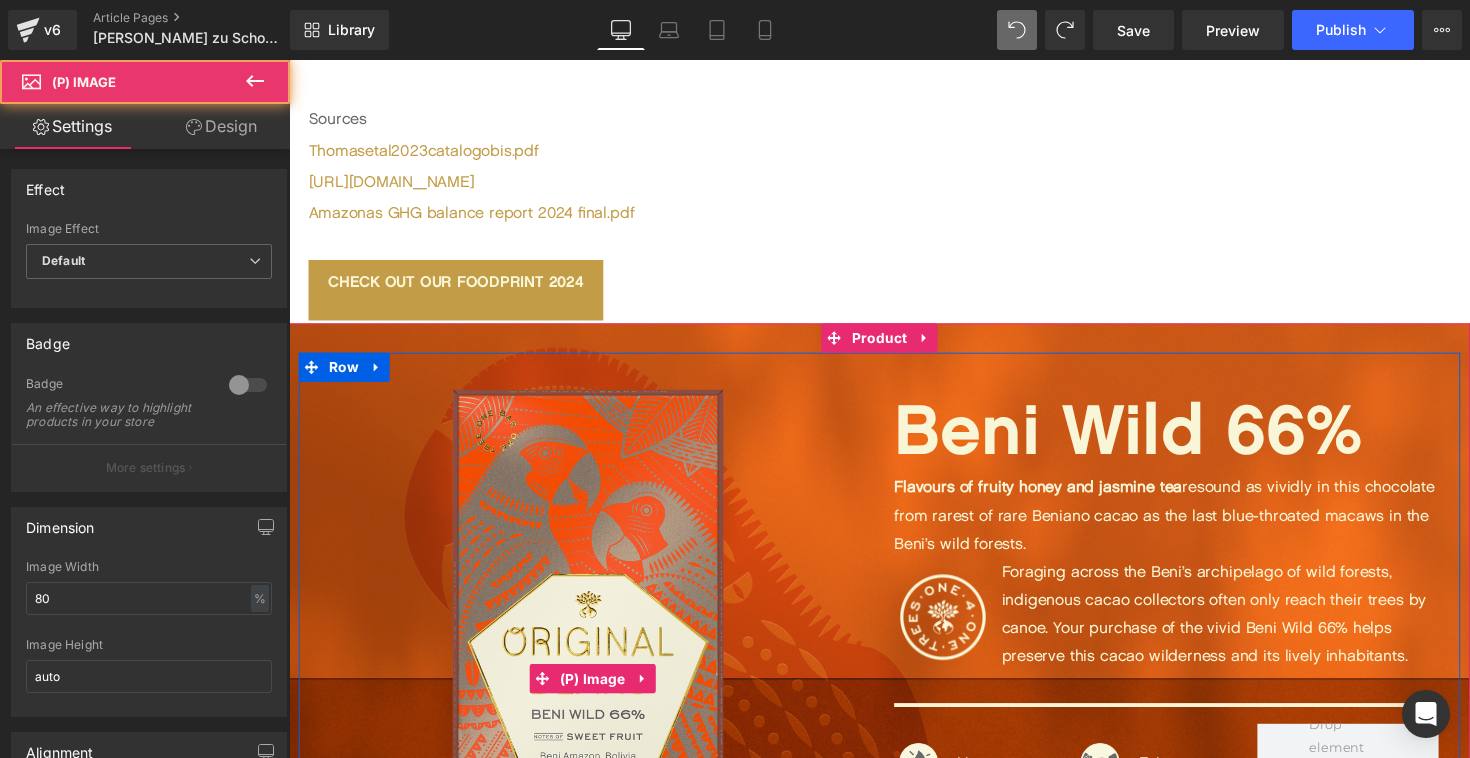 click at bounding box center [600, 693] 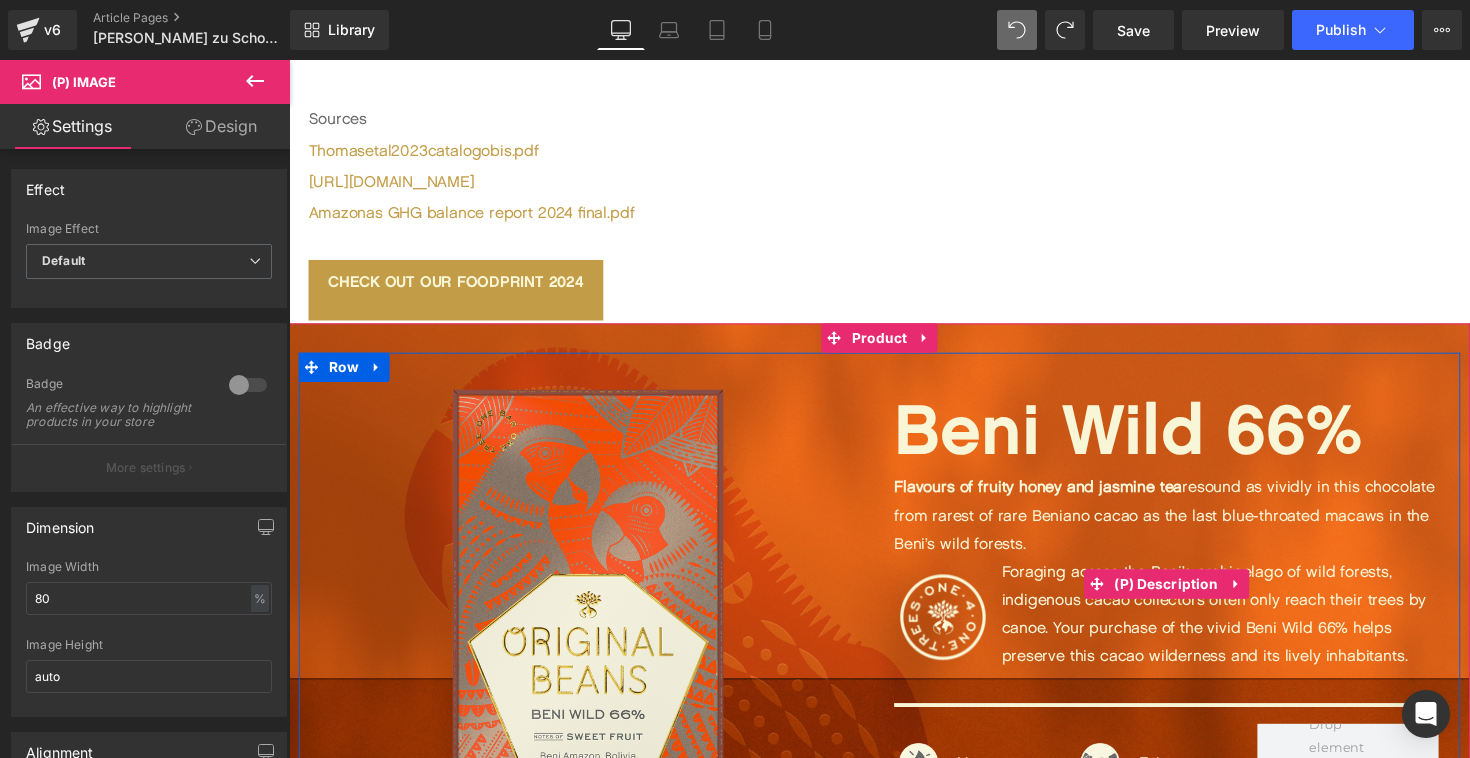 click on "Flavours of fruity honey and jasmine tea  resound as vividly in this chocolate from rarest of rare Beniano cacao as the last blue-throated macaws in the Beni’s wild forests." at bounding box center (1188, 527) 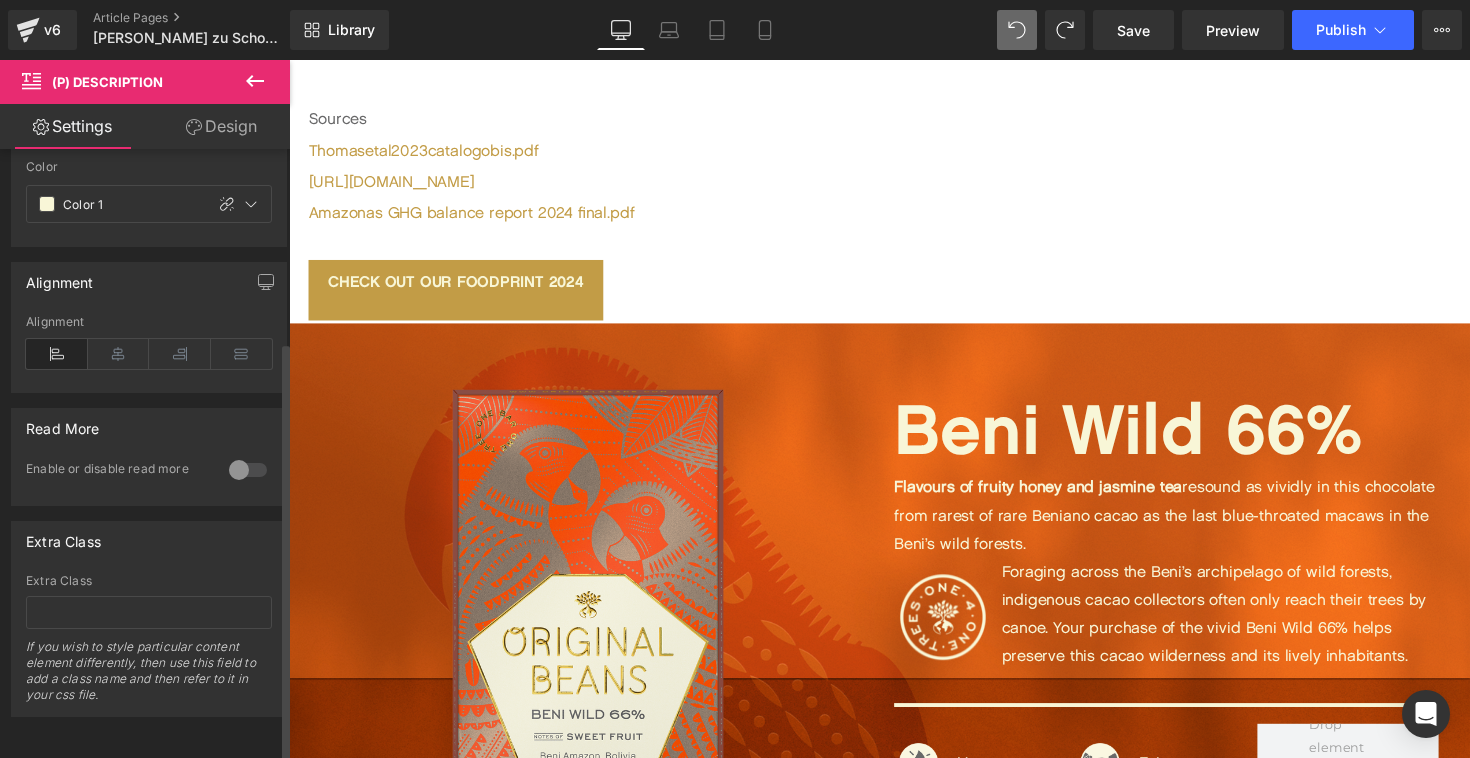 scroll, scrollTop: 0, scrollLeft: 0, axis: both 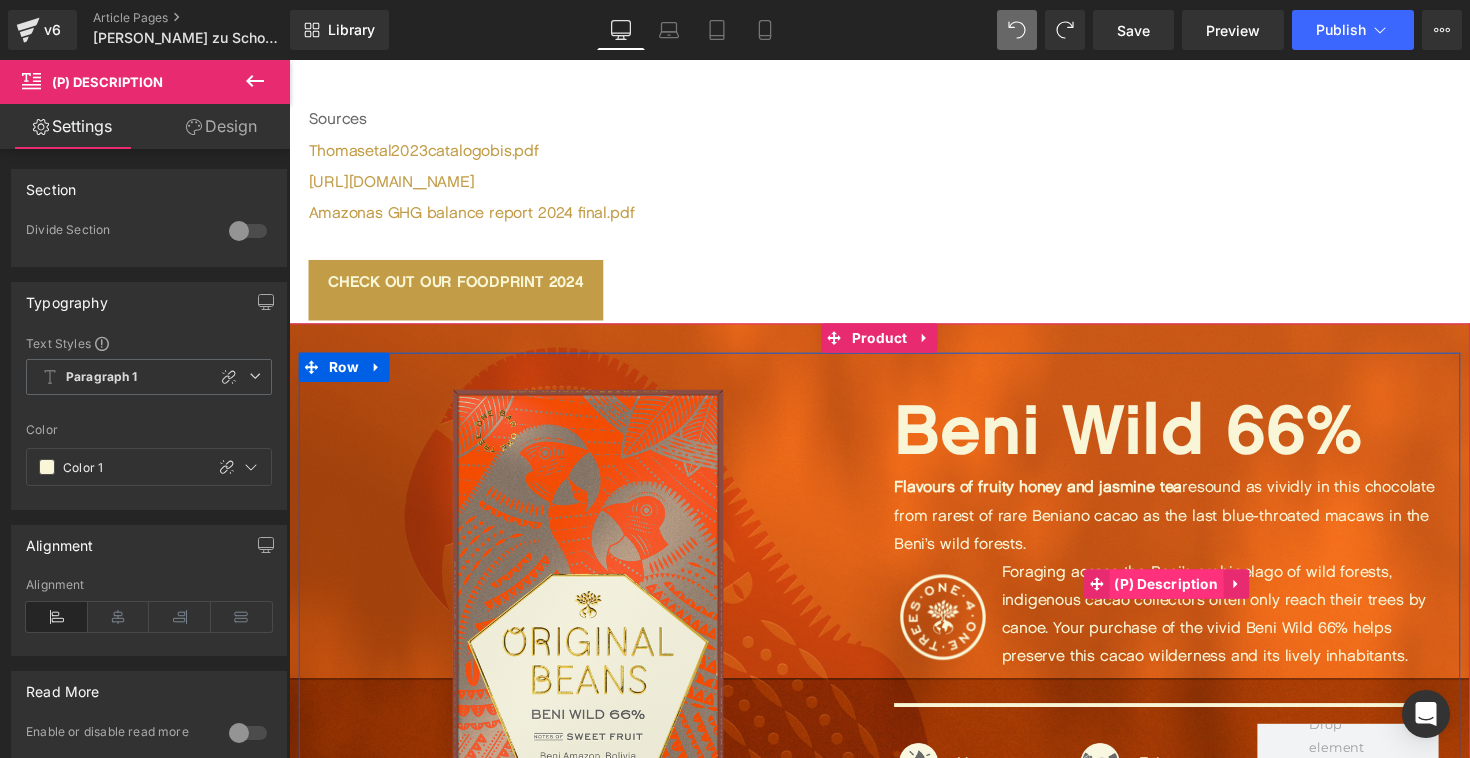 click on "(P) Description" at bounding box center [1188, 597] 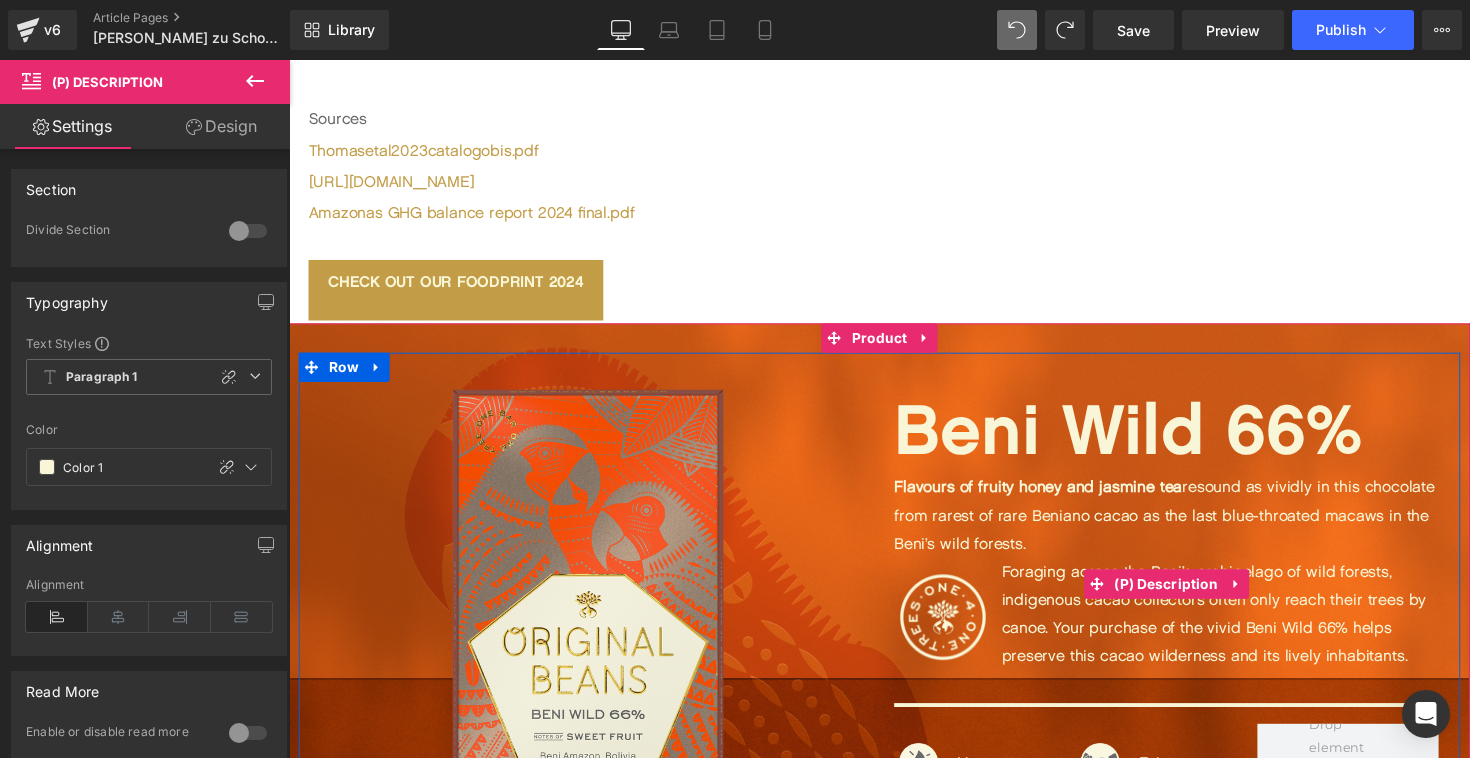 click on "Flavours of fruity honey and jasmine tea  resound as vividly in this chocolate from rarest of rare Beniano cacao as the last blue-throated macaws in the Beni’s wild forests." at bounding box center (1188, 527) 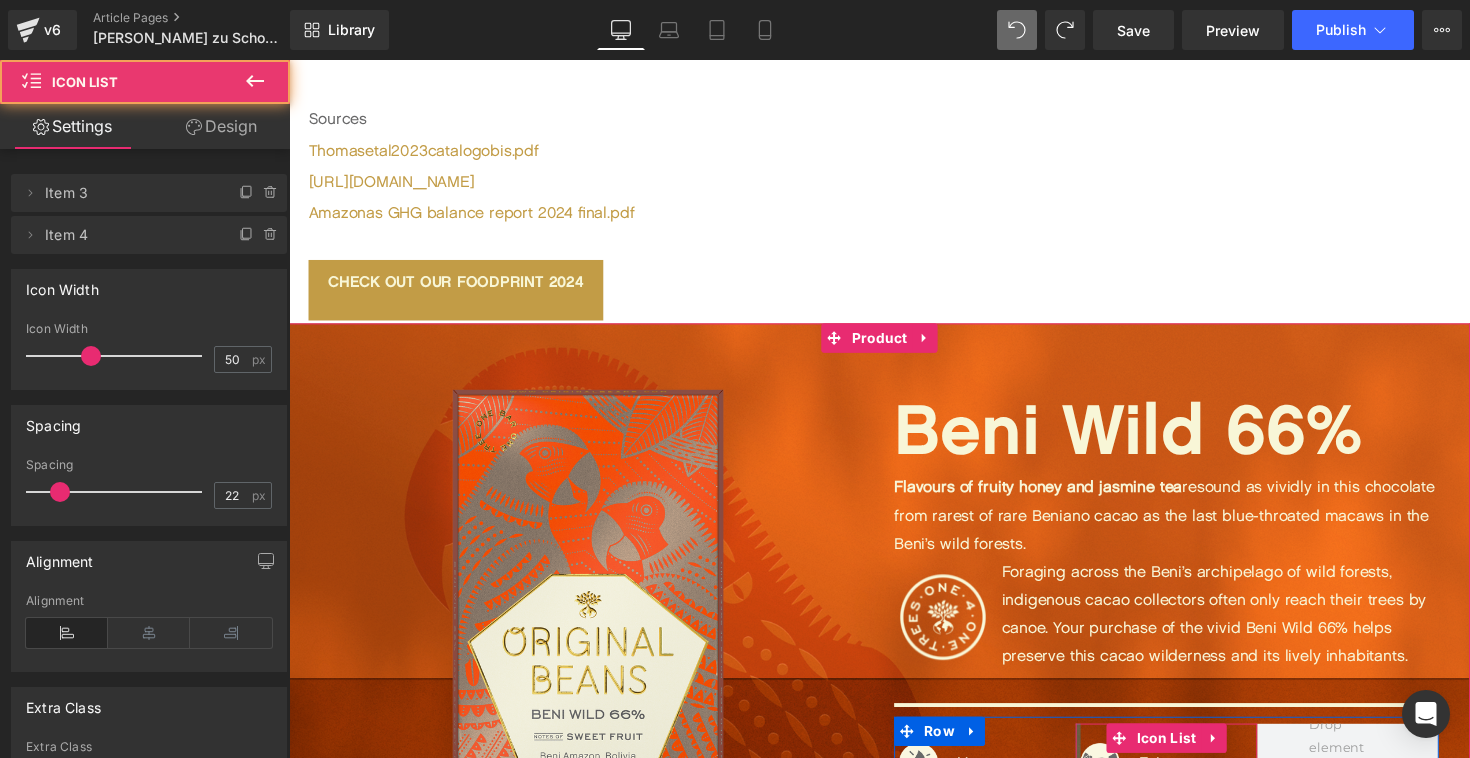 click at bounding box center [1097, 807] 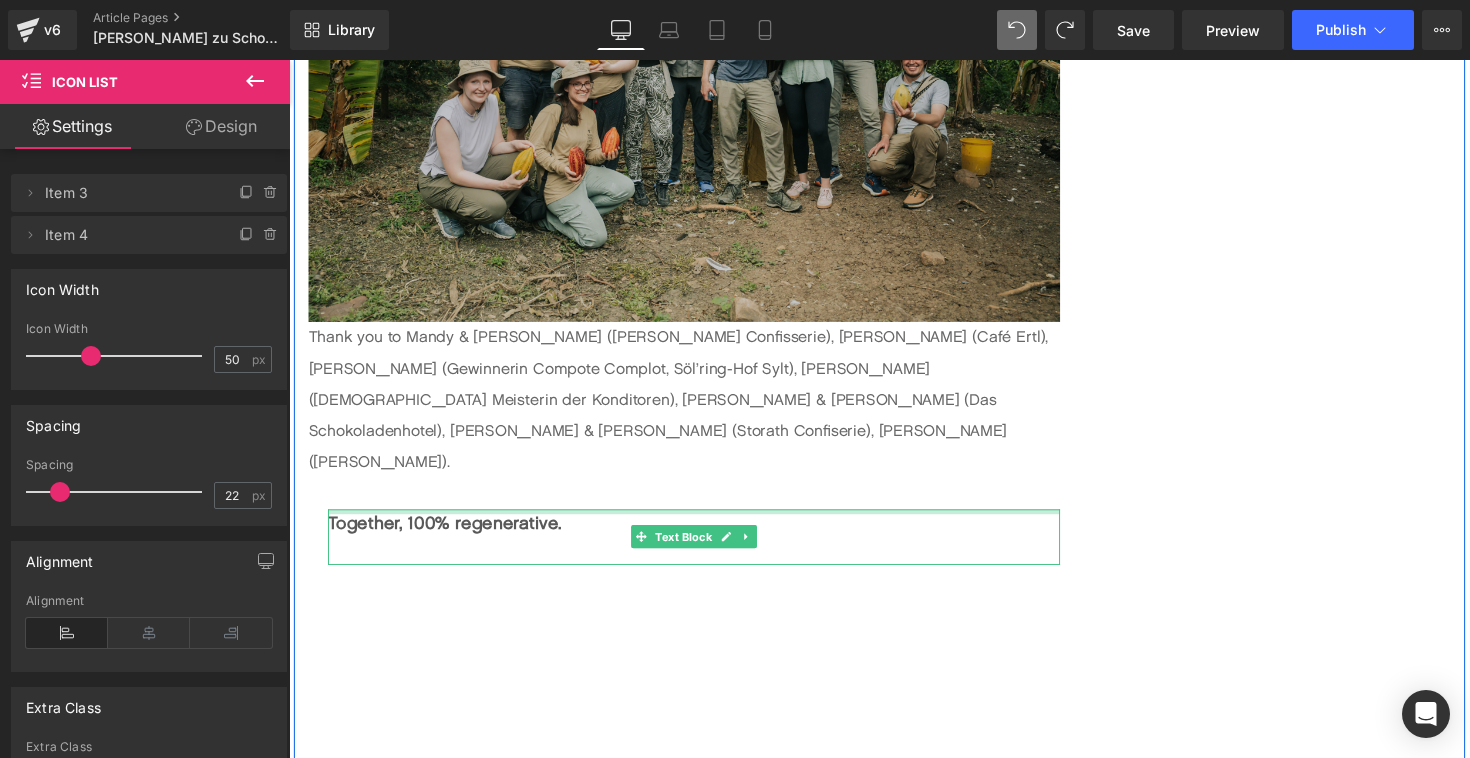 scroll, scrollTop: 4657, scrollLeft: 0, axis: vertical 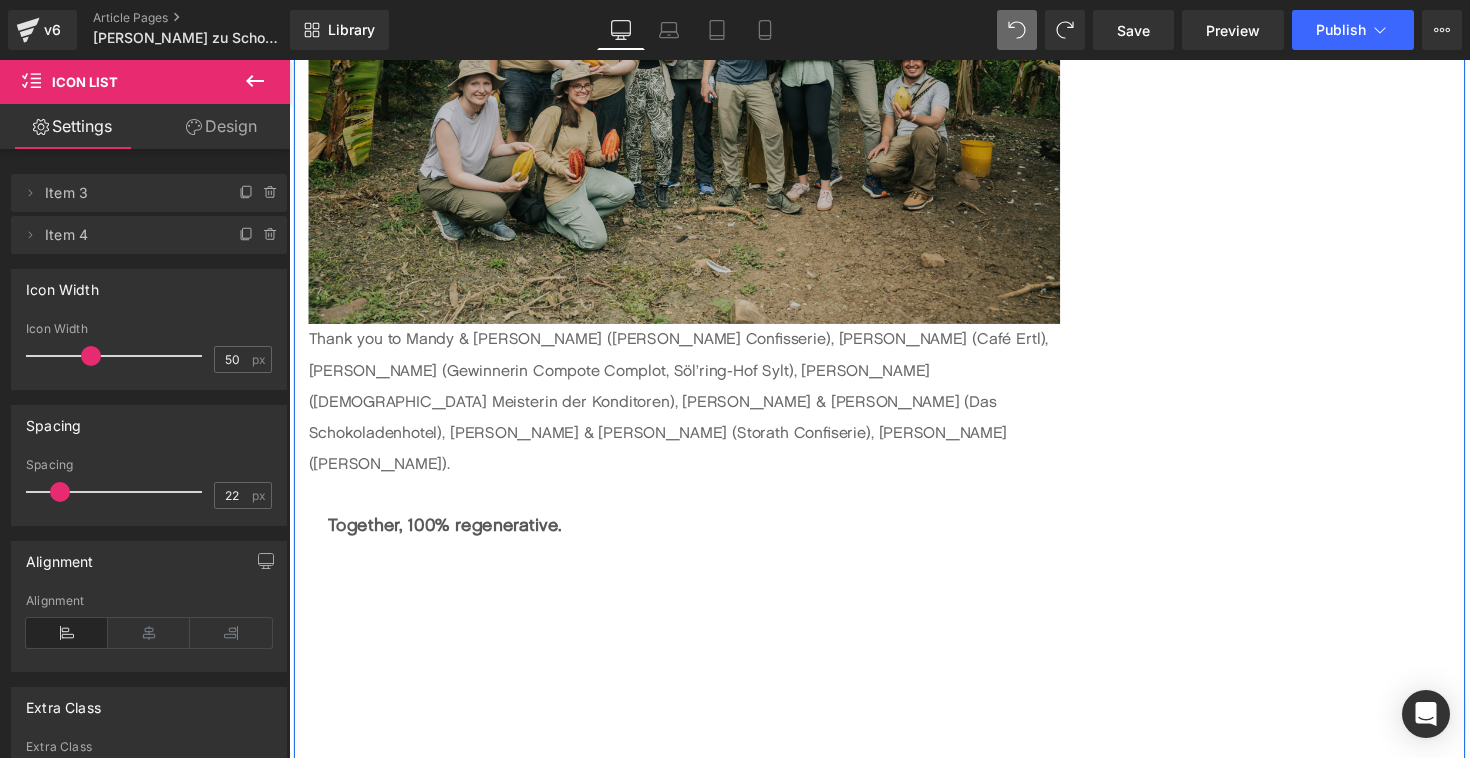 click on "Thank you to Mandy & [PERSON_NAME] ([PERSON_NAME] Confisserie), [PERSON_NAME] (Café Ertl), [PERSON_NAME] (Gewinnerin Compote Complot, Söl’ring-Hof Sylt), [PERSON_NAME] ([DEMOGRAPHIC_DATA] Meisterin der Konditoren), [PERSON_NAME] & [PERSON_NAME] (Das Schokoladenhotel), [PERSON_NAME] & [PERSON_NAME] (Storath Confiserie), [PERSON_NAME] ([PERSON_NAME])." at bounding box center [694, 410] 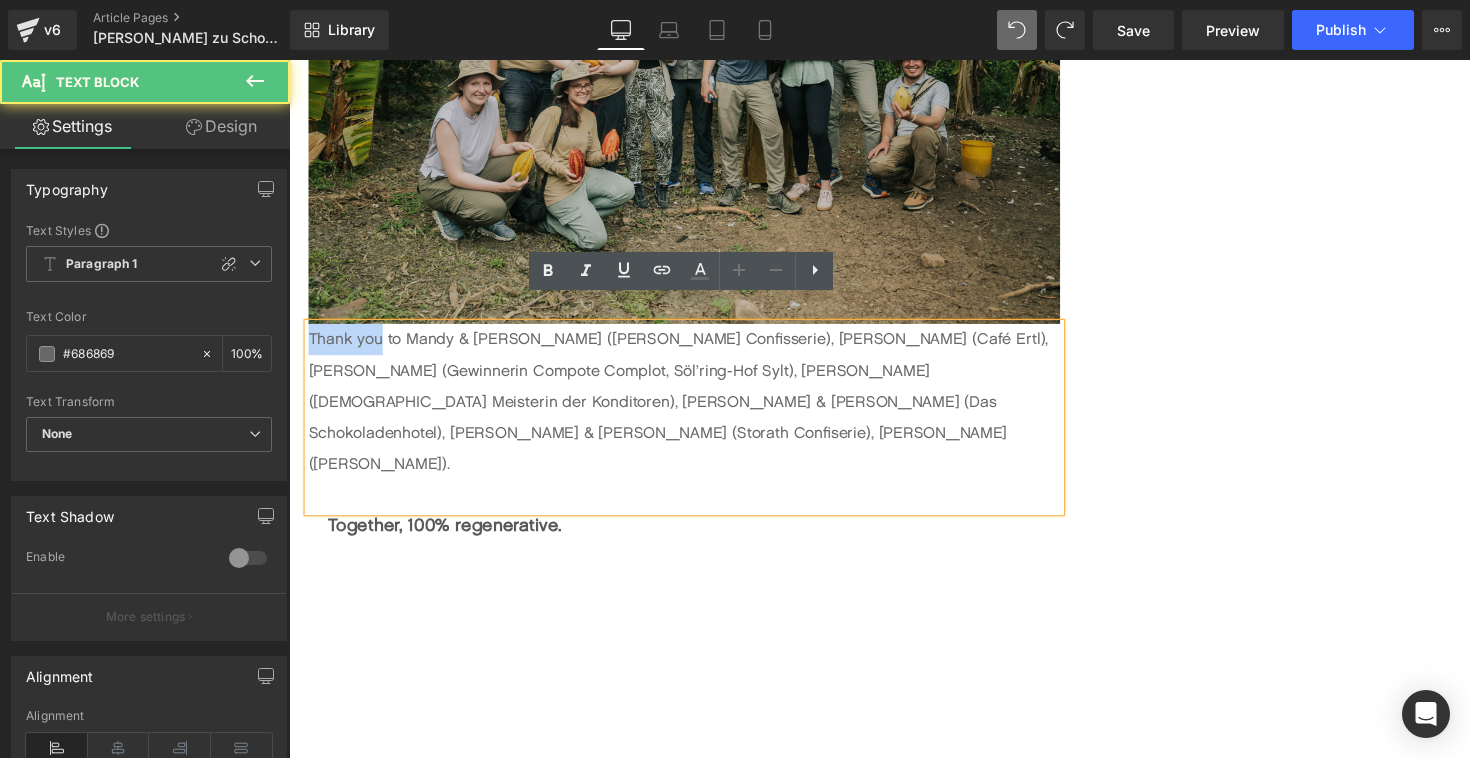 drag, startPoint x: 385, startPoint y: 318, endPoint x: 291, endPoint y: 318, distance: 94 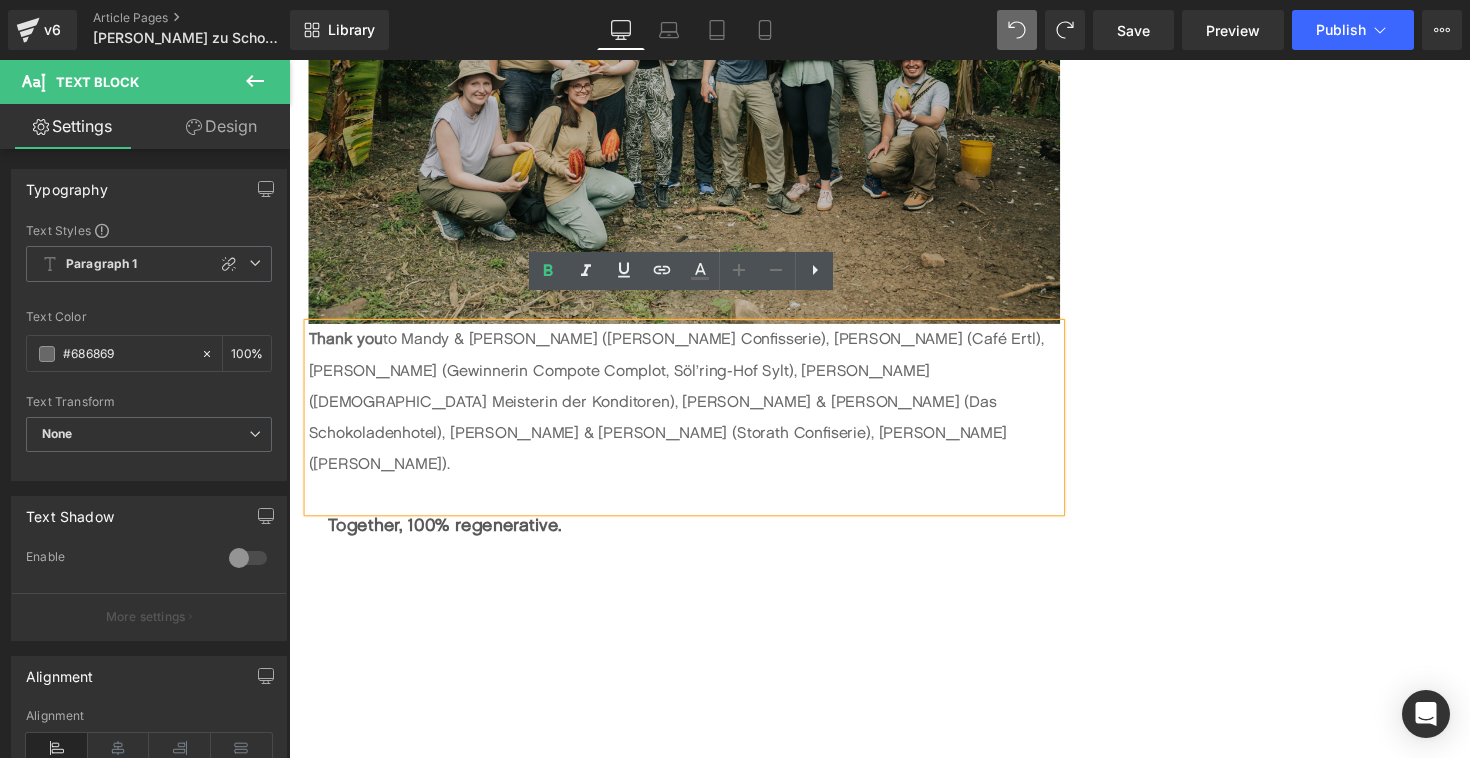 click on "Image
Thank you  to Mandy & [PERSON_NAME] ([PERSON_NAME] Confisserie), [PERSON_NAME] (Café Ertl), [PERSON_NAME] (Gewinnerin Compote Complot, Söl’ring-Hof Sylt), [PERSON_NAME] ([DEMOGRAPHIC_DATA] Meisterin der Konditoren), [PERSON_NAME] & [PERSON_NAME] (Das Schokoladenhotel), [PERSON_NAME] & [PERSON_NAME] (Storath Confiserie), [PERSON_NAME] ([PERSON_NAME]).
Text Block         Together, 100% regenerative. Text Block
Youtube
Sources Thomasetal2023catalogobis.pdf [URL][DOMAIN_NAME] Amazonas GHG balance report 2024 final.pdf
Text Block         check out our Foodprint [STREET_ADDRESS]" at bounding box center [894, 542] 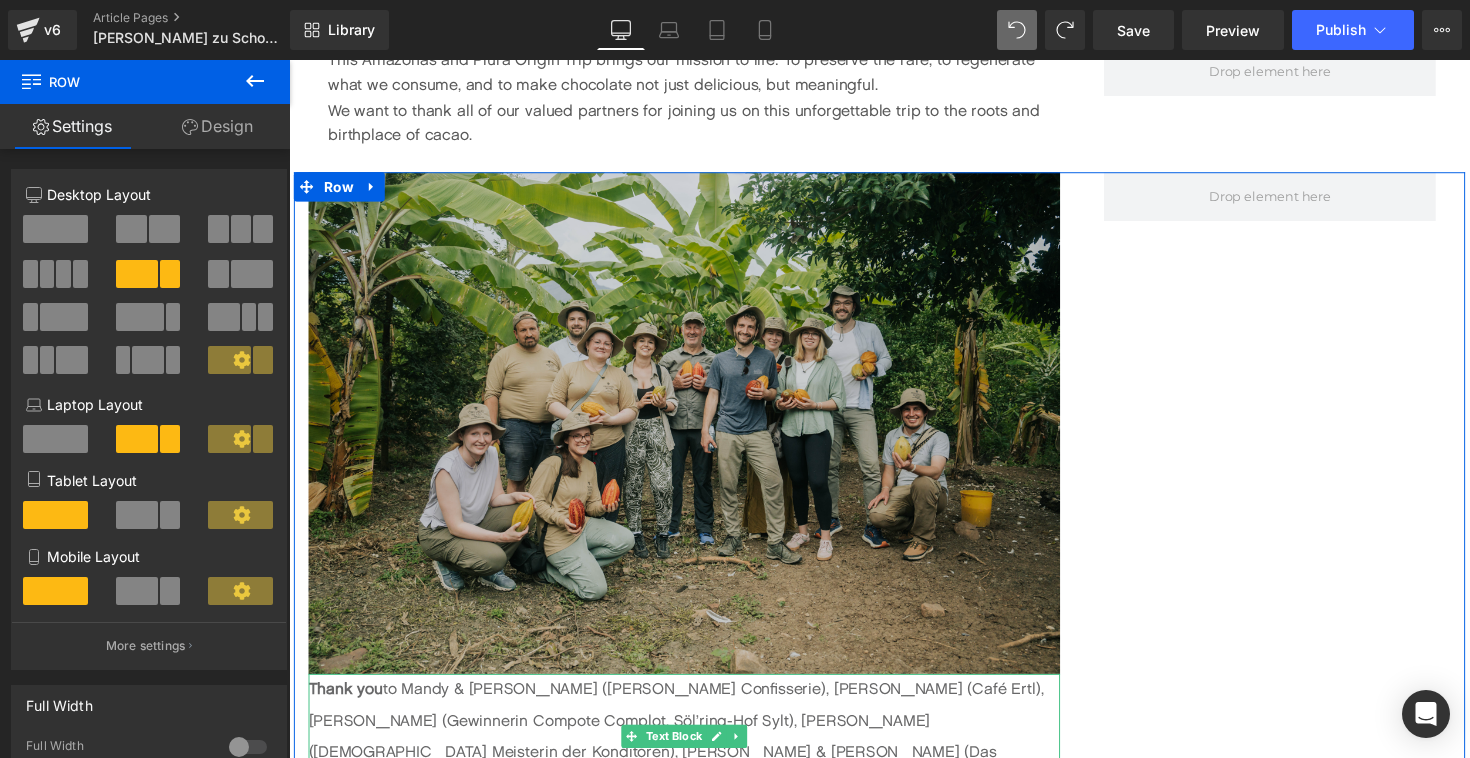 scroll, scrollTop: 4213, scrollLeft: 0, axis: vertical 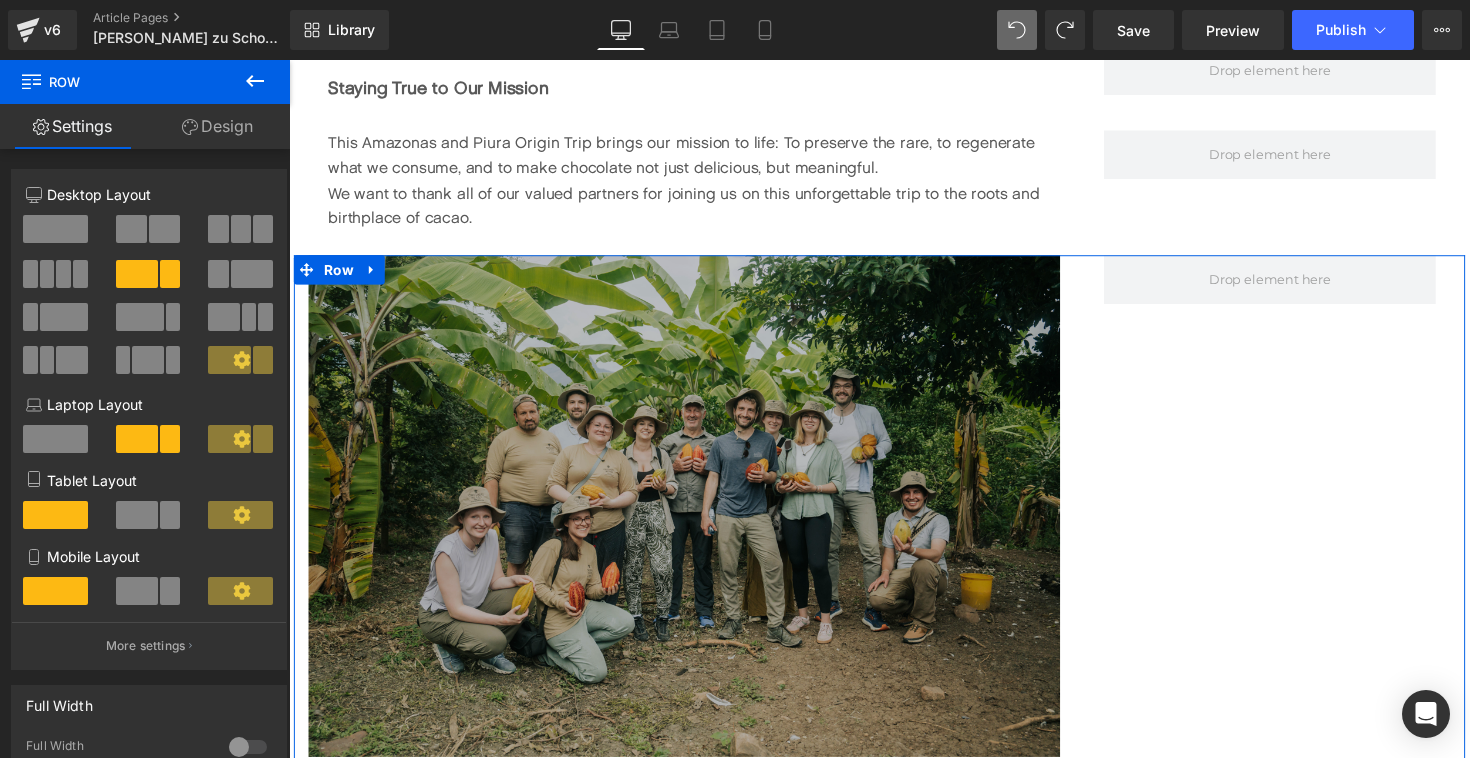 click at bounding box center [694, 516] 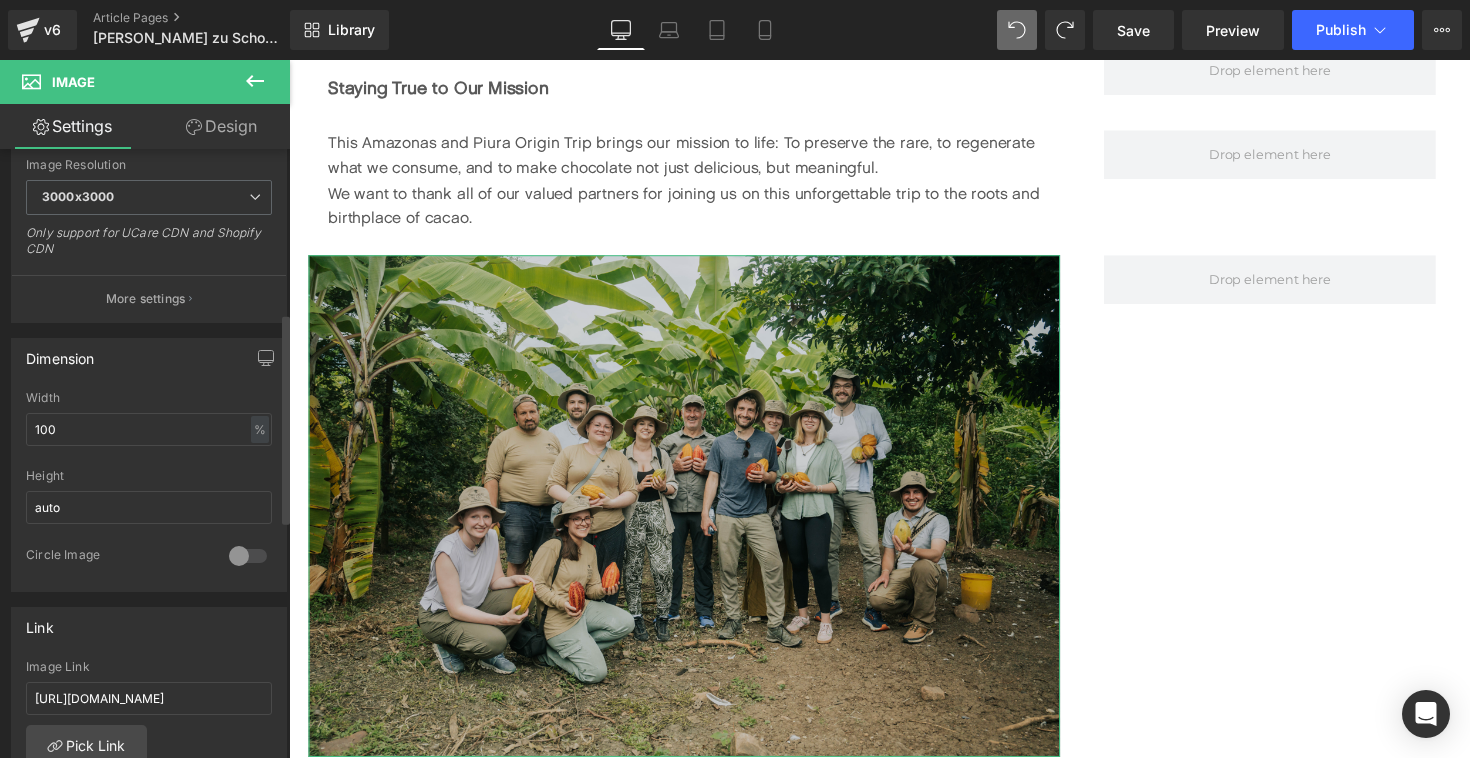 scroll, scrollTop: 99, scrollLeft: 0, axis: vertical 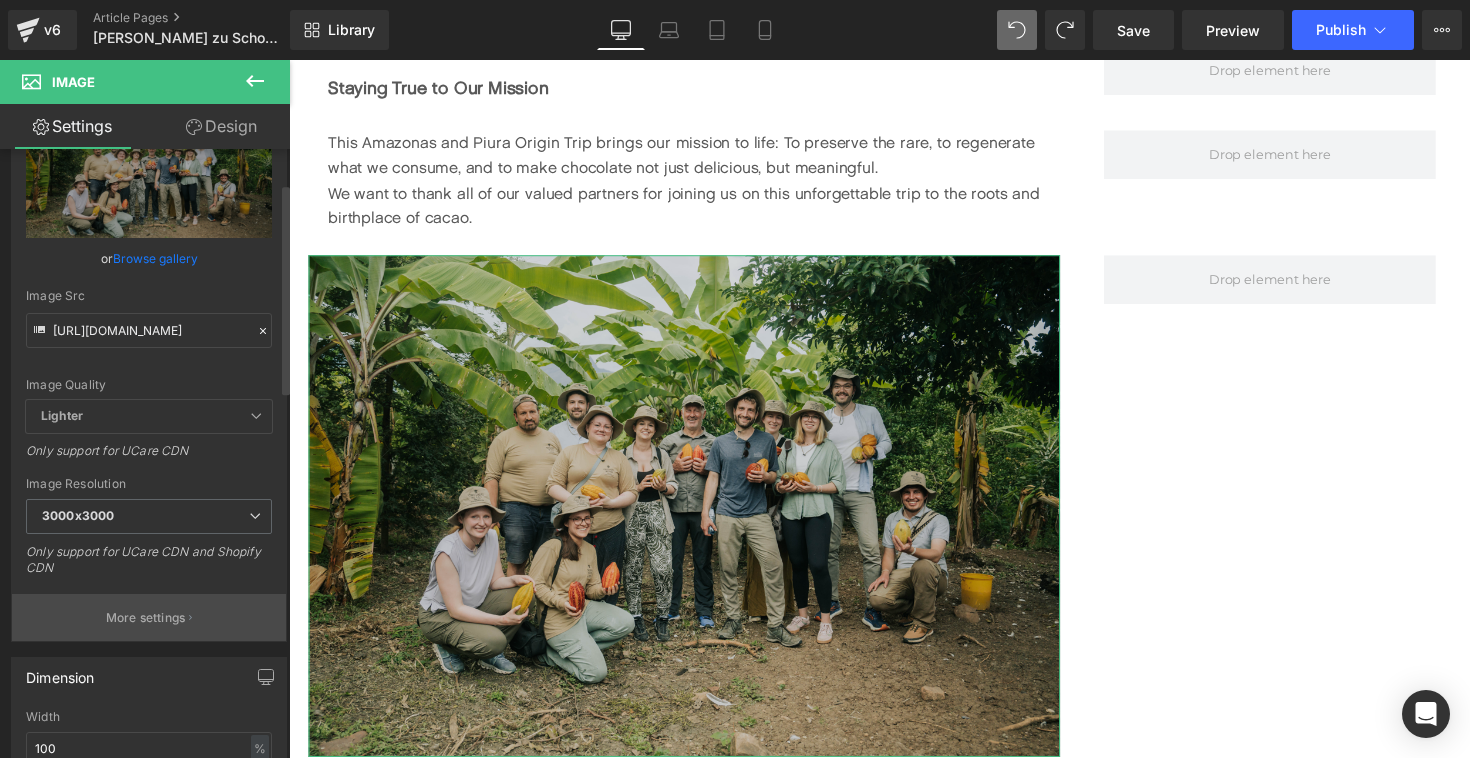 click on "More settings" at bounding box center [146, 618] 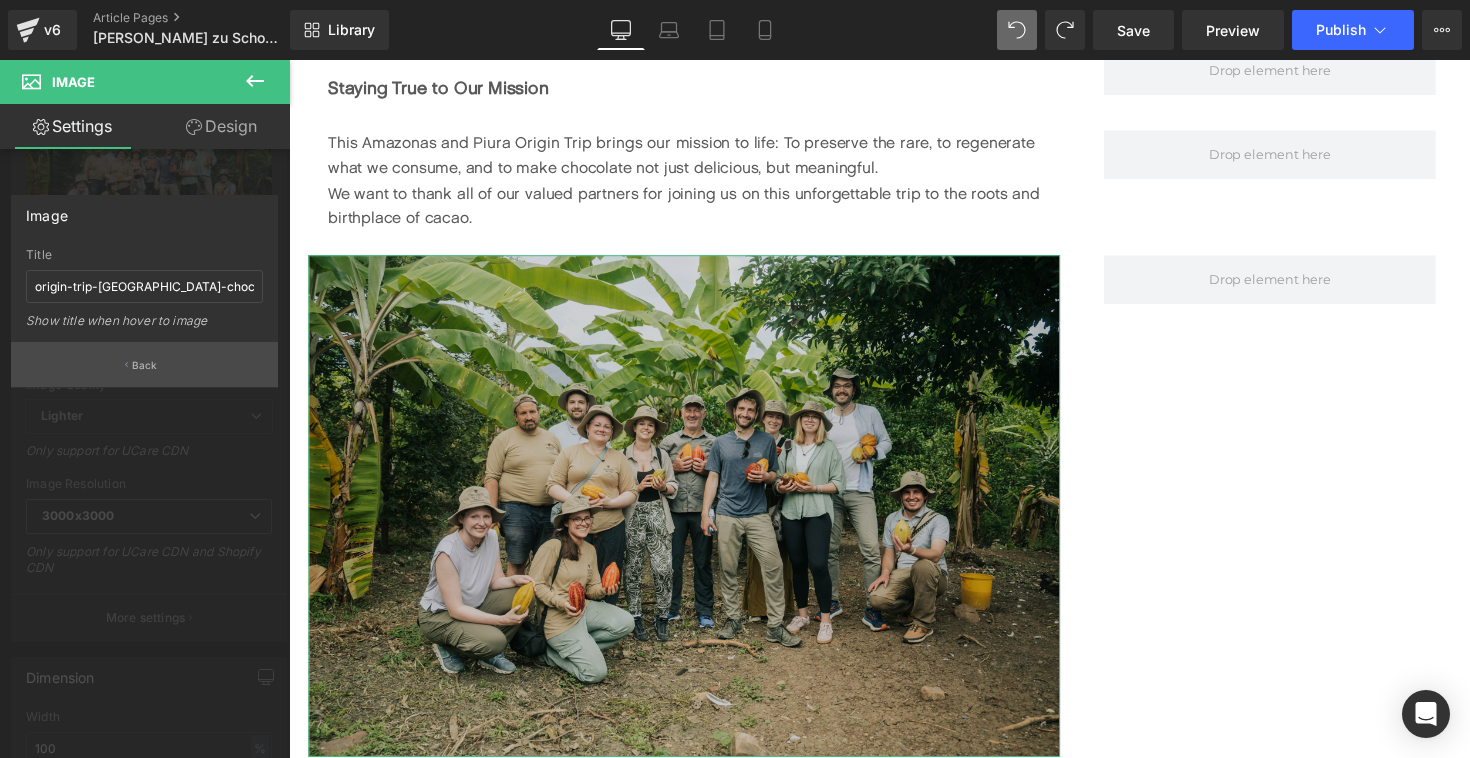click on "Back" at bounding box center [145, 365] 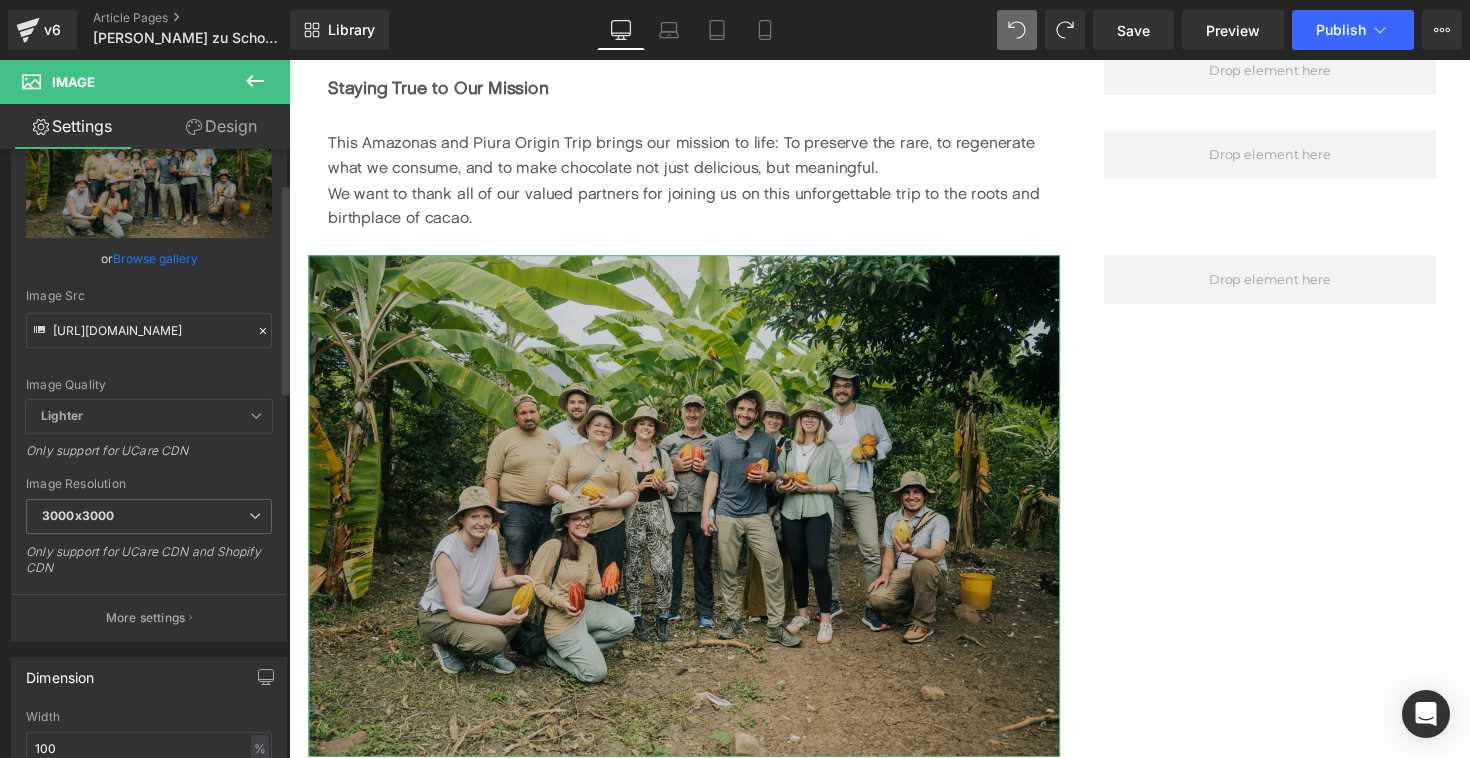 scroll, scrollTop: 0, scrollLeft: 0, axis: both 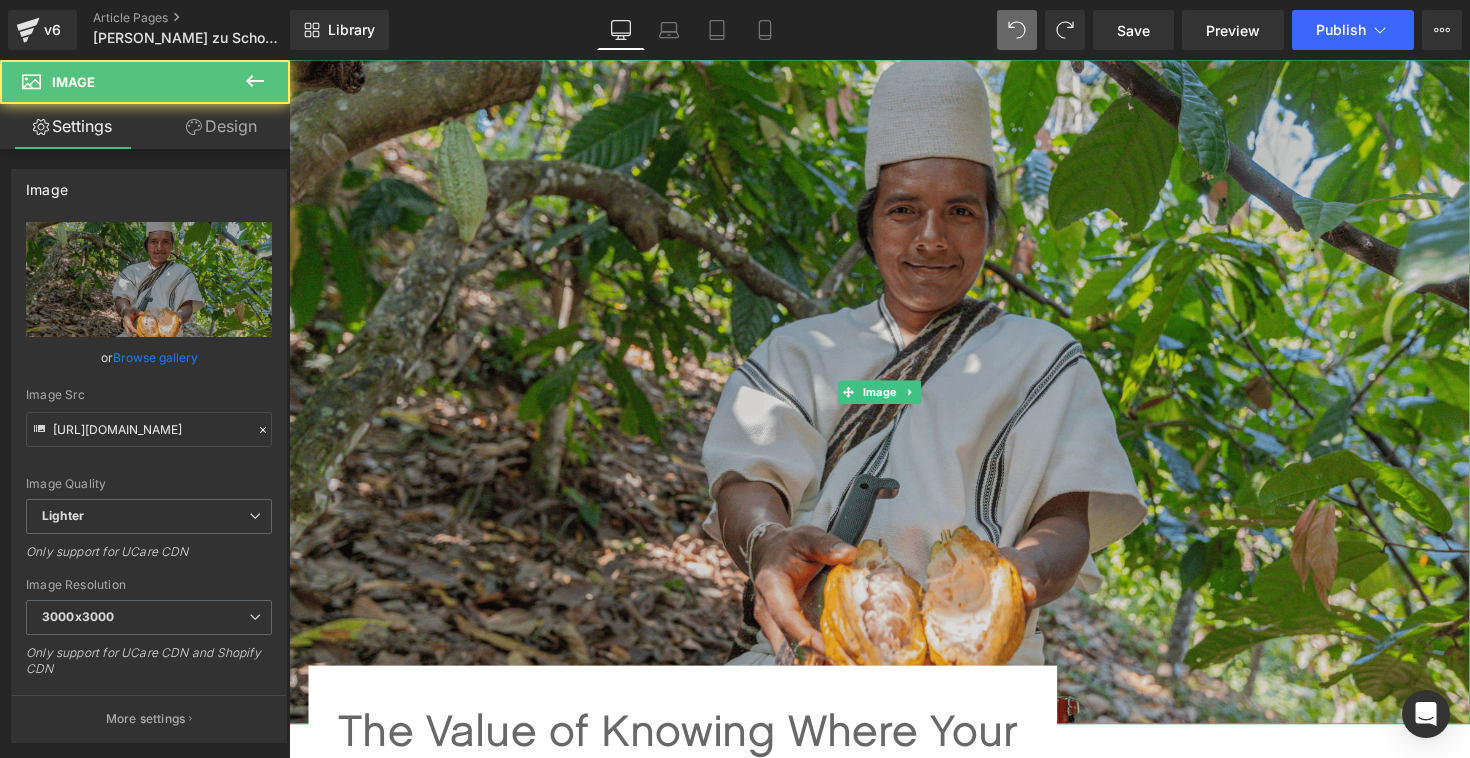 click at bounding box center [894, 399] 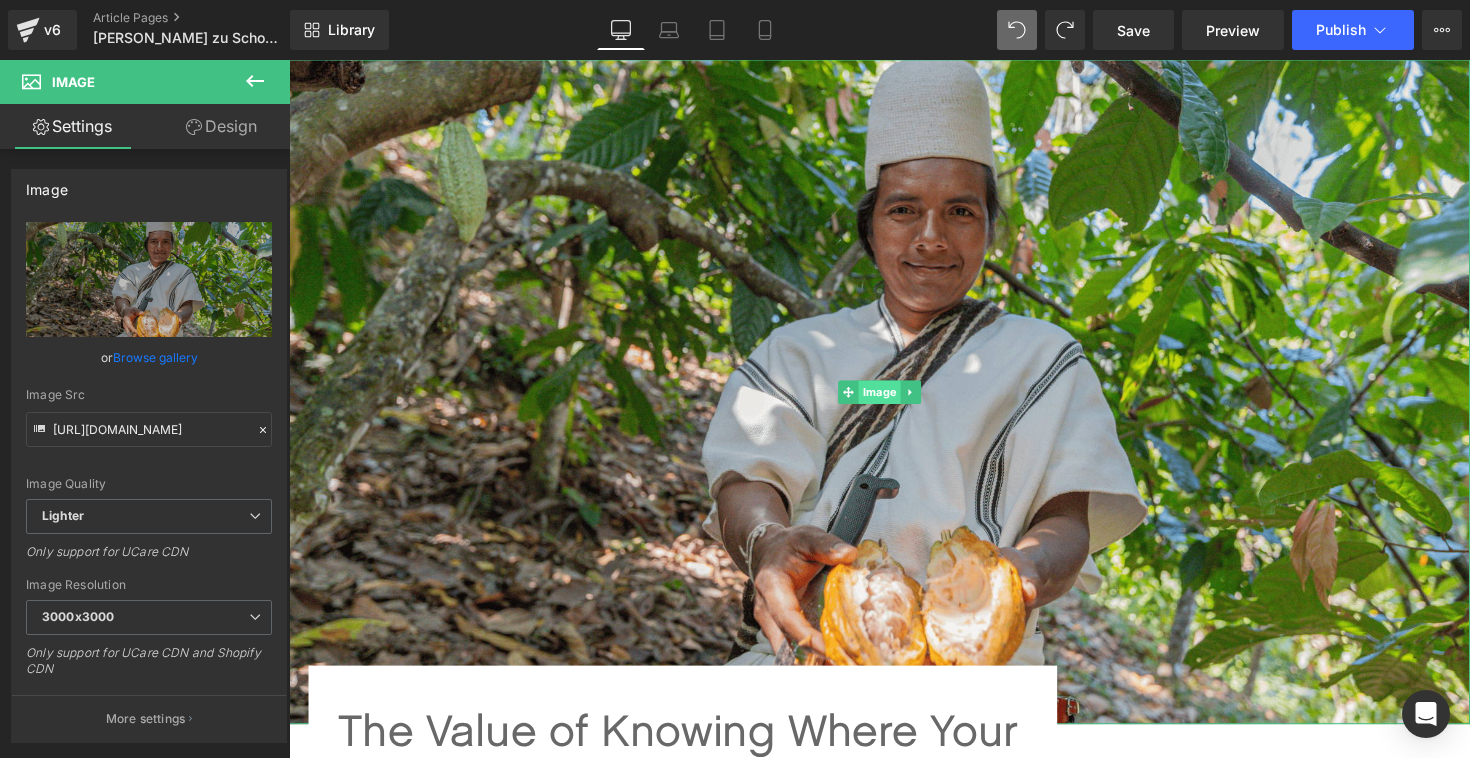 click on "Image" at bounding box center (894, 400) 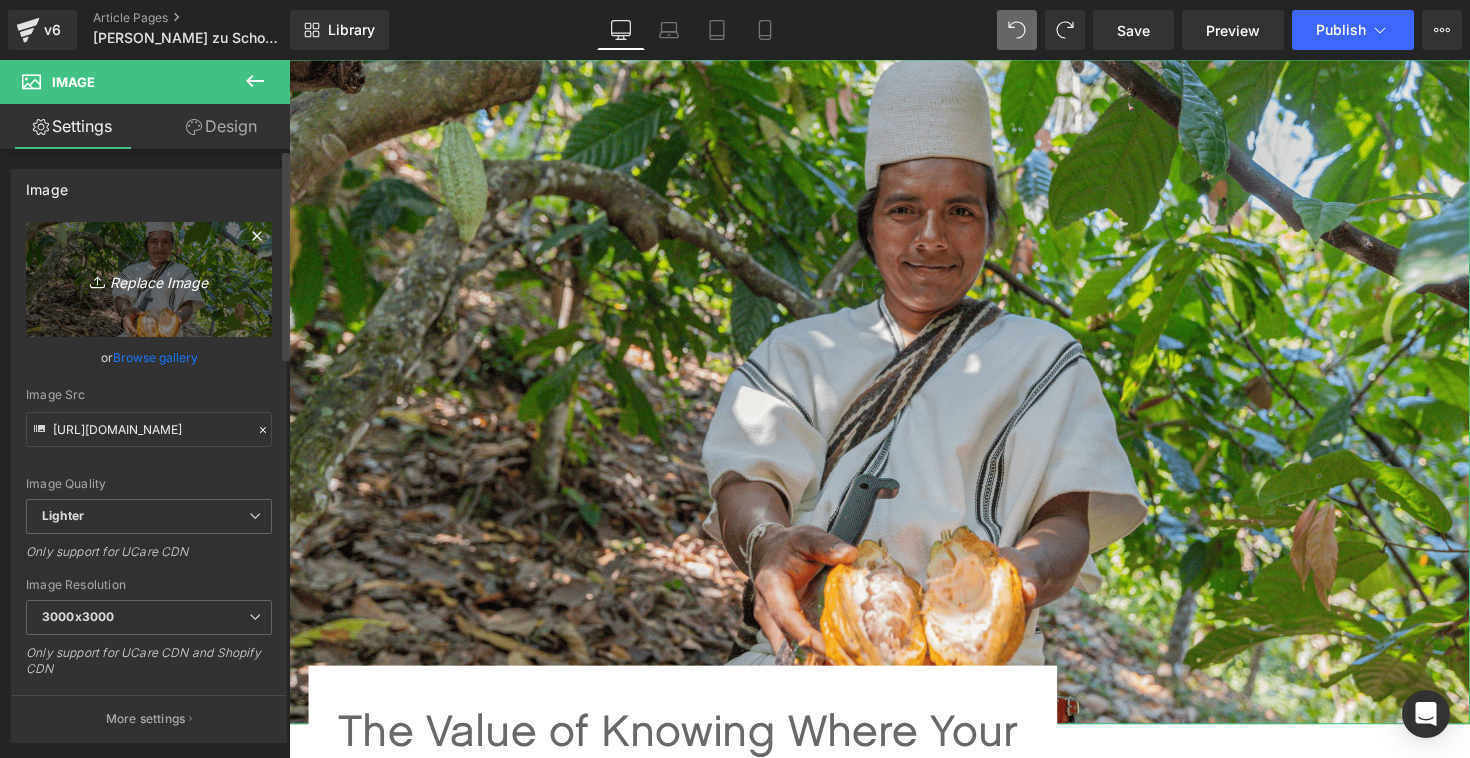 click on "Replace Image" at bounding box center (149, 279) 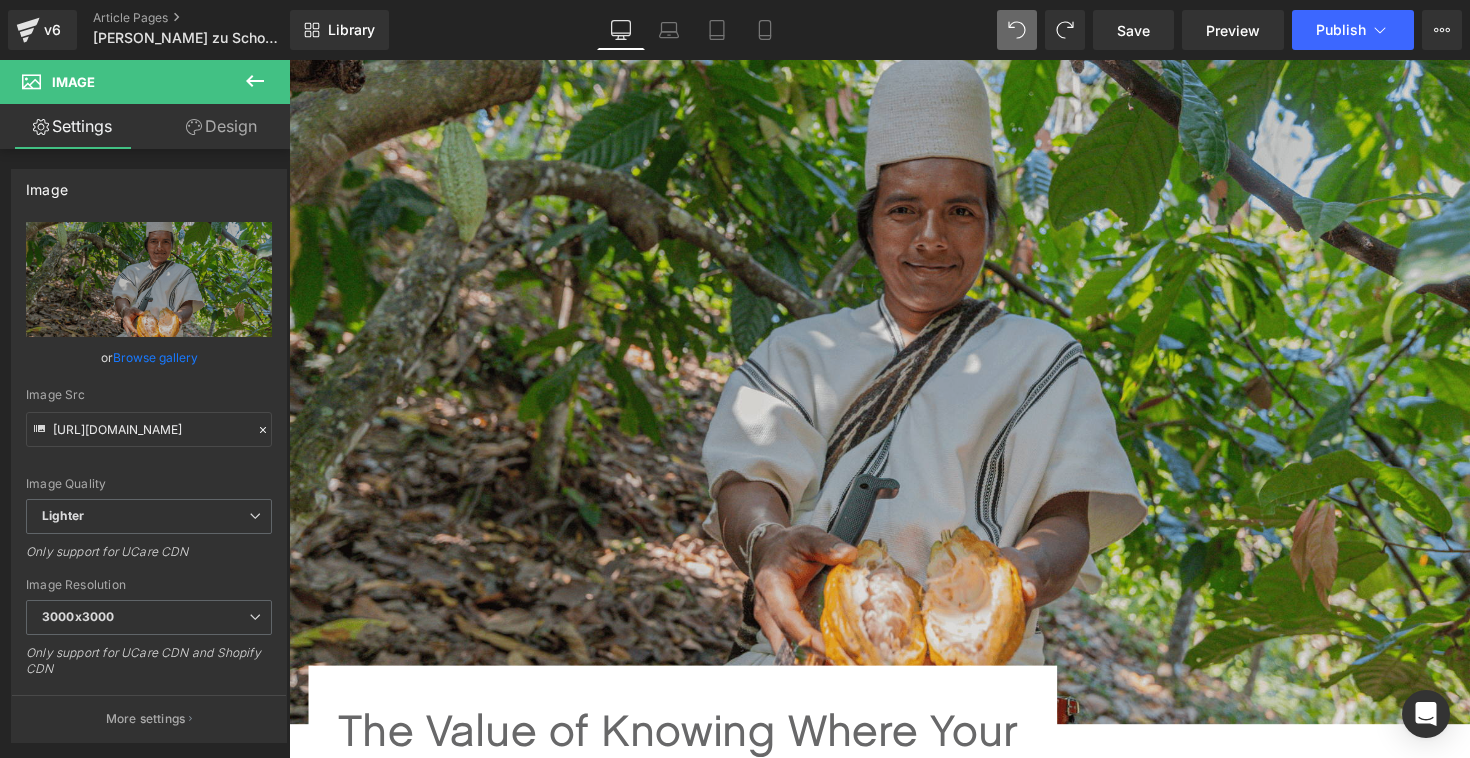 type on "C:\fakepath\DSC06281.jpg" 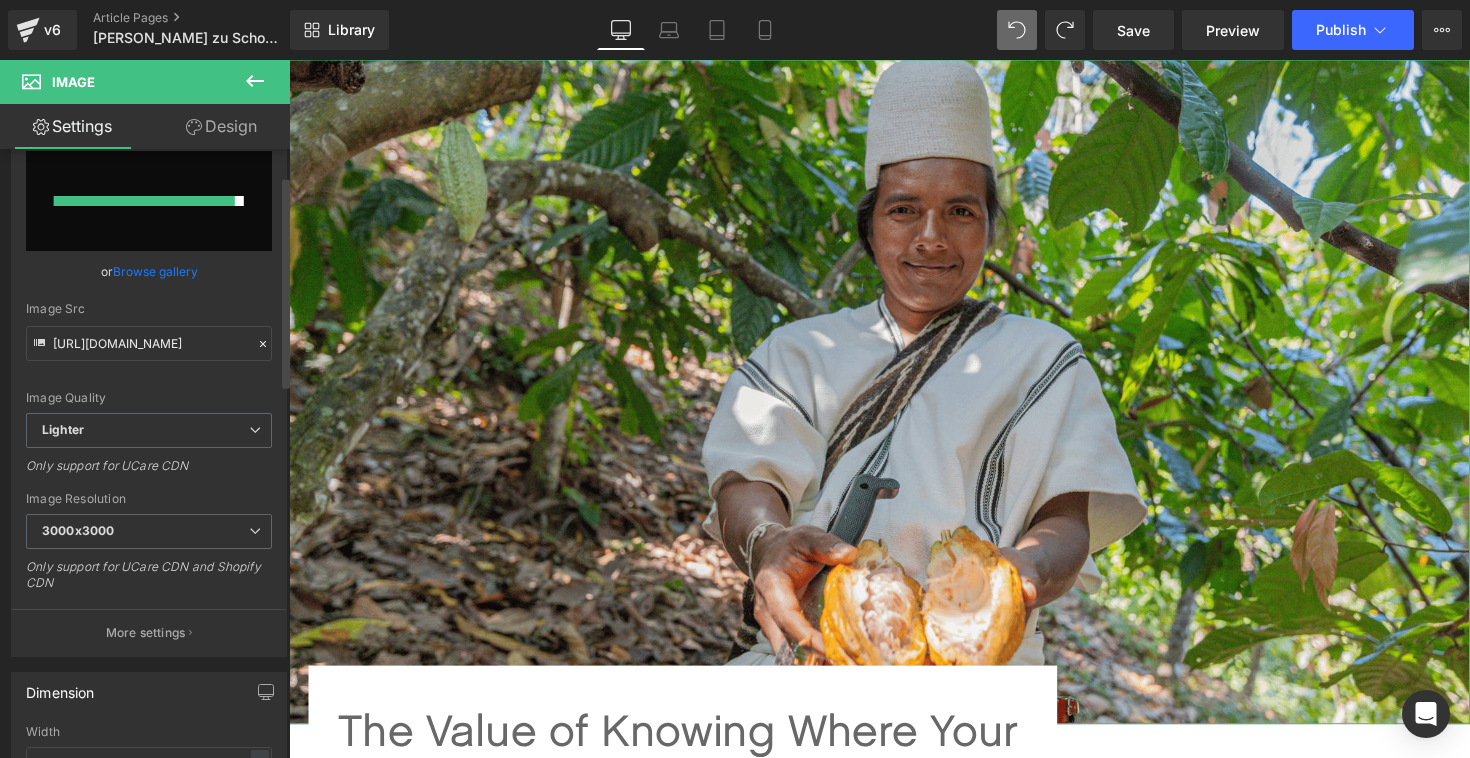 scroll, scrollTop: 78, scrollLeft: 0, axis: vertical 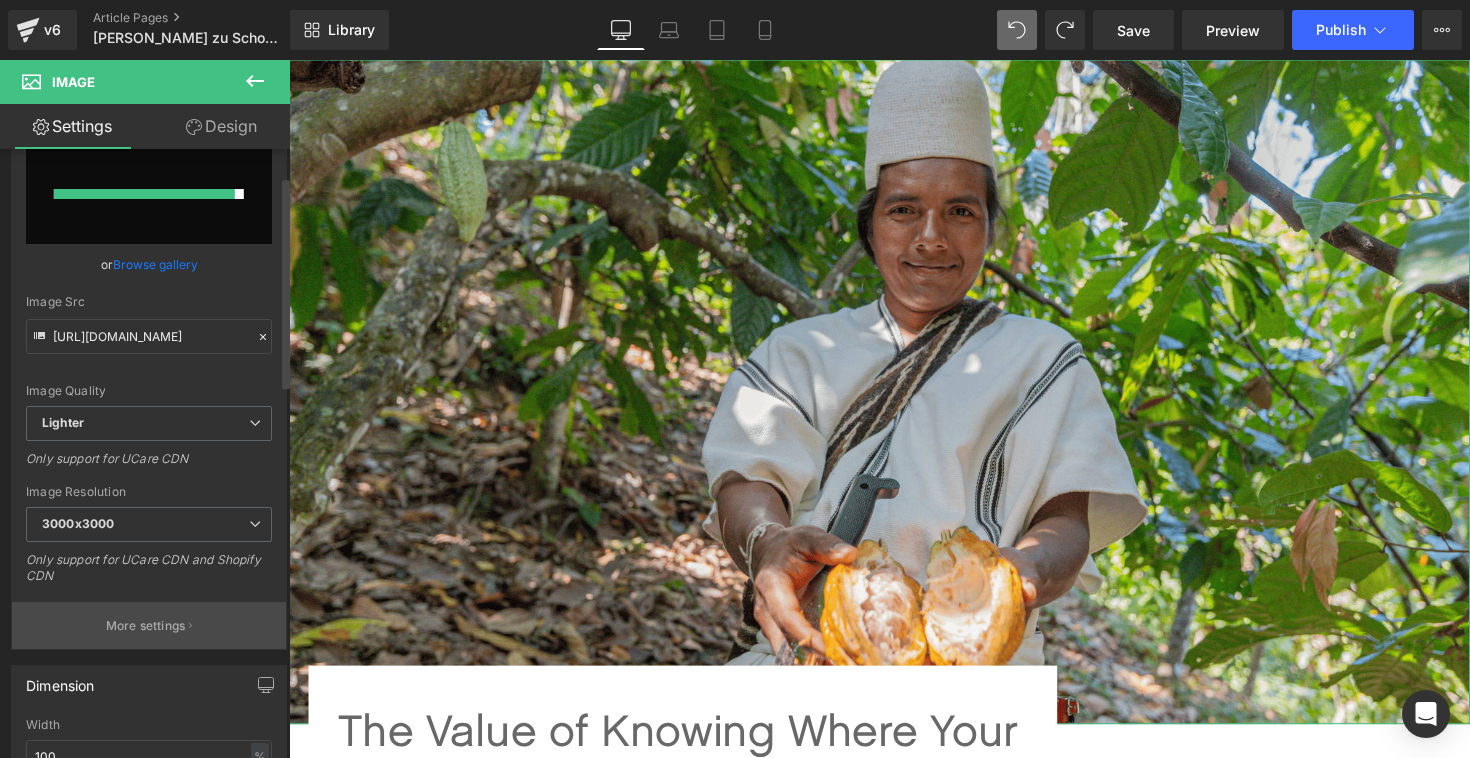 click on "More settings" at bounding box center [149, 625] 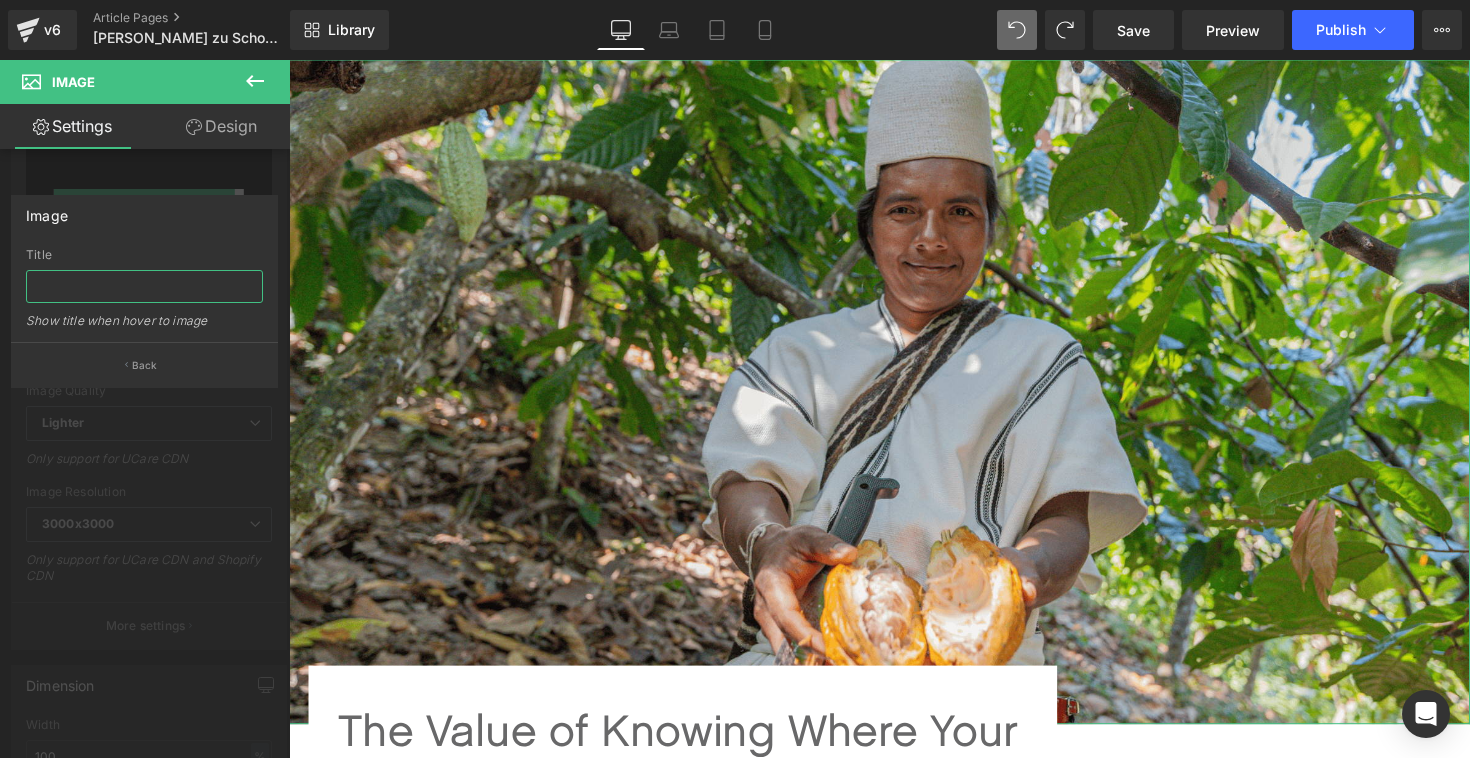 click at bounding box center (144, 286) 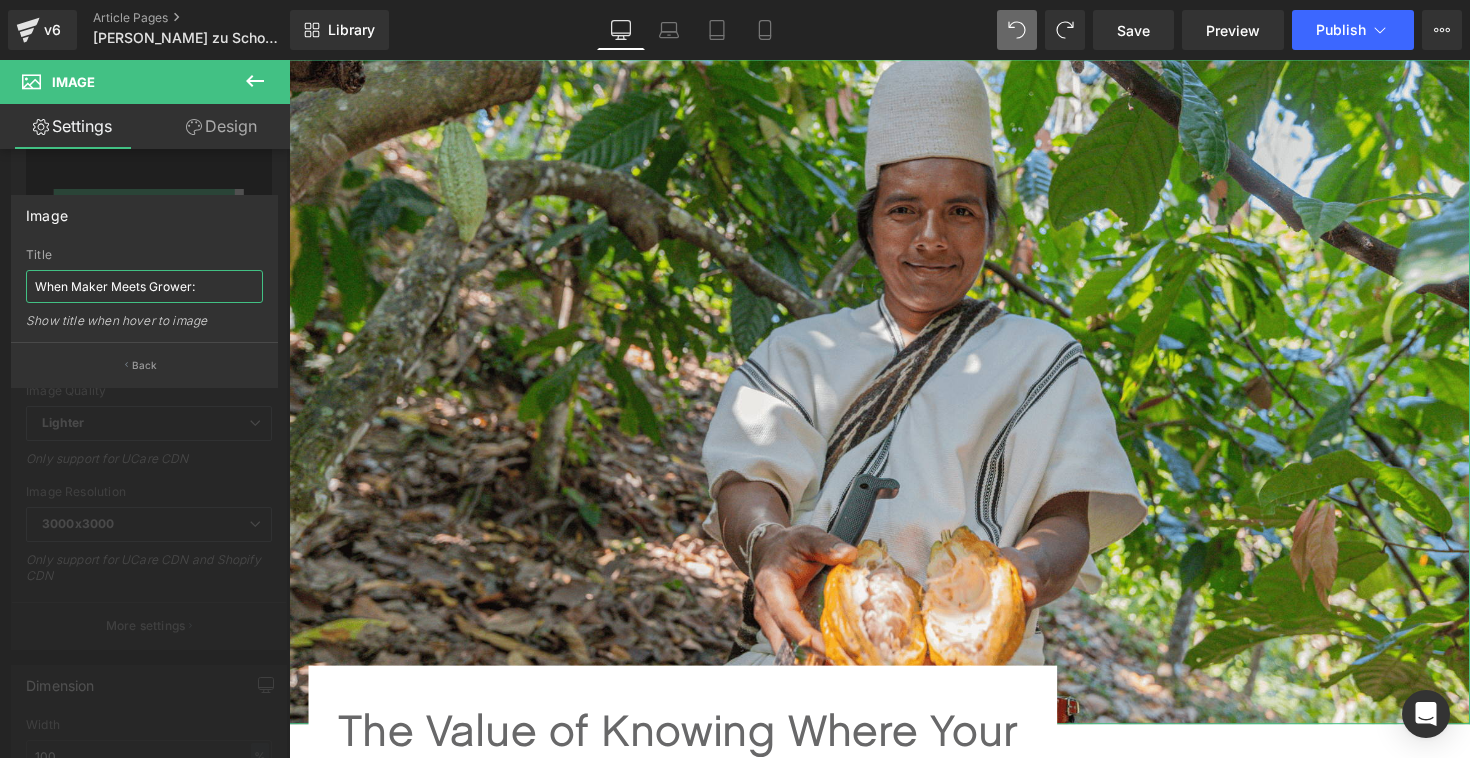 click on "When Maker Meets Grower:" at bounding box center [144, 286] 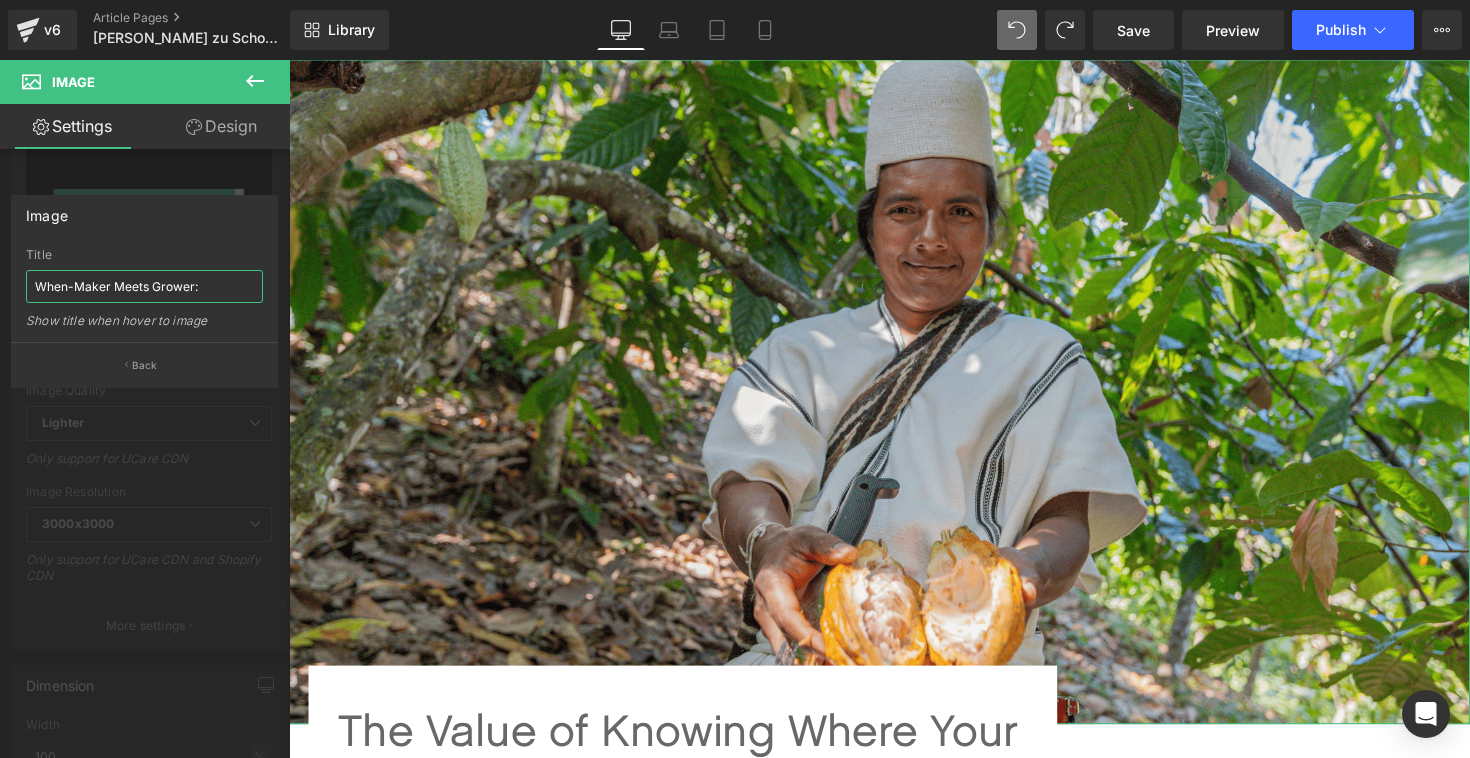 click on "When-Maker Meets Grower:" at bounding box center [144, 286] 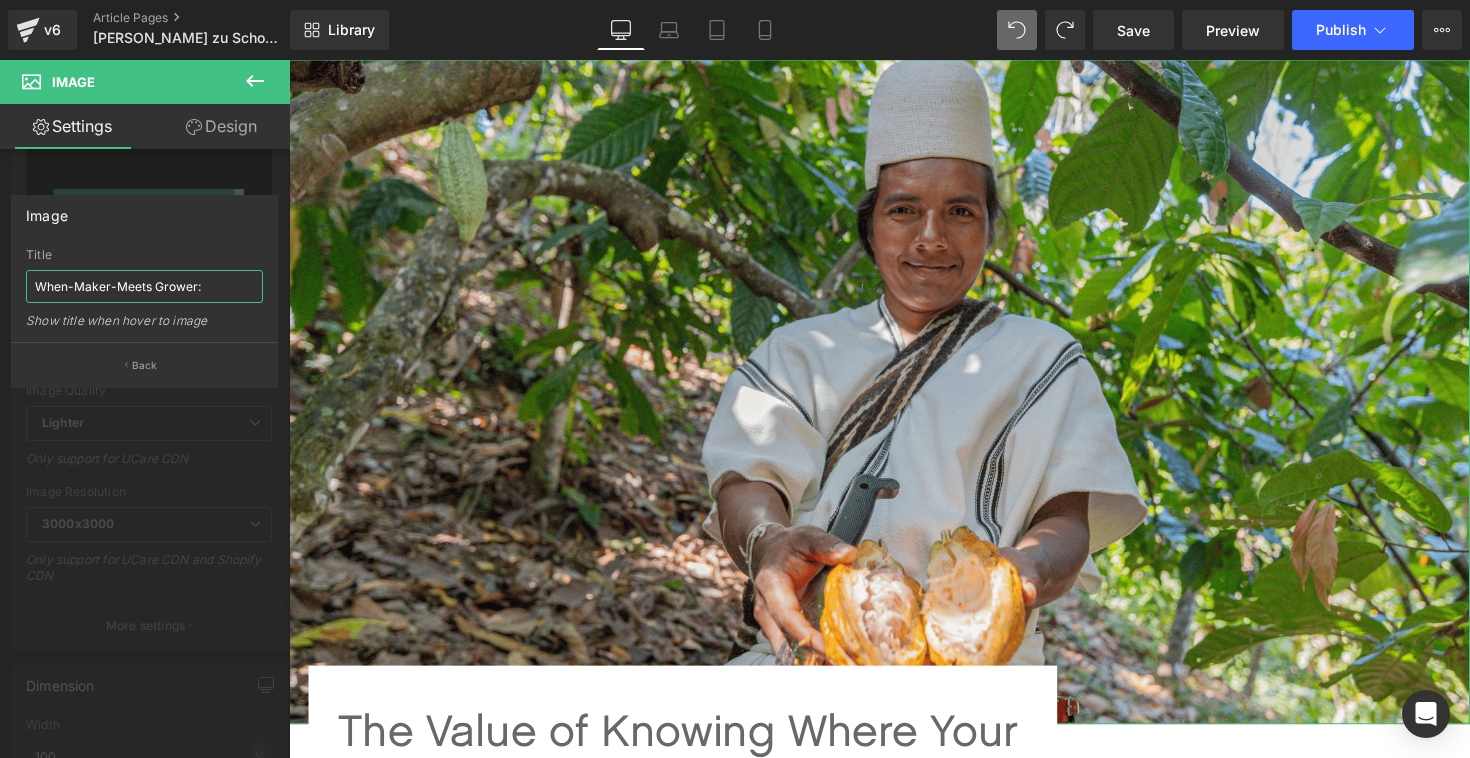 click on "When-Maker-Meets Grower:" at bounding box center (144, 286) 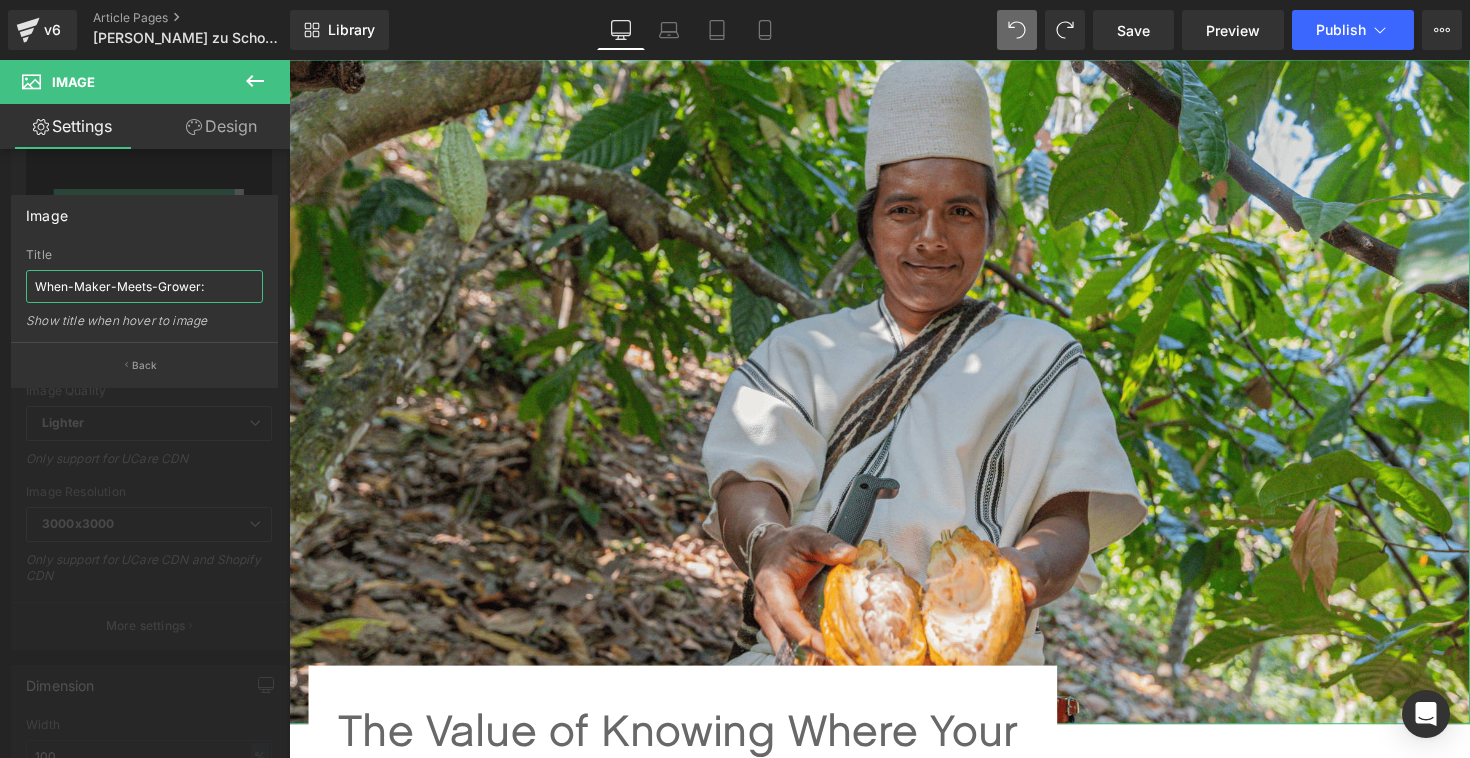 click on "When-Maker-Meets-Grower:" at bounding box center [144, 286] 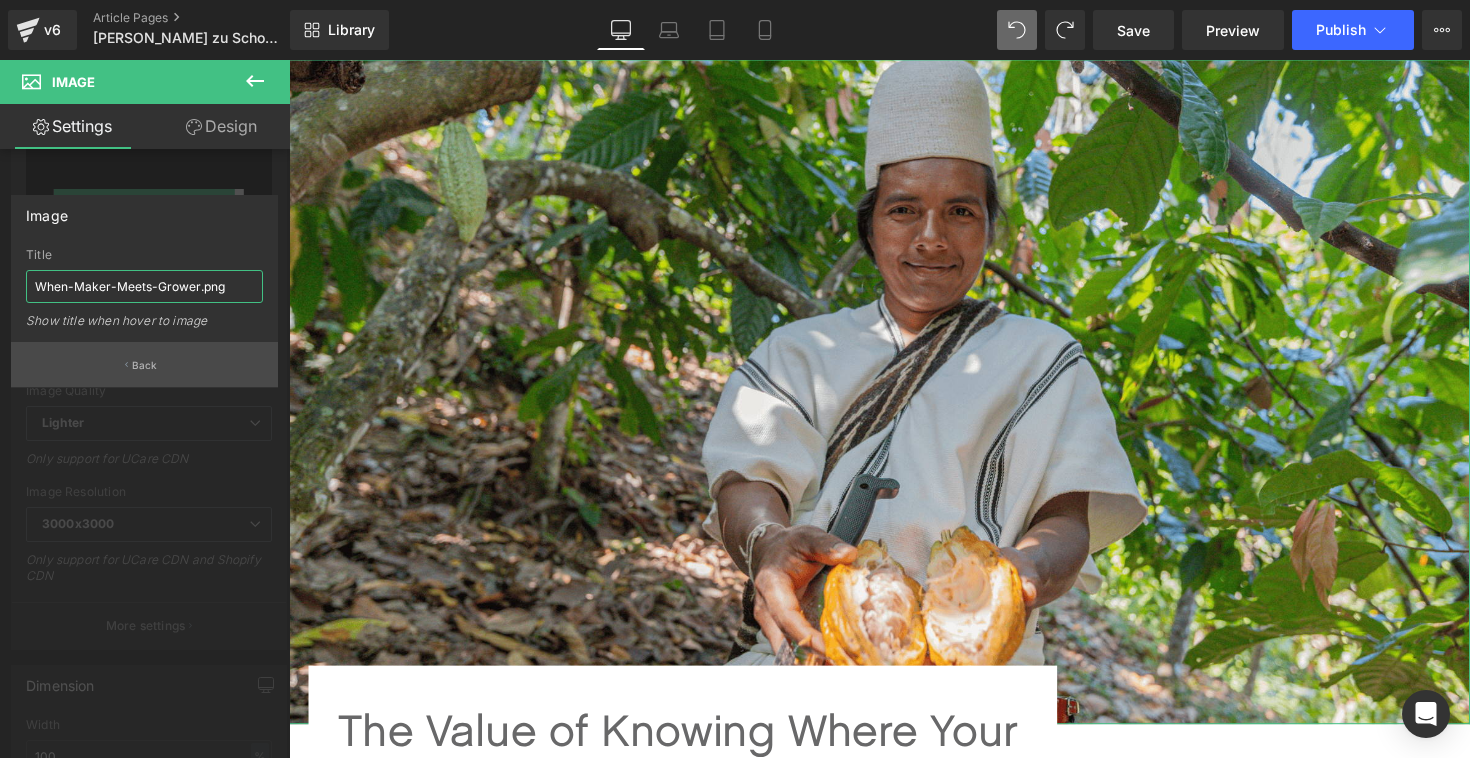 type on "When-Maker-Meets-Grower.png" 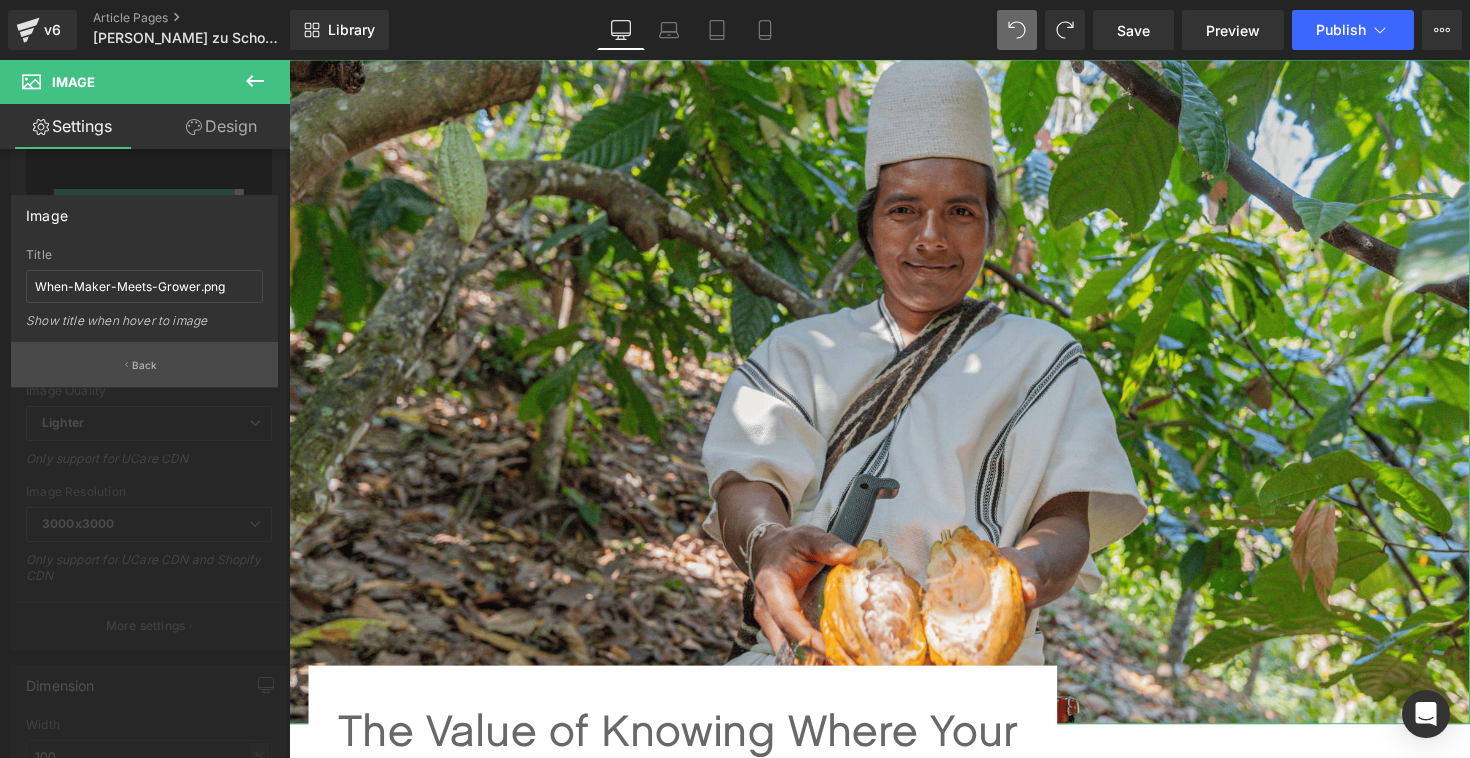 click on "Back" at bounding box center [144, 364] 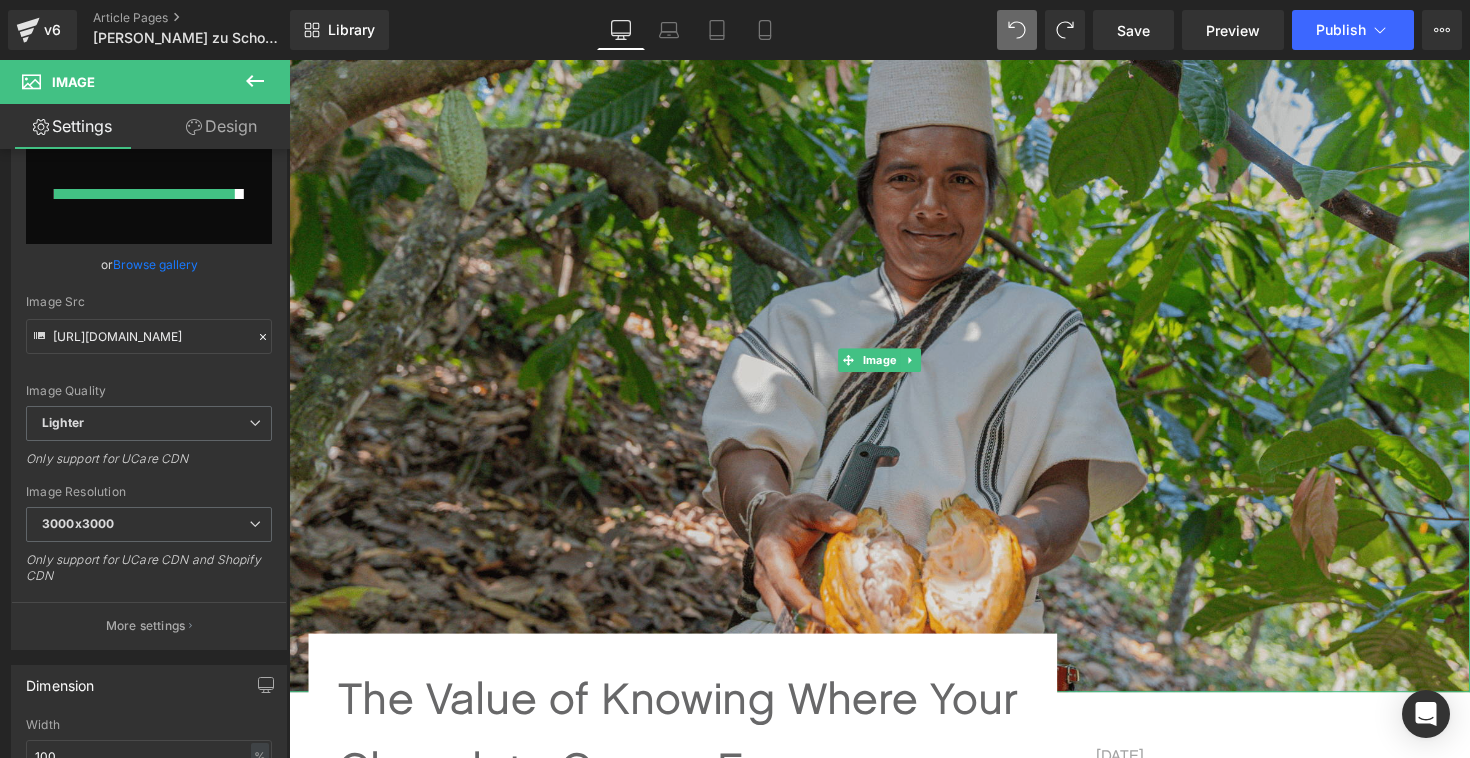 scroll, scrollTop: 183, scrollLeft: 0, axis: vertical 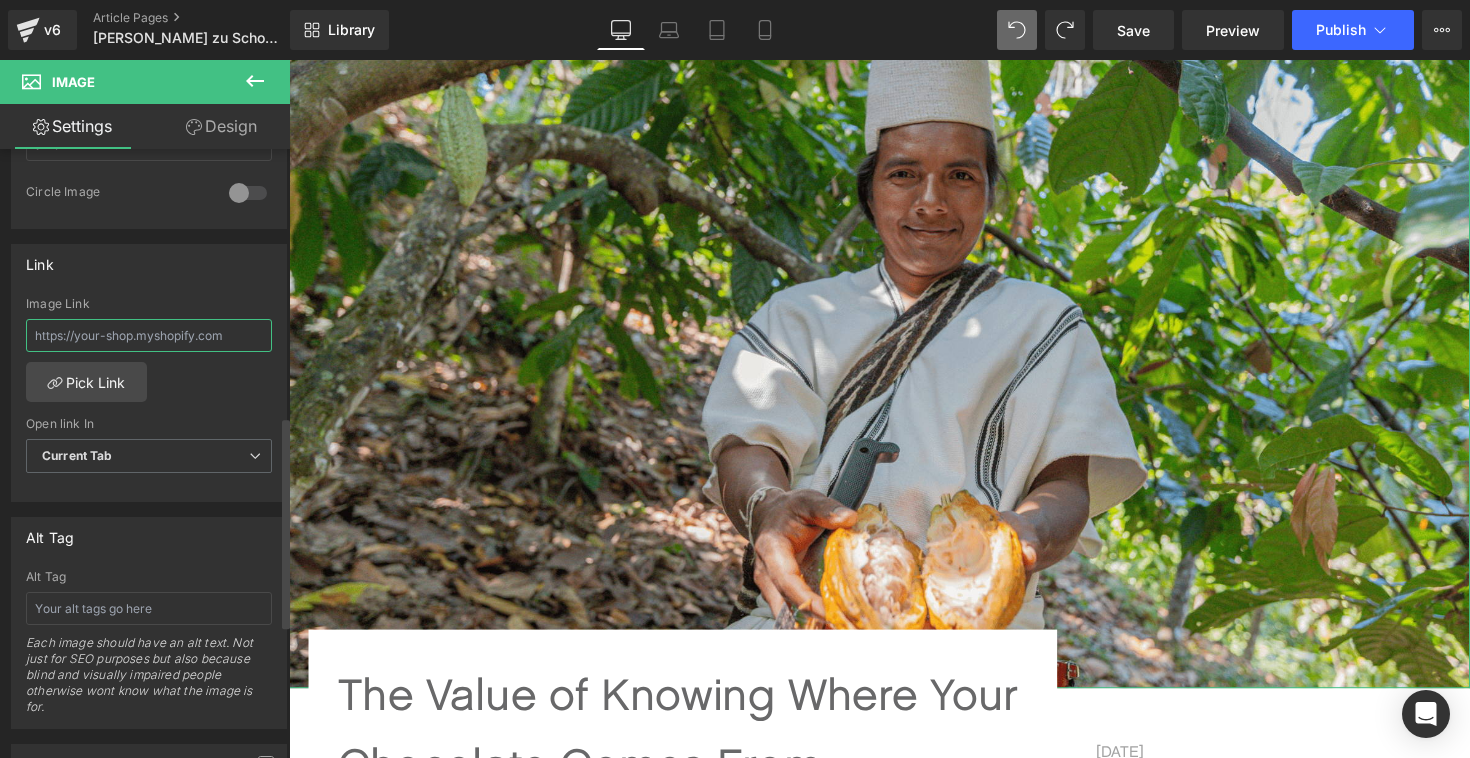 click at bounding box center (149, 335) 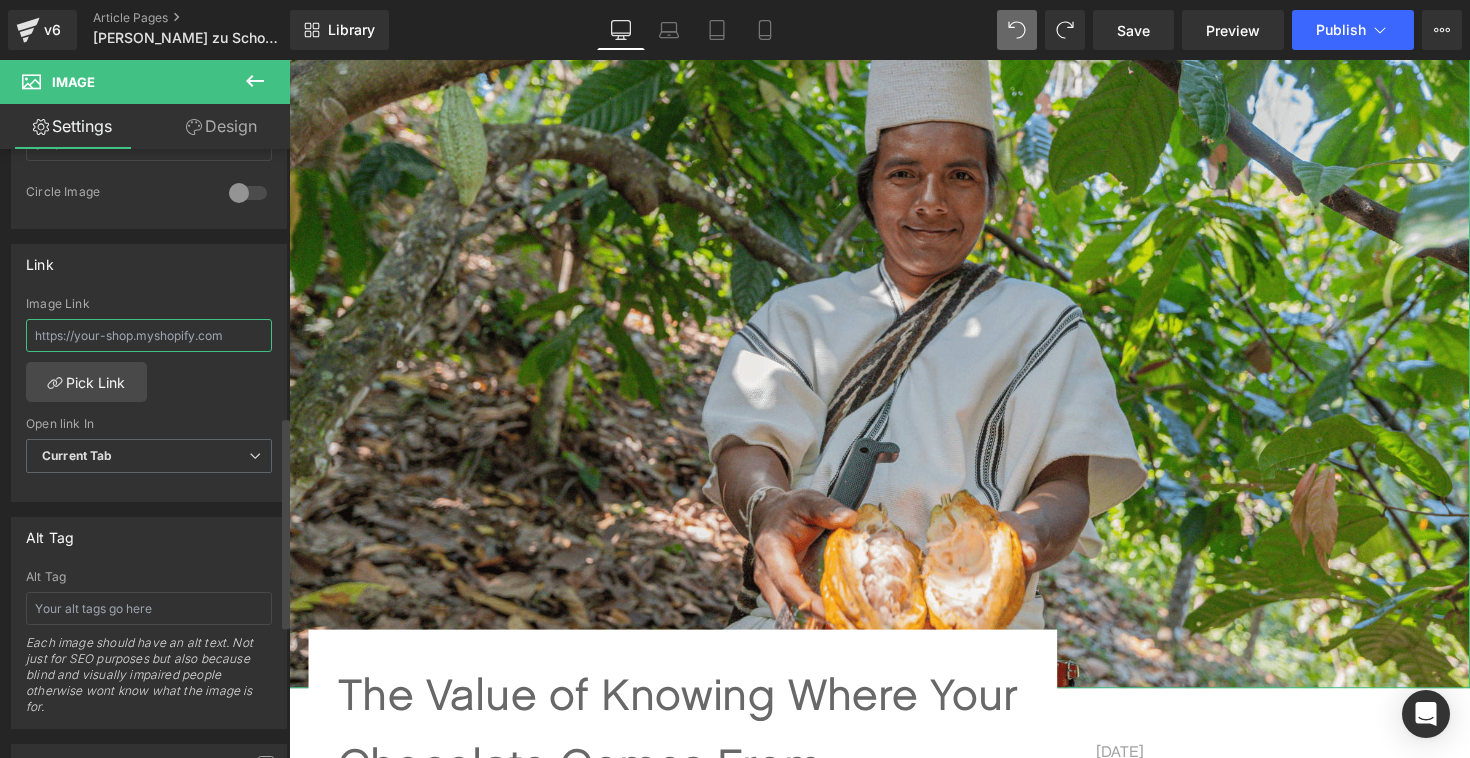 paste on "[URL][DOMAIN_NAME]" 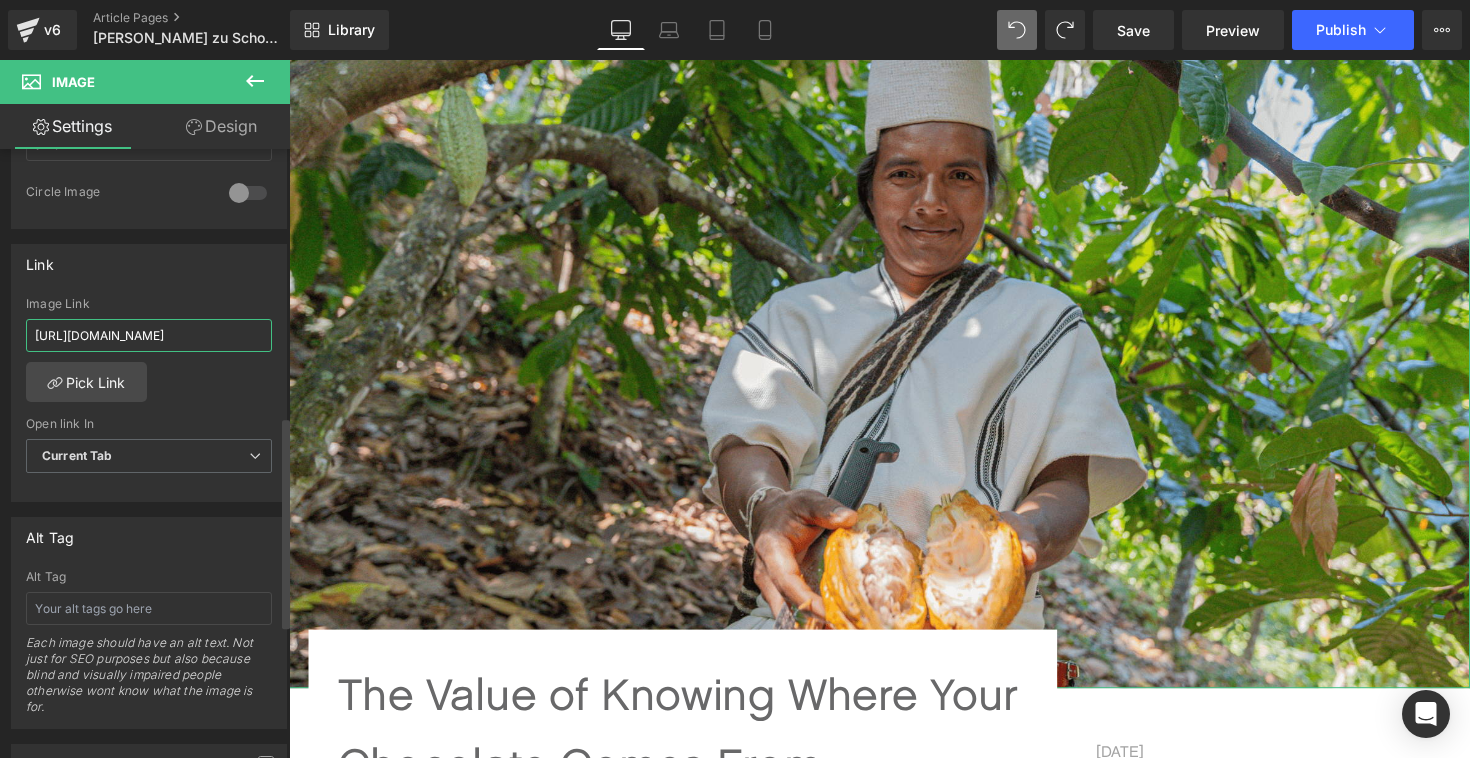 scroll, scrollTop: 0, scrollLeft: 49, axis: horizontal 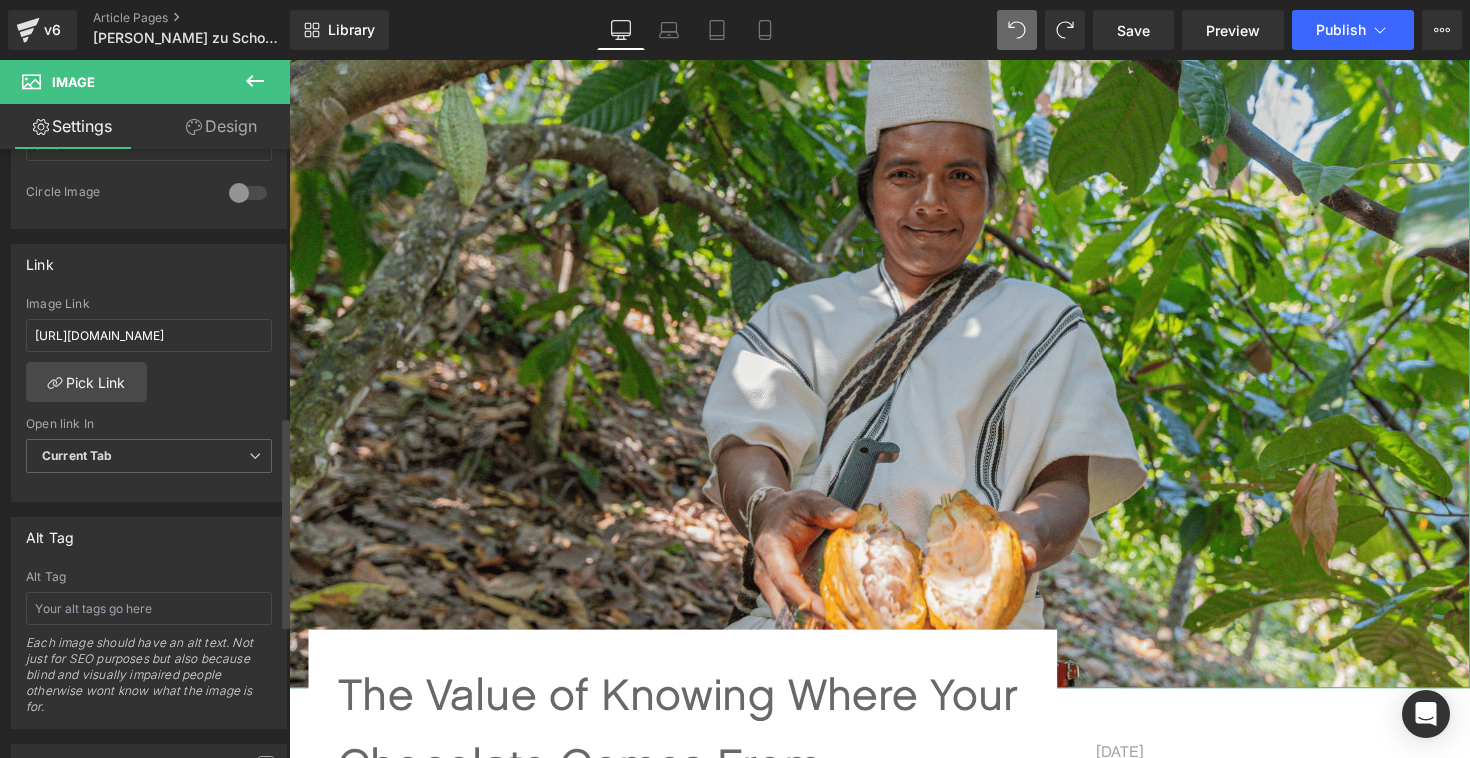 click on "Image Link [URL][DOMAIN_NAME]  Pick Link Current Tab New Tab Open link In
Current Tab
Current Tab New Tab" at bounding box center (149, 399) 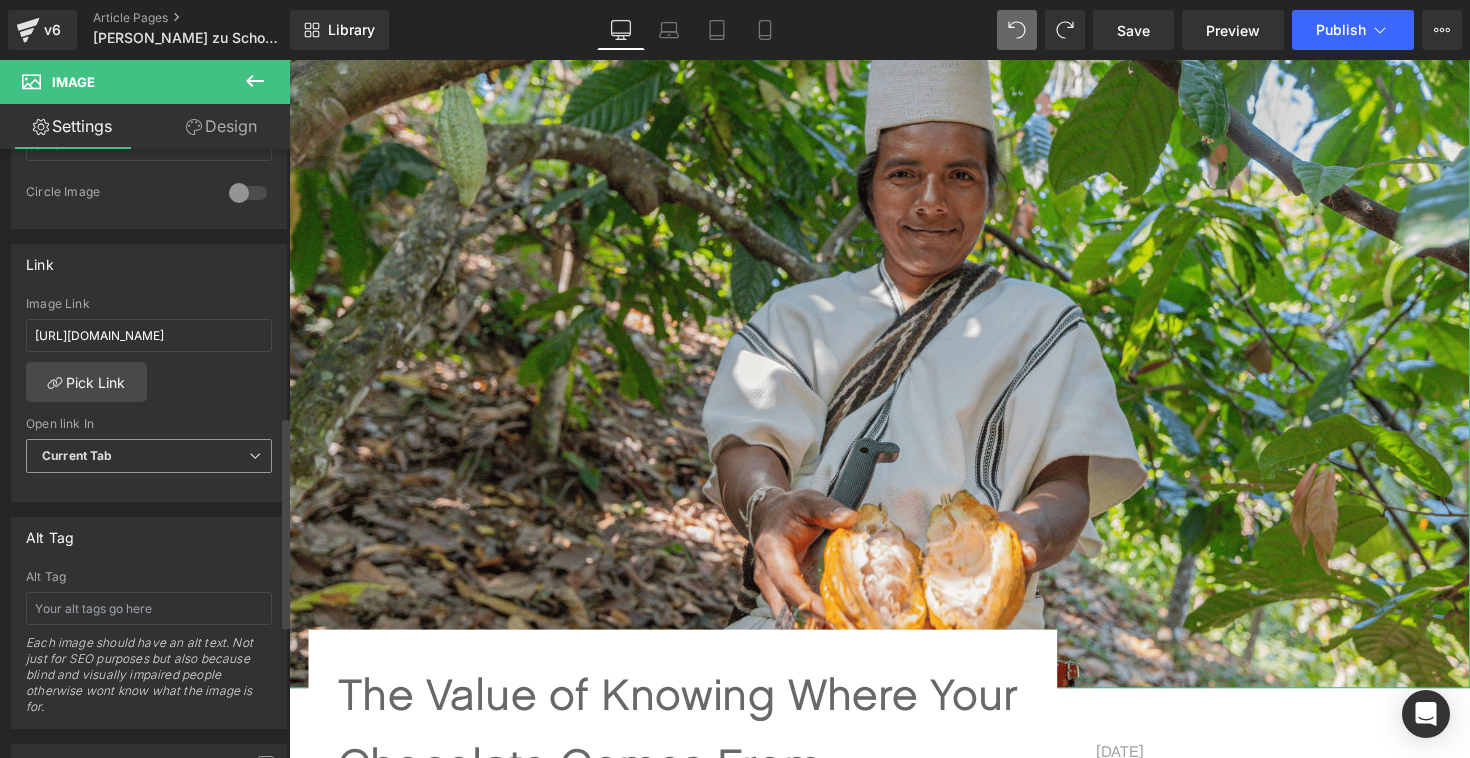 click on "Current Tab" at bounding box center (149, 456) 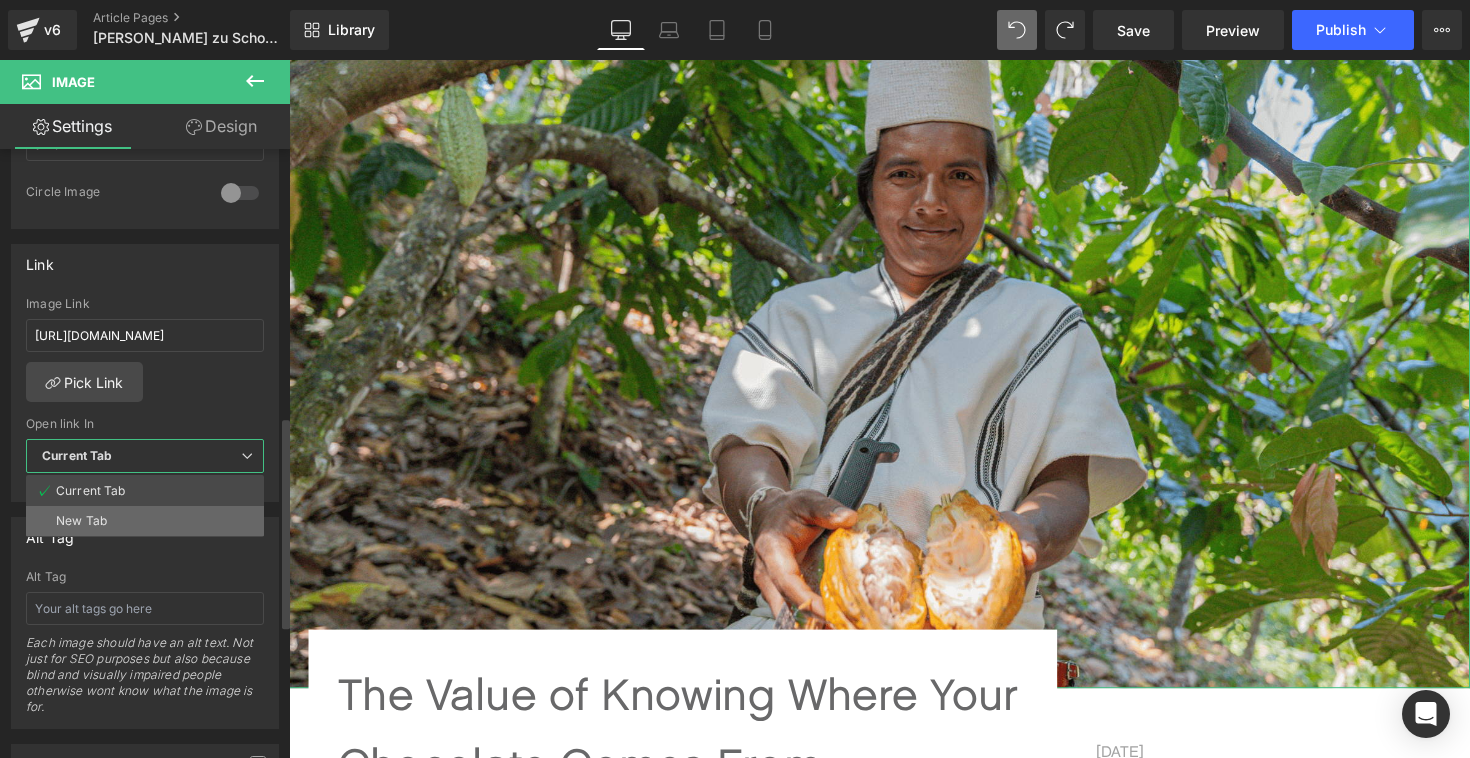 click on "New Tab" at bounding box center [145, 521] 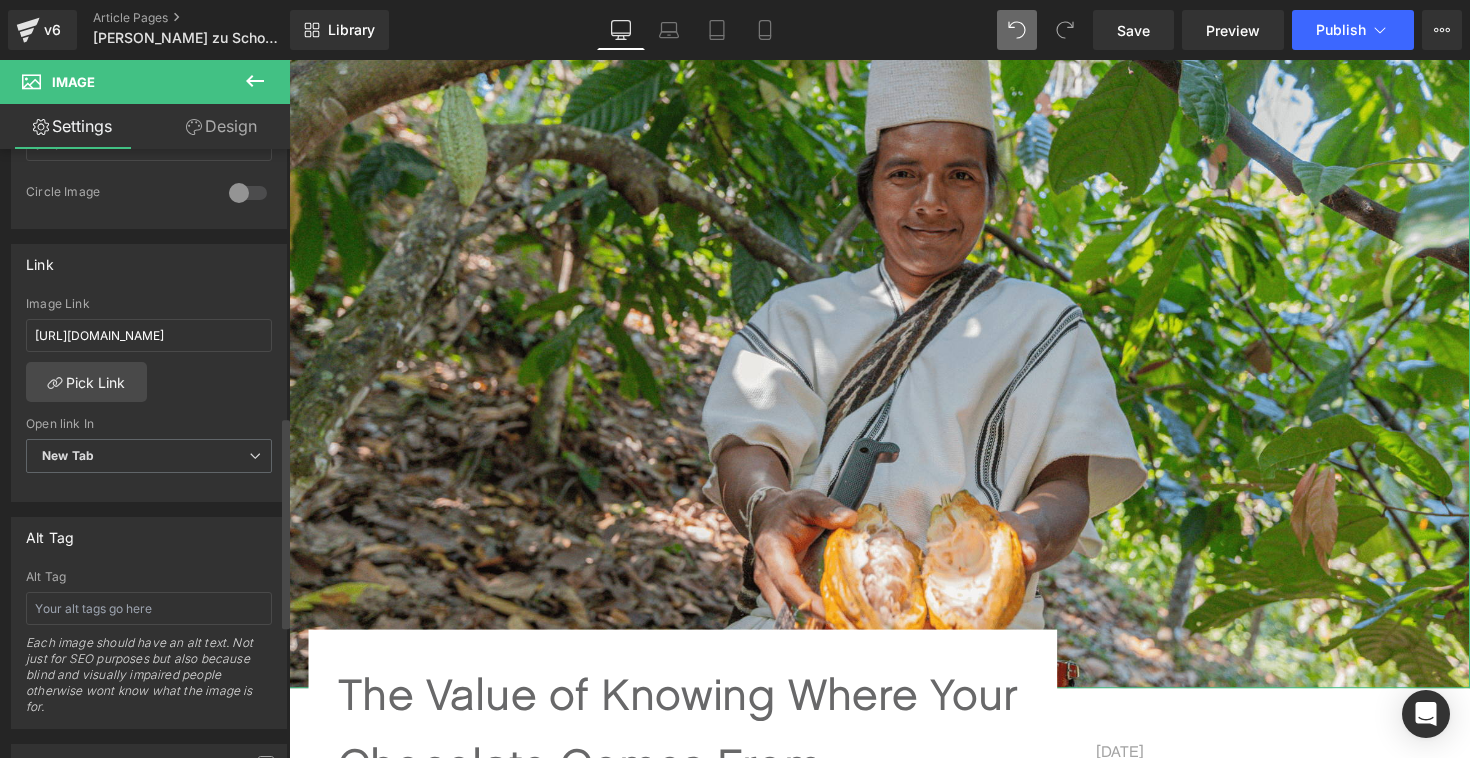 click on "Image Link [URL][DOMAIN_NAME]  Pick Link Current Tab New Tab Open link In
New Tab
Current Tab New Tab" at bounding box center (149, 399) 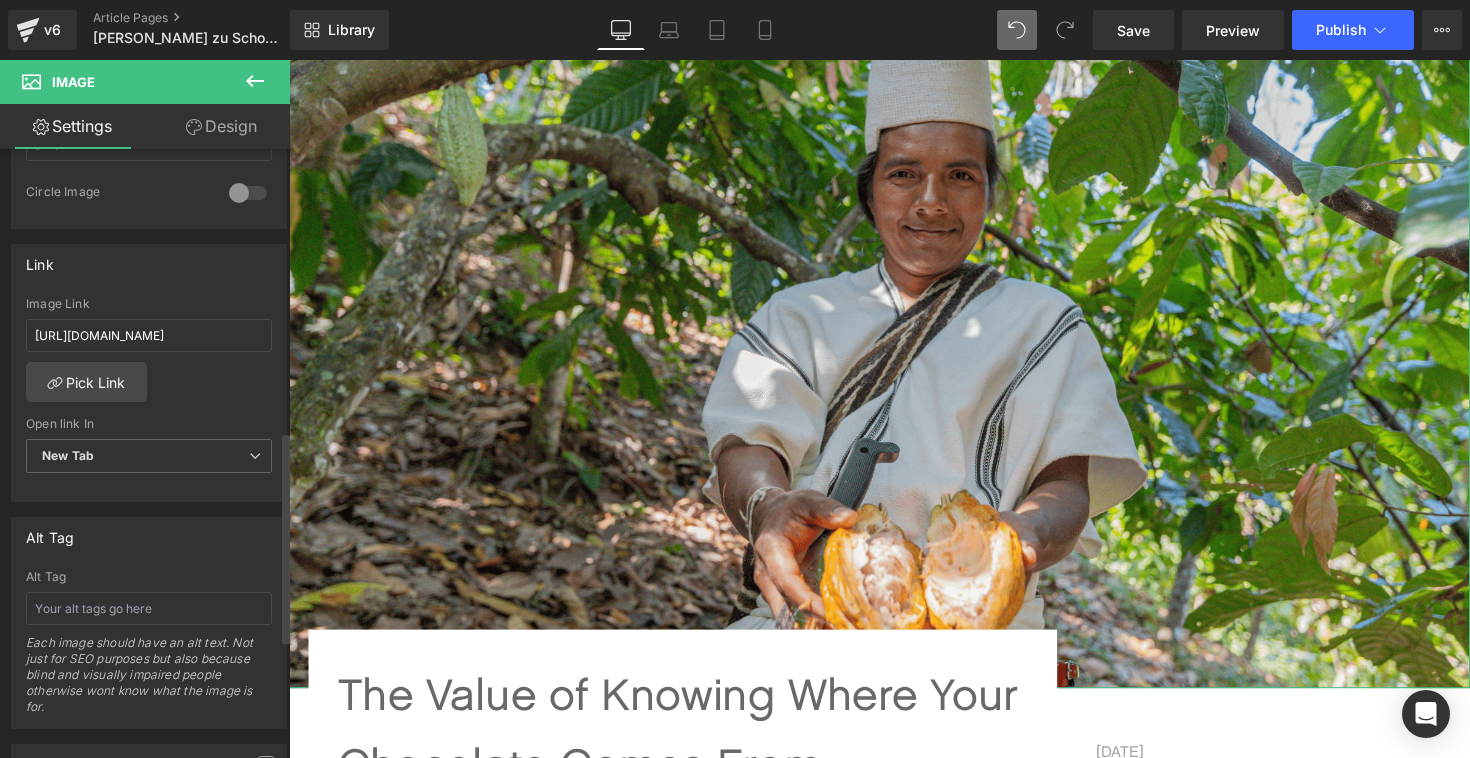scroll, scrollTop: 856, scrollLeft: 0, axis: vertical 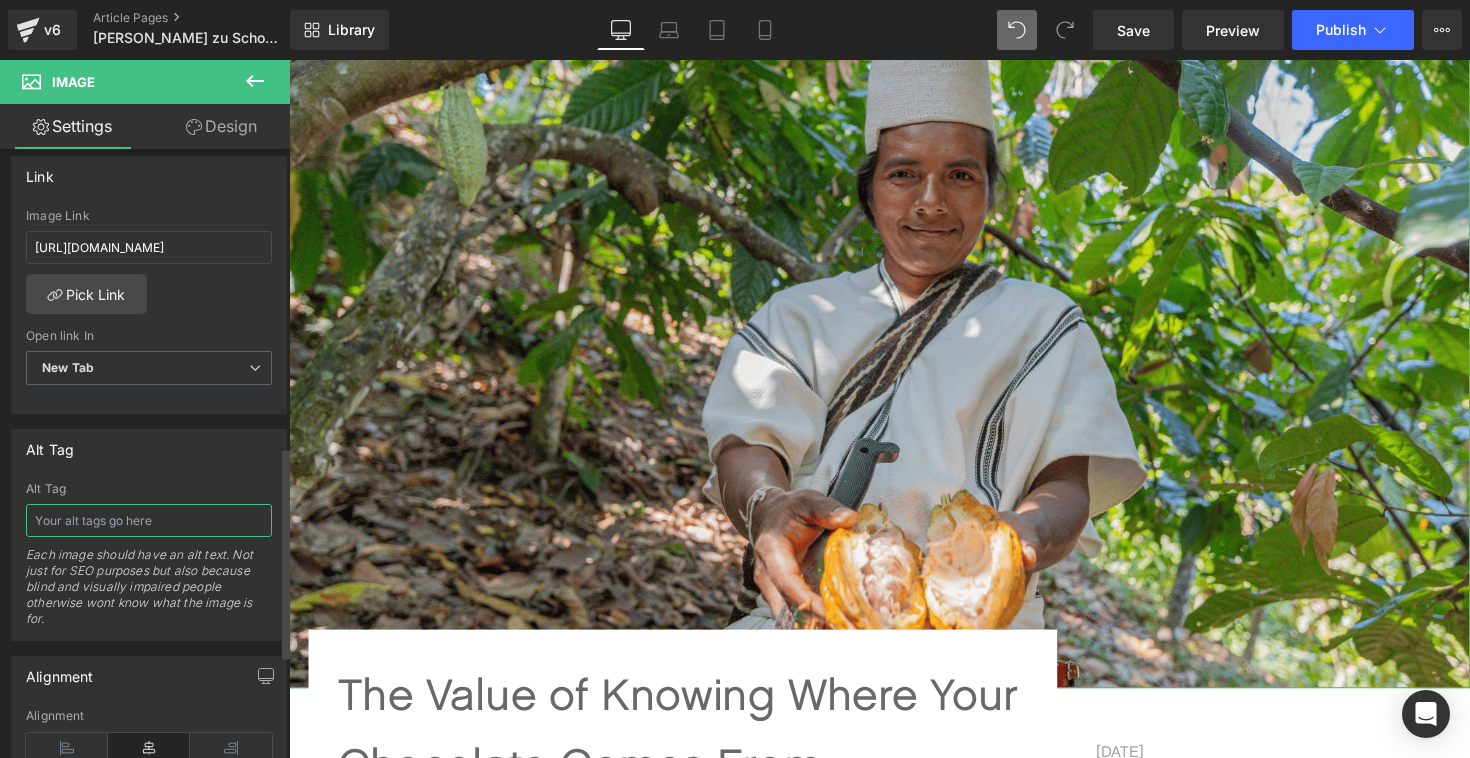 click at bounding box center [149, 520] 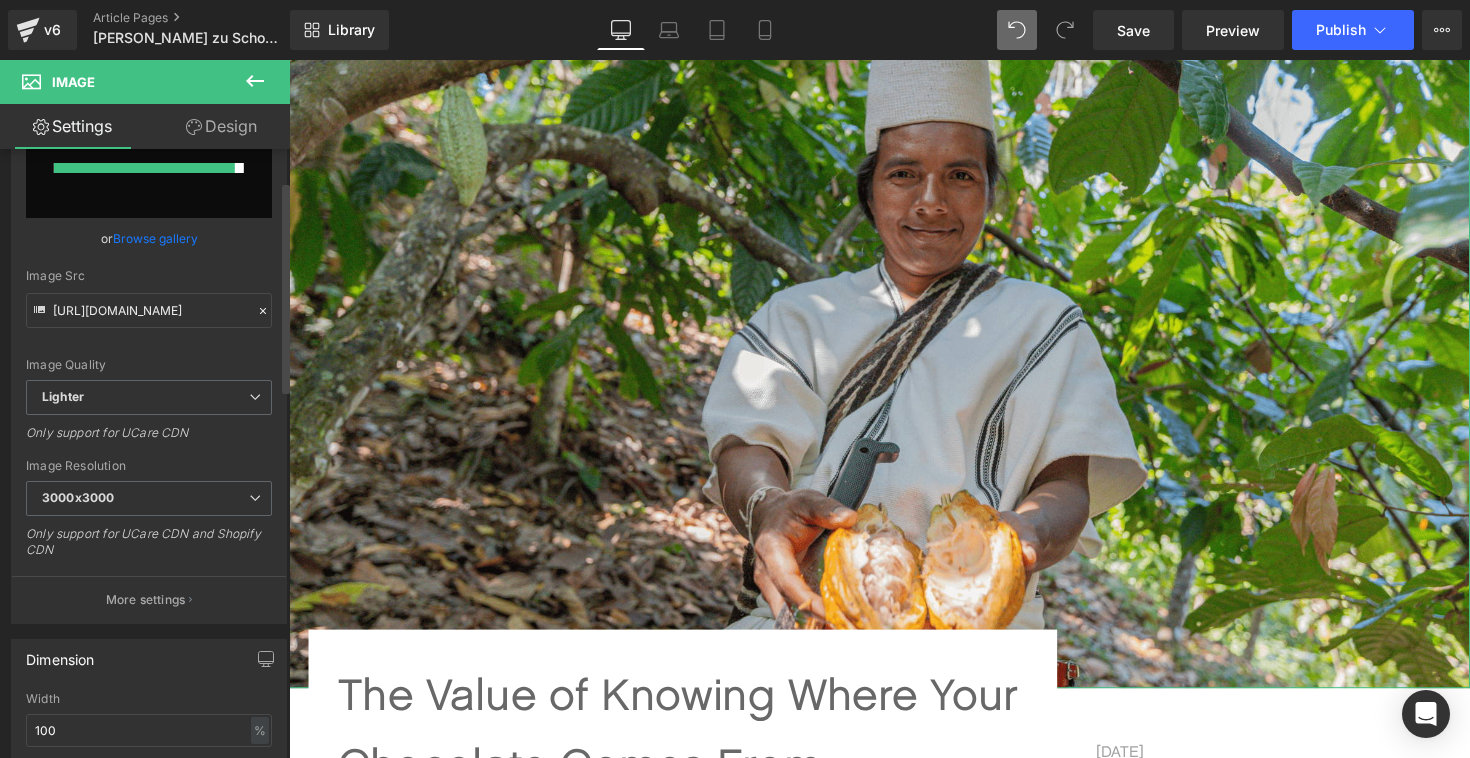 scroll, scrollTop: 0, scrollLeft: 0, axis: both 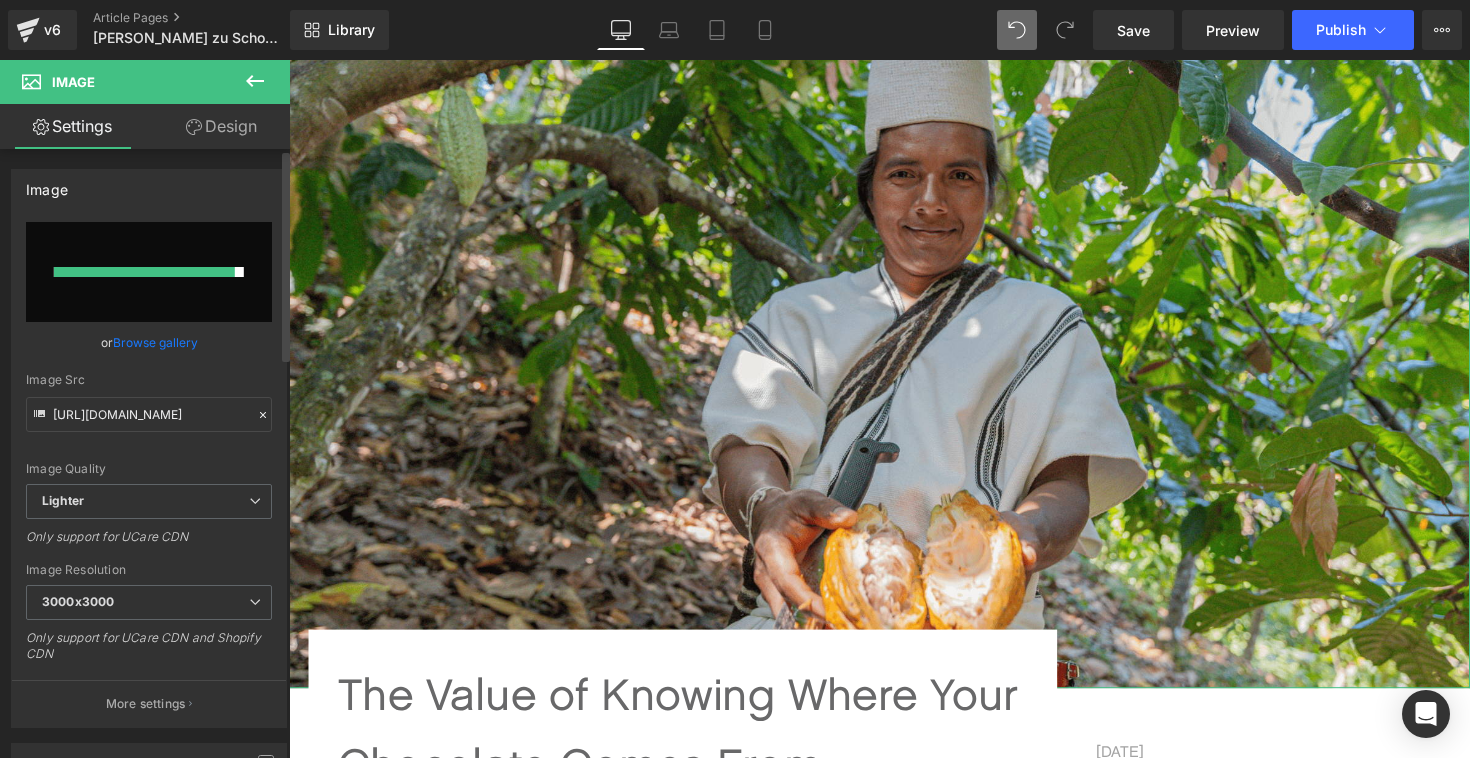 click at bounding box center (149, 272) 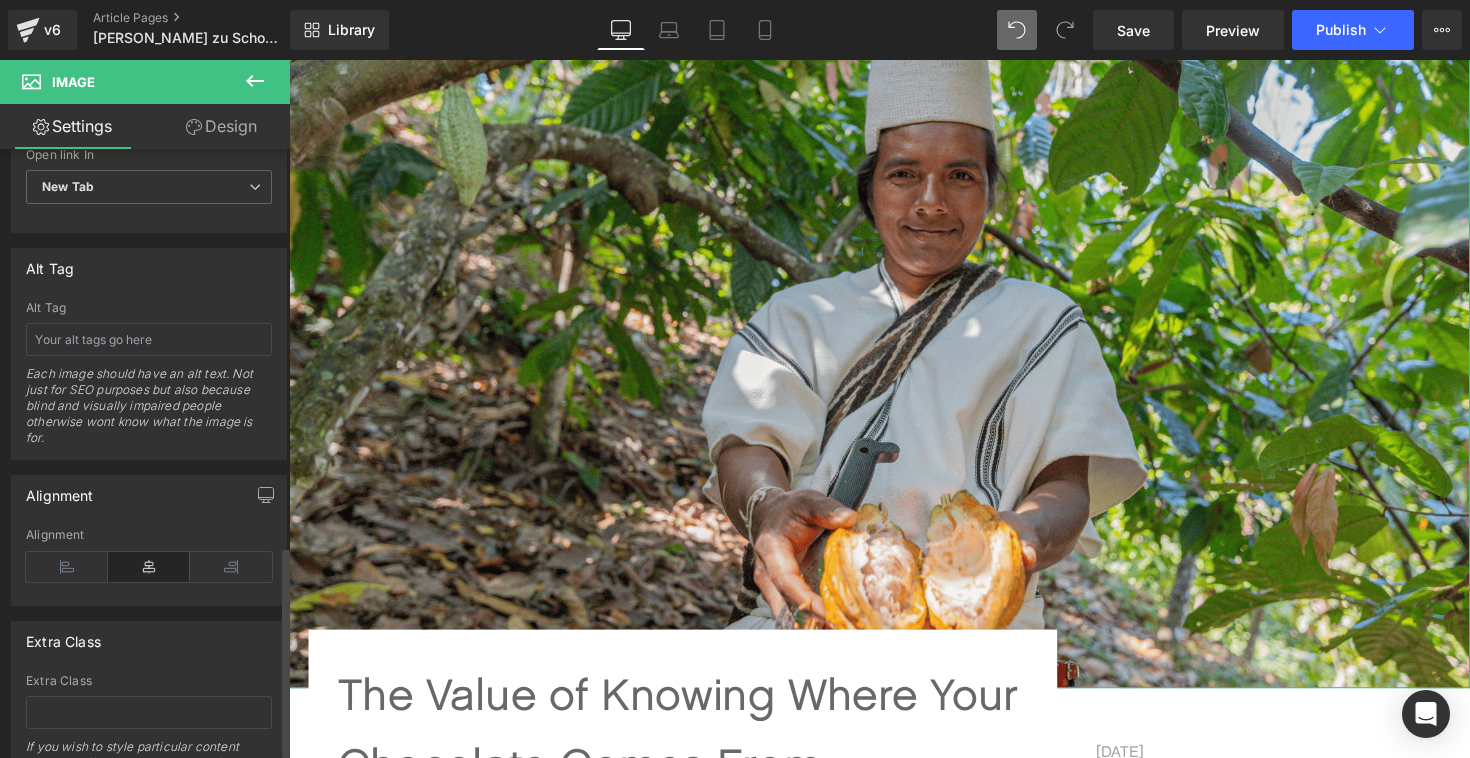 scroll, scrollTop: 1141, scrollLeft: 0, axis: vertical 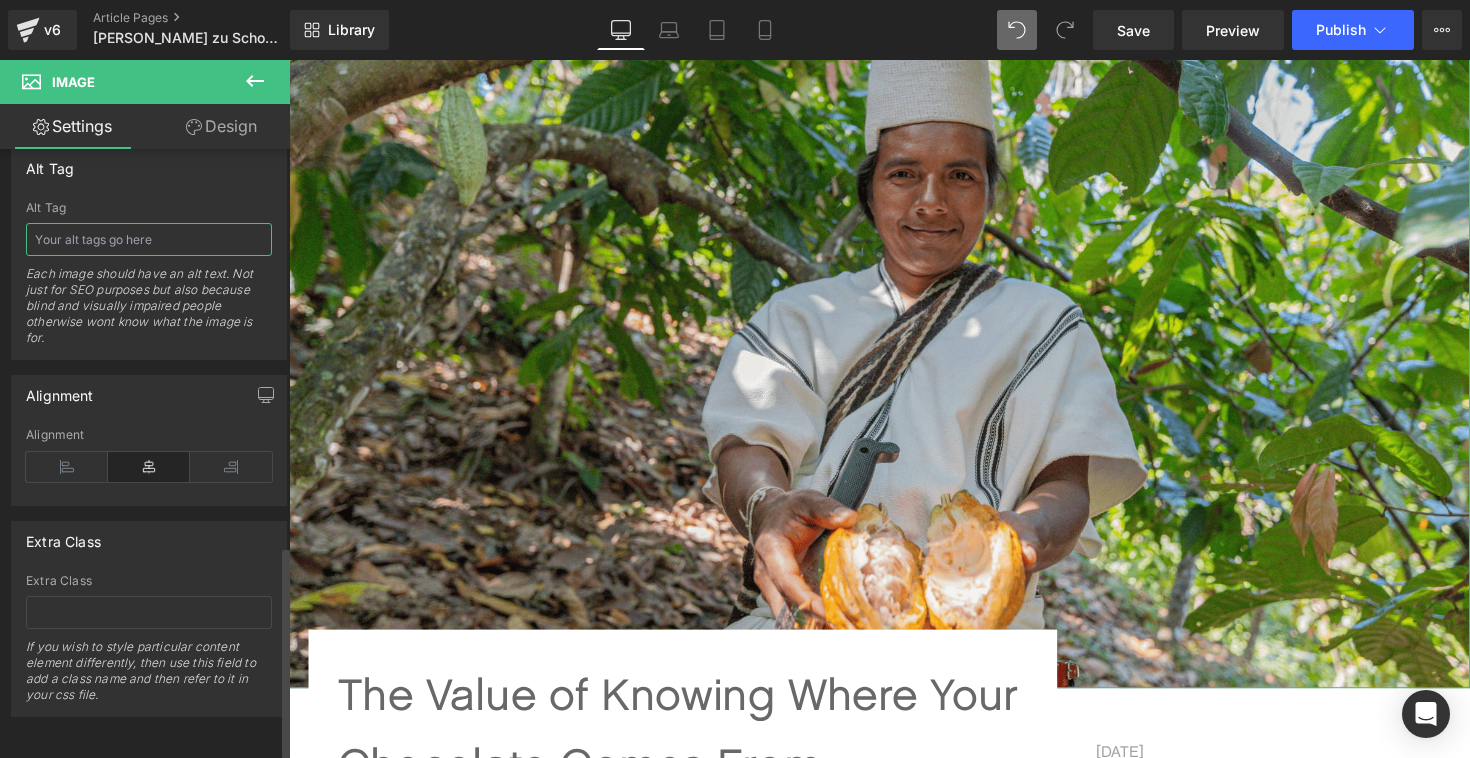 click at bounding box center (149, 239) 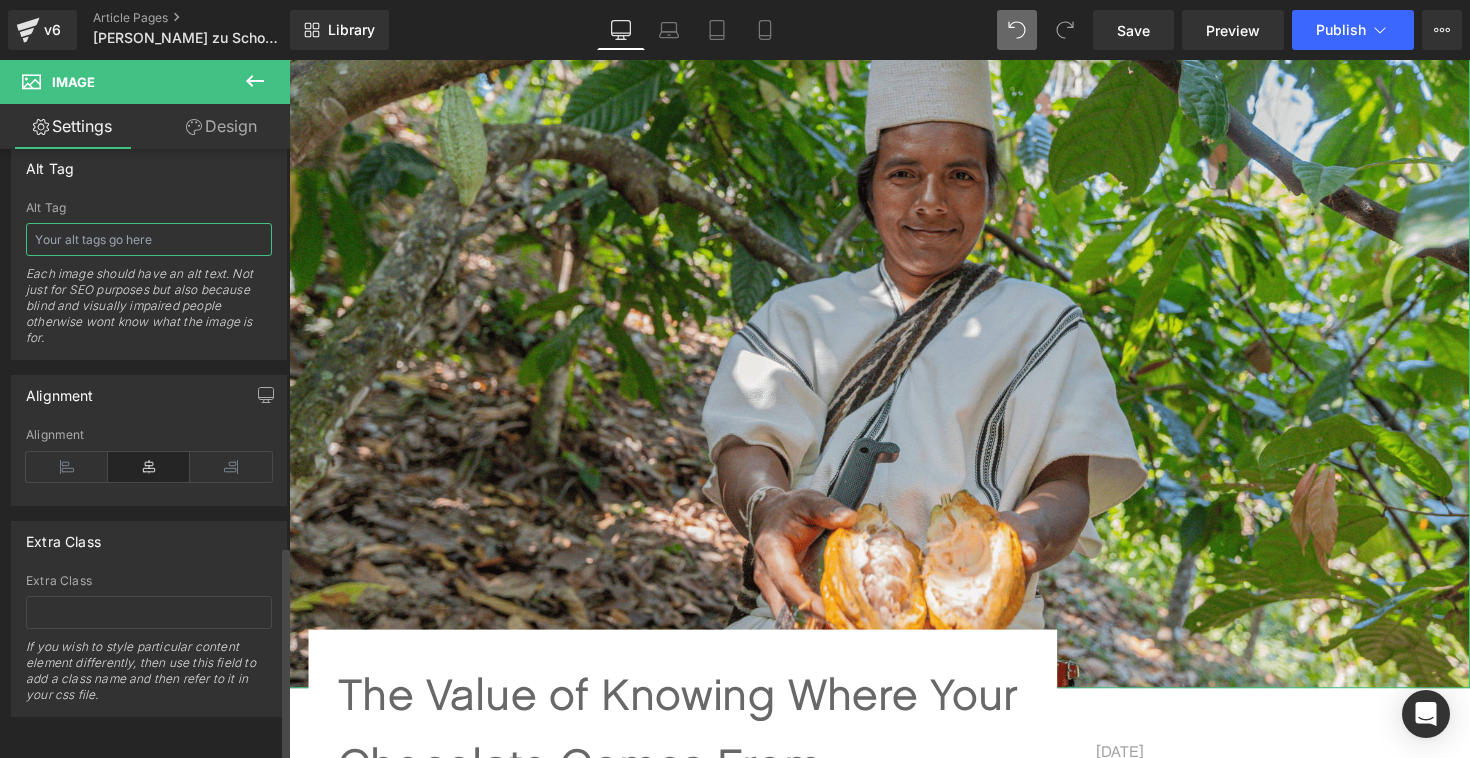 paste on "Original Beans partners meeting cacao farmers and cutting Cajamarca-[GEOGRAPHIC_DATA] cacao for the Growers’ Chocolate in [GEOGRAPHIC_DATA], [GEOGRAPHIC_DATA]" 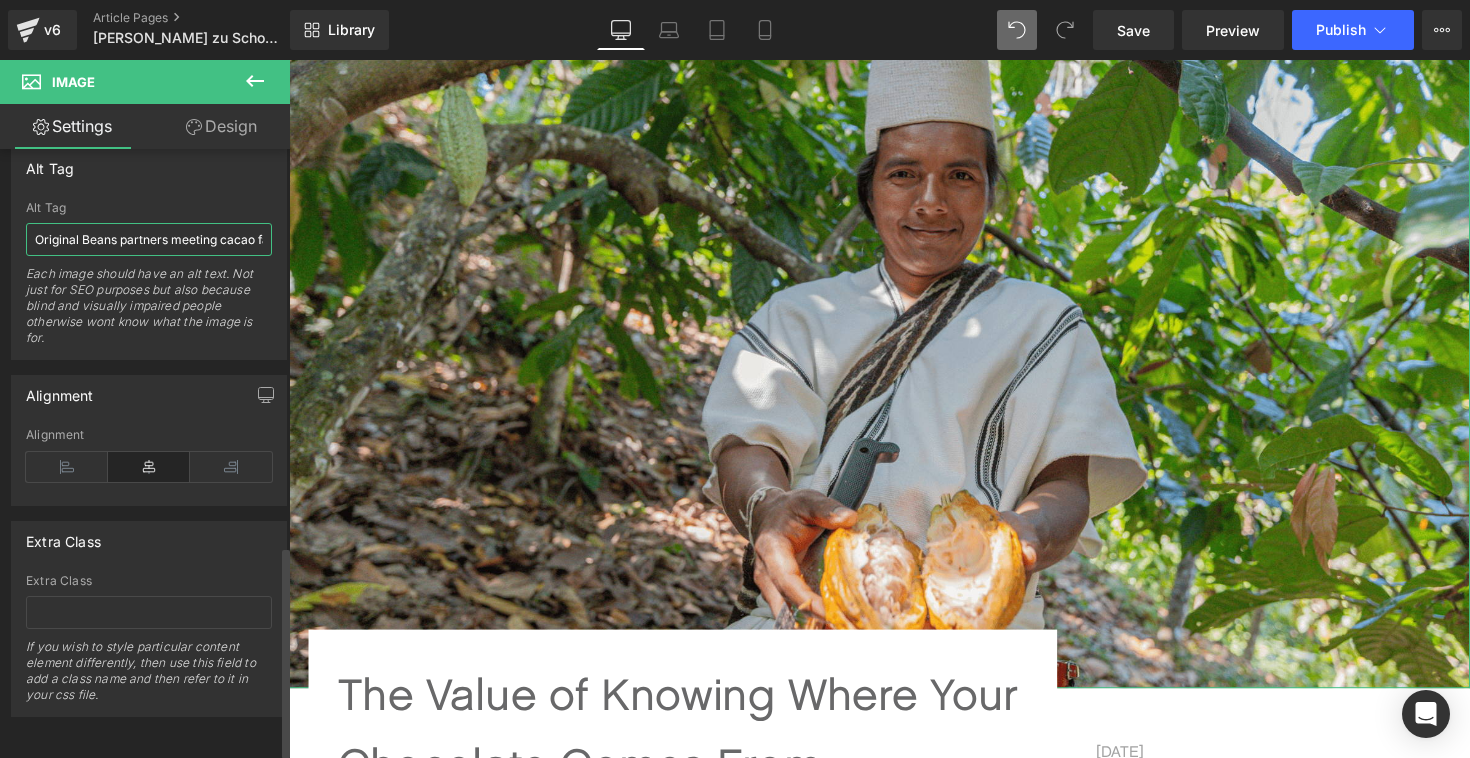 scroll, scrollTop: 0, scrollLeft: 546, axis: horizontal 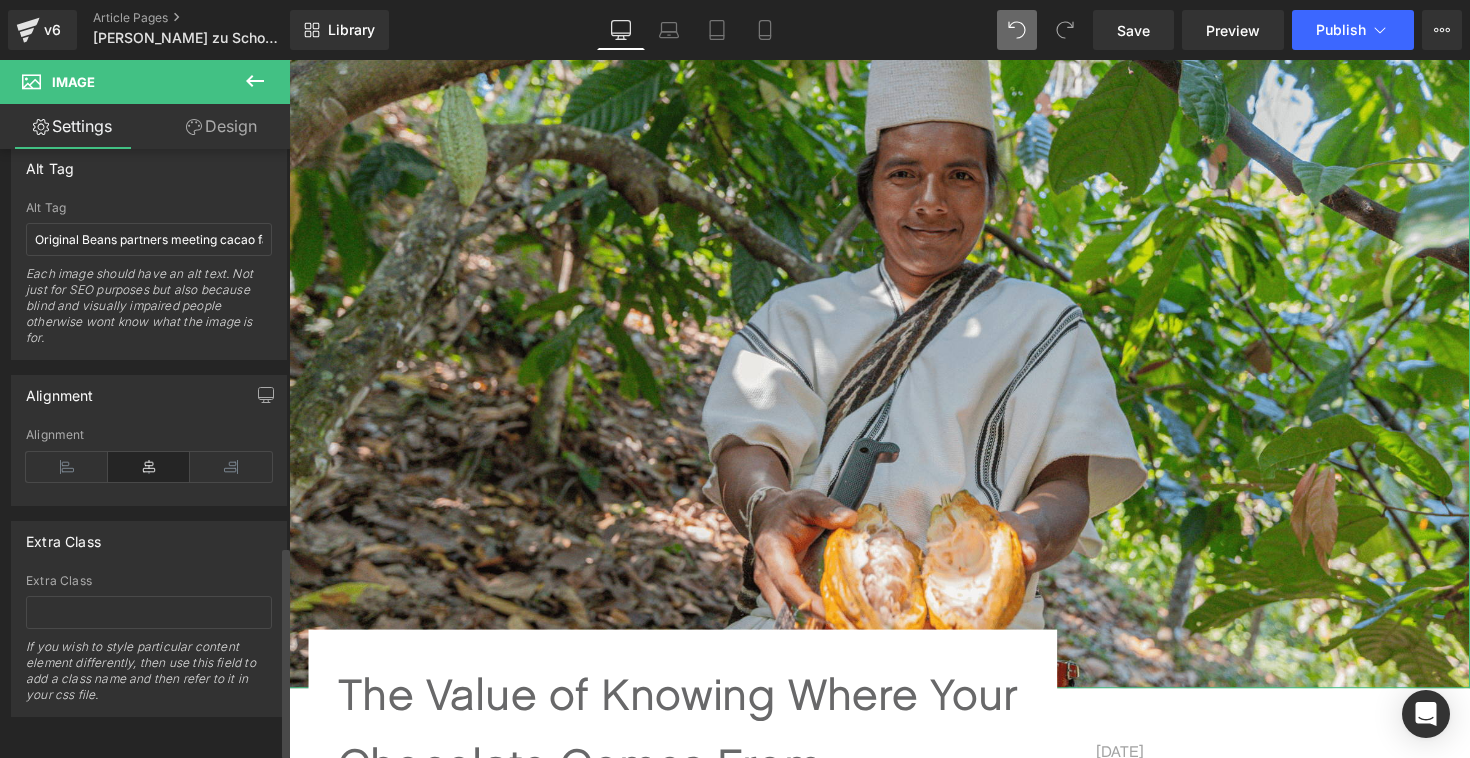 click on "Alt Tag Original Beans partners meeting cacao farmers and cutting Cajamarca-[GEOGRAPHIC_DATA] cacao for the Growers’ Chocolate in [GEOGRAPHIC_DATA], [GEOGRAPHIC_DATA] Each image should have an alt text. Not just for SEO purposes but also because blind and visually impaired people otherwise wont know what the image is for." at bounding box center [149, 280] 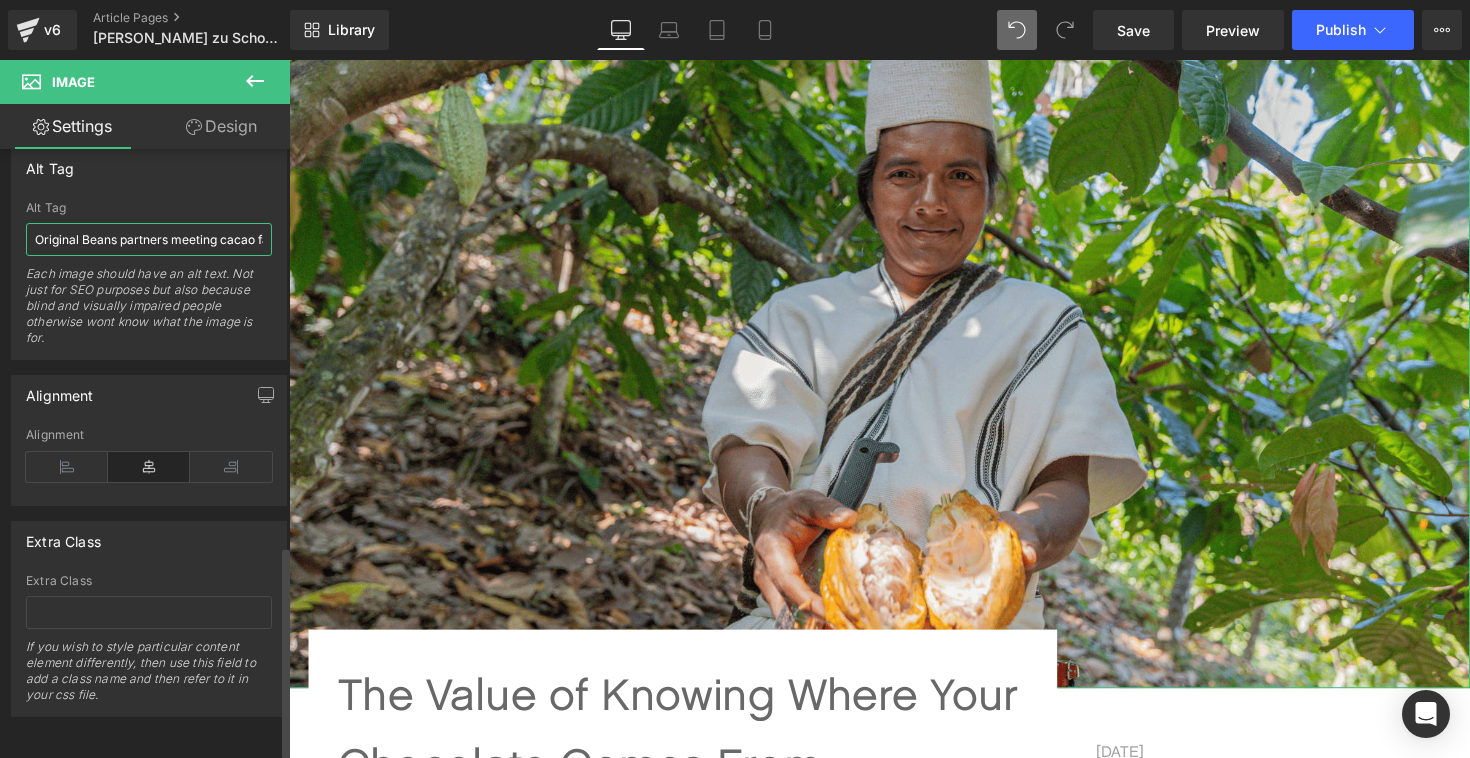 click on "Original Beans partners meeting cacao farmers and cutting Cajamarca-[GEOGRAPHIC_DATA] cacao for the Growers’ Chocolate in [GEOGRAPHIC_DATA], [GEOGRAPHIC_DATA]" at bounding box center (149, 239) 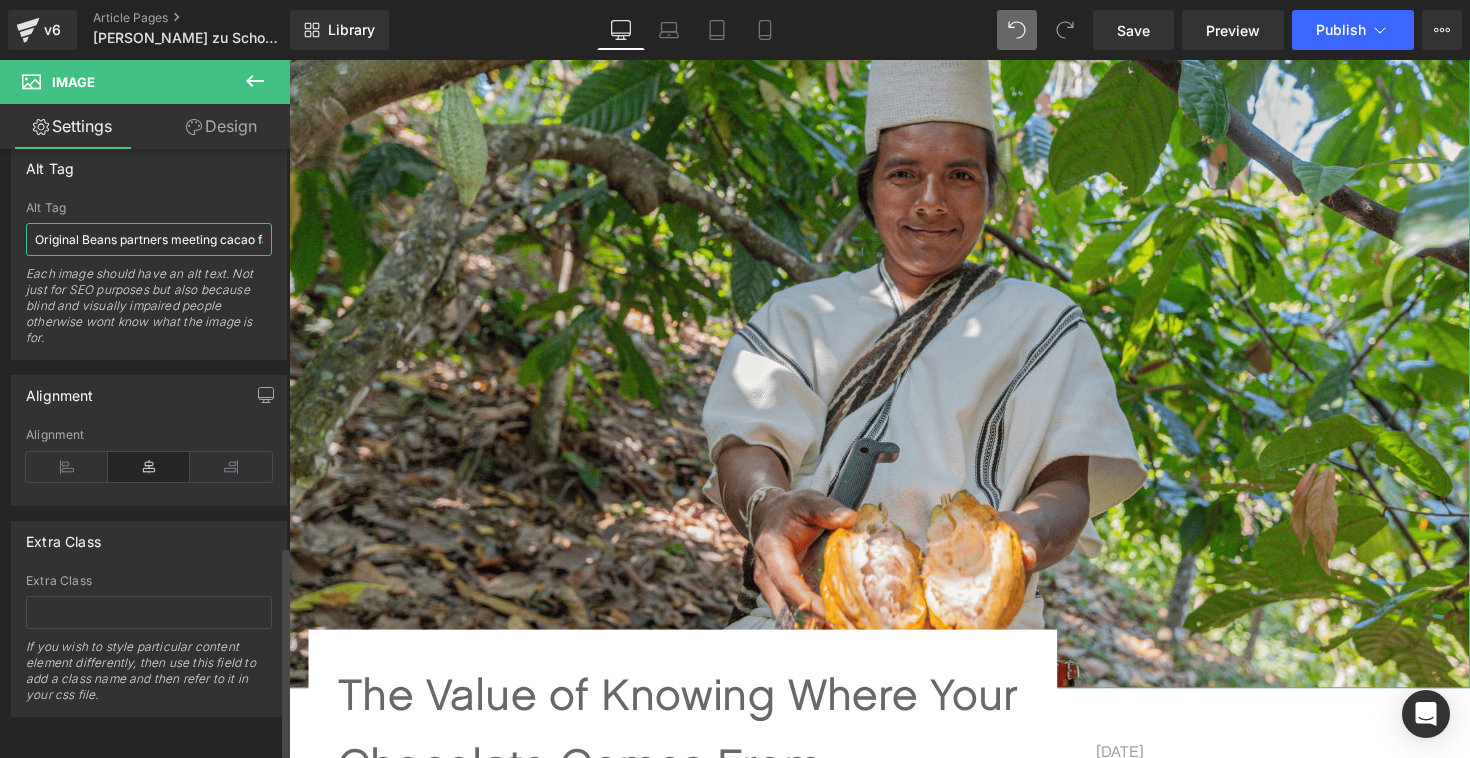 drag, startPoint x: 206, startPoint y: 233, endPoint x: 255, endPoint y: 235, distance: 49.0408 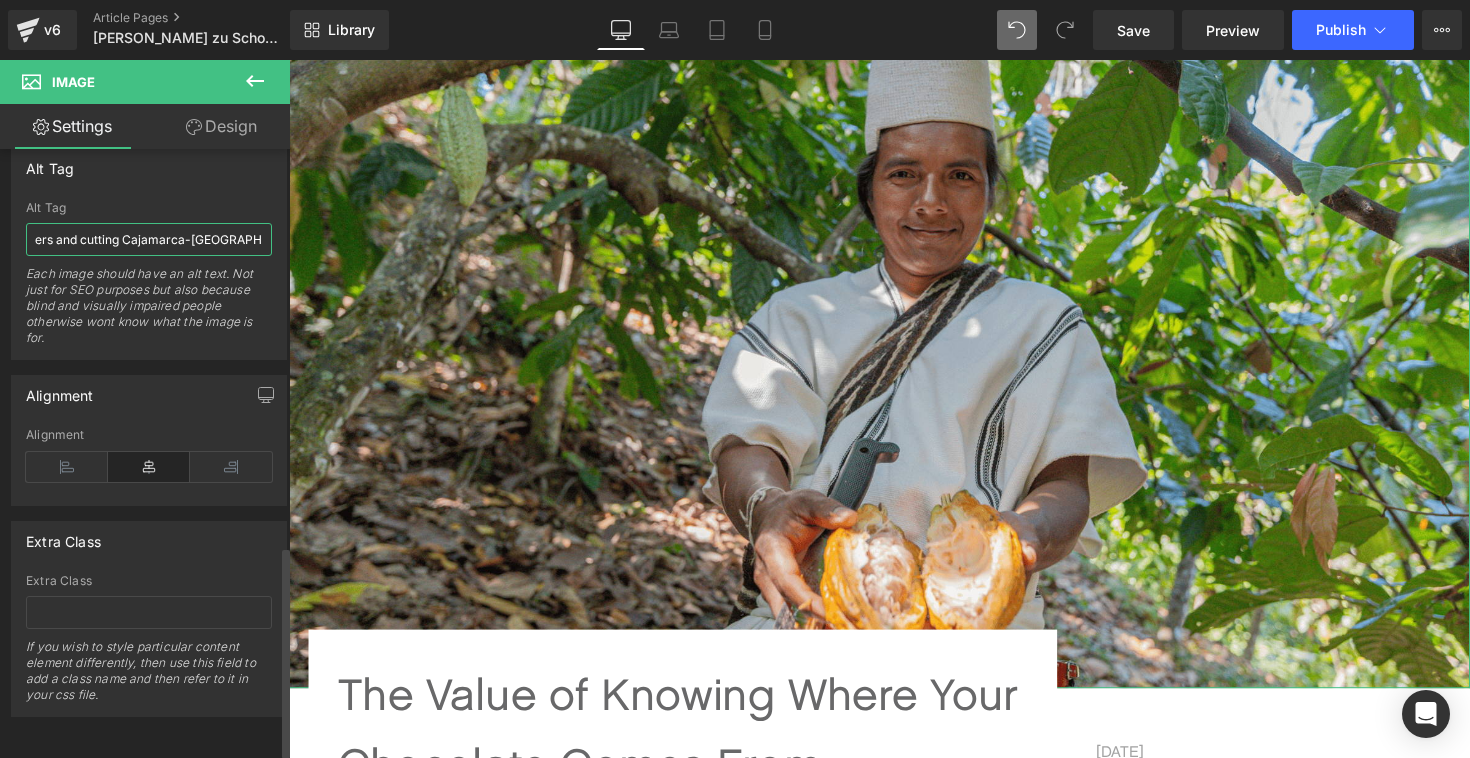 scroll, scrollTop: 0, scrollLeft: 267, axis: horizontal 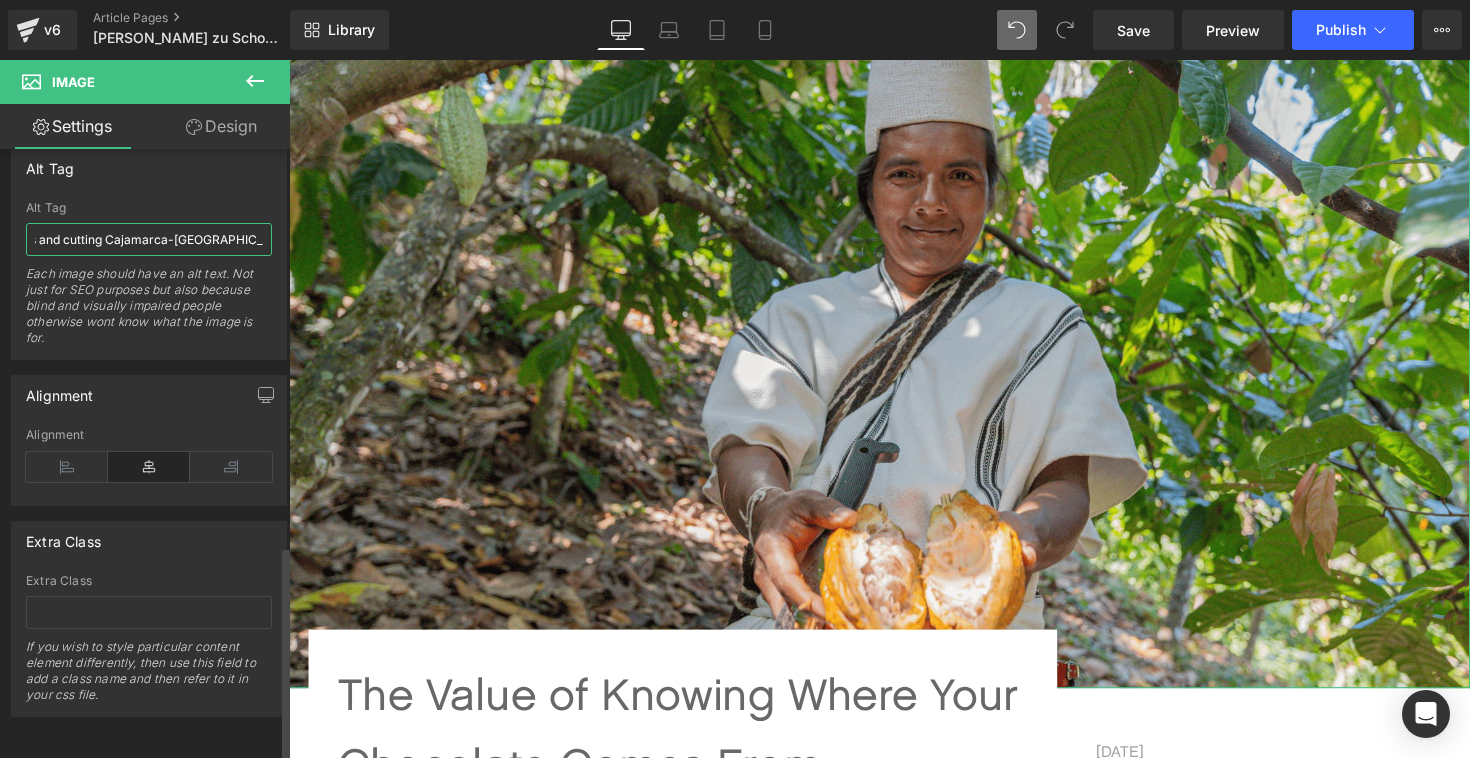 drag, startPoint x: 255, startPoint y: 235, endPoint x: 110, endPoint y: 233, distance: 145.0138 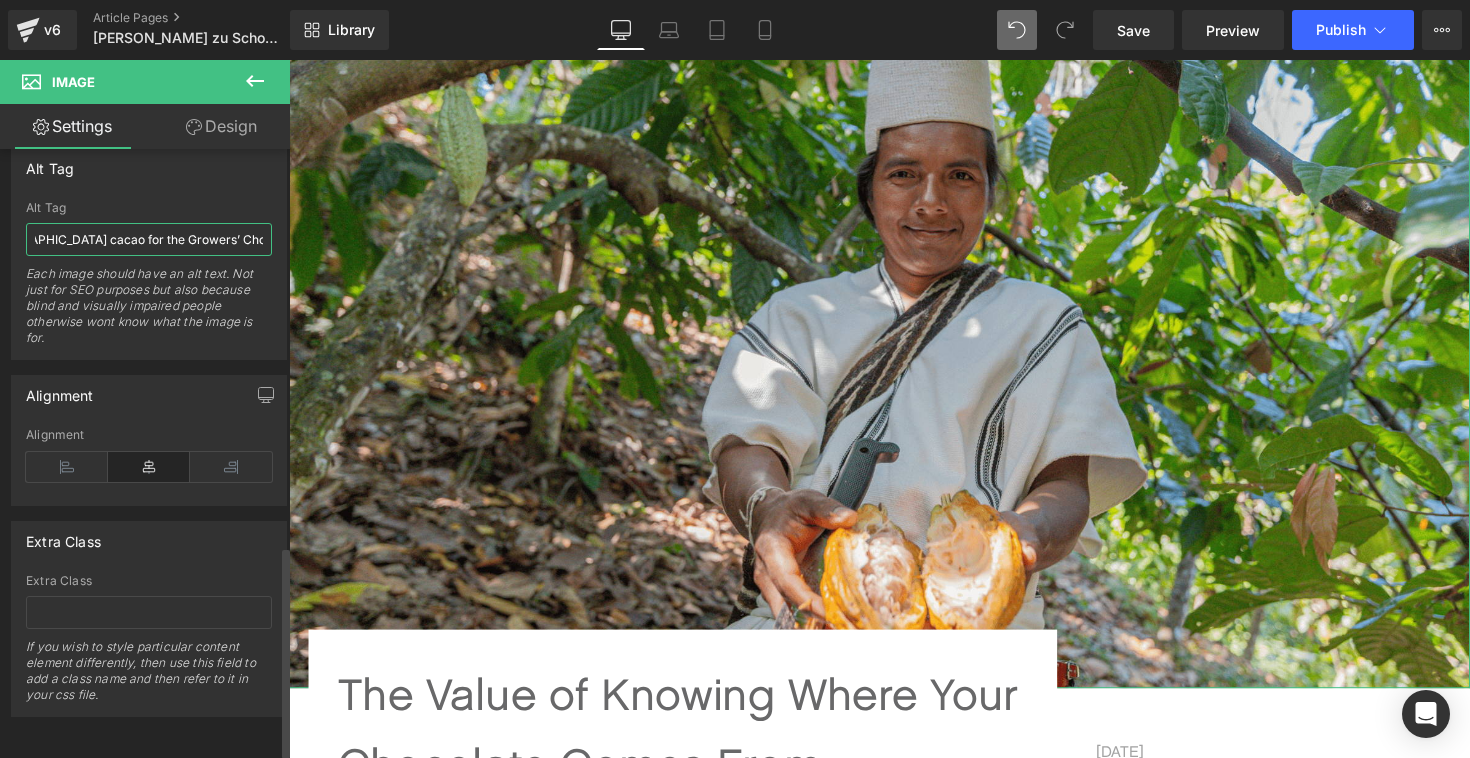 scroll, scrollTop: 0, scrollLeft: 547, axis: horizontal 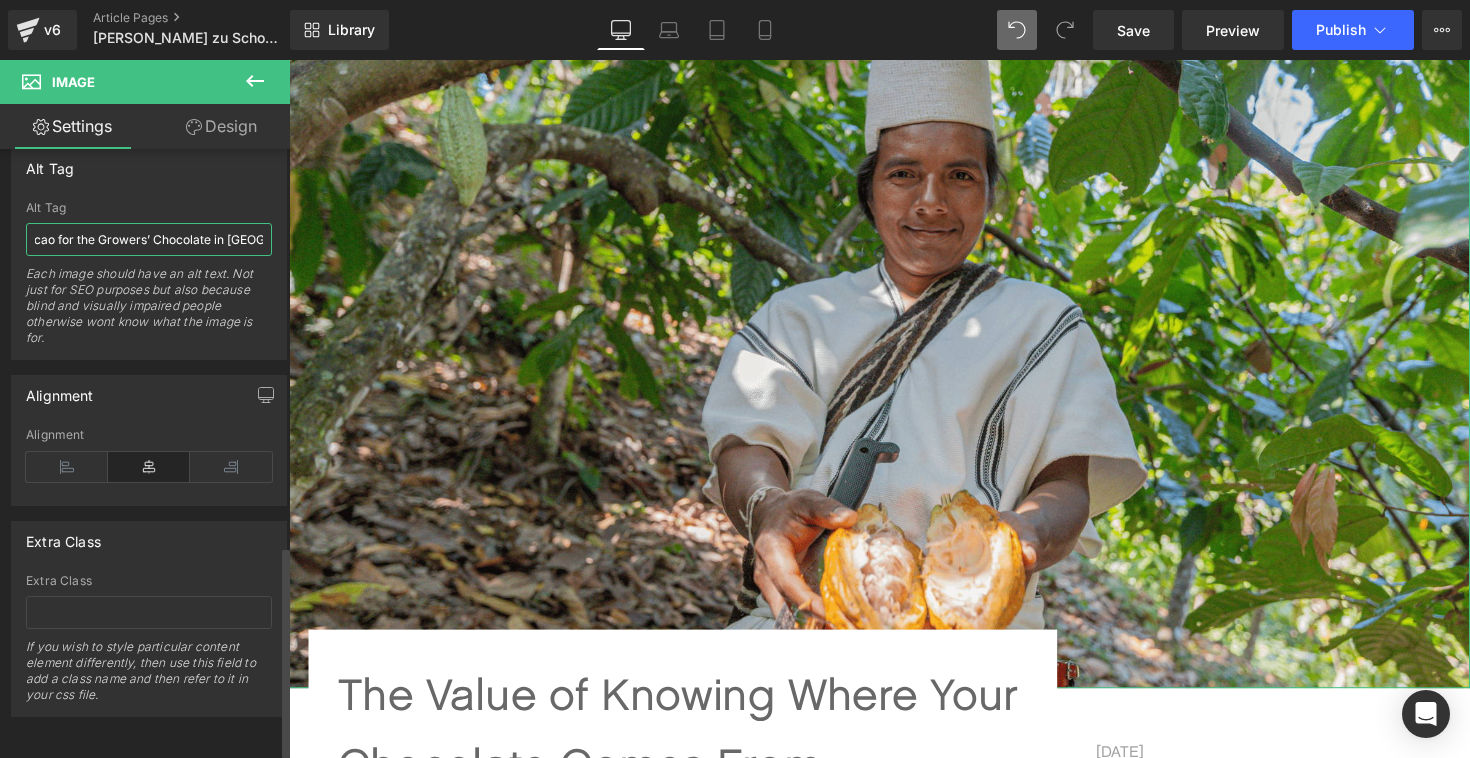 drag, startPoint x: 102, startPoint y: 234, endPoint x: 158, endPoint y: 232, distance: 56.0357 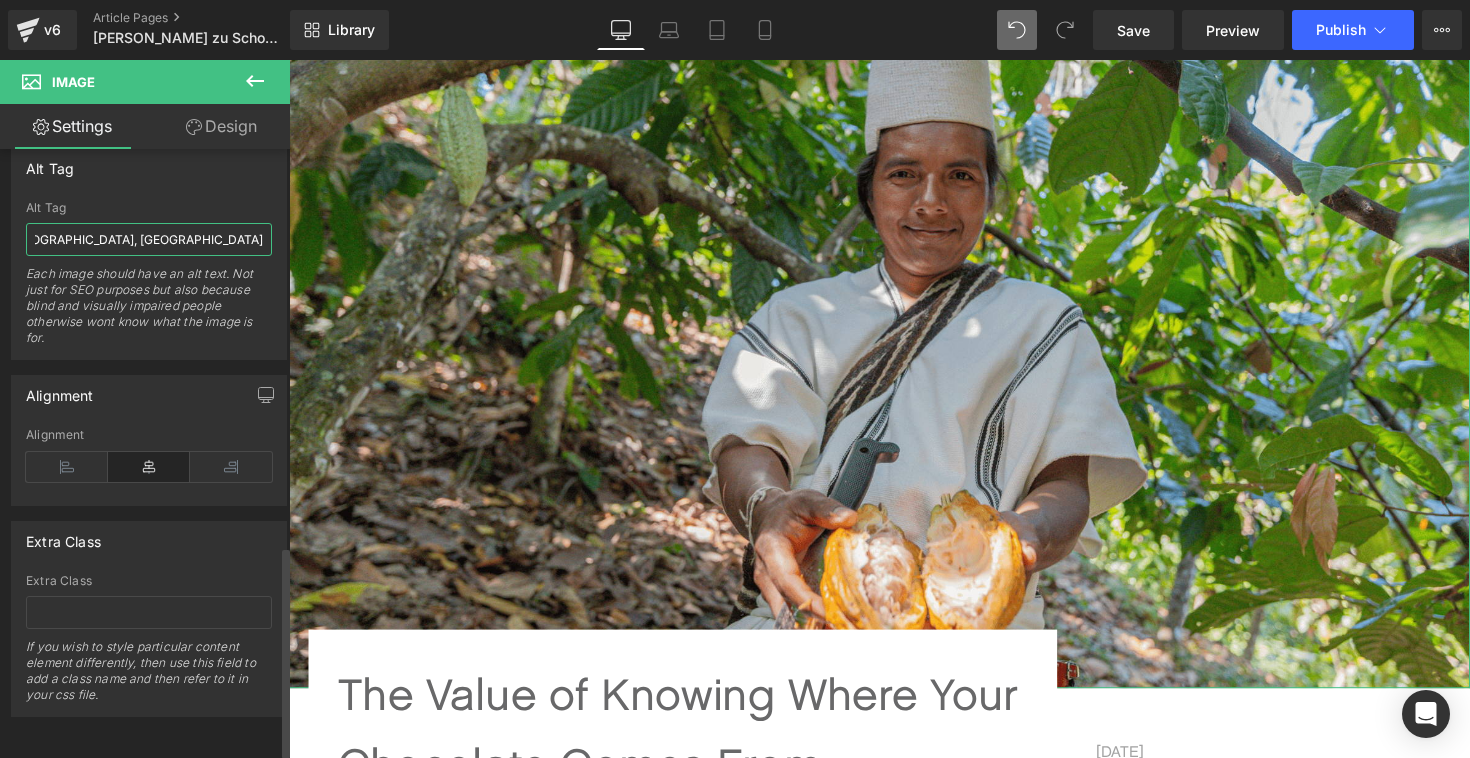 scroll, scrollTop: 0, scrollLeft: 211, axis: horizontal 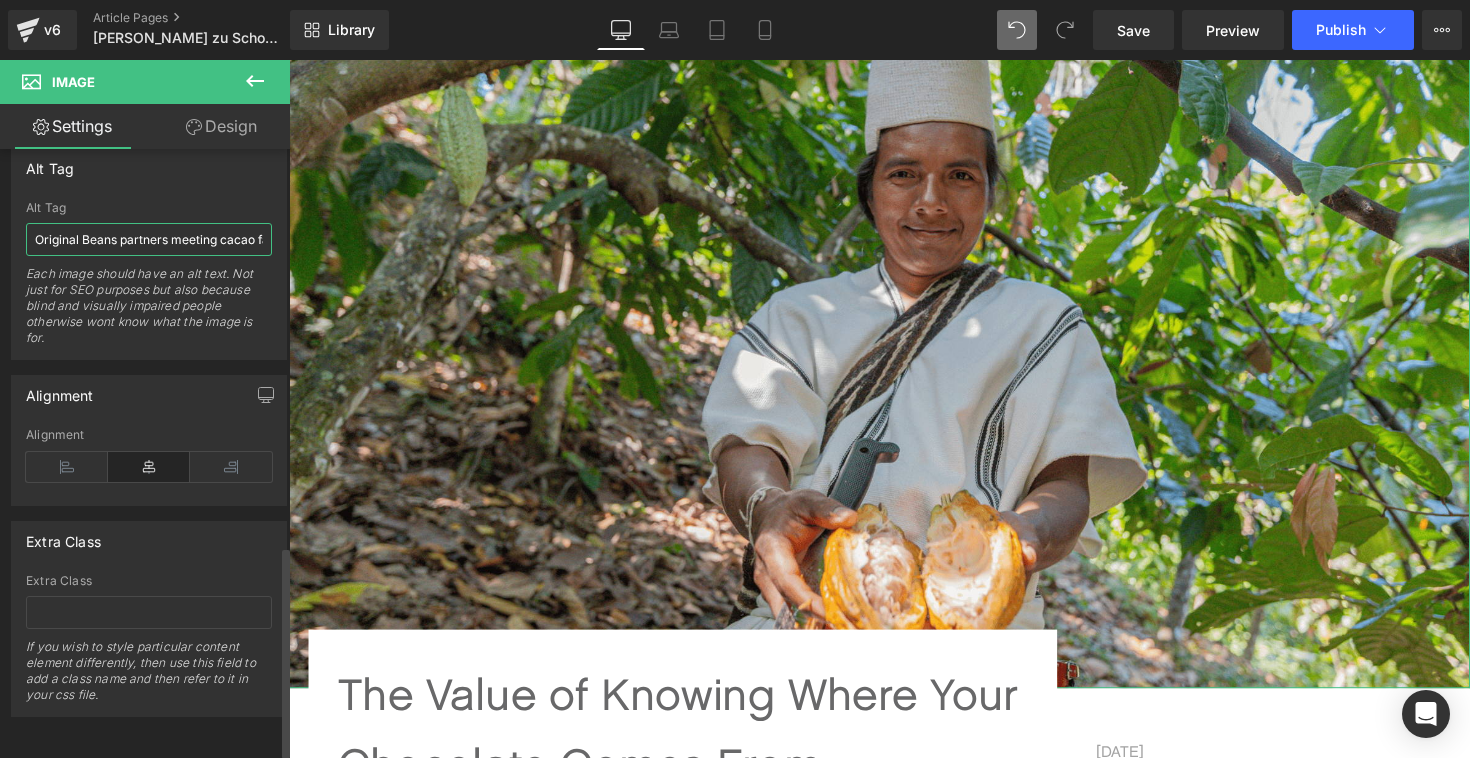 drag, startPoint x: 134, startPoint y: 230, endPoint x: 32, endPoint y: 234, distance: 102.0784 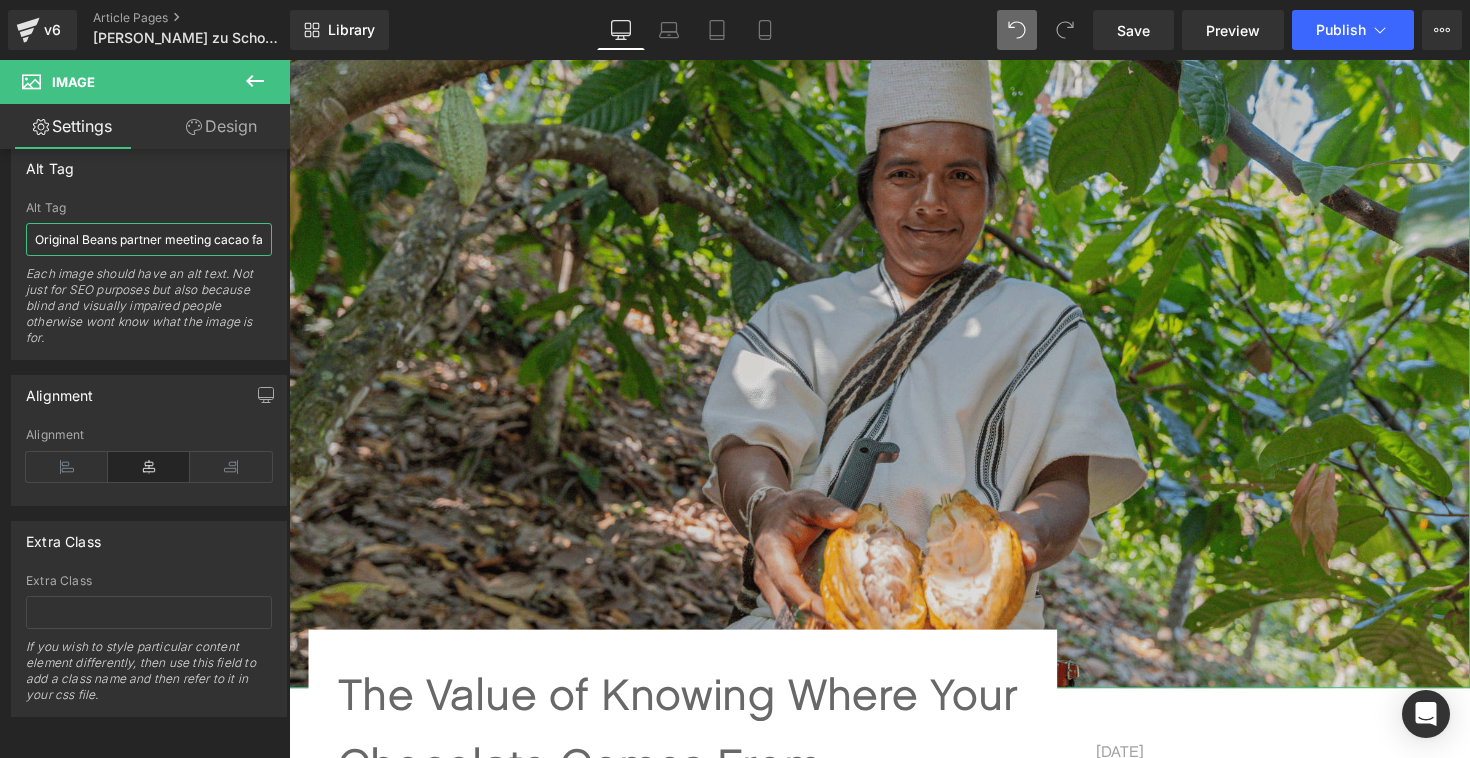 scroll, scrollTop: 0, scrollLeft: 275, axis: horizontal 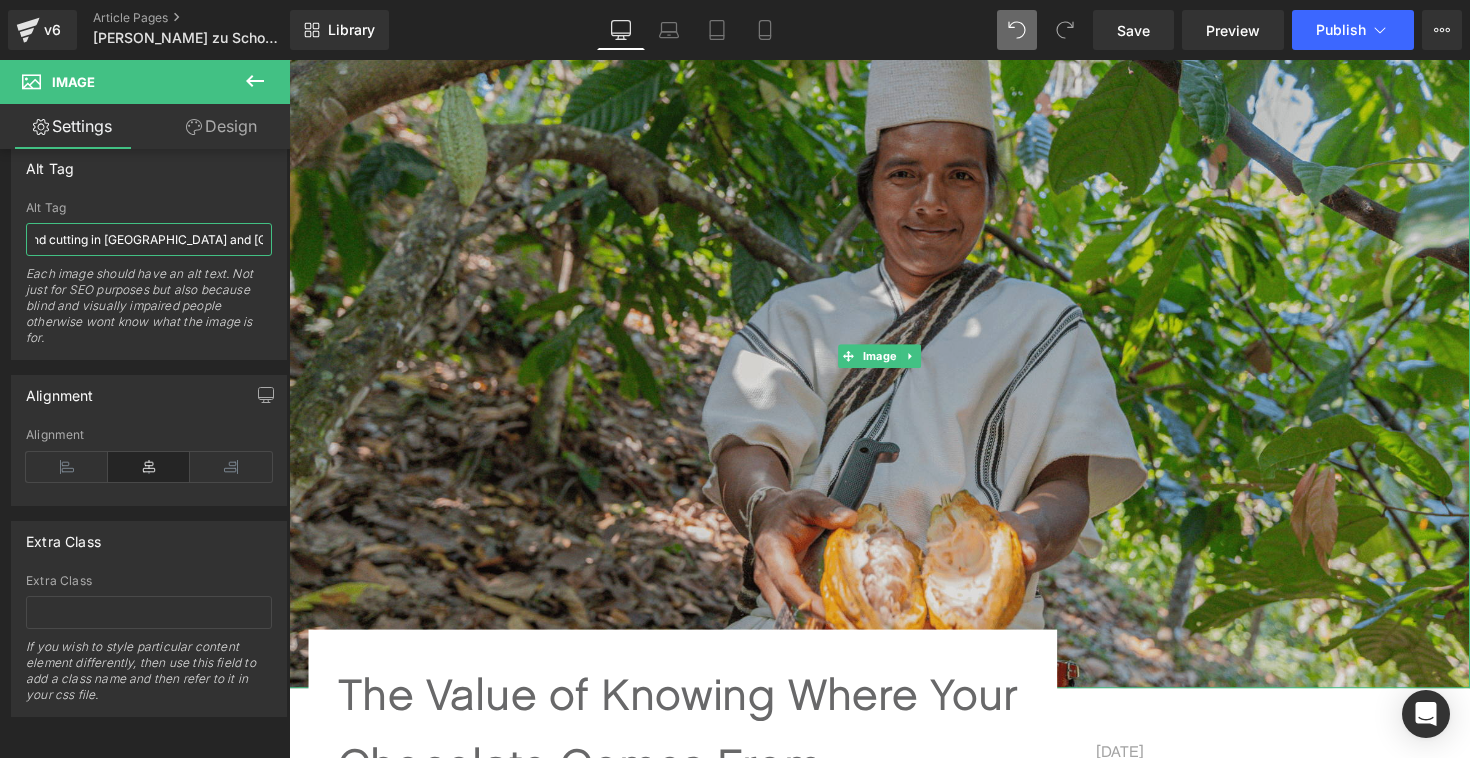 drag, startPoint x: 500, startPoint y: 296, endPoint x: 295, endPoint y: 238, distance: 213.04694 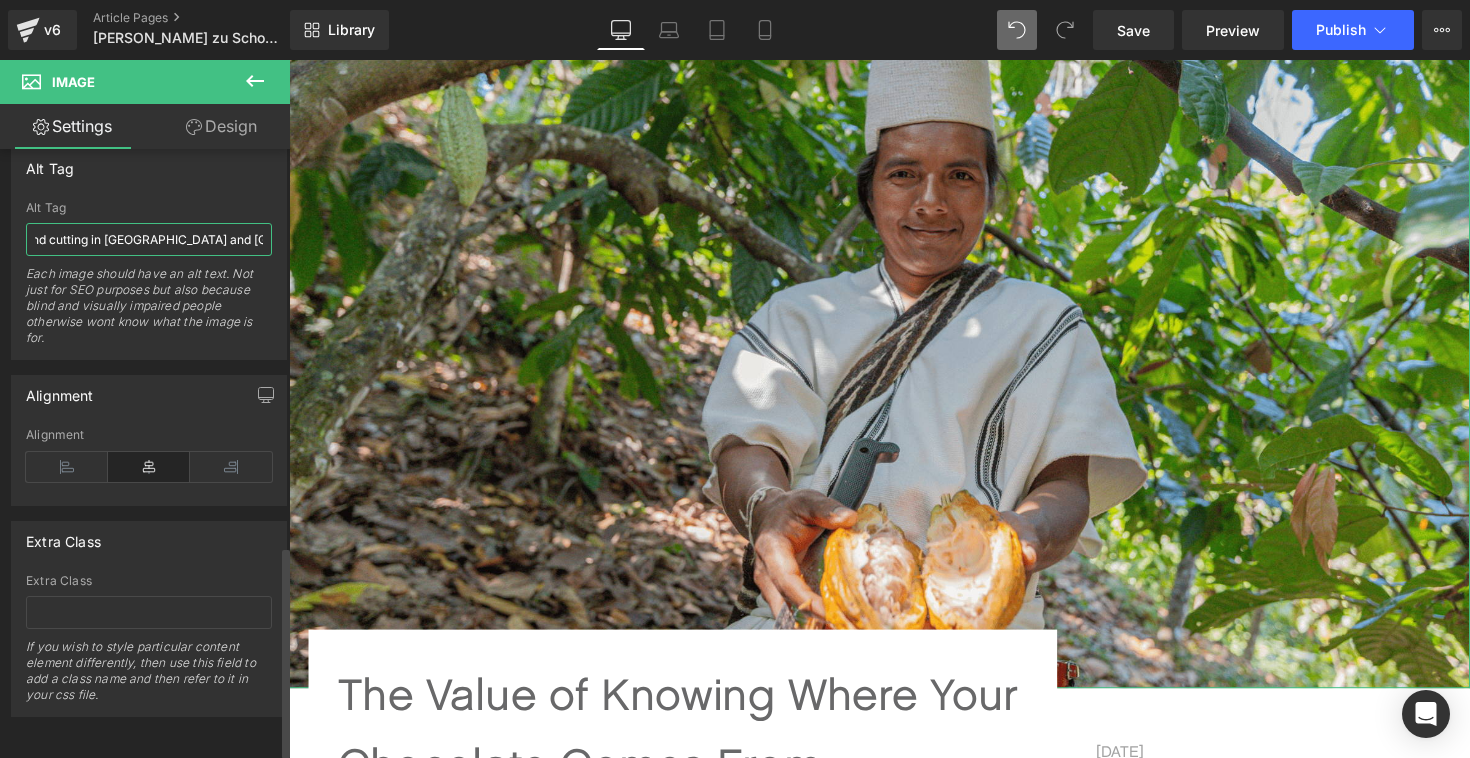click on "Original Beans partner meeting cacao farmers and cutting in [GEOGRAPHIC_DATA] and [GEOGRAPHIC_DATA], [GEOGRAPHIC_DATA]" at bounding box center (149, 239) 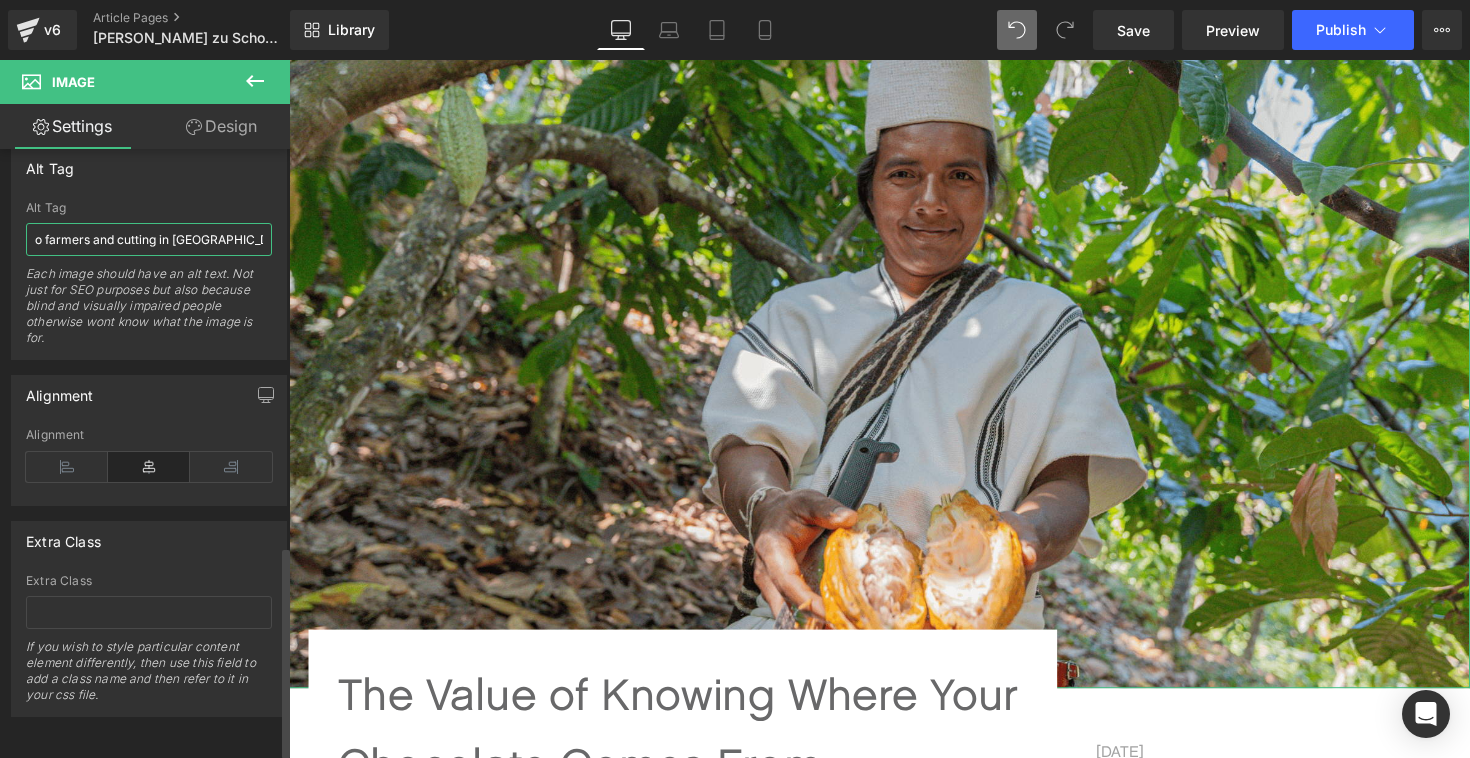 scroll, scrollTop: 0, scrollLeft: 0, axis: both 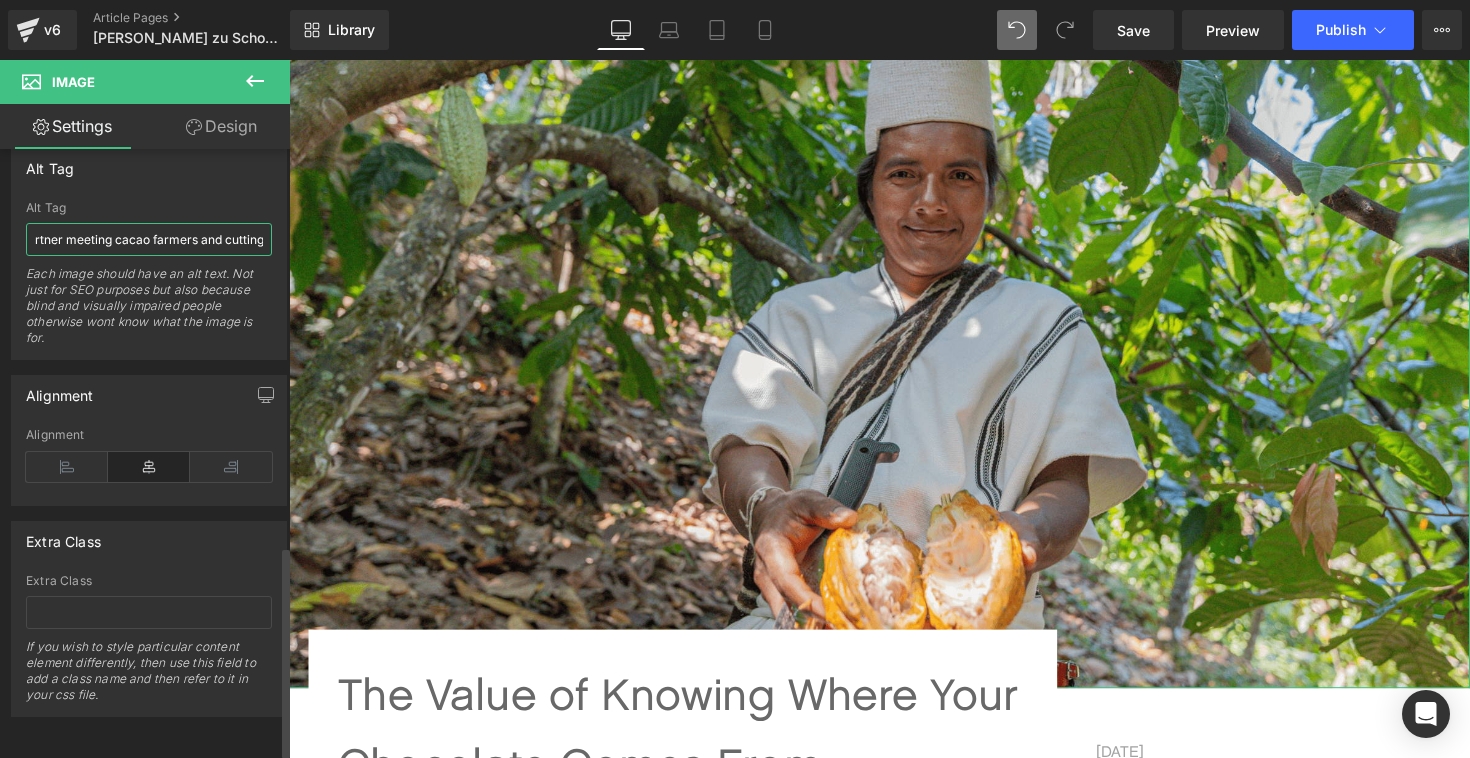 drag, startPoint x: 118, startPoint y: 234, endPoint x: 253, endPoint y: 236, distance: 135.01482 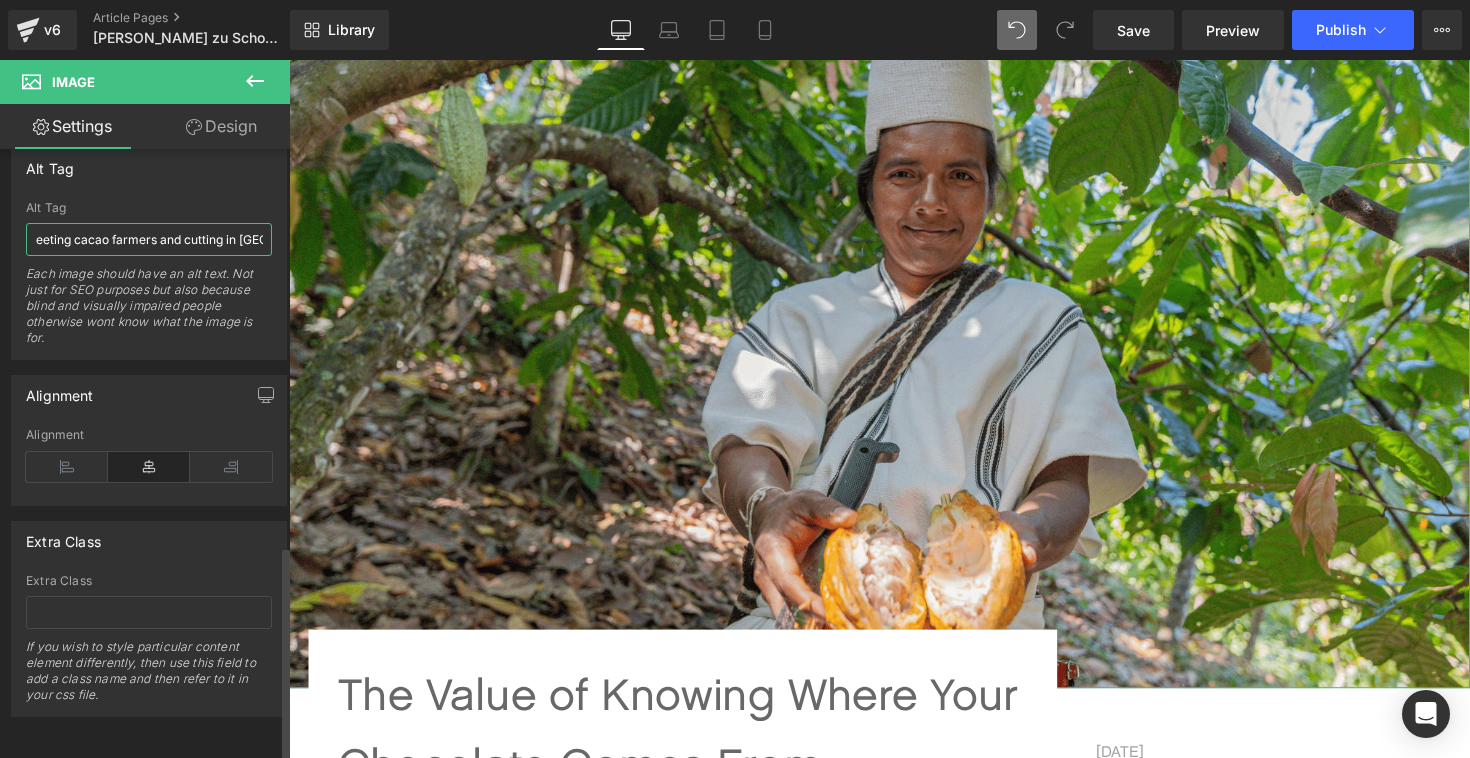 click on "Original Beans partner meeting cacao farmers and cutting in [GEOGRAPHIC_DATA] and [GEOGRAPHIC_DATA], [GEOGRAPHIC_DATA]" at bounding box center (149, 239) 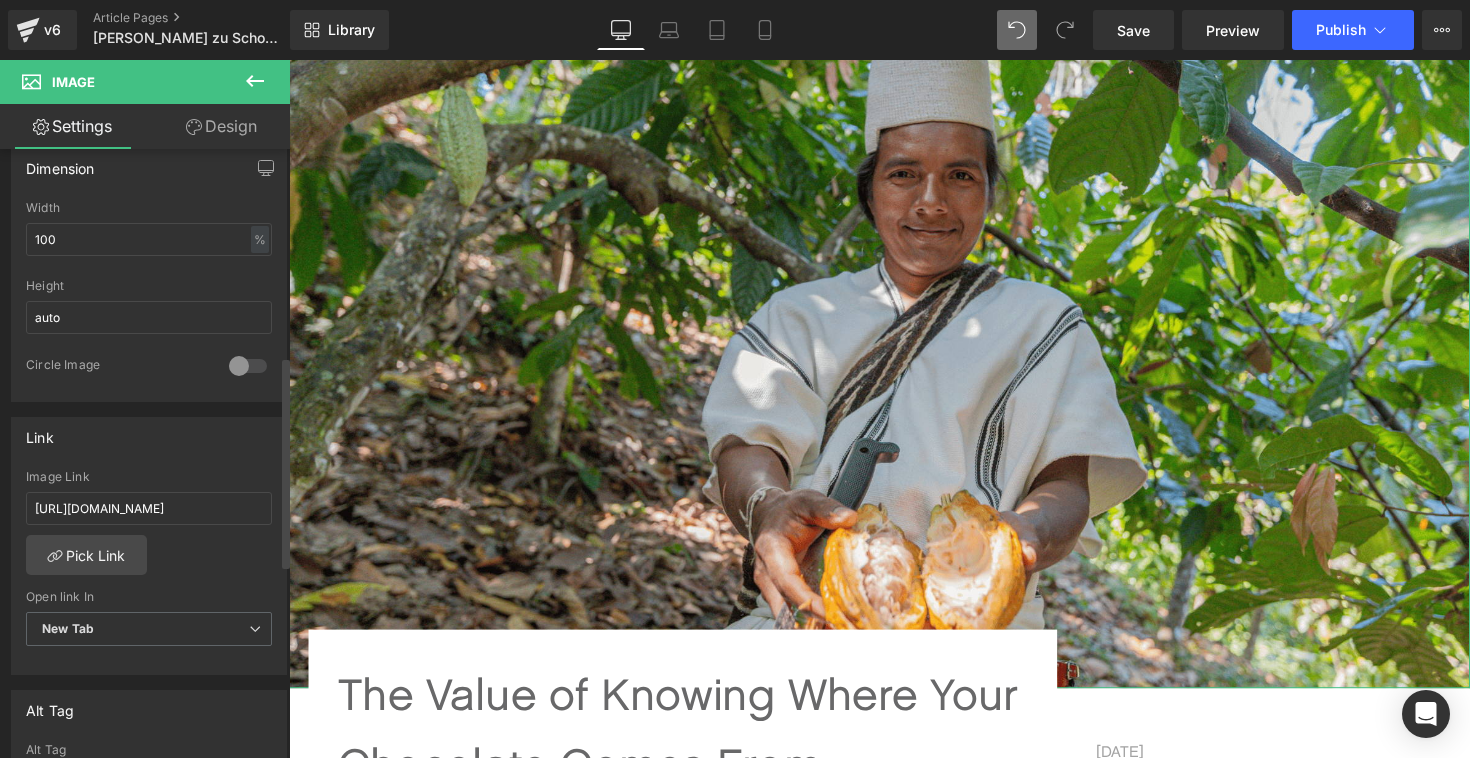 scroll, scrollTop: 597, scrollLeft: 0, axis: vertical 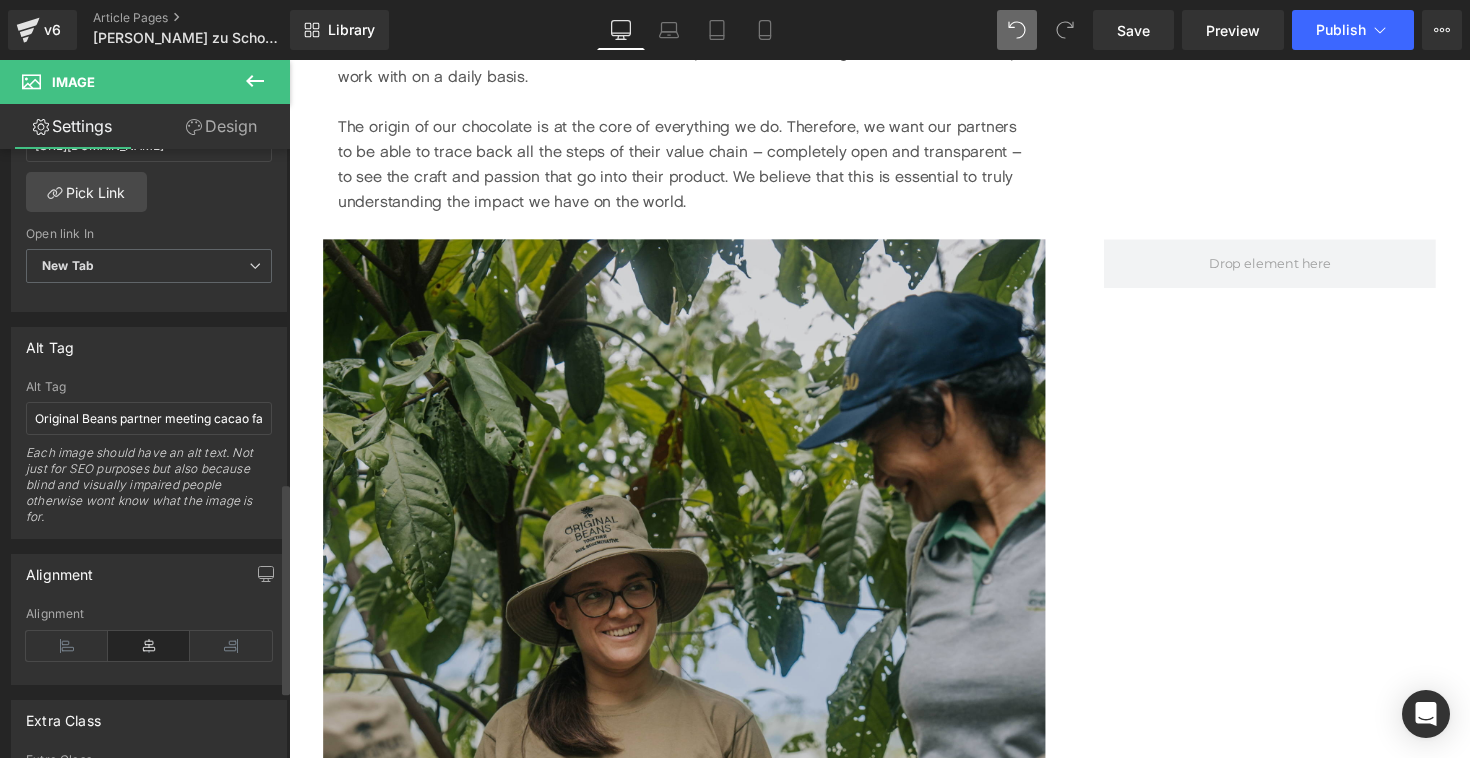 click on "Alt Tag" at bounding box center [149, 347] 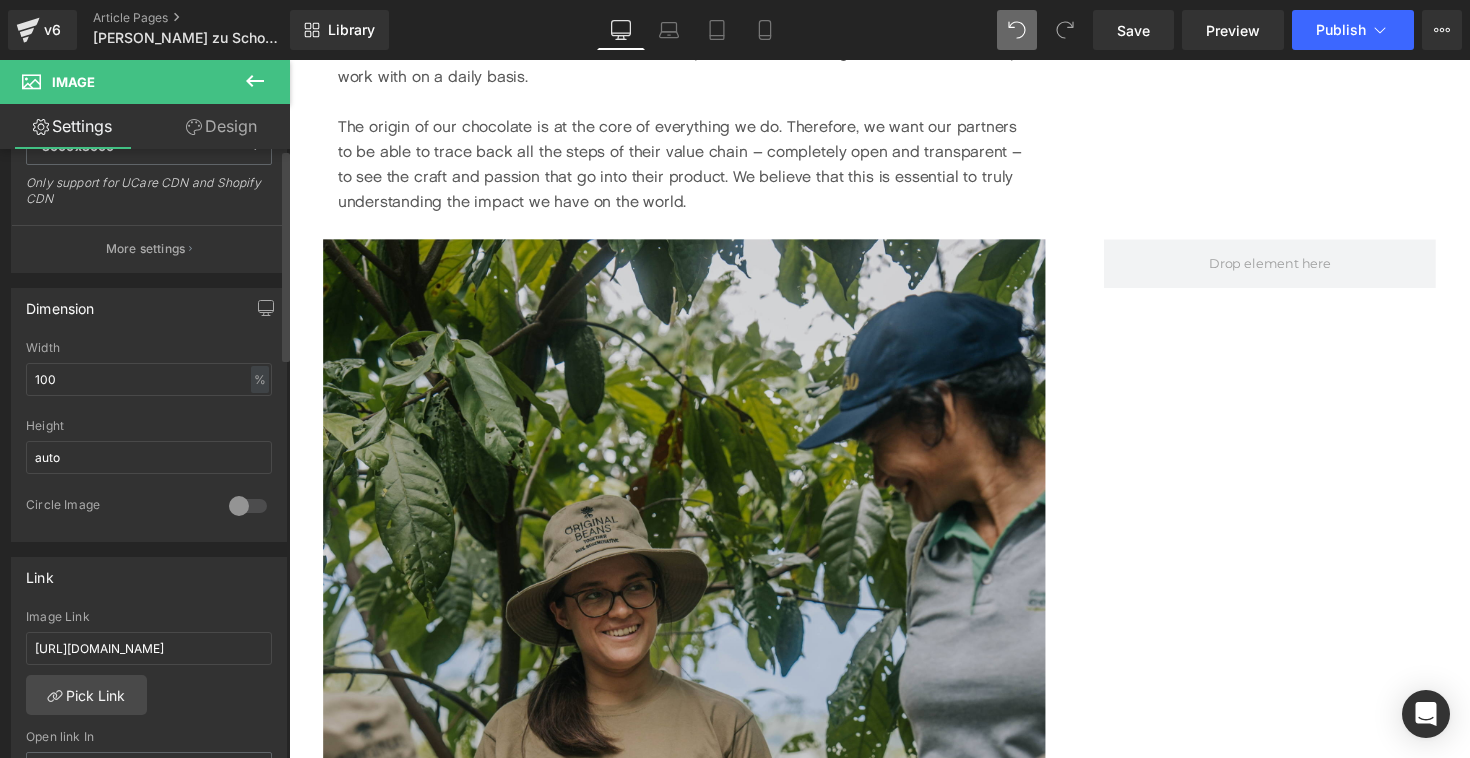 scroll, scrollTop: 0, scrollLeft: 0, axis: both 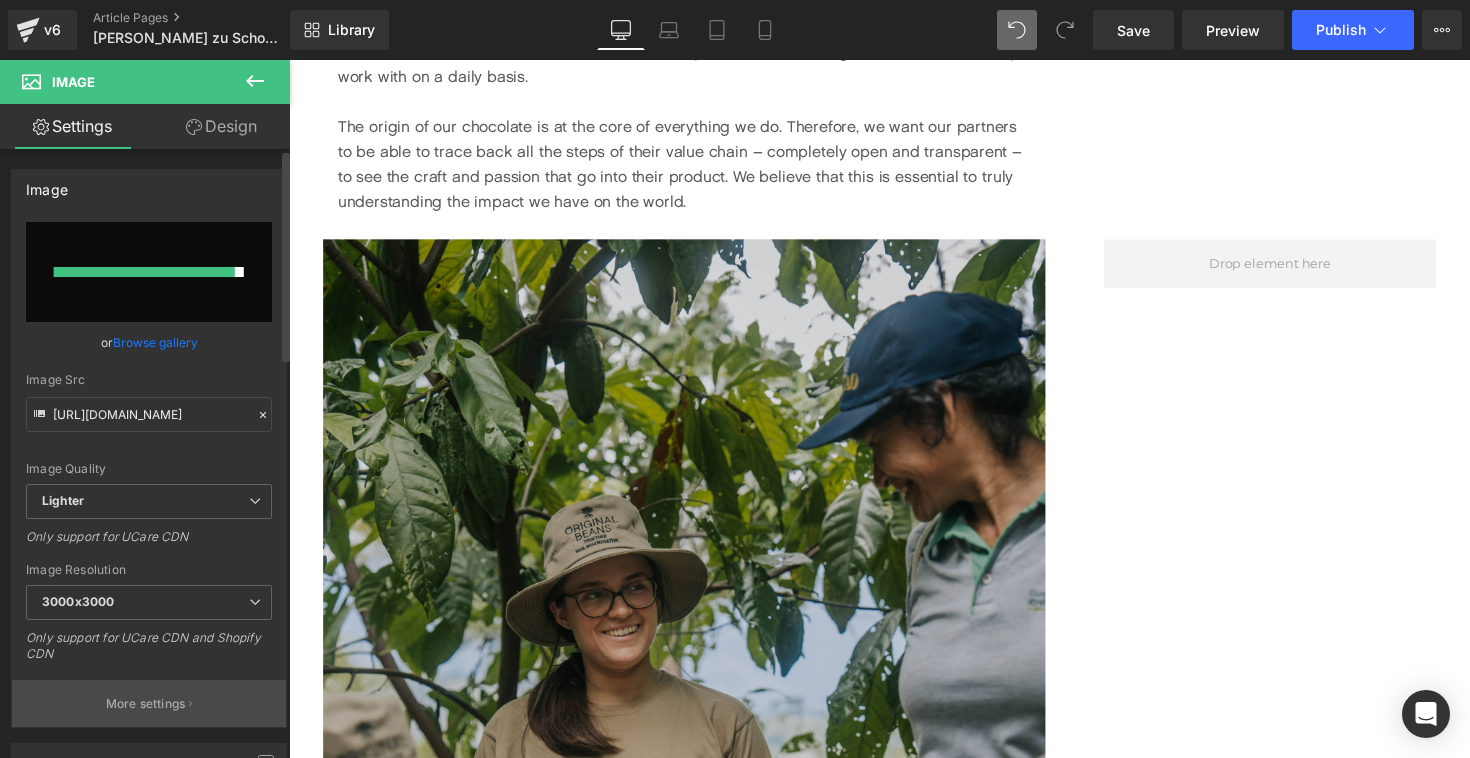 click on "More settings" at bounding box center [146, 704] 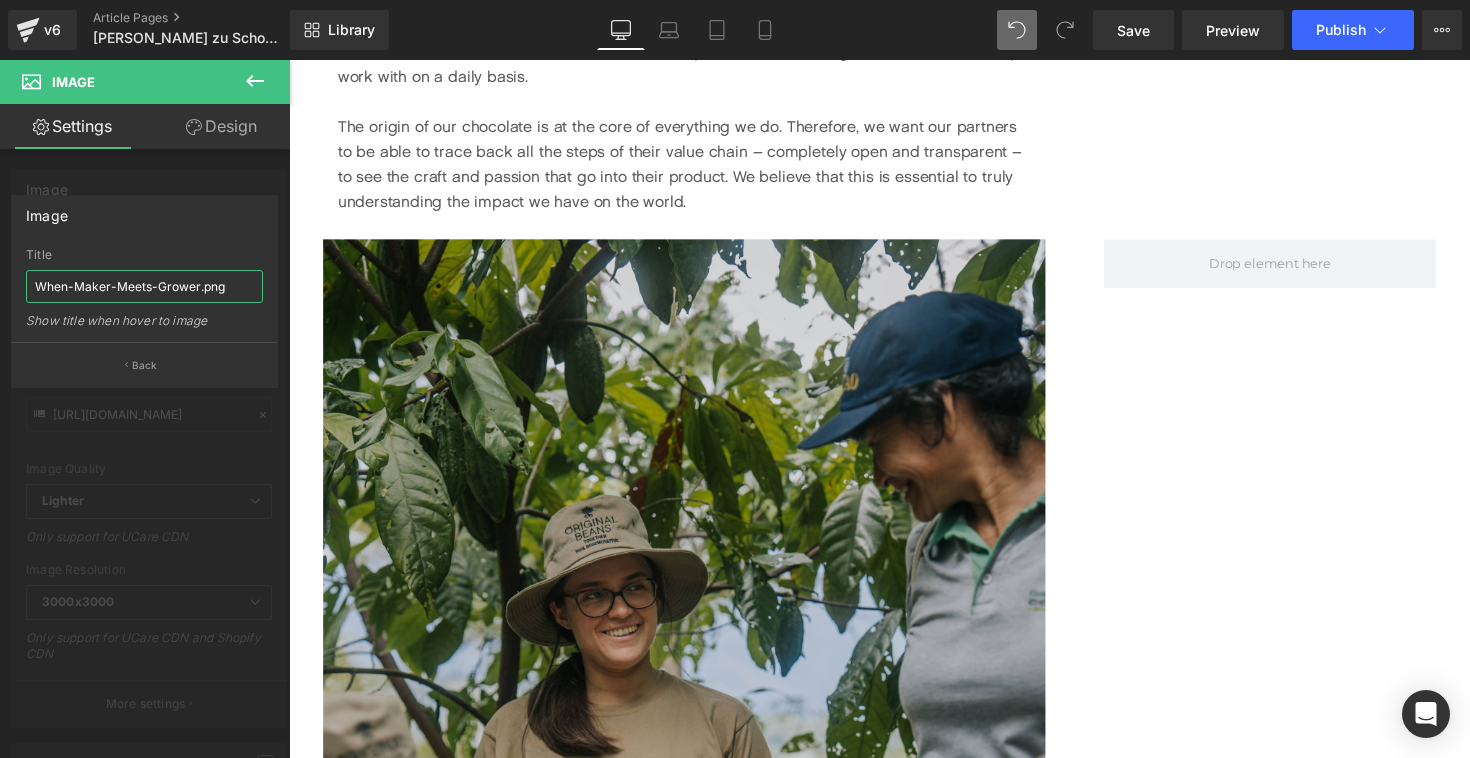 click on "When-Maker-Meets-Grower.png" at bounding box center (144, 286) 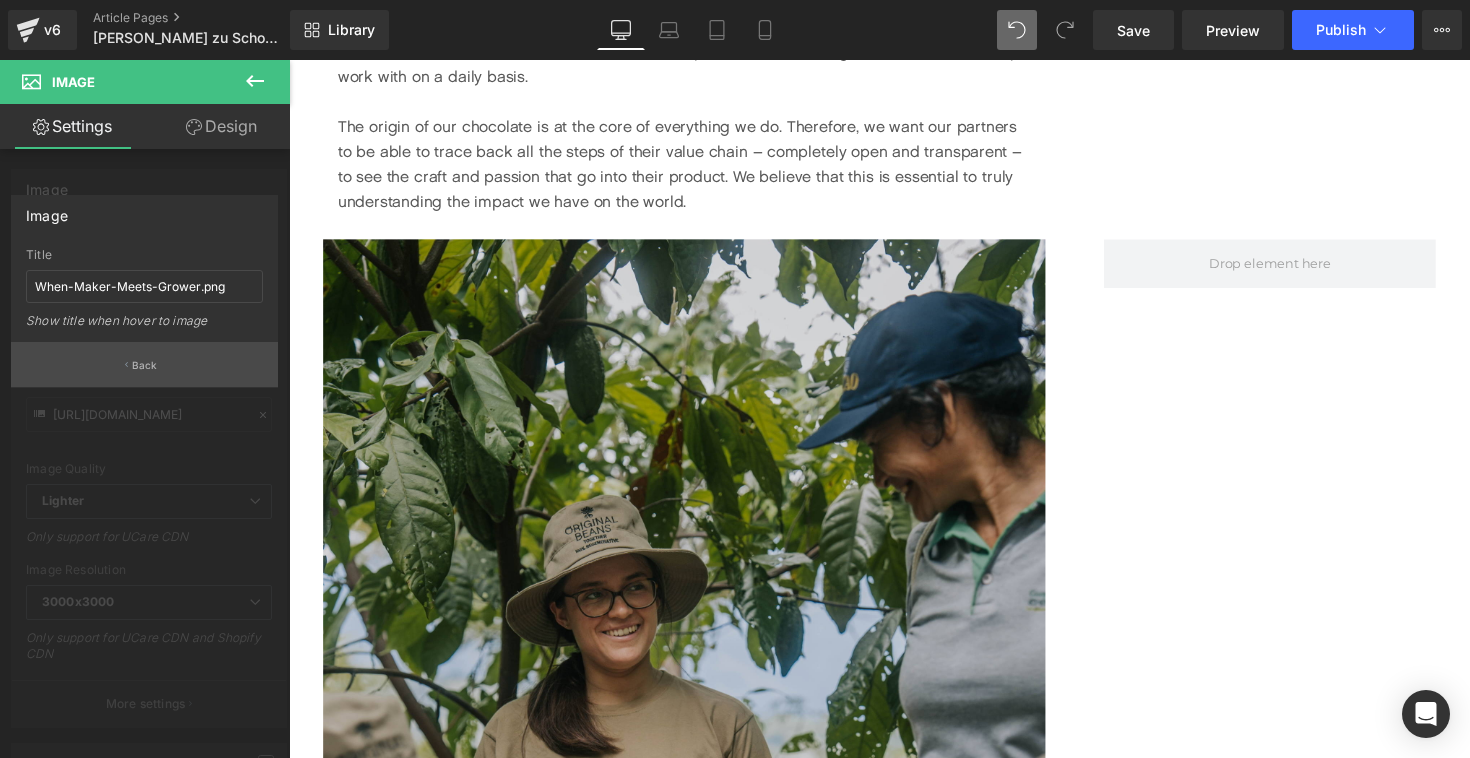 click on "Back" at bounding box center [144, 364] 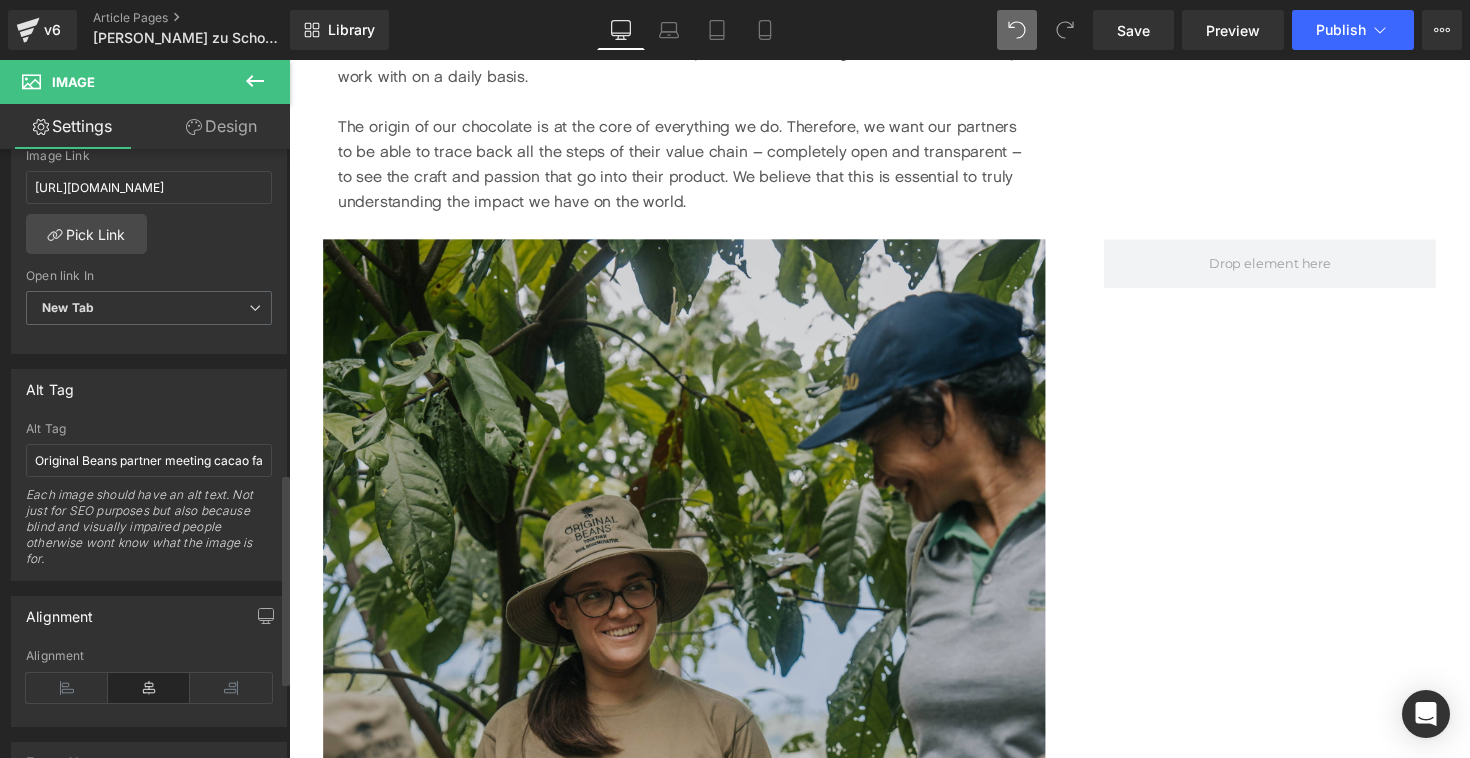 scroll, scrollTop: 904, scrollLeft: 0, axis: vertical 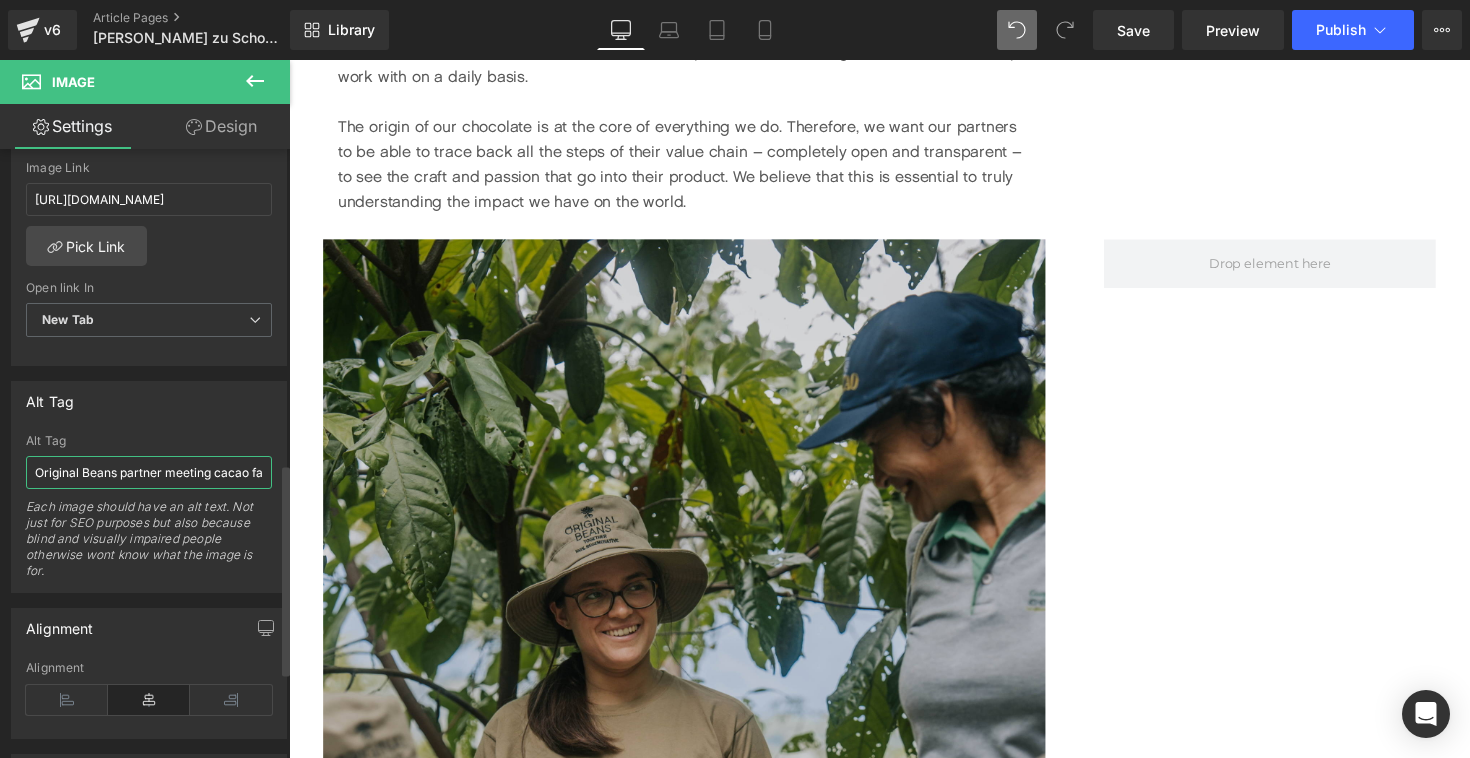click on "Original Beans partner meeting cacao farmers in [GEOGRAPHIC_DATA] and [GEOGRAPHIC_DATA], [GEOGRAPHIC_DATA]" at bounding box center [149, 472] 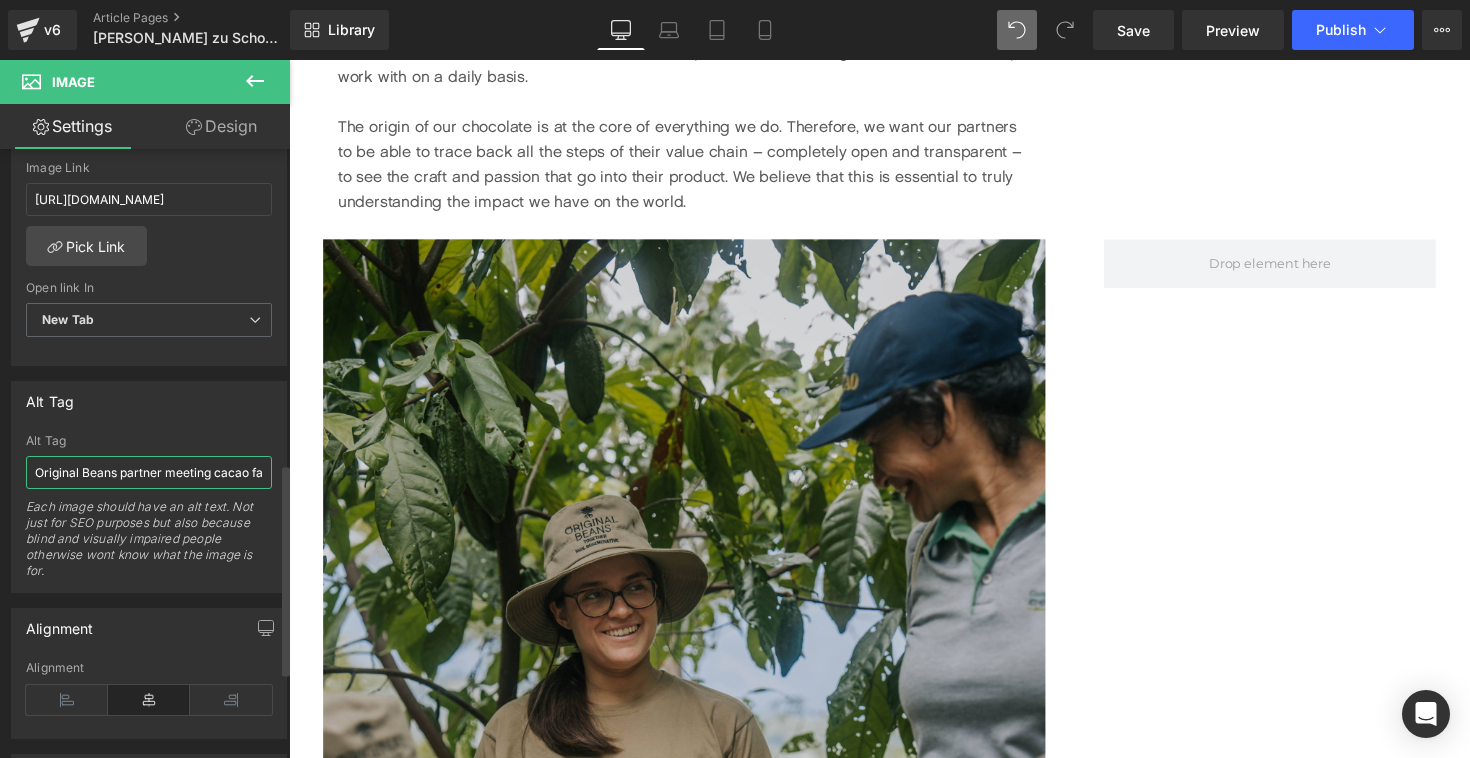 click on "Original Beans partner meeting cacao farmers in [GEOGRAPHIC_DATA] and [GEOGRAPHIC_DATA], [GEOGRAPHIC_DATA]" at bounding box center (149, 472) 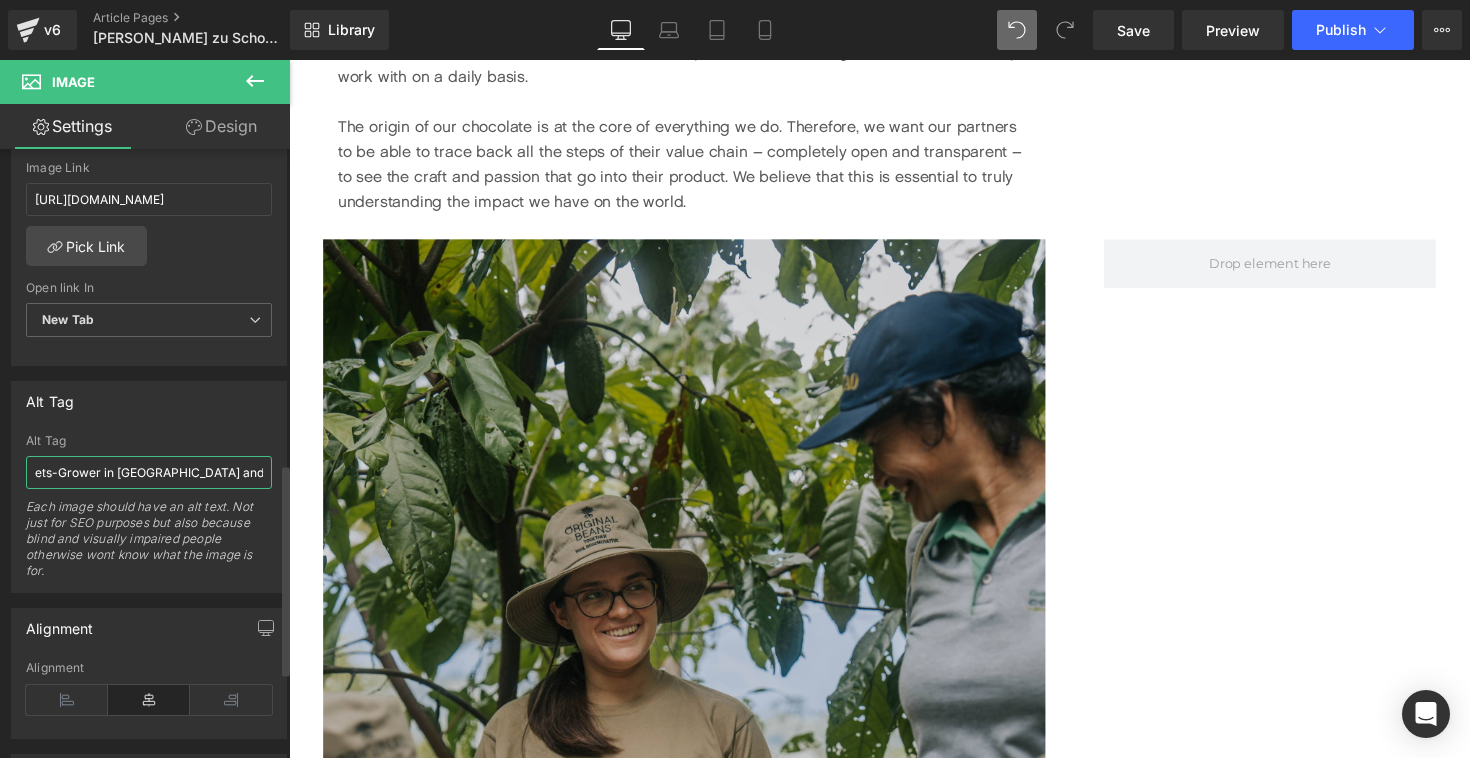 scroll, scrollTop: 0, scrollLeft: 107, axis: horizontal 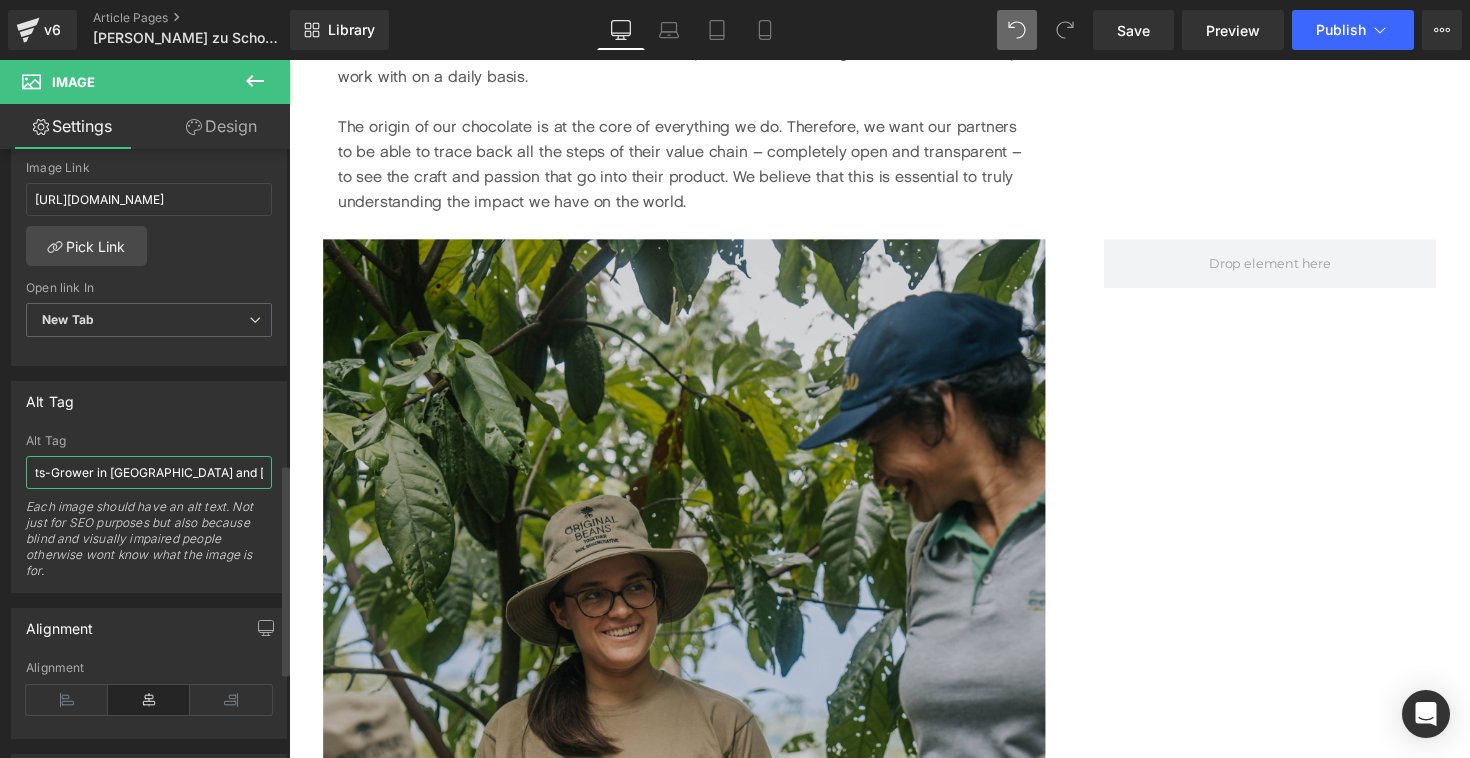 click on "When-Maker-Meets-Grower in [GEOGRAPHIC_DATA] and [GEOGRAPHIC_DATA], [GEOGRAPHIC_DATA]" at bounding box center [149, 472] 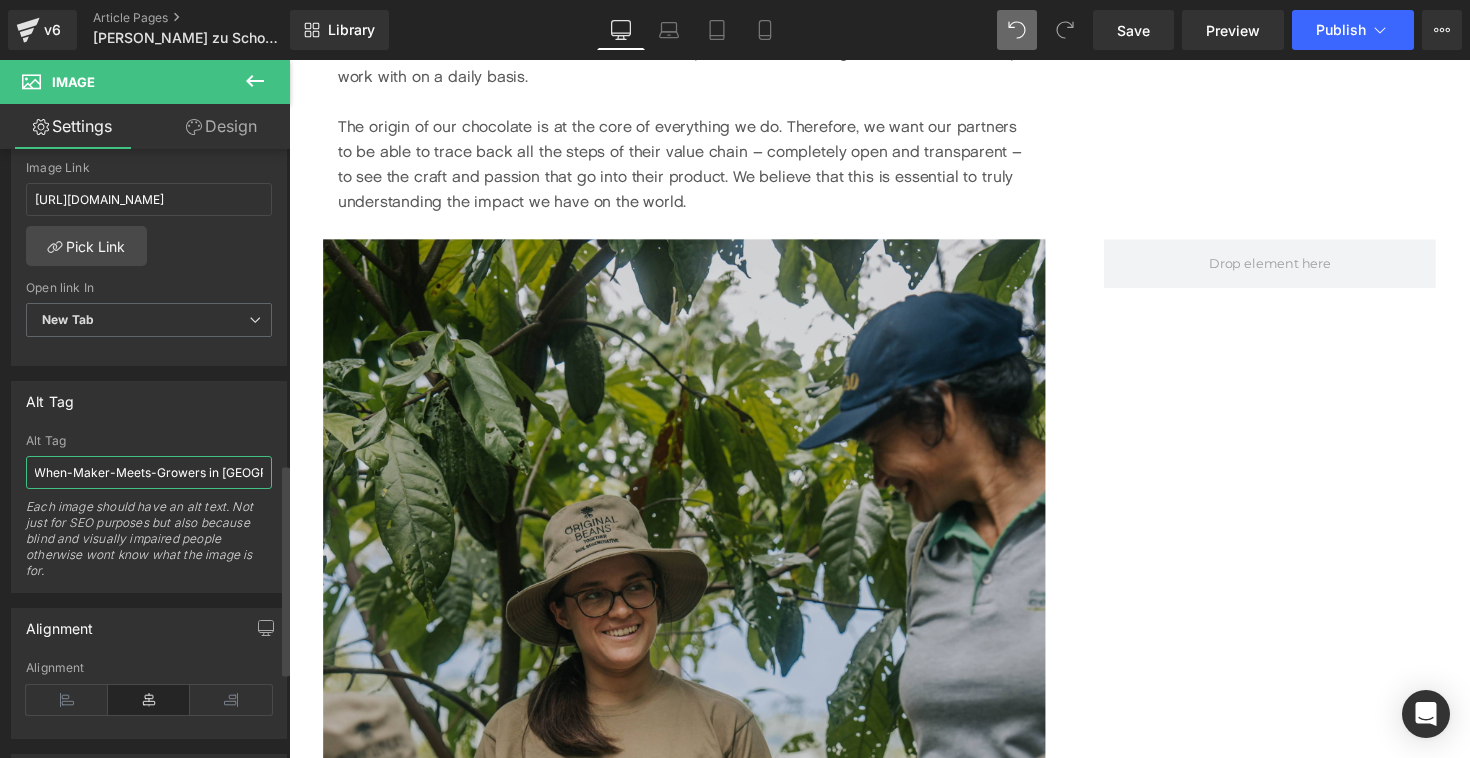 scroll, scrollTop: 0, scrollLeft: 0, axis: both 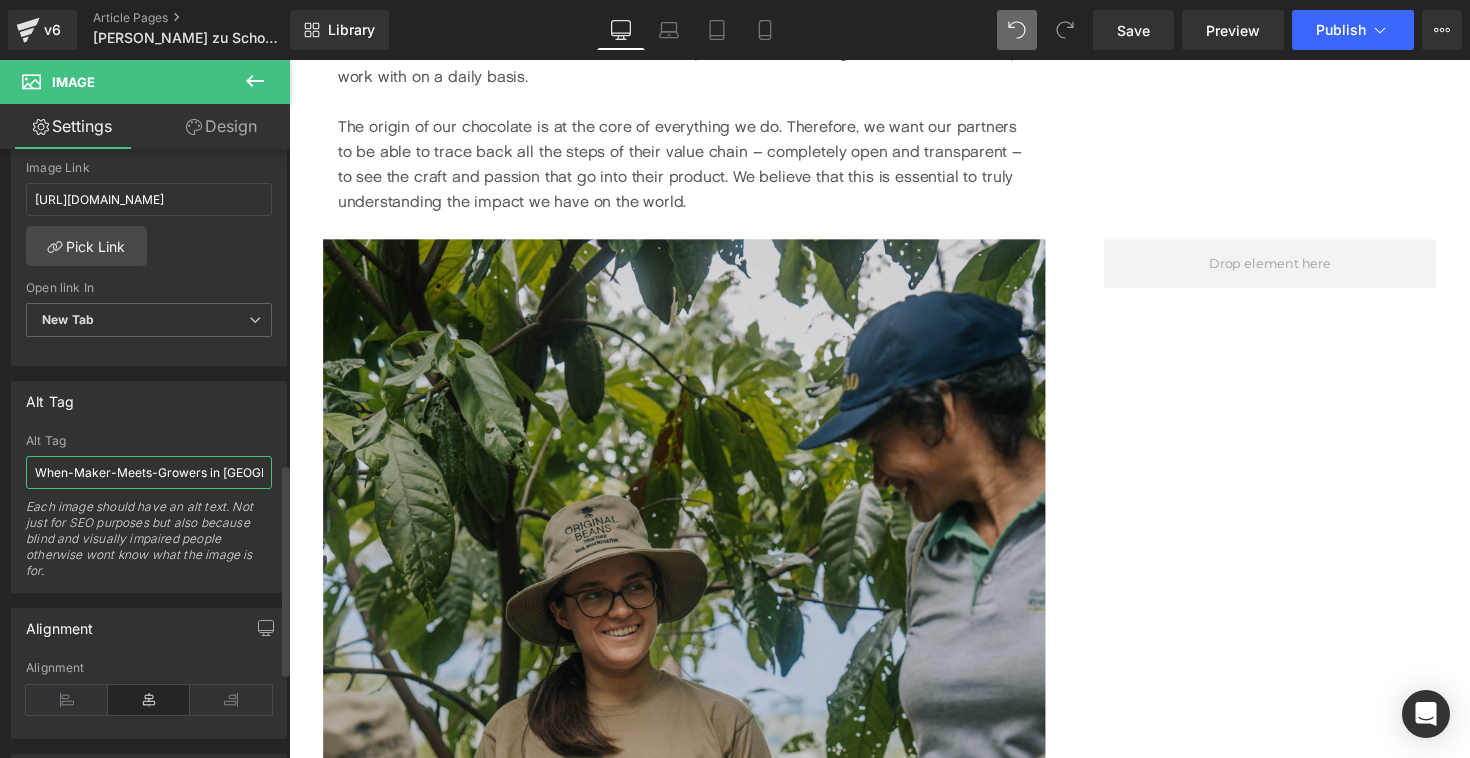 drag, startPoint x: 53, startPoint y: 469, endPoint x: 9, endPoint y: 473, distance: 44.181442 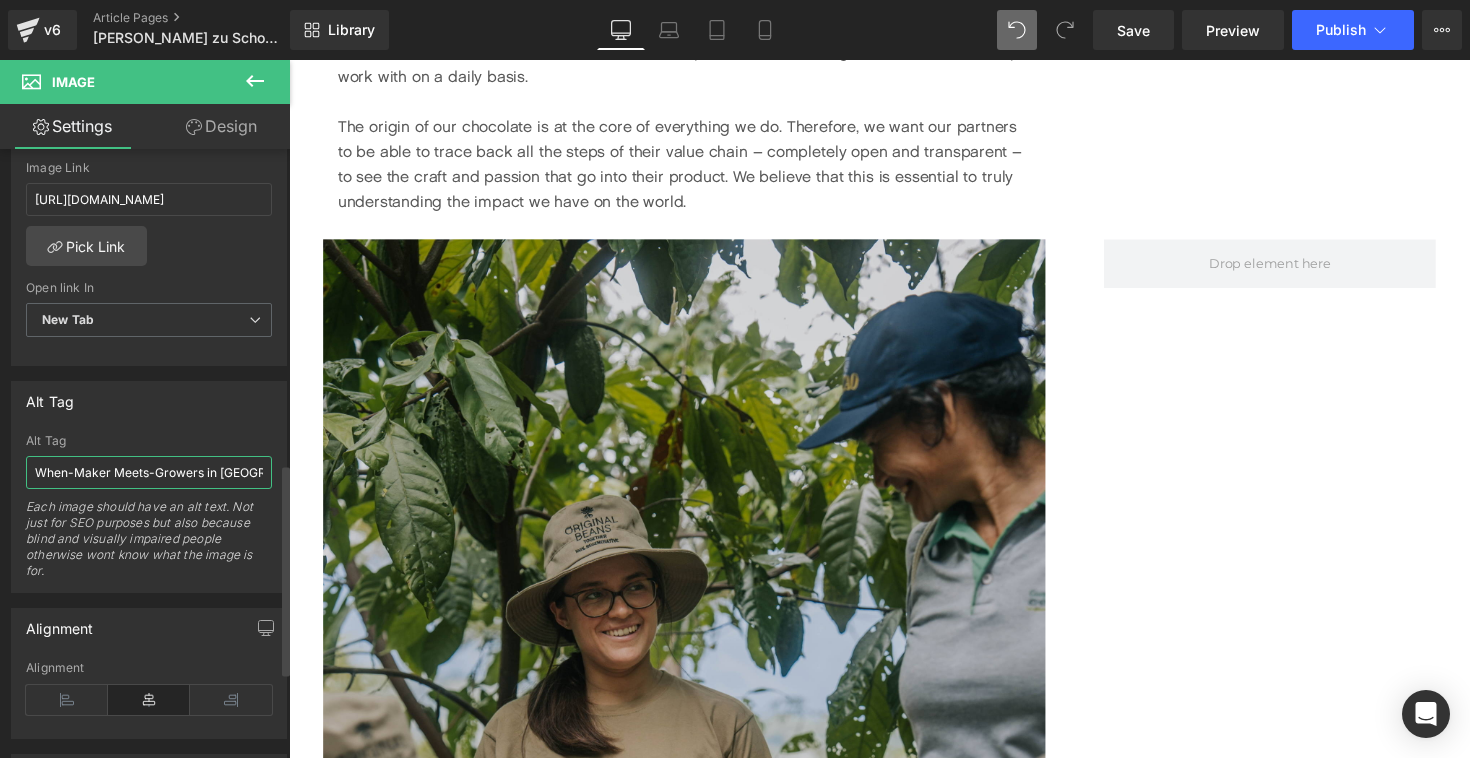 click on "When-Maker Meets-Growers in [GEOGRAPHIC_DATA] and [GEOGRAPHIC_DATA], [GEOGRAPHIC_DATA]" at bounding box center (149, 472) 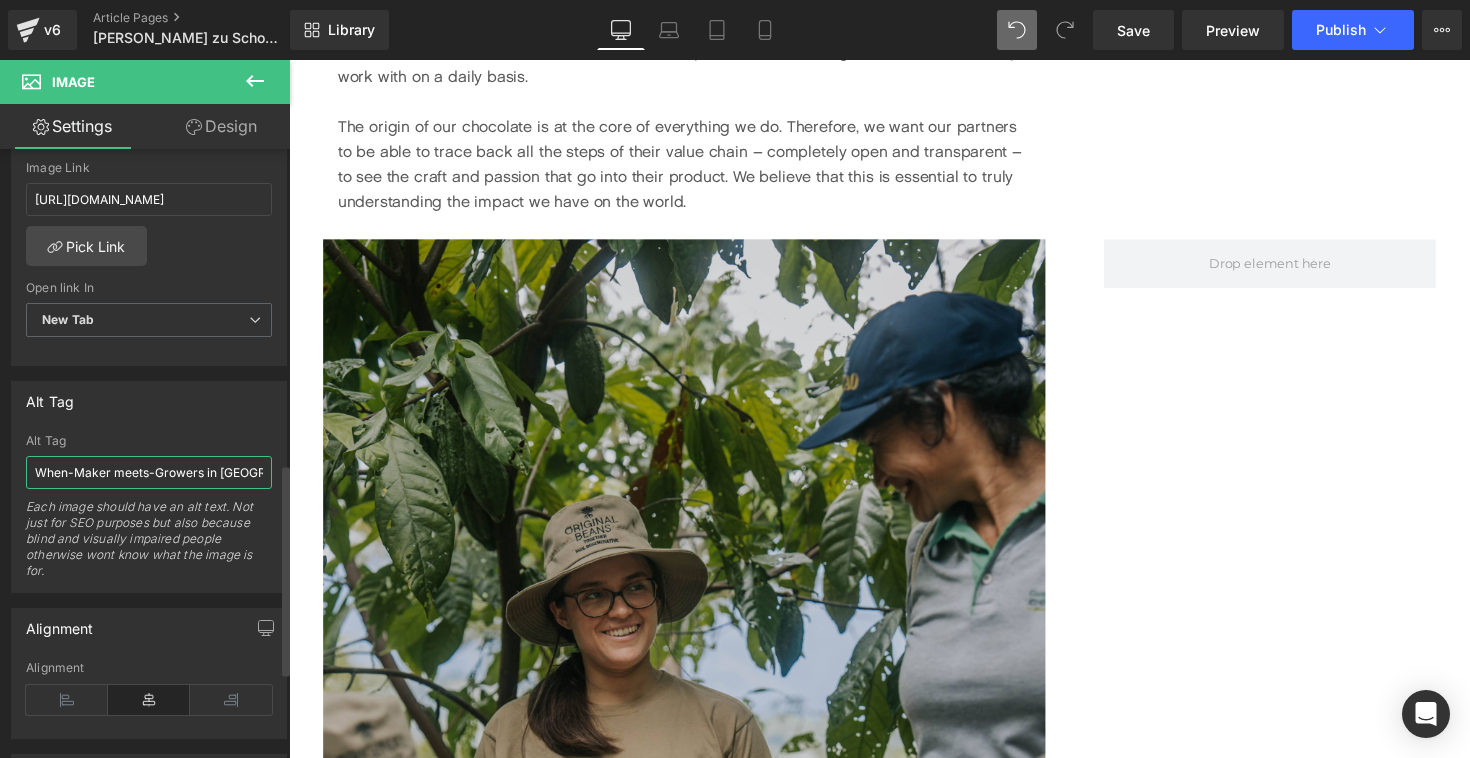 click on "When-Maker meets-Growers in [GEOGRAPHIC_DATA] and [GEOGRAPHIC_DATA], [GEOGRAPHIC_DATA]" at bounding box center (149, 472) 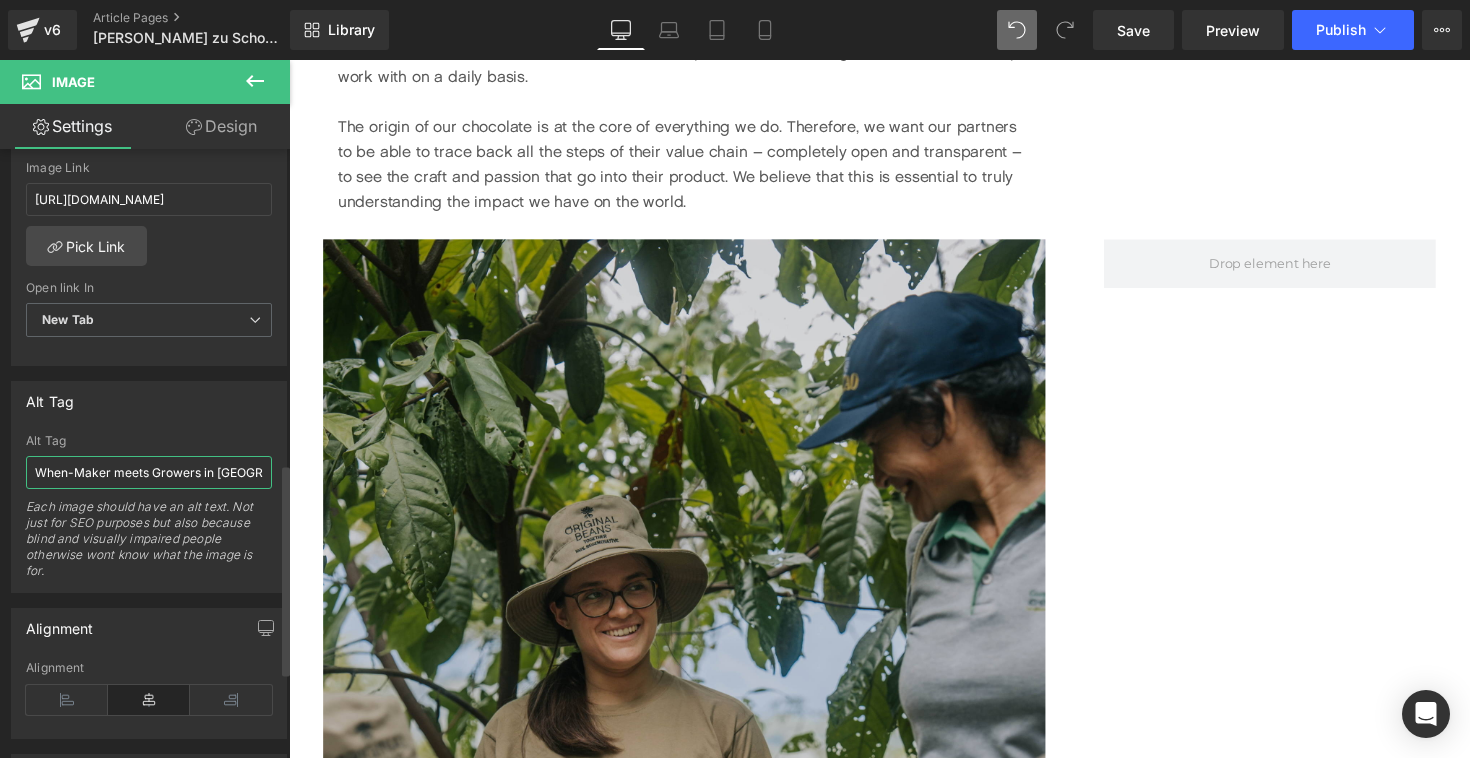 click on "When-Maker meets Growers in [GEOGRAPHIC_DATA] and [GEOGRAPHIC_DATA], [GEOGRAPHIC_DATA]" at bounding box center [149, 472] 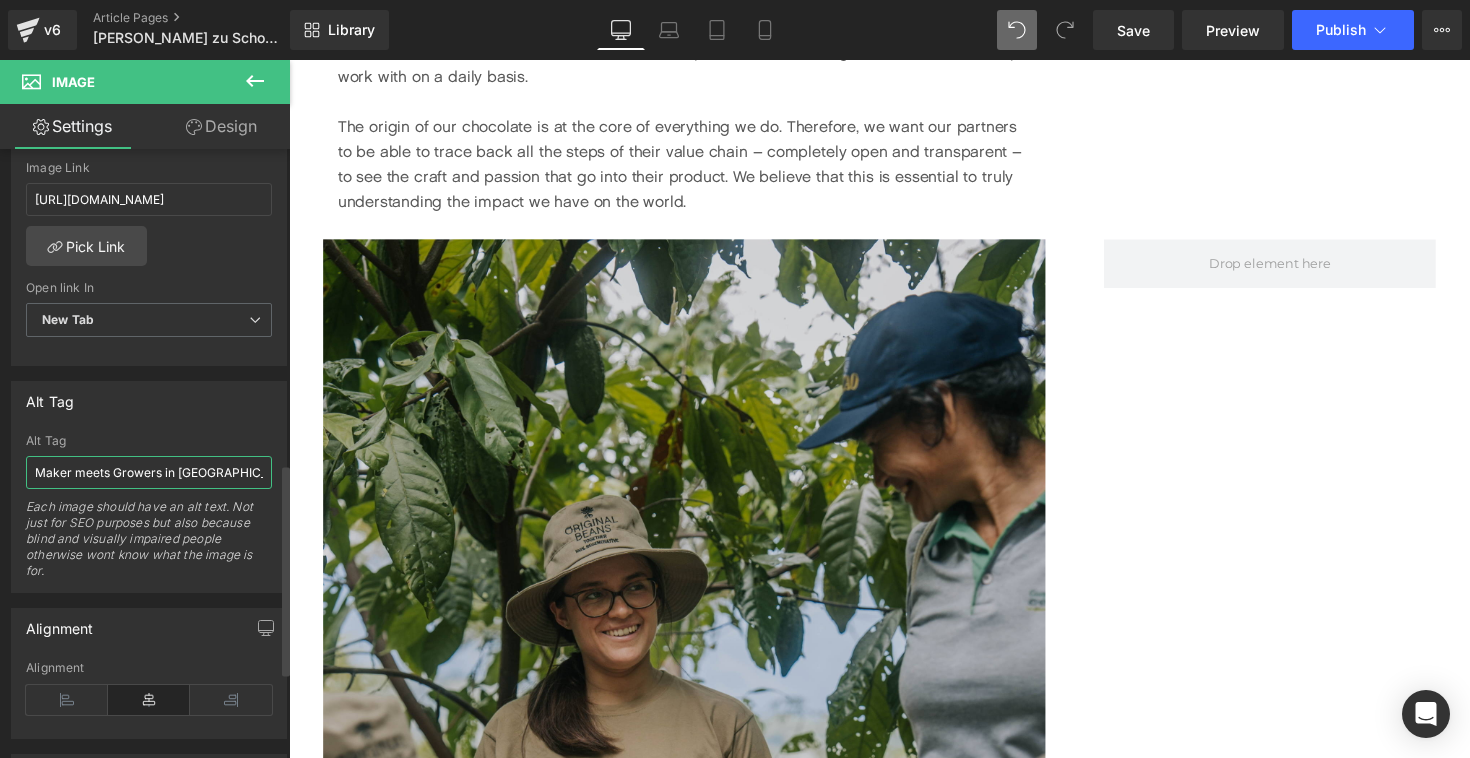 type on "Maker meets Growers in [GEOGRAPHIC_DATA] and [GEOGRAPHIC_DATA], [GEOGRAPHIC_DATA]" 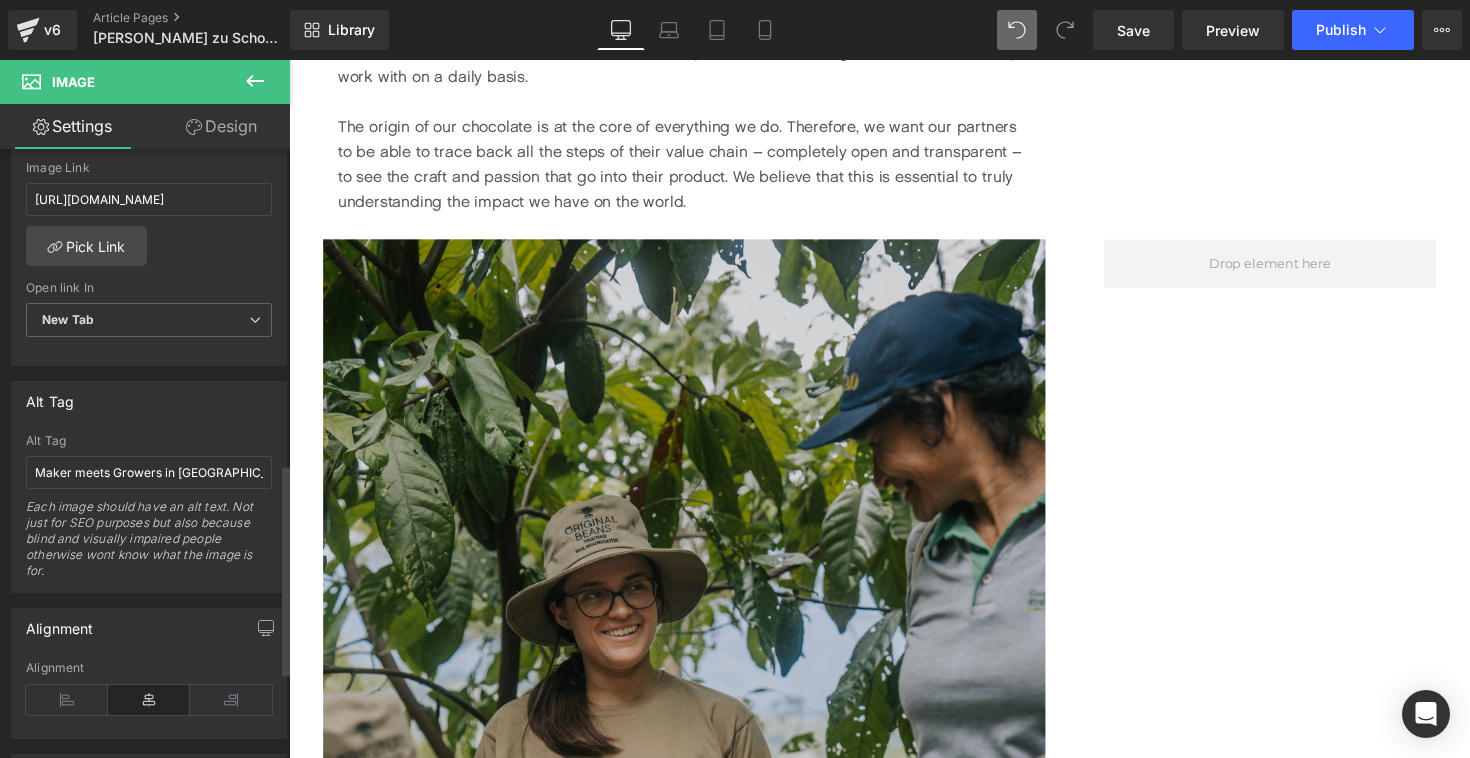 click on "Alt Tag Alt Tag Maker meets Growers in [GEOGRAPHIC_DATA] and [GEOGRAPHIC_DATA], [GEOGRAPHIC_DATA] Each image should have an alt text. Not just for SEO purposes but also because blind and visually impaired people otherwise wont know what the image is for." at bounding box center [149, 487] 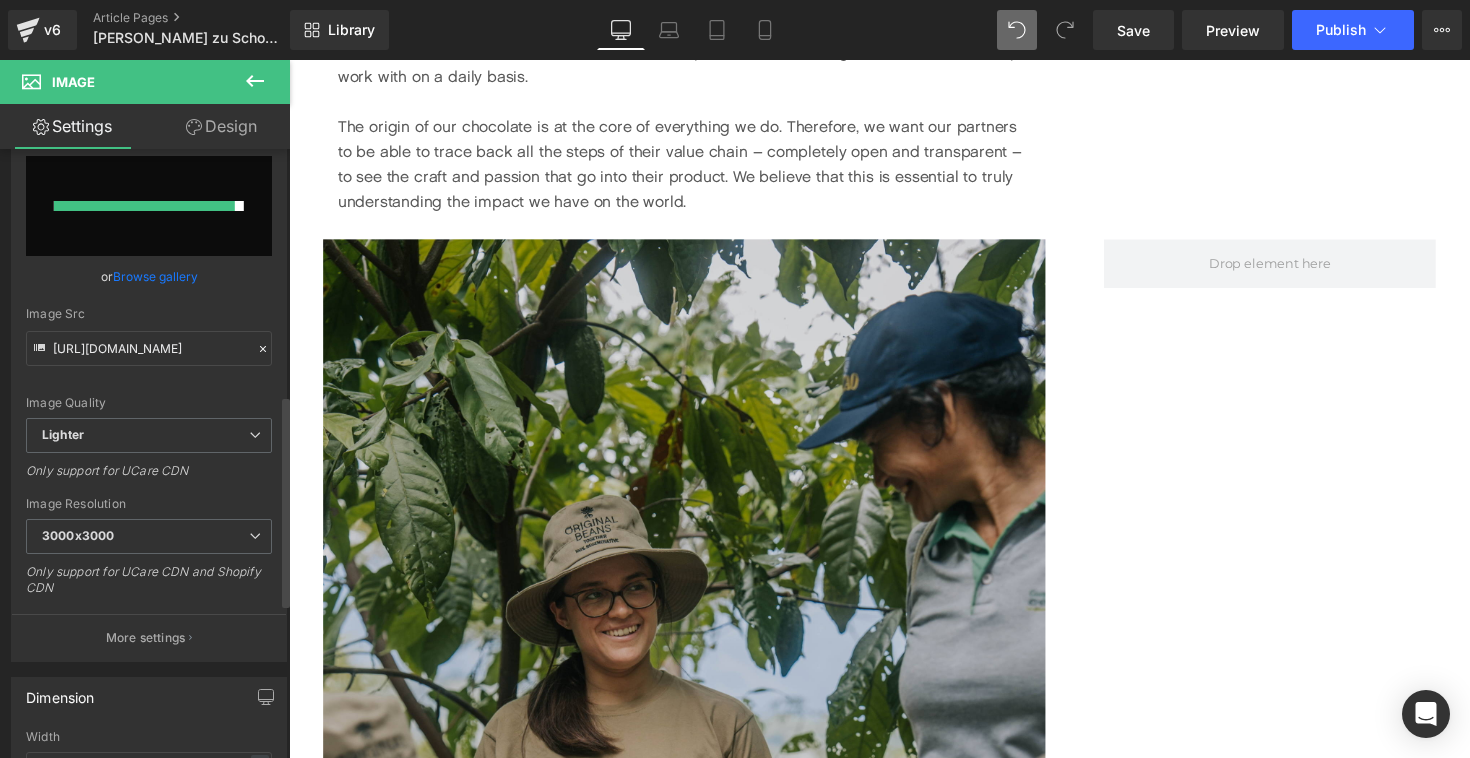 scroll, scrollTop: 0, scrollLeft: 0, axis: both 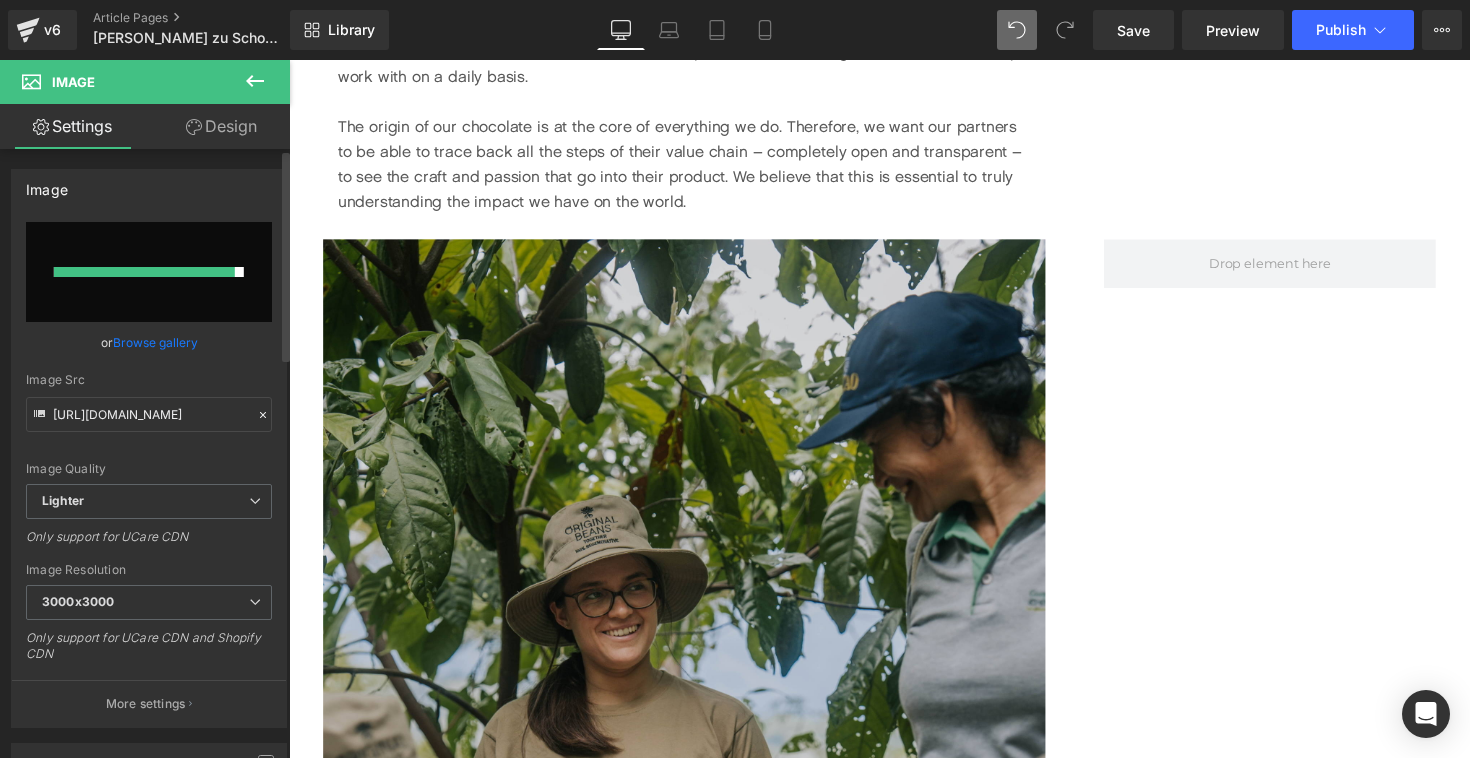 click at bounding box center (144, 272) 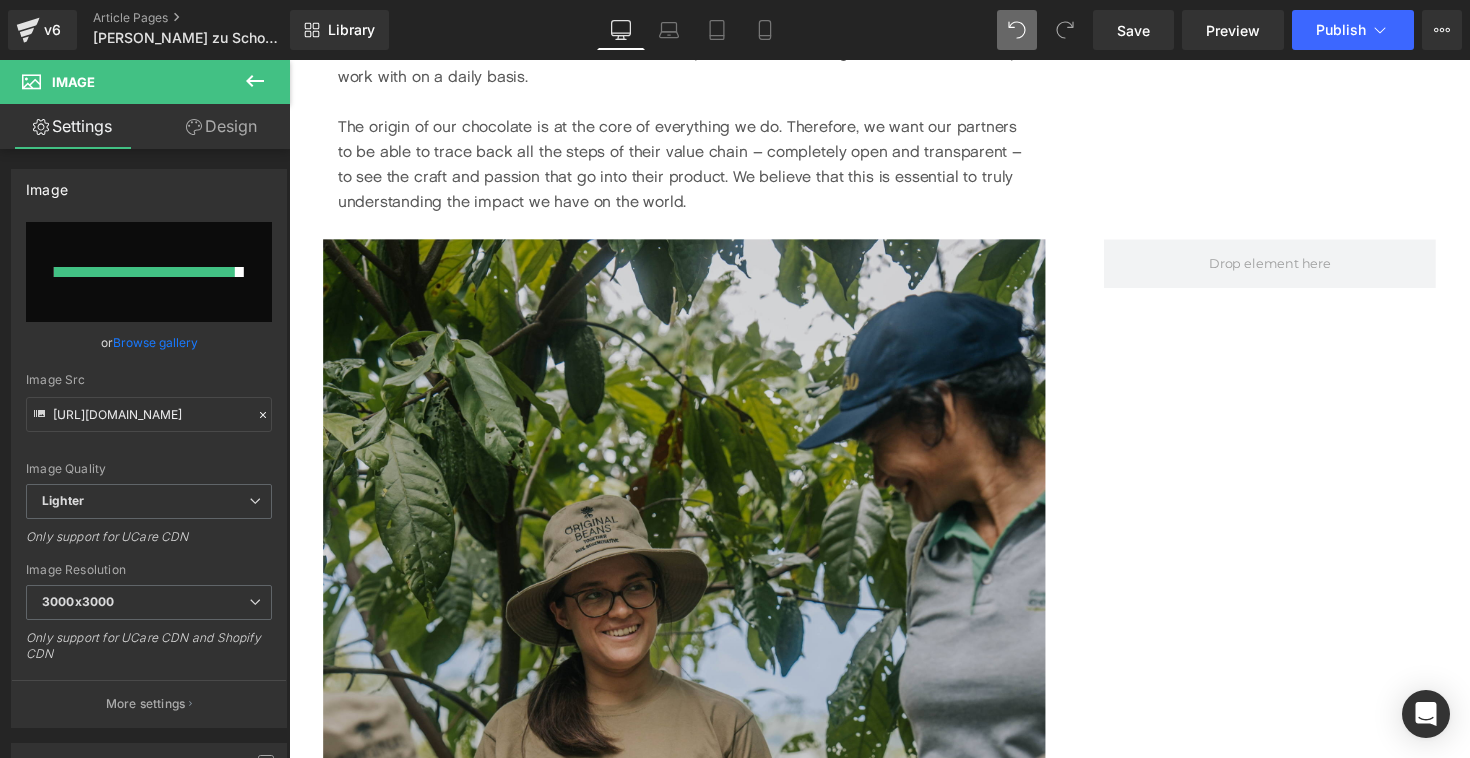 click 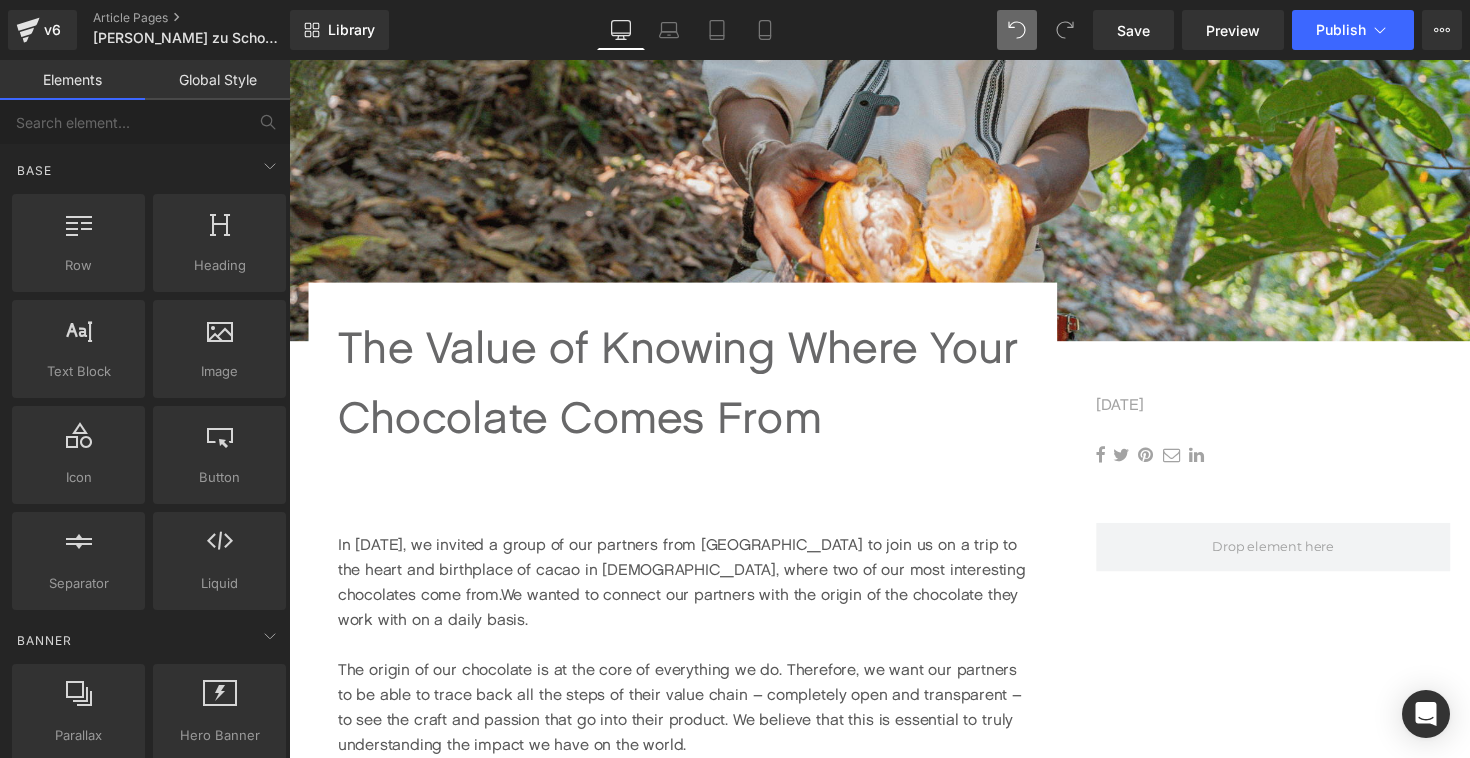 scroll, scrollTop: 0, scrollLeft: 0, axis: both 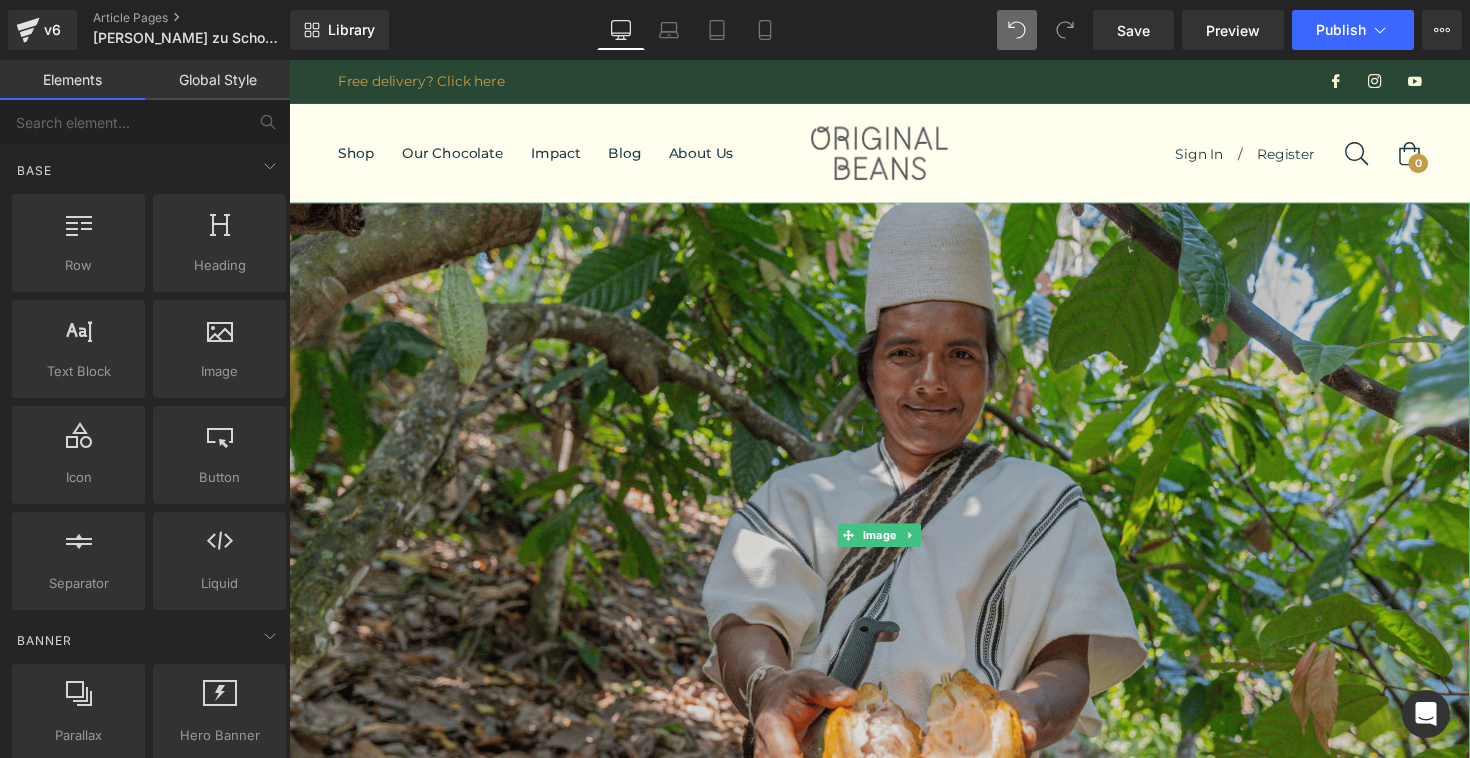 click at bounding box center (894, 546) 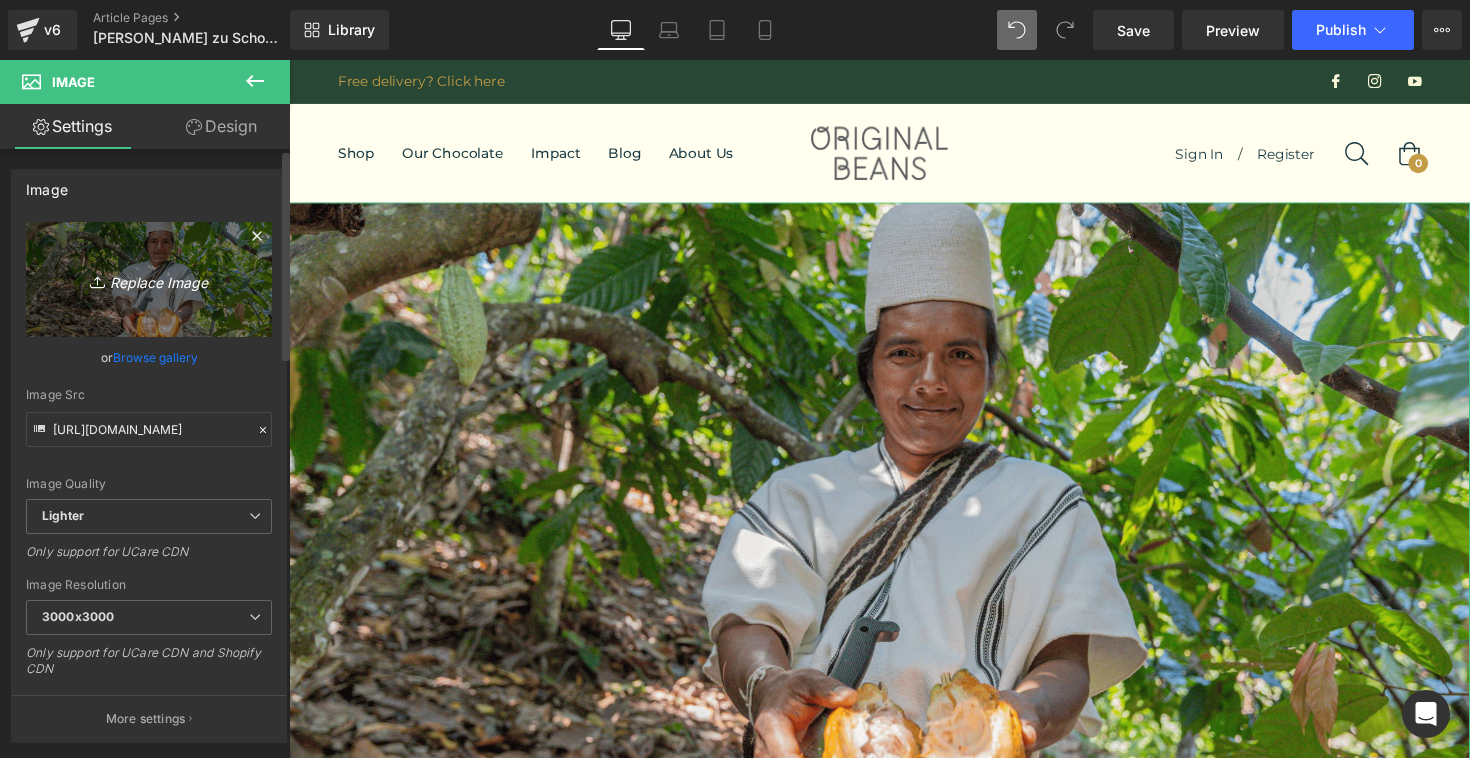 click on "Replace Image" at bounding box center (149, 279) 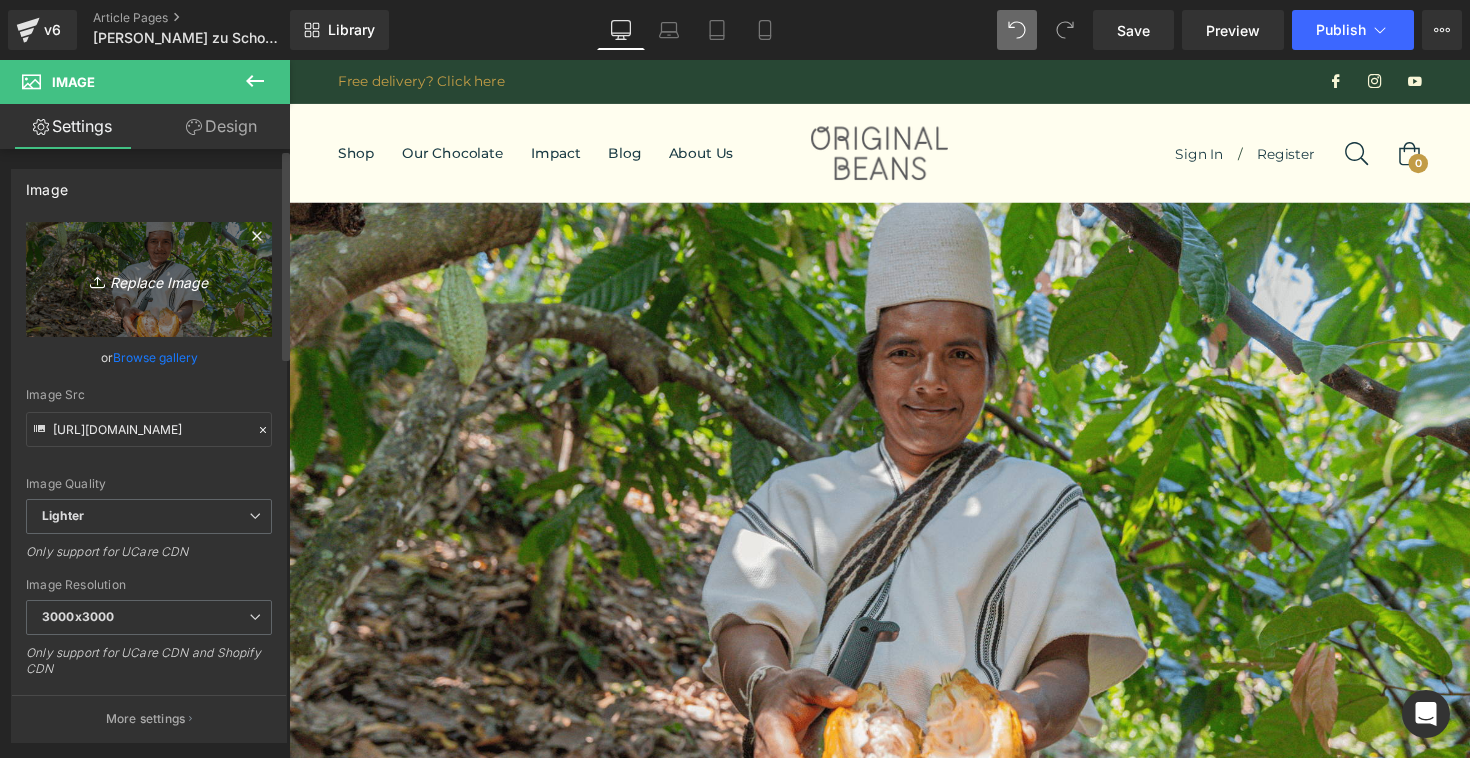 type on "C:\fakepath\DSC06281.jpg" 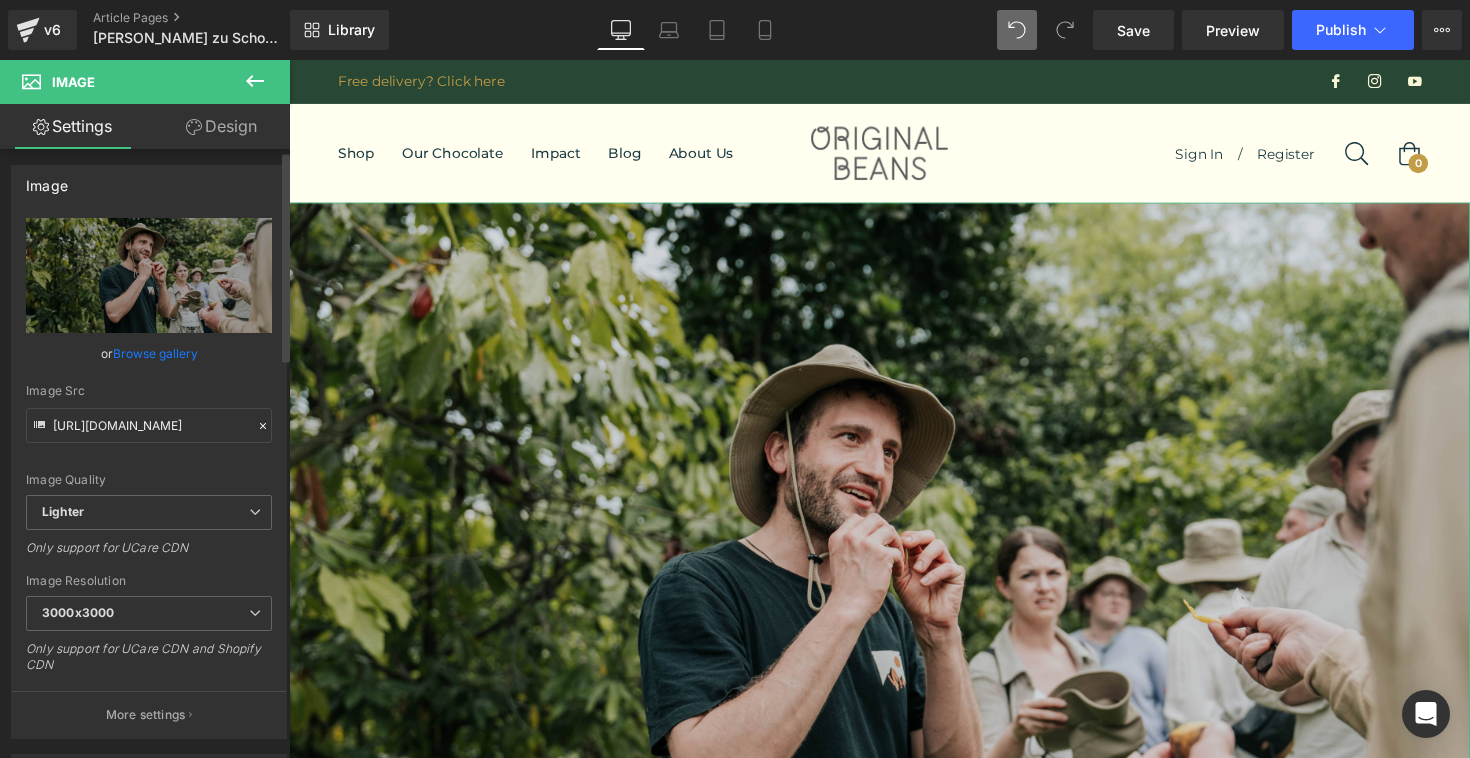 scroll, scrollTop: 0, scrollLeft: 0, axis: both 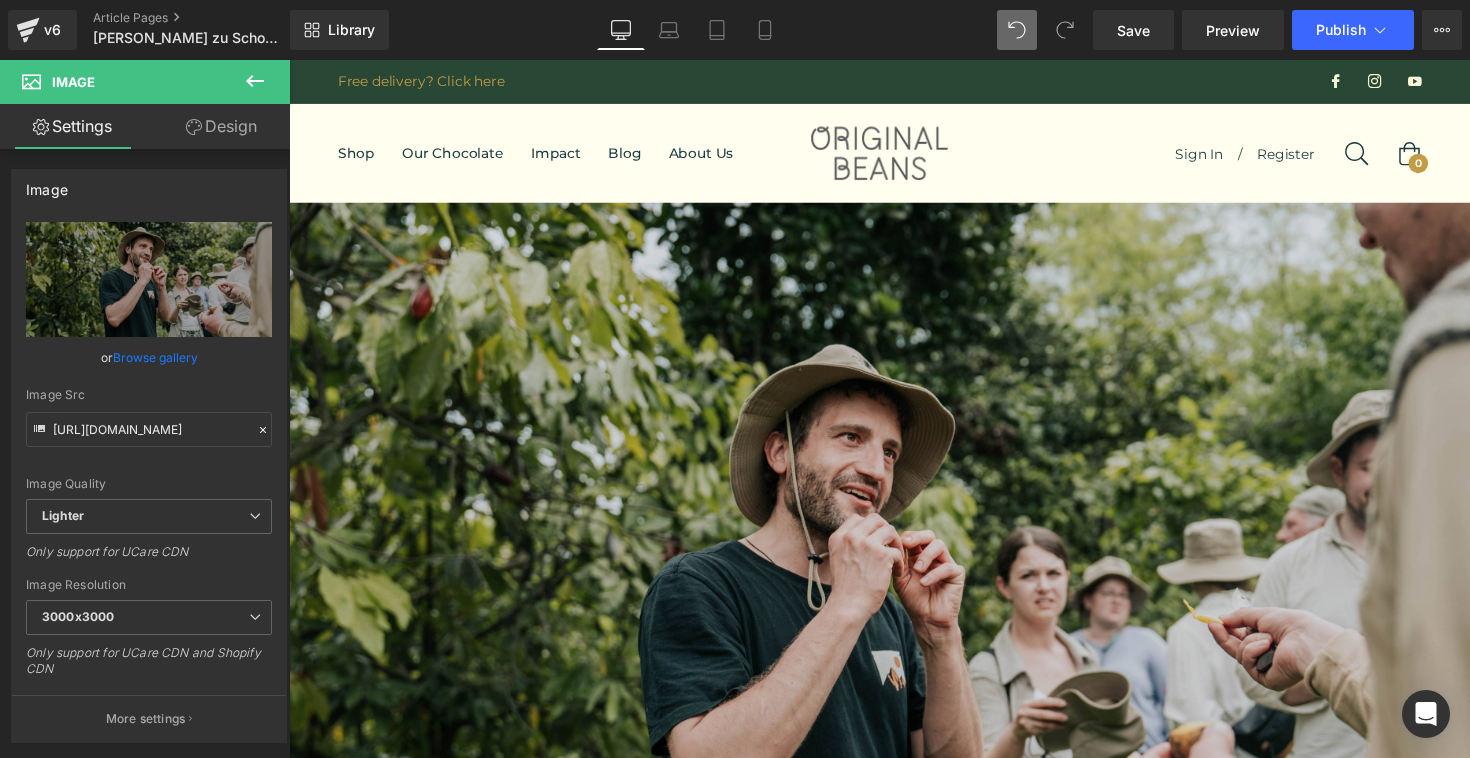 click 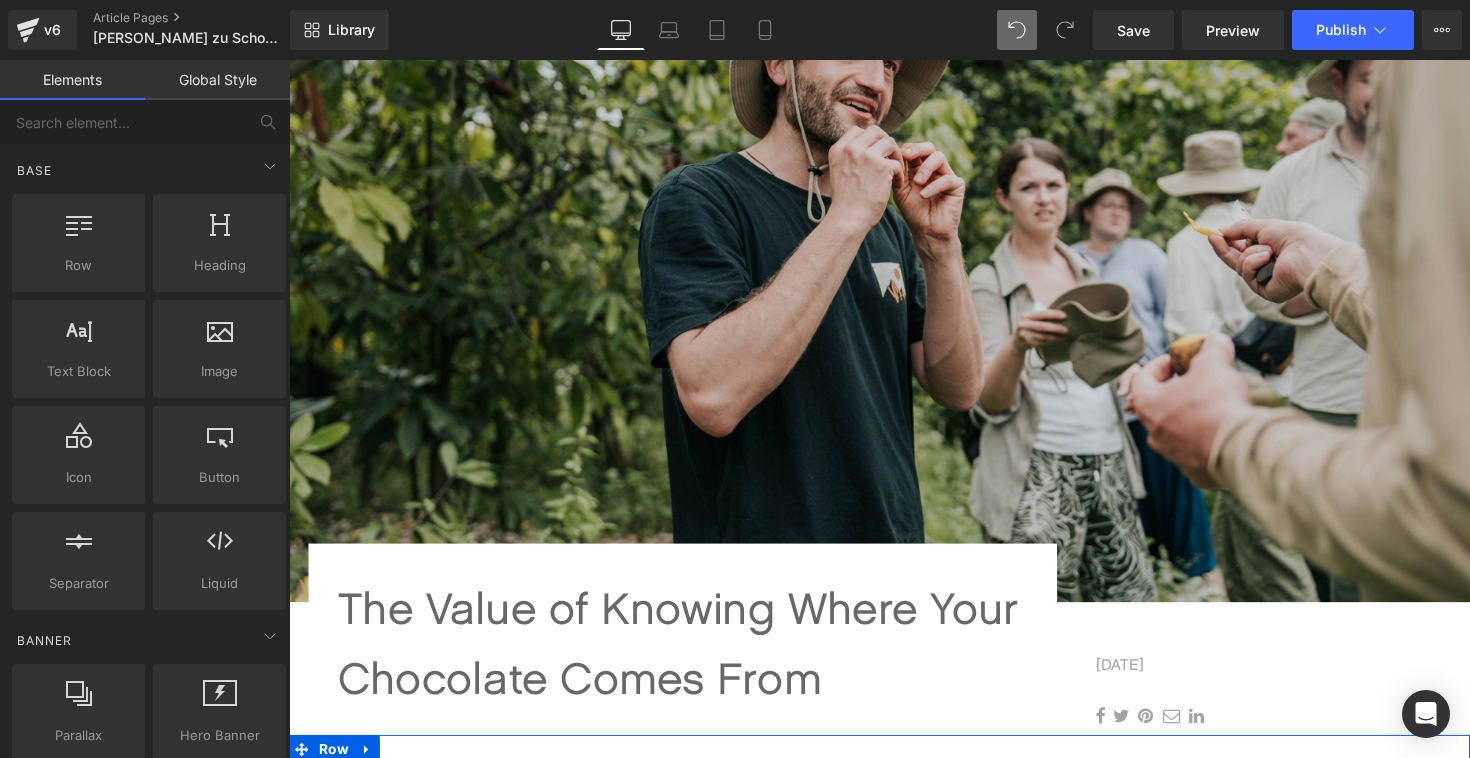scroll, scrollTop: 187, scrollLeft: 0, axis: vertical 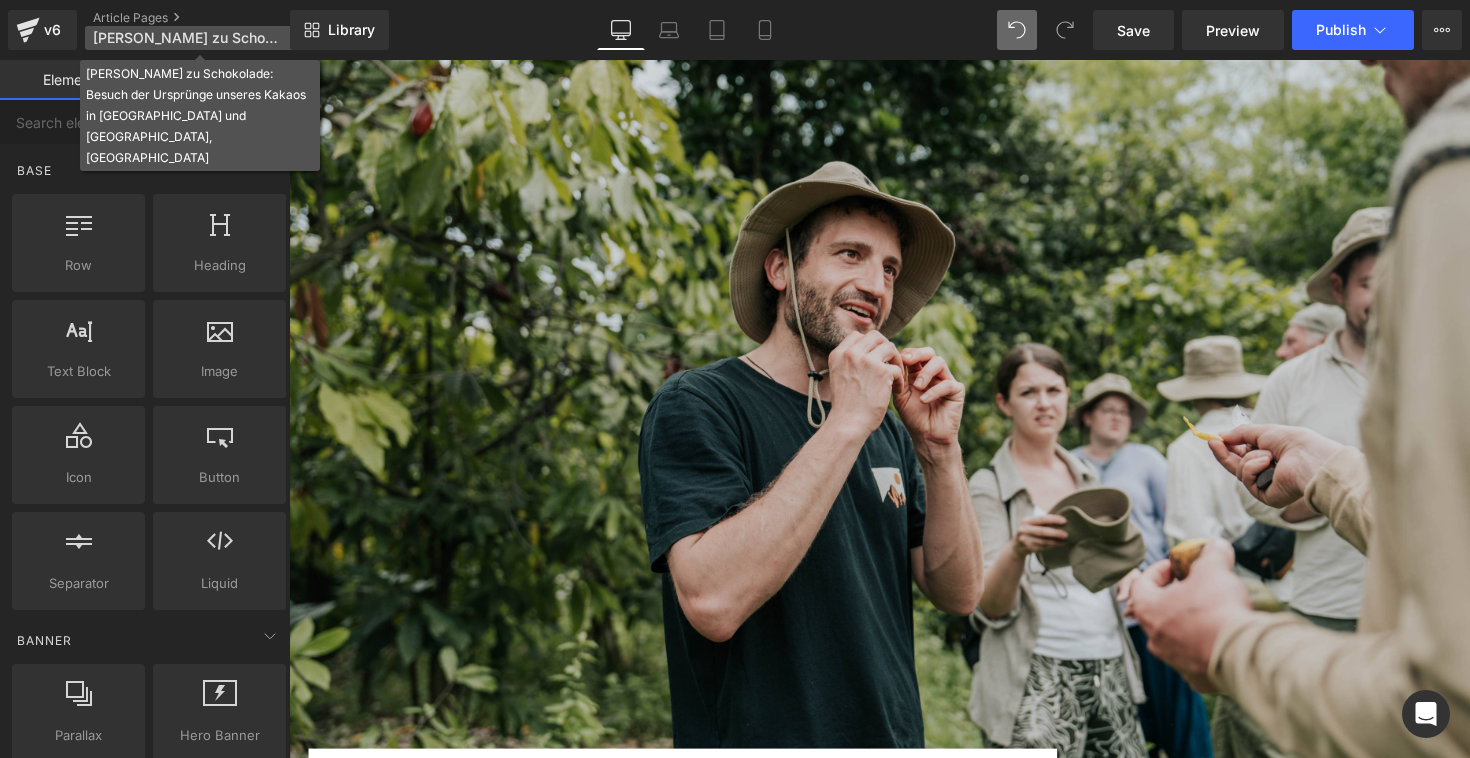 click on "[PERSON_NAME] zu Schokolade: Besuch der Ursprünge unseres Kakaos in [GEOGRAPHIC_DATA] und [GEOGRAPHIC_DATA], [GEOGRAPHIC_DATA]" at bounding box center (189, 38) 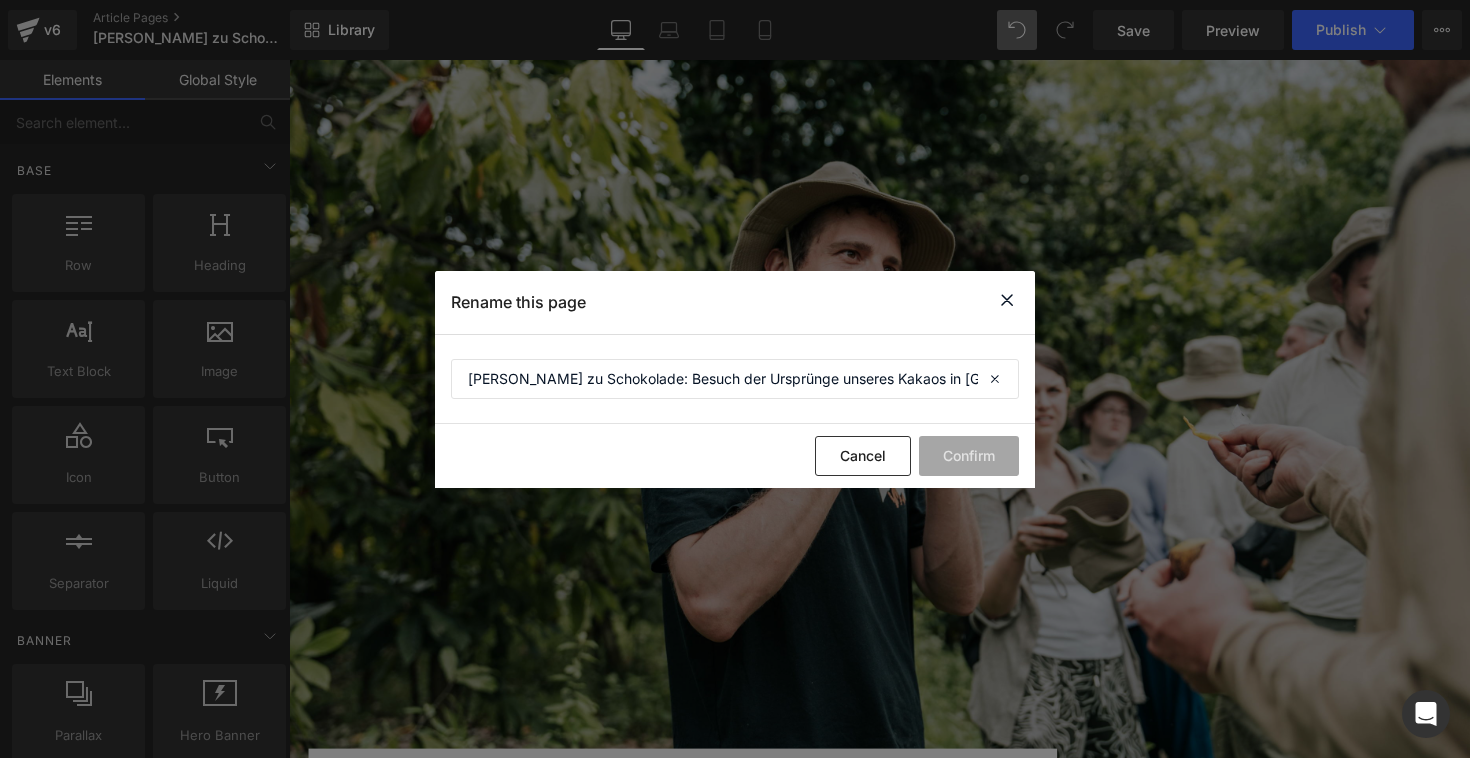 click at bounding box center (1007, 300) 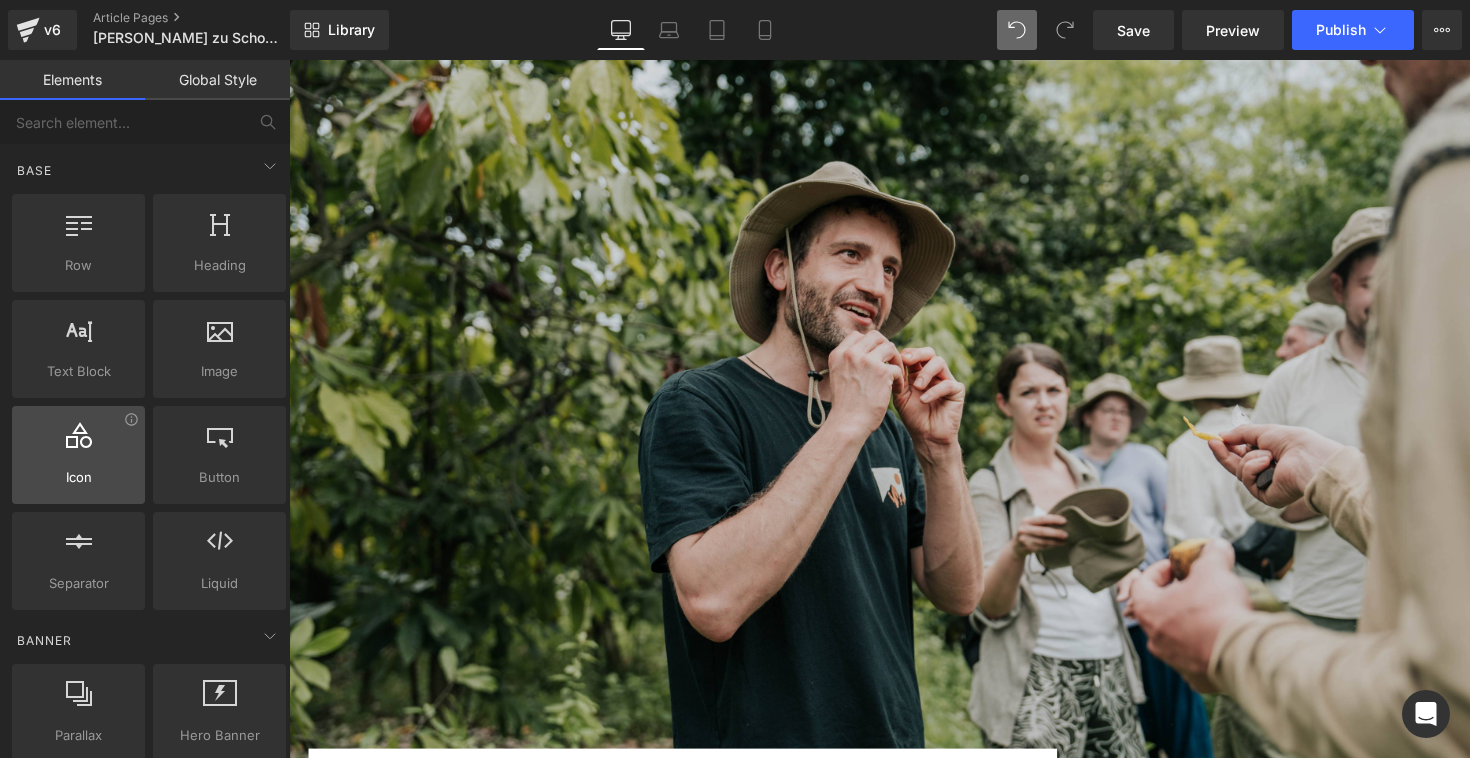 scroll, scrollTop: 36, scrollLeft: 0, axis: vertical 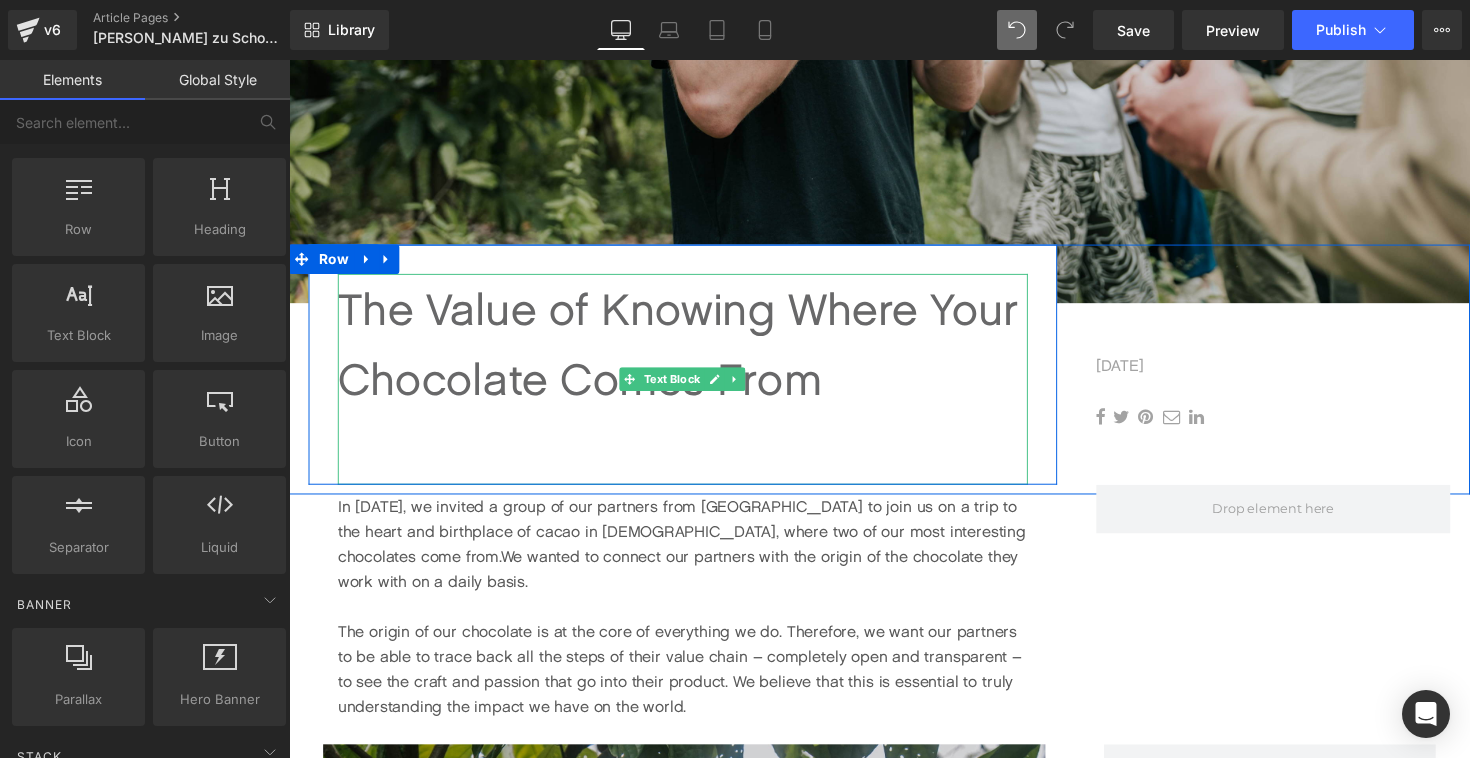 click on "The Value of Knowing Where Your Chocolate Comes From" at bounding box center (692, 351) 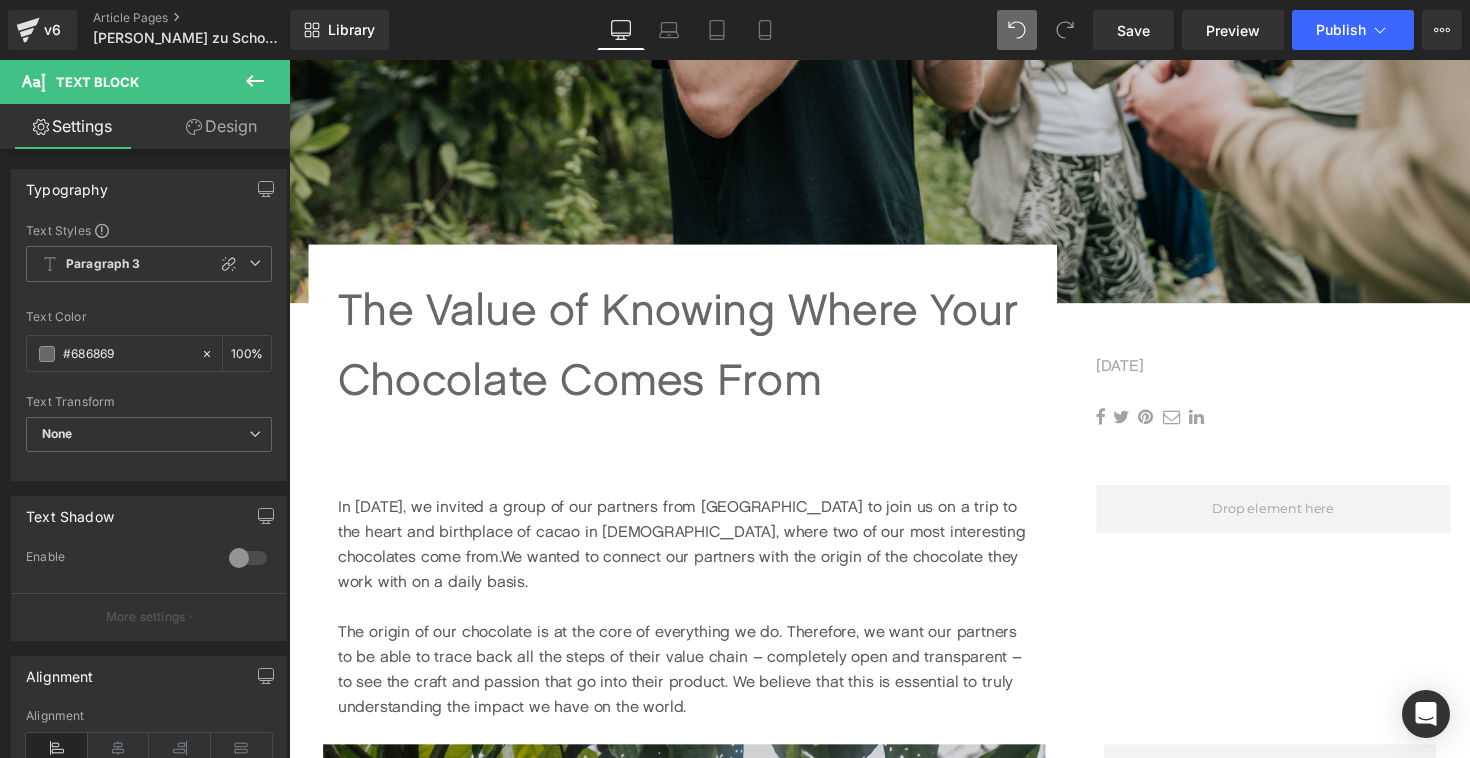 click 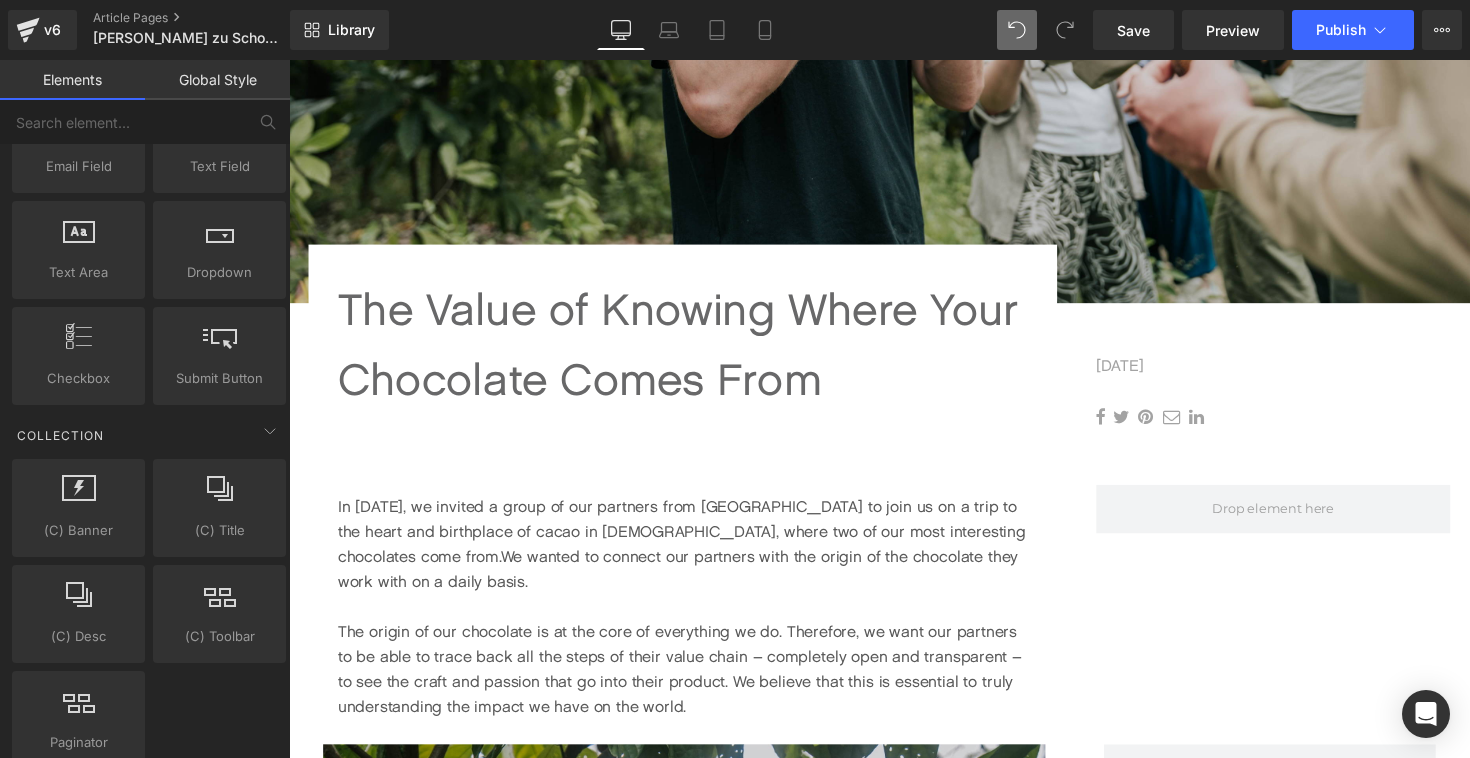 scroll, scrollTop: 3242, scrollLeft: 0, axis: vertical 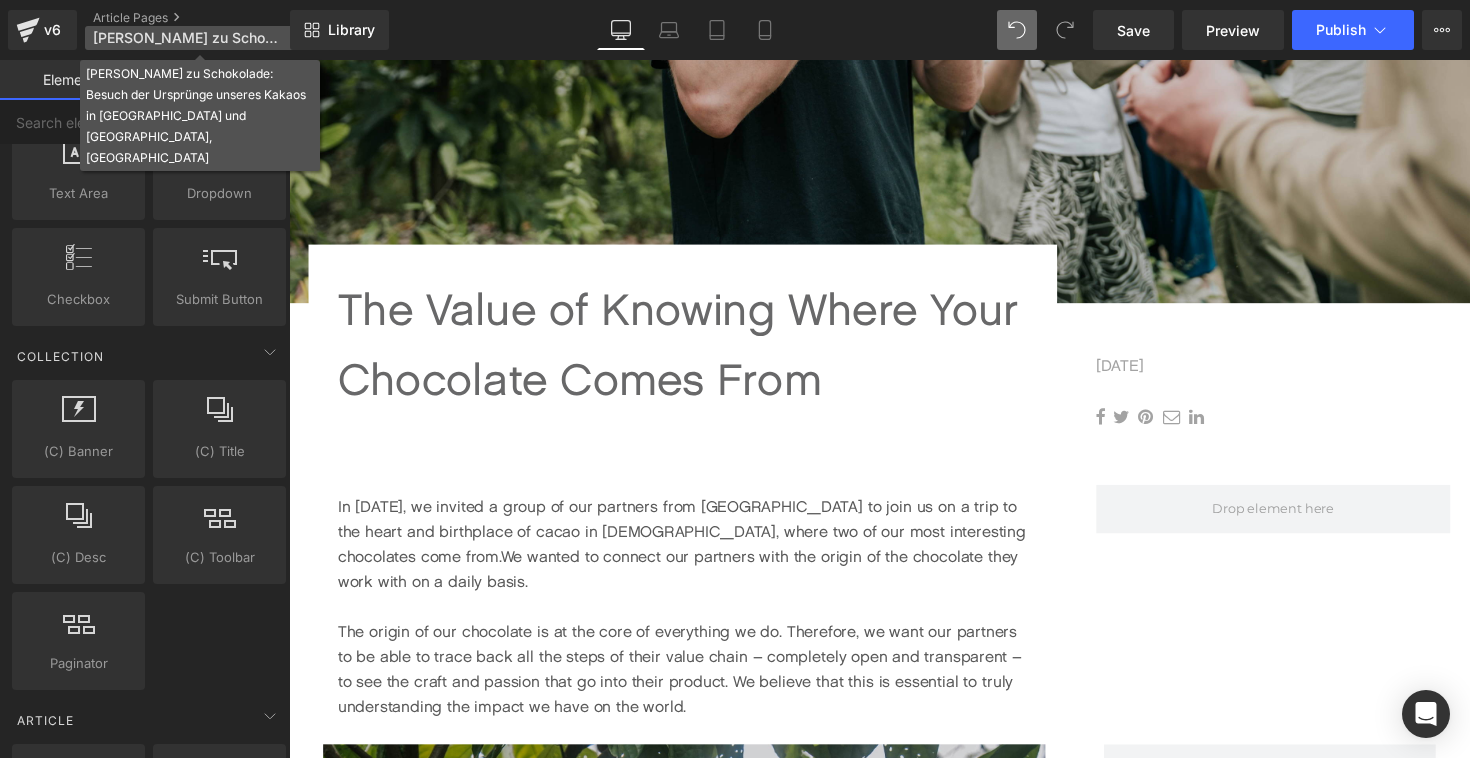 click on "[PERSON_NAME] zu Schokolade: Besuch der Ursprünge unseres Kakaos in [GEOGRAPHIC_DATA] und [GEOGRAPHIC_DATA], [GEOGRAPHIC_DATA]" at bounding box center [189, 38] 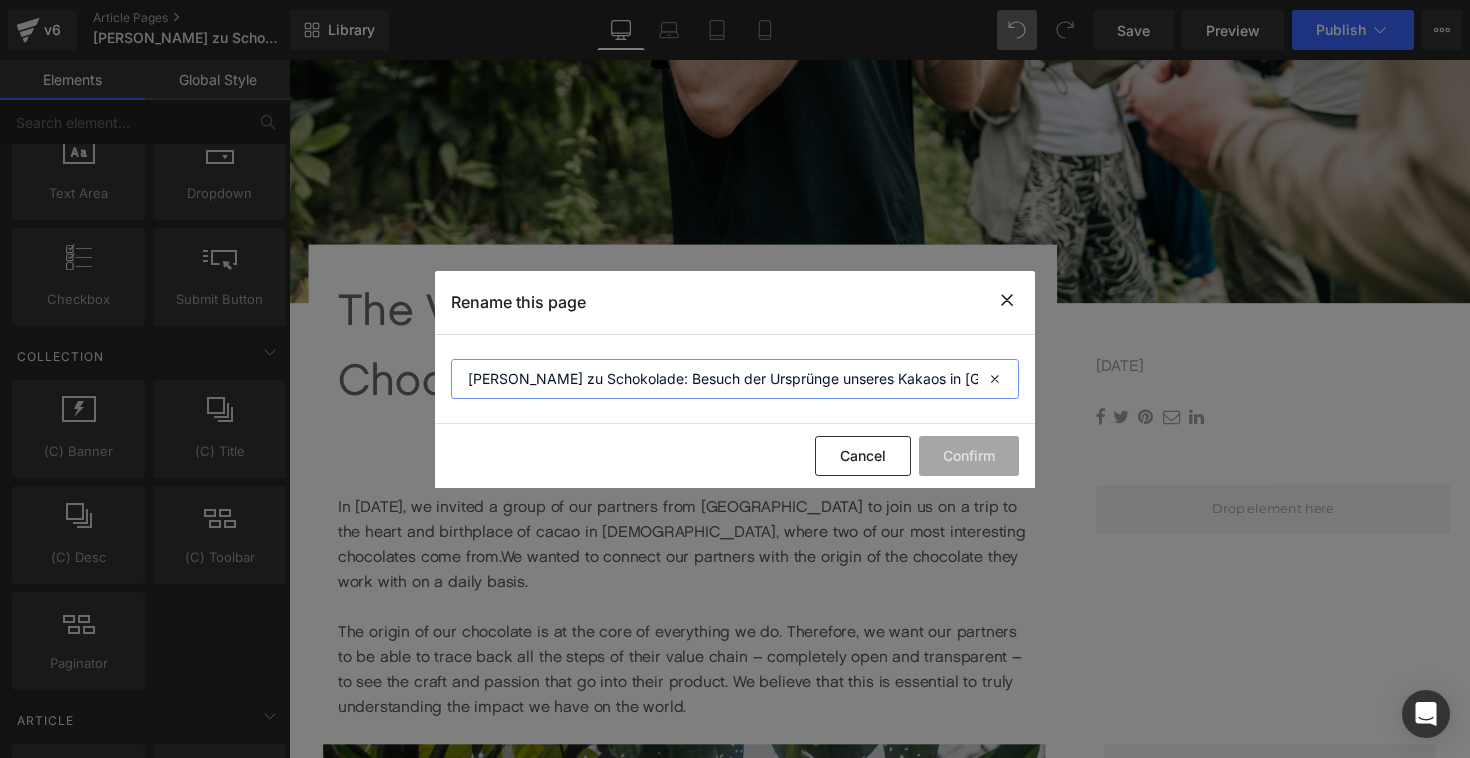 click on "[PERSON_NAME] zu Schokolade: Besuch der Ursprünge unseres Kakaos in [GEOGRAPHIC_DATA] und [GEOGRAPHIC_DATA], [GEOGRAPHIC_DATA]" at bounding box center [735, 379] 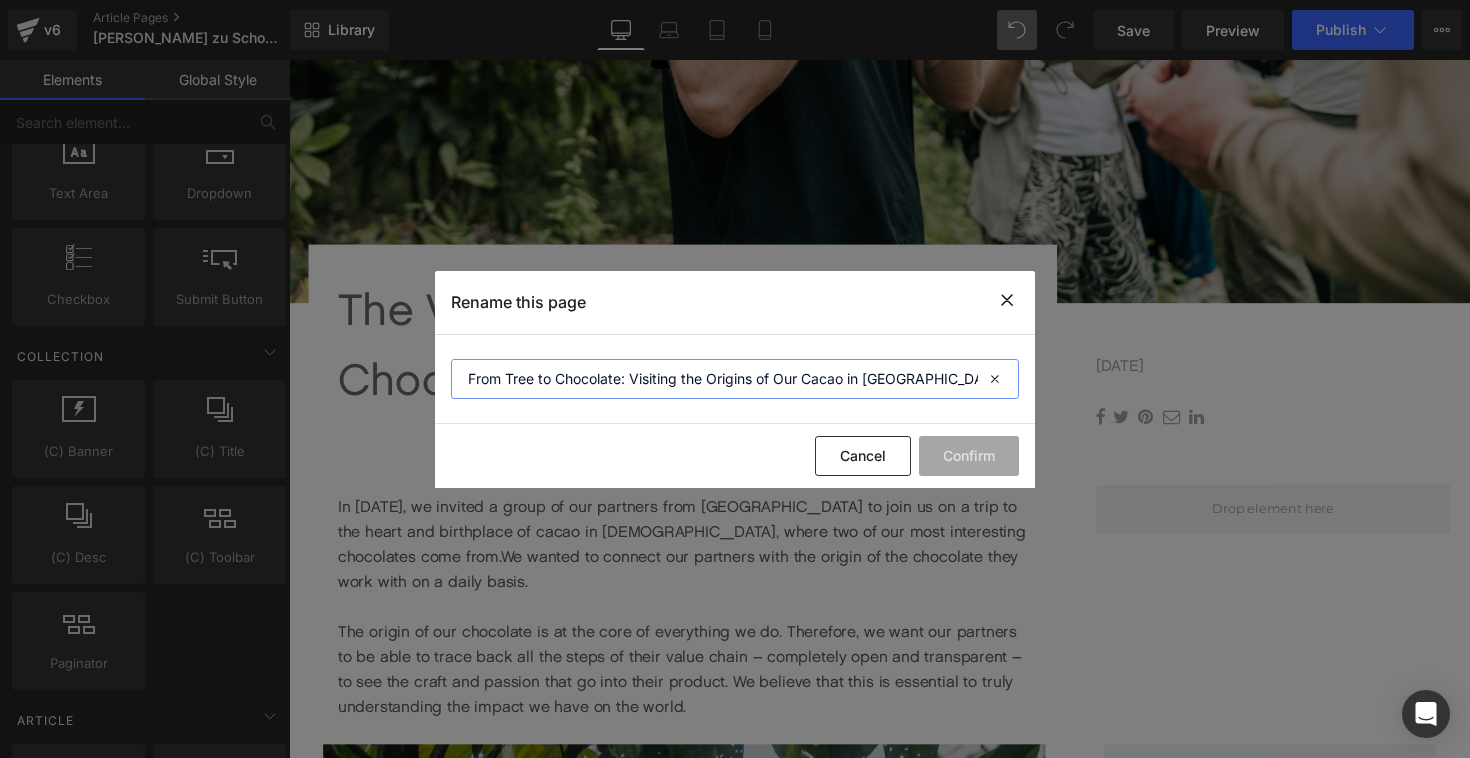 scroll, scrollTop: 0, scrollLeft: 129, axis: horizontal 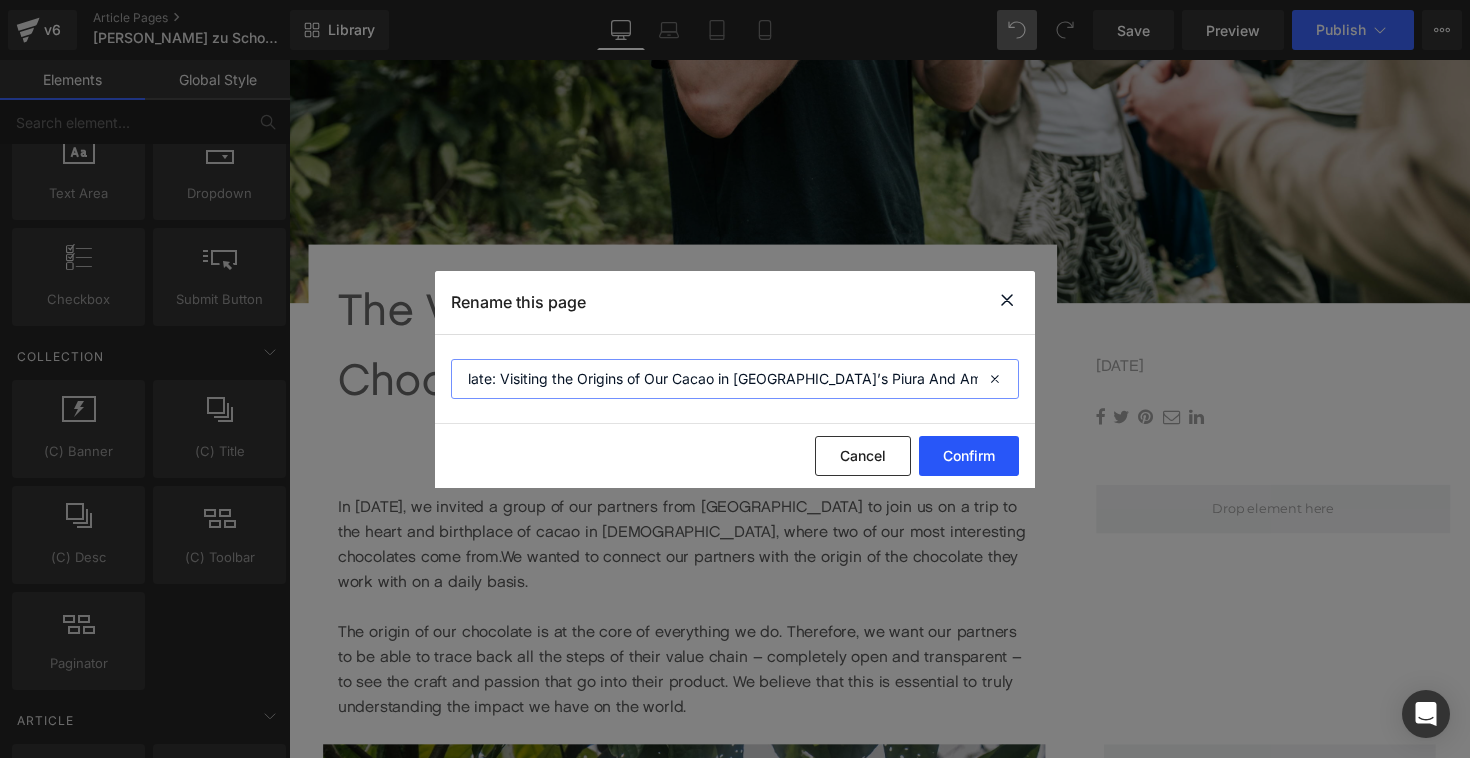 type on "From Tree to Chocolate: Visiting the Origins of Our Cacao in [GEOGRAPHIC_DATA]’s Piura And Amazonas Regions" 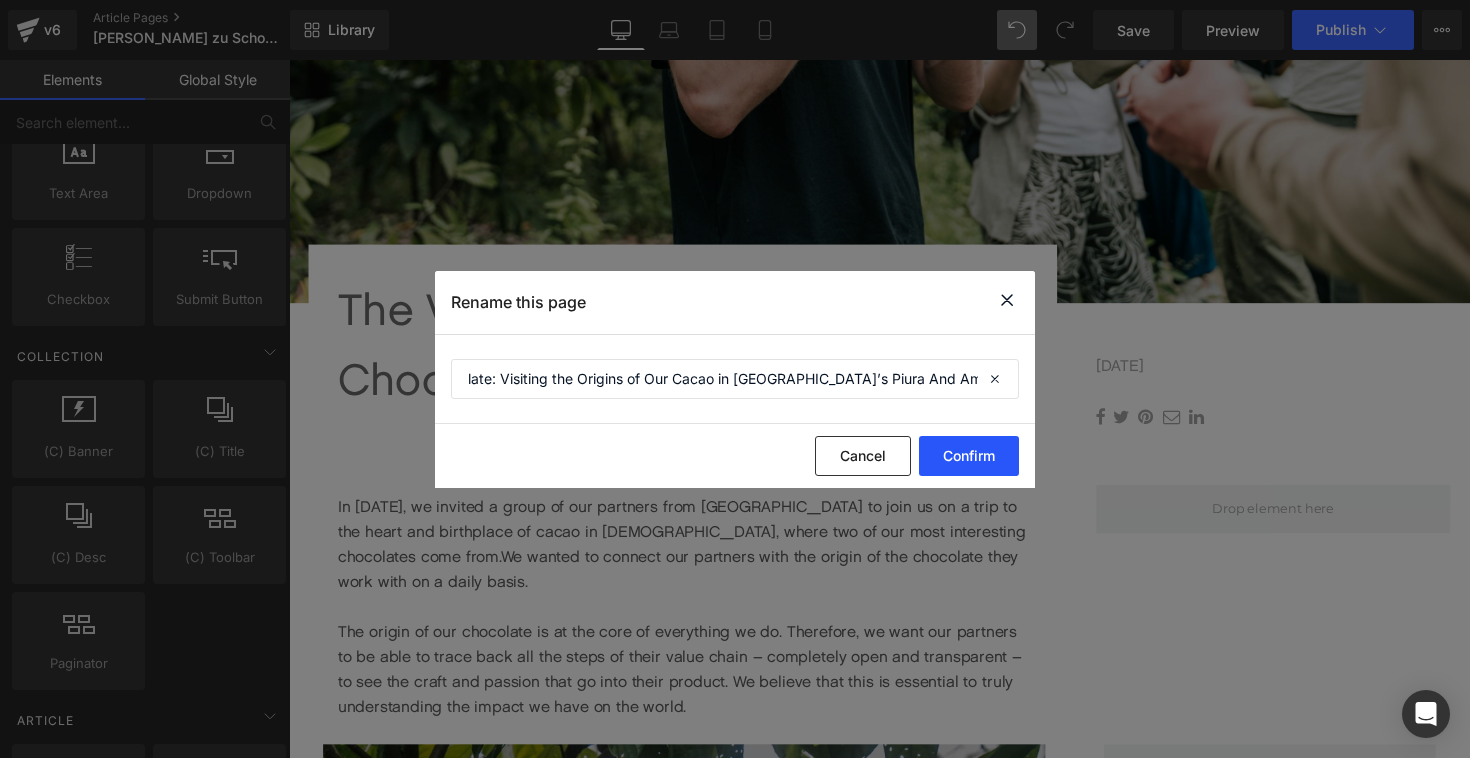 click on "Confirm" at bounding box center (969, 456) 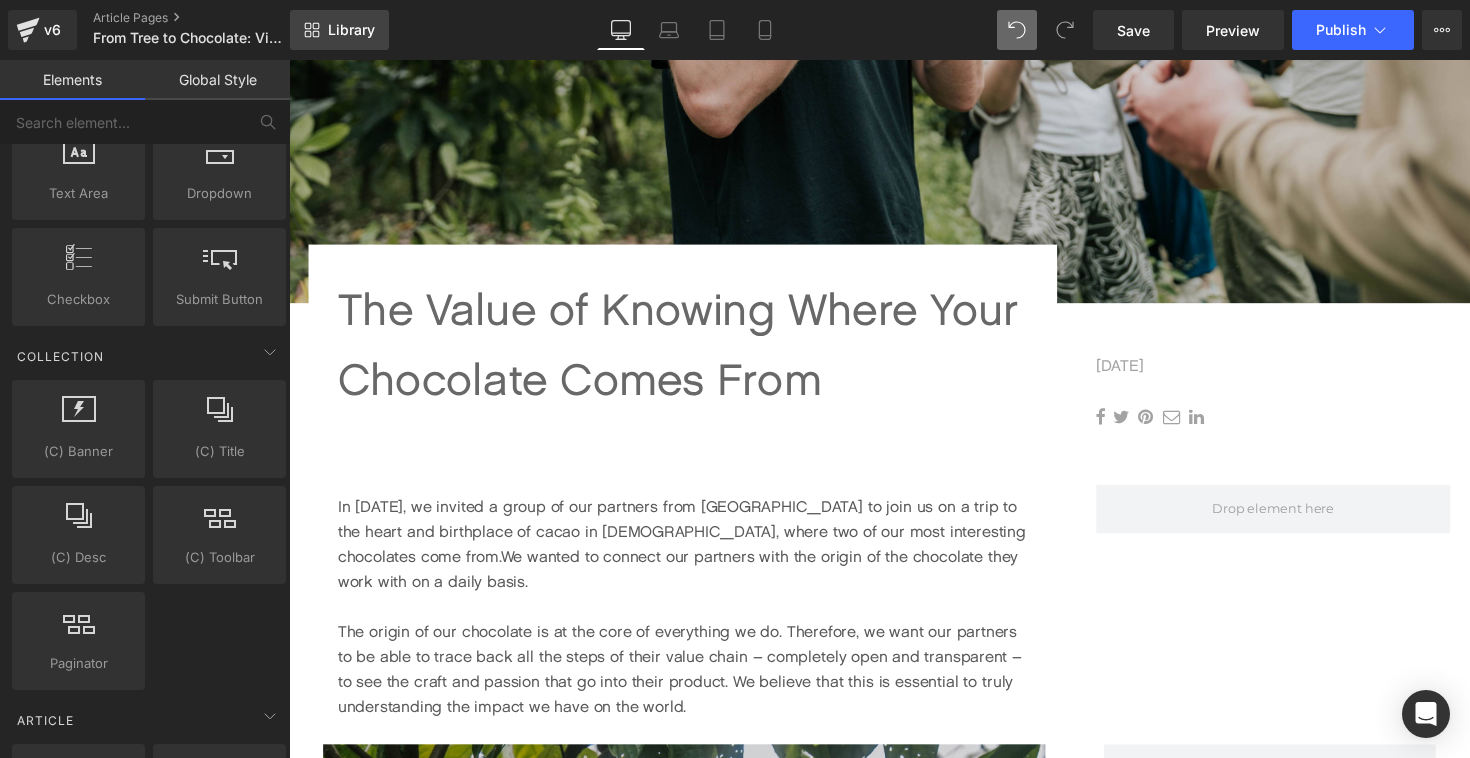 click 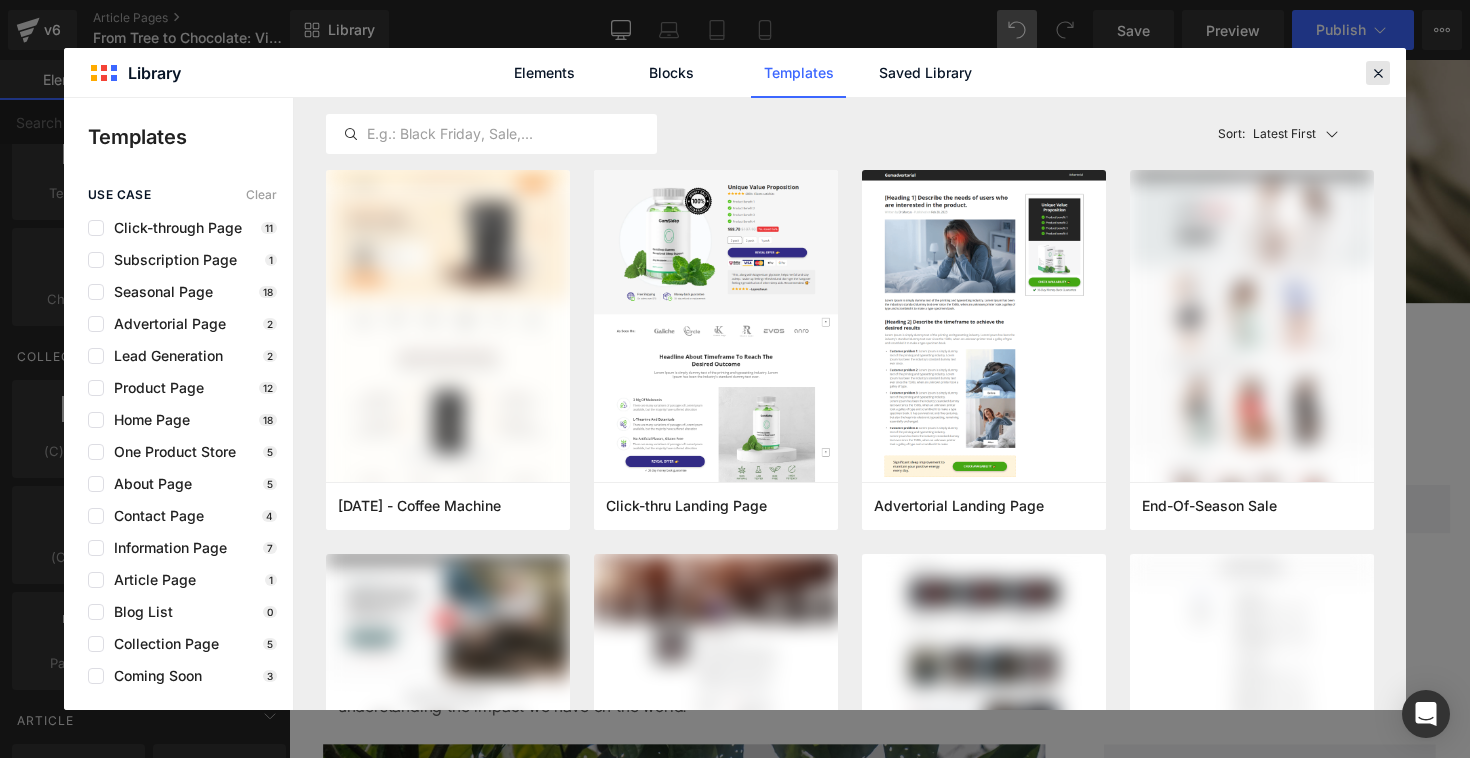 click 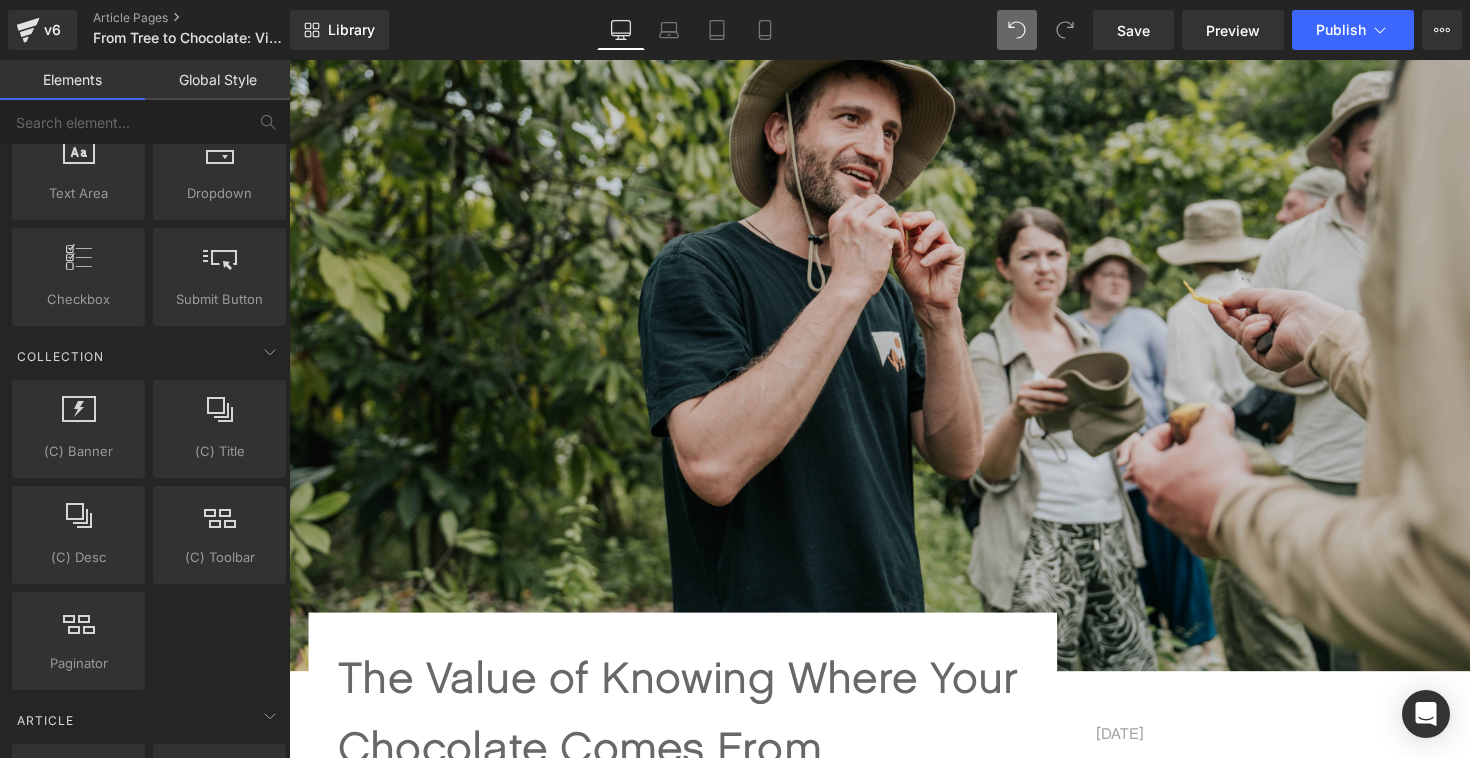 scroll, scrollTop: 318, scrollLeft: 0, axis: vertical 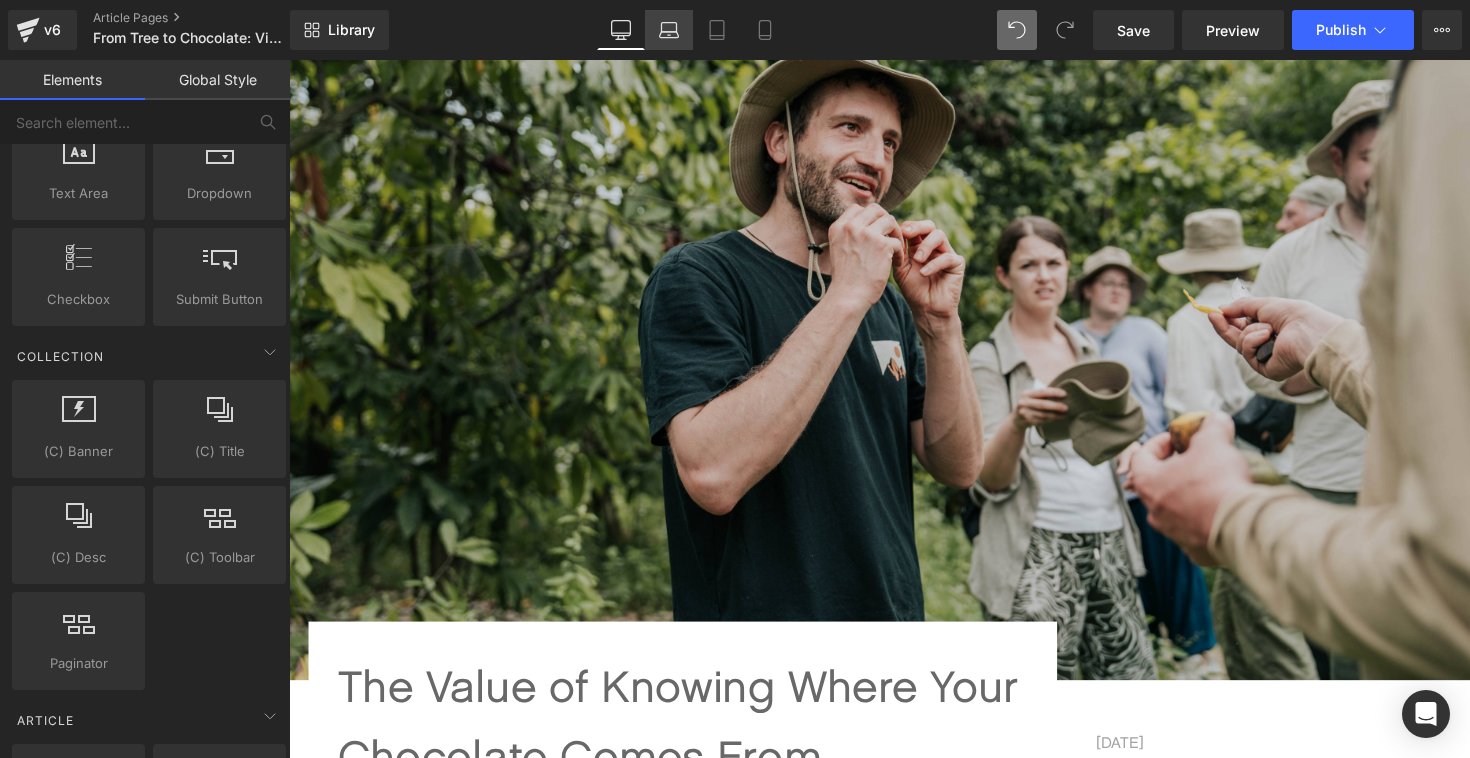 click 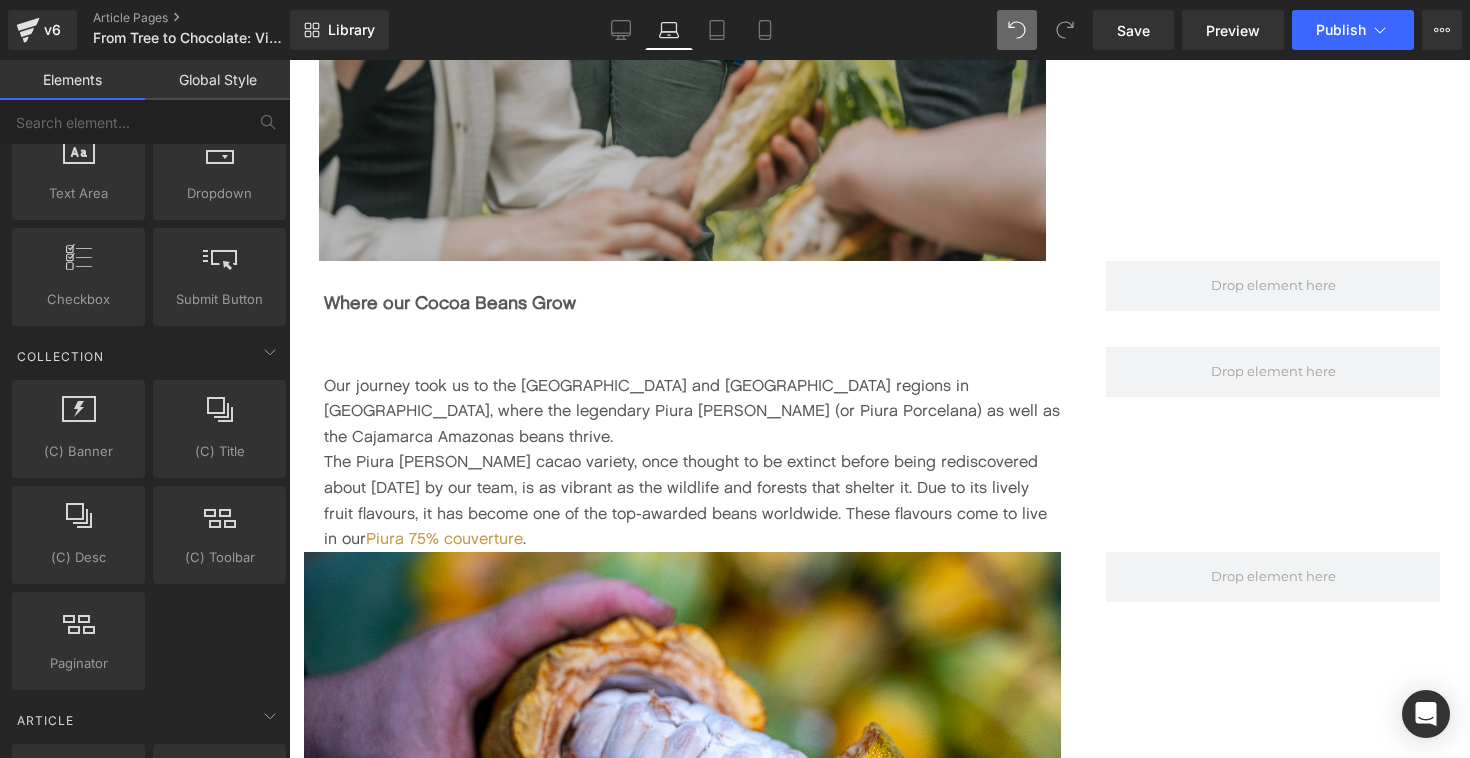 scroll, scrollTop: 2275, scrollLeft: 0, axis: vertical 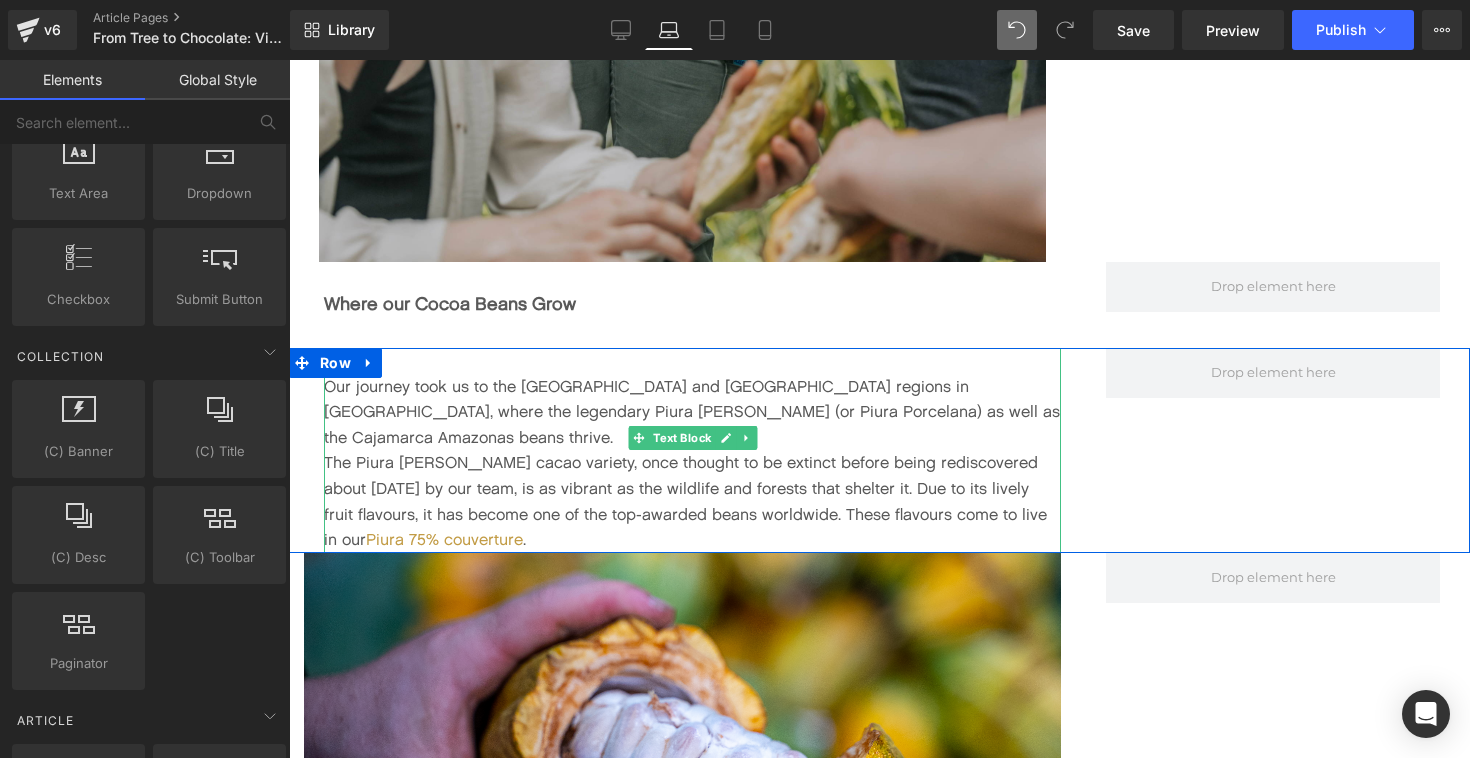 click on "Our journey took us to the [GEOGRAPHIC_DATA] and [GEOGRAPHIC_DATA] regions in [GEOGRAPHIC_DATA], where the legendary Piura [PERSON_NAME] (or Piura Porcelana) as well as the Cajamarca Amazonas beans thrive.  The Piura [PERSON_NAME] cacao variety, once thought to be extinct before being rediscovered about [DATE] by our team, is as vibrant as the wildlife and forests that shelter it. Due to its lively fruit flavours, it has become one of the top-awarded beans worldwide. These flavours come to live in our  Piura 75% couverture ." at bounding box center (692, 450) 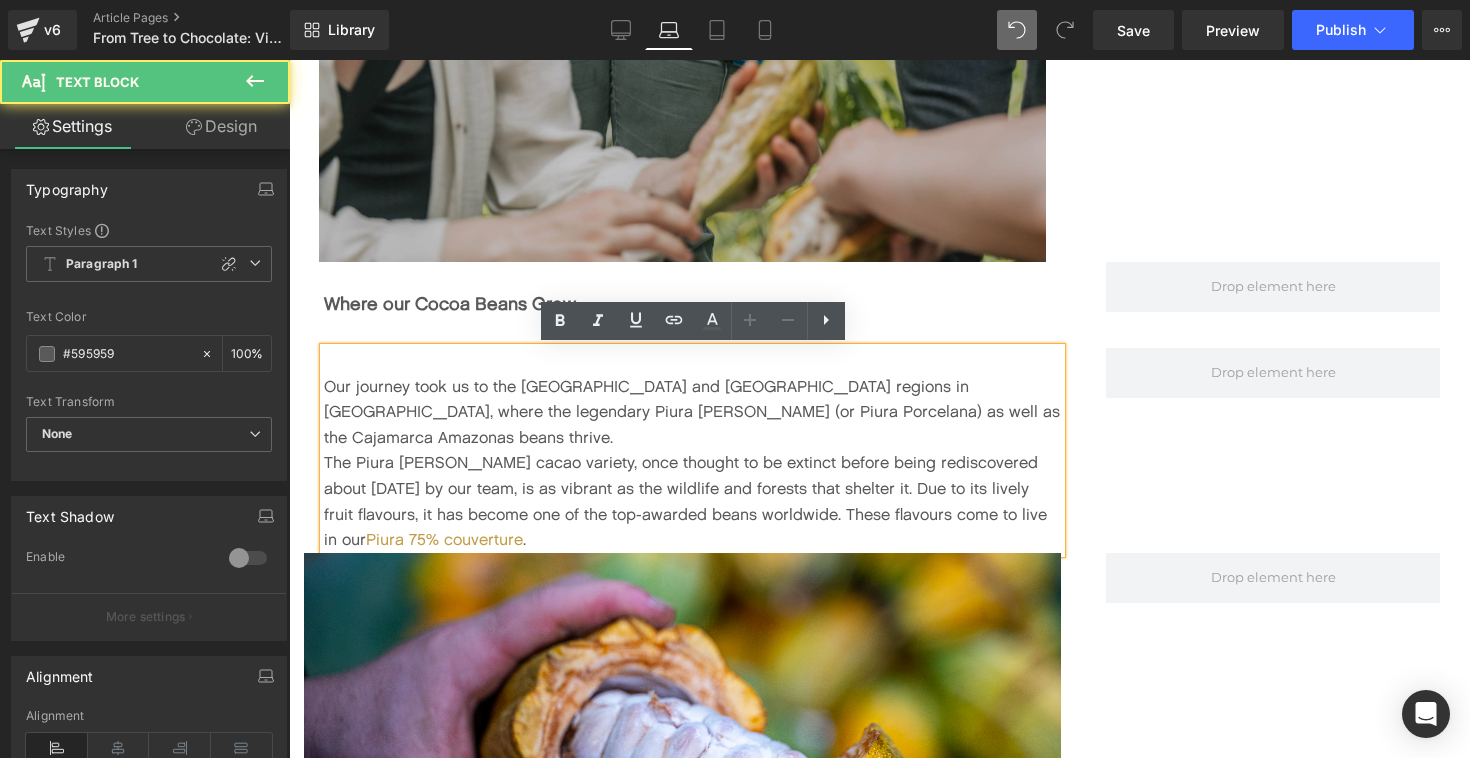 click on "Our journey took us to the [GEOGRAPHIC_DATA] and [GEOGRAPHIC_DATA] regions in [GEOGRAPHIC_DATA], where the legendary Piura [PERSON_NAME] (or Piura Porcelana) as well as the Cajamarca Amazonas beans thrive.  The Piura [PERSON_NAME] cacao variety, once thought to be extinct before being rediscovered about [DATE] by our team, is as vibrant as the wildlife and forests that shelter it. Due to its lively fruit flavours, it has become one of the top-awarded beans worldwide. These flavours come to live in our  Piura 75% couverture ." at bounding box center (692, 450) 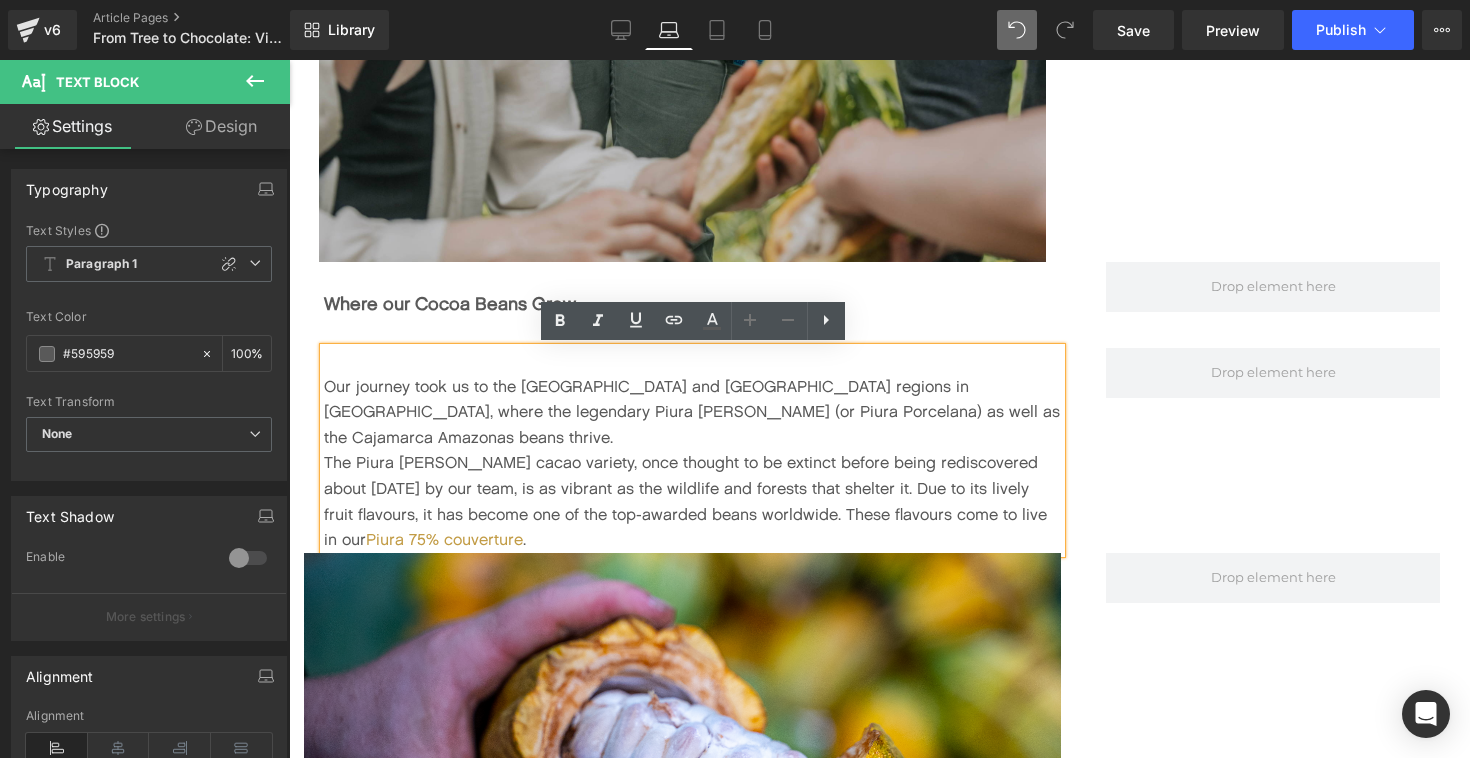 click on "Our journey took us to the [GEOGRAPHIC_DATA] and [GEOGRAPHIC_DATA] regions in [GEOGRAPHIC_DATA], where the legendary Piura [PERSON_NAME] (or Piura Porcelana) as well as the Cajamarca Amazonas beans thrive." at bounding box center [692, 412] 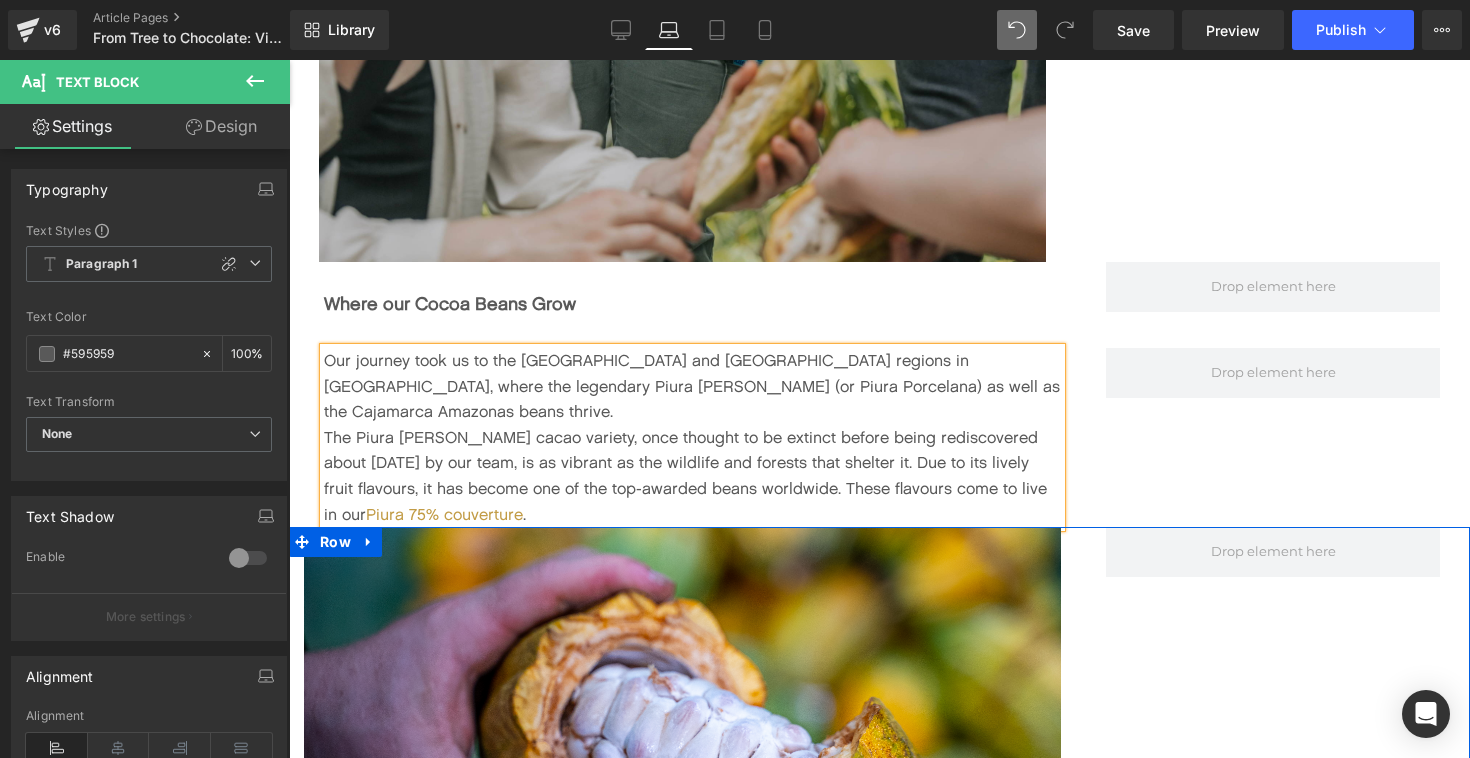 click on "Image         Row         Row" at bounding box center [879, 740] 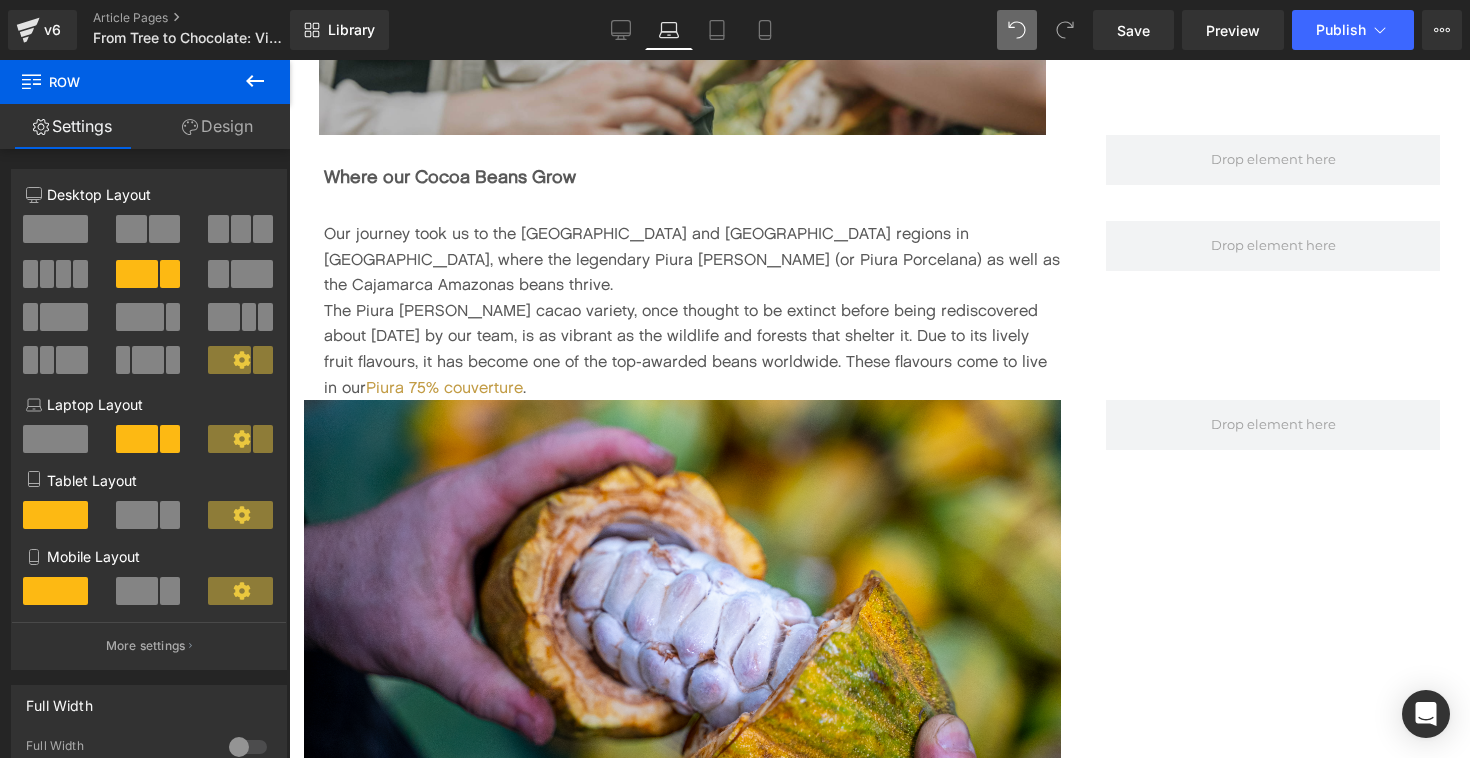 scroll, scrollTop: 2437, scrollLeft: 0, axis: vertical 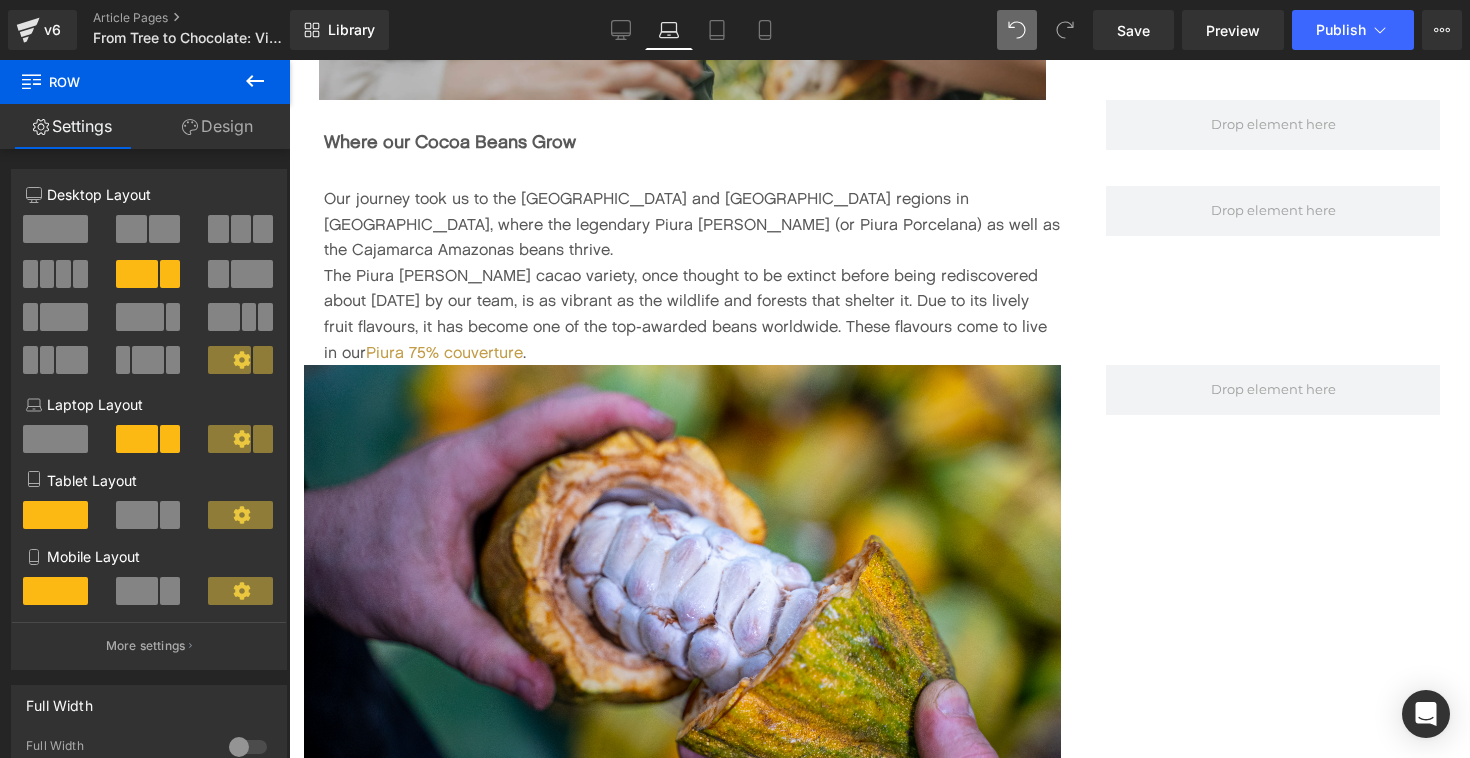 click on "Our journey took us to the [GEOGRAPHIC_DATA] and [GEOGRAPHIC_DATA] regions in [GEOGRAPHIC_DATA], where the legendary Piura [PERSON_NAME] (or Piura Porcelana) as well as the Cajamarca Amazonas beans thrive." at bounding box center [692, 224] 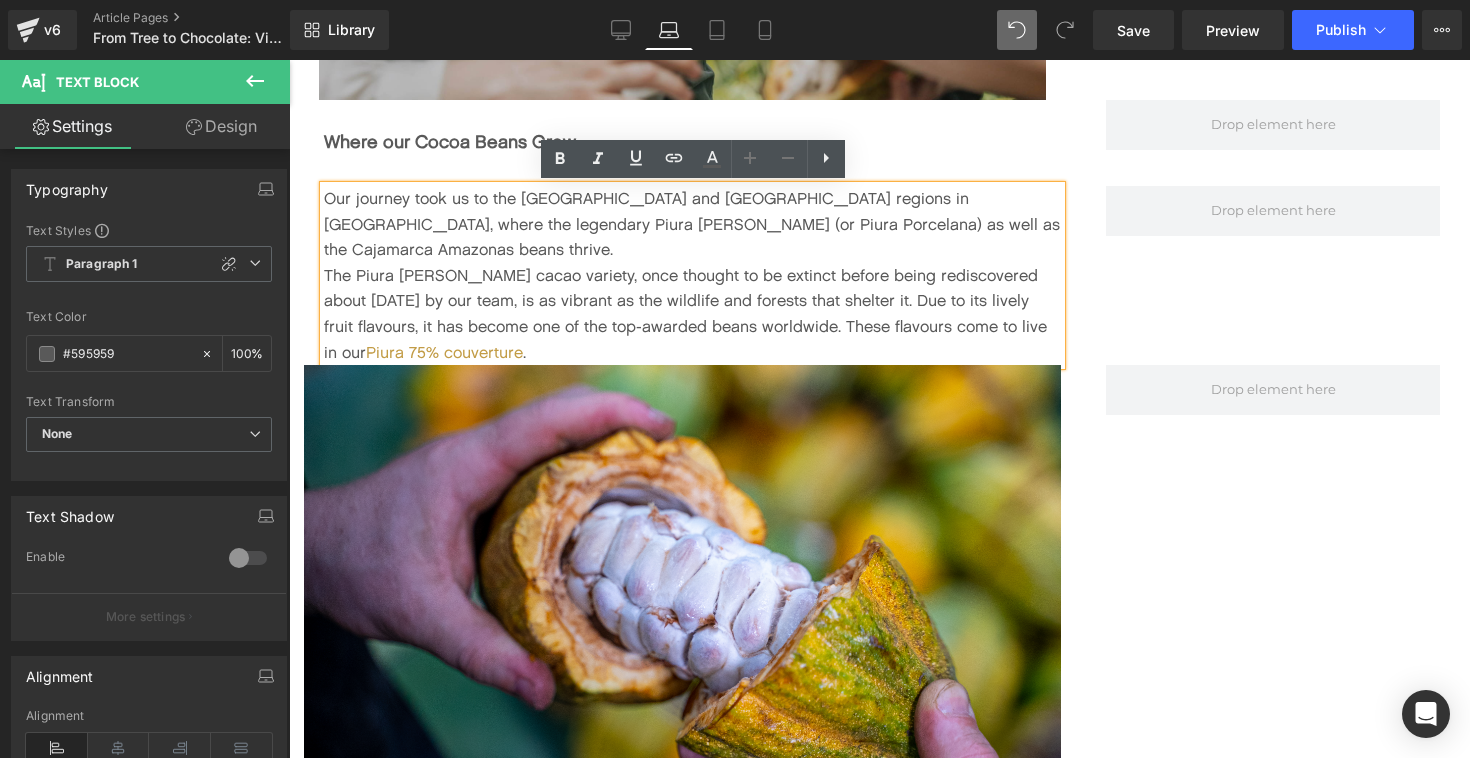 scroll, scrollTop: 2446, scrollLeft: 0, axis: vertical 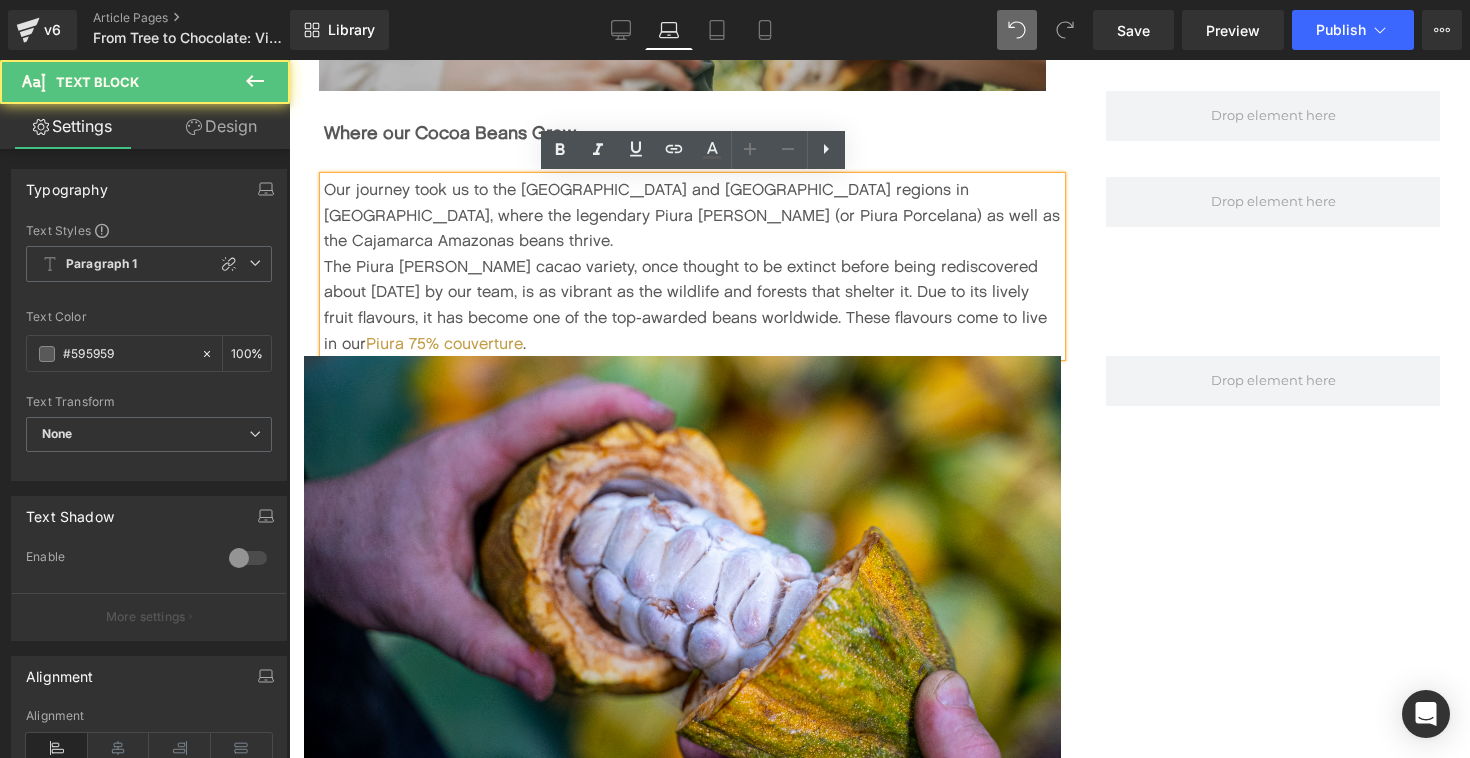 click on "Our journey took us to the [GEOGRAPHIC_DATA] and [GEOGRAPHIC_DATA] regions in [GEOGRAPHIC_DATA], where the legendary Piura [PERSON_NAME] (or Piura Porcelana) as well as the Cajamarca Amazonas beans thrive.  The Piura [PERSON_NAME] cacao variety, once thought to be extinct before being rediscovered about [DATE] by our team, is as vibrant as the wildlife and forests that shelter it. Due to its lively fruit flavours, it has become one of the top-awarded beans worldwide. These flavours come to live in our  Piura 75% couverture ." at bounding box center (692, 266) 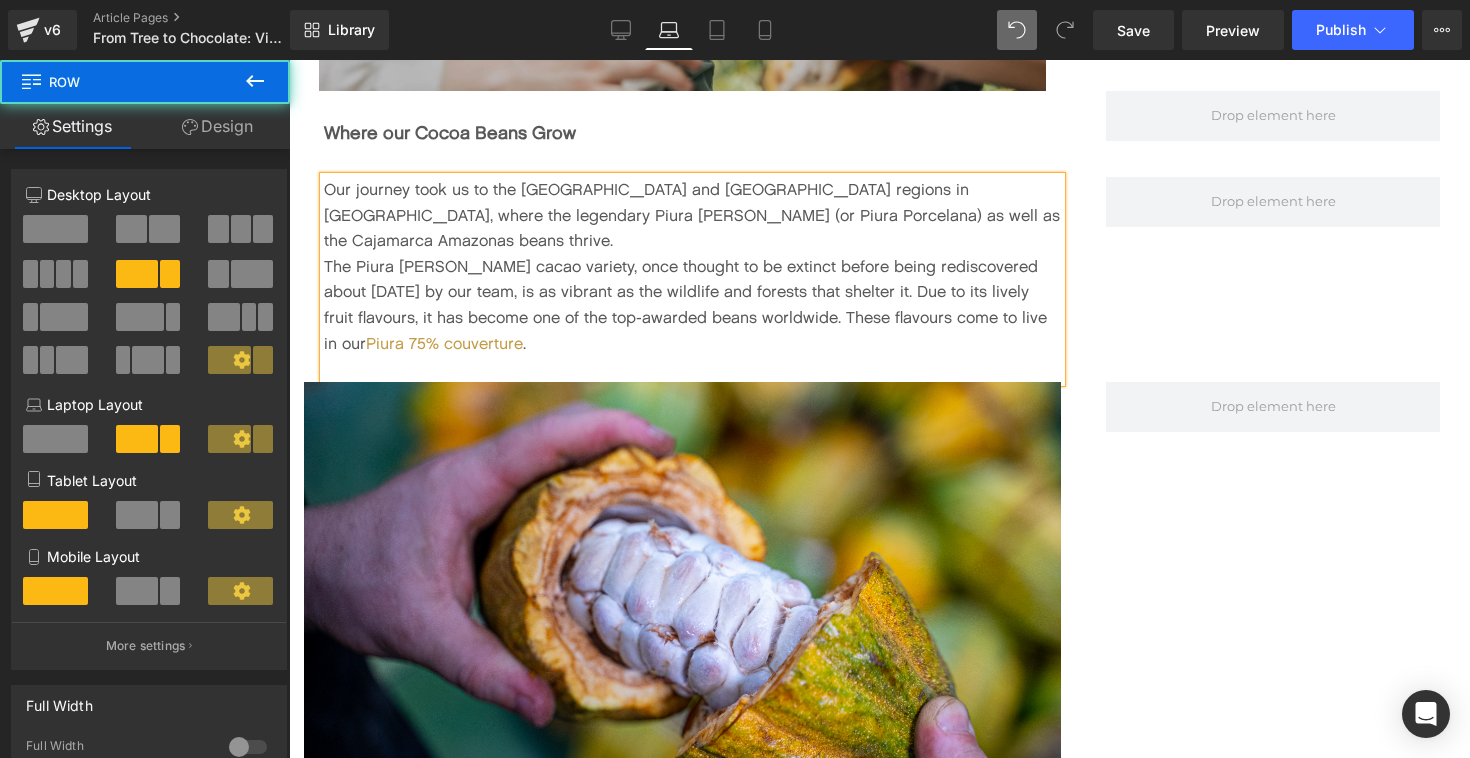 click on "Our journey took us to the [GEOGRAPHIC_DATA] and [GEOGRAPHIC_DATA] regions in [GEOGRAPHIC_DATA], where the legendary Piura [PERSON_NAME] (or Piura Porcelana) as well as the Cajamarca Amazonas beans thrive.  The Piura [PERSON_NAME] cacao variety, once thought to be extinct before being rediscovered about [DATE] by our team, is as vibrant as the wildlife and forests that shelter it. Due to its lively fruit flavours, it has become one of the top-awarded beans worldwide. These flavours come to live in our  Piura 75% couverture . Text Block         Row         Row" at bounding box center [879, 279] 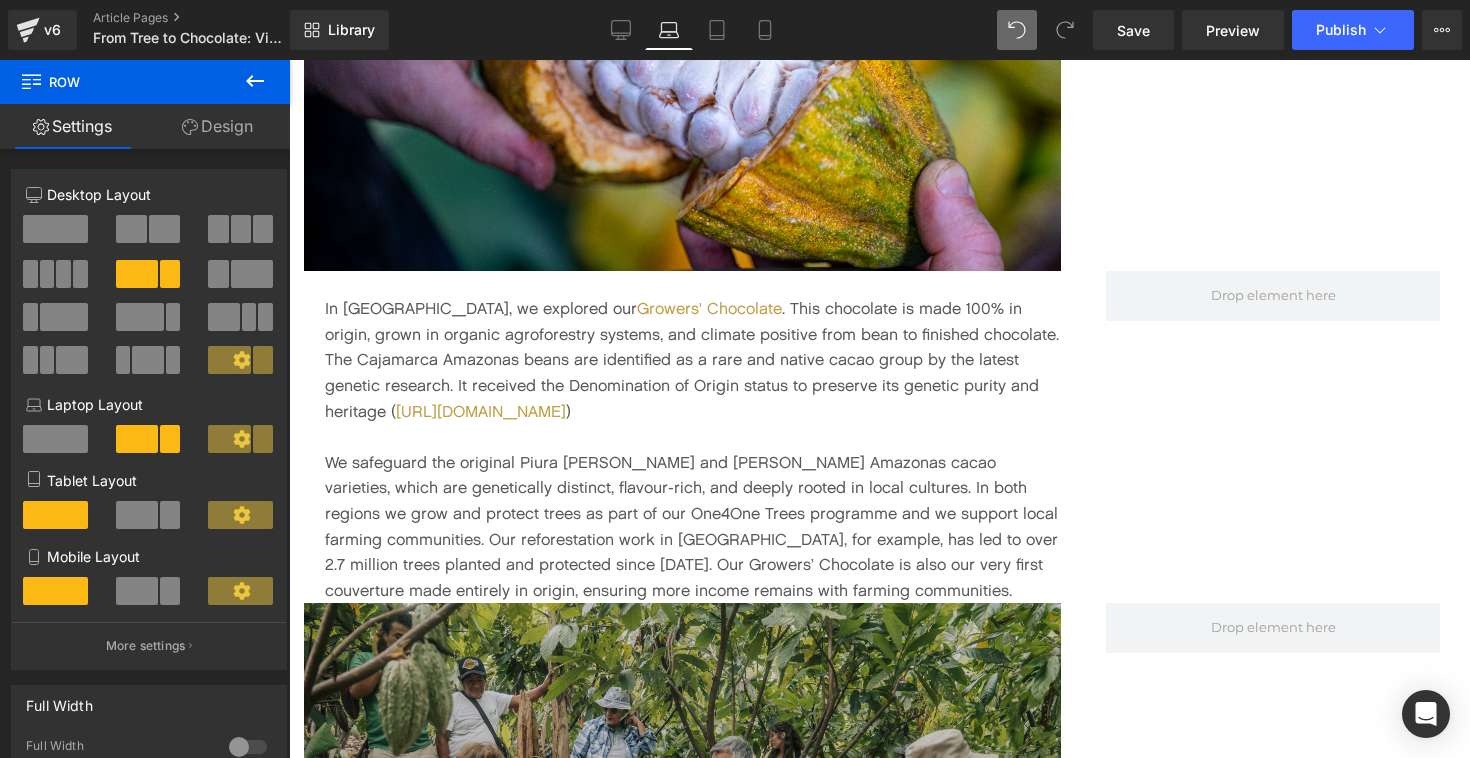 scroll, scrollTop: 2993, scrollLeft: 0, axis: vertical 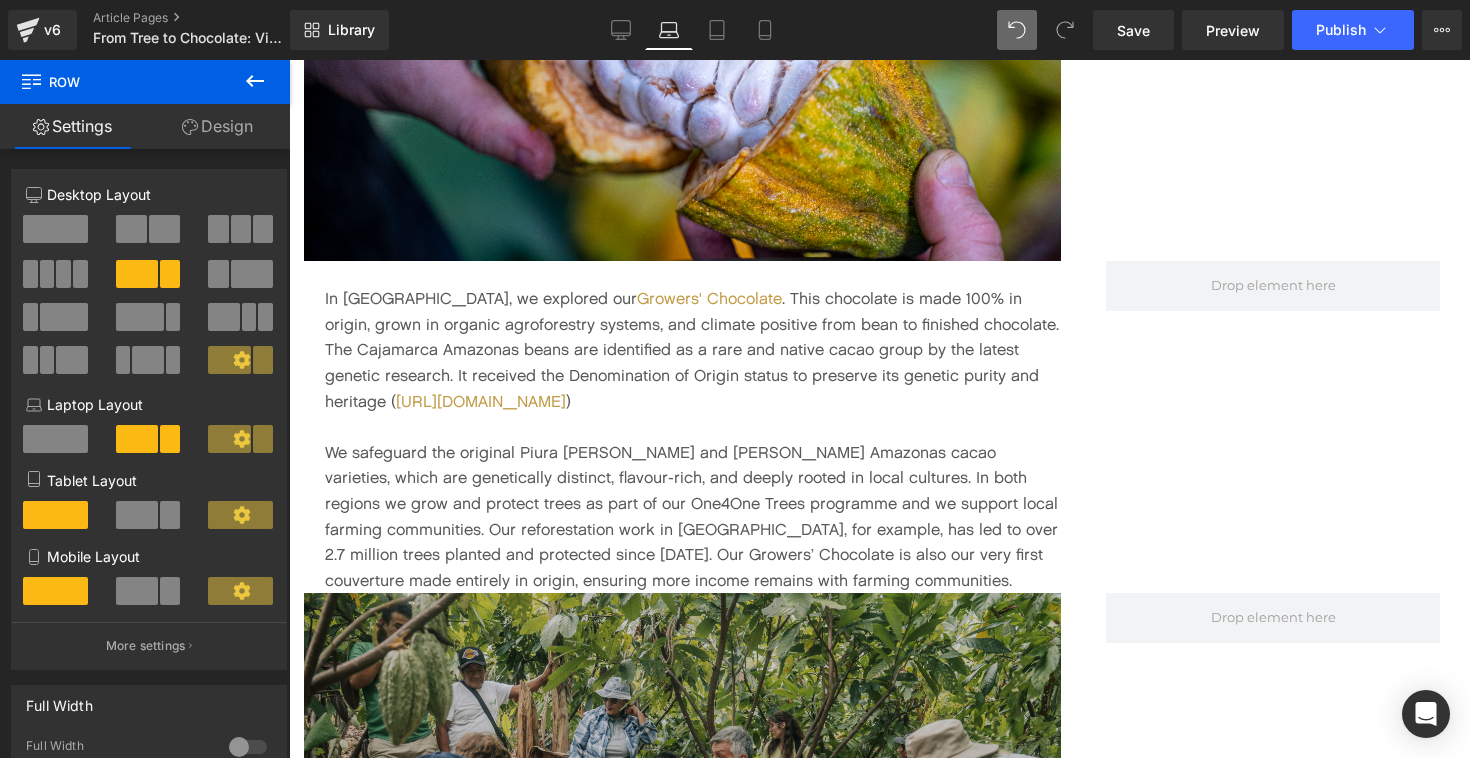 click on "We safeguard the original Piura [PERSON_NAME] and [PERSON_NAME] Amazonas cacao varieties, which are genetically distinct, flavour-rich, and deeply rooted in local cultures. In both regions we grow and protect trees as part of our One4One Trees programme and we support local farming communities. Our reforestation work in [GEOGRAPHIC_DATA], for example, has led to over 2.7 million trees planted and protected since [DATE]. Our Growers’ Chocolate is also our very first couverture made entirely in origin, ensuring more income remains with farming communities." at bounding box center [693, 517] 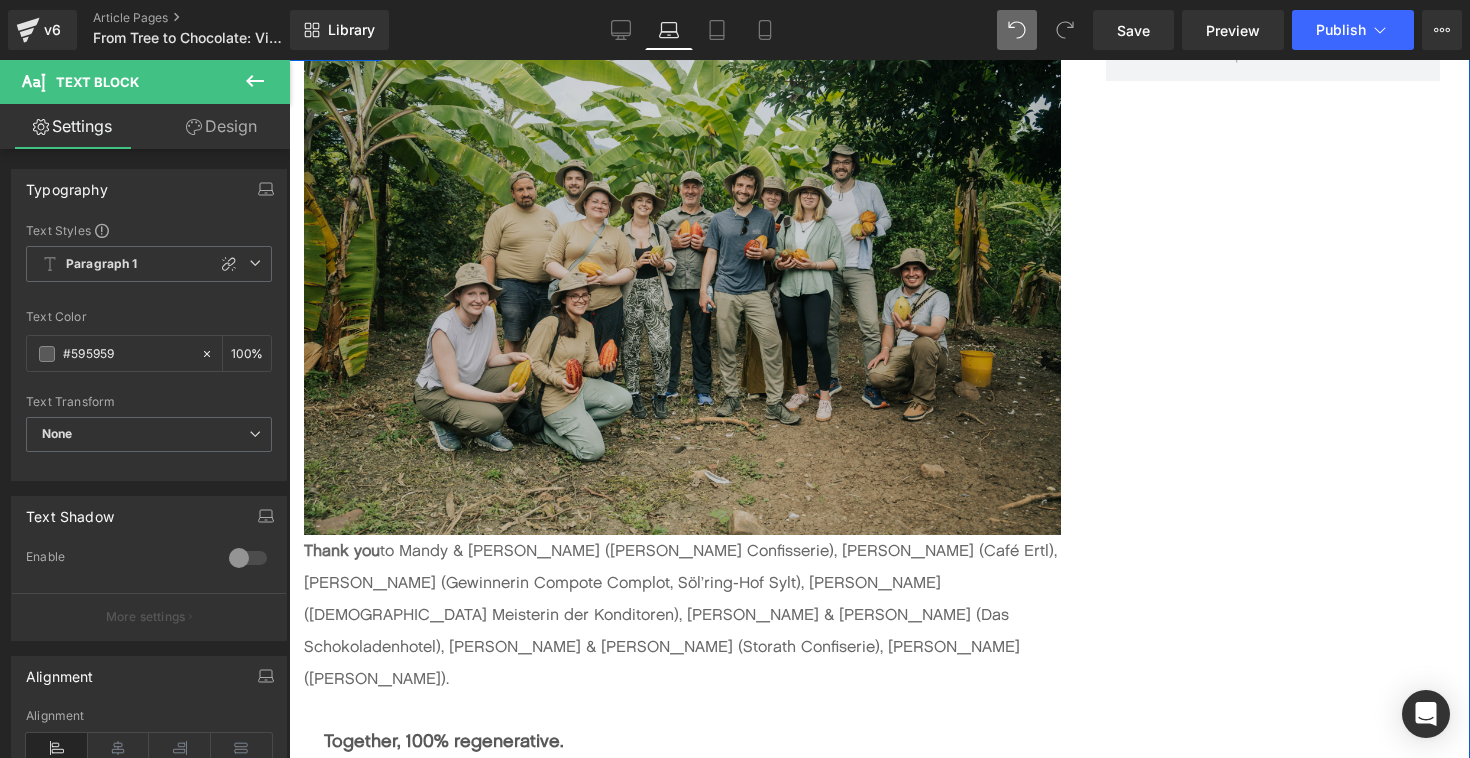 scroll, scrollTop: 4560, scrollLeft: 0, axis: vertical 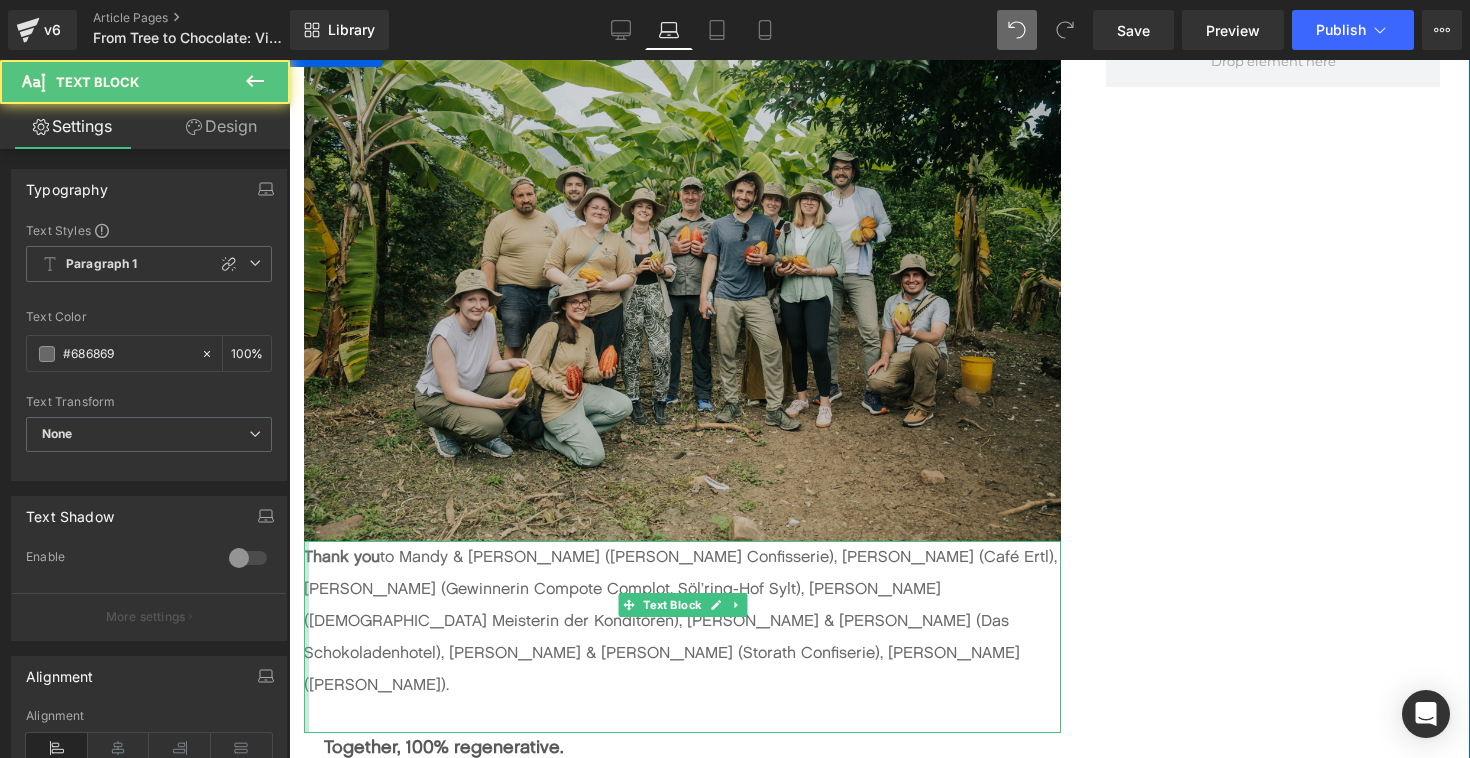 click at bounding box center (306, 637) 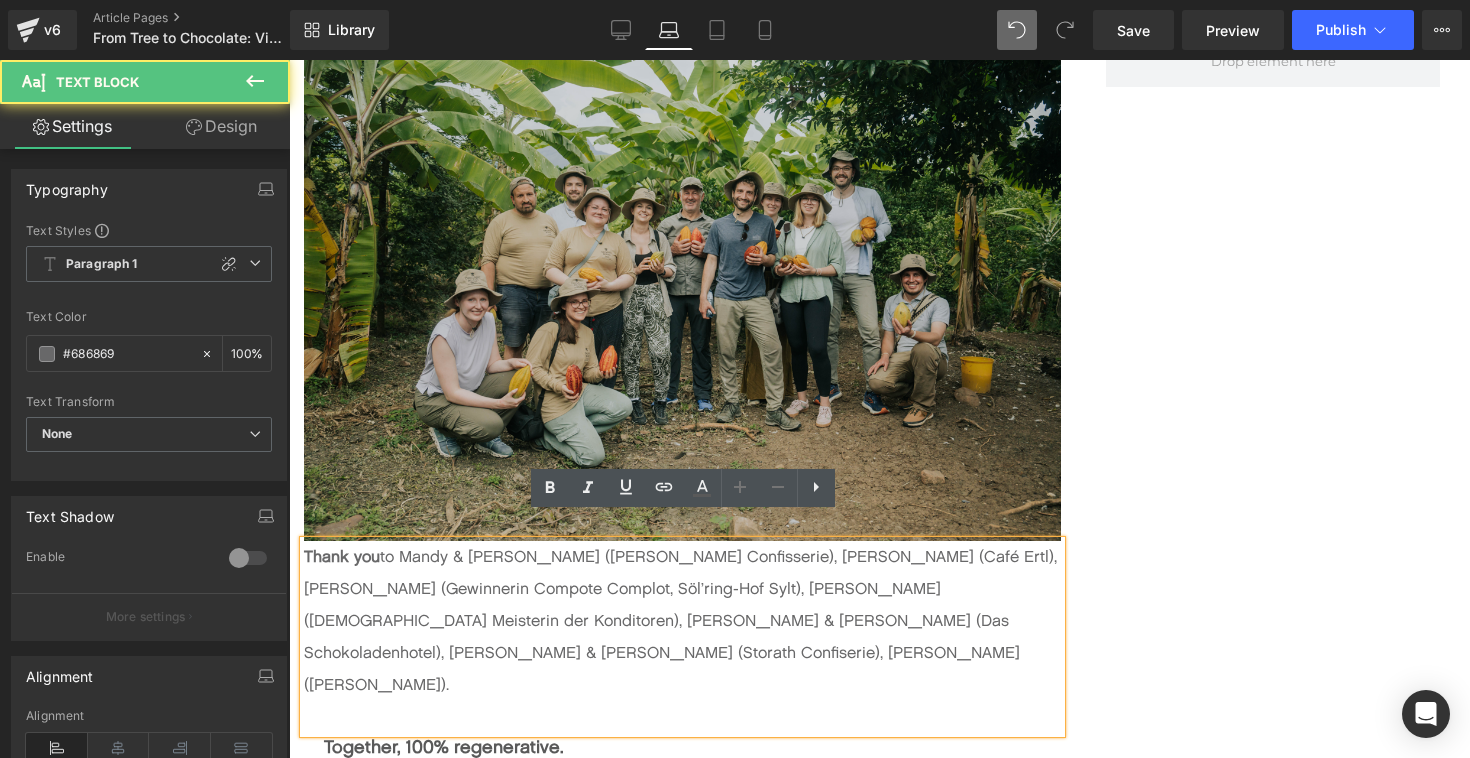 click on "Thank you" at bounding box center (342, 556) 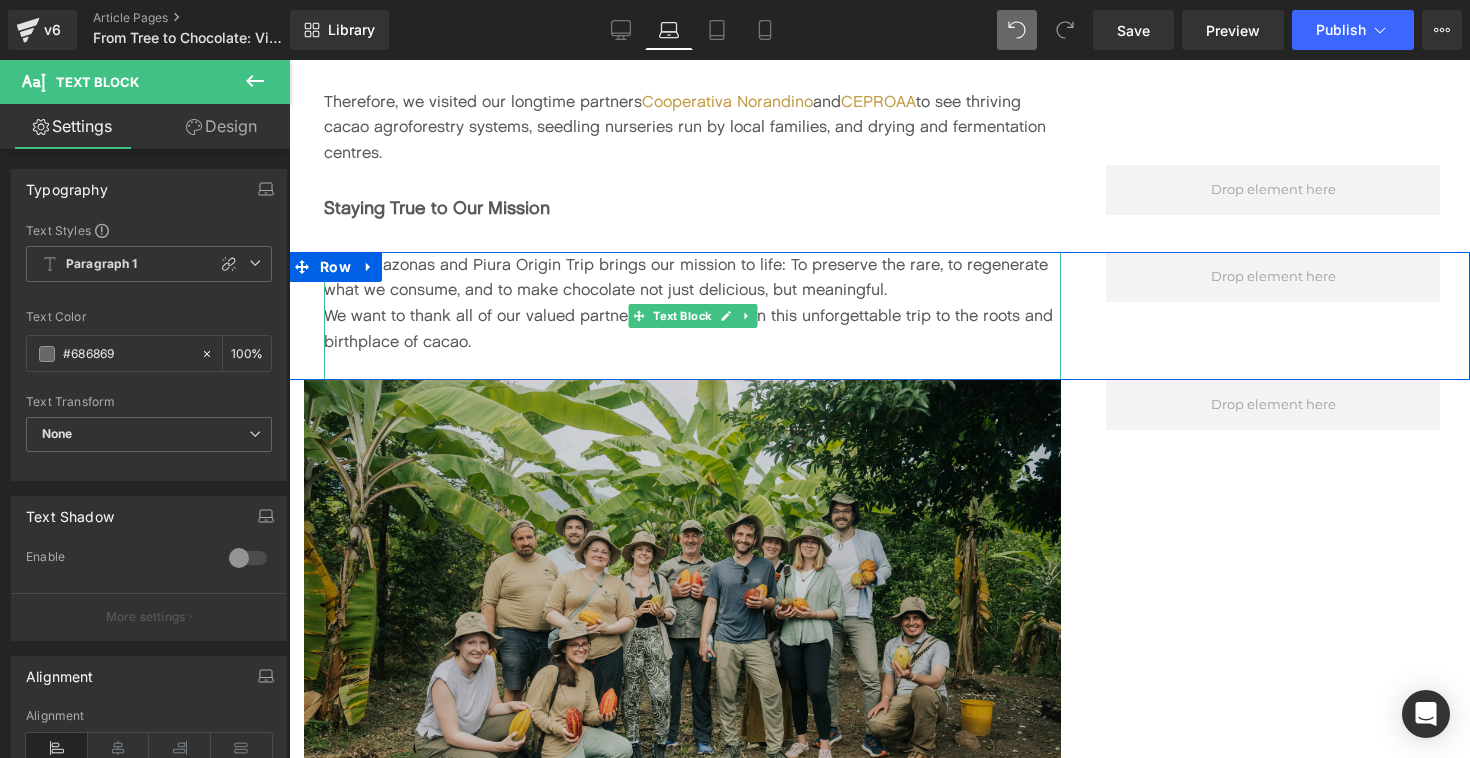scroll, scrollTop: 4219, scrollLeft: 0, axis: vertical 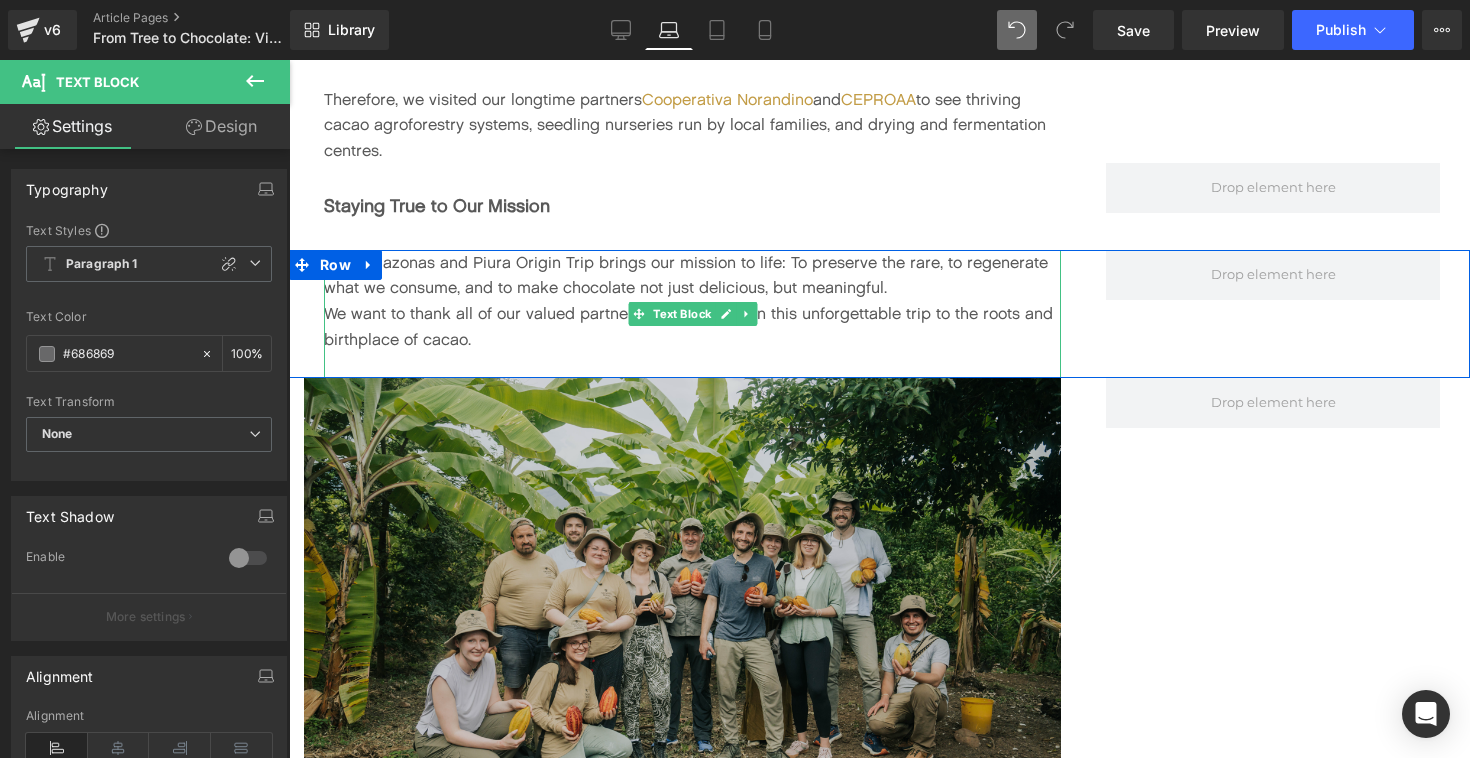 click on "We want to thank all of our valued partners for joining us on this unforgettable trip to the roots and birthplace of cacao." at bounding box center (692, 326) 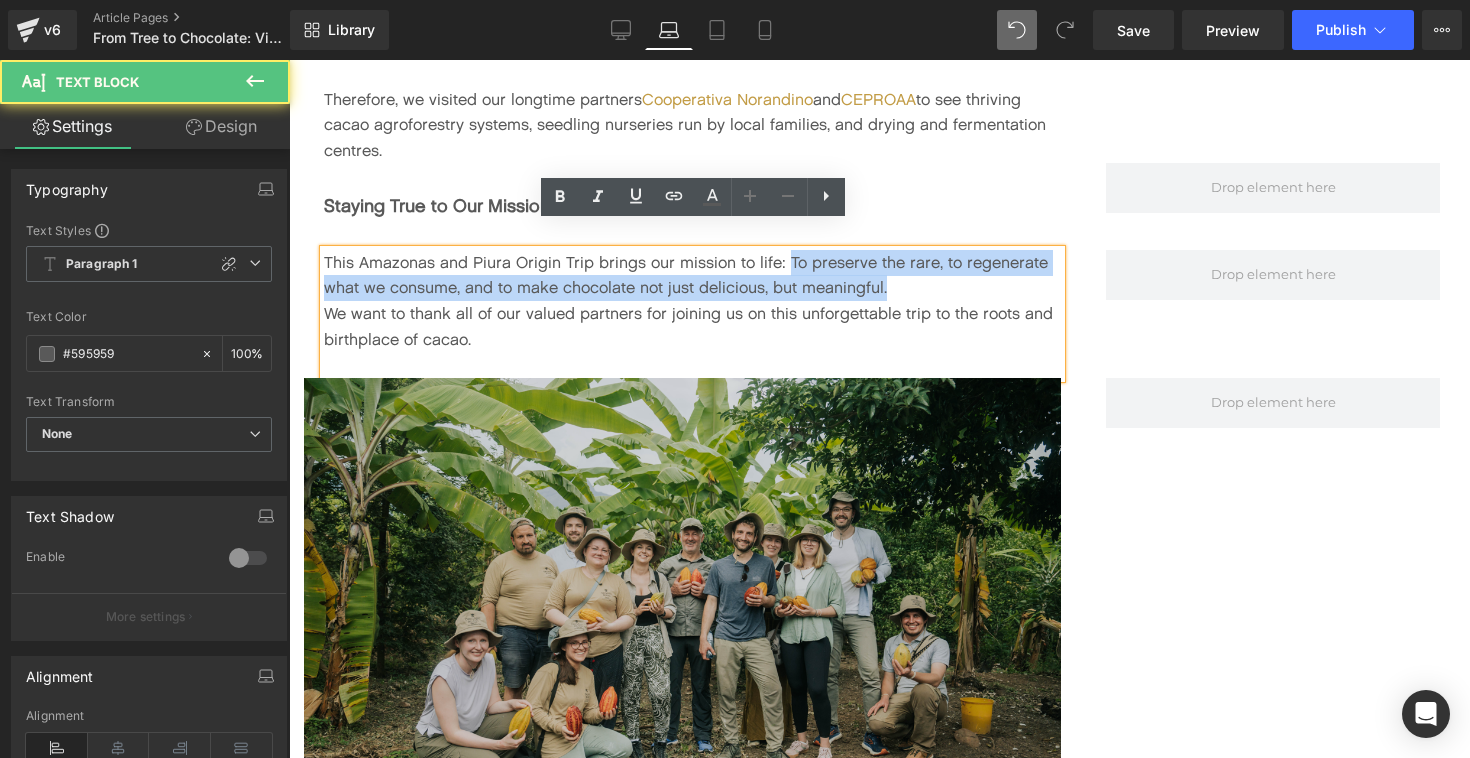 drag, startPoint x: 786, startPoint y: 234, endPoint x: 895, endPoint y: 256, distance: 111.19802 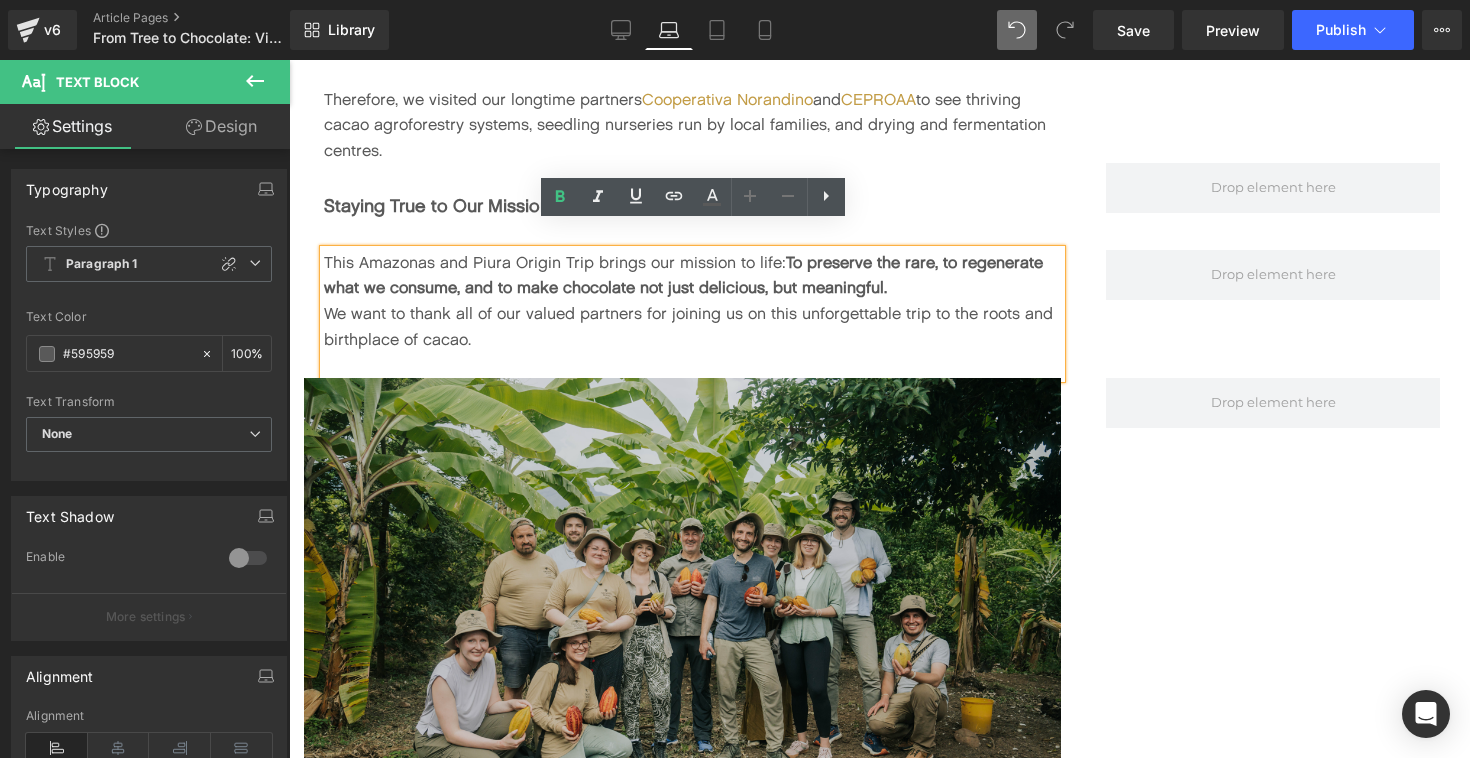 click at bounding box center (692, 177) 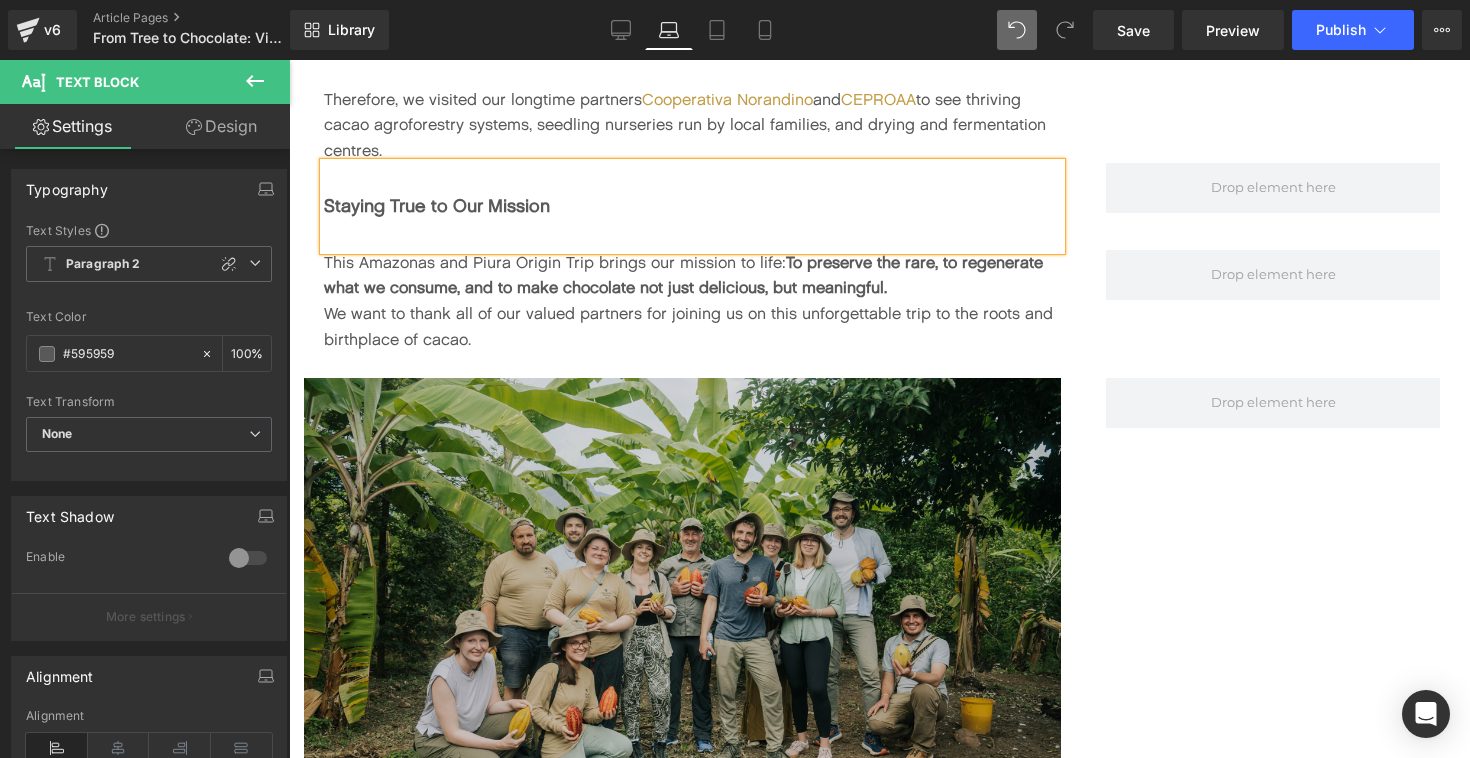 click on "This Amazonas and Piura Origin Trip brings our mission to life:  To preserve the rare, to regenerate what we consume, and to make chocolate not just delicious, but meaningful. We want to thank all of our valued partners for joining us on this unforgettable trip to the roots and birthplace of cacao.  Text Block         Row         Row" at bounding box center [879, 314] 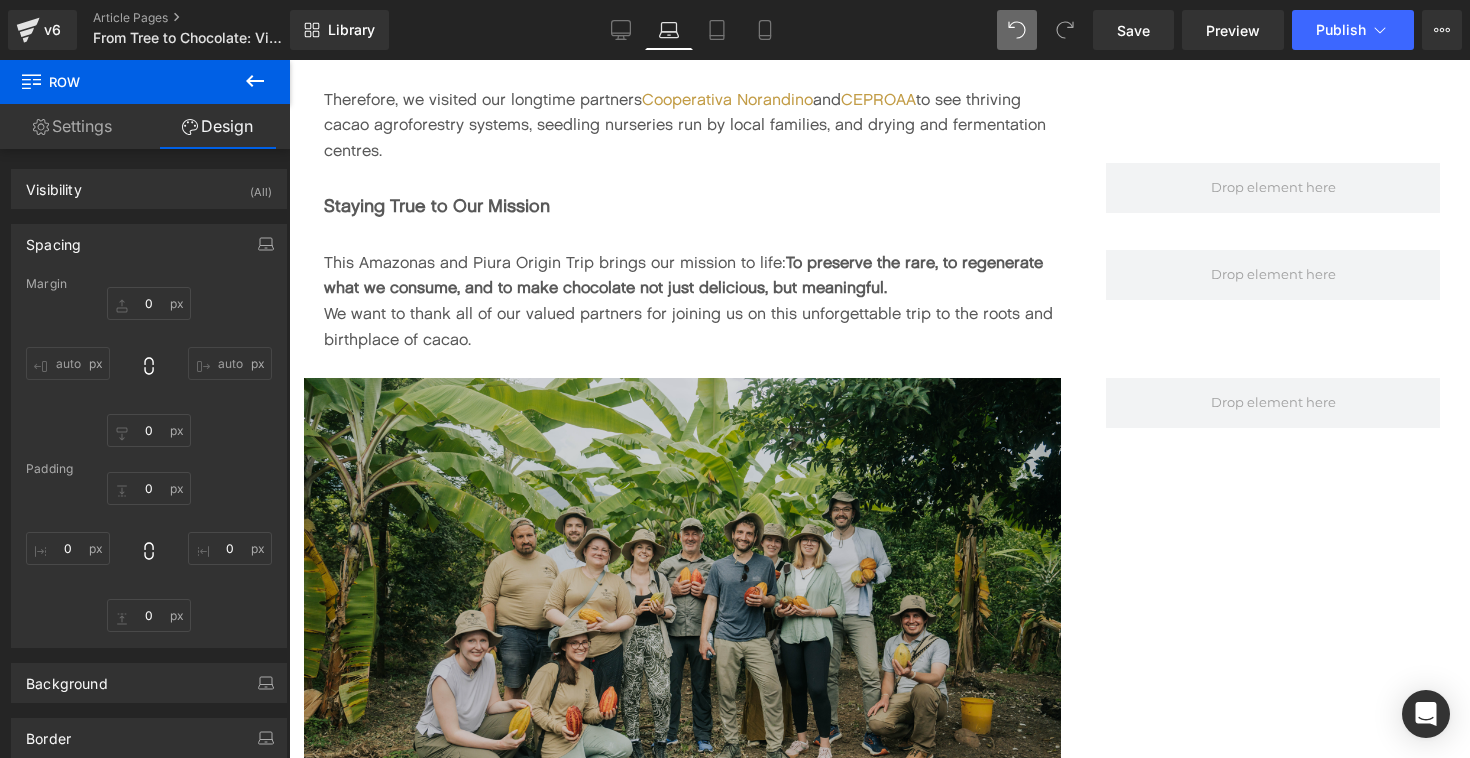 click 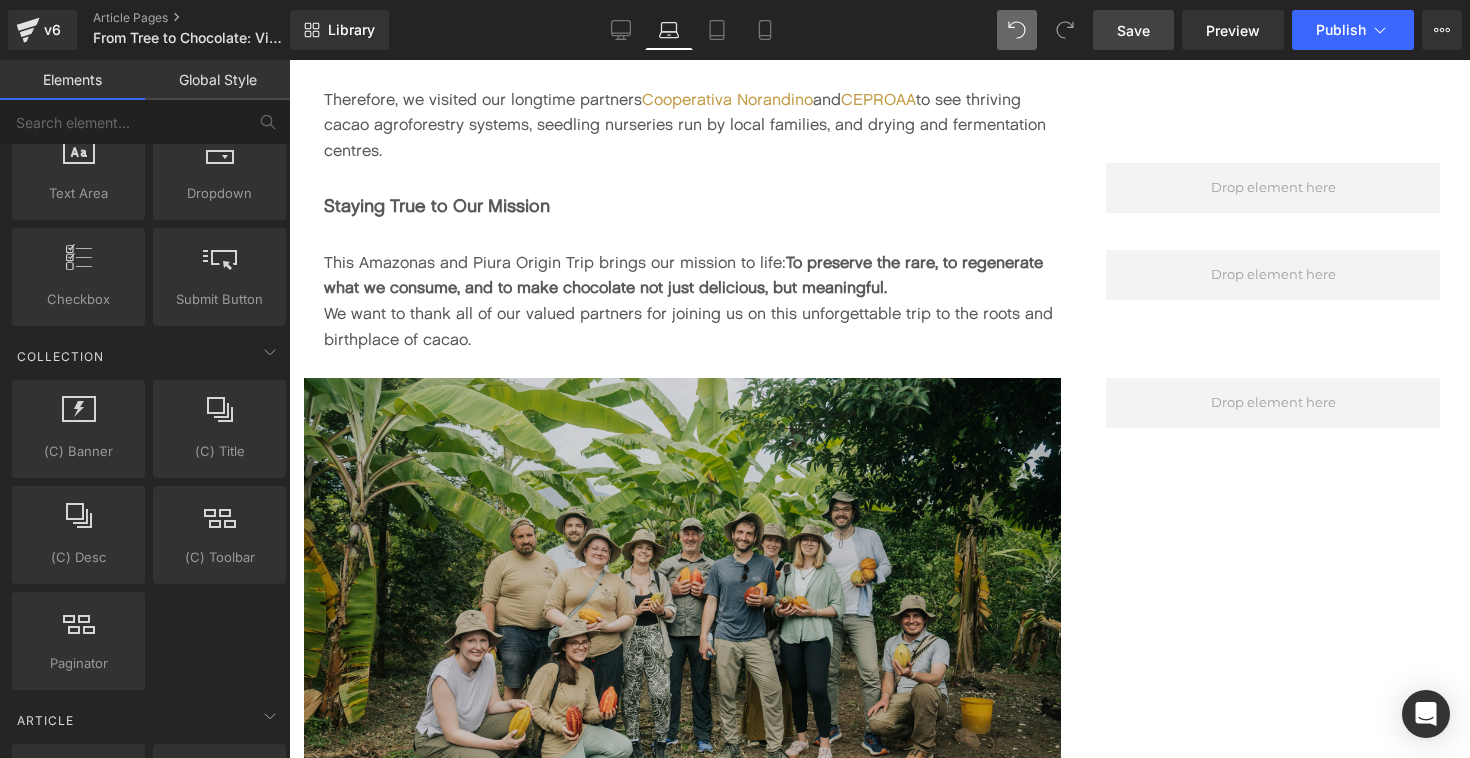 click on "Save" at bounding box center (1133, 30) 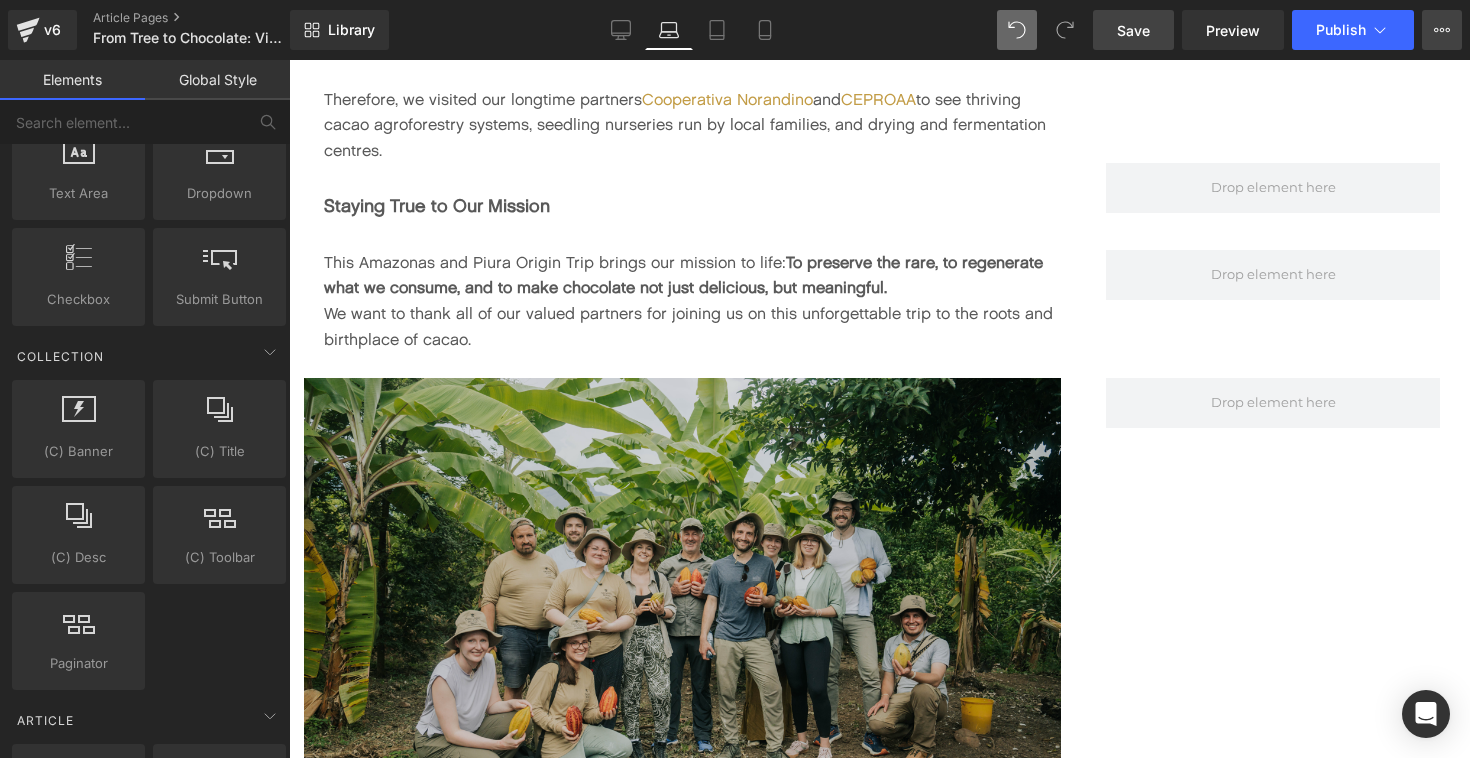 click 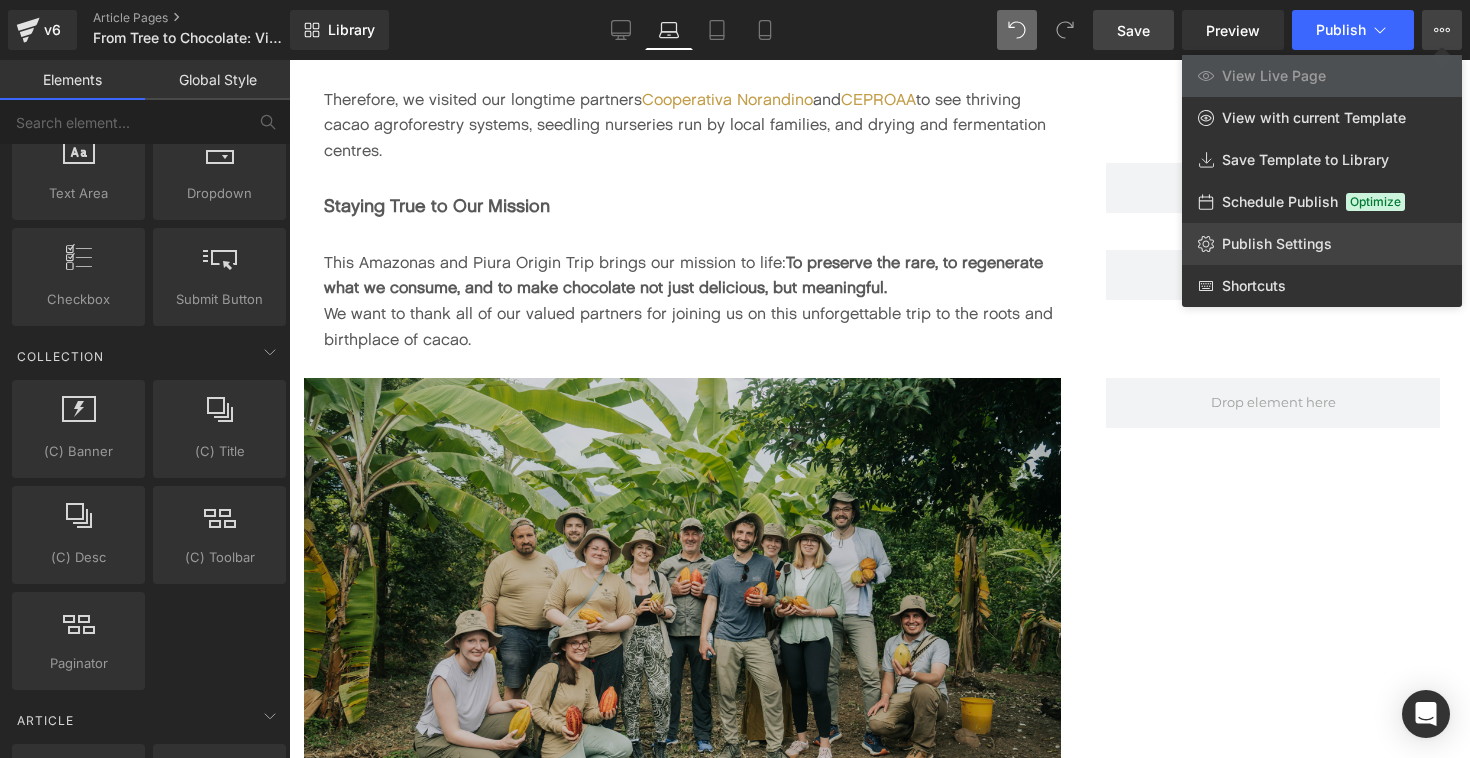 click on "Publish Settings" at bounding box center (1277, 244) 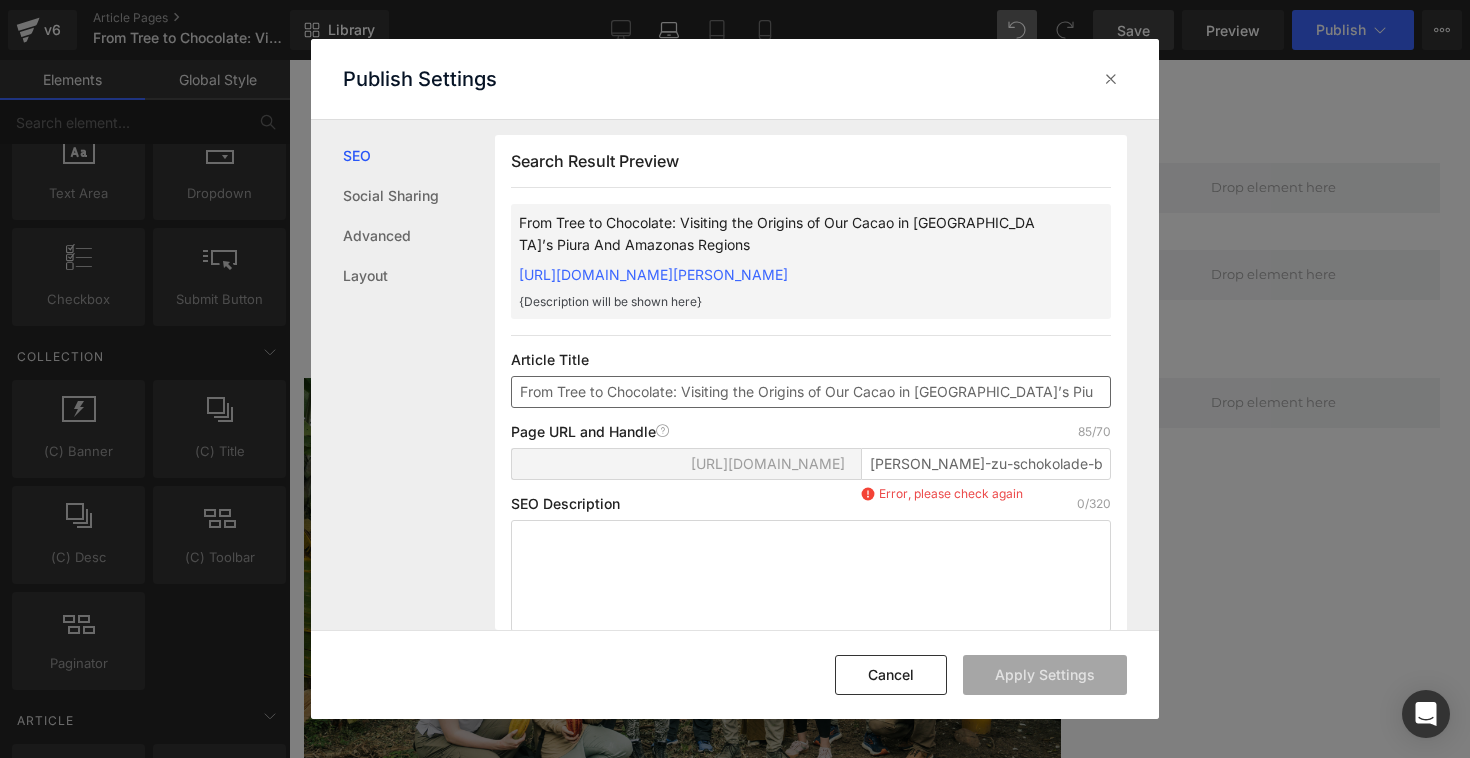 scroll, scrollTop: 31, scrollLeft: 0, axis: vertical 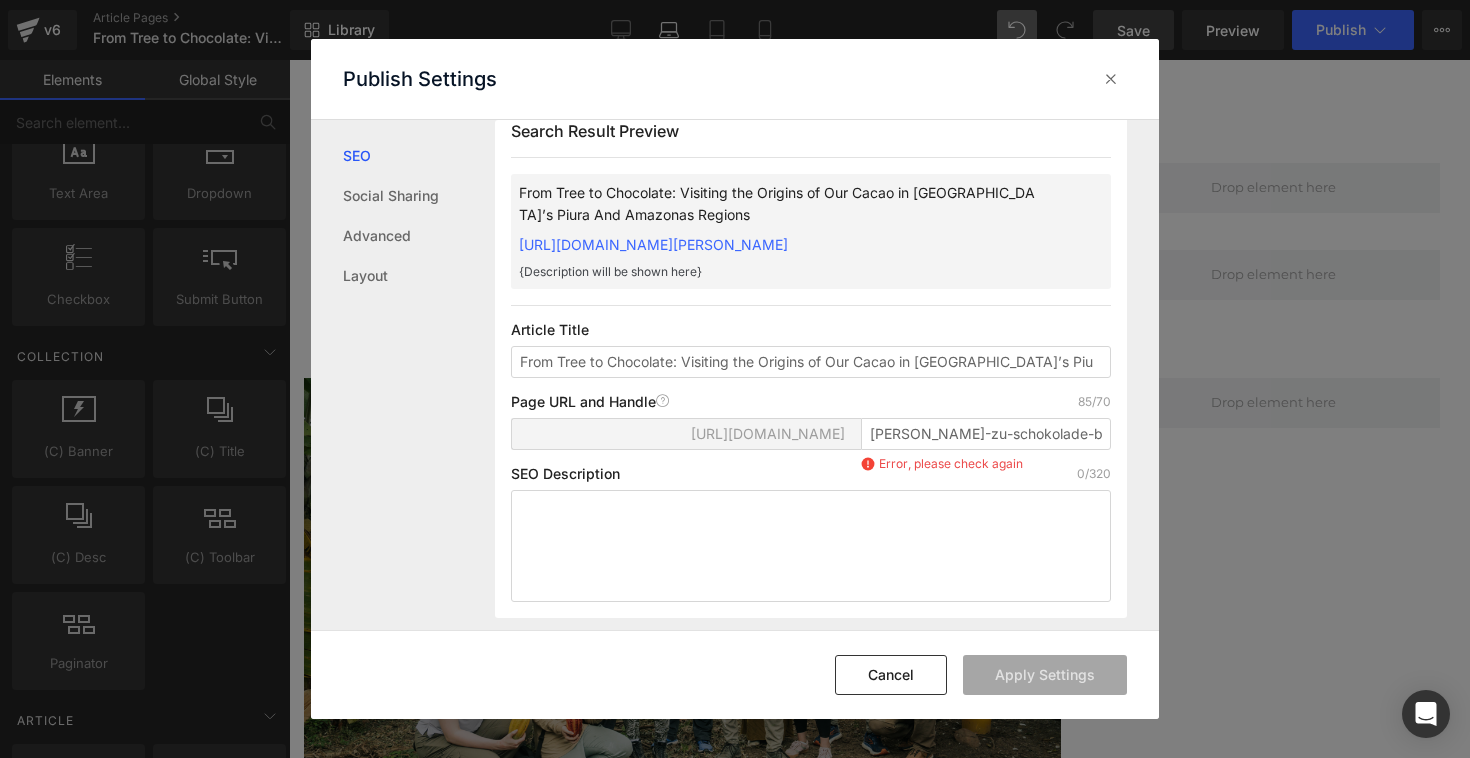 click on "[URL][DOMAIN_NAME]" at bounding box center [768, 434] 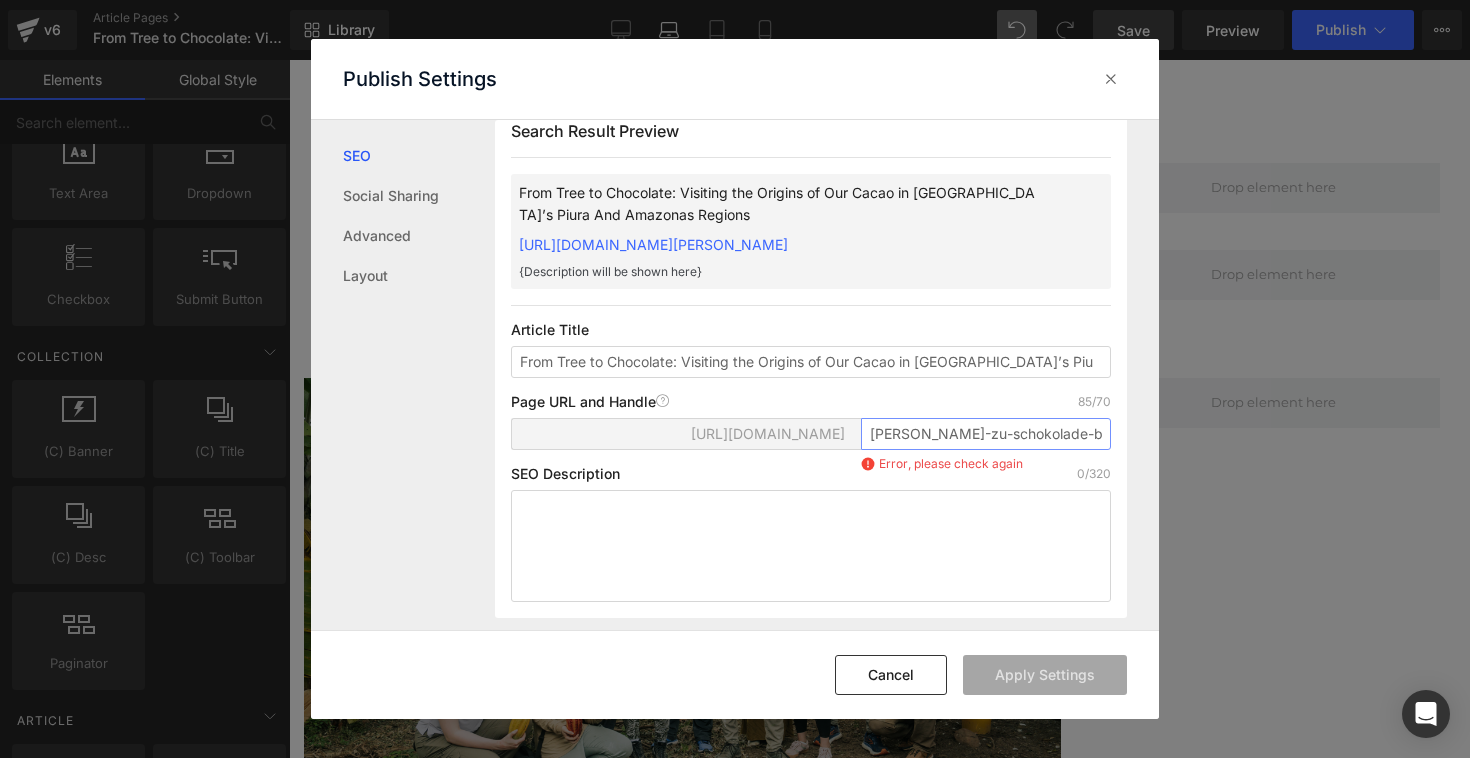 click on "[PERSON_NAME]-zu-schokolade-besuch-der-ursprunge-unseres-kakaos-in-piura-und-[GEOGRAPHIC_DATA]-[GEOGRAPHIC_DATA]" at bounding box center (986, 434) 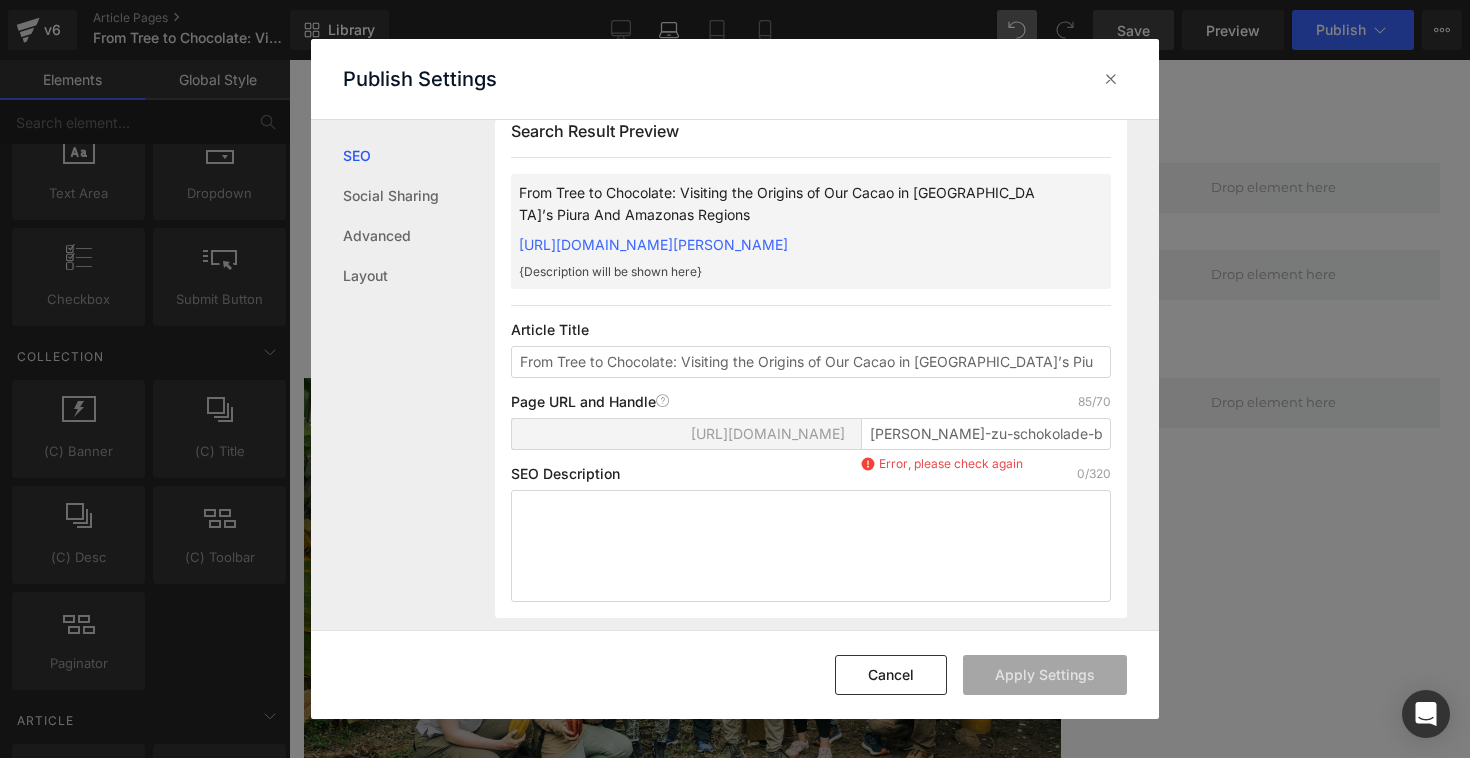 click on "Error, please check again" at bounding box center [951, 464] 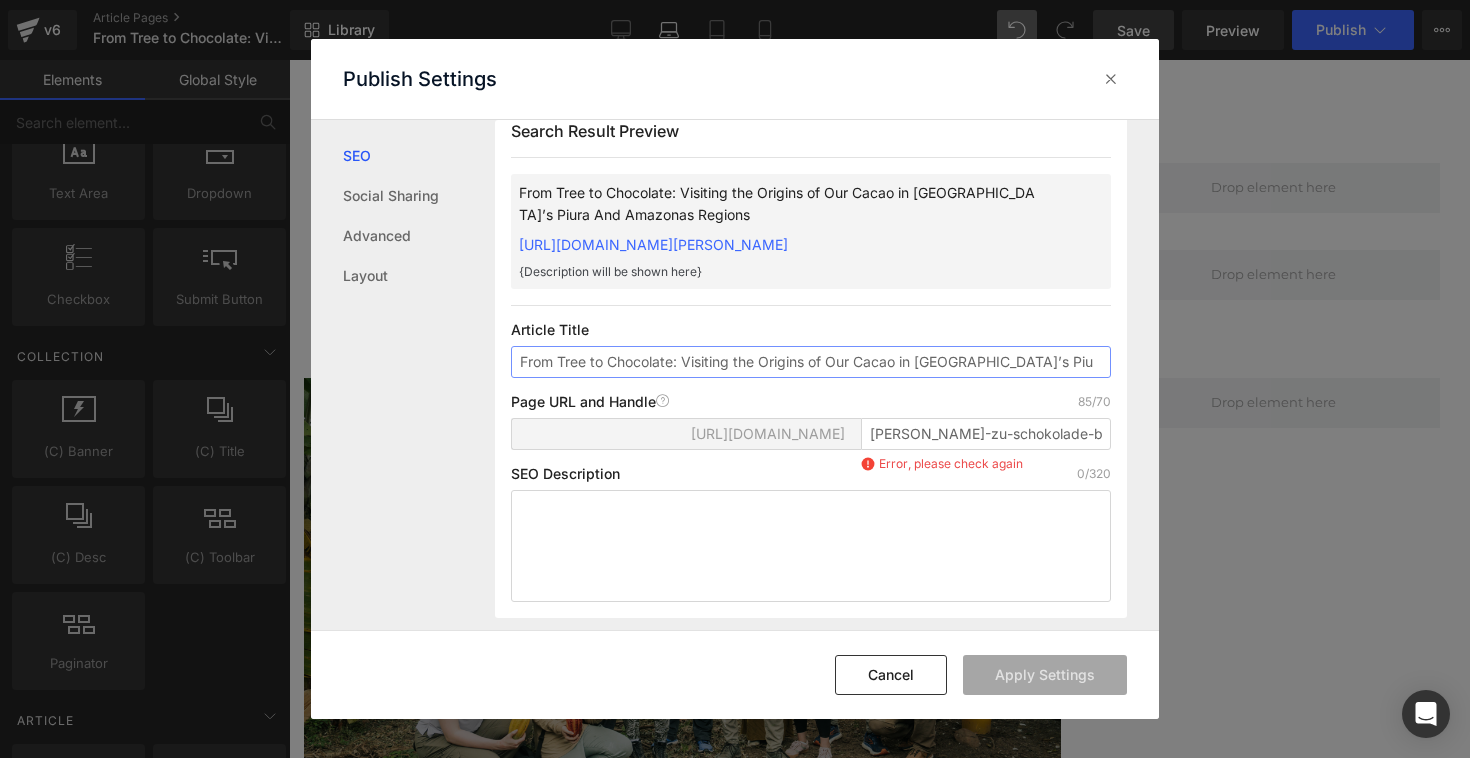 click on "From Tree to Chocolate: Visiting the Origins of Our Cacao in [GEOGRAPHIC_DATA]’s Piura And Amazonas Regions" at bounding box center [811, 362] 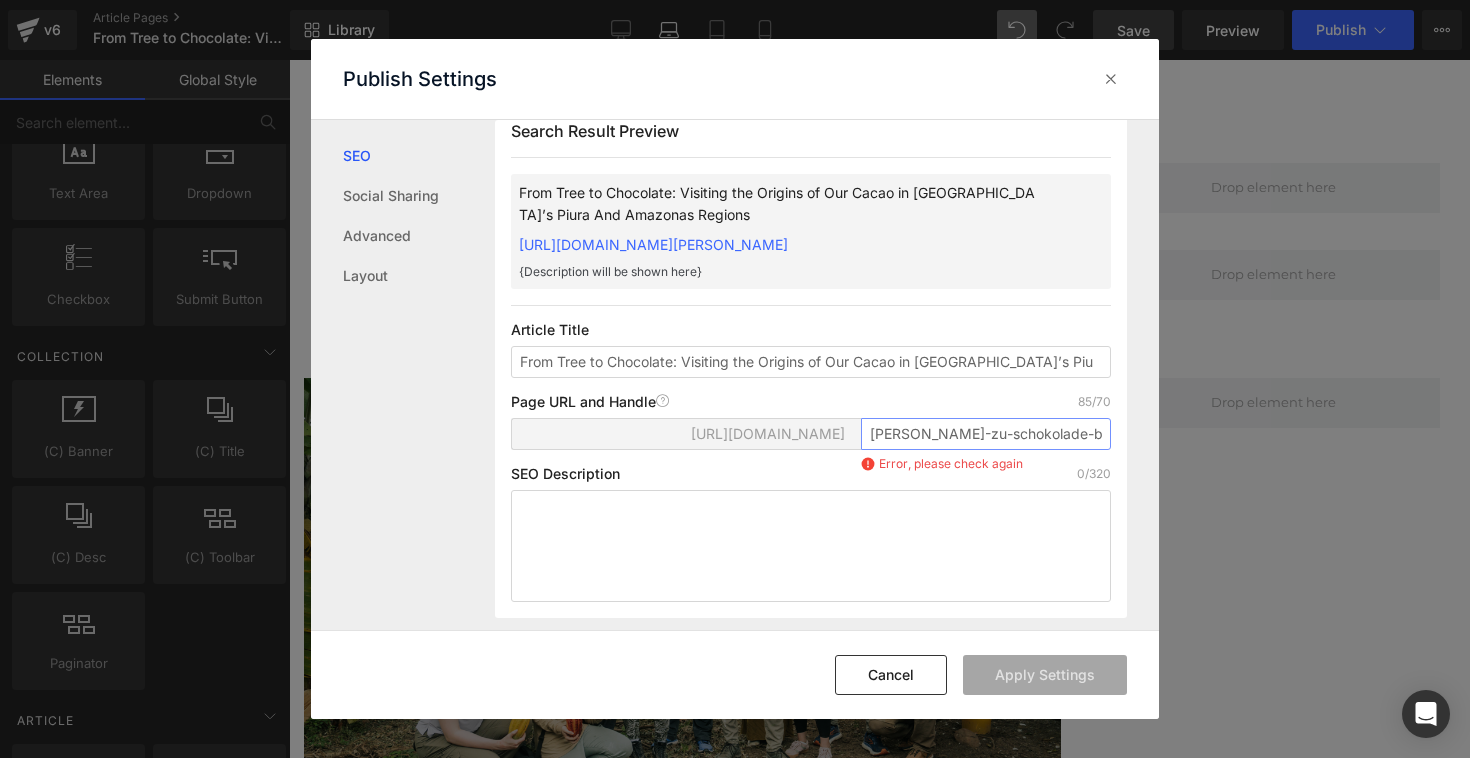 click on "[PERSON_NAME]-zu-schokolade-besuch-der-ursprunge-unseres-kakaos-in-piura-und-[GEOGRAPHIC_DATA]-[GEOGRAPHIC_DATA]" at bounding box center (986, 434) 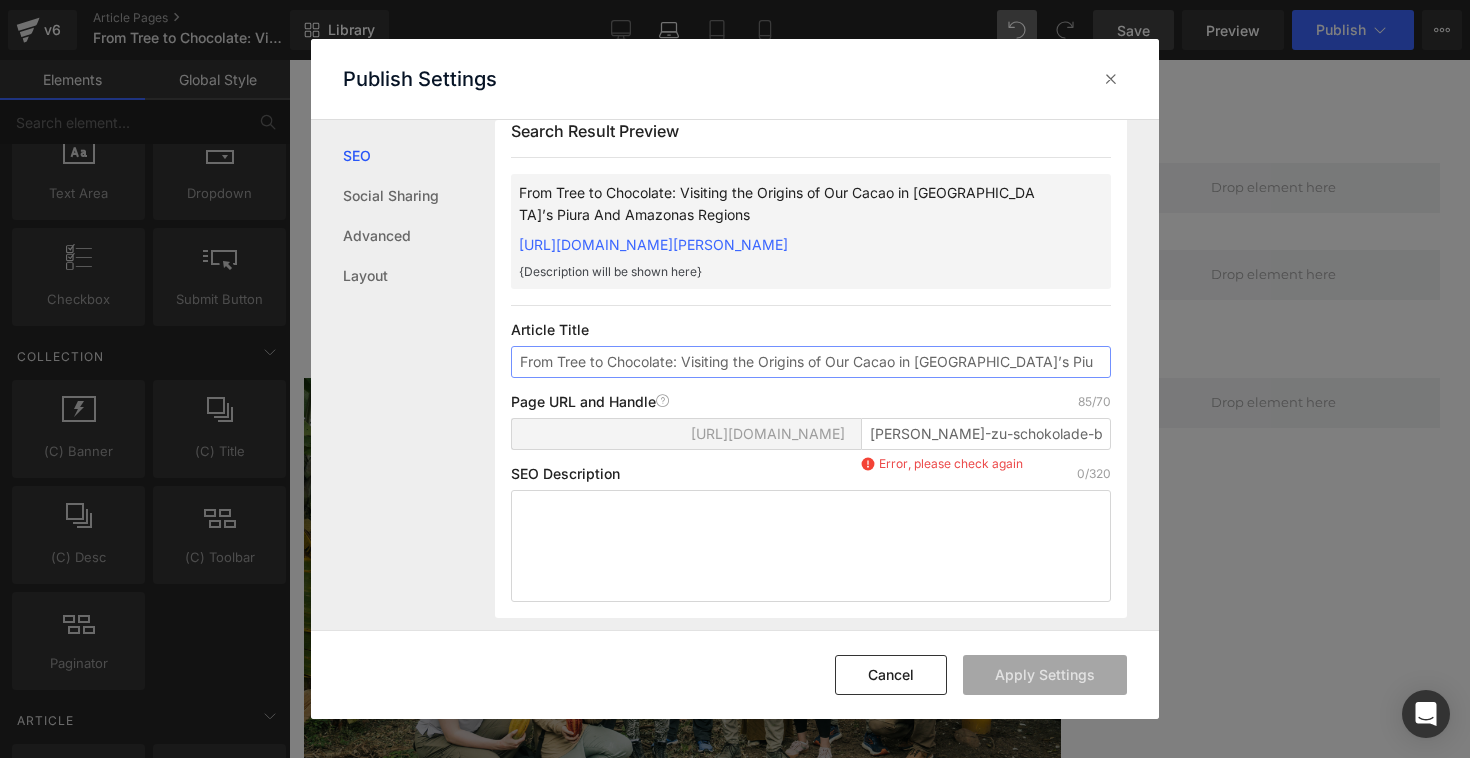 click on "From Tree to Chocolate: Visiting the Origins of Our Cacao in [GEOGRAPHIC_DATA]’s Piura And Amazonas Regions" at bounding box center (811, 362) 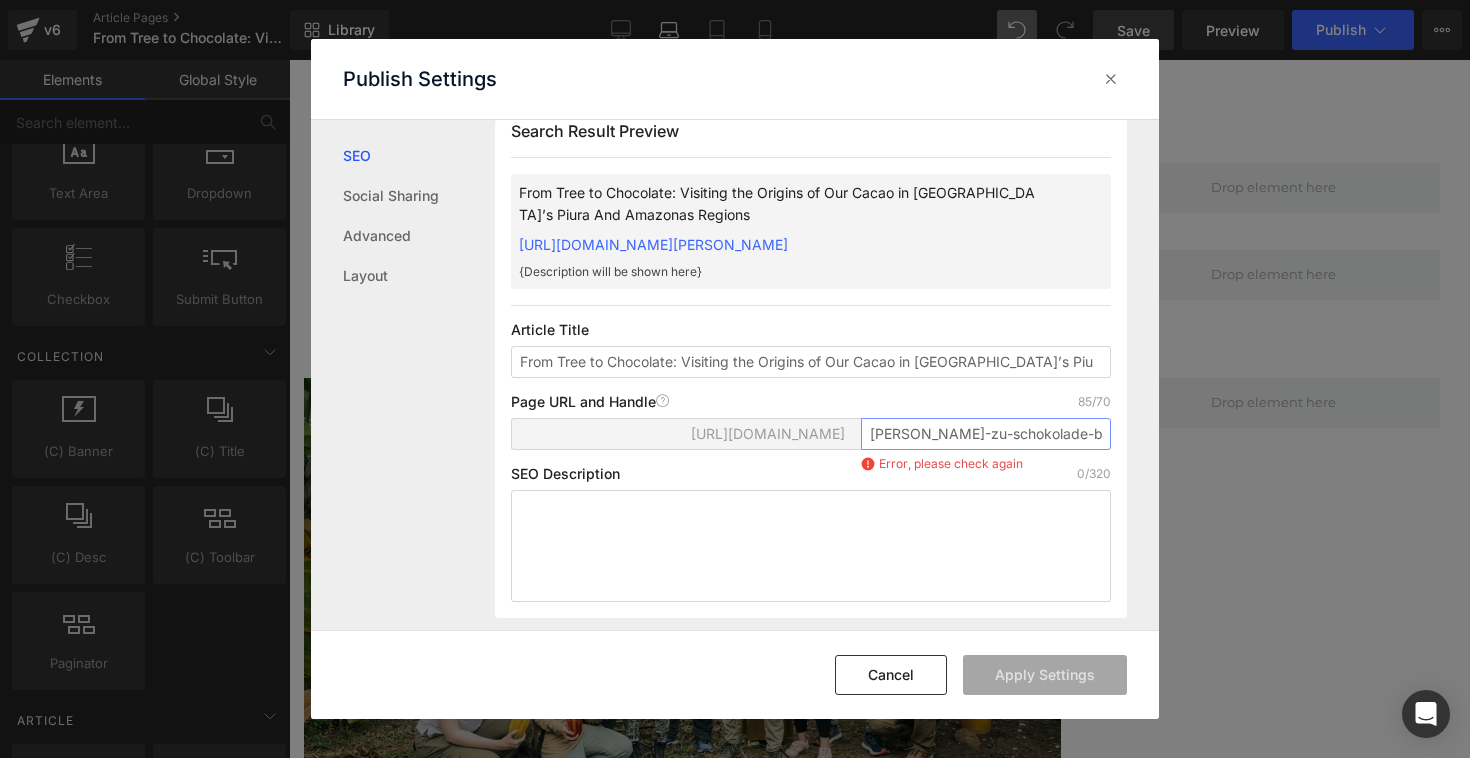 click on "[PERSON_NAME]-zu-schokolade-besuch-der-ursprunge-unseres-kakaos-in-piura-und-[GEOGRAPHIC_DATA]-[GEOGRAPHIC_DATA]" at bounding box center (986, 434) 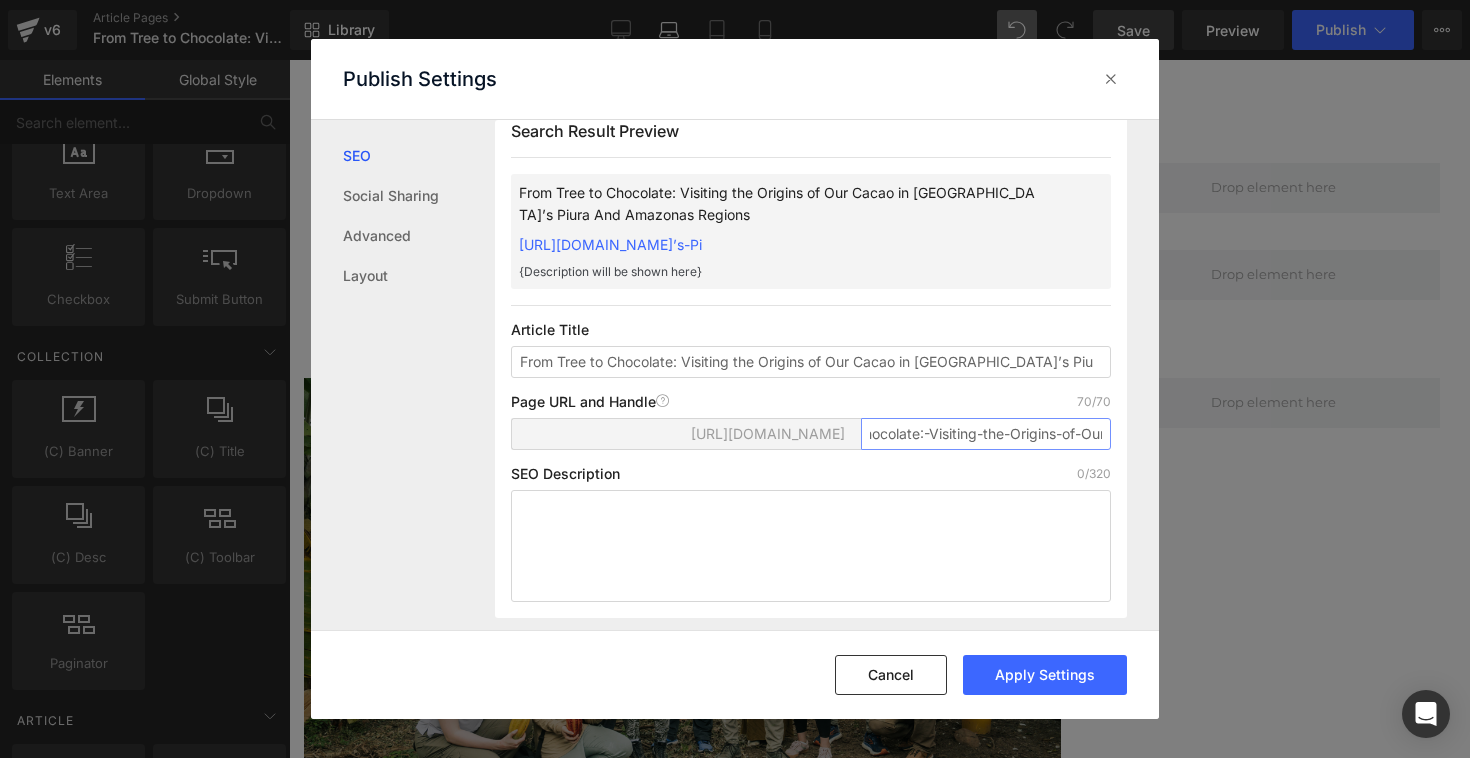 scroll, scrollTop: 0, scrollLeft: 0, axis: both 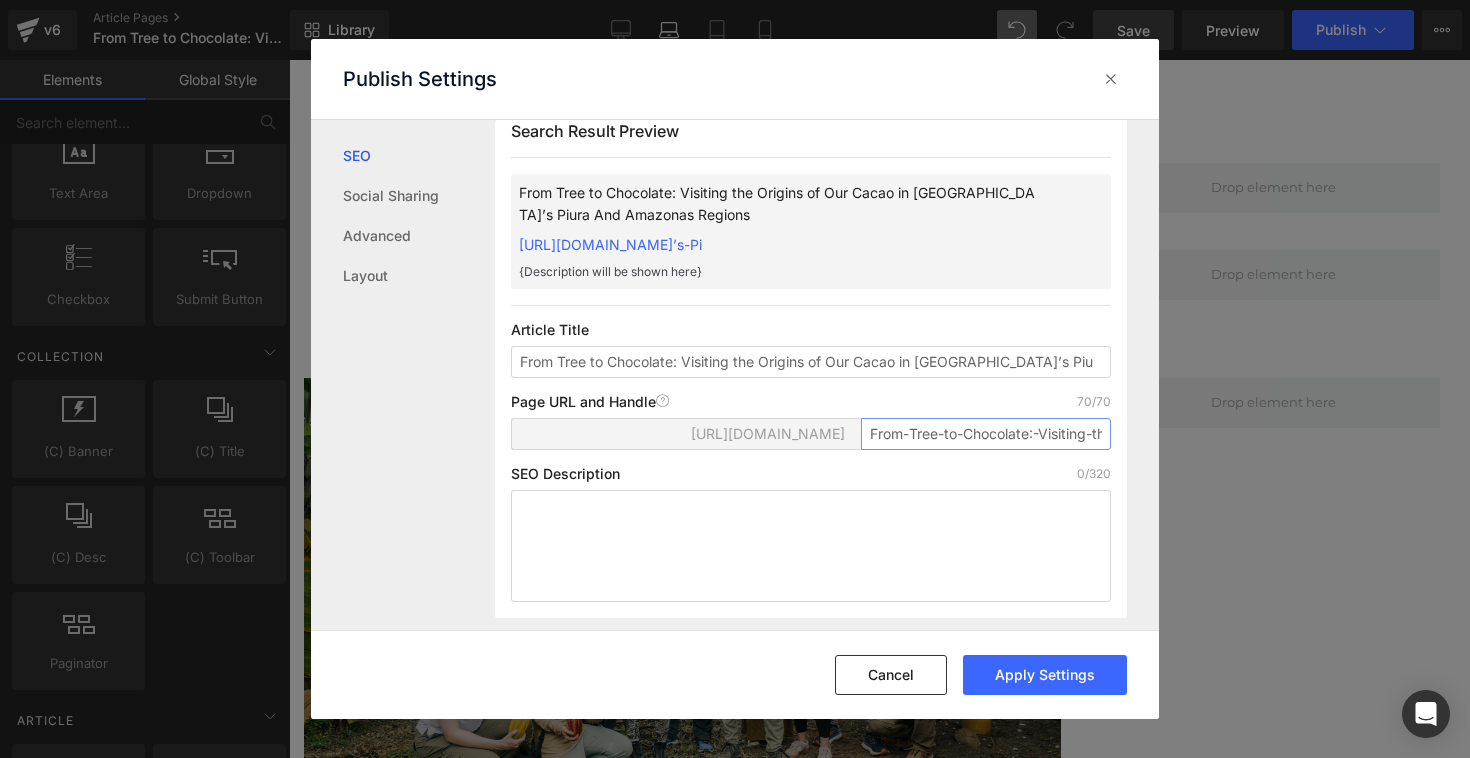 drag, startPoint x: 894, startPoint y: 452, endPoint x: 810, endPoint y: 452, distance: 84 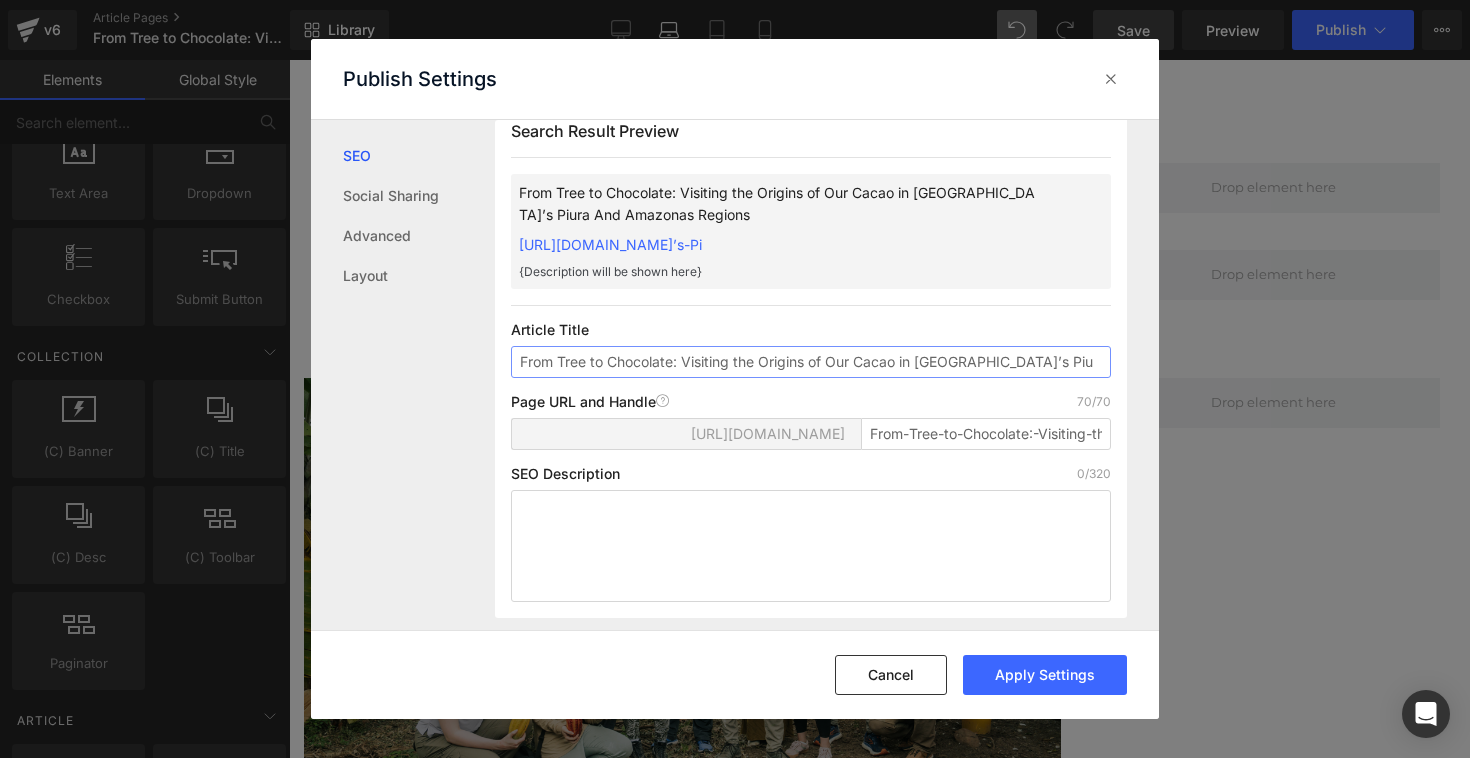 click on "From Tree to Chocolate: Visiting the Origins of Our Cacao in [GEOGRAPHIC_DATA]’s Piura And Amazonas Regions" at bounding box center (811, 362) 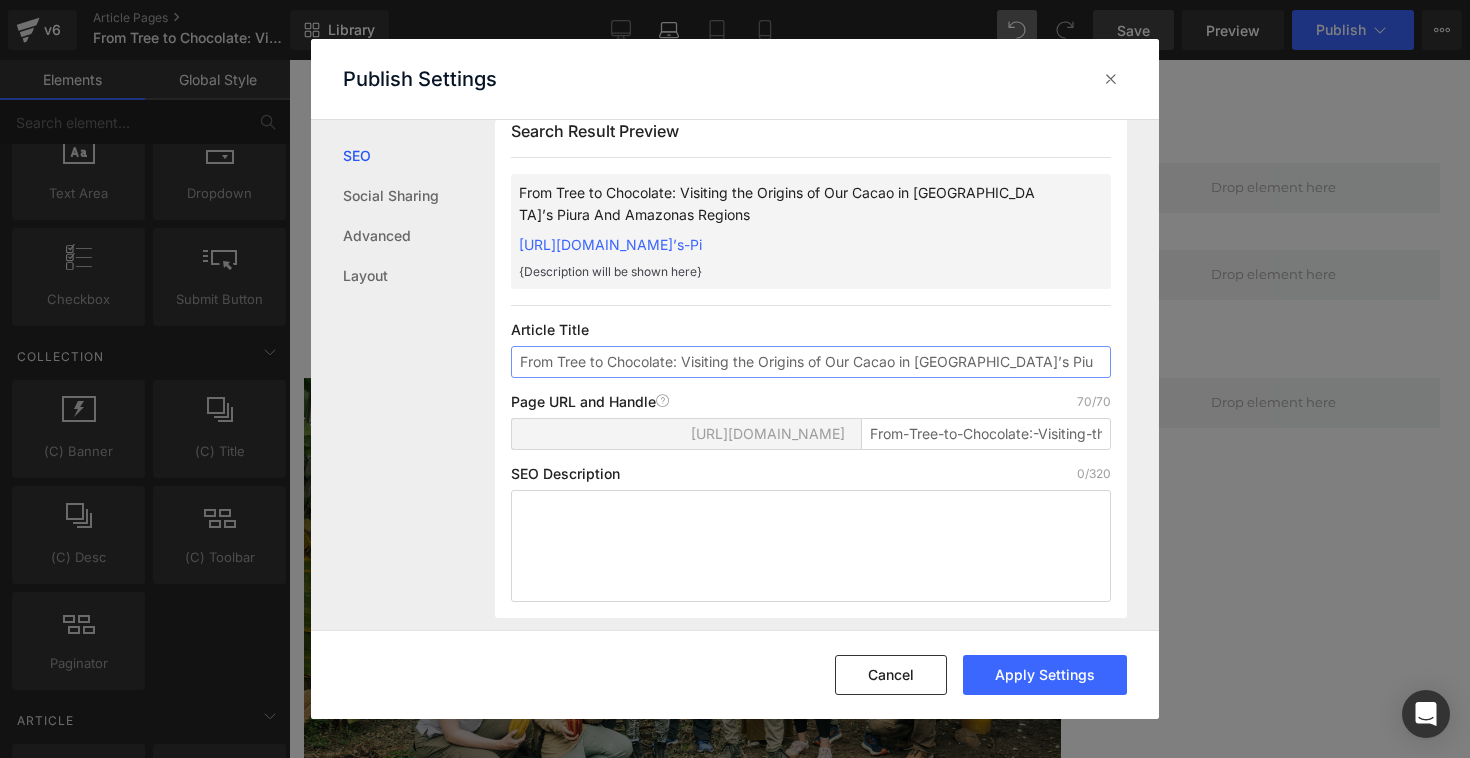 scroll, scrollTop: 0, scrollLeft: 73, axis: horizontal 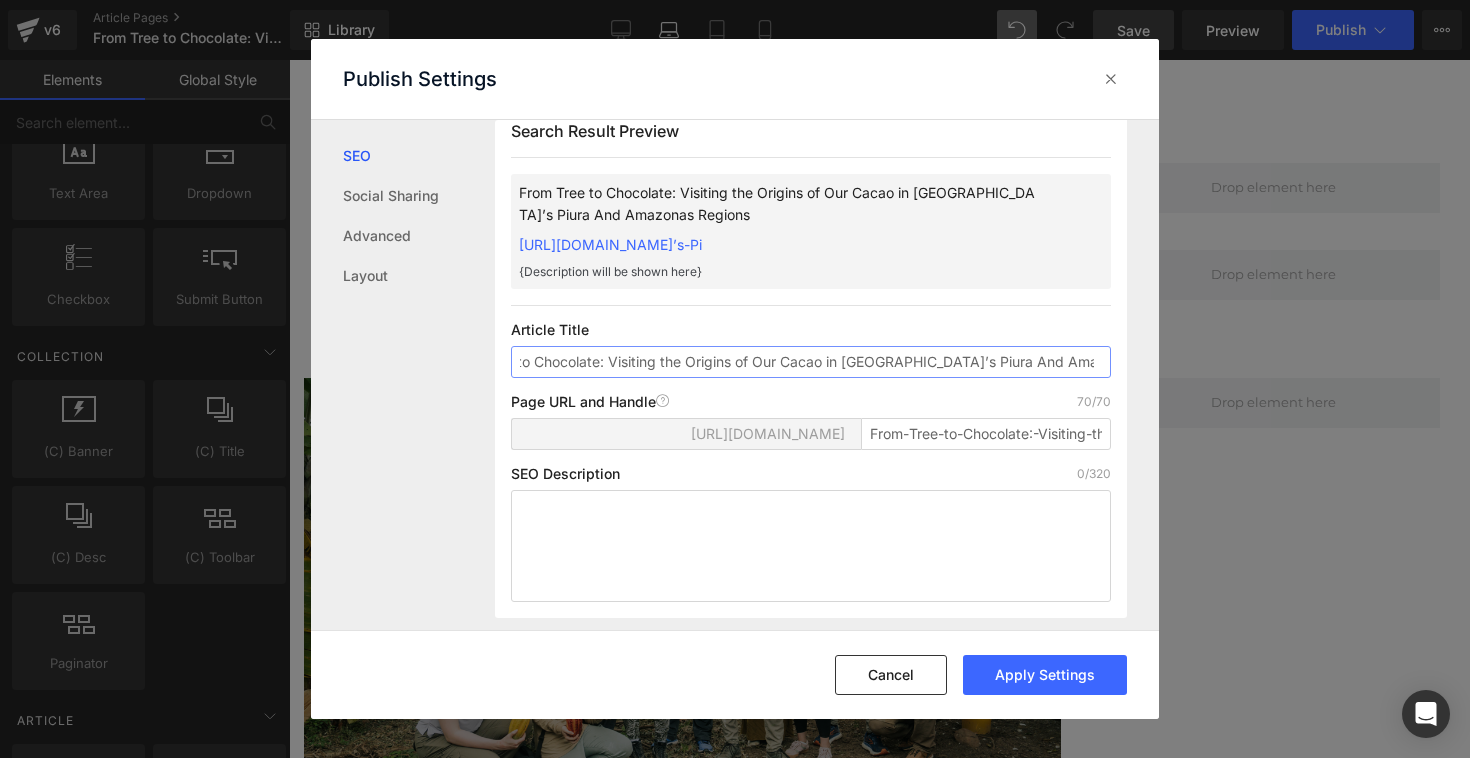 drag, startPoint x: 988, startPoint y: 382, endPoint x: 1105, endPoint y: 384, distance: 117.01709 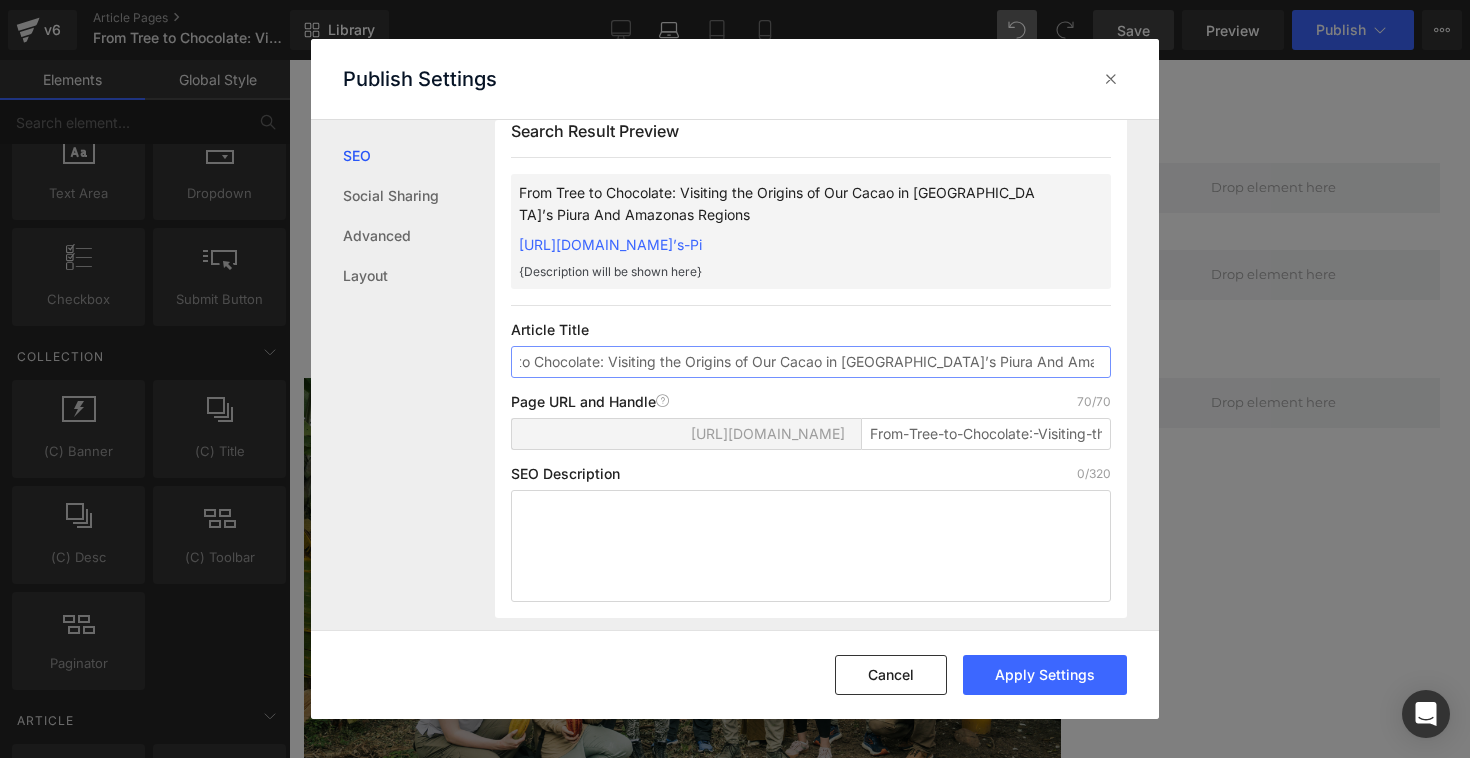 click on "From Tree to Chocolate: Visiting the Origins of Our Cacao in [GEOGRAPHIC_DATA]’s Piura And Amazonas Regions" at bounding box center [811, 362] 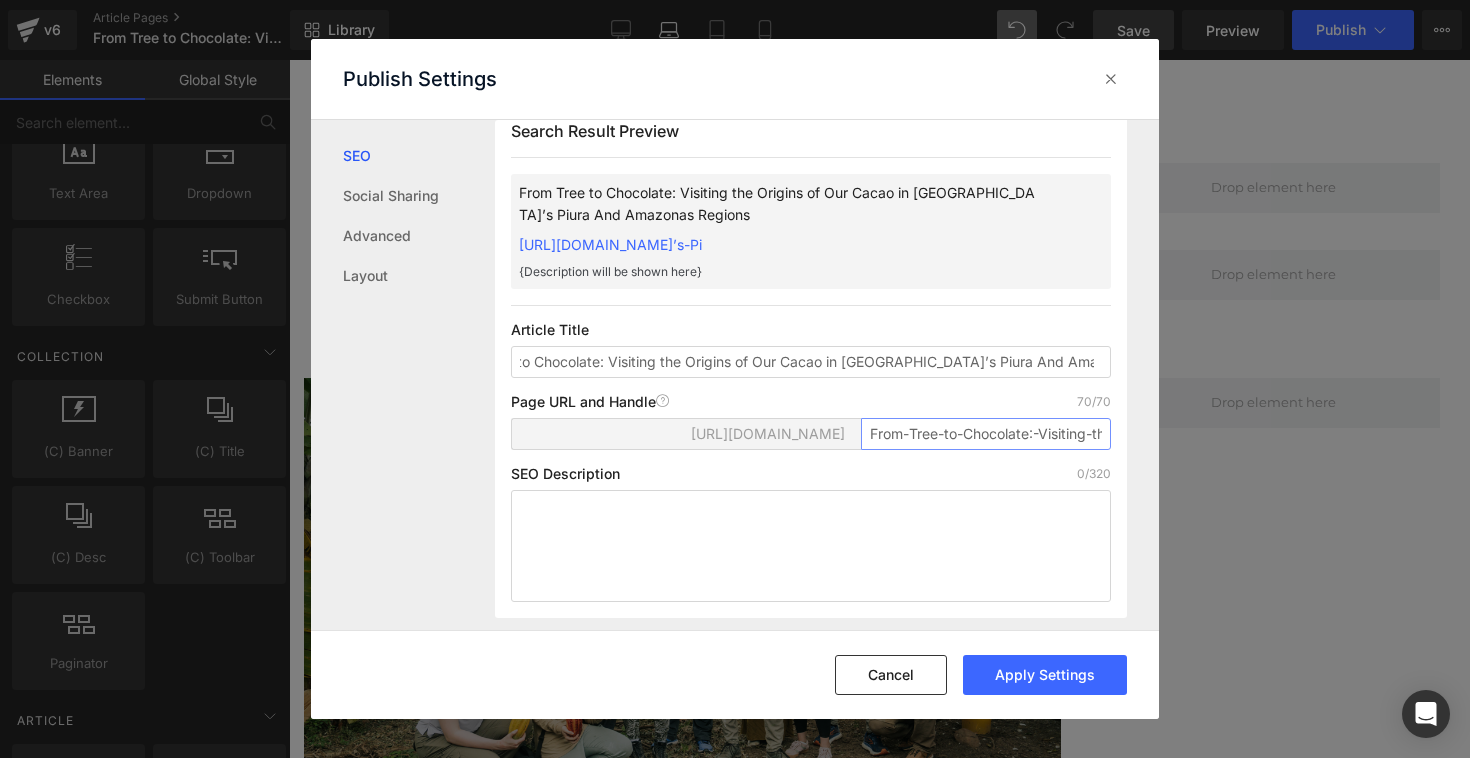 click on "From-Tree-to-Chocolate:-Visiting-the-Origins-of-Our-Cacao-in-[GEOGRAPHIC_DATA]’s-Pi" at bounding box center [986, 434] 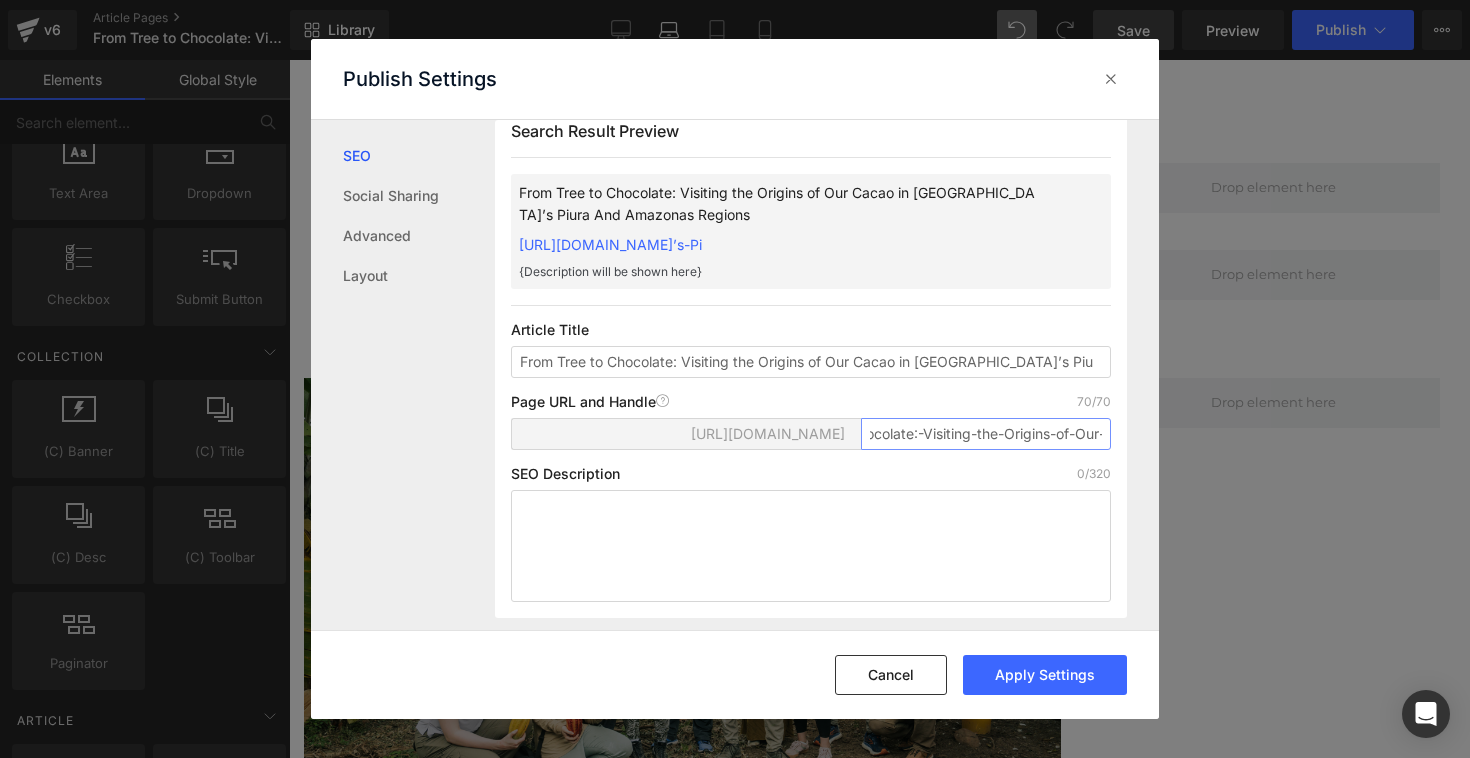 scroll, scrollTop: 0, scrollLeft: 258, axis: horizontal 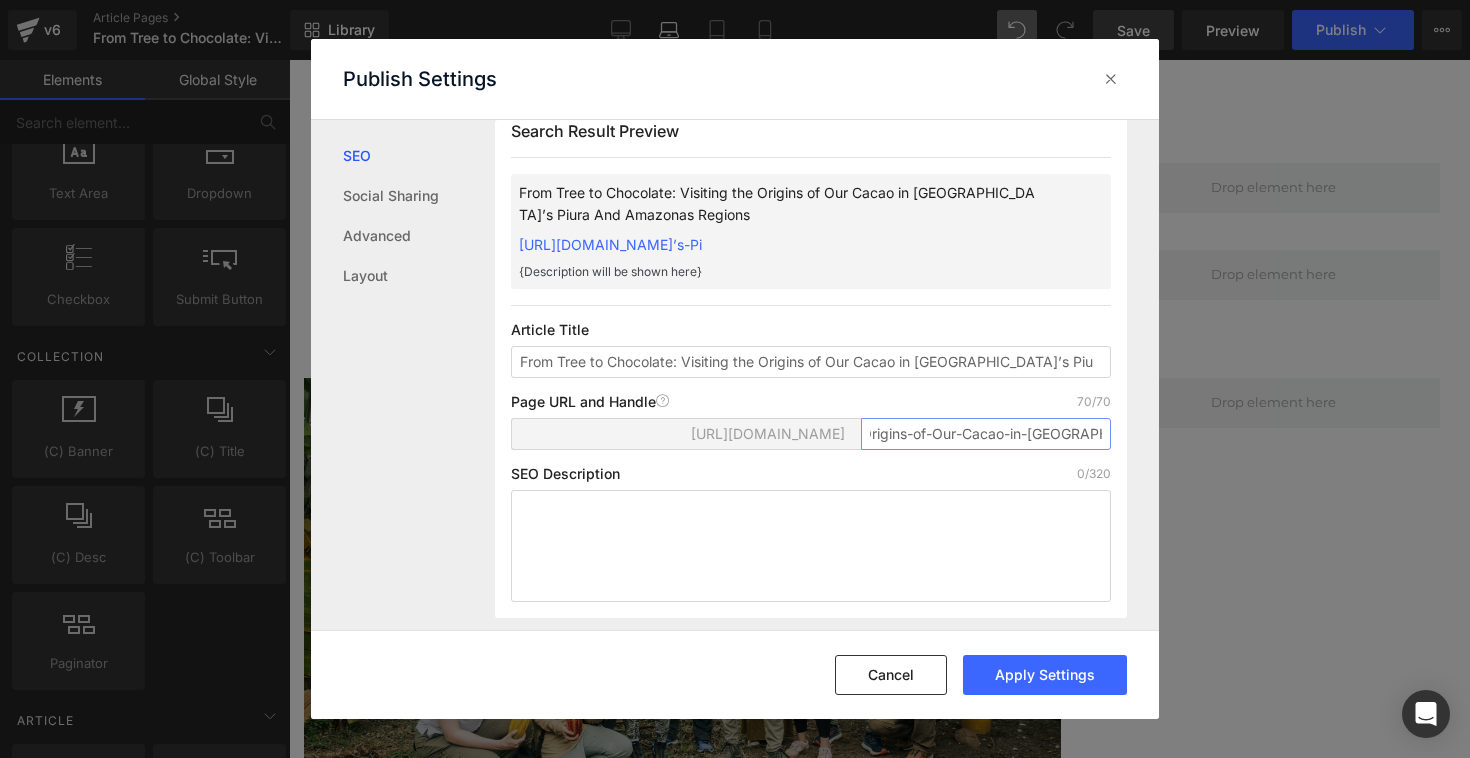 drag, startPoint x: 991, startPoint y: 457, endPoint x: 1164, endPoint y: 458, distance: 173.00288 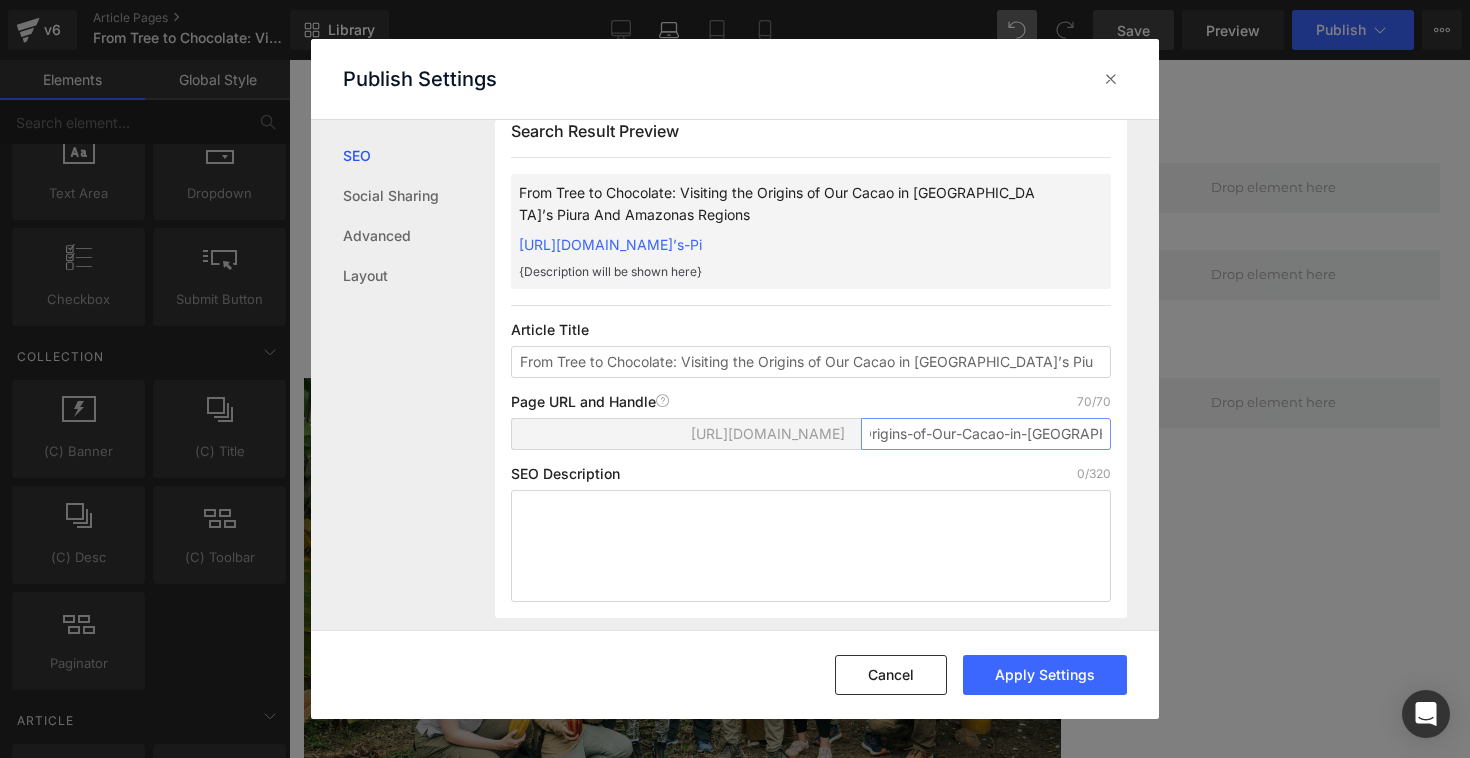 click on "From-Tree-to-Chocolate:-Visiting-the-Origins-of-Our-Cacao-in-[GEOGRAPHIC_DATA]’s-Pi" at bounding box center [986, 434] 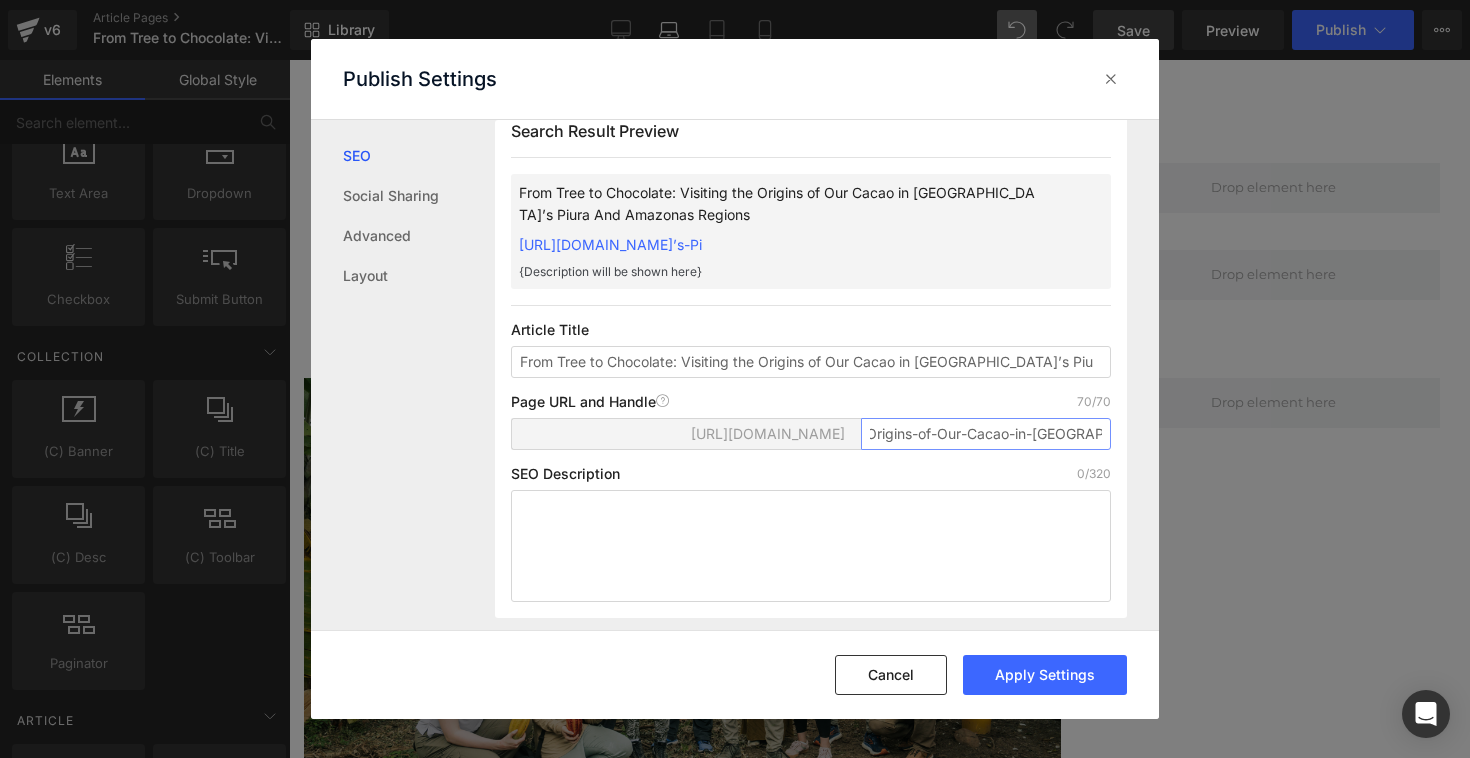 scroll, scrollTop: 0, scrollLeft: 258, axis: horizontal 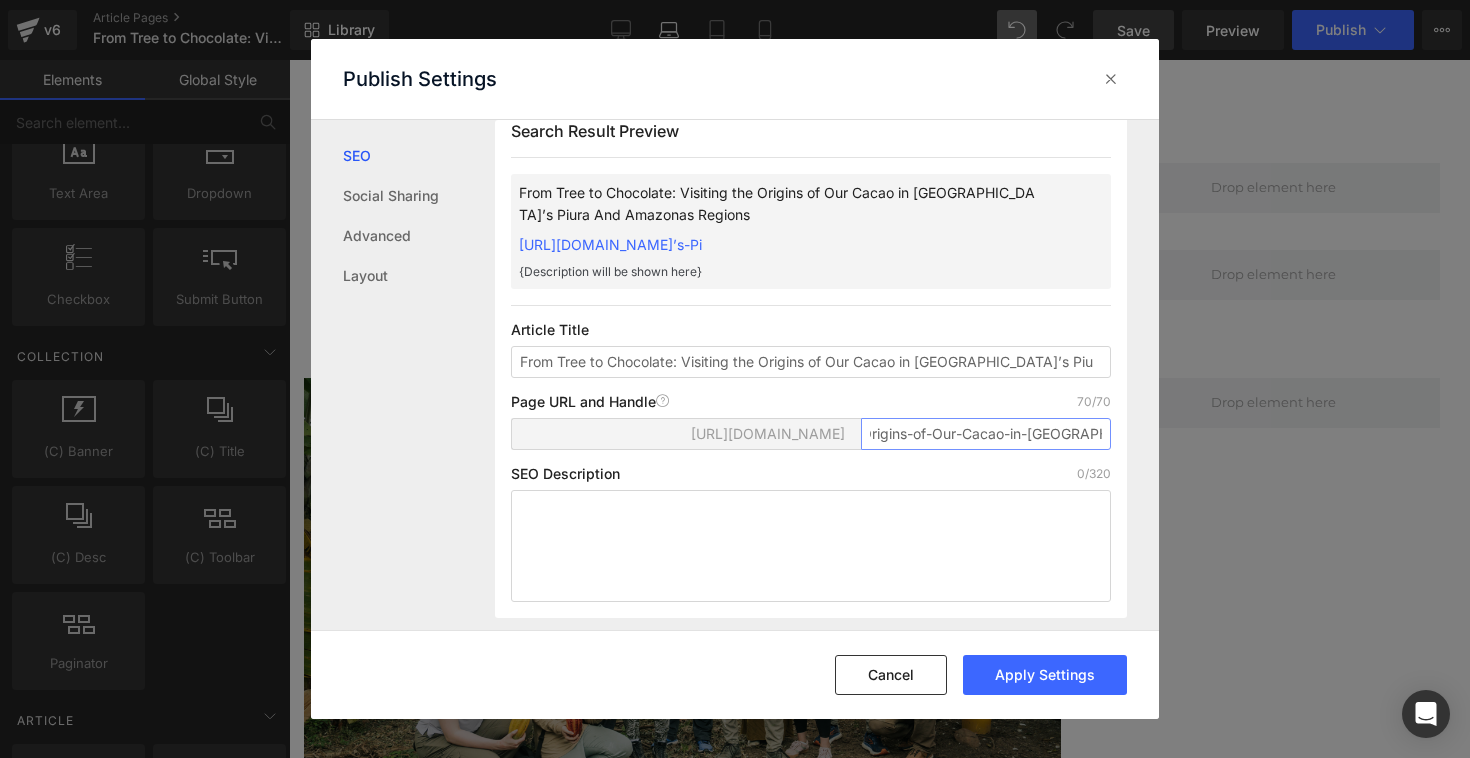 drag, startPoint x: 866, startPoint y: 456, endPoint x: 1099, endPoint y: 447, distance: 233.17375 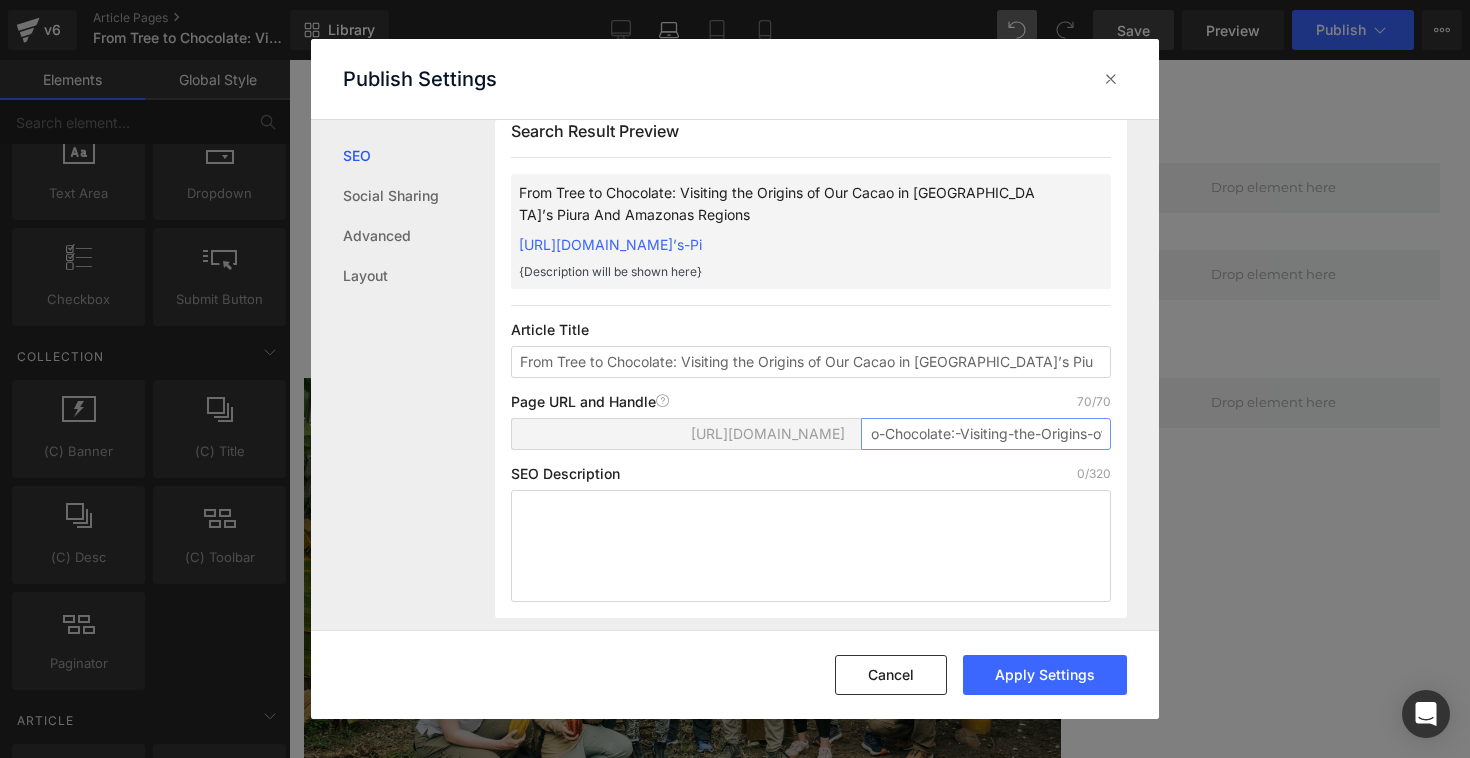 scroll, scrollTop: 0, scrollLeft: 83, axis: horizontal 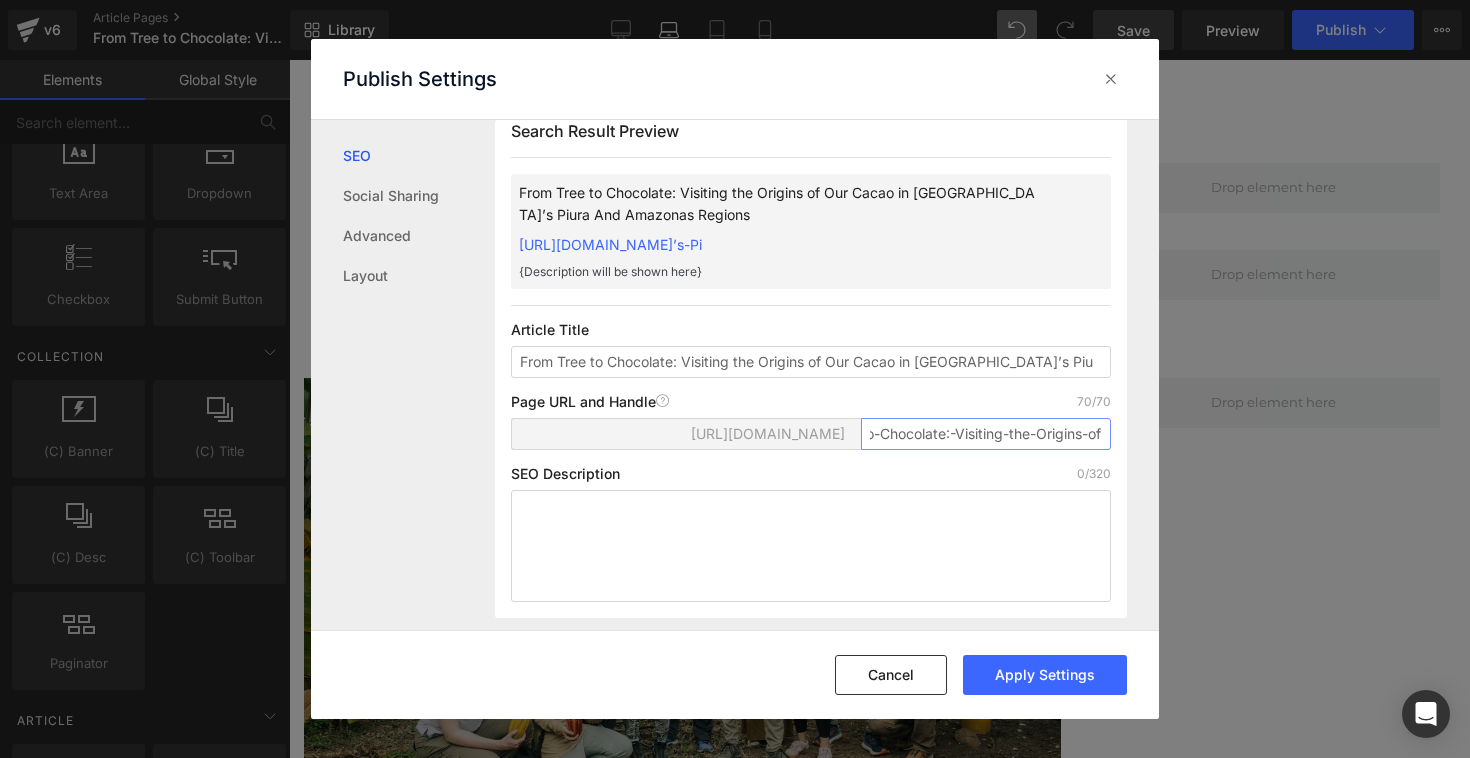 click on "From-Tree-to-Chocolate:-Visiting-the-Origins-of-Our-Cacao-in-[GEOGRAPHIC_DATA]’s-Pi" at bounding box center (986, 434) 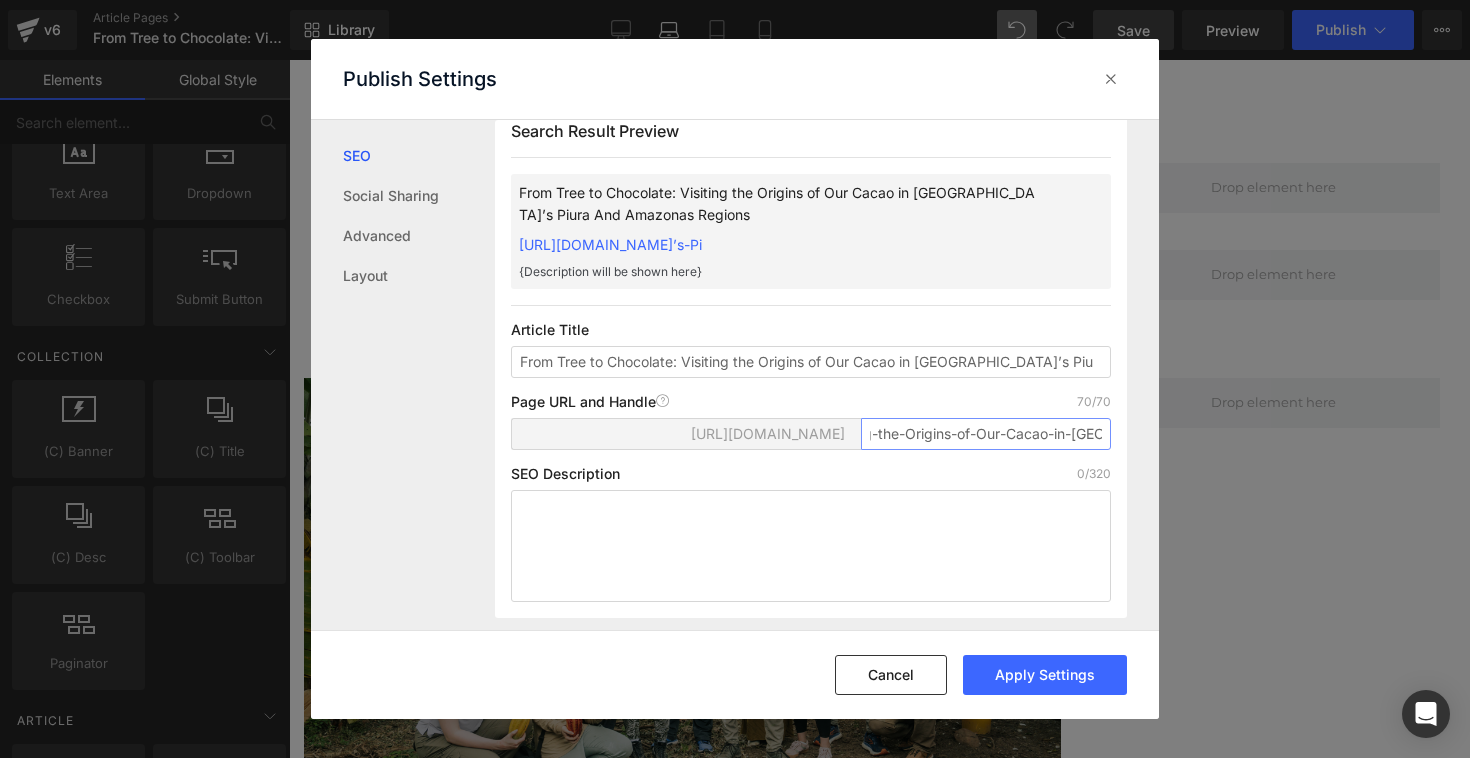 scroll, scrollTop: 0, scrollLeft: 258, axis: horizontal 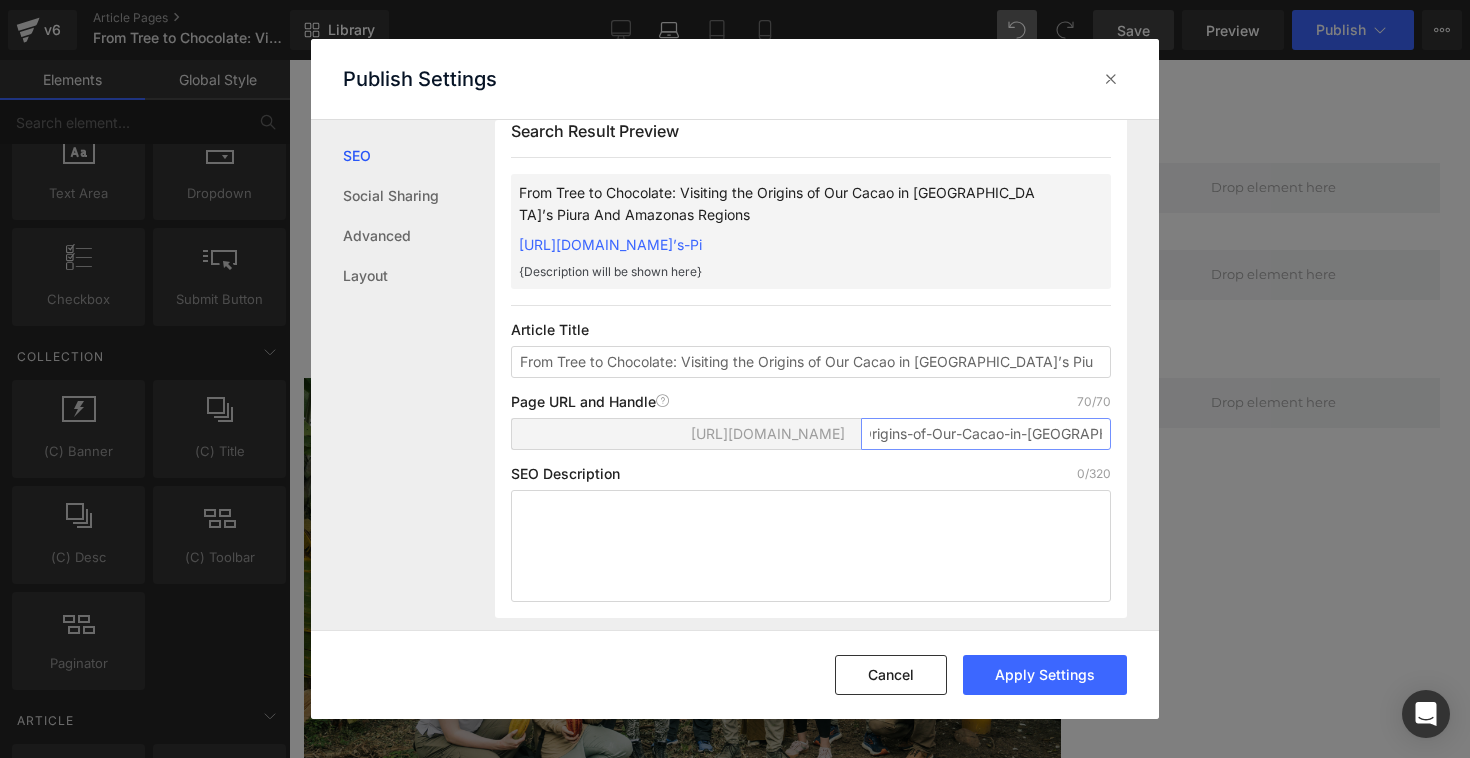 click on "From-Tree-to-Chocolate:-Visiting-the-Origins-of-Our-Cacao-in-[GEOGRAPHIC_DATA]’s-Pi" at bounding box center (986, 434) 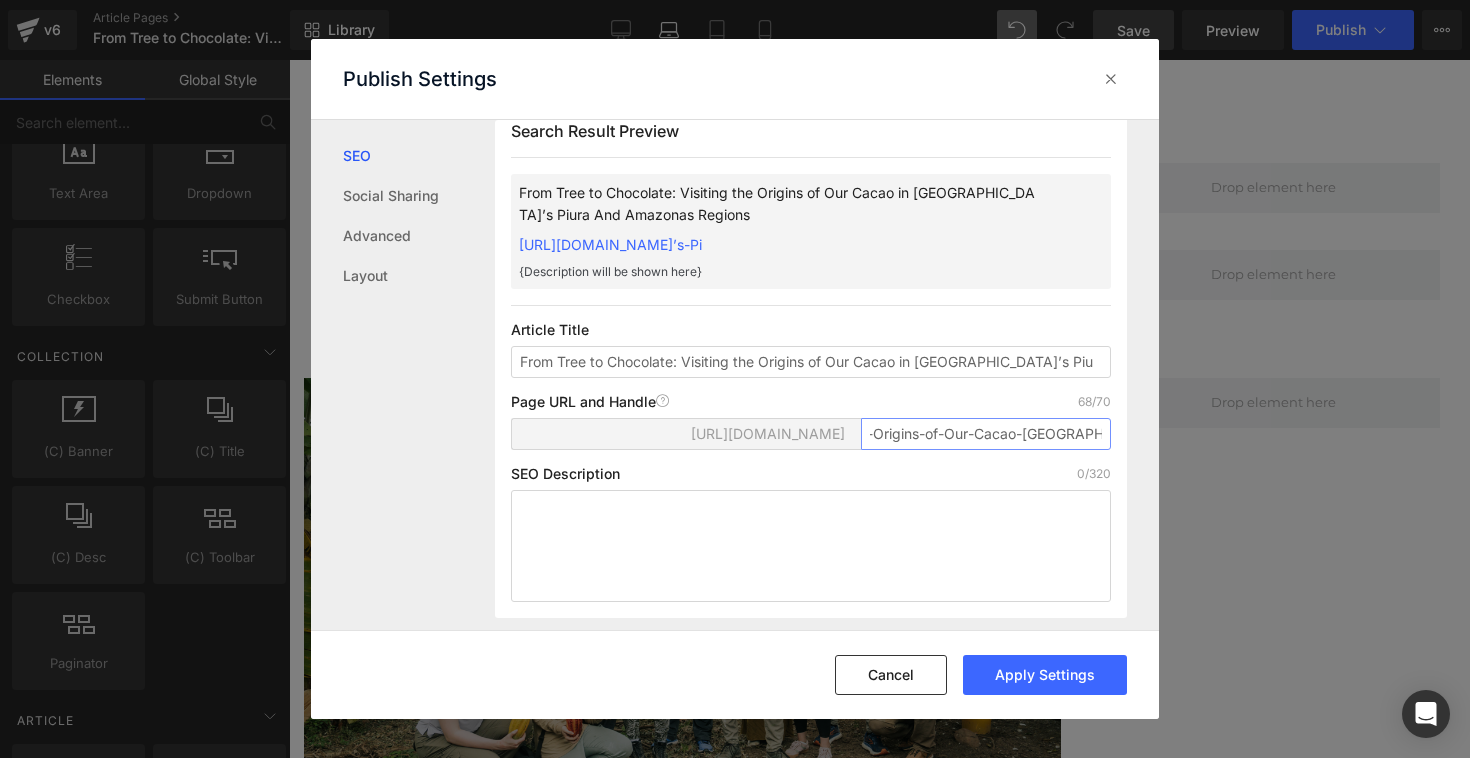 scroll, scrollTop: 0, scrollLeft: 240, axis: horizontal 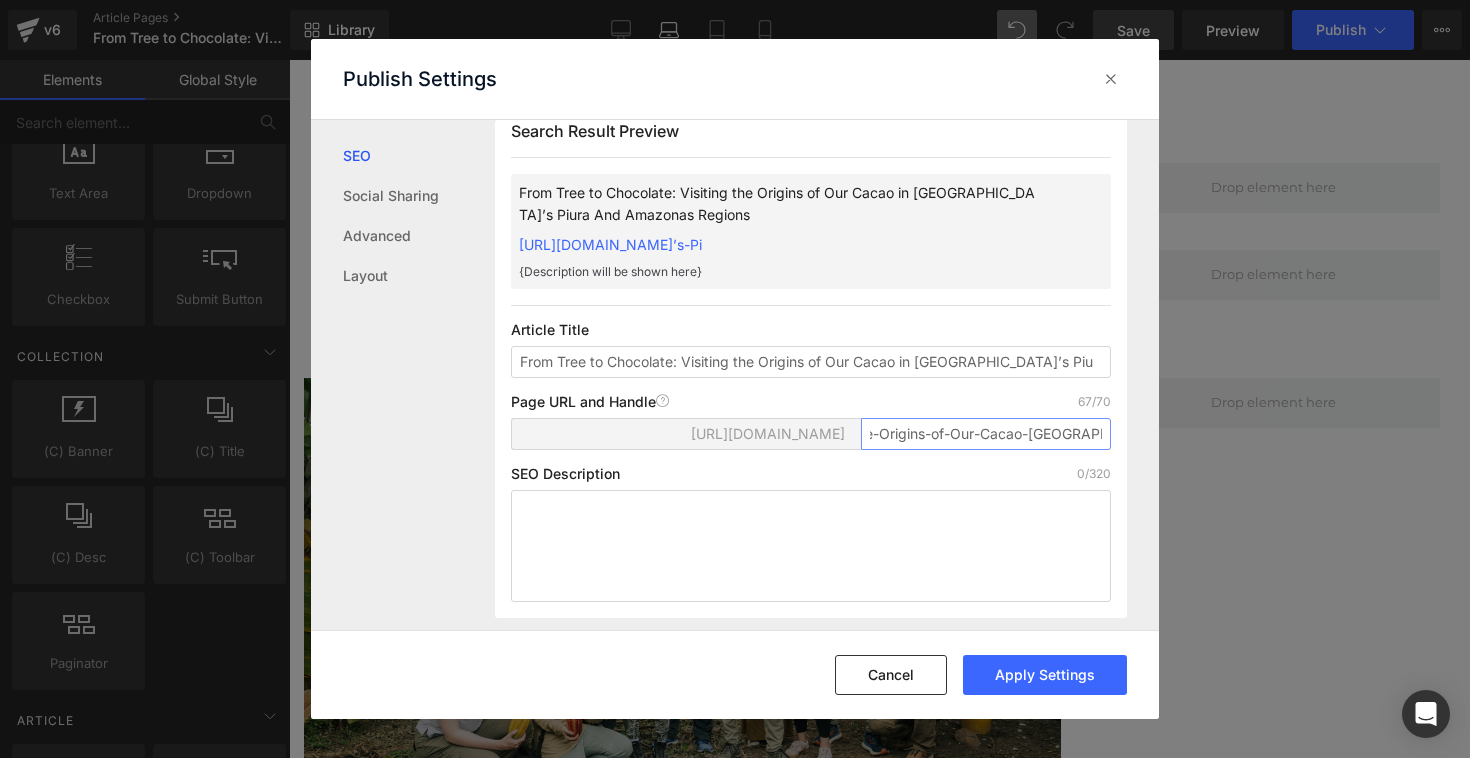 click on "From-Tree-to-Chocolate:-Visiting-the-Origins-of-Our-Cacao-[GEOGRAPHIC_DATA]’s-Pi" at bounding box center [986, 434] 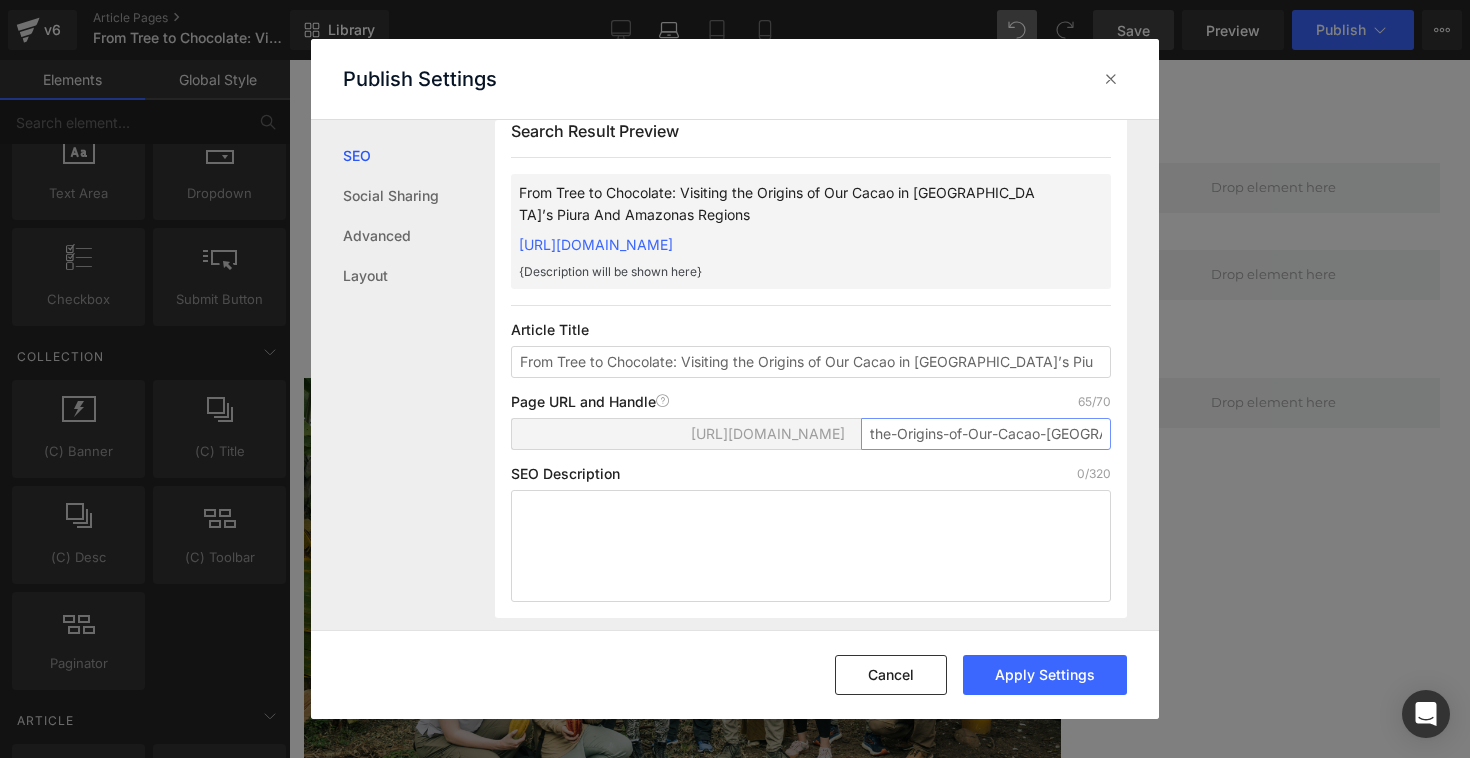 scroll, scrollTop: 0, scrollLeft: 229, axis: horizontal 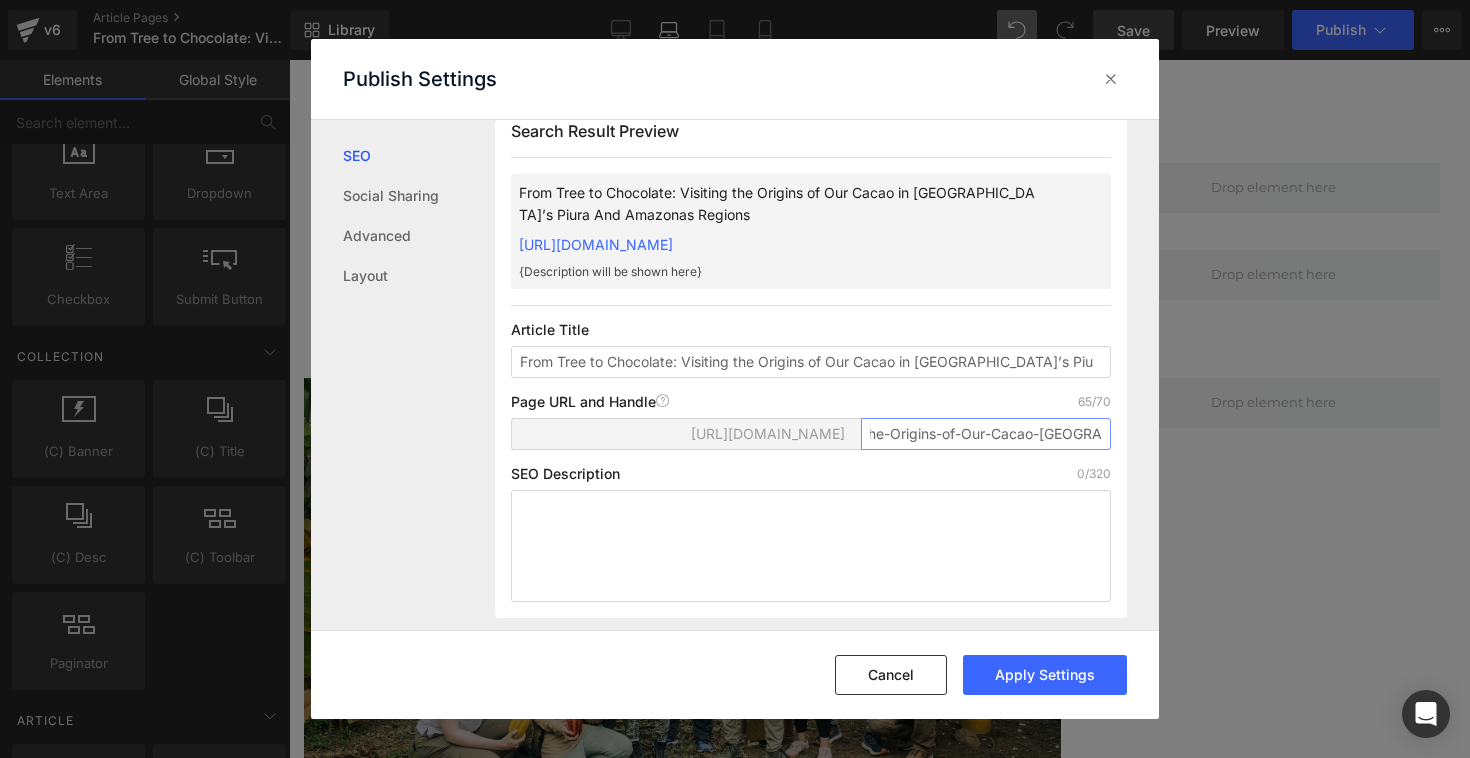 drag, startPoint x: 1065, startPoint y: 458, endPoint x: 1139, endPoint y: 458, distance: 74 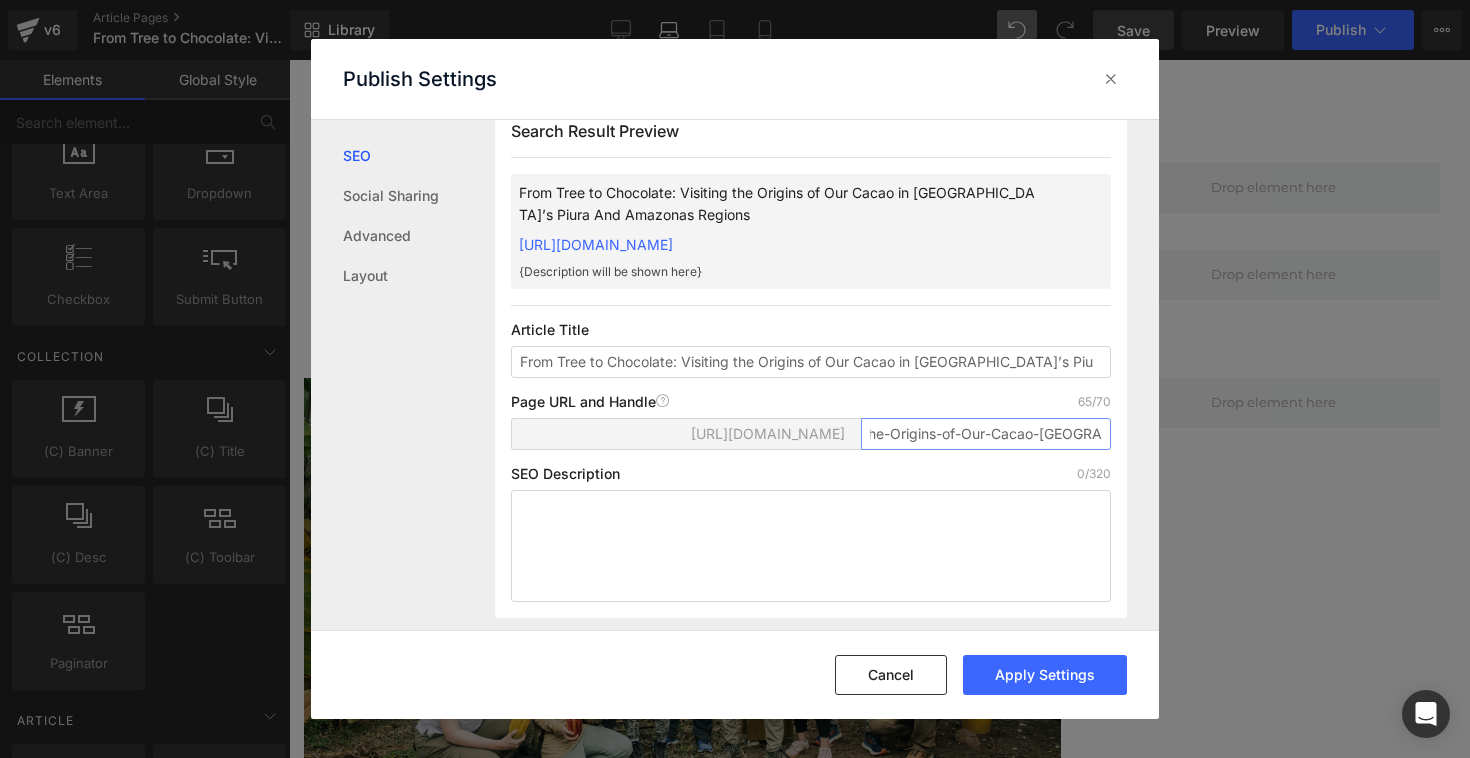 click on "From-Tree-to-Chocolate:-Visiting-the-Origins-of-Our-Cacao-[GEOGRAPHIC_DATA]-Pi" at bounding box center [986, 434] 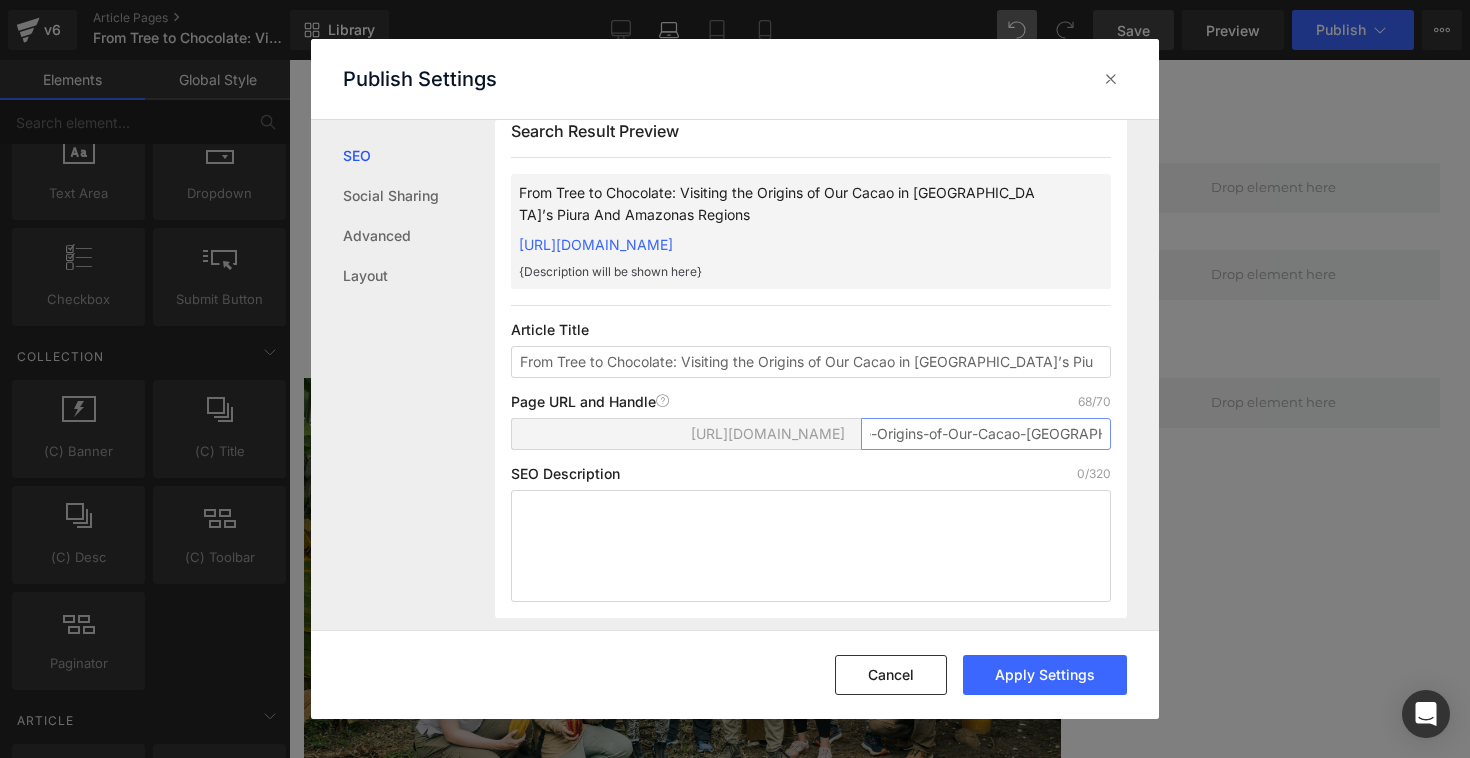 scroll, scrollTop: 0, scrollLeft: 250, axis: horizontal 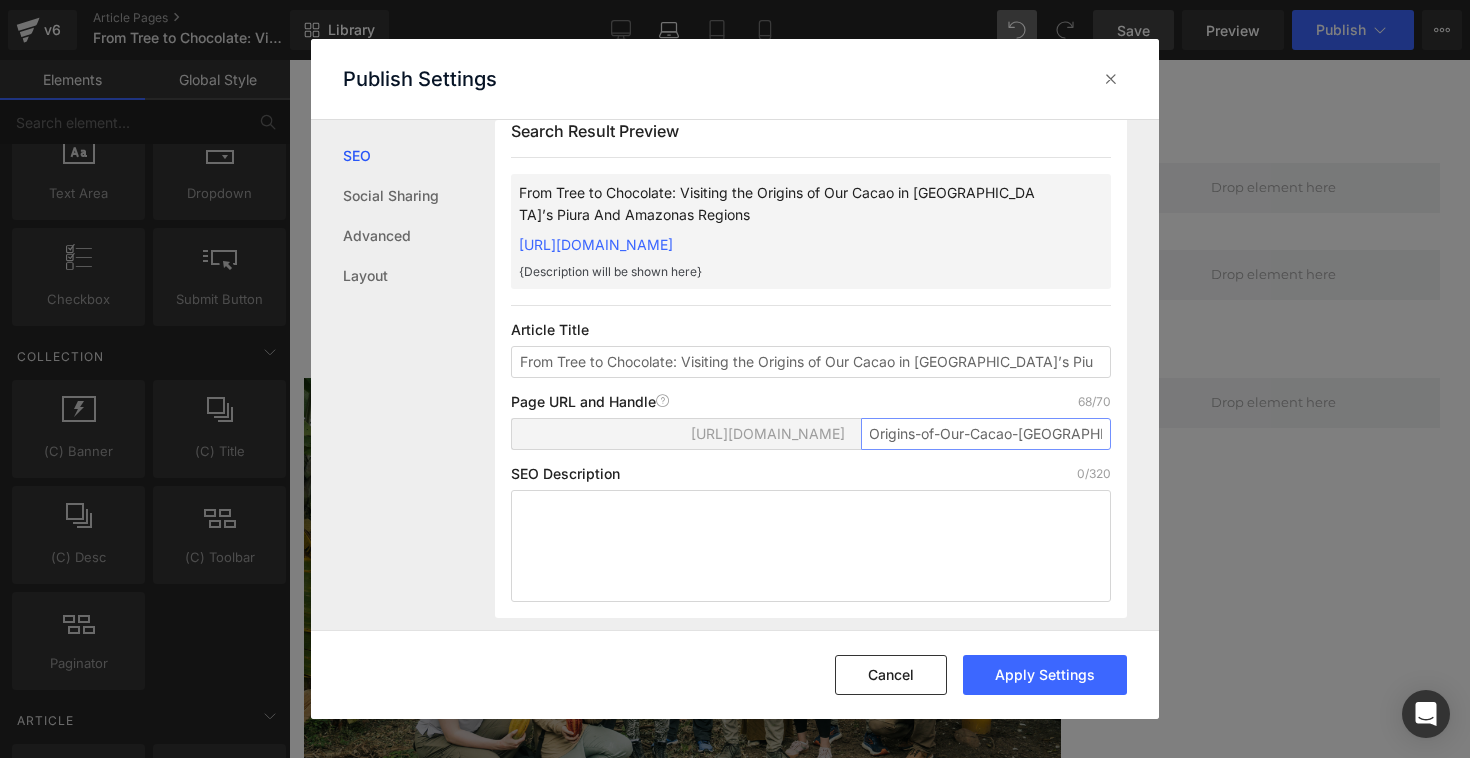 click on "From-Tree-to-Chocolate:-Visiting-the-Origins-of-Our-Cacao-[GEOGRAPHIC_DATA]-[GEOGRAPHIC_DATA]" at bounding box center [986, 434] 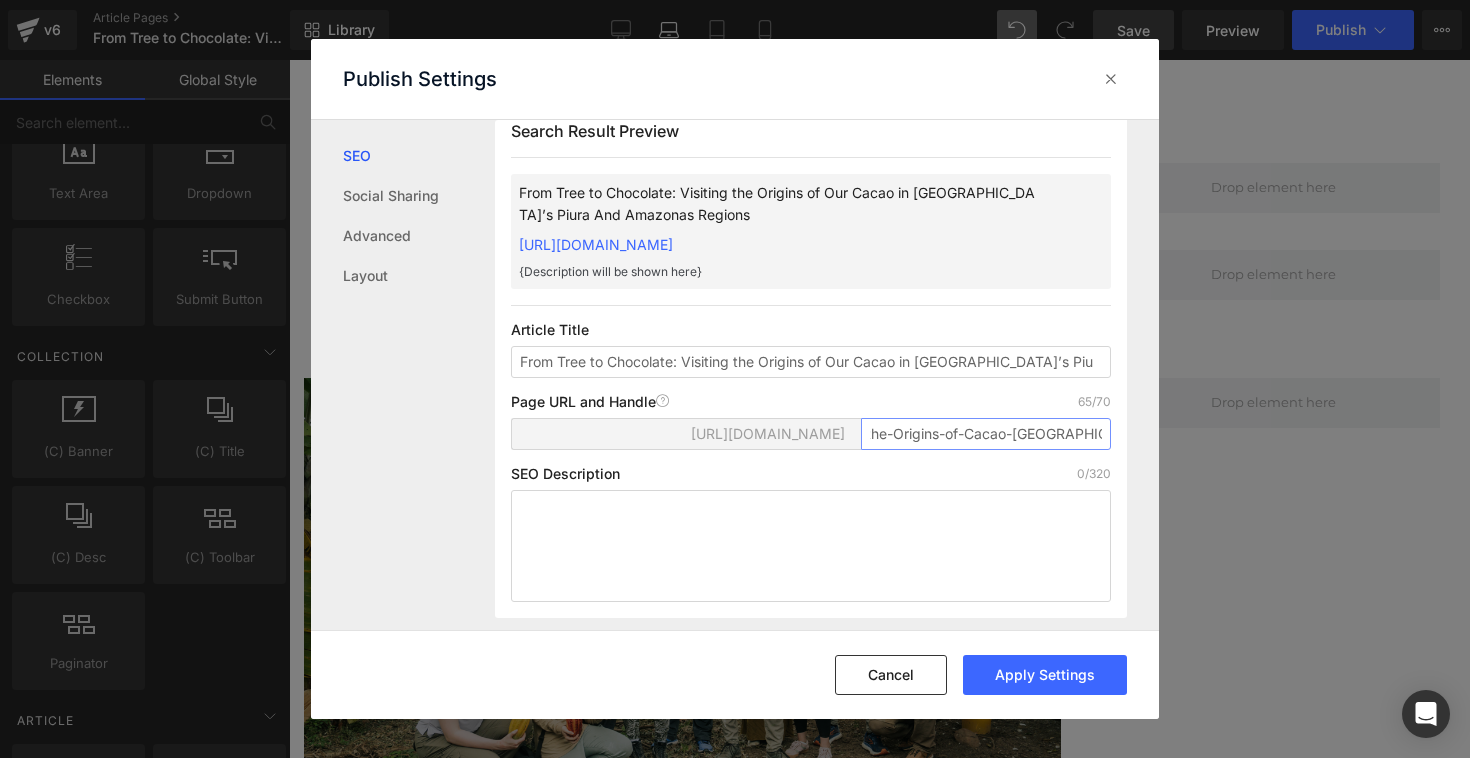 scroll, scrollTop: 0, scrollLeft: 219, axis: horizontal 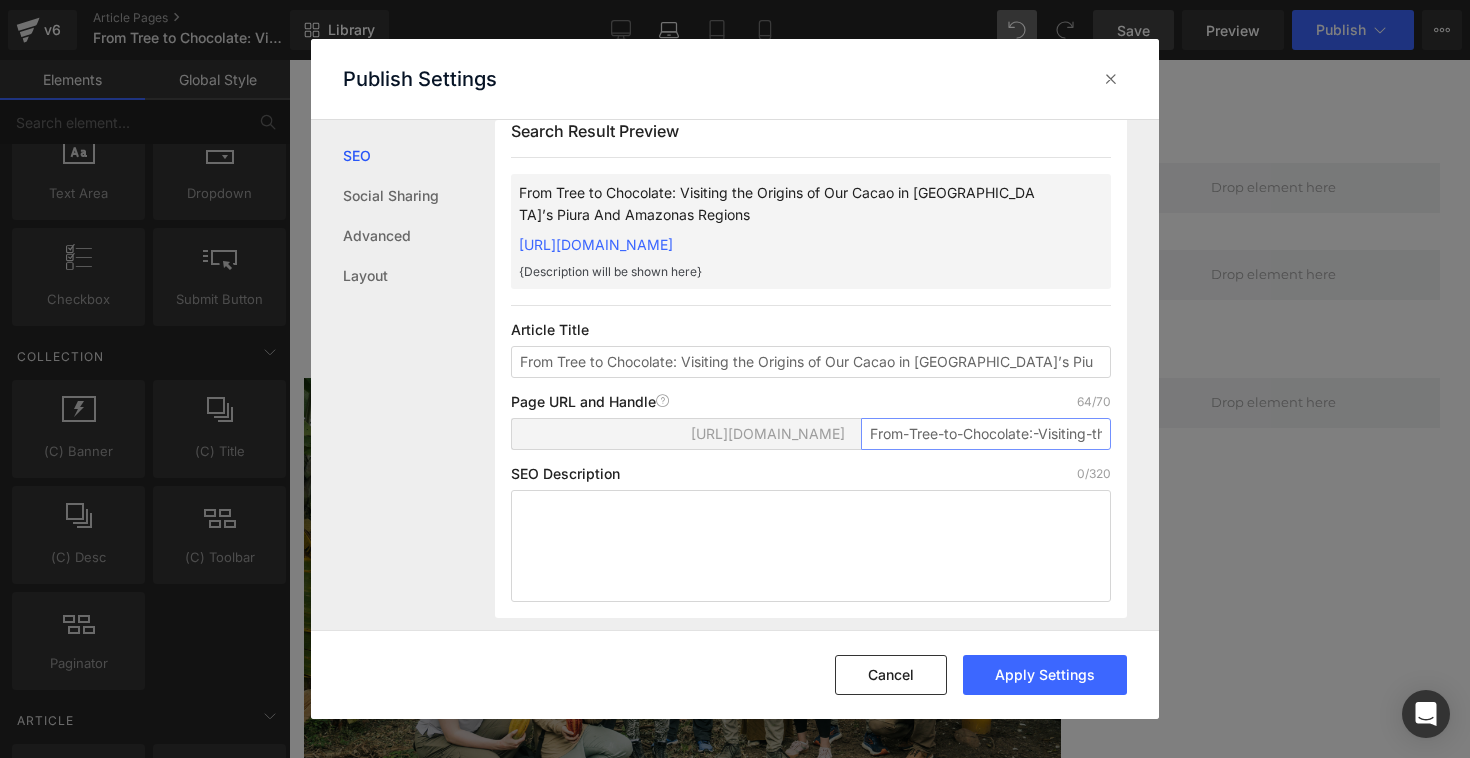 drag, startPoint x: 931, startPoint y: 459, endPoint x: 845, endPoint y: 458, distance: 86.00581 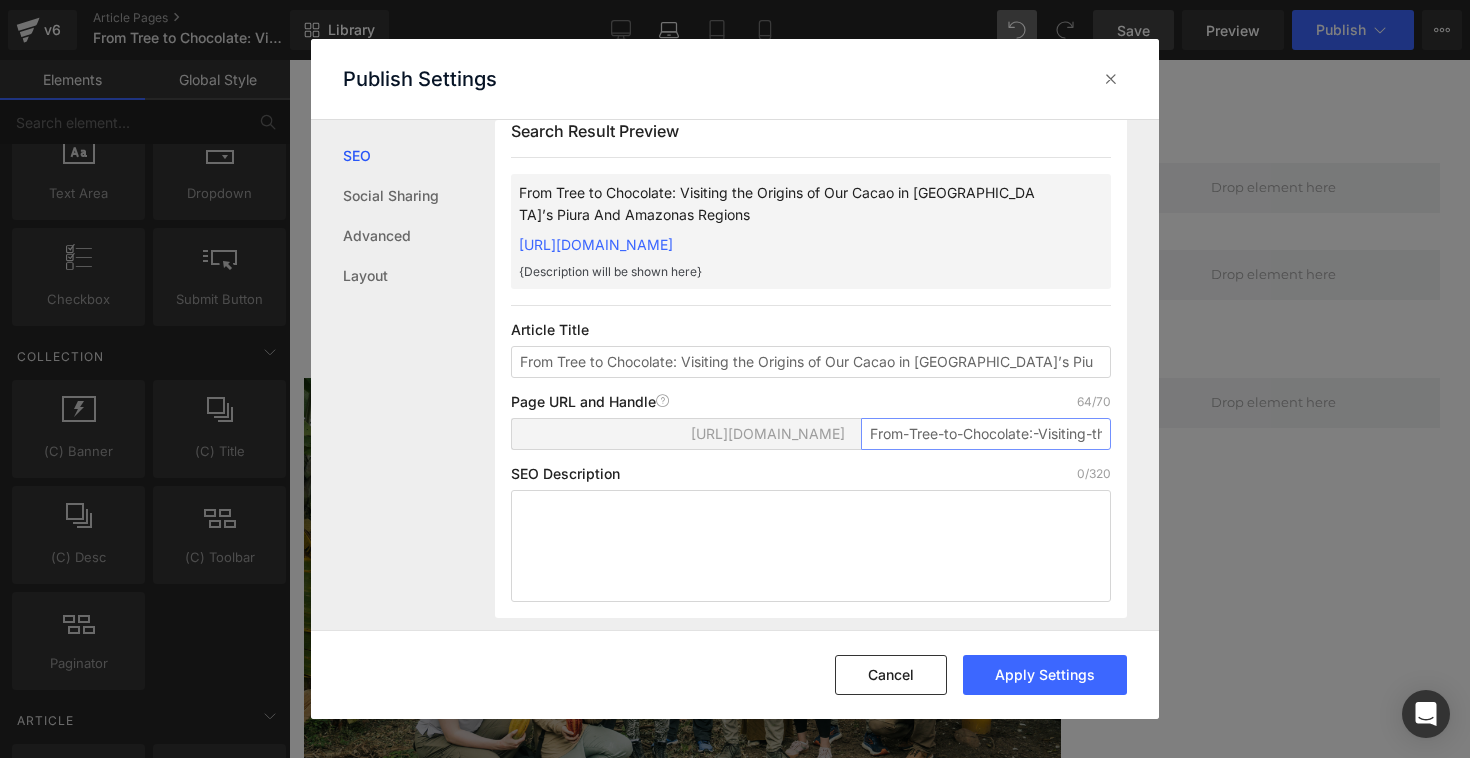 drag, startPoint x: 998, startPoint y: 456, endPoint x: 1044, endPoint y: 455, distance: 46.010868 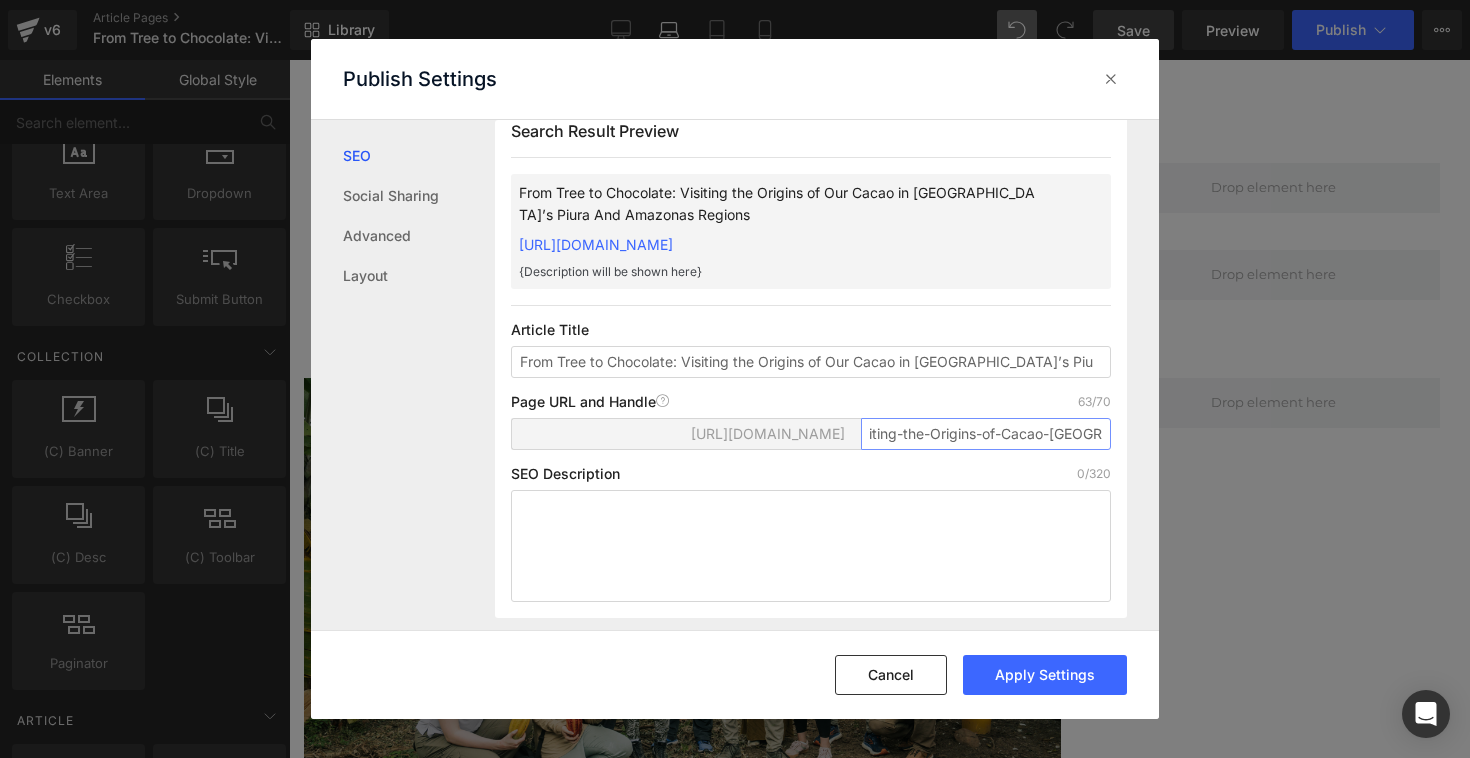 scroll, scrollTop: 0, scrollLeft: 215, axis: horizontal 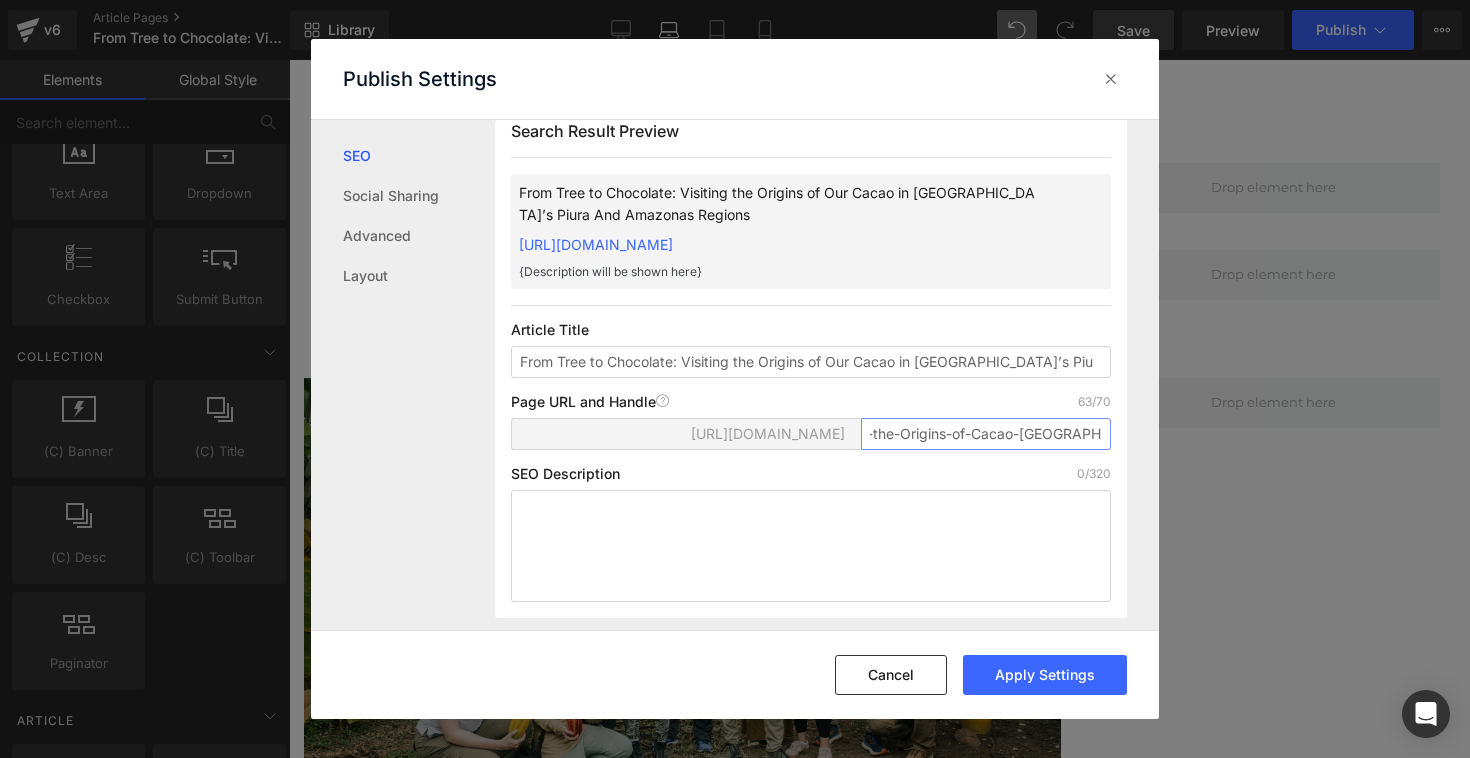 drag, startPoint x: 1037, startPoint y: 453, endPoint x: 1120, endPoint y: 455, distance: 83.02409 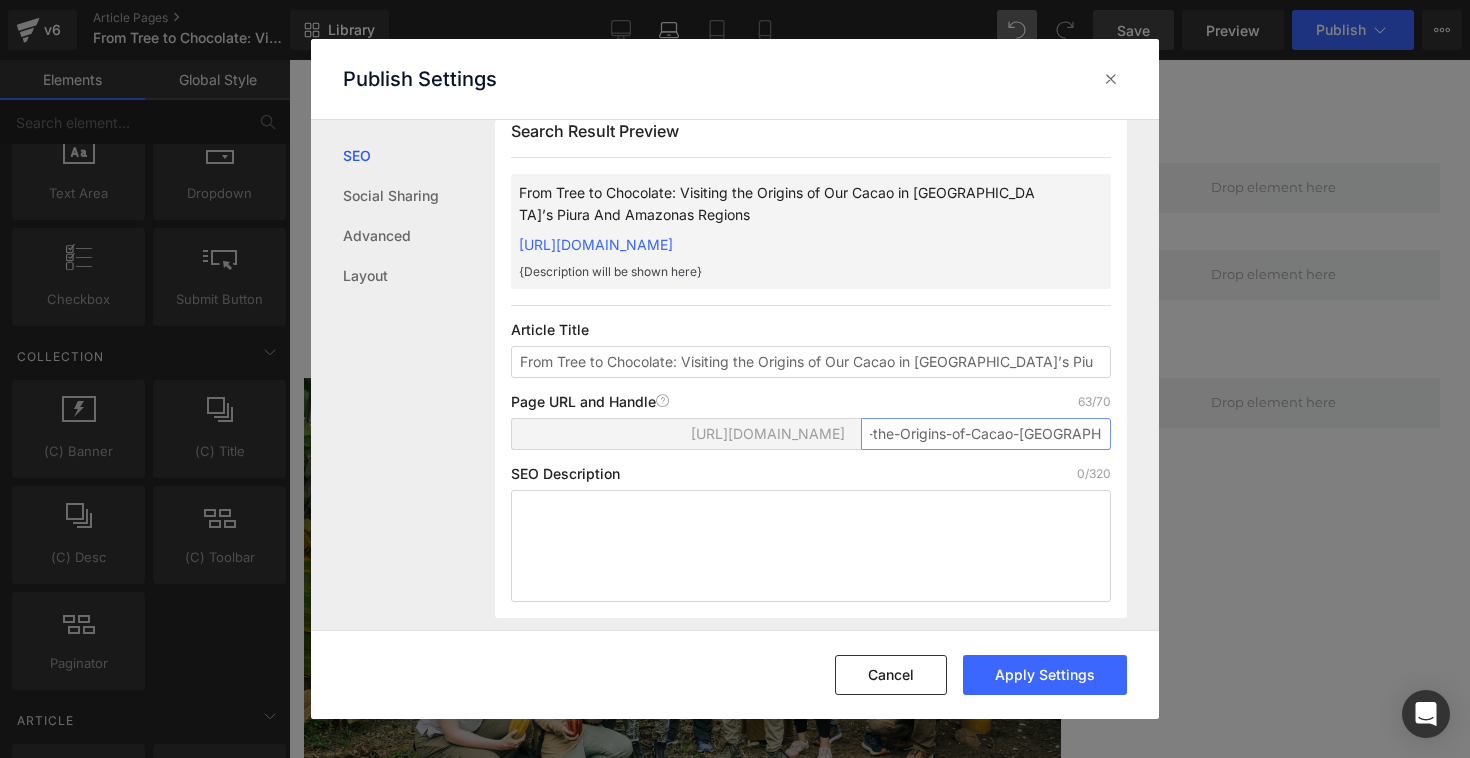 click on "From-Tree-to-Chocolate-Visiting-the-Origins-of-Cacao-[GEOGRAPHIC_DATA]-[GEOGRAPHIC_DATA]" at bounding box center (986, 434) 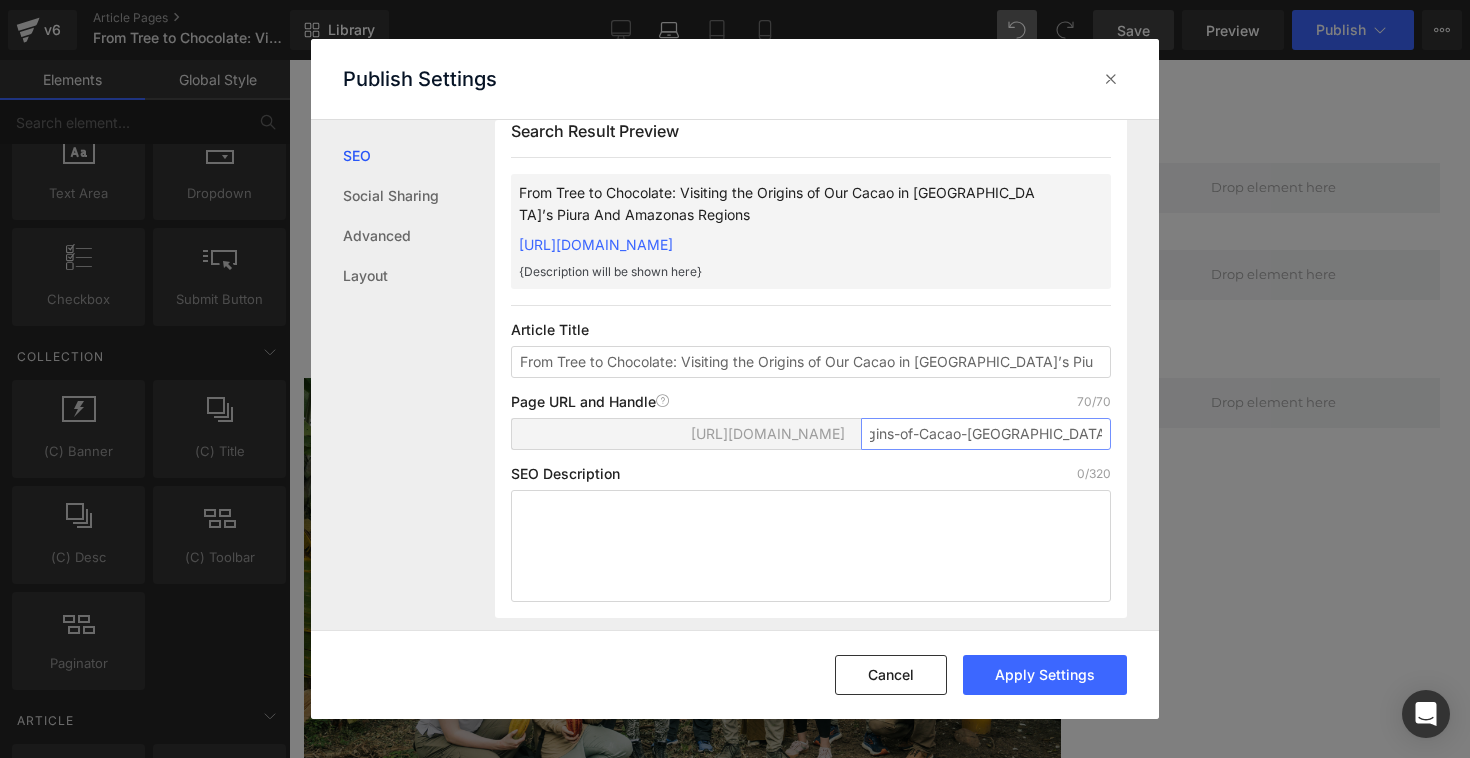 scroll, scrollTop: 0, scrollLeft: 276, axis: horizontal 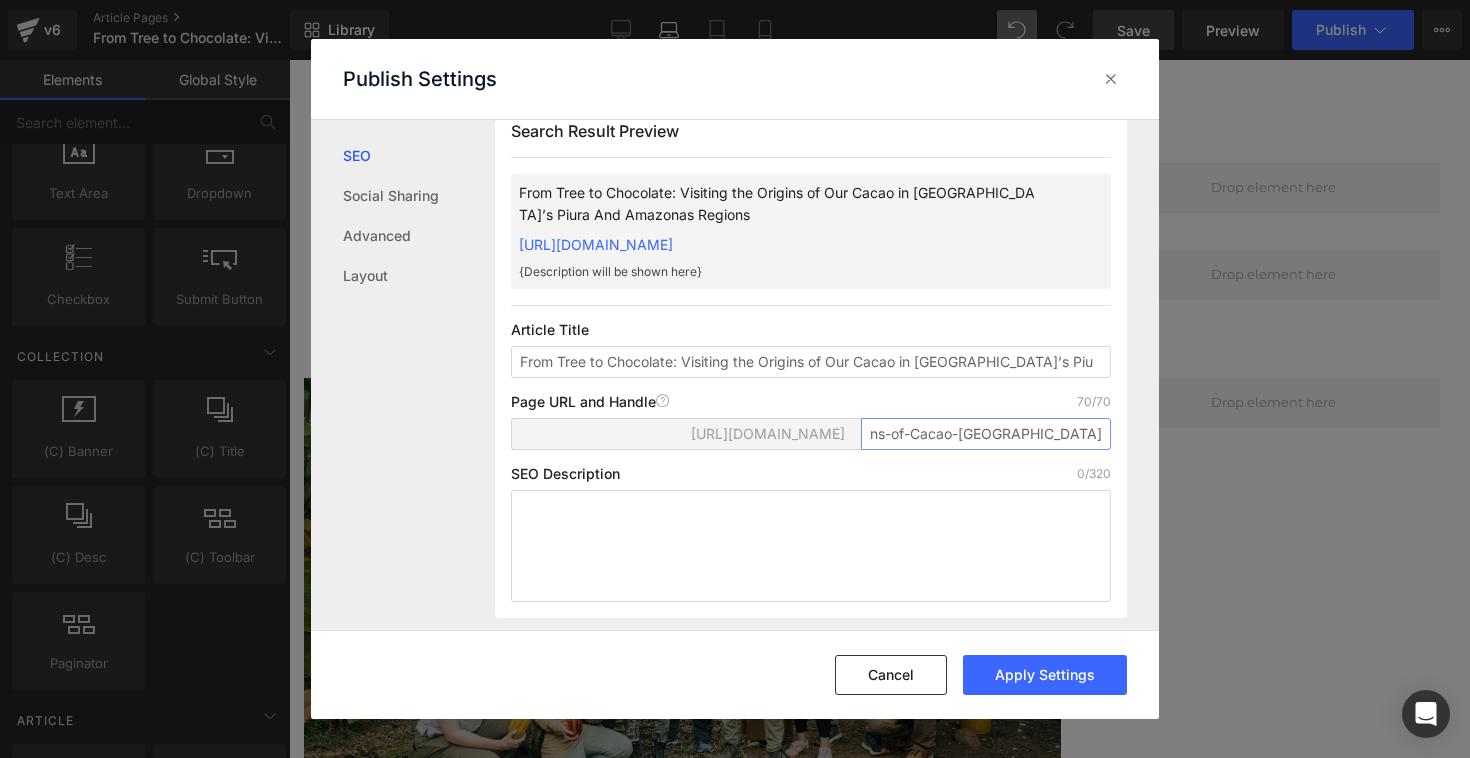 drag, startPoint x: 927, startPoint y: 455, endPoint x: 830, endPoint y: 454, distance: 97.00516 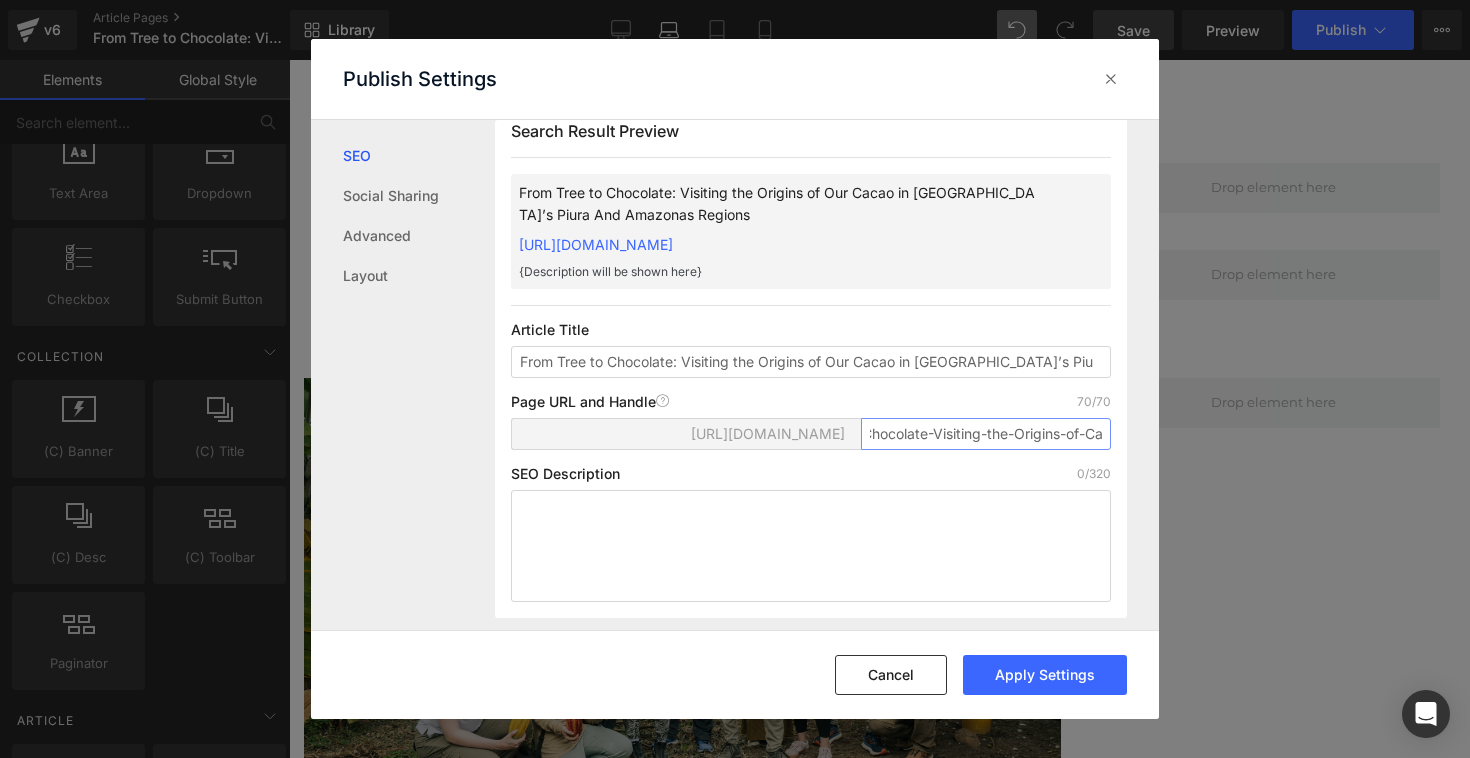 scroll, scrollTop: 0, scrollLeft: 0, axis: both 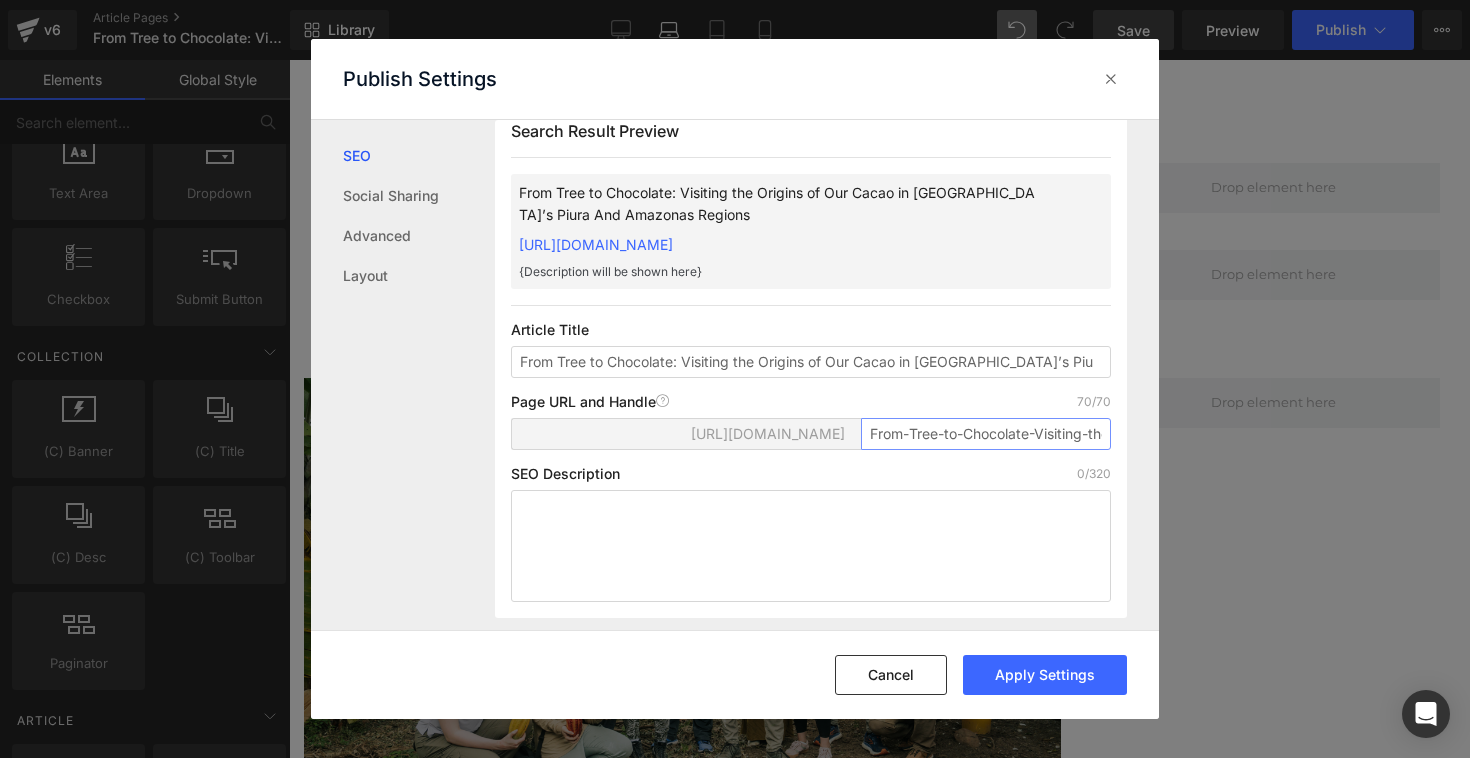 drag, startPoint x: 877, startPoint y: 455, endPoint x: 824, endPoint y: 455, distance: 53 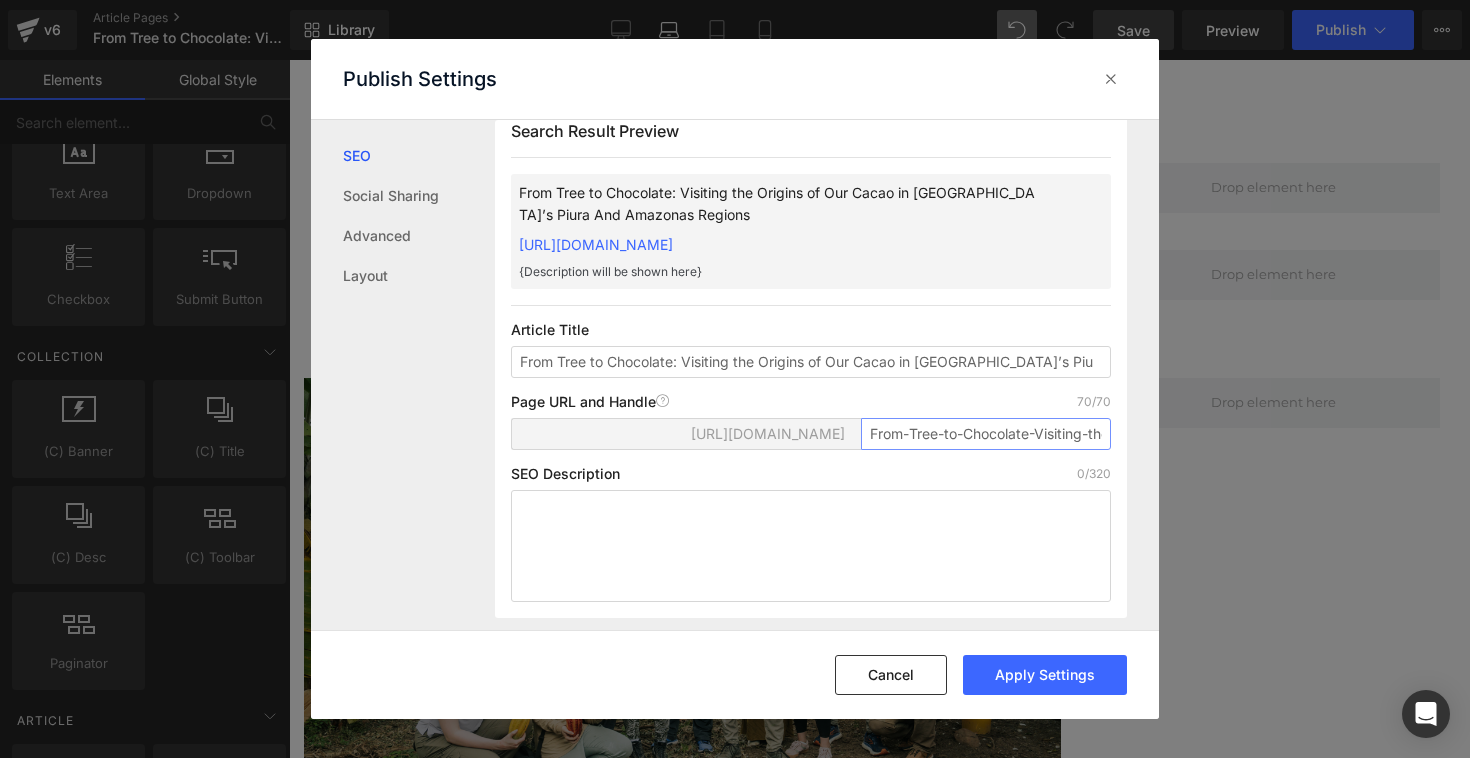 click on "From-Tree-to-Chocolate-Visiting-the-Origins-of-Cacao-[GEOGRAPHIC_DATA]-Piura-Amazon" at bounding box center (986, 434) 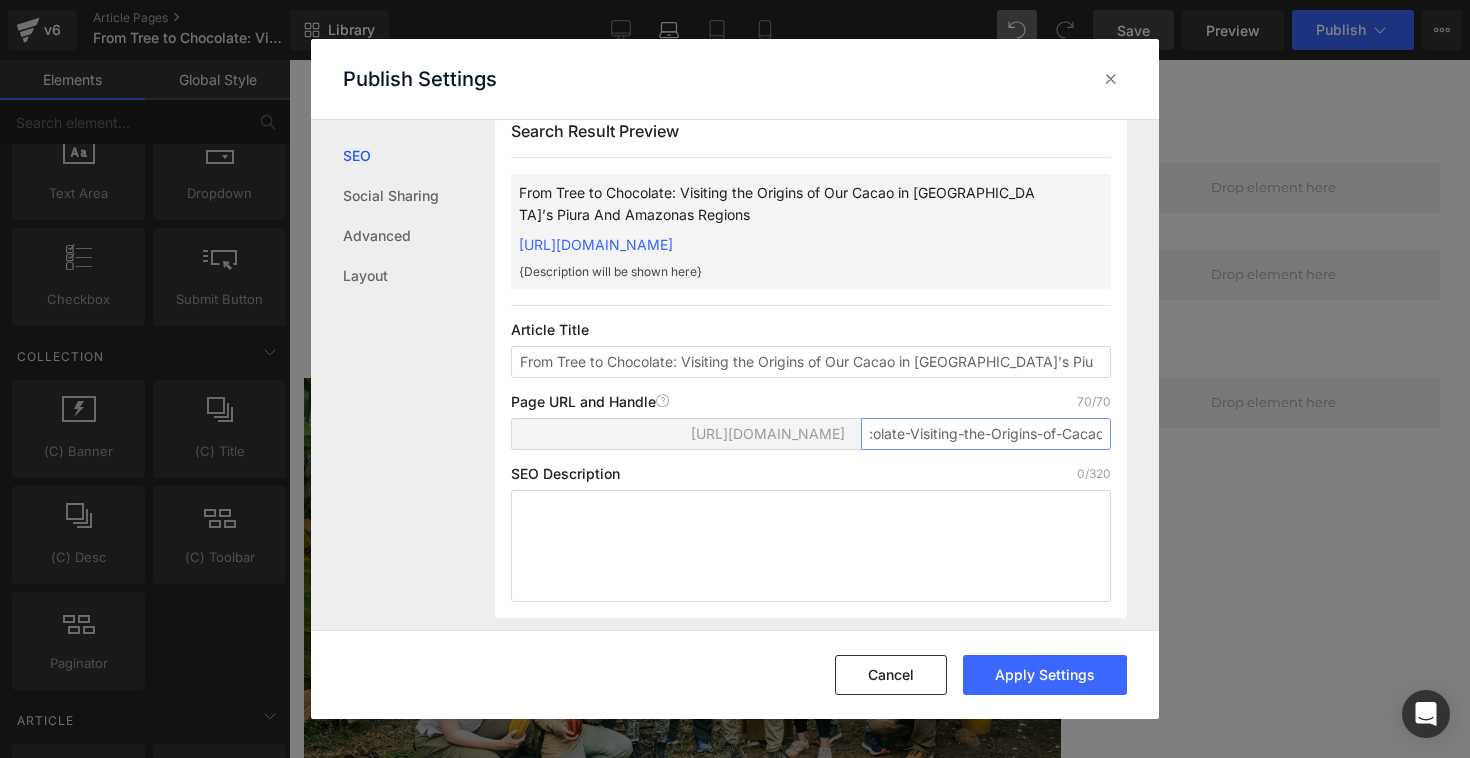 scroll, scrollTop: 0, scrollLeft: 129, axis: horizontal 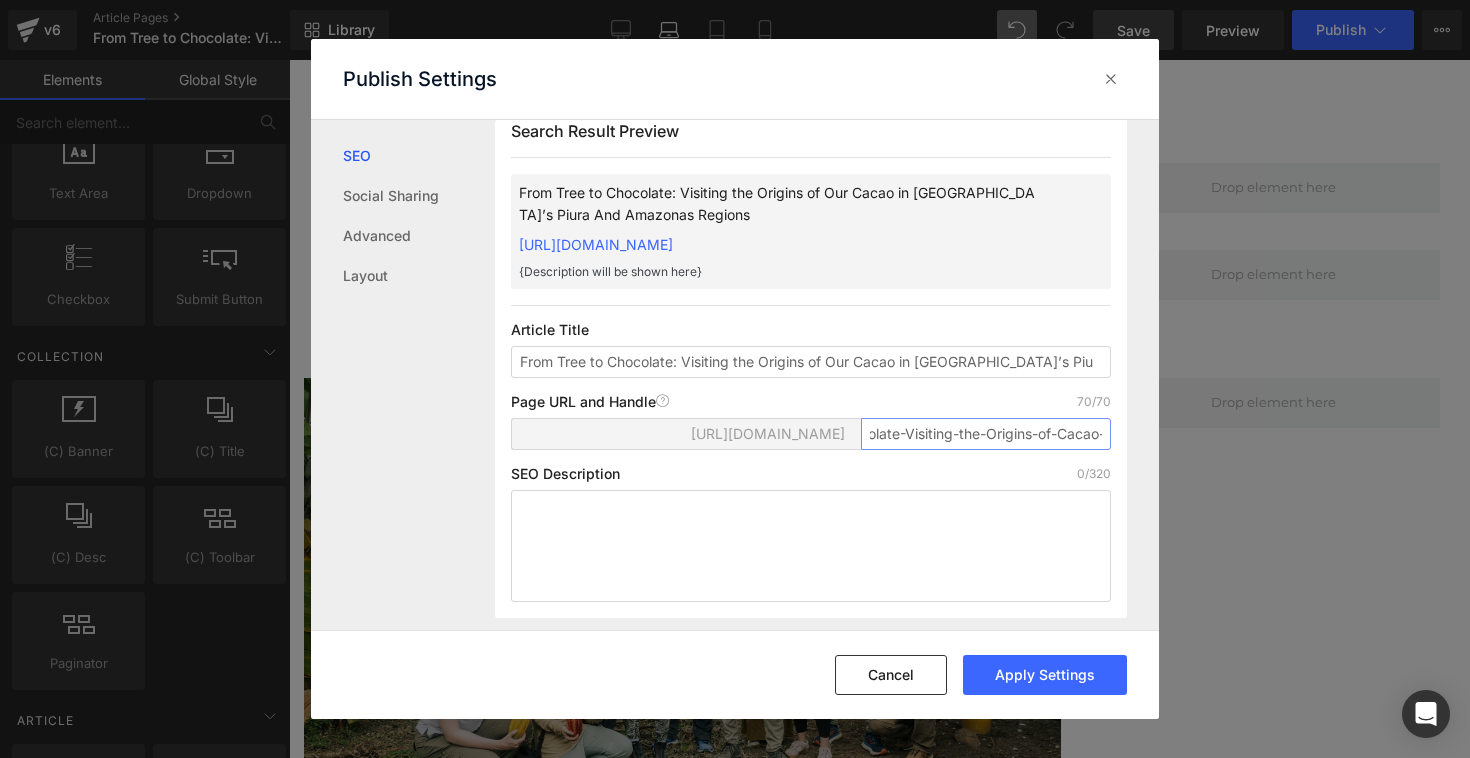 click on "From-Tree-to-Chocolate-Visiting-the-Origins-of-Cacao-[GEOGRAPHIC_DATA]-Piura-Amazon" at bounding box center [986, 434] 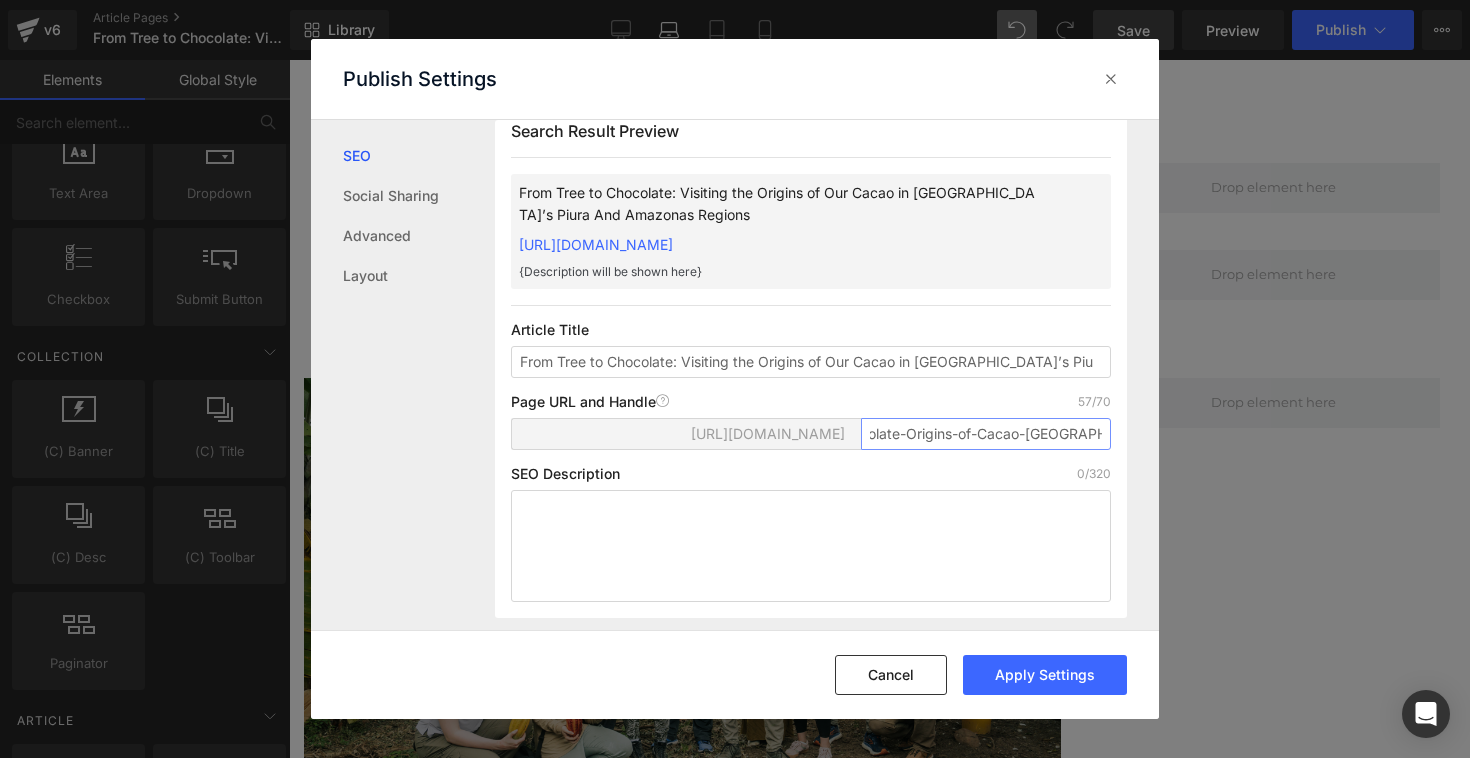 click on "From-Tree-to-Chocolate-Origins-of-Cacao-[GEOGRAPHIC_DATA]-[GEOGRAPHIC_DATA]-Amazon" at bounding box center (986, 434) 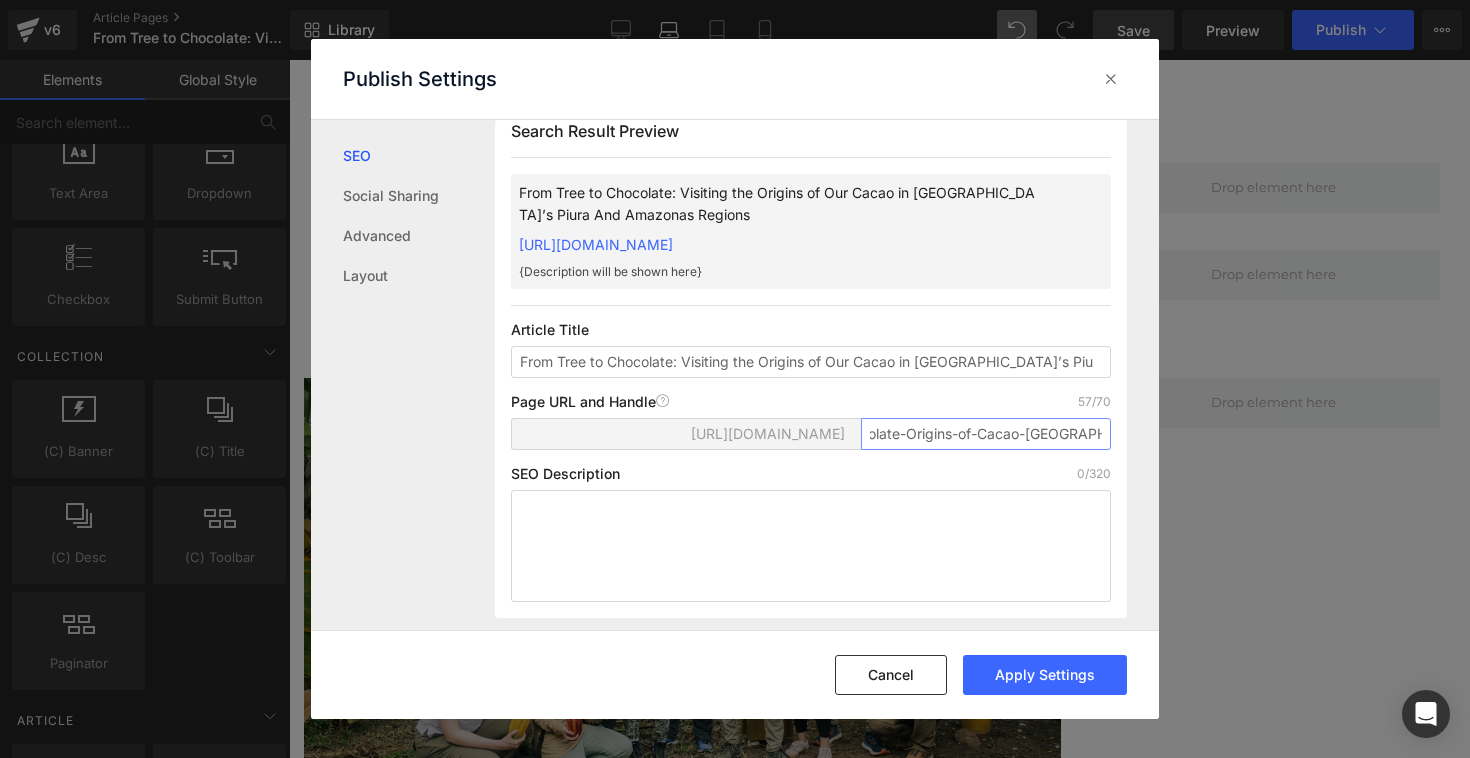 click on "From-Tree-to-Chocolate-Origins-of-Cacao-[GEOGRAPHIC_DATA]-[GEOGRAPHIC_DATA]-Amazon" at bounding box center [986, 434] 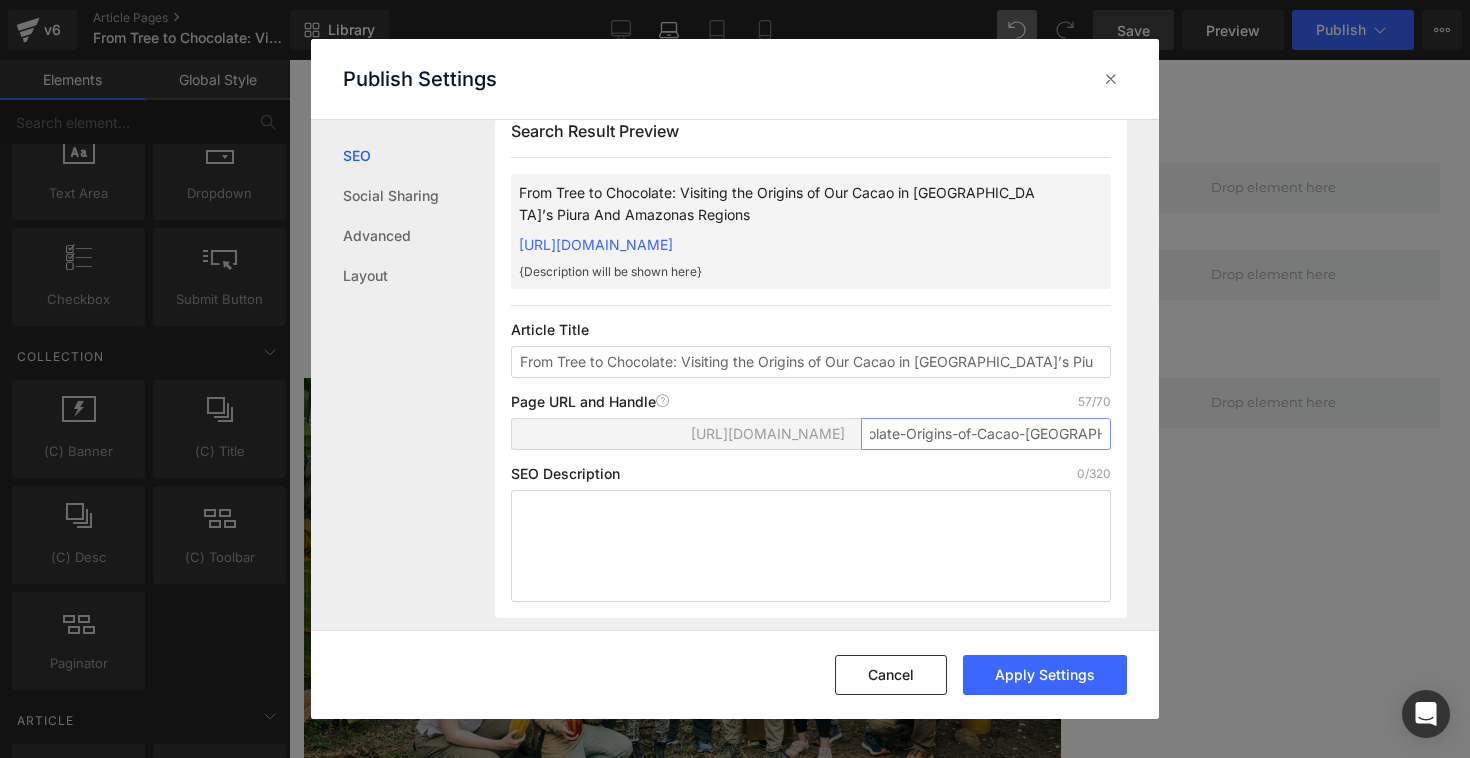 click on "From-Tree-to-Chocolate-Origins-of-Cacao-[GEOGRAPHIC_DATA]-[GEOGRAPHIC_DATA]-Amazon" at bounding box center (986, 434) 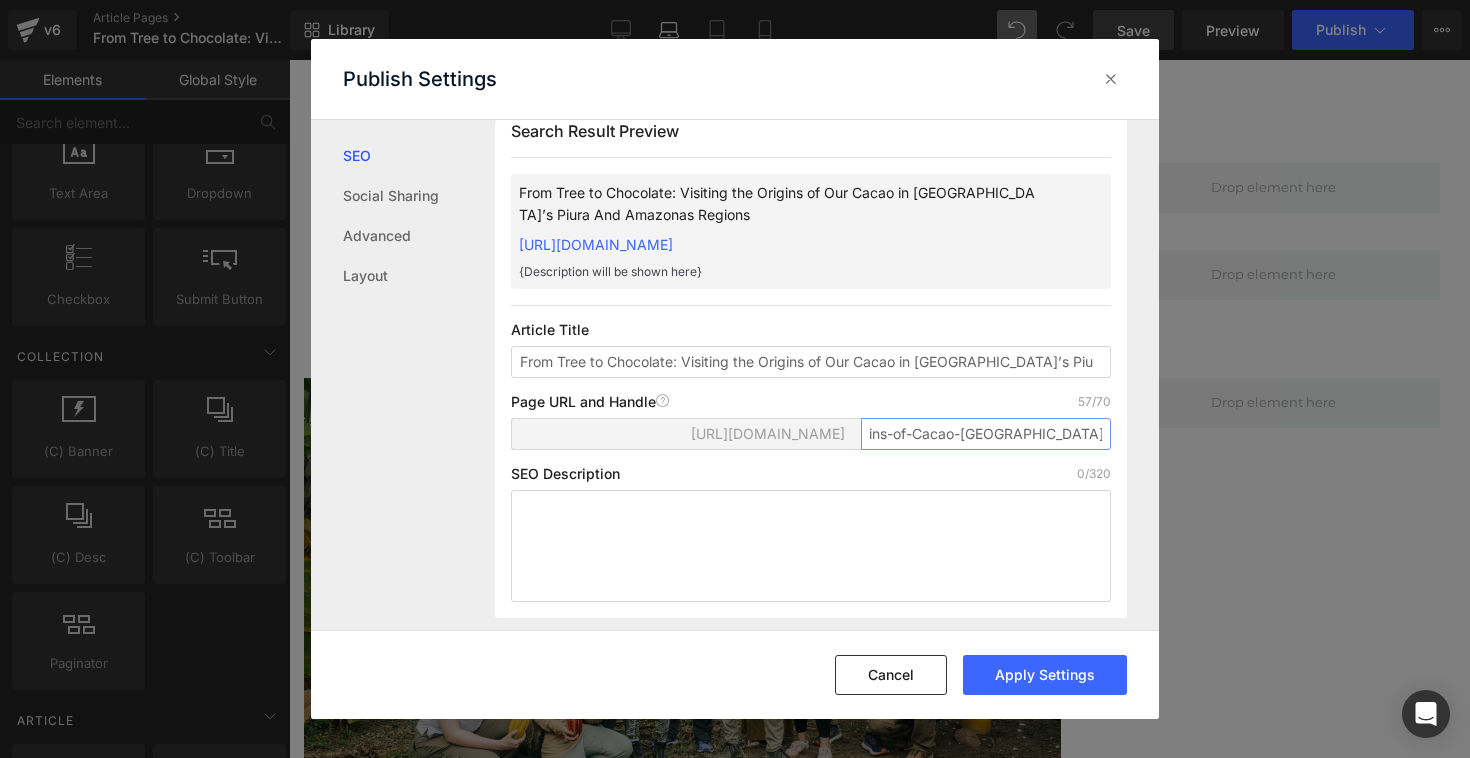 drag, startPoint x: 970, startPoint y: 454, endPoint x: 1100, endPoint y: 457, distance: 130.0346 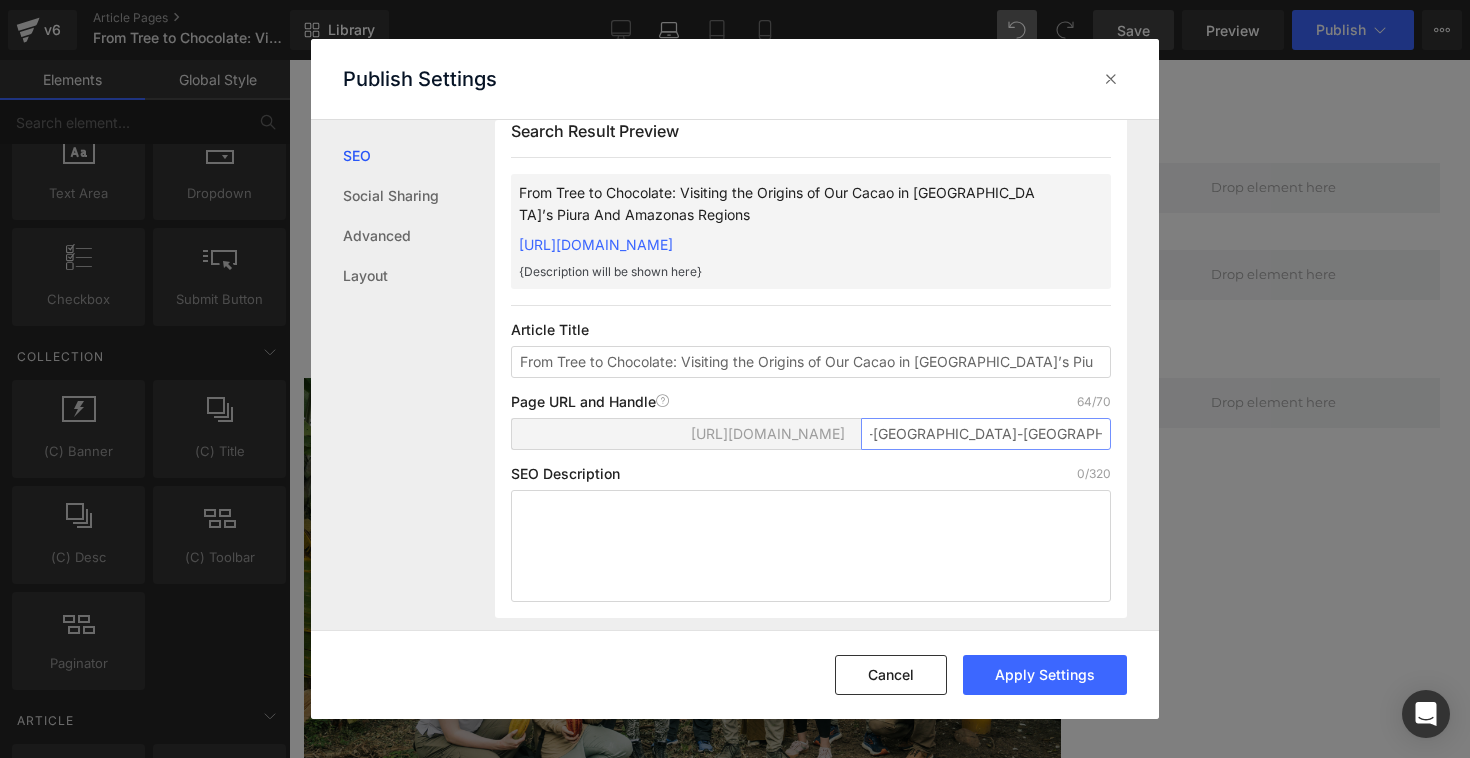 scroll, scrollTop: 0, scrollLeft: 241, axis: horizontal 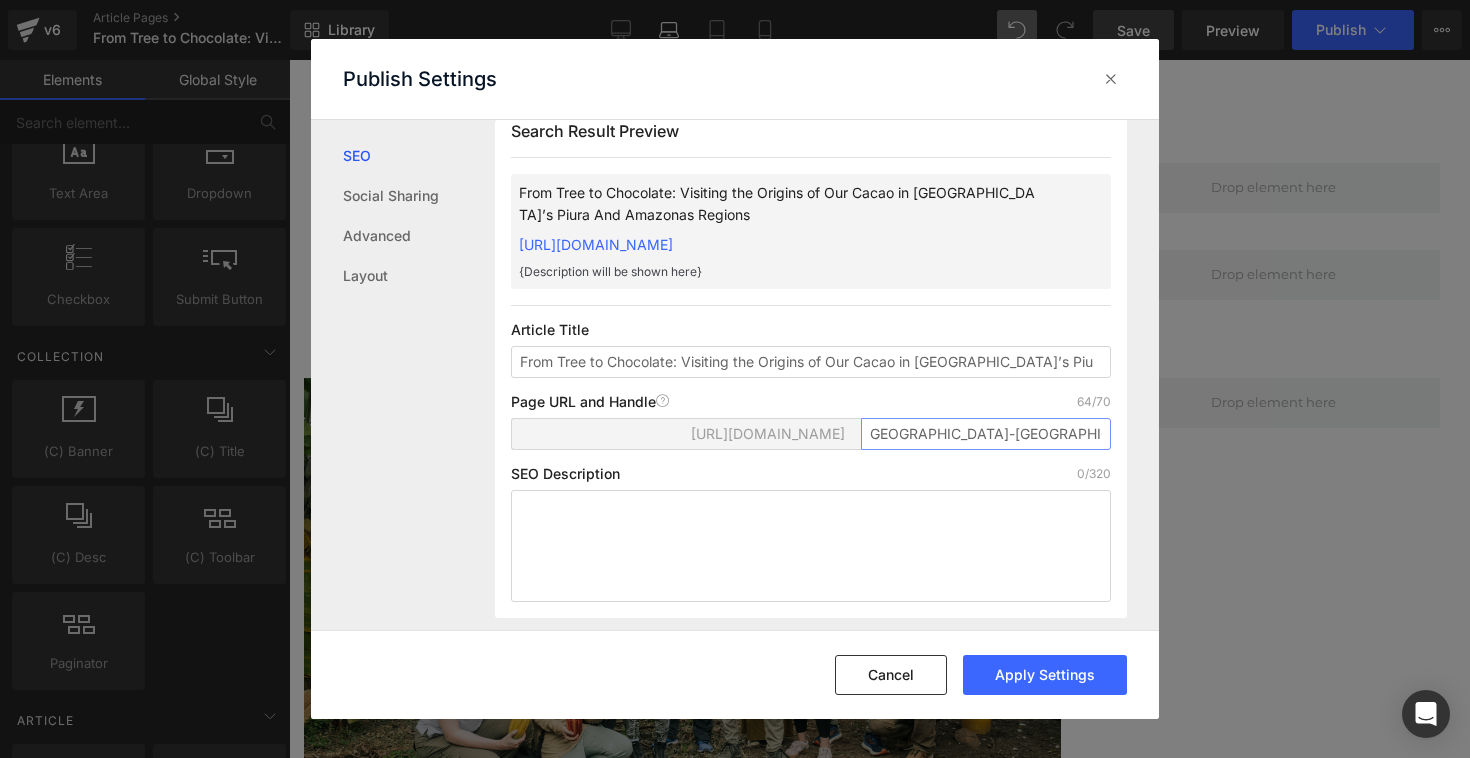 type on "From-Tree-to-Chocolate-Origins-of-[GEOGRAPHIC_DATA]-[GEOGRAPHIC_DATA]-[GEOGRAPHIC_DATA]-[GEOGRAPHIC_DATA]-Trip" 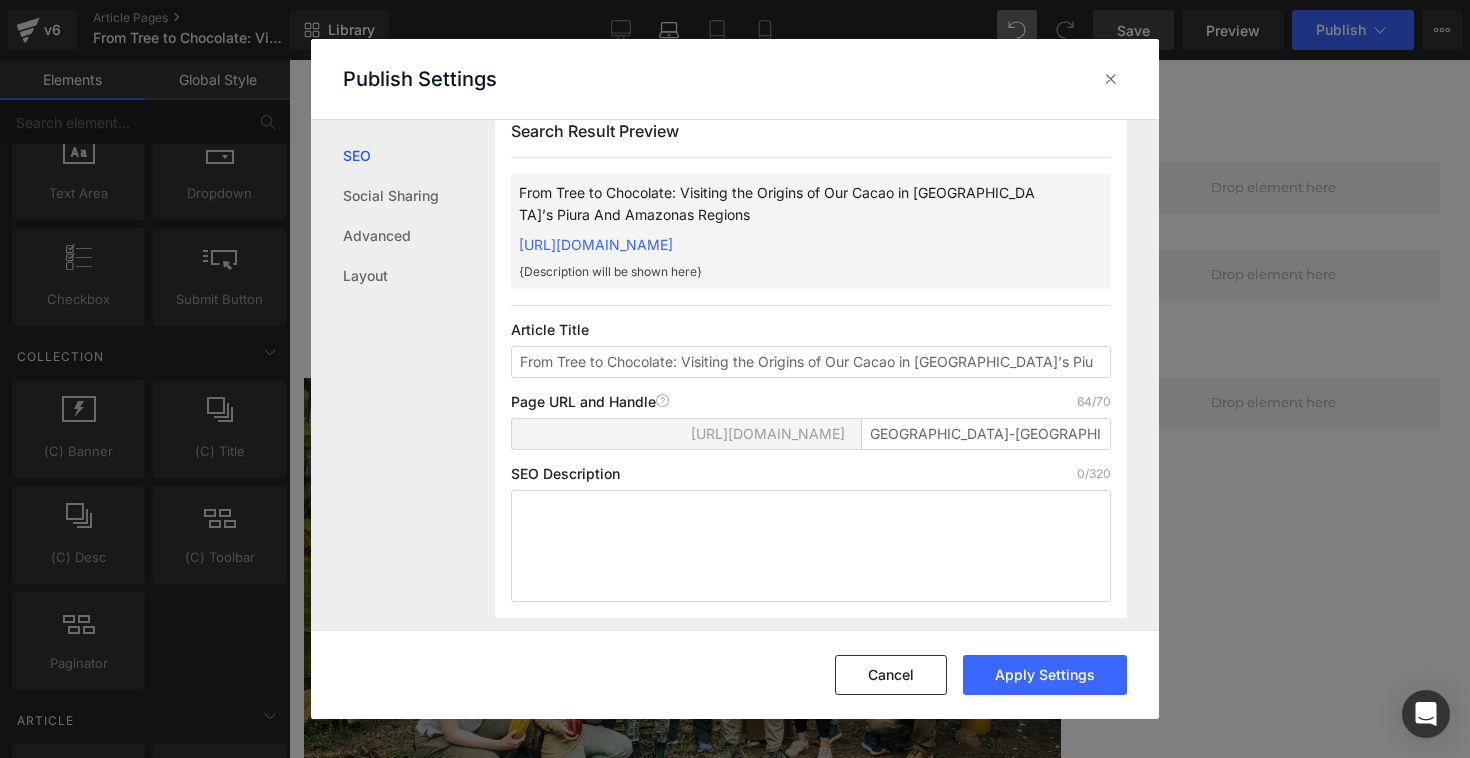 click on "Page URL and Handle  Page URL Address 64/70" at bounding box center [811, 402] 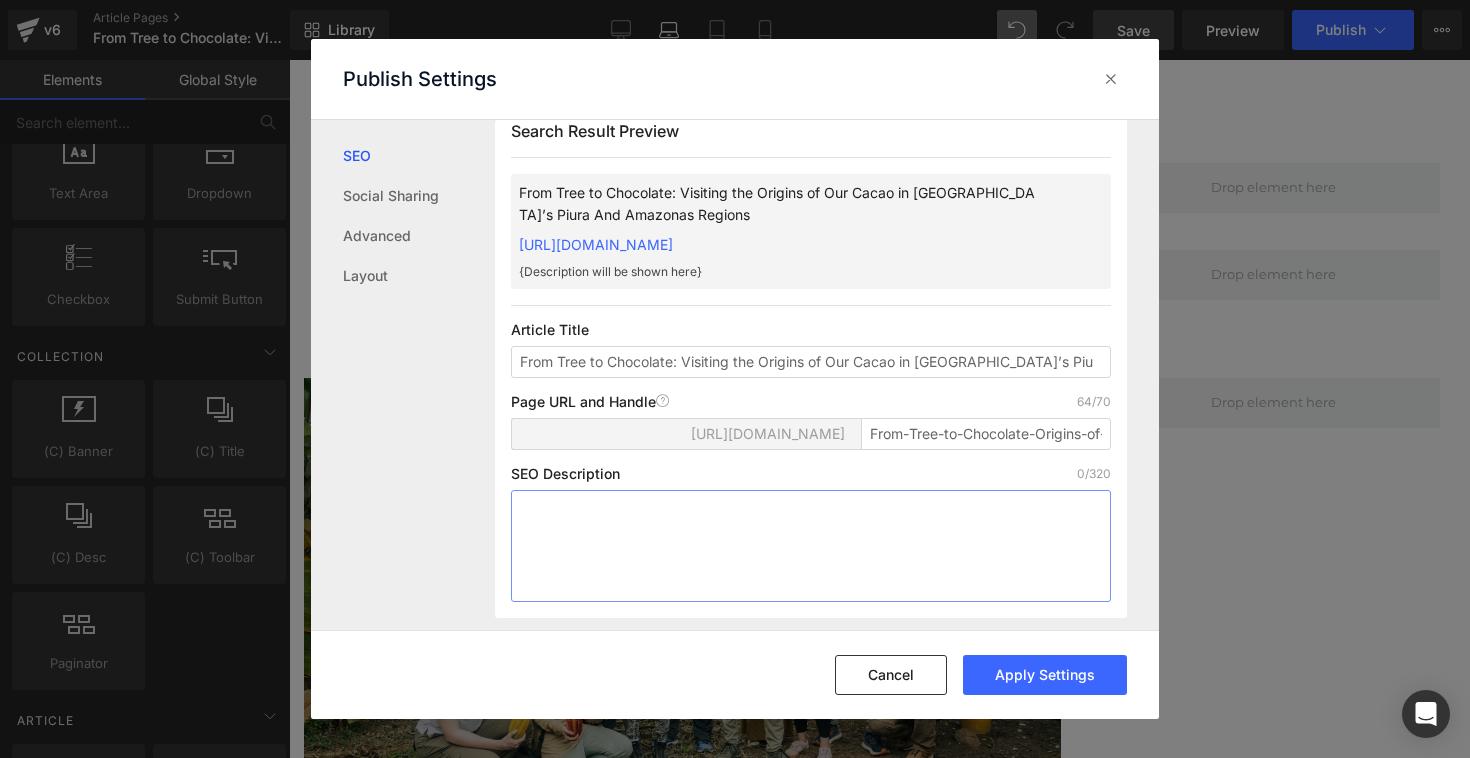 click at bounding box center (811, 546) 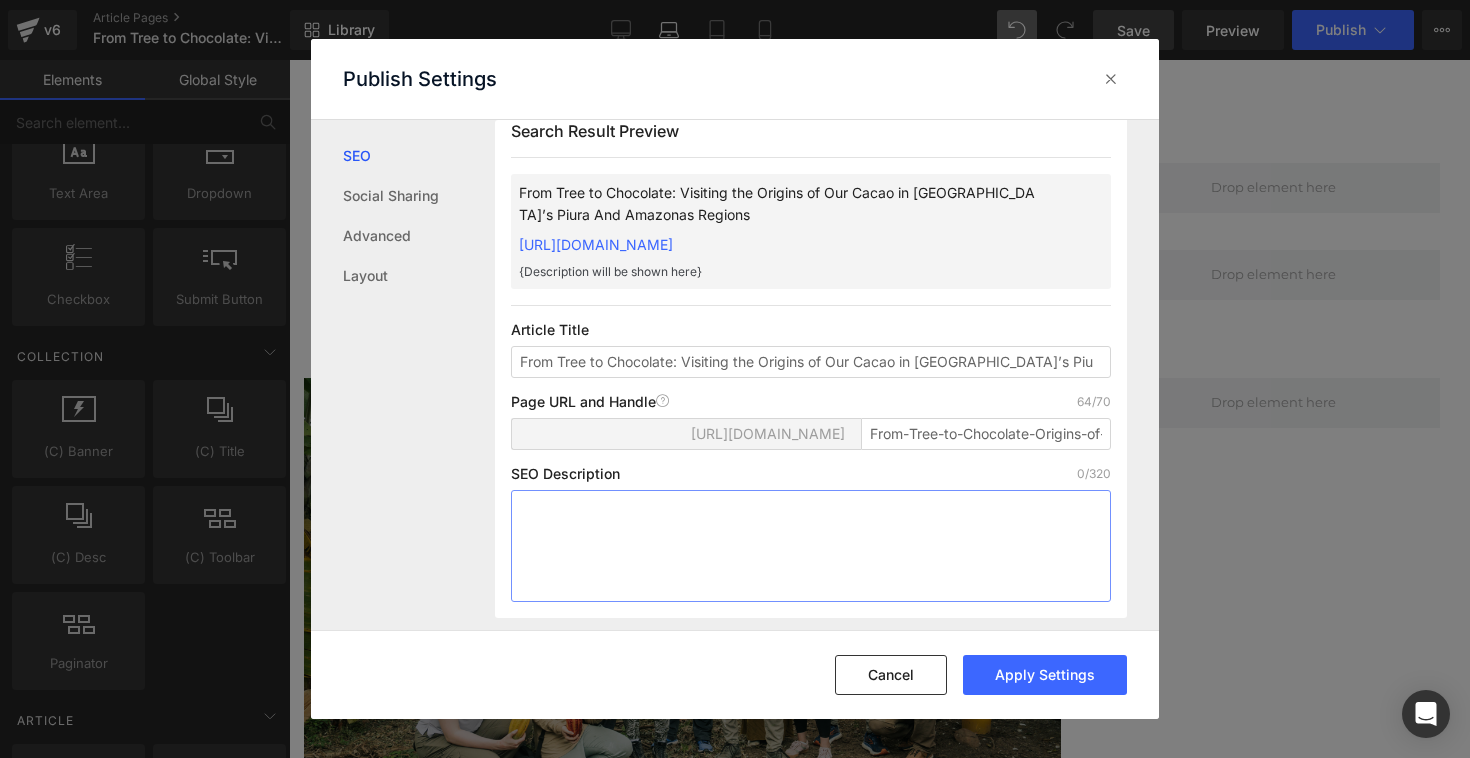 paste on "Meta Description: Discover where Original Beans chocolate comes from. Connecting makers to the origins of rare cacao in [GEOGRAPHIC_DATA] and [GEOGRAPHIC_DATA], [GEOGRAPHIC_DATA]." 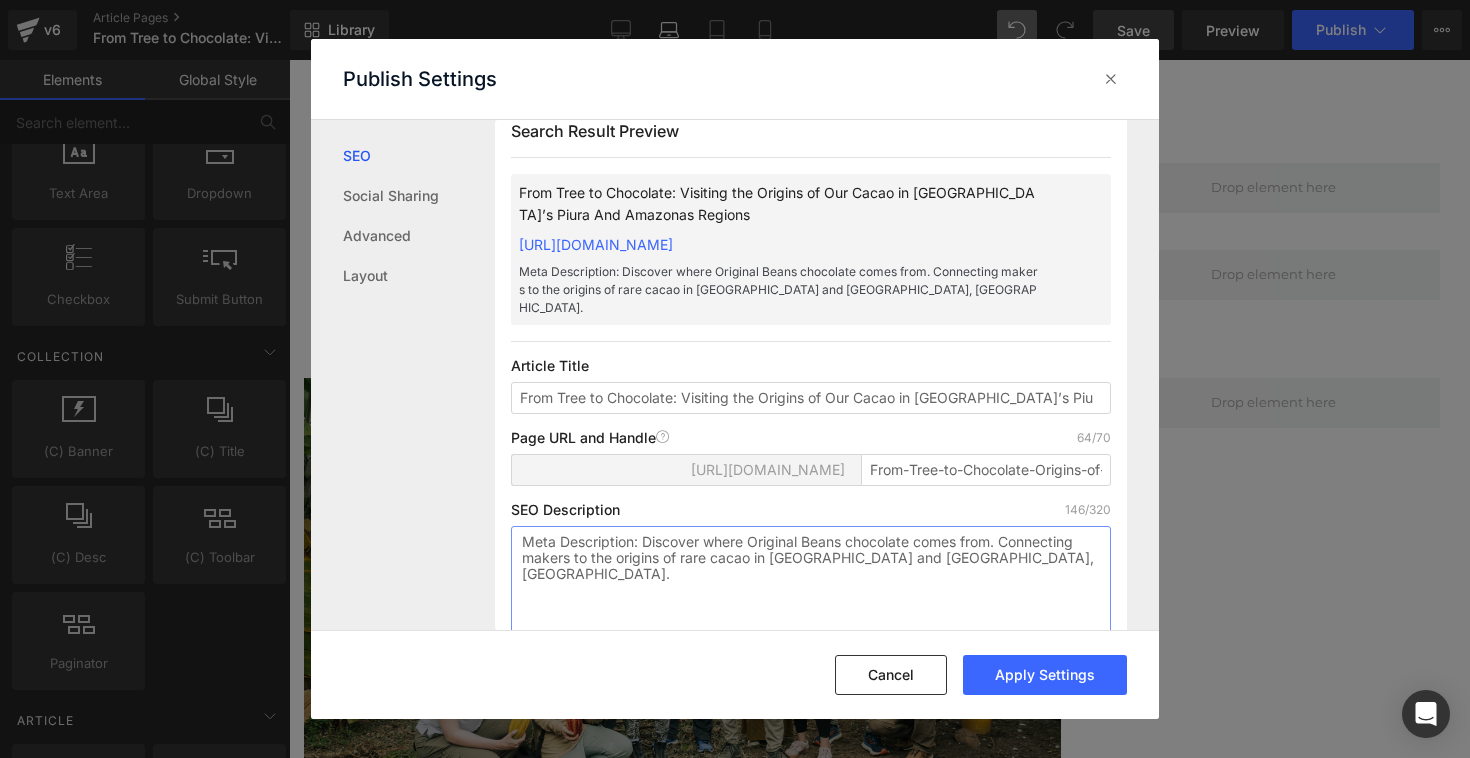 scroll, scrollTop: 37, scrollLeft: 0, axis: vertical 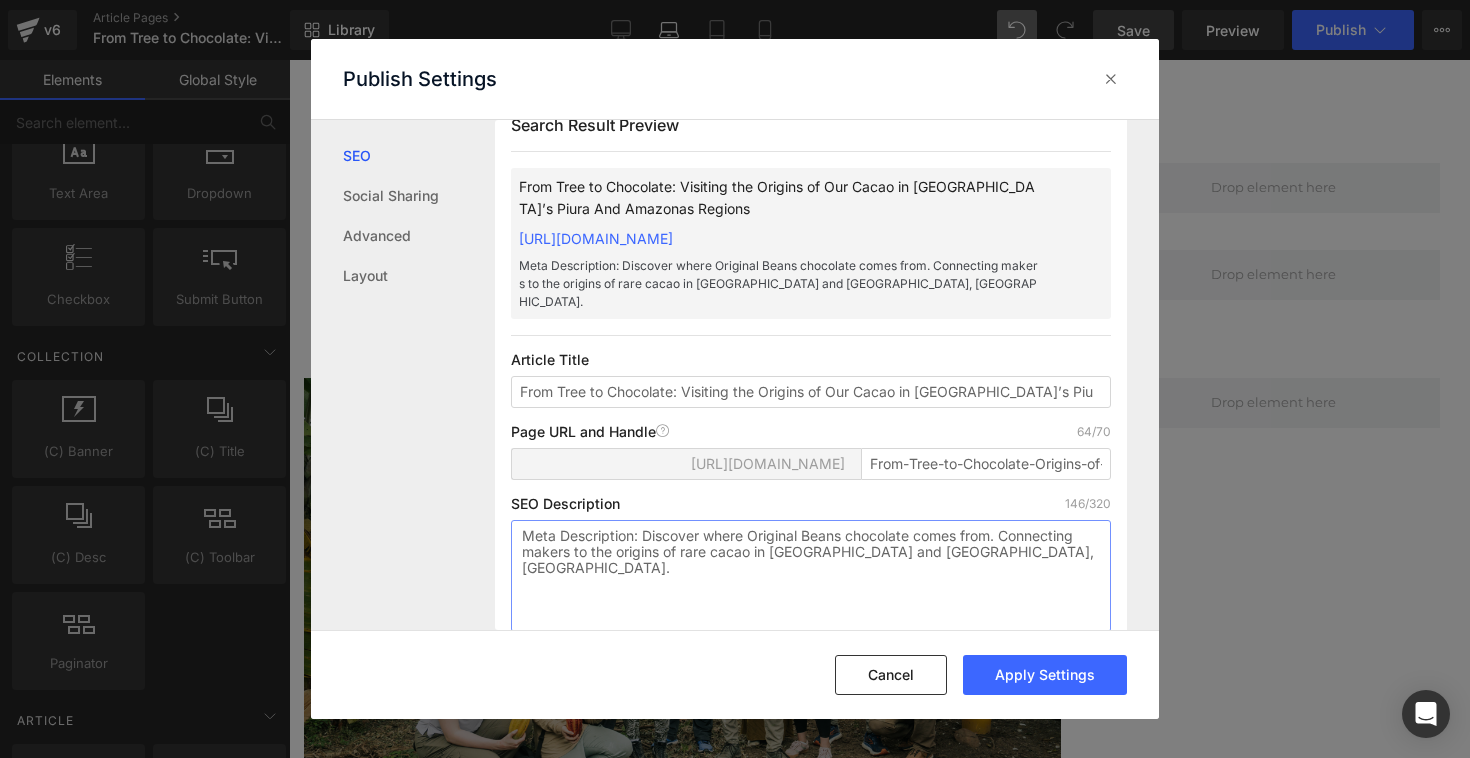 drag, startPoint x: 645, startPoint y: 534, endPoint x: 457, endPoint y: 534, distance: 188 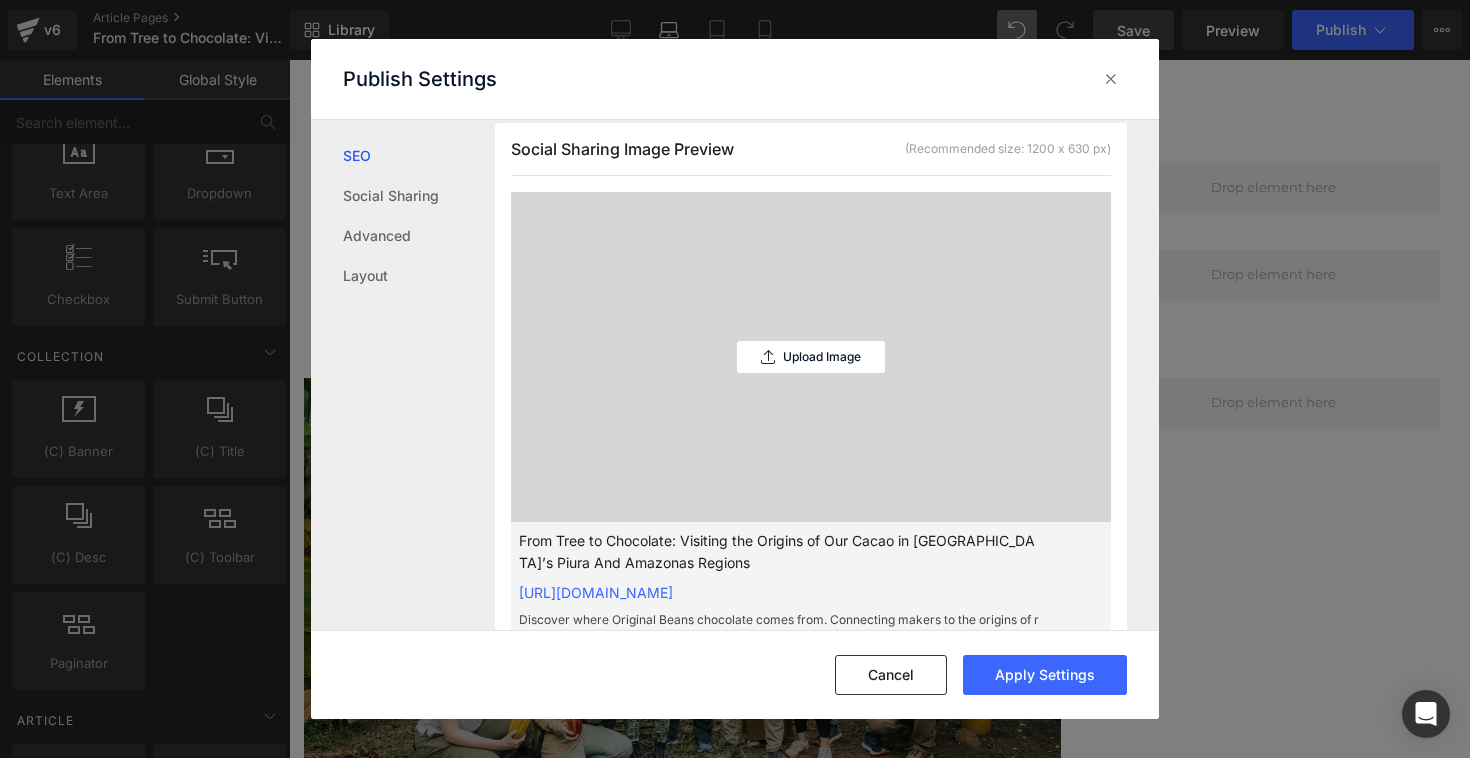 scroll, scrollTop: 562, scrollLeft: 0, axis: vertical 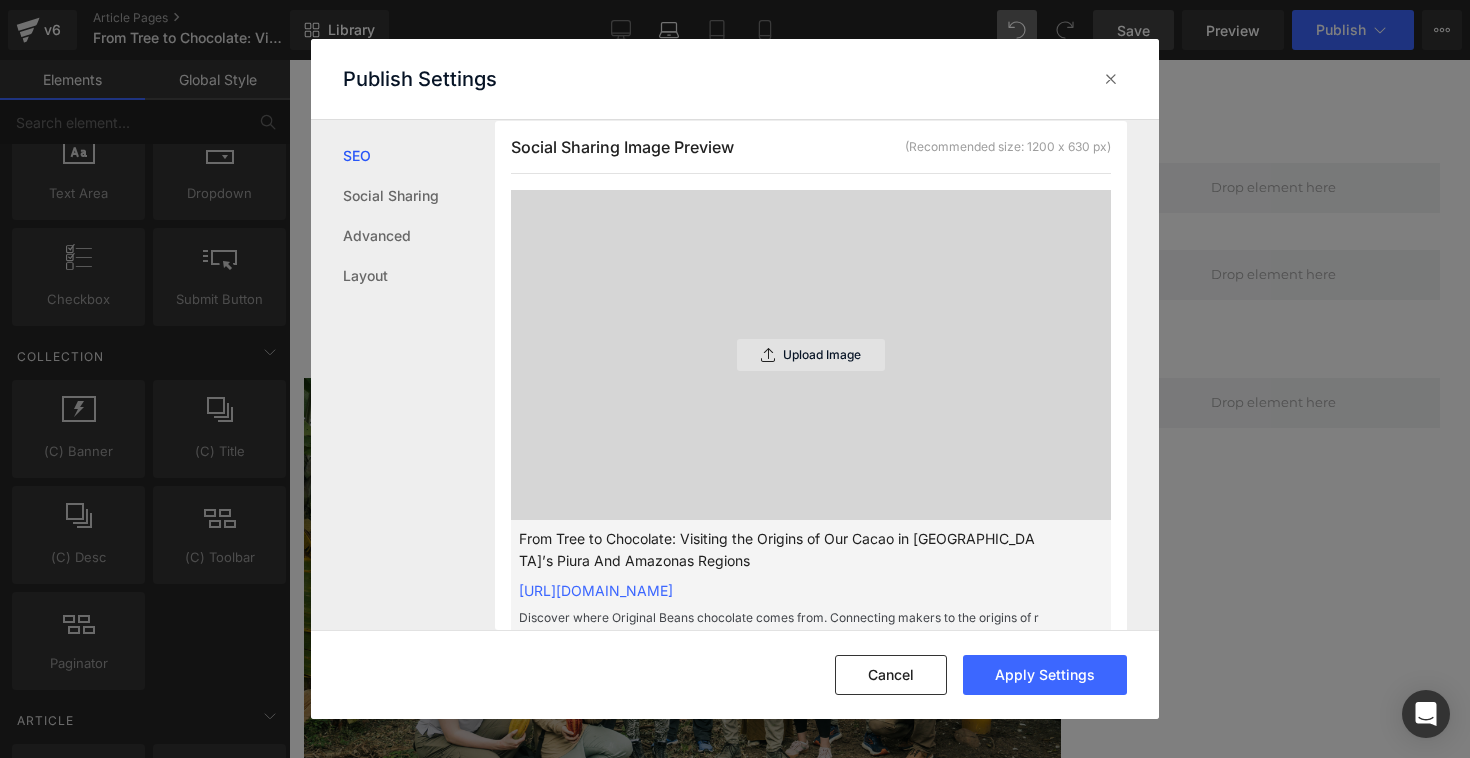 type on "Discover where Original Beans chocolate comes from. Connecting makers to the origins of rare cacao in [GEOGRAPHIC_DATA] and [GEOGRAPHIC_DATA], [GEOGRAPHIC_DATA]." 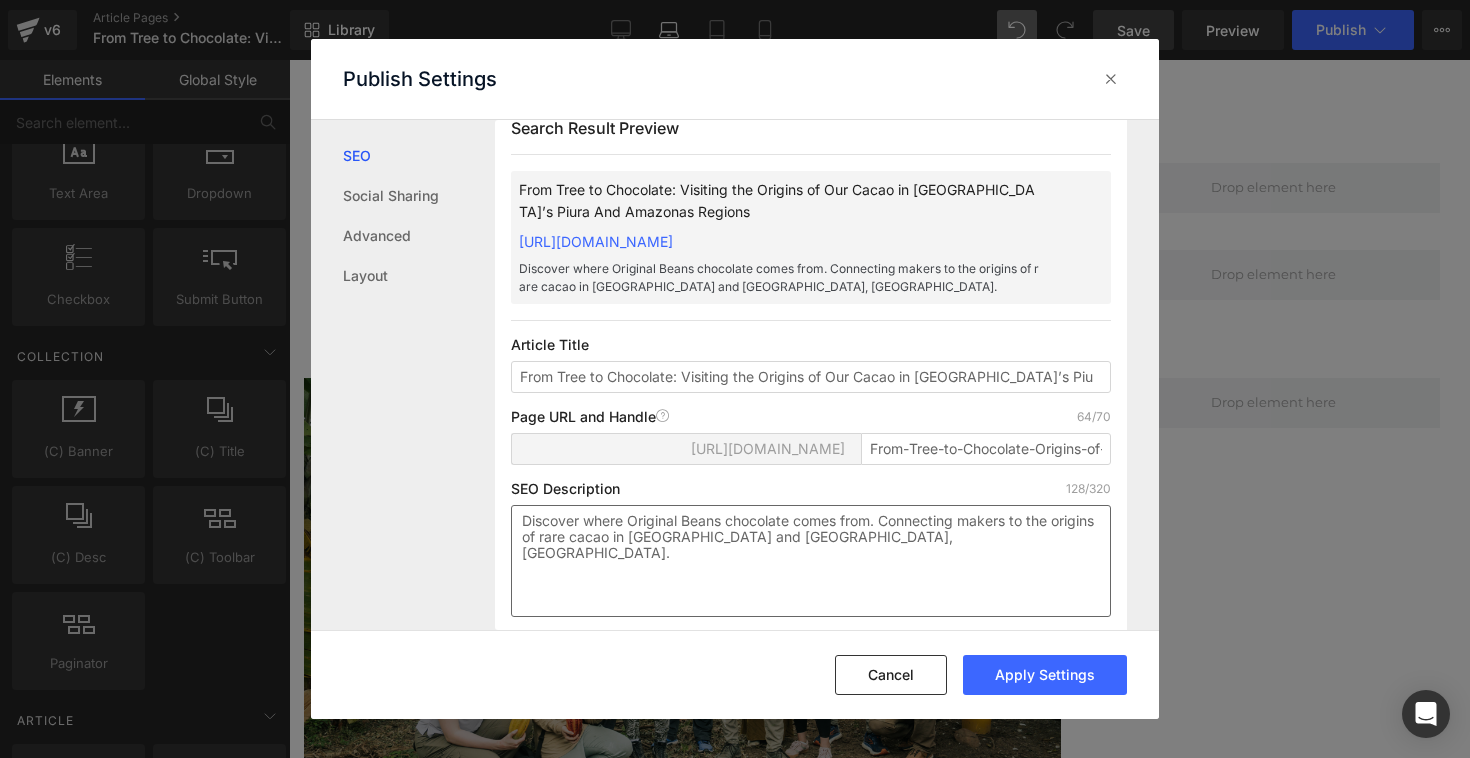 scroll, scrollTop: 0, scrollLeft: 0, axis: both 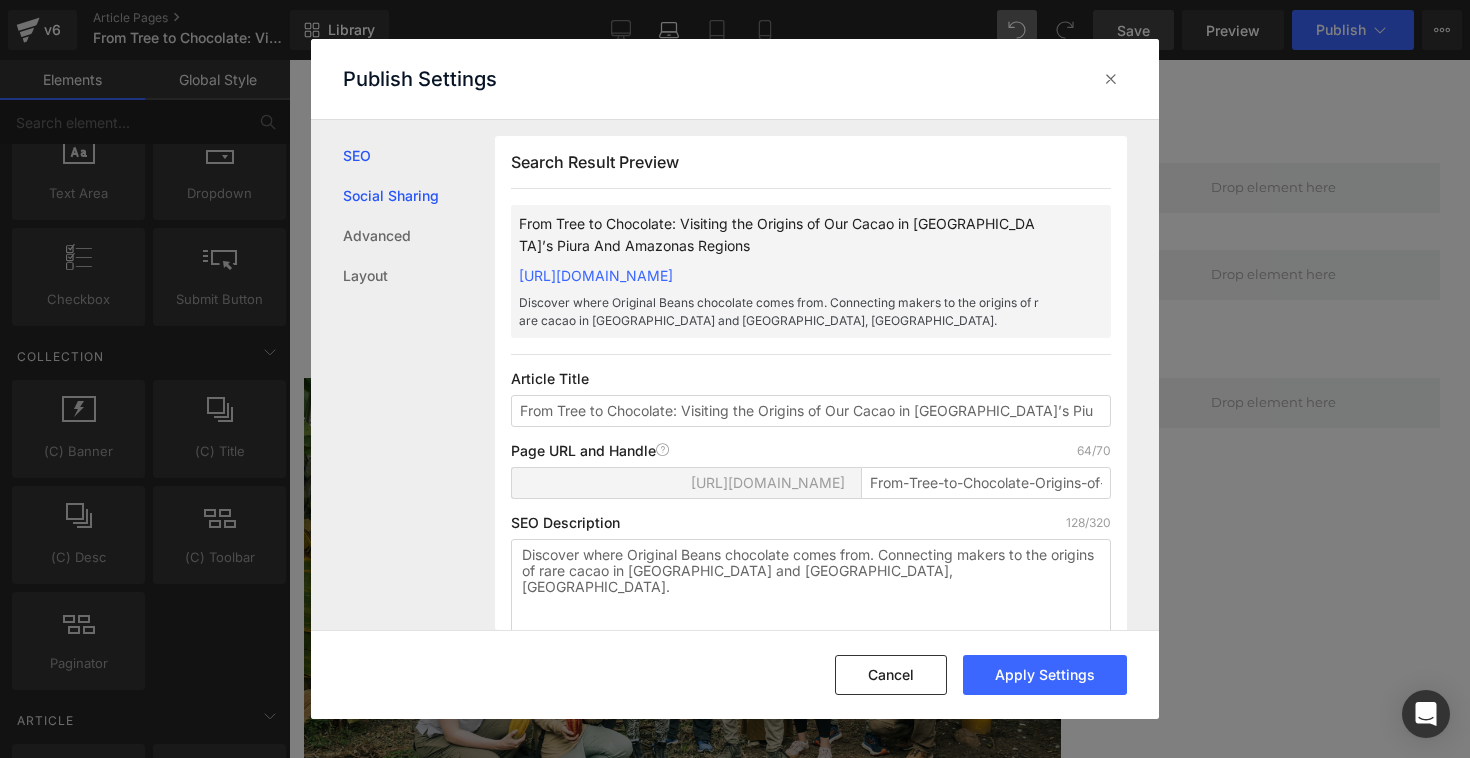 click on "Social Sharing" at bounding box center [419, 196] 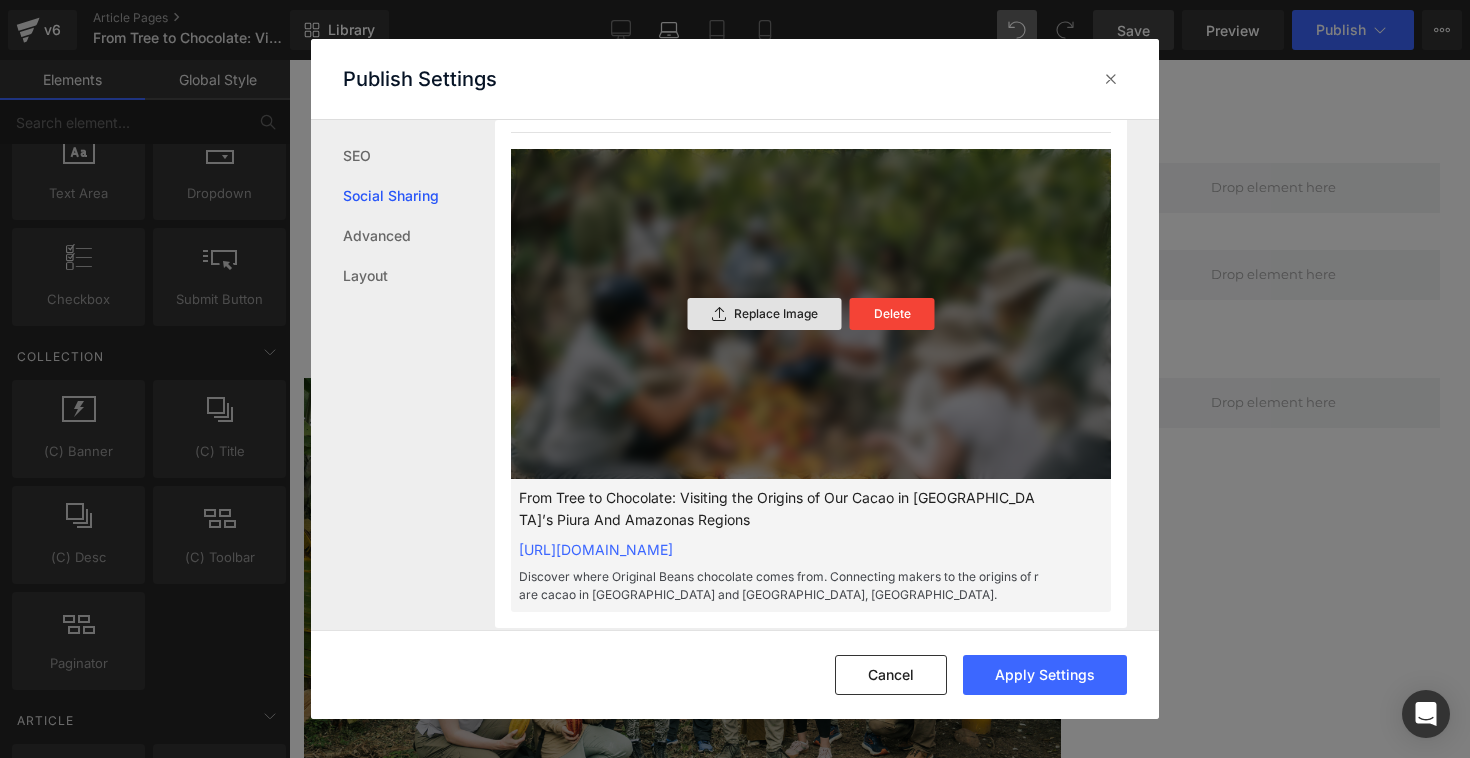 scroll, scrollTop: 628, scrollLeft: 0, axis: vertical 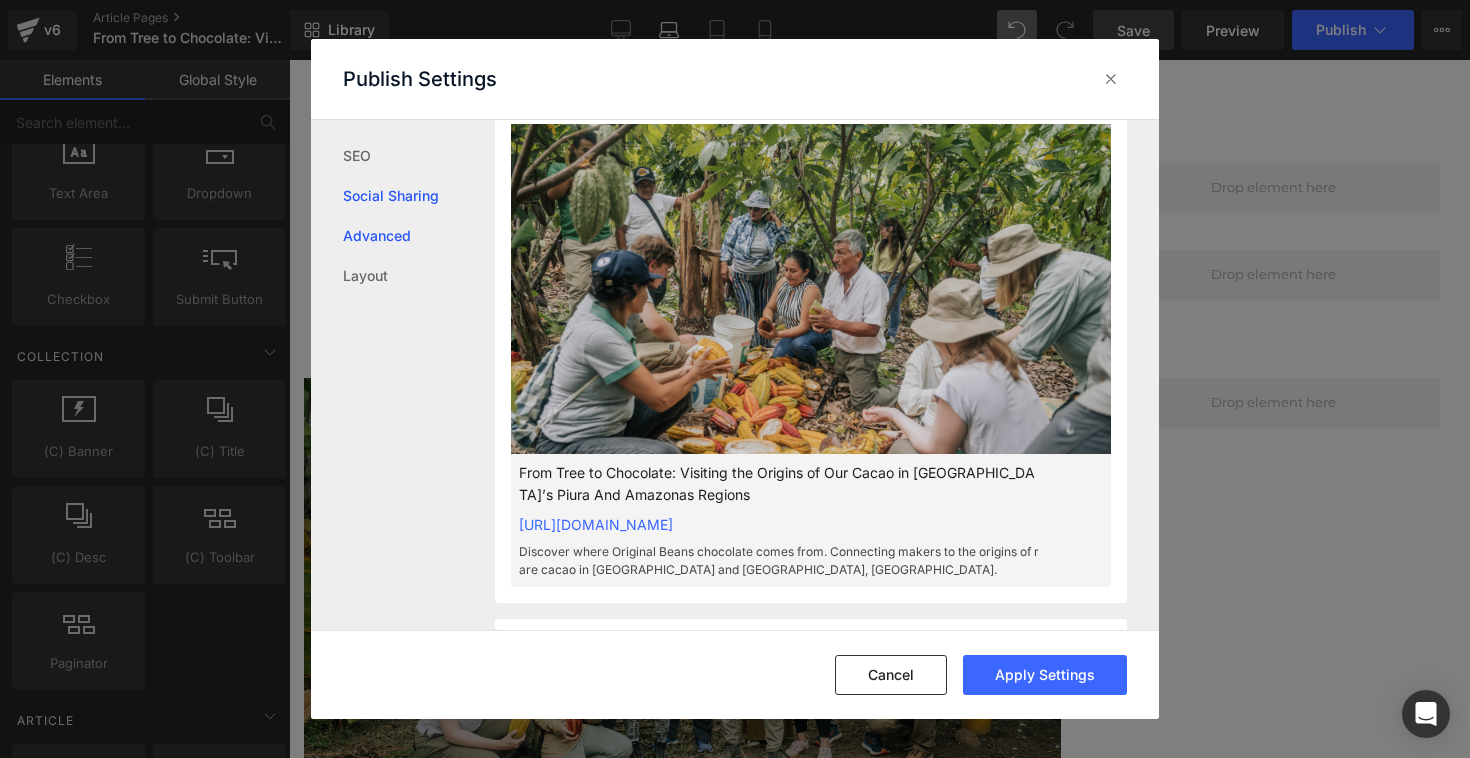 click on "Advanced" at bounding box center (419, 236) 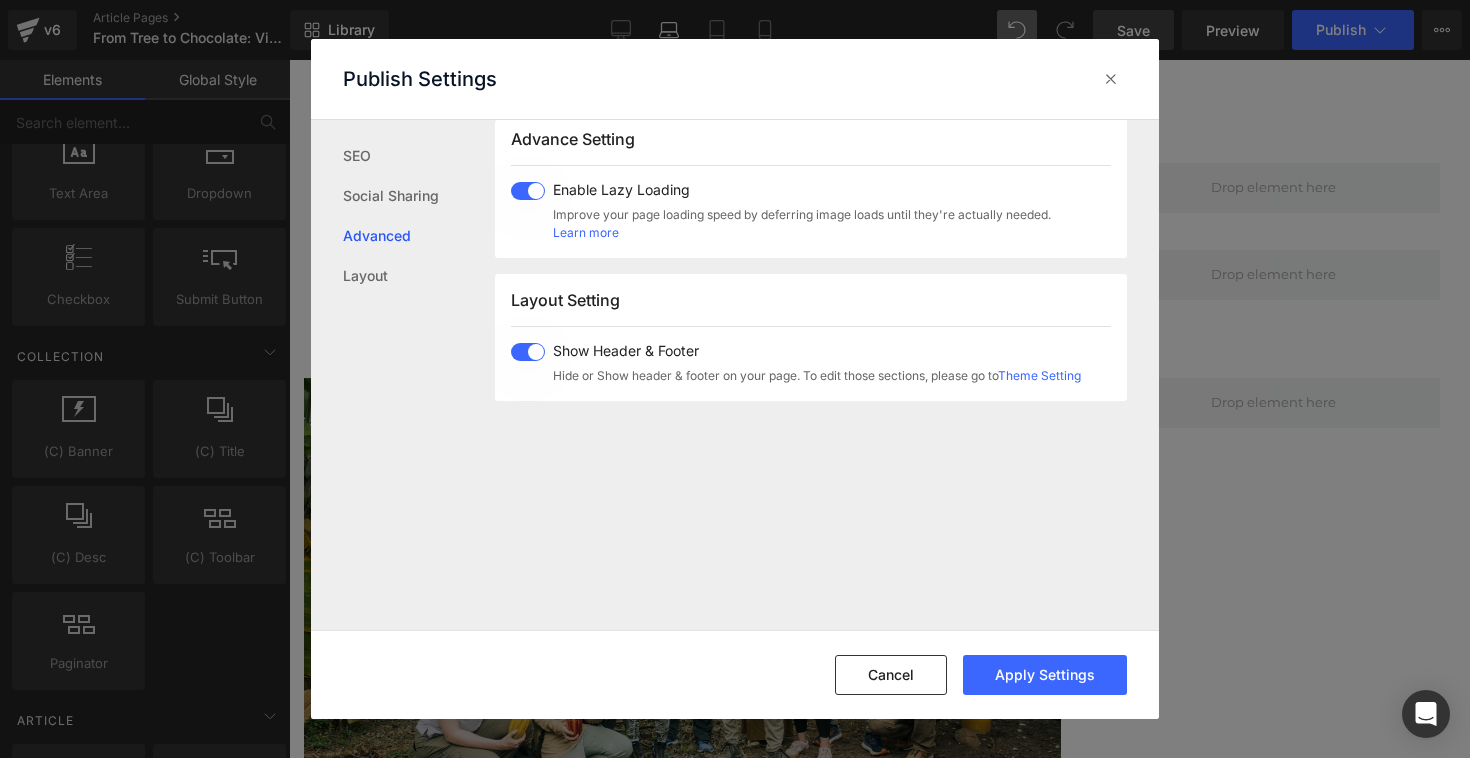 scroll, scrollTop: 1154, scrollLeft: 0, axis: vertical 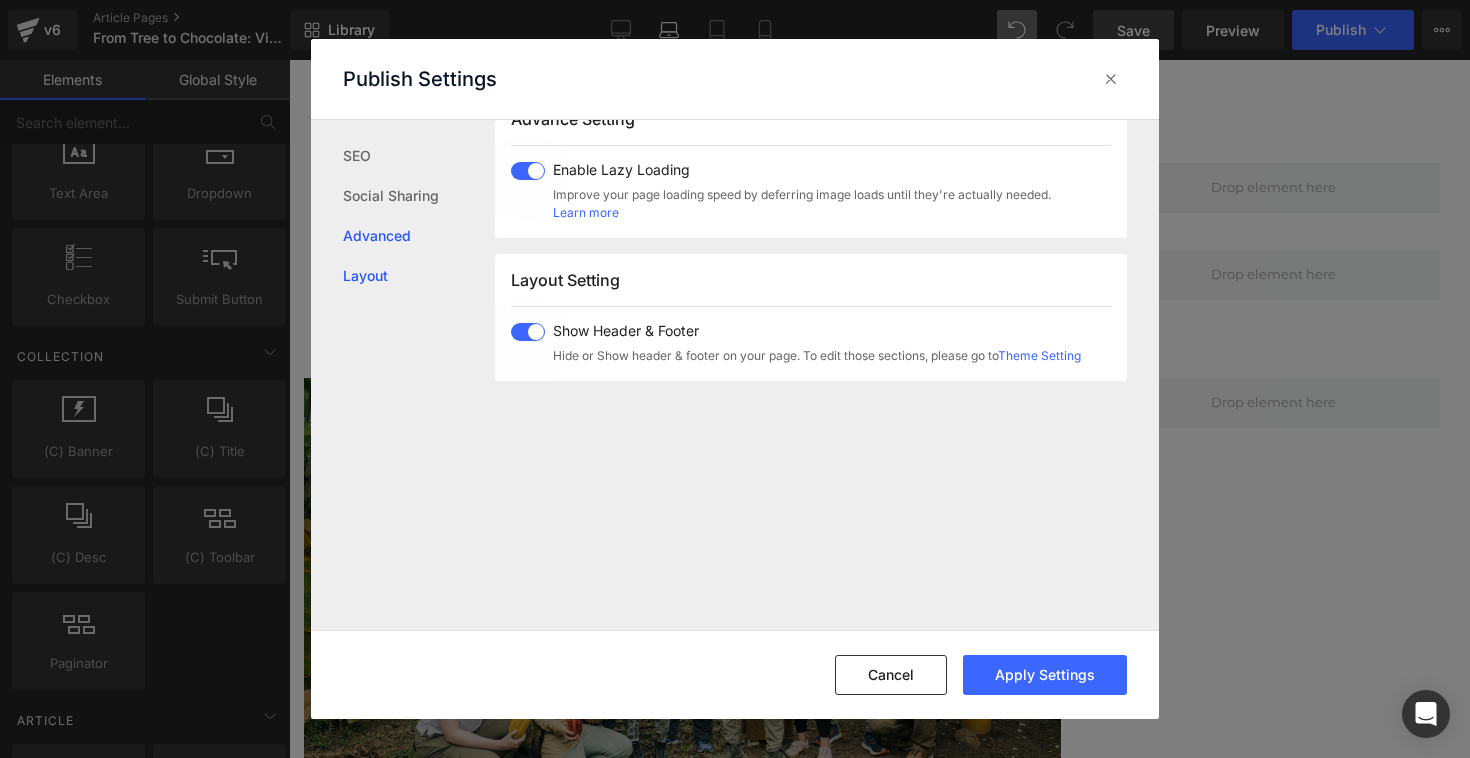 click on "Layout" at bounding box center [419, 276] 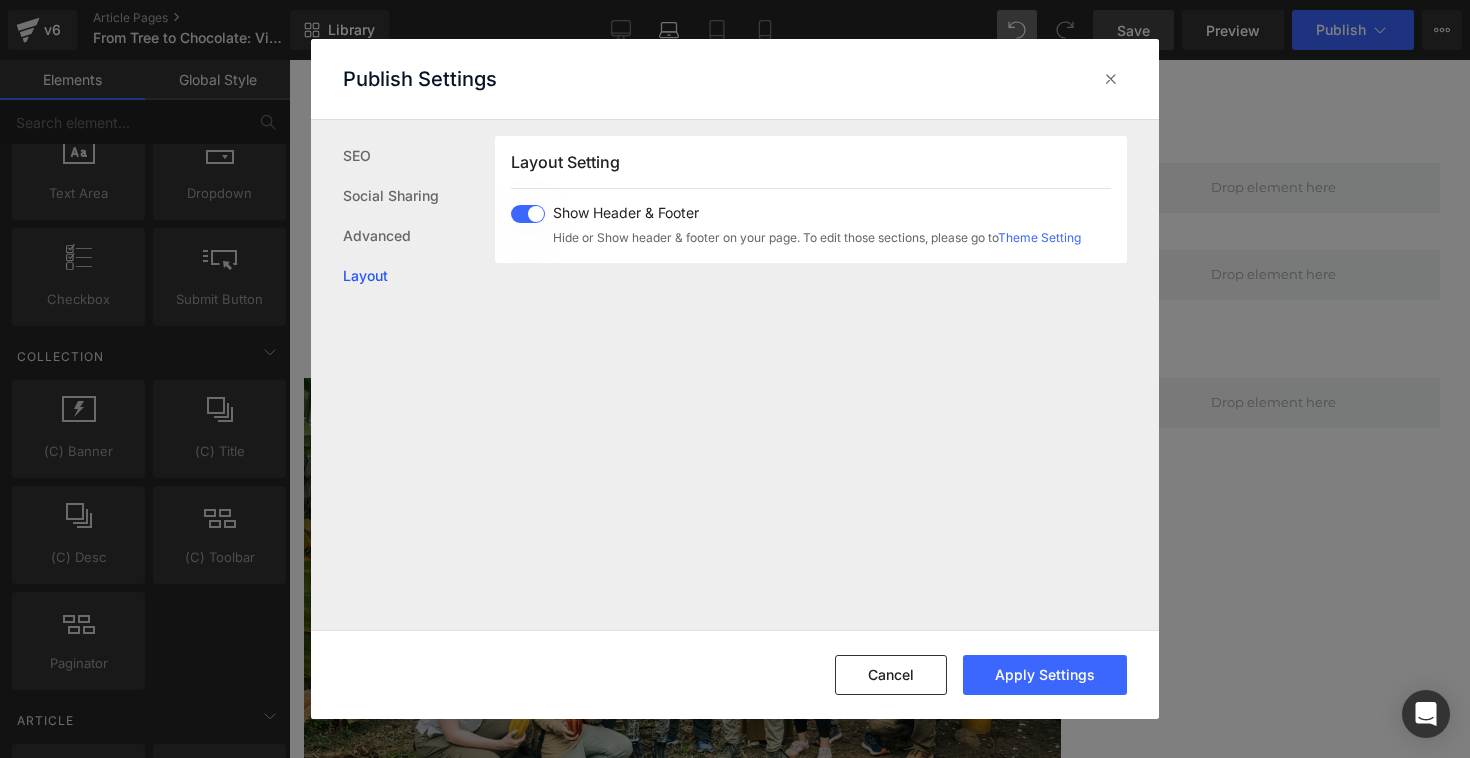 scroll, scrollTop: 1314, scrollLeft: 0, axis: vertical 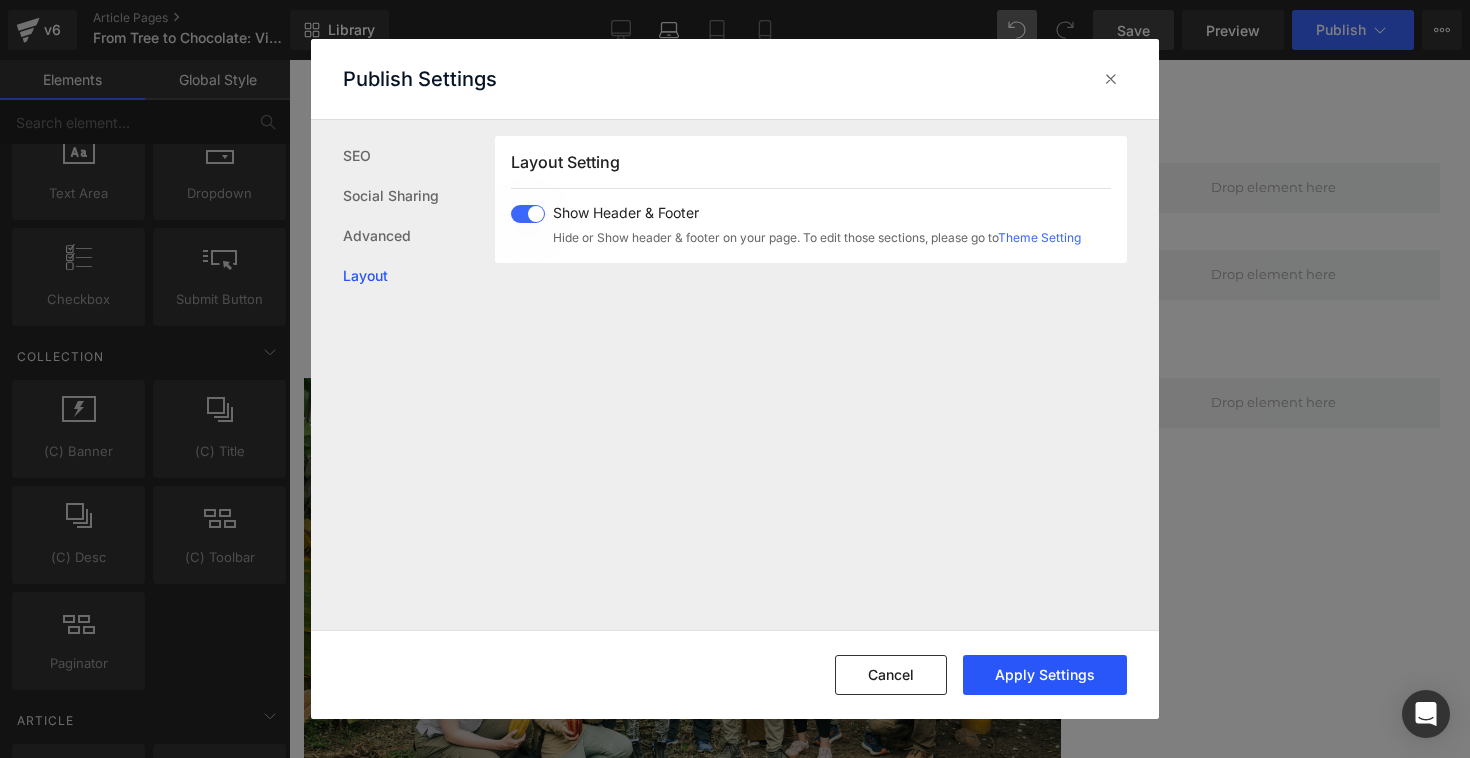 click on "Apply Settings" at bounding box center [1045, 675] 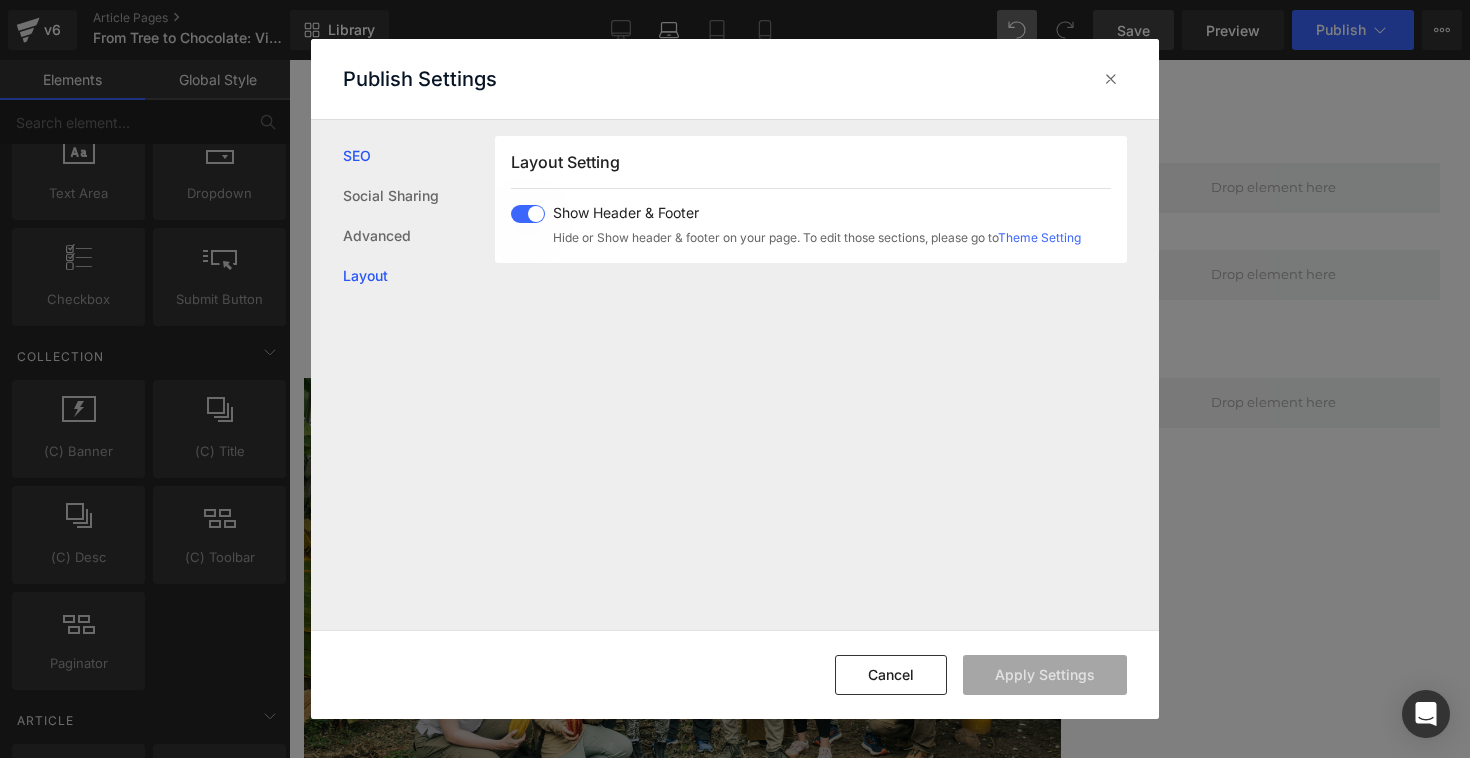 click on "SEO" at bounding box center (419, 156) 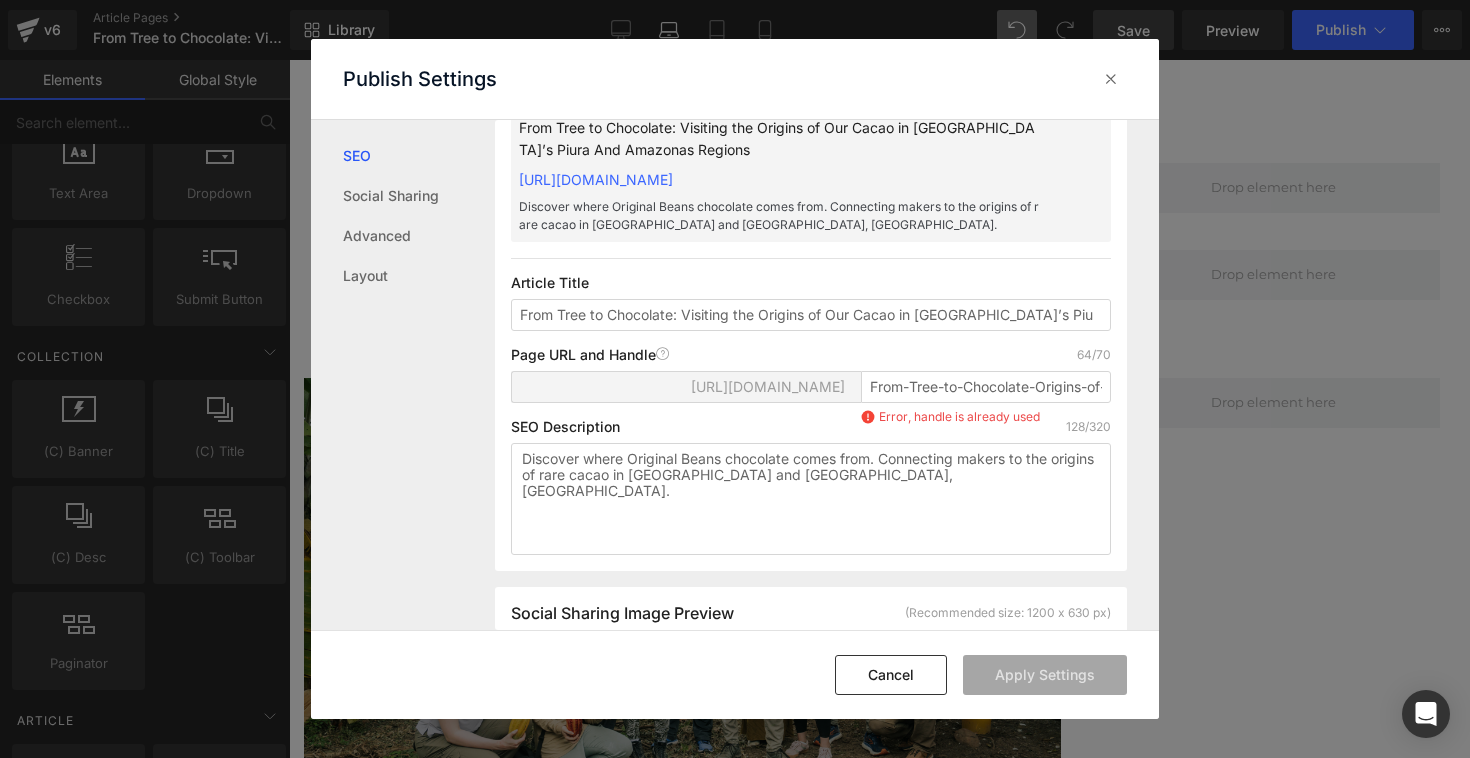 scroll, scrollTop: 1, scrollLeft: 0, axis: vertical 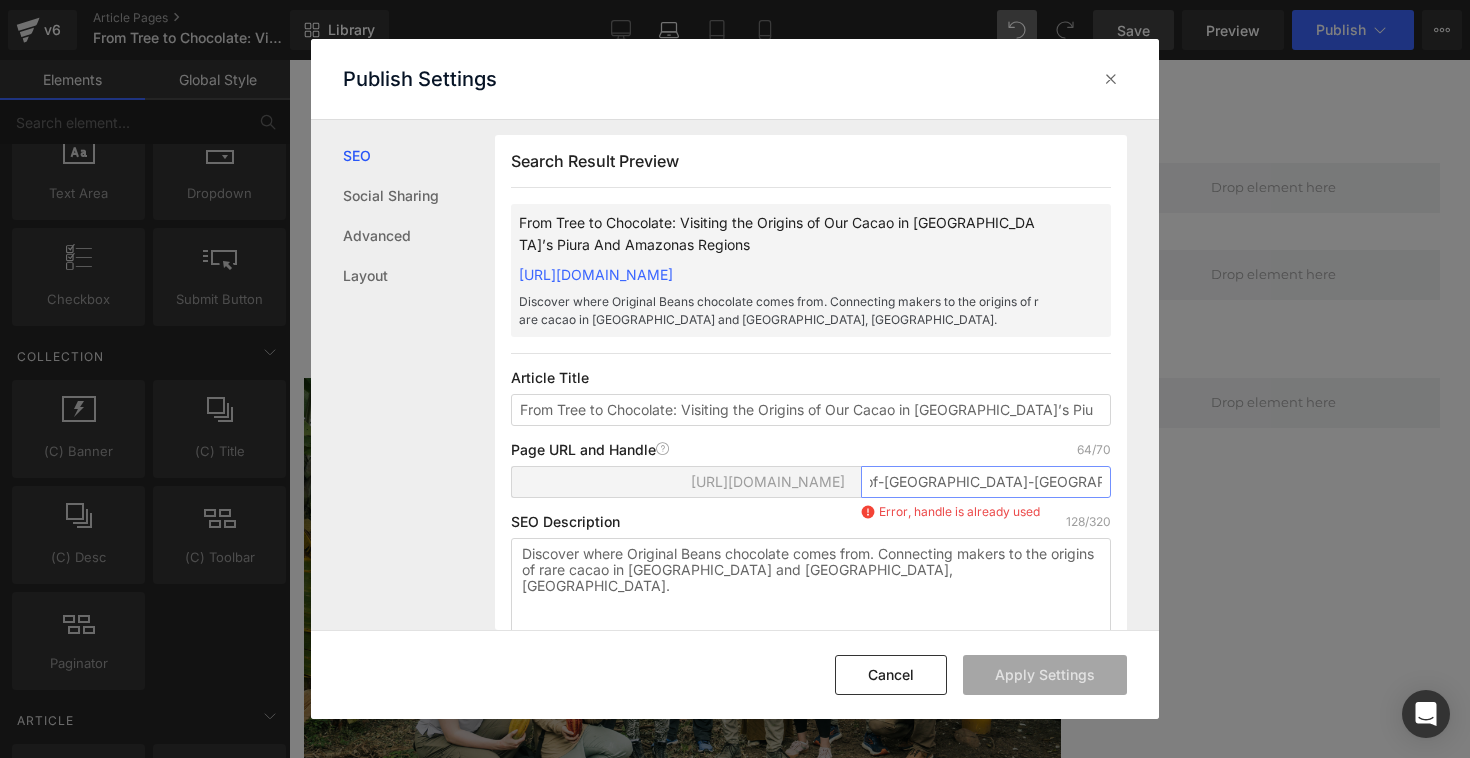 drag, startPoint x: 929, startPoint y: 511, endPoint x: 1122, endPoint y: 506, distance: 193.06476 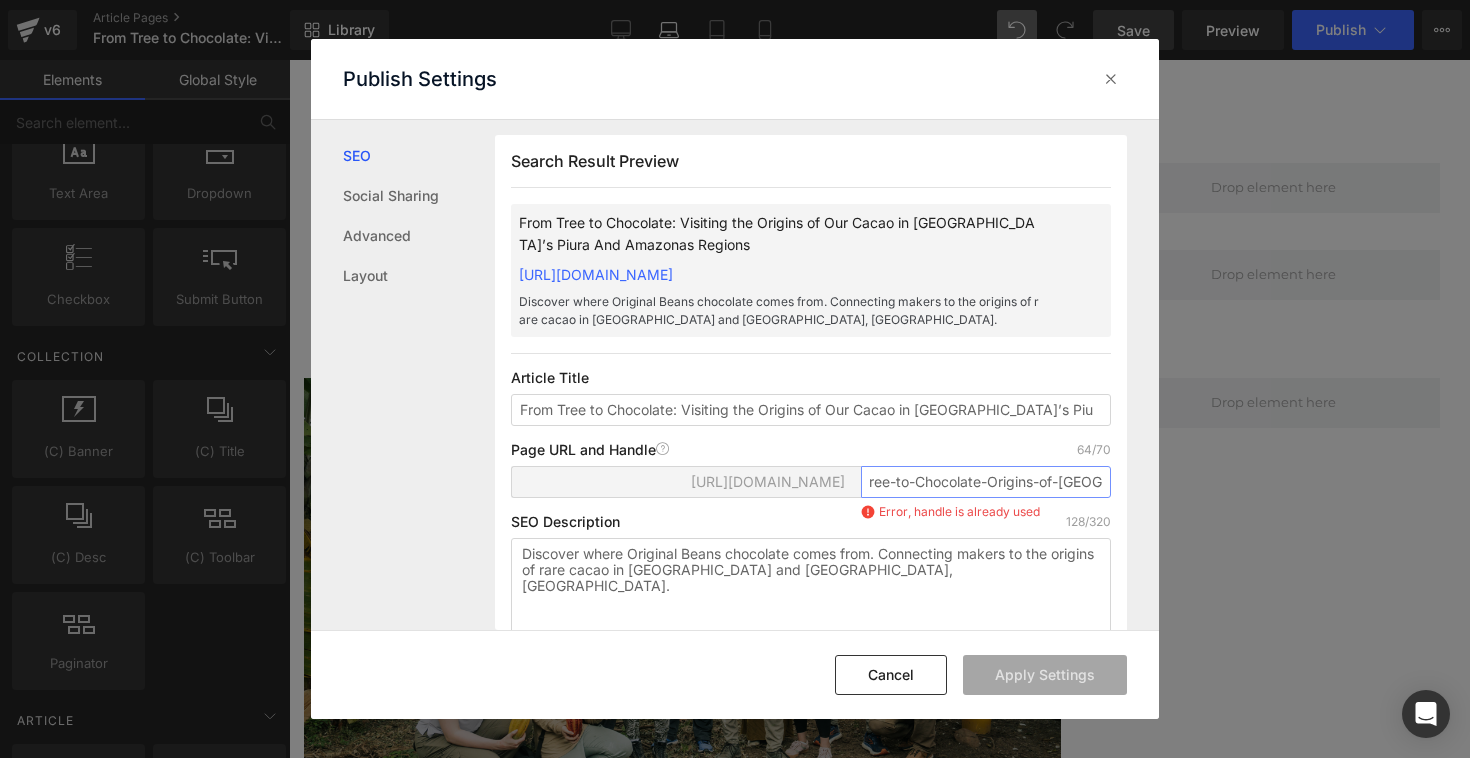 scroll, scrollTop: 0, scrollLeft: 0, axis: both 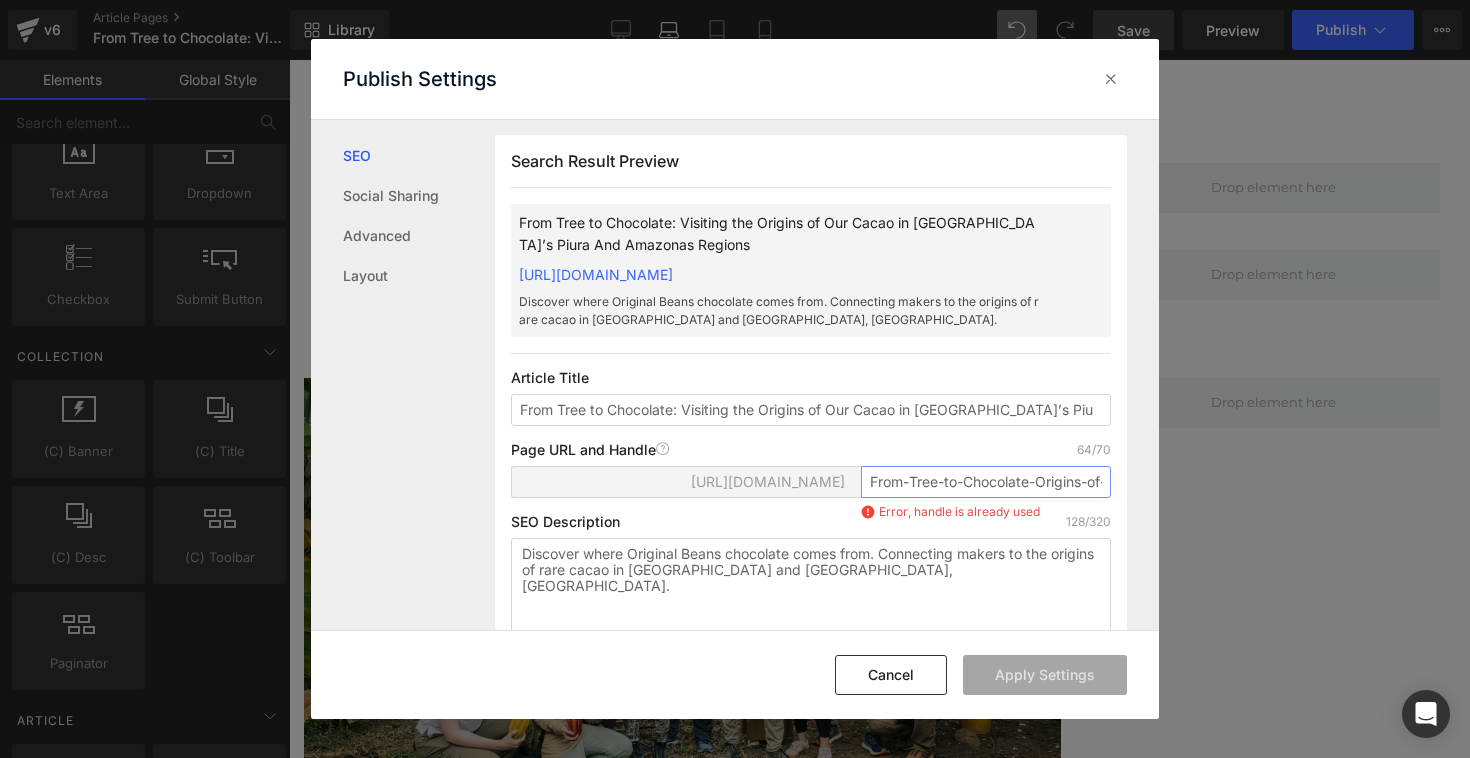 drag, startPoint x: 970, startPoint y: 510, endPoint x: 802, endPoint y: 507, distance: 168.02678 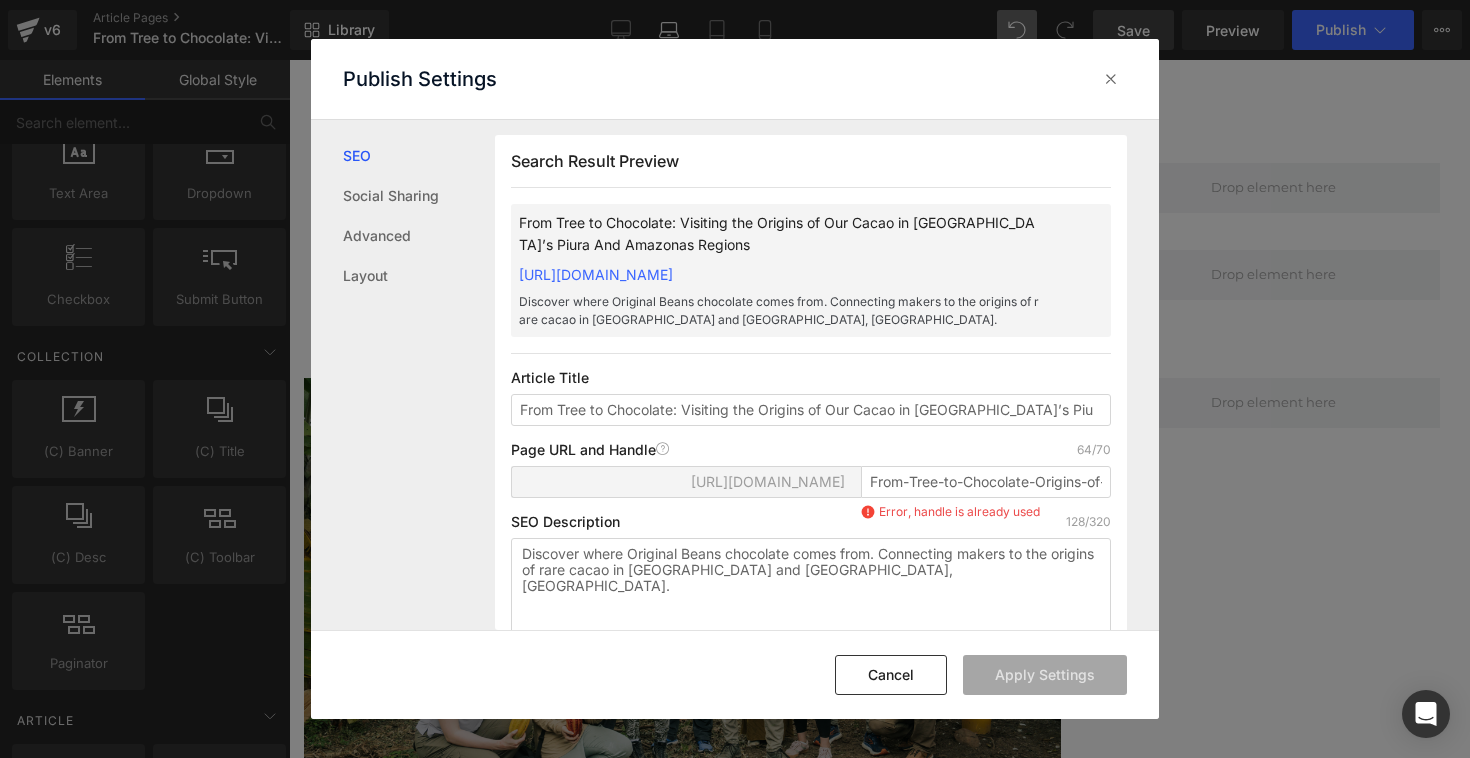 click on "Error, handle is already used" at bounding box center (959, 512) 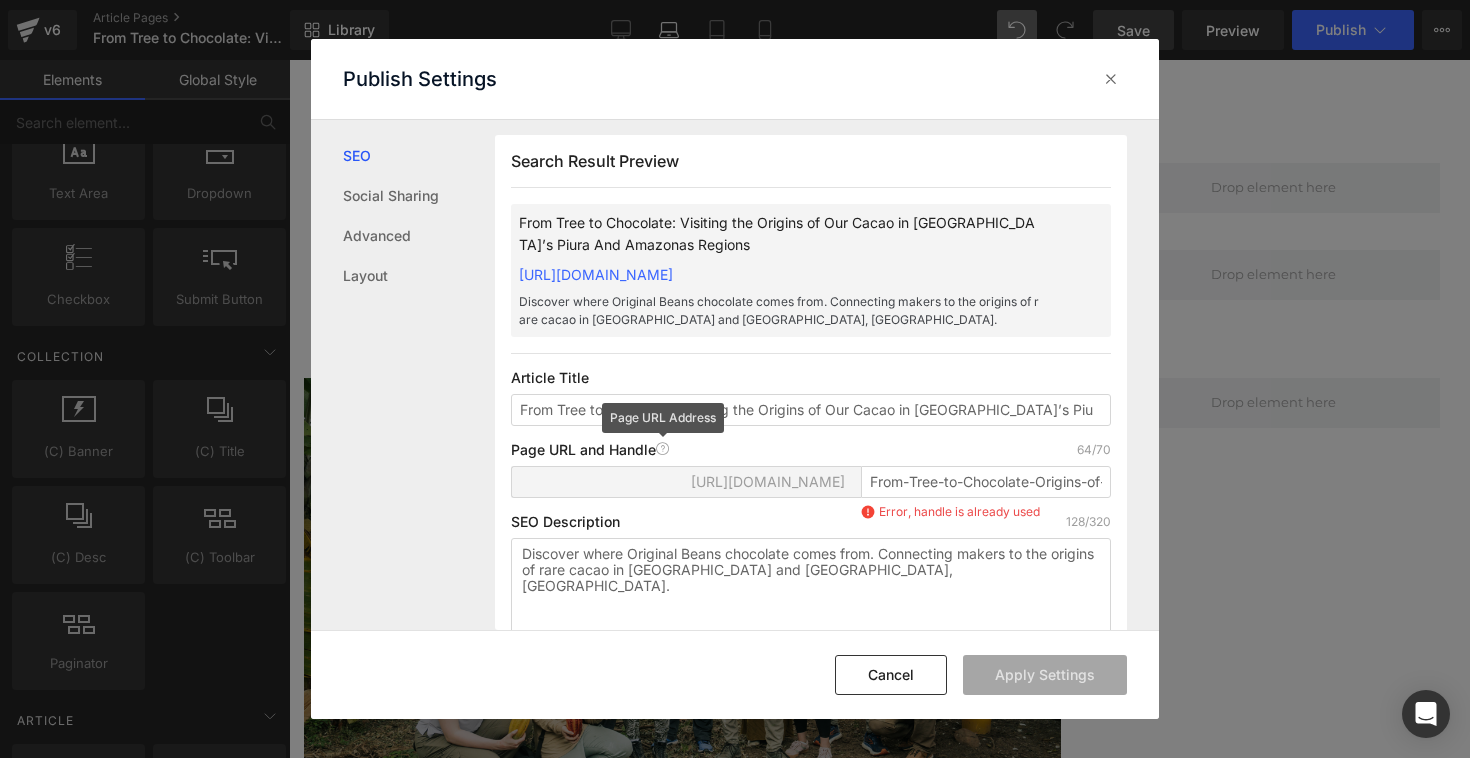 click at bounding box center [663, 449] 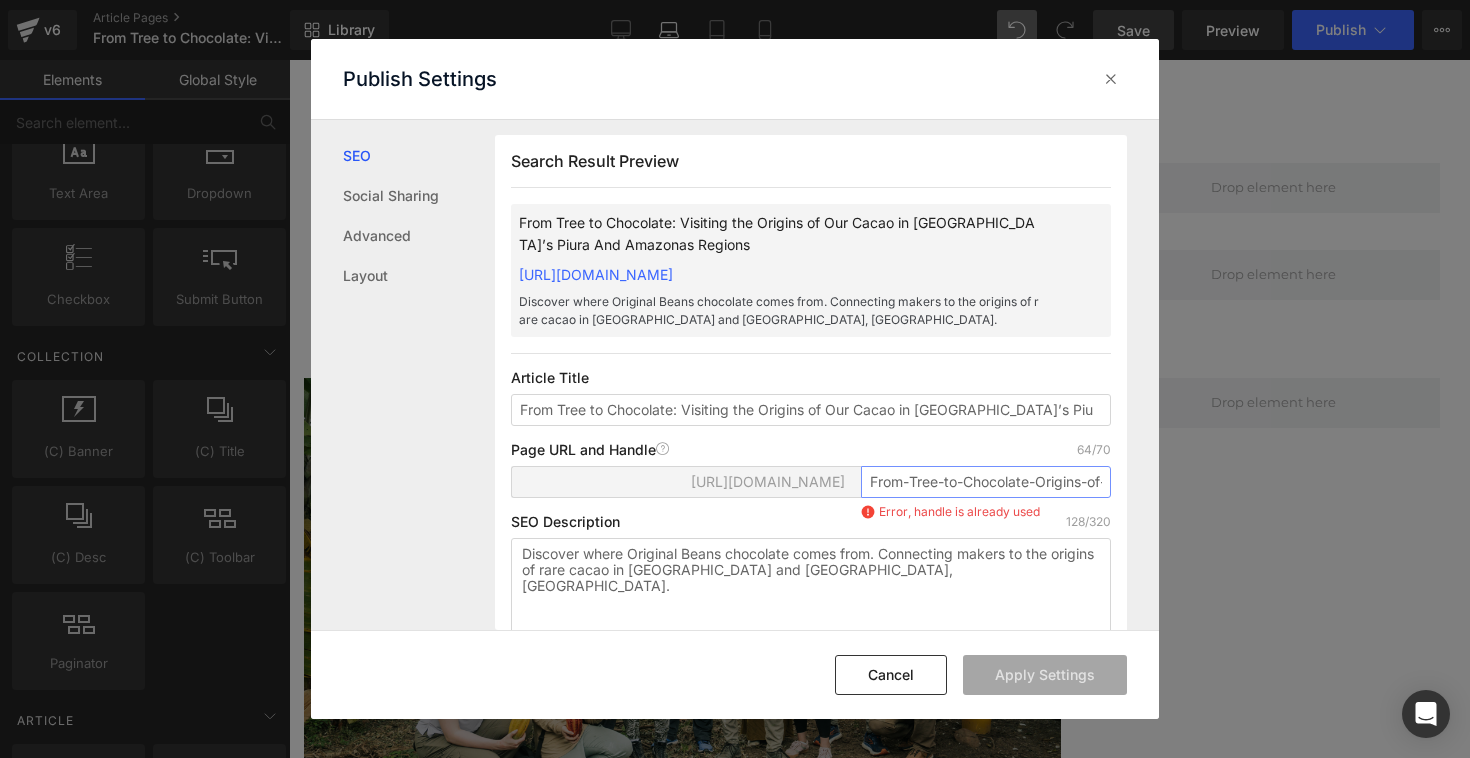 click on "From-Tree-to-Chocolate-Origins-of-[GEOGRAPHIC_DATA]-[GEOGRAPHIC_DATA]-[GEOGRAPHIC_DATA]-[GEOGRAPHIC_DATA]-Trip" at bounding box center [986, 482] 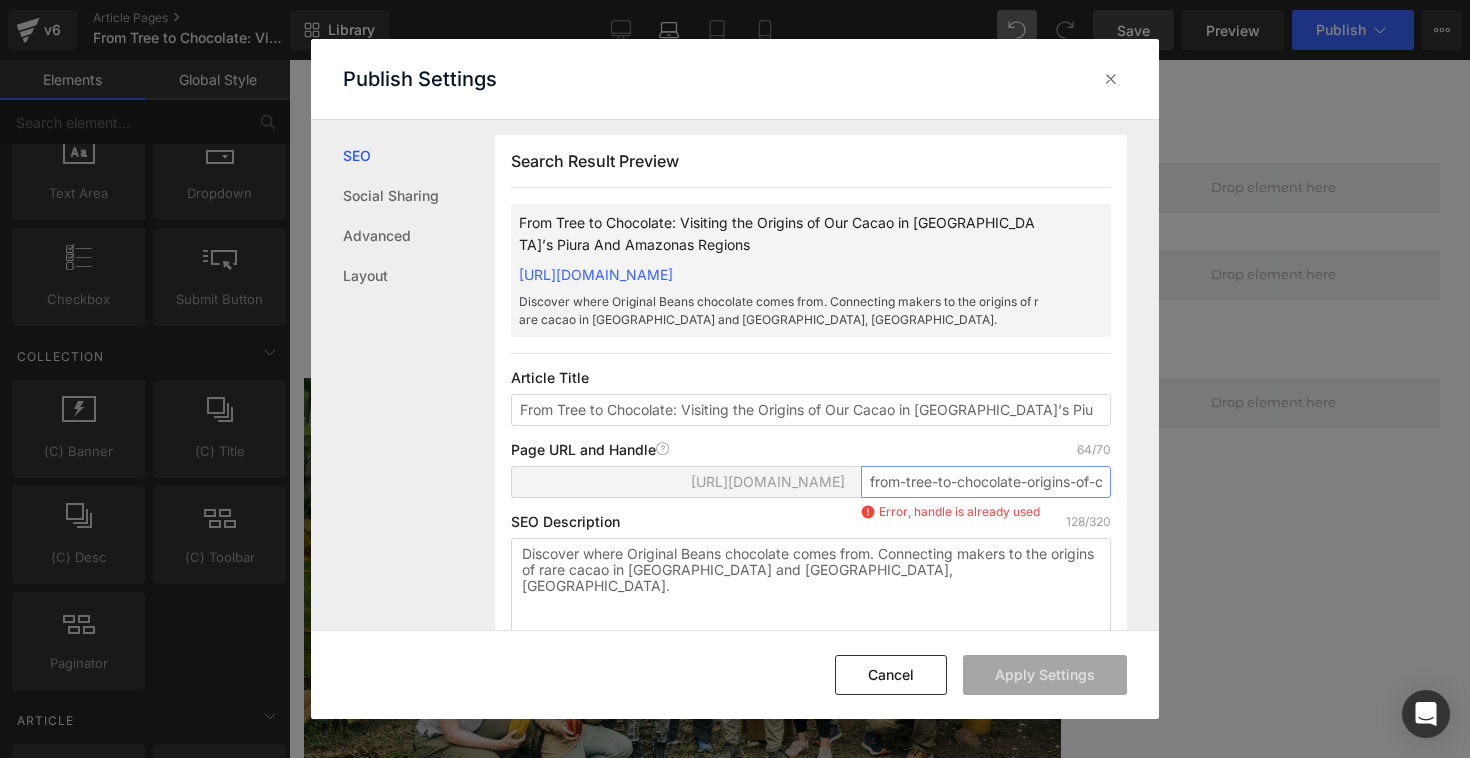 paste on "When-Maker-Meets-Grower" 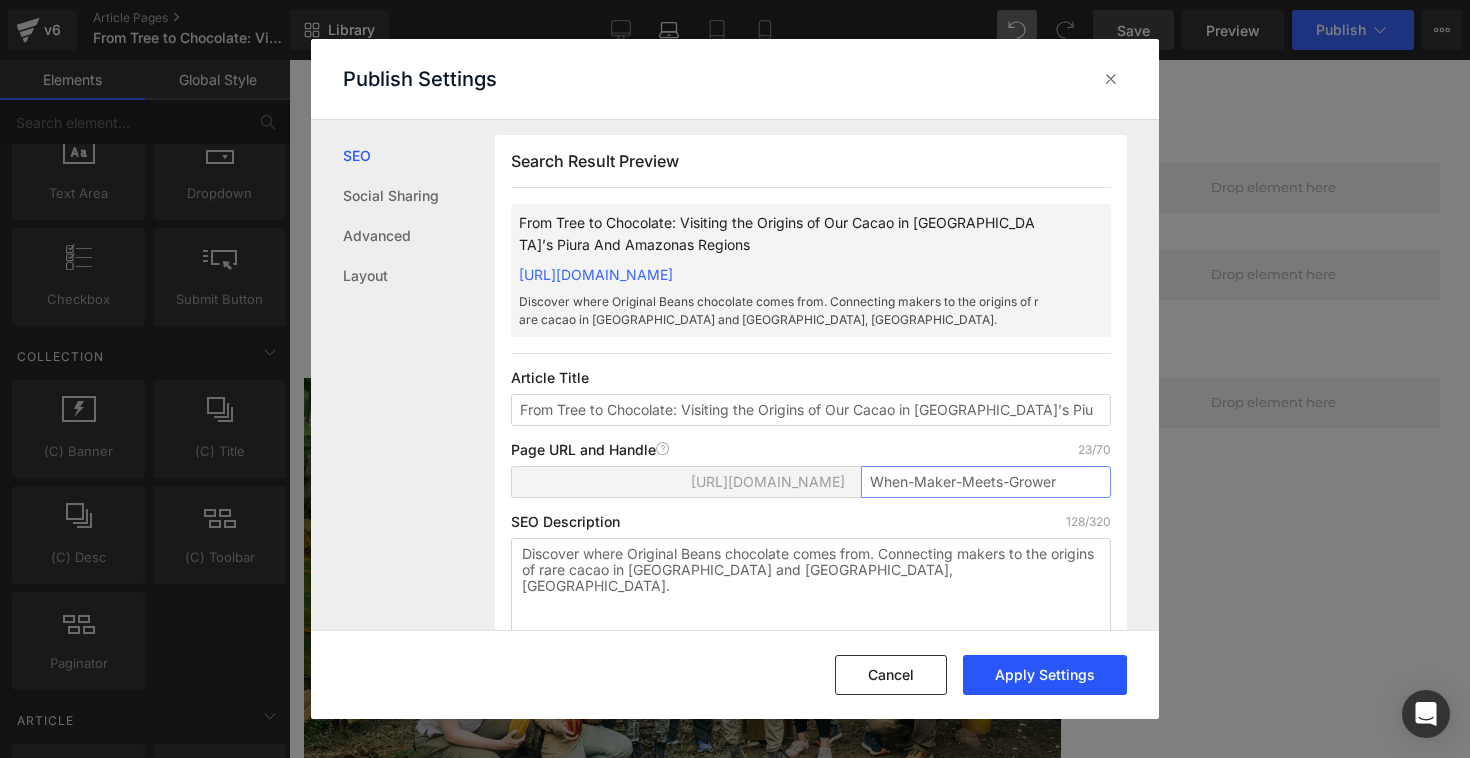 type on "When-Maker-Meets-Grower" 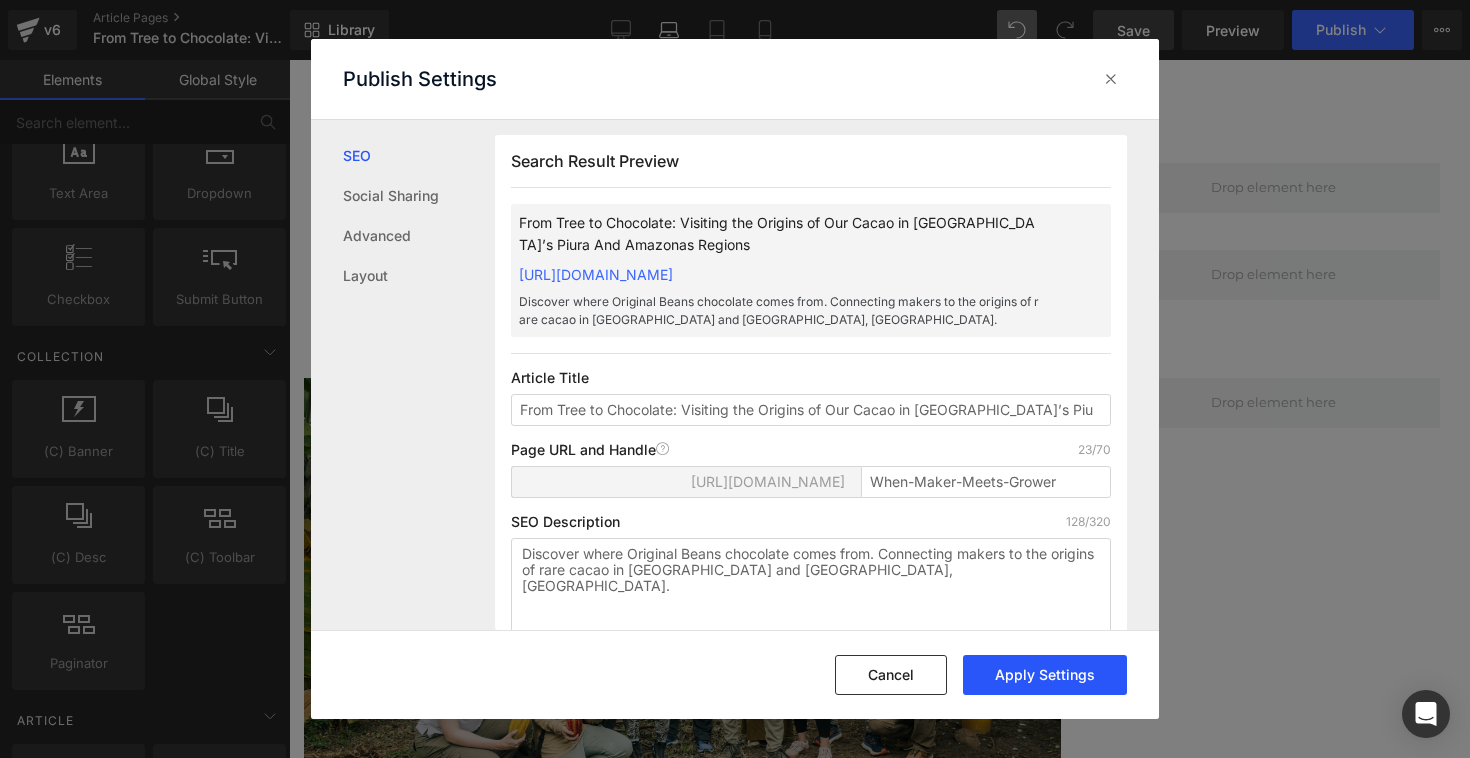click on "Apply Settings" at bounding box center [1045, 675] 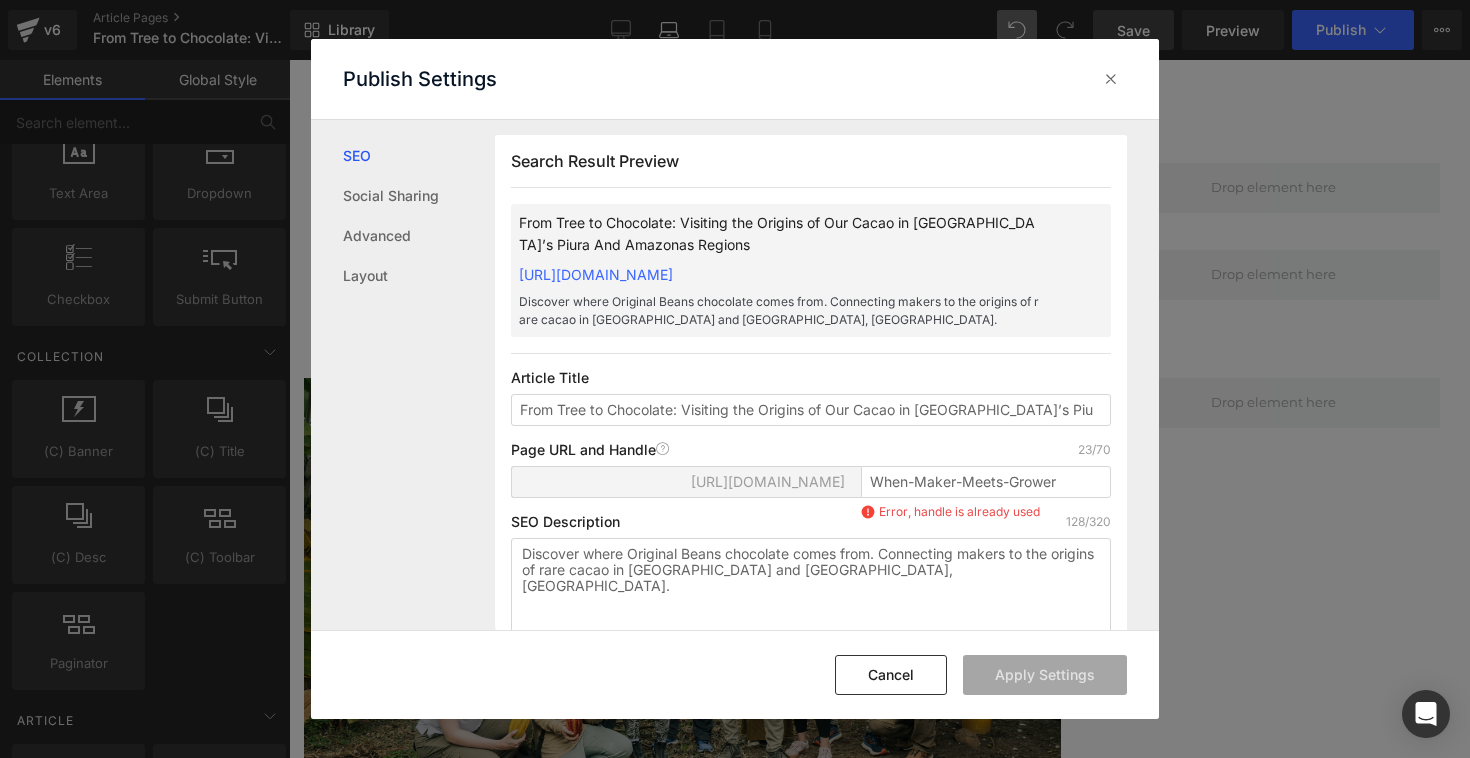 click 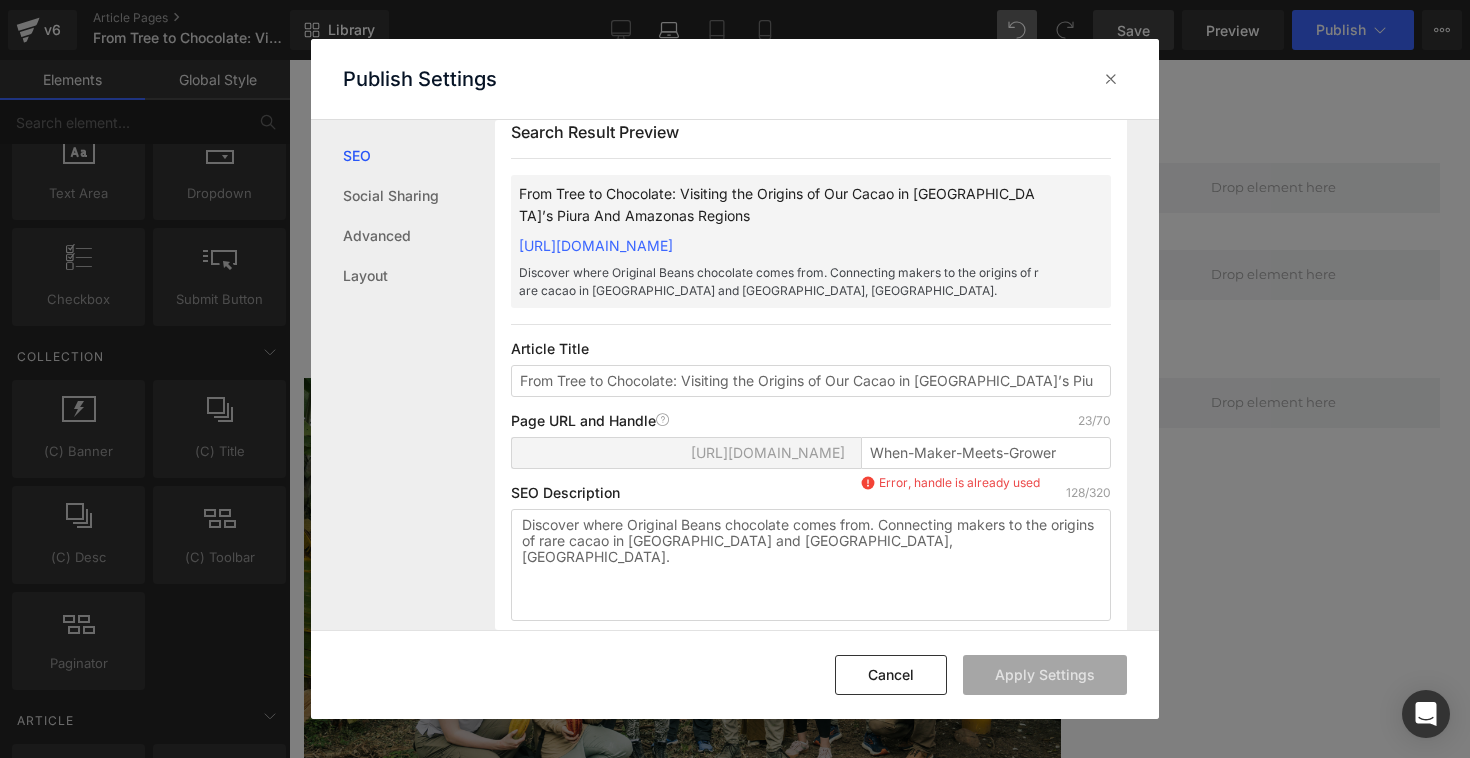 scroll, scrollTop: 0, scrollLeft: 0, axis: both 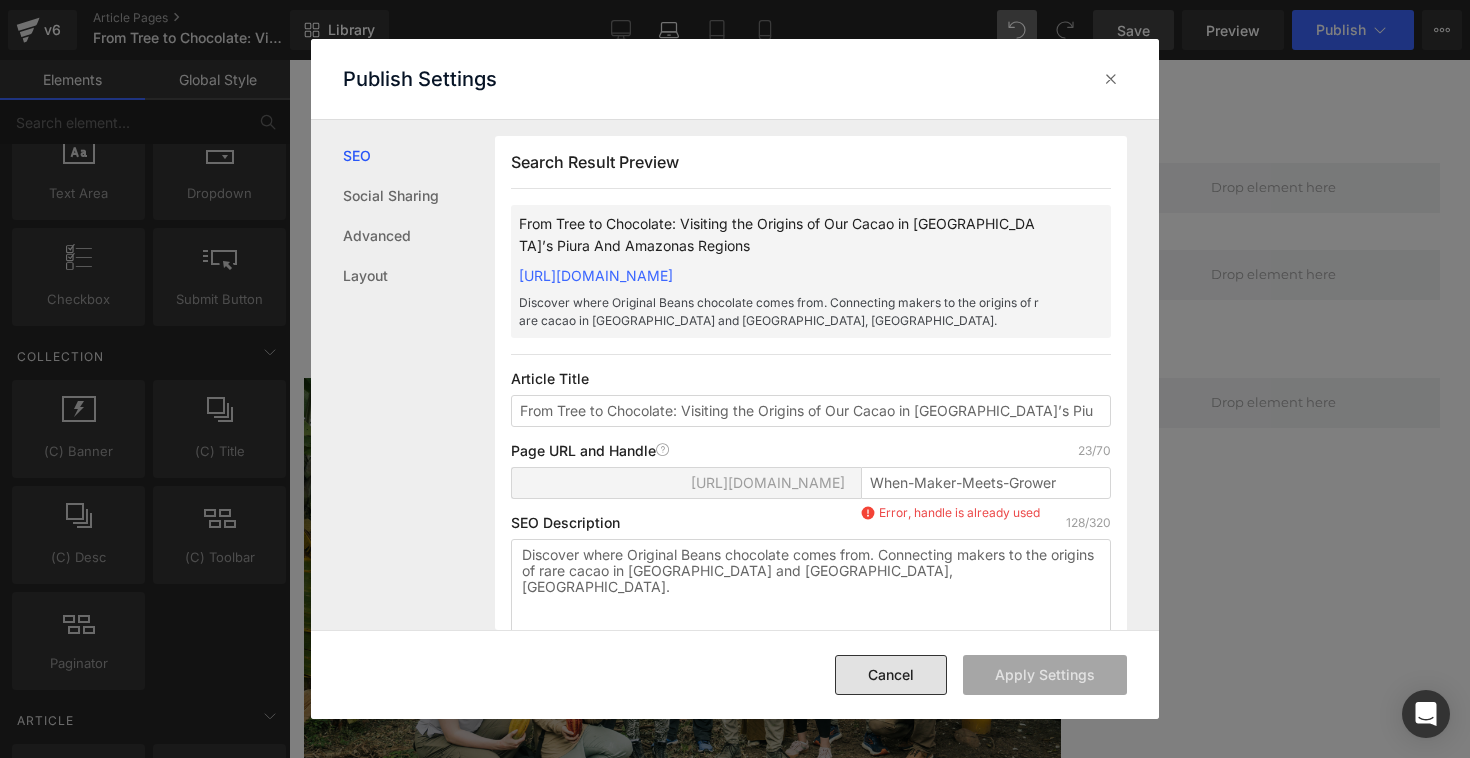 click on "Cancel" at bounding box center (891, 675) 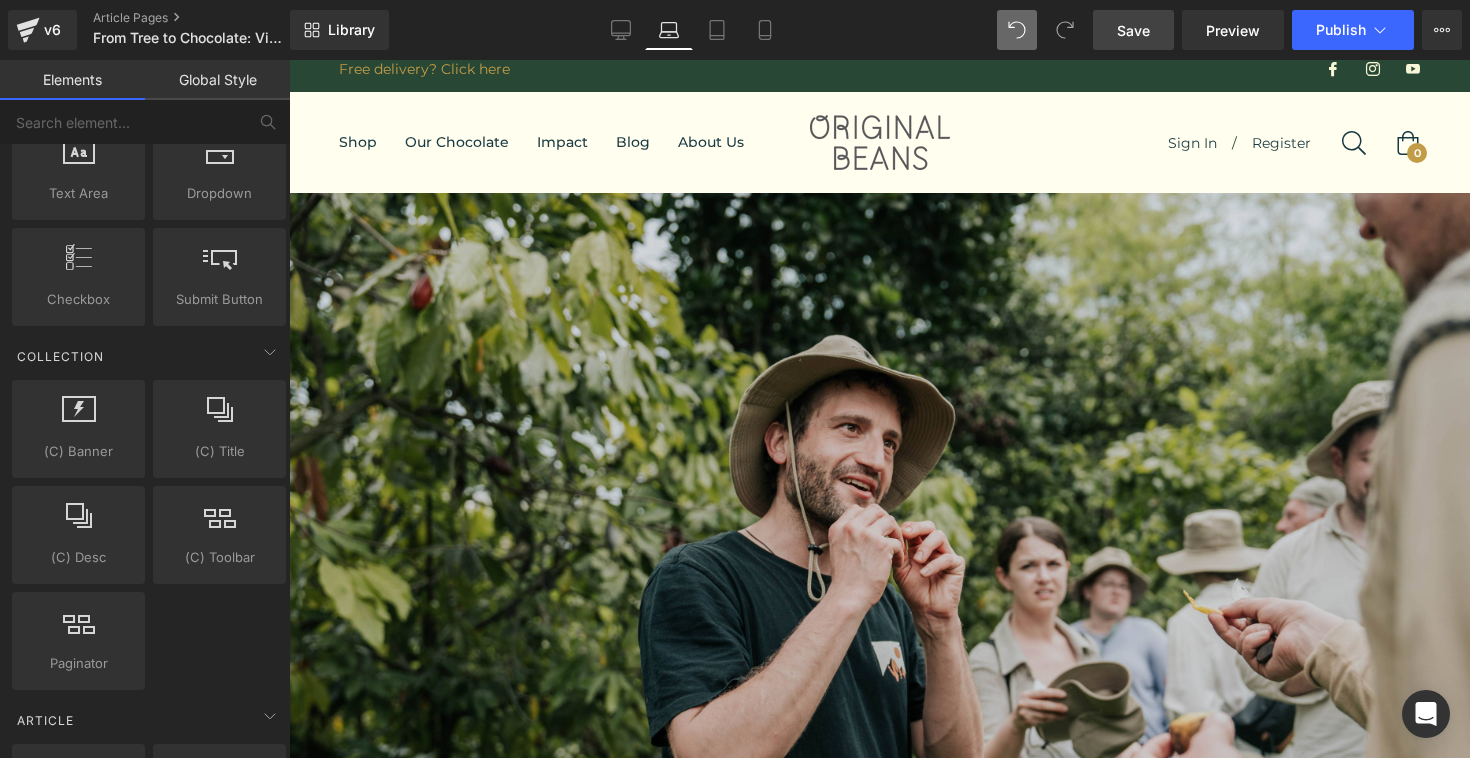 scroll, scrollTop: 0, scrollLeft: 0, axis: both 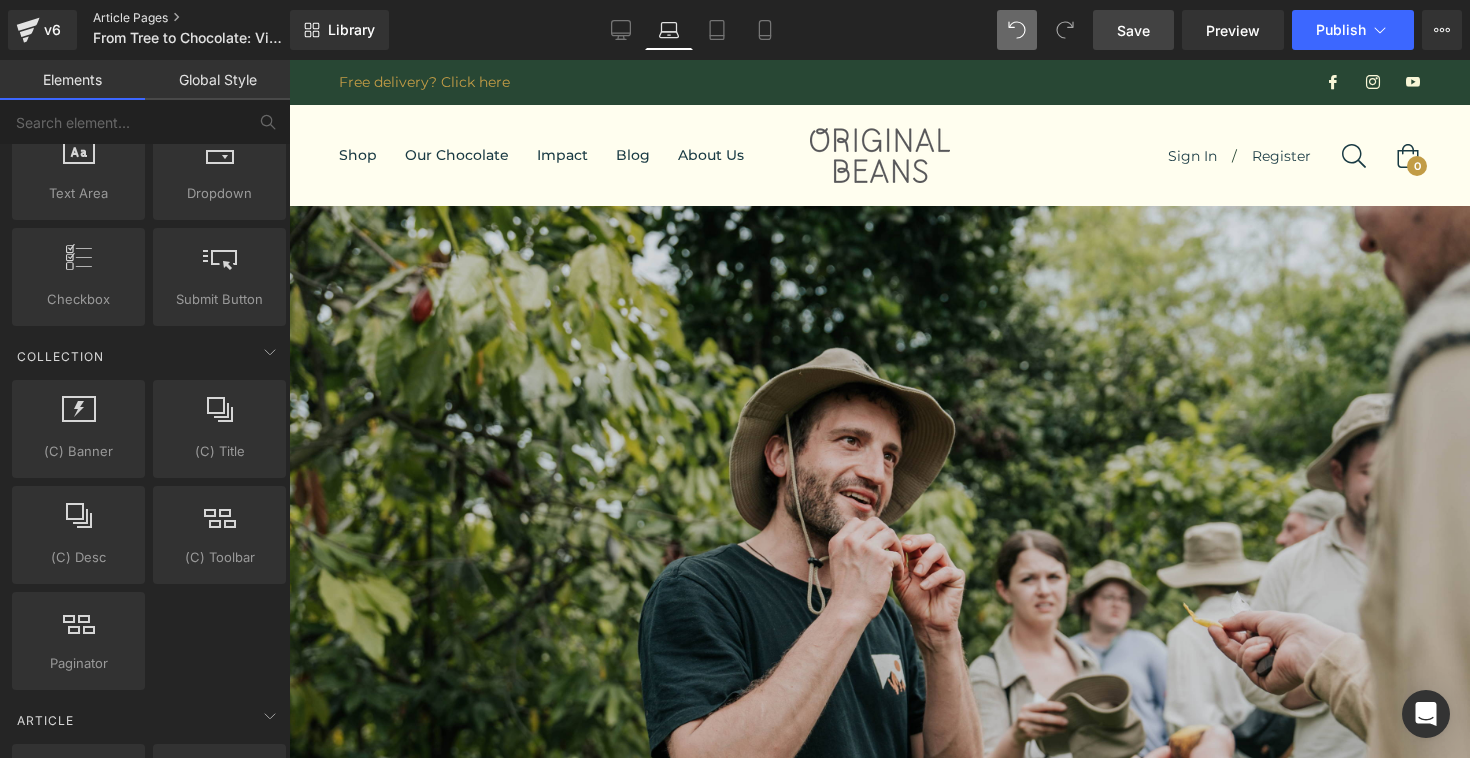 click on "Article Pages" at bounding box center (208, 18) 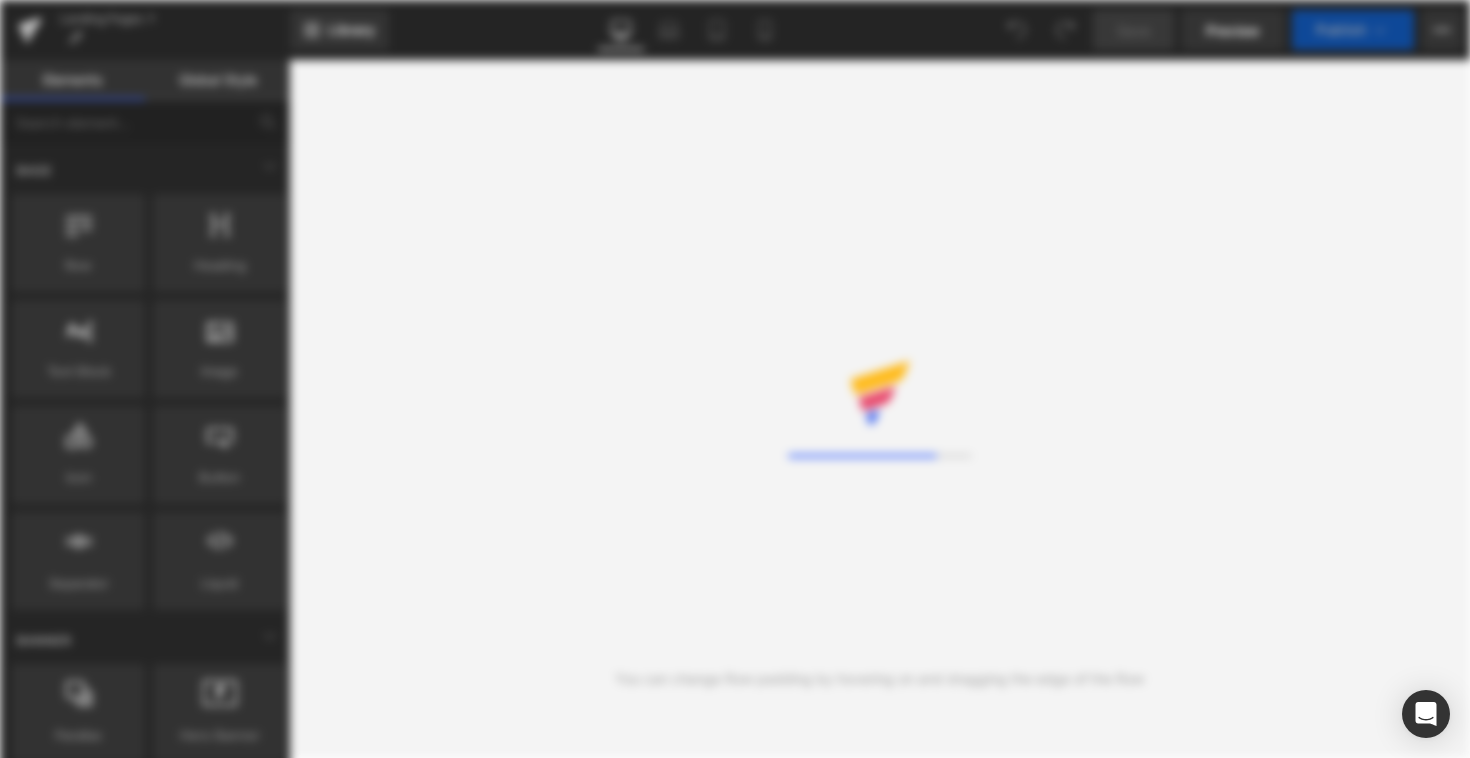 scroll, scrollTop: 0, scrollLeft: 0, axis: both 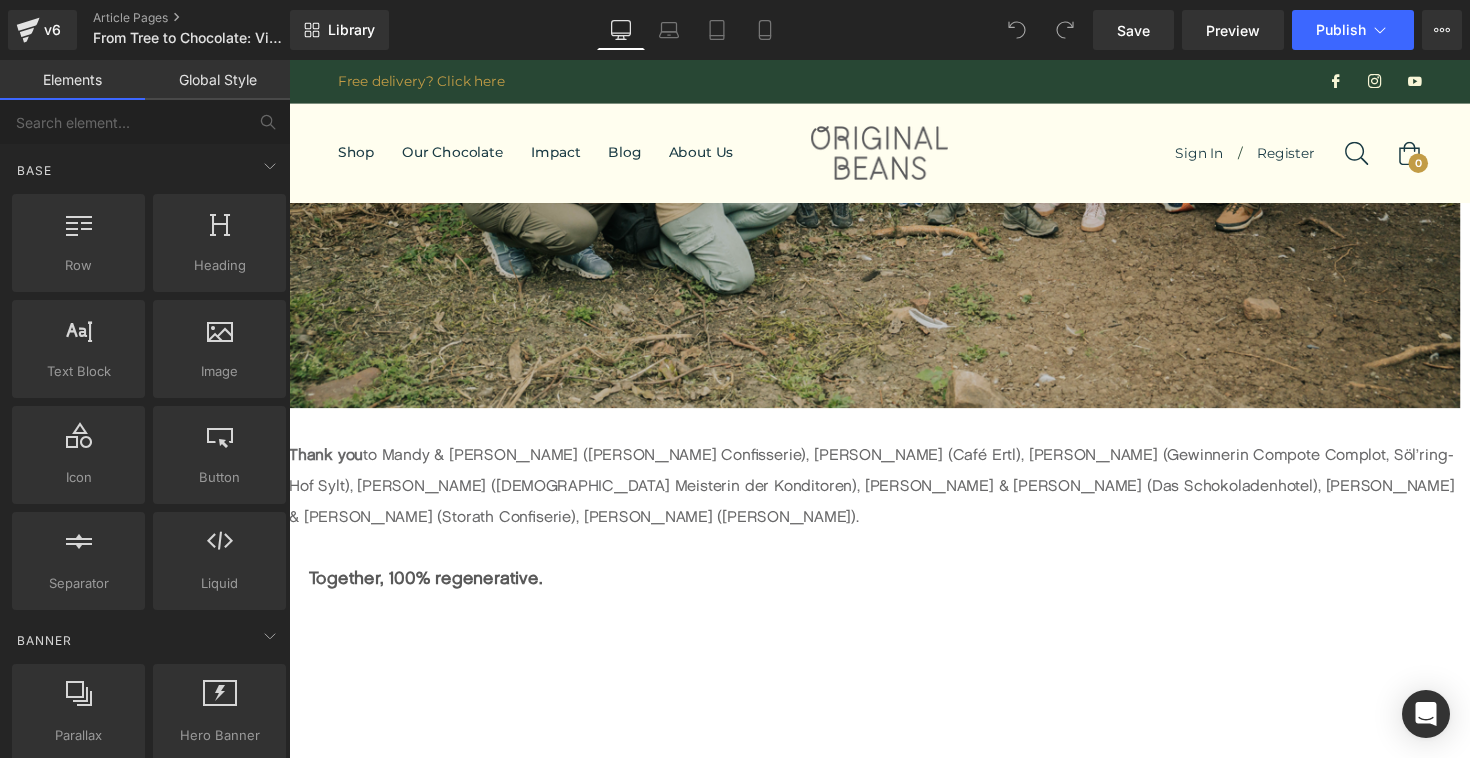 click at bounding box center [776, 2263] 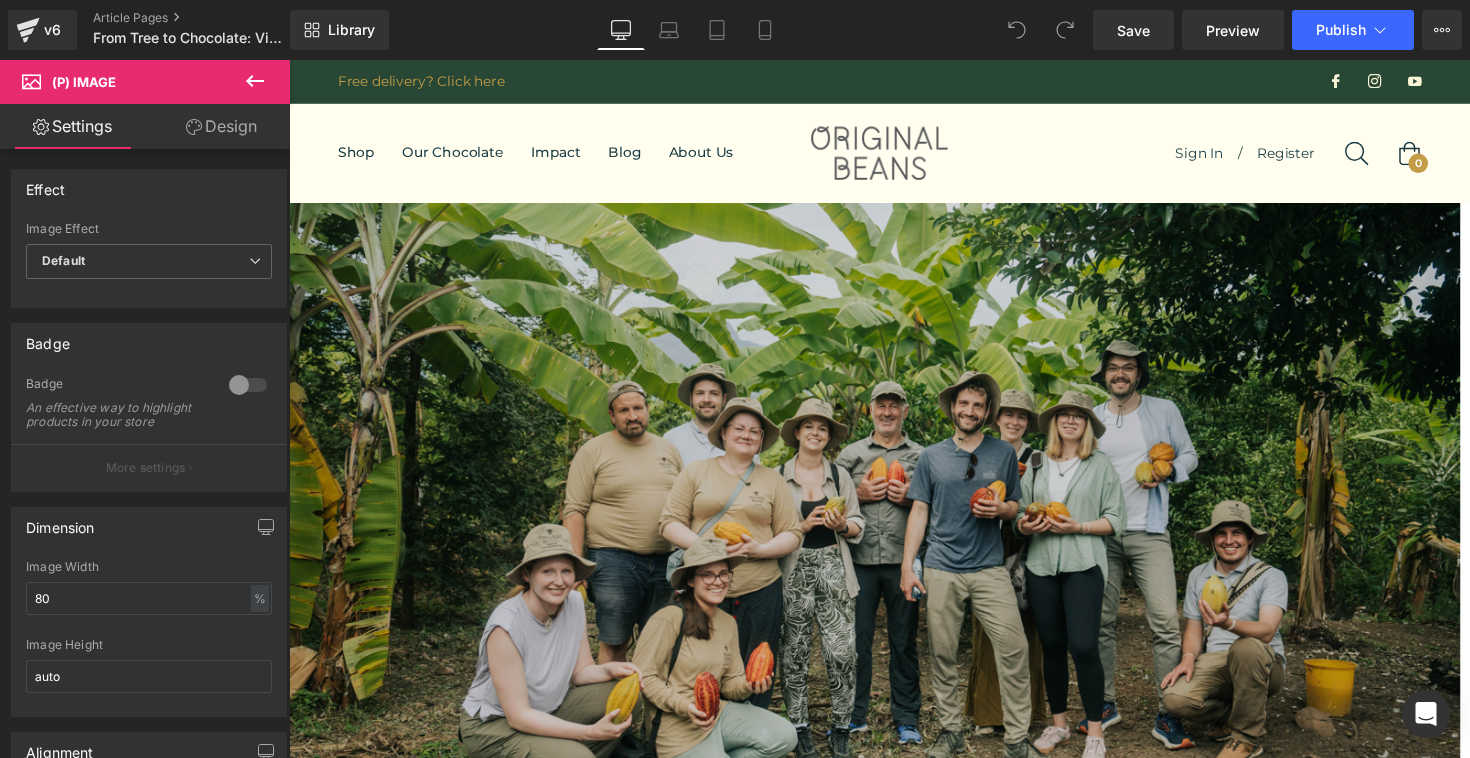 scroll, scrollTop: 5550, scrollLeft: 0, axis: vertical 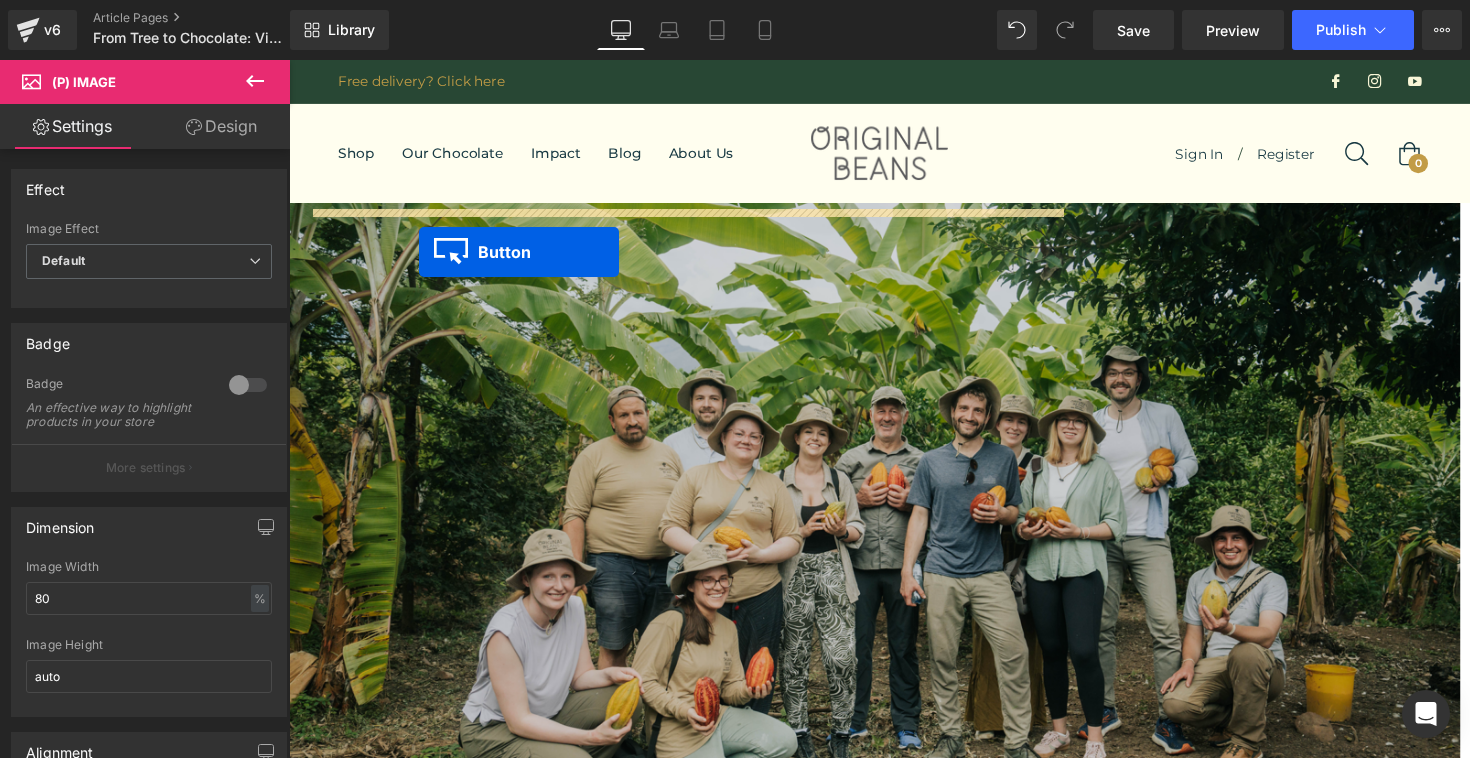 drag, startPoint x: 428, startPoint y: 438, endPoint x: 422, endPoint y: 258, distance: 180.09998 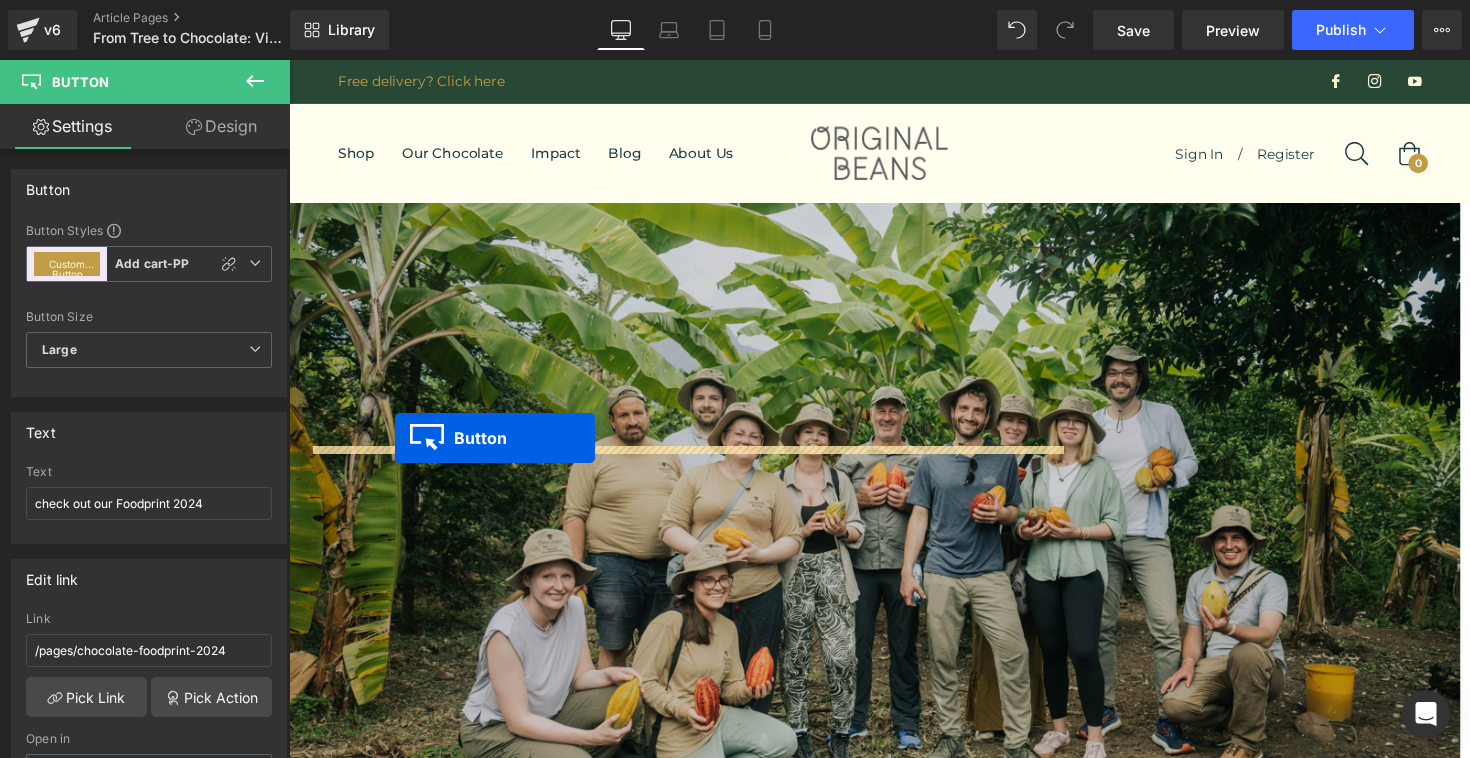 drag, startPoint x: 428, startPoint y: 247, endPoint x: 398, endPoint y: 446, distance: 201.2486 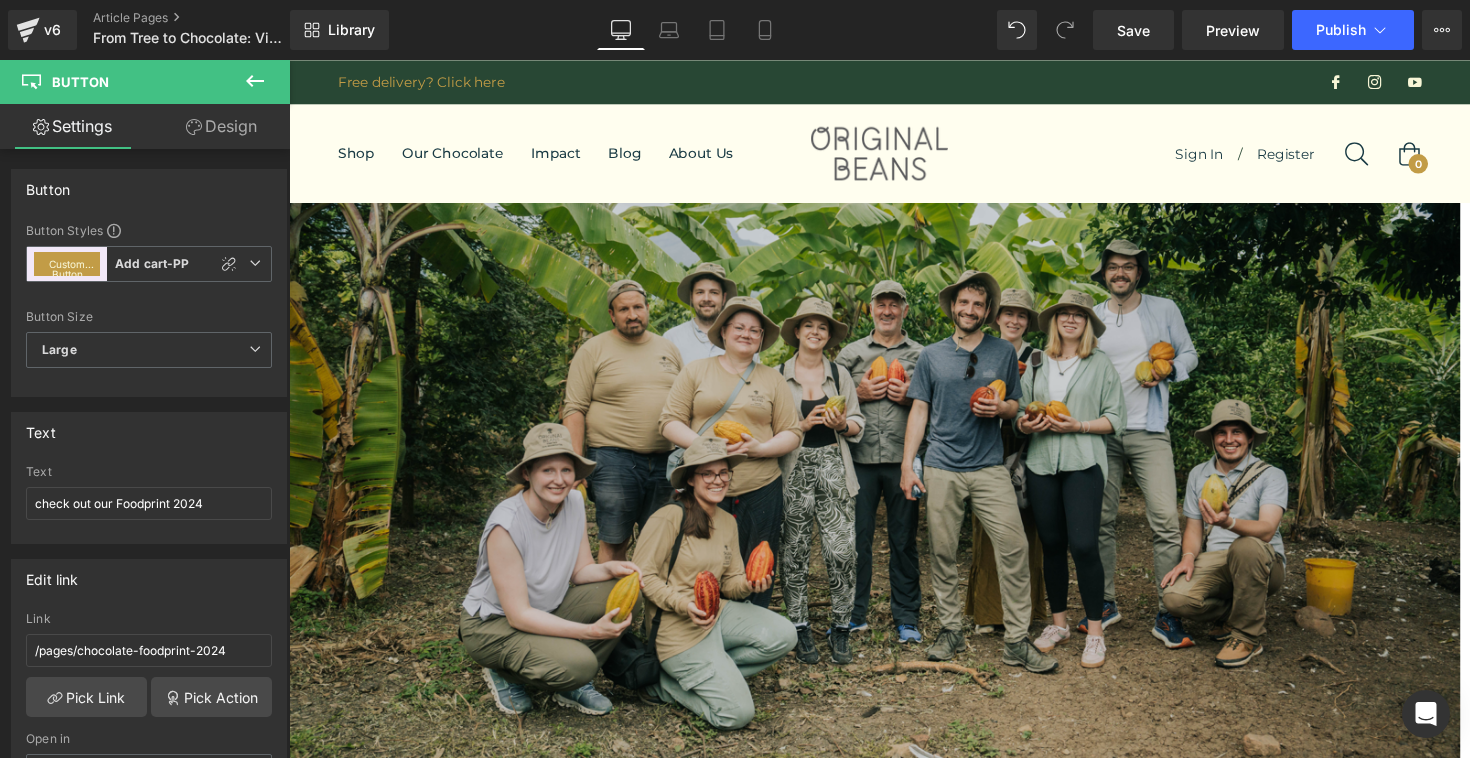 scroll, scrollTop: 5772, scrollLeft: 0, axis: vertical 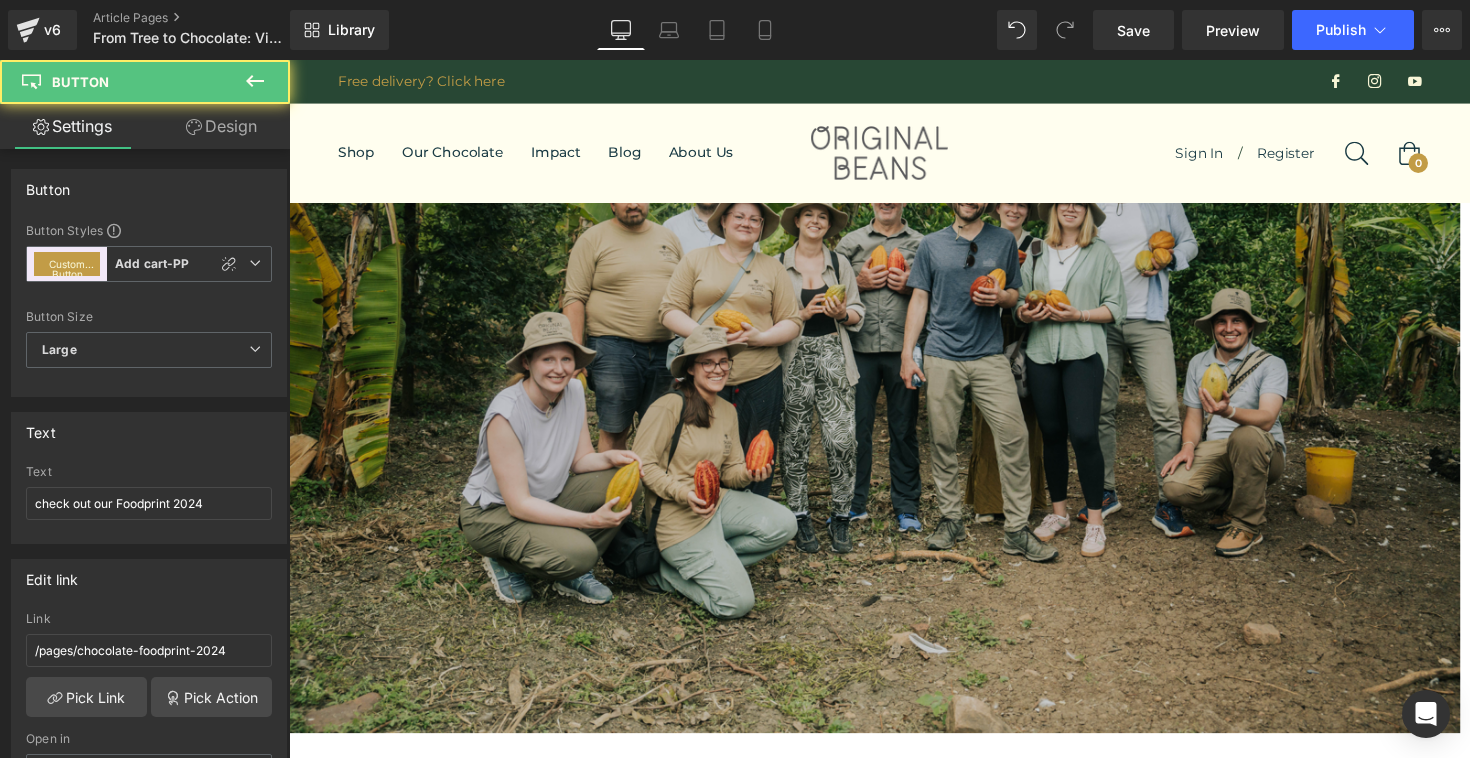 click on "check out our Foodprint 2024" at bounding box center (889, 1876) 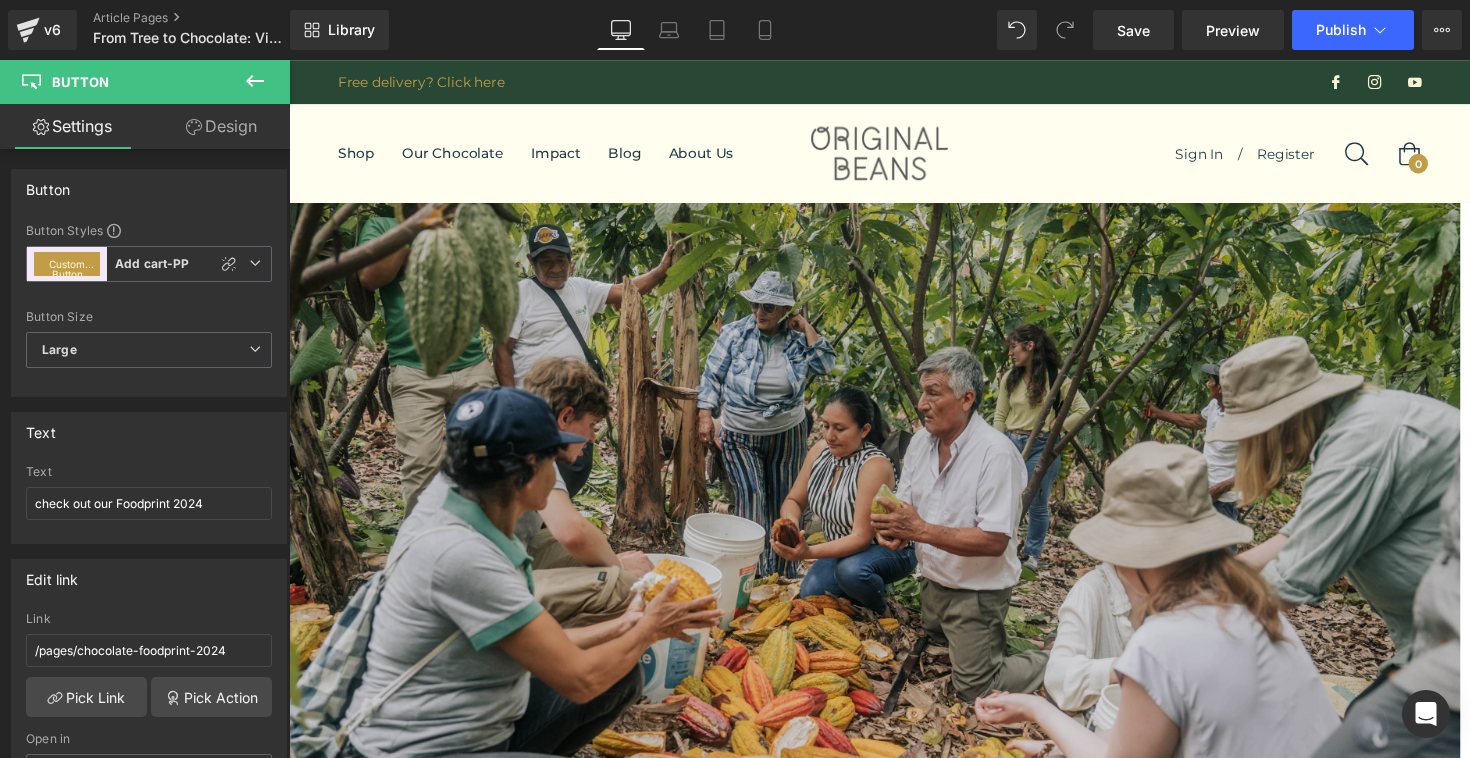 scroll, scrollTop: 4319, scrollLeft: 0, axis: vertical 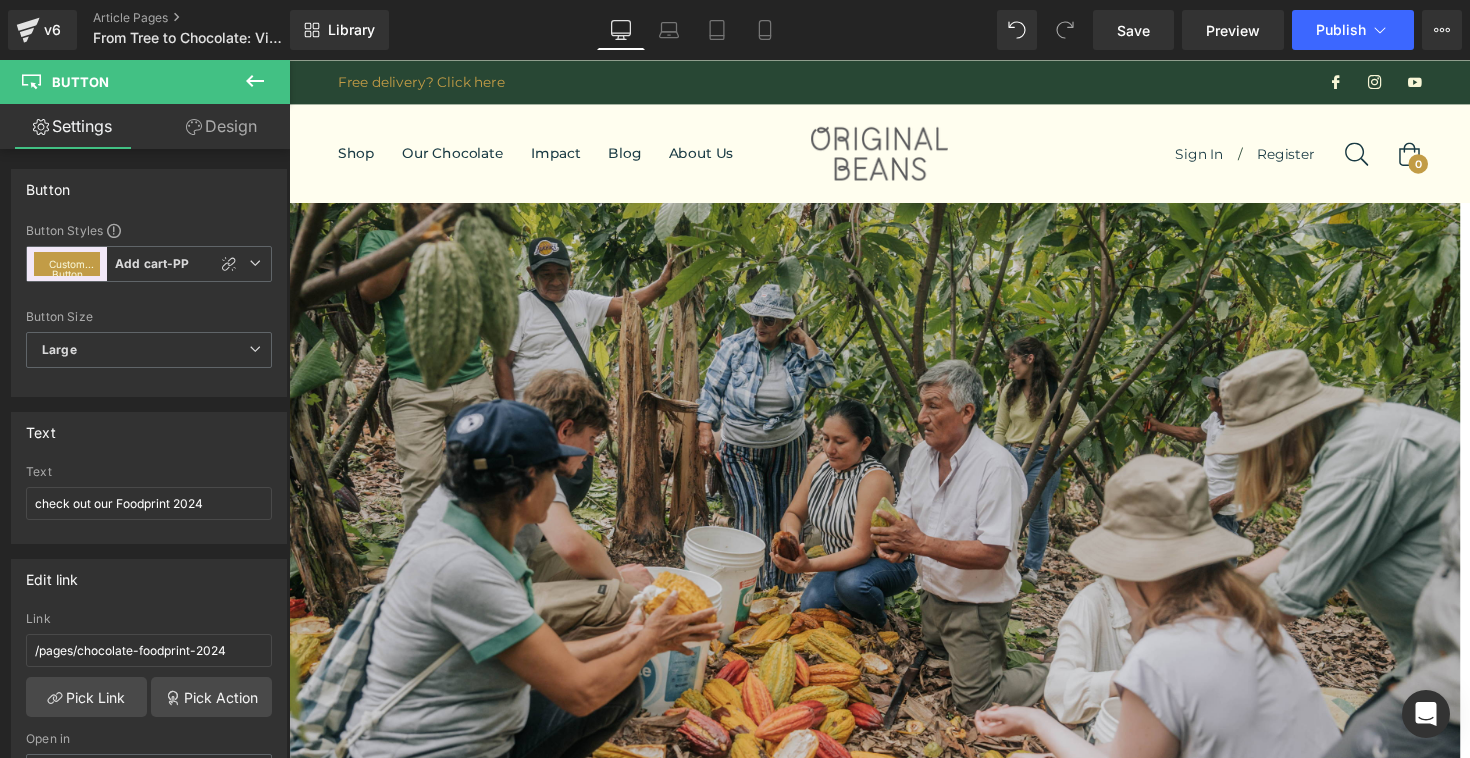 click on "We want to thank all of our valued partners for joining us on this unforgettable trip to the roots and birthplace of cacao." at bounding box center [899, 1354] 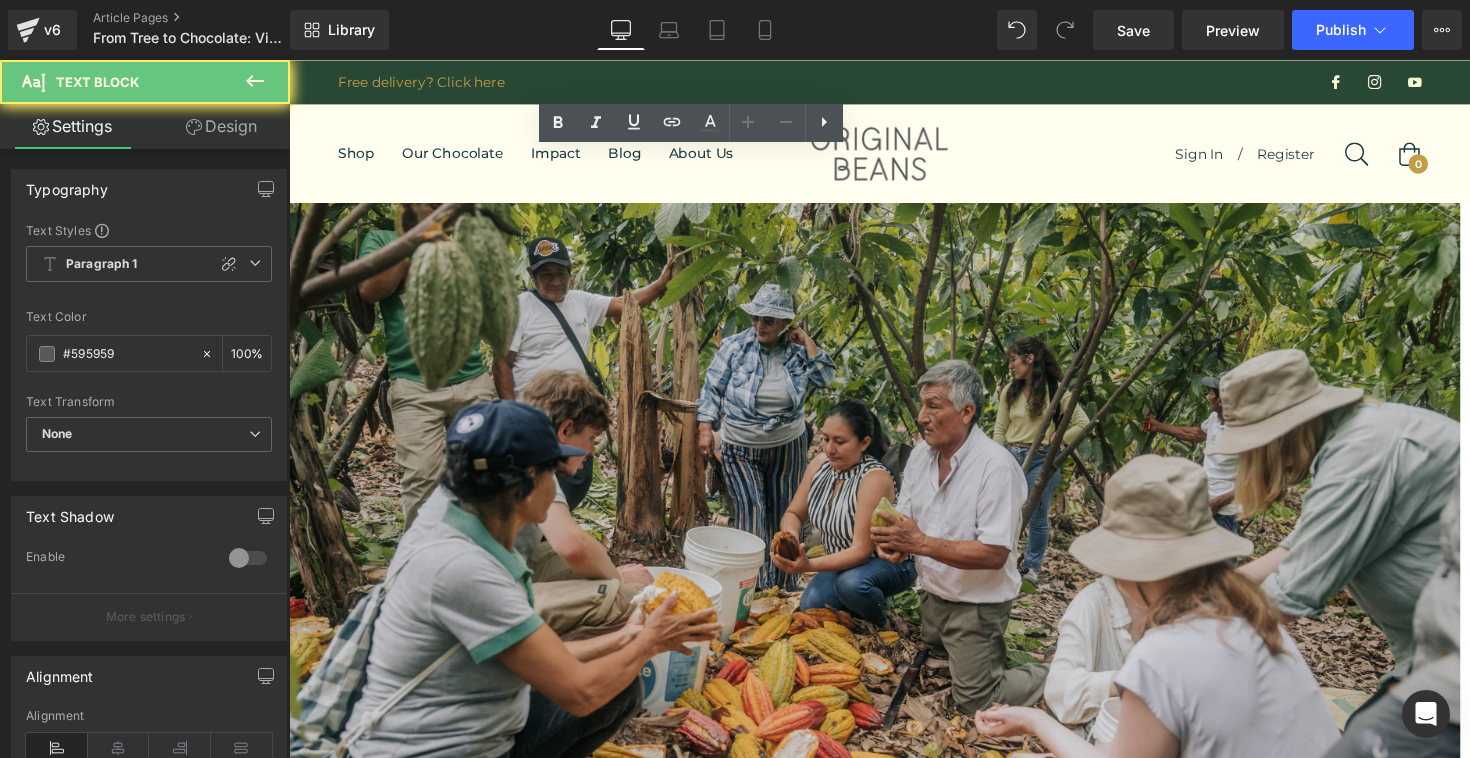 click on "We want to thank all of our valued partners for joining us on this unforgettable trip to the roots and birthplace of cacao." at bounding box center [899, 1354] 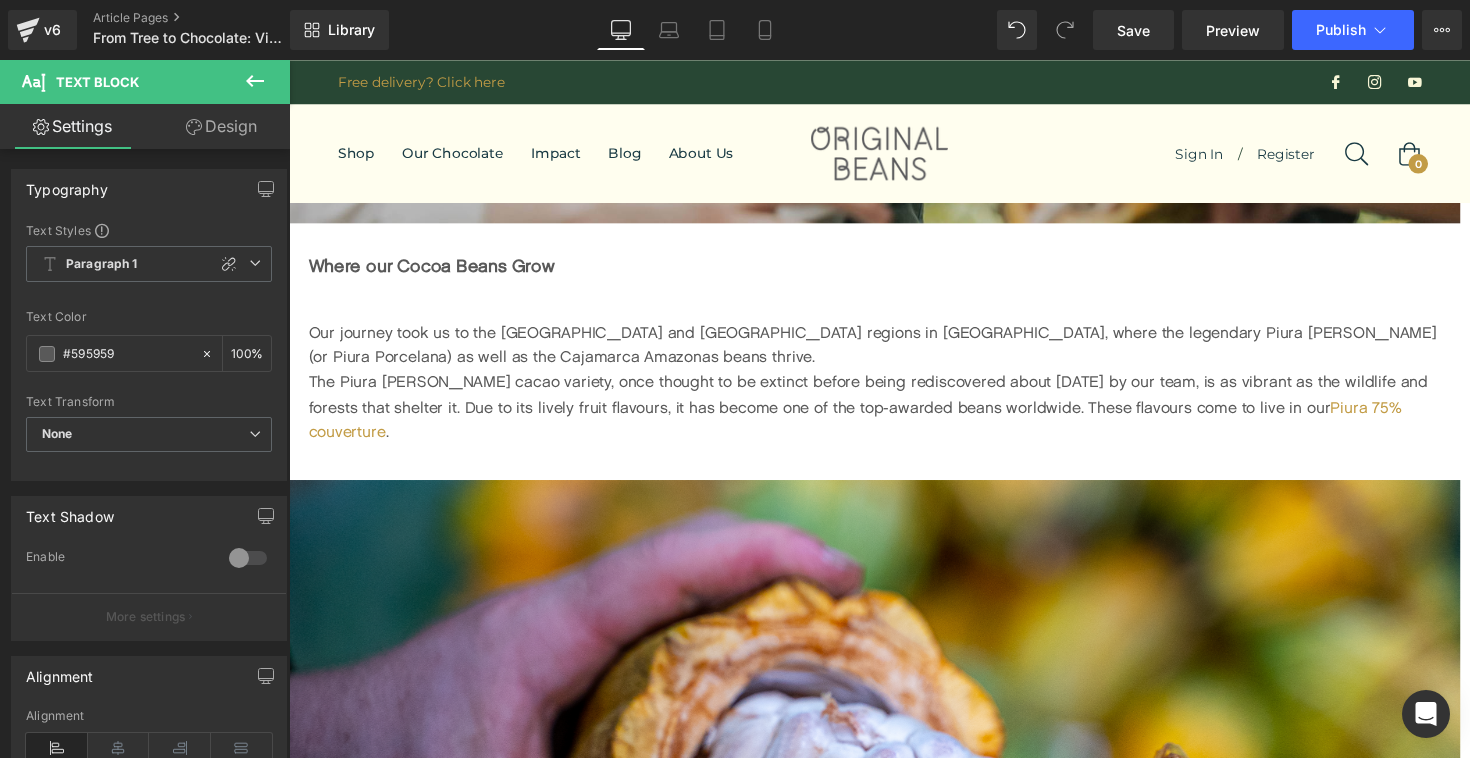 scroll, scrollTop: 3038, scrollLeft: 0, axis: vertical 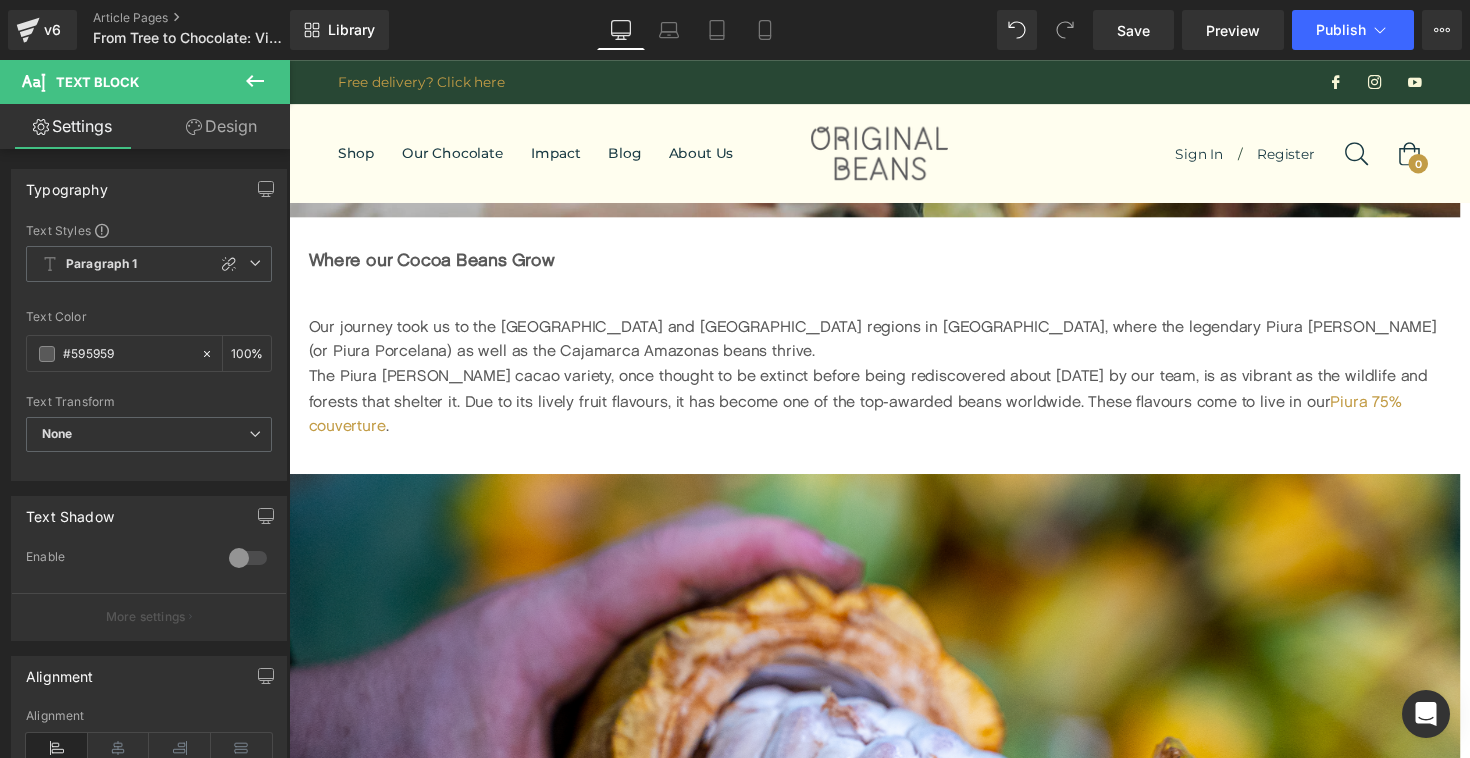 click on "We safeguard the original Piura [PERSON_NAME] and [PERSON_NAME] Amazonas cacao varieties, which are genetically distinct, flavour-rich, and deeply rooted in local cultures. In both regions we grow and protect trees as part of our One4One Trees programme and we support local farming communities. Our reforestation work in [GEOGRAPHIC_DATA], for example, has led to over 2.7 million trees planted and protected since [DATE]. Our Growers’ Chocolate is also our very first couverture made entirely in origin, ensuring more income remains with farming communities." at bounding box center (899, 1349) 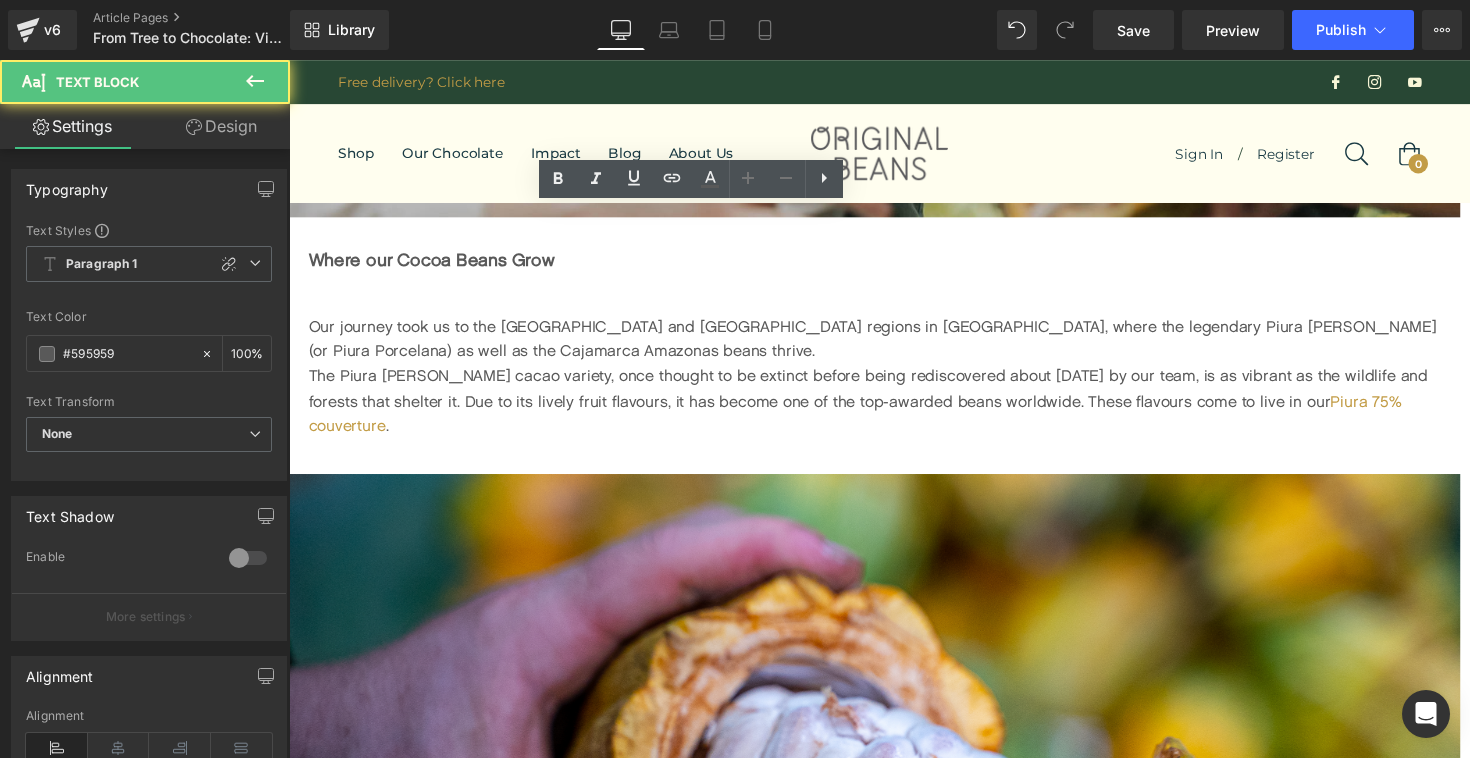 click on "We safeguard the original Piura [PERSON_NAME] and [PERSON_NAME] Amazonas cacao varieties, which are genetically distinct, flavour-rich, and deeply rooted in local cultures. In both regions we grow and protect trees as part of our One4One Trees programme and we support local farming communities. Our reforestation work in [GEOGRAPHIC_DATA], for example, has led to over 2.7 million trees planted and protected since [DATE]. Our Growers’ Chocolate is also our very first couverture made entirely in origin, ensuring more income remains with farming communities." at bounding box center (899, 1349) 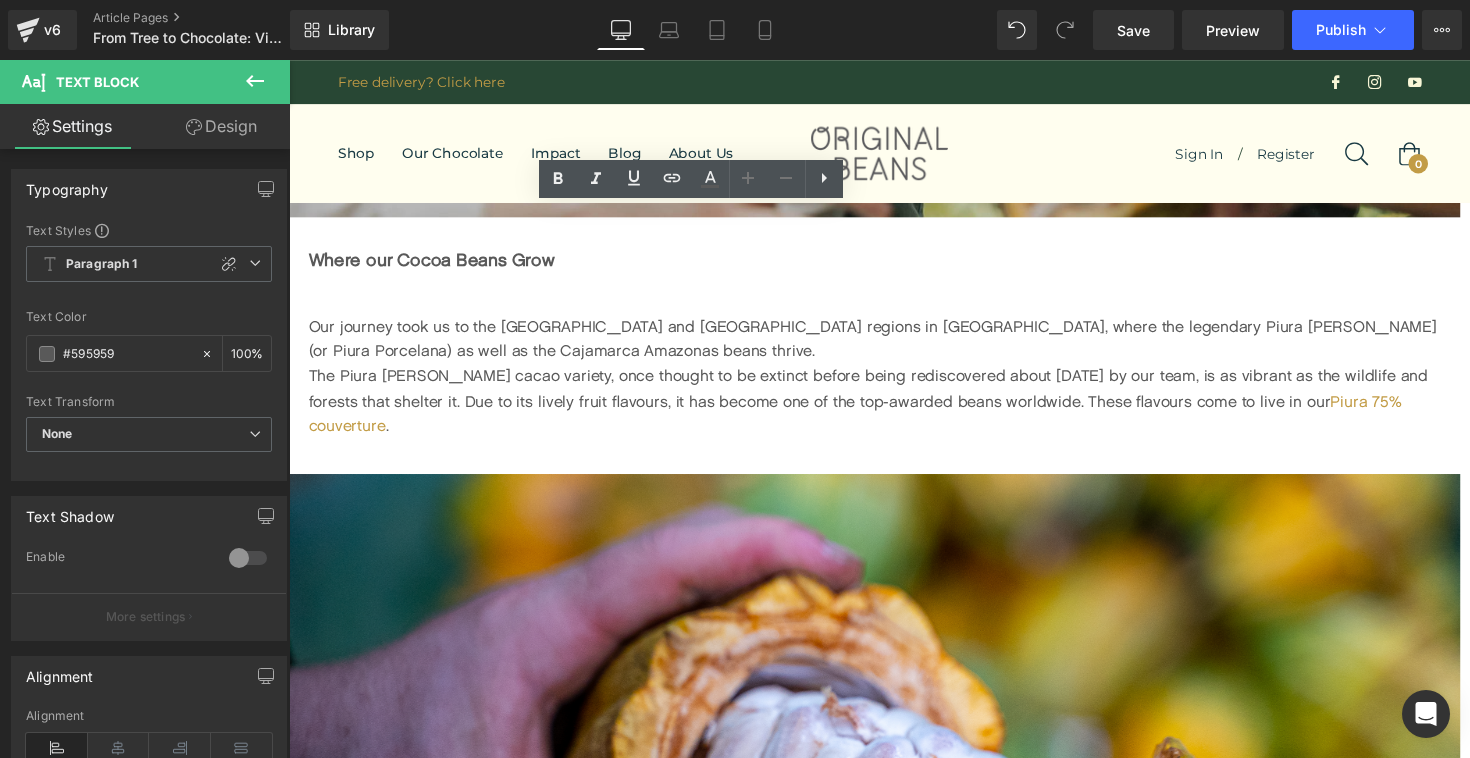 type 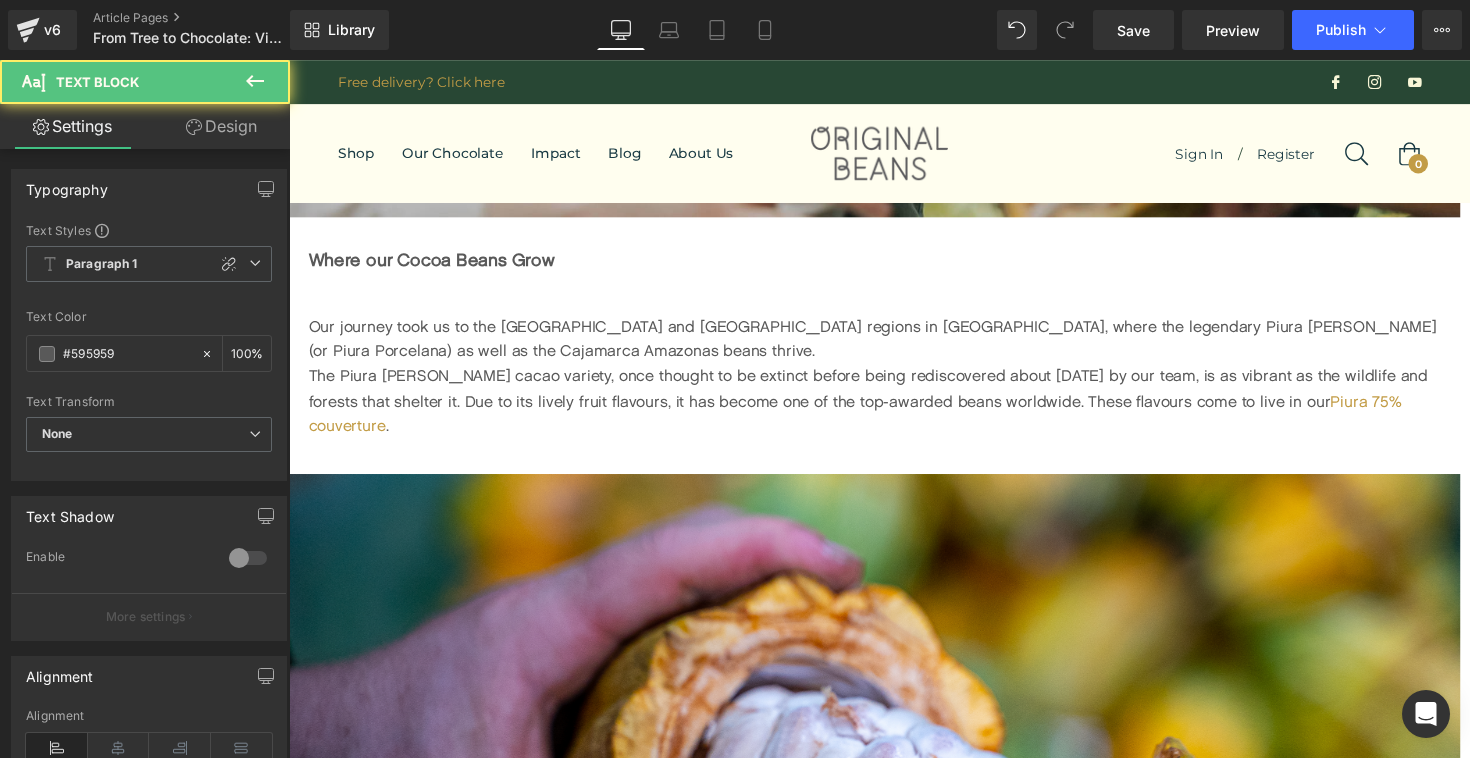 drag, startPoint x: 694, startPoint y: 525, endPoint x: 920, endPoint y: 532, distance: 226.10838 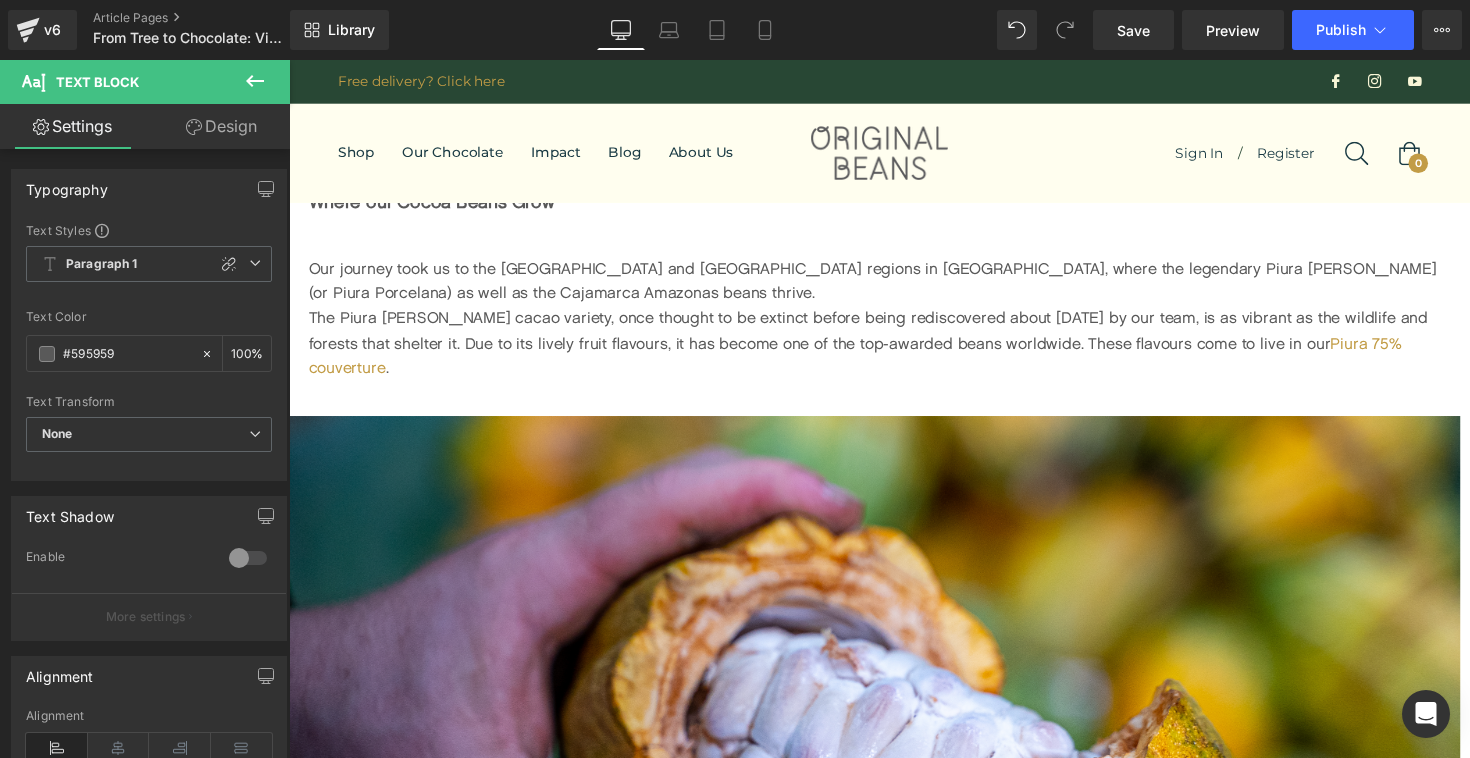 scroll, scrollTop: 3100, scrollLeft: 0, axis: vertical 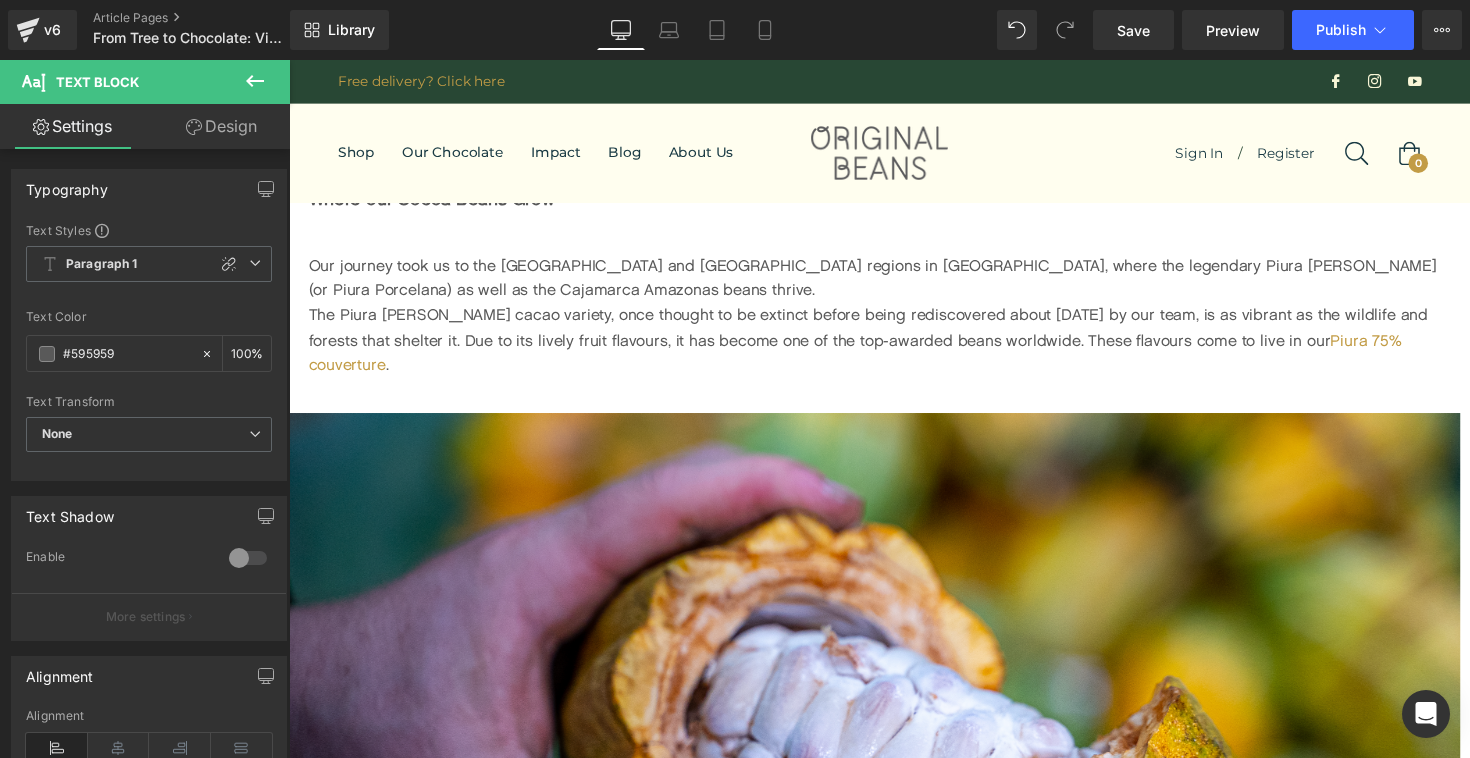 drag, startPoint x: 961, startPoint y: 464, endPoint x: 1069, endPoint y: 475, distance: 108.55874 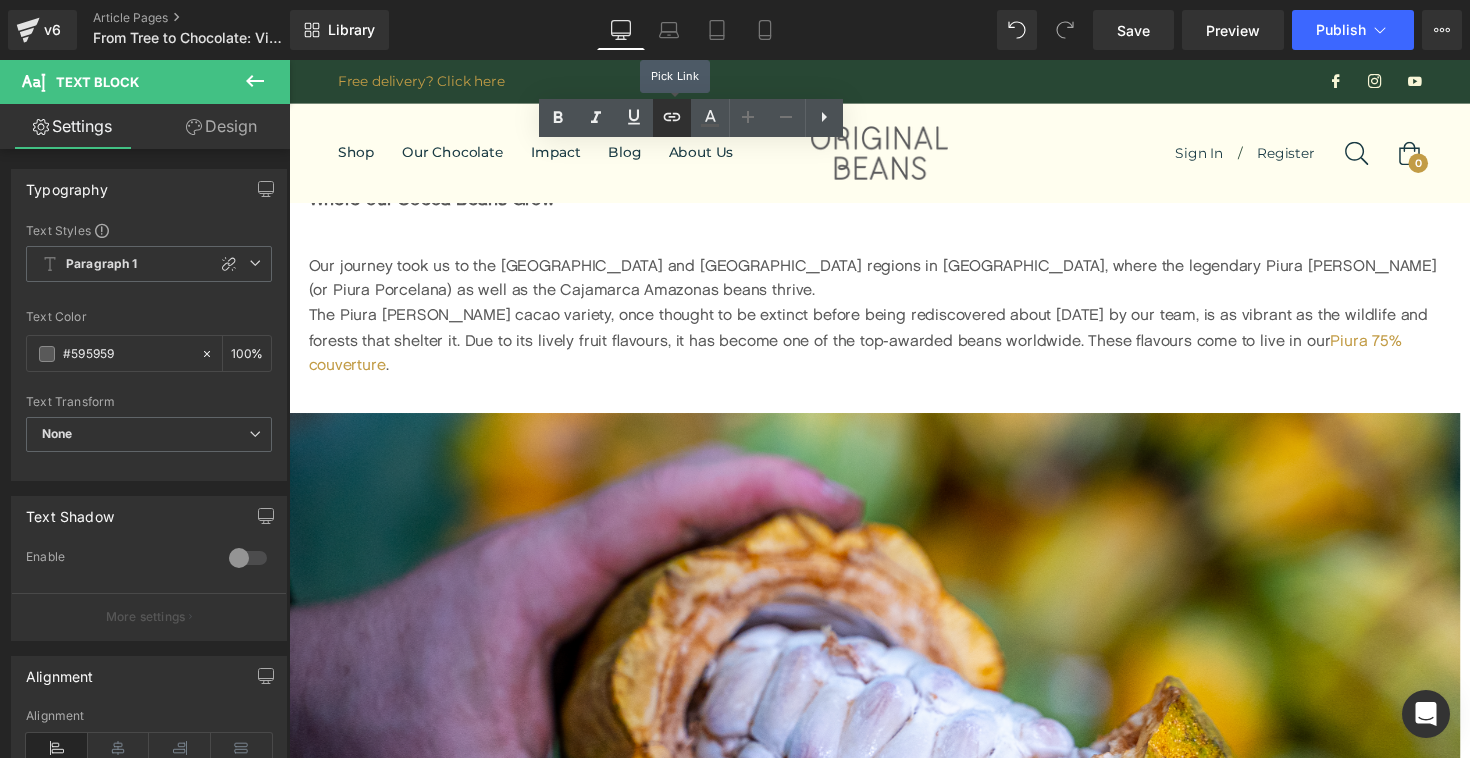click at bounding box center [672, 118] 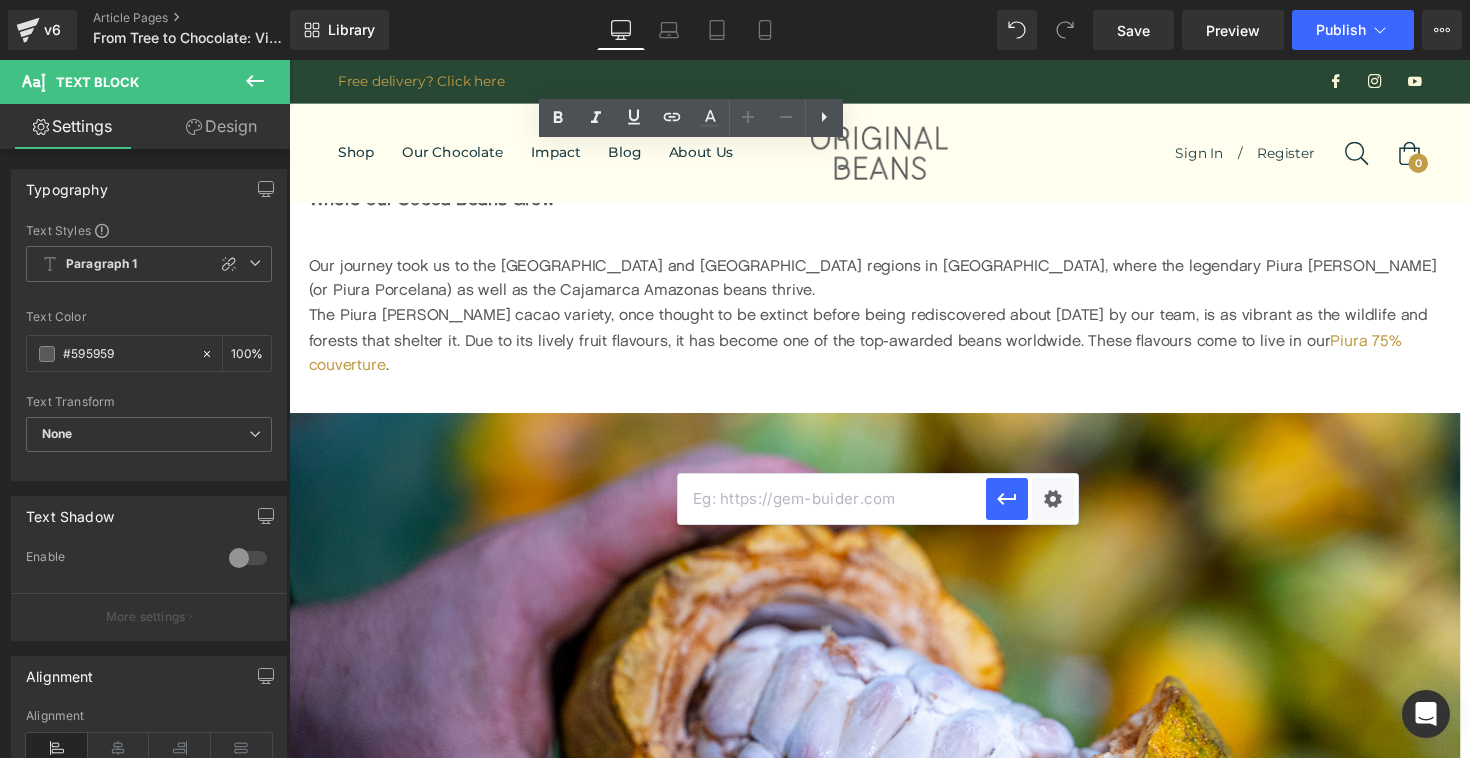 click at bounding box center (832, 499) 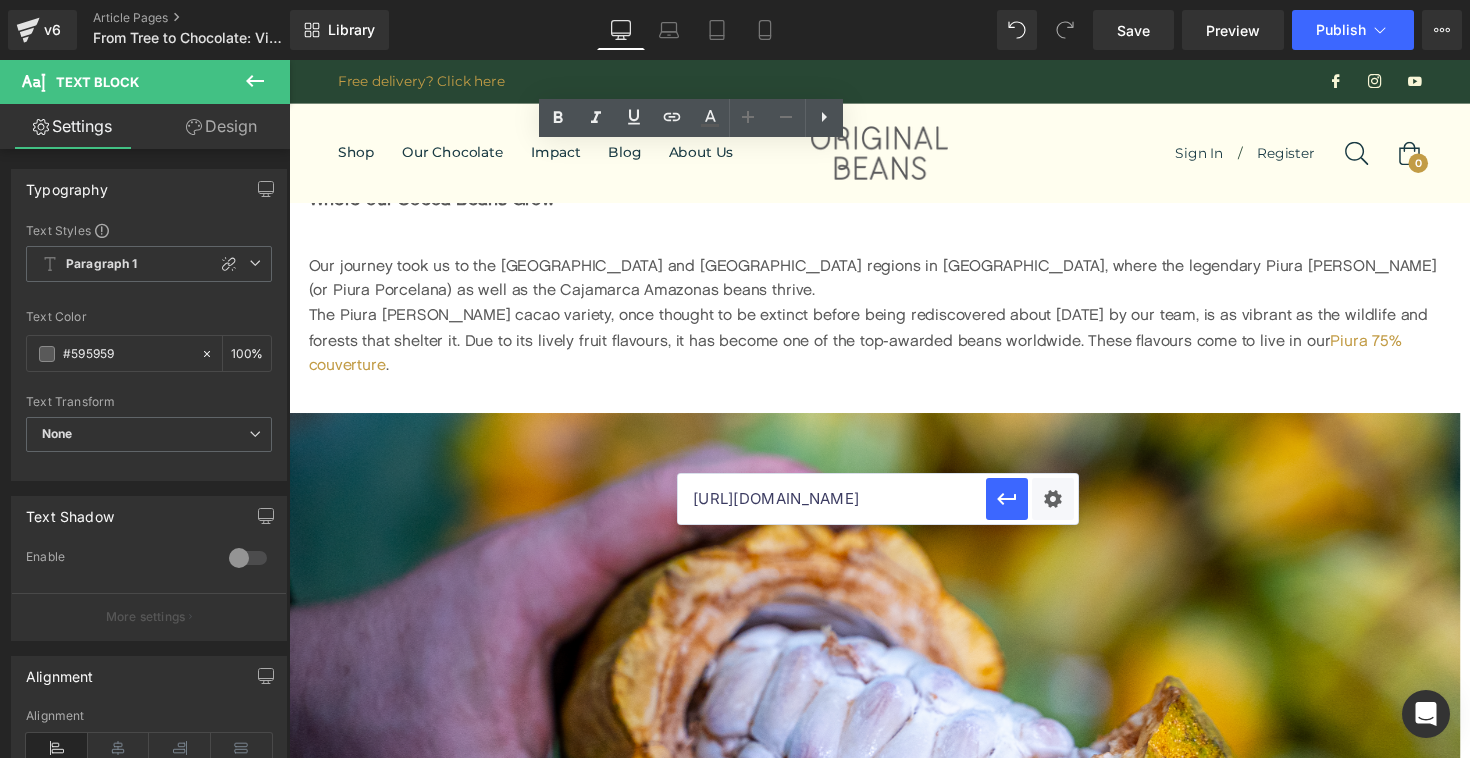 scroll, scrollTop: 0, scrollLeft: 159, axis: horizontal 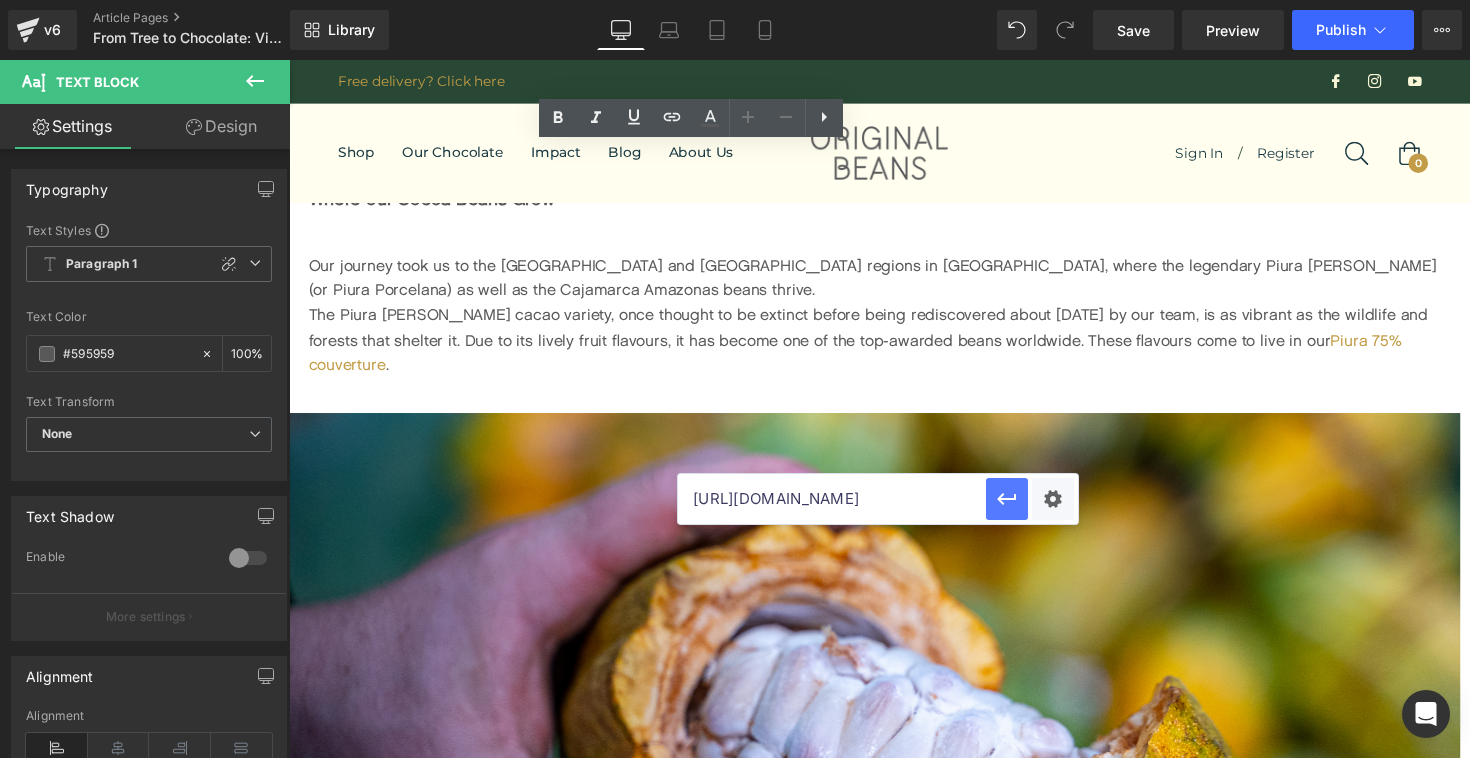 type on "[URL][DOMAIN_NAME]" 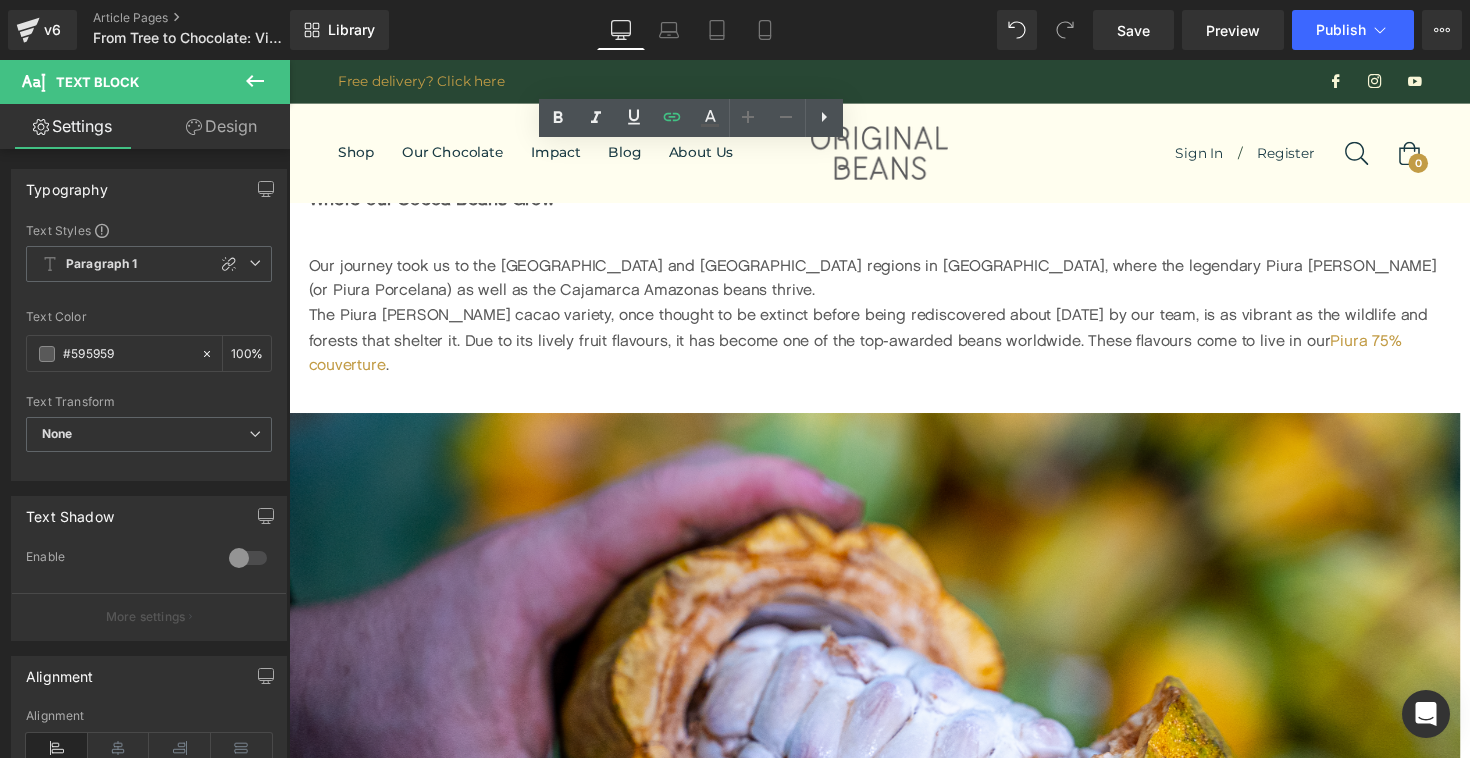 click on "We safeguard the original Piura Blanco and Cajamarca Amazonas cacao varieties, which are genetically distinct, flavour-rich, and deeply rooted in local cultures. In both regions we grow and protect trees as part of our One4One Trees programme and we support local farming communities. Our reforestation work in Piura, for example, has led to over 2.7 million trees planted and protected since 2016. Our Growers’ Chocolate is also our very first couverture made entirely in origin, ensuring more income remains with farming communities. For more information check out our  Foodprint 2024 ." at bounding box center (899, 1287) 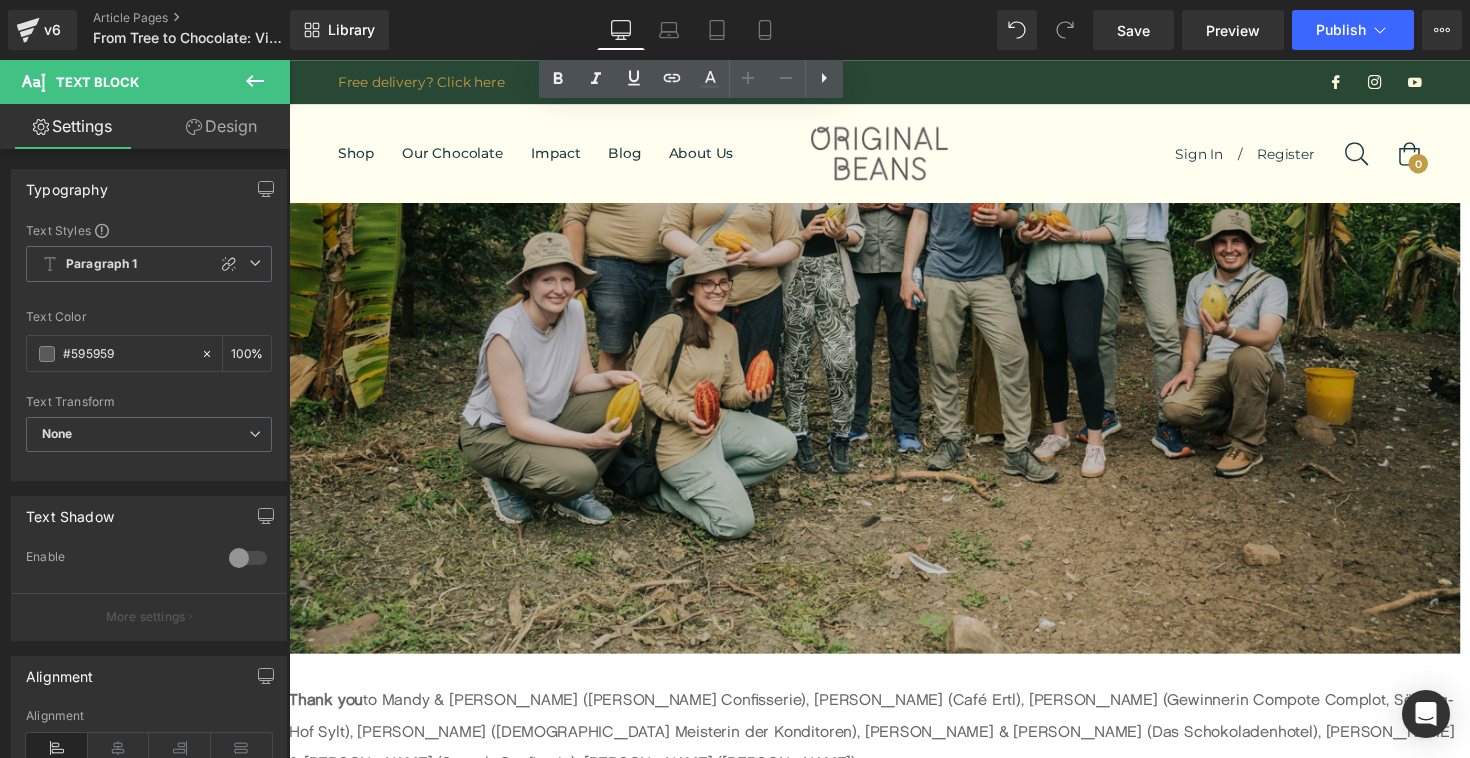 scroll, scrollTop: 5879, scrollLeft: 0, axis: vertical 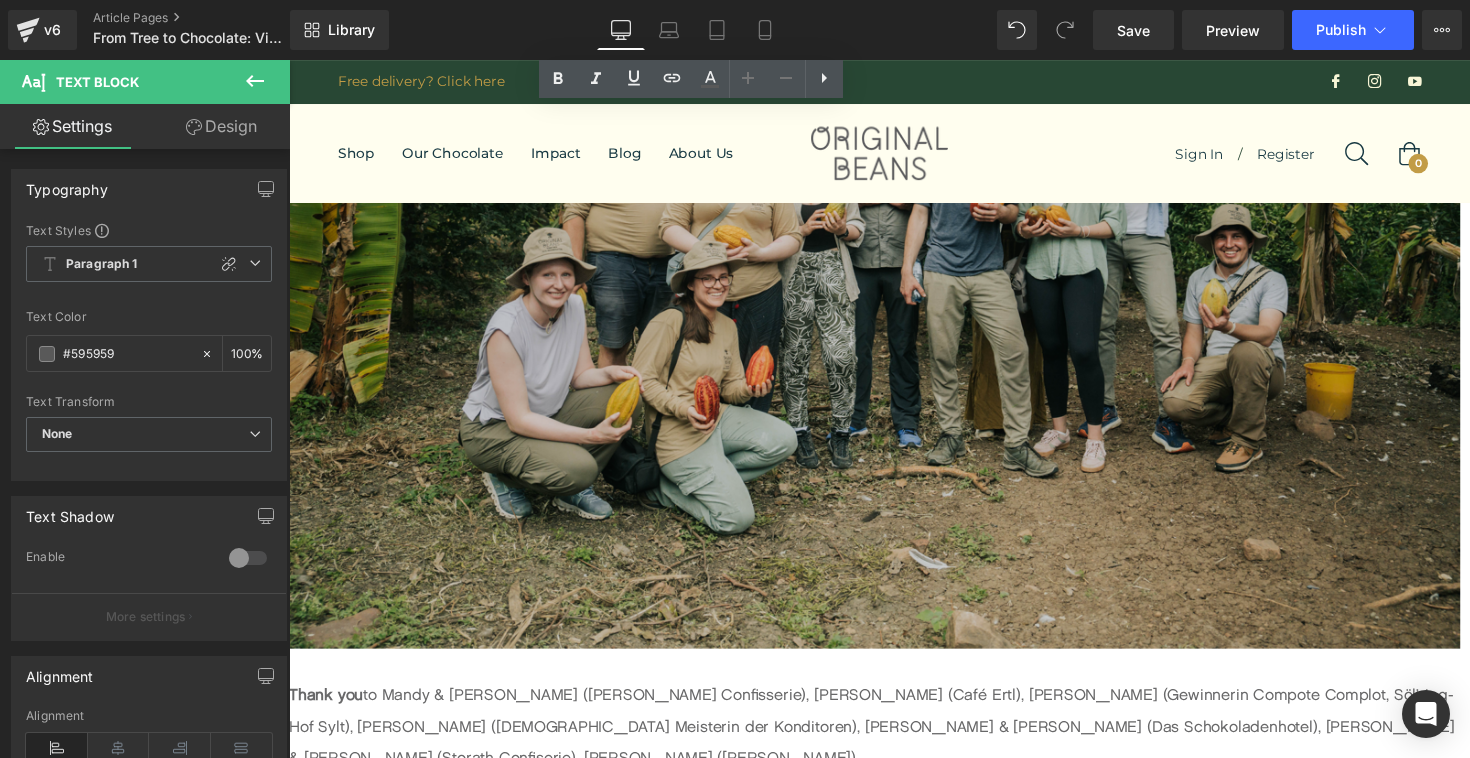 click at bounding box center [776, 2529] 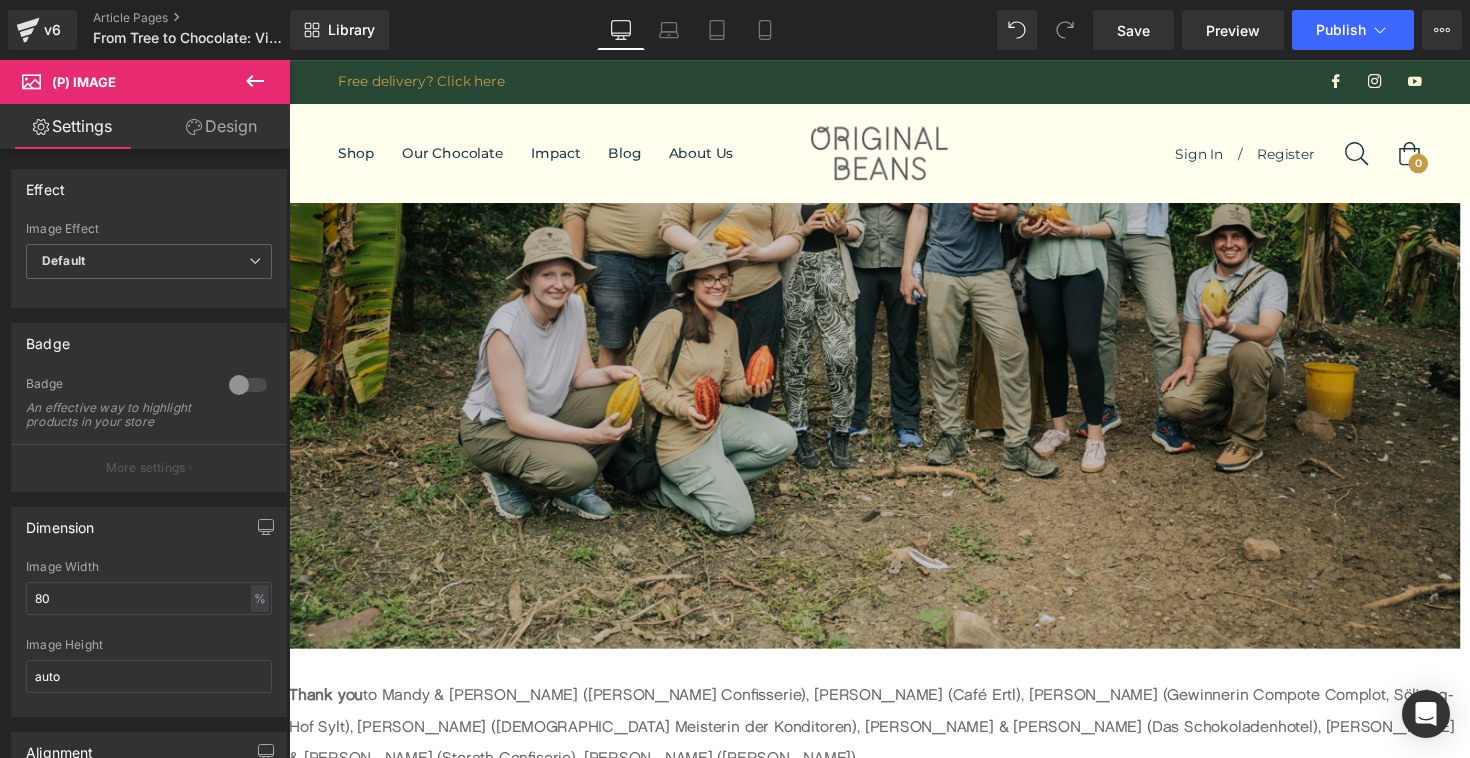 click on "Product" at bounding box center (289, 60) 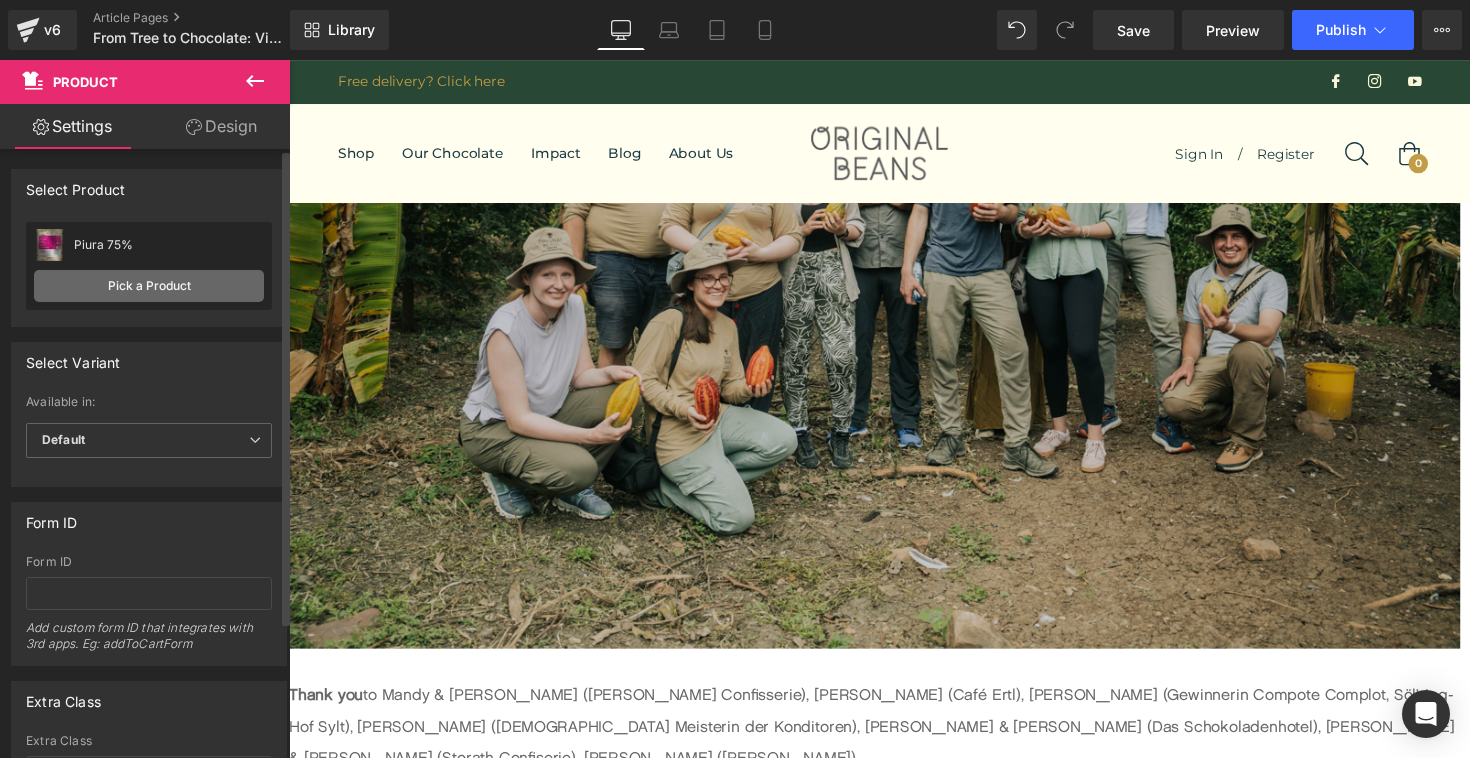 click on "Pick a Product" at bounding box center [149, 286] 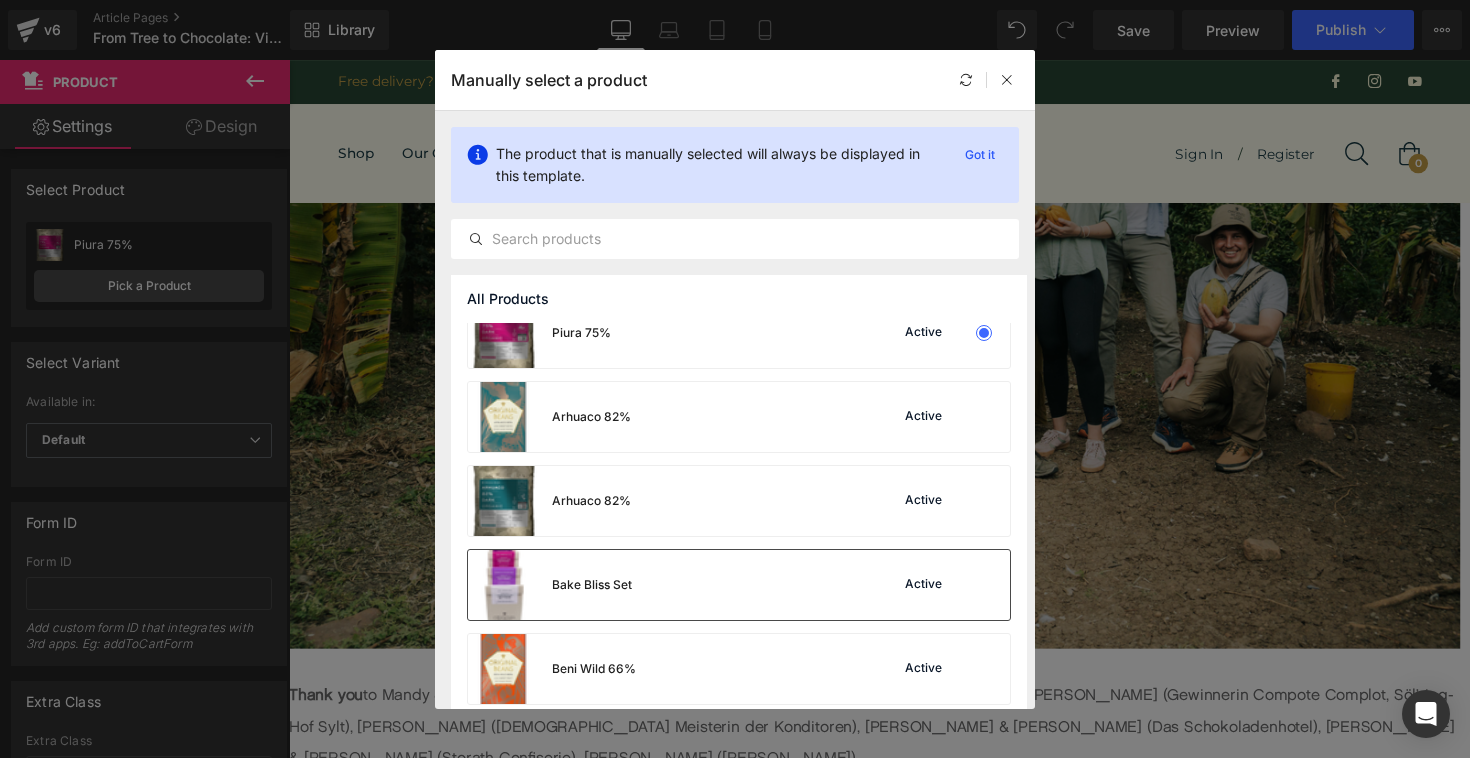 scroll, scrollTop: 0, scrollLeft: 0, axis: both 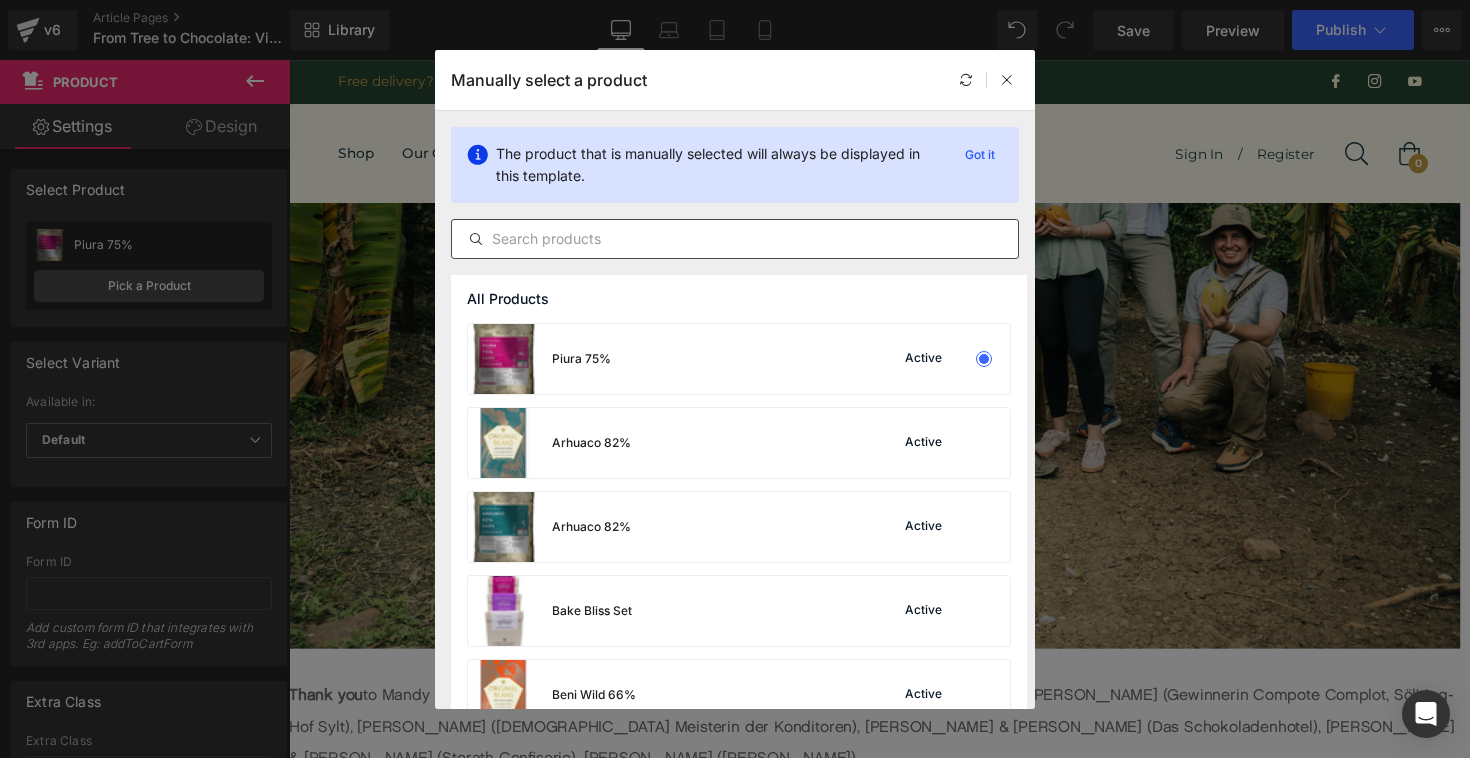 click at bounding box center (735, 239) 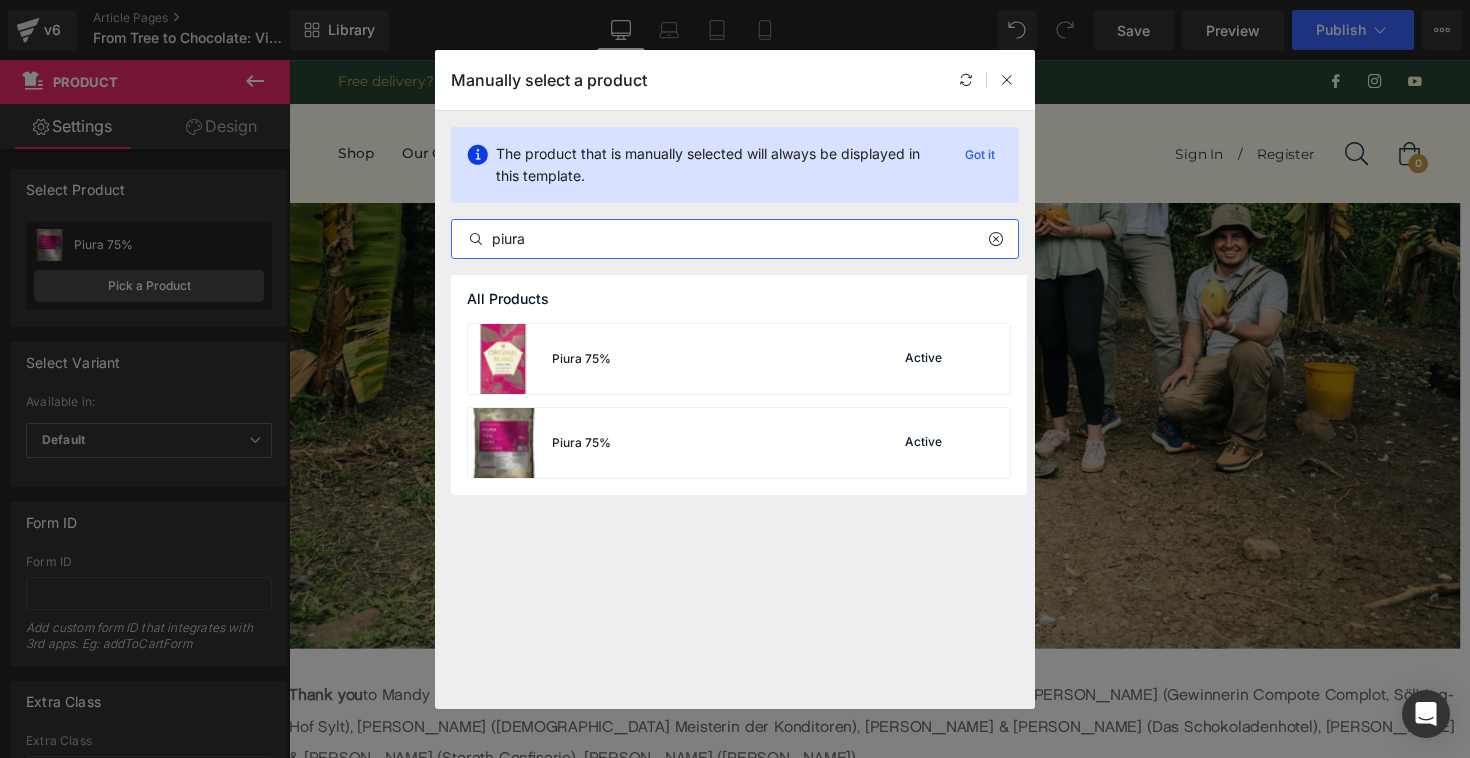 click on "piura" at bounding box center [735, 239] 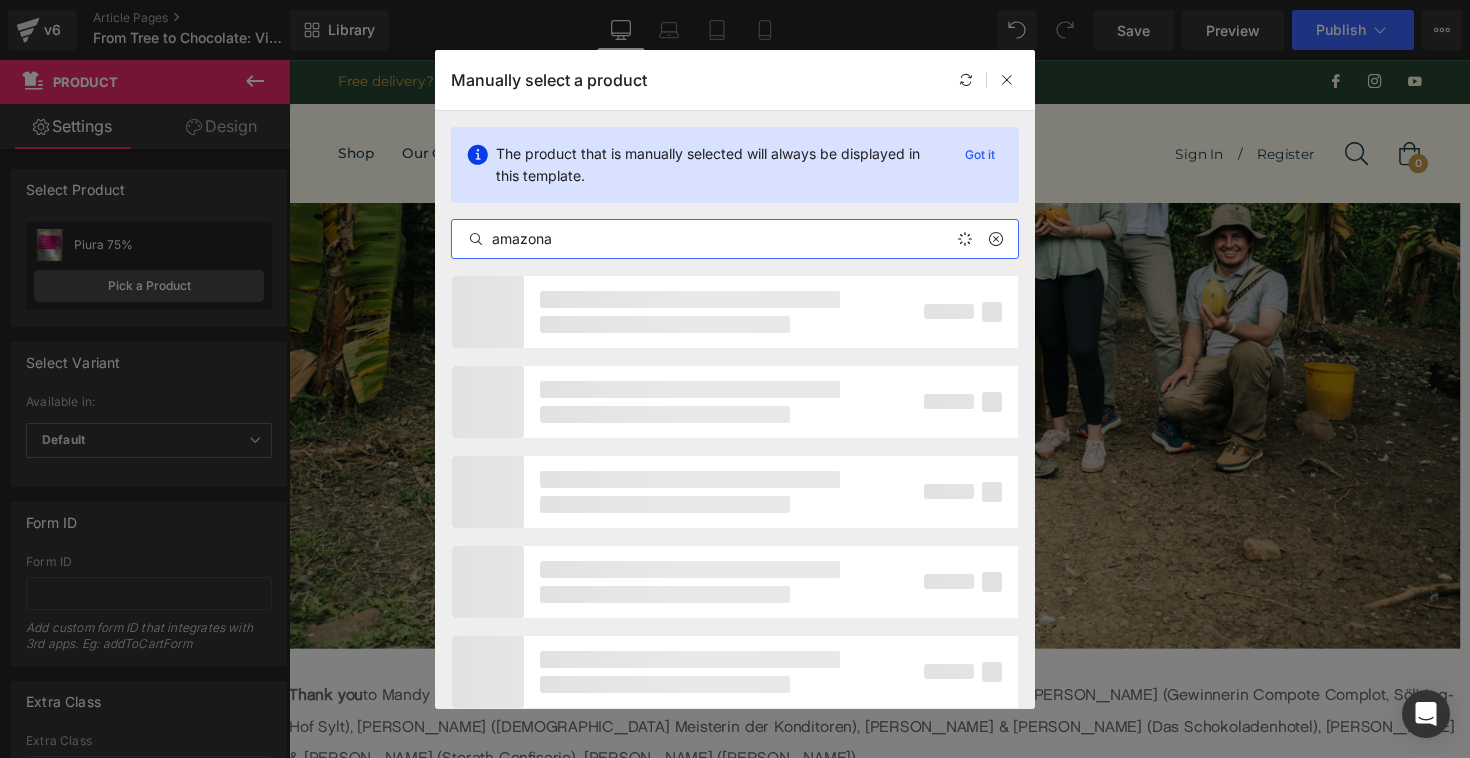 type on "amazonas" 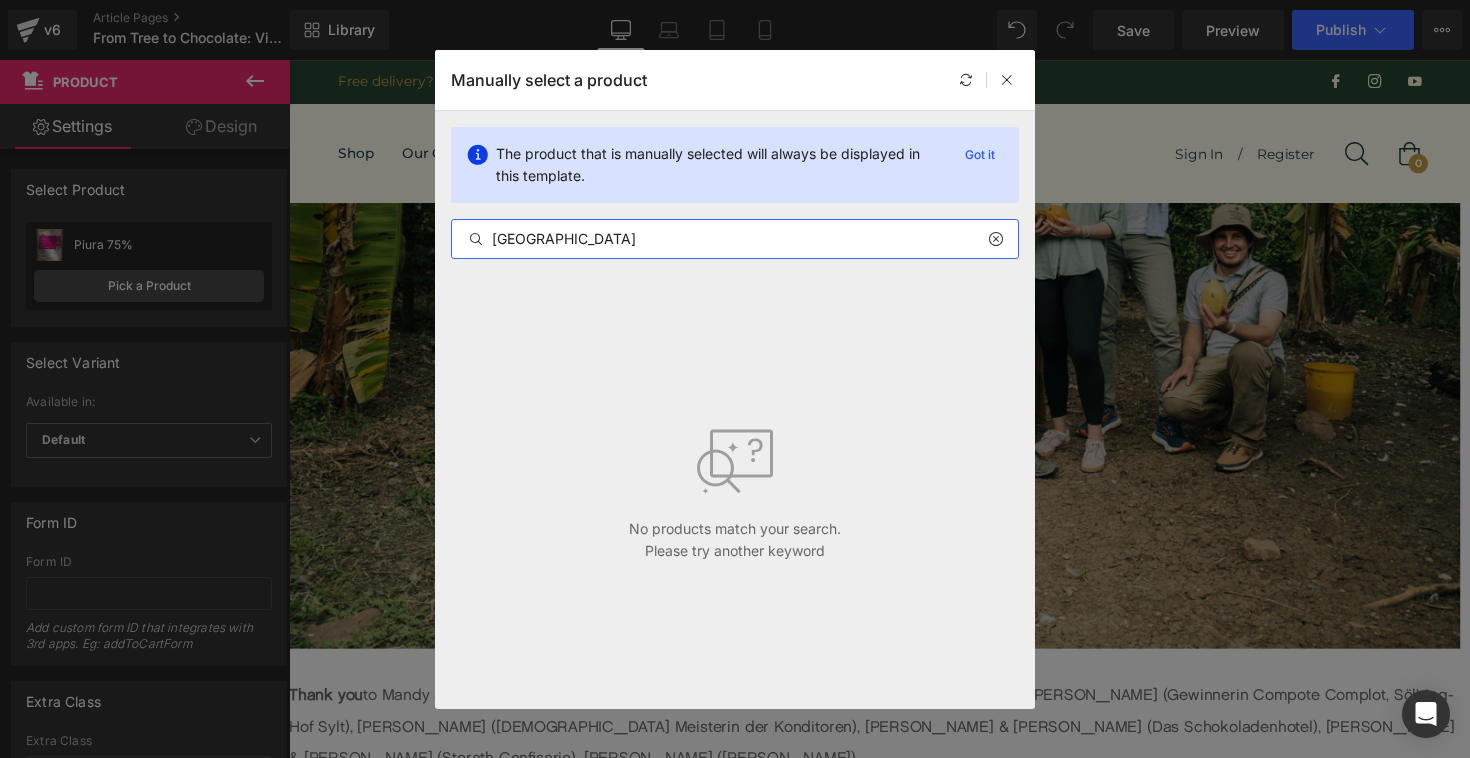click on "amazonas" at bounding box center [735, 239] 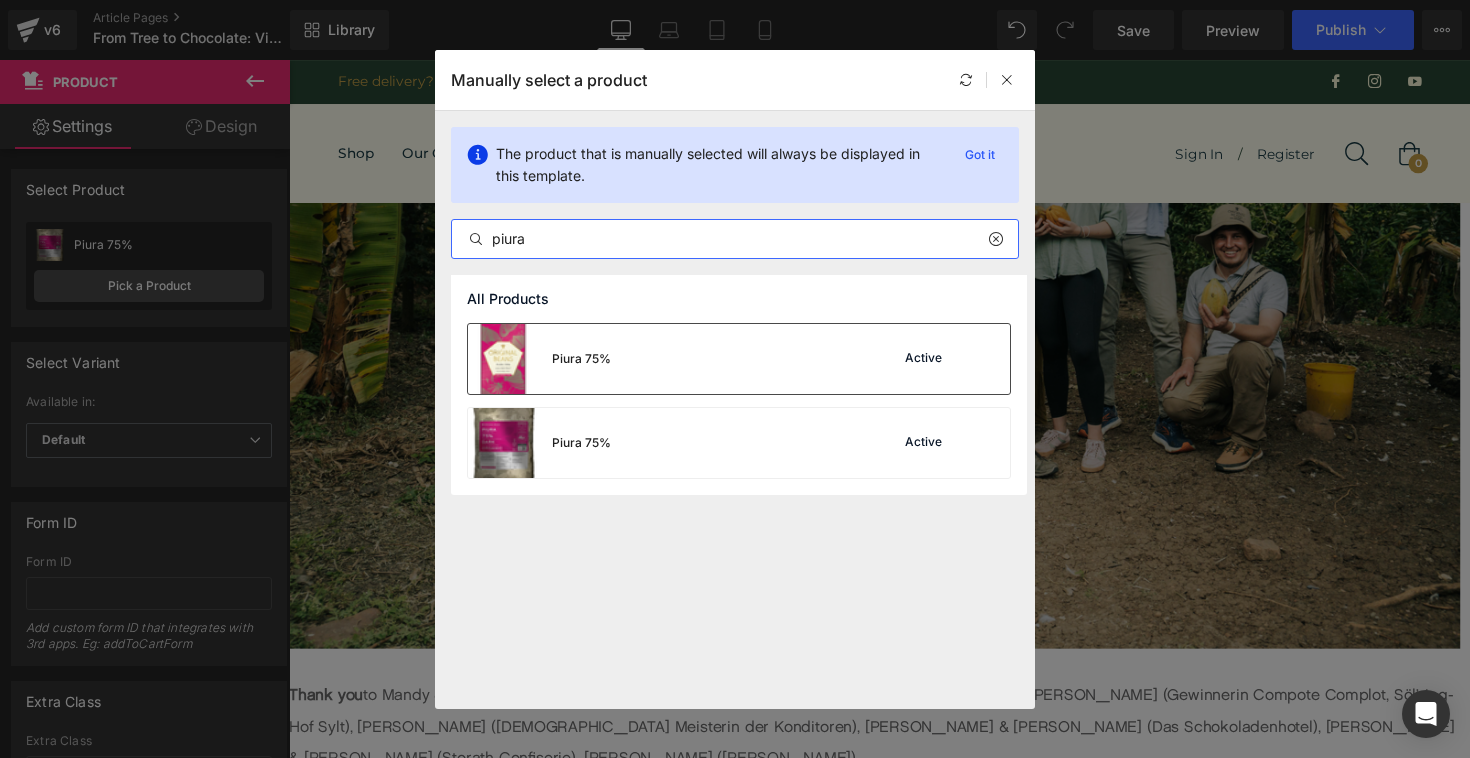 type on "piura" 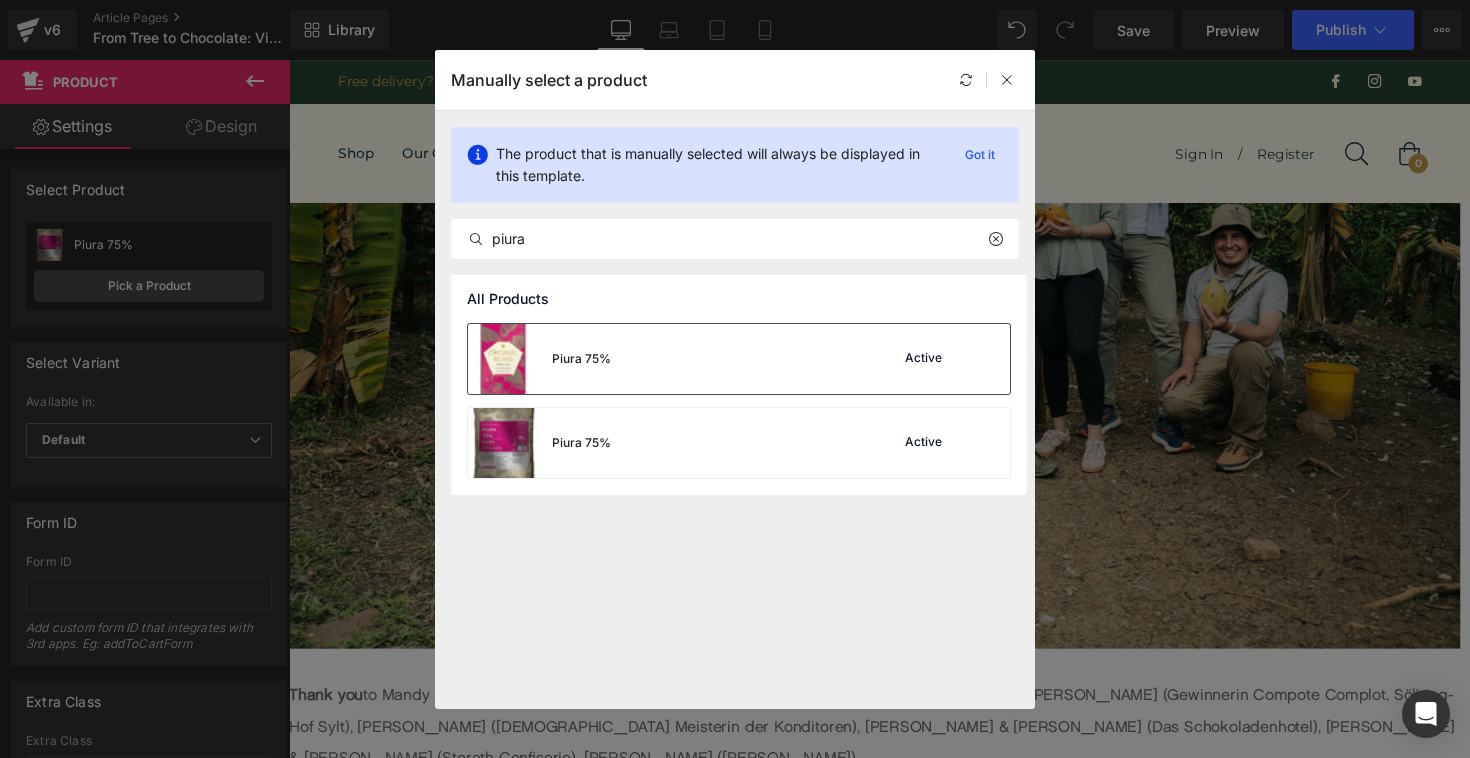 click on "Piura 75% Active" at bounding box center [739, 359] 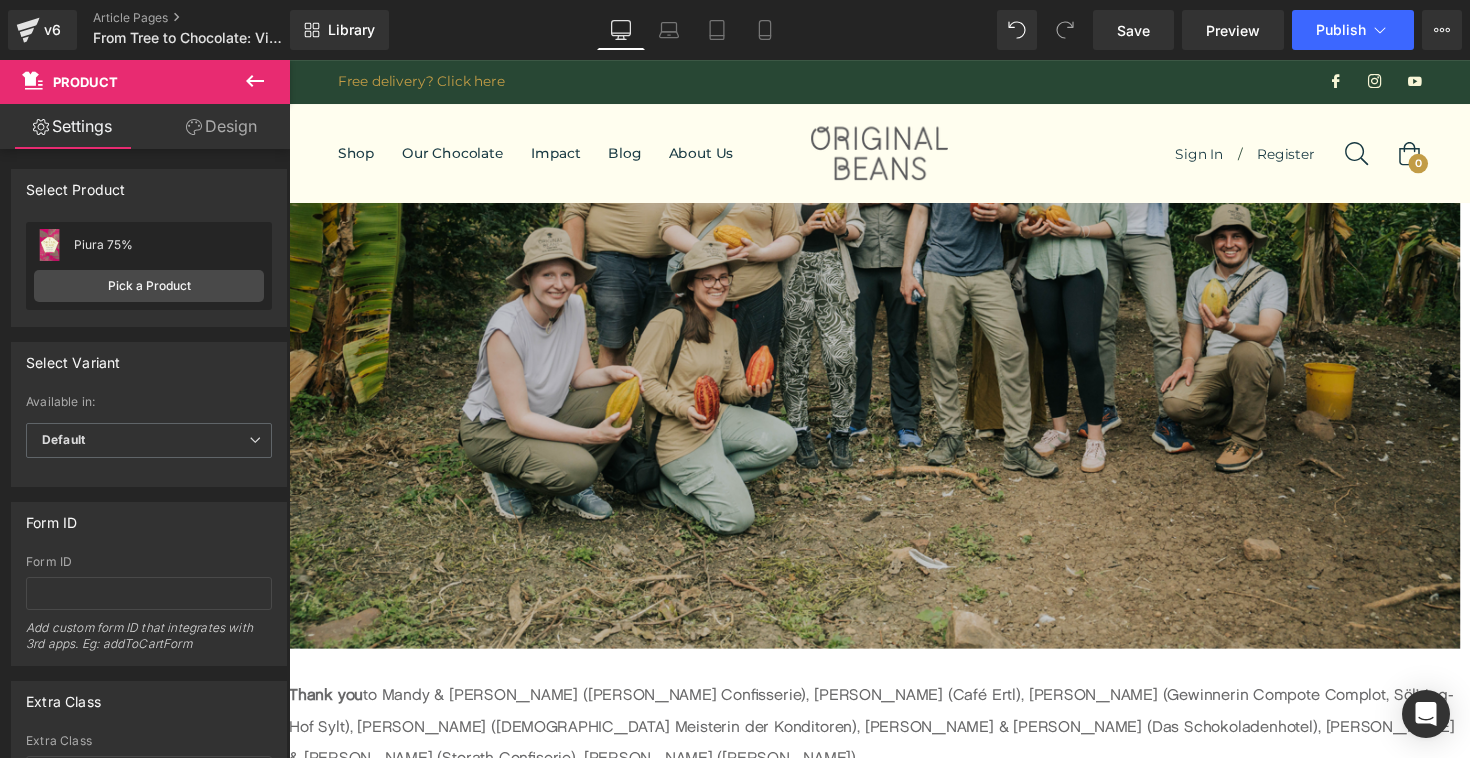 click on "Flavours of red berries and pecan  shine as bright as Peru’s coast and butterflies in this chocolate produced from the ultra rare Blanco cacao varietal." at bounding box center (894, 3276) 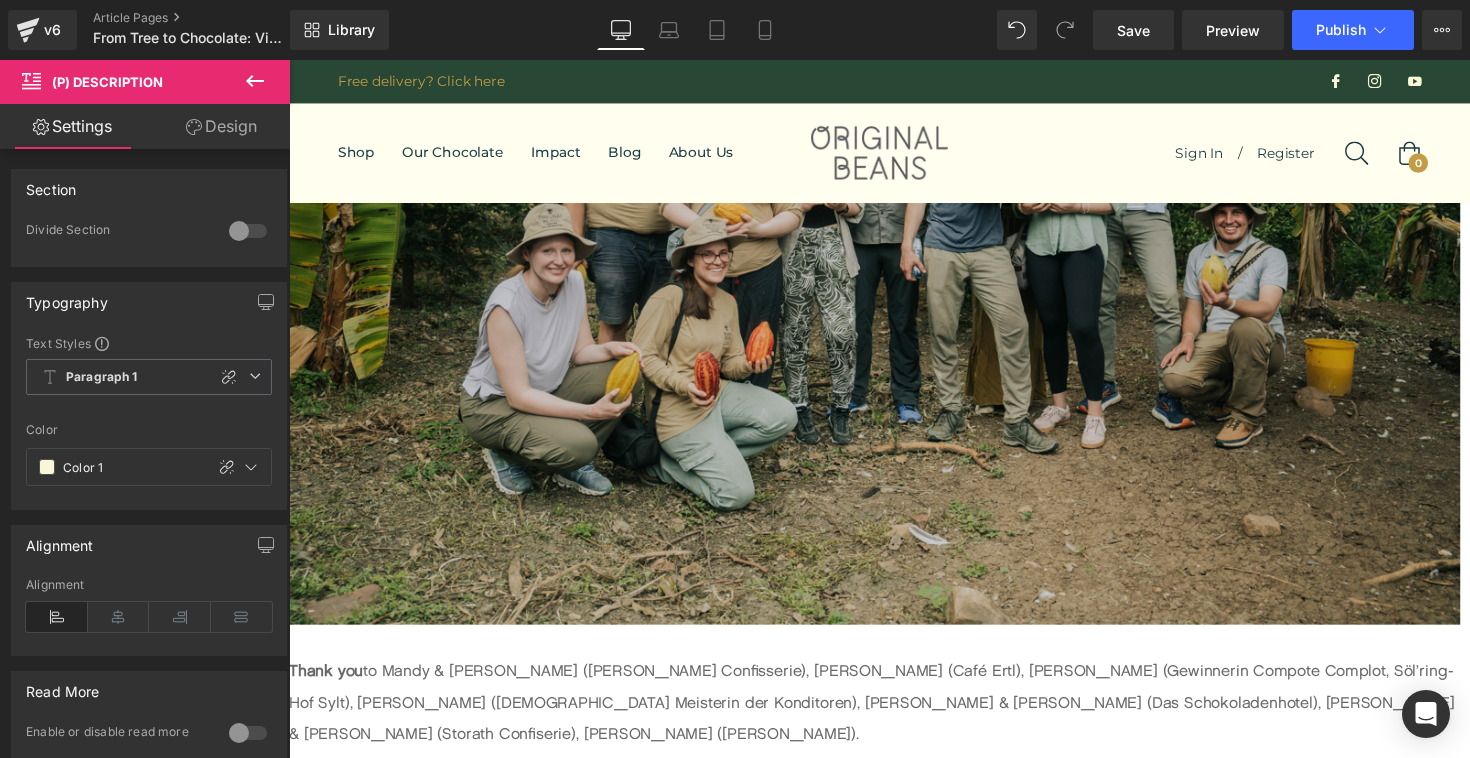 scroll, scrollTop: 5904, scrollLeft: 0, axis: vertical 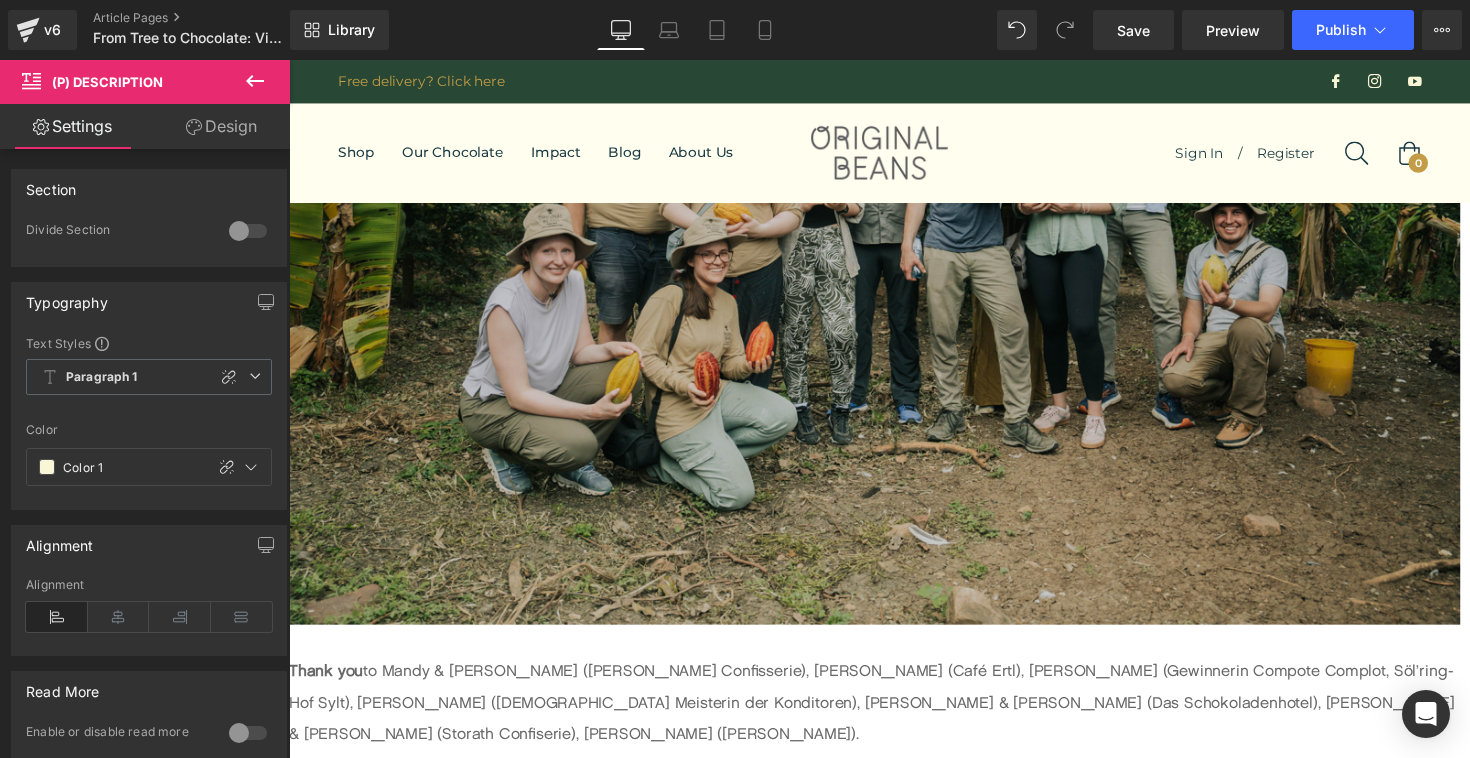 click on "(P) Image" at bounding box center (289, 60) 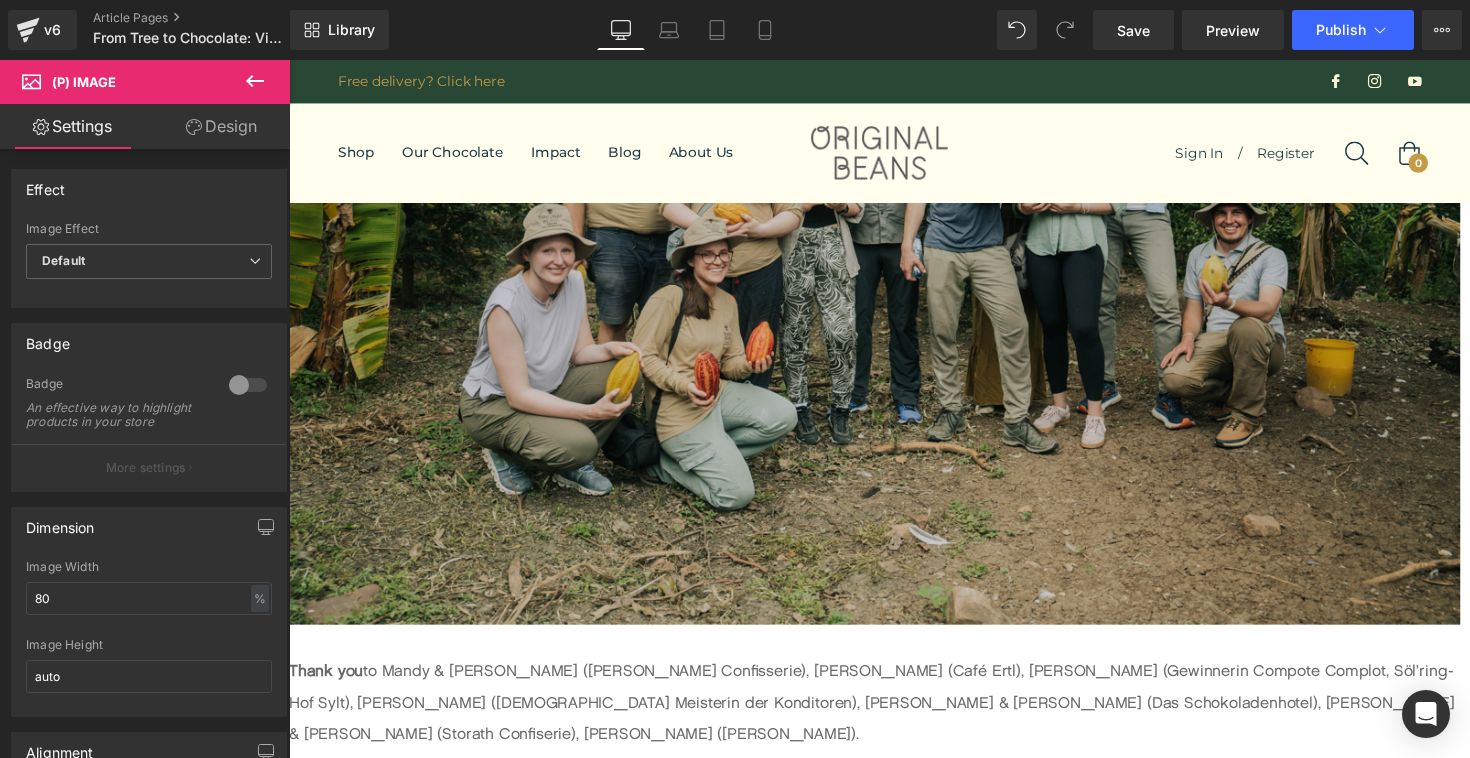 click on "(P) Image" at bounding box center [289, 60] 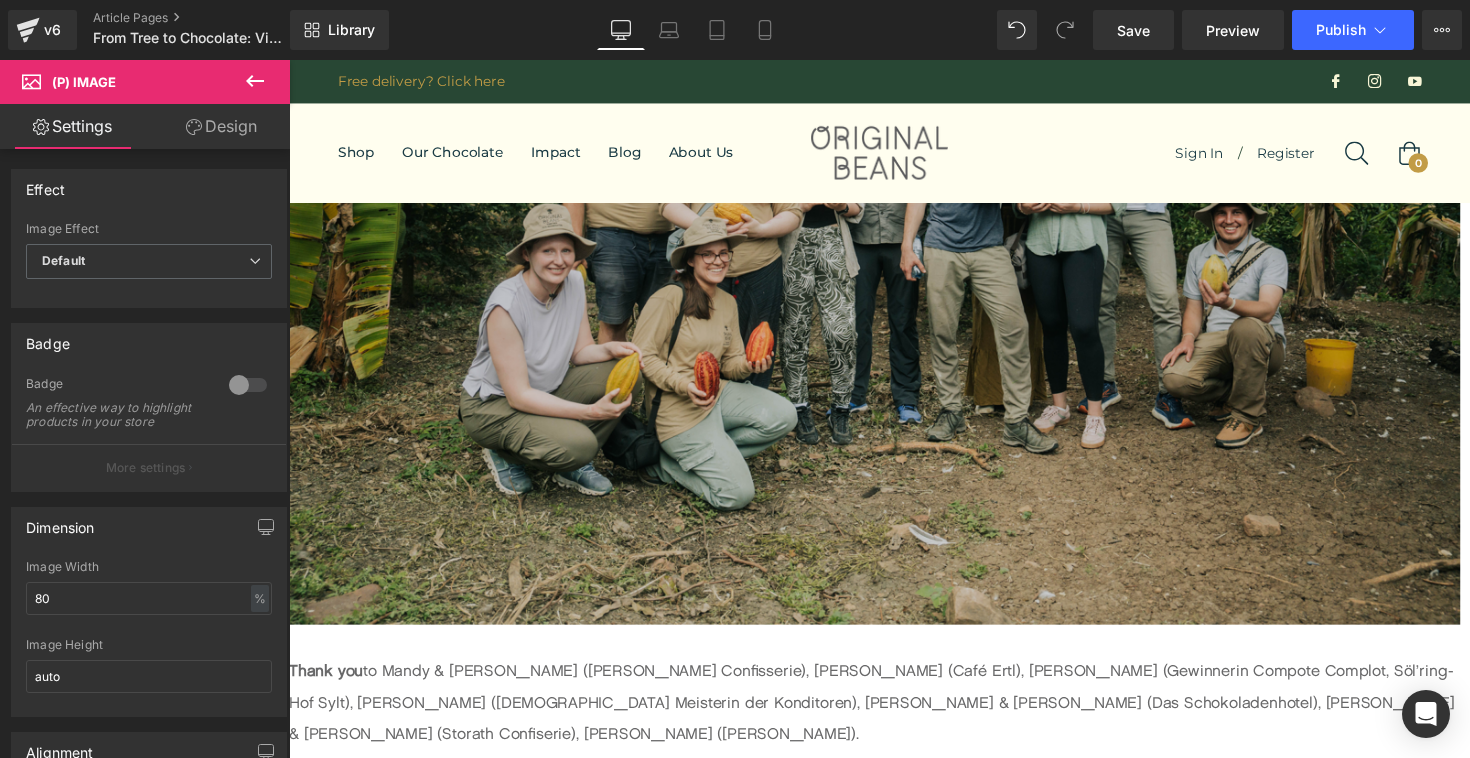 click on "Product" at bounding box center [289, 60] 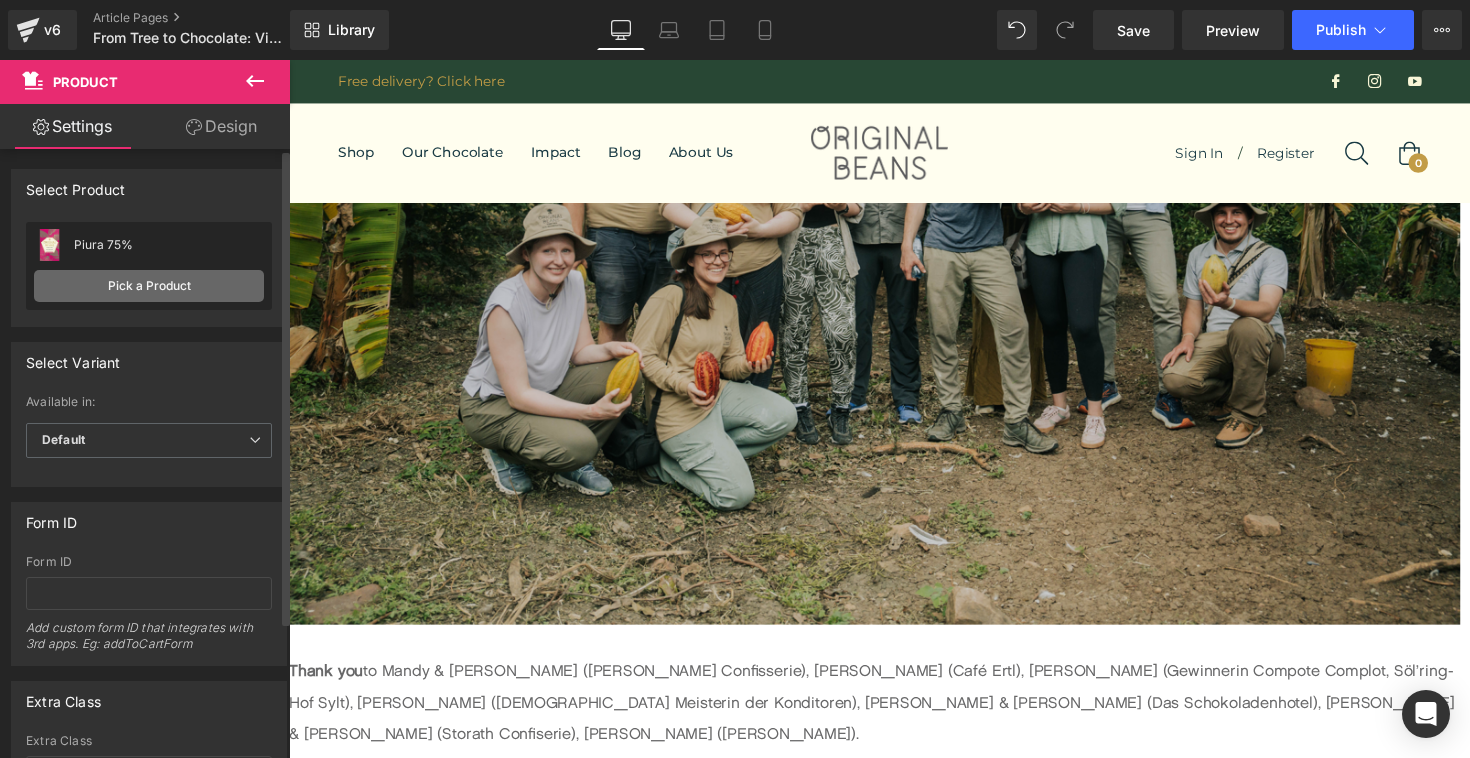 click on "Pick a Product" at bounding box center [149, 286] 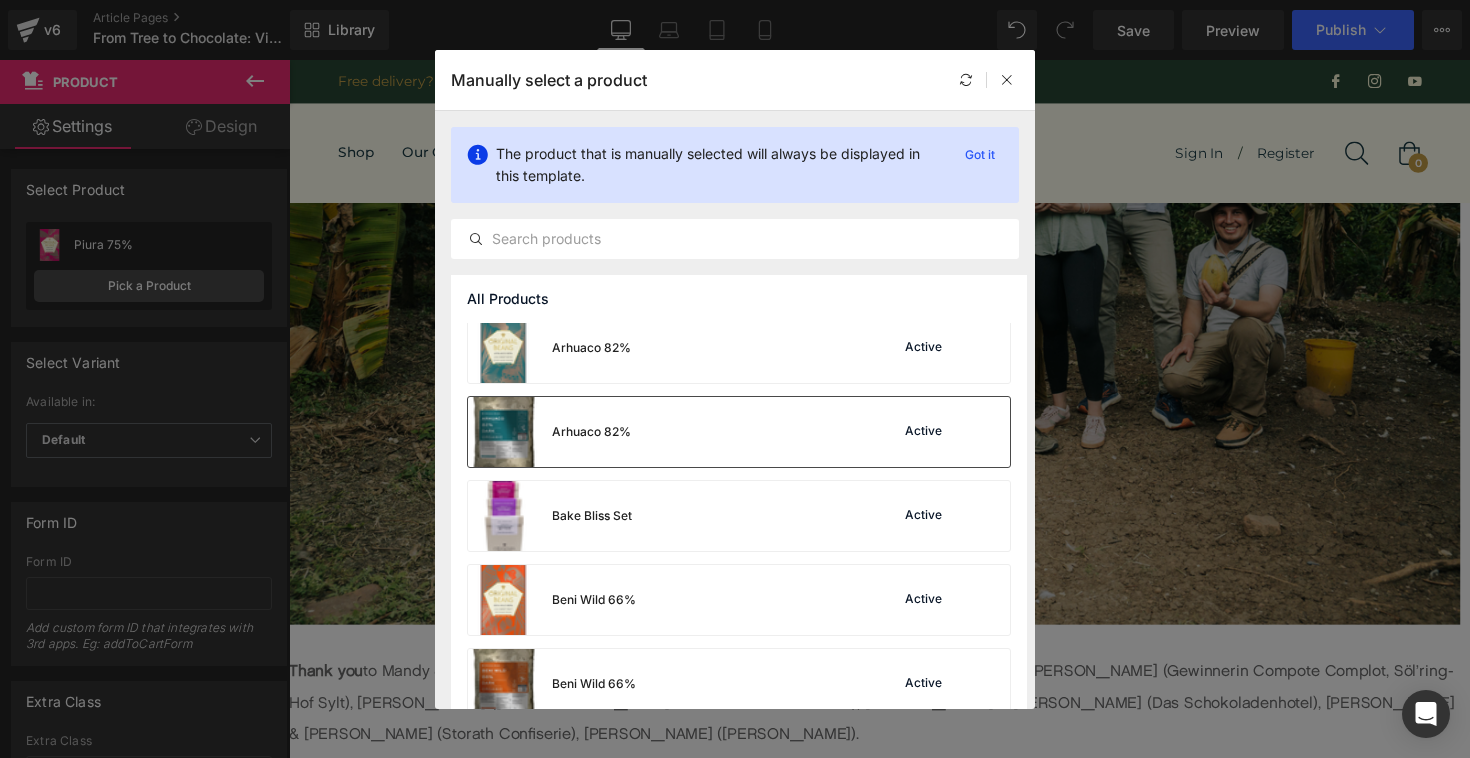 scroll, scrollTop: 0, scrollLeft: 0, axis: both 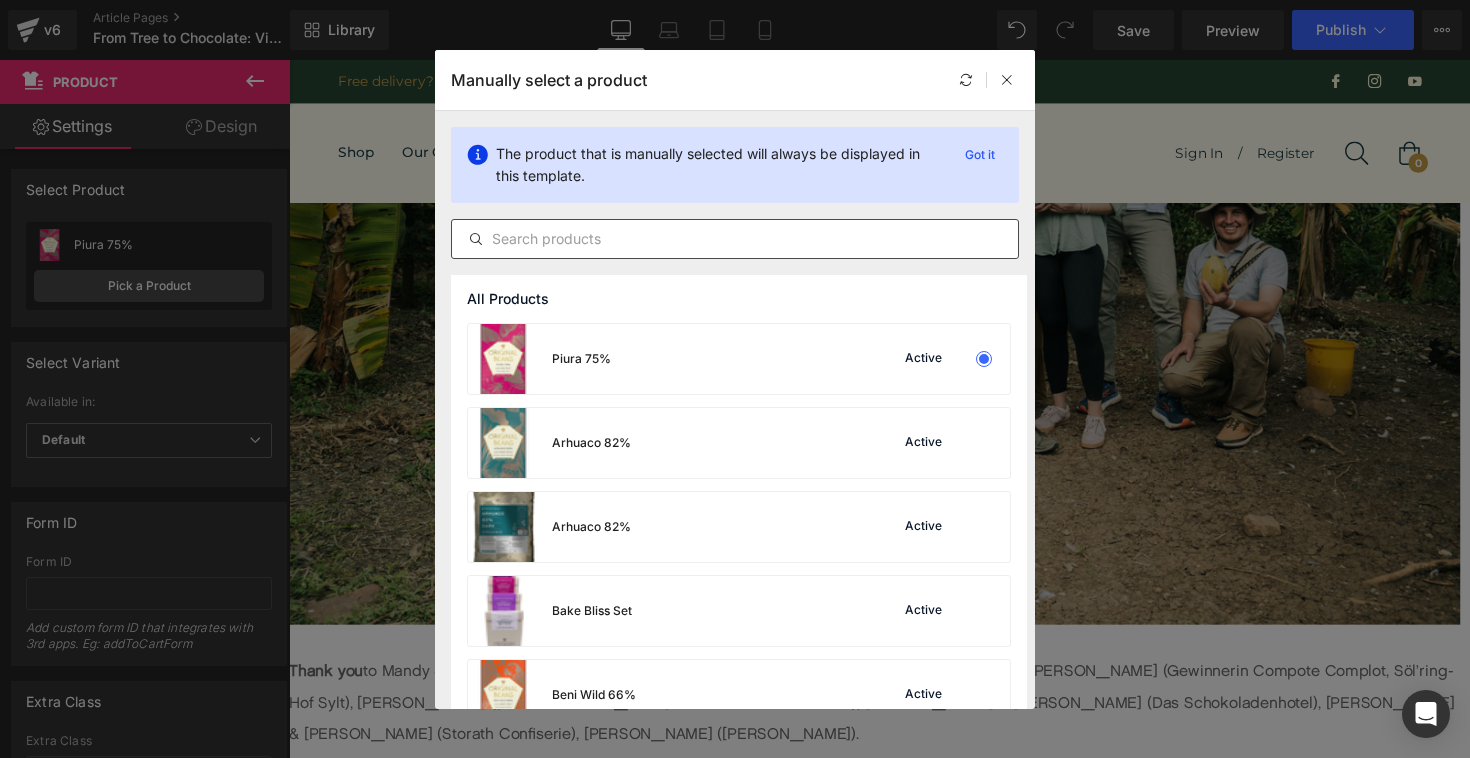 click at bounding box center [735, 239] 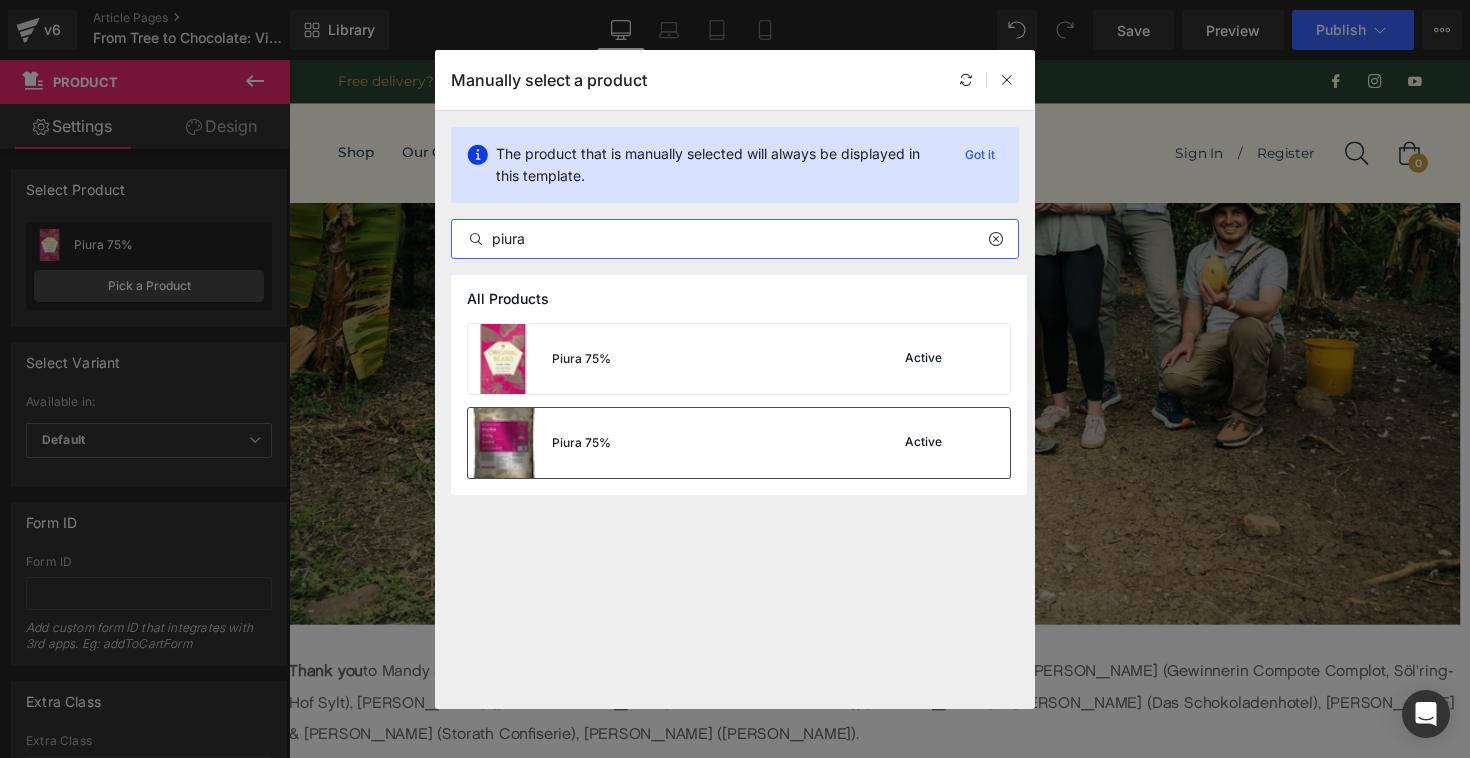 type on "piura" 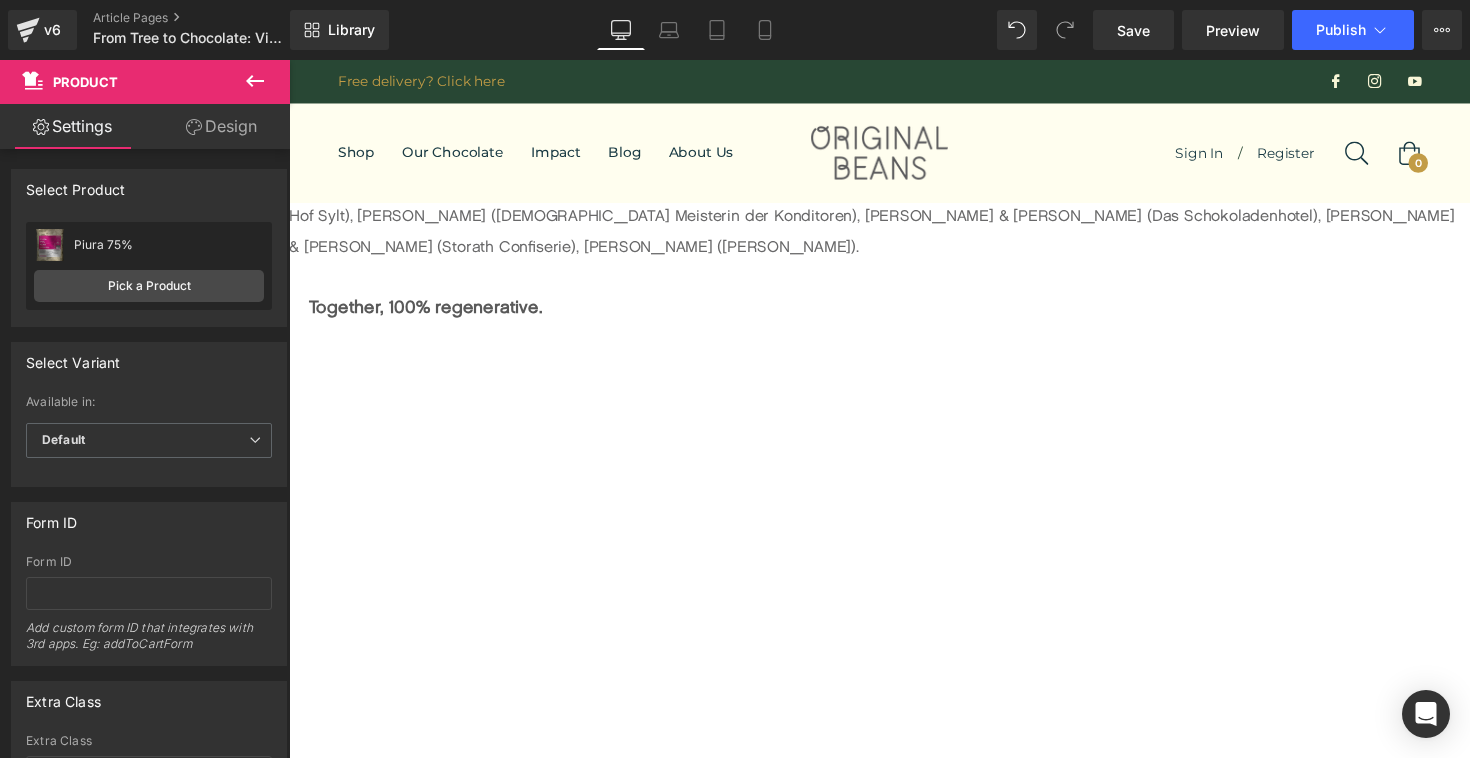 scroll, scrollTop: 6380, scrollLeft: 0, axis: vertical 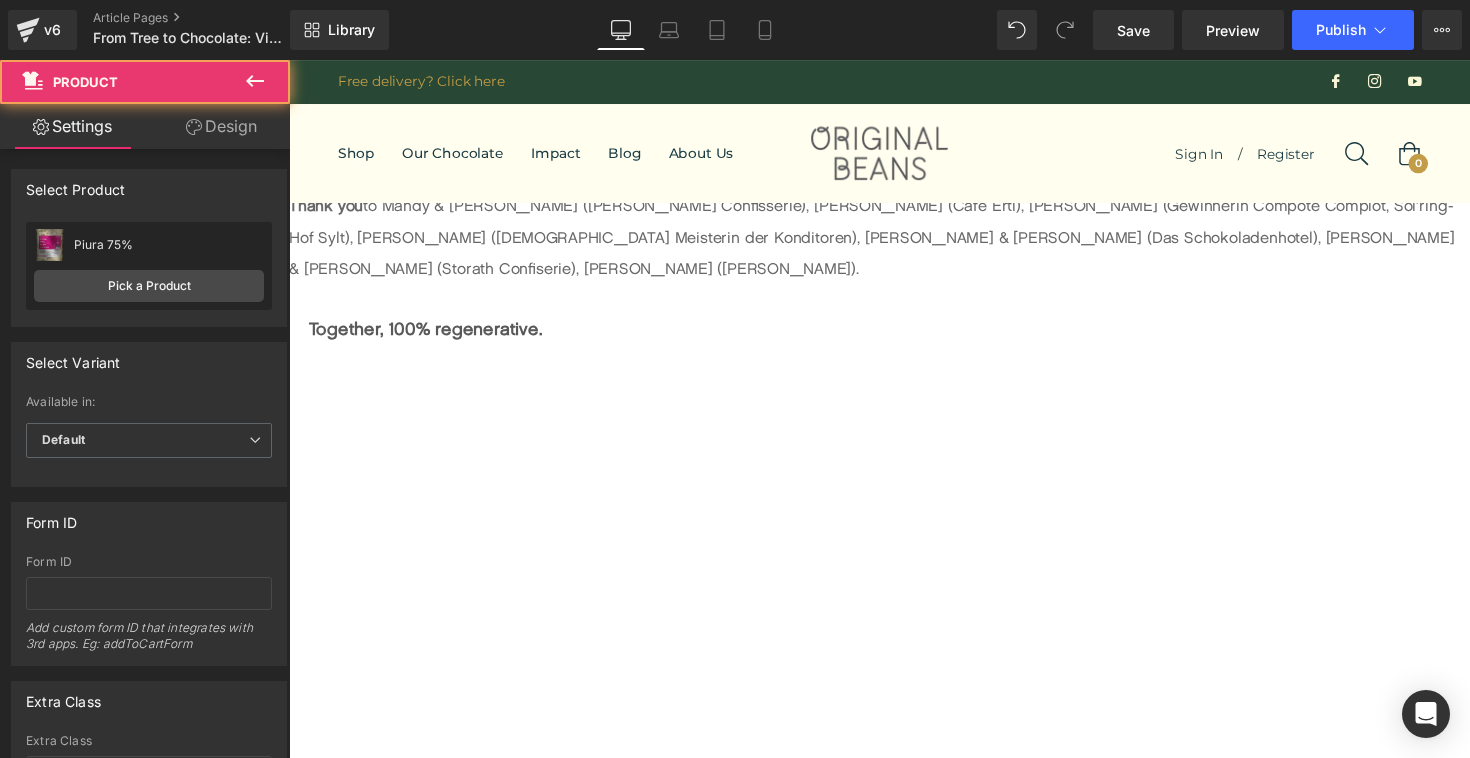 click on "BEST SELLER
(P) Image
Piura 75%
(P) Title
Flavours of red berries and pecan  shine as bright as Peru’s coast and butterflies in this chocolate produced from the ultra rare Blanco cacao varietal.
(P) Description
Separator
Image" at bounding box center [894, 2340] 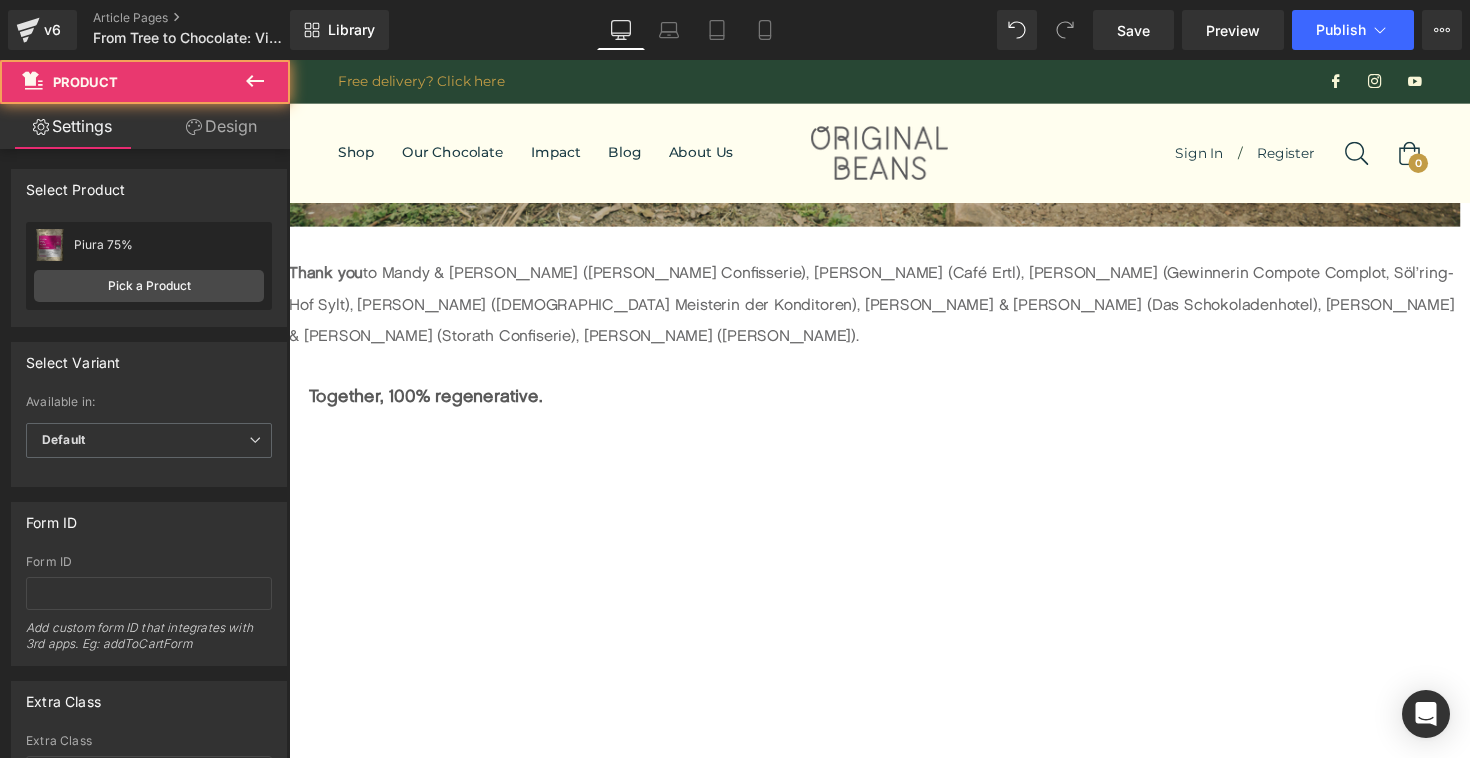 scroll, scrollTop: 6297, scrollLeft: 0, axis: vertical 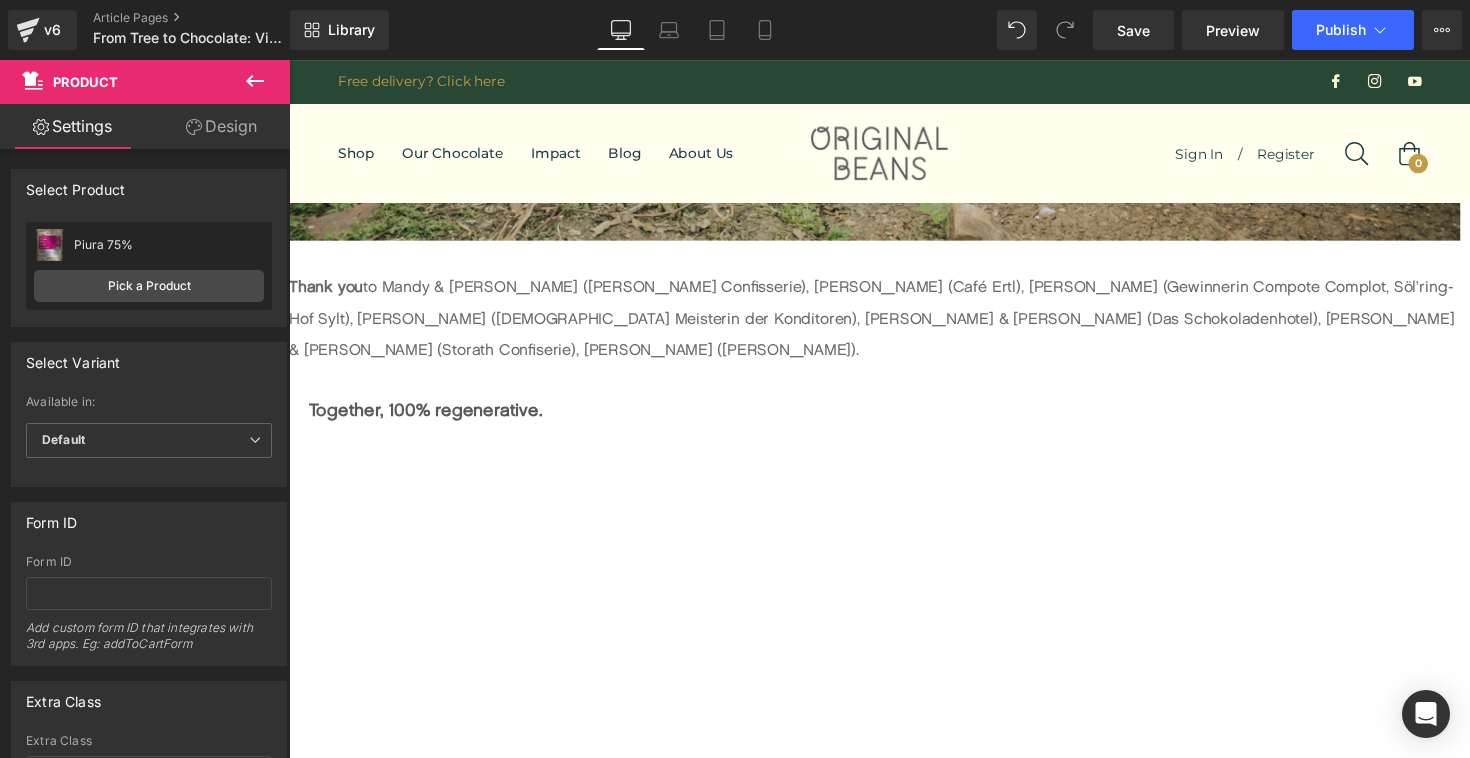click on "Design" at bounding box center [221, 126] 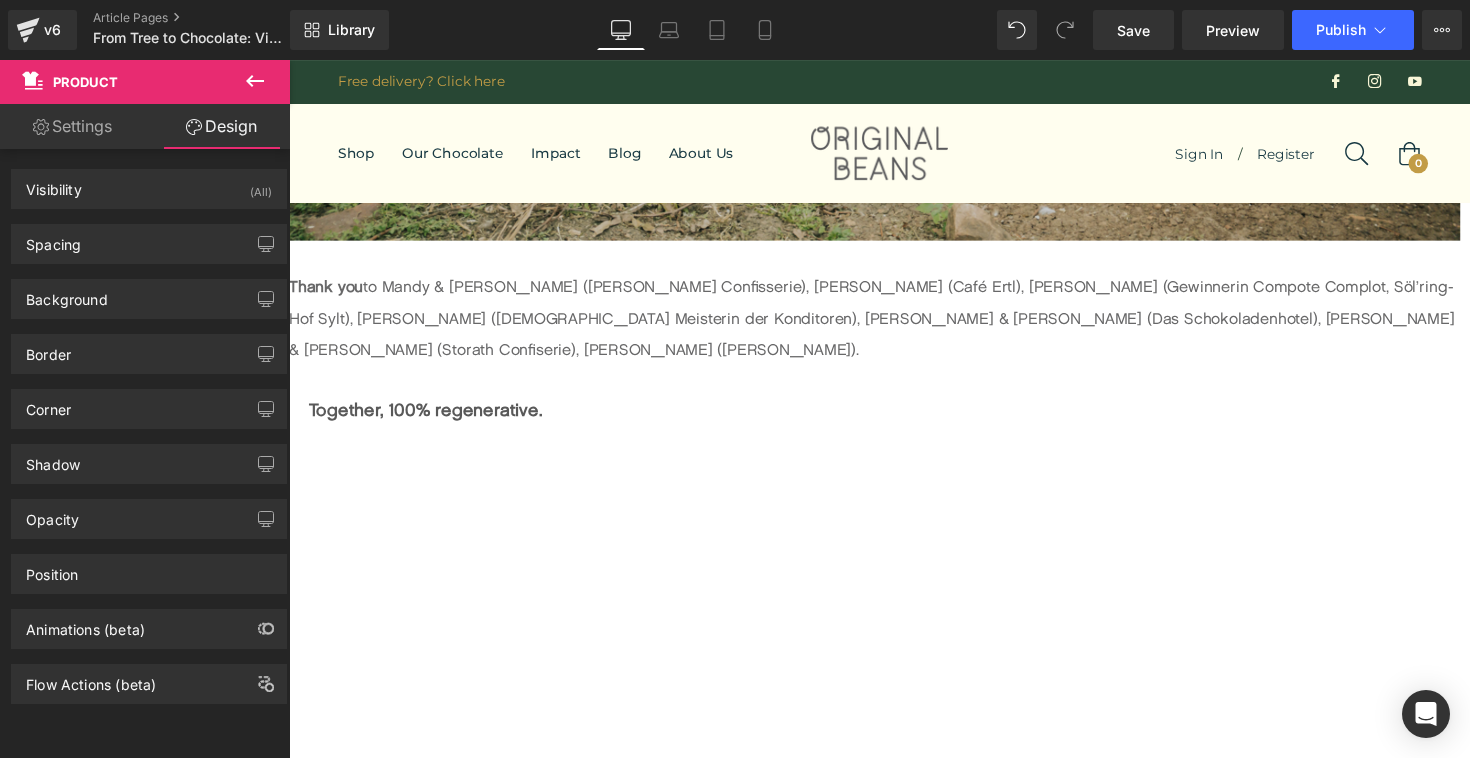 click on "Settings" at bounding box center (72, 126) 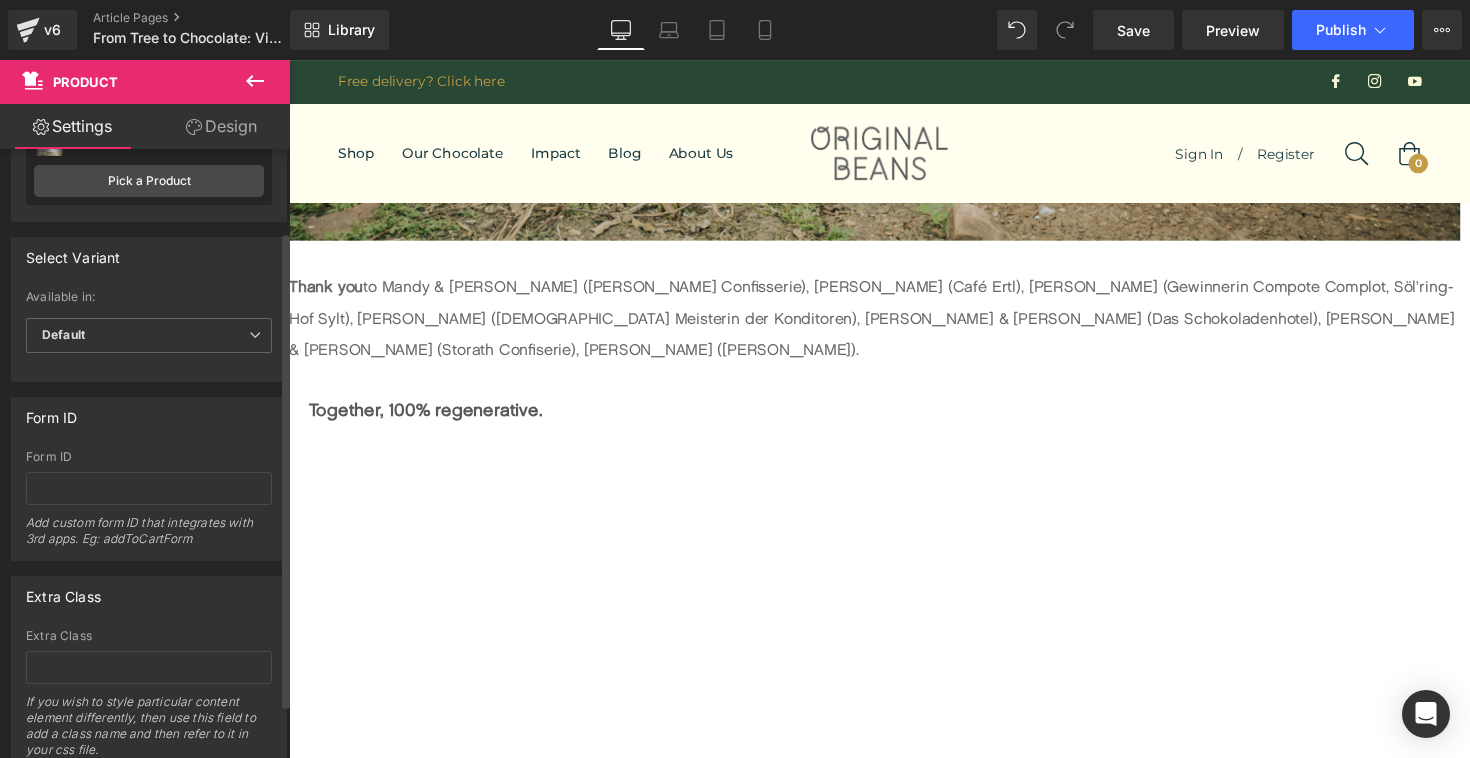 scroll, scrollTop: 175, scrollLeft: 0, axis: vertical 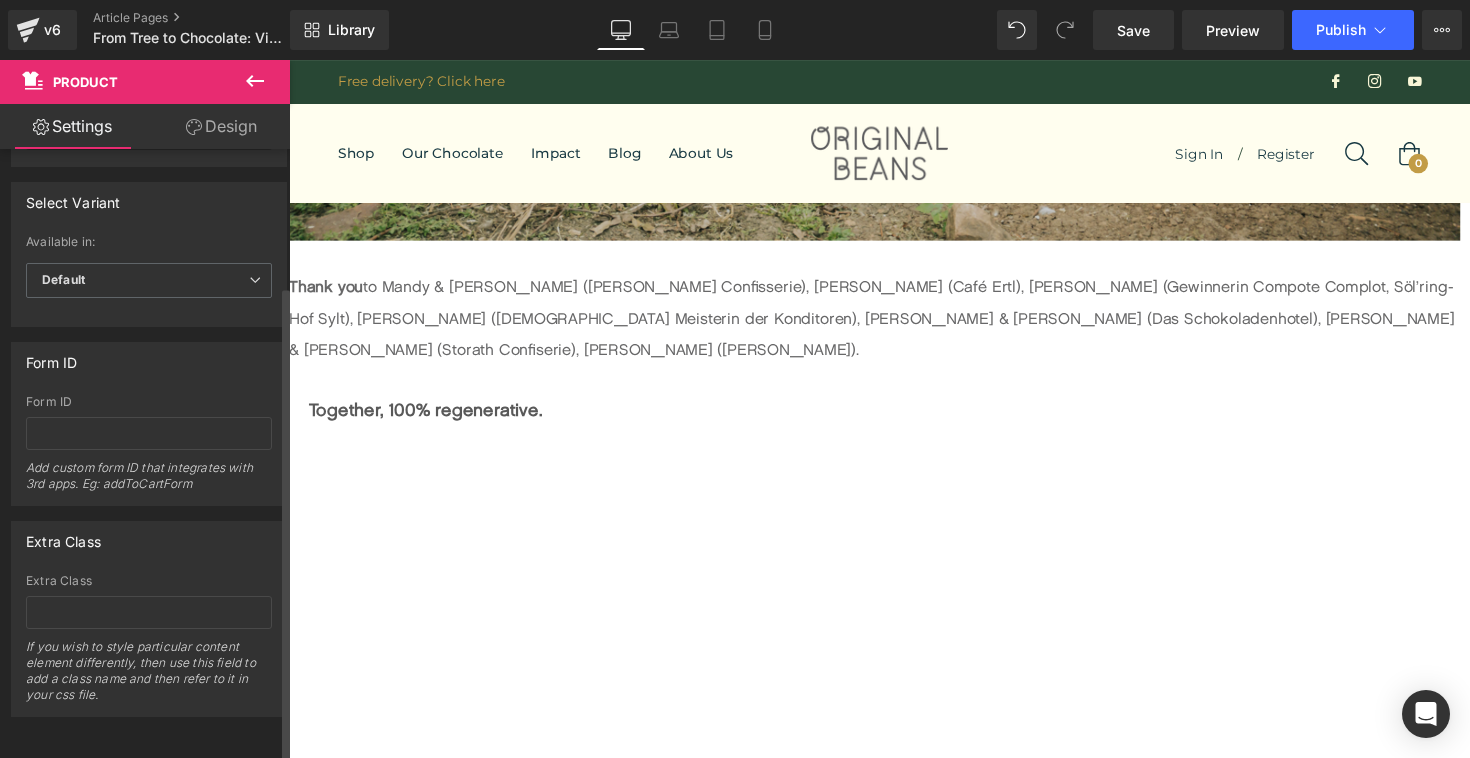 click on "Default" at bounding box center [149, 280] 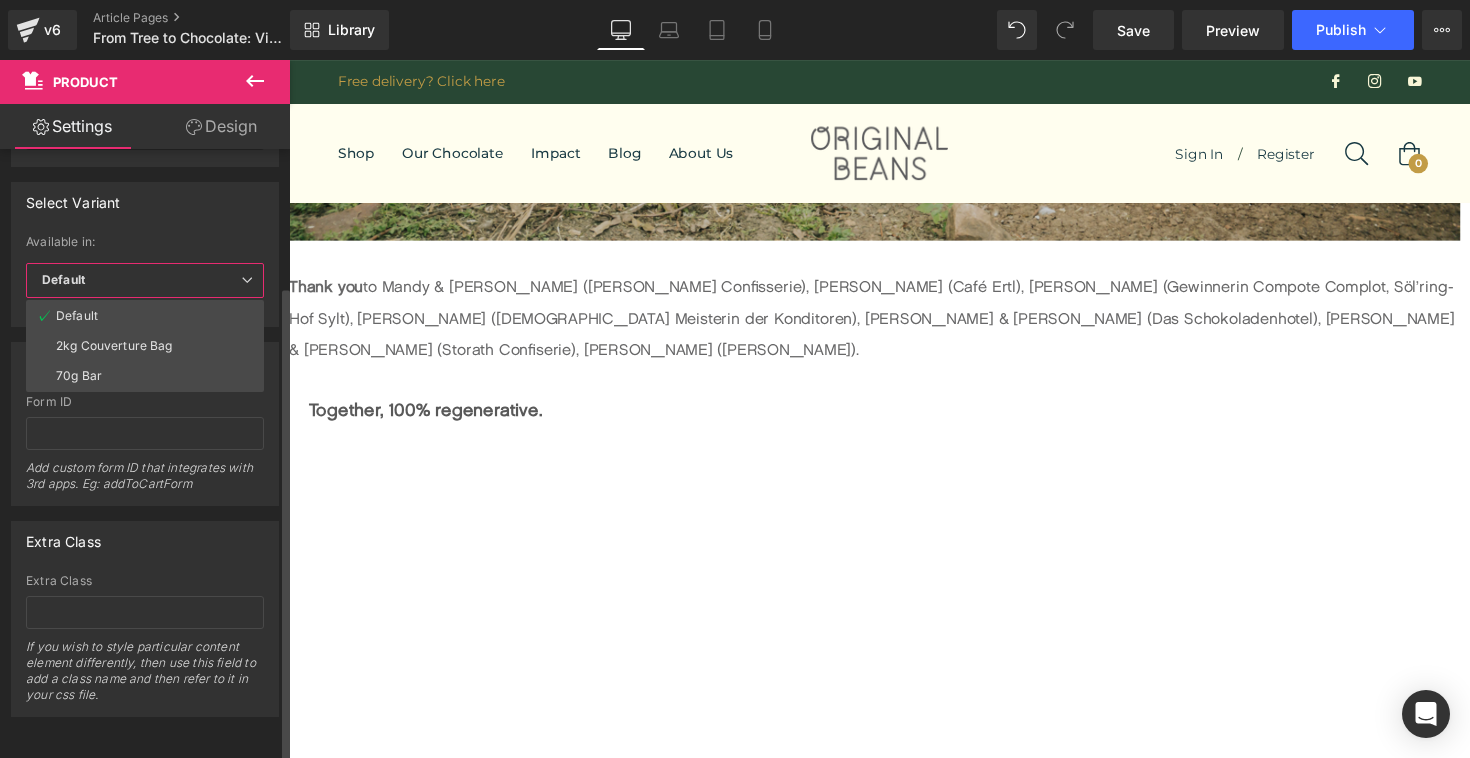 click on "Default" at bounding box center (145, 280) 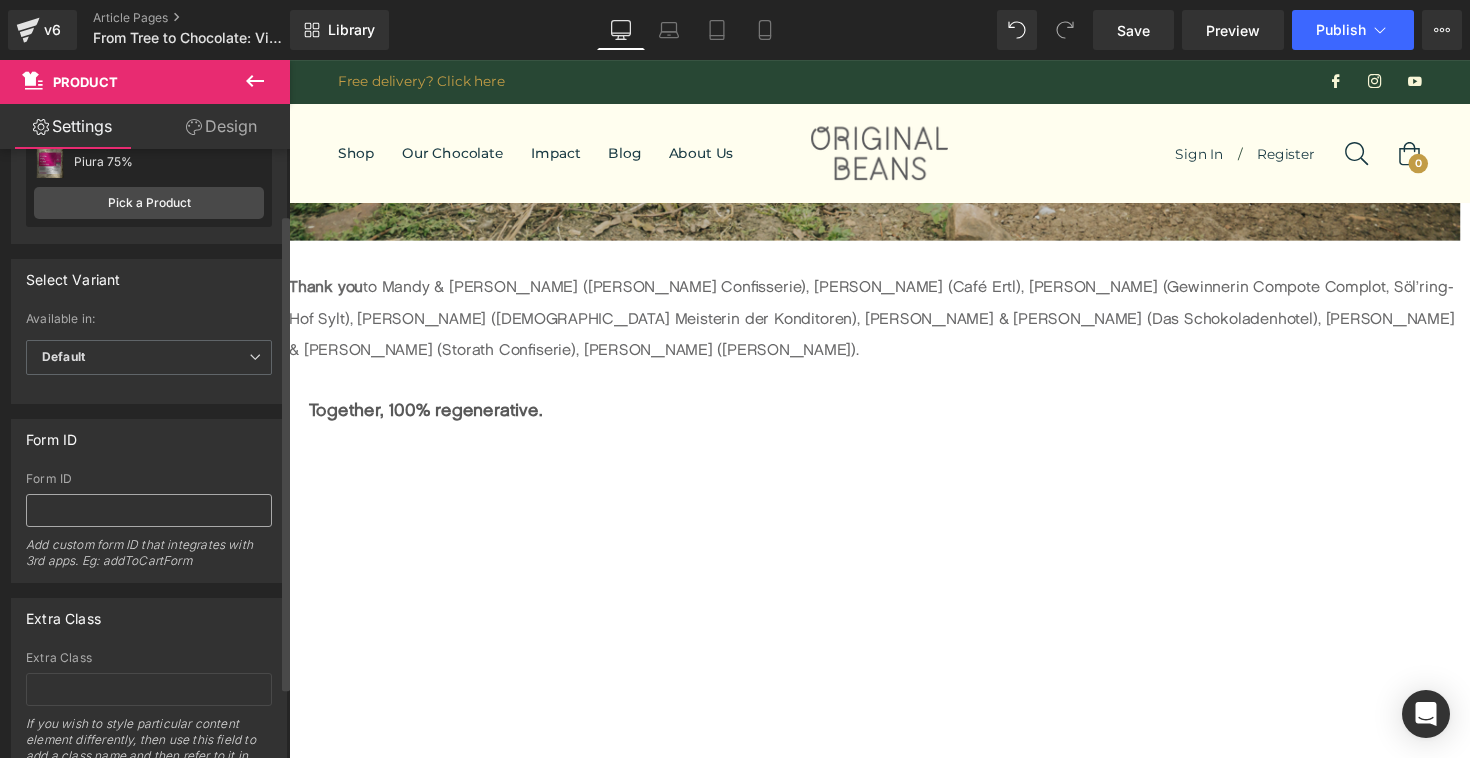 scroll, scrollTop: 0, scrollLeft: 0, axis: both 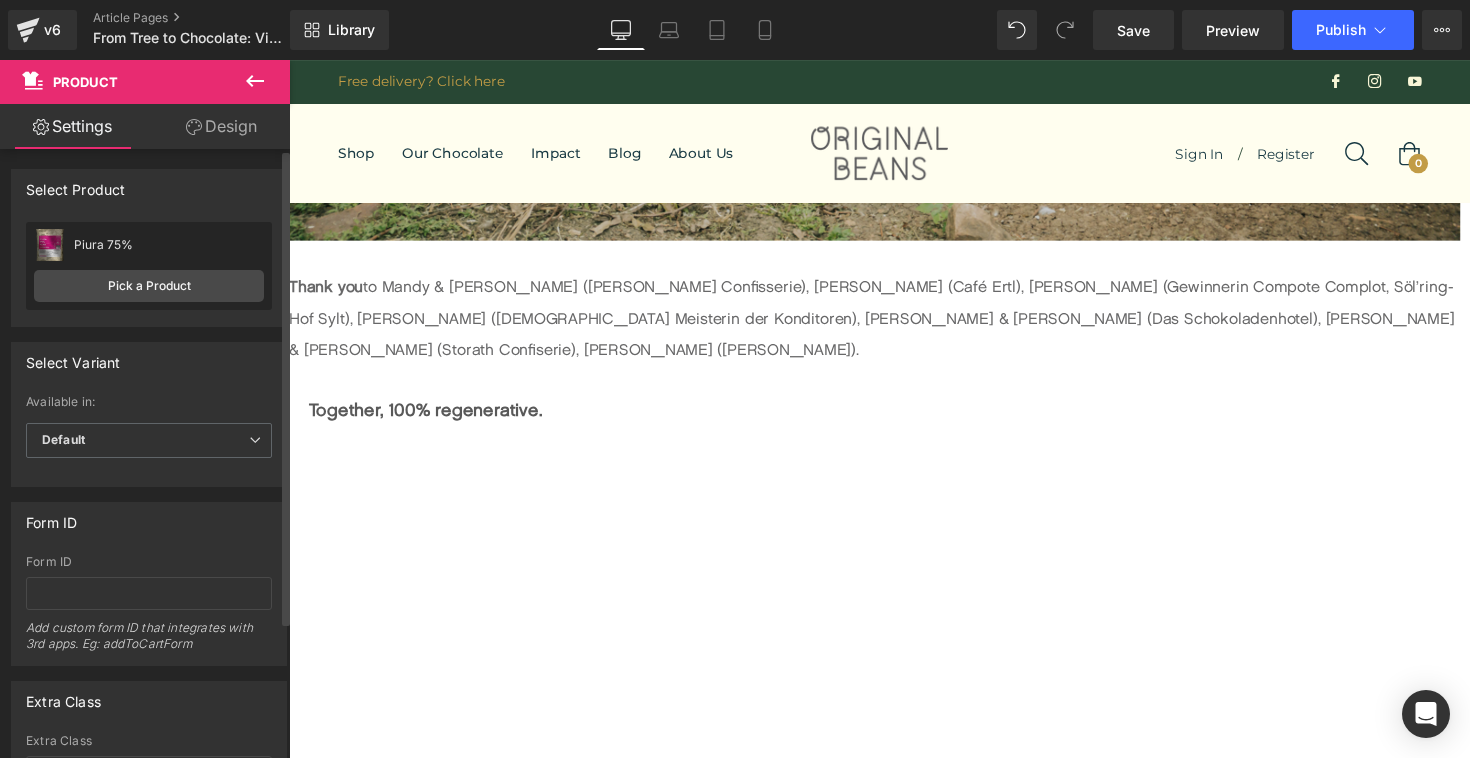 click on "Piura 75%" at bounding box center [169, 245] 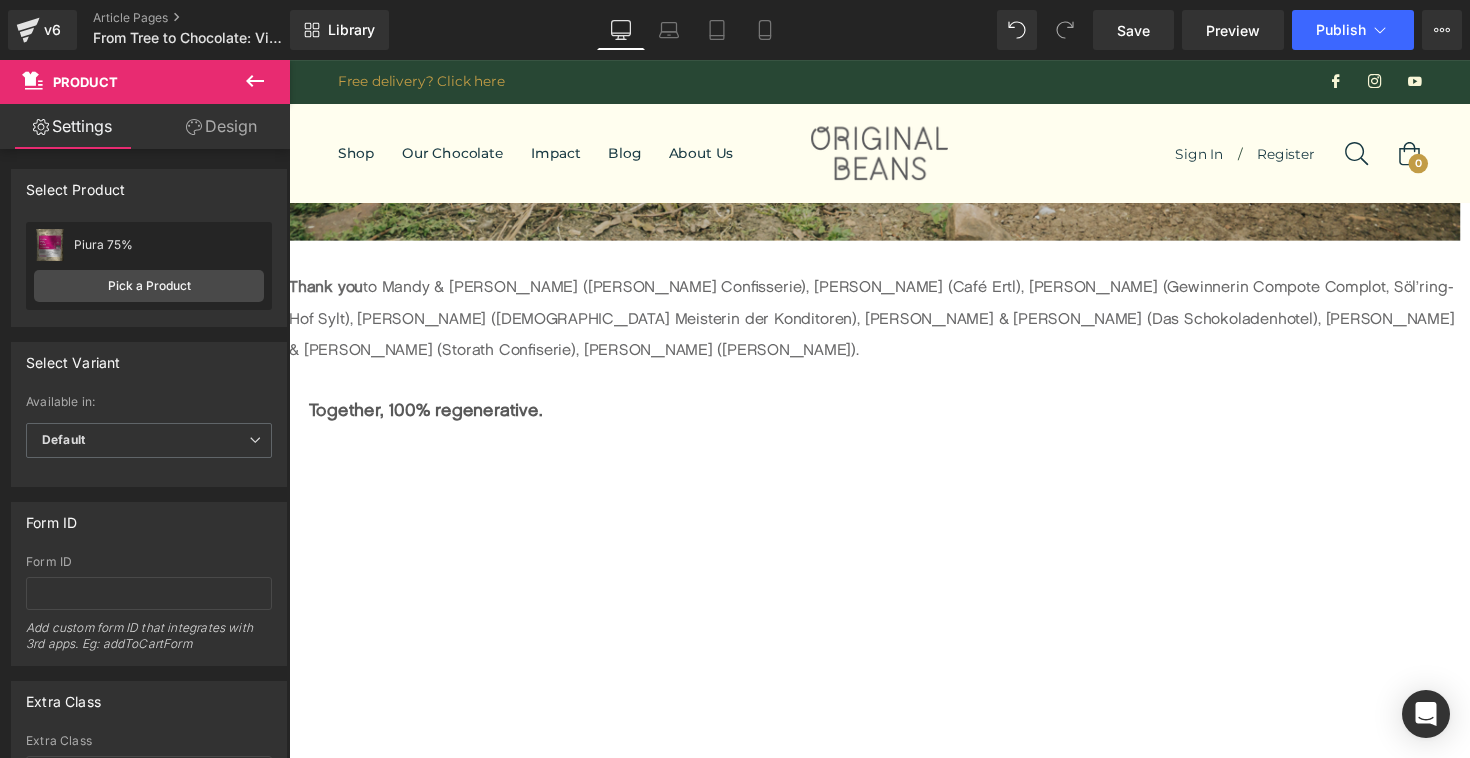 click 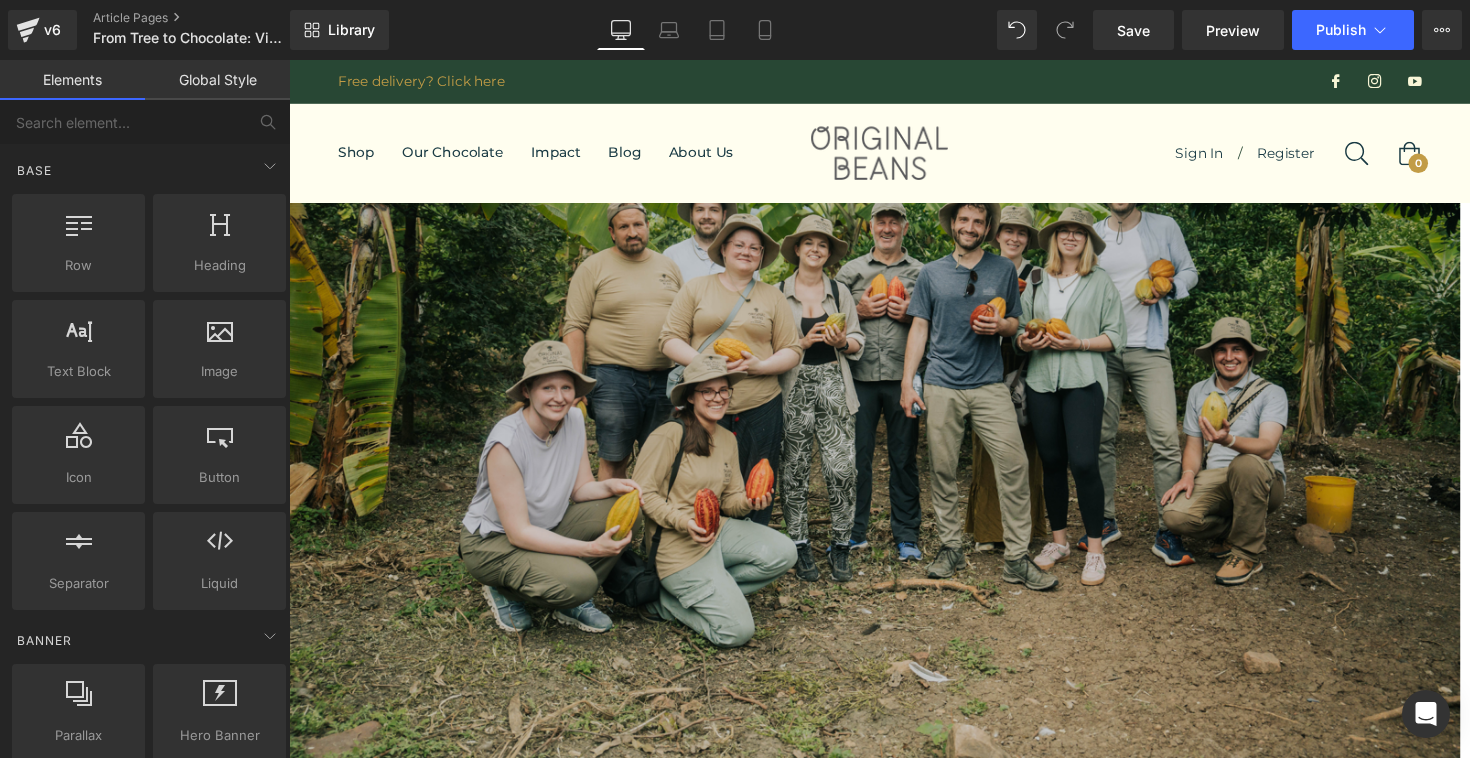 scroll, scrollTop: 5732, scrollLeft: 0, axis: vertical 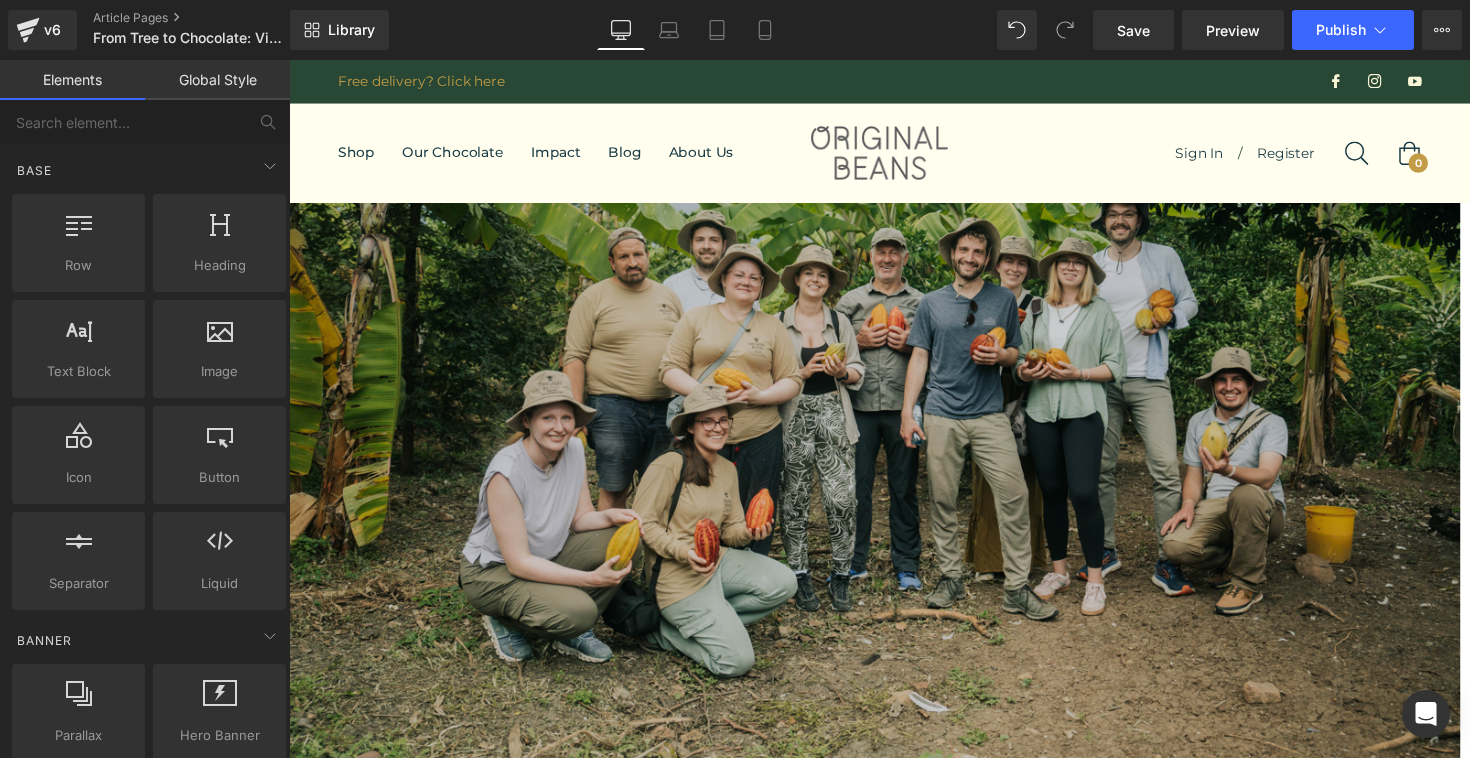 click 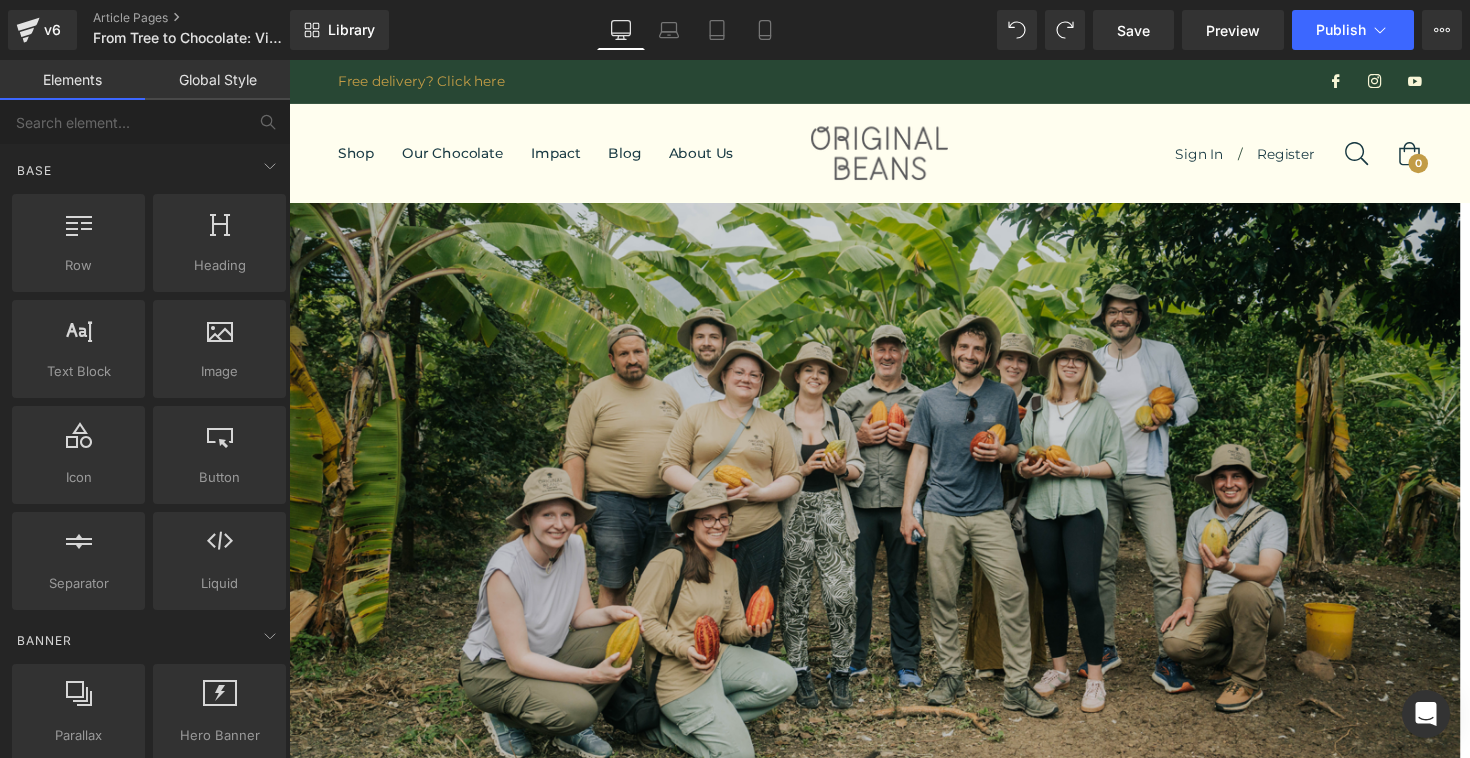 scroll, scrollTop: 5636, scrollLeft: 0, axis: vertical 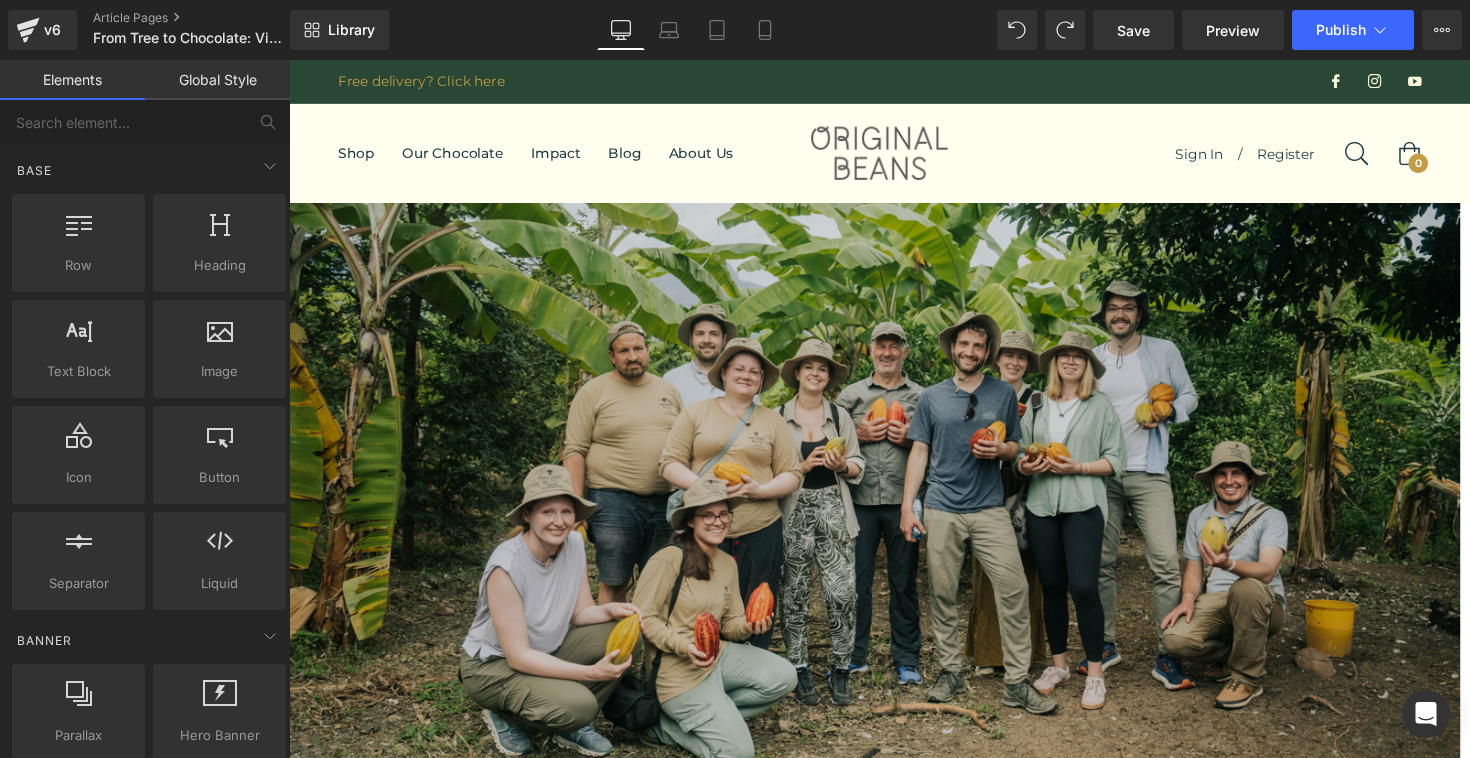 click on "Piura 75%" at bounding box center (468, 3478) 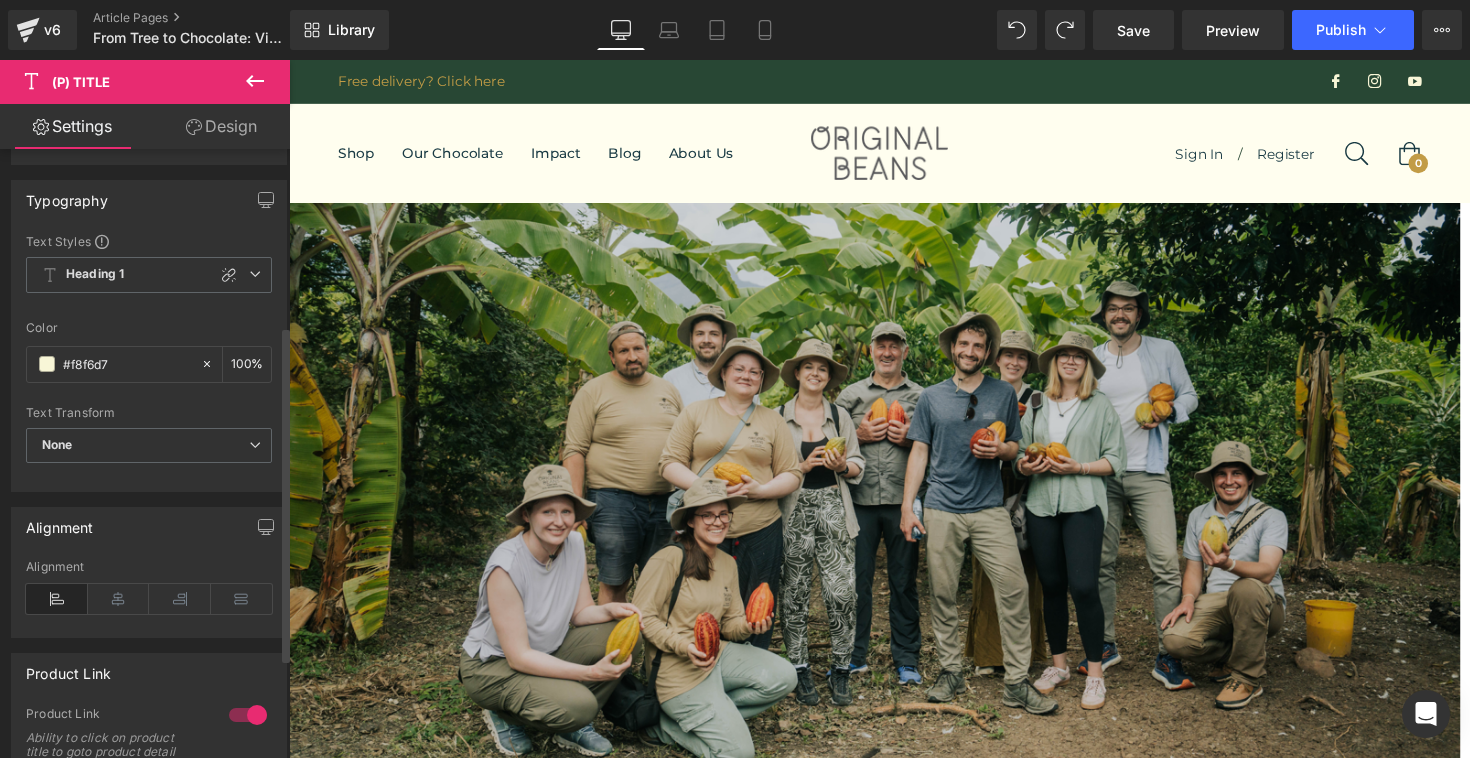 scroll, scrollTop: 0, scrollLeft: 0, axis: both 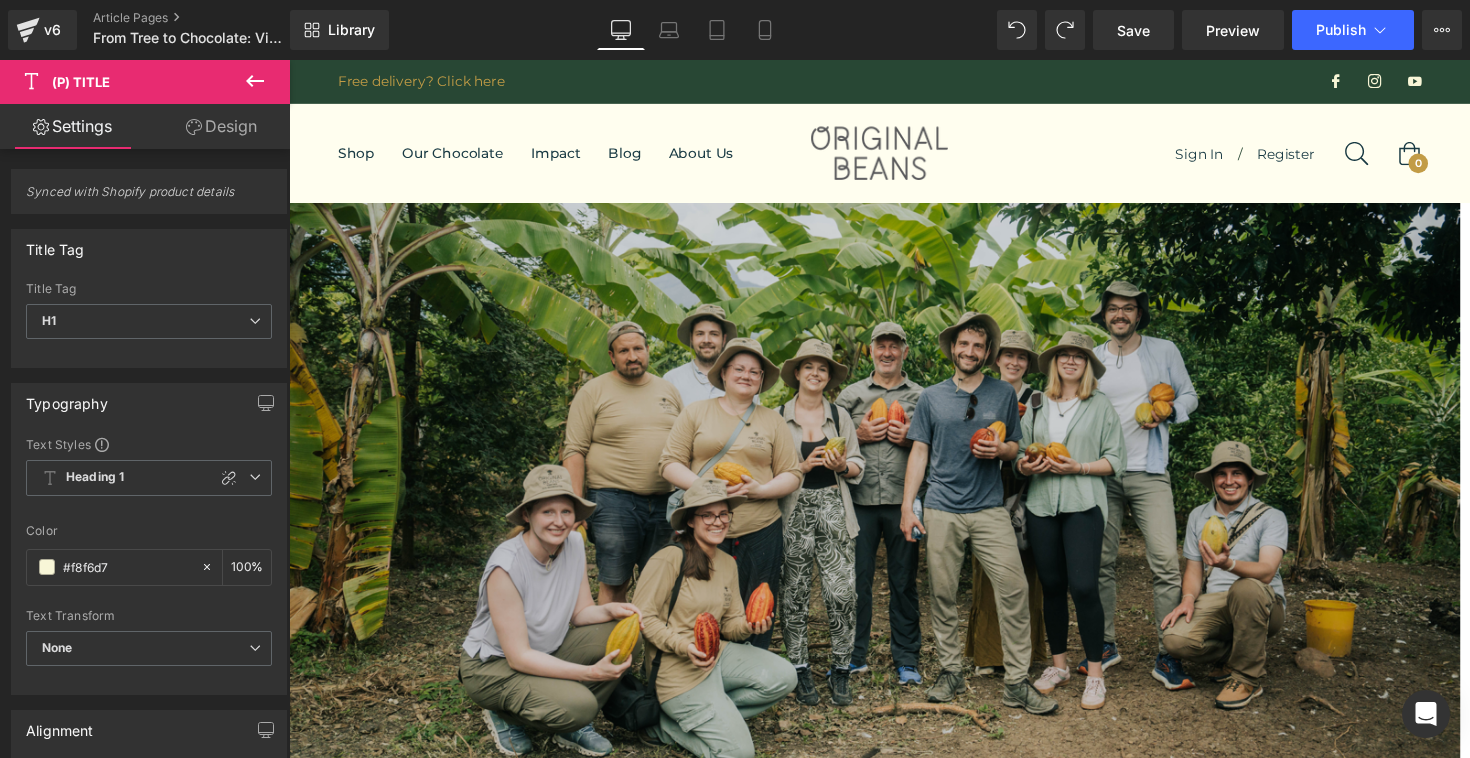 click on "Design" at bounding box center (221, 126) 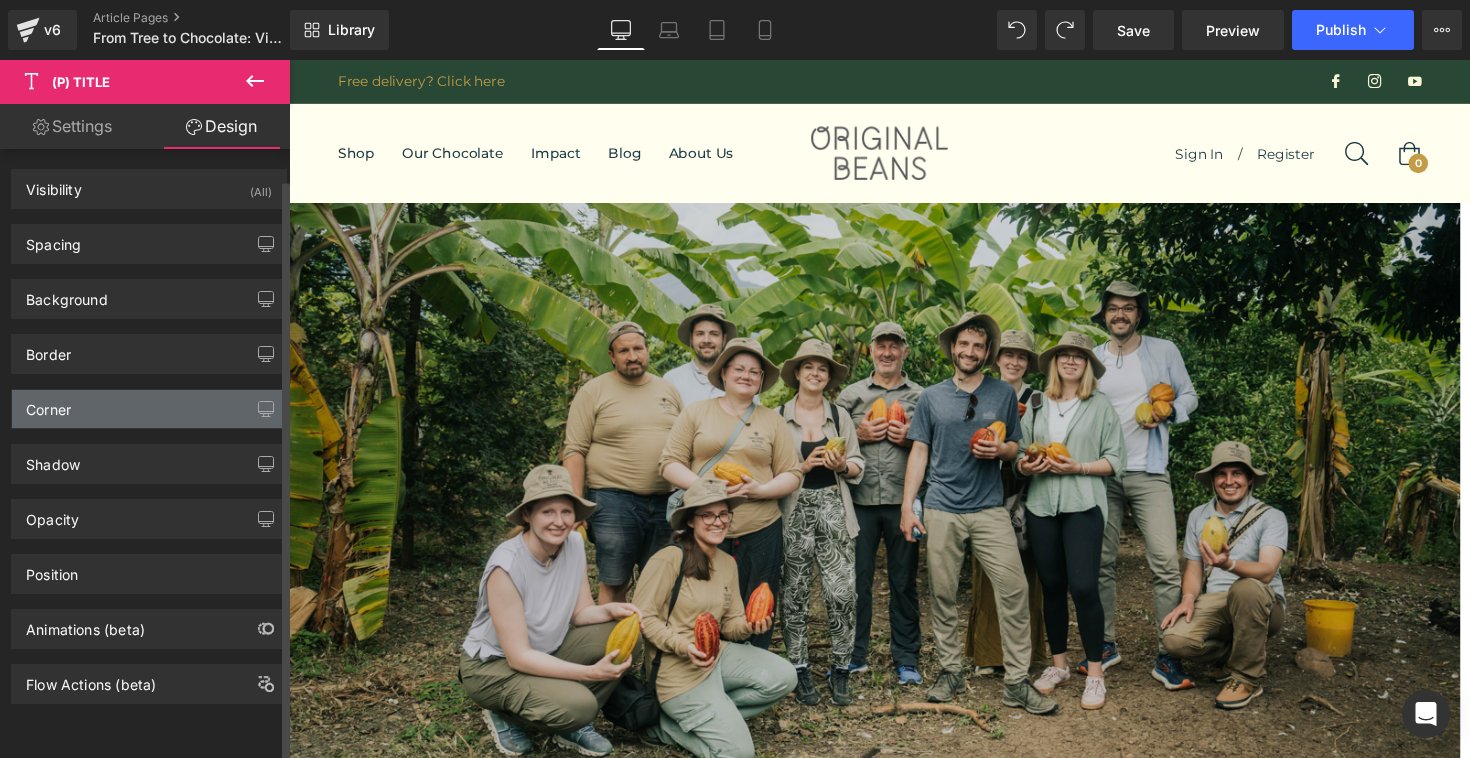 scroll, scrollTop: 3, scrollLeft: 0, axis: vertical 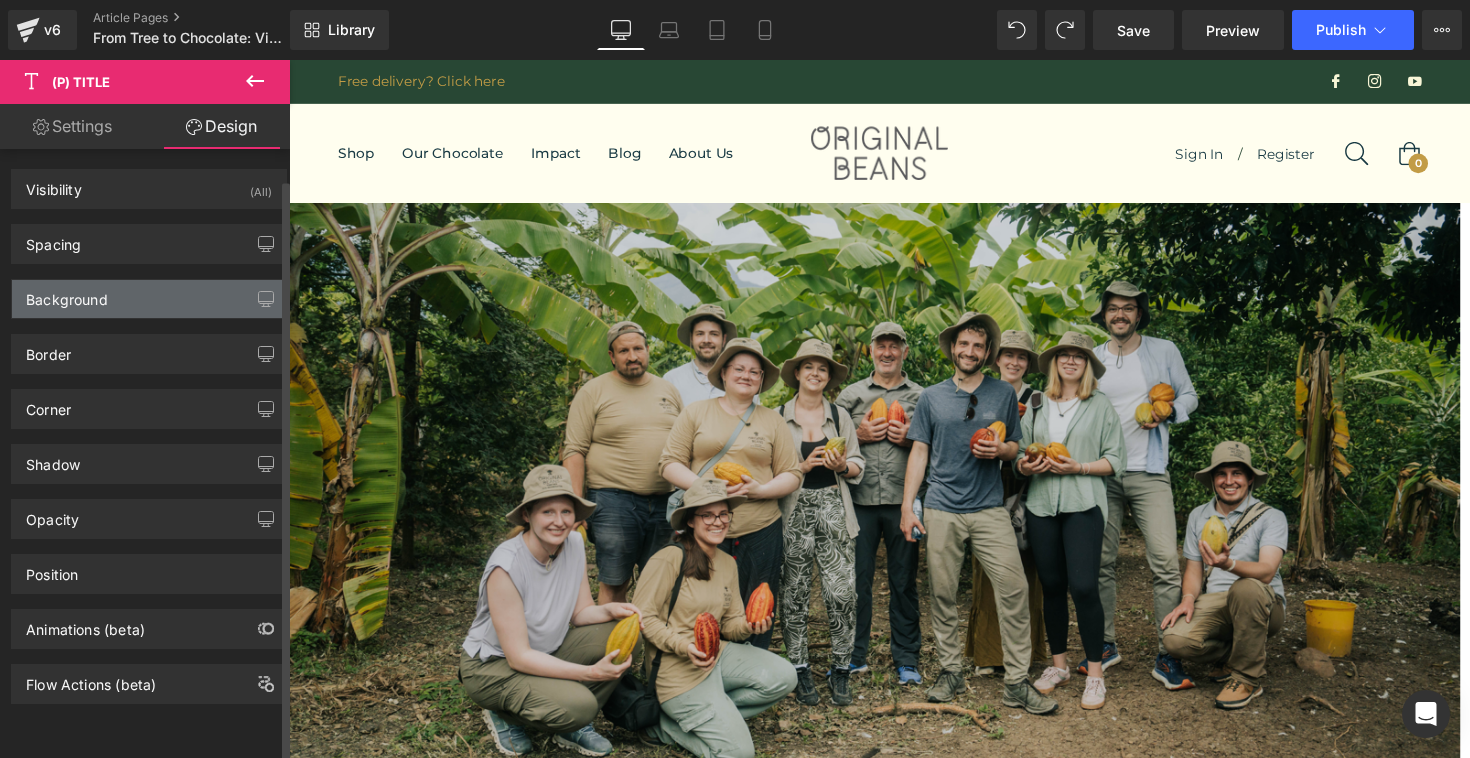 click on "Background" at bounding box center (149, 299) 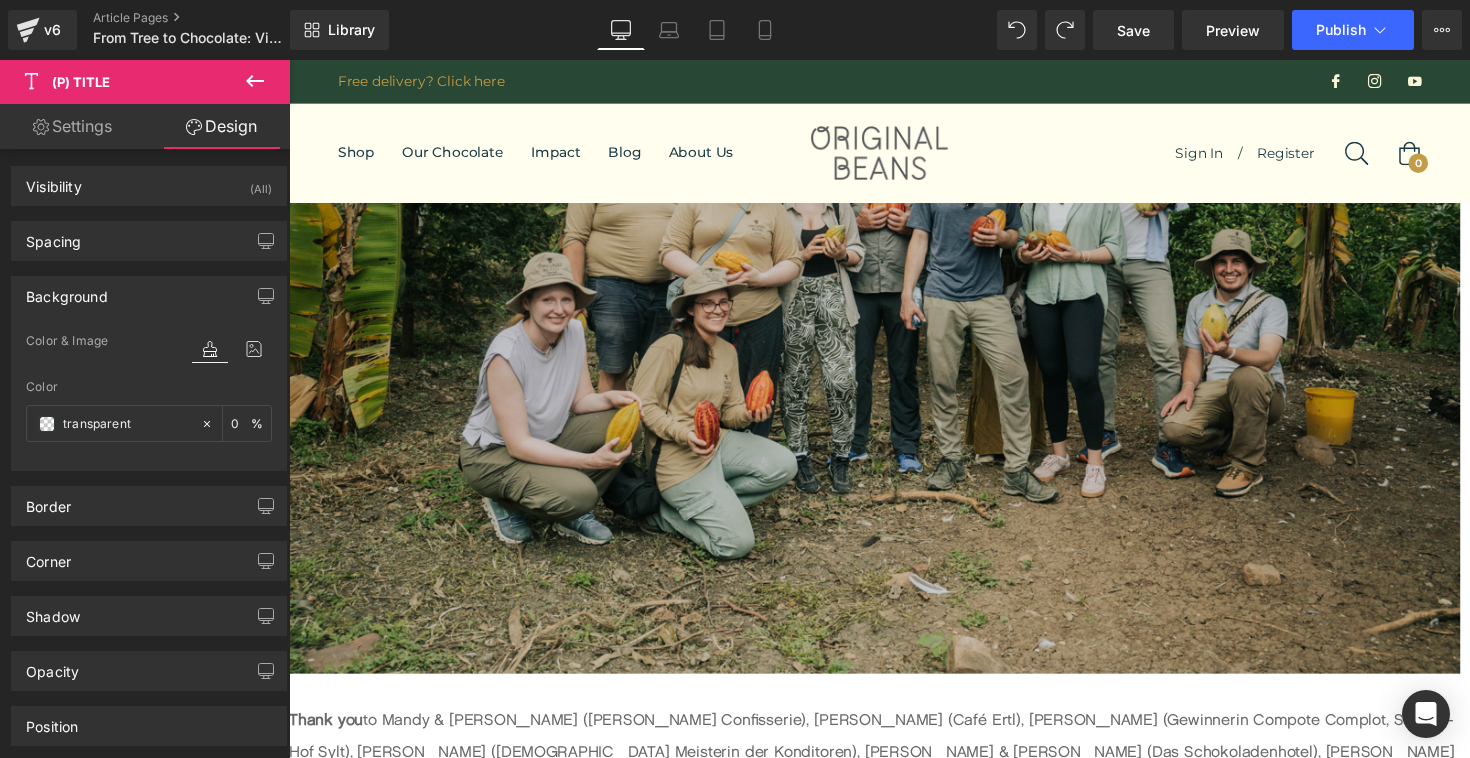 scroll, scrollTop: 5995, scrollLeft: 0, axis: vertical 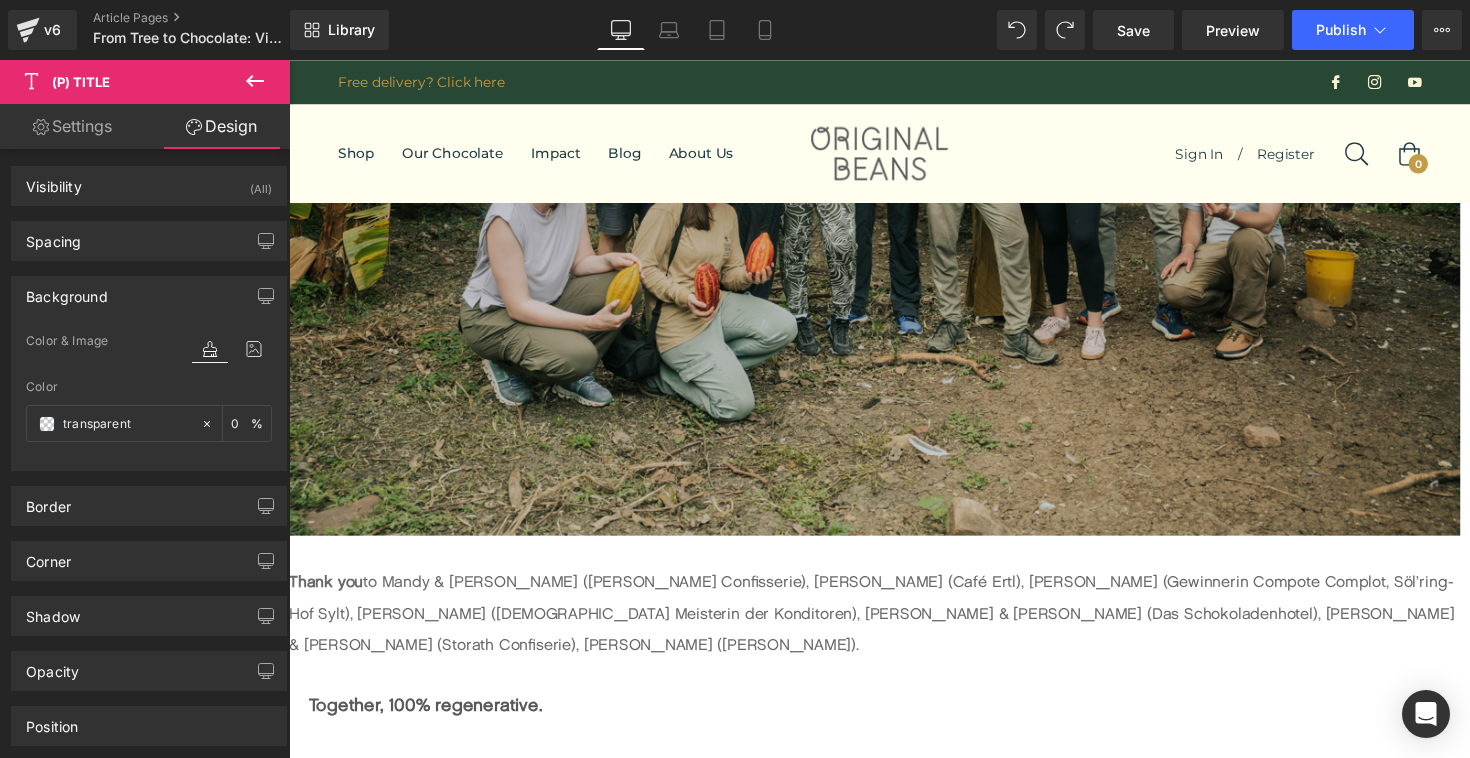 click on "BEST SELLER
(P) Image
Piura 75%
(P) Title
Flavours of red berries and pecan  shine as bright as Peru’s coast and butterflies in this chocolate produced from the ultra rare Blanco cacao varietal.
Nearly extinct when our Bean Team discovered it, Piura’s white “Blanco” has become a celebrated cacao. Your purchase of the bright Piura 75% promises an even brighter future for Peru’s rare beans and butterflies.
(P) Description
Separator
Image
Vegan" at bounding box center [894, 2733] 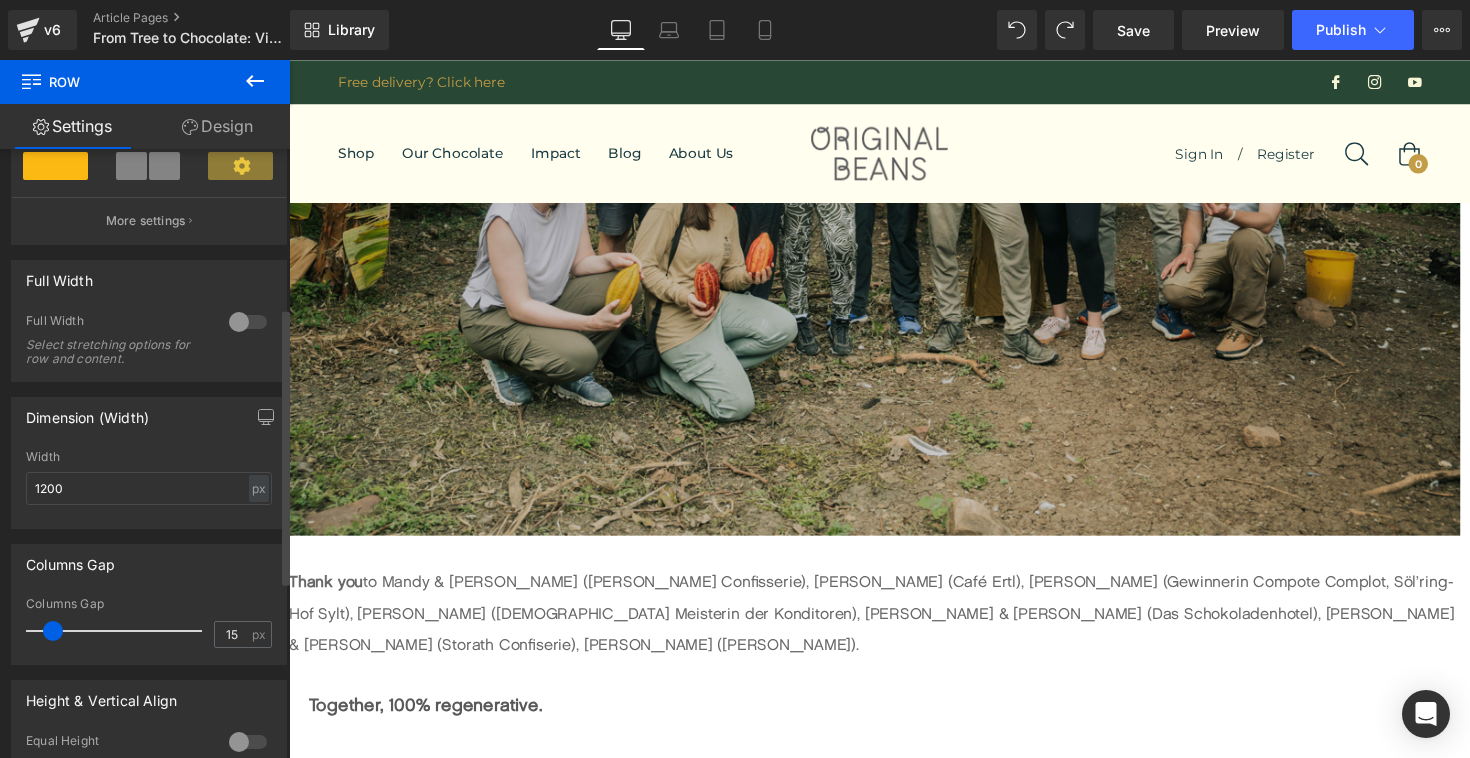scroll, scrollTop: 161, scrollLeft: 0, axis: vertical 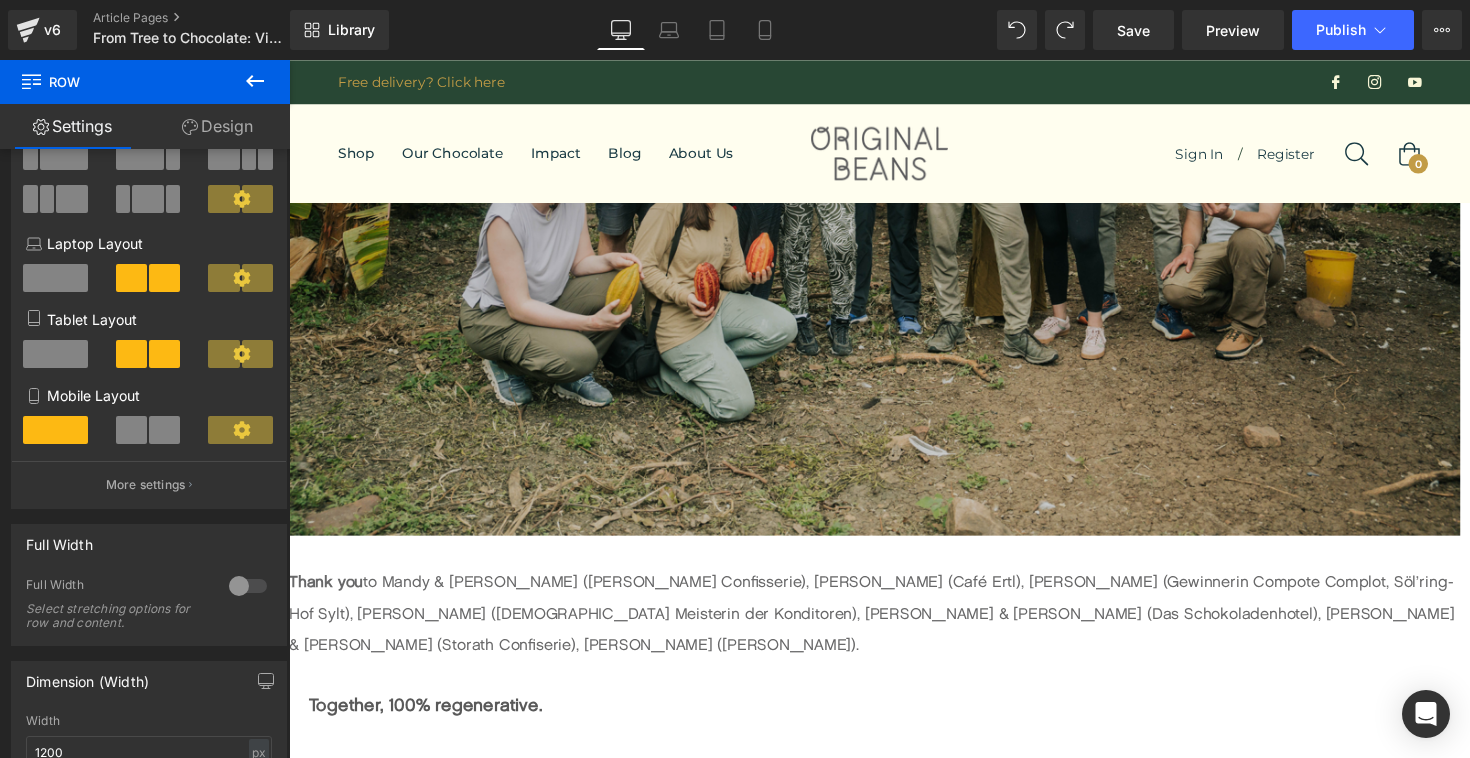 click on "Design" at bounding box center [217, 126] 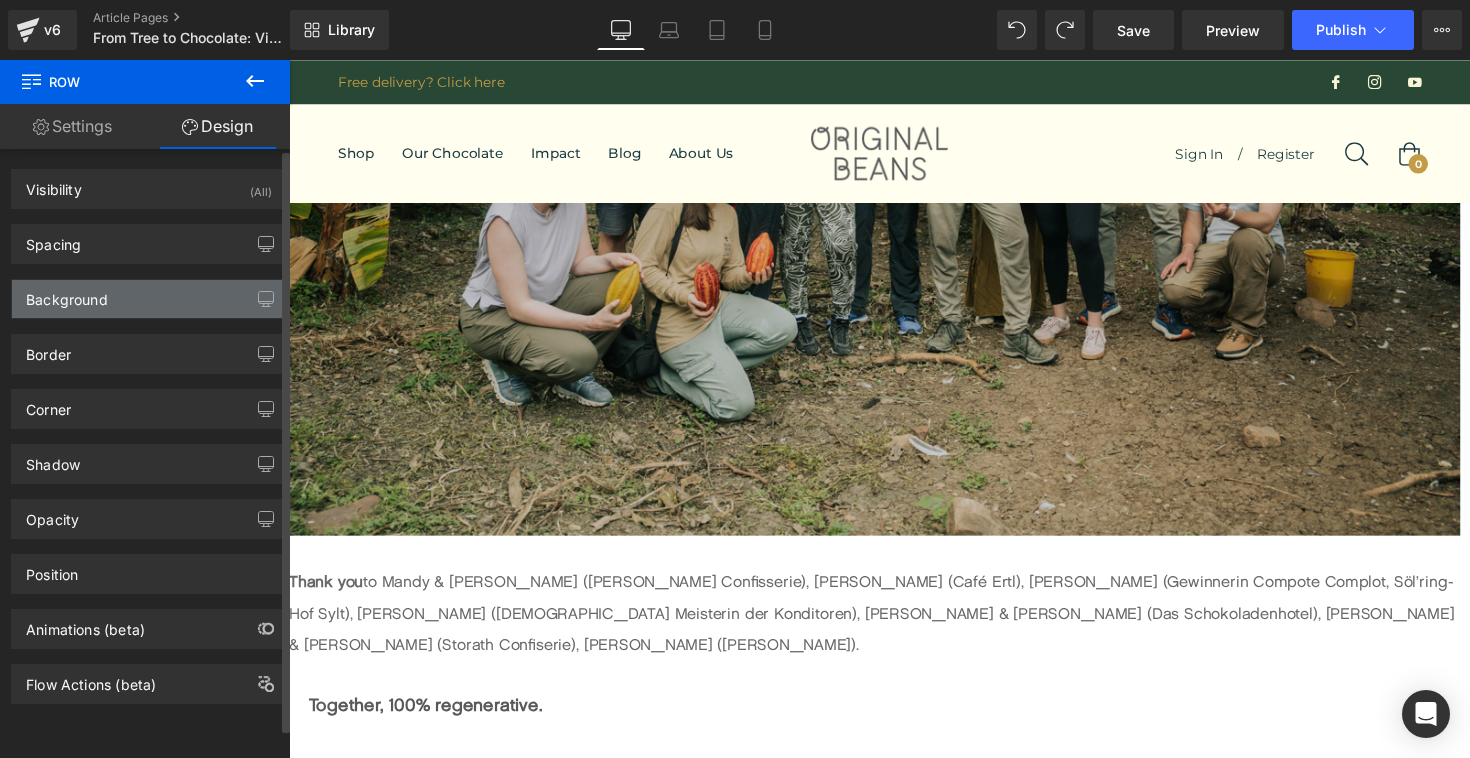 click on "Background" at bounding box center (149, 299) 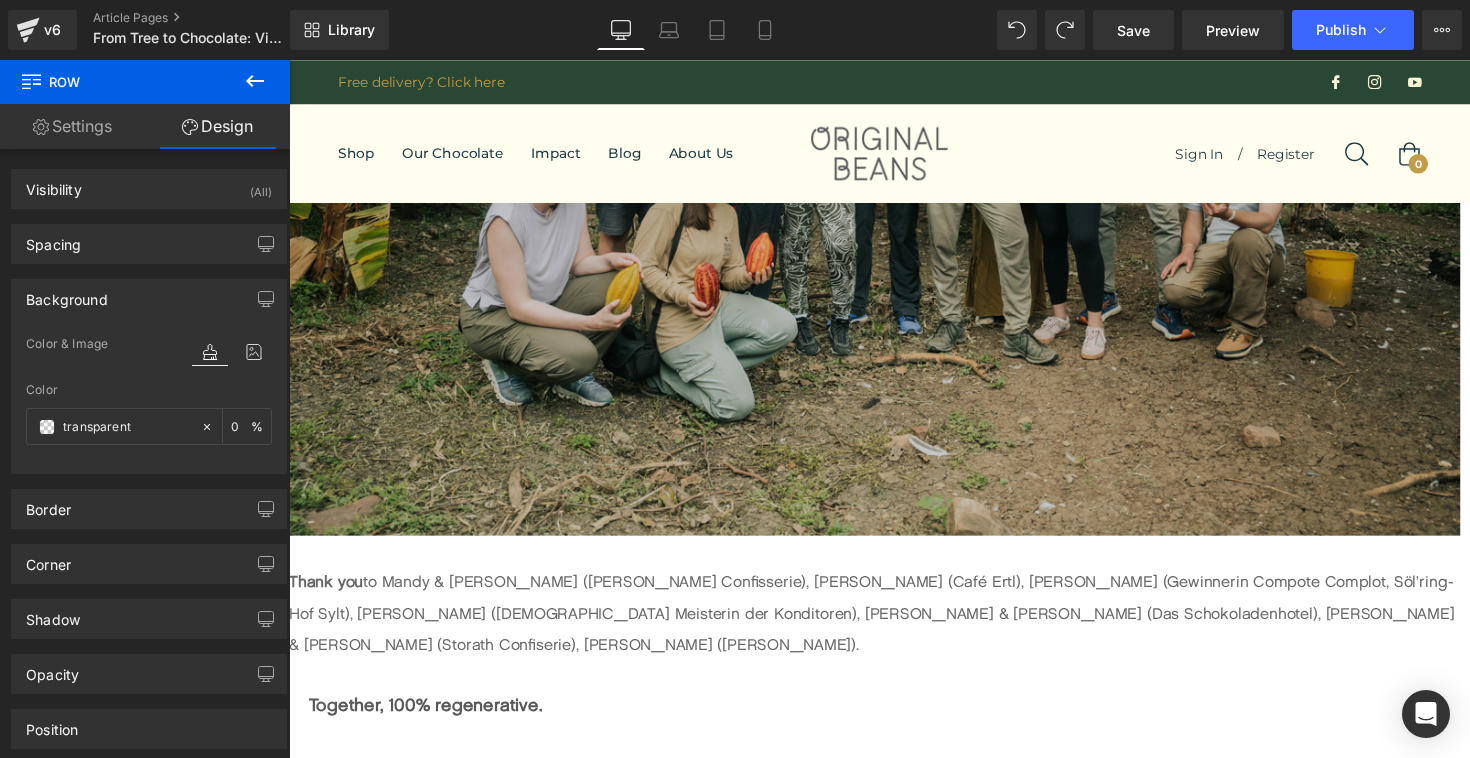 click on "BEST SELLER
(P) Image
Piura 75%
(P) Title
Flavours of red berries and pecan  shine as bright as Peru’s coast and butterflies in this chocolate produced from the ultra rare Blanco cacao varietal.
(P) Description
Separator
Image" at bounding box center (894, 2763) 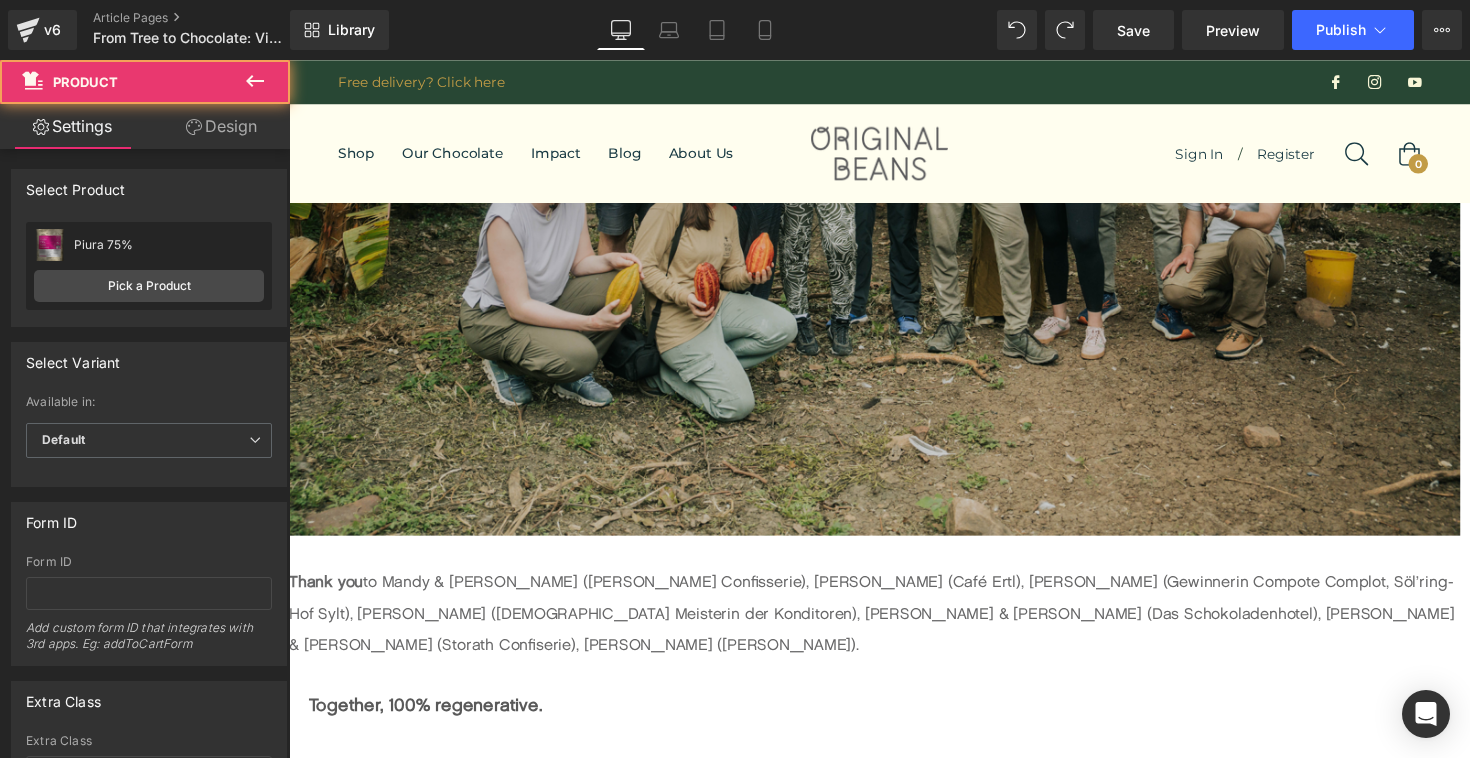 click on "BEST SELLER
(P) Image
Piura 75%
(P) Title
Flavours of red berries and pecan  shine as bright as Peru’s coast and butterflies in this chocolate produced from the ultra rare Blanco cacao varietal.
(P) Description
Separator
Image" at bounding box center (894, 2763) 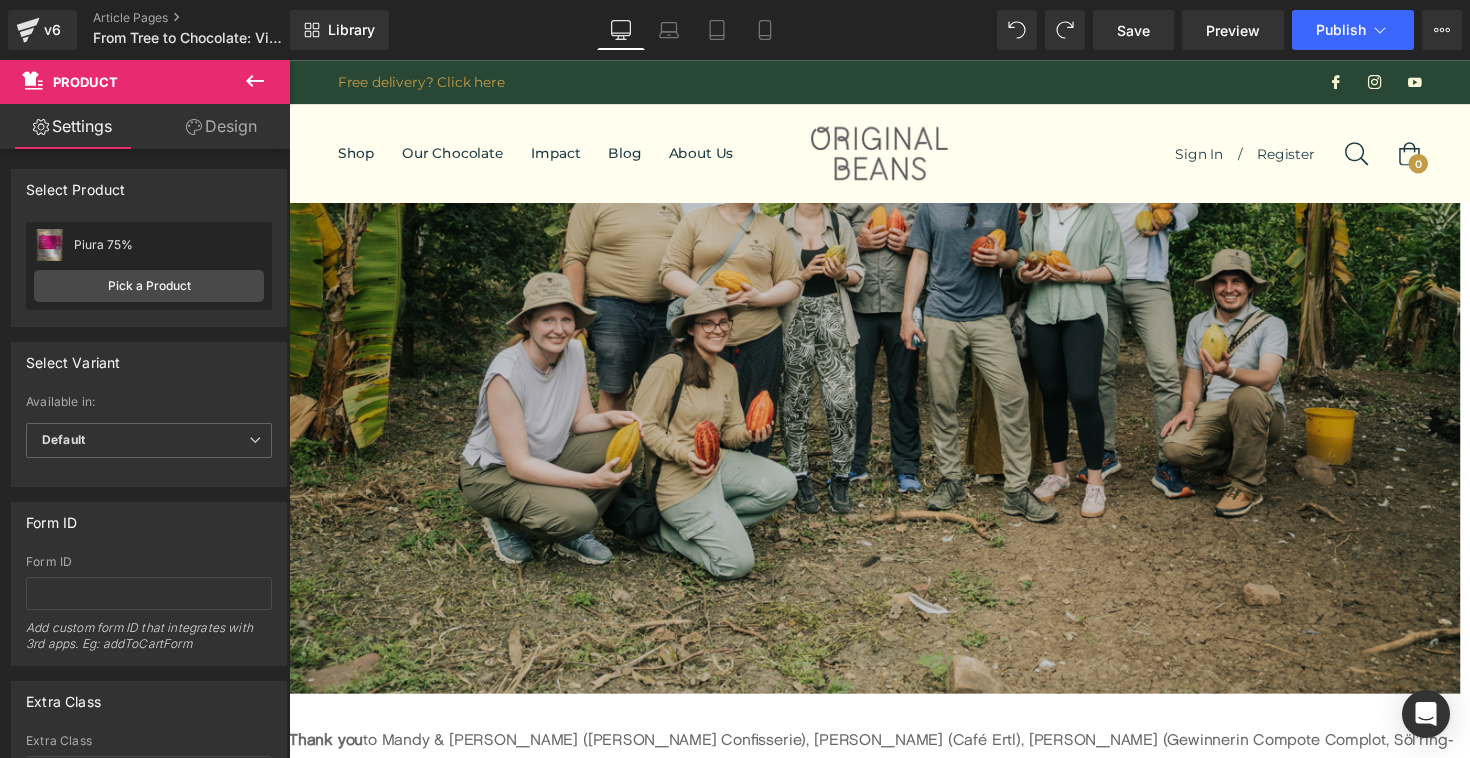 scroll, scrollTop: 5831, scrollLeft: 0, axis: vertical 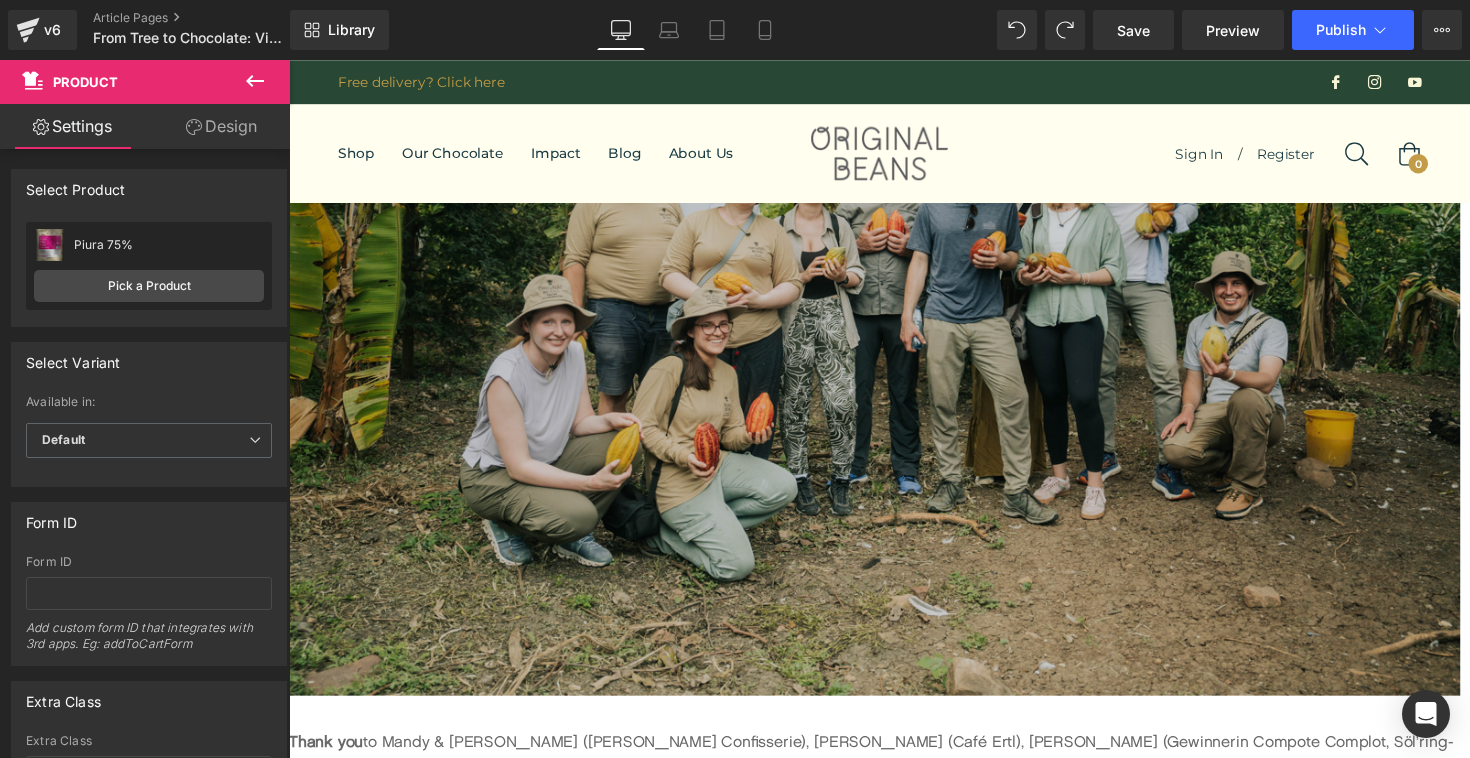 click at bounding box center [894, 3894] 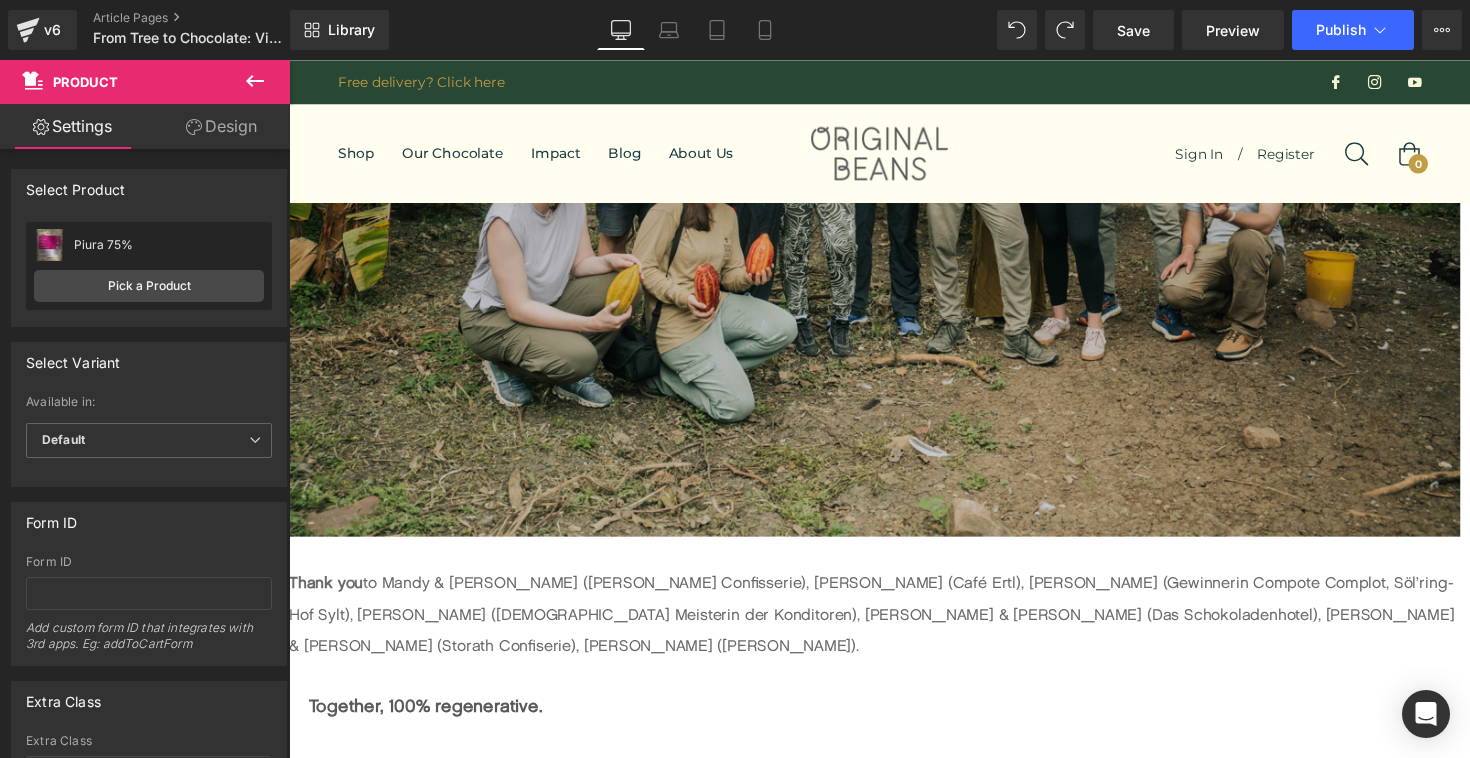 scroll, scrollTop: 5995, scrollLeft: 0, axis: vertical 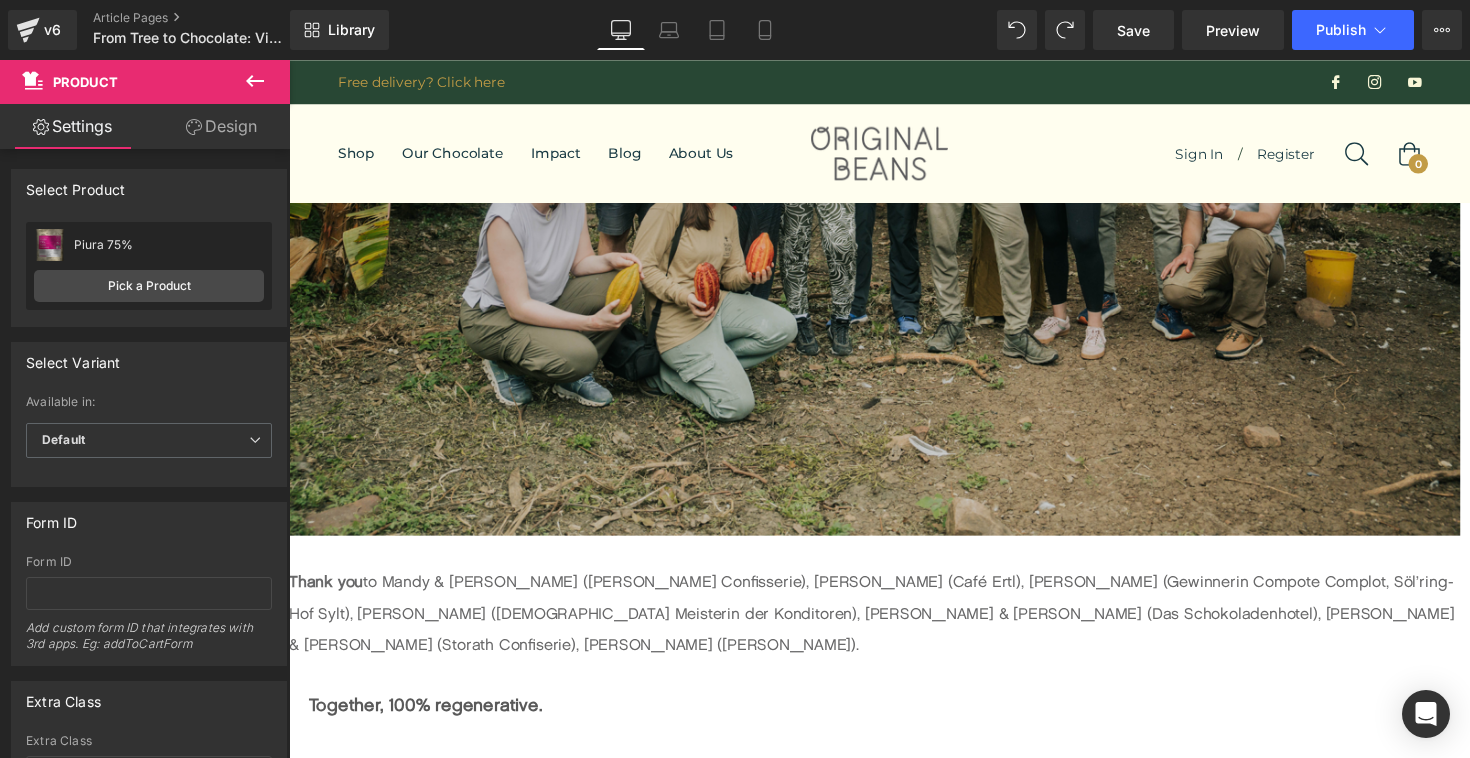 click on "BEST SELLER
(P) Image
Piura 75%
(P) Title
Flavours of red berries and pecan  shine as bright as Peru’s coast and butterflies in this chocolate produced from the ultra rare Blanco cacao varietal.
Nearly extinct when our Bean Team discovered it, Piura’s white “Blanco” has become a celebrated cacao. Your purchase of the bright Piura 75% promises an even brighter future for Peru’s rare beans and butterflies.
(P) Description
Separator
Image
Vegan" at bounding box center (894, 2738) 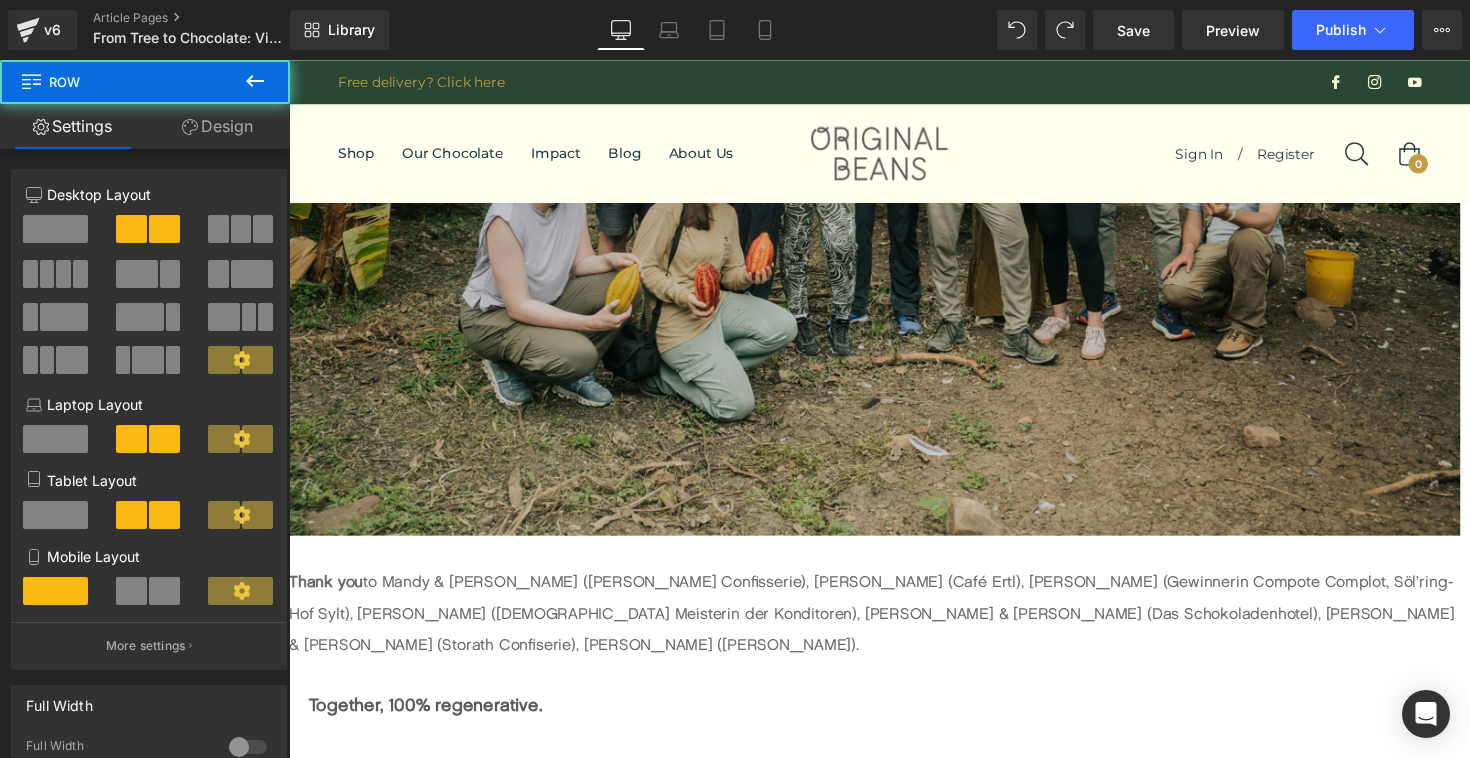 click on "BEST SELLER
(P) Image
Piura 75%
(P) Title
Flavours of red berries and pecan  shine as bright as Peru’s coast and butterflies in this chocolate produced from the ultra rare Blanco cacao varietal.
Nearly extinct when our Bean Team discovered it, Piura’s white “Blanco” has become a celebrated cacao. Your purchase of the bright Piura 75% promises an even brighter future for Peru’s rare beans and butterflies.
(P) Description
Separator
Image
Vegan" at bounding box center (894, 2738) 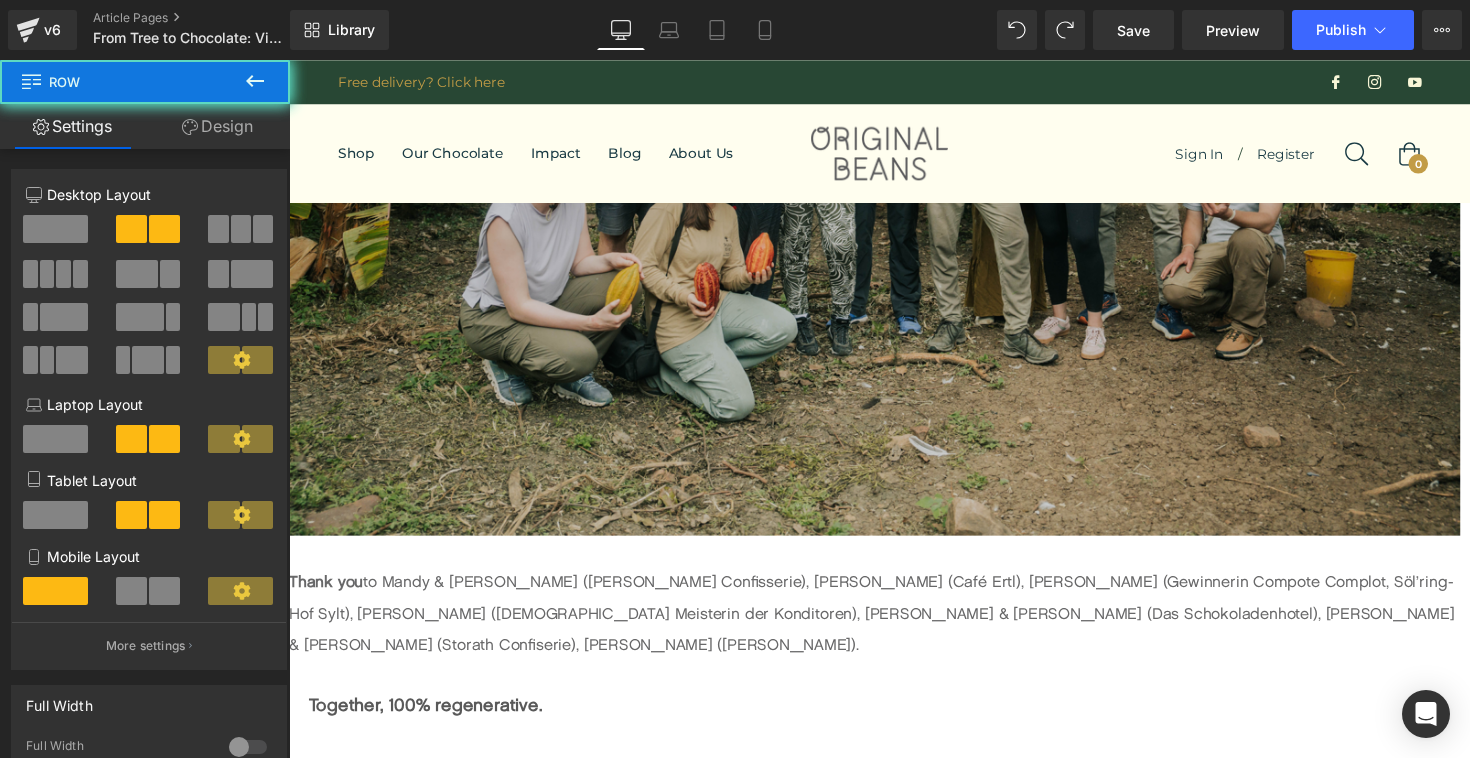 click on "BEST SELLER
(P) Image
Piura 75%
(P) Title
Flavours of red berries and pecan  shine as bright as Peru’s coast and butterflies in this chocolate produced from the ultra rare Blanco cacao varietal.
Nearly extinct when our Bean Team discovered it, Piura’s white “Blanco” has become a celebrated cacao. Your purchase of the bright Piura 75% promises an even brighter future for Peru’s rare beans and butterflies.
(P) Description
Separator
Image
Vegan" at bounding box center [894, 2738] 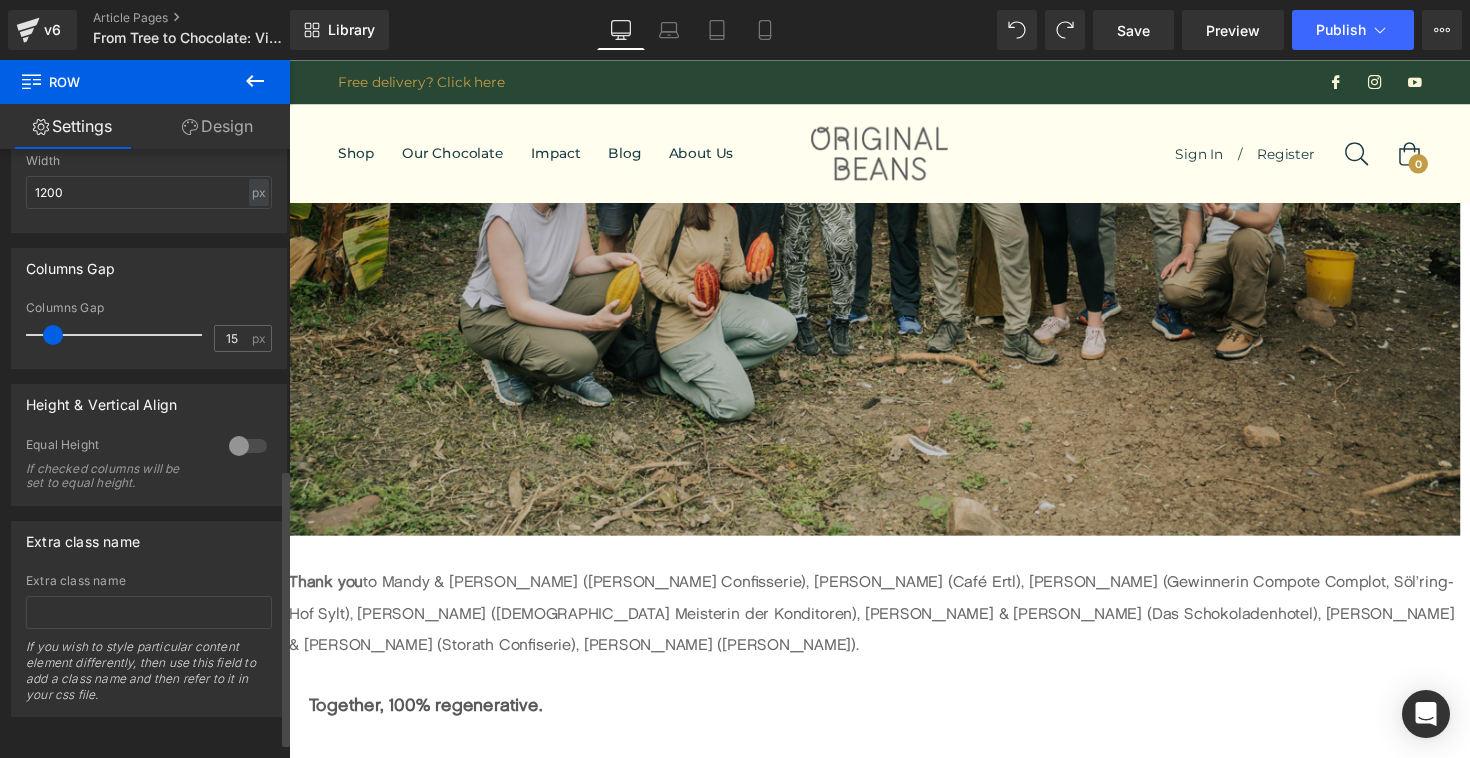 scroll, scrollTop: 0, scrollLeft: 0, axis: both 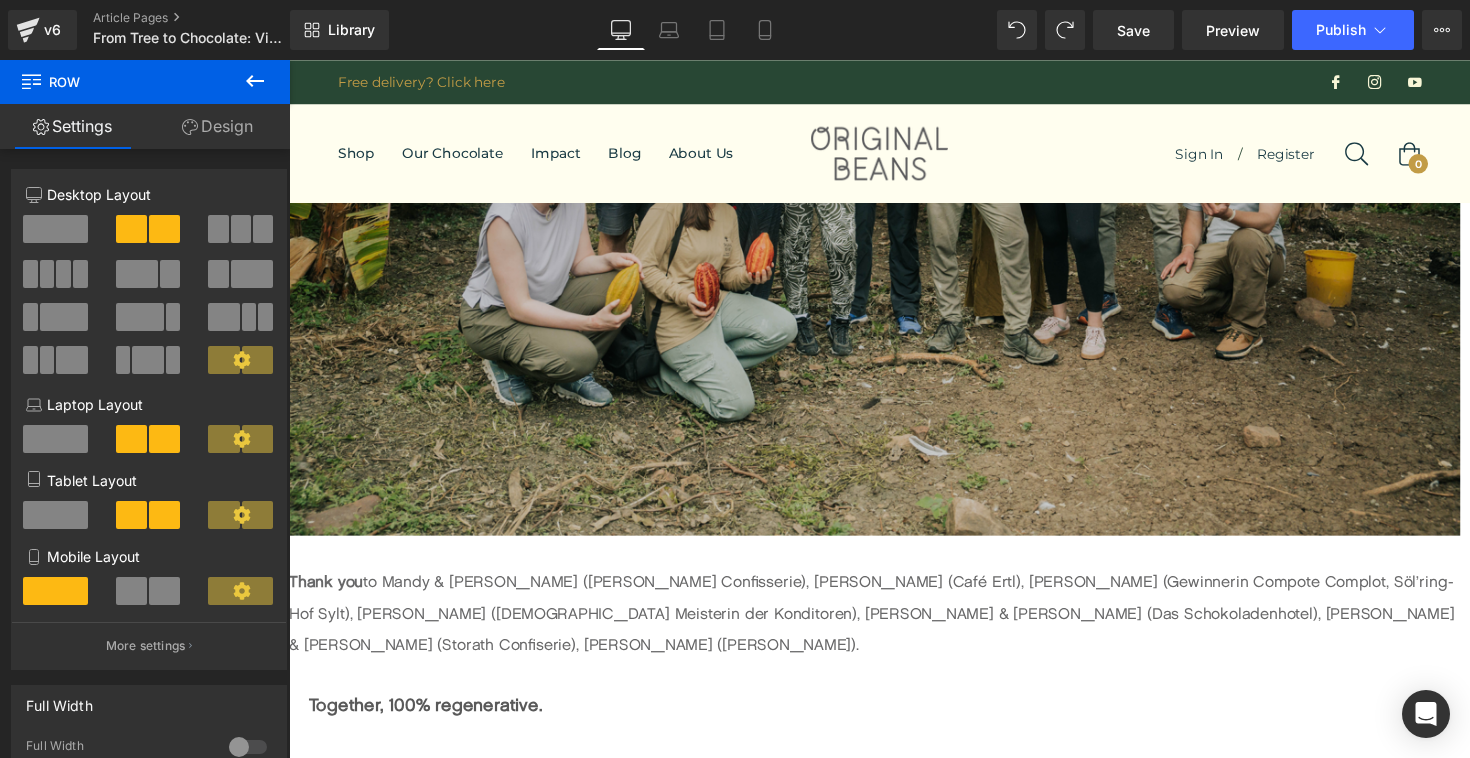 click on "Design" at bounding box center (217, 126) 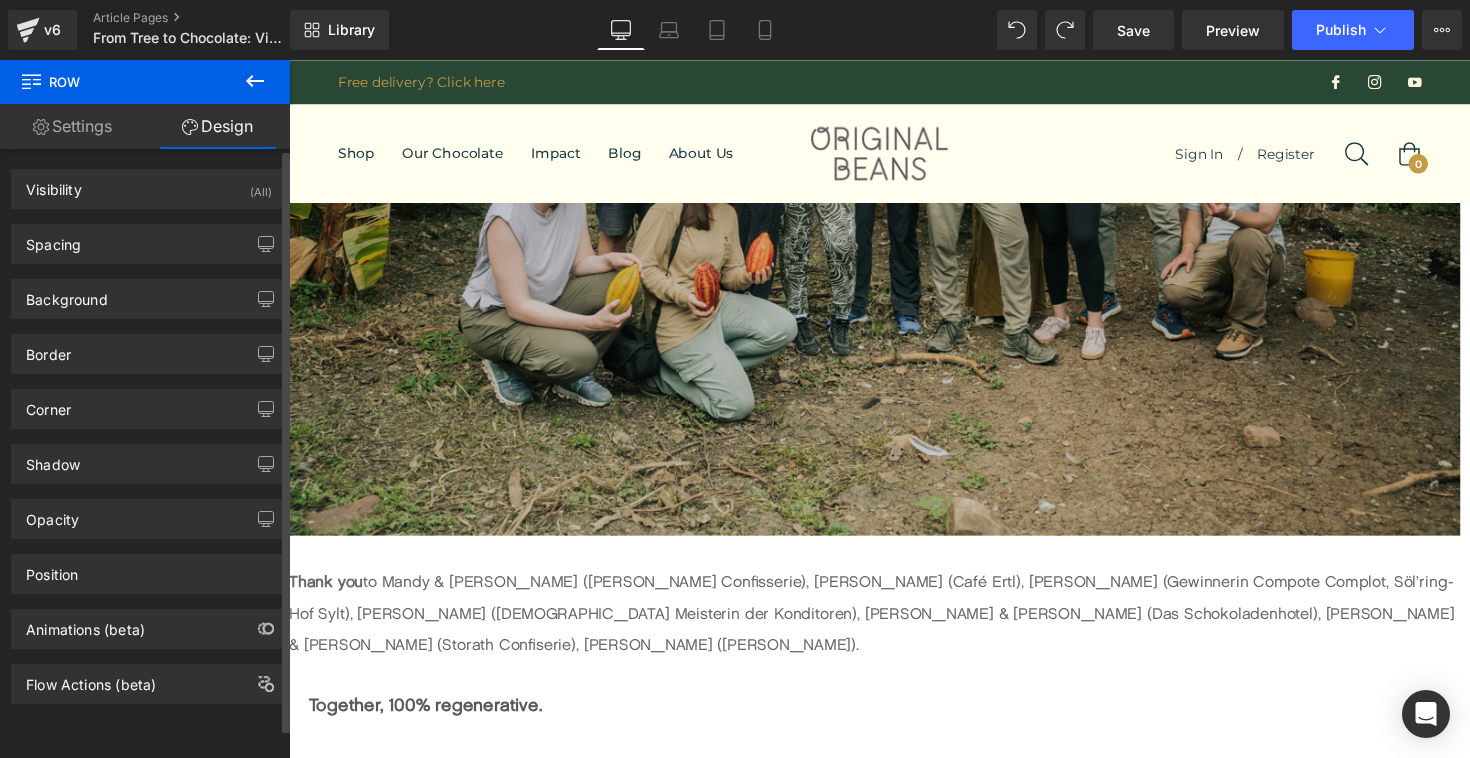 scroll, scrollTop: 3, scrollLeft: 0, axis: vertical 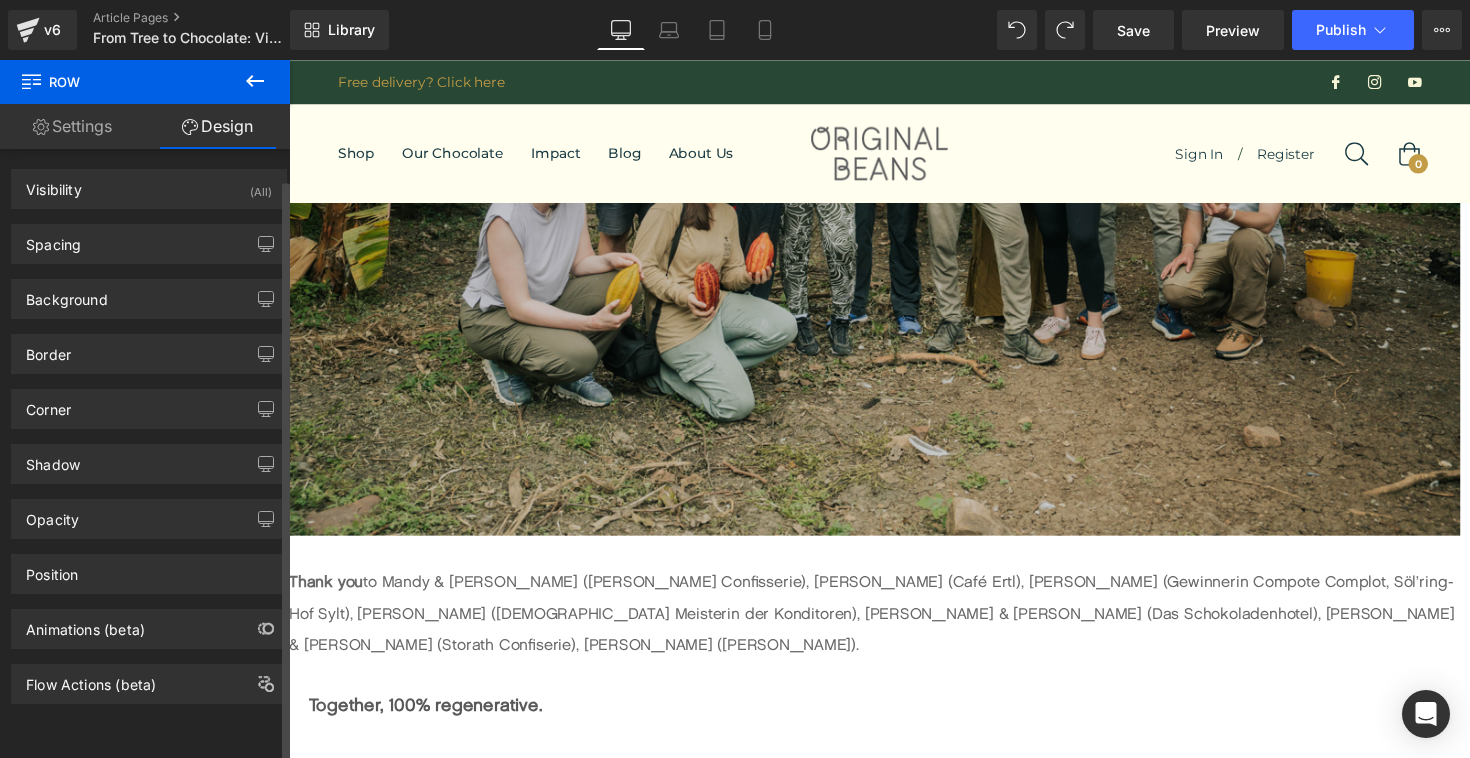 click on "Background
Color & Image color
transparent Color transparent 0 %
Image  Replace Image  Upload image or  Browse gallery Image Src Image Quality Lighter Lightest
Lighter
Lighter Lightest Only support for UCare CDN
More settings" at bounding box center (149, 291) 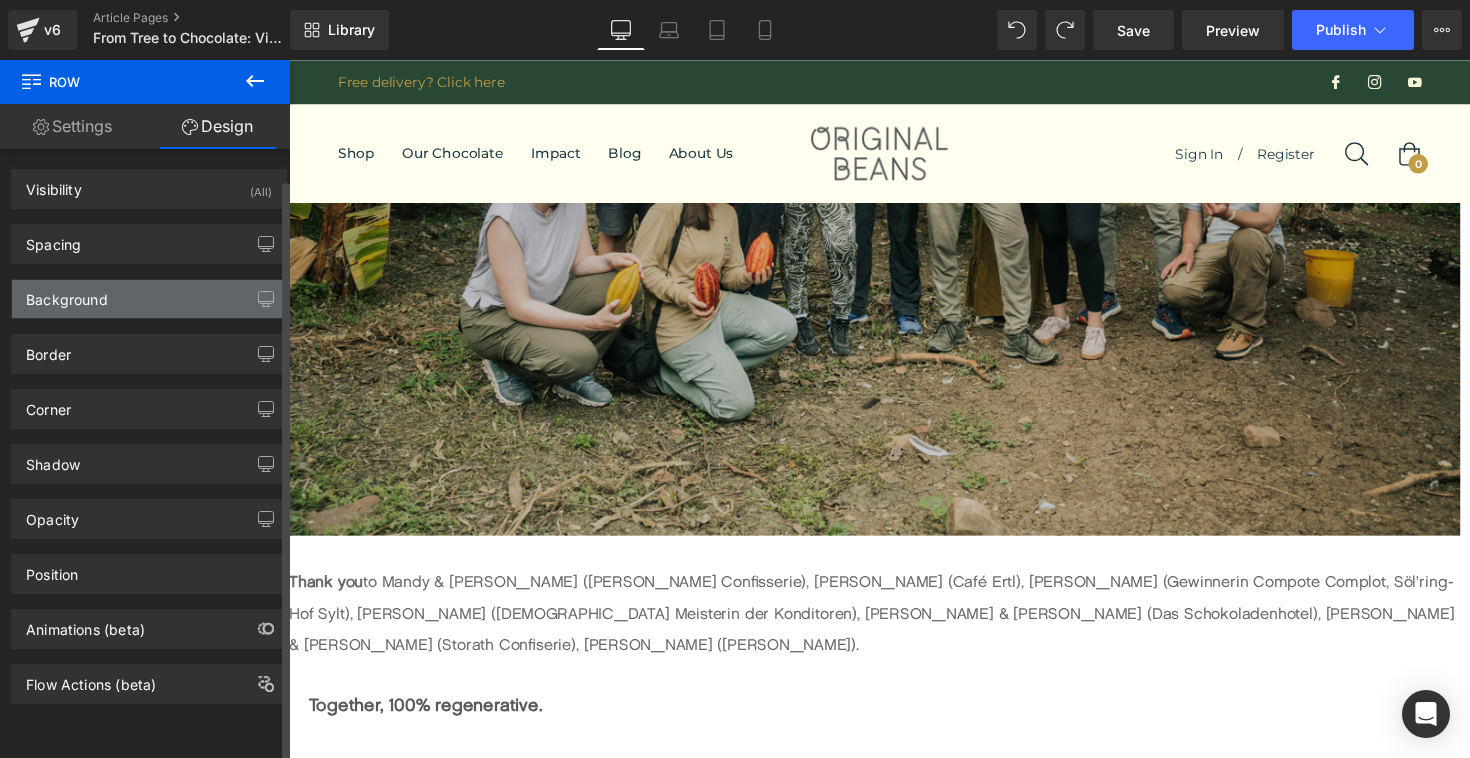 click on "Background" at bounding box center [149, 299] 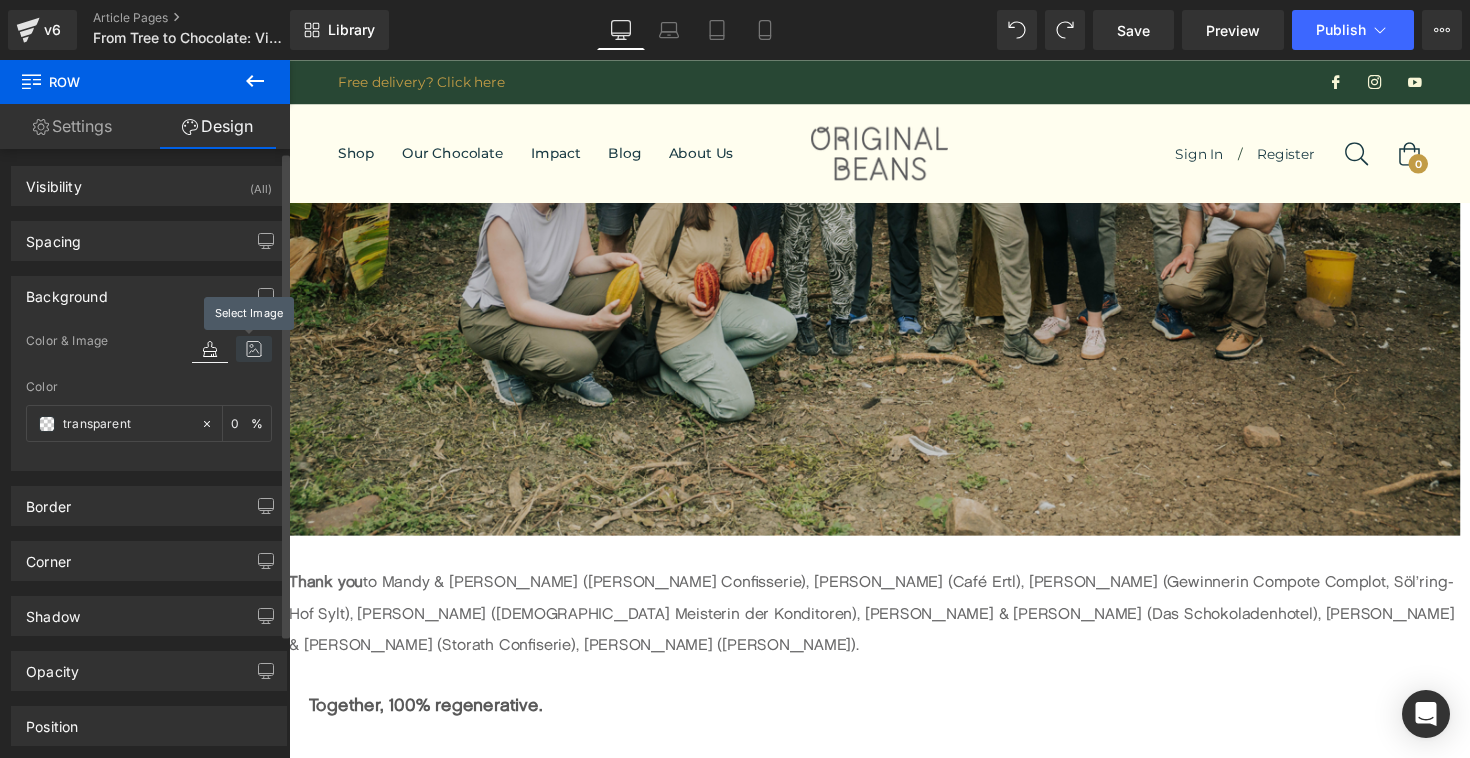click at bounding box center [254, 349] 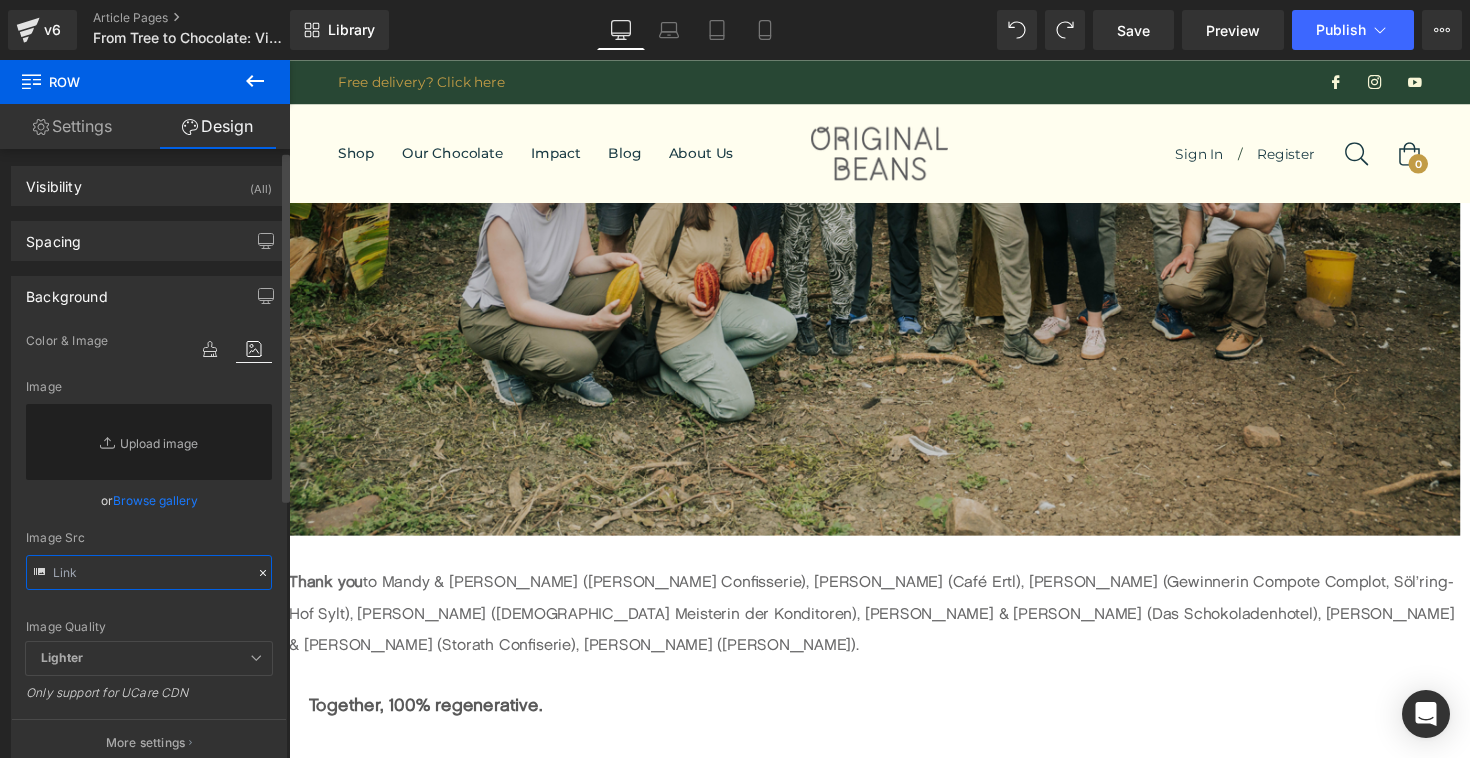 click at bounding box center [149, 572] 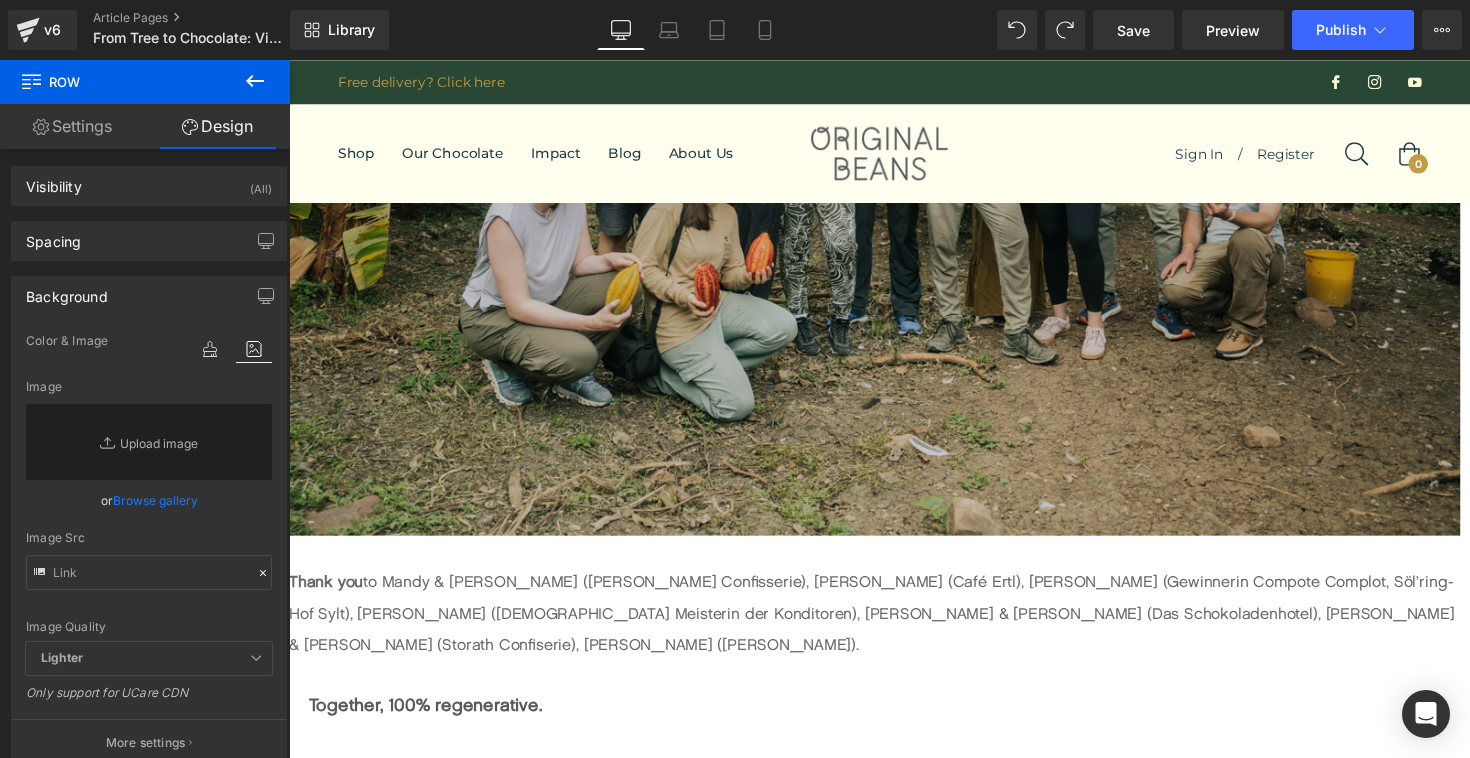 click at bounding box center [776, 2416] 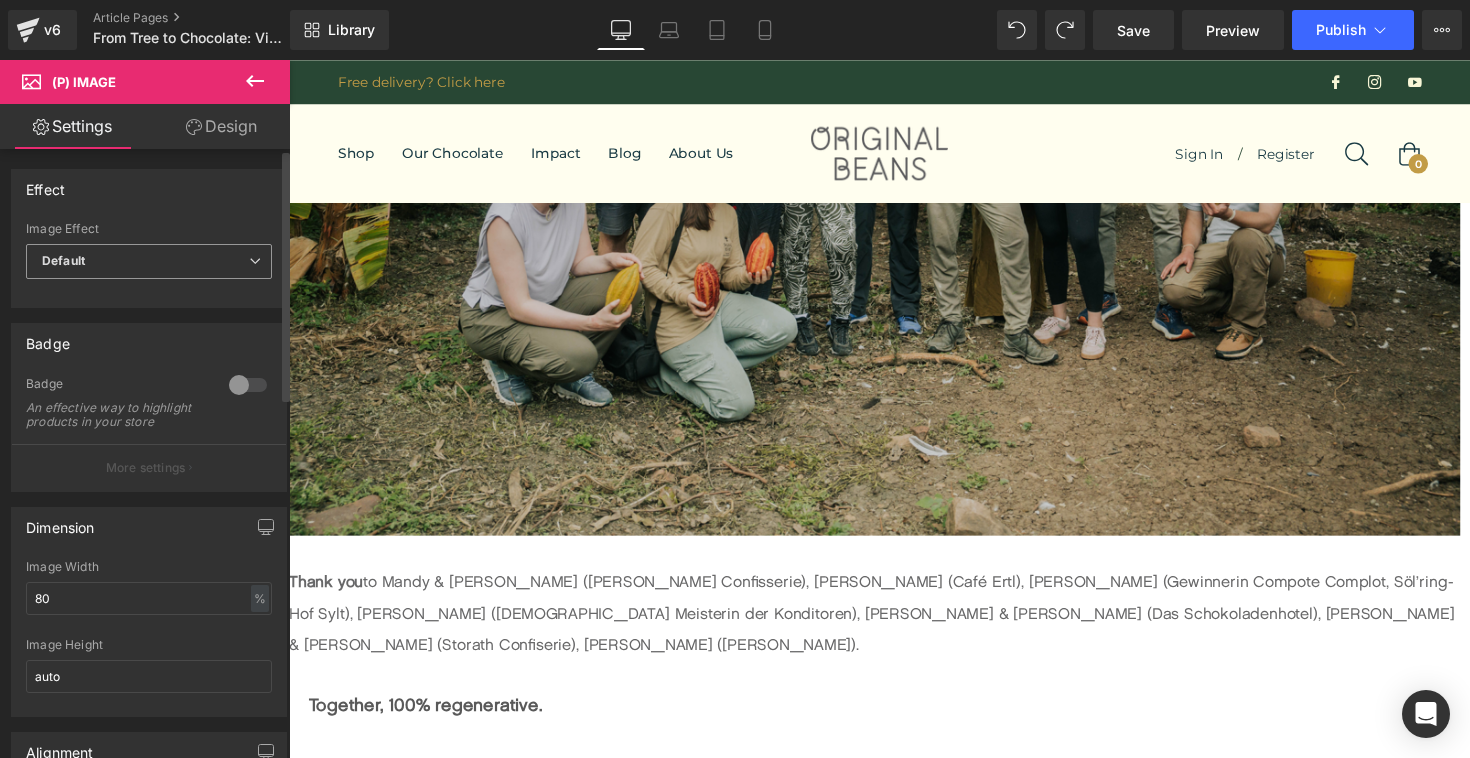 click on "Default" at bounding box center [149, 261] 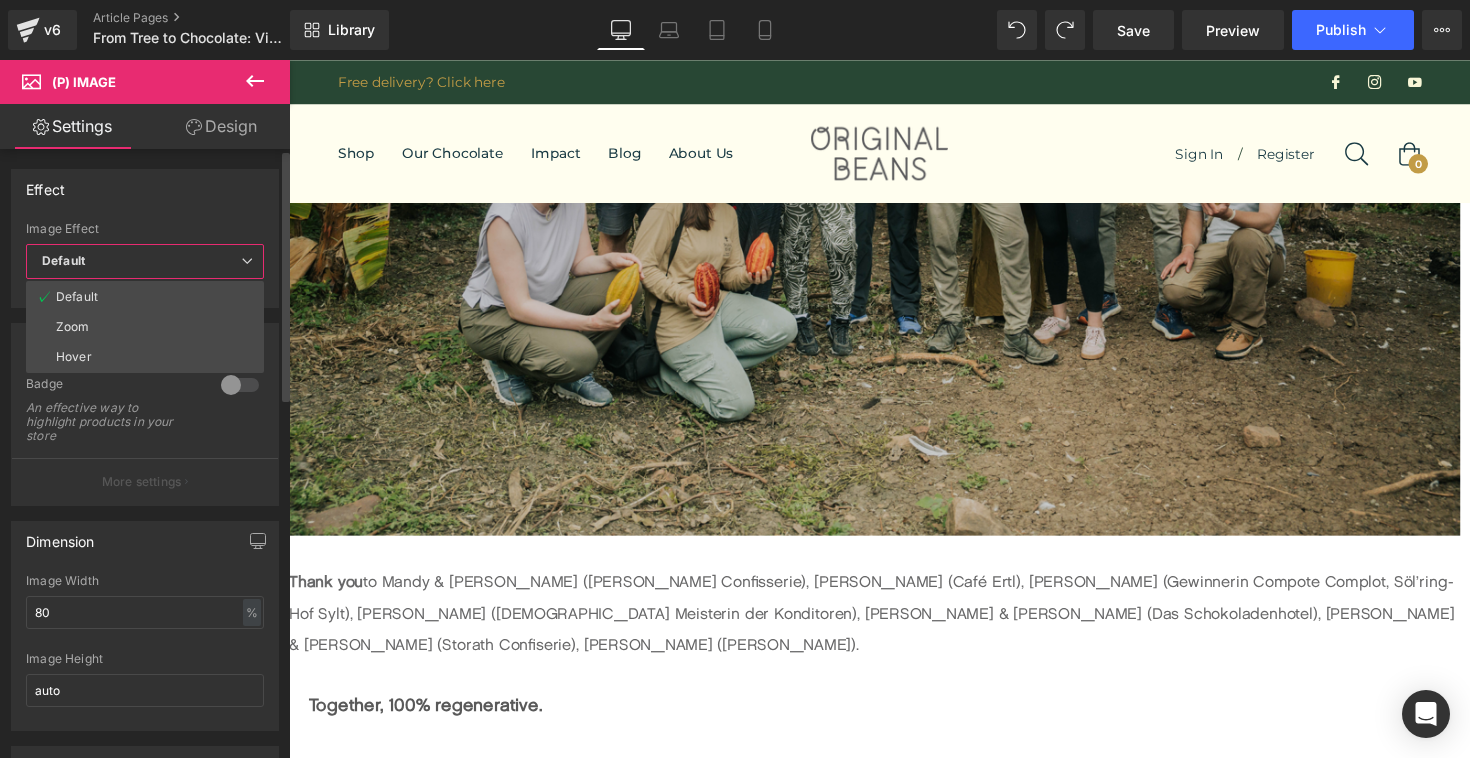 click on "Default" at bounding box center [145, 261] 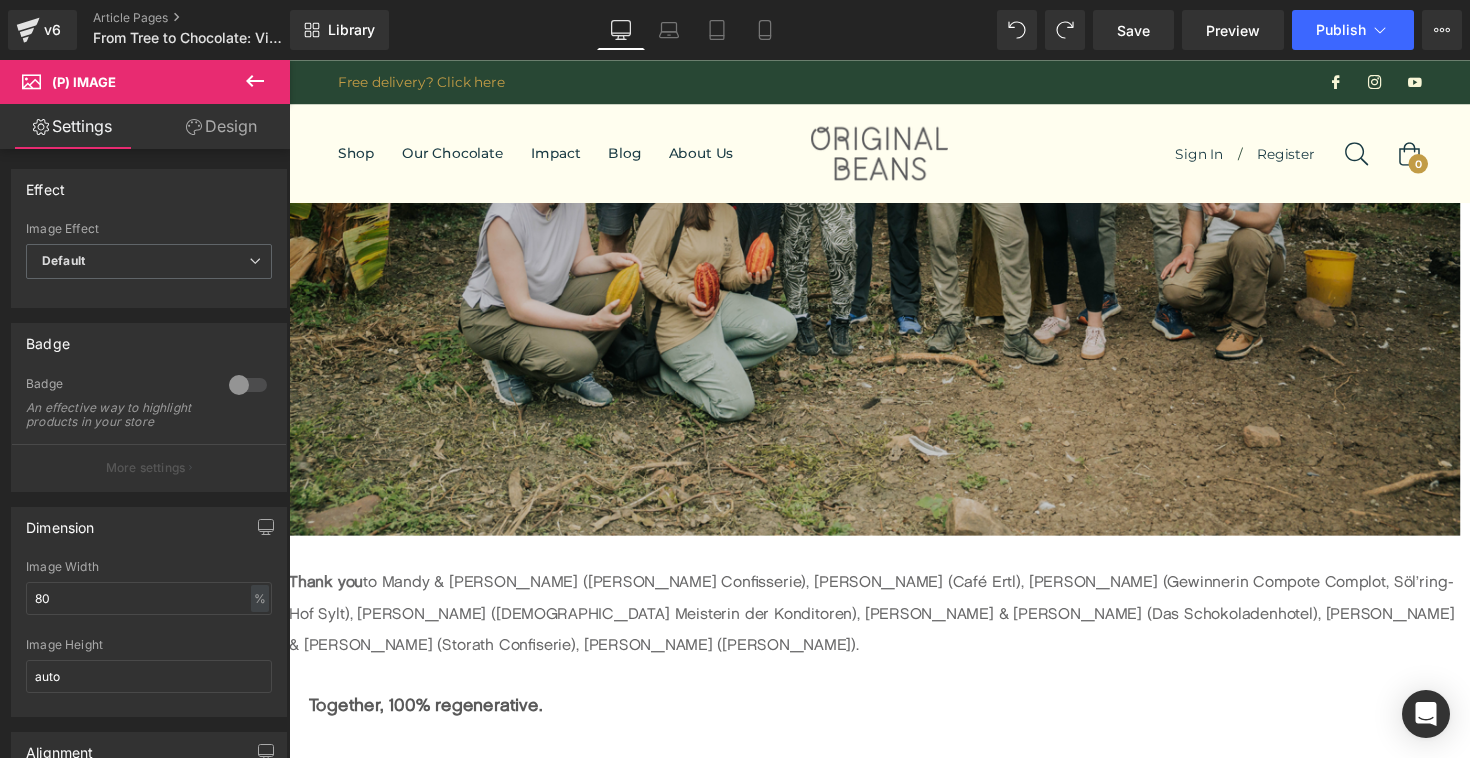 click on "BEST SELLER" at bounding box center [894, 2416] 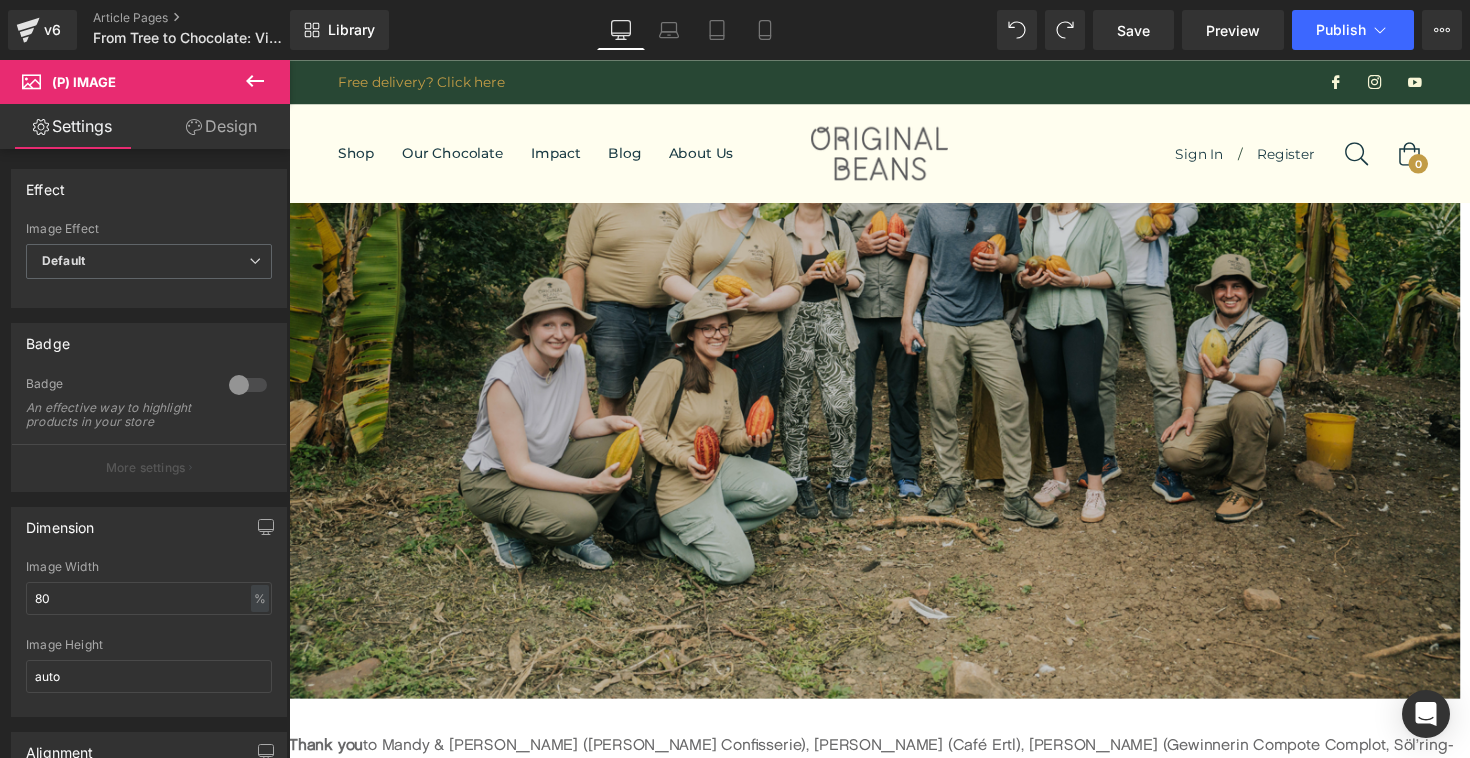 scroll, scrollTop: 5753, scrollLeft: 0, axis: vertical 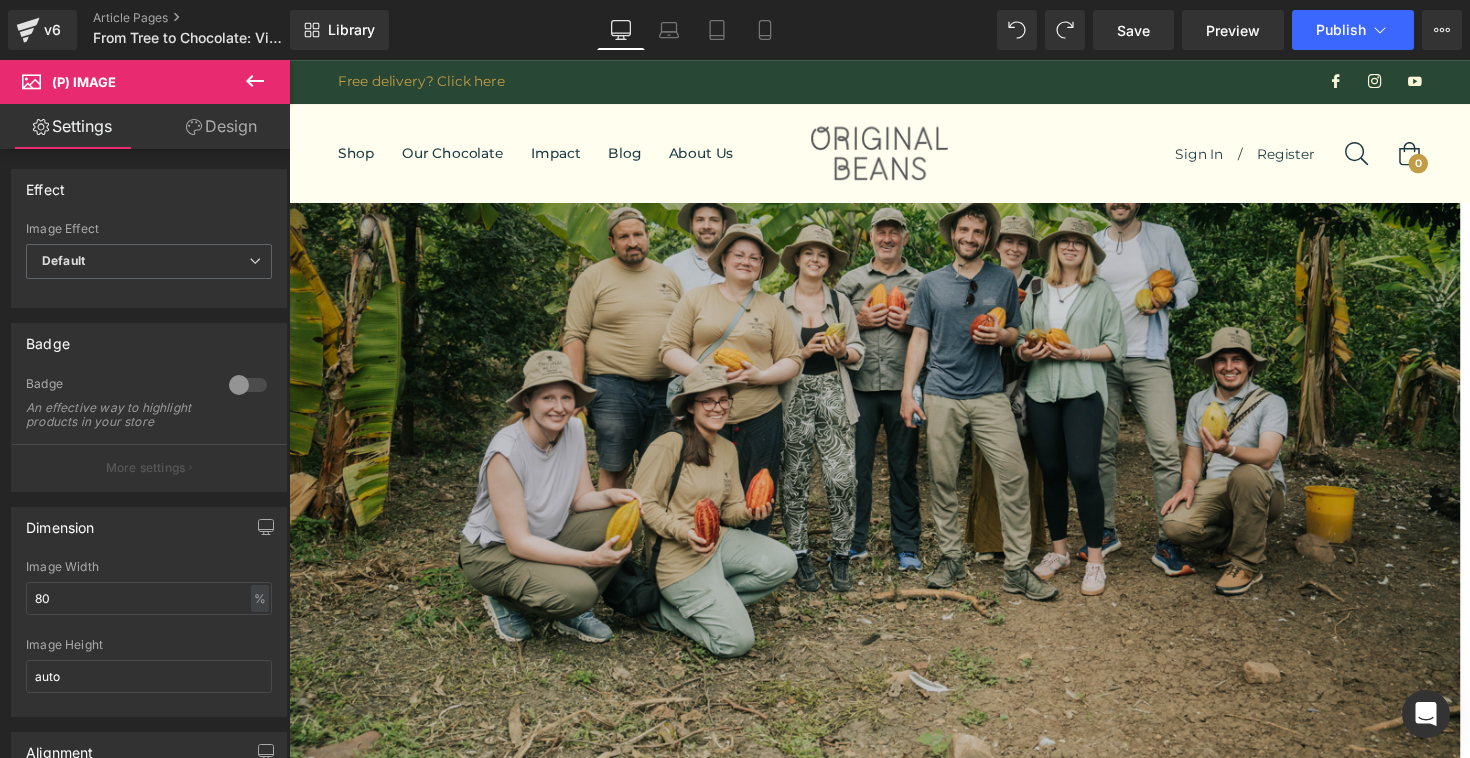 click at bounding box center (894, 3972) 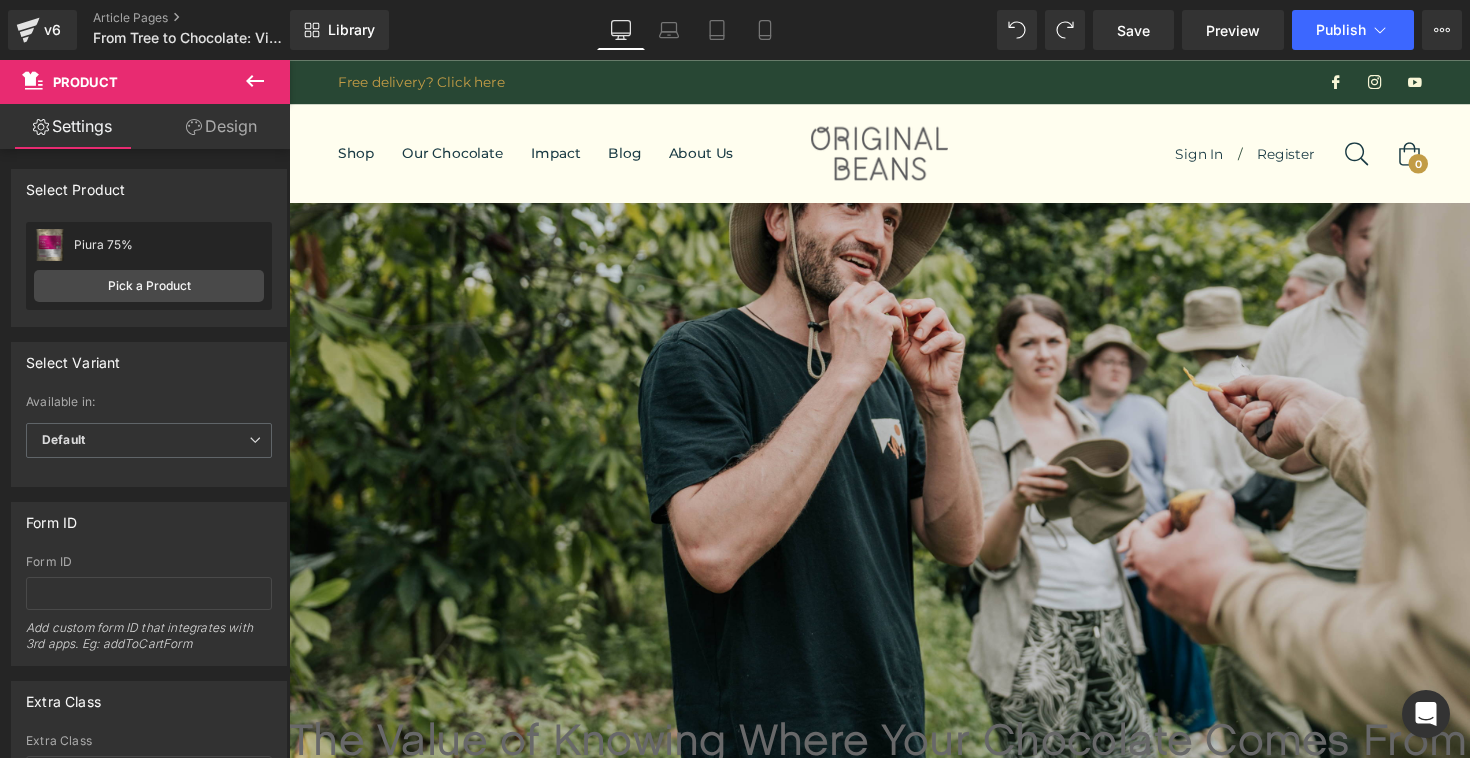 scroll, scrollTop: 0, scrollLeft: 0, axis: both 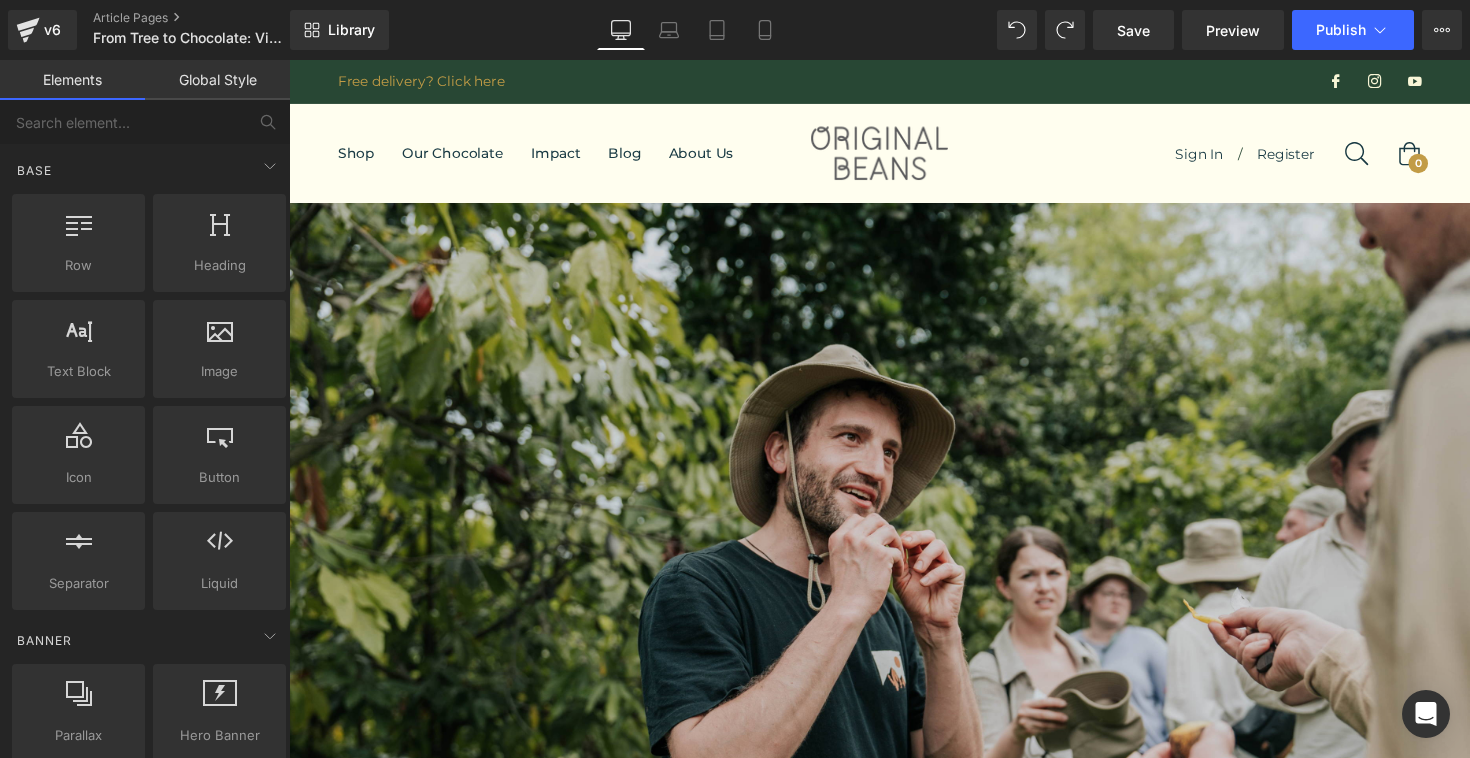 click on "Shop
Bars & Minibars
Gift sets
Couvertures & Nibs
Mix & Match
Original Beans
Best Seller
Cusco 100% Cacao Mass
Mix & Match
Order all your favorite bars and save 20%
Our Chocolate
How it's Crafted
Know your Beans
Growers' Chocolate" at bounding box center (558, 155) 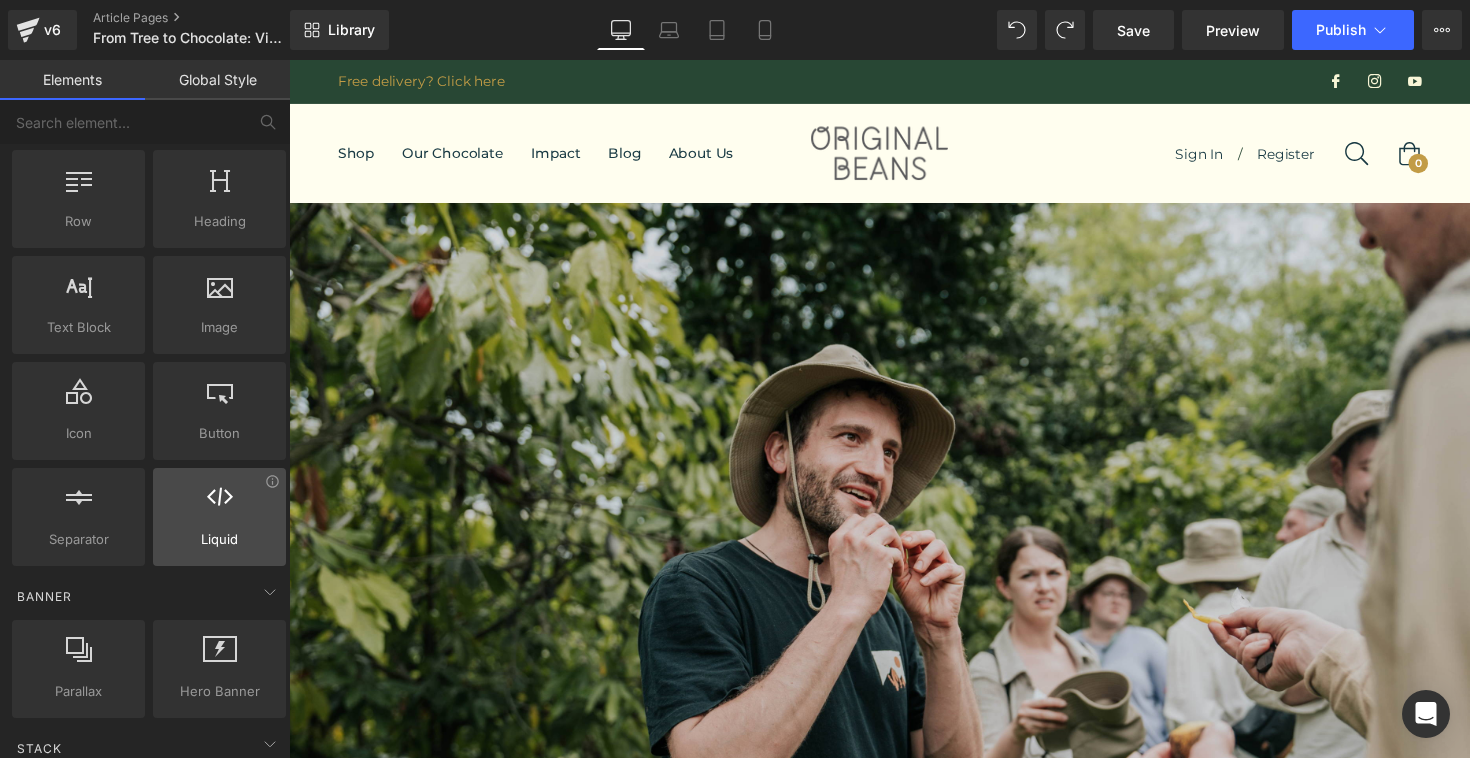 scroll, scrollTop: 75, scrollLeft: 0, axis: vertical 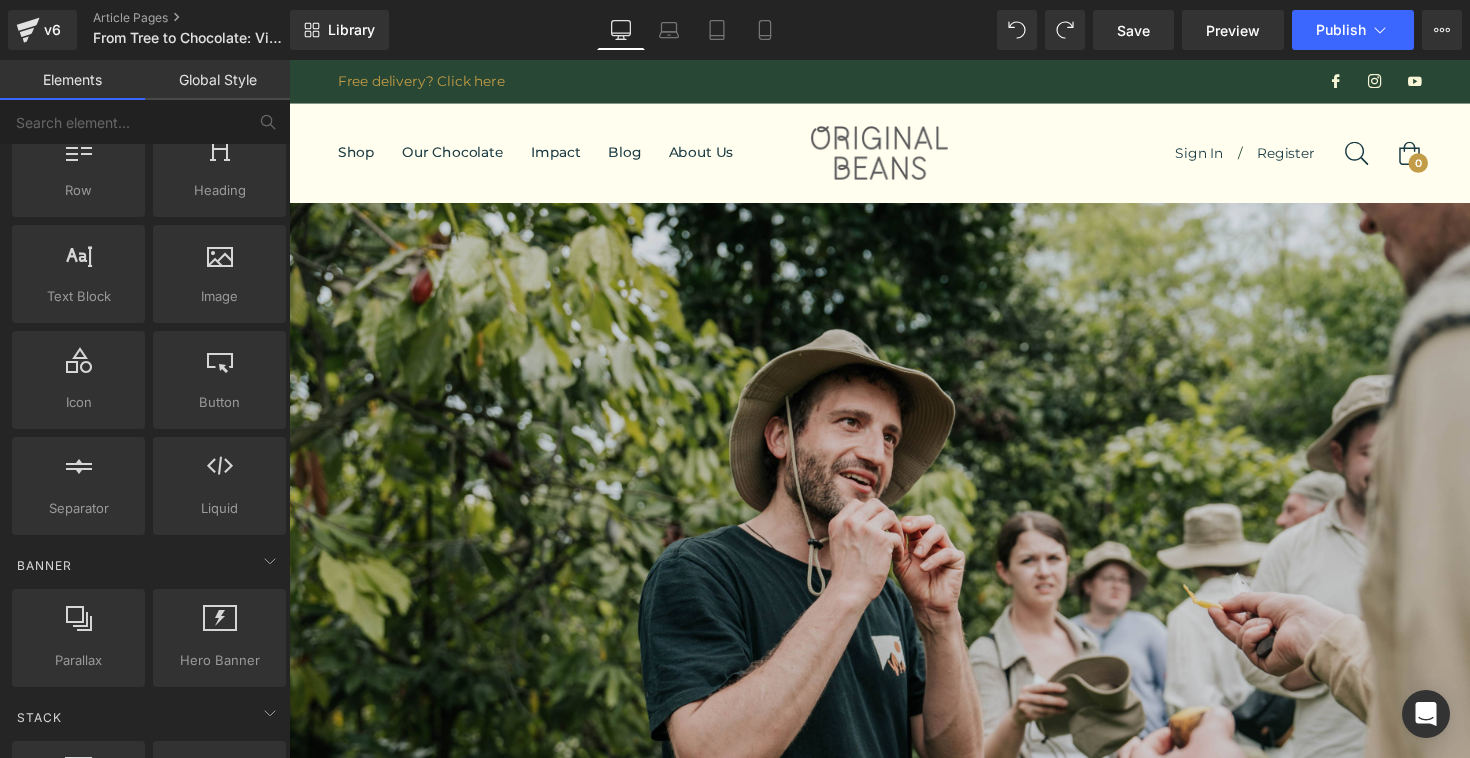 click on "Global Style" at bounding box center [217, 80] 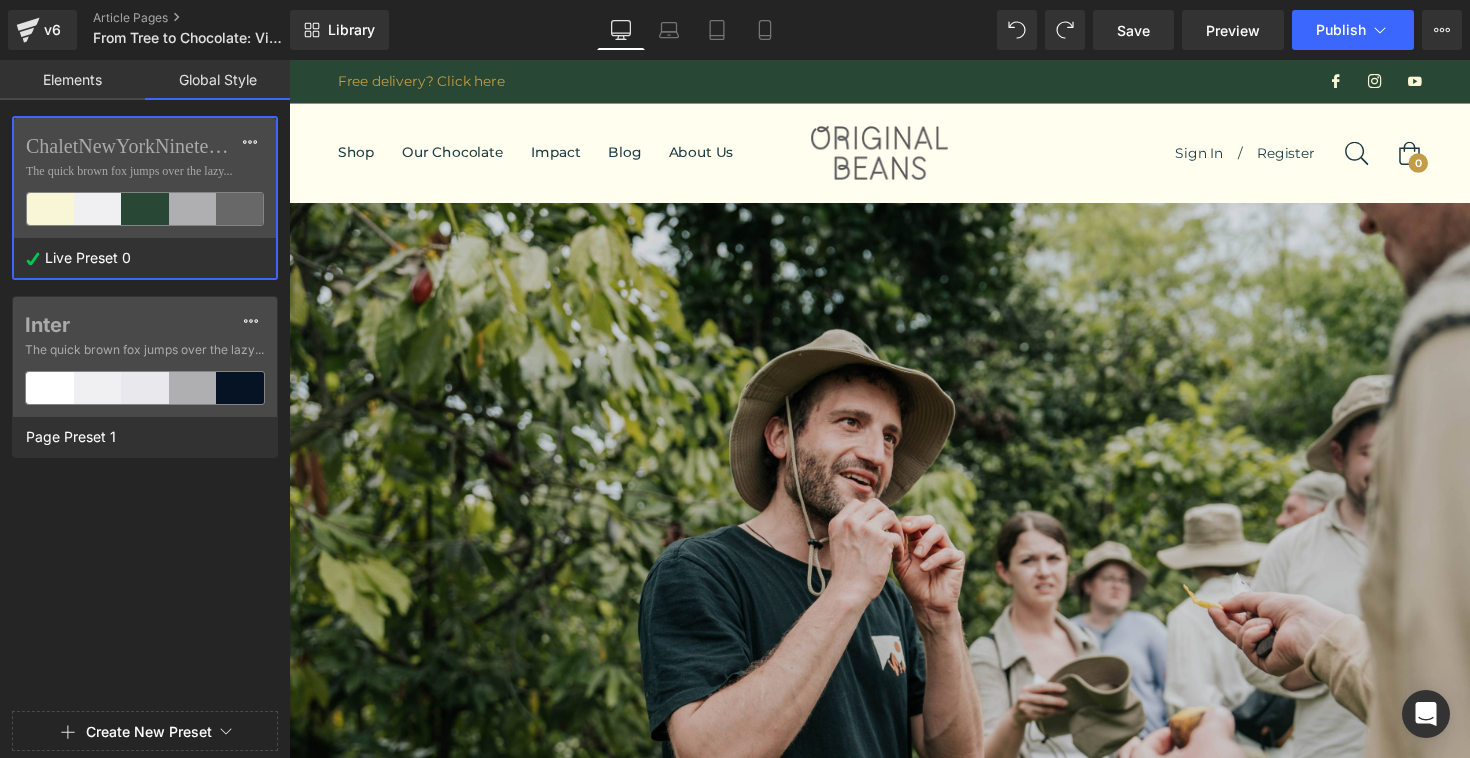 click on "Elements" at bounding box center [72, 80] 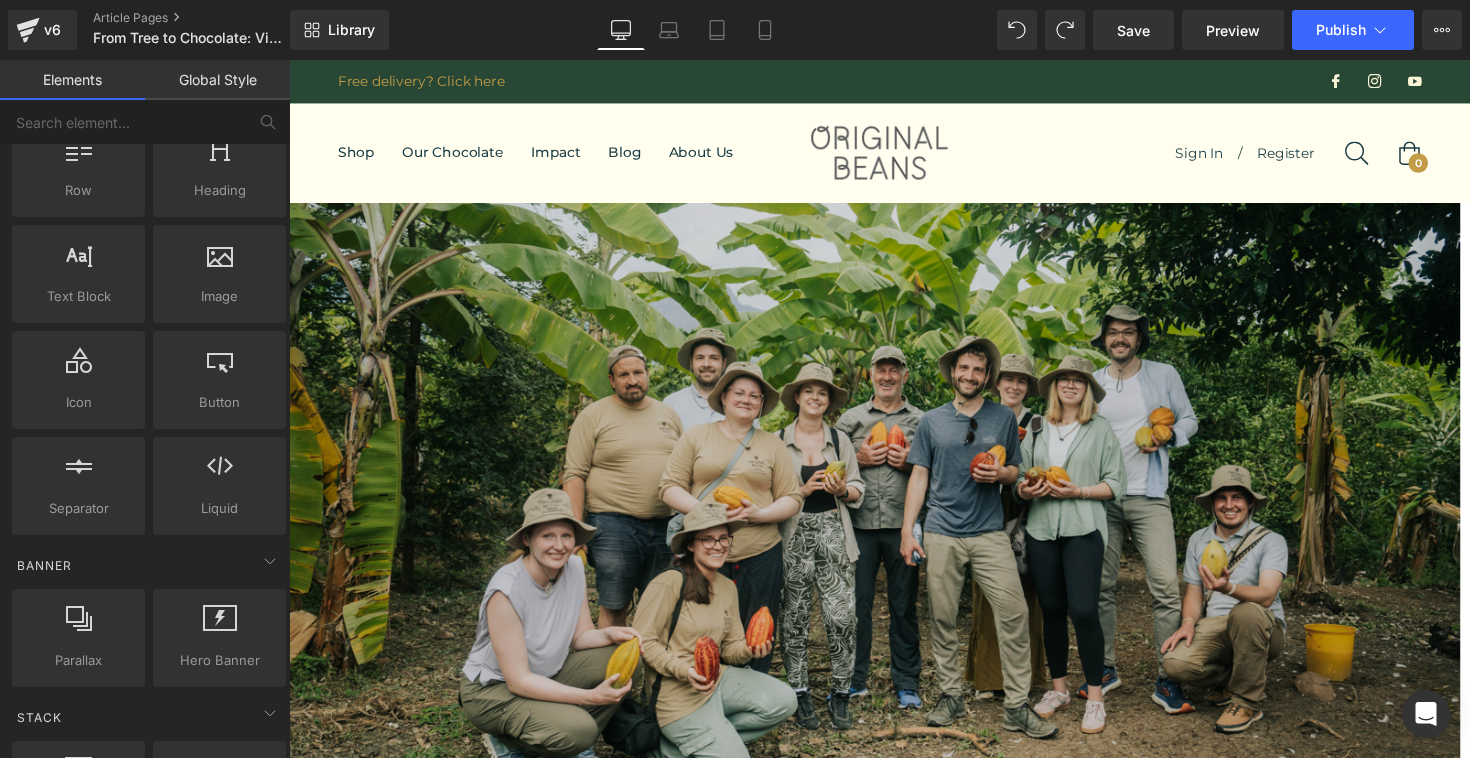 scroll, scrollTop: 5616, scrollLeft: 0, axis: vertical 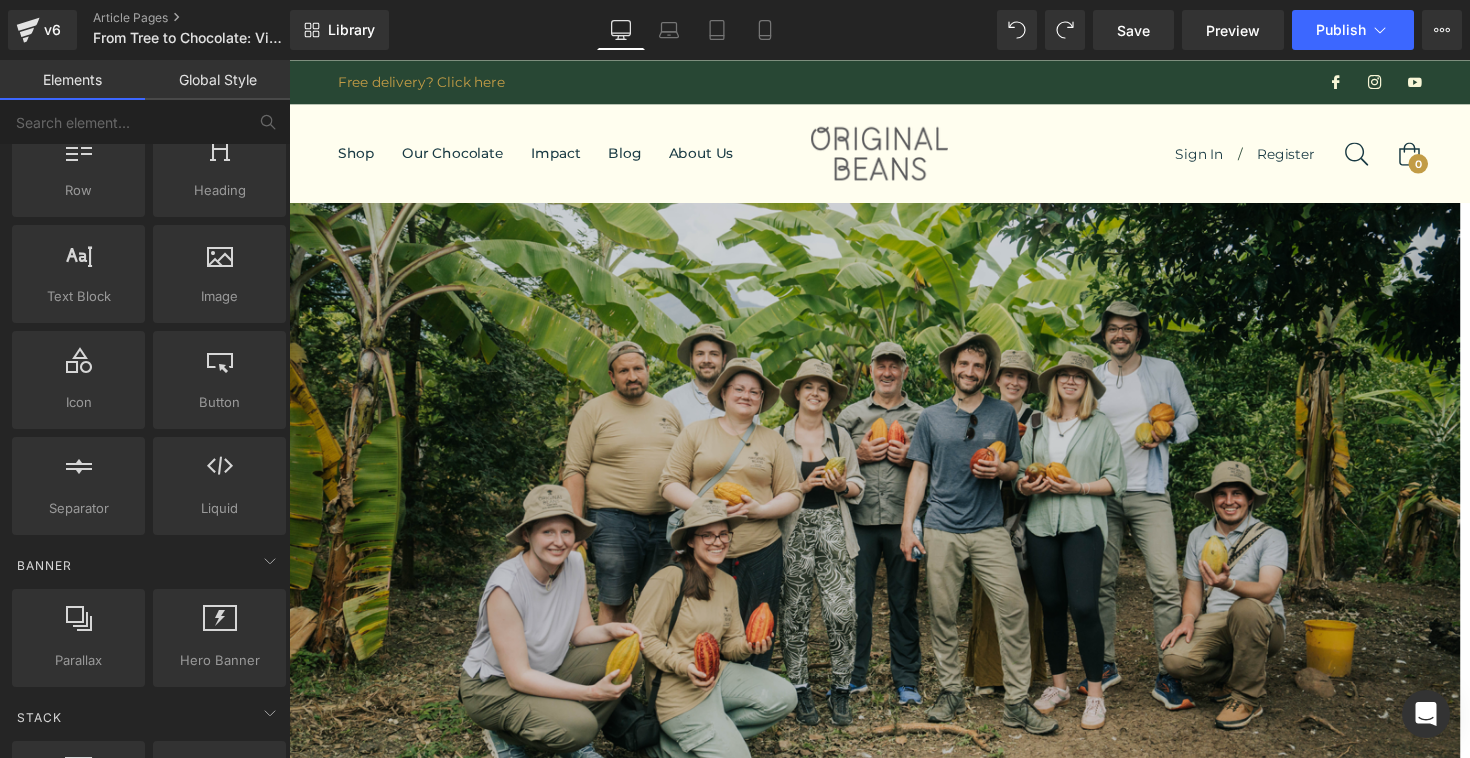 click on "check out our Foodprint 2024" at bounding box center [889, 2052] 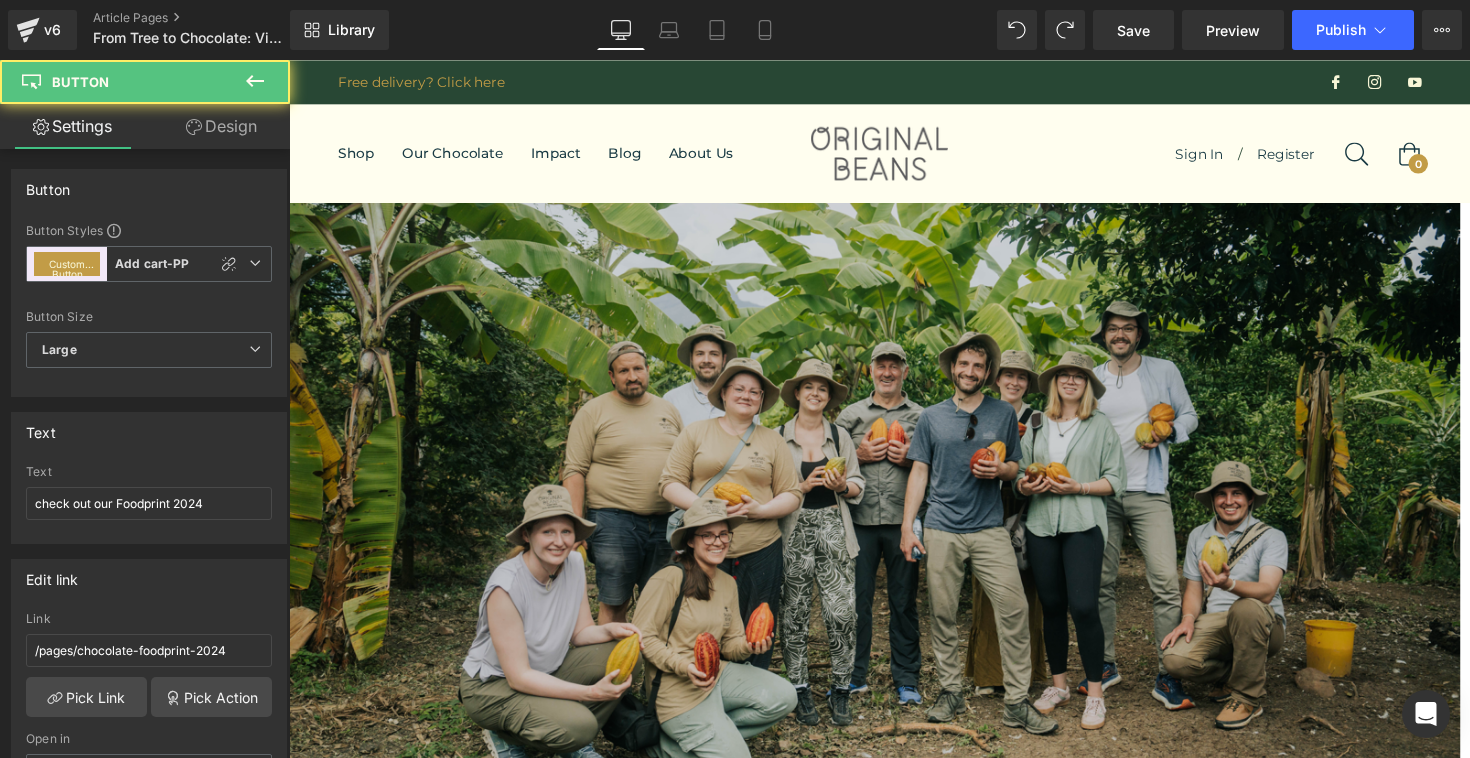 click on "check out our Foodprint 2024" at bounding box center [889, 2052] 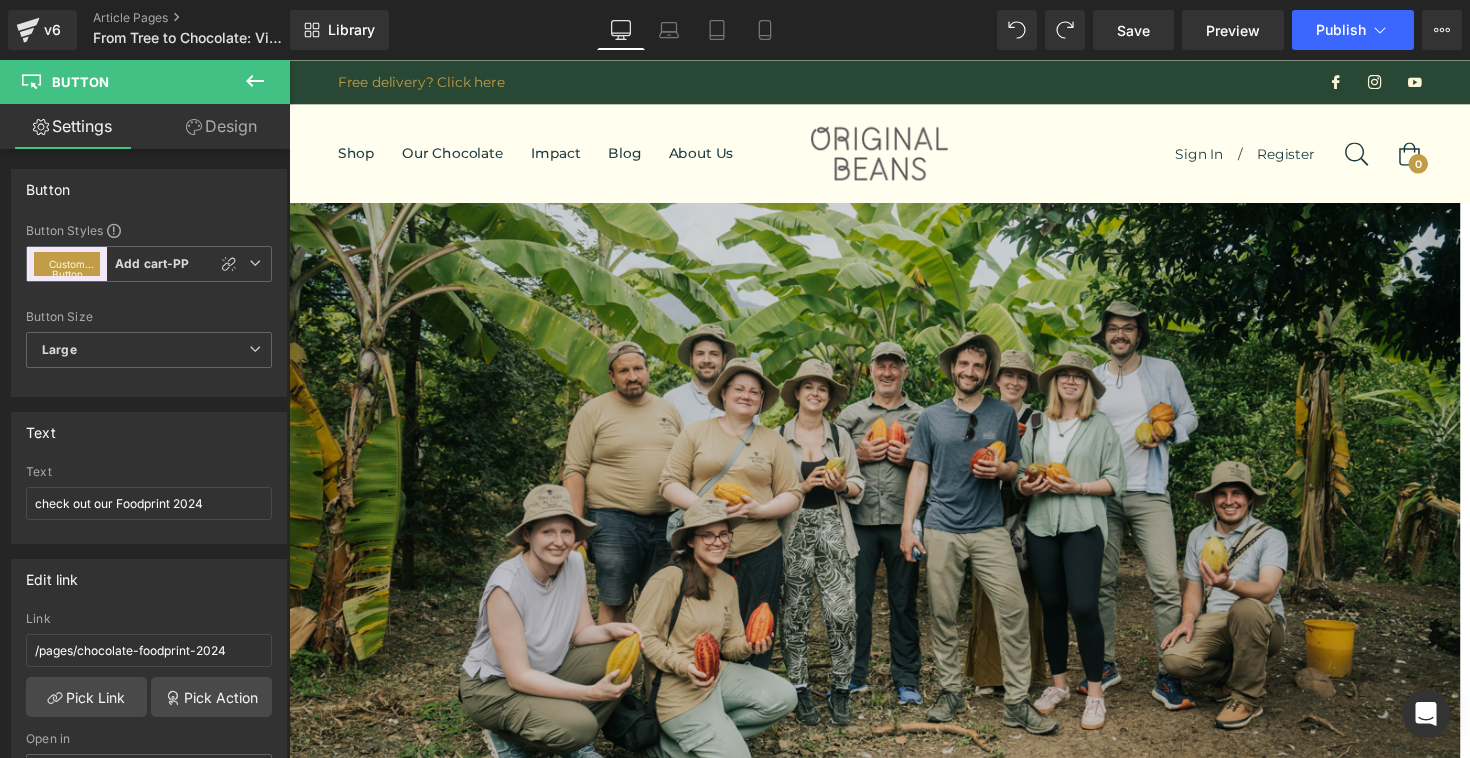 click 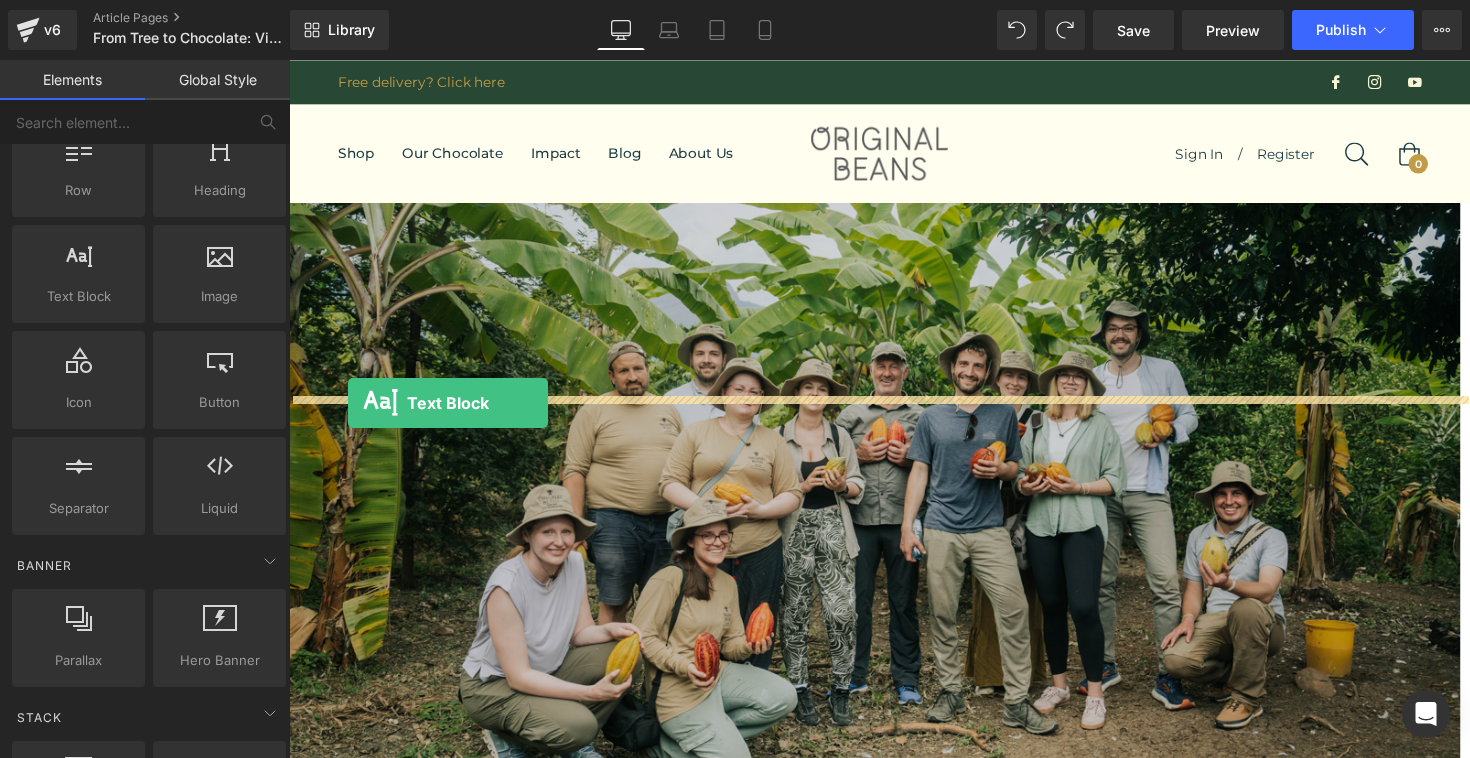 drag, startPoint x: 377, startPoint y: 356, endPoint x: 349, endPoint y: 411, distance: 61.7171 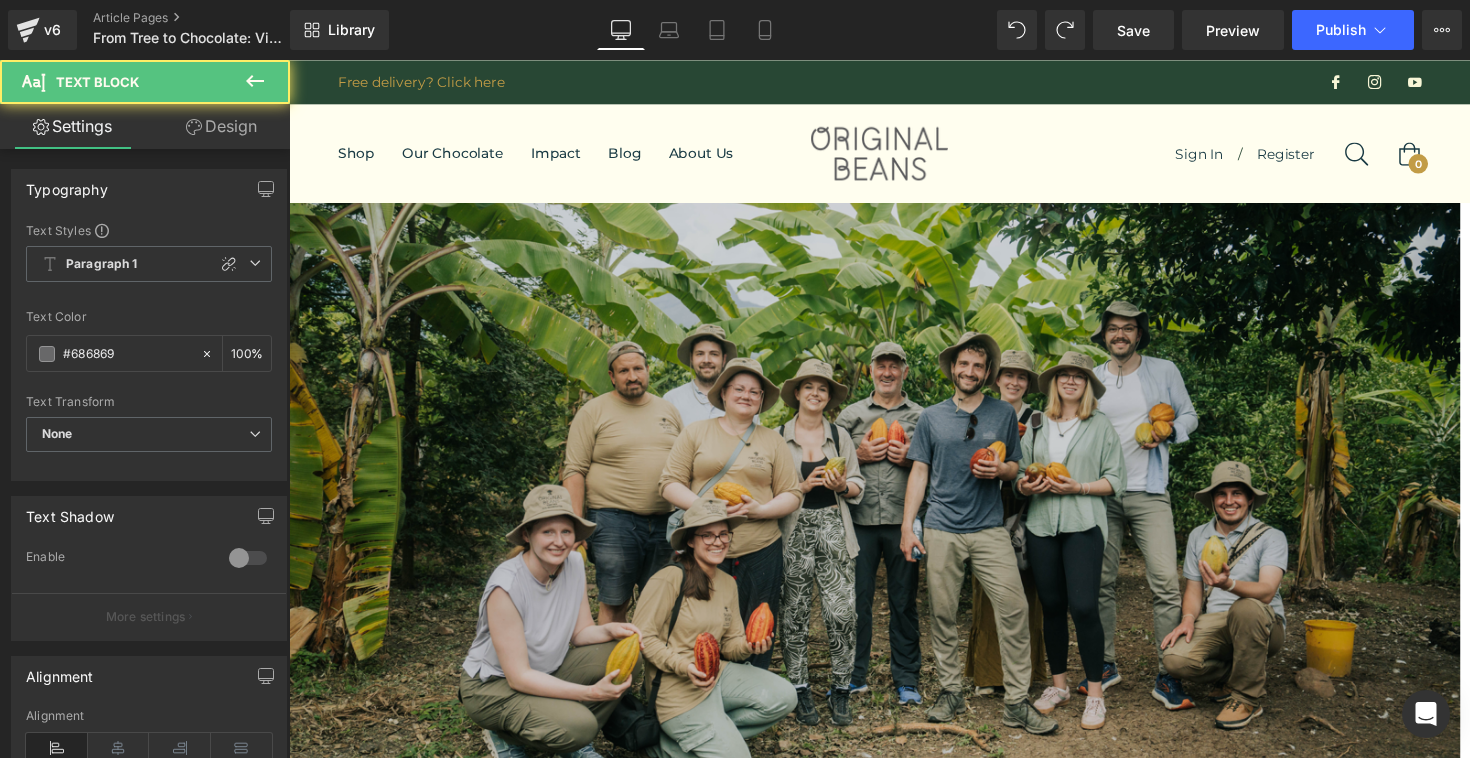 click on "Lorem ipsum dolor sit amet, consectetur adipiscing elit, sed do eiusmod tempor incididunt ut labore et dolore magna aliqua. Ut enim ad minim veniam, quis nostrud exercitation ullamco laboris nisi ut aliquip ex ea commodo consequat. Duis aute irure dolor in reprehenderit in voluptate velit esse cillum dolore eu fugiat nulla pariatur. Excepteur sint occaecat cupidatat non proident, sunt in culpa qui officia deserunt mollit anim id est laborum." at bounding box center [894, 2158] 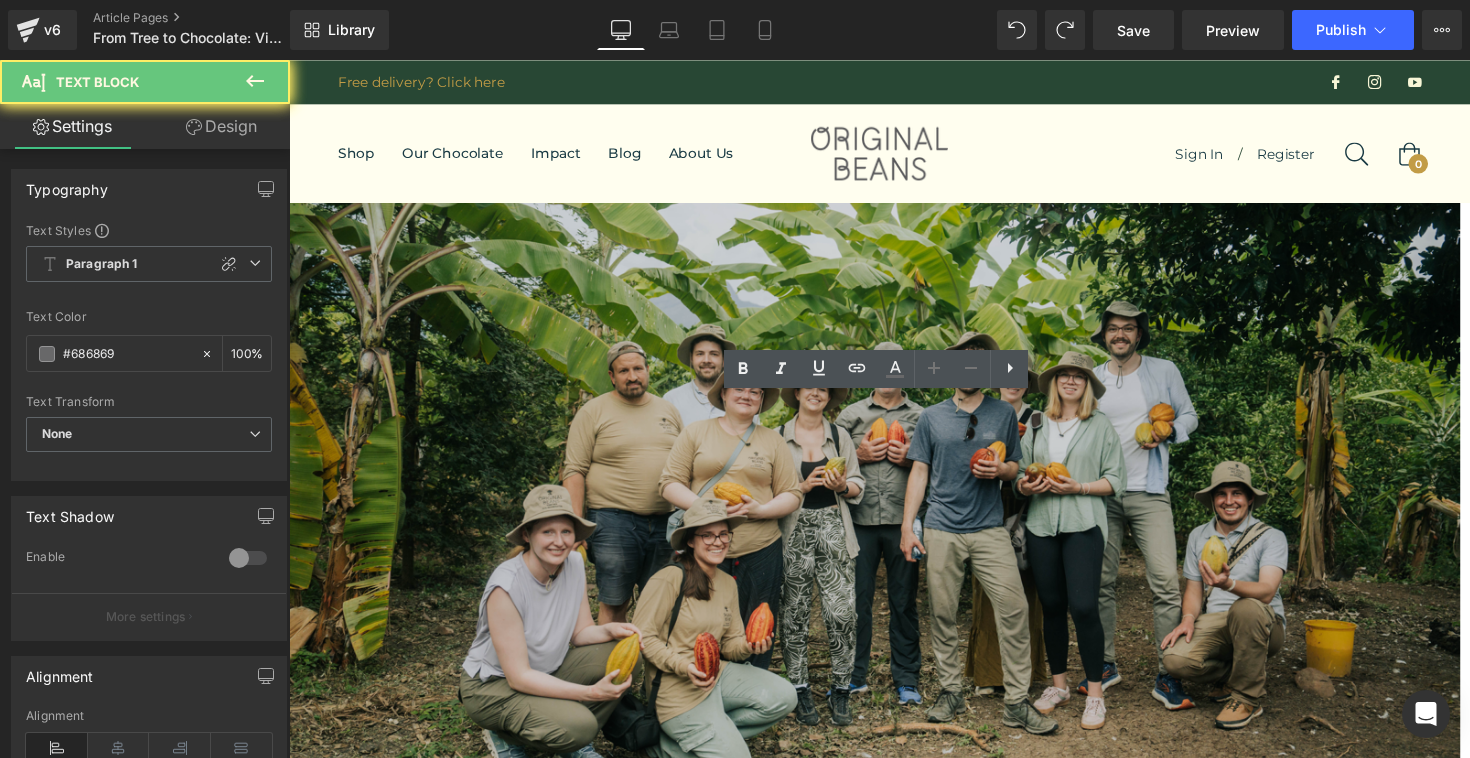 click on "Lorem ipsum dolor sit amet, consectetur adipiscing elit, sed do eiusmod tempor incididunt ut labore et dolore magna aliqua. Ut enim ad minim veniam, quis nostrud exercitation ullamco laboris nisi ut aliquip ex ea commodo consequat. Duis aute irure dolor in reprehenderit in voluptate velit esse cillum dolore eu fugiat nulla pariatur. Excepteur sint occaecat cupidatat non proident, sunt in culpa qui officia deserunt mollit anim id est laborum." at bounding box center [894, 2158] 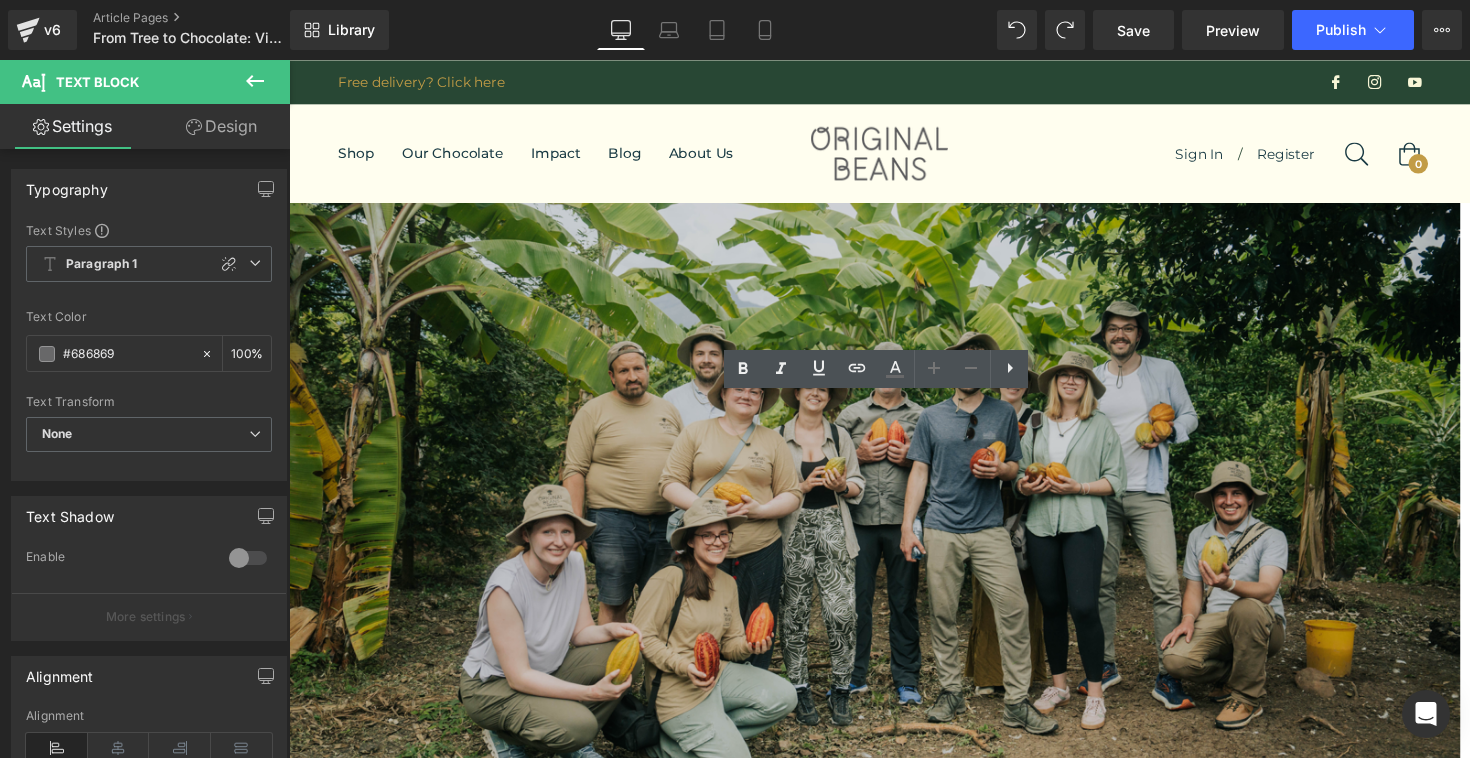 click on "Lorem ipsum dolor sit amet, consectetur adipiscing elit, sed do eiusmod tempor incididunt ut labore et dolore magna aliqua. Ut enim ad minim veniam, quis nostrud exercitation ullamco laboris nisi ut aliquip ex ea commodo consequat. Duis aute irure dolor in reprehenderit in voluptate velit esse cillum dolore eu fugiat nulla pariatur. Excepteur sint occaecat cupidatat non proident, sunt in culpa qui officia deserunt mollit anim id est laborum." at bounding box center [894, 2158] 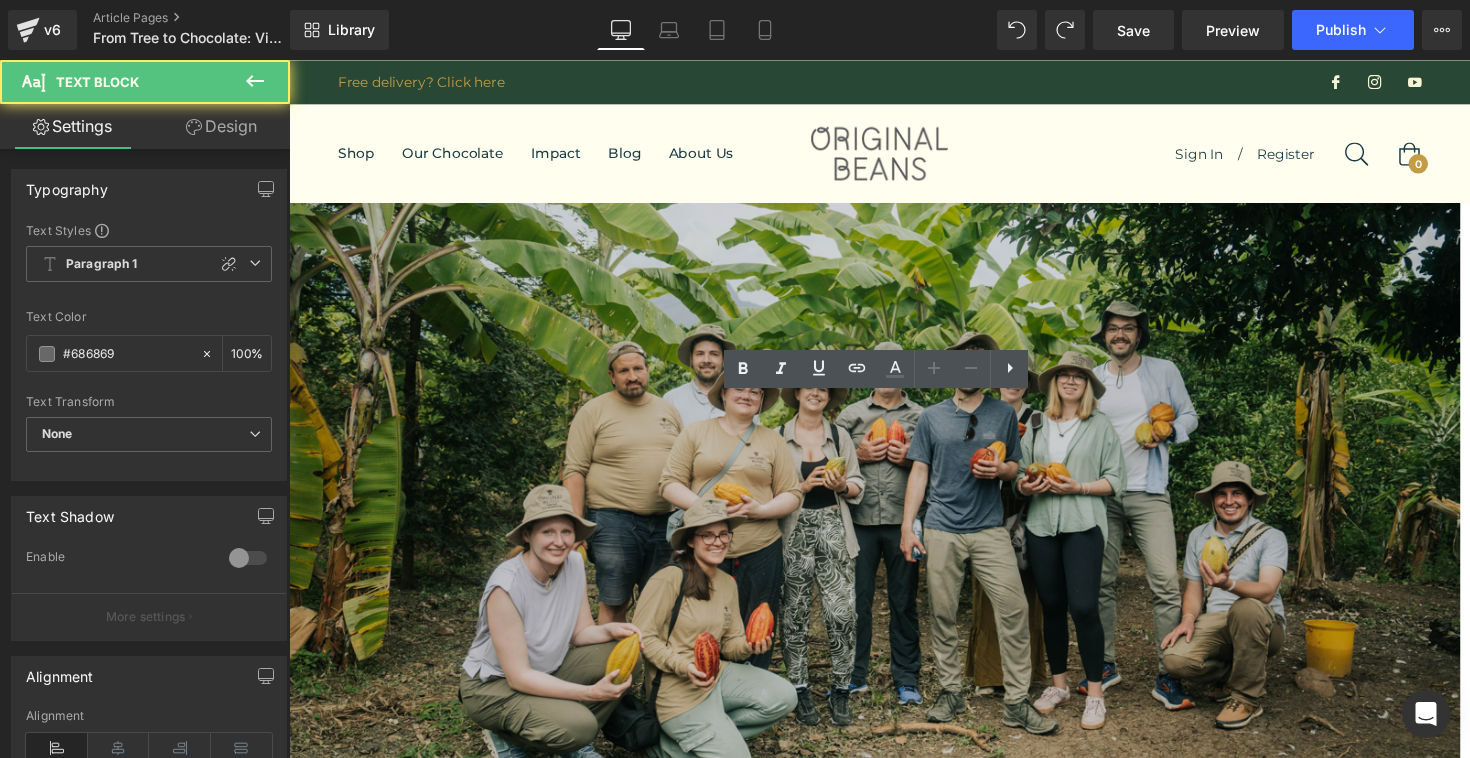 type 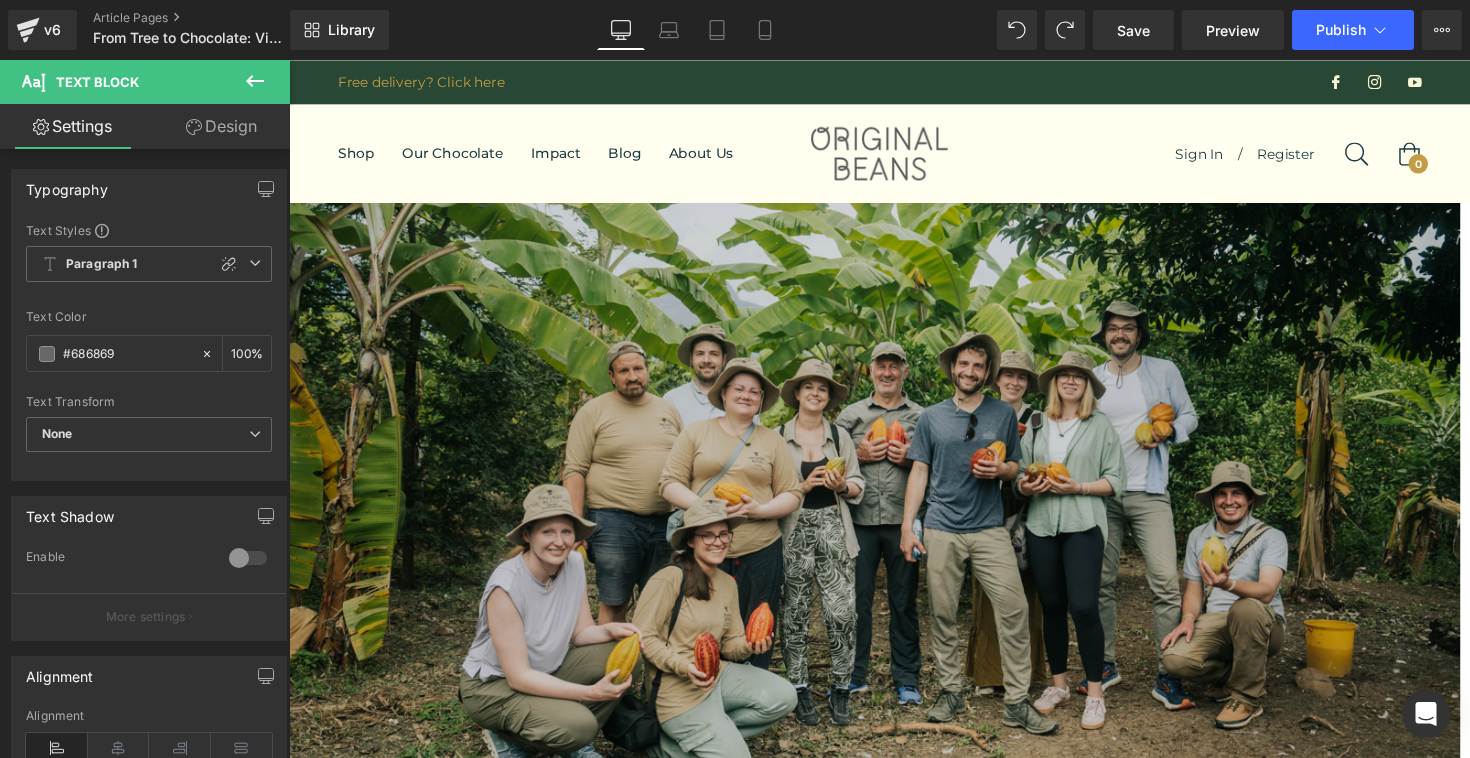 click at bounding box center (889, 1995) 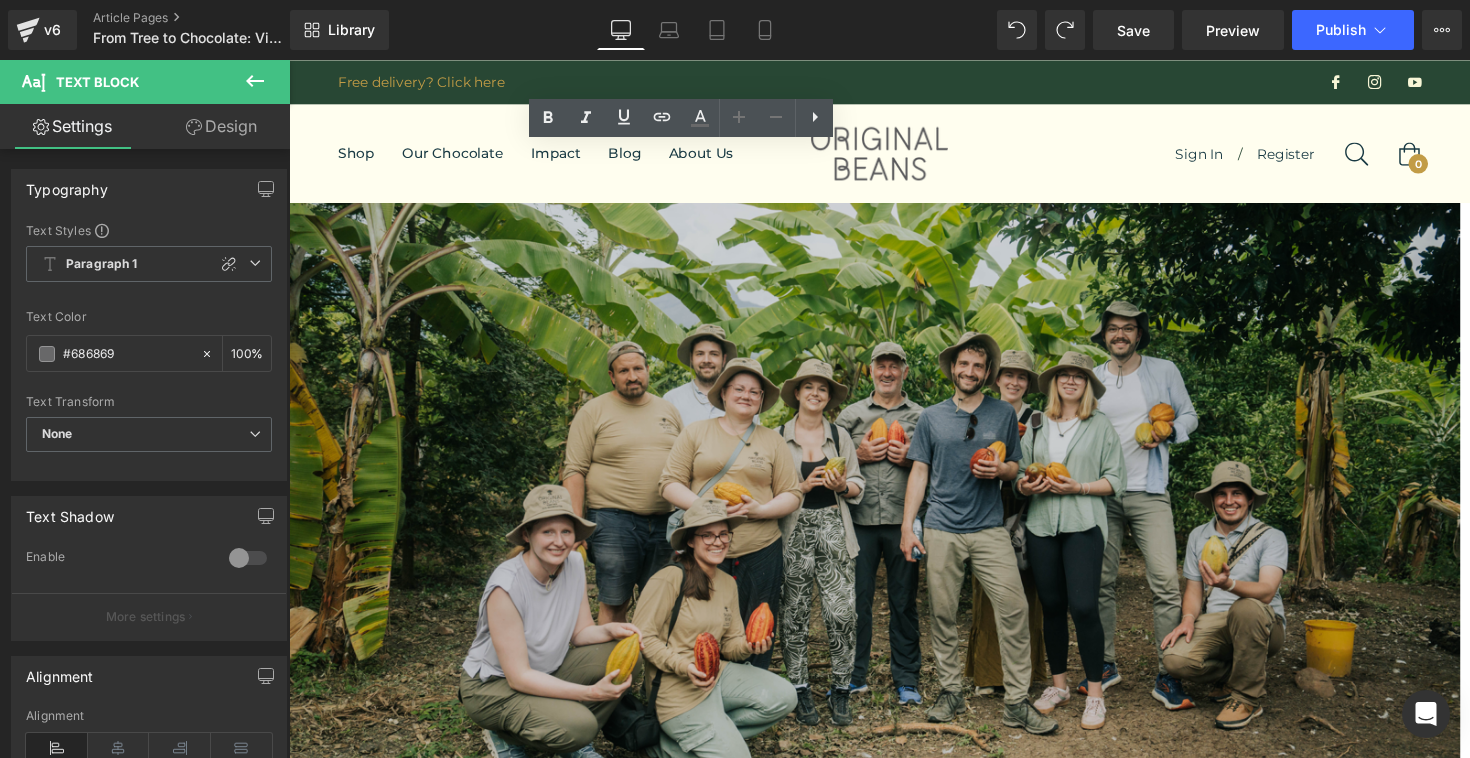 click on "Image         Thank you  to Mandy & Eva-Marie (Lauenstein Confisserie), Maximilian (Café Ertl), Luise (Gewinnerin Compote Complot, Söl’ring-Hof Sylt), Michaela (Deutsche Meisterin der Konditoren), Michaela & Christian (Das Schokoladenhotel), Johannes & Tatjana (Storath Confiserie), Lukas (Patisserie Walter).  Text Block         Together, 100% regenerative. Text Block
Youtube         Sources Thomasetal2023catalogobis.pdf https://www.procacaoperu.org/ Amazonas GHG balance report 2024 final.pdf Text Block         check out our Foodprint 2024 Button         Row         Row" at bounding box center [889, 1118] 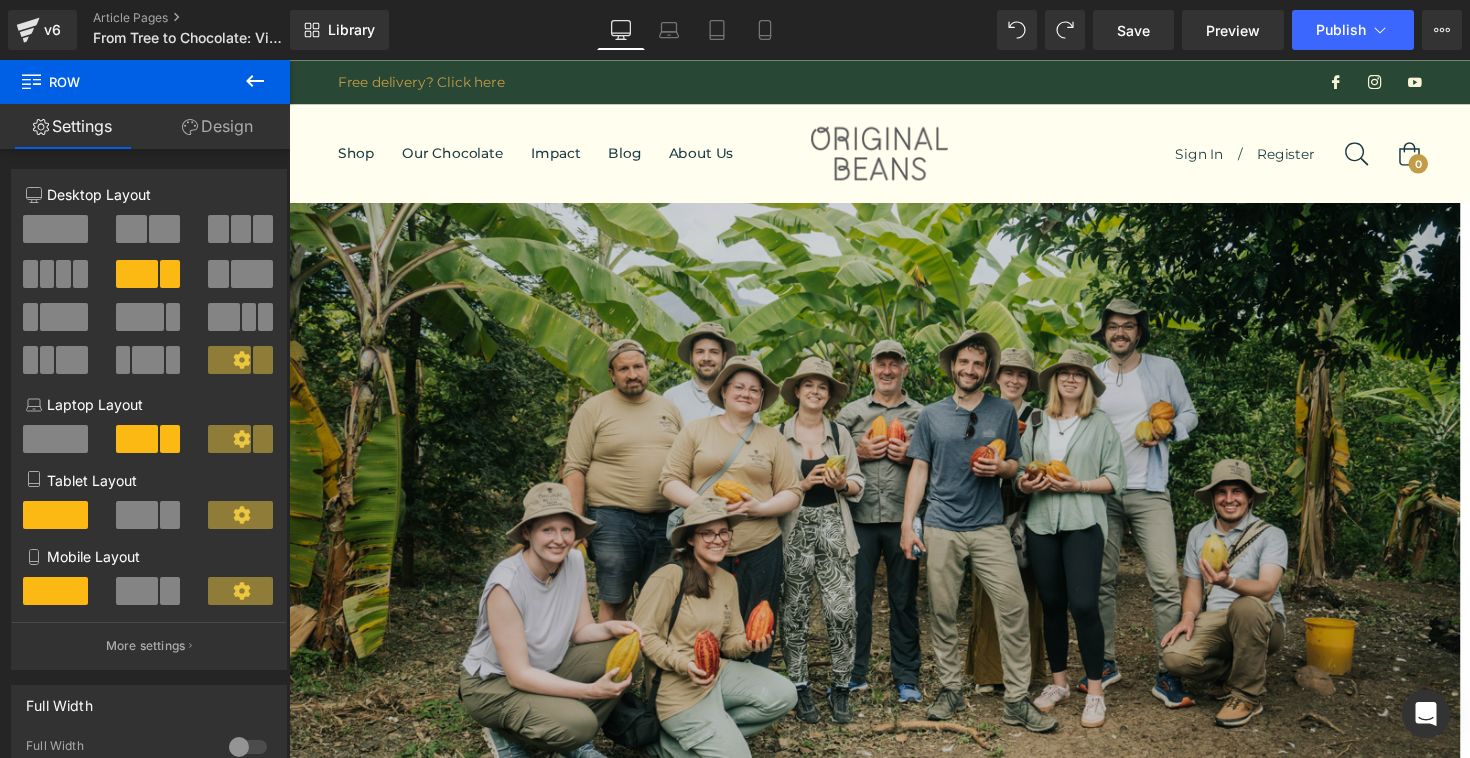 scroll, scrollTop: 5612, scrollLeft: 0, axis: vertical 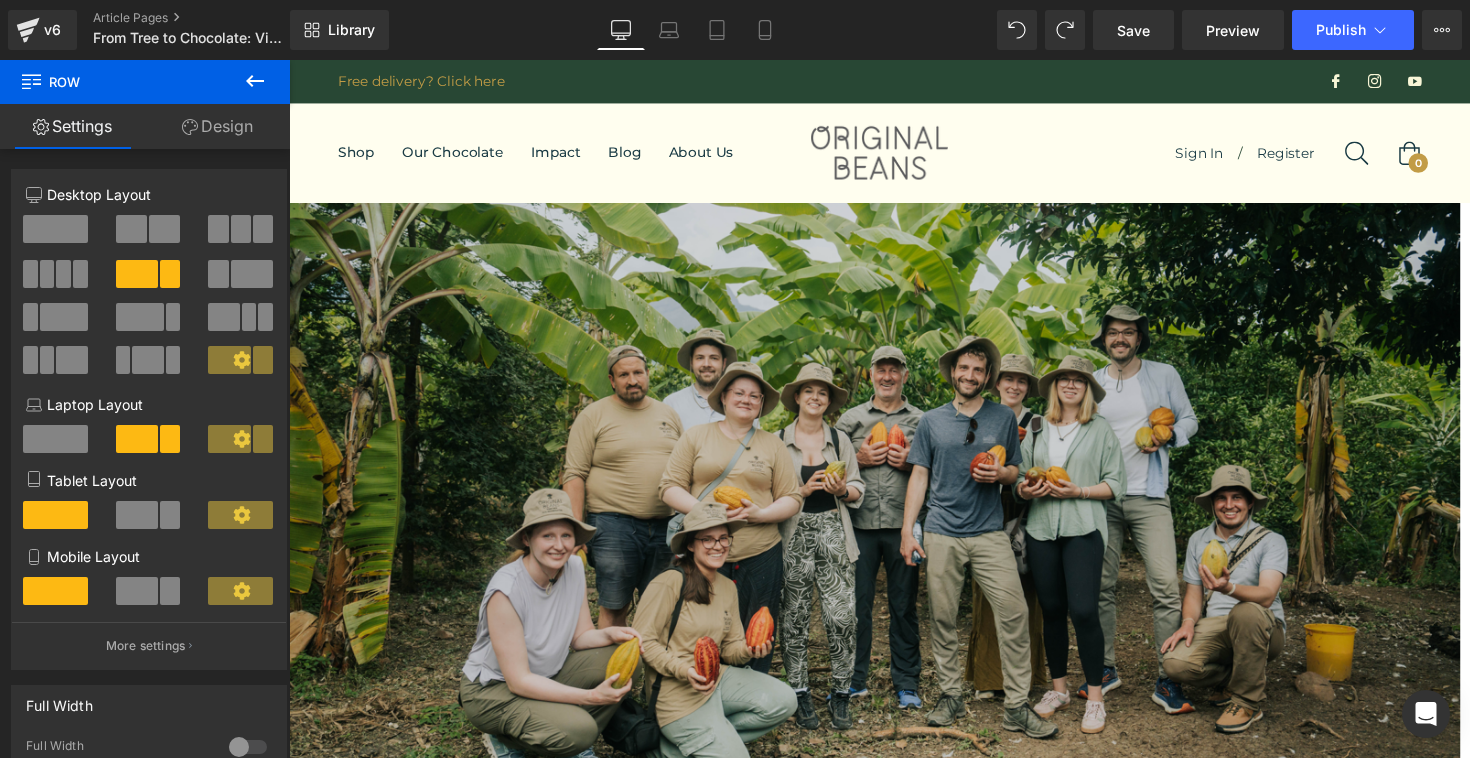 click on "Design" at bounding box center [217, 126] 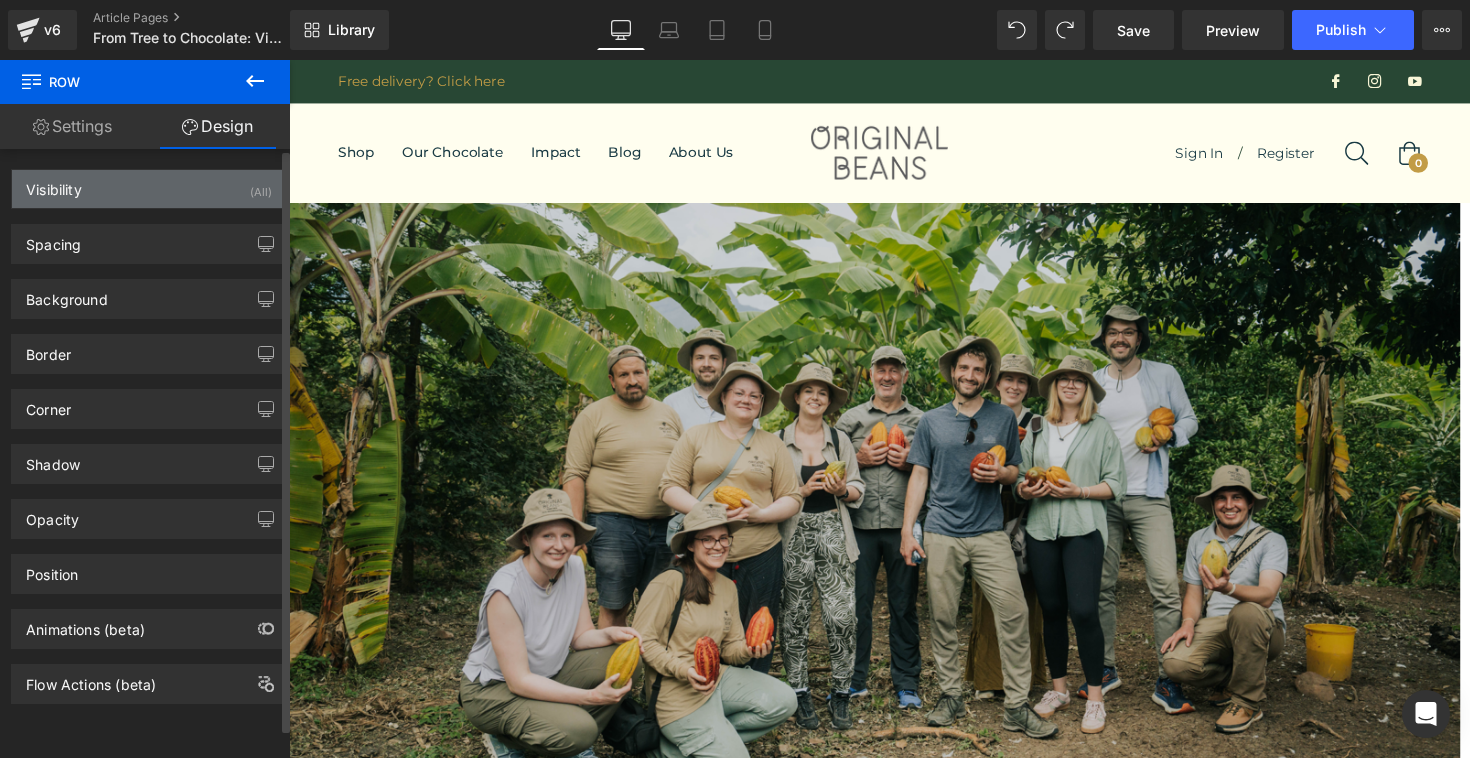 click on "Visibility
(All)" at bounding box center [149, 189] 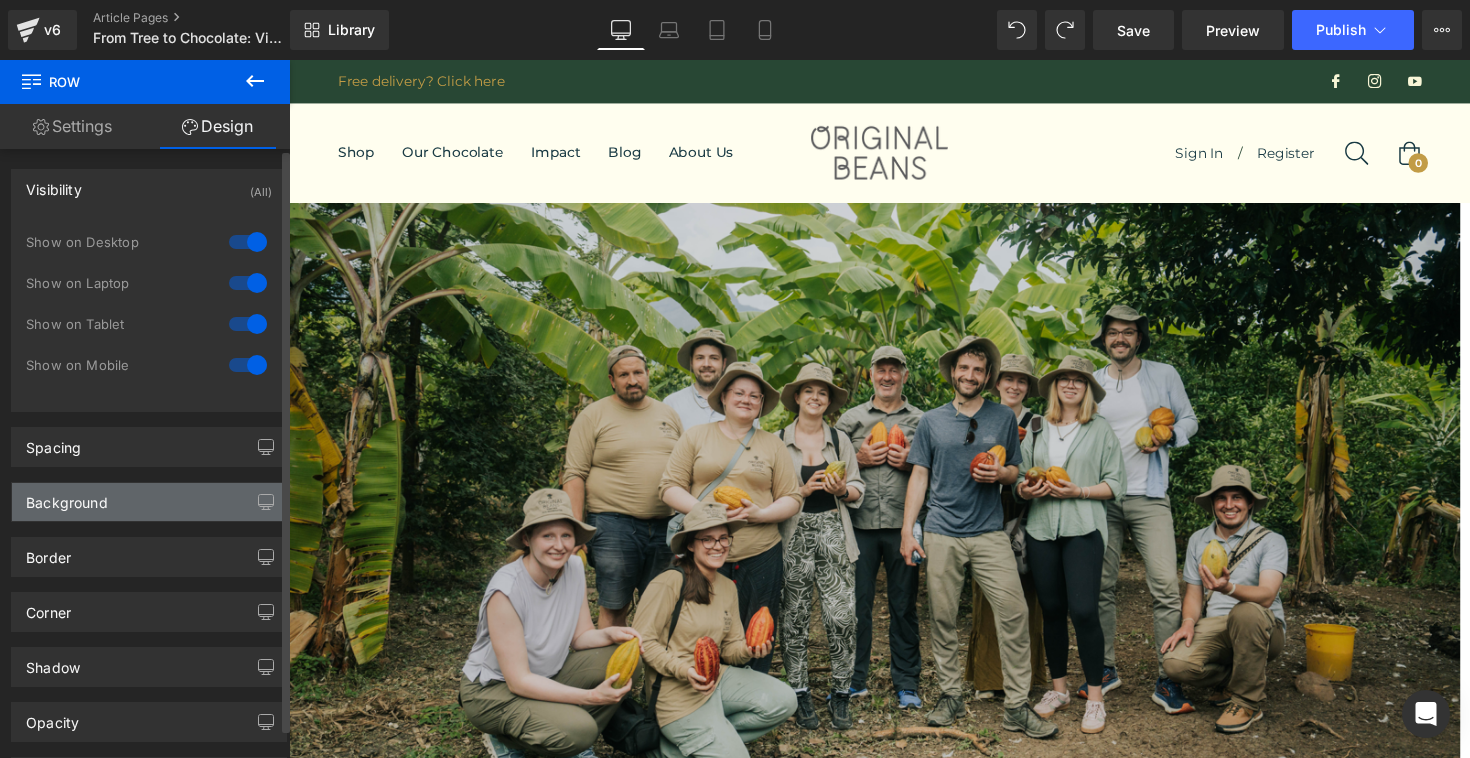 scroll, scrollTop: 206, scrollLeft: 0, axis: vertical 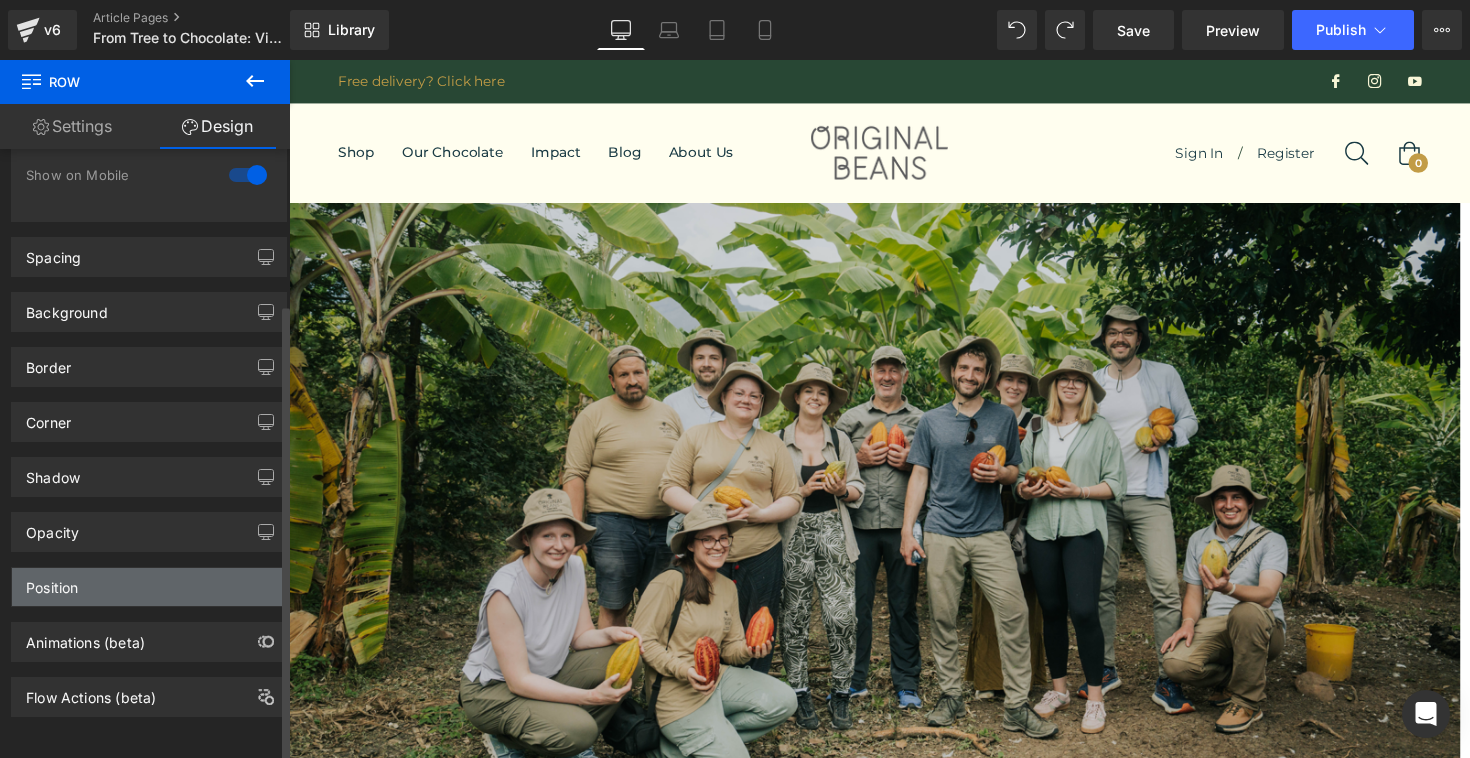 click on "Position" at bounding box center (149, 587) 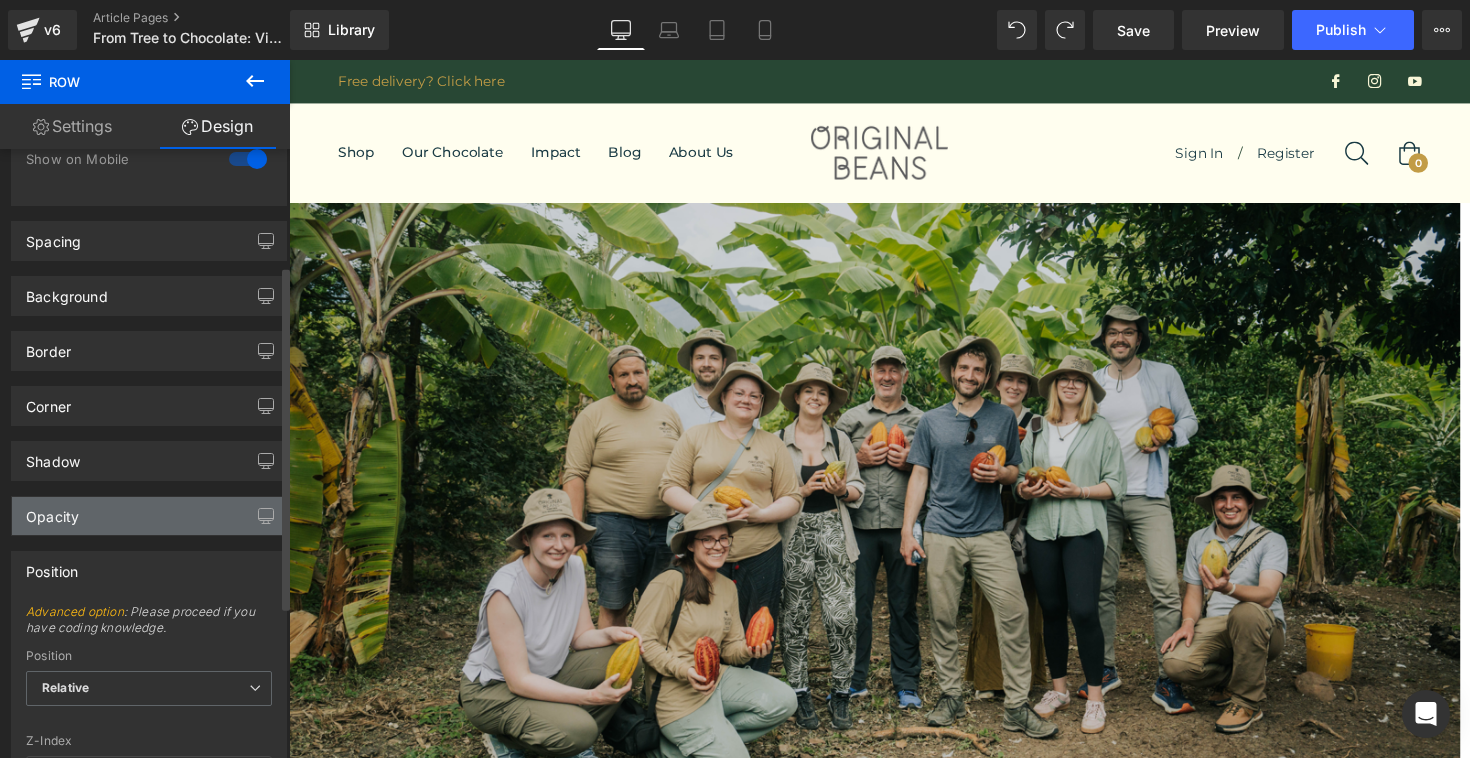click on "Opacity" at bounding box center (149, 516) 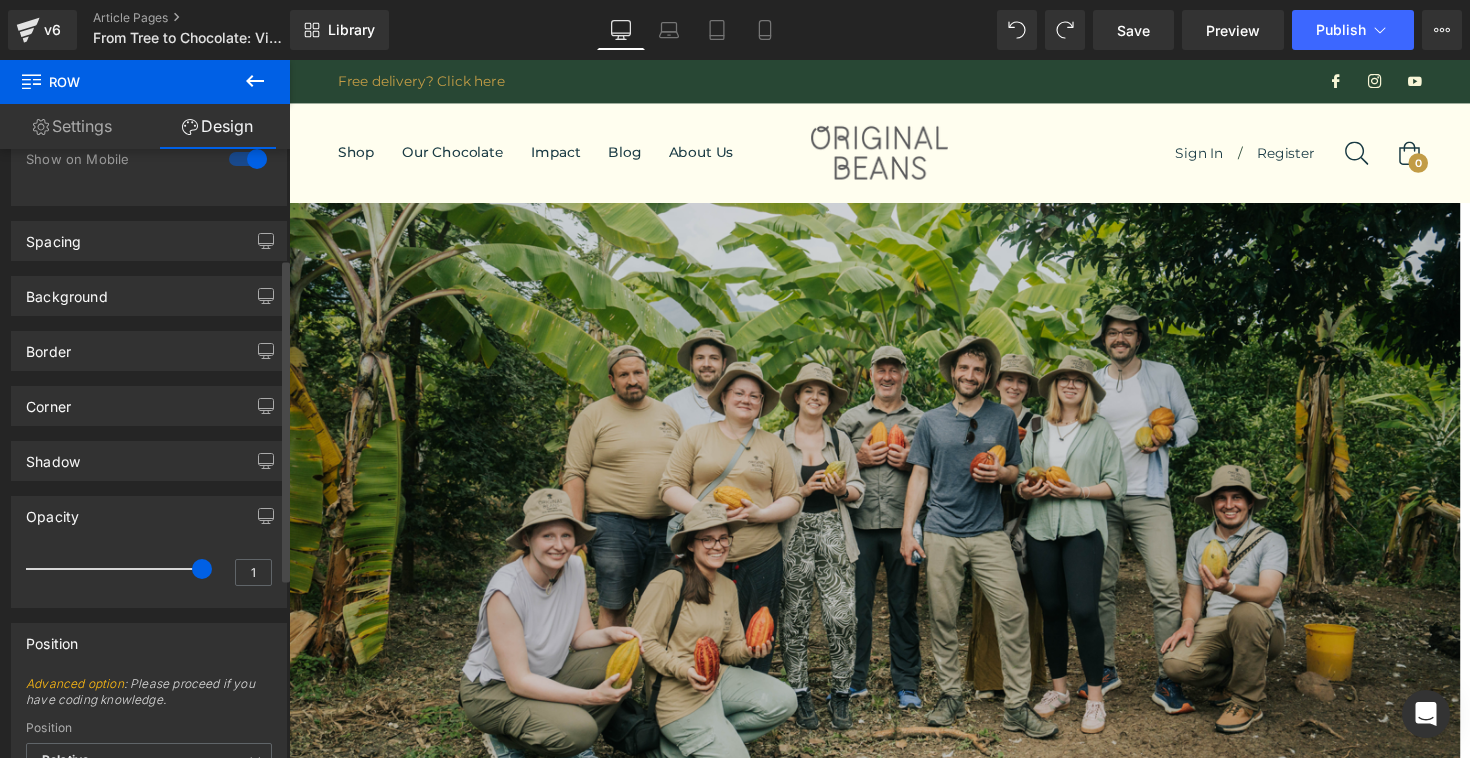 click on "Opacity
1 1" at bounding box center [149, 544] 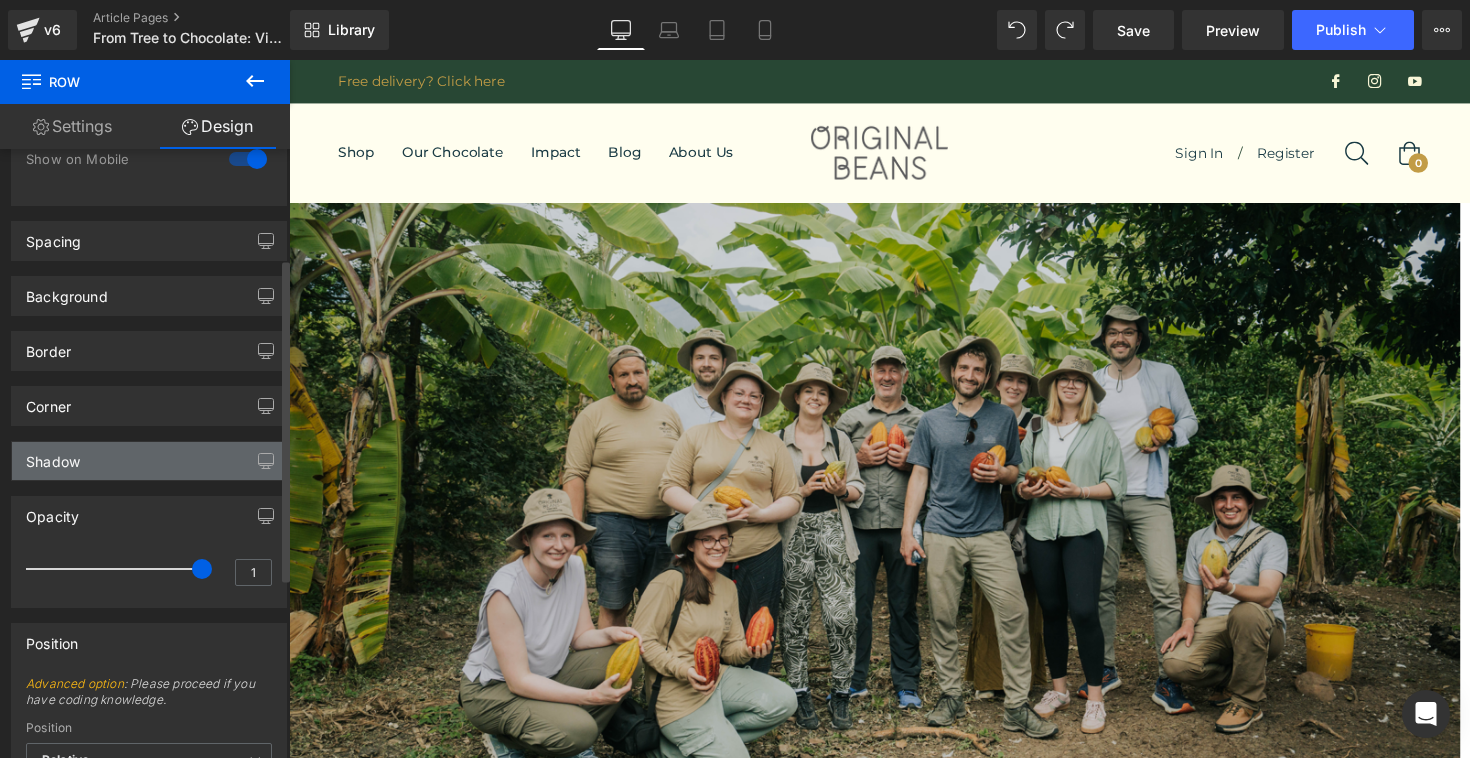click on "Shadow" at bounding box center (149, 461) 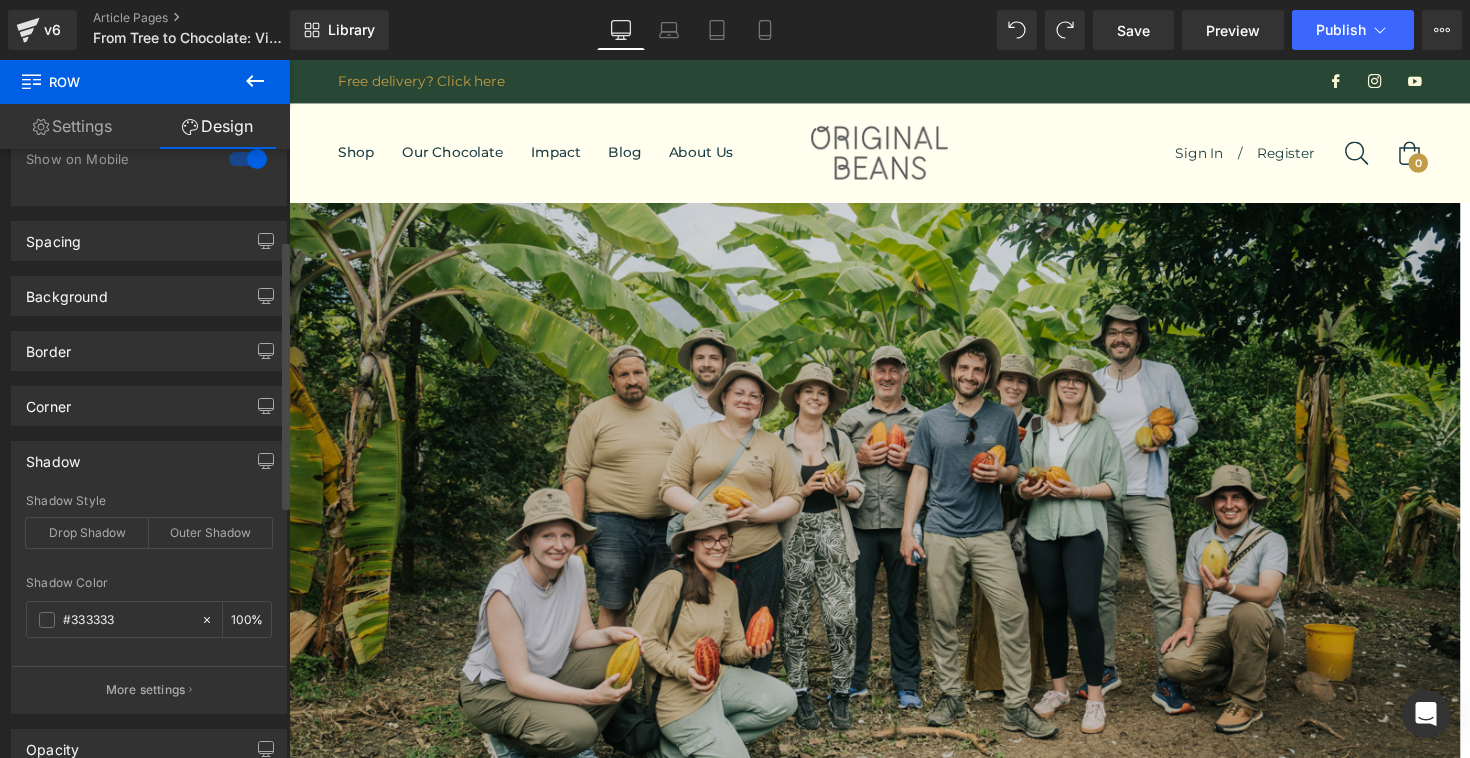 click on "Shadow
Shadow Style Drop Shadow Outer Shadow
#333333 Shadow Color #333333 100 %
More settings" at bounding box center (149, 570) 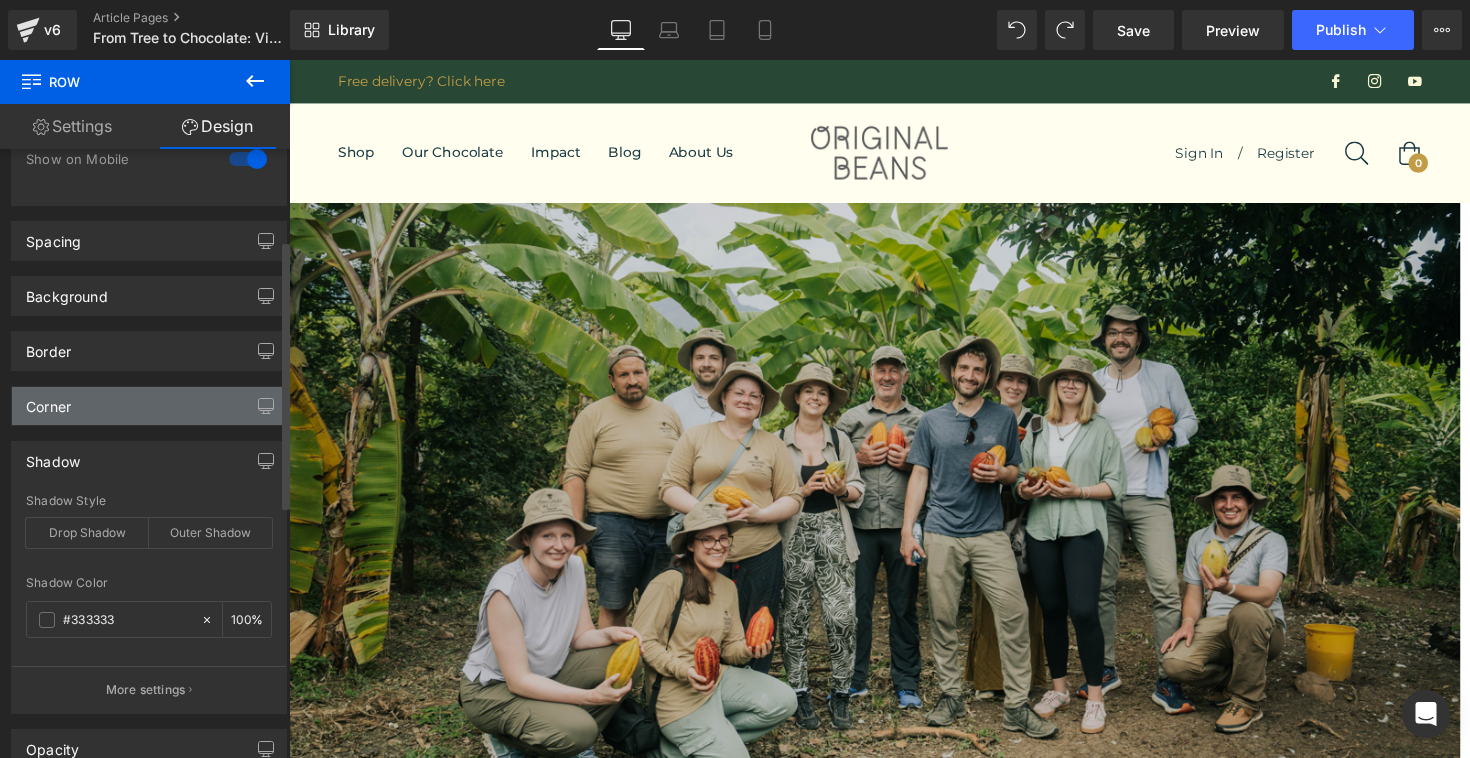 click on "Corner" at bounding box center (149, 406) 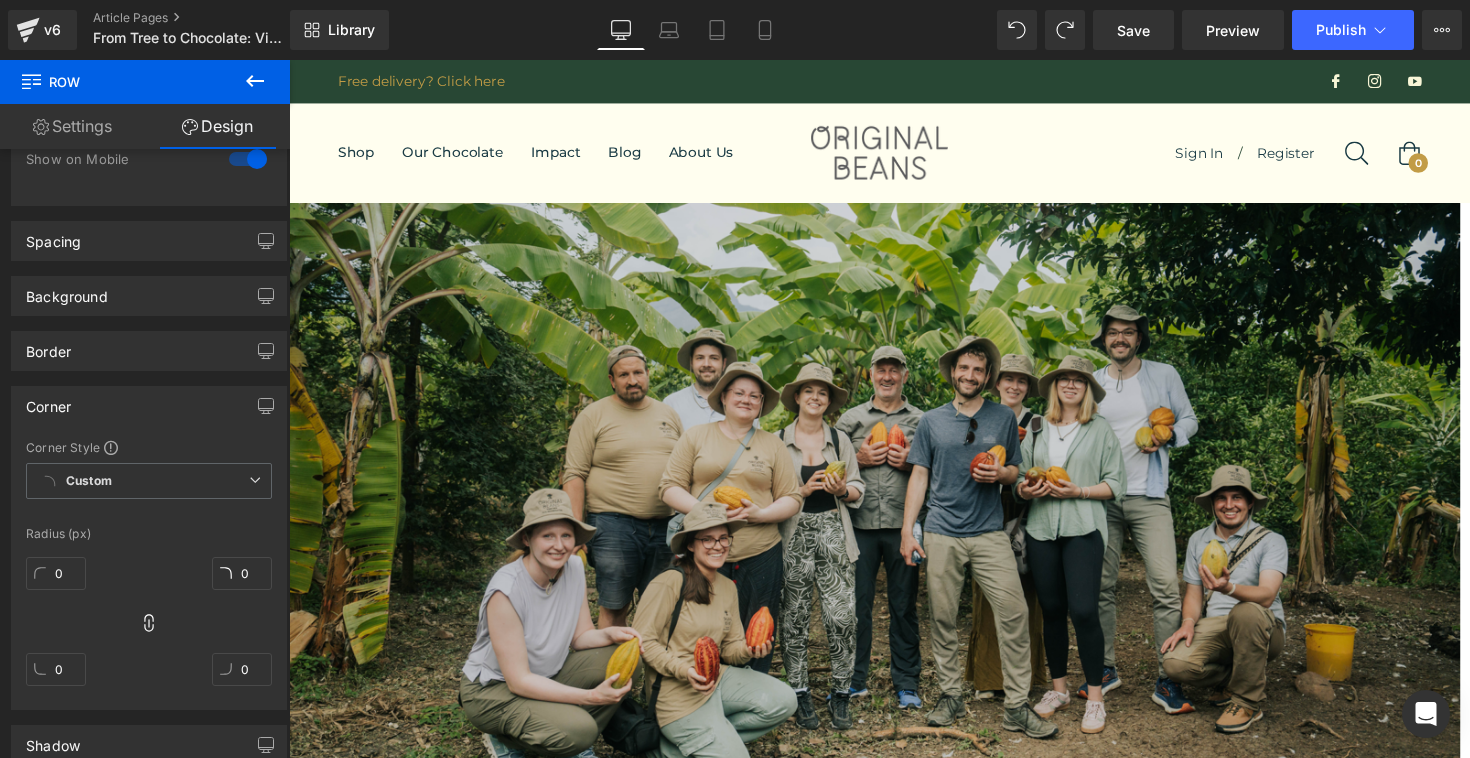 click on "check out our Foodprint 2024" at bounding box center [889, 2056] 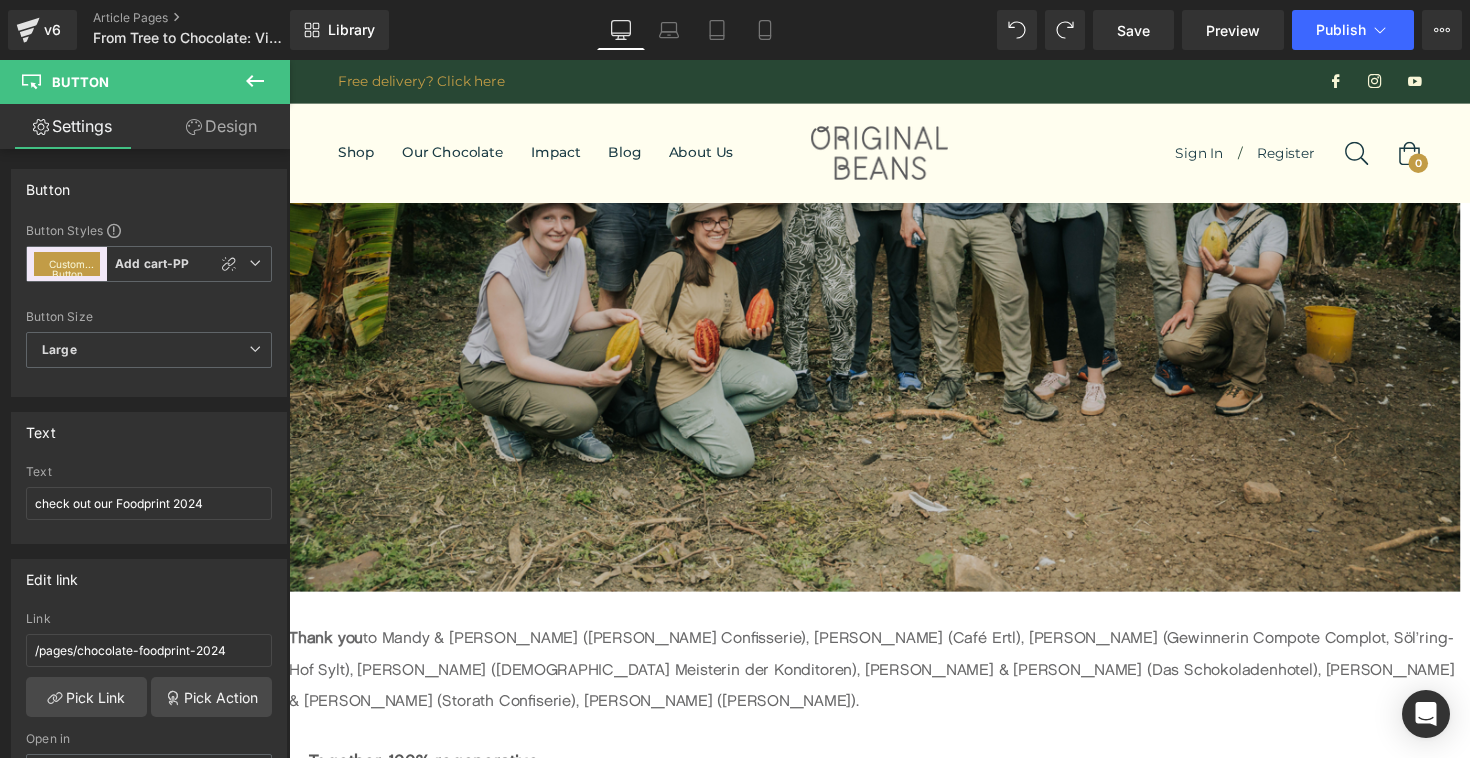 scroll, scrollTop: 5950, scrollLeft: 0, axis: vertical 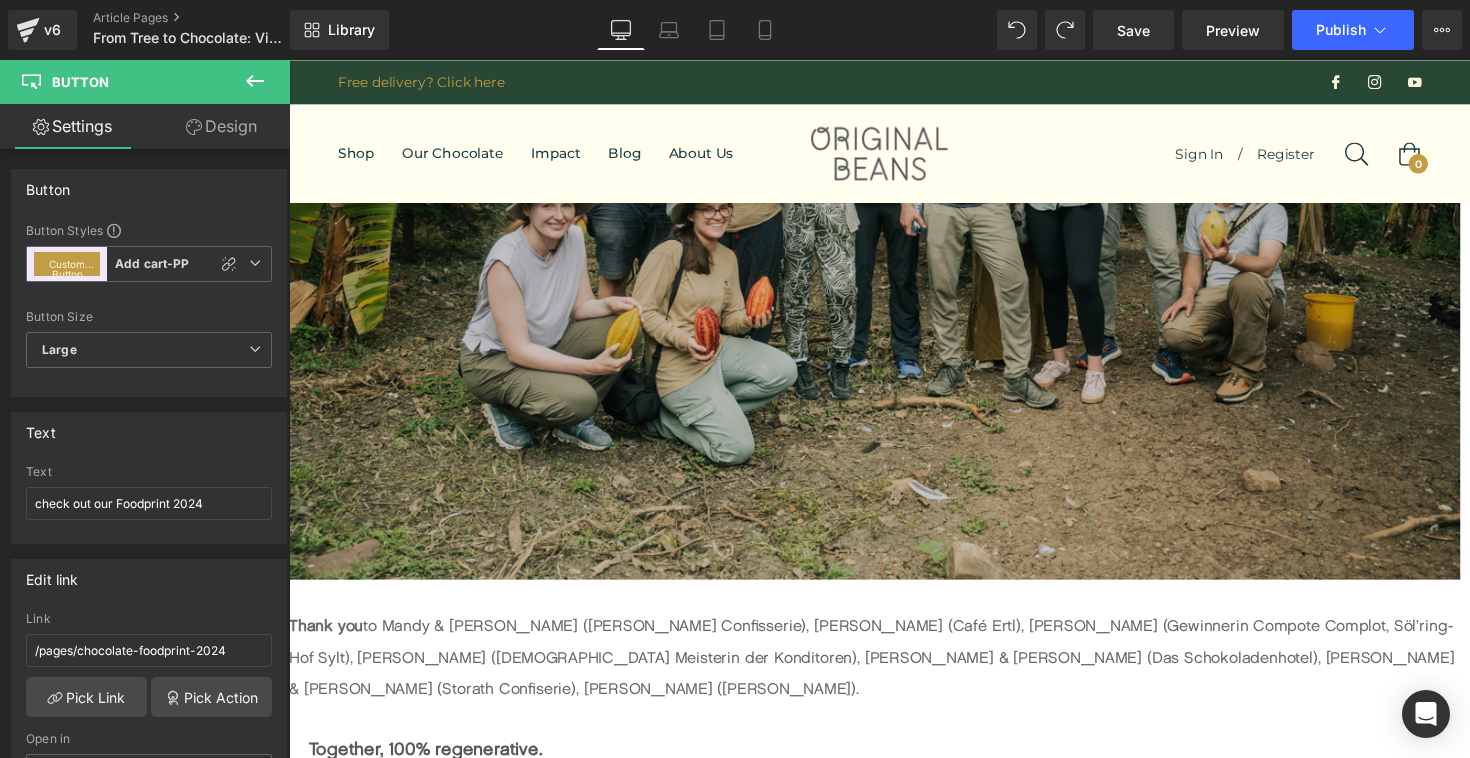 click on "BEST SELLER" at bounding box center [894, 2498] 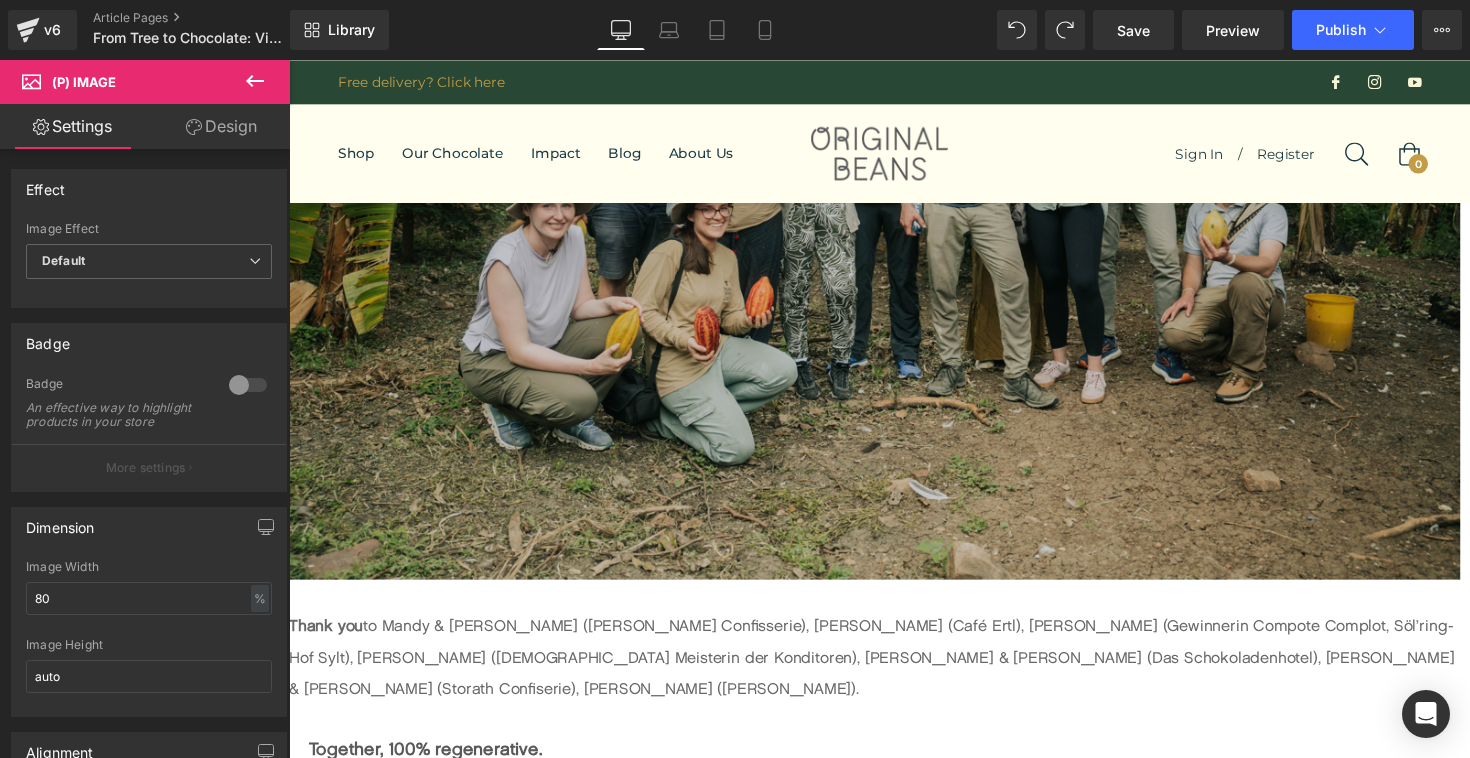 click on "(P) Image" at bounding box center (289, 60) 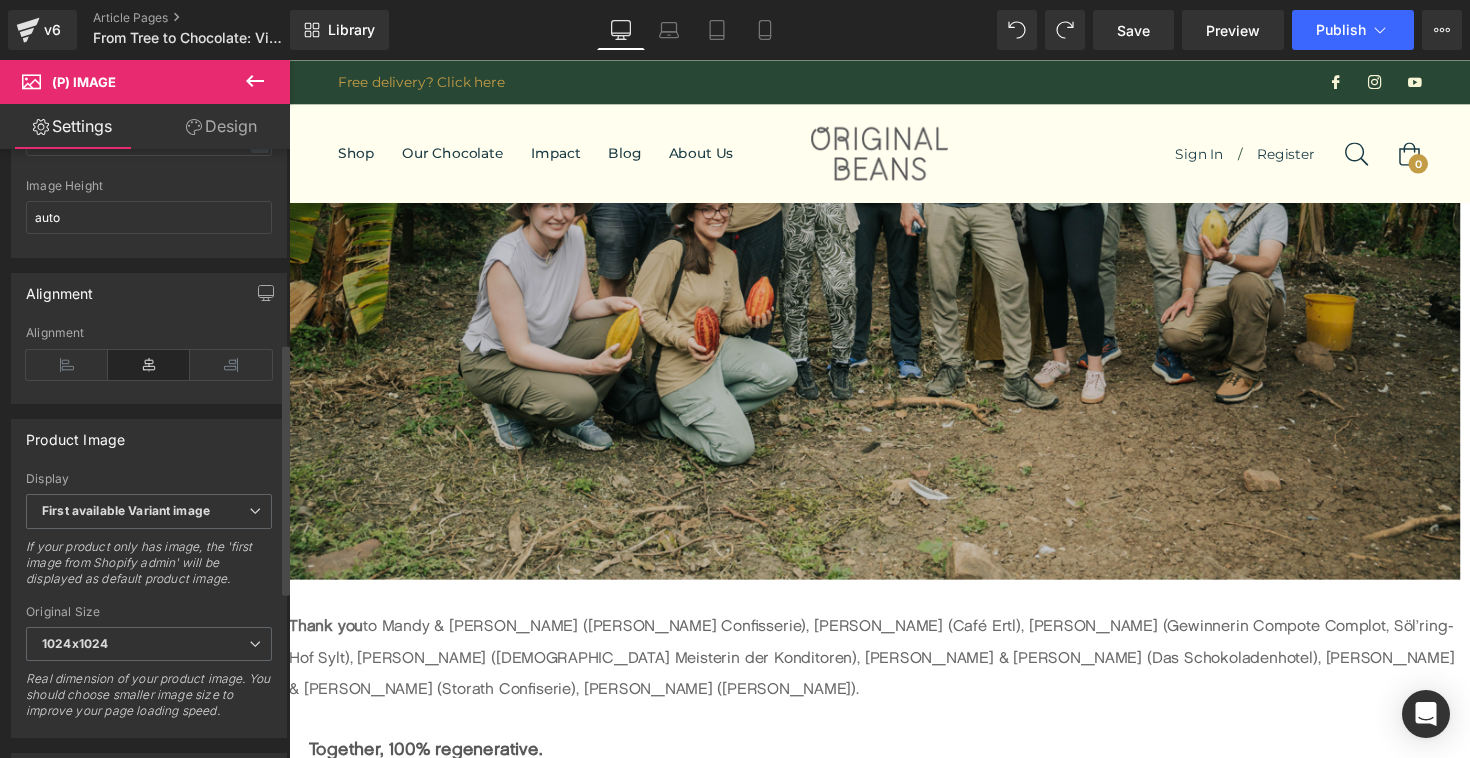 scroll, scrollTop: 477, scrollLeft: 0, axis: vertical 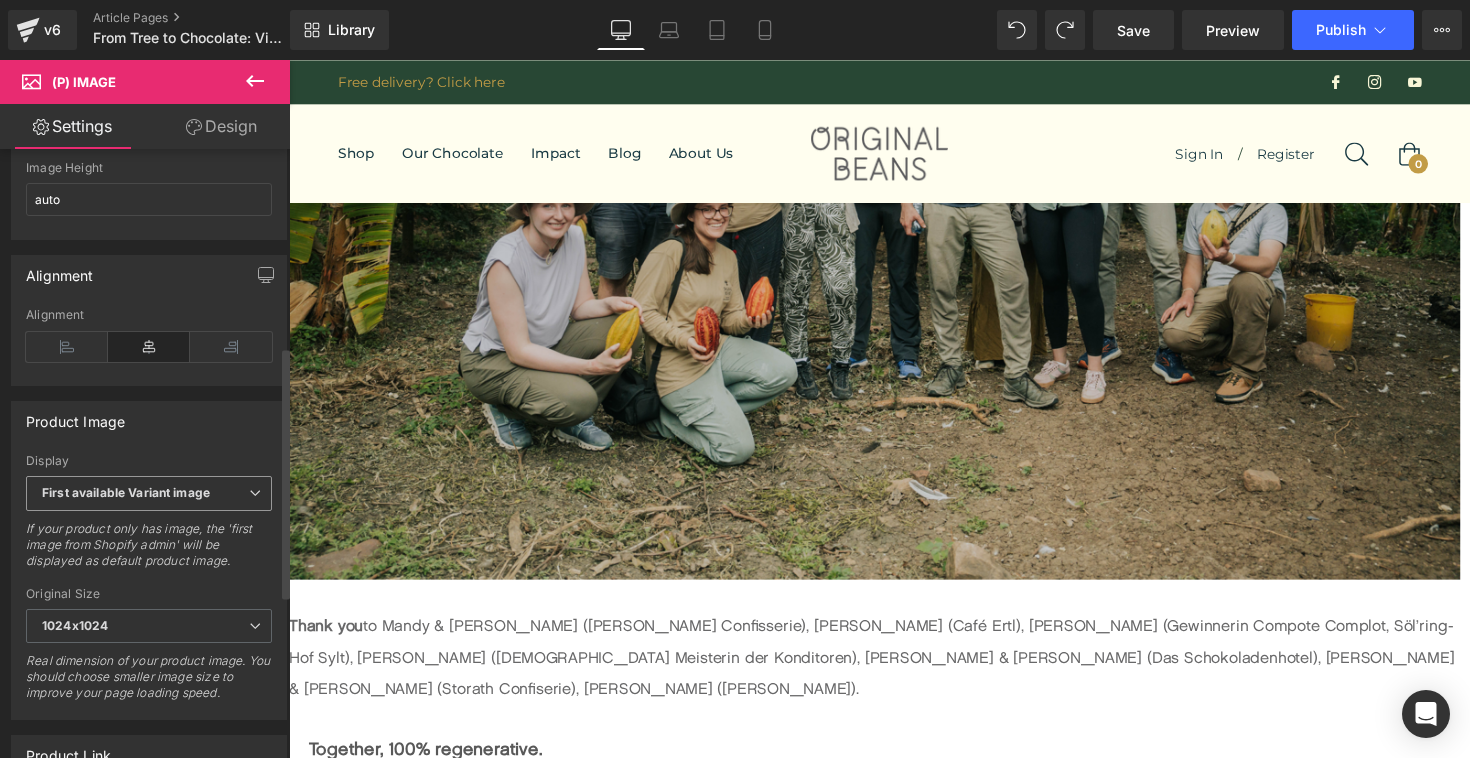 click on "First available Variant image" at bounding box center [126, 492] 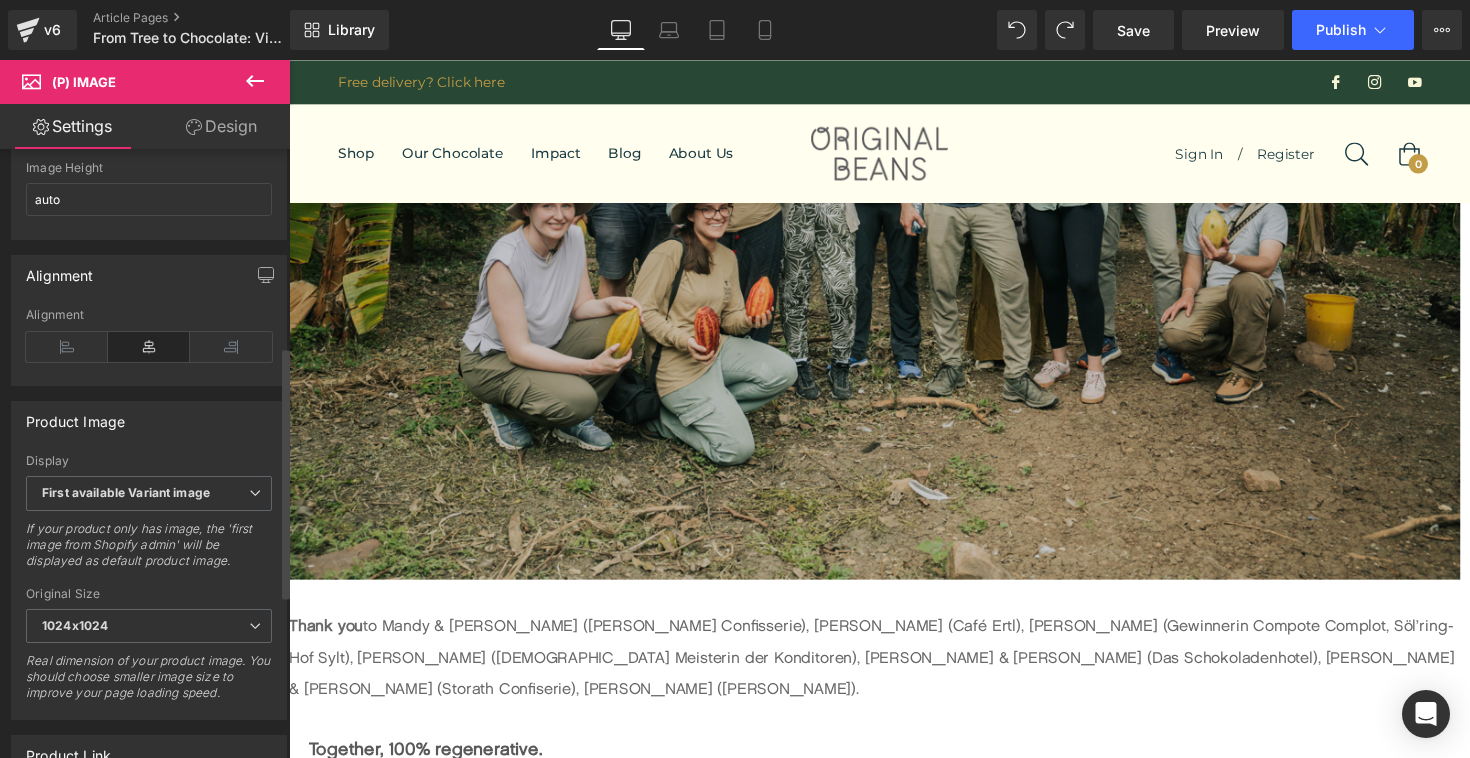 click on "Product Image First available Variant image First image from Shopify admin First video from Shopify admin First 3D model from Shopify admin Display
First available Variant image
First available Variant image First image from Shopify admin First video from Shopify admin First 3D model from Shopify admin If your product only has image, the 'first image from Shopify admin' will be displayed as default product image.  Small (100x100) Medium (240x240) Large (480x480) Large (600x600) 1024x1024 2048x2048 Original Size
1024x1024
Small (100x100) Medium (240x240) Large (480x480) Large (600x600) 1024x1024 2048x2048 Real dimension of your product image. You should choose smaller image size to improve your page loading speed." at bounding box center [149, 561] 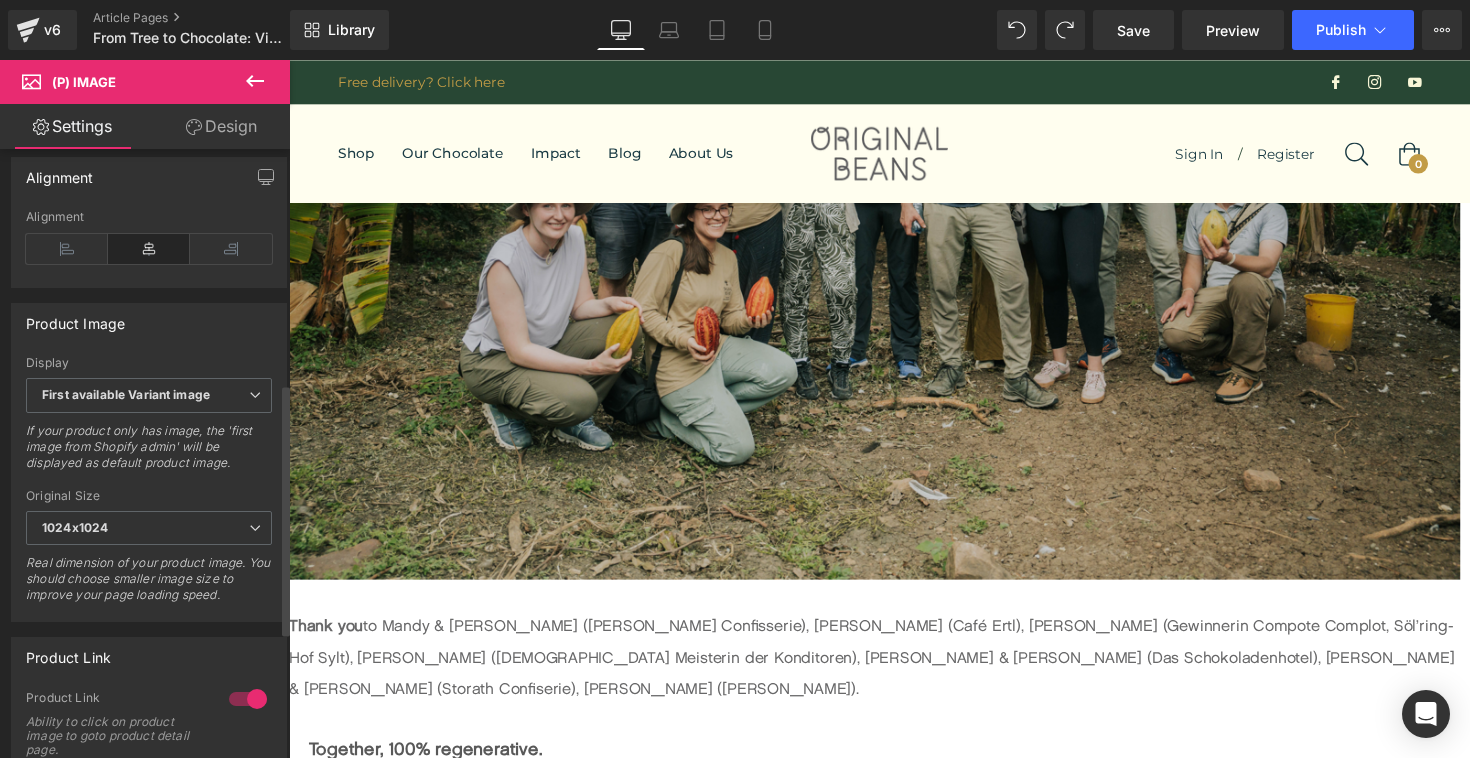 scroll, scrollTop: 580, scrollLeft: 0, axis: vertical 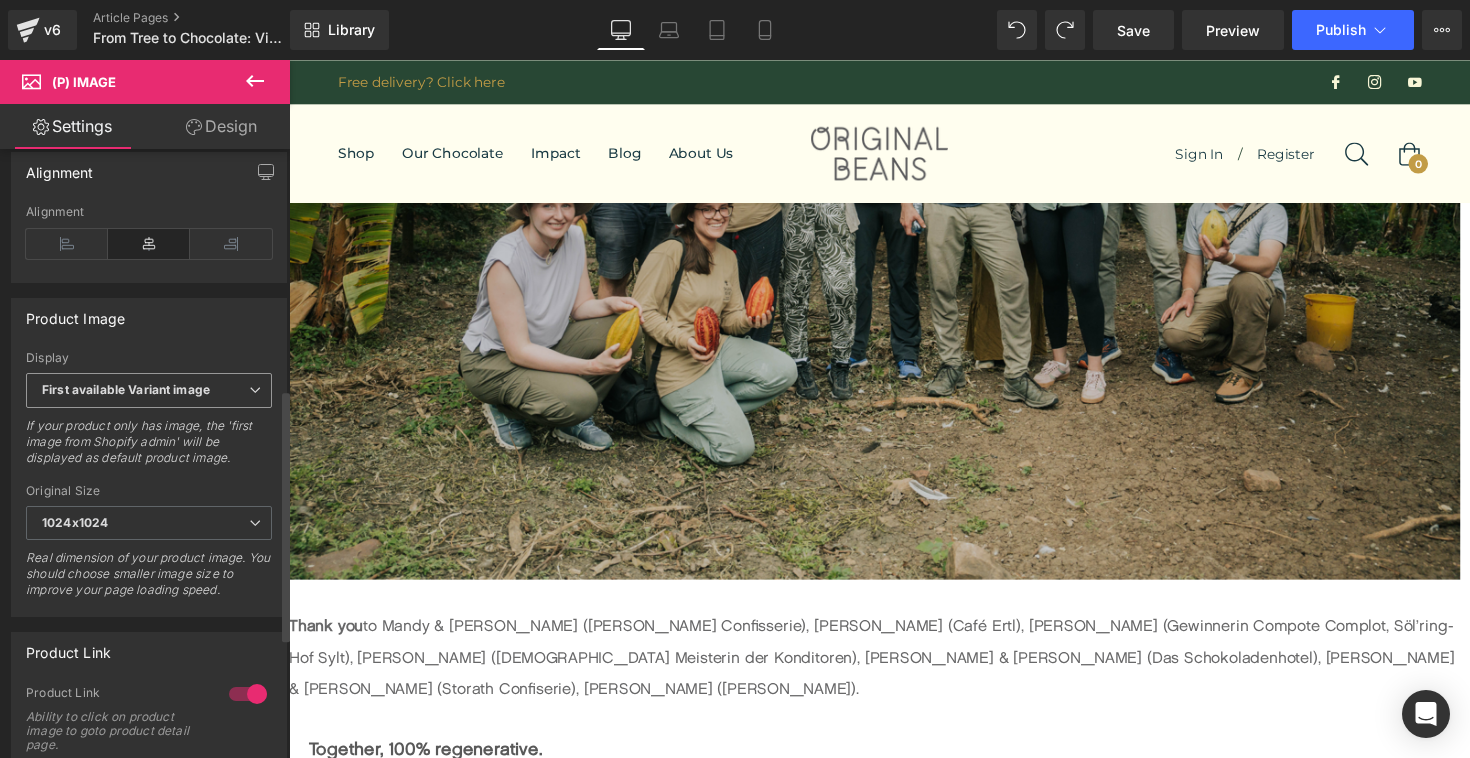 click on "First available Variant image" at bounding box center [126, 389] 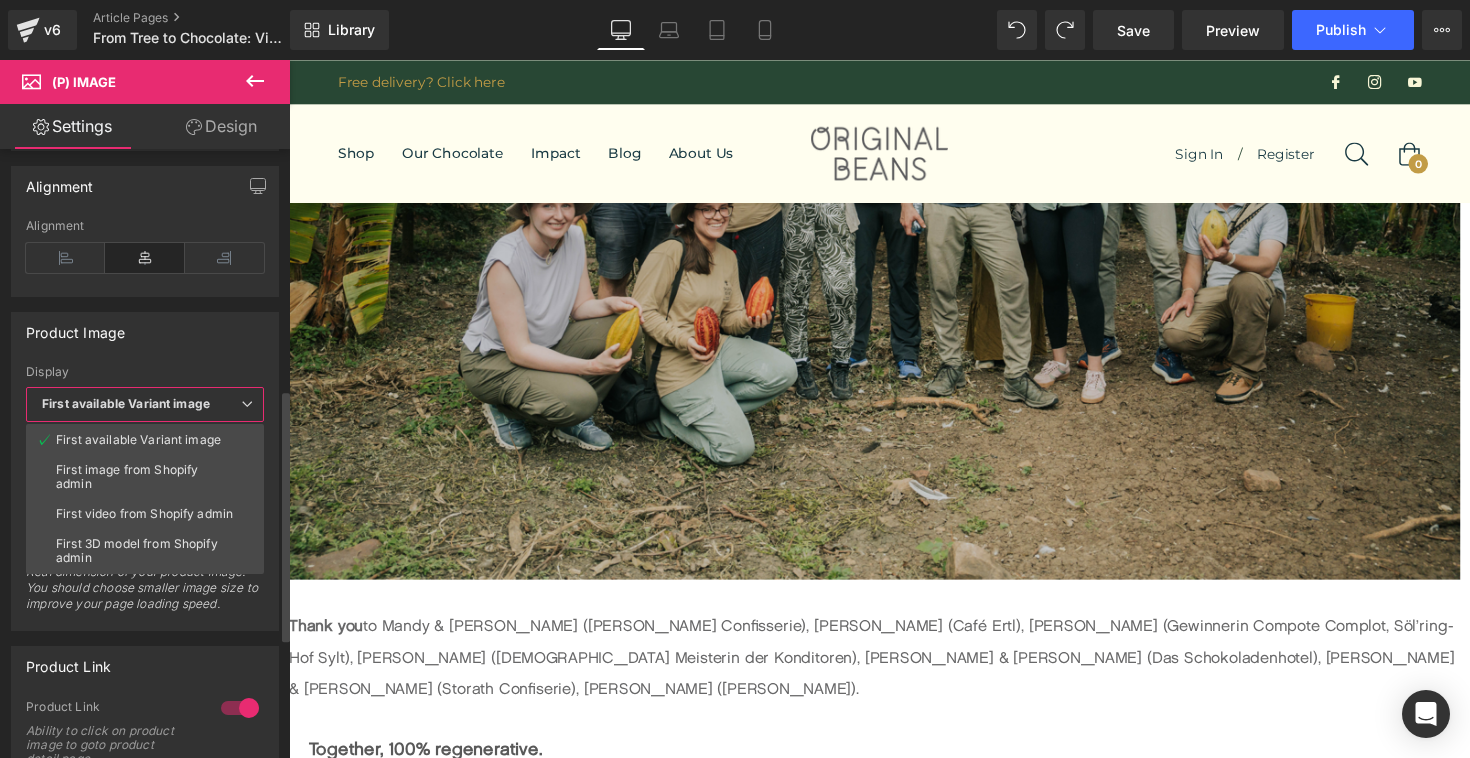 click on "Product Image" at bounding box center [145, 332] 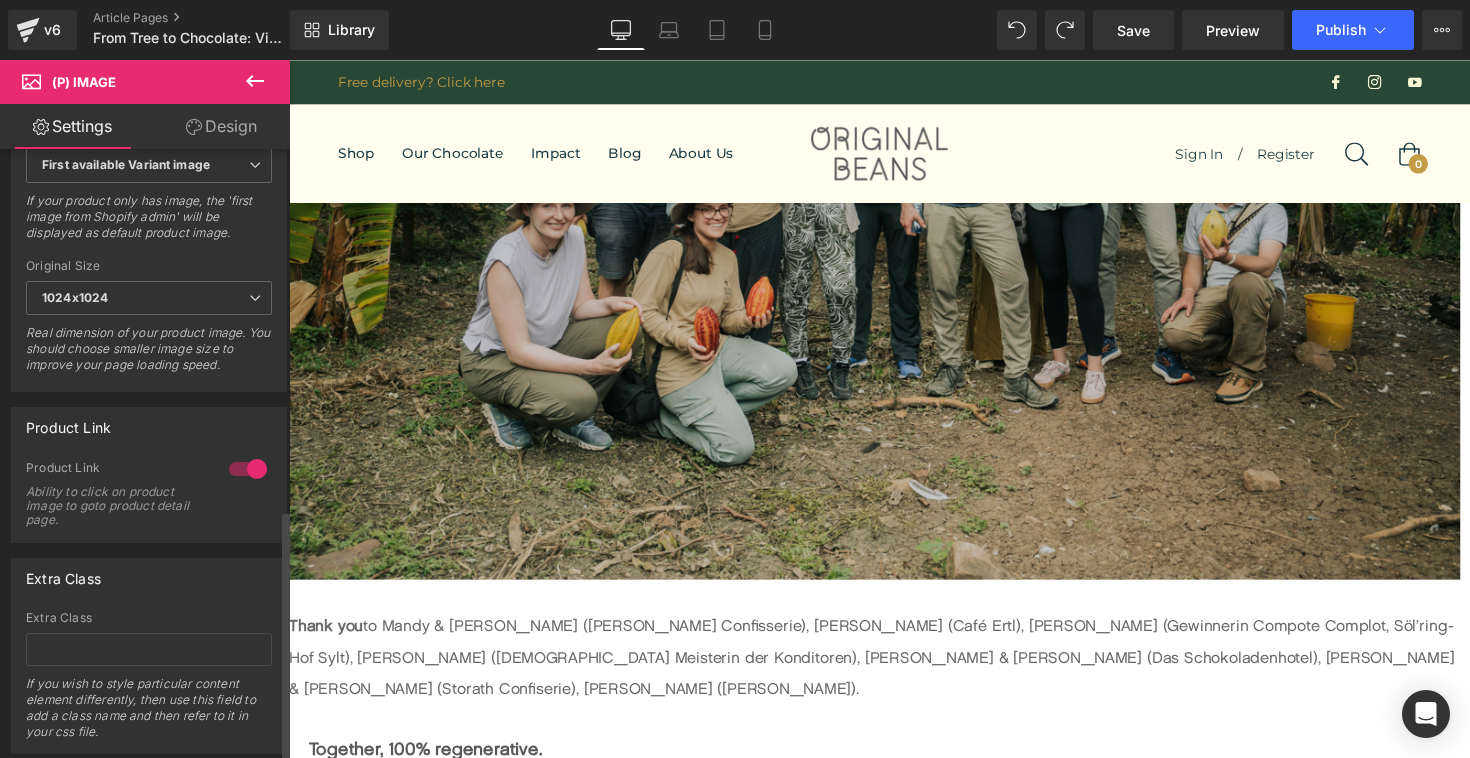 scroll, scrollTop: 871, scrollLeft: 0, axis: vertical 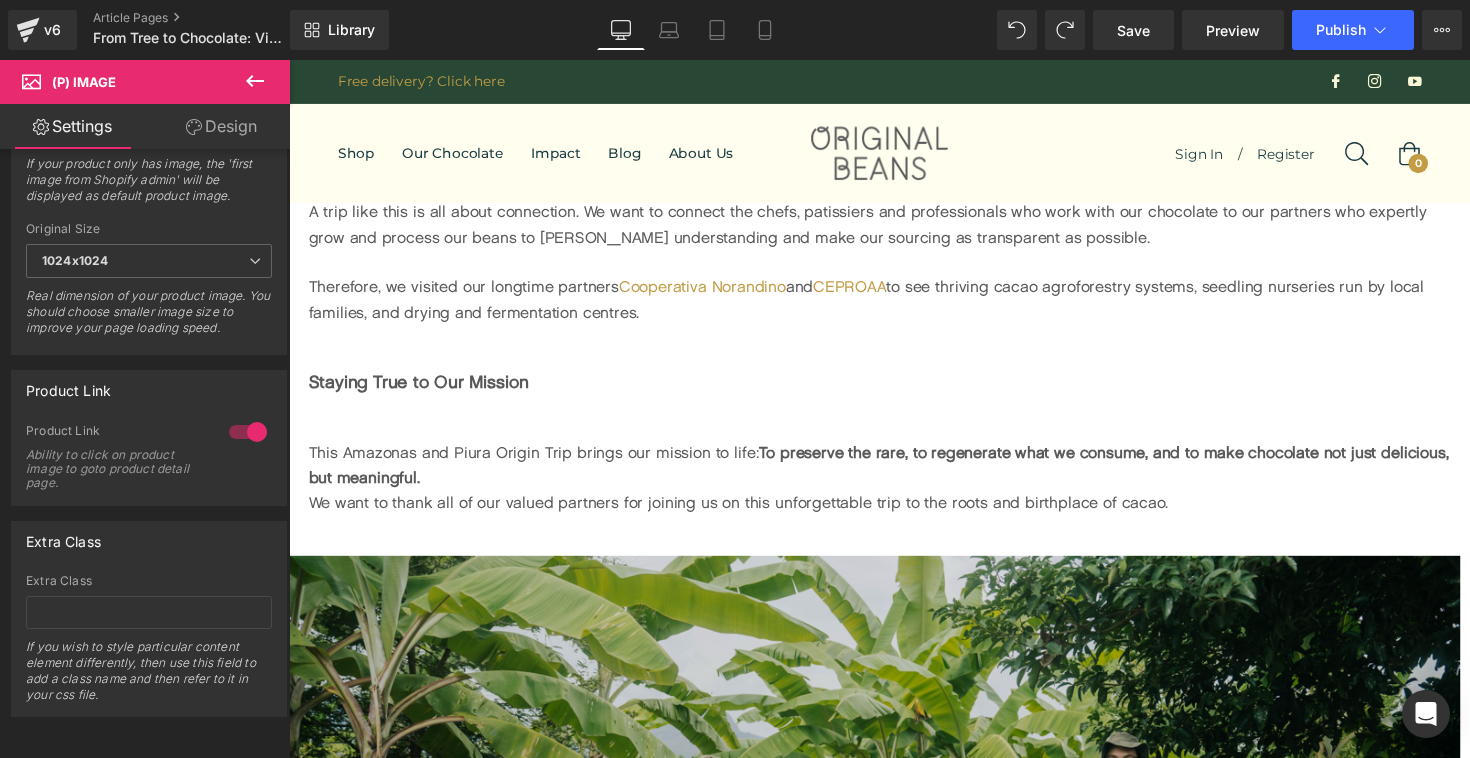 click on "Image         Thank you  to Mandy & Eva-Marie (Lauenstein Confisserie), Maximilian (Café Ertl), Luise (Gewinnerin Compote Complot, Söl’ring-Hof Sylt), Michaela (Deutsche Meisterin der Konditoren), Michaela & Christian (Das Schokoladenhotel), Johannes & Tatjana (Storath Confiserie), Lukas (Patisserie Walter).  Text Block         Together, 100% regenerative. Text Block
Youtube         Sources Thomasetal2023catalogobis.pdf https://www.procacaoperu.org/ Amazonas GHG balance report 2024 final.pdf Text Block         check out our Foodprint 2024 Button         Row         Row" at bounding box center [889, 1560] 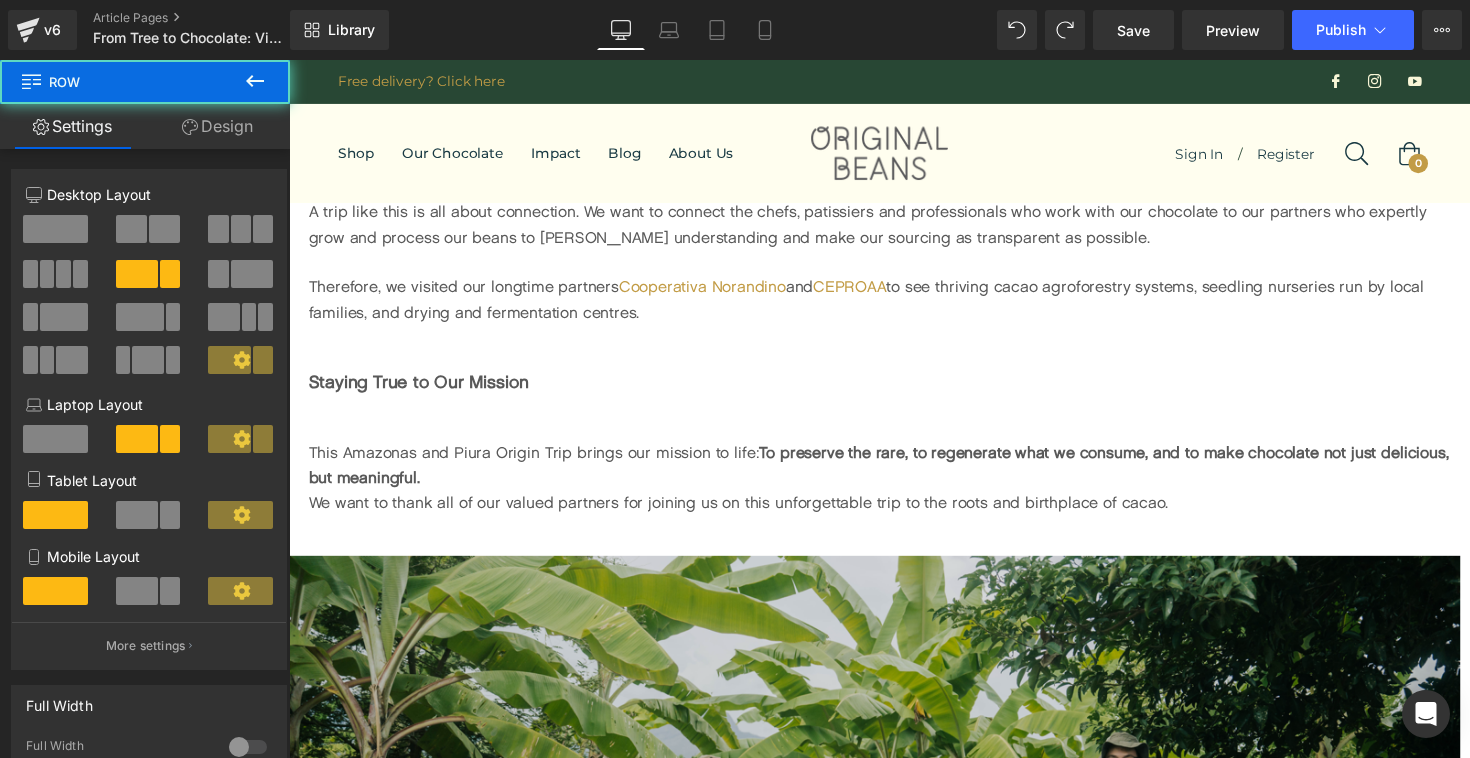 scroll, scrollTop: 5163, scrollLeft: 0, axis: vertical 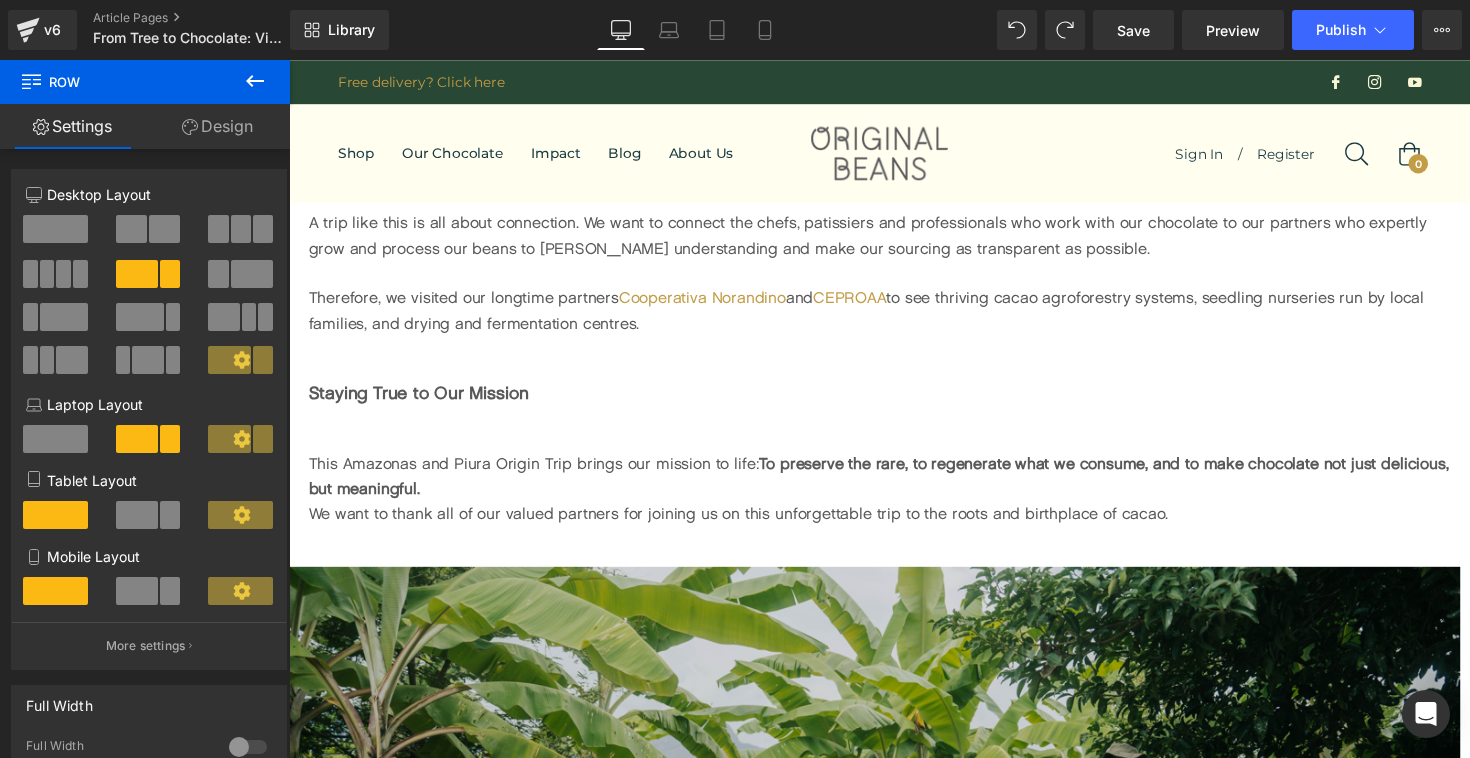 click on "Rendering Content" at bounding box center [735, 679] 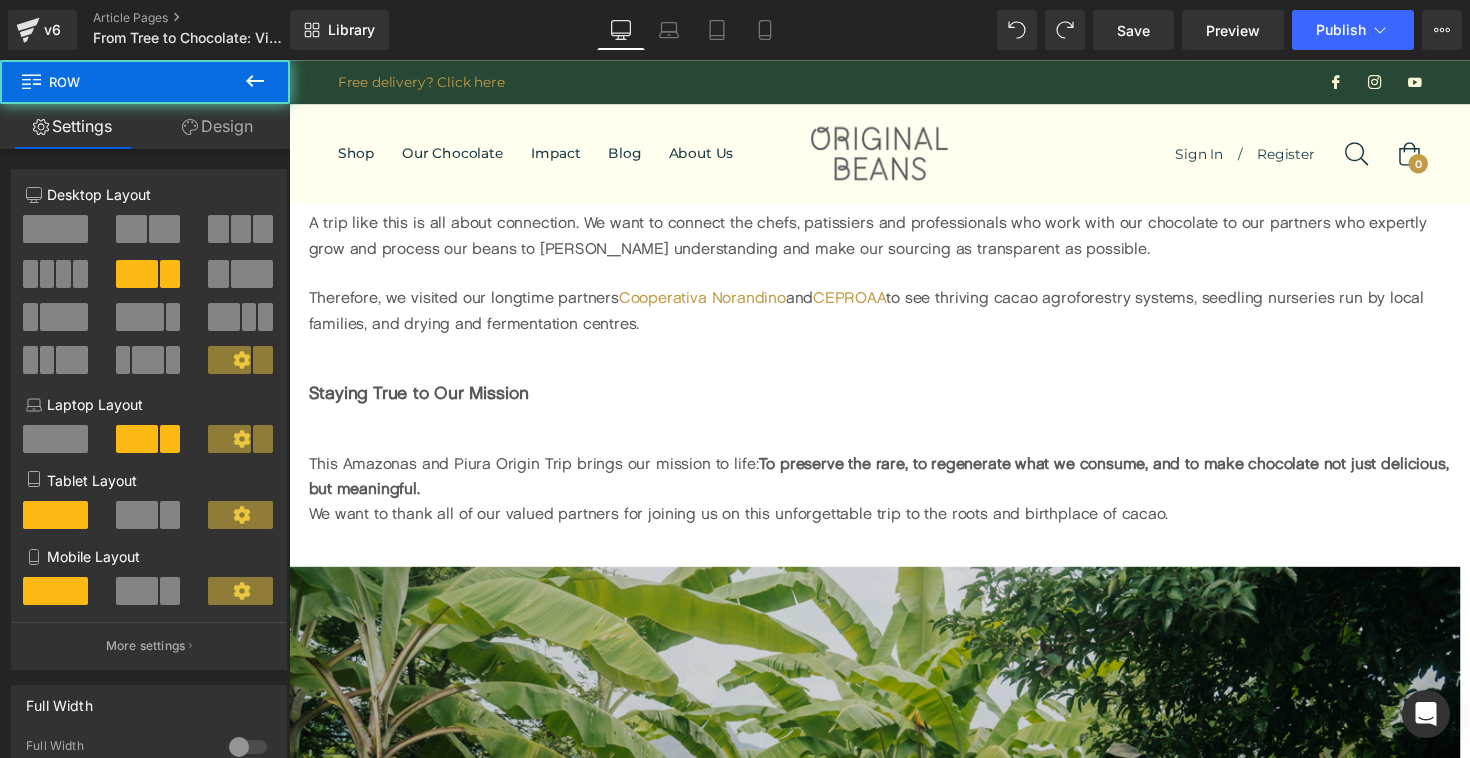click on "Image         Thank you  to Mandy & Eva-Marie (Lauenstein Confisserie), Maximilian (Café Ertl), Luise (Gewinnerin Compote Complot, Söl’ring-Hof Sylt), Michaela (Deutsche Meisterin der Konditoren), Michaela & Christian (Das Schokoladenhotel), Johannes & Tatjana (Storath Confiserie), Lukas (Patisserie Walter).  Text Block         Together, 100% regenerative. Text Block
Youtube         Sources Thomasetal2023catalogobis.pdf https://www.procacaoperu.org/ Amazonas GHG balance report 2024 final.pdf Text Block         check out our Foodprint 2024 Button         Row         Row" at bounding box center (889, 1573) 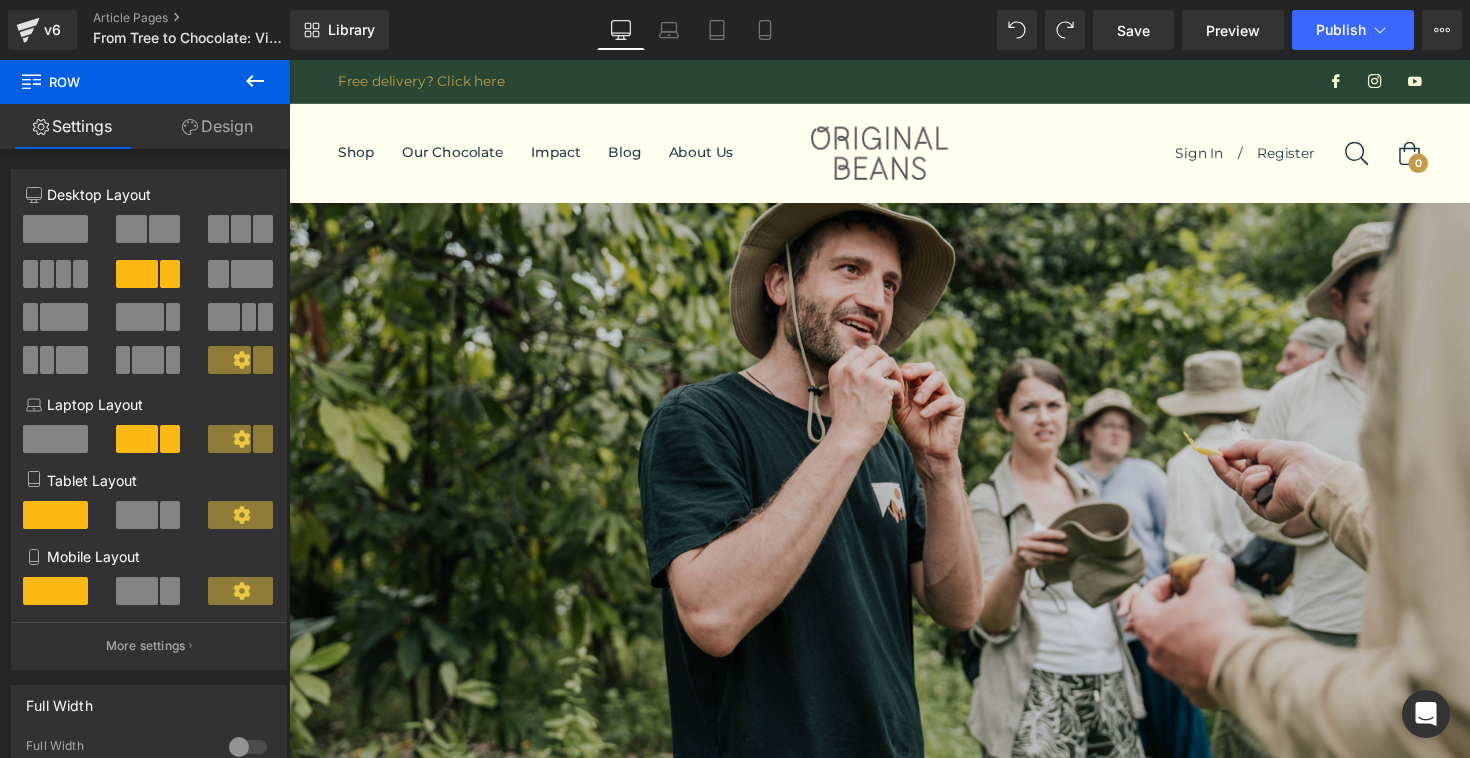 scroll, scrollTop: 0, scrollLeft: 0, axis: both 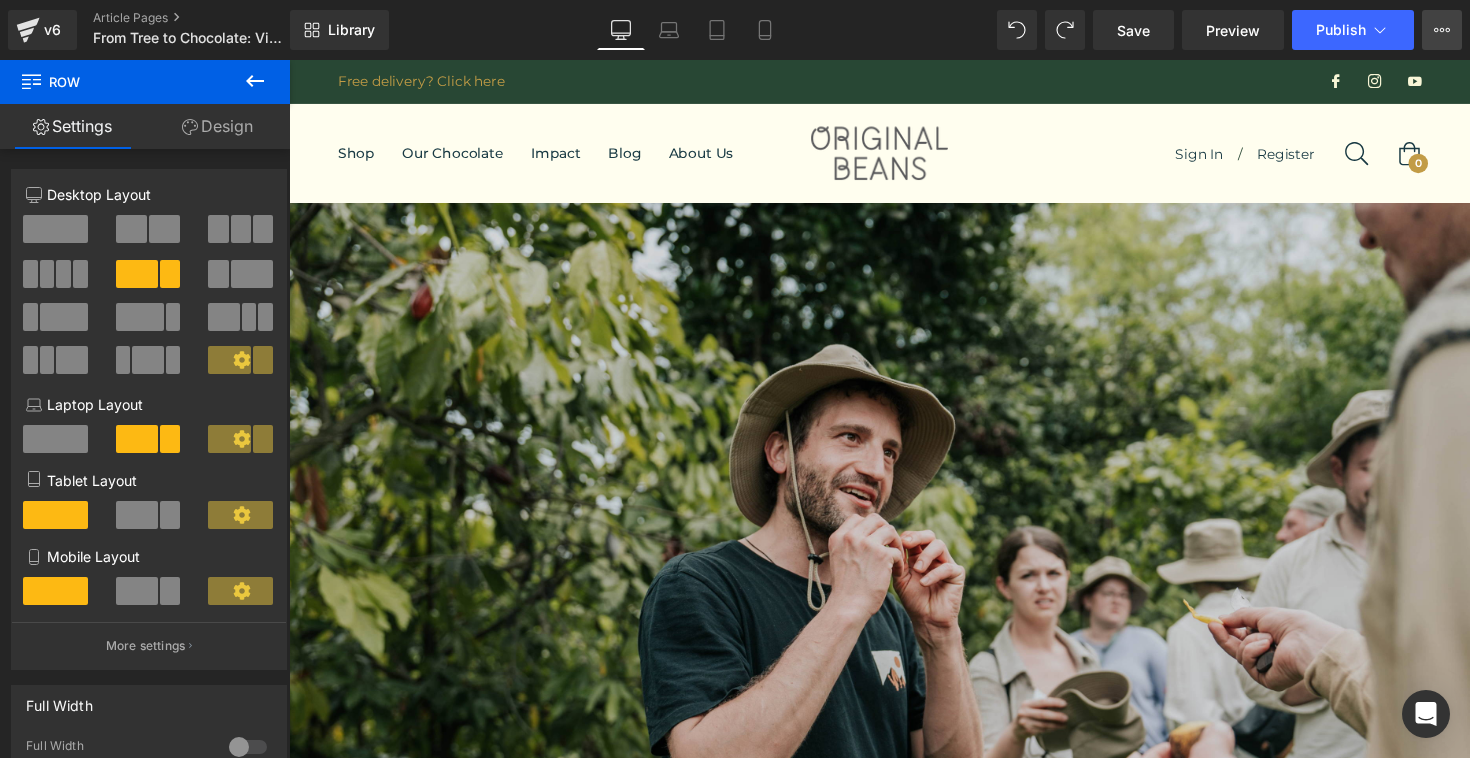 click on "View Live Page View with current Template Save Template to Library Schedule Publish  Optimize  Publish Settings Shortcuts" at bounding box center (1442, 30) 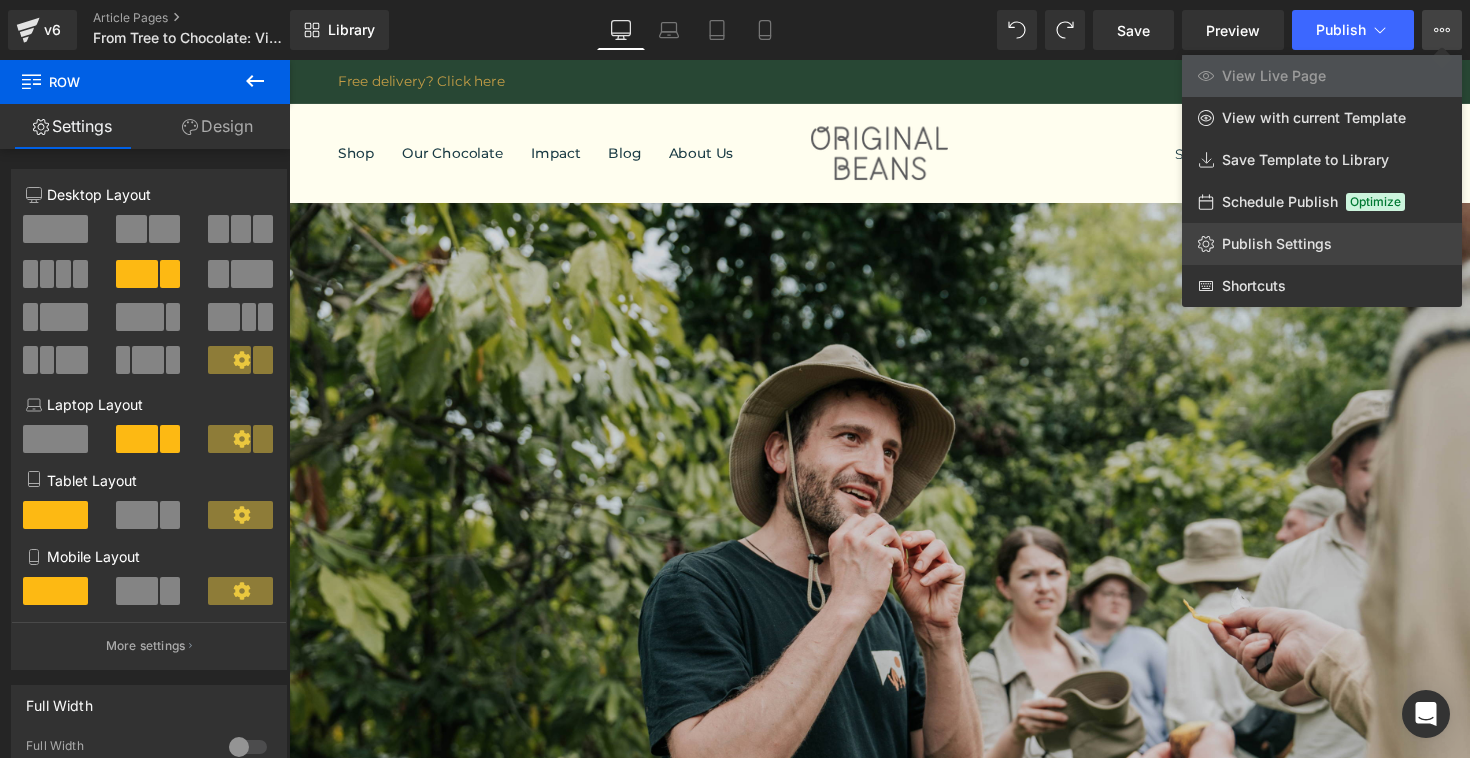 click on "Publish Settings" at bounding box center [1277, 244] 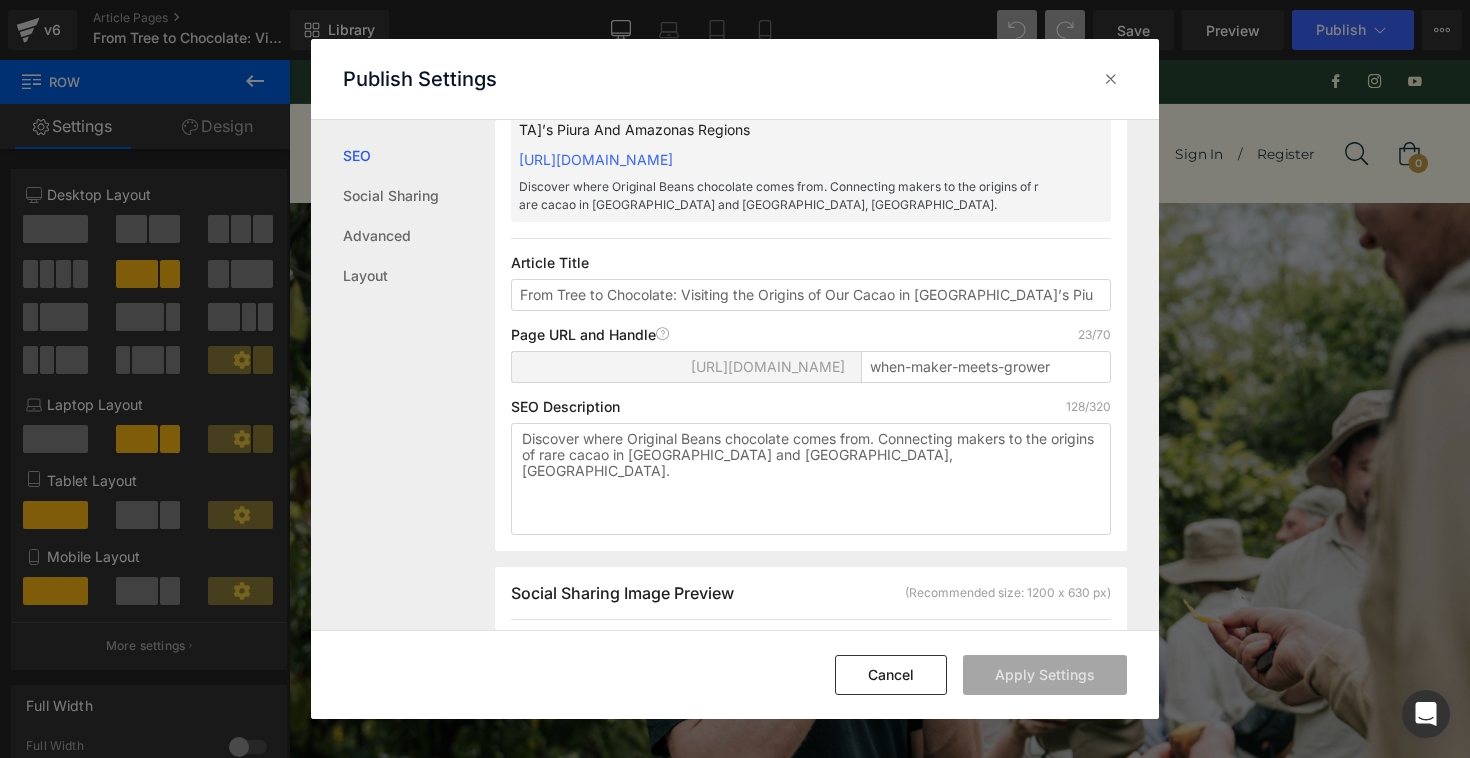 scroll, scrollTop: 119, scrollLeft: 0, axis: vertical 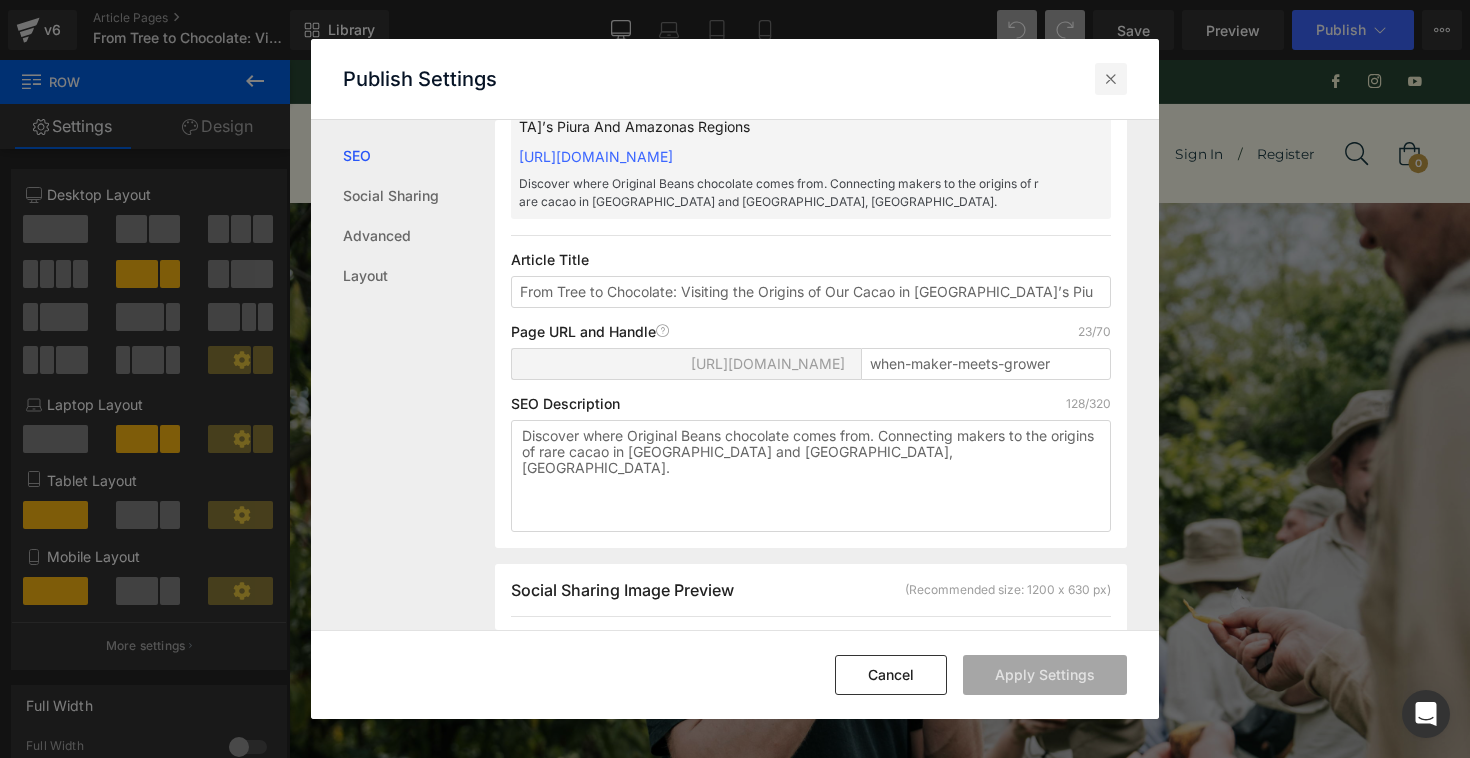 click at bounding box center (1111, 79) 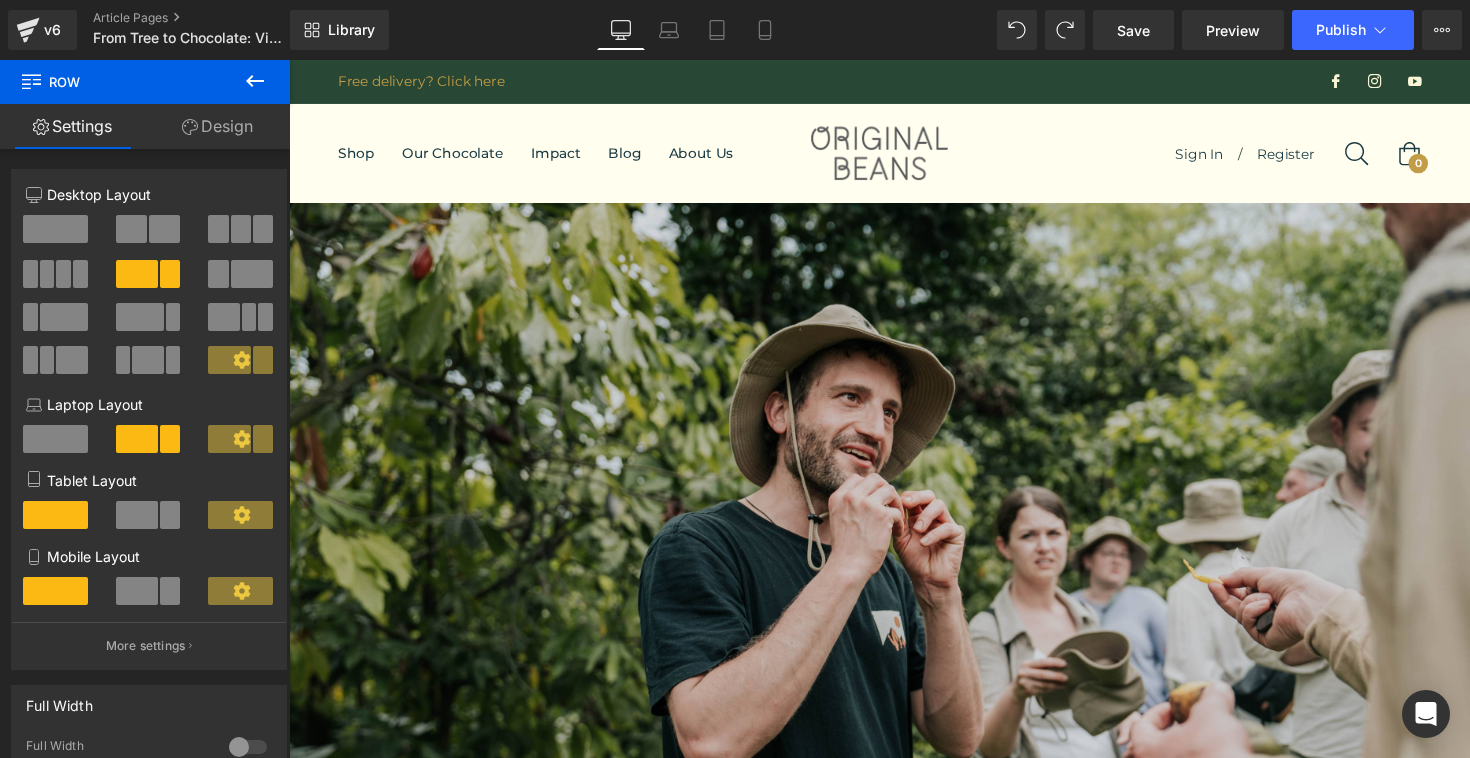scroll, scrollTop: 0, scrollLeft: 0, axis: both 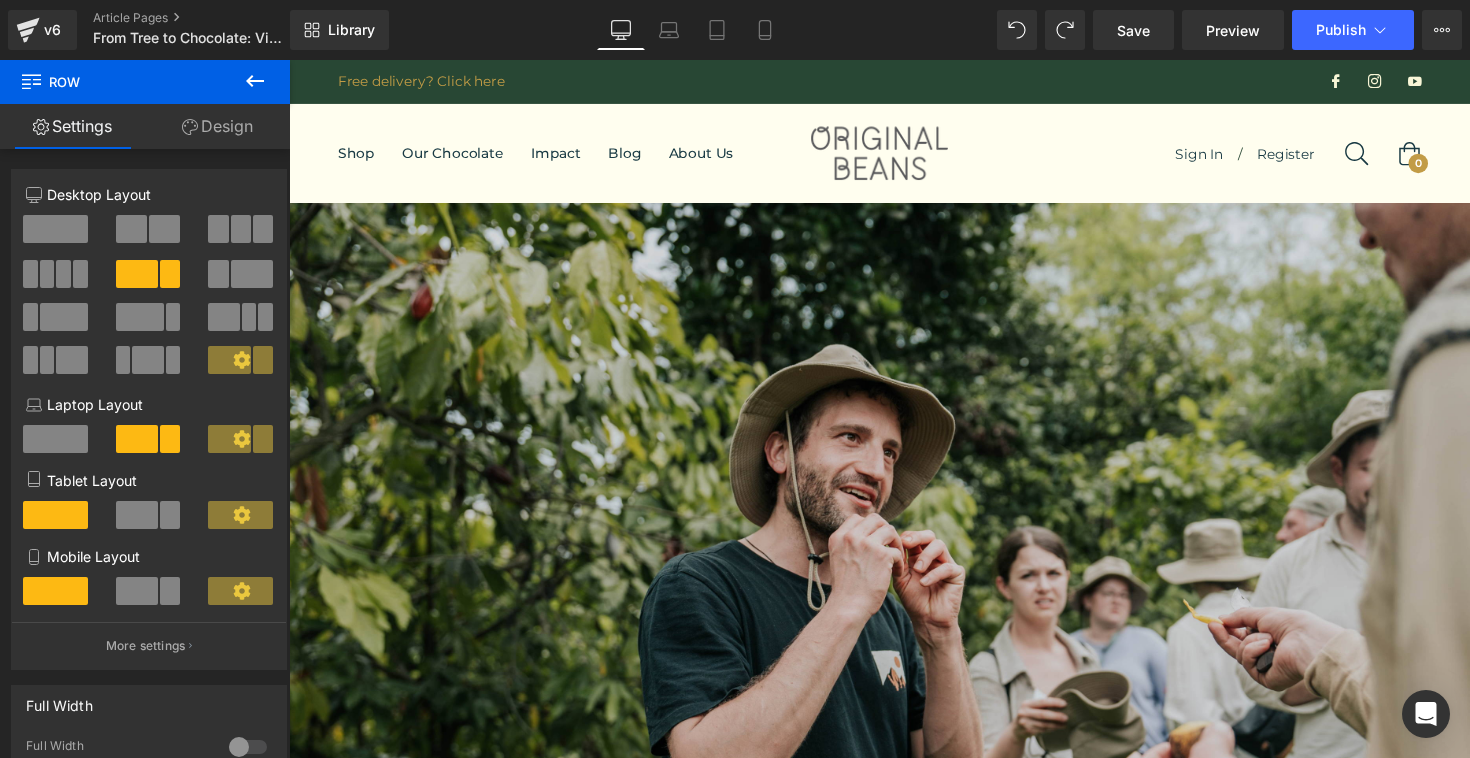 click 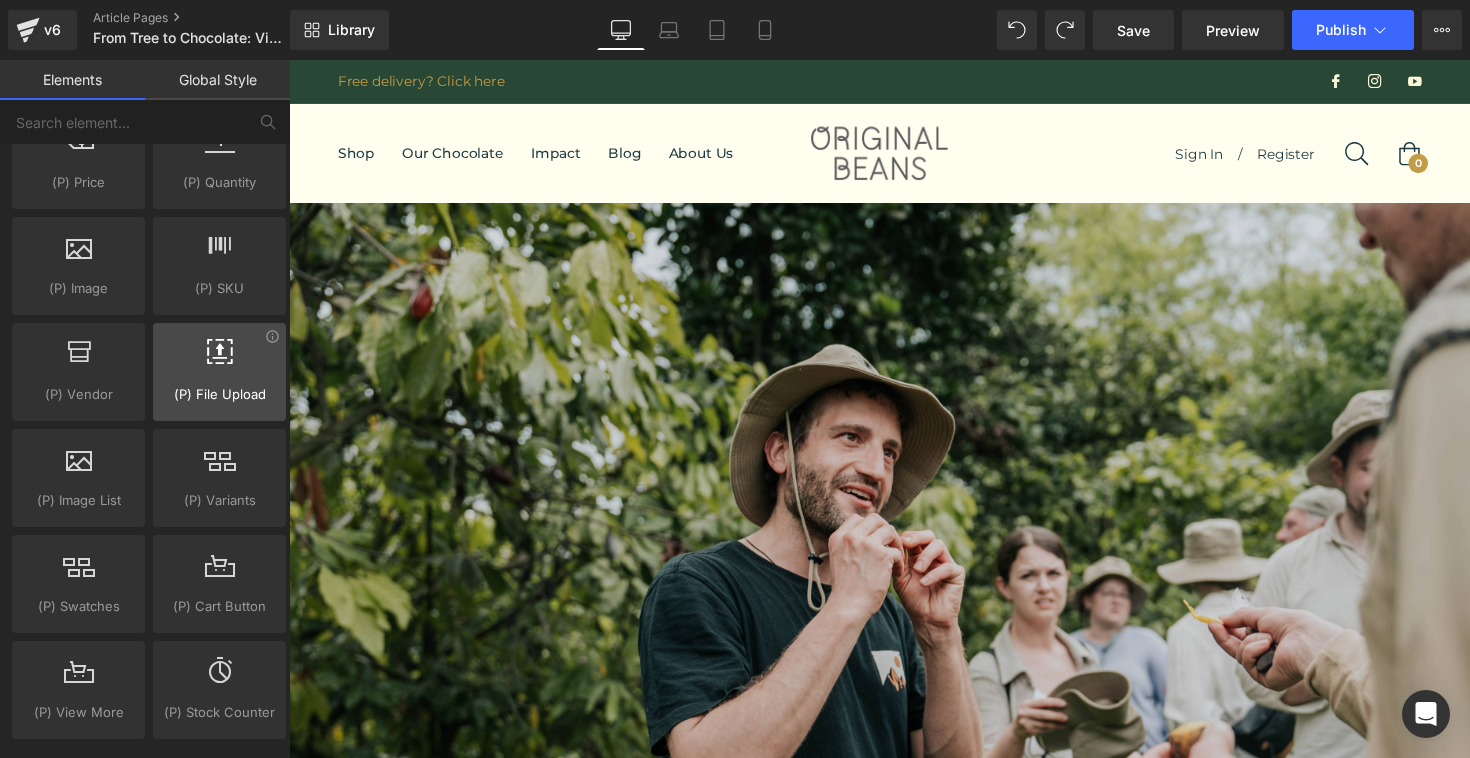 scroll, scrollTop: 2145, scrollLeft: 0, axis: vertical 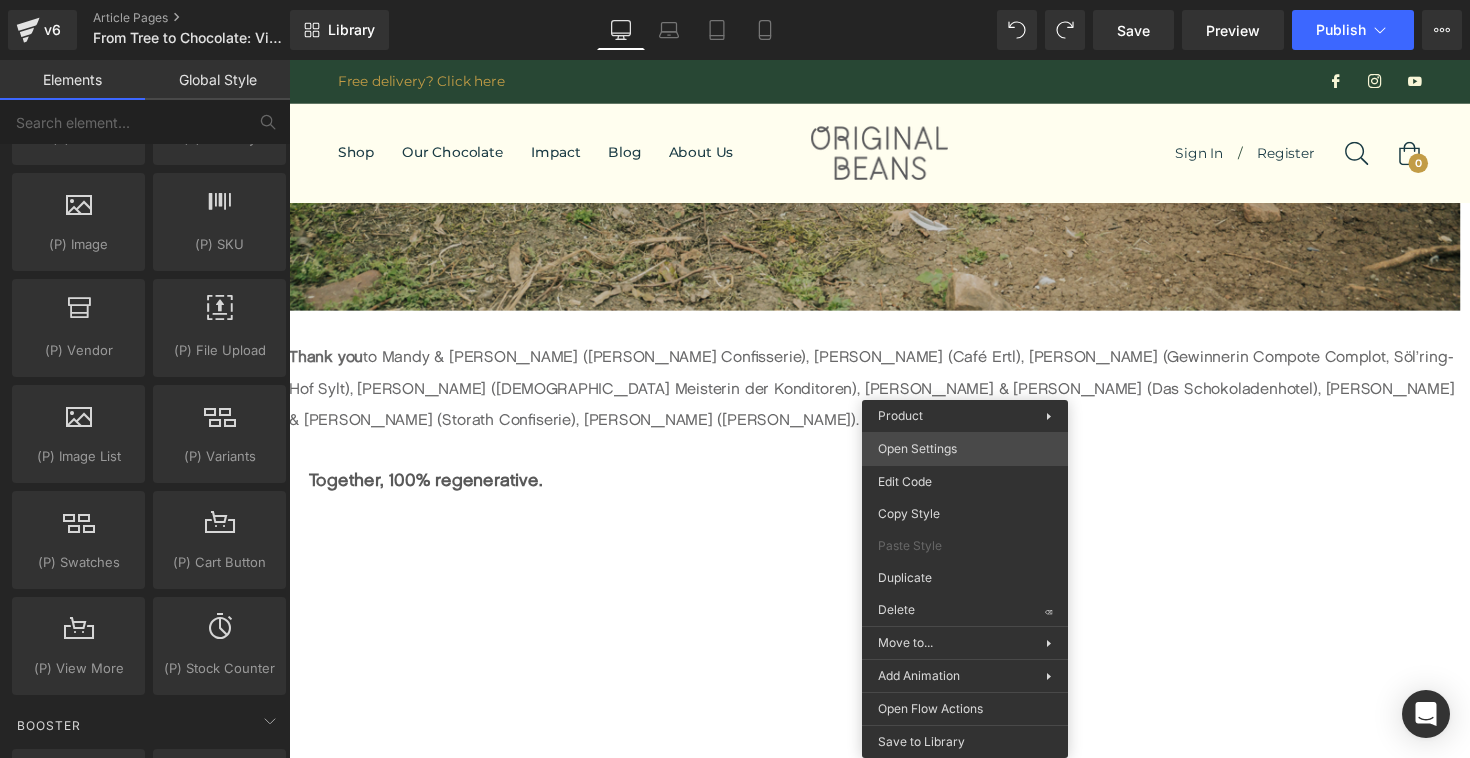 drag, startPoint x: 1221, startPoint y: 505, endPoint x: 948, endPoint y: 454, distance: 277.72287 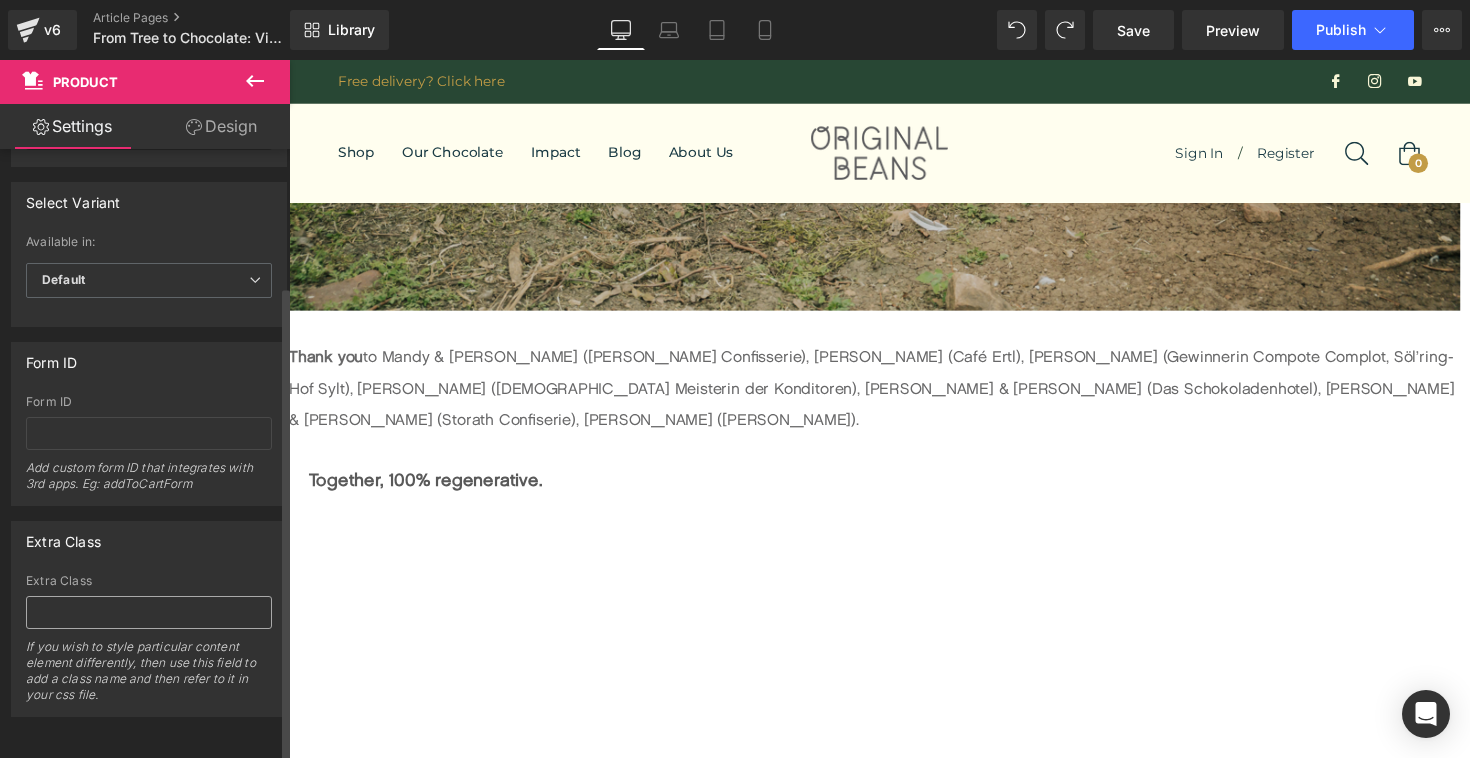 scroll, scrollTop: 0, scrollLeft: 0, axis: both 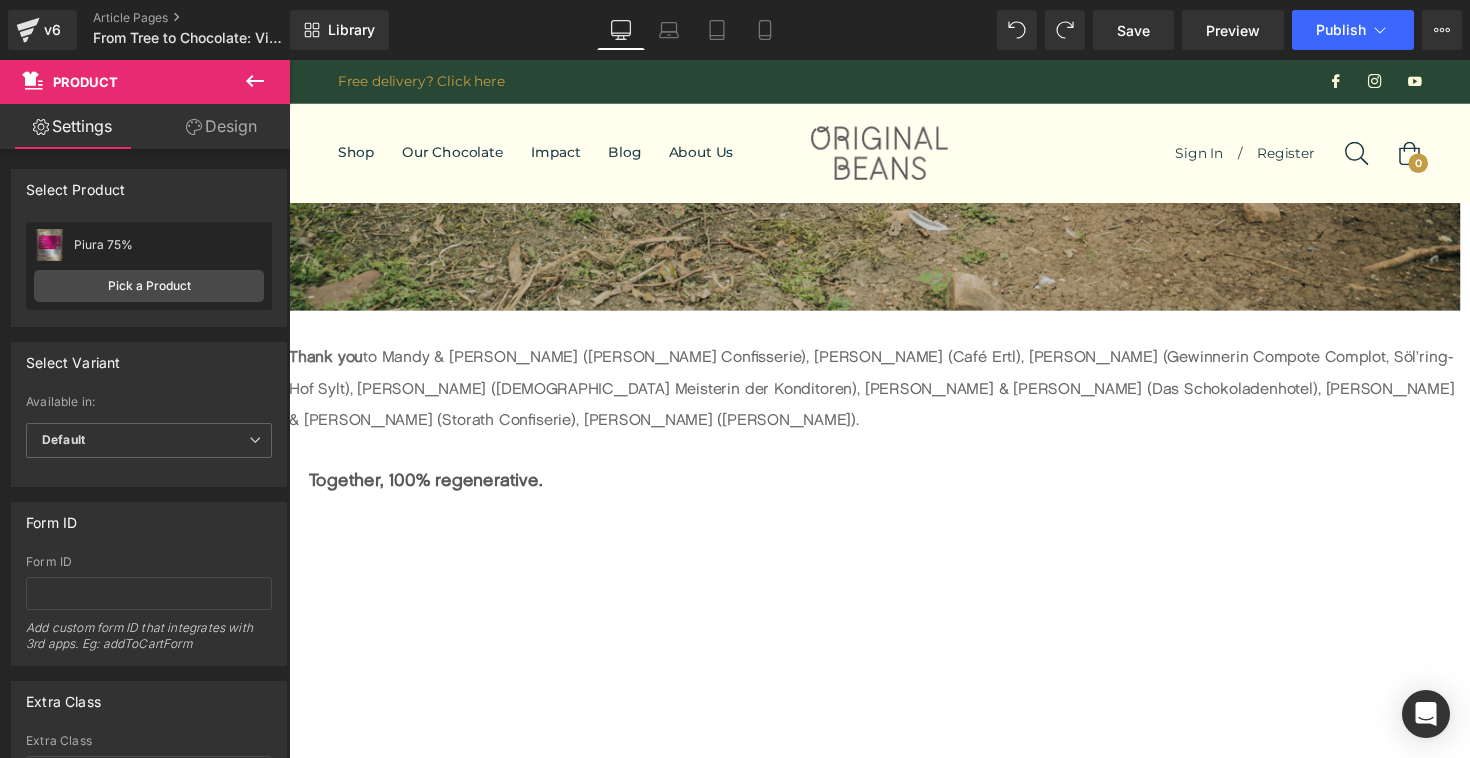 click on "Design" at bounding box center (221, 126) 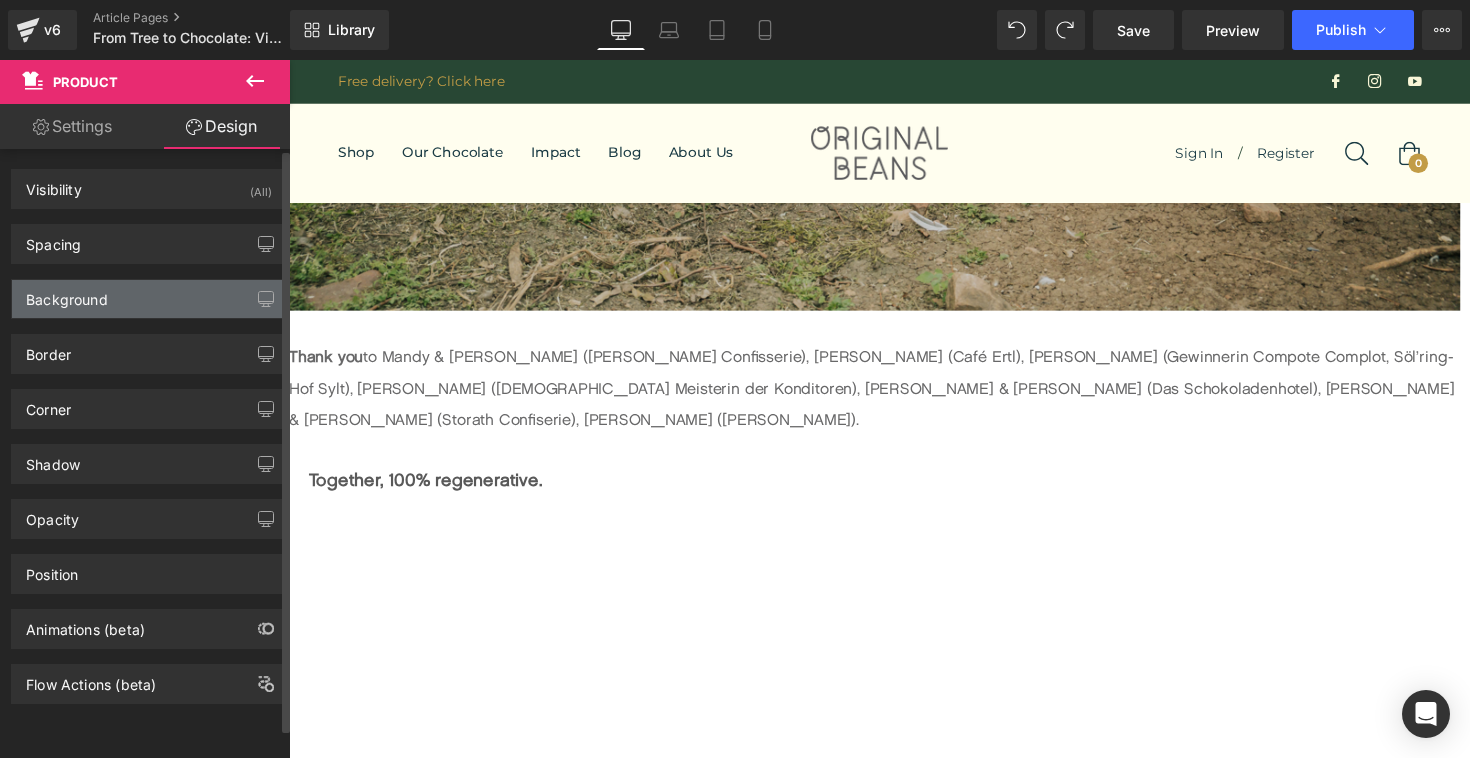 click on "Background" at bounding box center [149, 299] 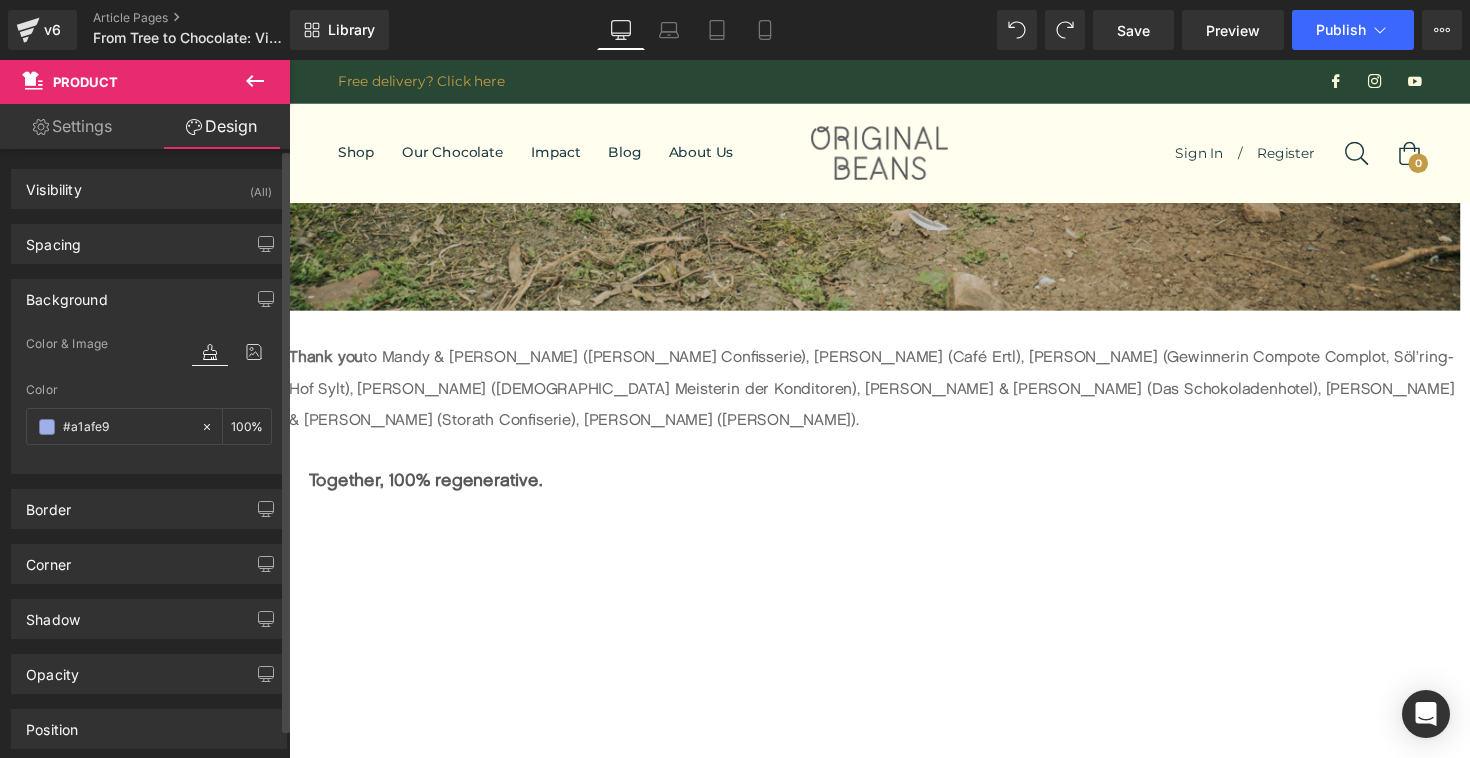 click on "Color & Image color" at bounding box center (149, 357) 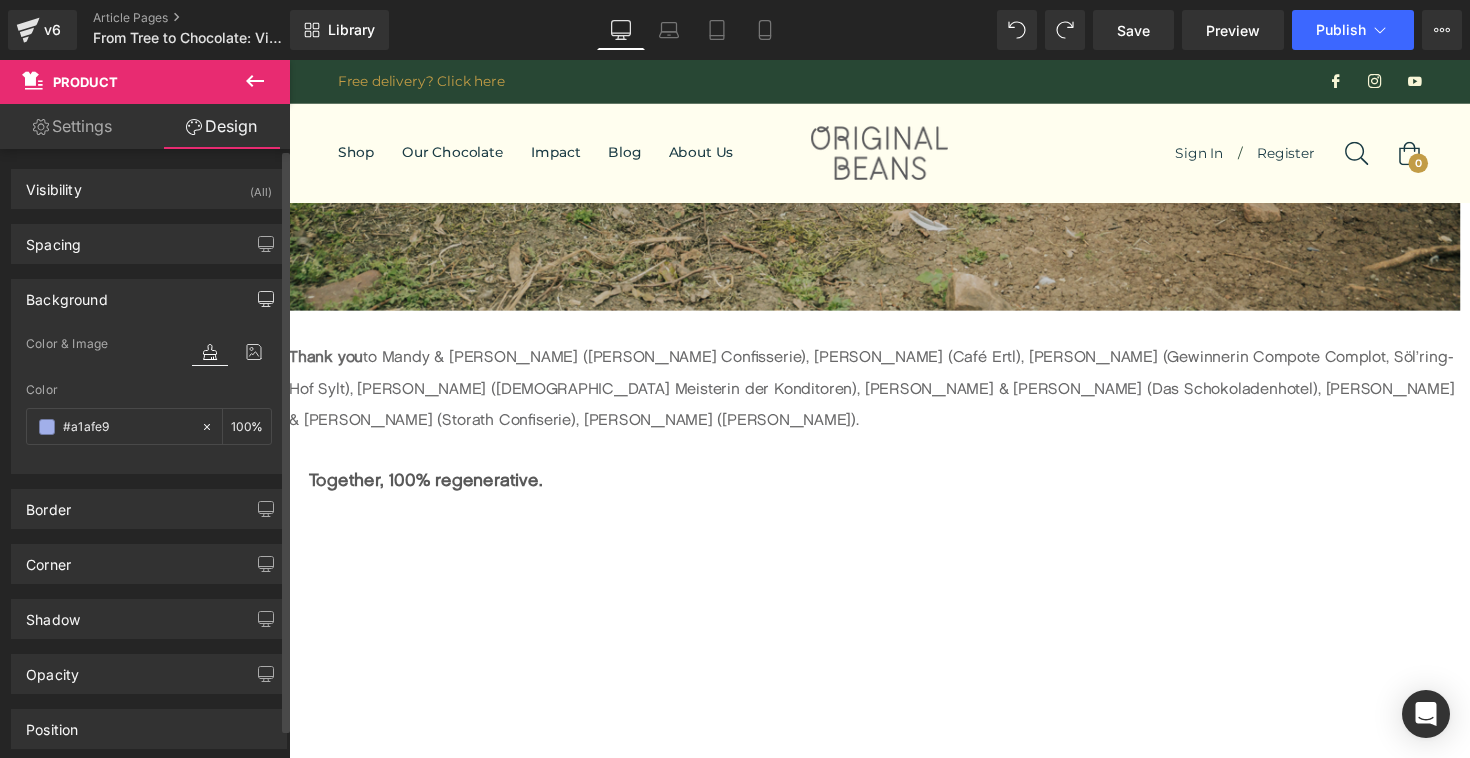 click 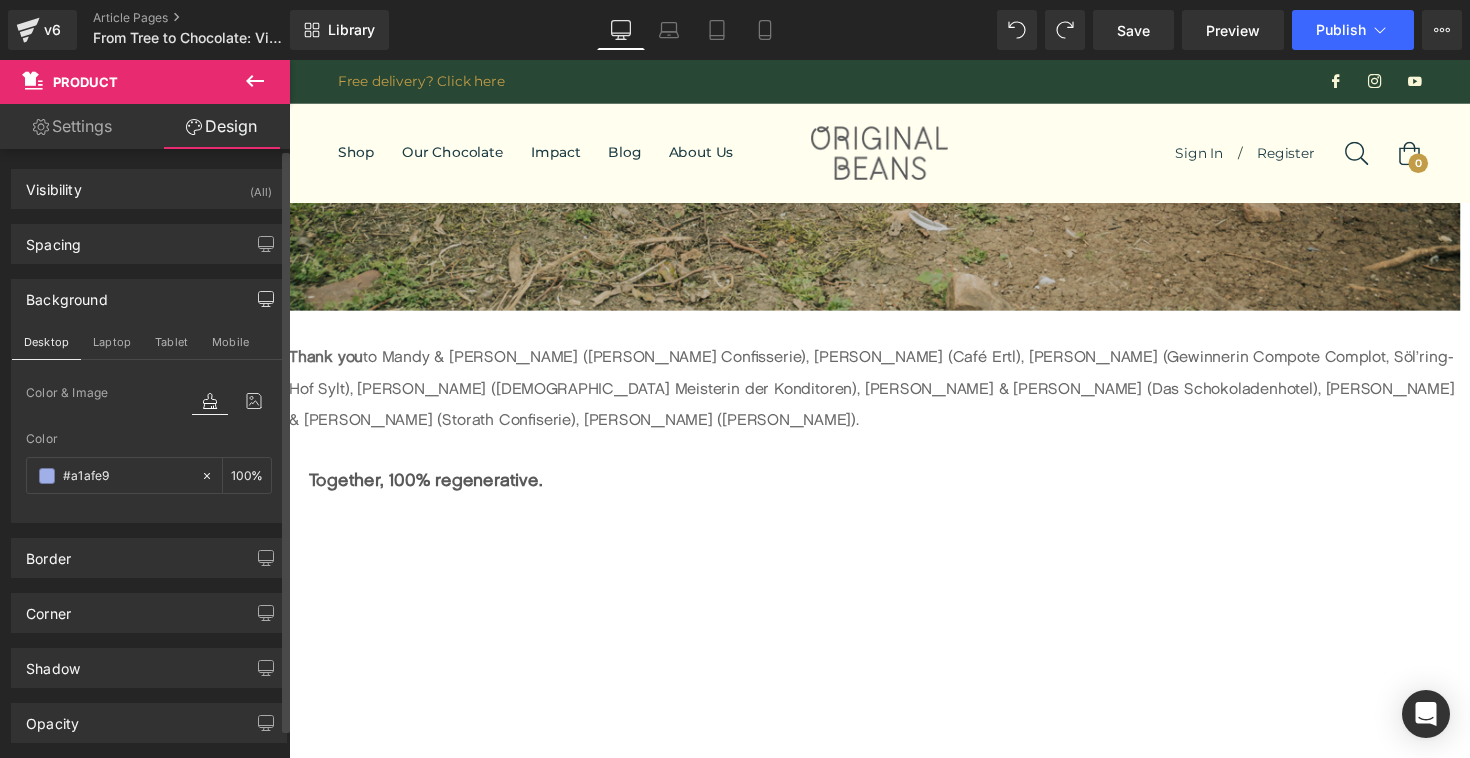 click 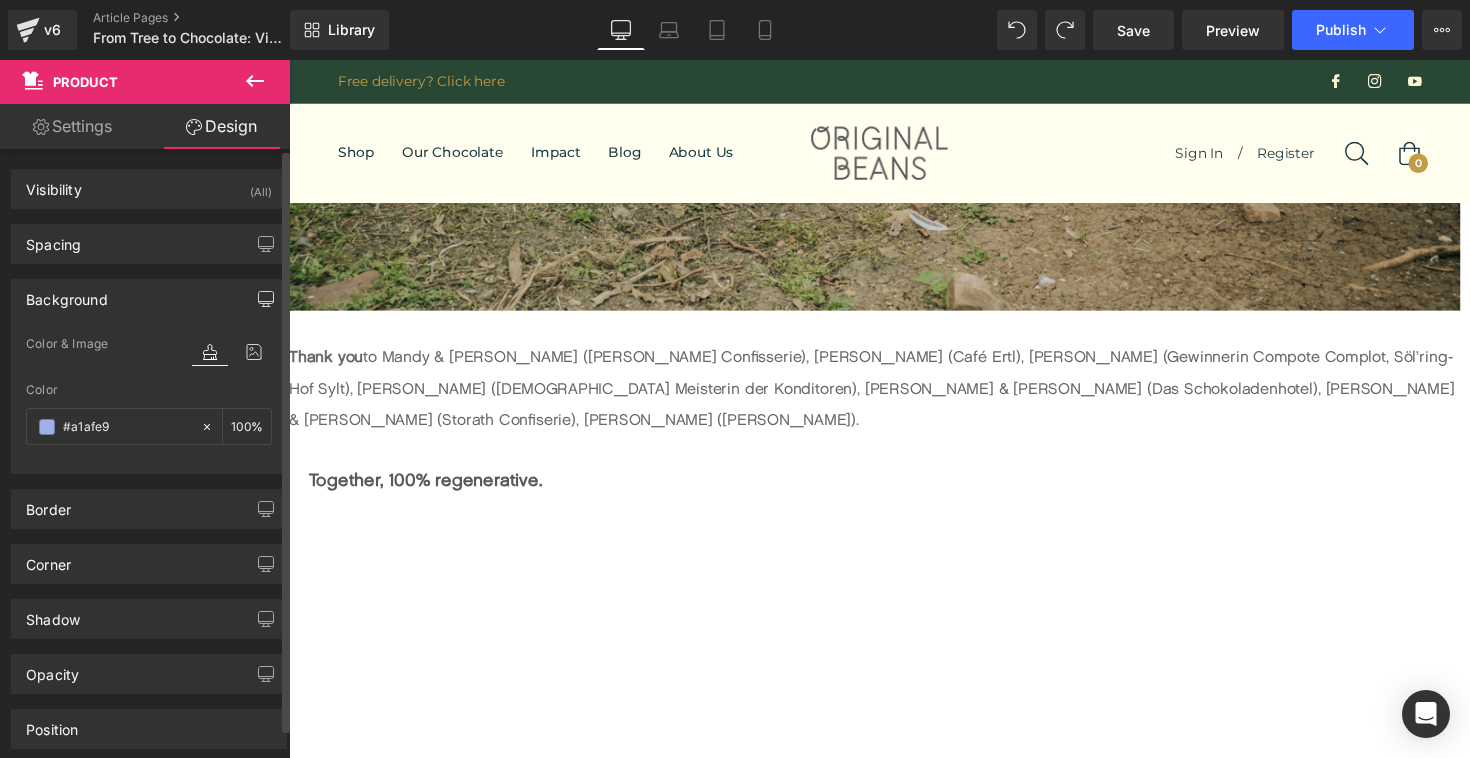 click 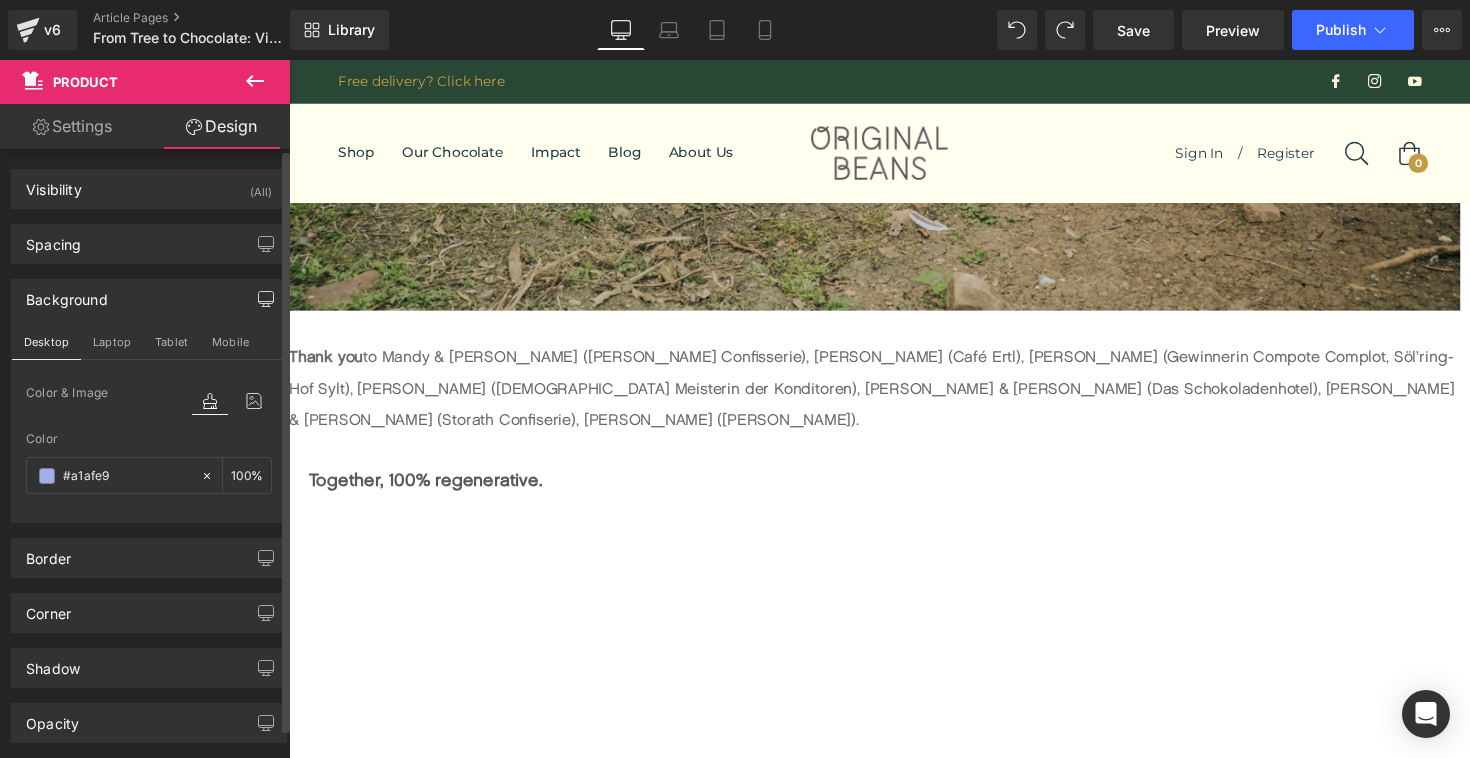 click 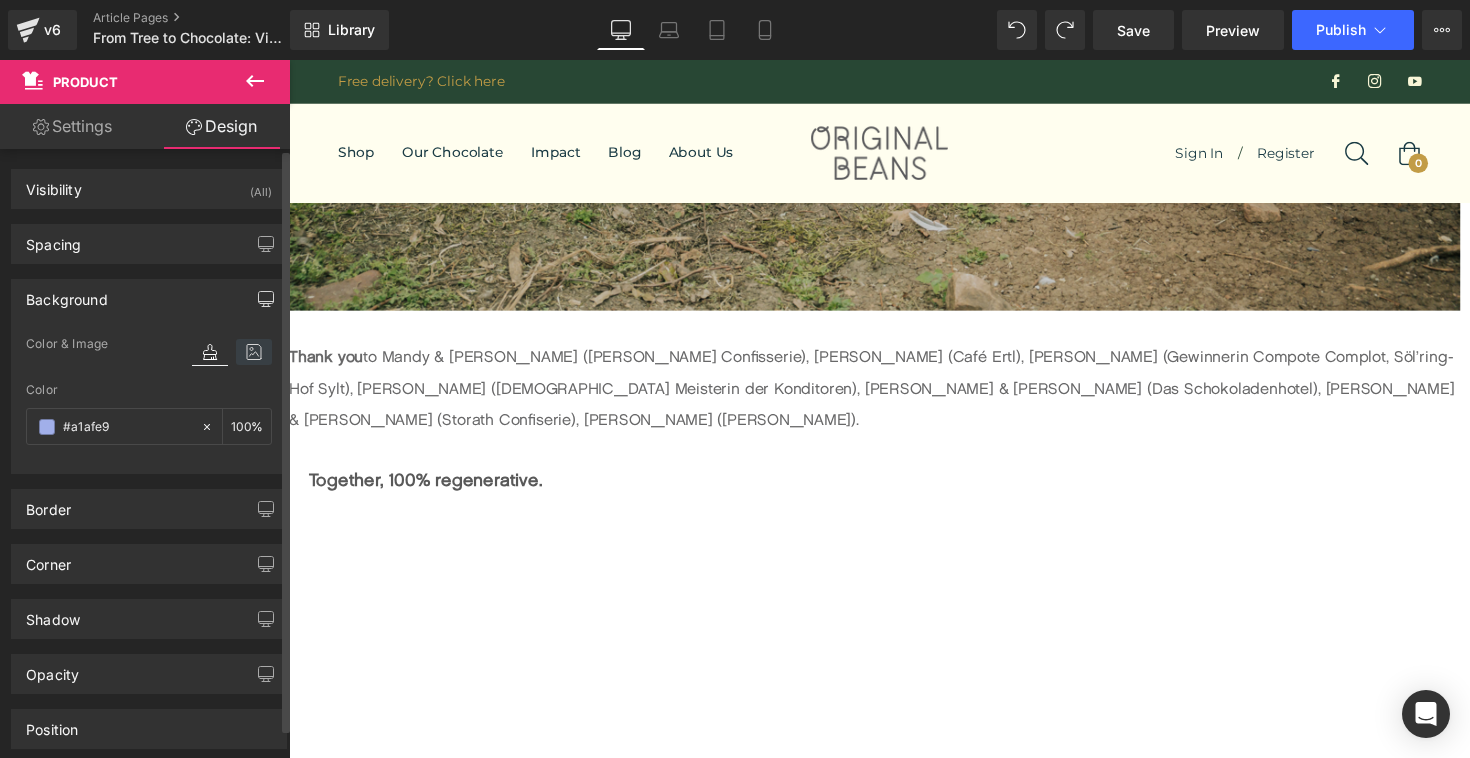 click at bounding box center (254, 352) 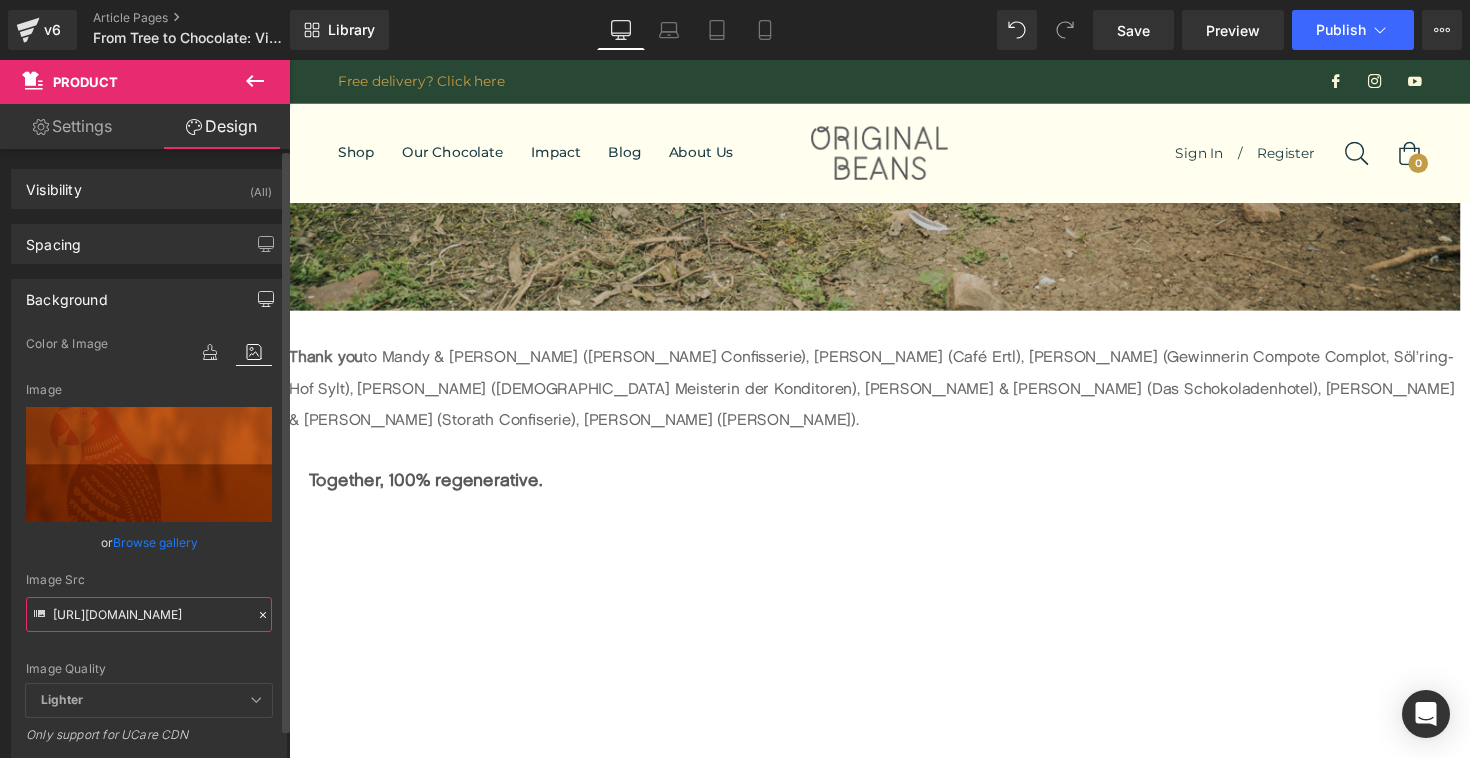 click on "https://photos.smugmug.com/photos/i-z8kBZrK/0/5b8a55dc/X3/i-z8kBZrK-X3.png" at bounding box center [149, 614] 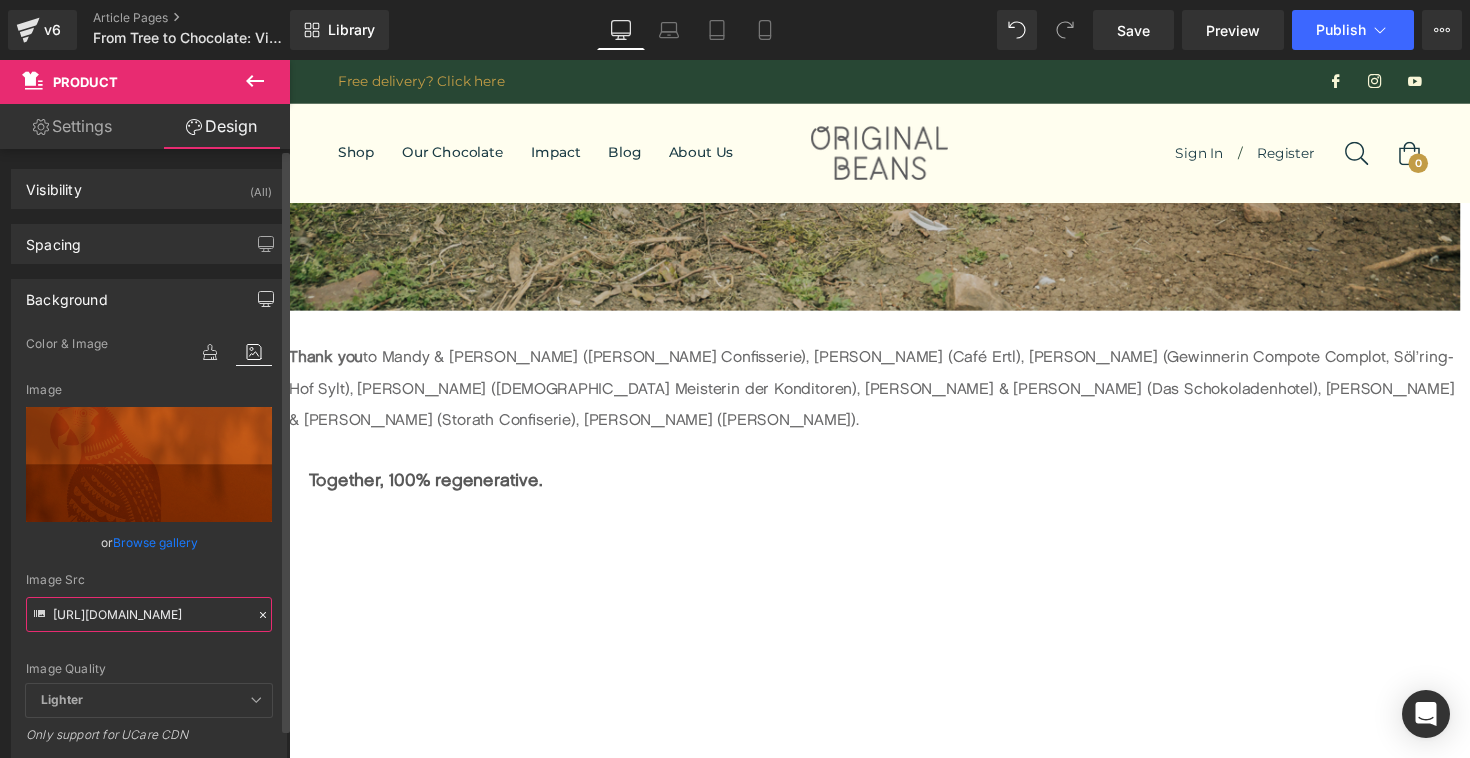 paste on "www.smugmug.com/app/organize/Public-pictures/Product-pictures/Marketingshots/Hero-backgrounds/i-rMjcQfM" 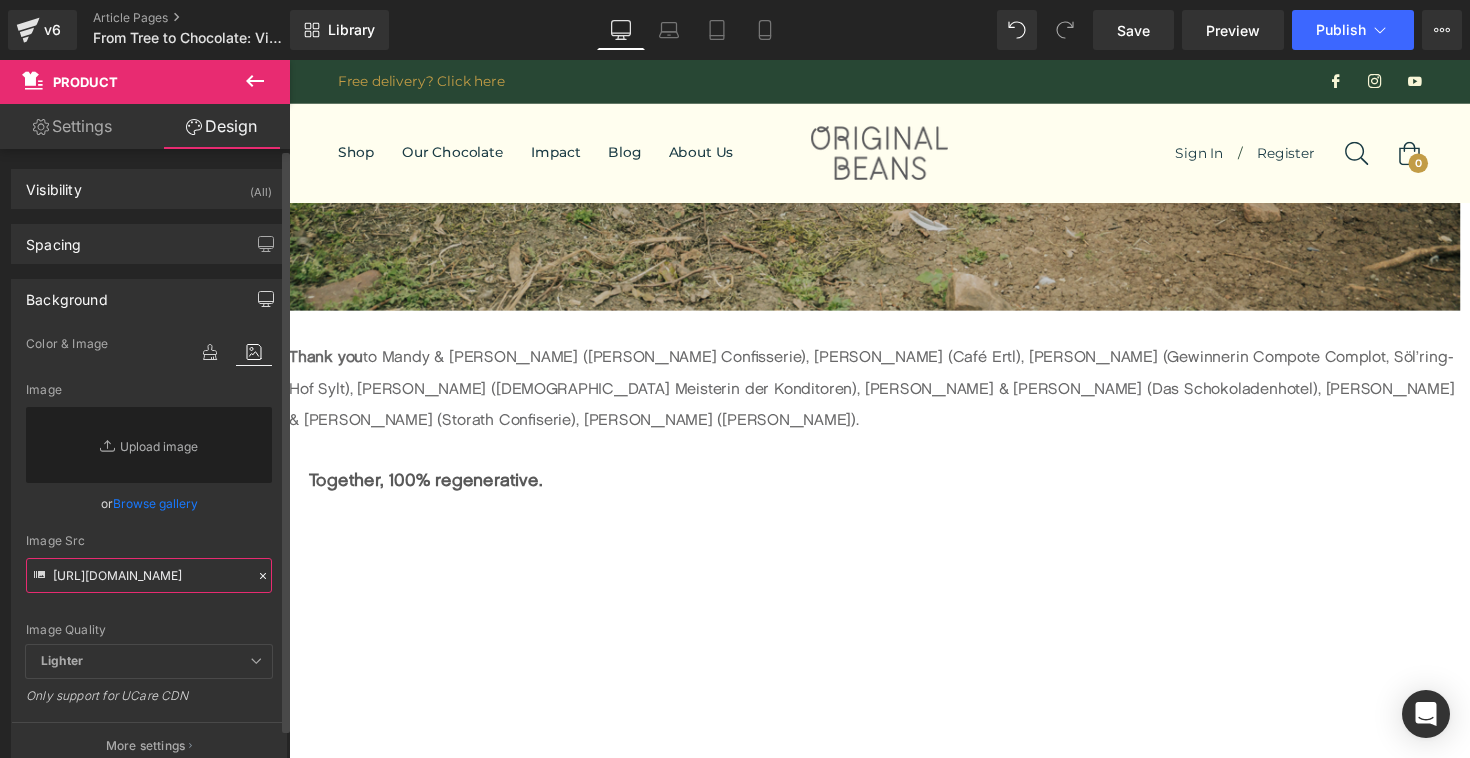 type on "https://www.smugmug.com/app/organize/Public-pictures/Product-pictures/Marketingshots/Hero-backgrounds/i-rMjcQfM" 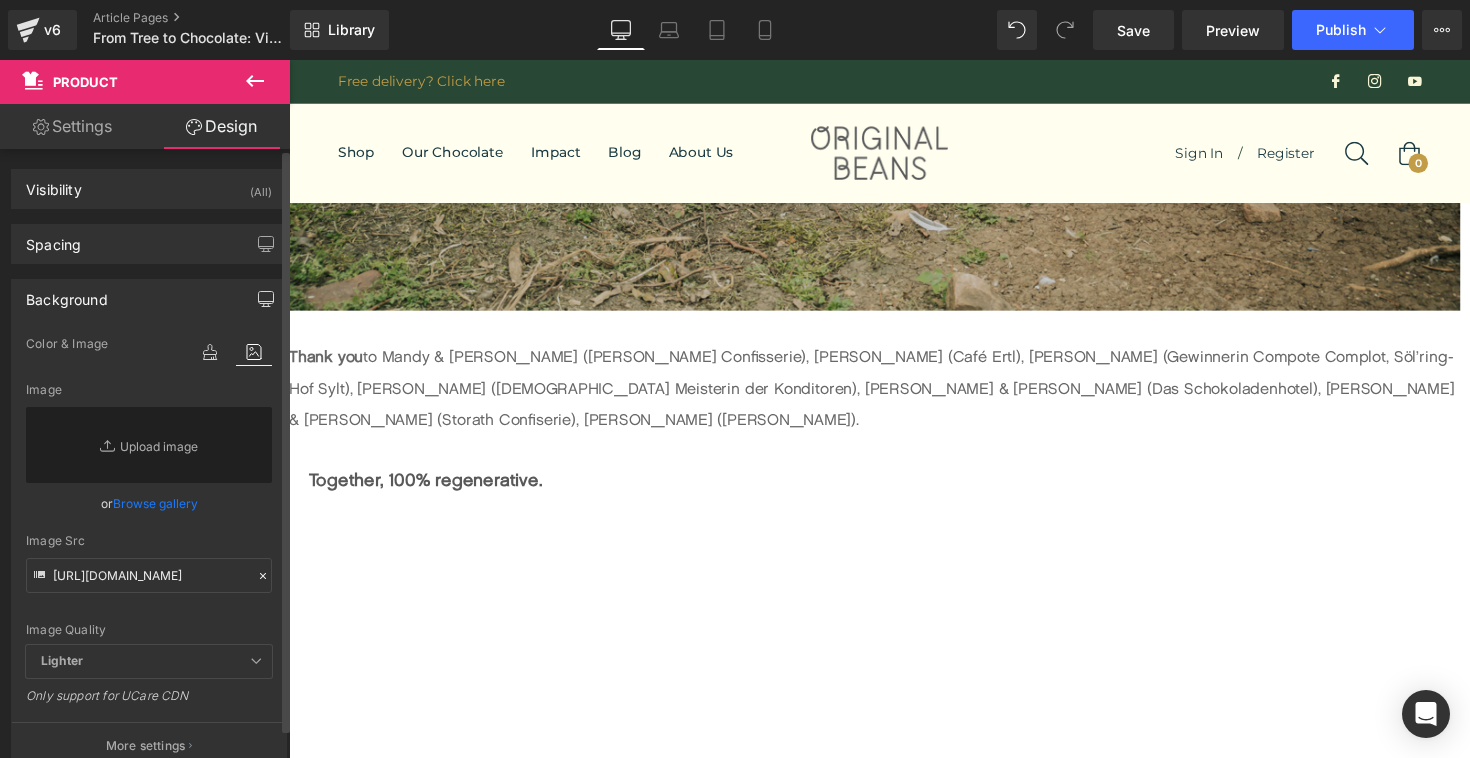 scroll, scrollTop: 0, scrollLeft: 0, axis: both 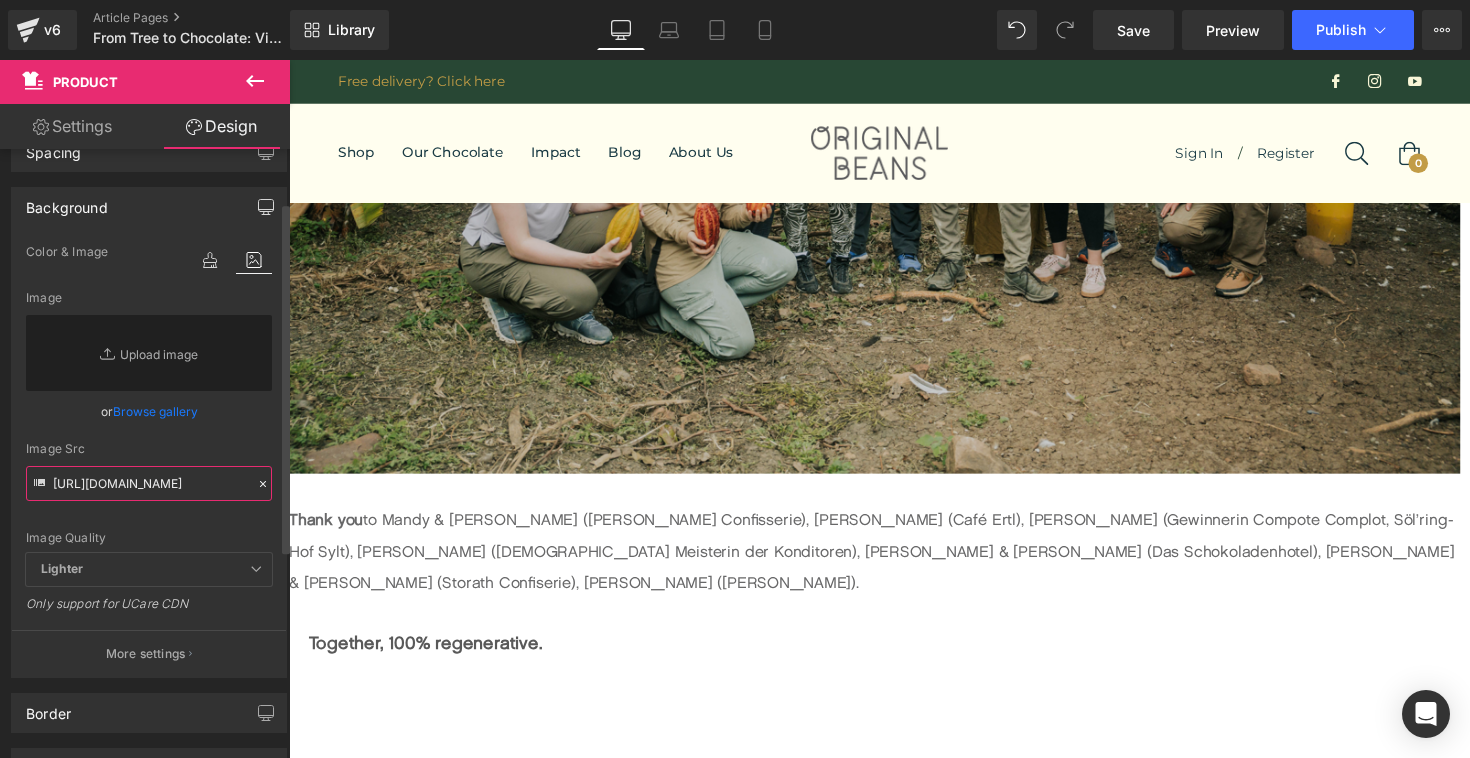 click on "https://www.smugmug.com/app/organize/Public-pictures/Product-pictures/Marketingshots/Hero-backgrounds/i-rMjcQfM" at bounding box center [149, 483] 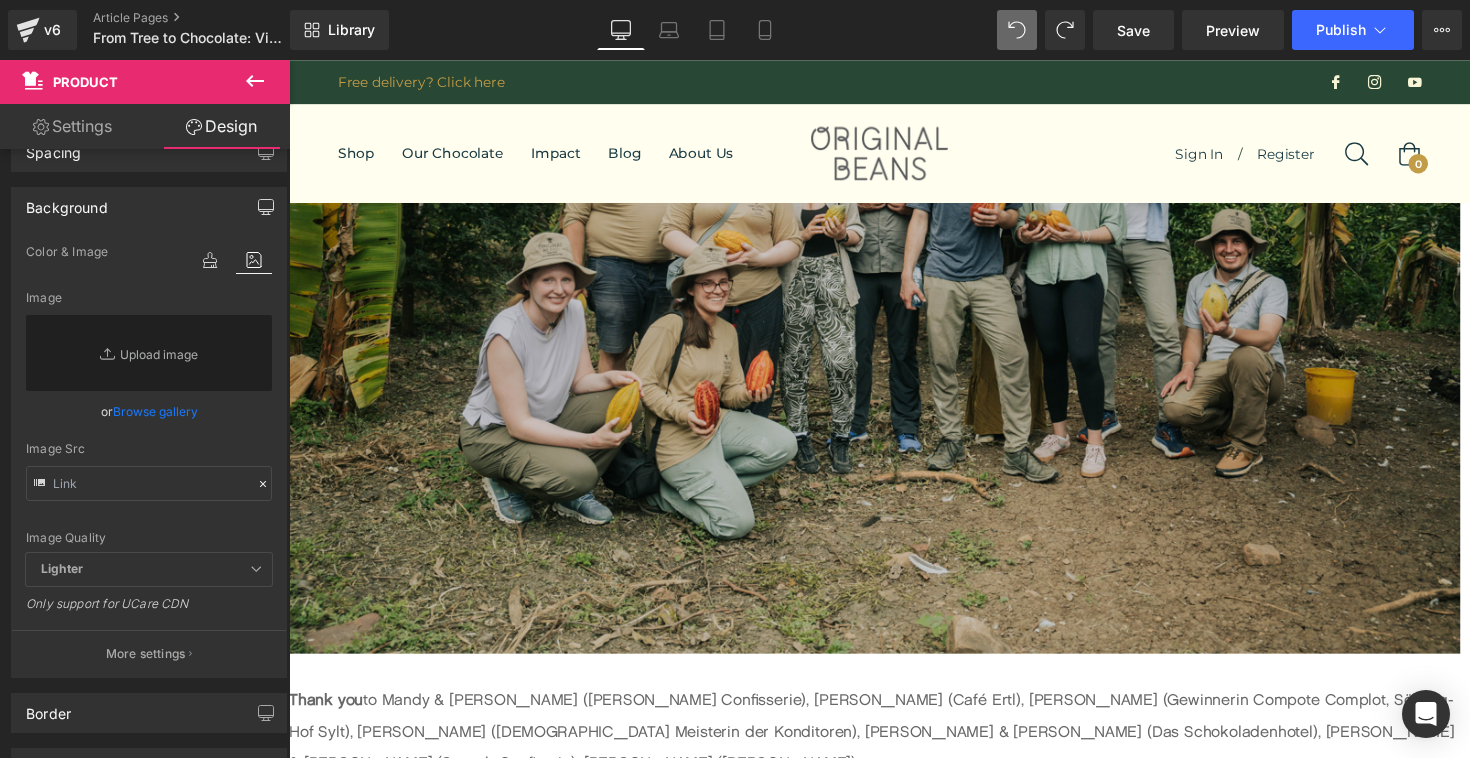 scroll, scrollTop: 5756, scrollLeft: 0, axis: vertical 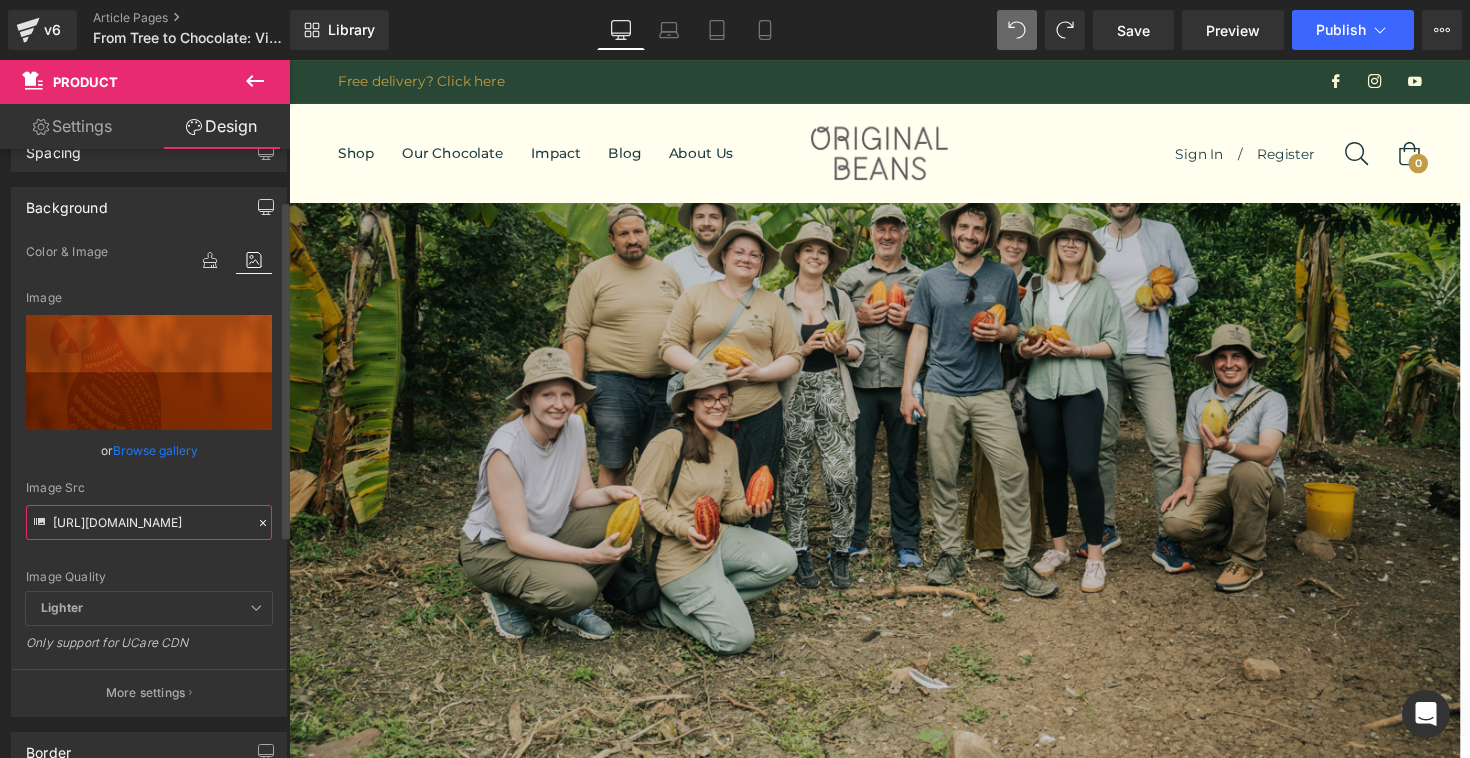 click on "https://photos.smugmug.com/photos/i-z8kBZrK/0/5b8a55dc/X3/i-z8kBZrK-X3.png" at bounding box center [149, 522] 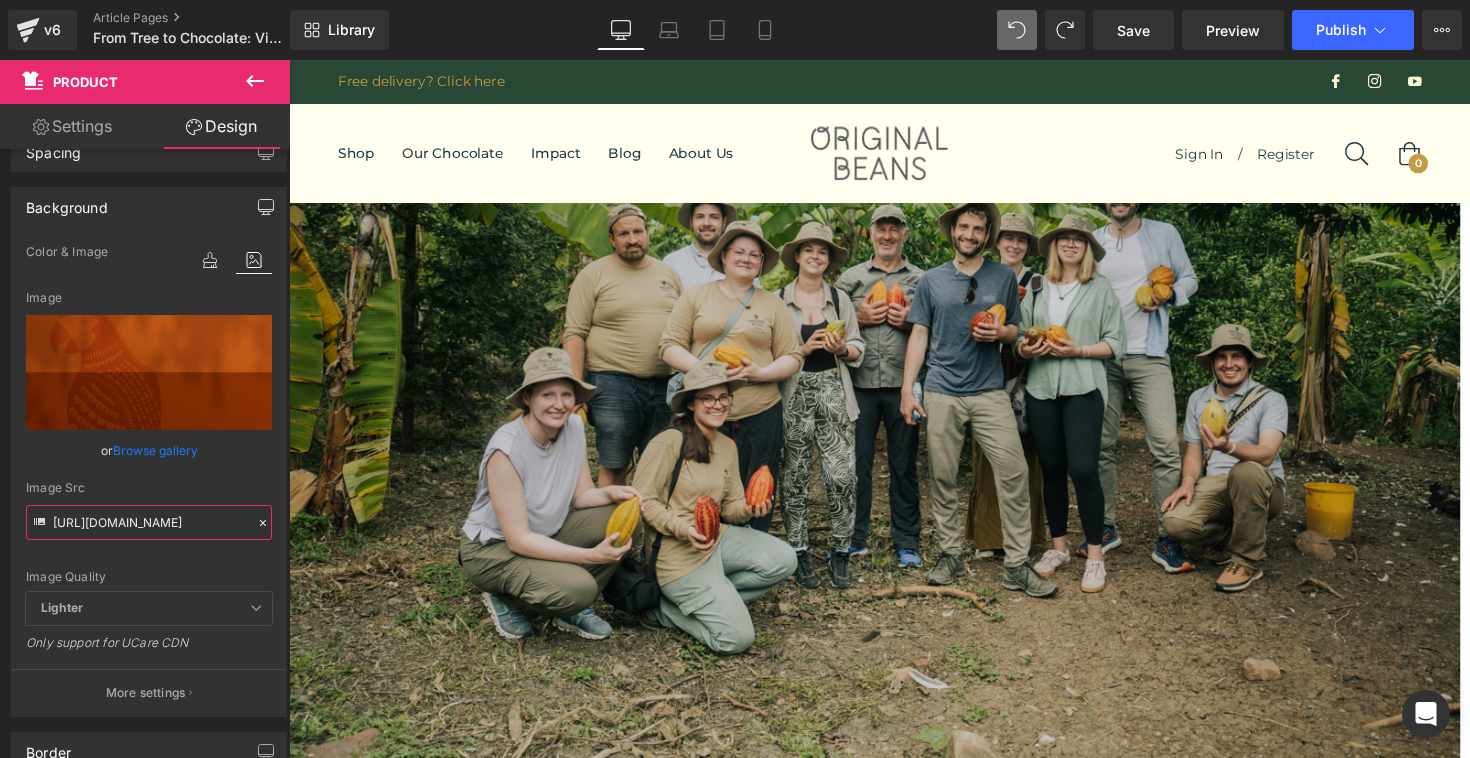 scroll, scrollTop: 0, scrollLeft: 287, axis: horizontal 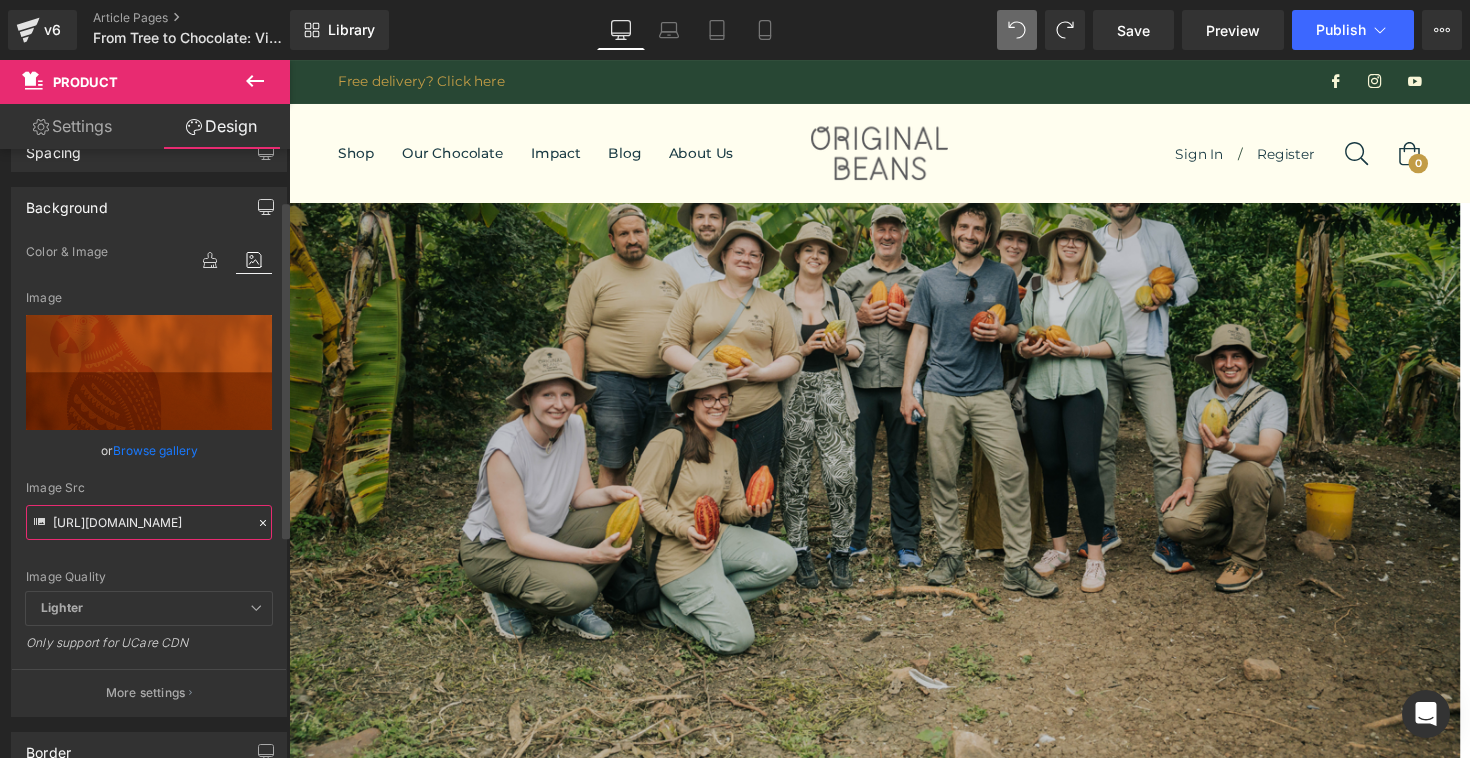 click on "https://photos.smugmug.com/photos/i-z8kBZrK/0/5b8a55dc/X3/i-z8kBZrK-X3.png" at bounding box center (149, 522) 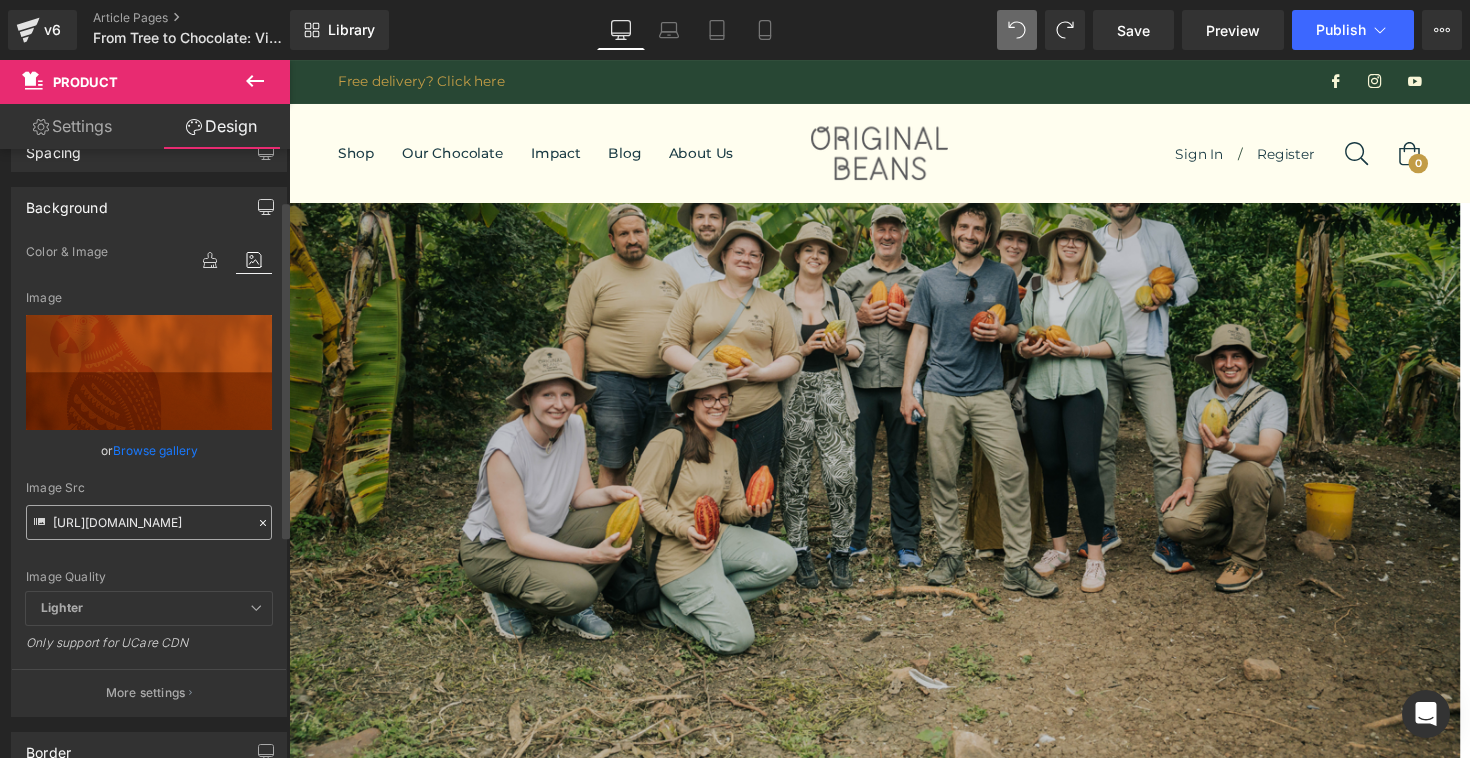 scroll, scrollTop: 0, scrollLeft: 0, axis: both 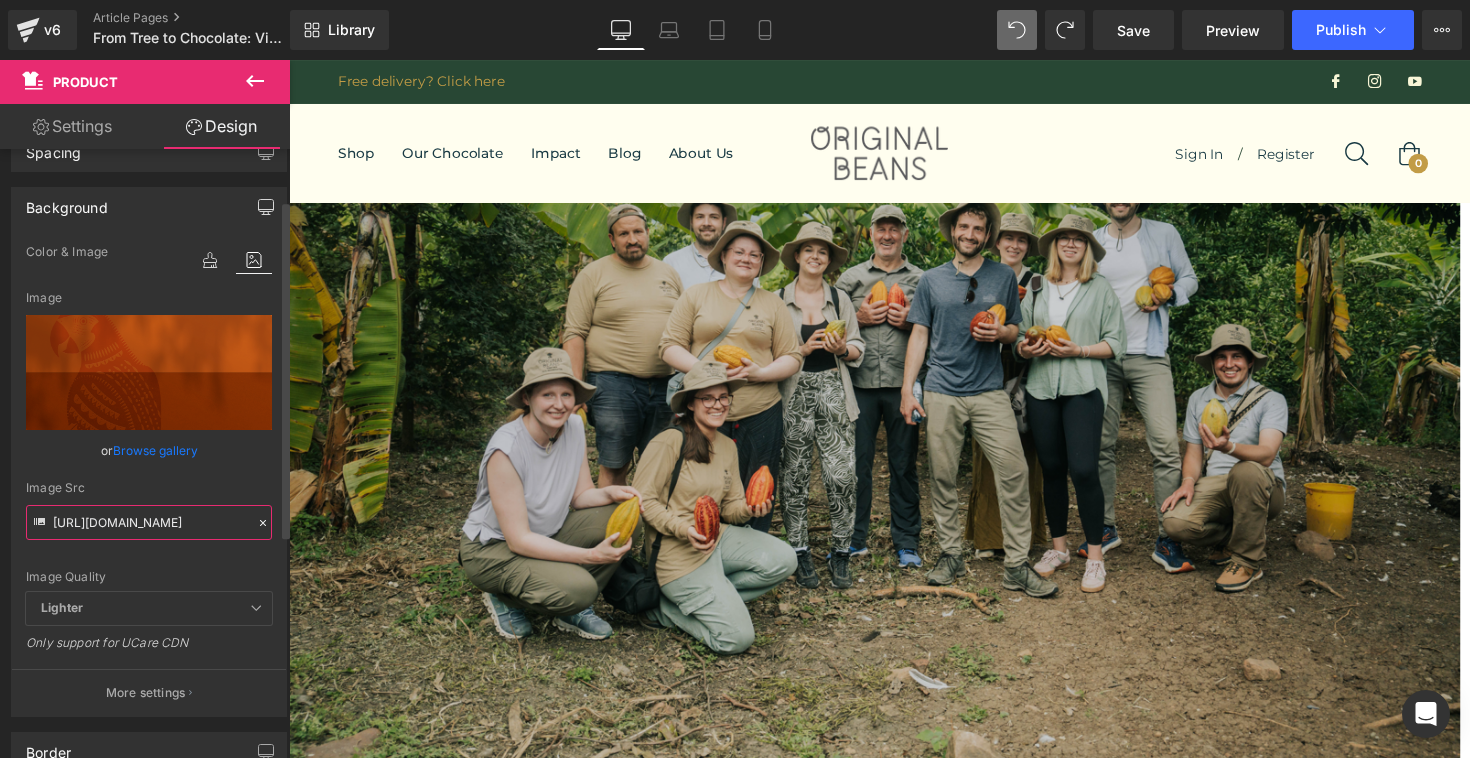 paste on "originalbeans.smugmug.com/Public-pictures/Product-pictures/Marketingshots/Hero-backgrounds/n-MFCRmD/i-rMjcQfM/A" 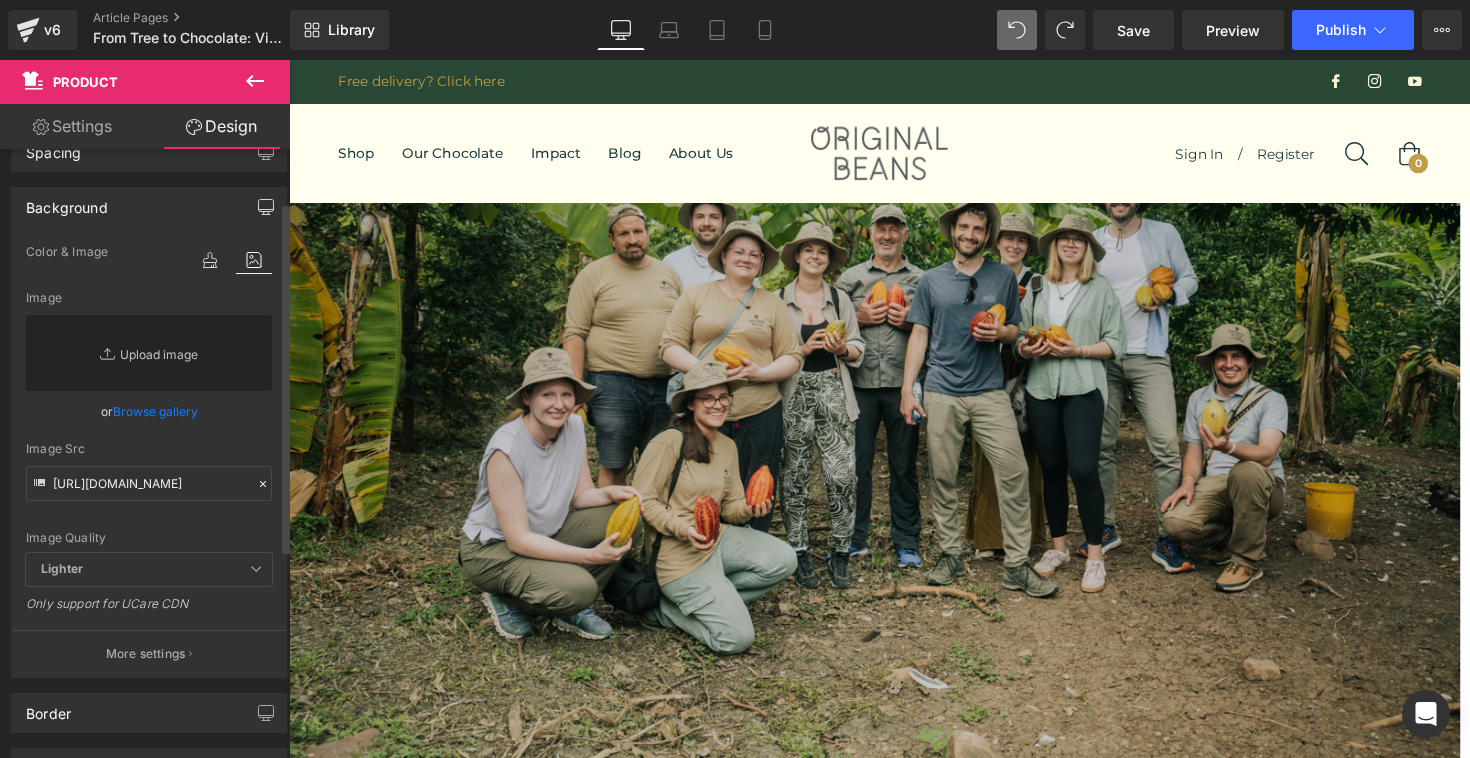 click on "Replace Image" at bounding box center [149, 353] 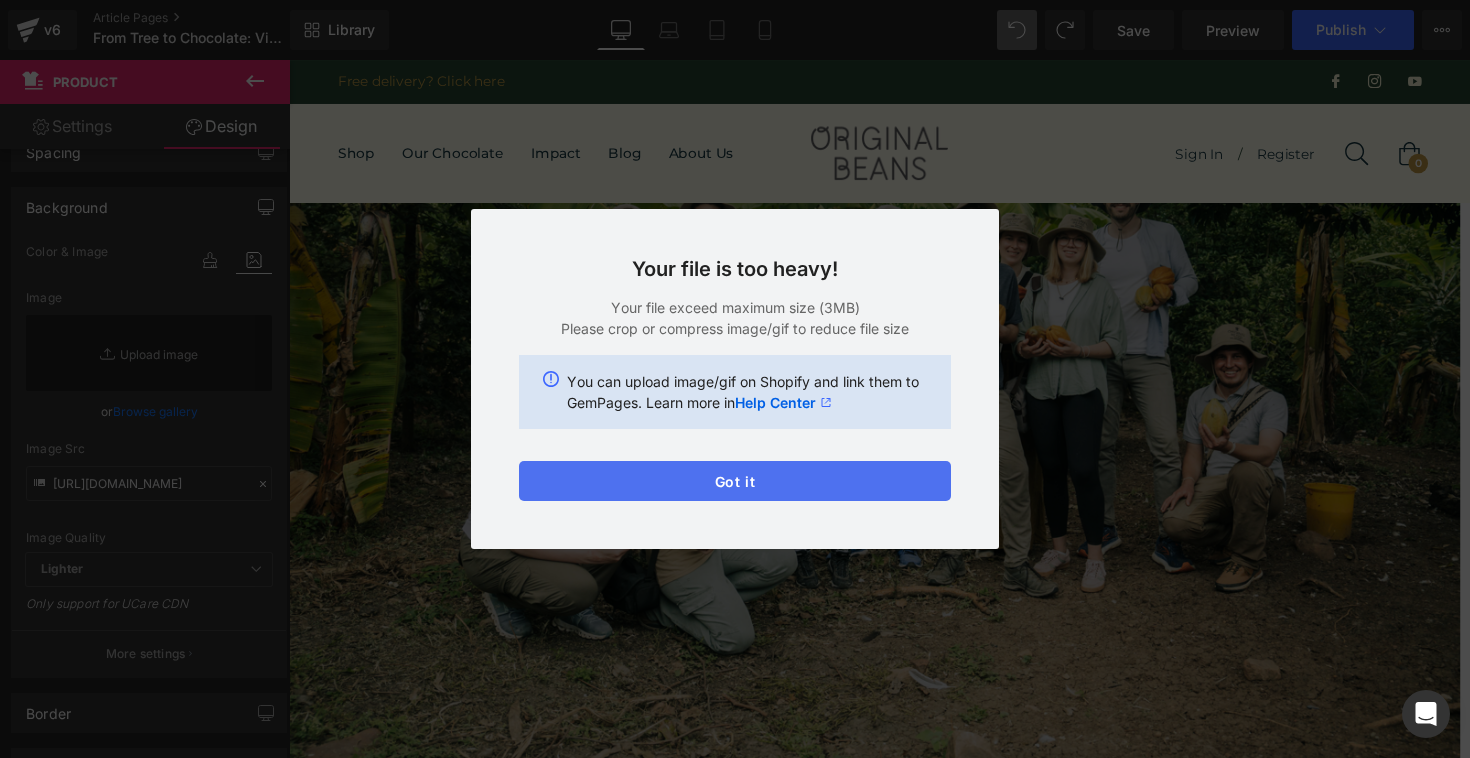 click on "Got it" at bounding box center [735, 481] 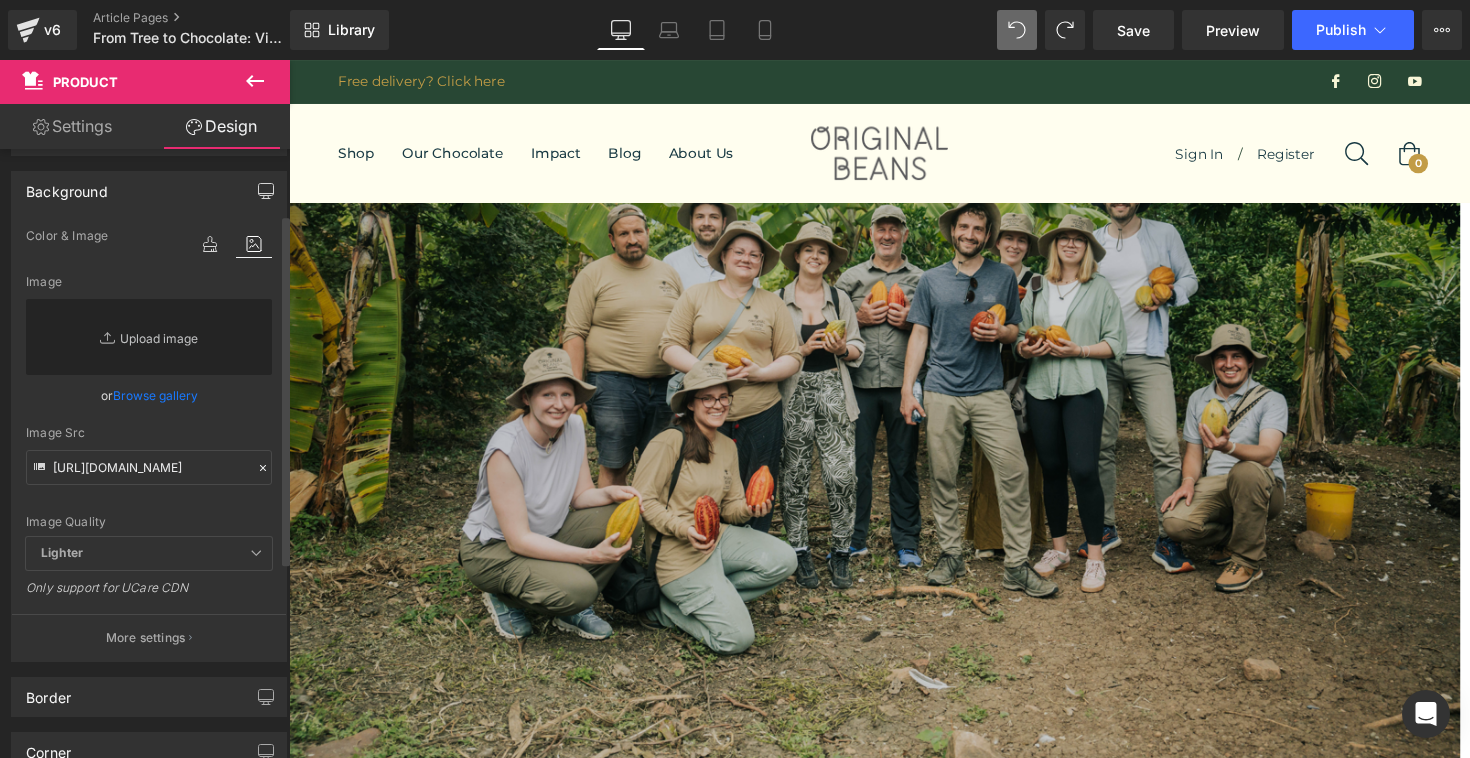 scroll, scrollTop: 114, scrollLeft: 0, axis: vertical 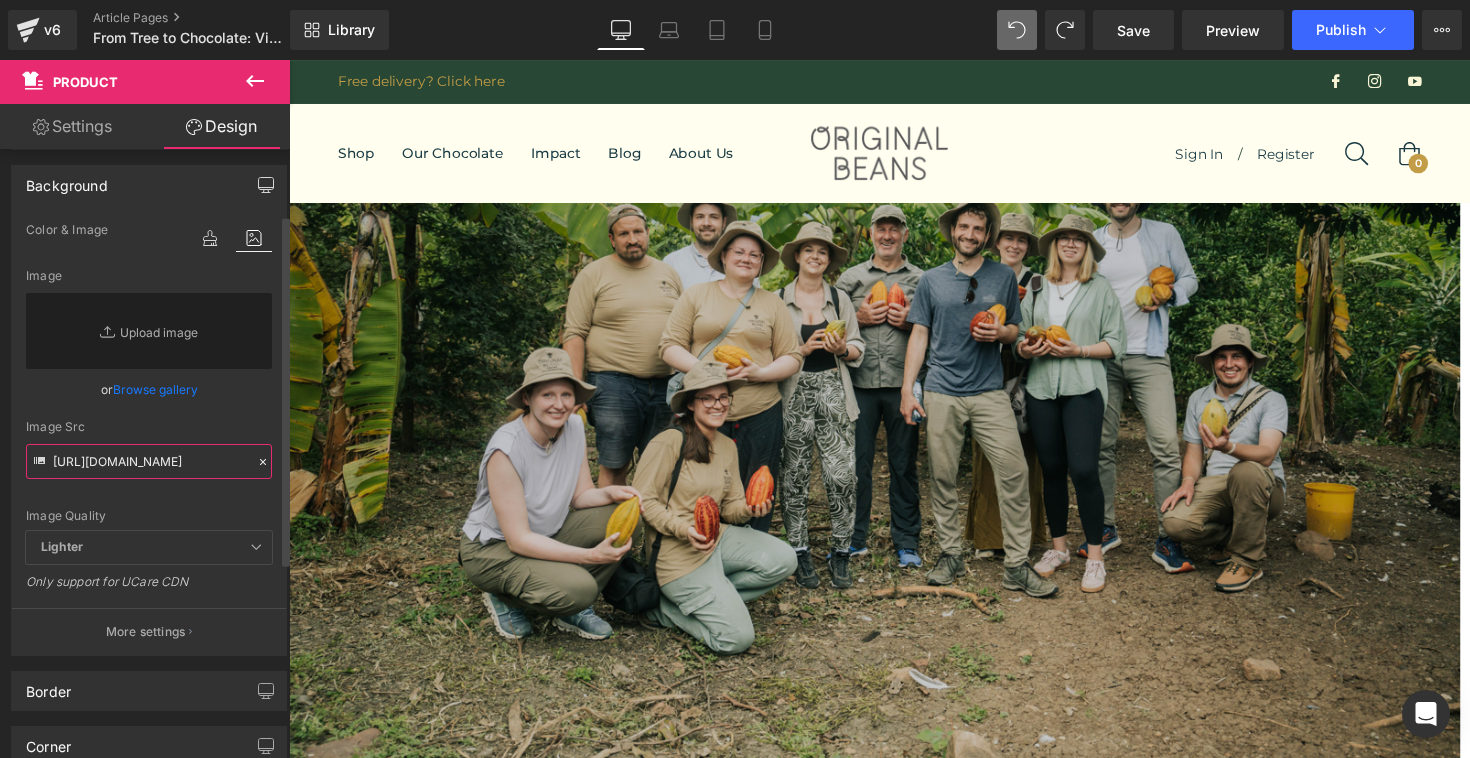 click on "https://originalbeans.smugmug.com/Public-pictures/Product-pictures/Marketingshots/Hero-backgrounds/n-MFCRmD/i-rMjcQfM/A" at bounding box center (149, 461) 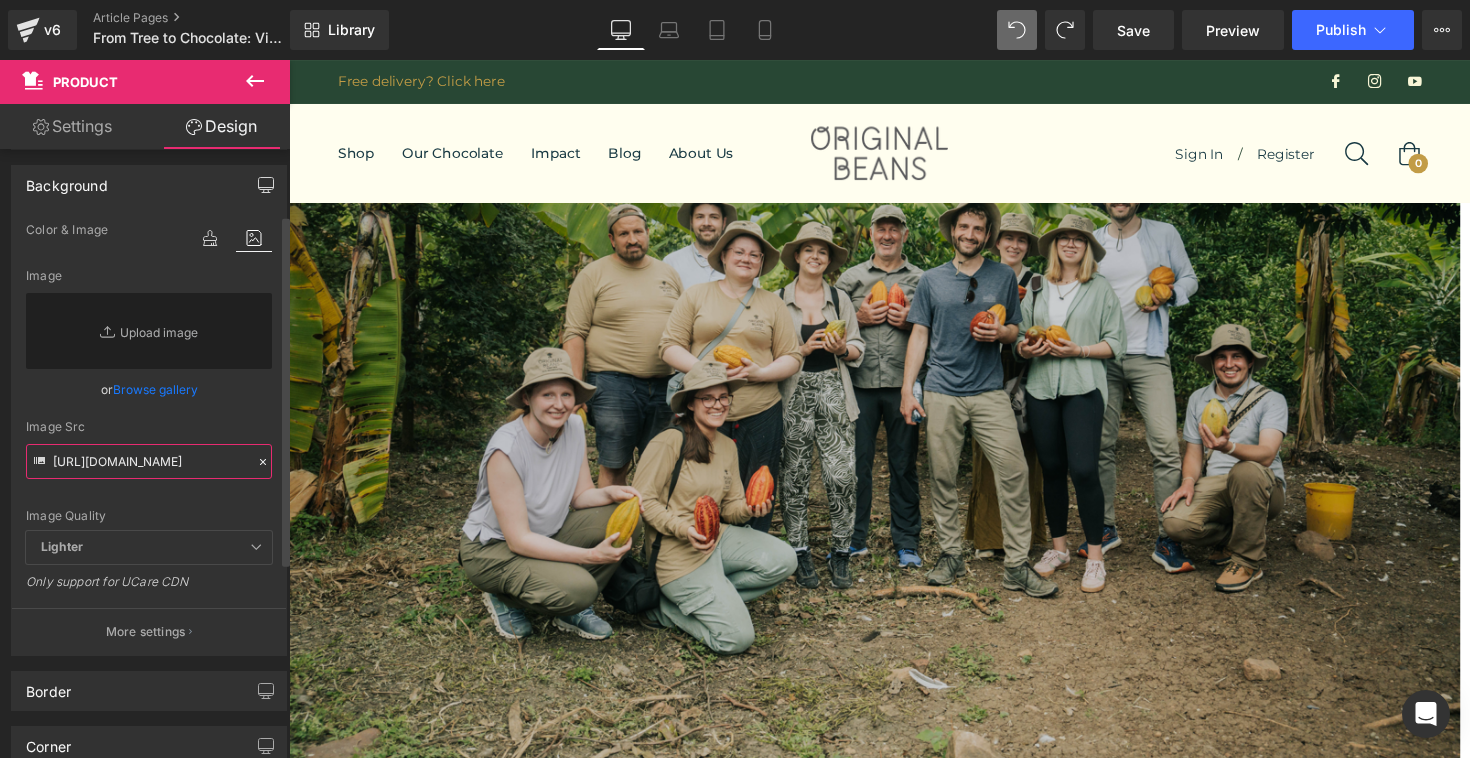 type on "https://cdn.shopify.com/s/files/1/0551/6519/0213/files/Piura_background_HR.jpg?v=1751374625" 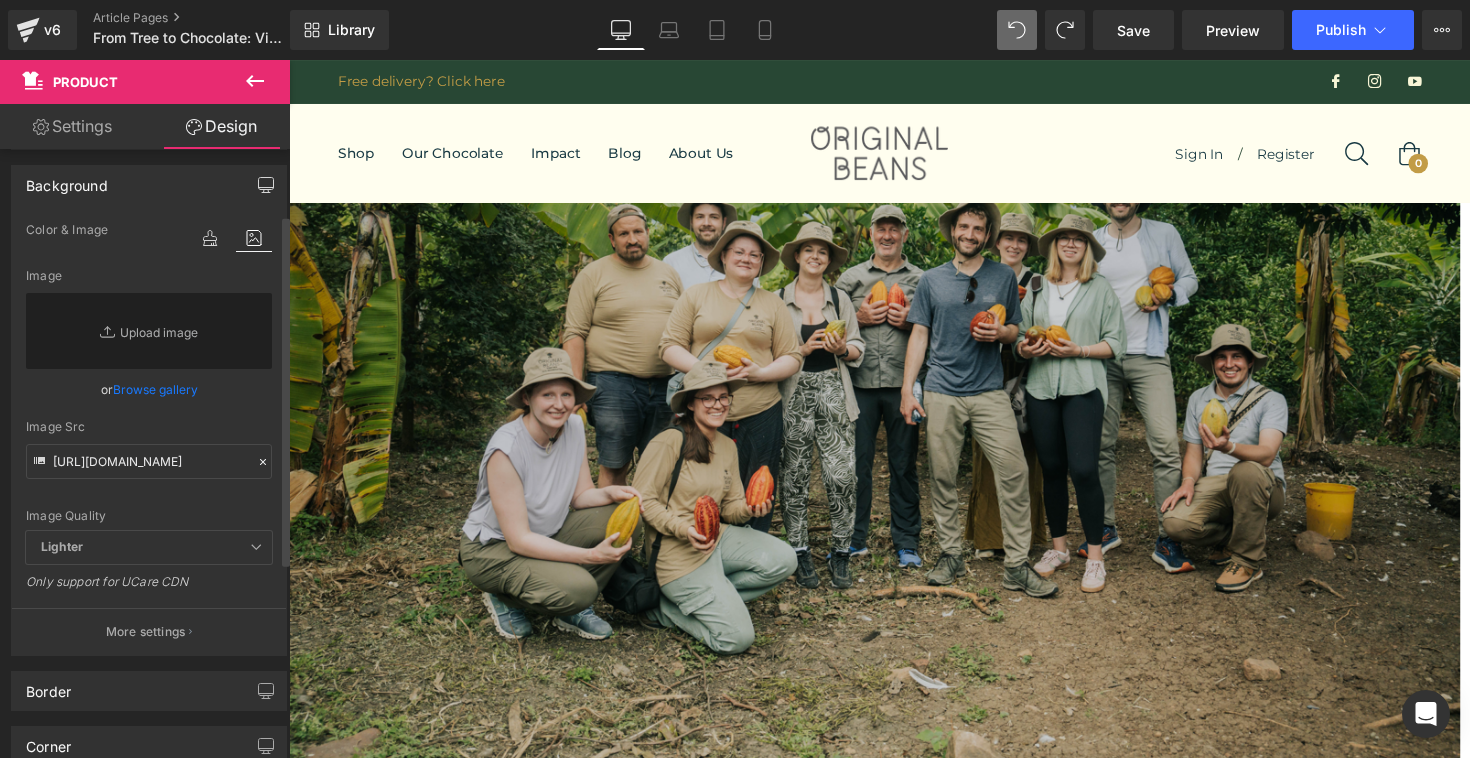 scroll, scrollTop: 0, scrollLeft: 0, axis: both 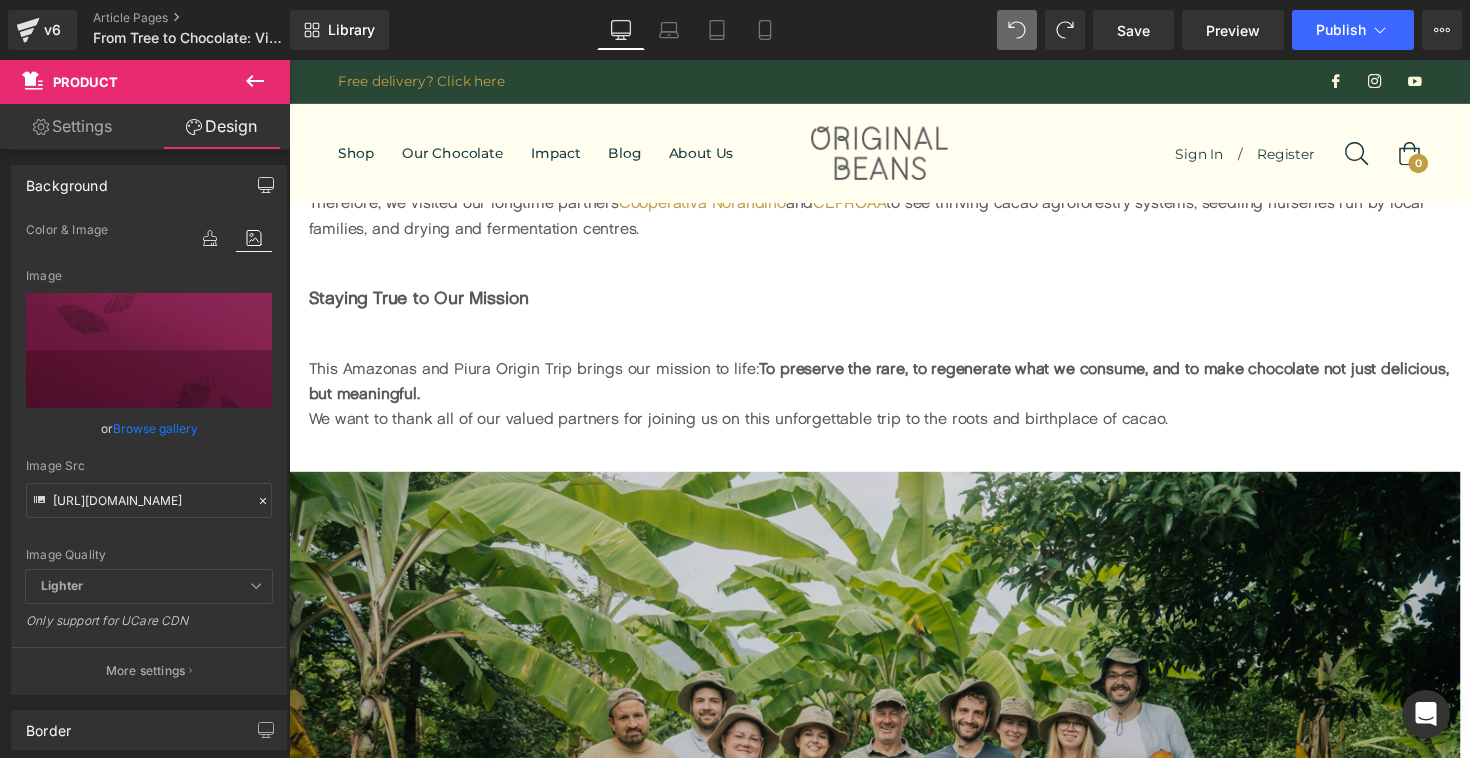 click at bounding box center (889, 2175) 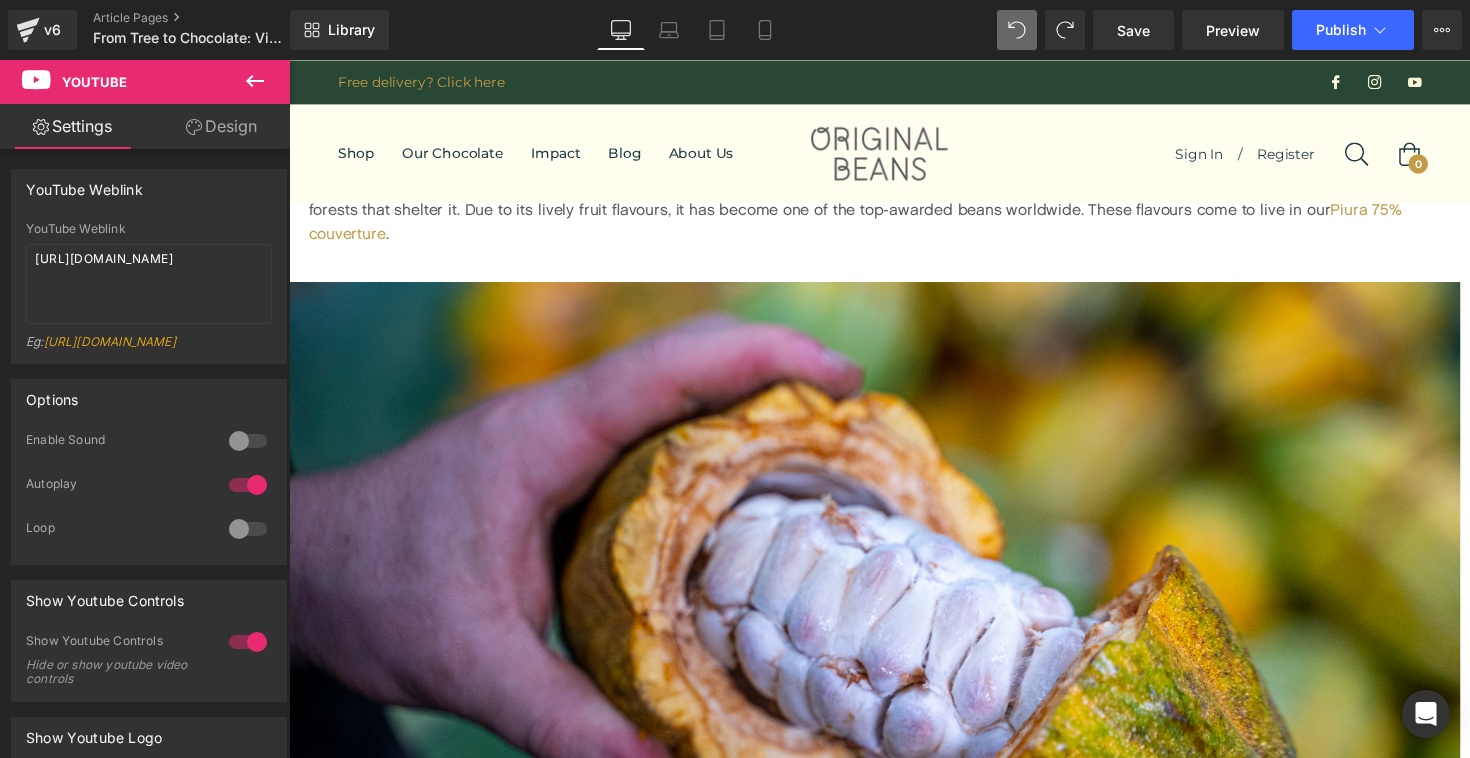 scroll, scrollTop: 3205, scrollLeft: 0, axis: vertical 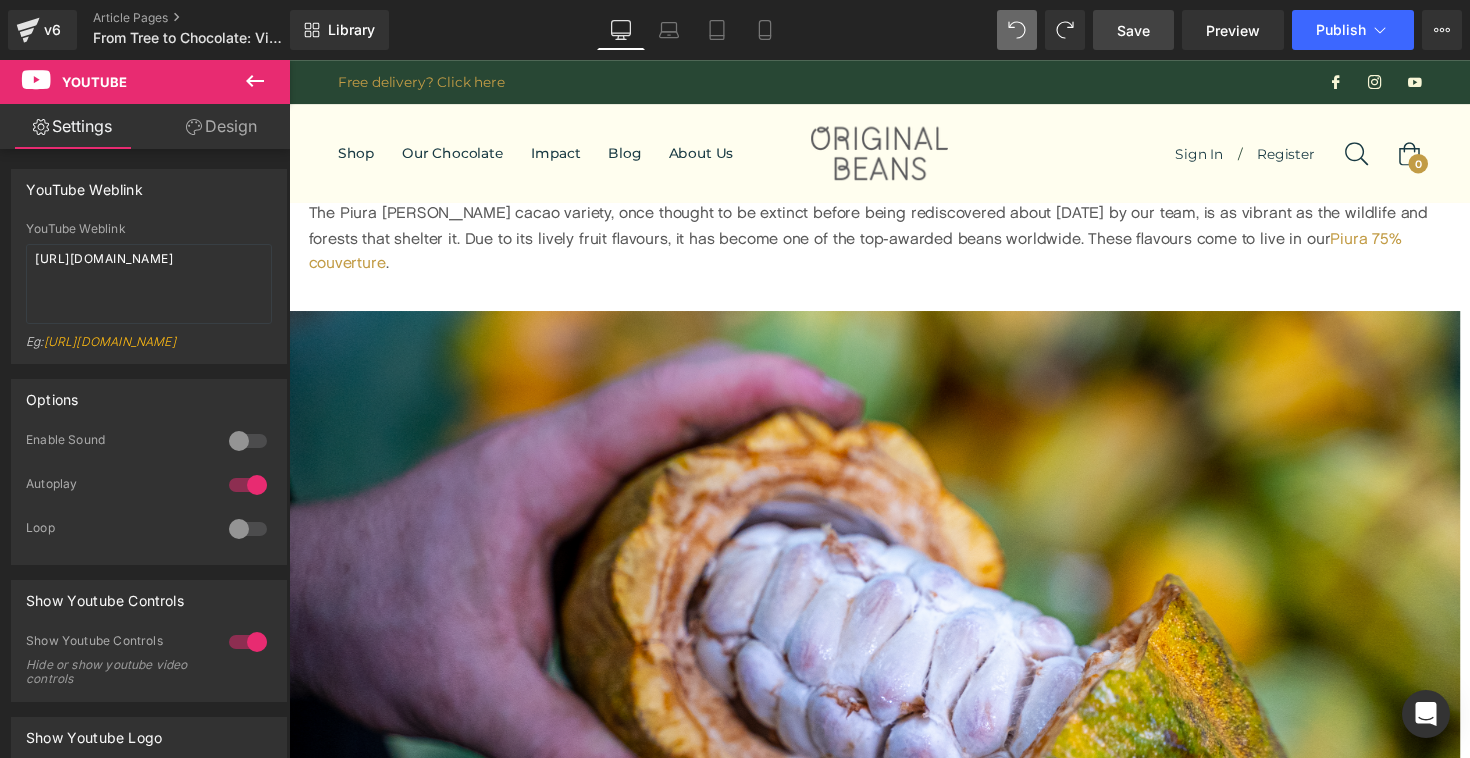 drag, startPoint x: 1138, startPoint y: 43, endPoint x: 601, endPoint y: 62, distance: 537.336 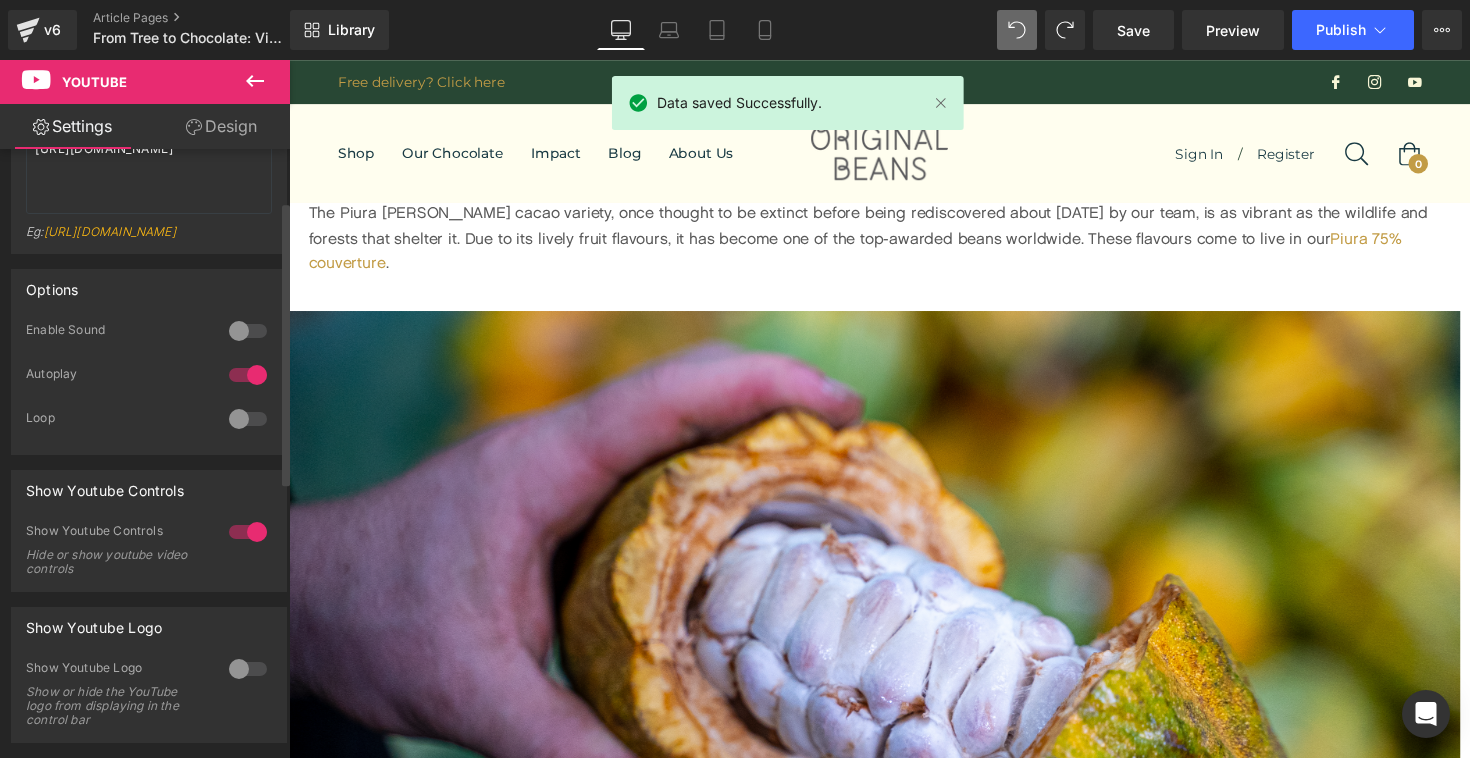 scroll, scrollTop: 117, scrollLeft: 0, axis: vertical 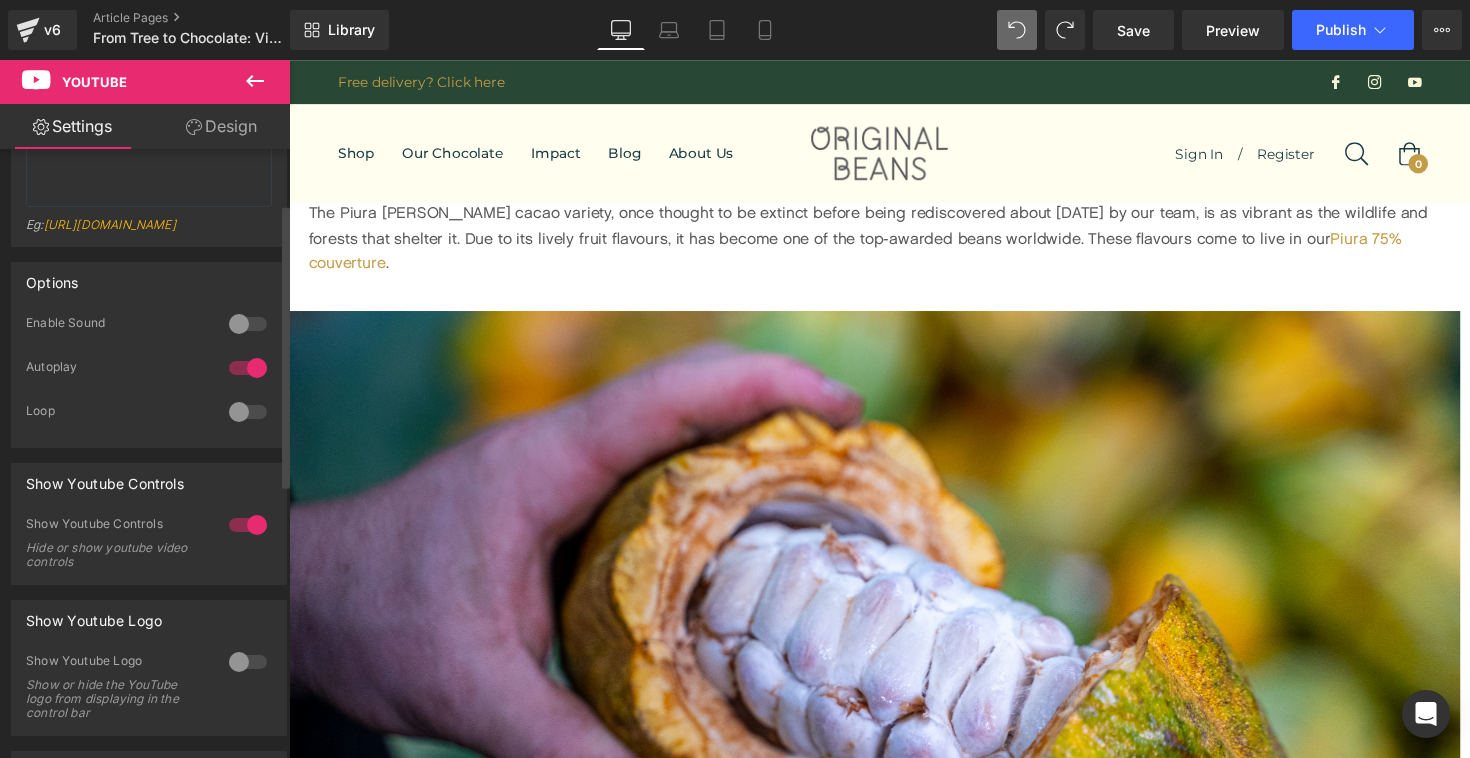 click at bounding box center (248, 525) 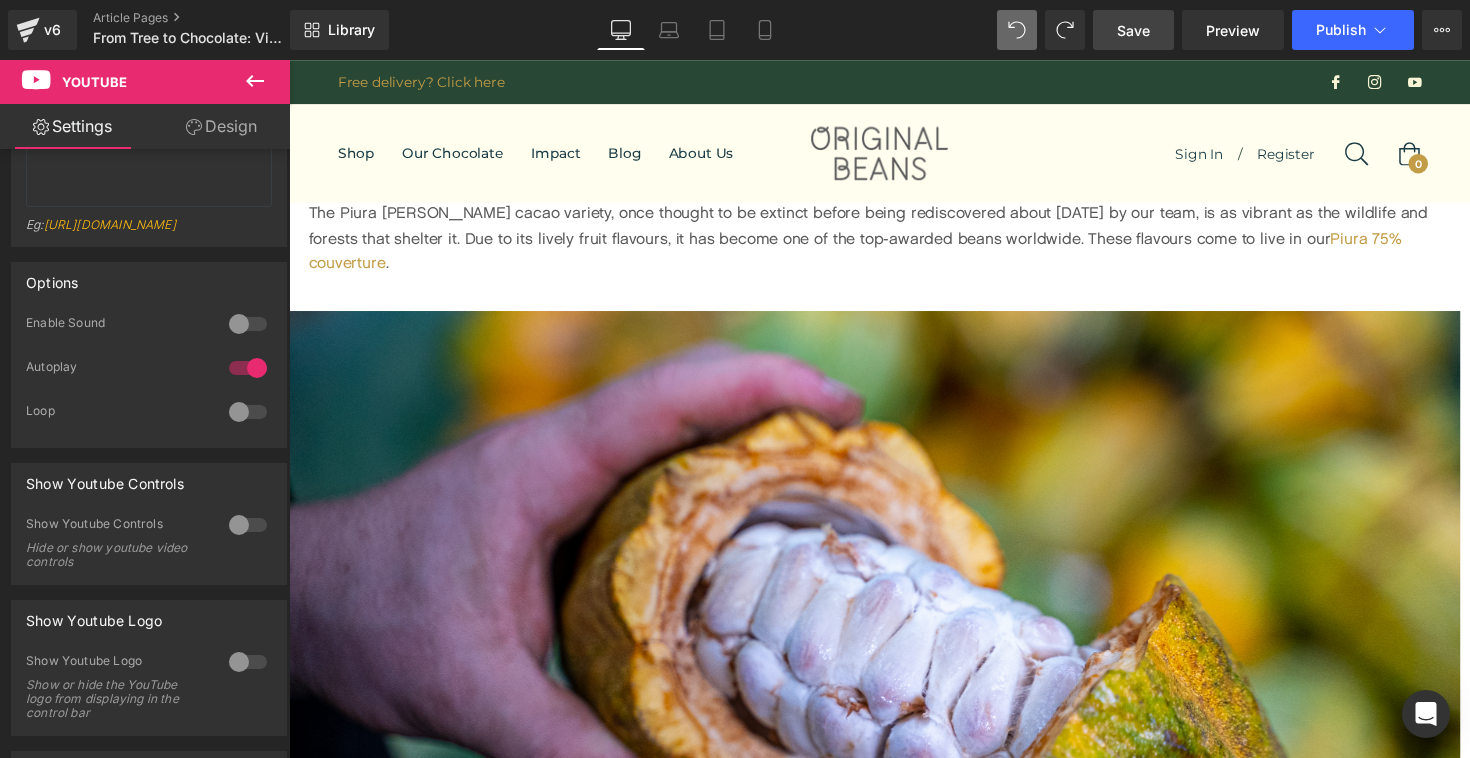click on "Save" at bounding box center [1133, 30] 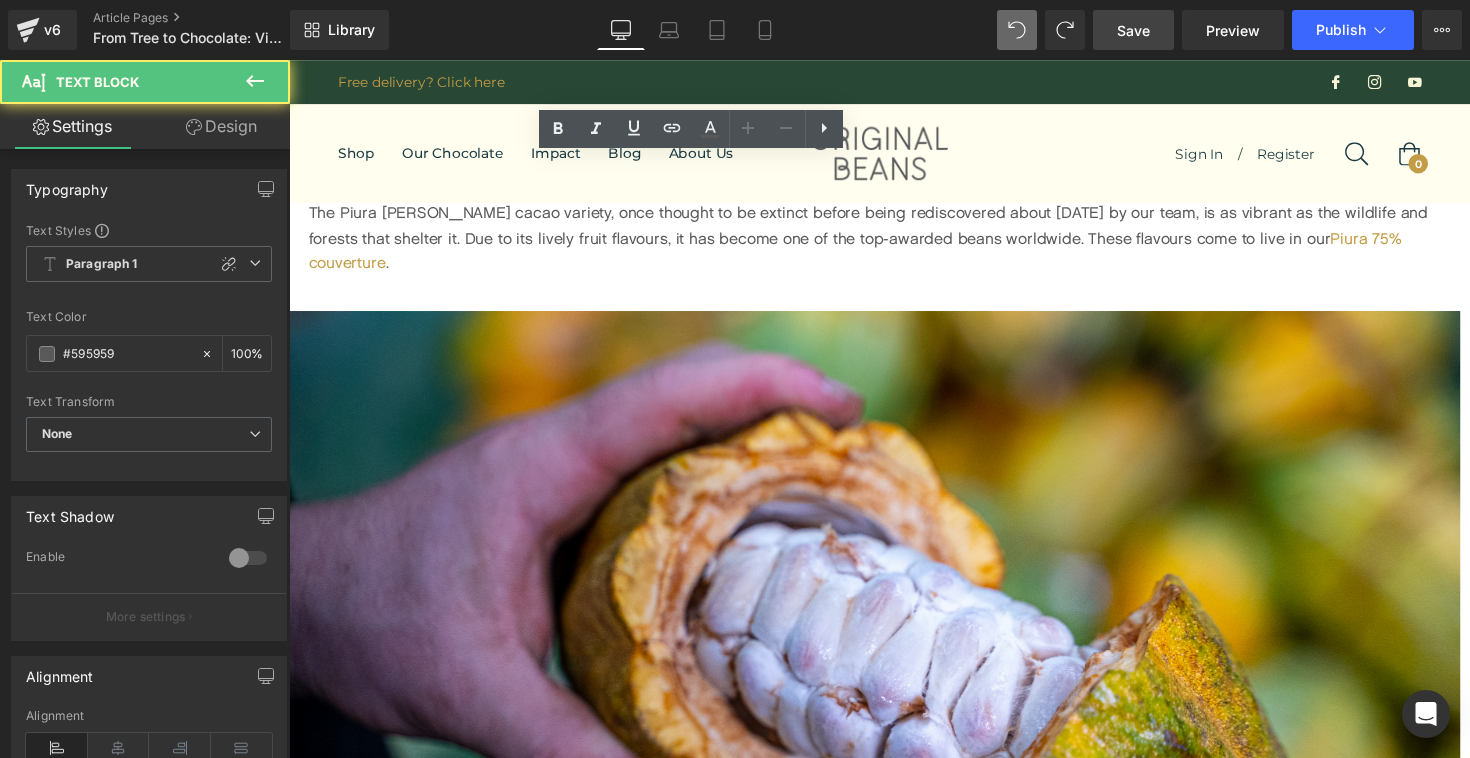 click on "In [GEOGRAPHIC_DATA], we explored our  Growers' Chocolate . This chocolate is made 100% in origin, grown in organic agroforestry systems, and climate positive from bean to finished chocolate.  The Cajamarca Amazonas beans are identified as a rare and native cacao group by the latest genetic research. It received the Denomination of Origin status to preserve its genetic purity and heritage ( [URL][DOMAIN_NAME] )" at bounding box center [899, 1067] 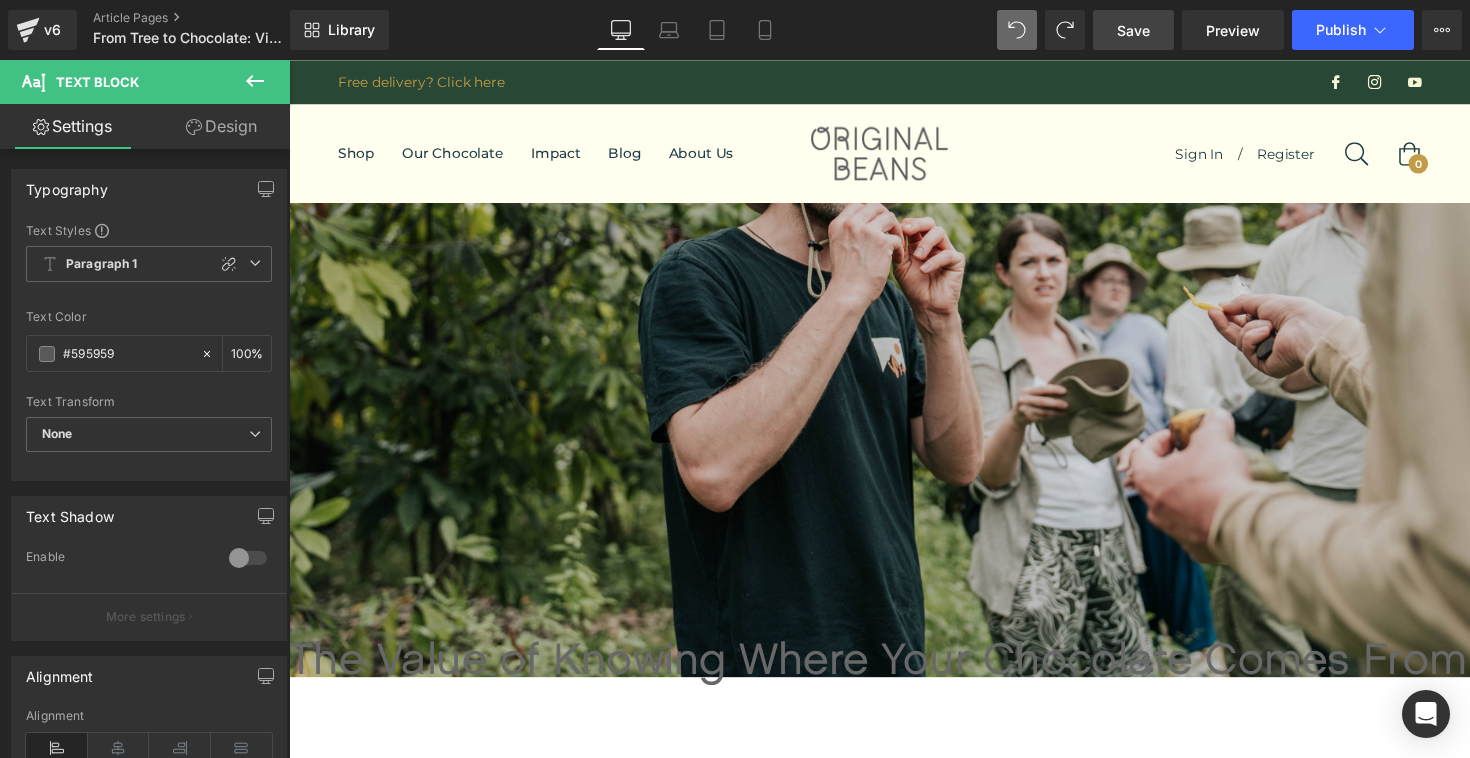 scroll, scrollTop: 0, scrollLeft: 0, axis: both 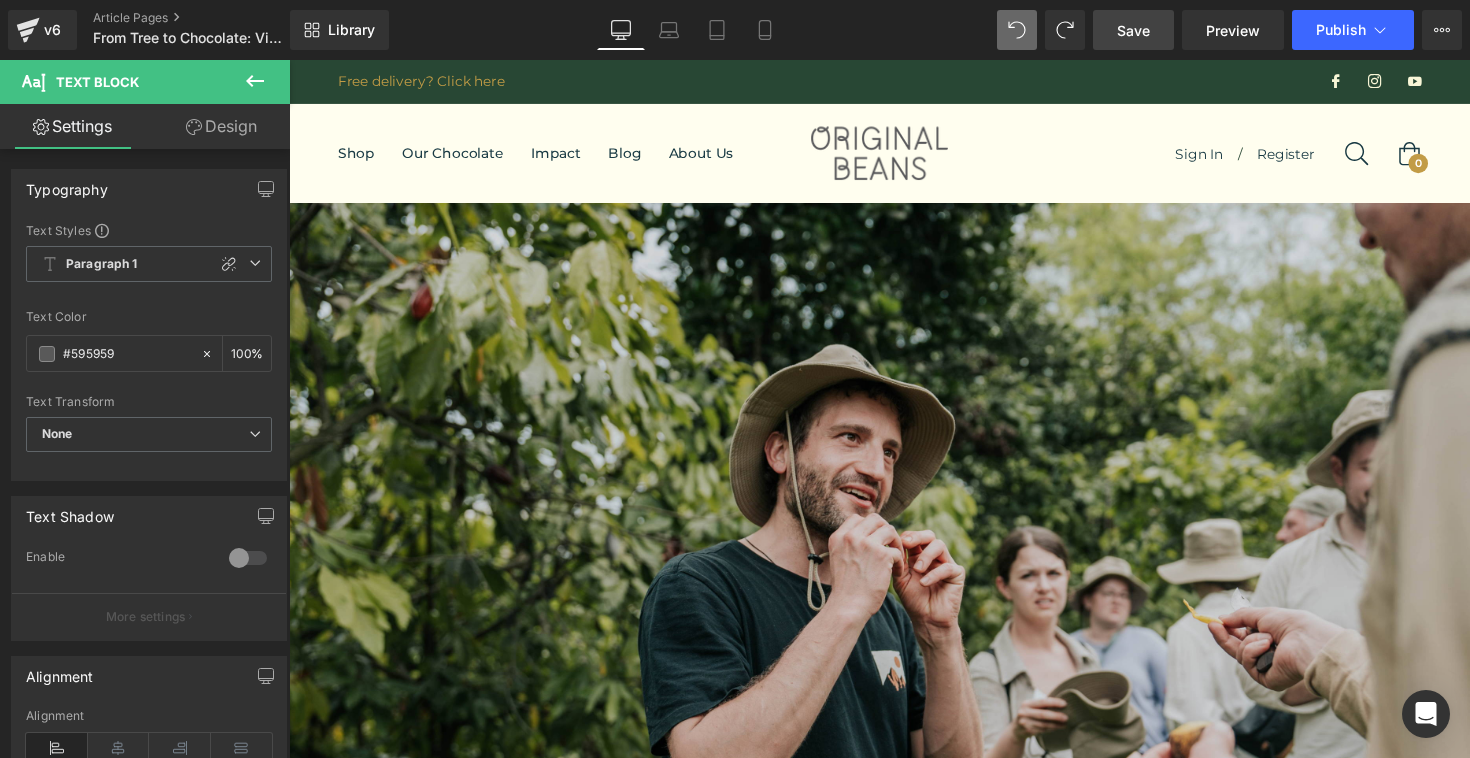 click on "Save" at bounding box center (1133, 30) 